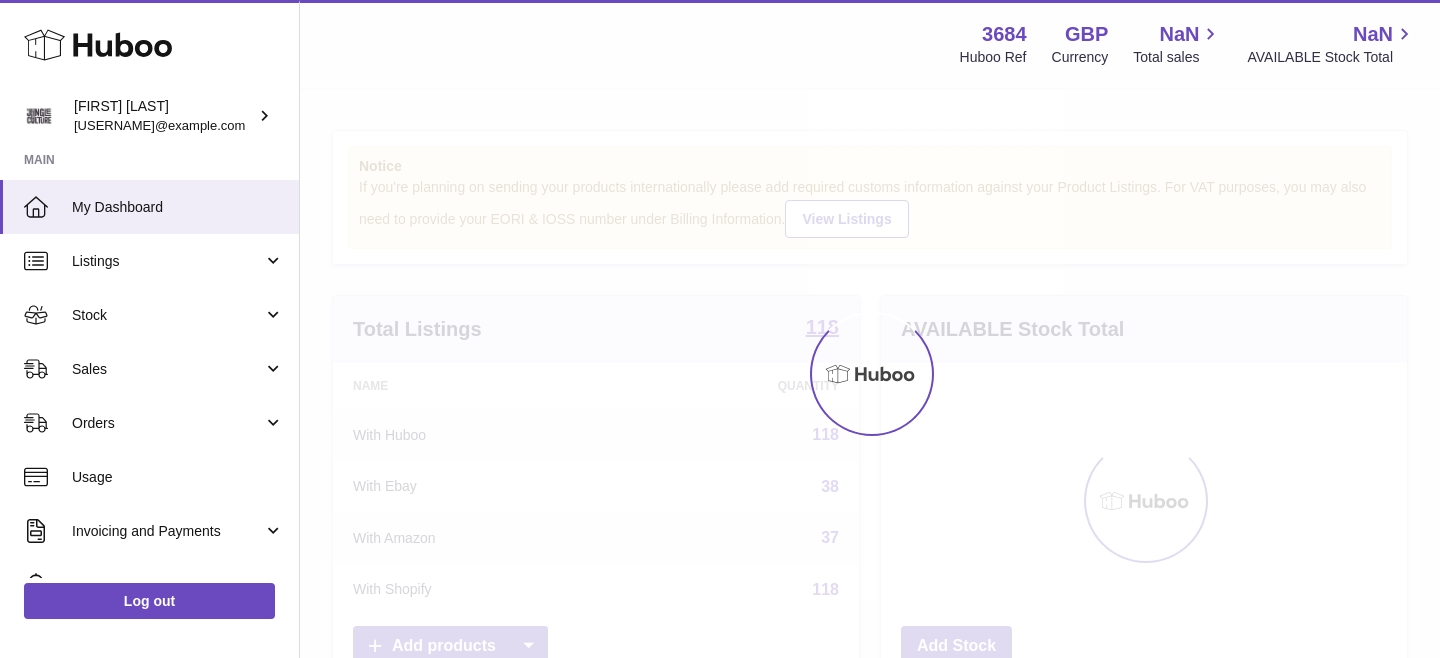 scroll, scrollTop: 0, scrollLeft: 0, axis: both 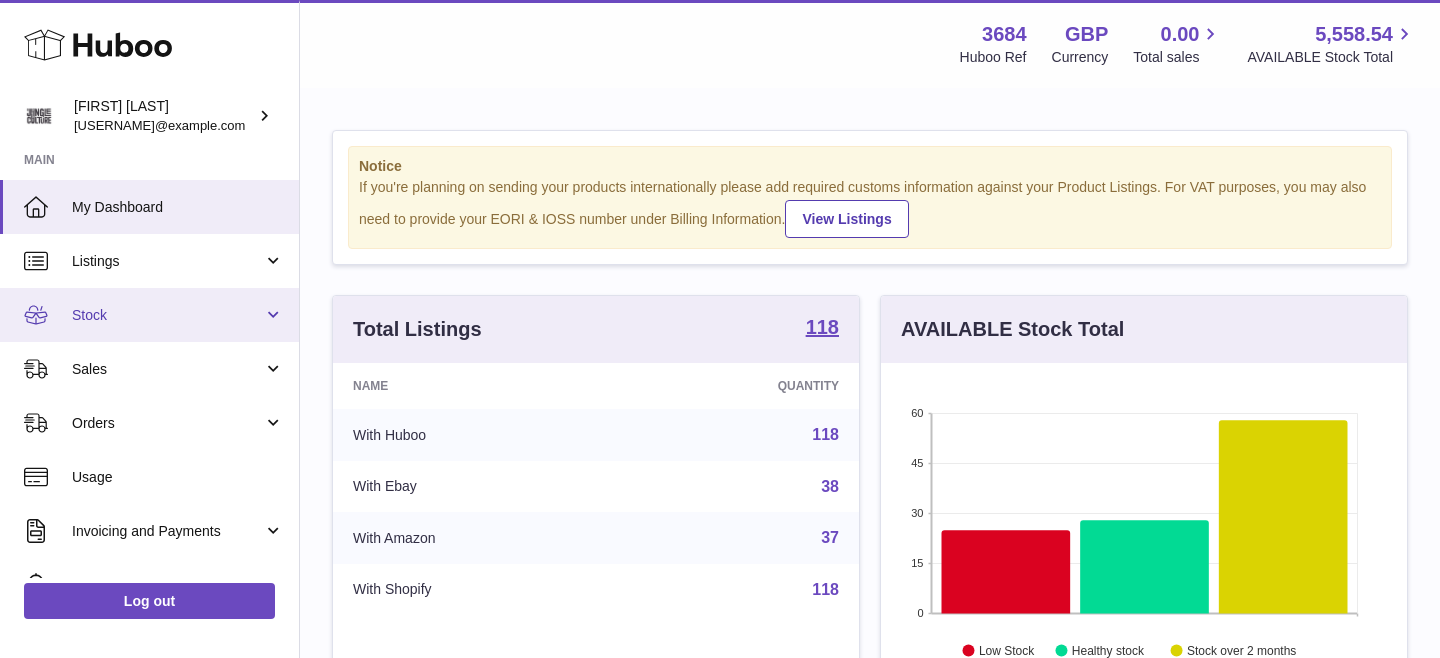 click on "Stock" at bounding box center (149, 315) 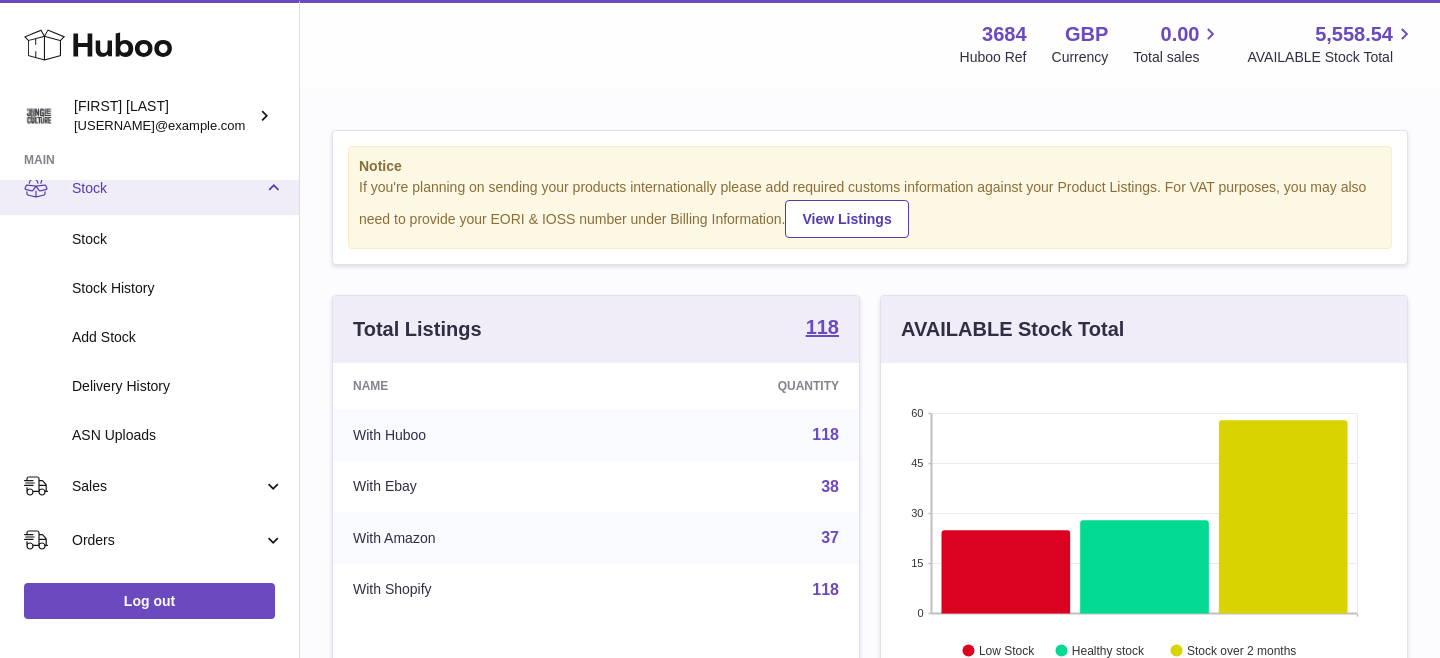 scroll, scrollTop: 138, scrollLeft: 0, axis: vertical 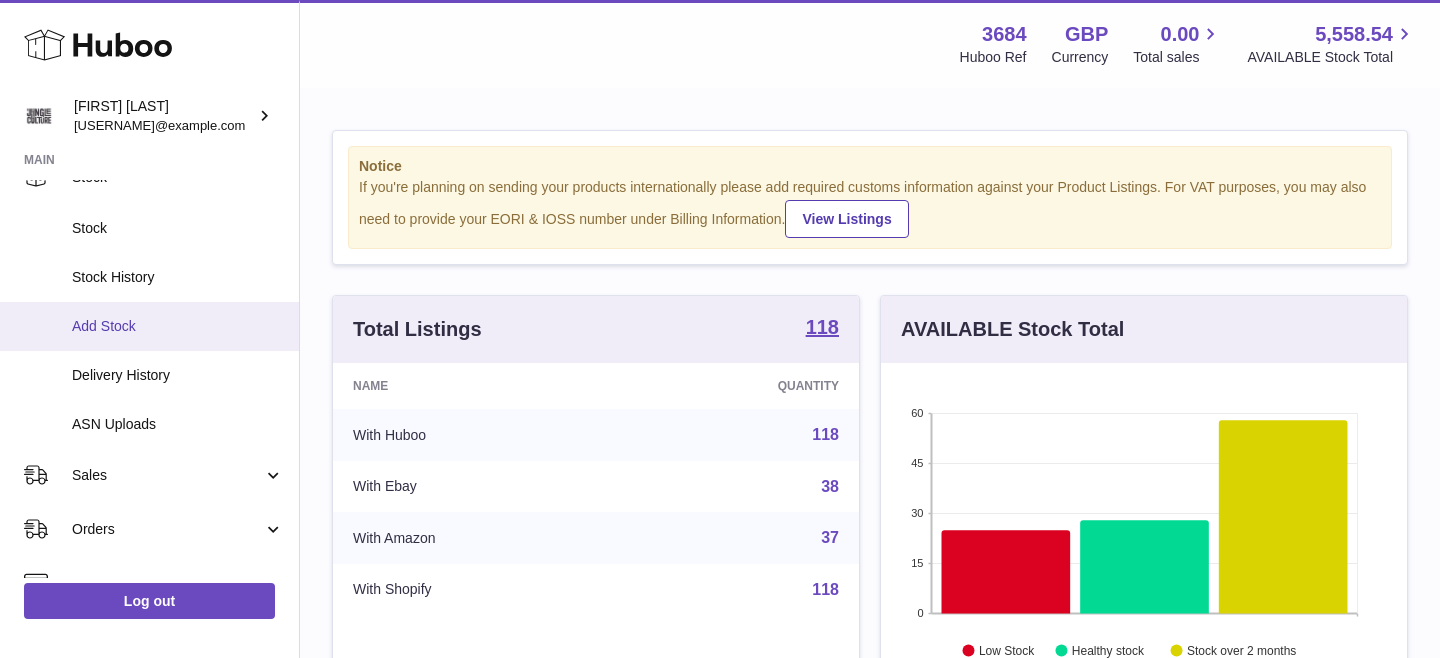 click on "Add Stock" at bounding box center [178, 326] 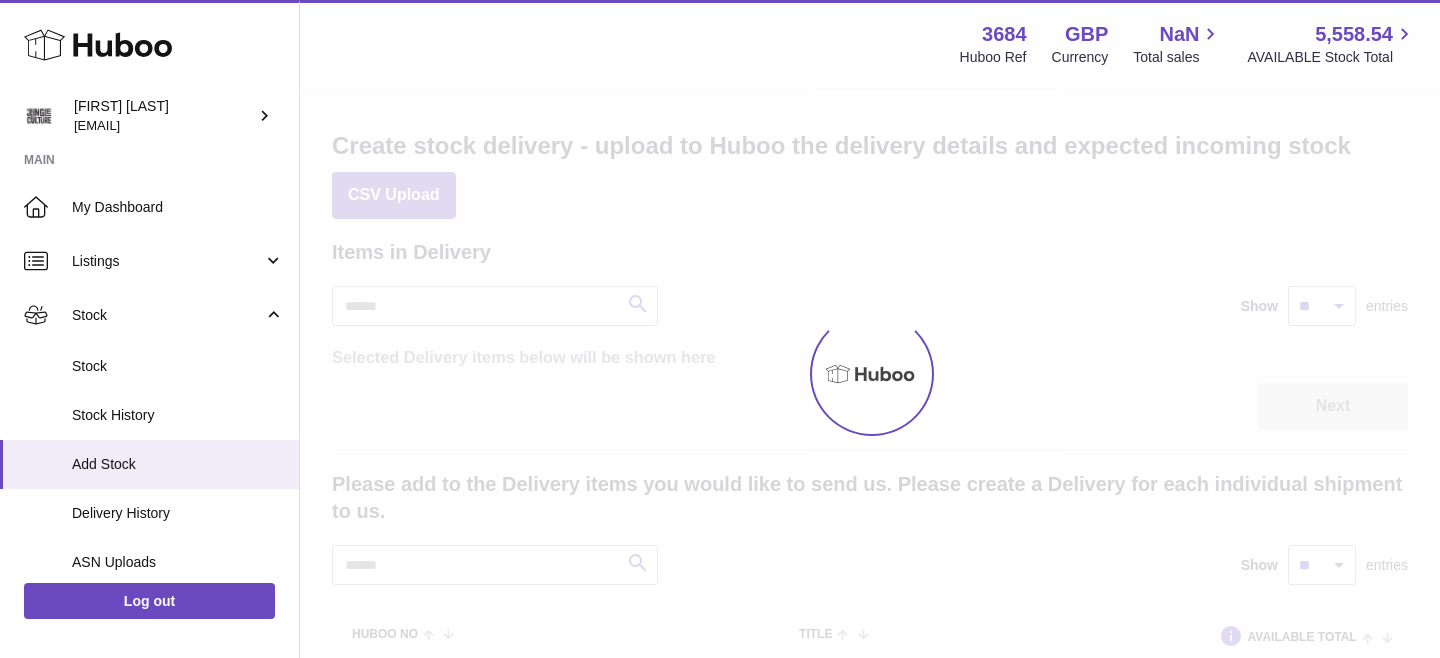 scroll, scrollTop: 0, scrollLeft: 0, axis: both 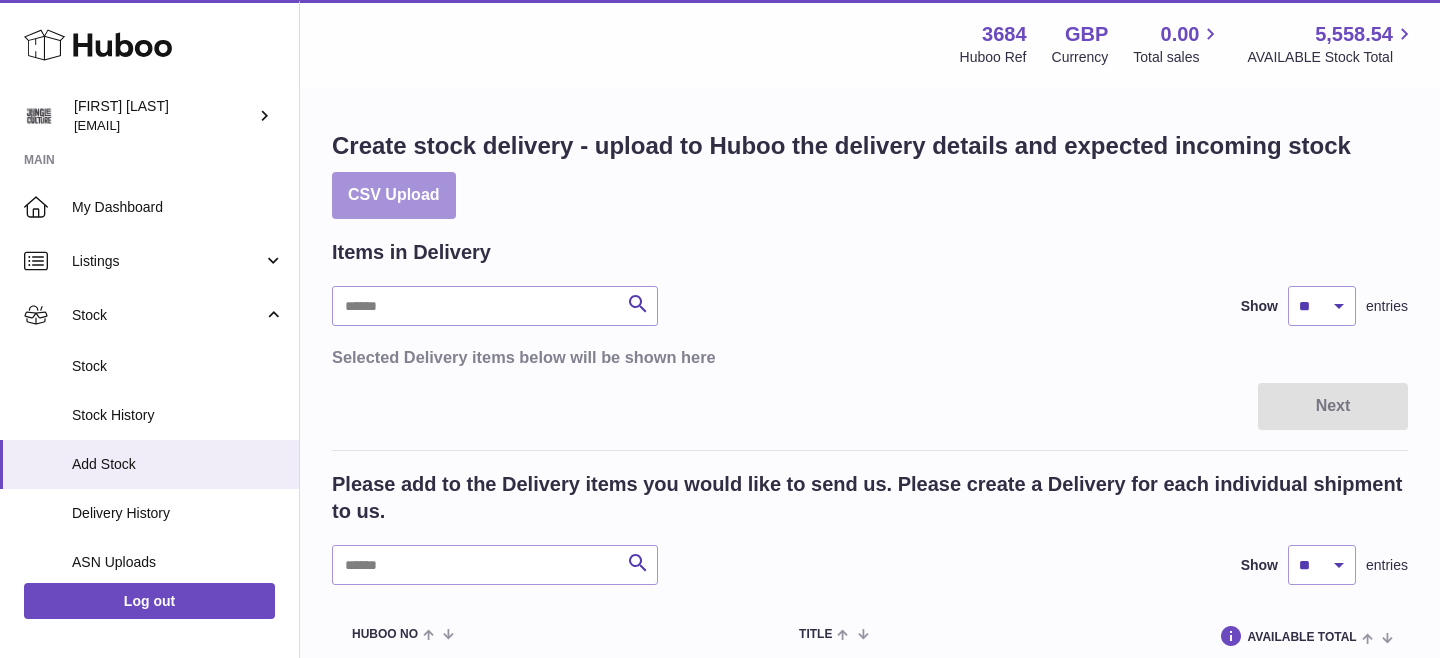 click on "CSV Upload" at bounding box center [394, 195] 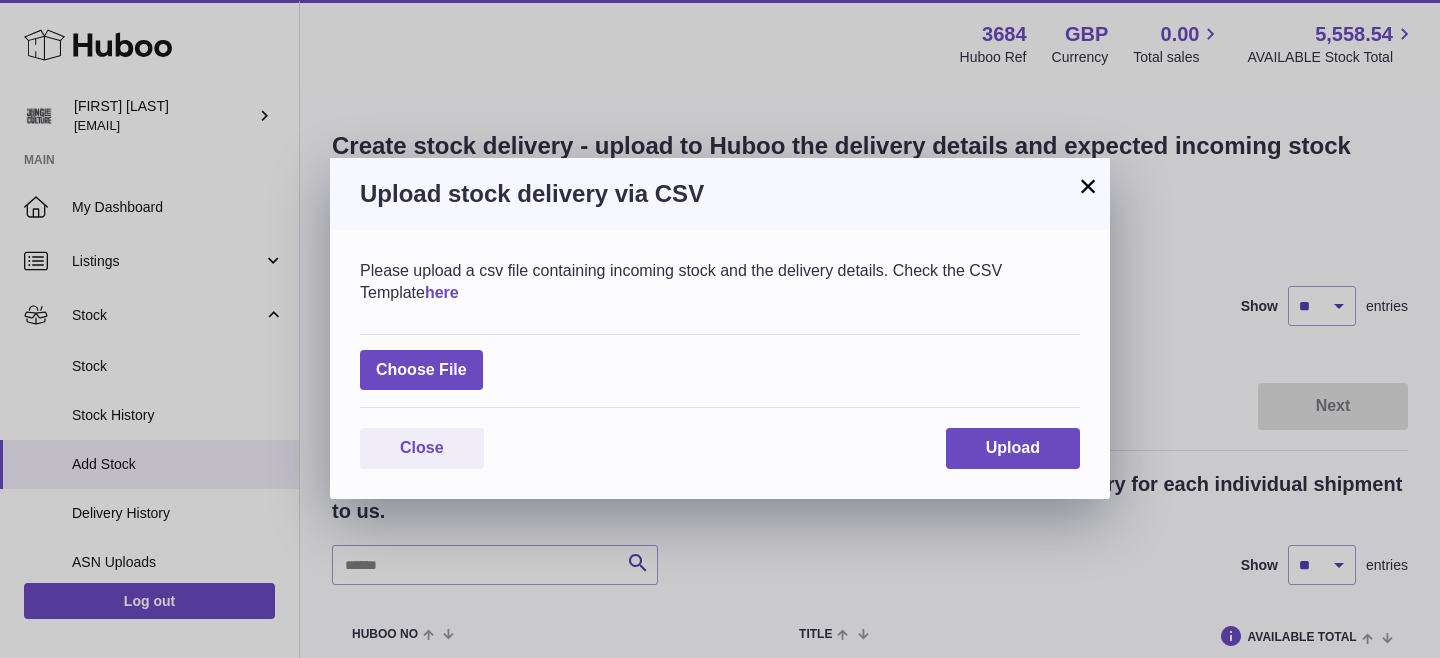click on "here" at bounding box center (442, 292) 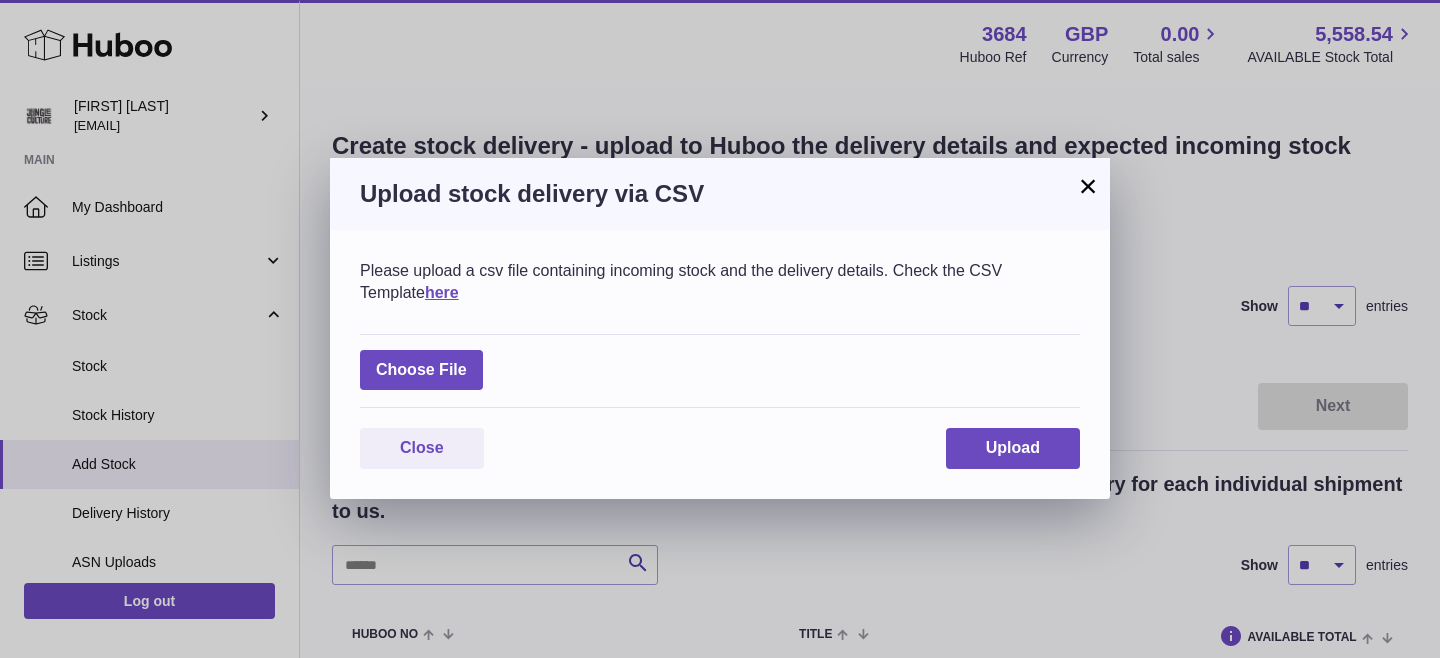 click on "×" at bounding box center (1088, 186) 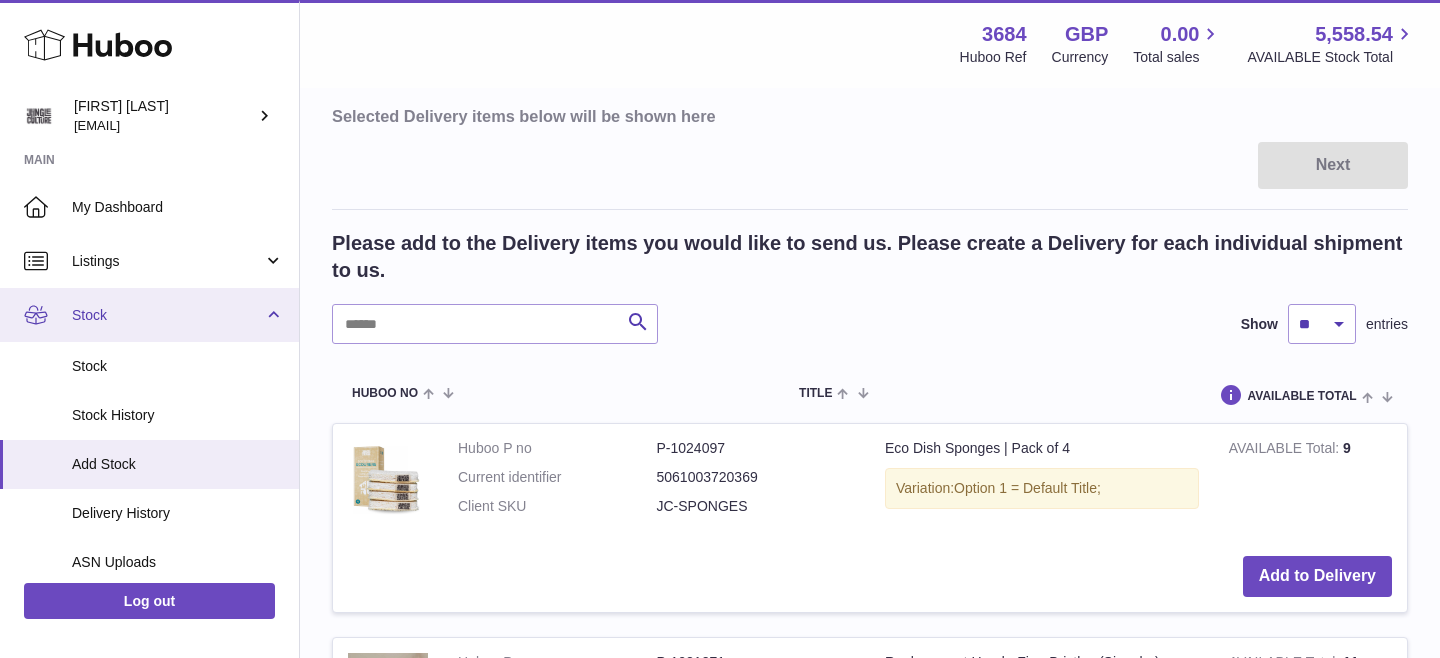 scroll, scrollTop: 256, scrollLeft: 0, axis: vertical 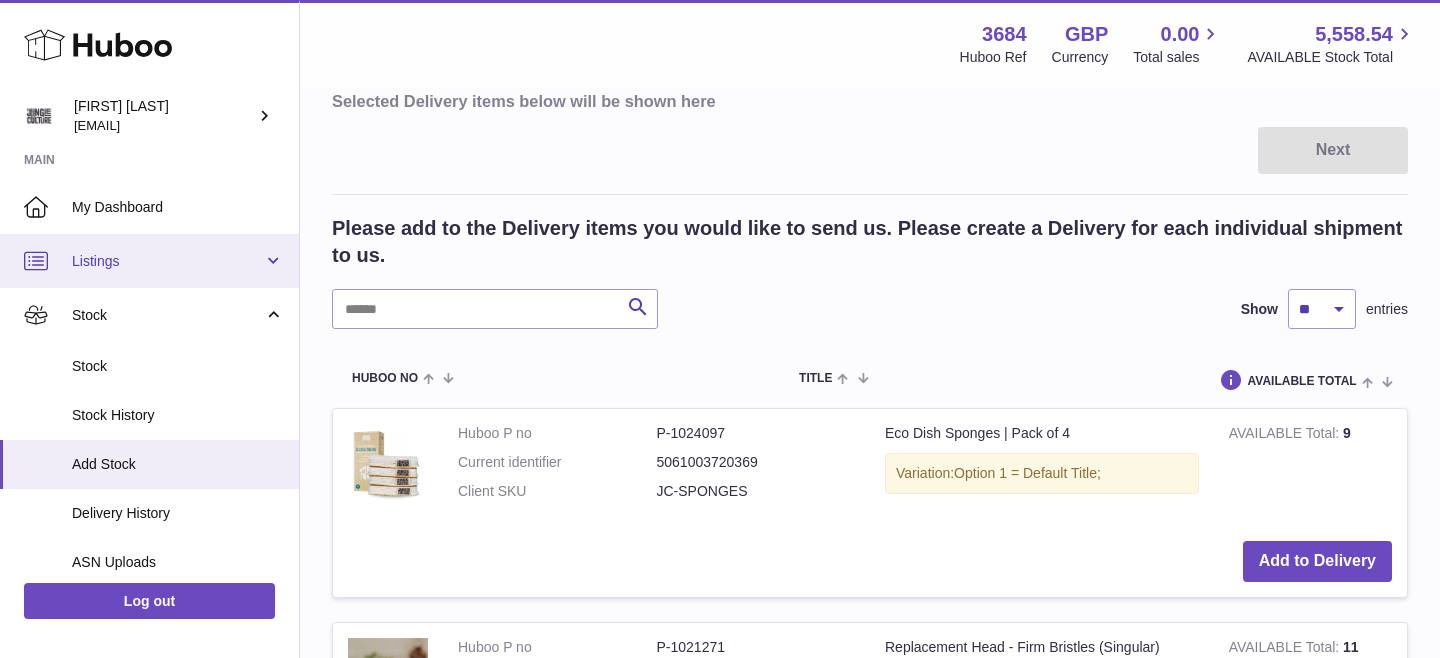 click on "Listings" at bounding box center [167, 261] 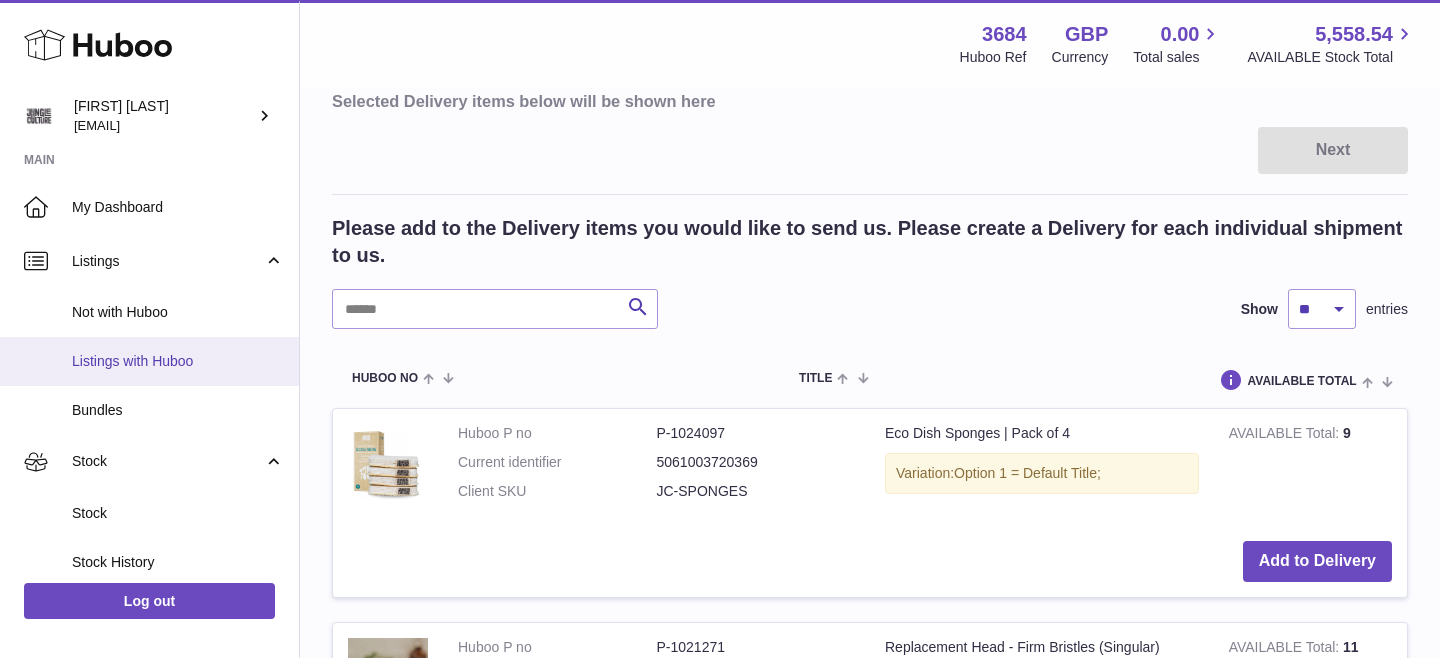 click on "Listings with Huboo" at bounding box center (178, 361) 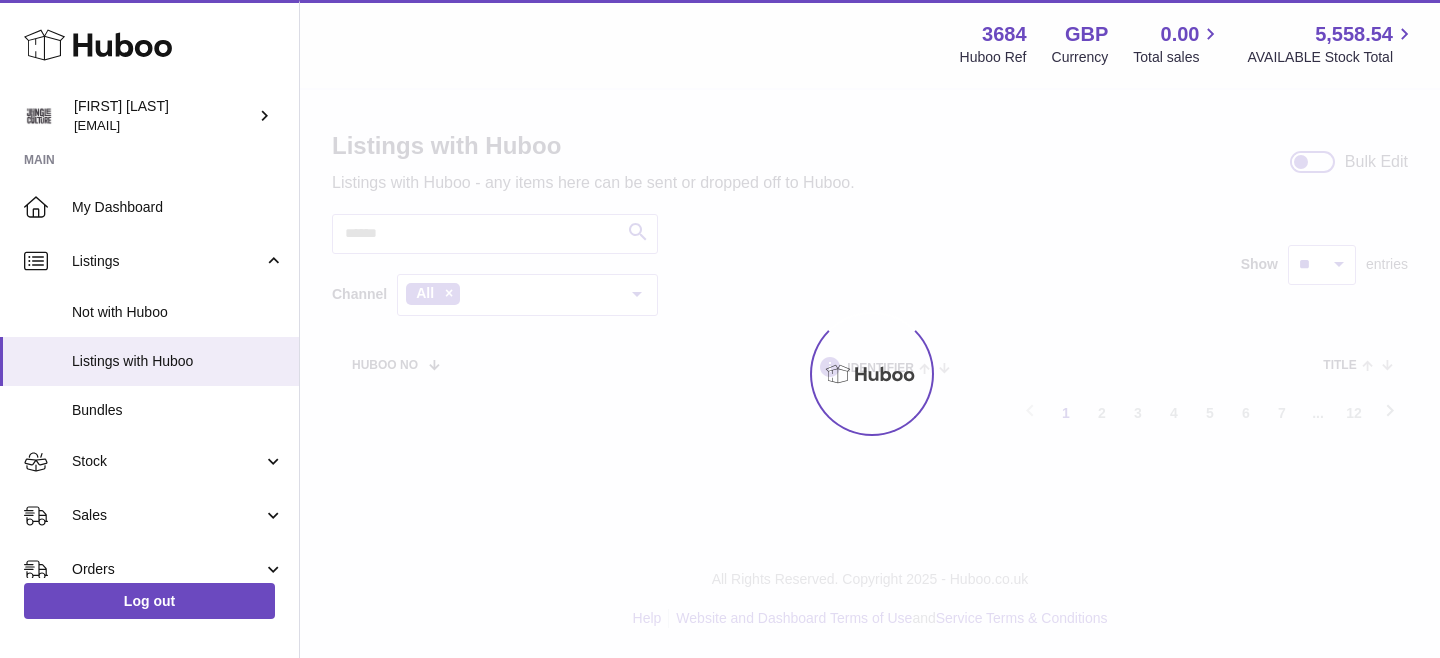 scroll, scrollTop: 0, scrollLeft: 0, axis: both 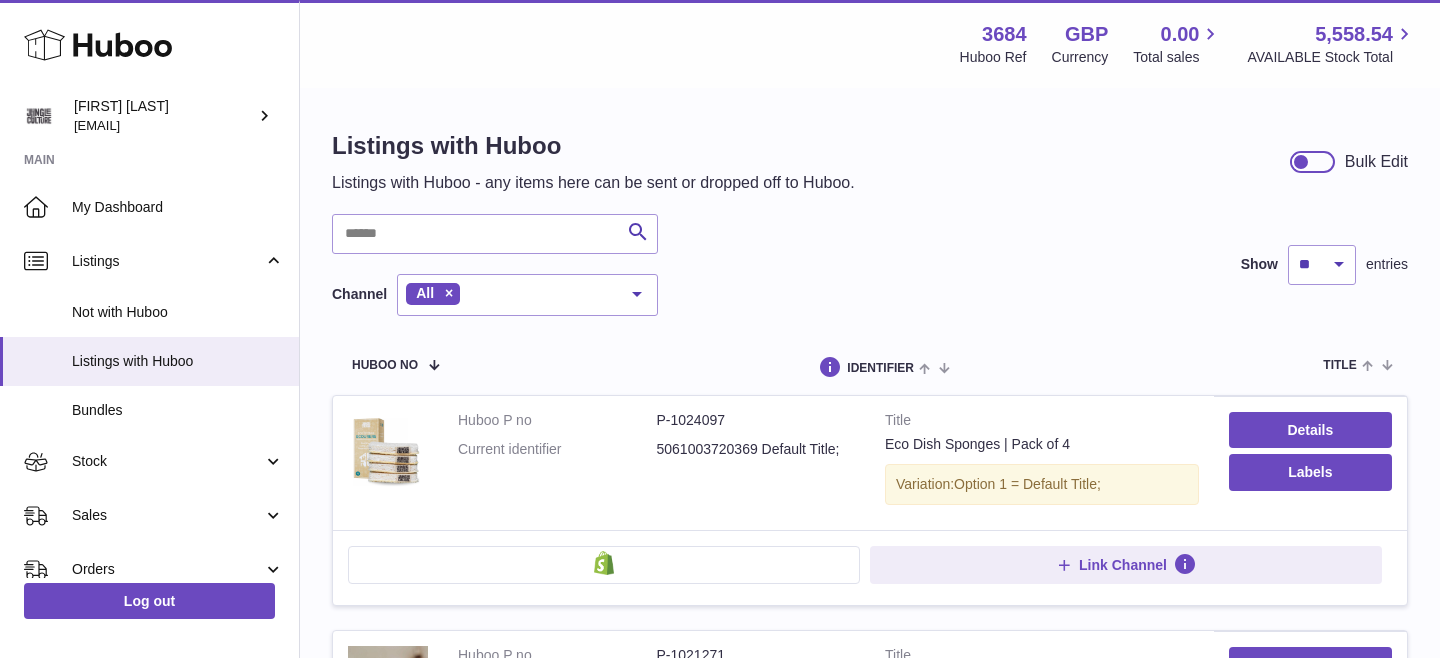 click at bounding box center (1312, 162) 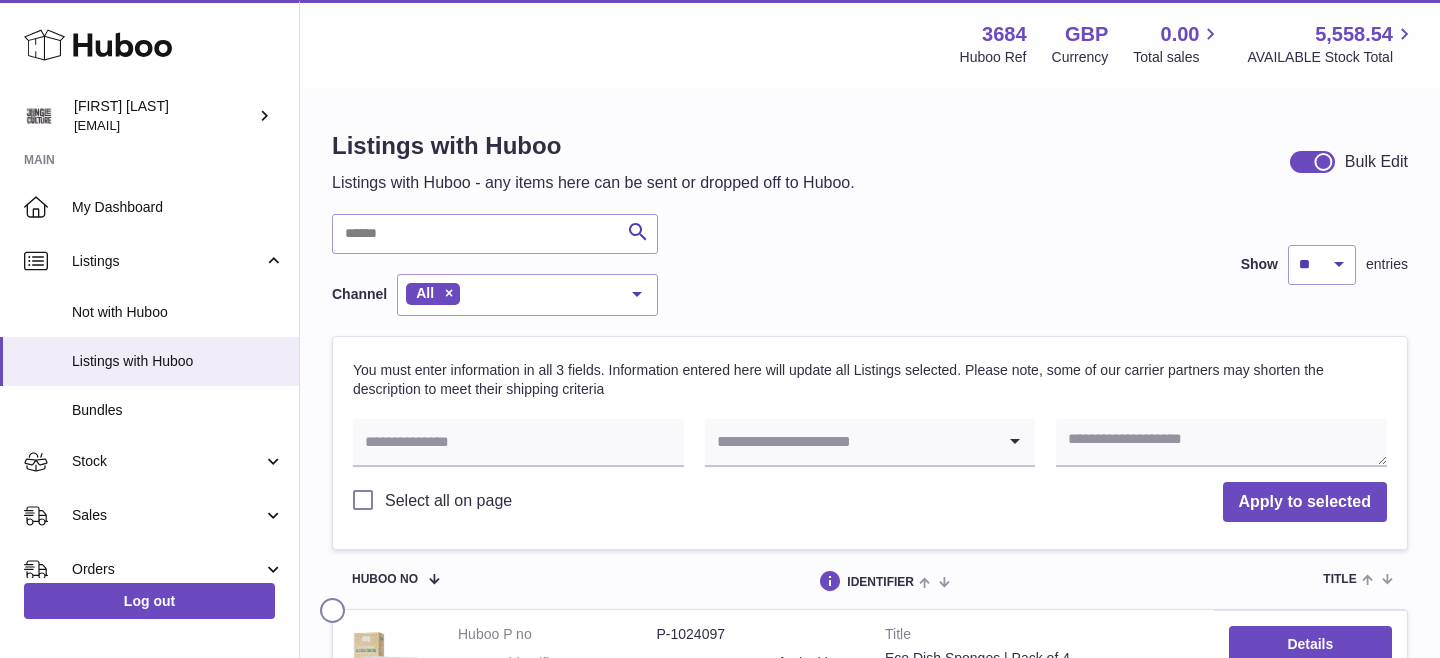 click on "Bulk Edit" at bounding box center [1341, 162] 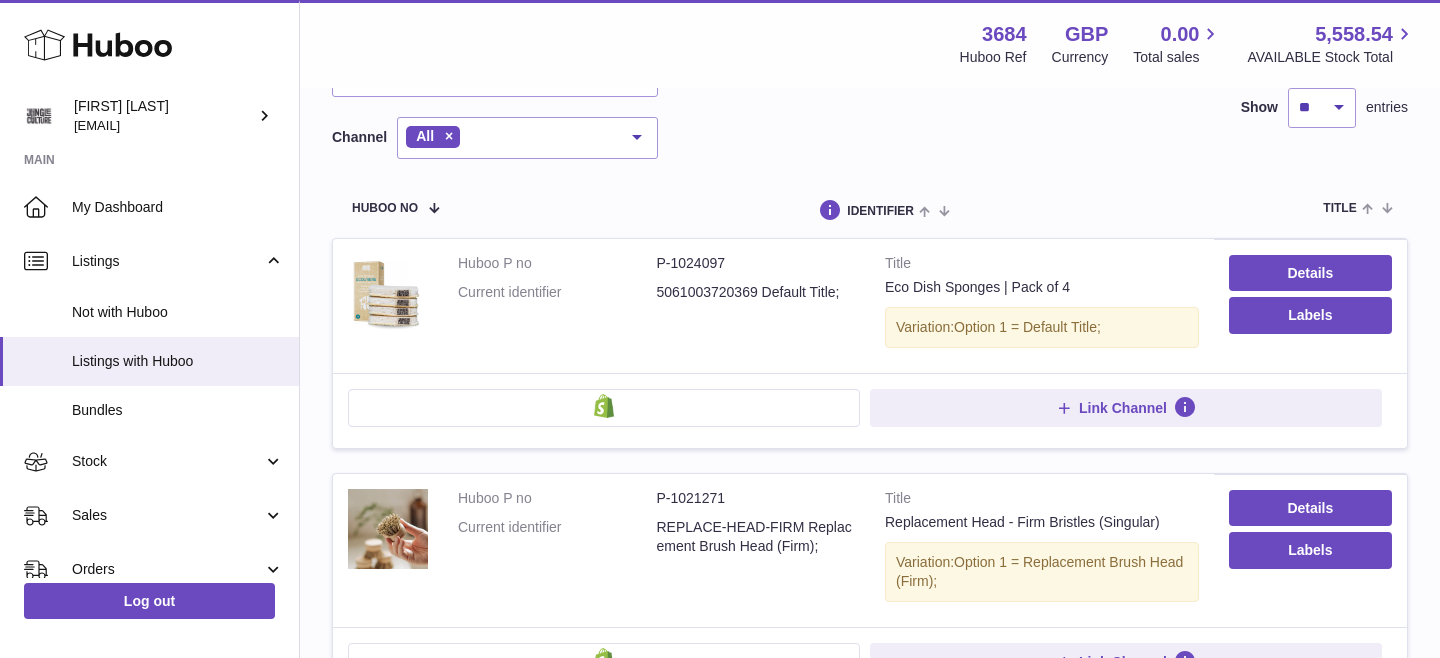 scroll, scrollTop: 0, scrollLeft: 0, axis: both 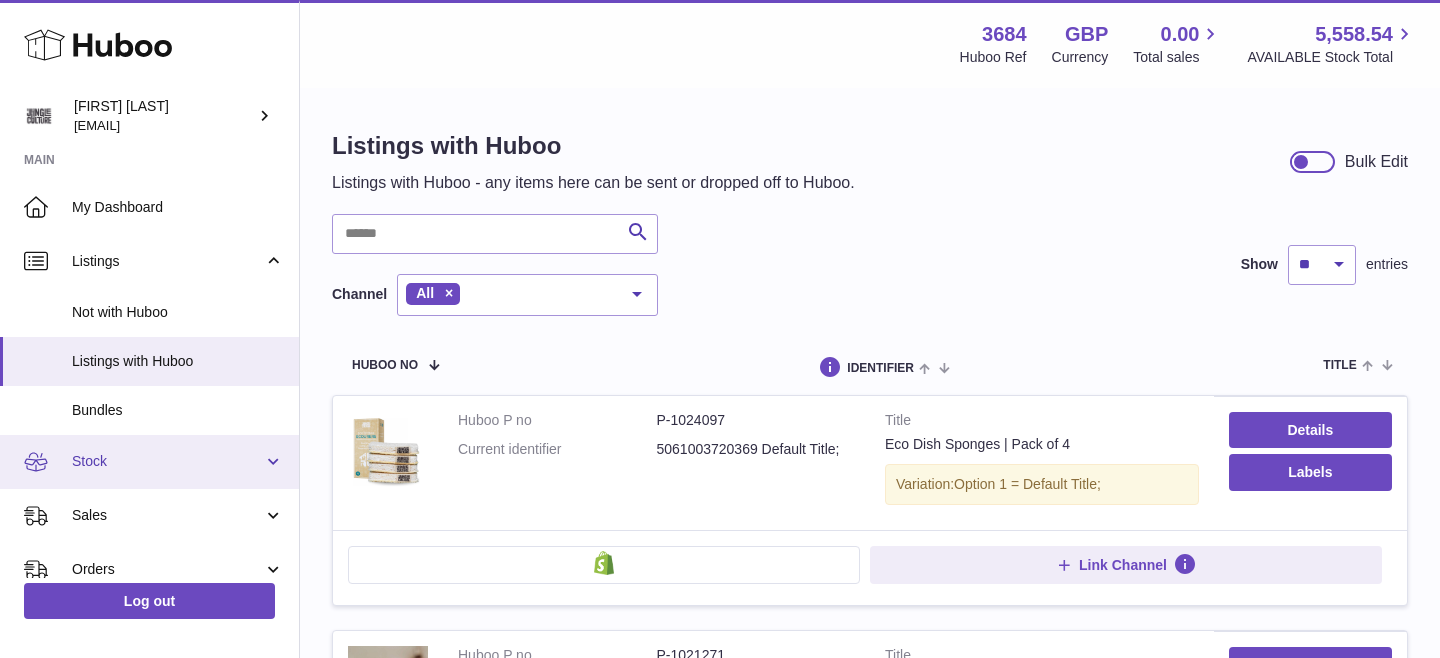 click on "Stock" at bounding box center [149, 462] 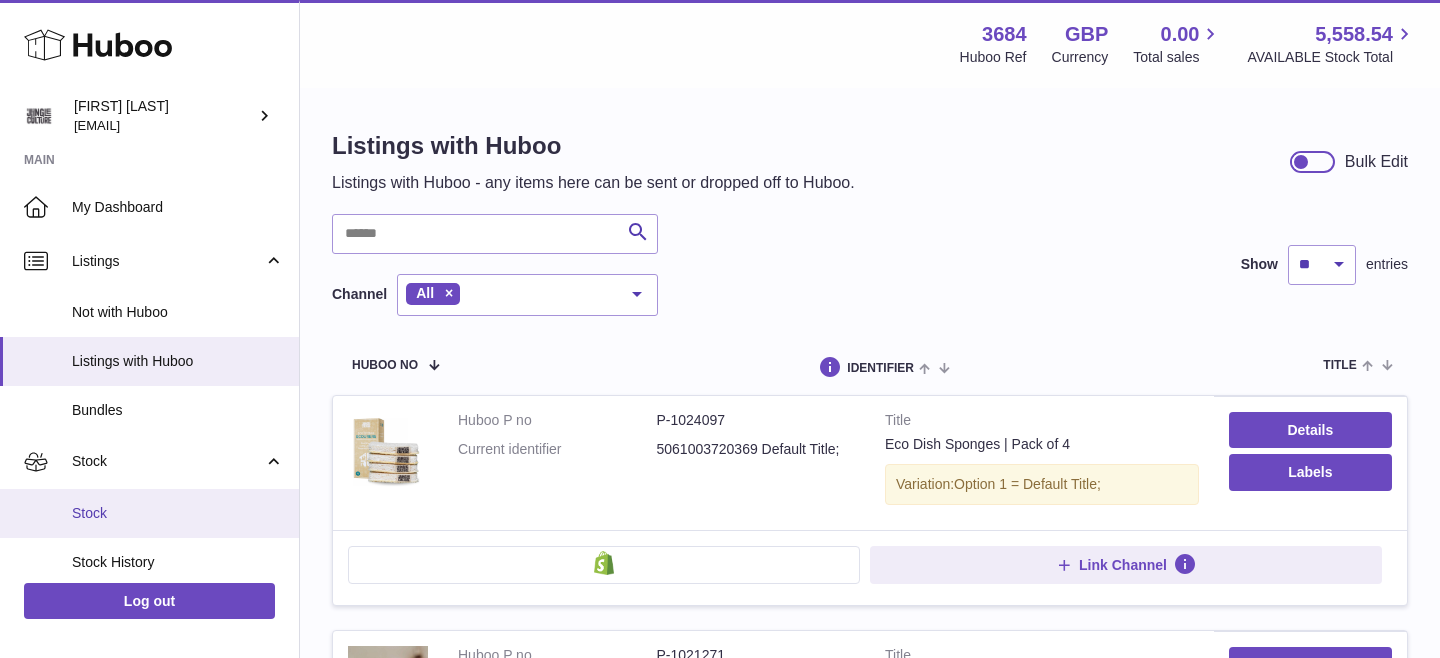 click on "Stock" at bounding box center [178, 513] 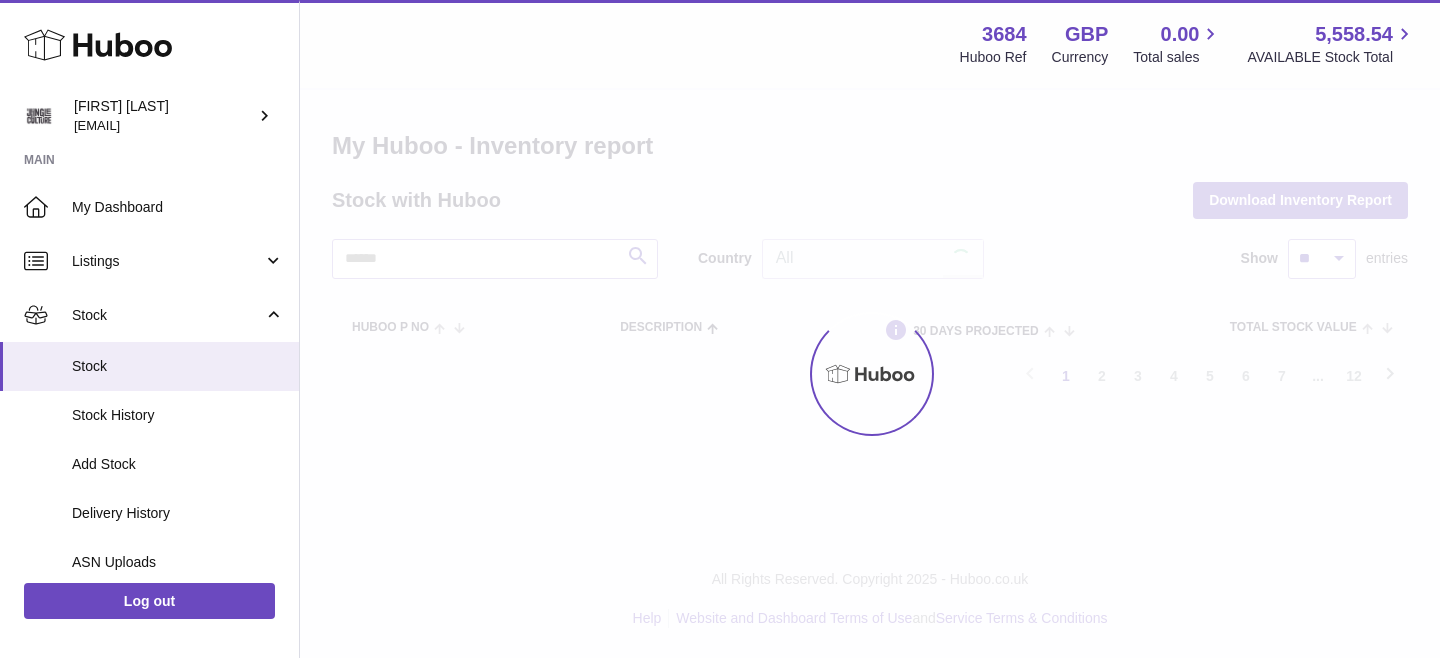 scroll, scrollTop: 0, scrollLeft: 0, axis: both 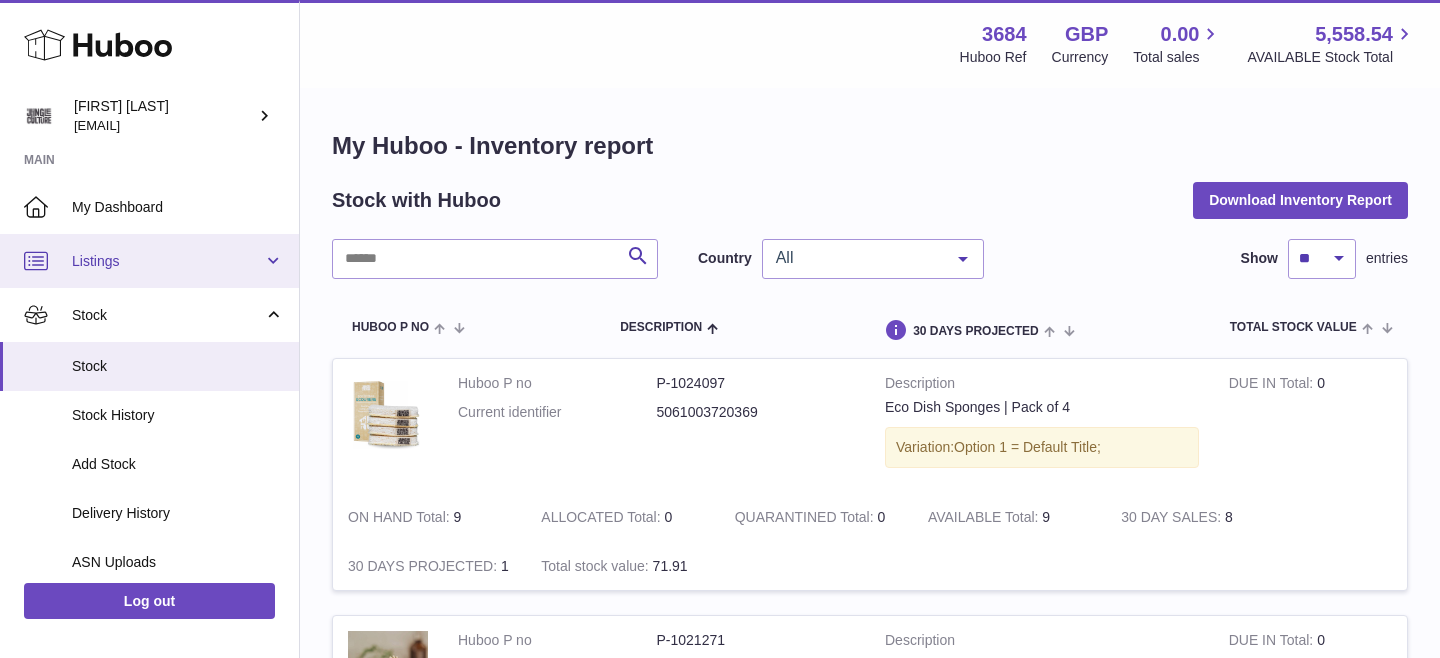 click on "Listings" at bounding box center [167, 261] 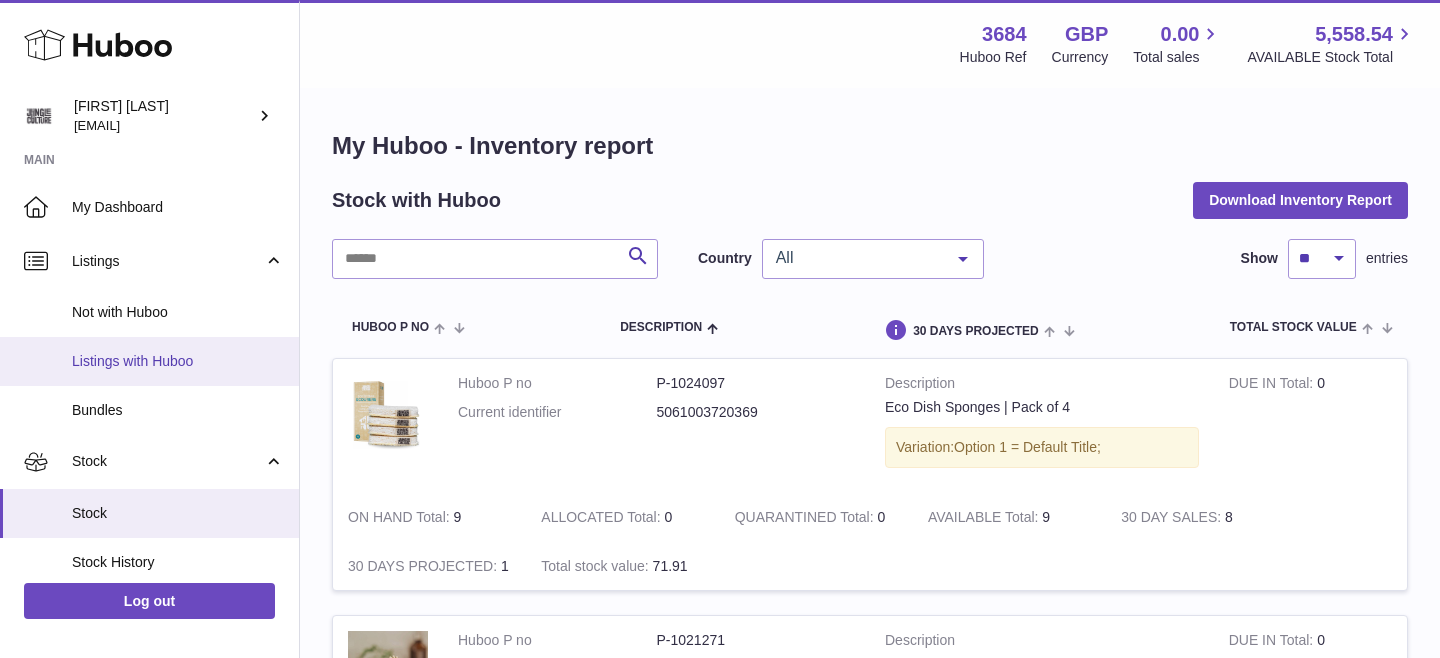 click on "Listings with Huboo" at bounding box center (178, 361) 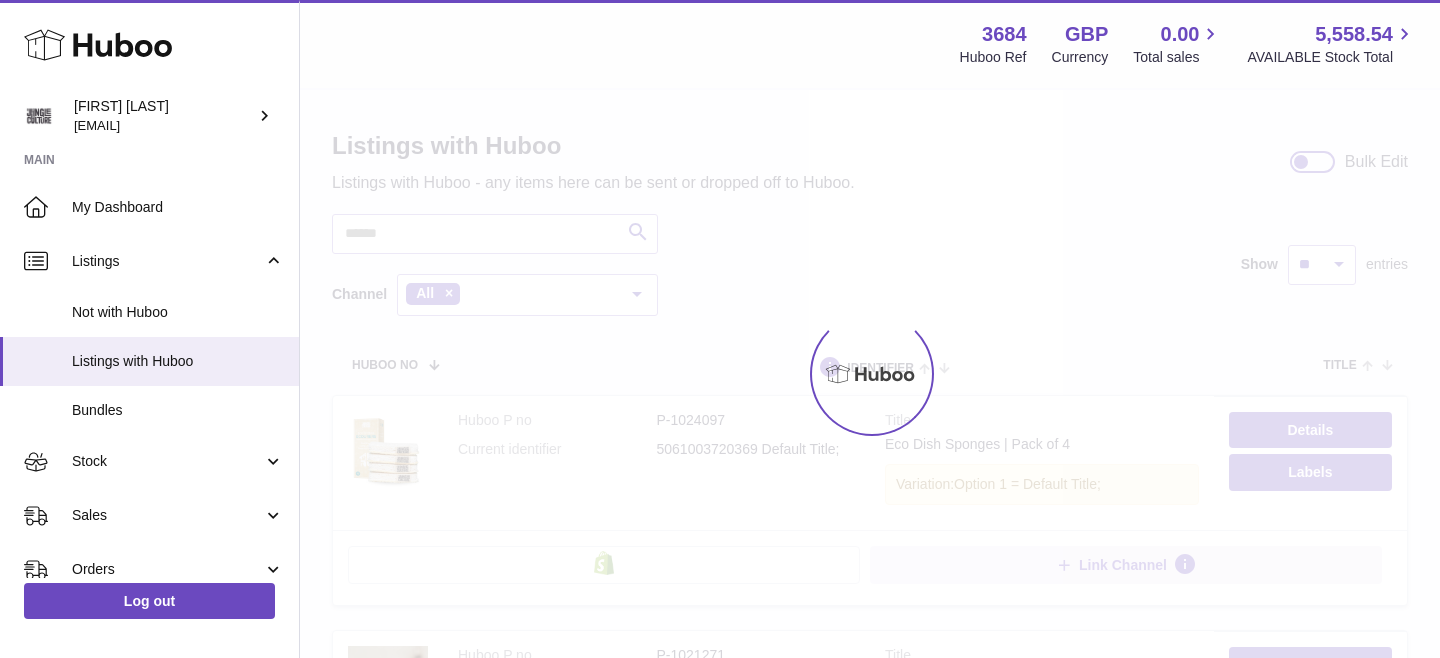 scroll, scrollTop: 0, scrollLeft: 0, axis: both 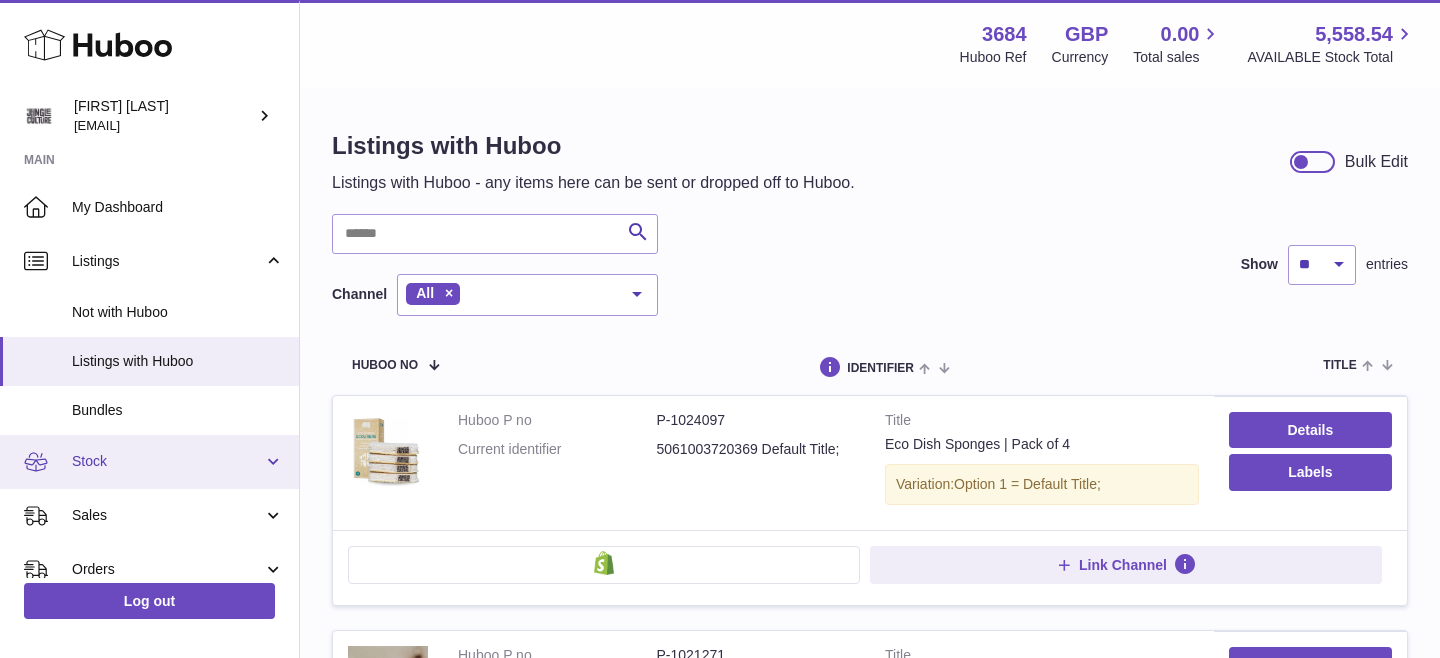 click on "Stock" at bounding box center [167, 461] 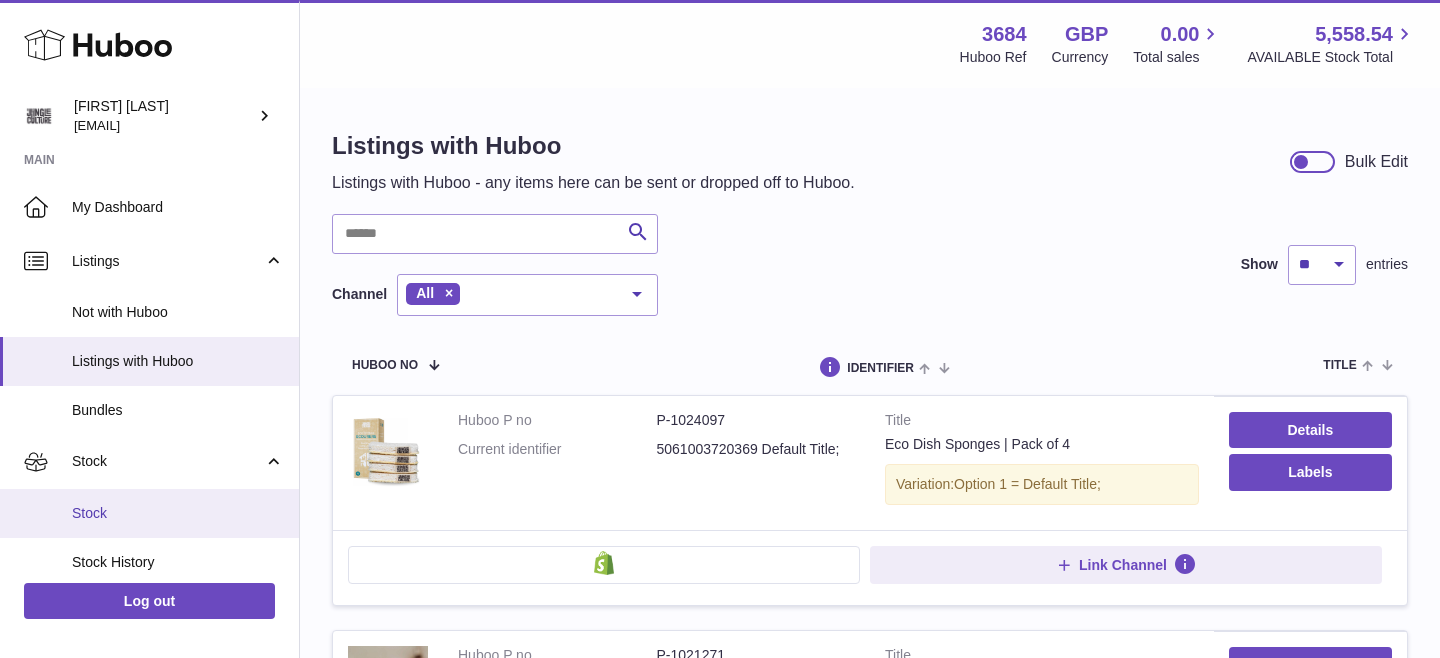 click on "Stock" at bounding box center (149, 513) 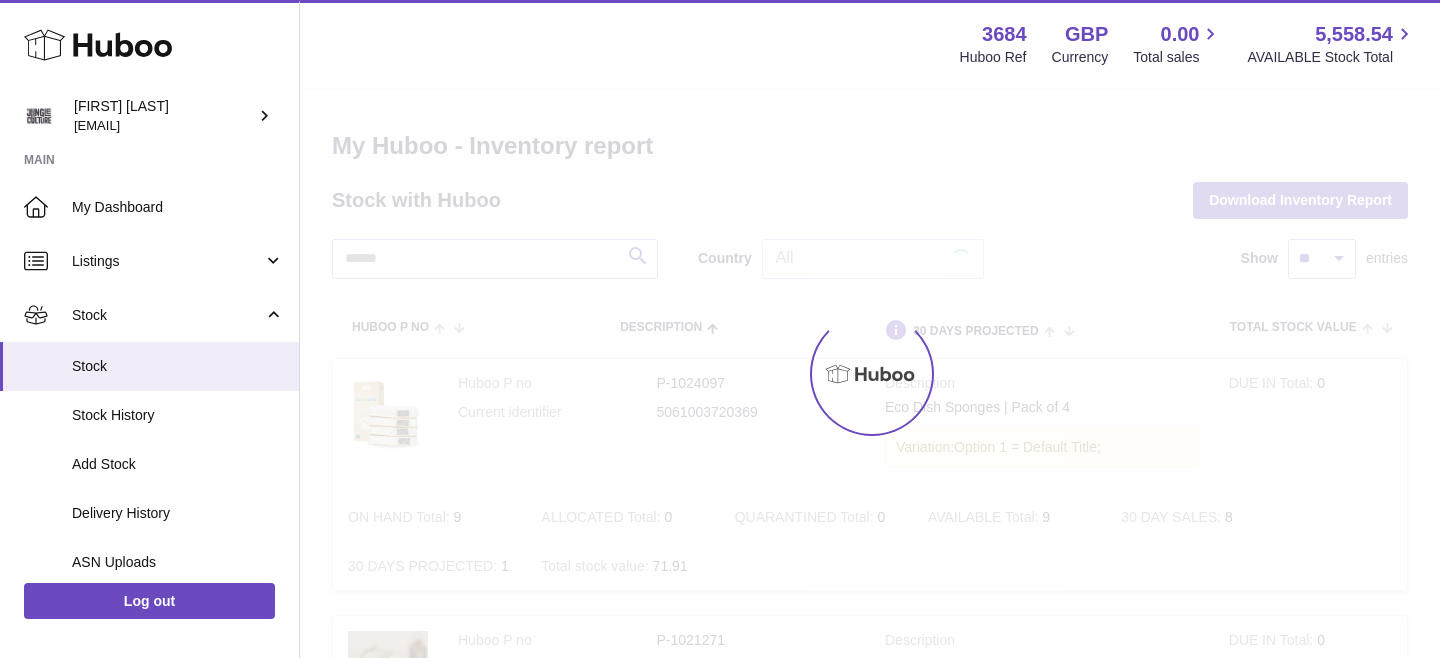 scroll, scrollTop: 0, scrollLeft: 0, axis: both 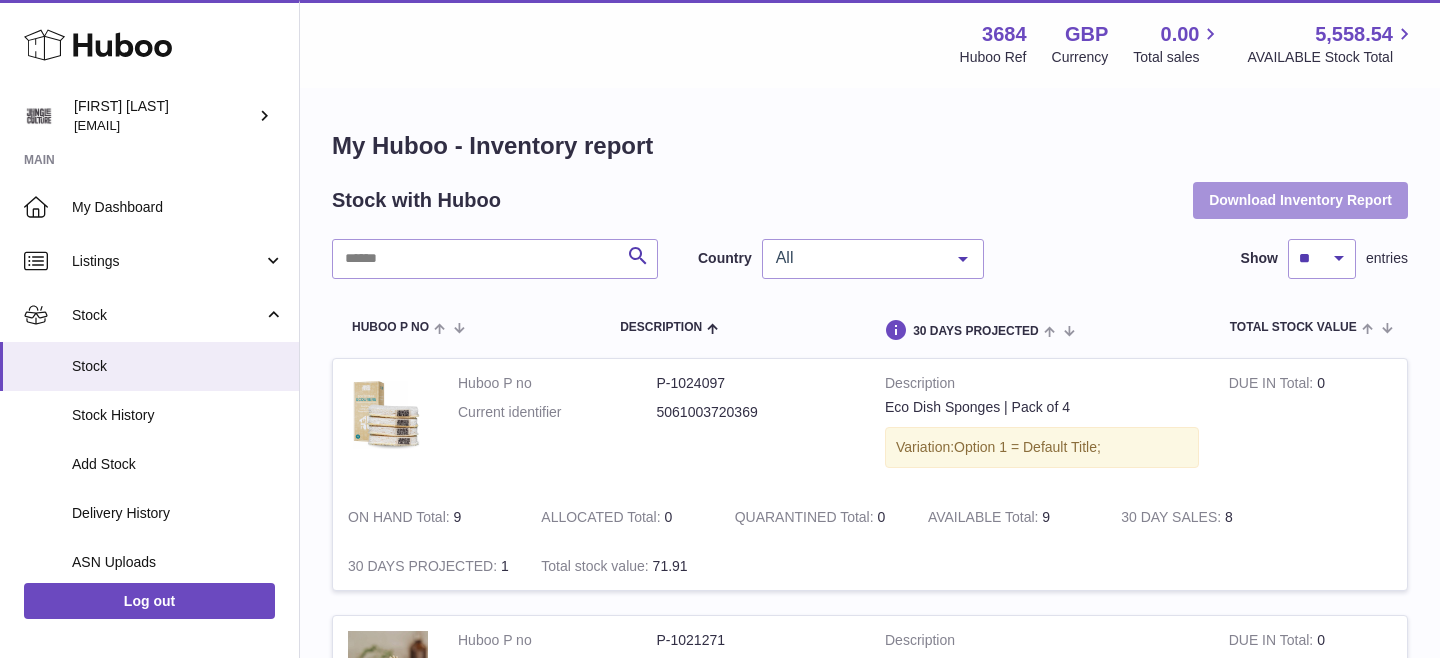 click on "Download Inventory Report" at bounding box center [1300, 200] 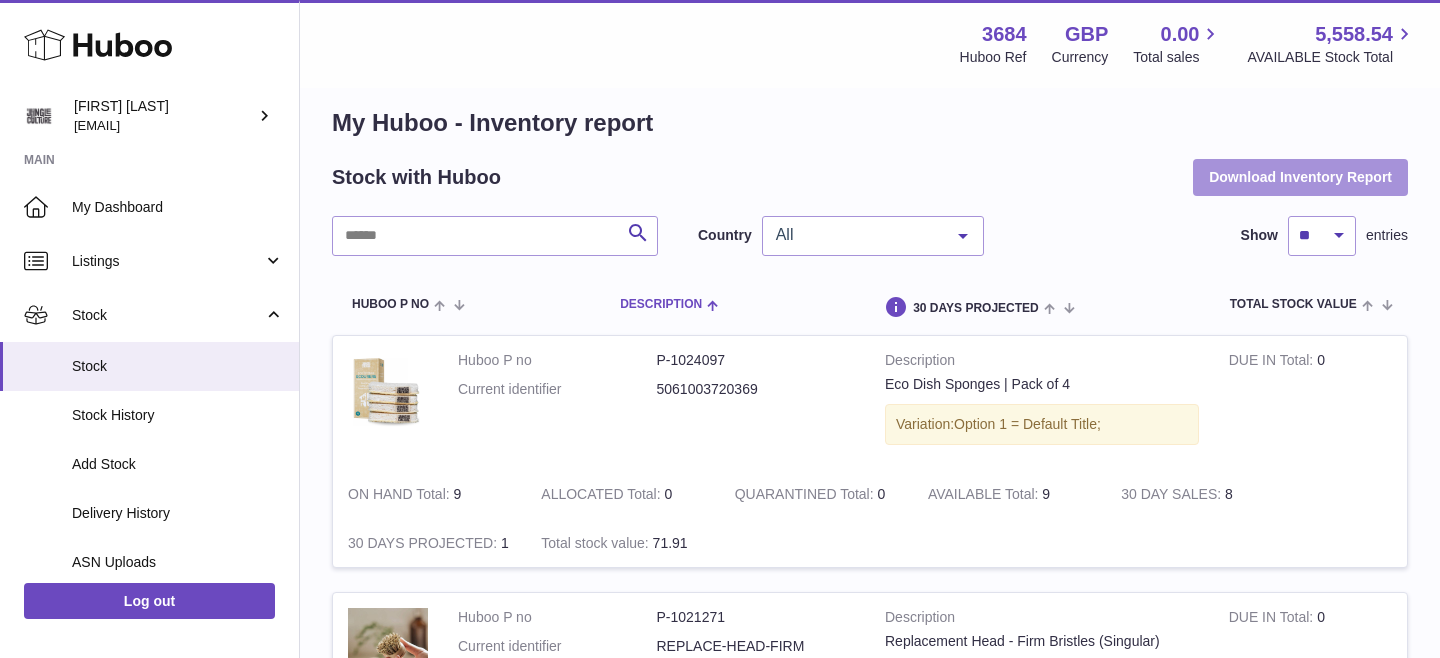 scroll, scrollTop: 32, scrollLeft: 0, axis: vertical 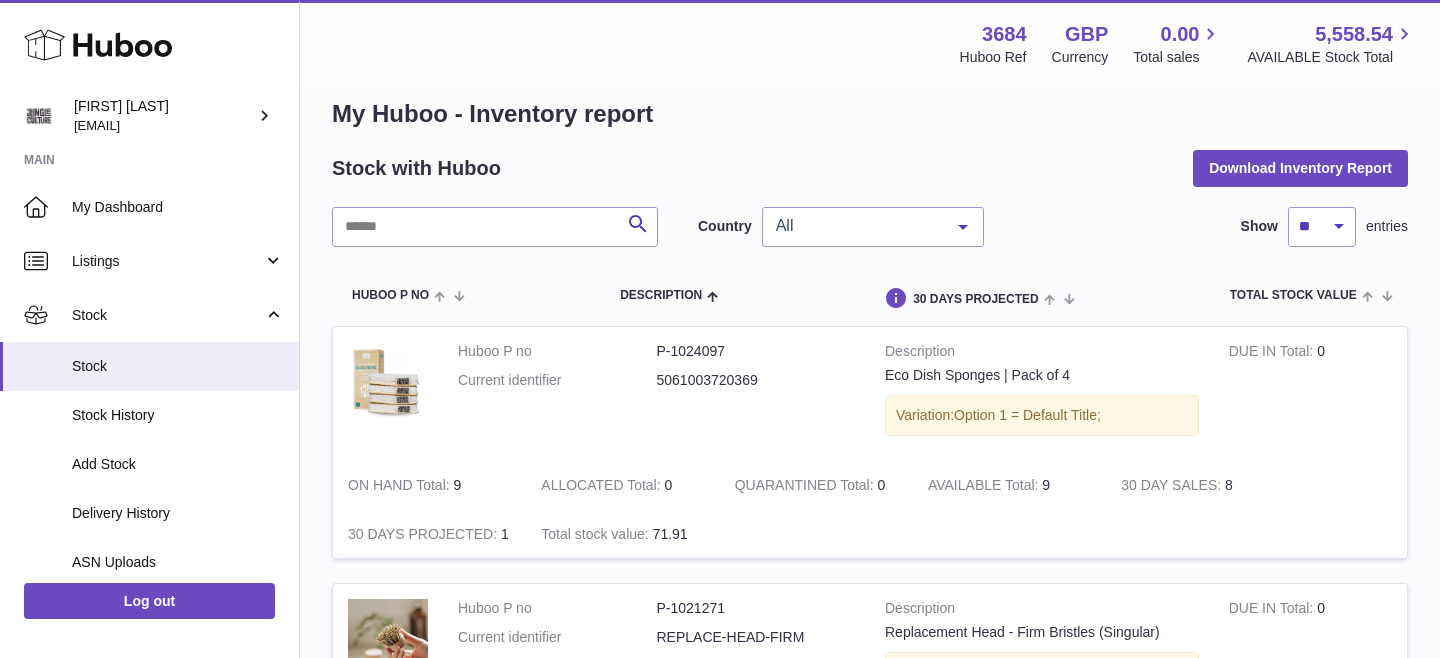 click on "P-1024097" at bounding box center [756, 351] 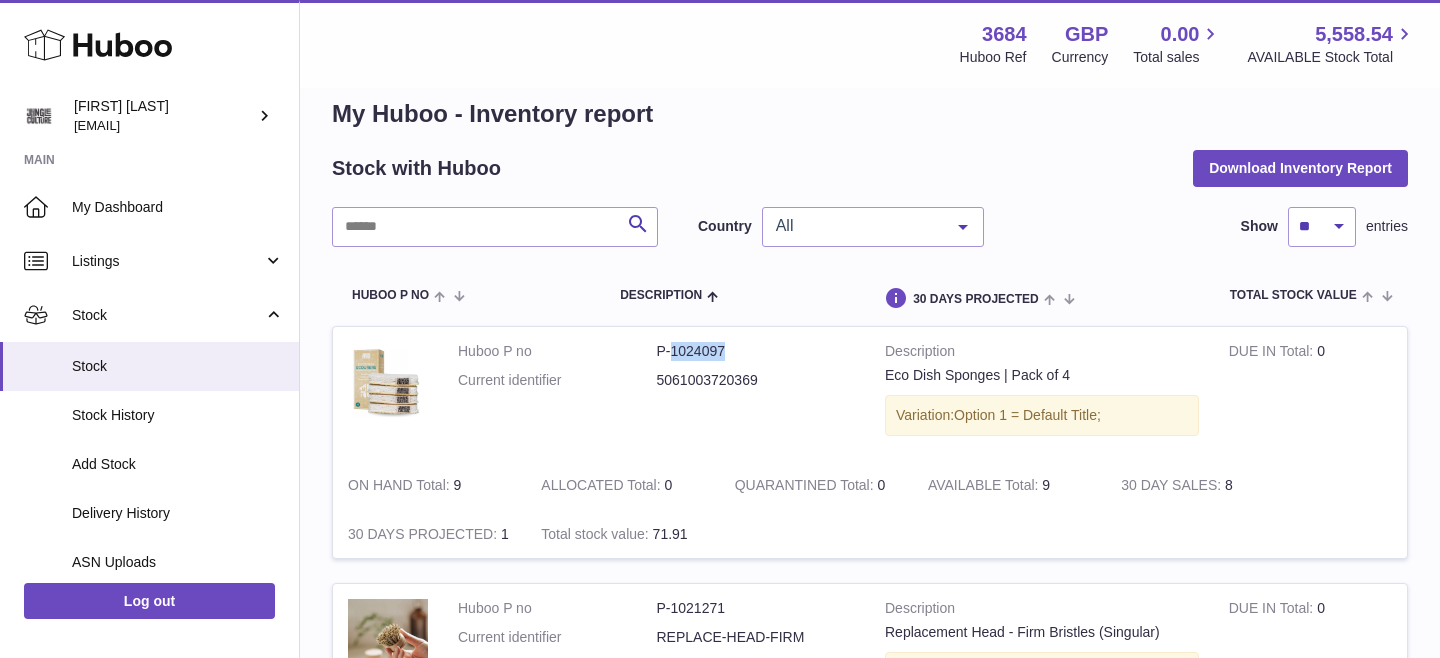copy on "1024097" 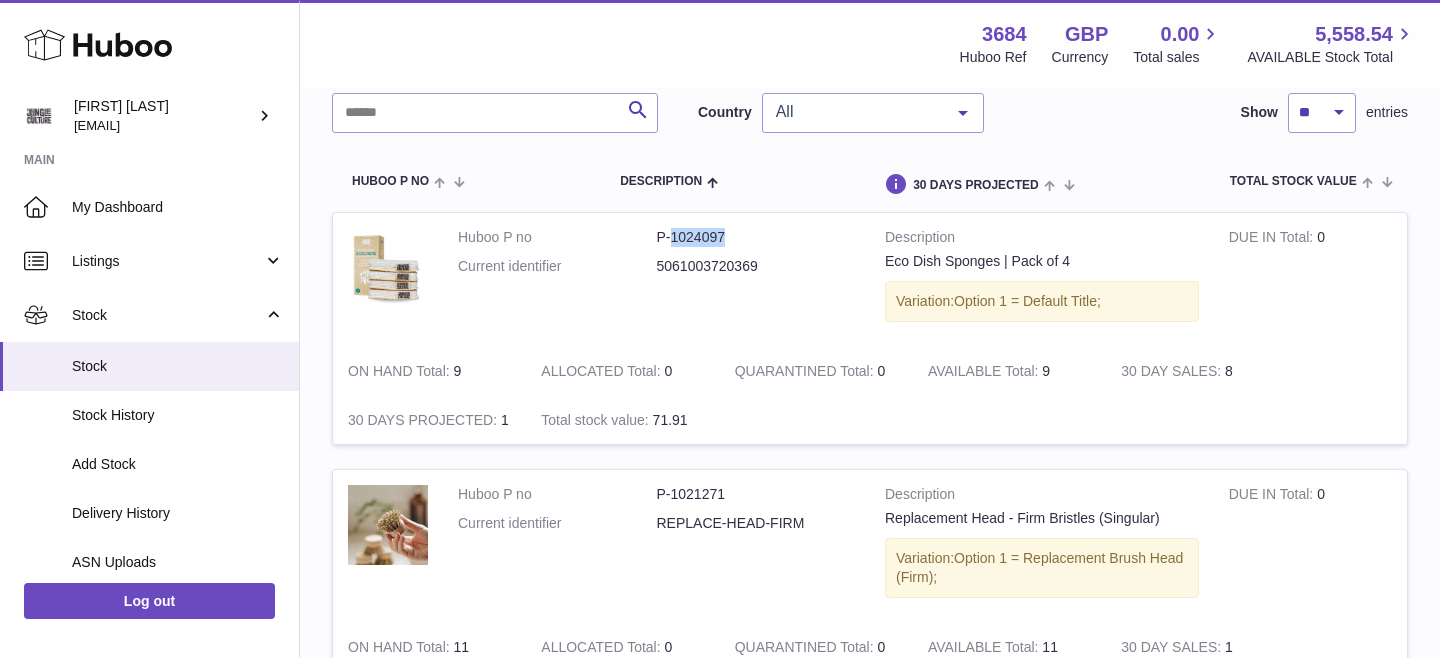 scroll, scrollTop: 263, scrollLeft: 0, axis: vertical 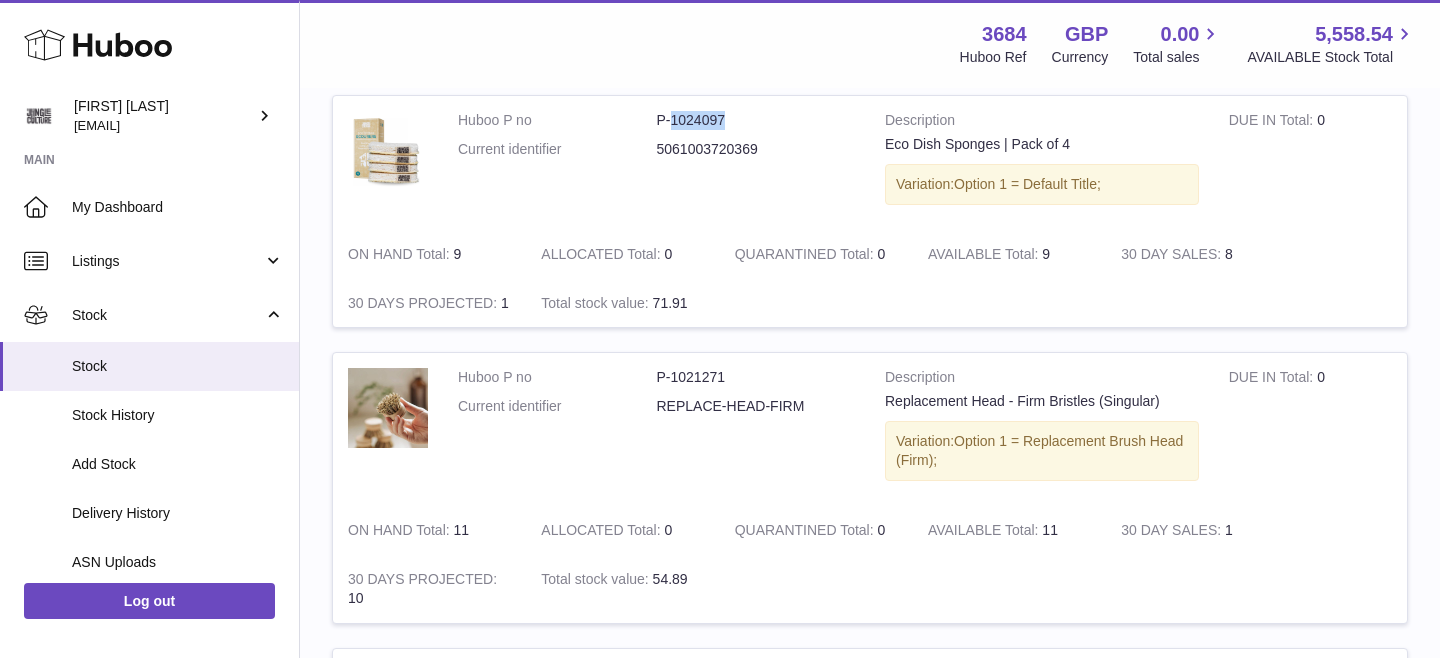 click on "P-1021271" at bounding box center [756, 377] 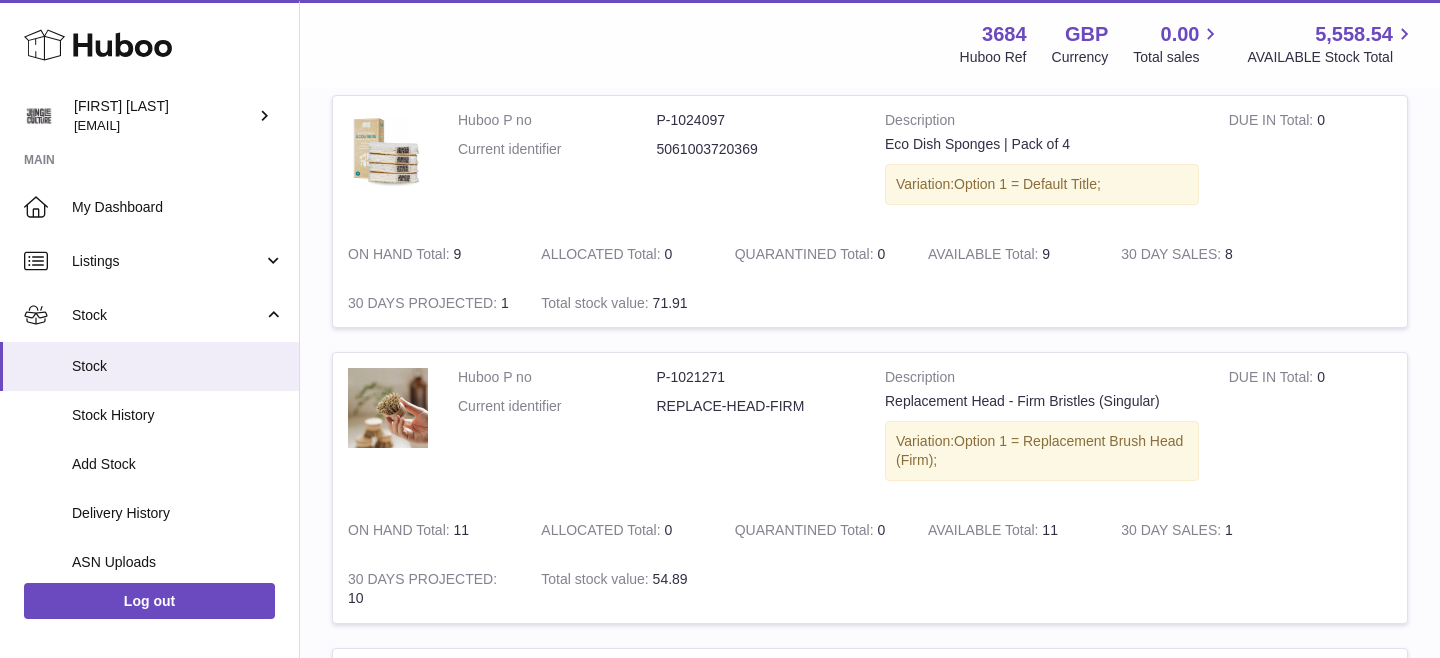 click on "P-1021271" at bounding box center [756, 377] 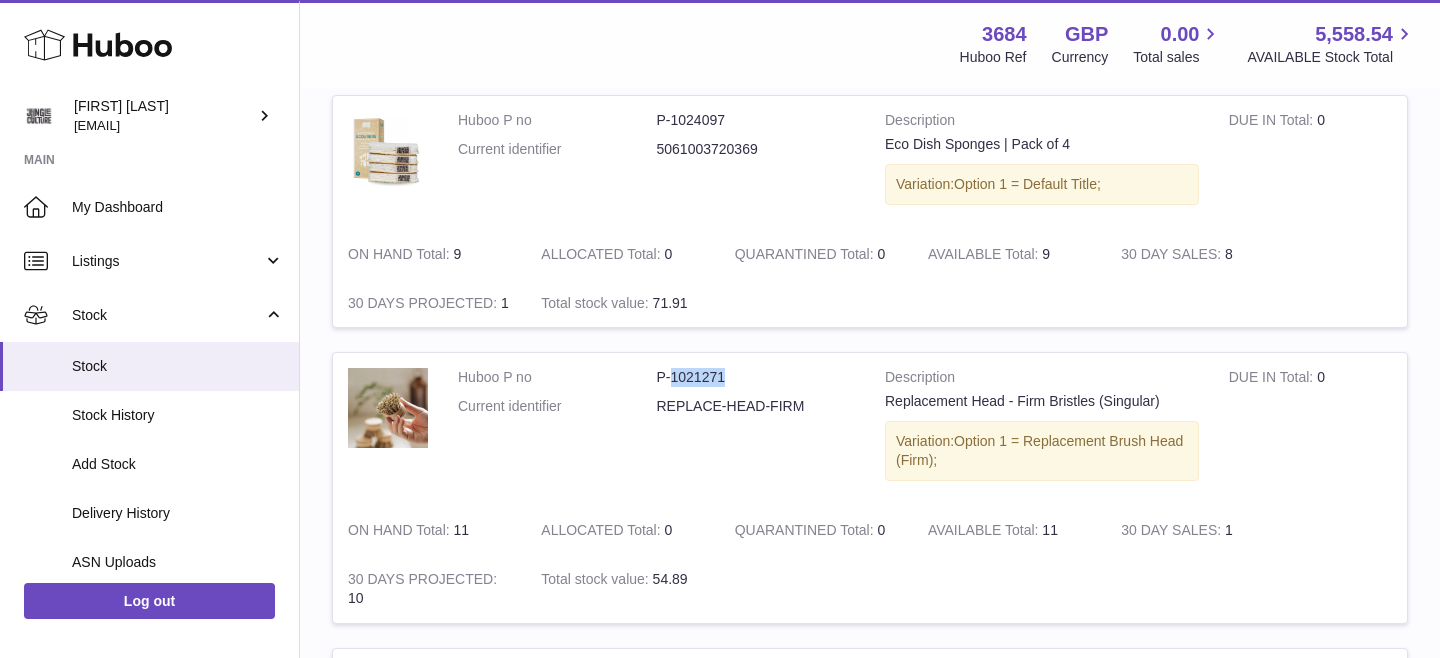 copy on "1021271" 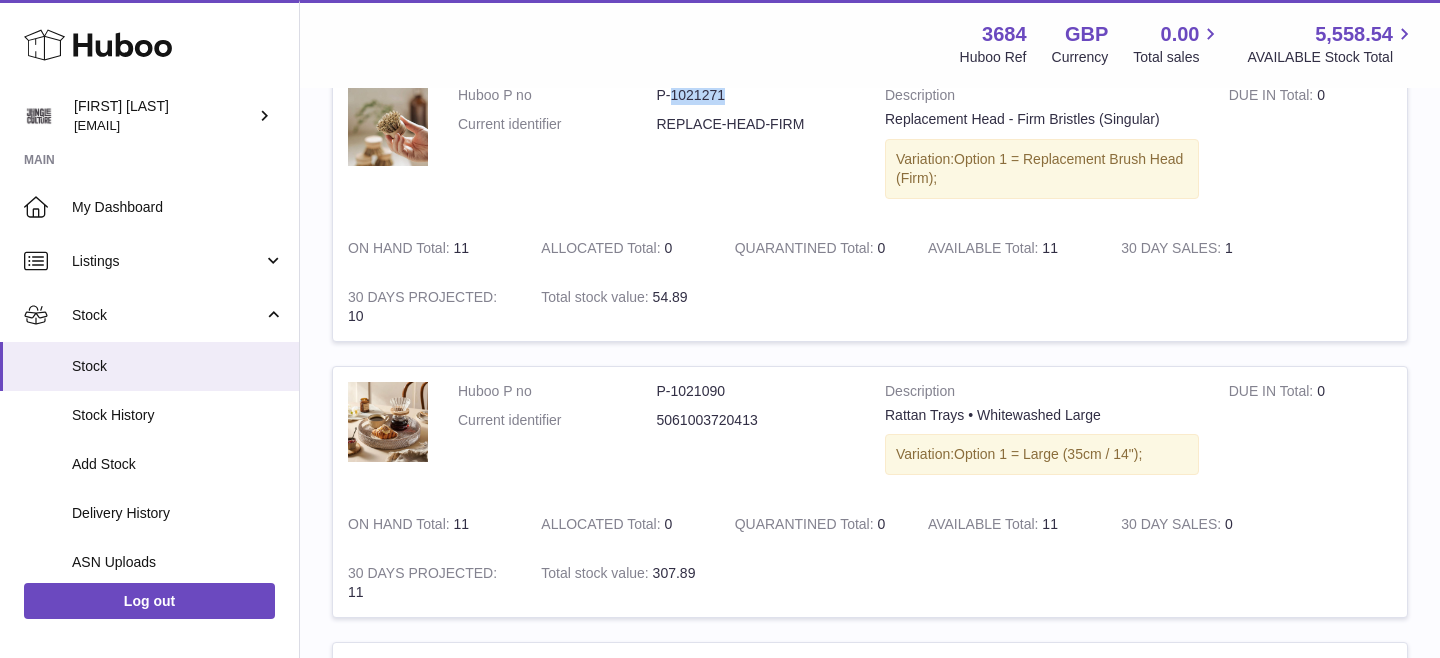 scroll, scrollTop: 564, scrollLeft: 0, axis: vertical 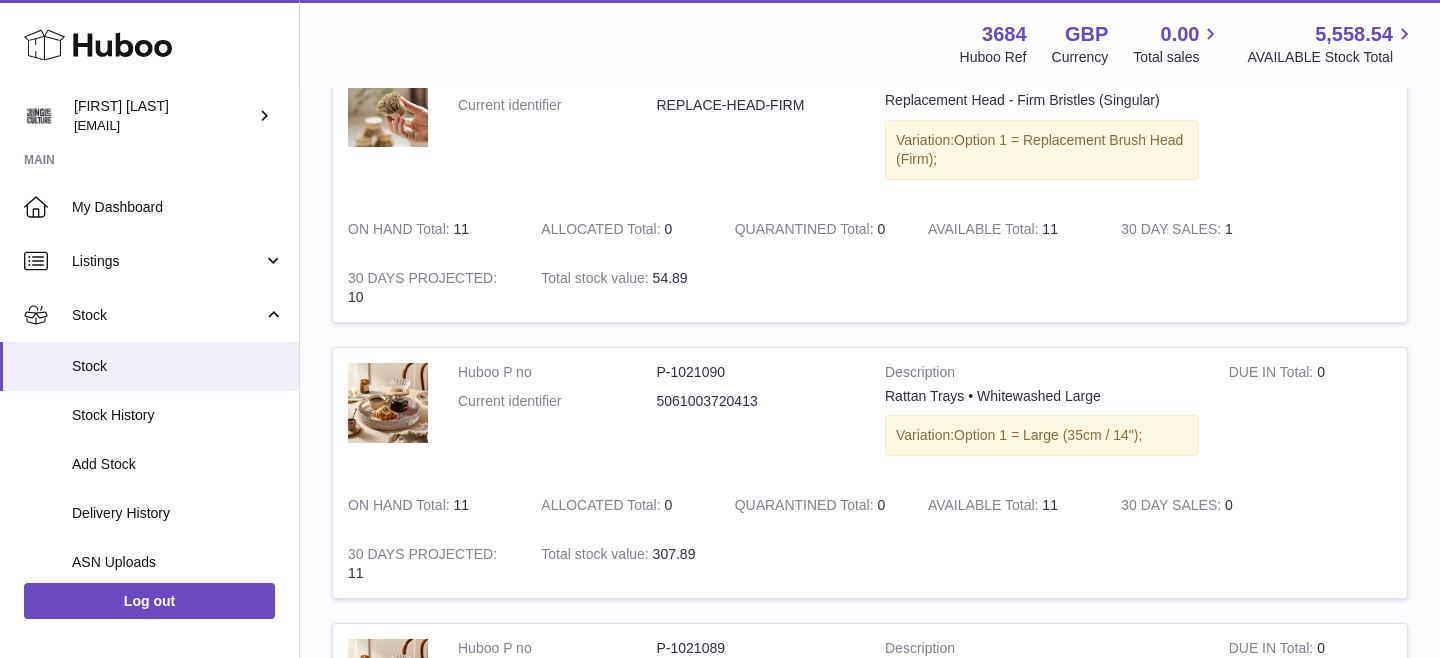 click on "P-1021090" at bounding box center [756, 372] 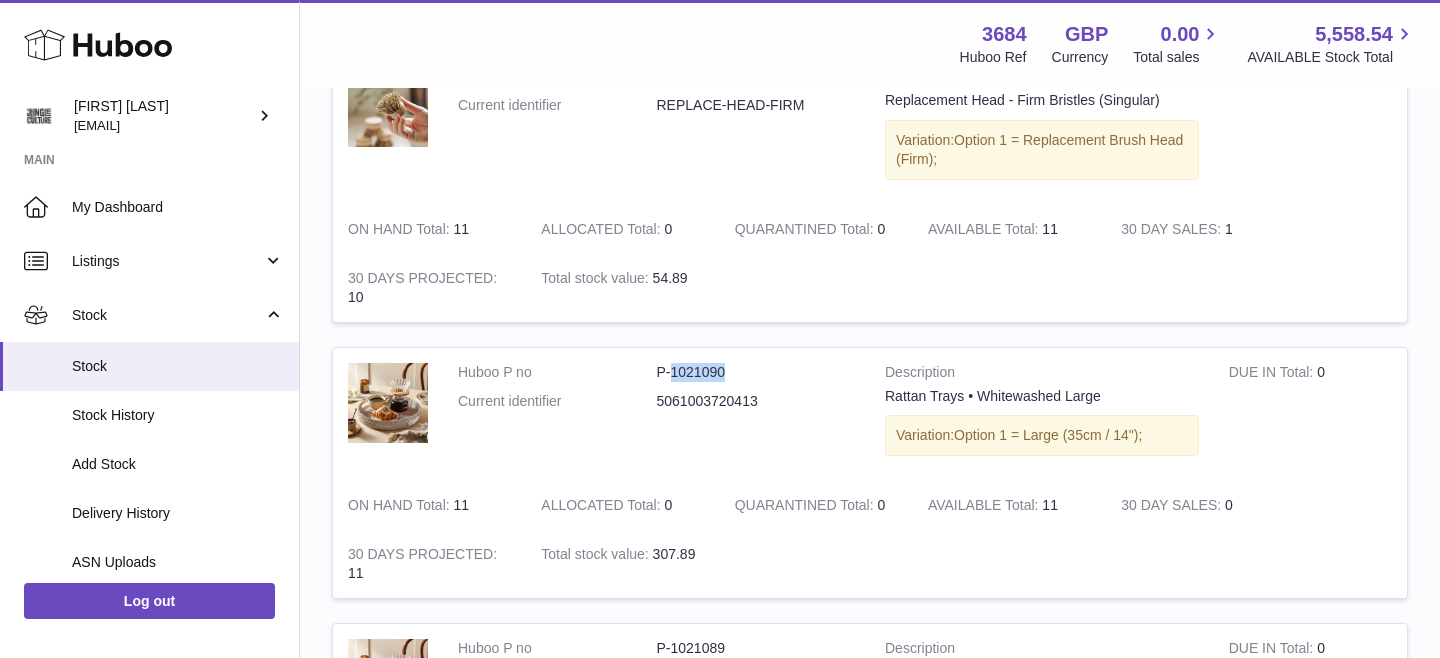 click on "P-1021090" at bounding box center [756, 372] 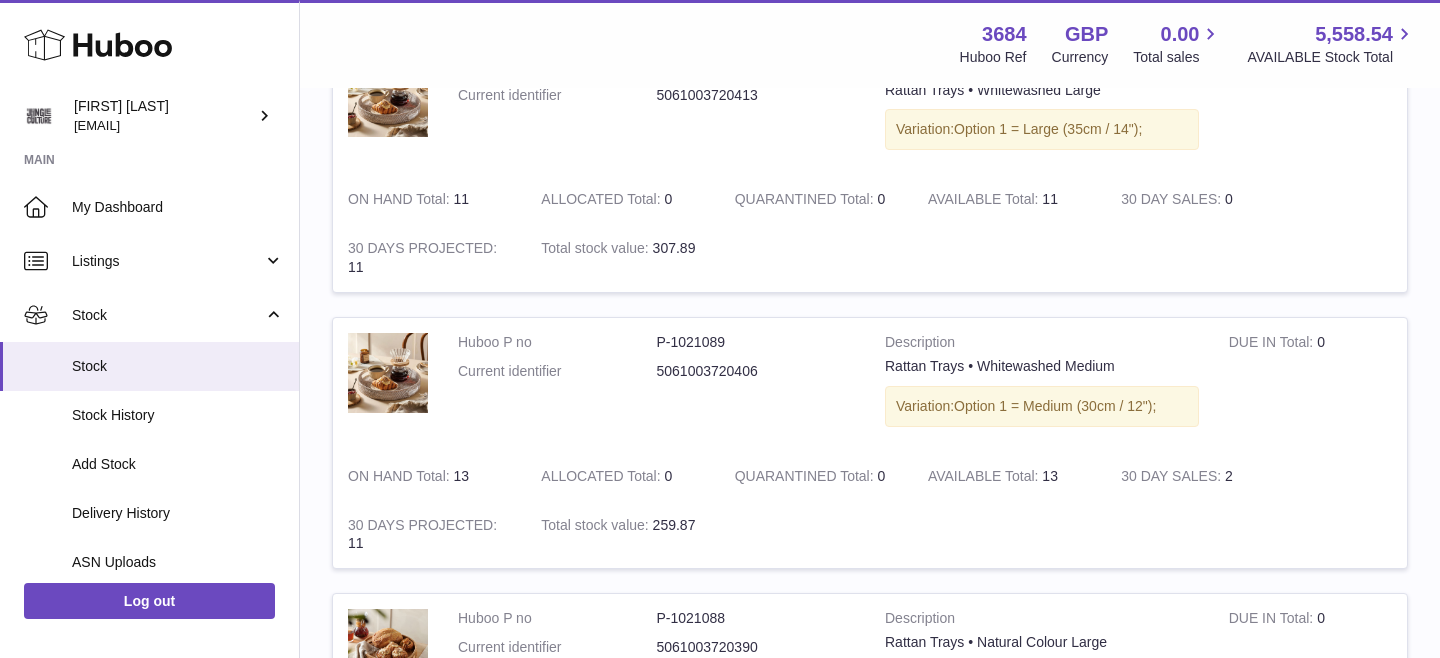 scroll, scrollTop: 881, scrollLeft: 0, axis: vertical 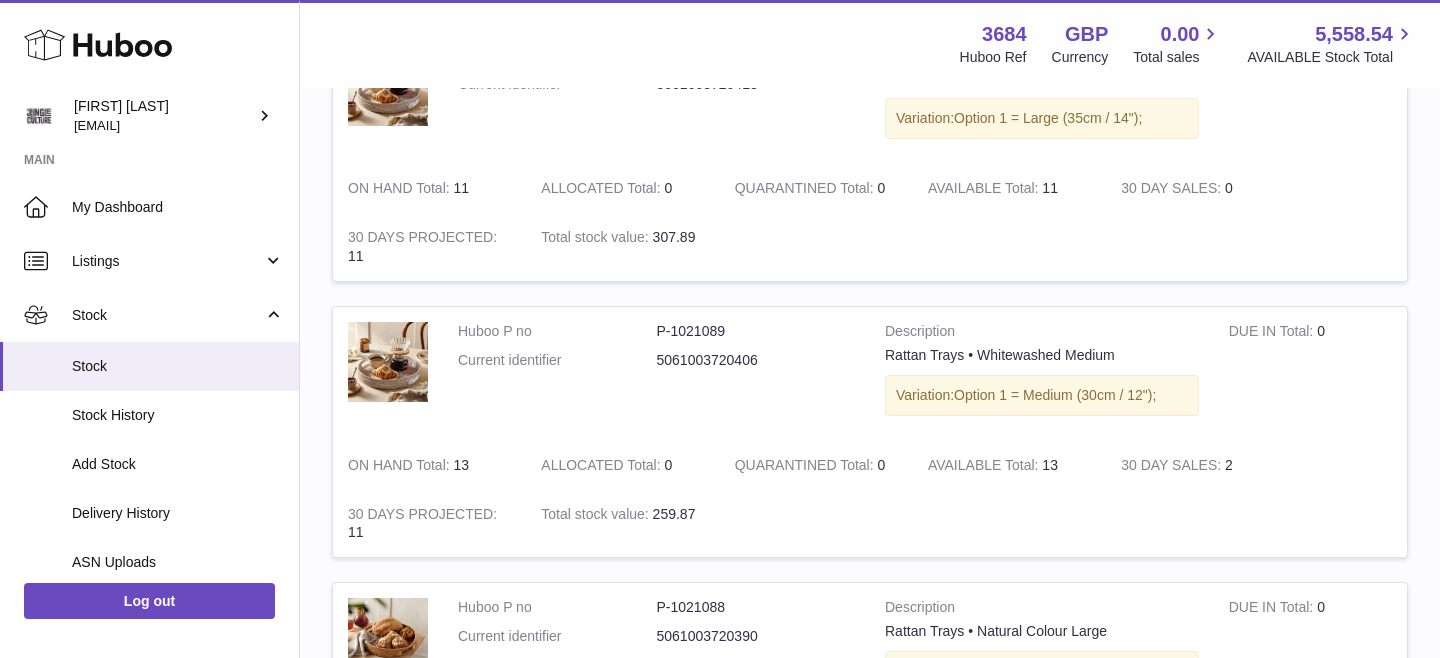click on "P-1021089" at bounding box center (756, 331) 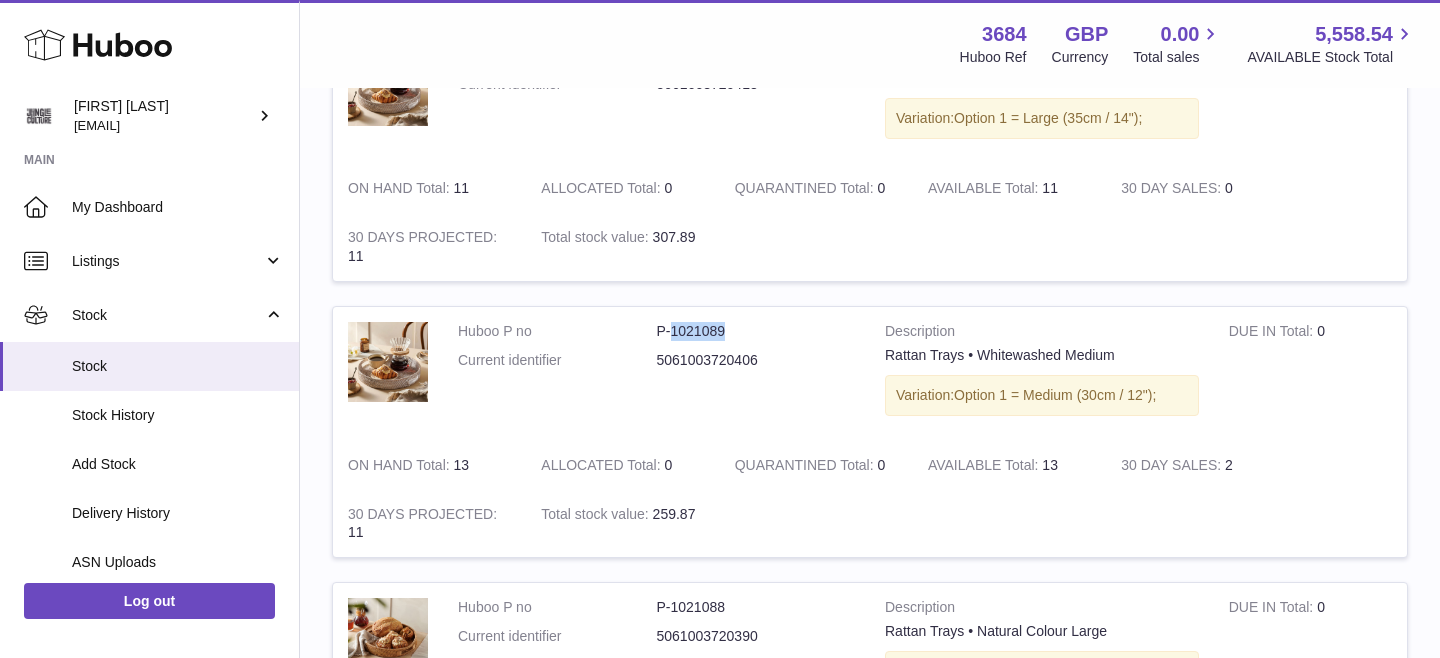 copy on "1021089" 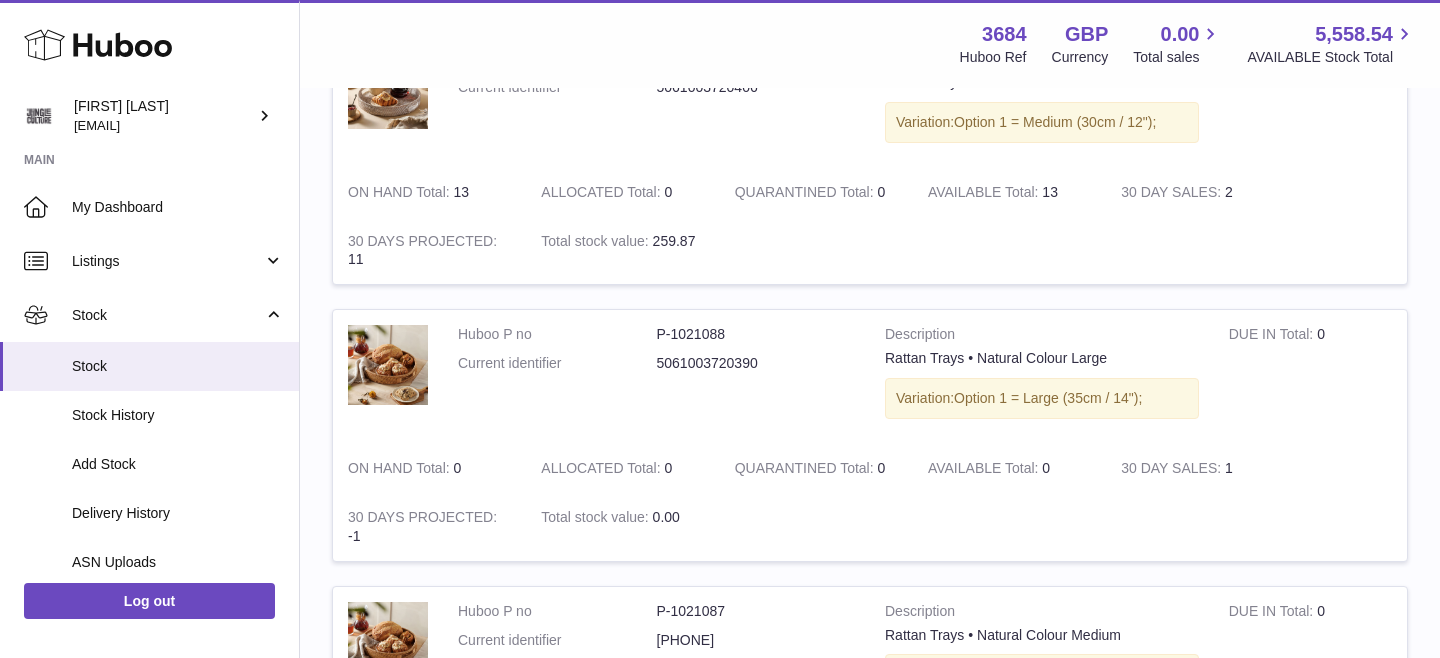 scroll, scrollTop: 1175, scrollLeft: 0, axis: vertical 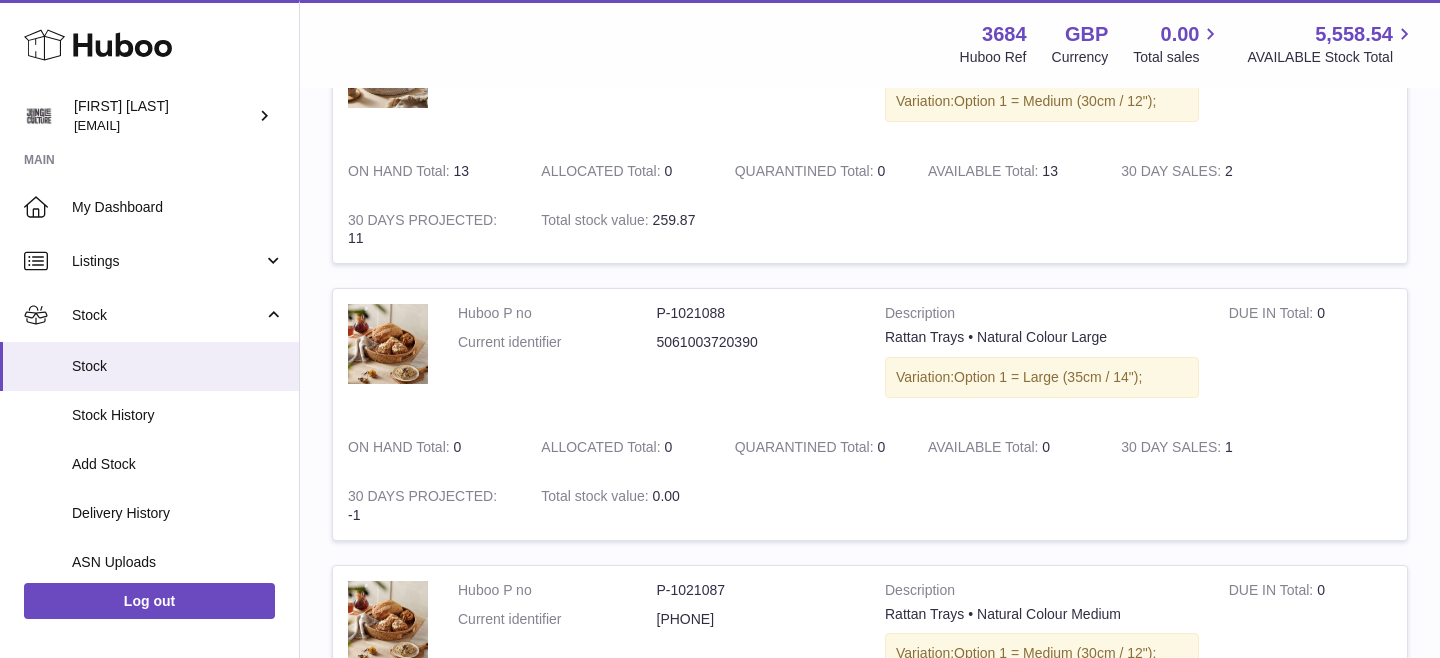 click on "P-1021088" at bounding box center (756, 313) 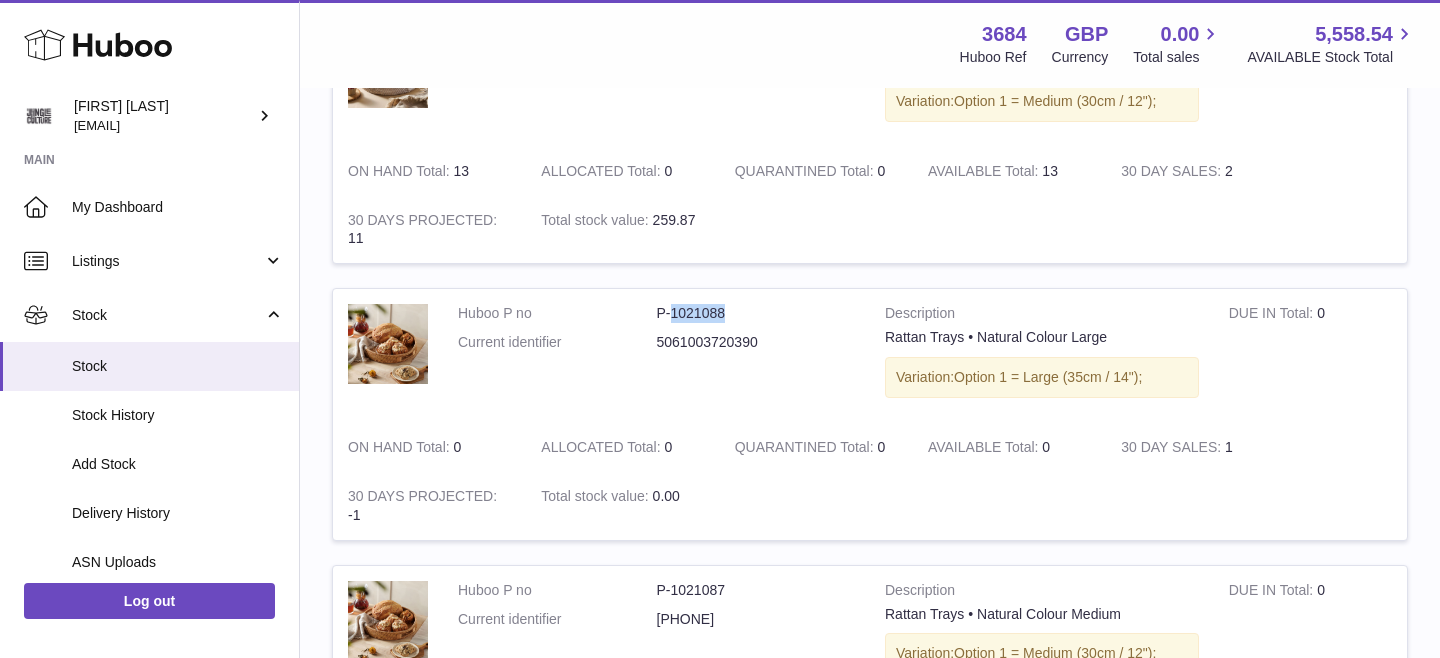 copy on "1021088" 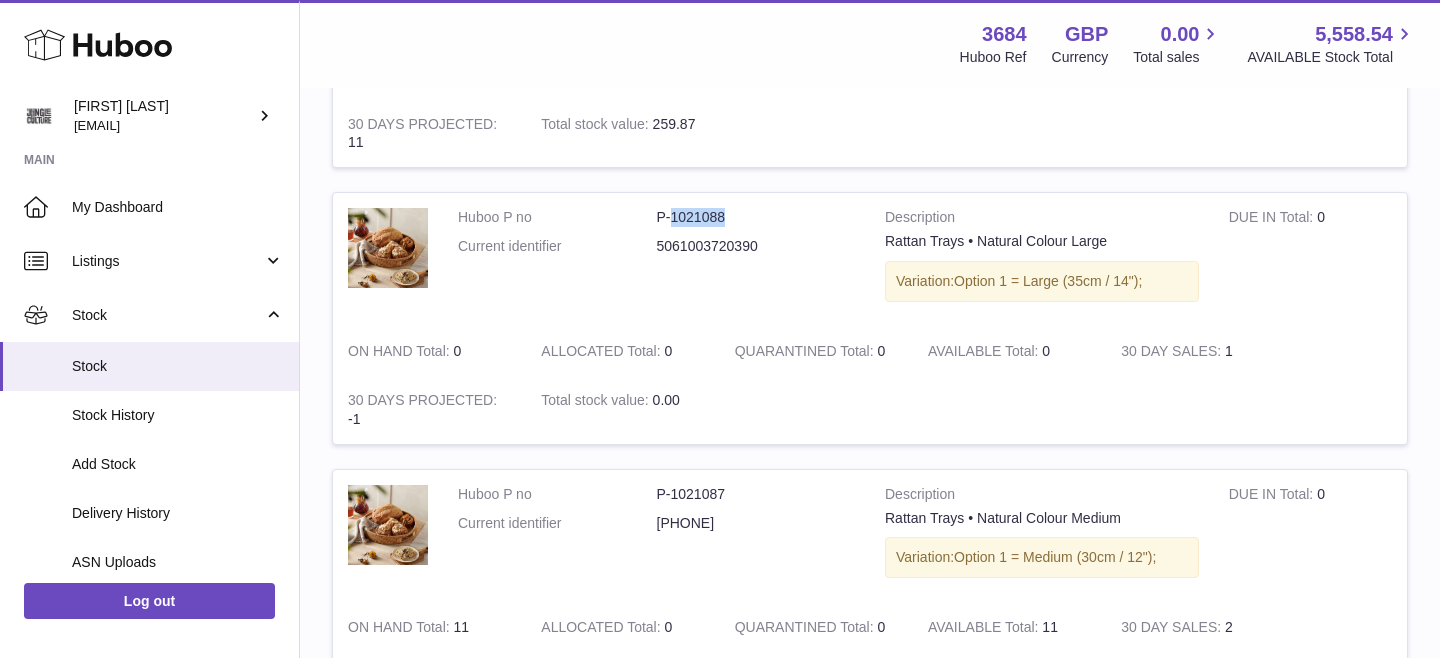 scroll, scrollTop: 1345, scrollLeft: 0, axis: vertical 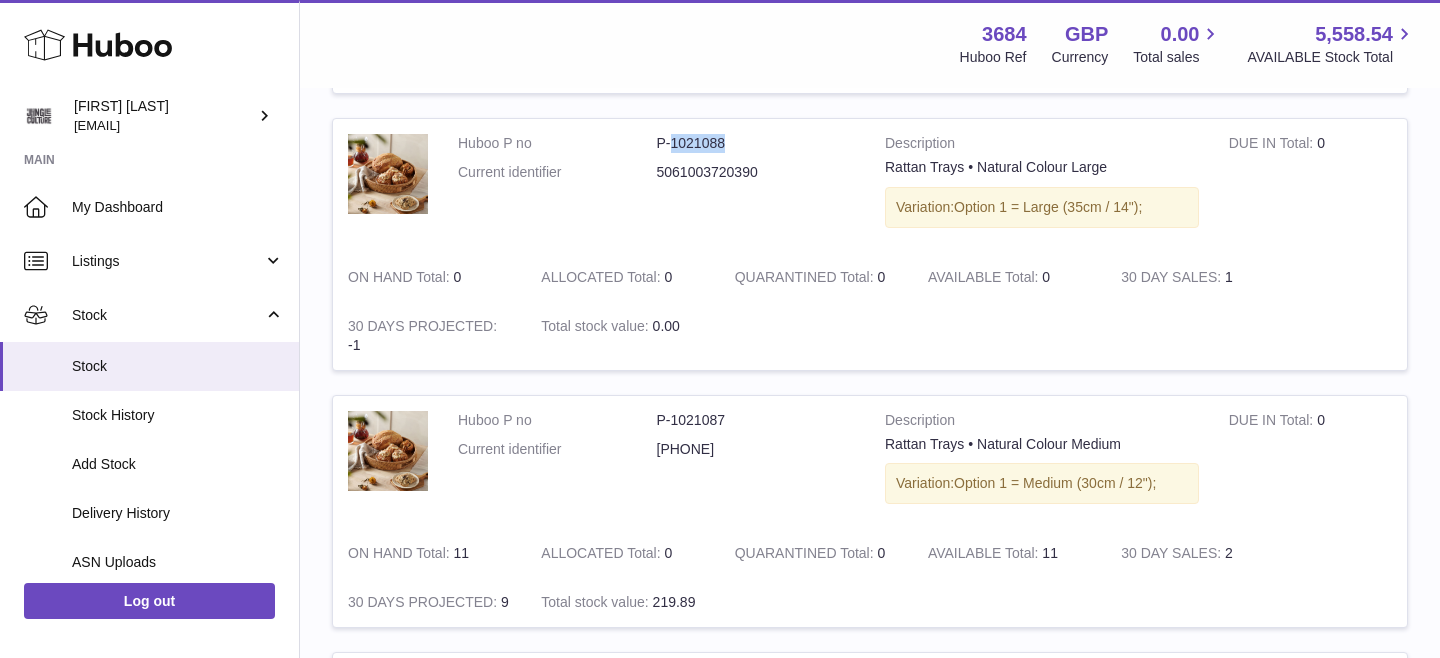 click on "P-1021087" at bounding box center (756, 420) 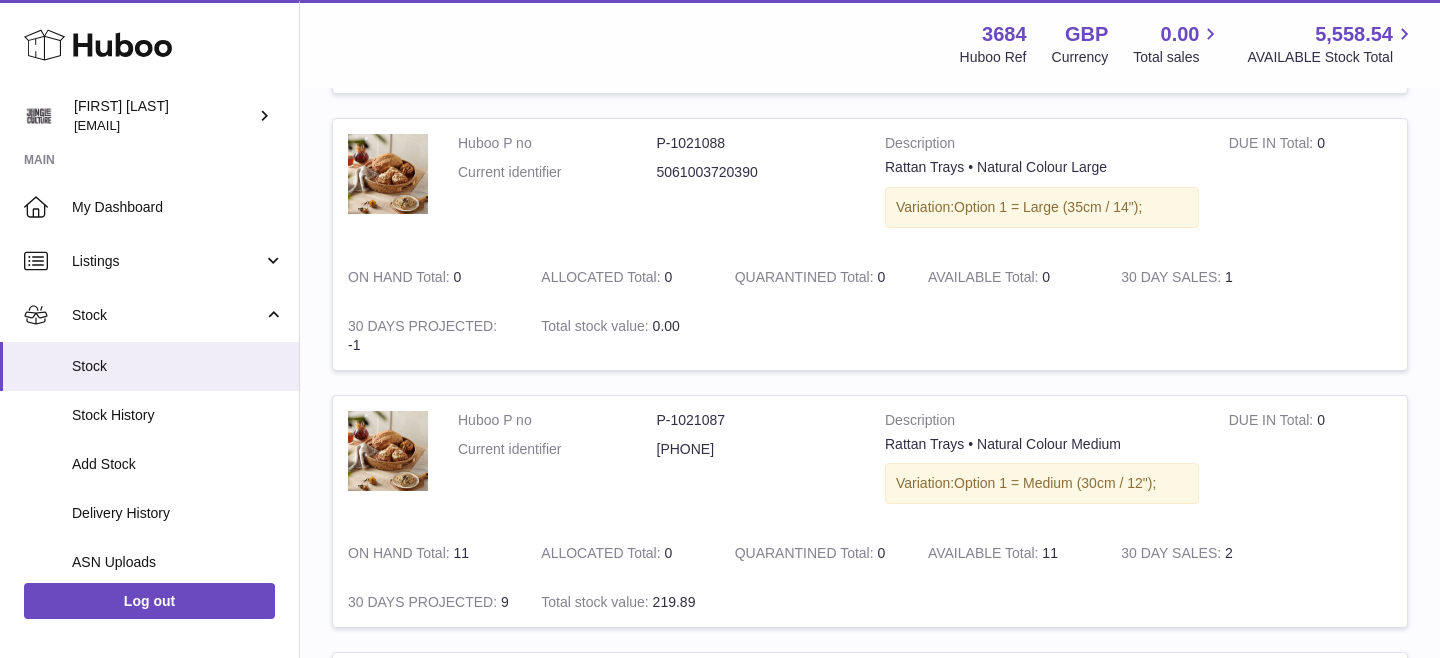 click on "P-1021087" at bounding box center [756, 420] 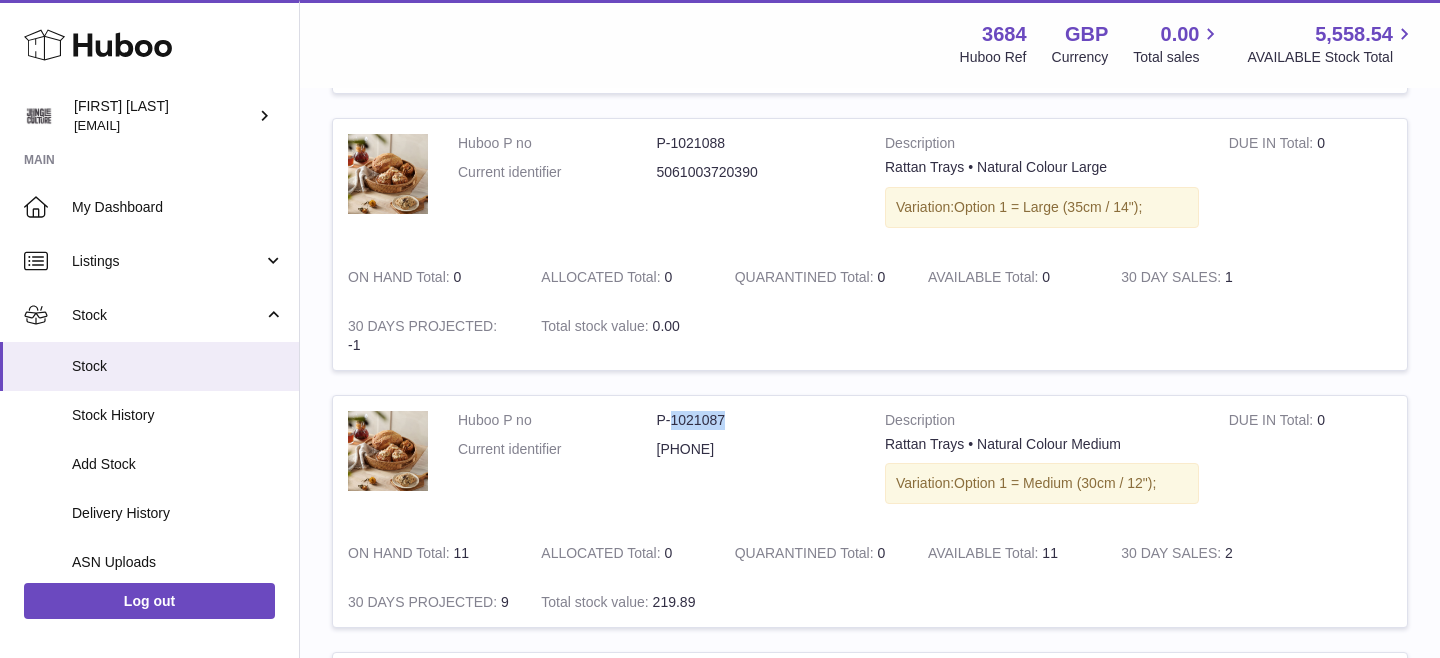 copy on "1021087" 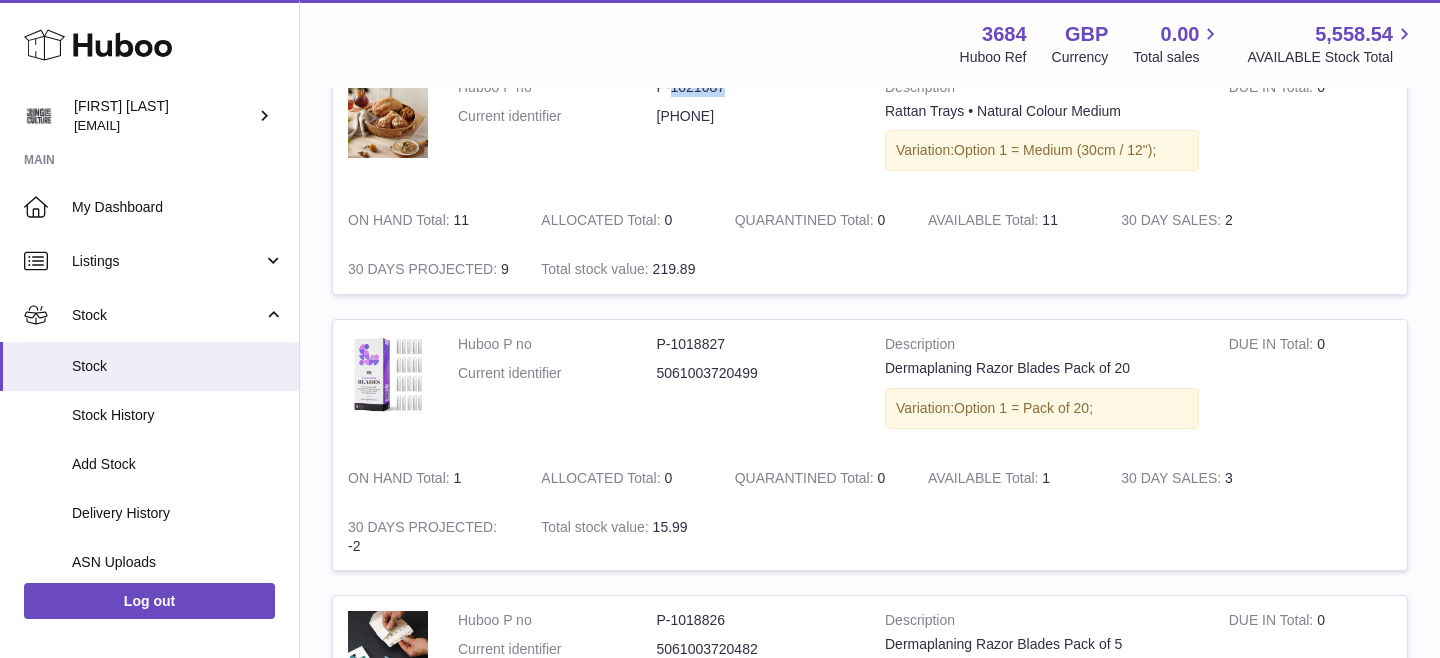 scroll, scrollTop: 1698, scrollLeft: 0, axis: vertical 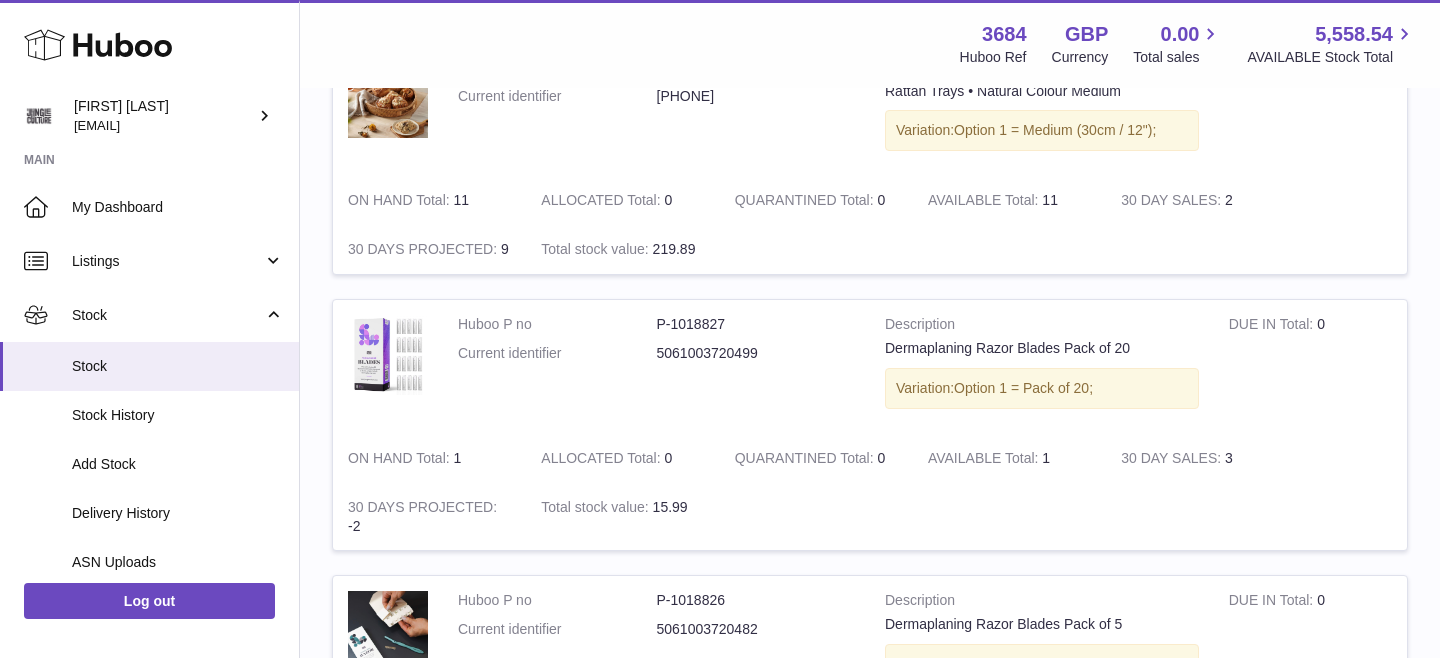 click on "P-1018827" at bounding box center [756, 324] 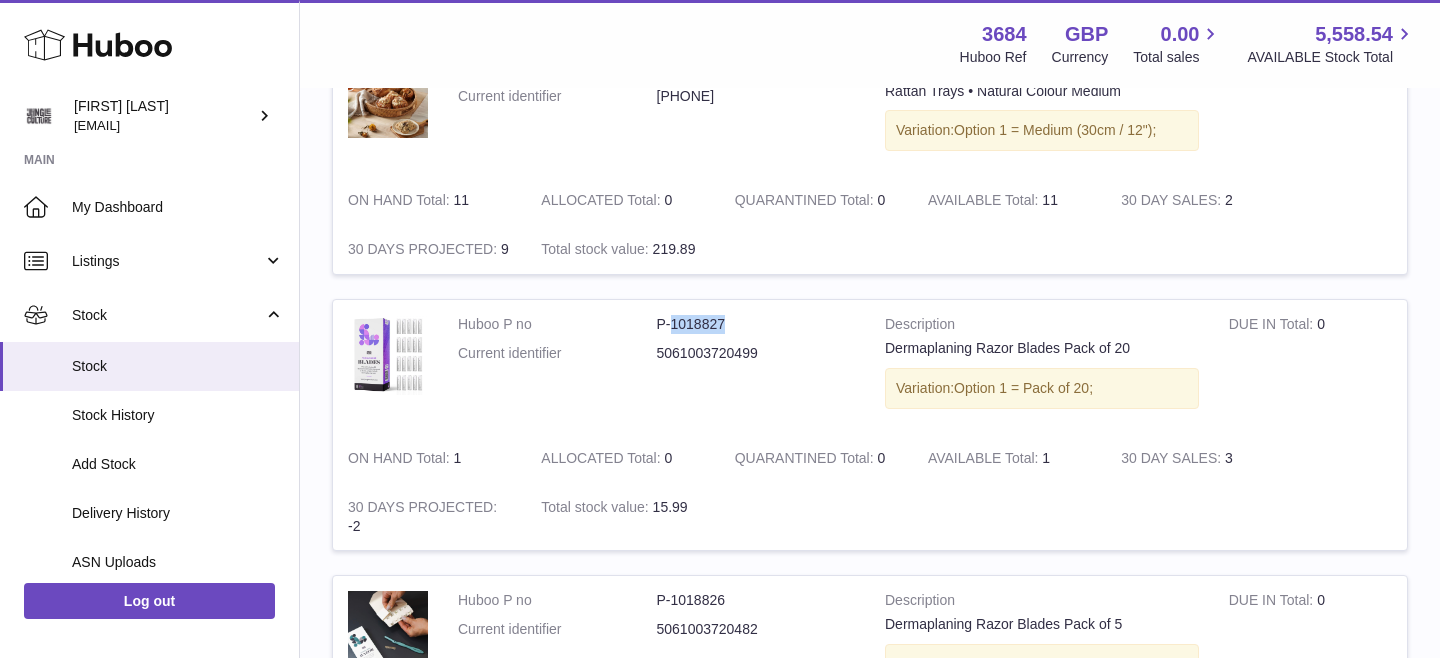 copy on "1018827" 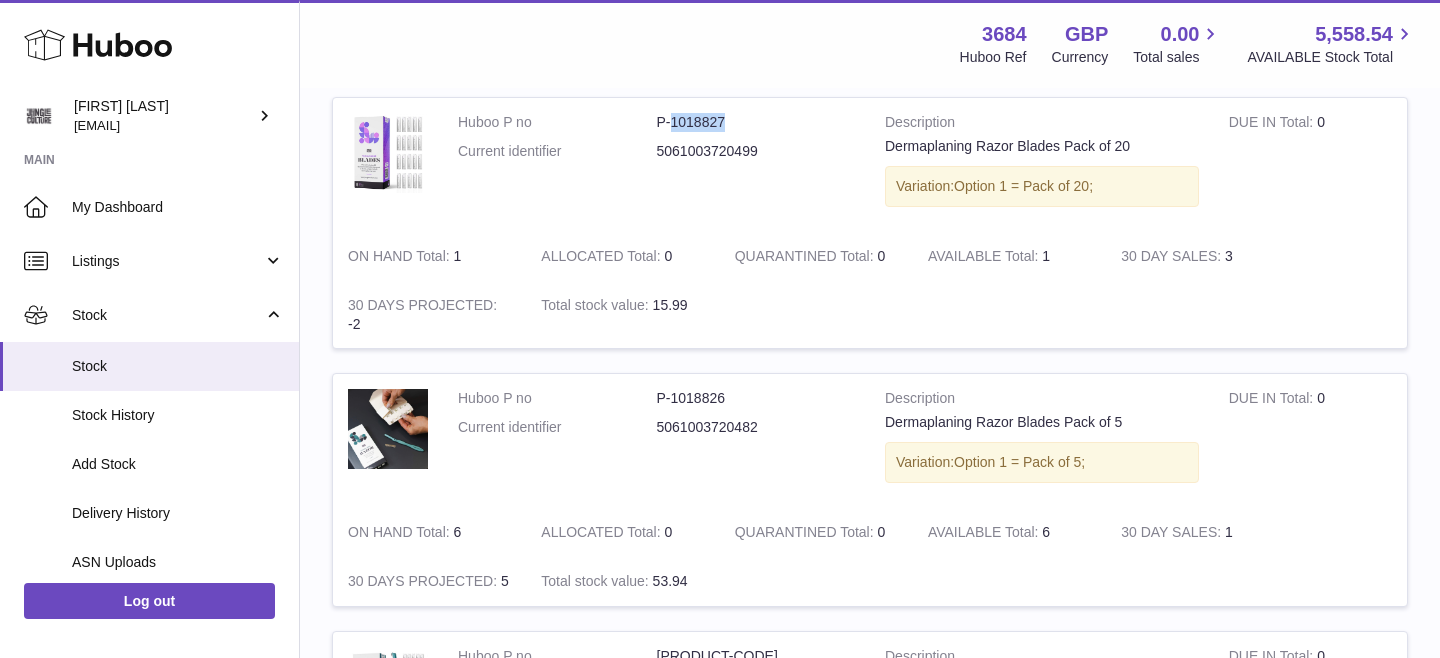 scroll, scrollTop: 1953, scrollLeft: 0, axis: vertical 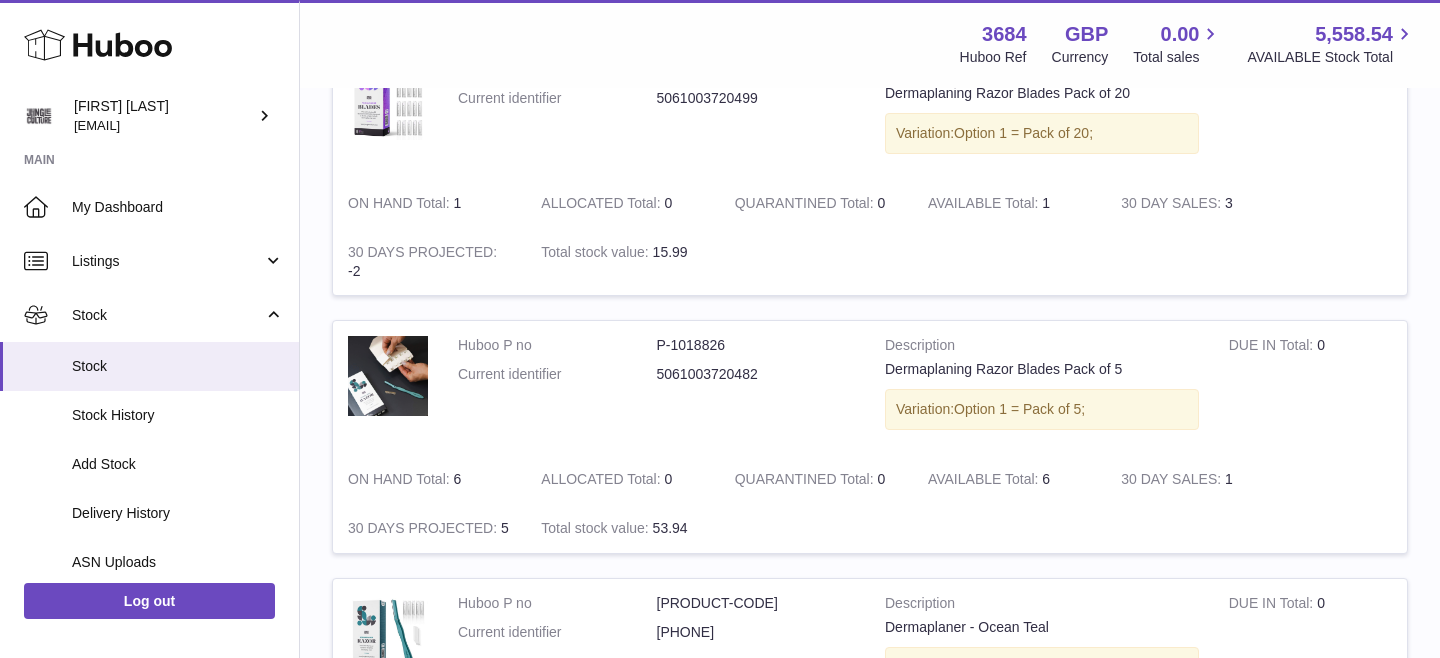 click on "P-1018826" at bounding box center (756, 345) 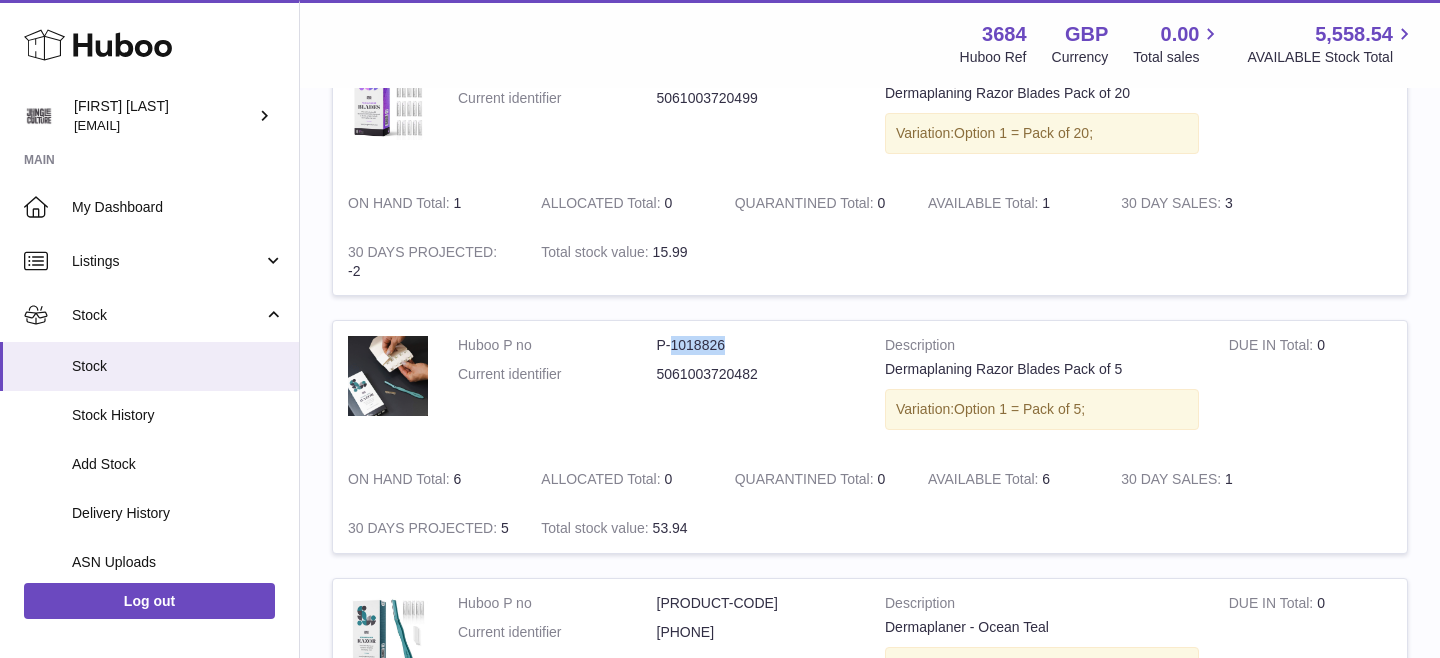 copy on "1018826" 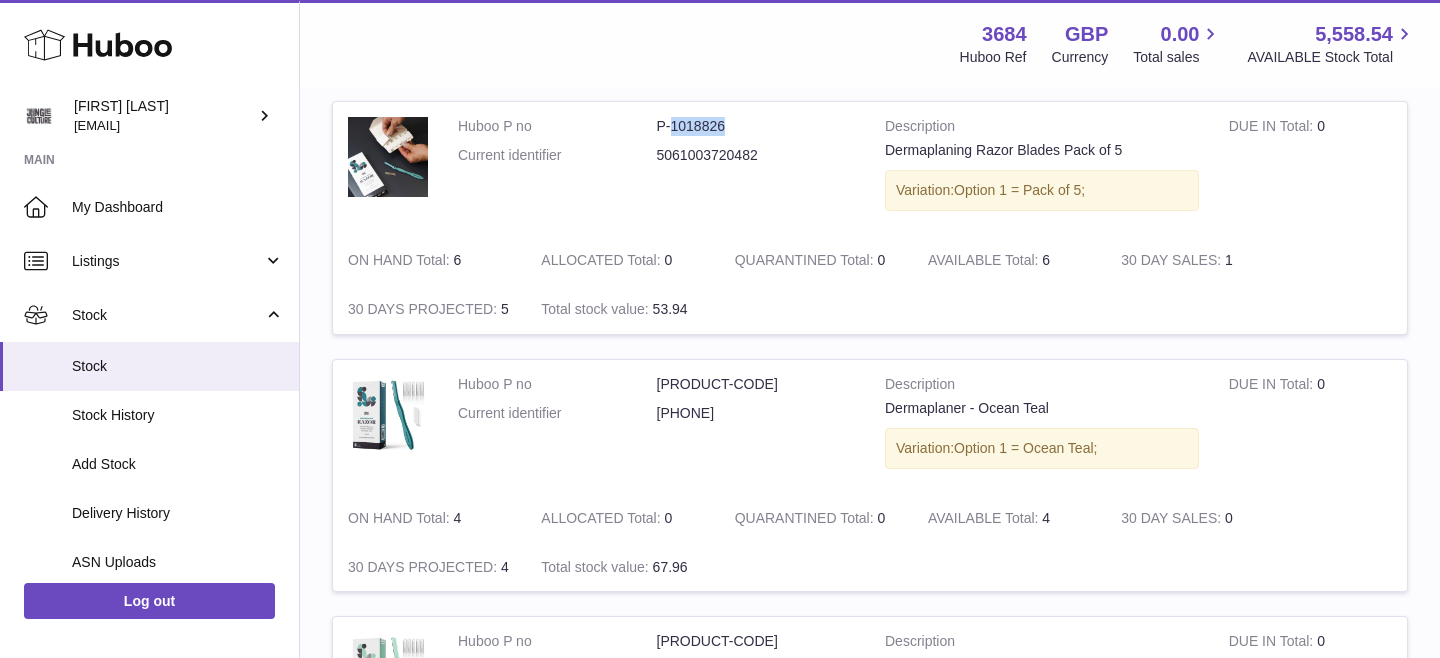scroll, scrollTop: 2309, scrollLeft: 0, axis: vertical 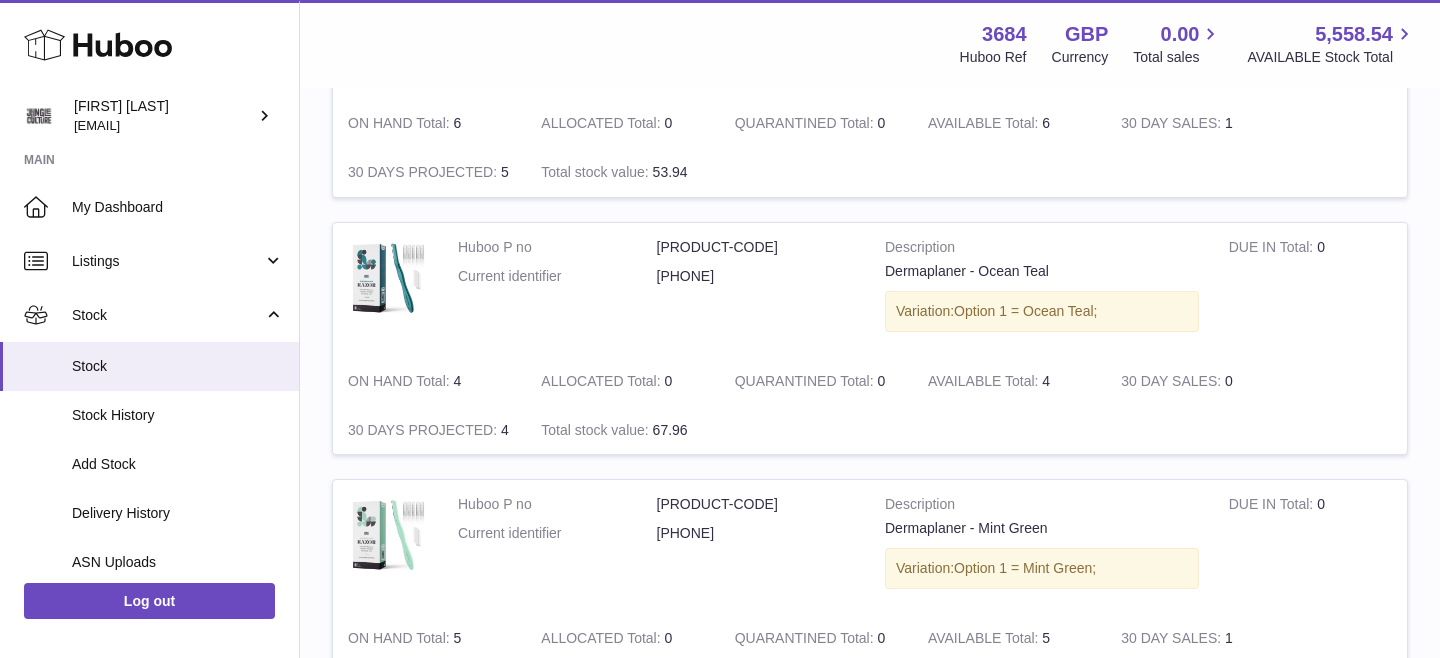 click on "P-1018825" at bounding box center (756, 247) 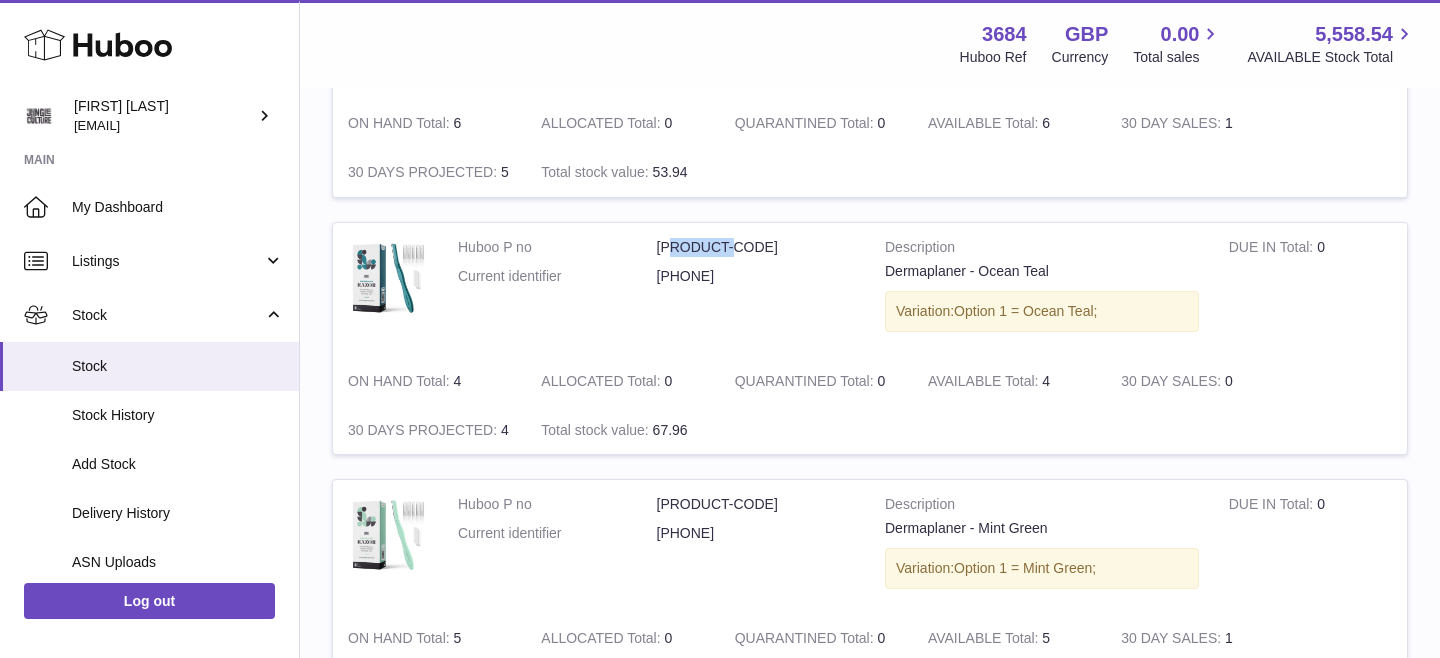 copy on "1018825" 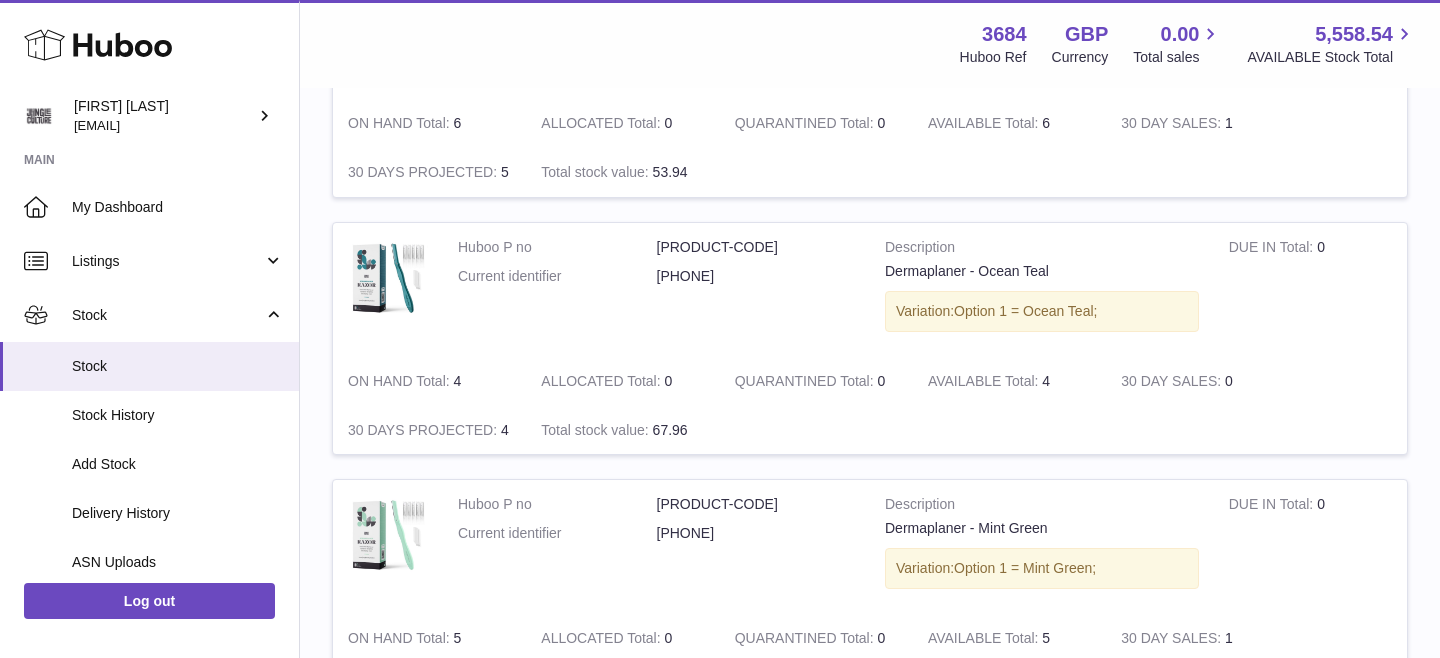 click on "P-1018824" at bounding box center (756, 504) 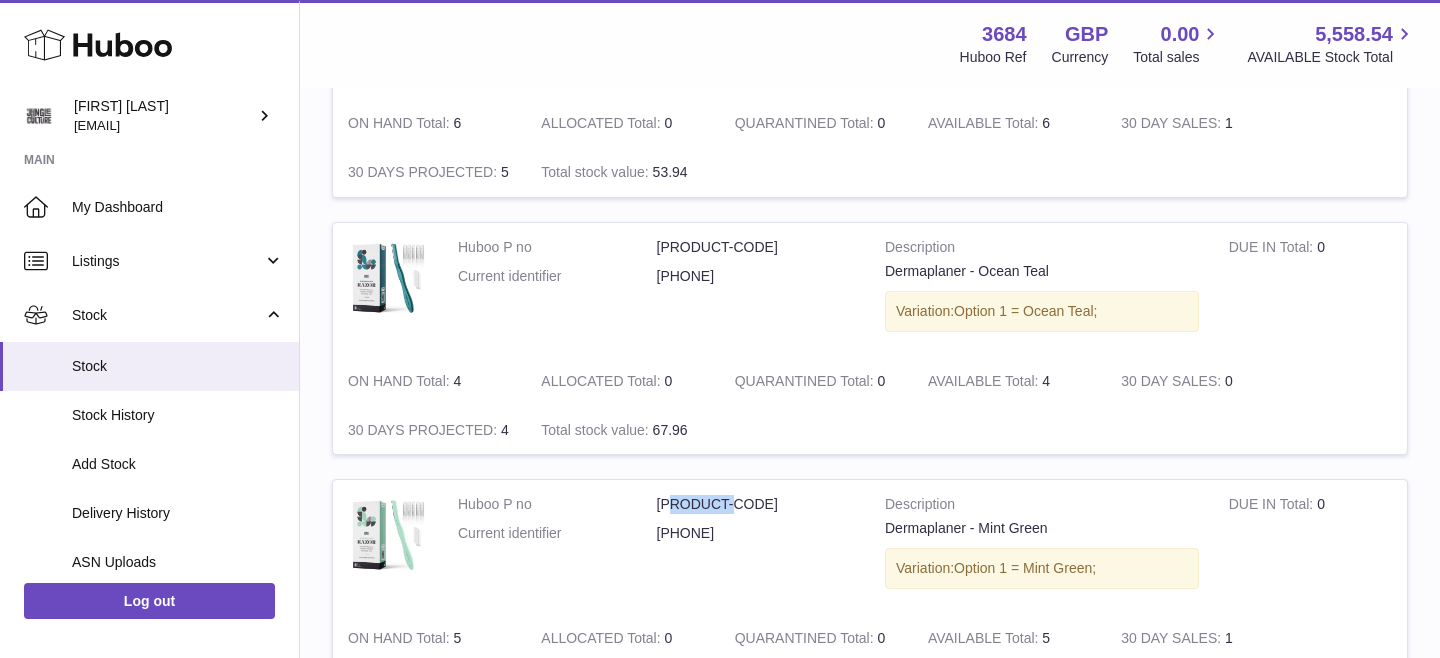 copy on "1018824" 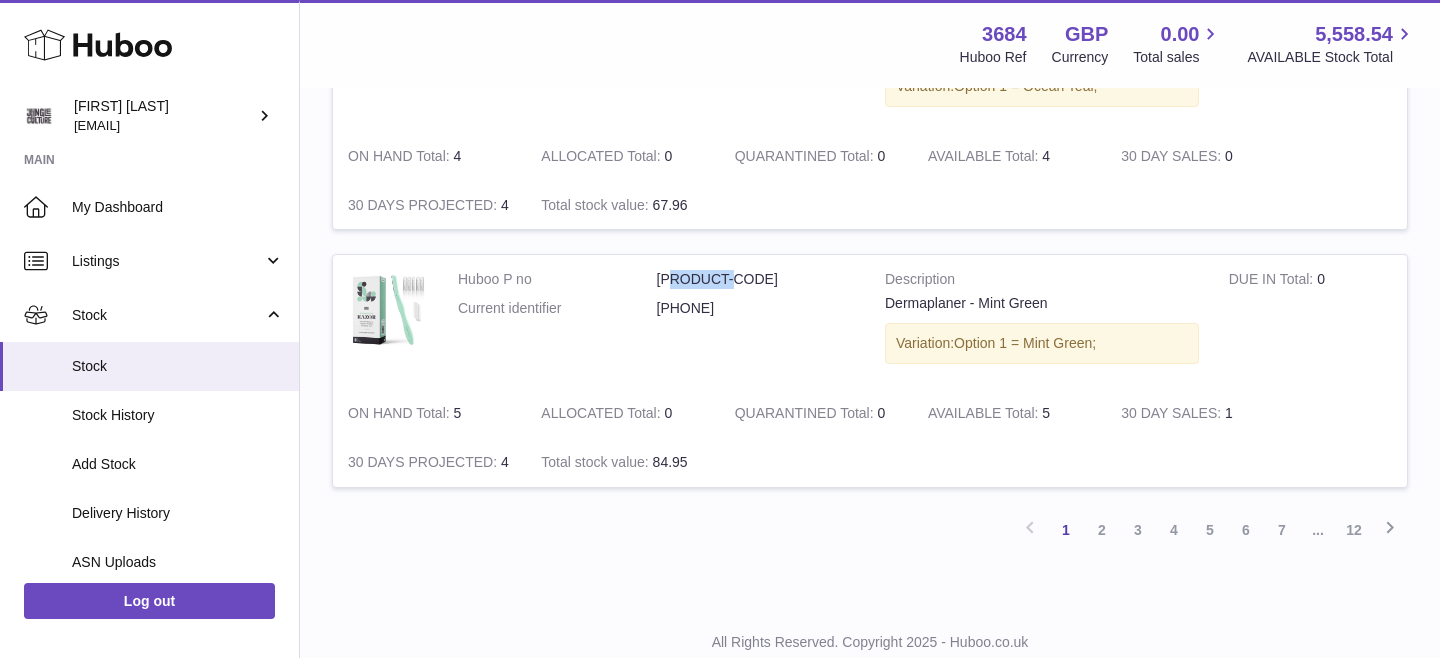 scroll, scrollTop: 2539, scrollLeft: 0, axis: vertical 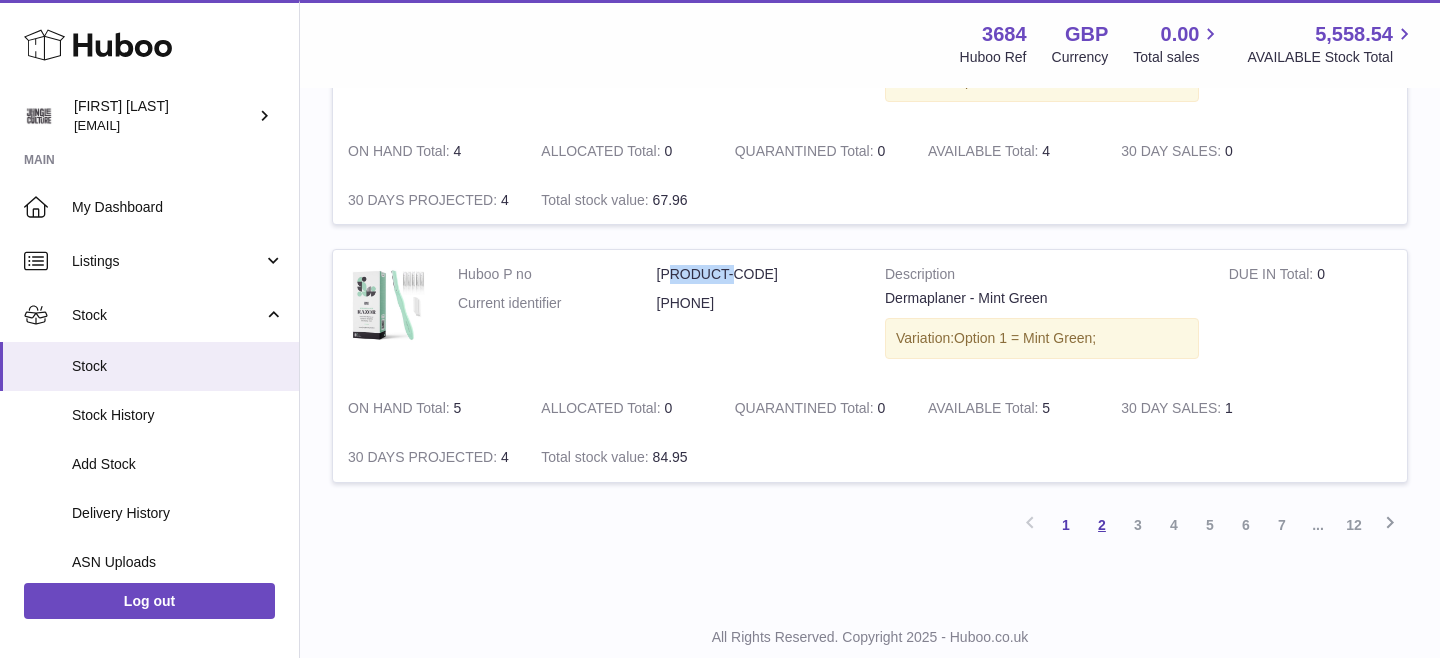 click on "2" at bounding box center (1102, 525) 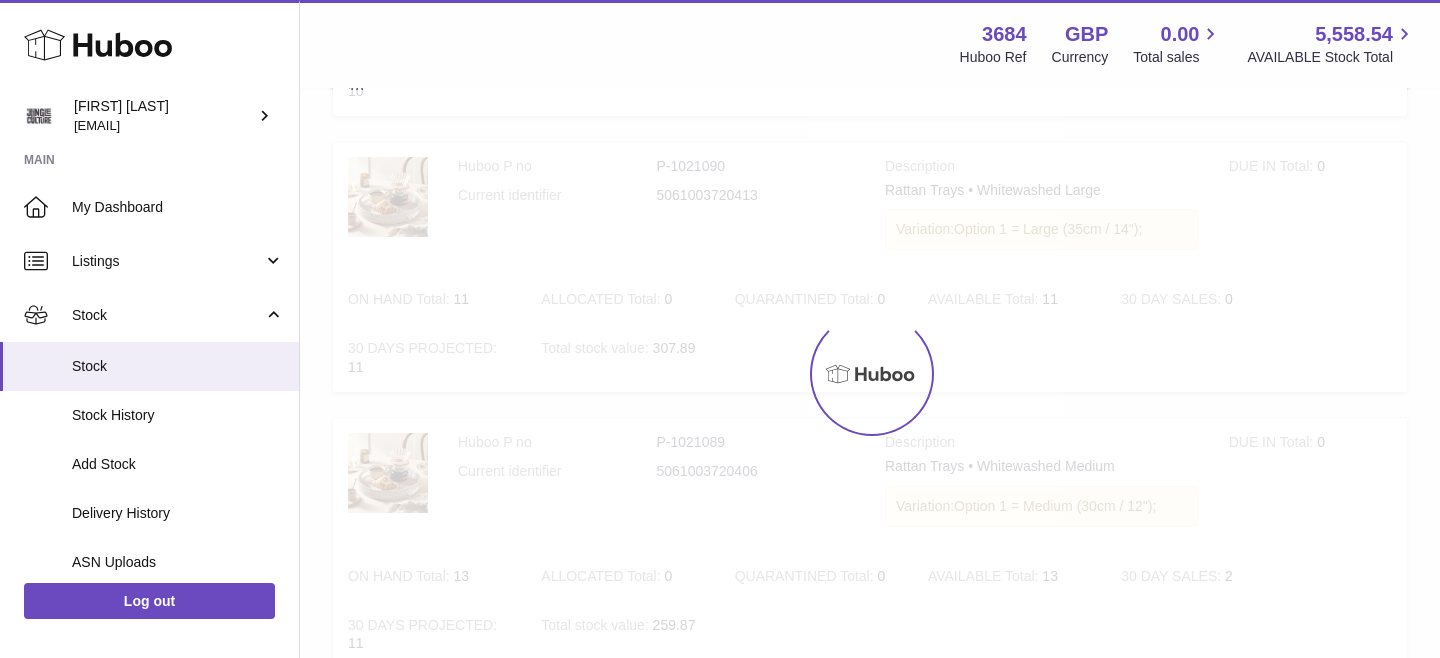 scroll, scrollTop: 90, scrollLeft: 0, axis: vertical 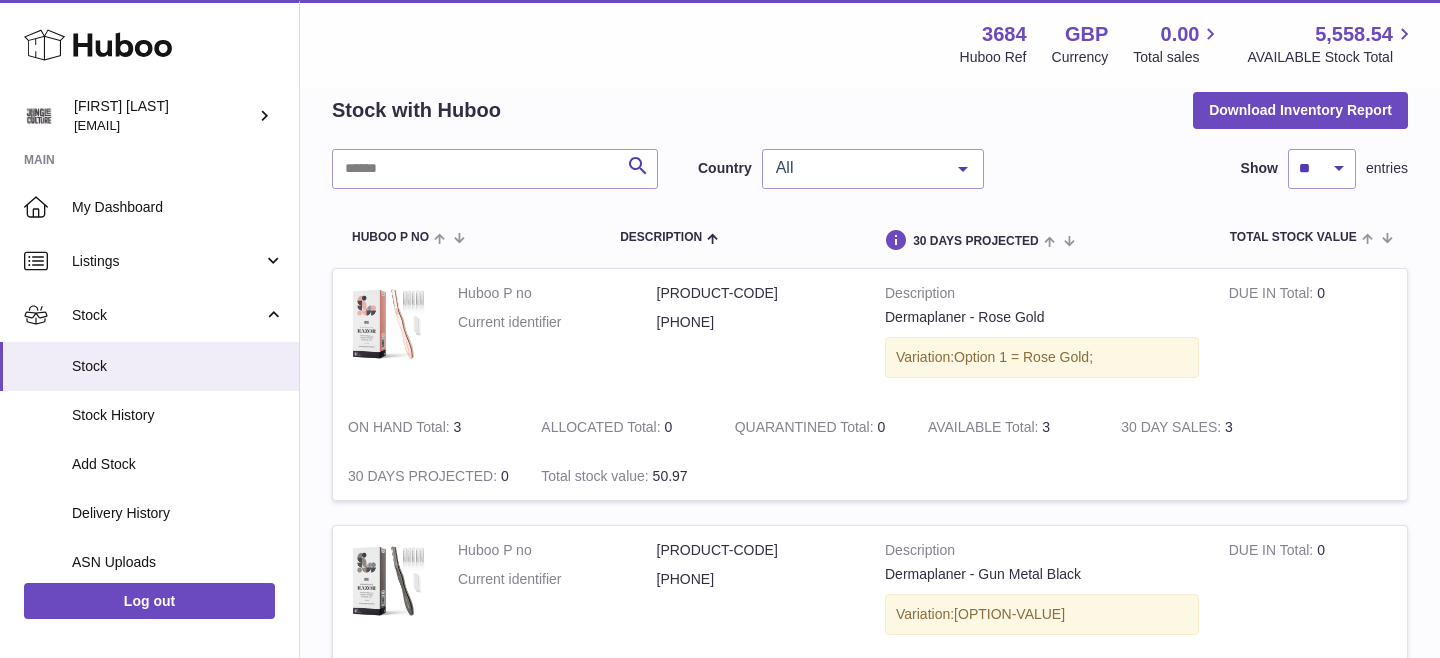 click on "P-1018823" at bounding box center [756, 293] 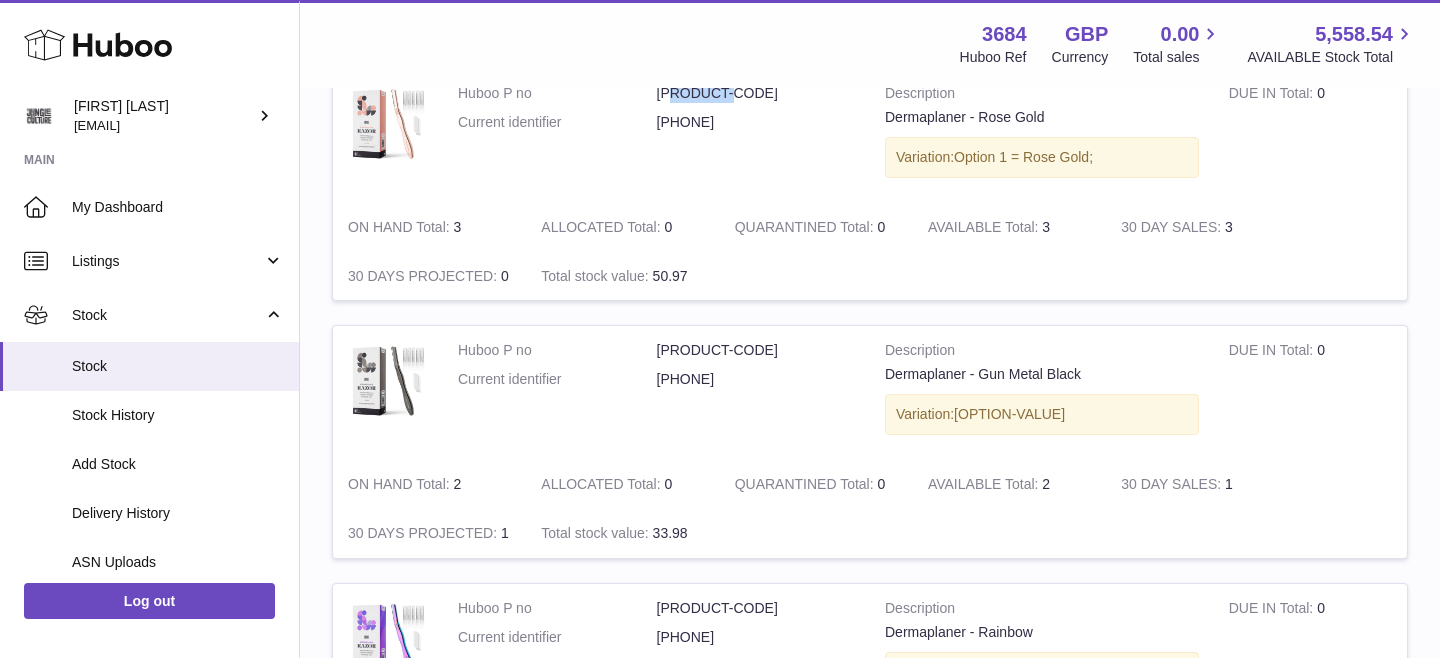 scroll, scrollTop: 291, scrollLeft: 0, axis: vertical 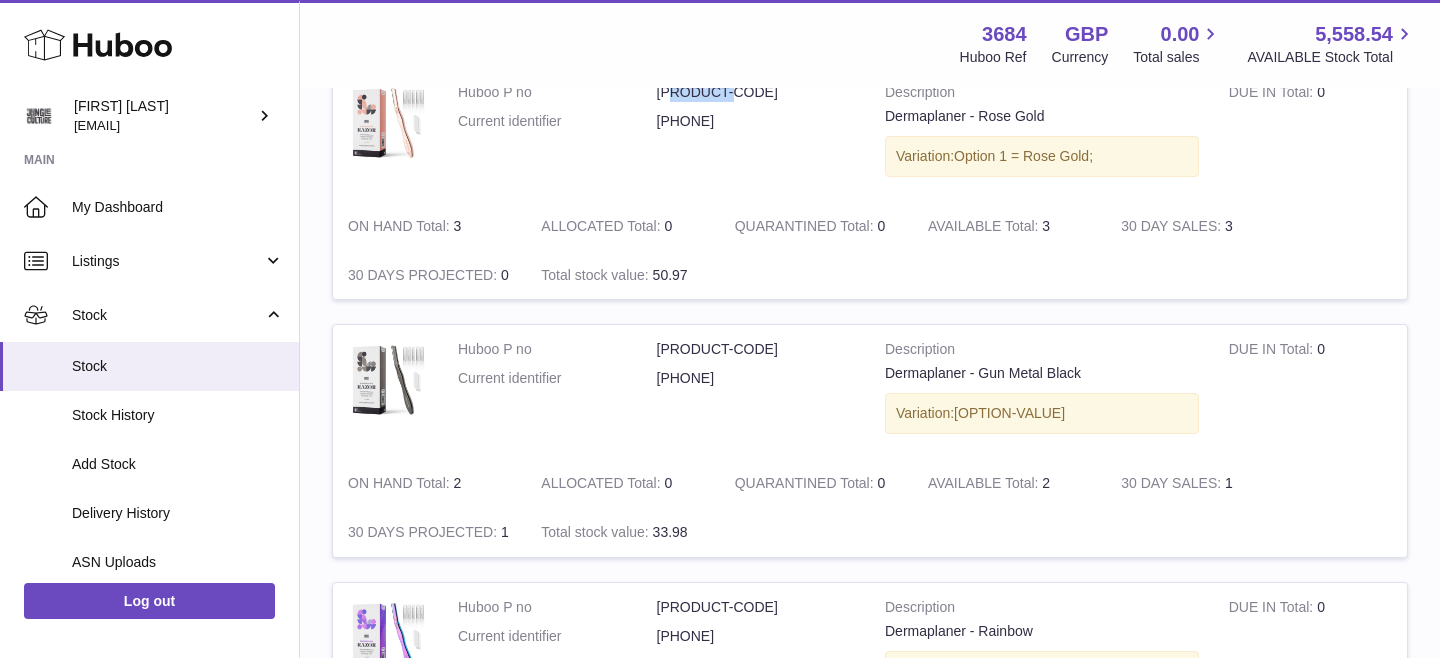 click on "P-1018822" at bounding box center (756, 349) 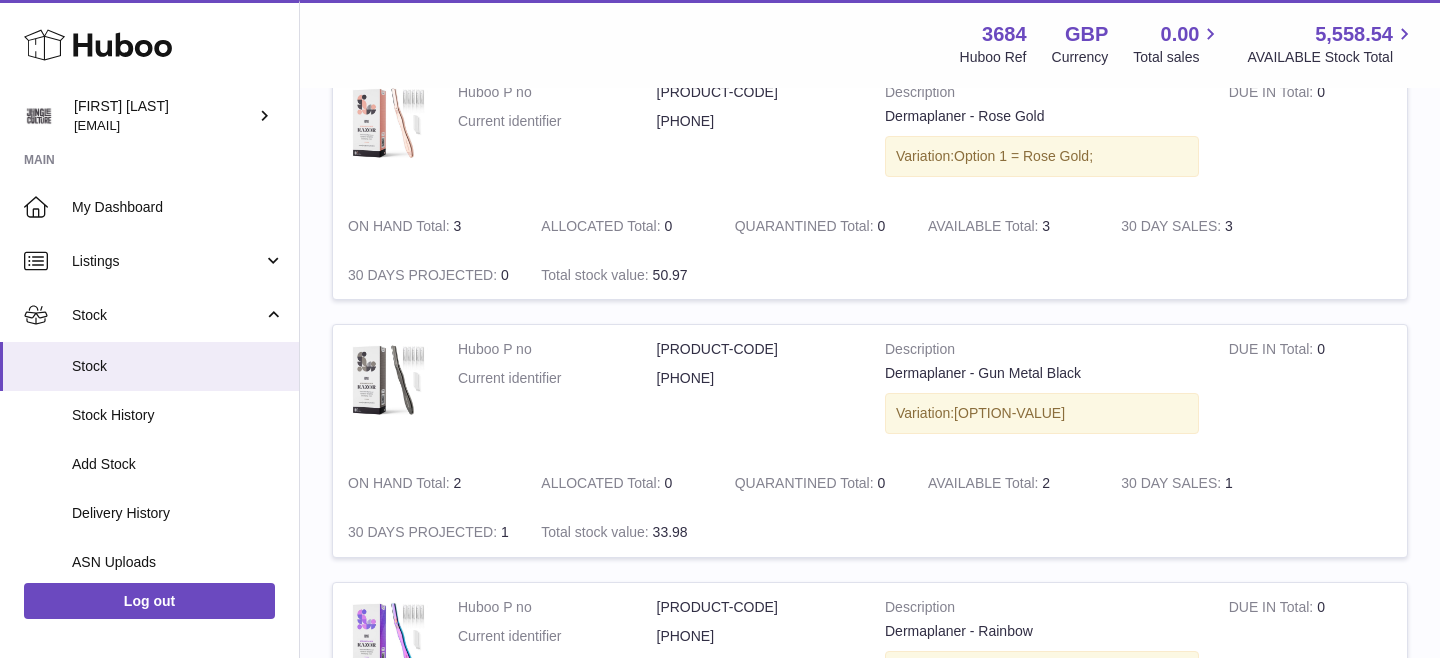 click on "P-1018822" at bounding box center (756, 349) 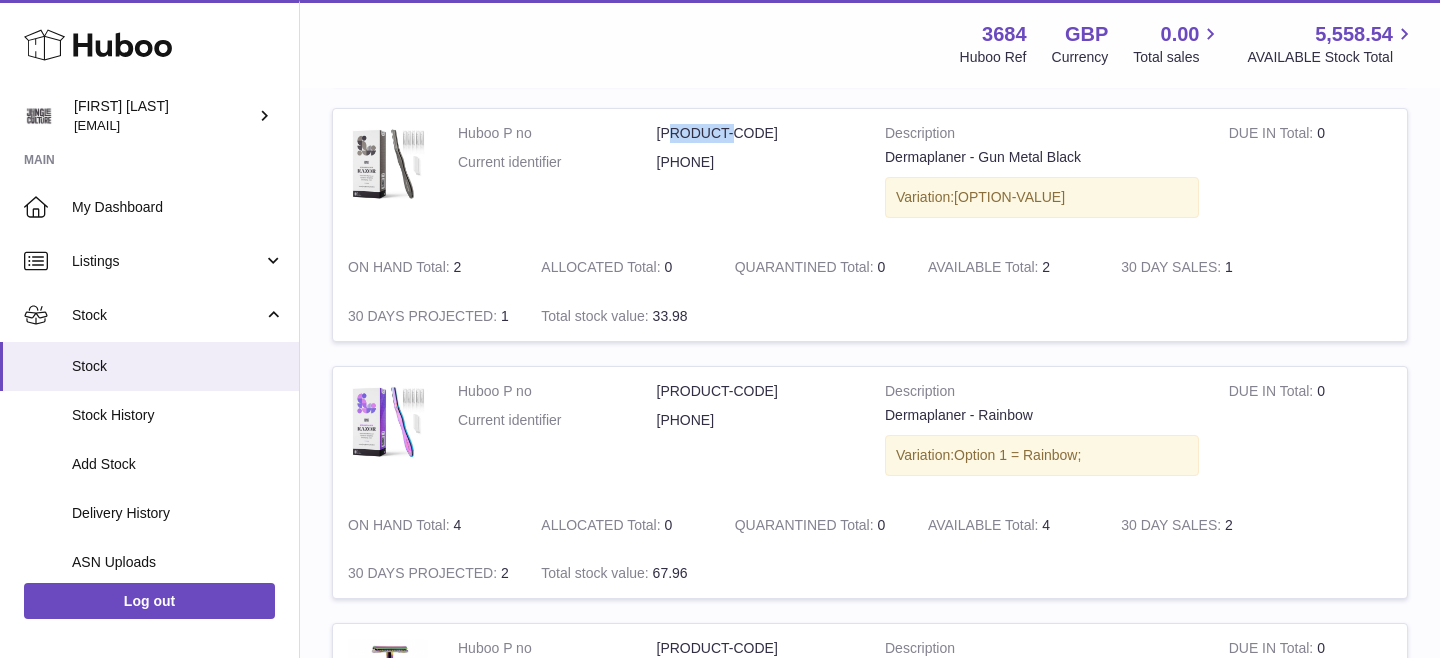 scroll, scrollTop: 553, scrollLeft: 0, axis: vertical 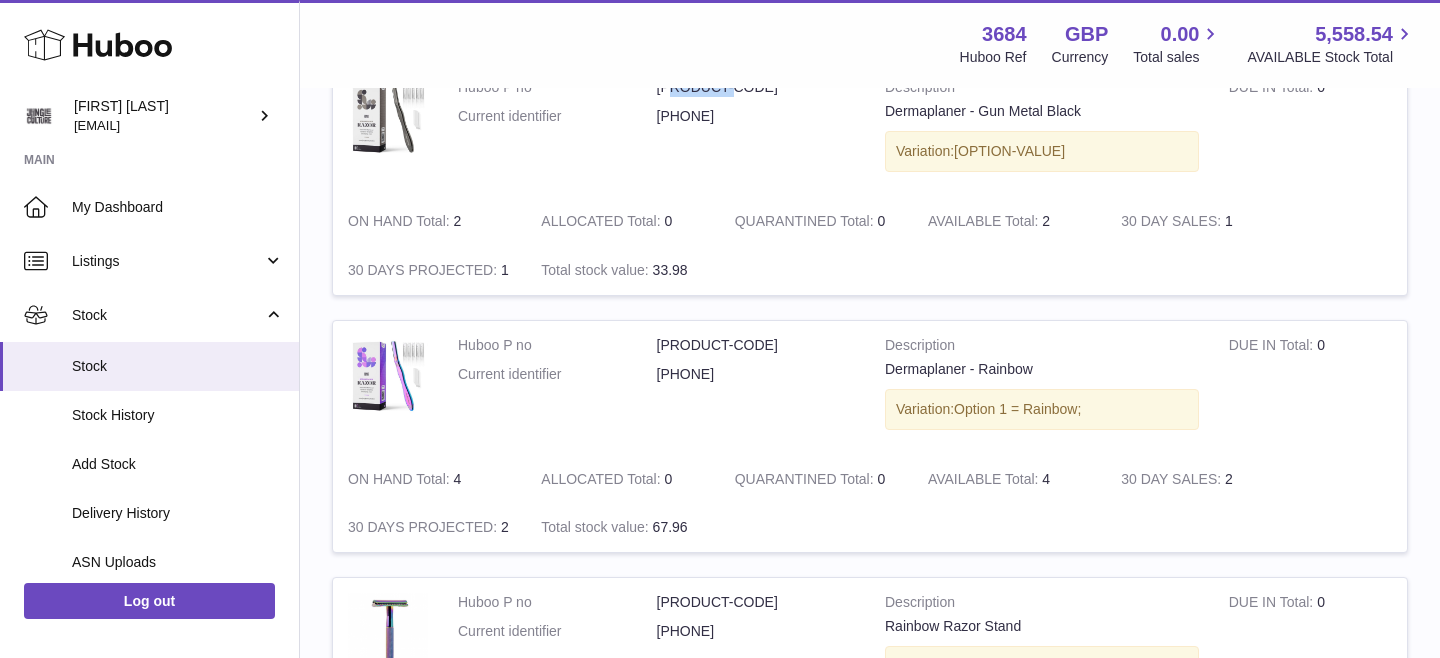 click on "P-1018821" at bounding box center [756, 345] 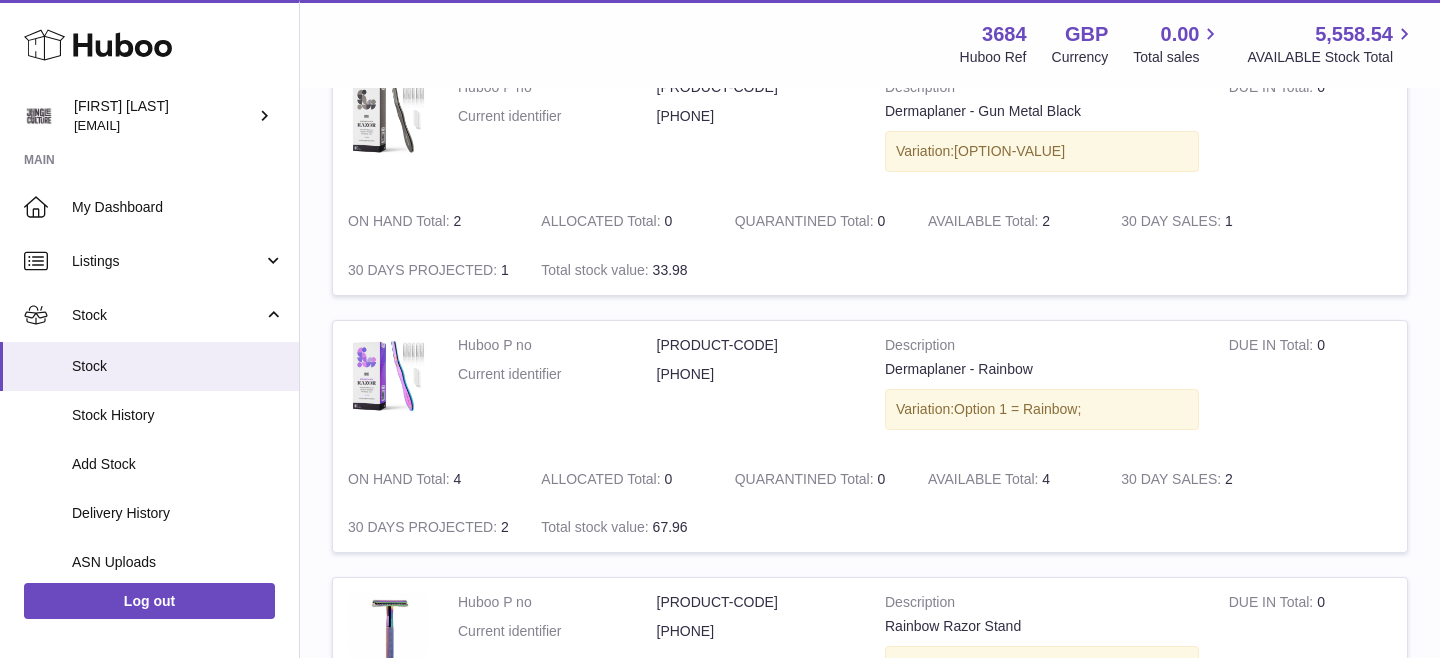 click on "P-1018821" at bounding box center (756, 345) 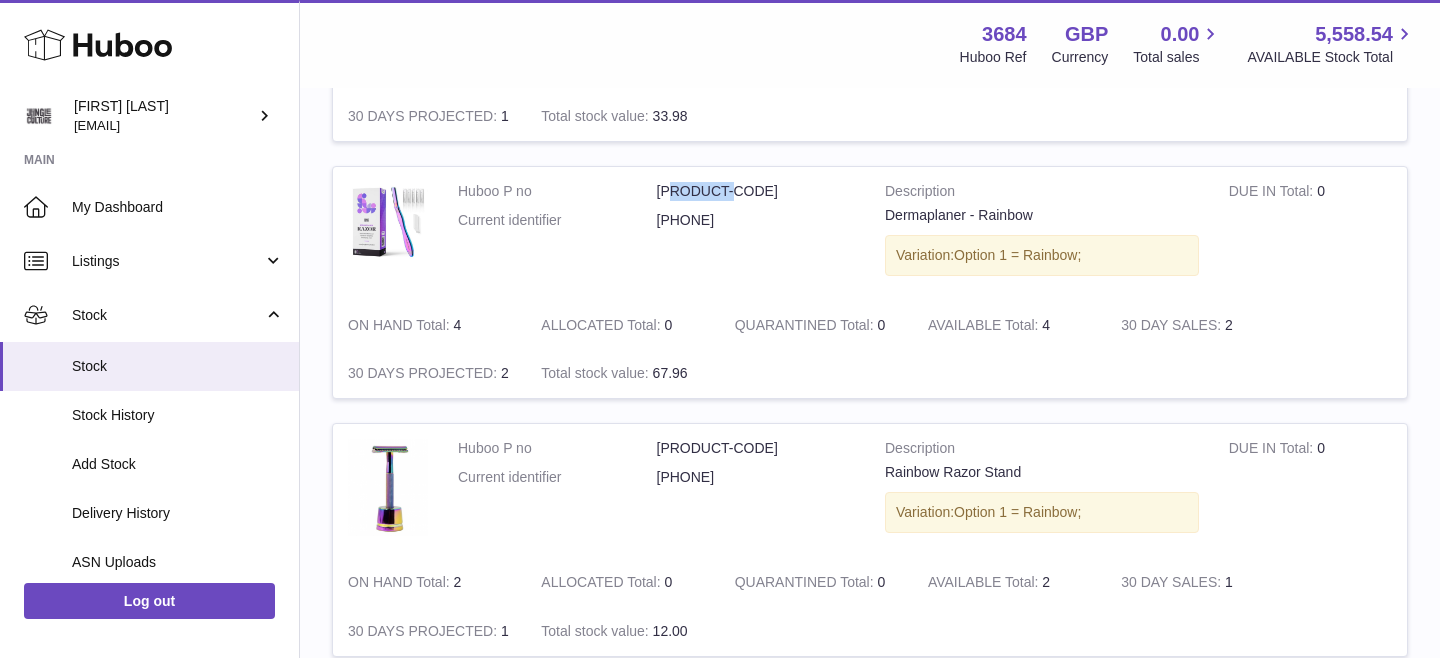 scroll, scrollTop: 850, scrollLeft: 0, axis: vertical 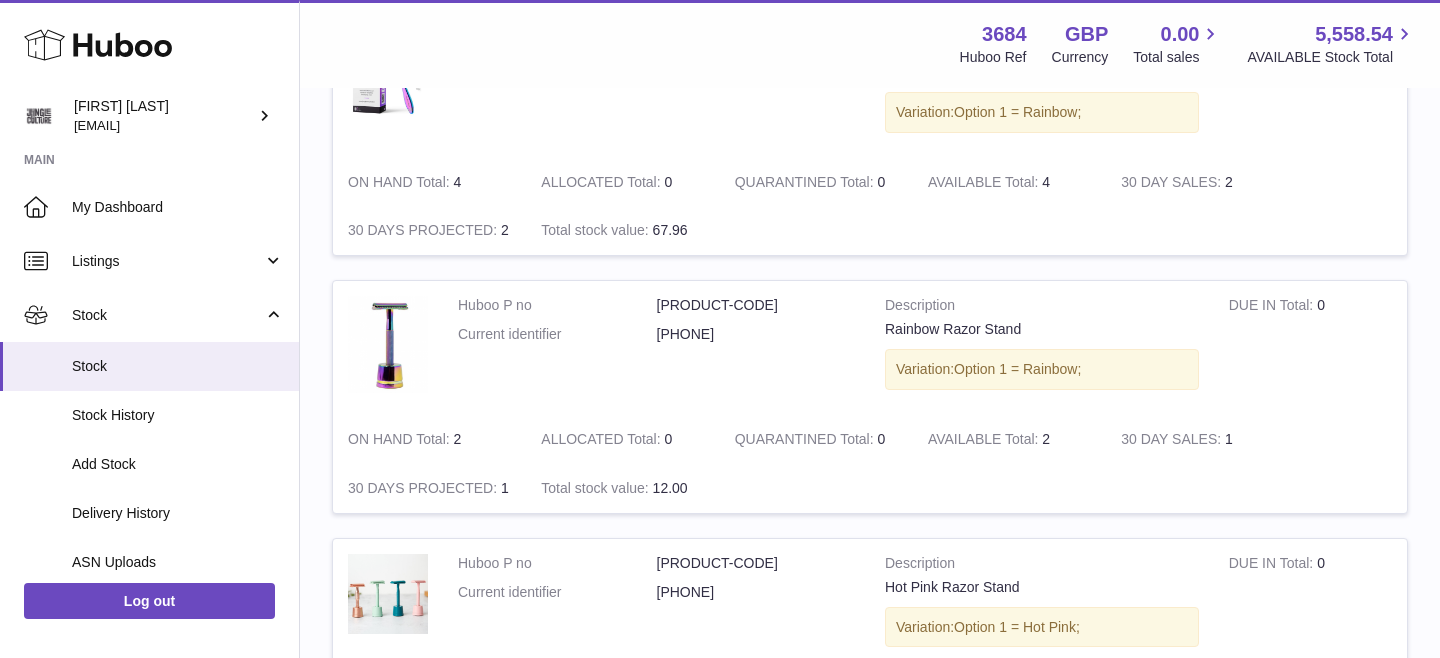 click on "P-890225" at bounding box center (756, 305) 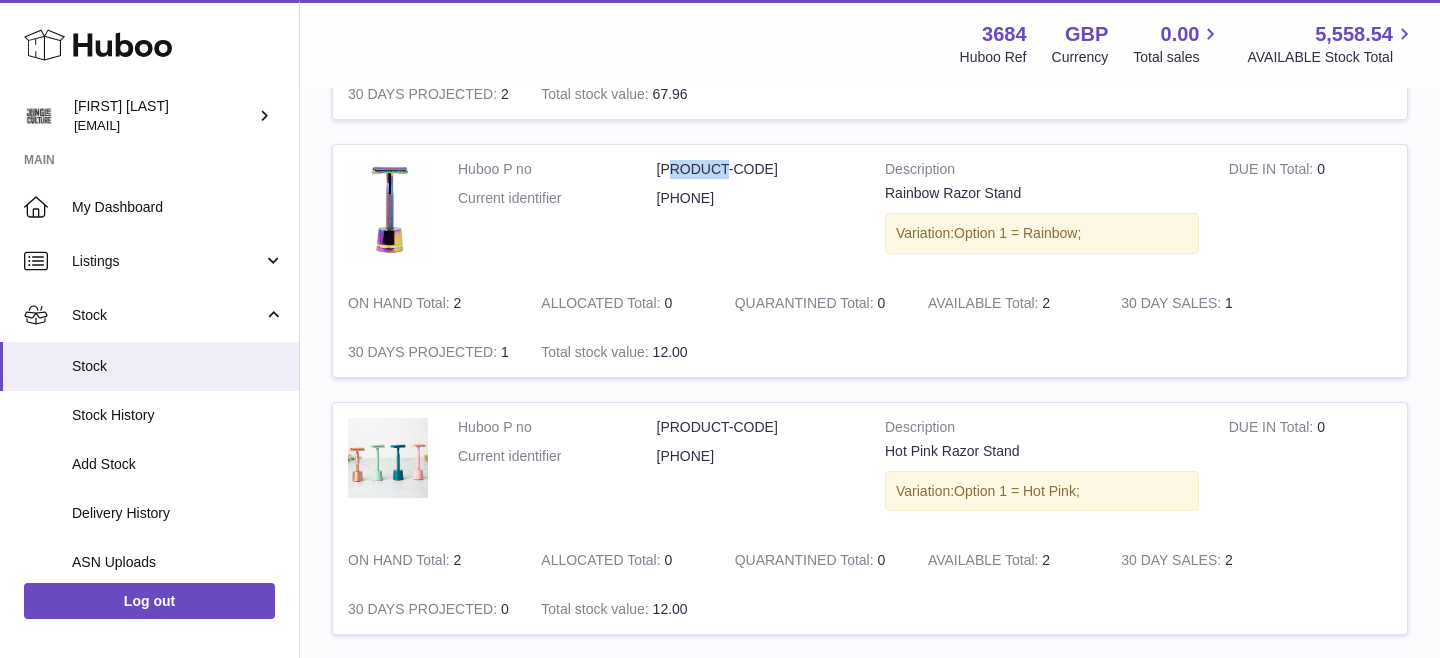 scroll, scrollTop: 1046, scrollLeft: 0, axis: vertical 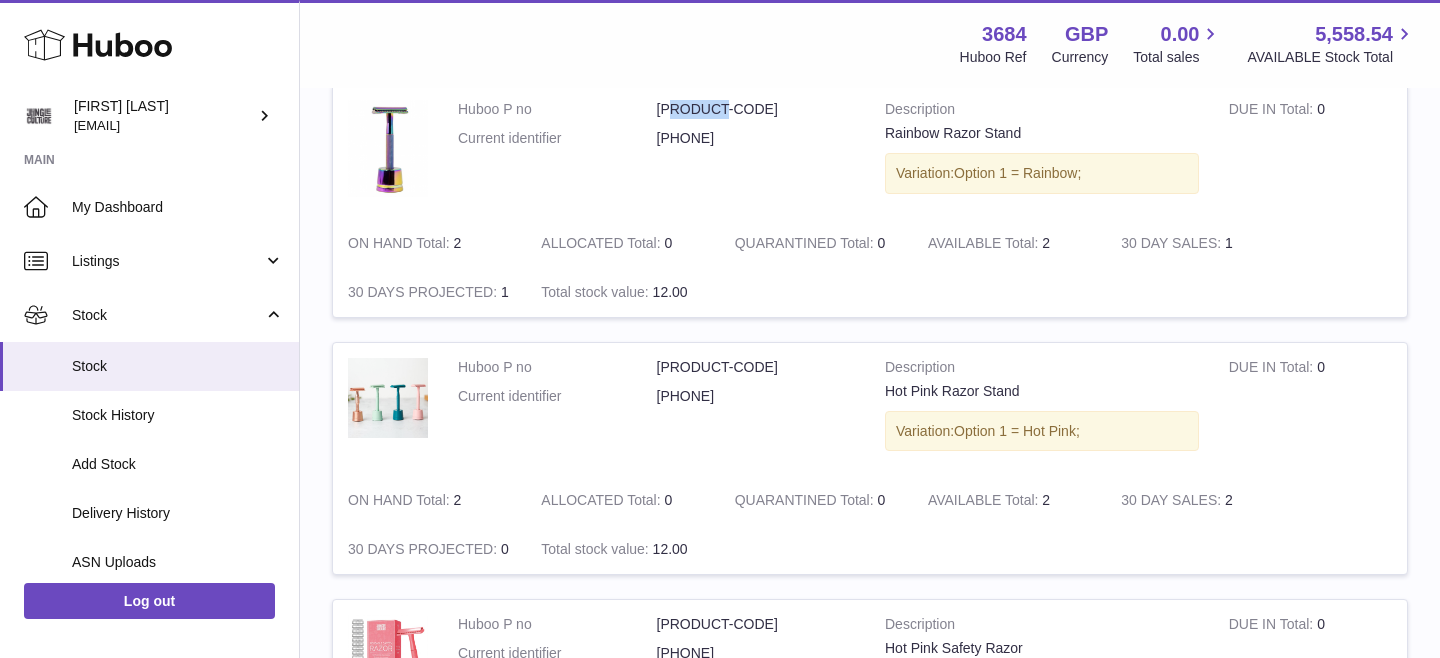 click on "P-890224" at bounding box center (756, 367) 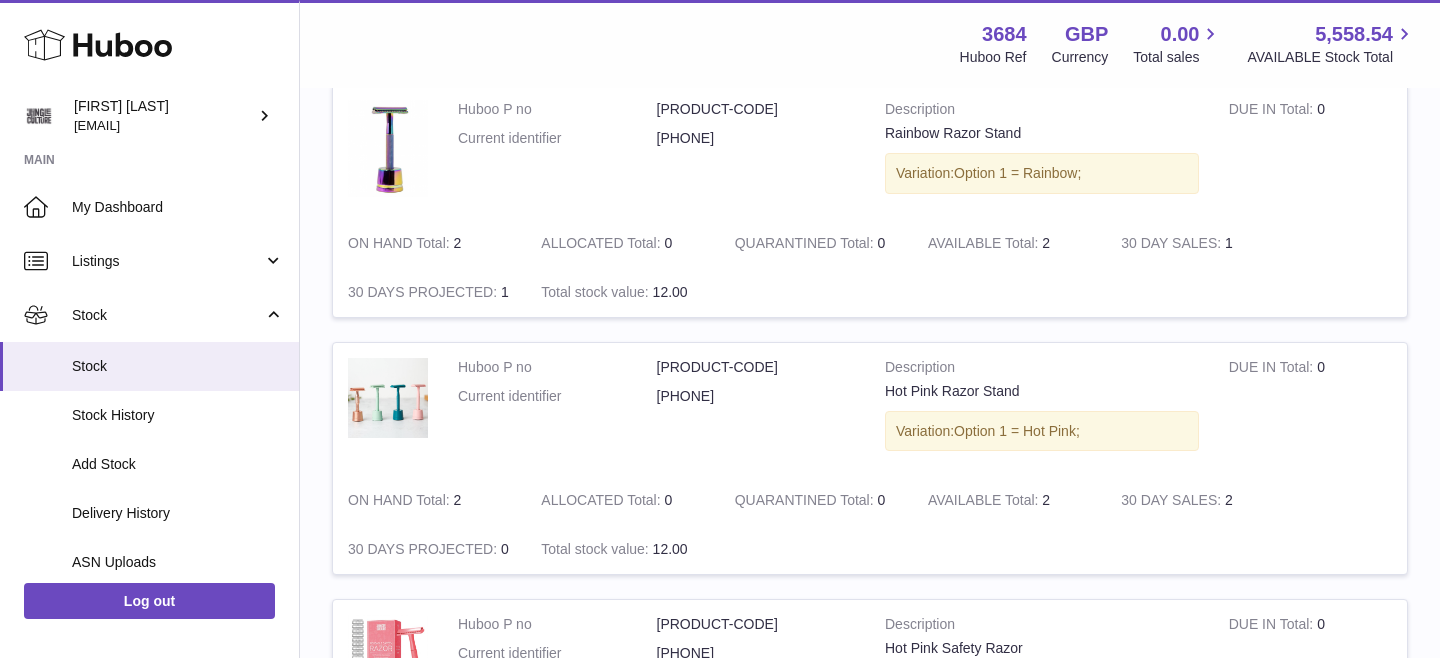 click on "P-890224" at bounding box center (756, 367) 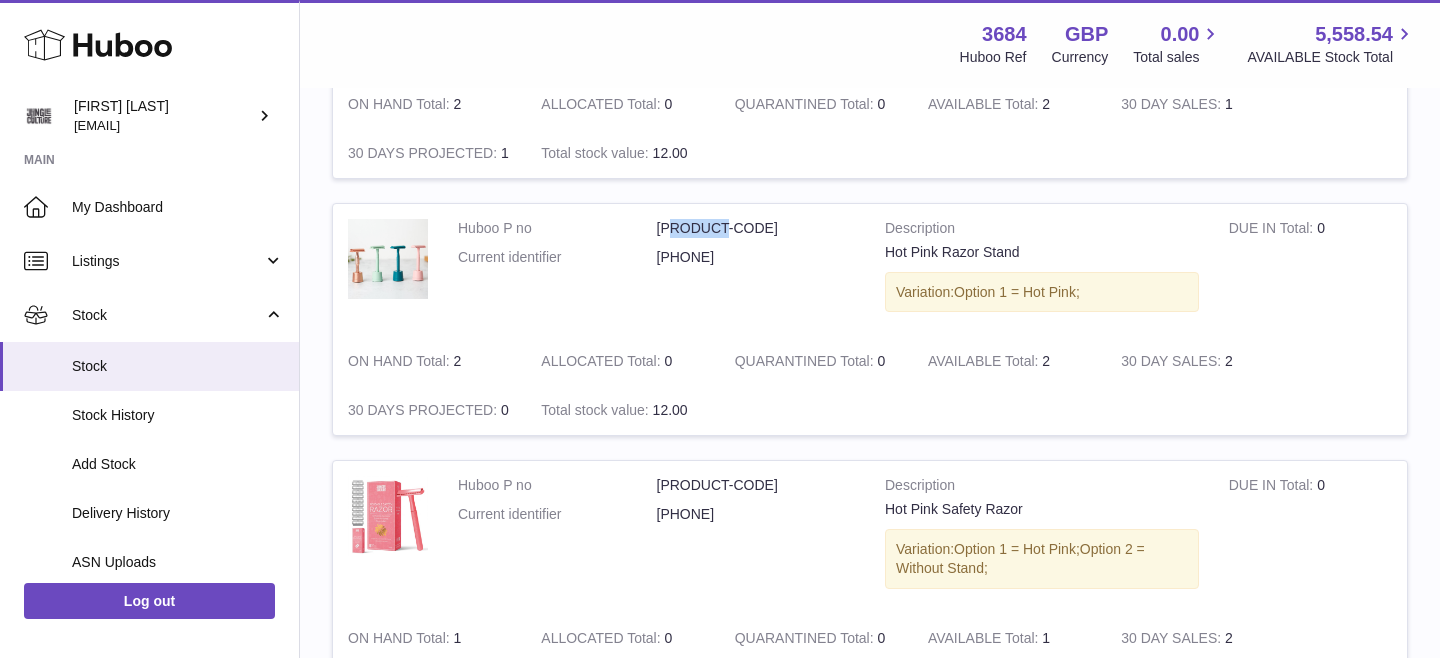 scroll, scrollTop: 1306, scrollLeft: 0, axis: vertical 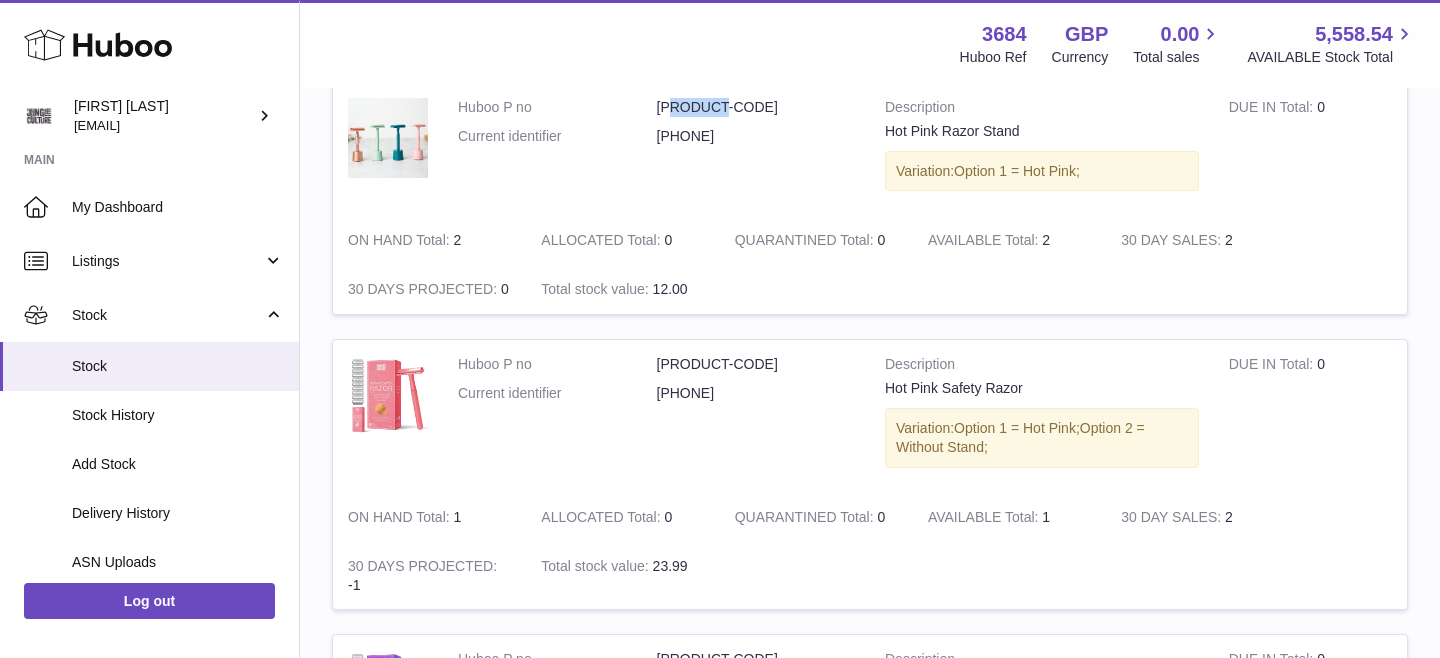 click on "P-890196" at bounding box center (756, 364) 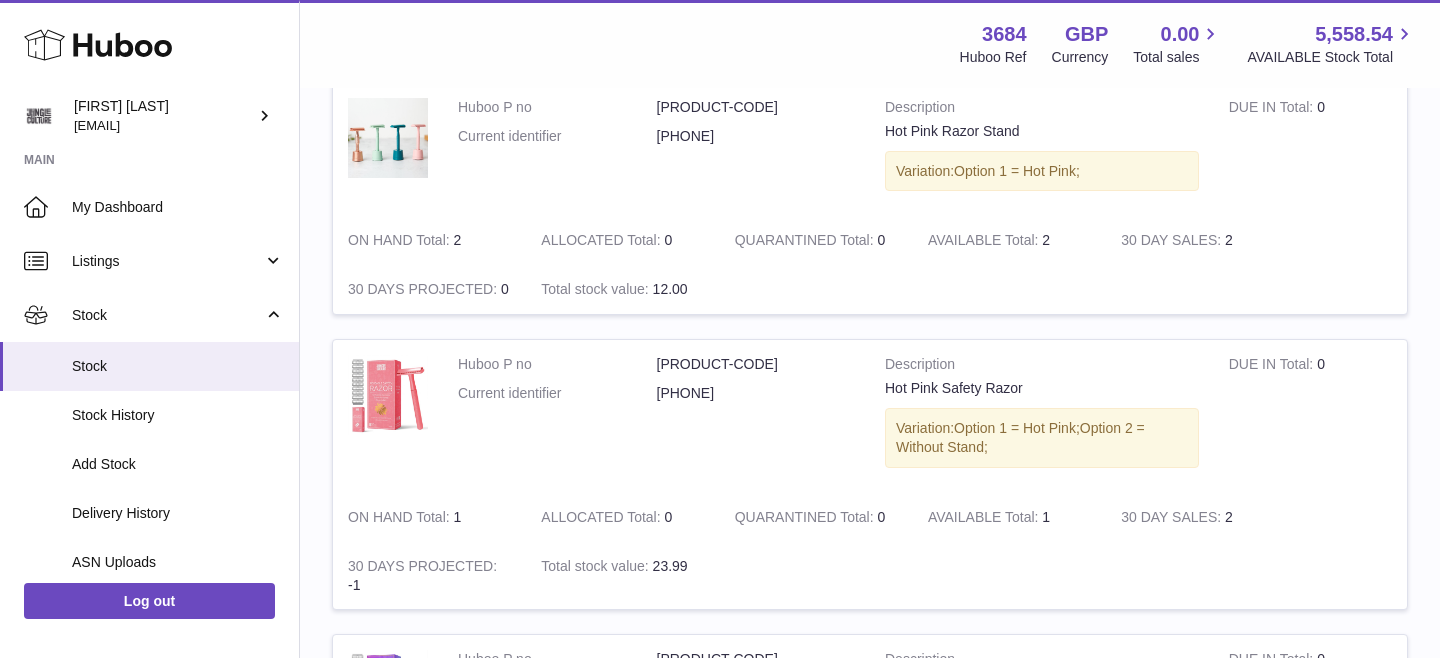 click on "P-890196" at bounding box center (756, 364) 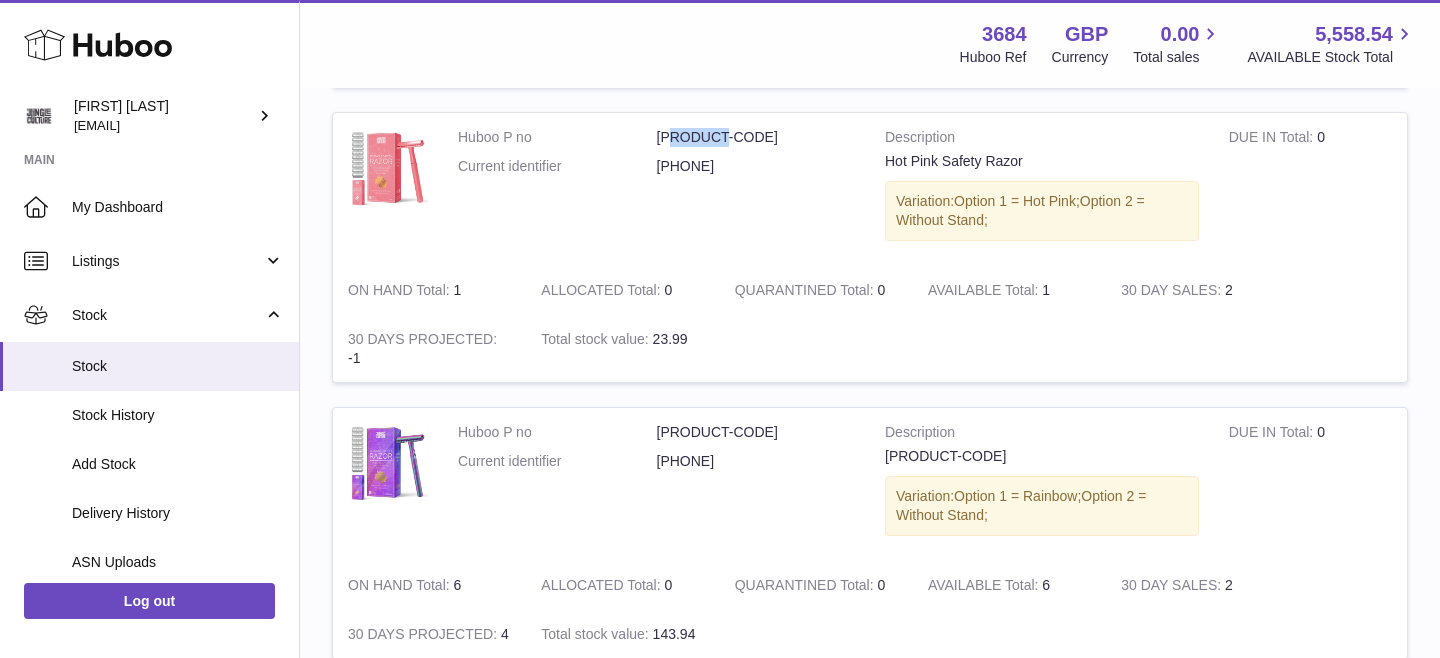 scroll, scrollTop: 1690, scrollLeft: 0, axis: vertical 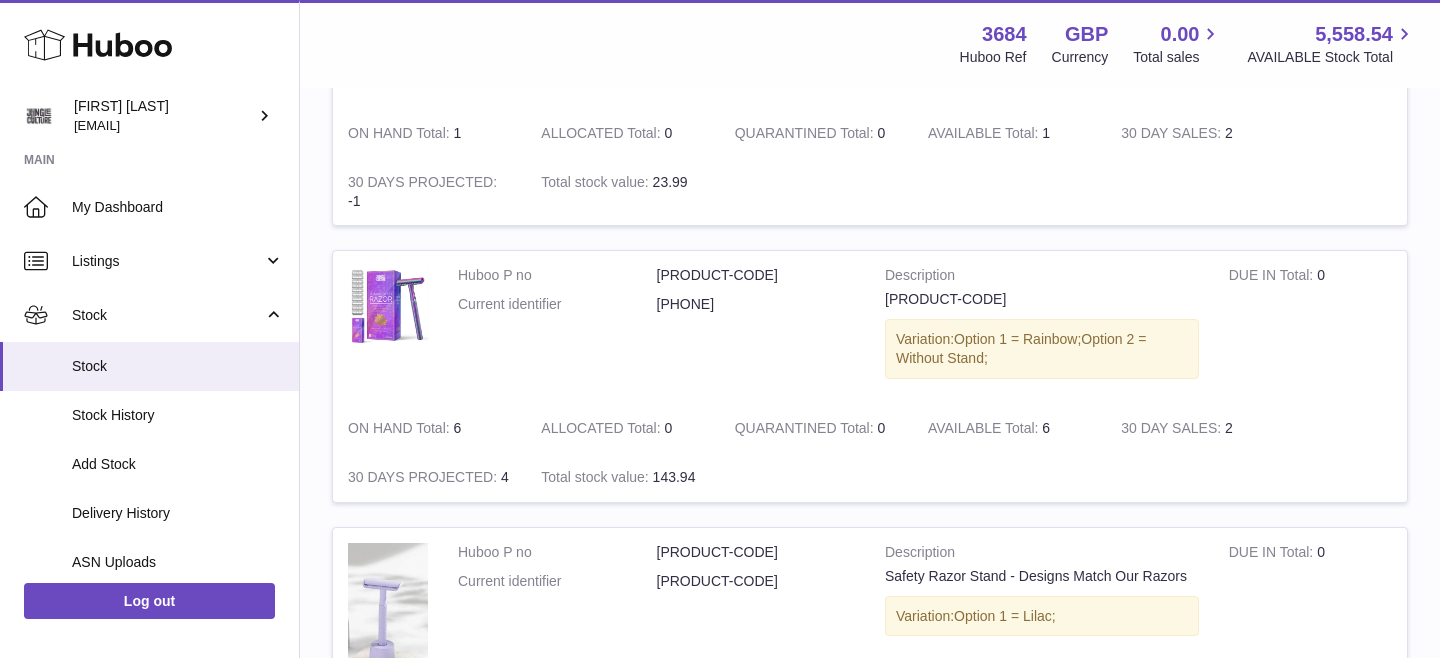 click on "P-890194" at bounding box center (756, 275) 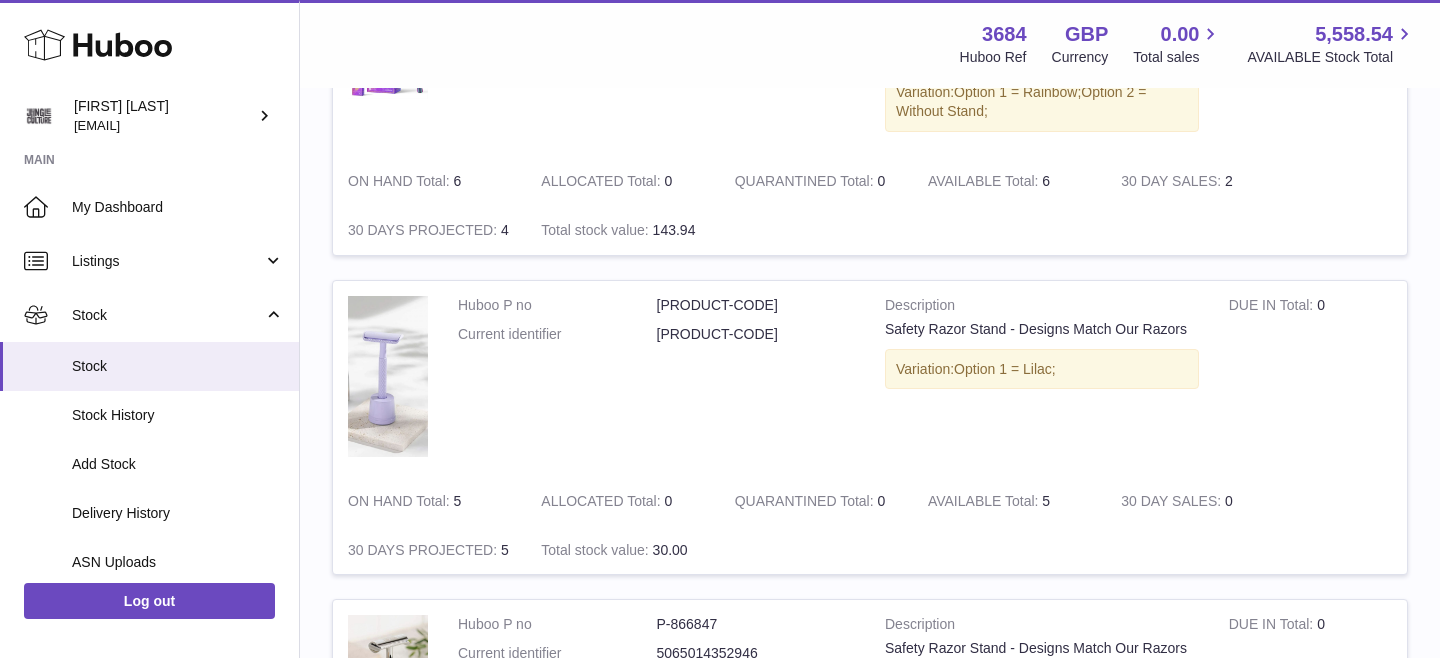 scroll, scrollTop: 1956, scrollLeft: 0, axis: vertical 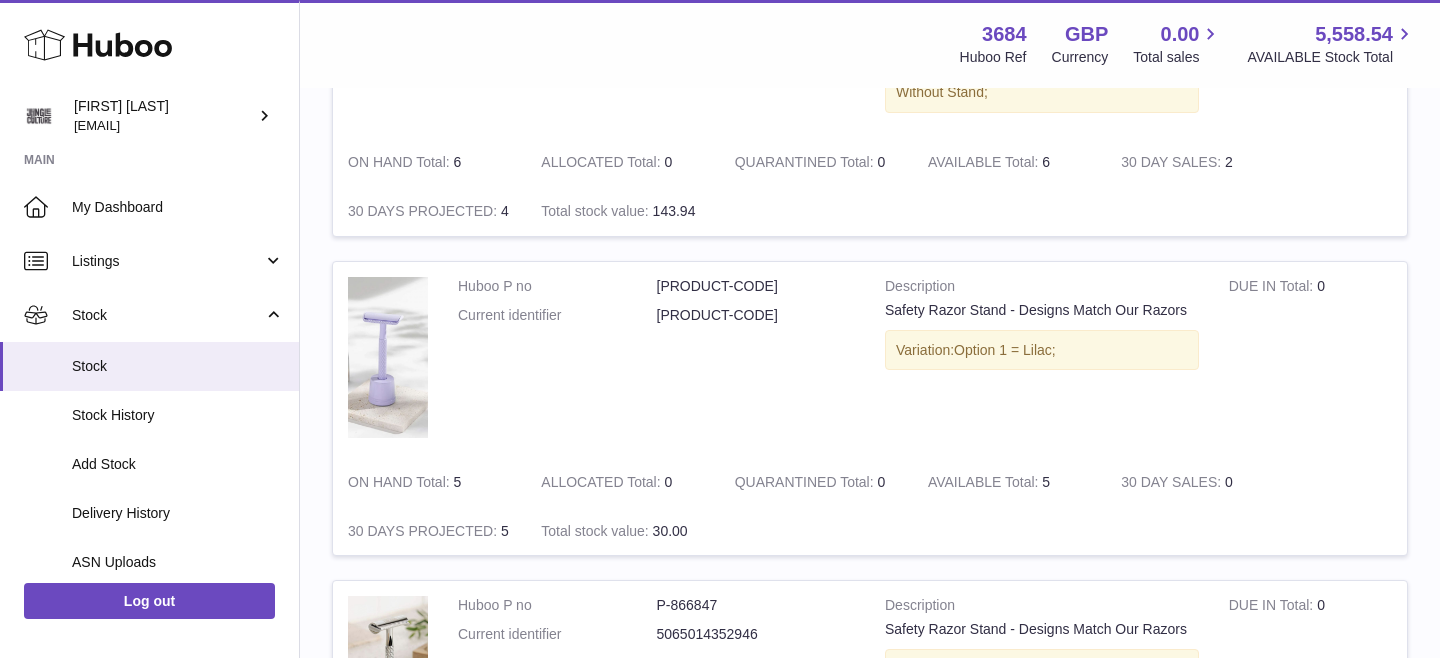 click on "P-866848" at bounding box center [756, 286] 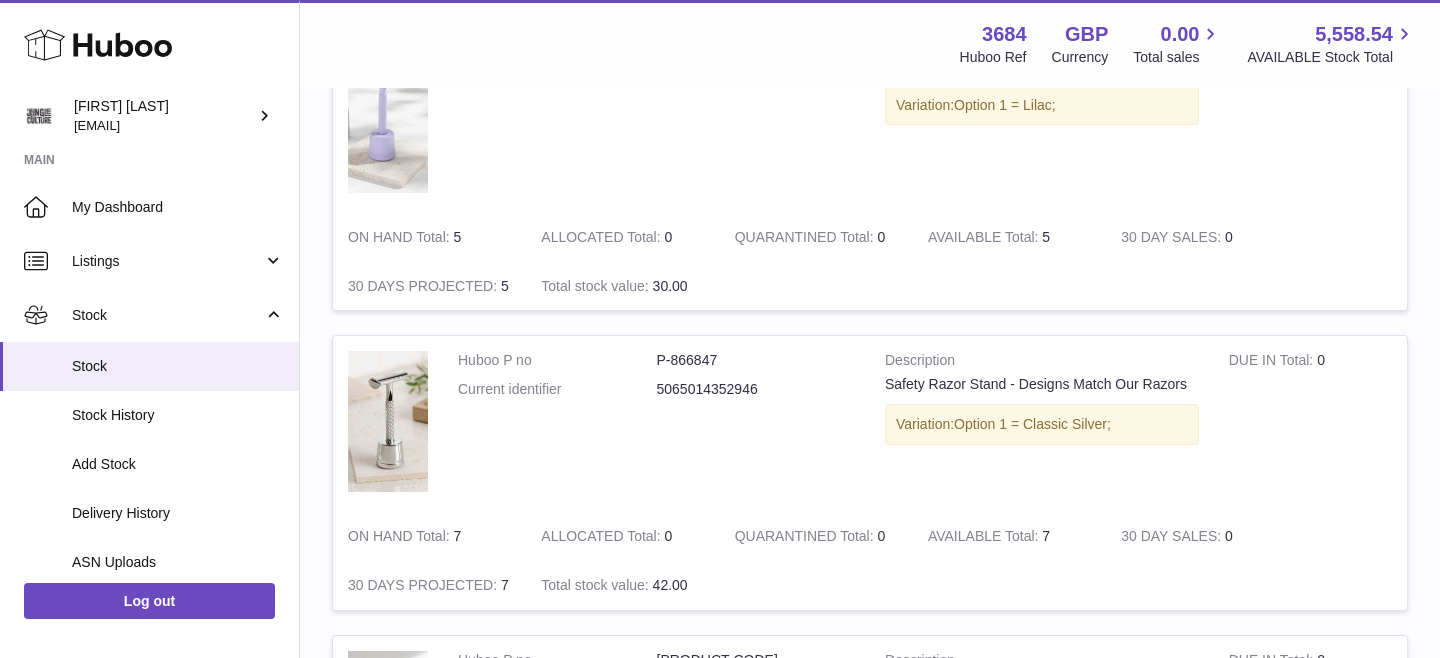 scroll, scrollTop: 2261, scrollLeft: 0, axis: vertical 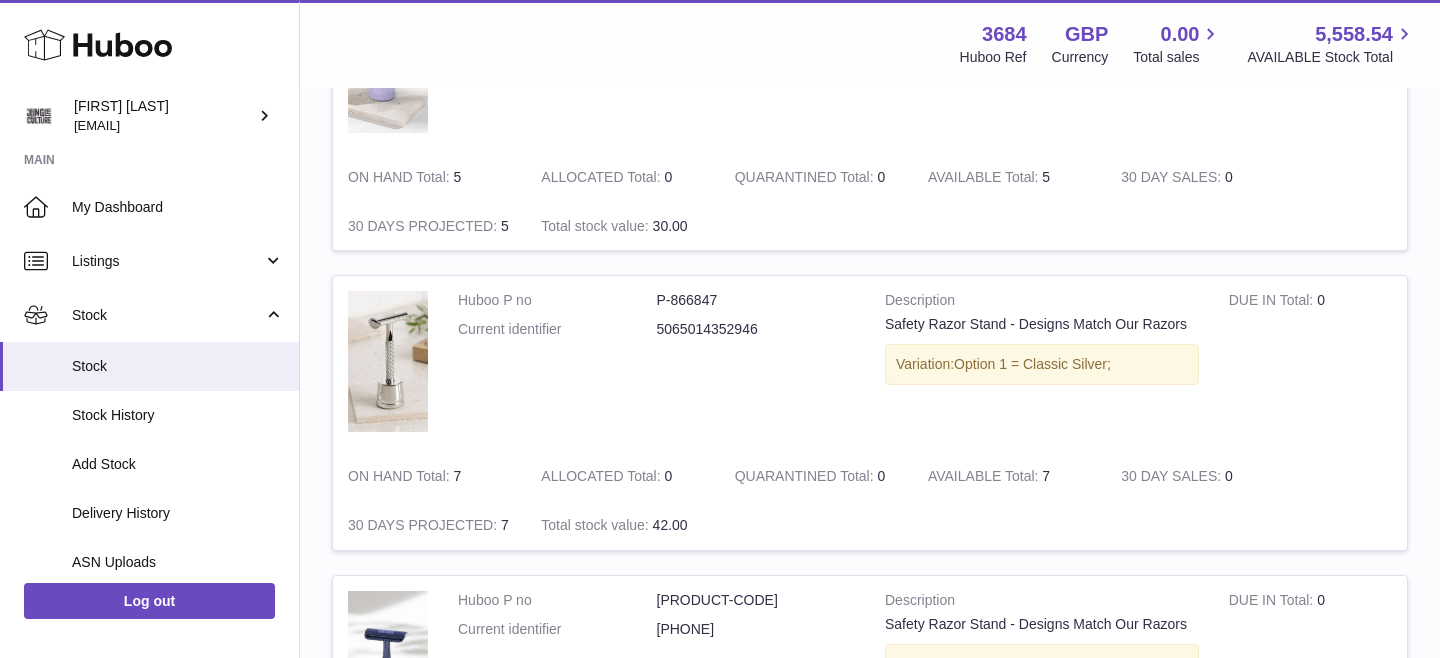 click on "P-866847" at bounding box center (756, 300) 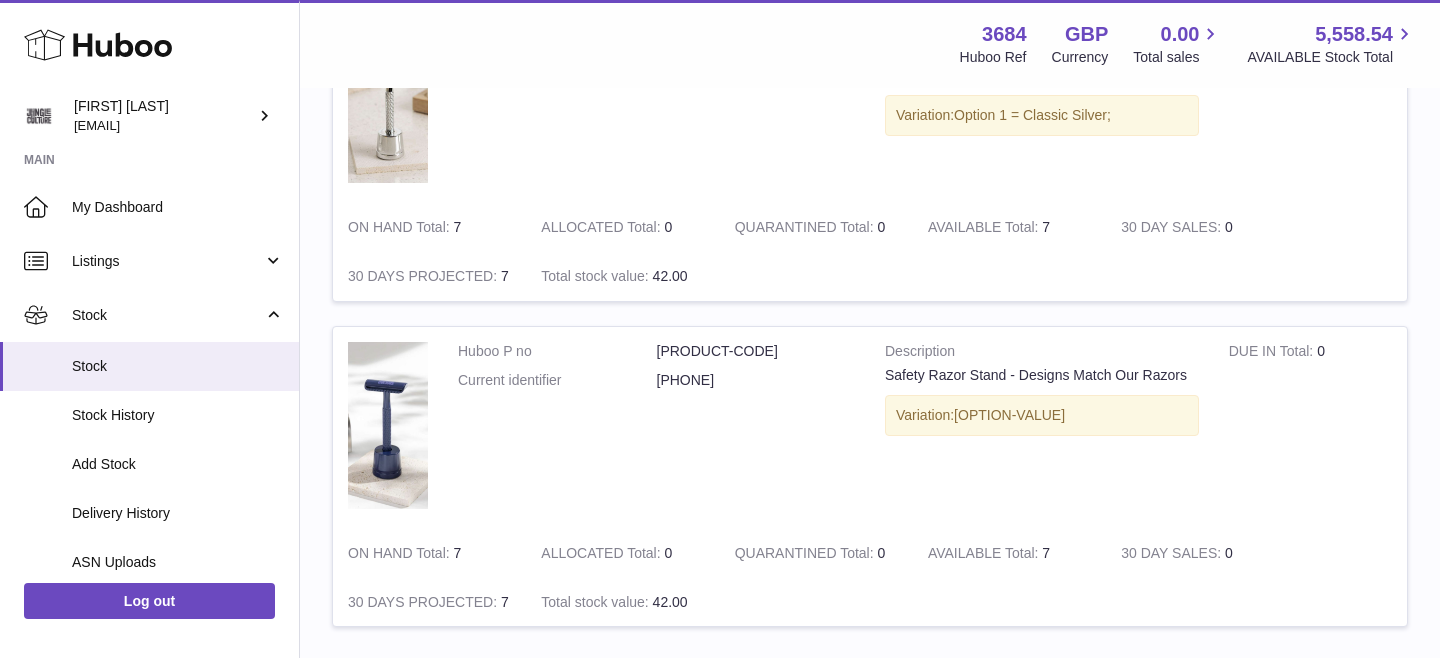 scroll, scrollTop: 2545, scrollLeft: 0, axis: vertical 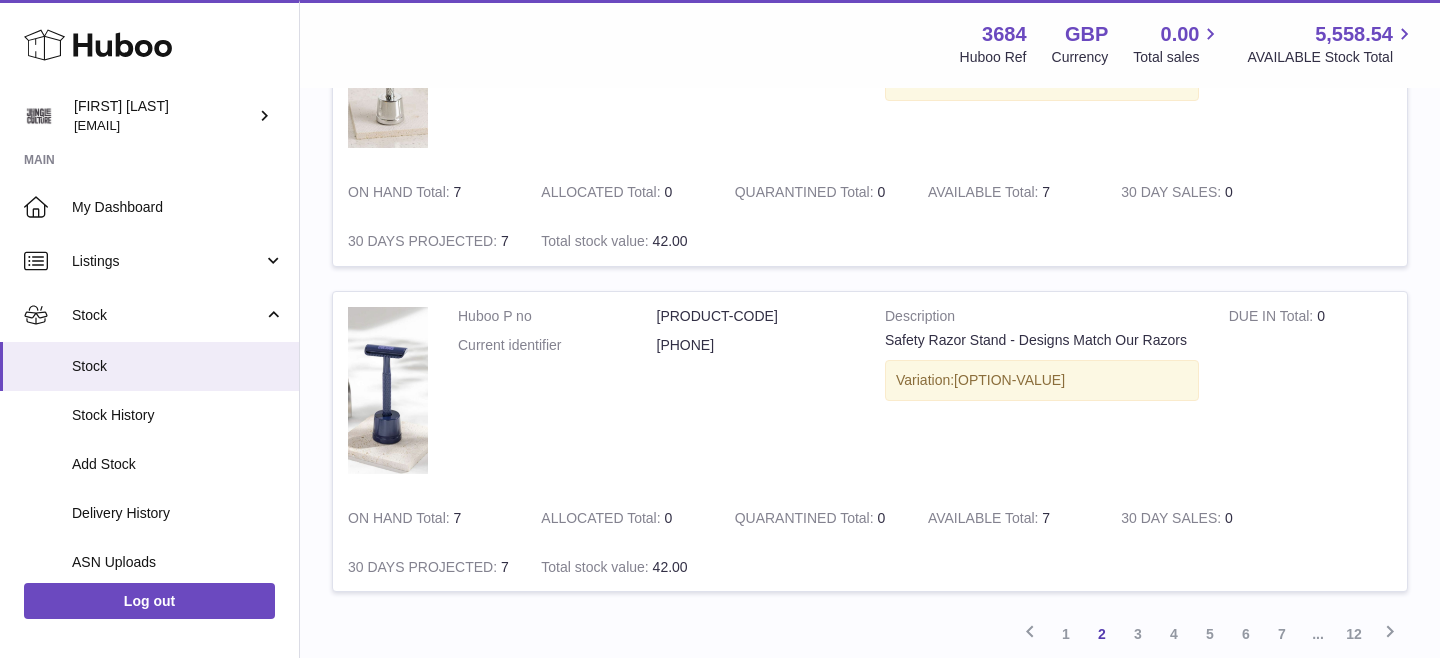 click on "P-866846" at bounding box center (756, 316) 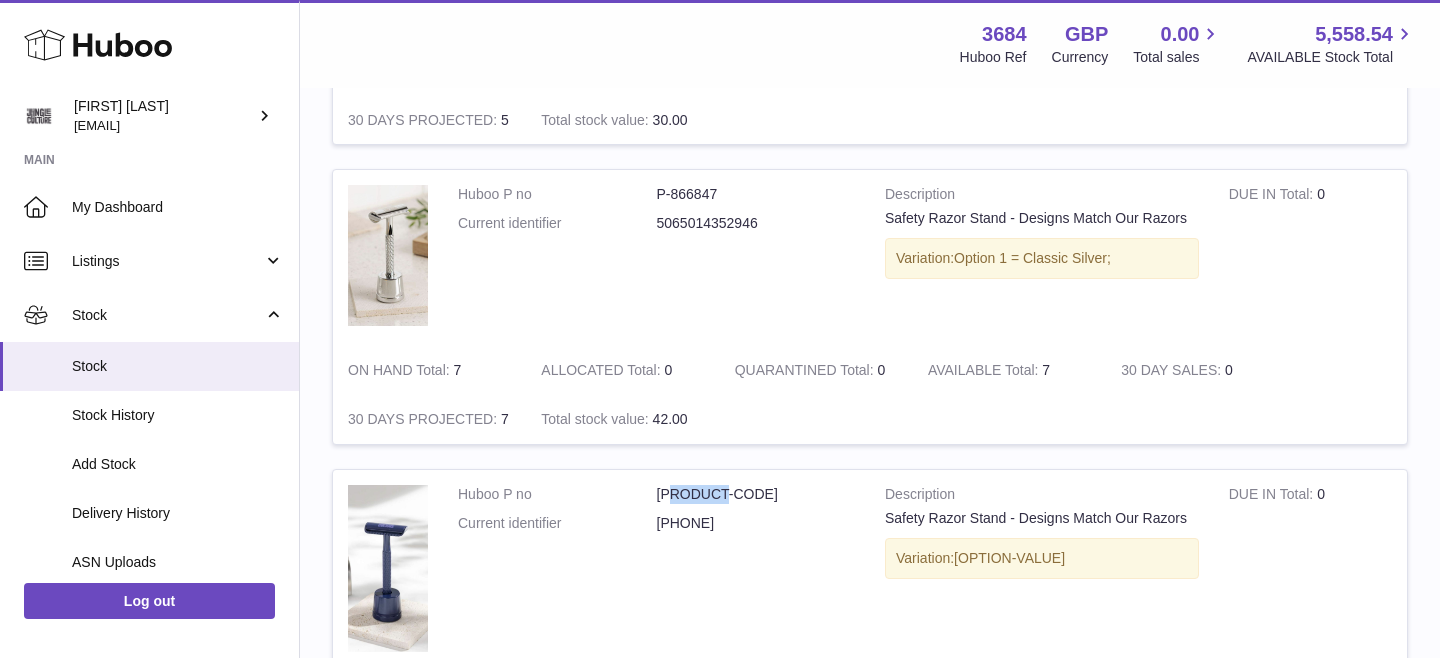 scroll, scrollTop: 2358, scrollLeft: 0, axis: vertical 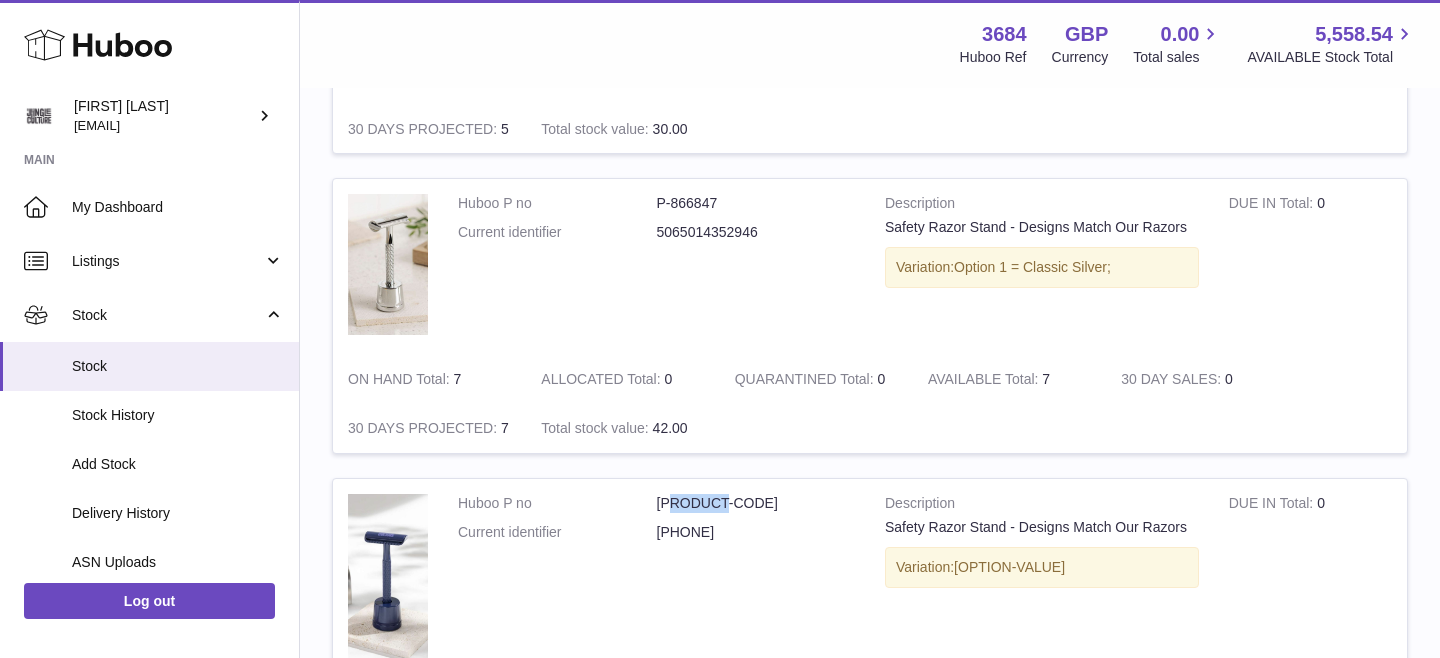 click on "P-866847" at bounding box center [756, 203] 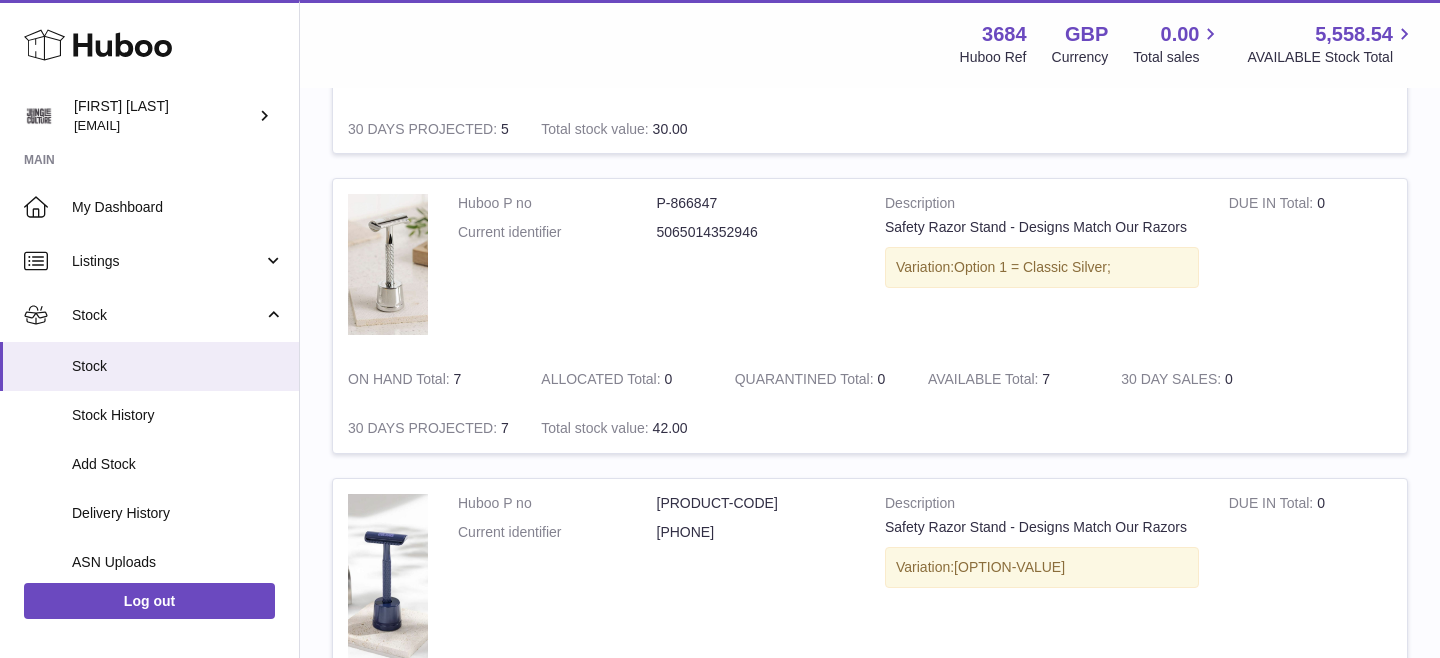 click on "P-866847" at bounding box center [756, 203] 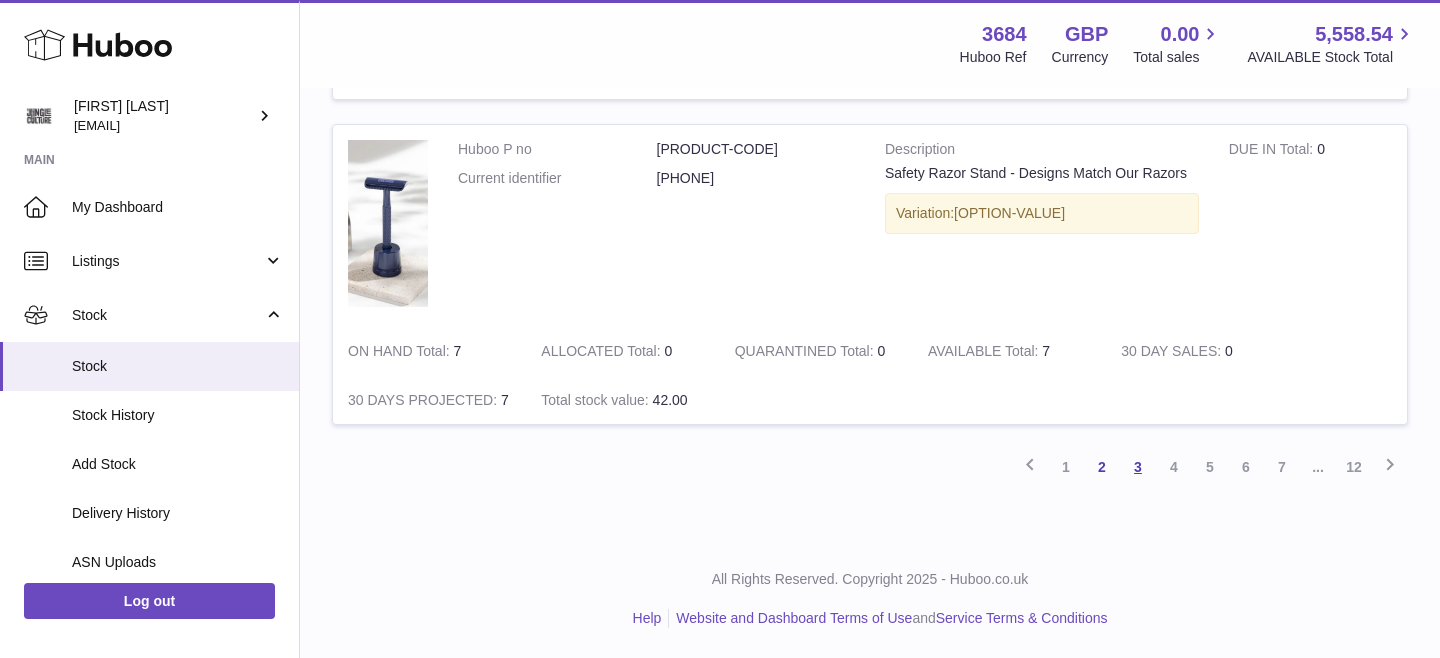 click on "3" at bounding box center [1138, 467] 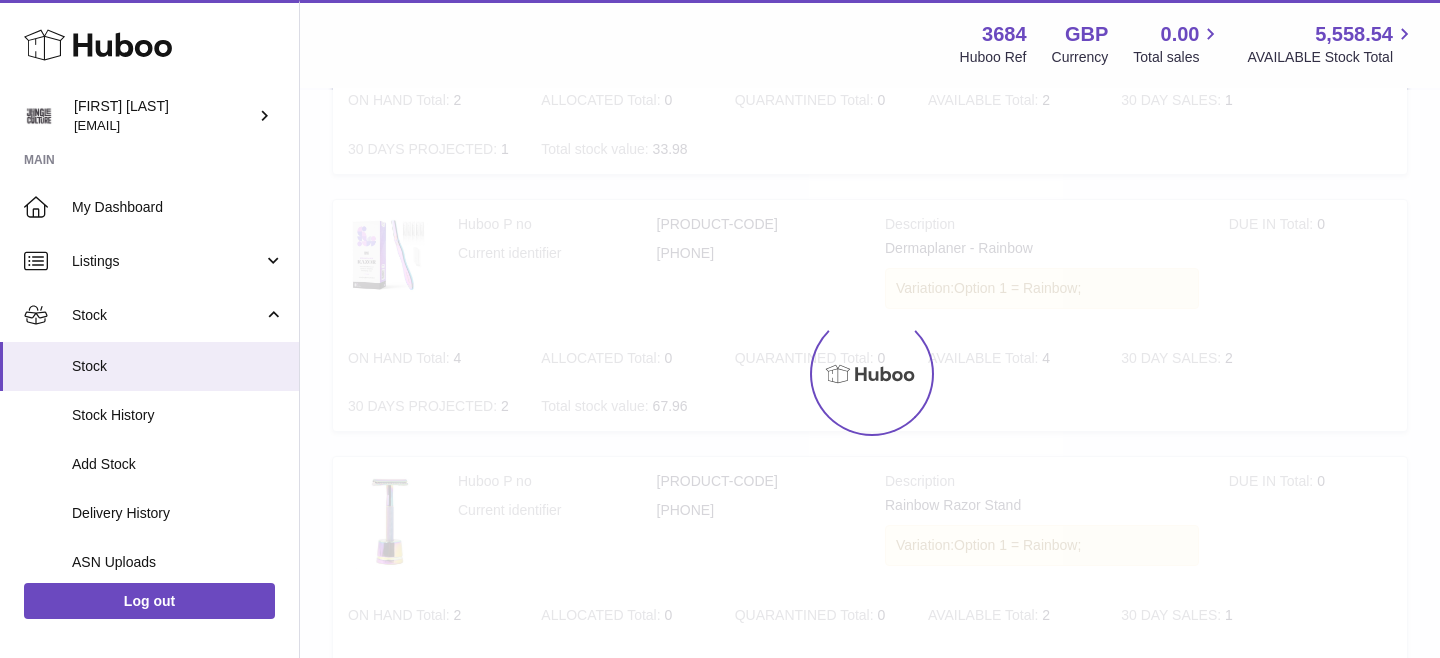 scroll, scrollTop: 90, scrollLeft: 0, axis: vertical 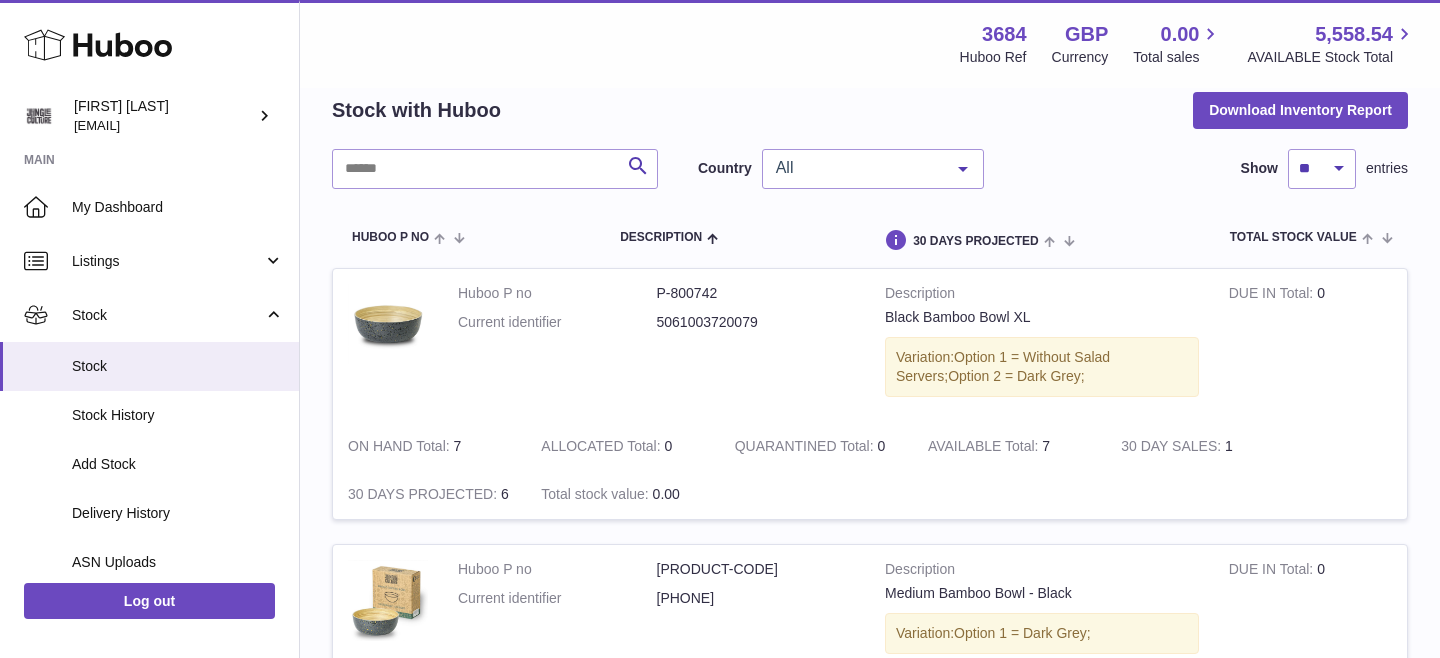 click on "P-800742" at bounding box center (756, 293) 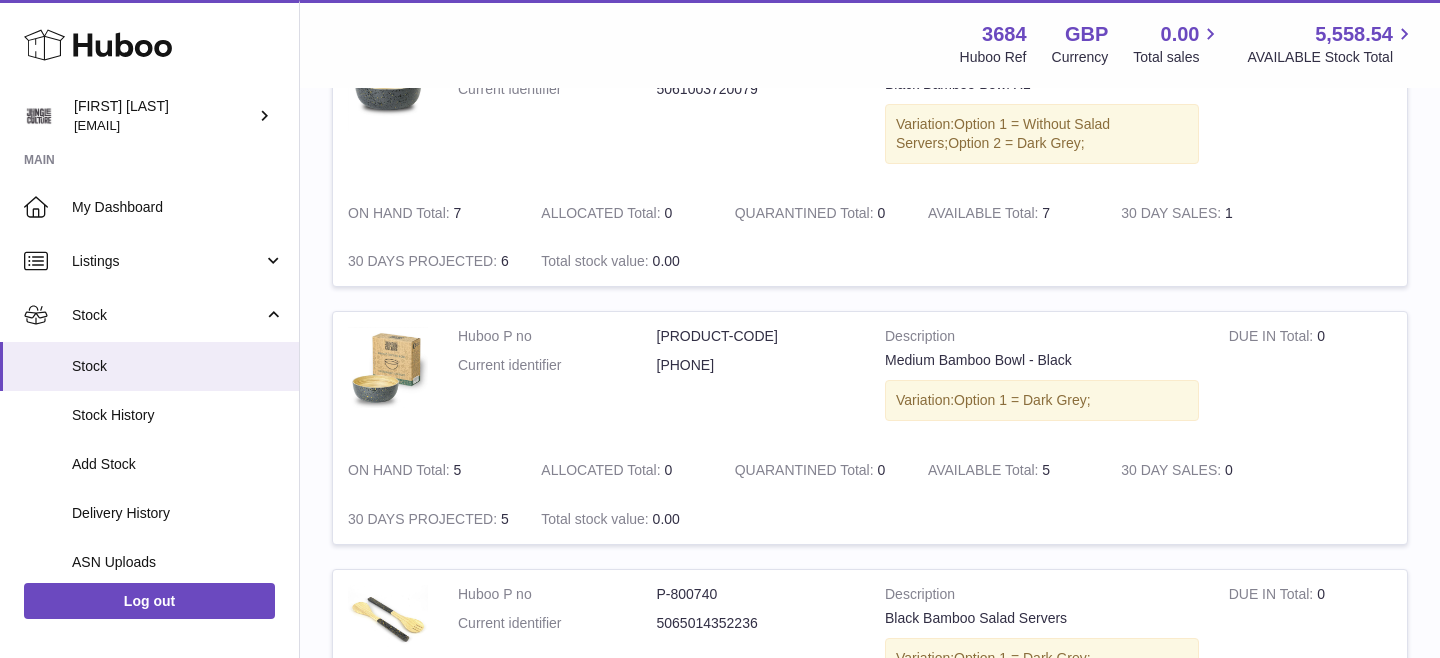 scroll, scrollTop: 353, scrollLeft: 0, axis: vertical 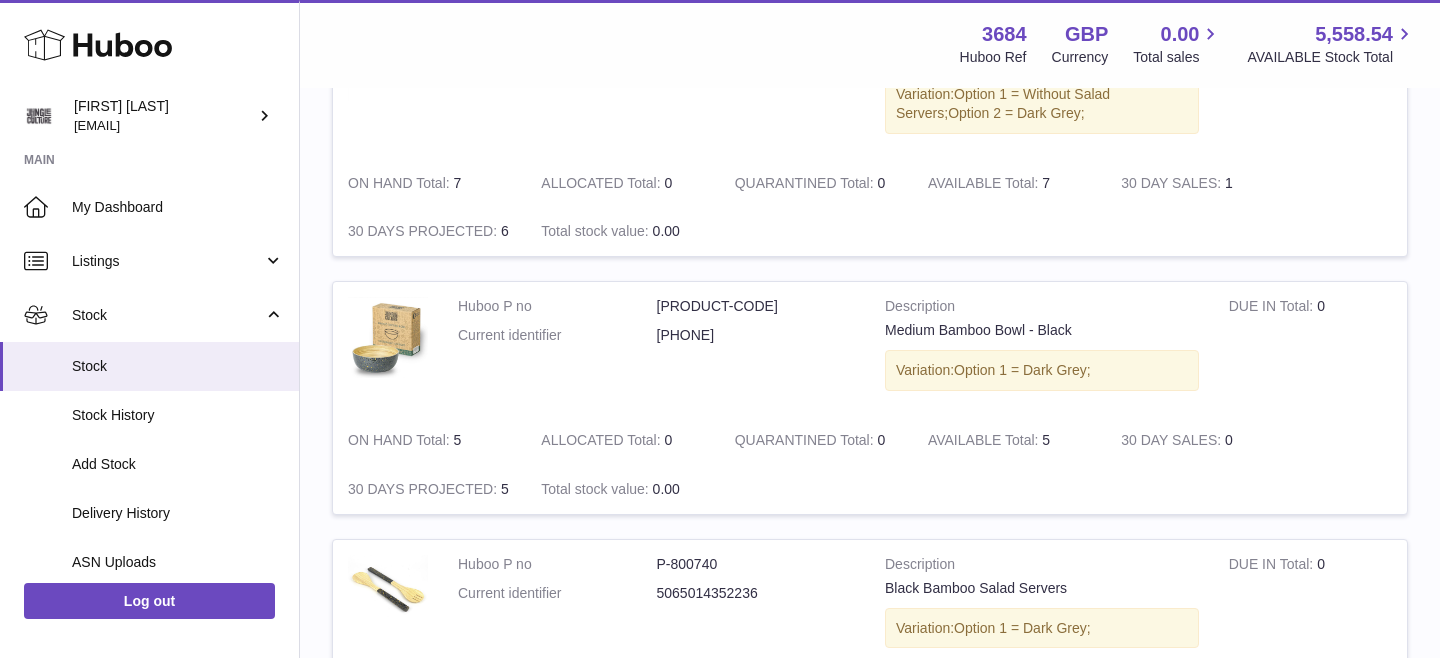 click on "P-800741" at bounding box center (756, 306) 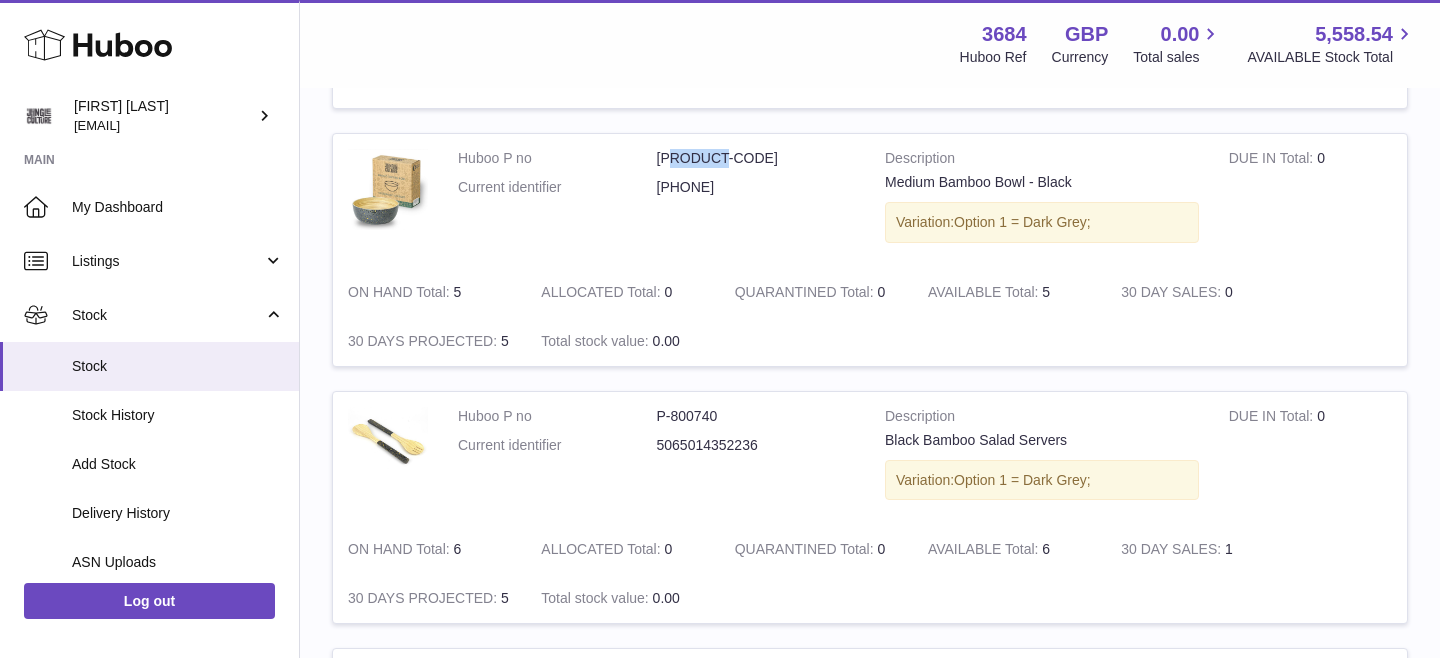 scroll, scrollTop: 608, scrollLeft: 0, axis: vertical 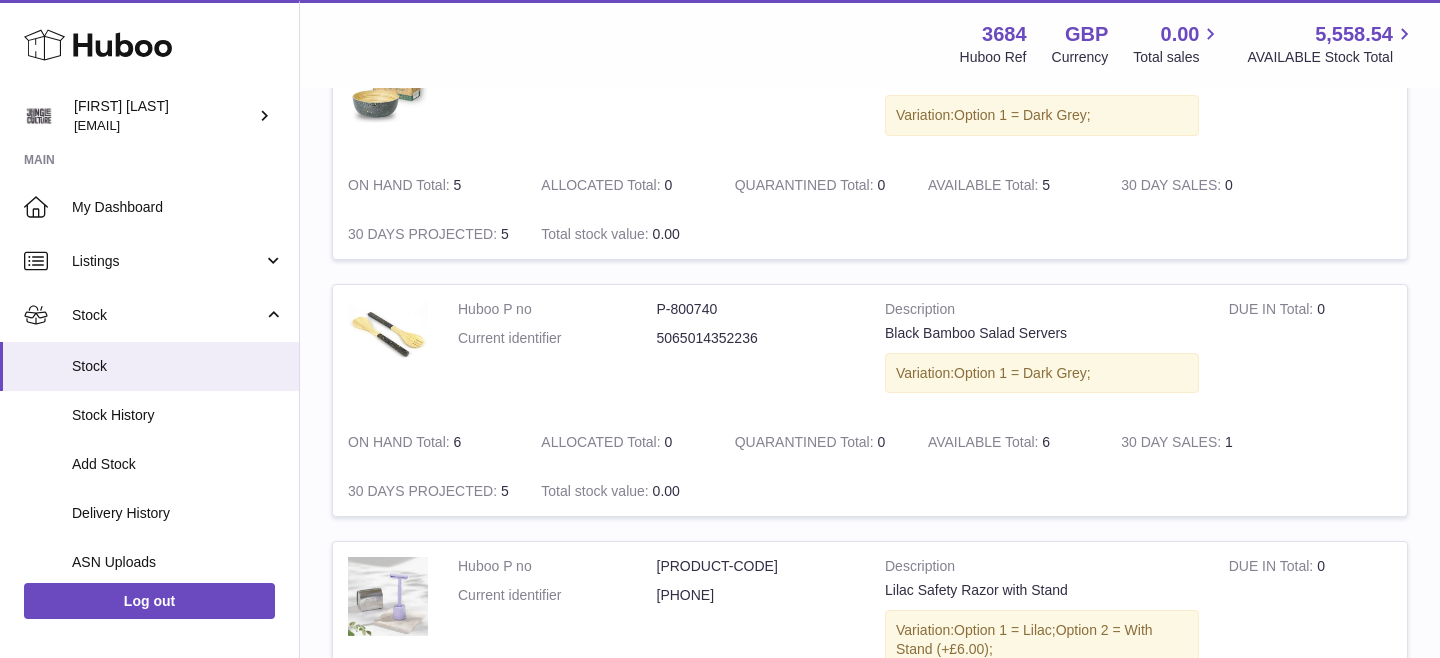 click on "P-800740" at bounding box center (756, 309) 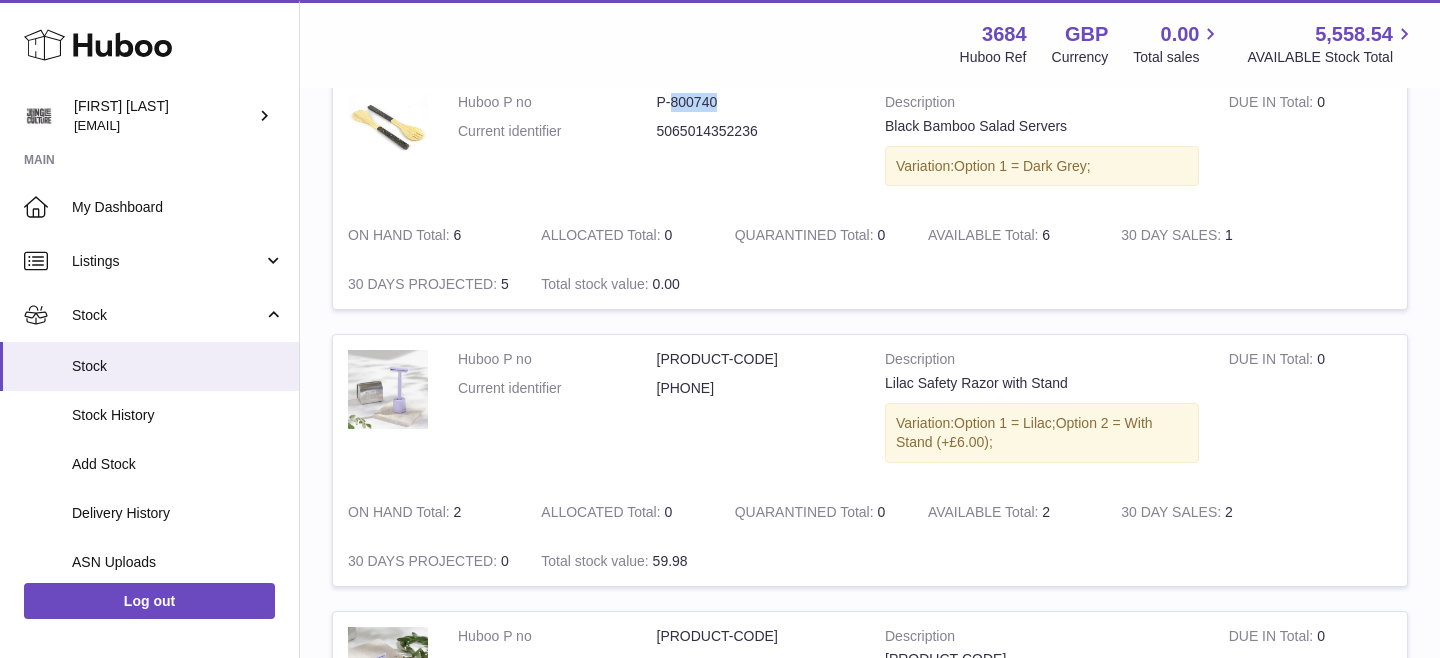 scroll, scrollTop: 834, scrollLeft: 0, axis: vertical 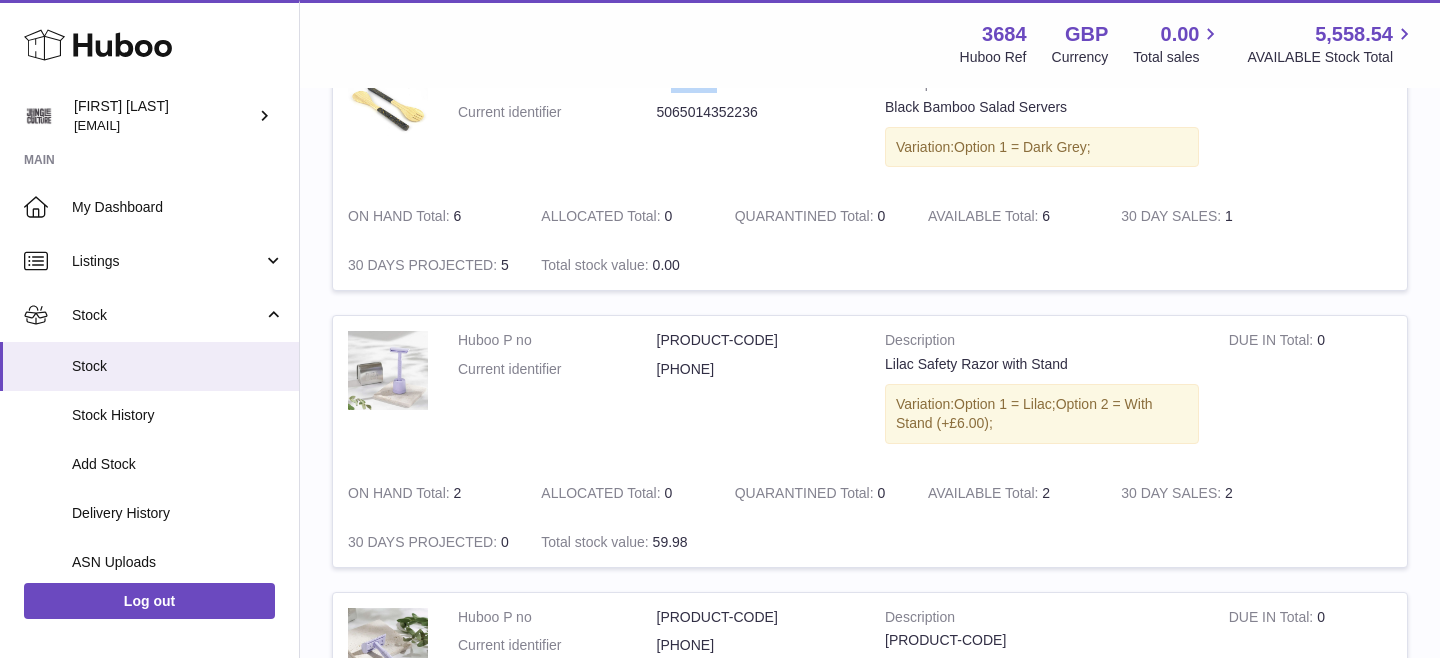 click on "P-754175" at bounding box center (756, 340) 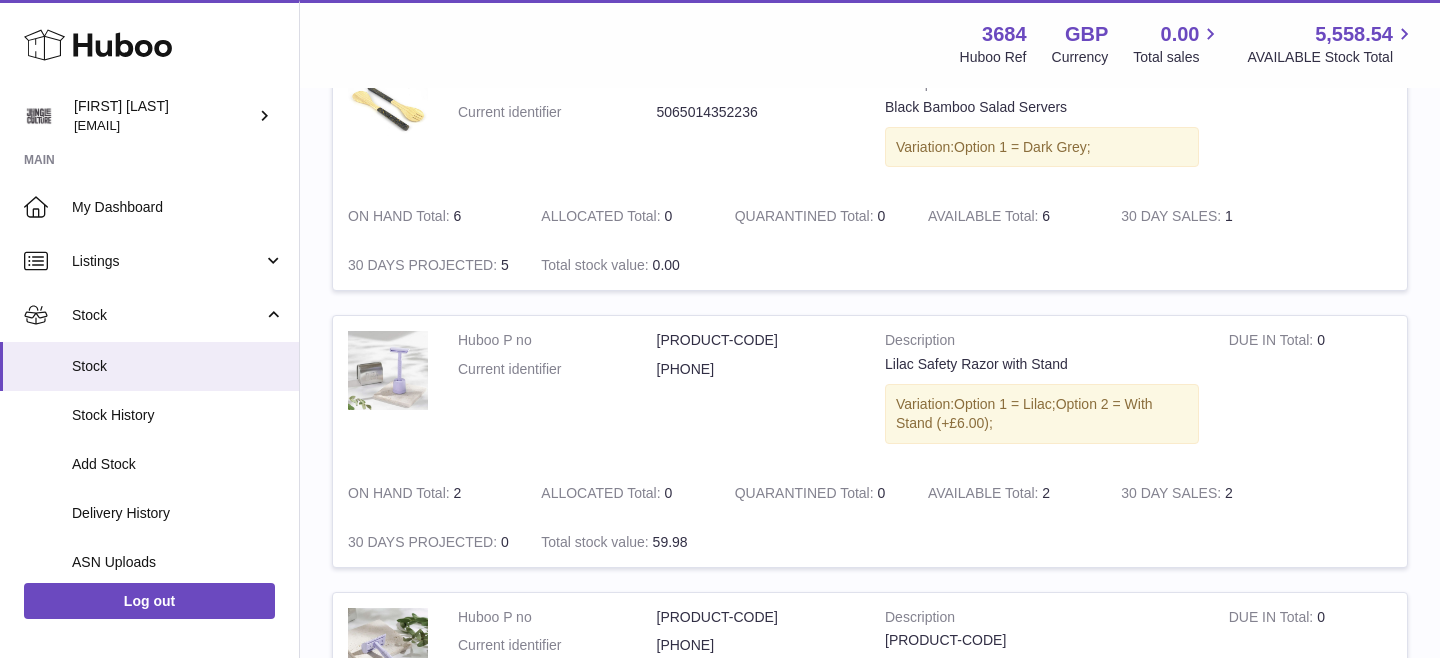 click on "P-754175" at bounding box center (756, 340) 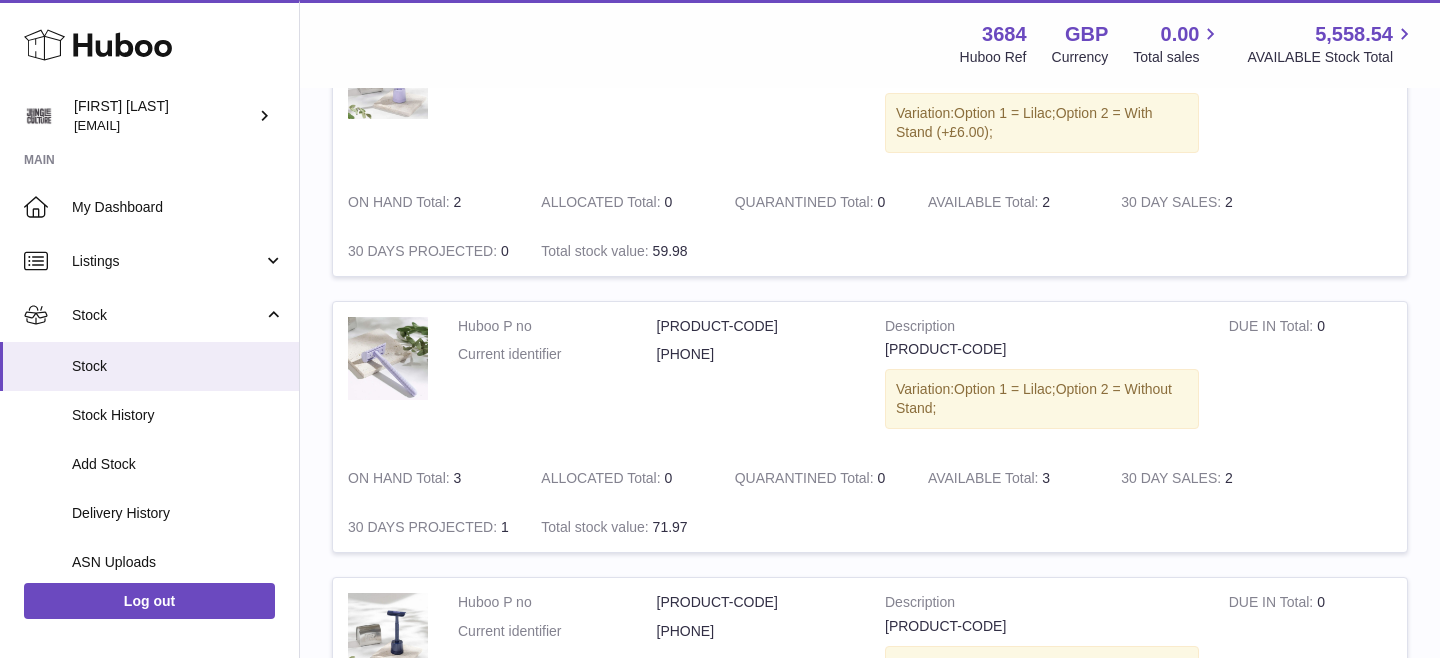 scroll, scrollTop: 1157, scrollLeft: 0, axis: vertical 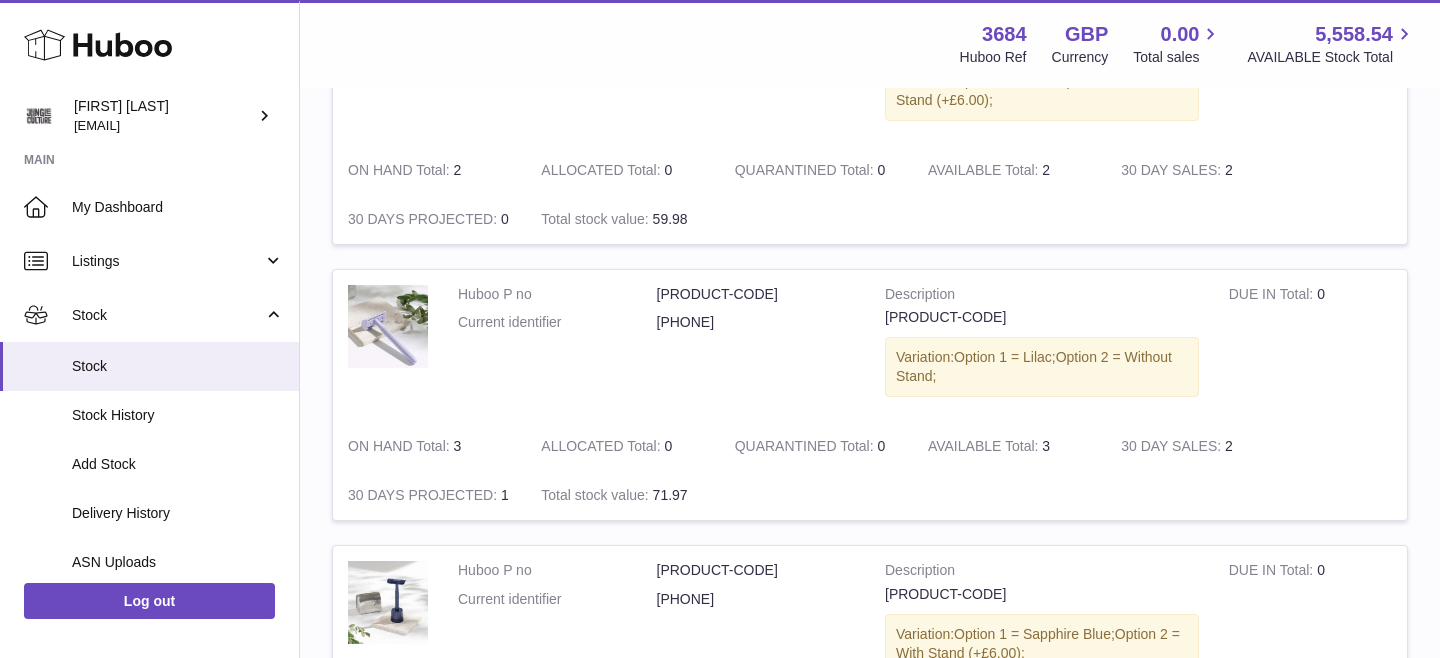 click on "P-754174" at bounding box center [756, 294] 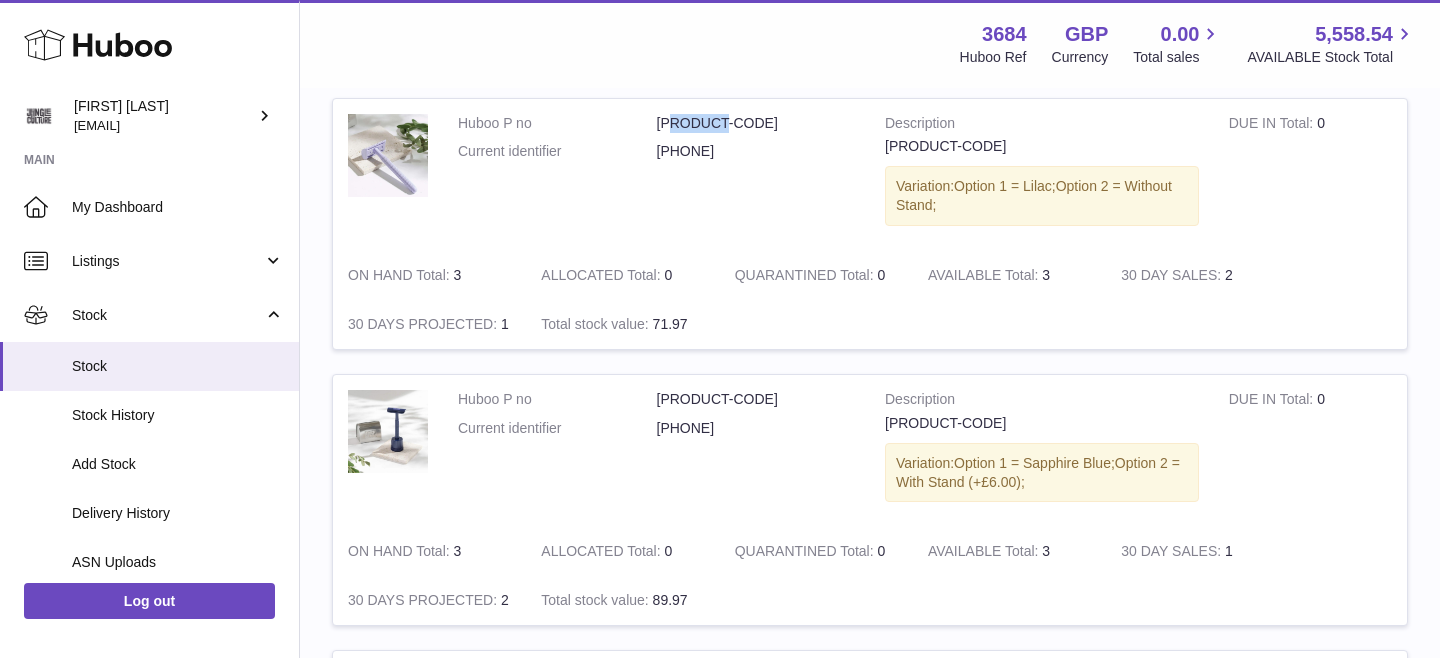 scroll, scrollTop: 1357, scrollLeft: 0, axis: vertical 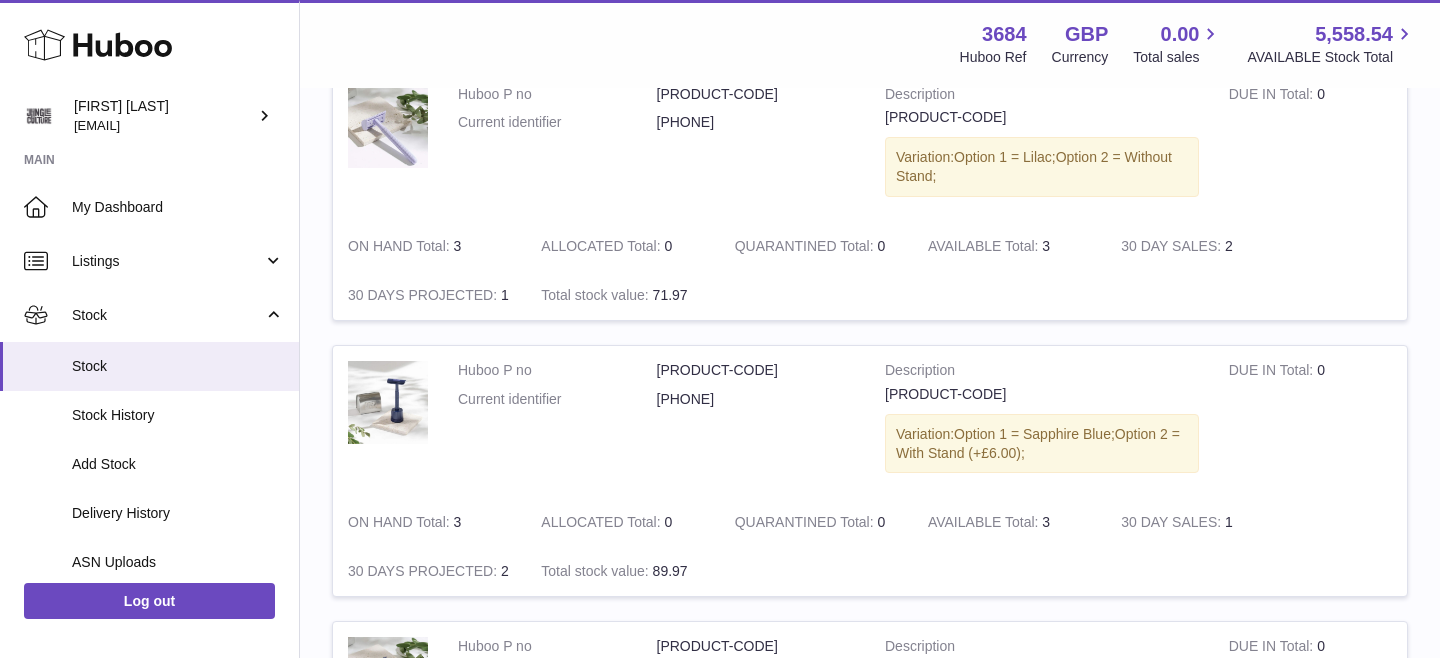 click on "P-754173" at bounding box center [756, 370] 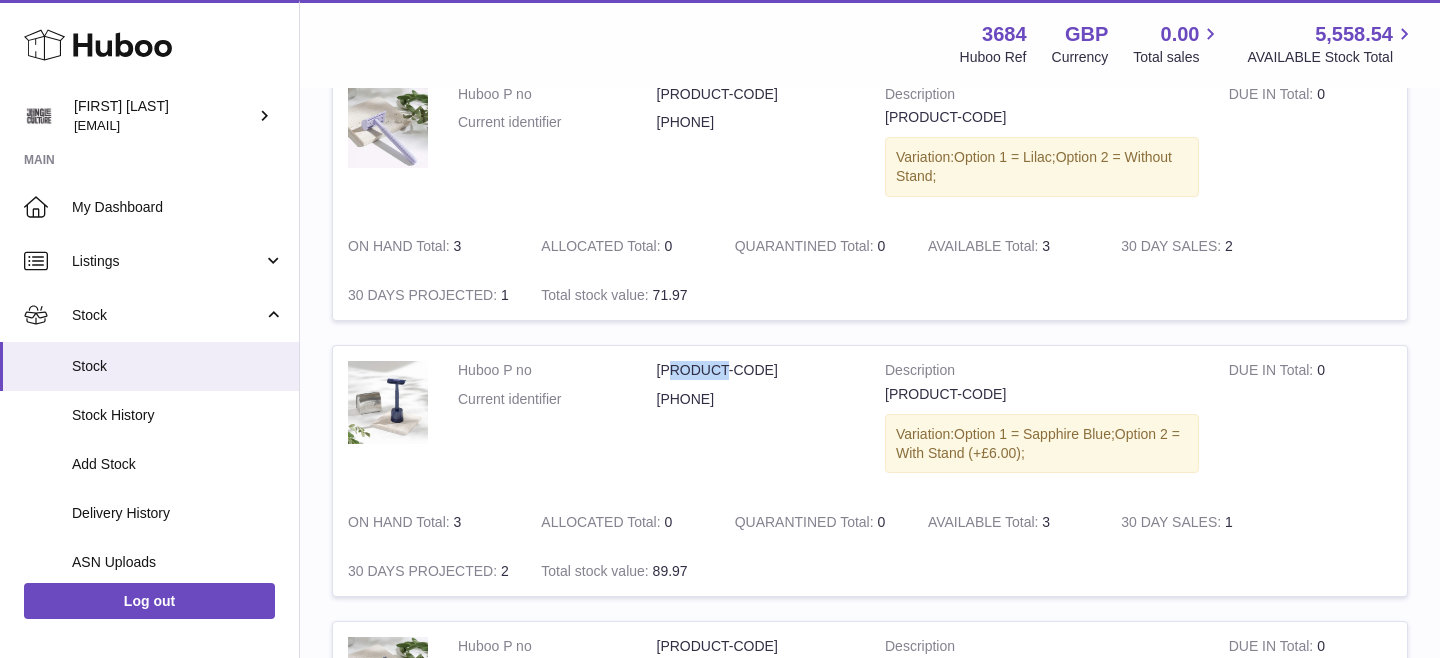 click on "P-754173" at bounding box center (756, 370) 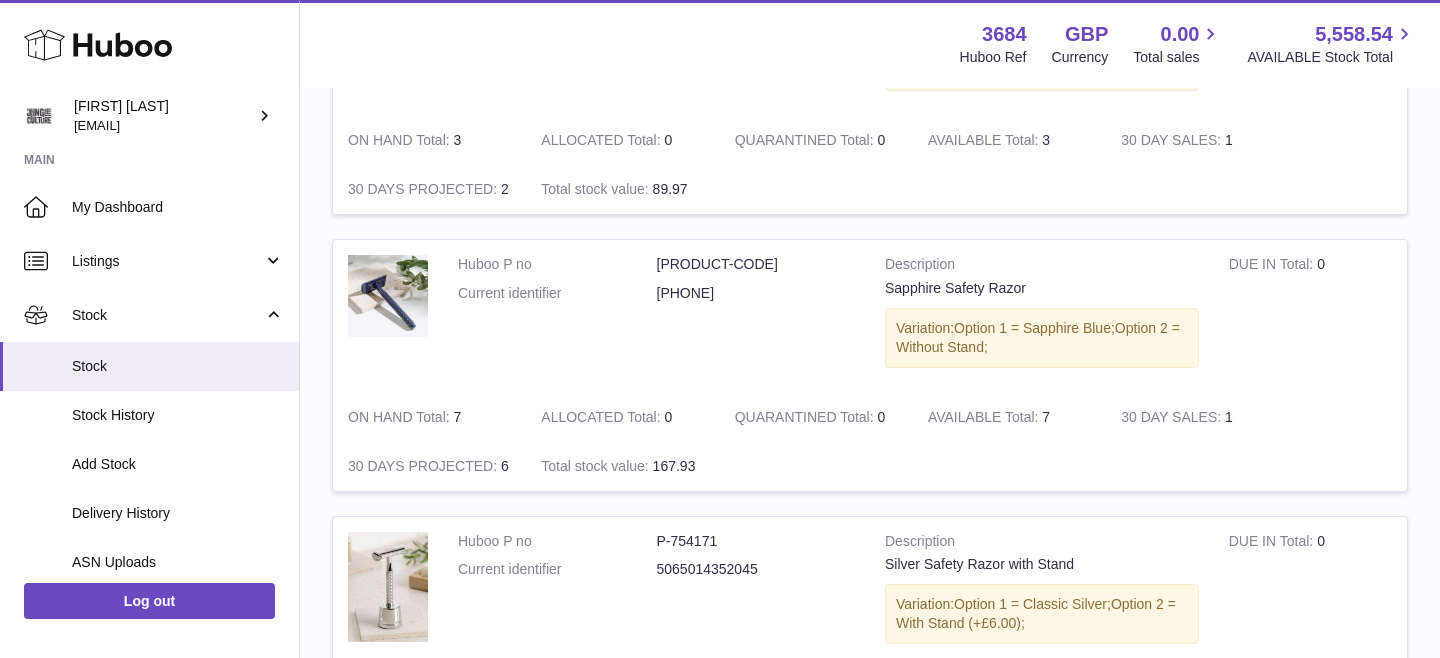 scroll, scrollTop: 1741, scrollLeft: 0, axis: vertical 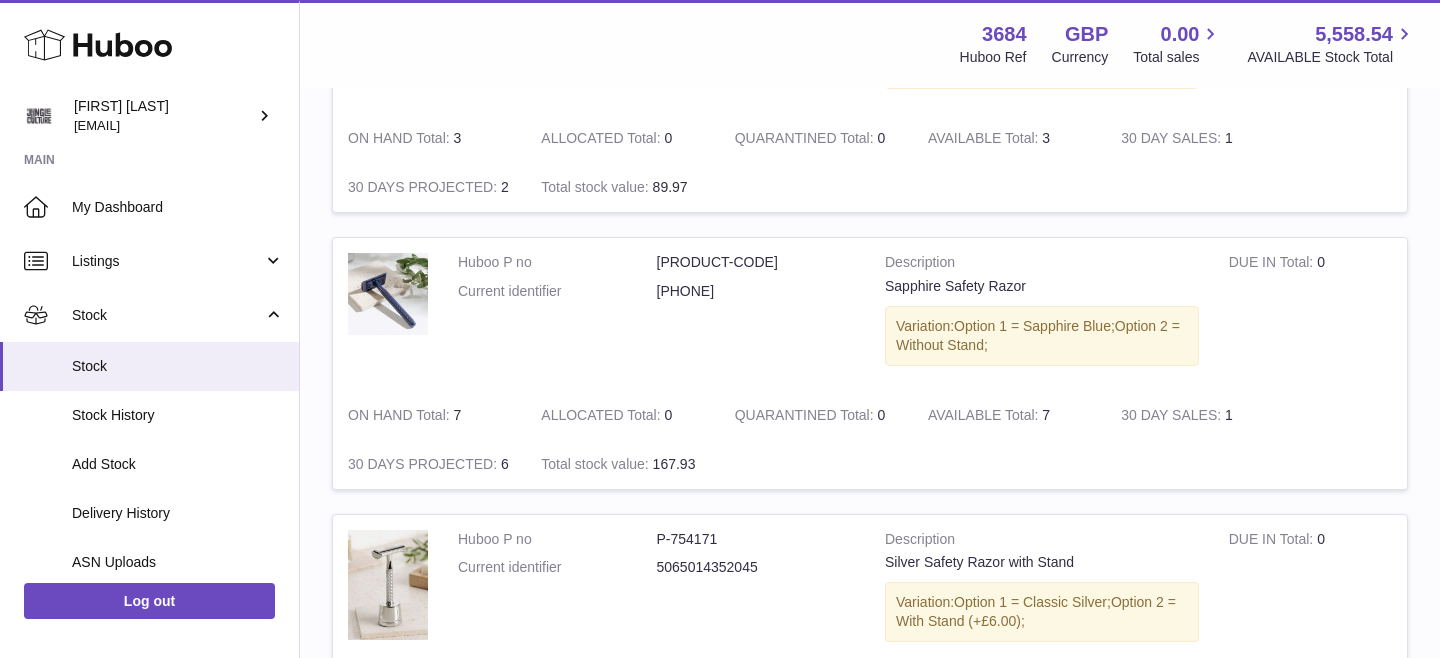 click on "P-754172" at bounding box center (756, 262) 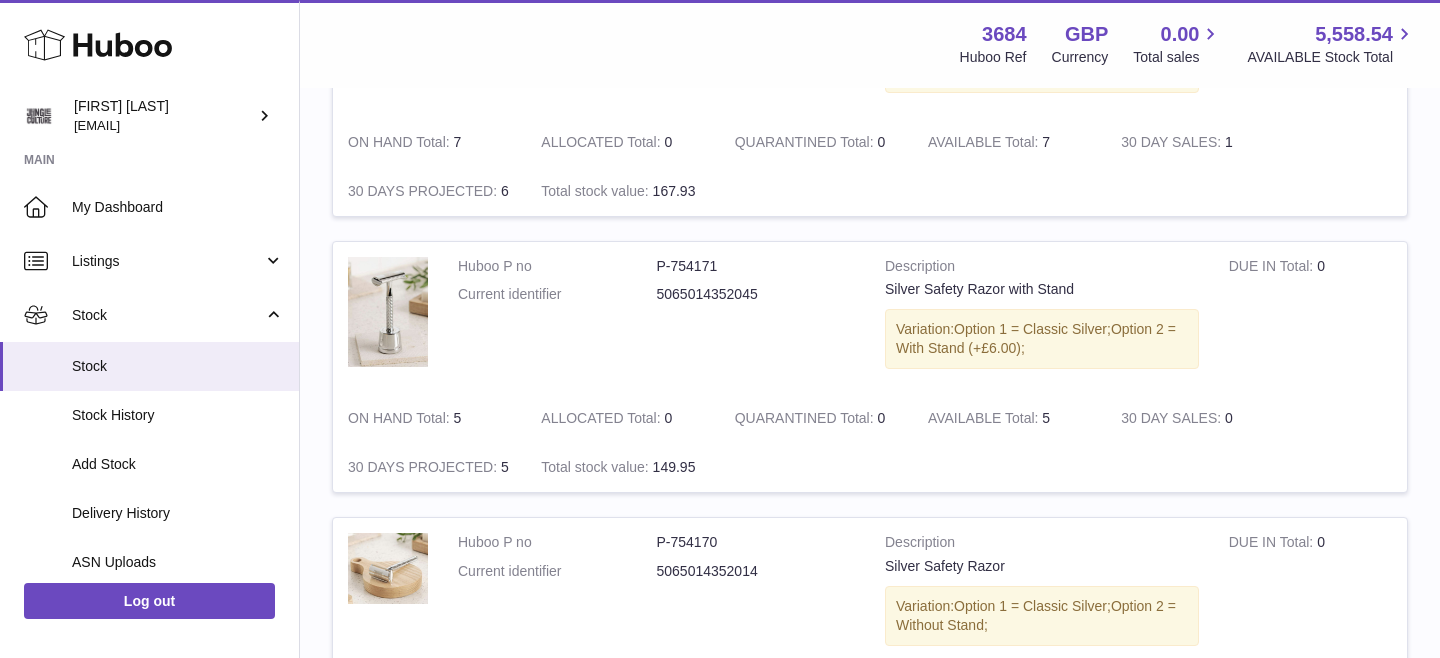 scroll, scrollTop: 2048, scrollLeft: 0, axis: vertical 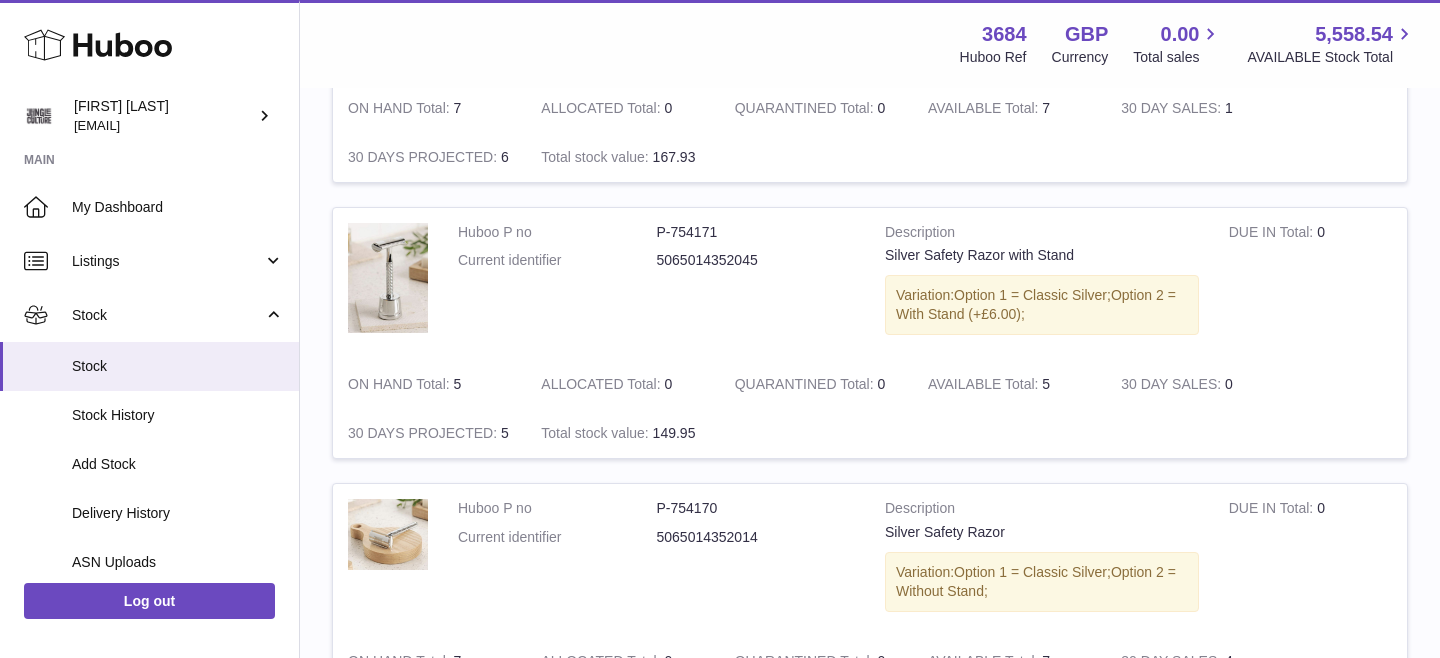 click on "P-754171" at bounding box center (756, 232) 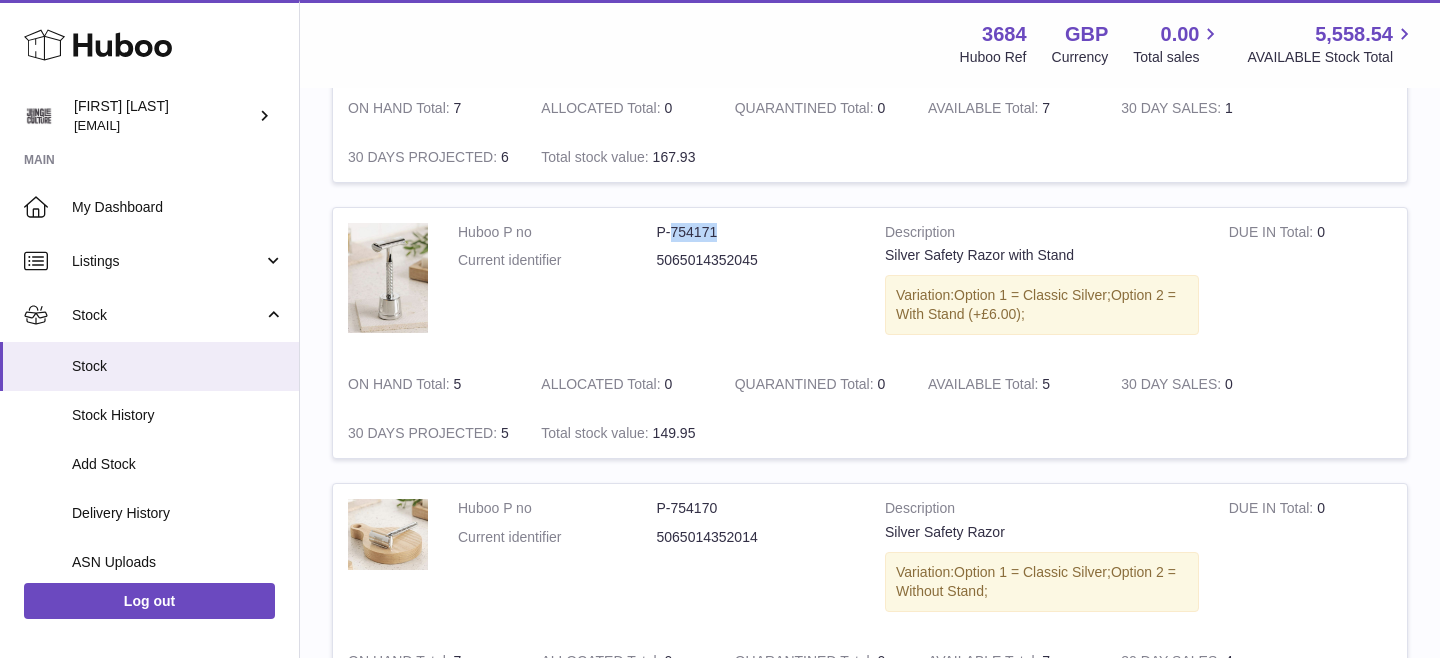 click on "P-754171" at bounding box center [756, 232] 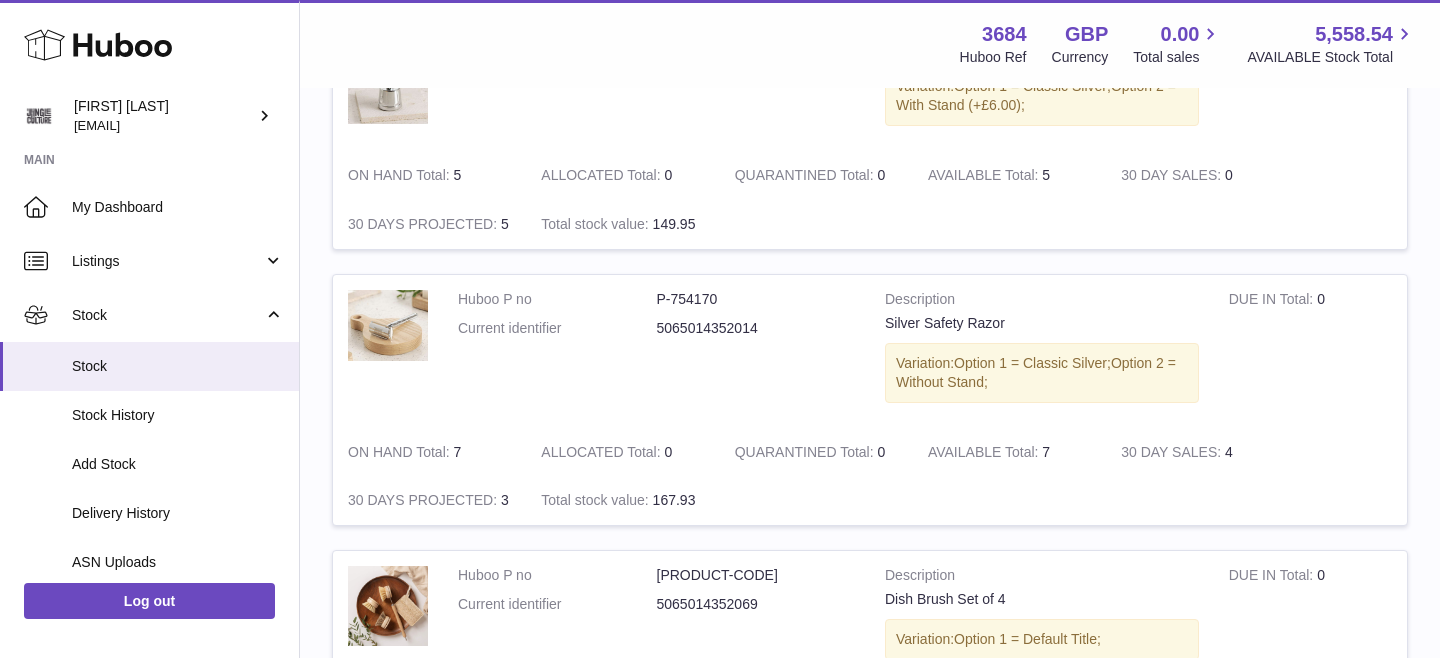 scroll, scrollTop: 2290, scrollLeft: 0, axis: vertical 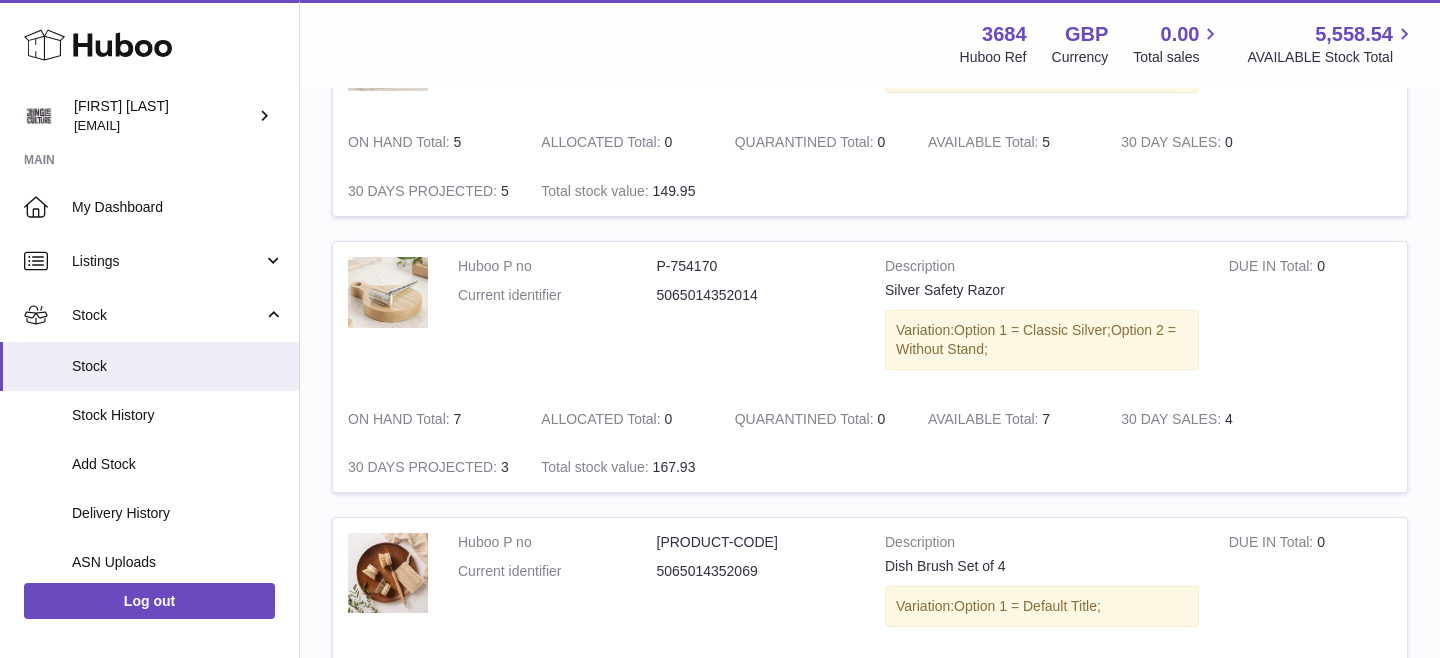 click on "P-754170" at bounding box center [756, 266] 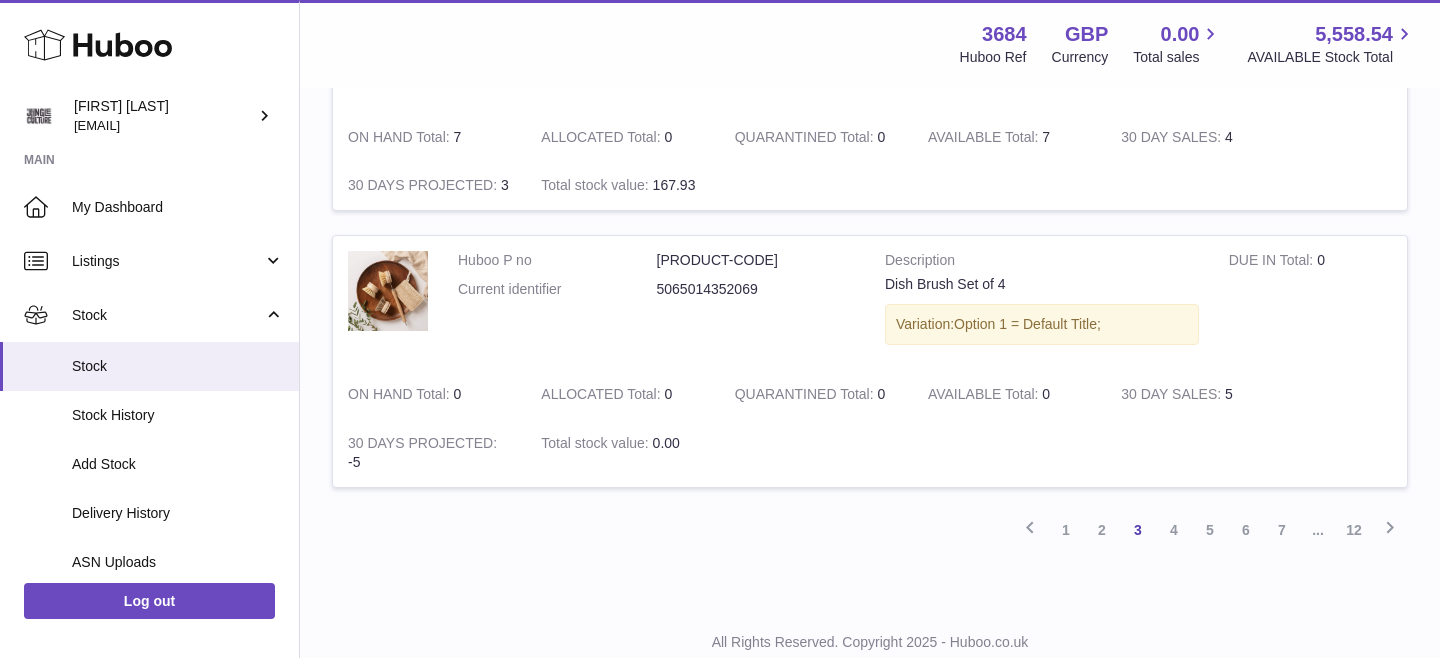 scroll, scrollTop: 2595, scrollLeft: 0, axis: vertical 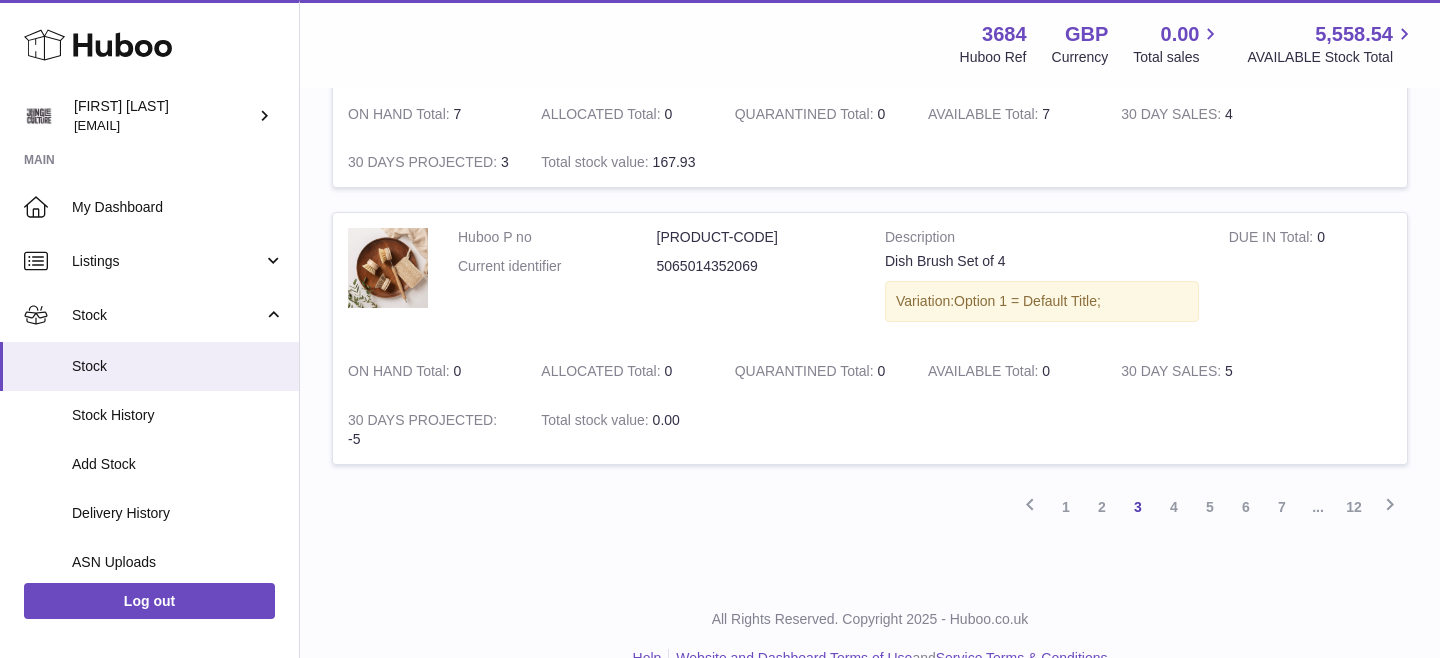 click on "P-753381" at bounding box center [756, 237] 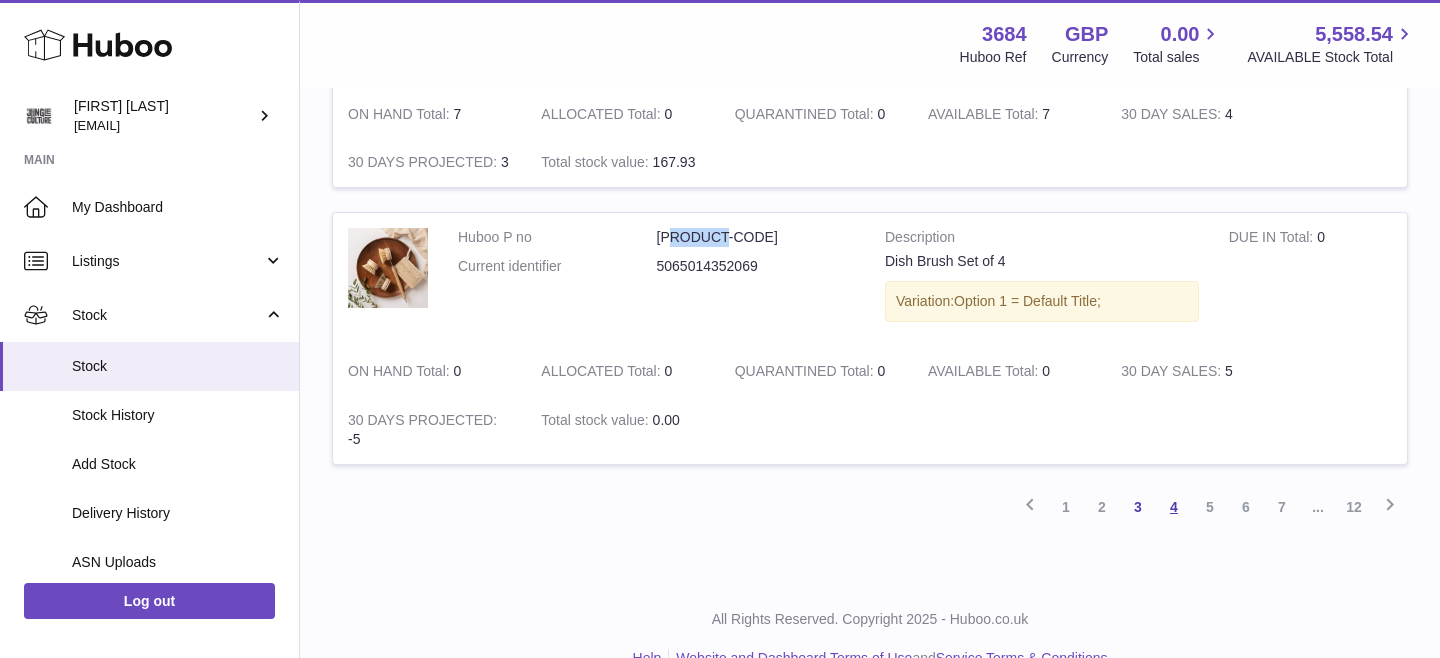 click on "4" at bounding box center [1174, 507] 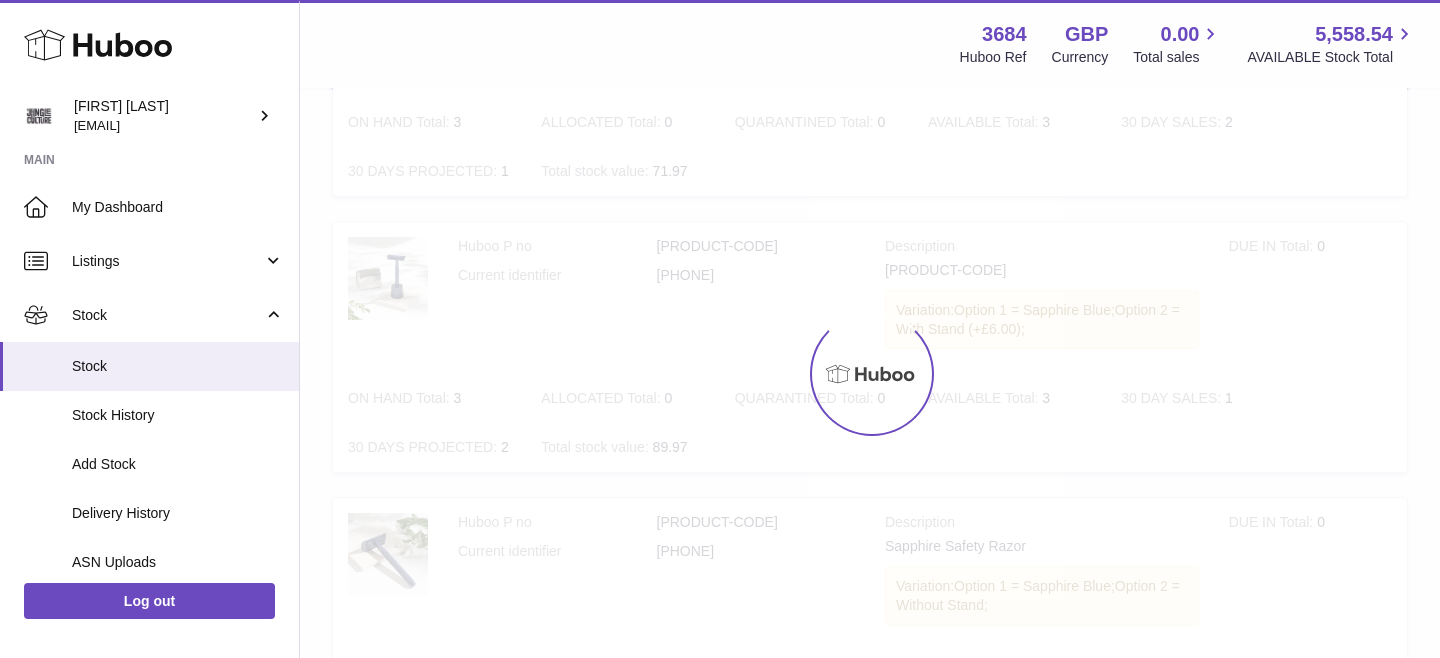 scroll, scrollTop: 90, scrollLeft: 0, axis: vertical 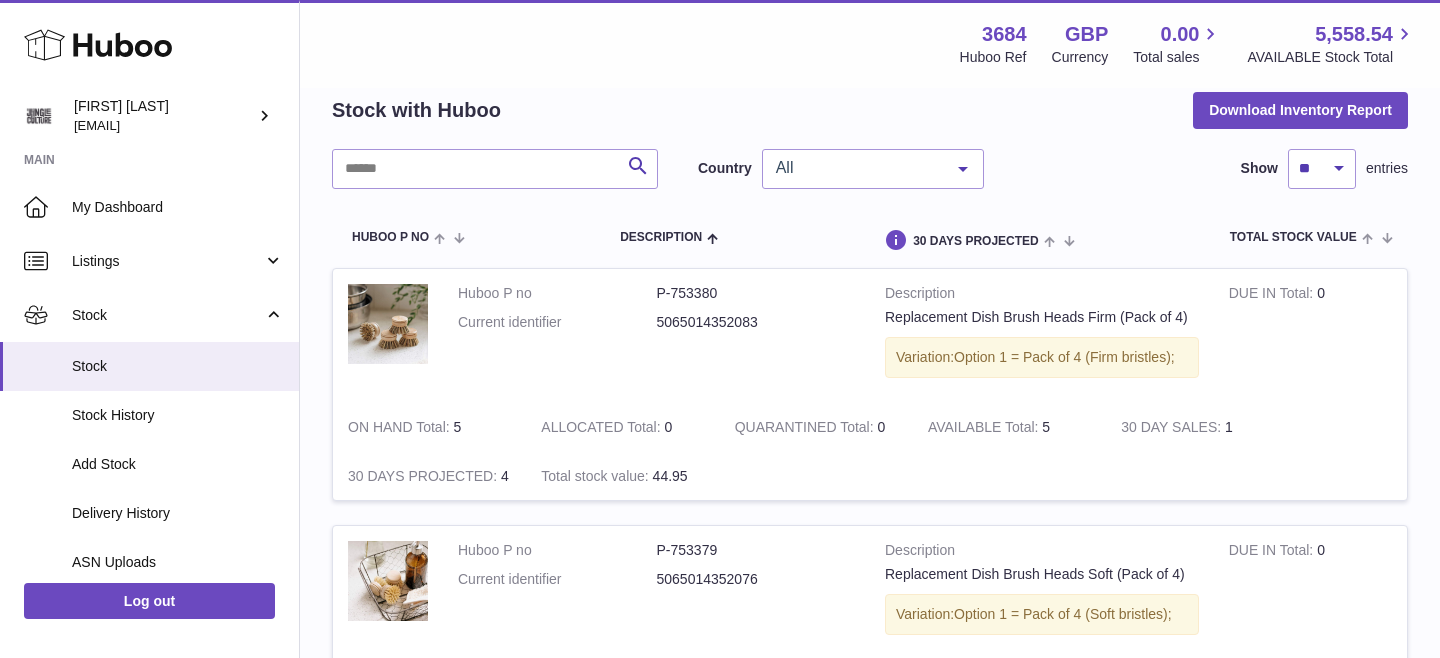 click on "P-753380" at bounding box center (756, 293) 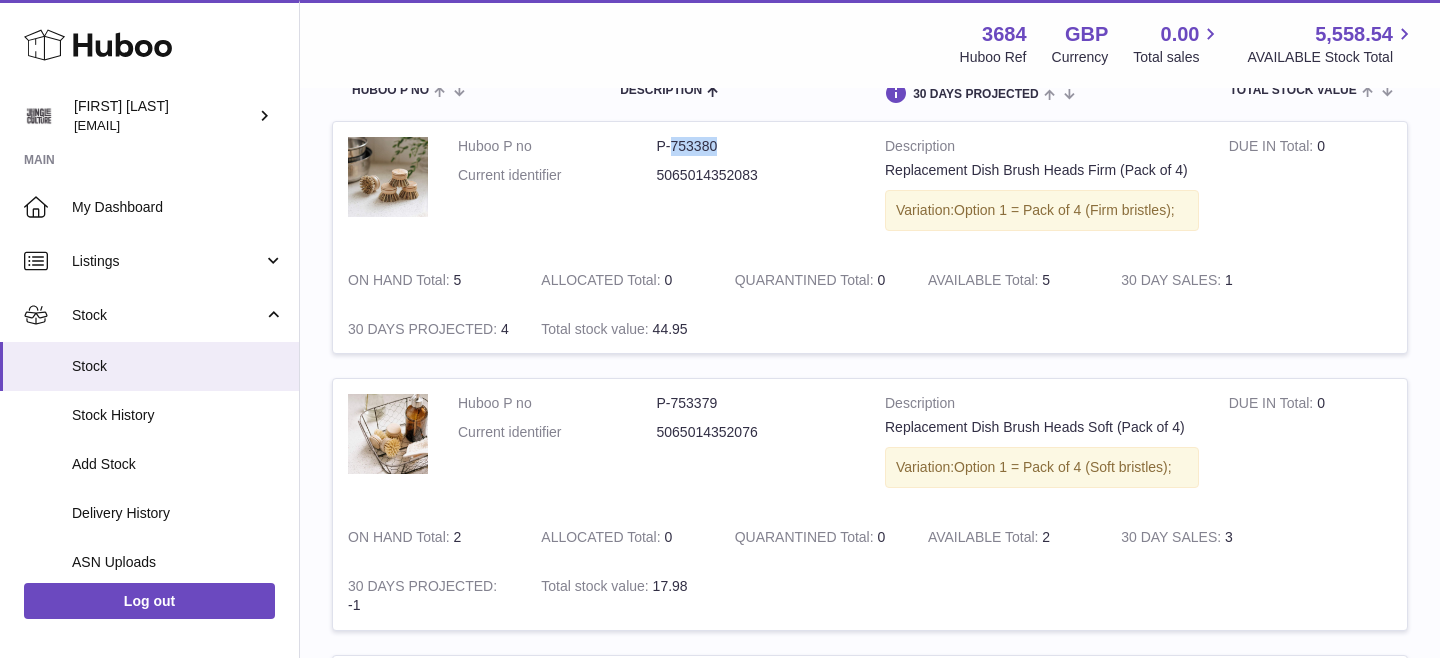 scroll, scrollTop: 336, scrollLeft: 0, axis: vertical 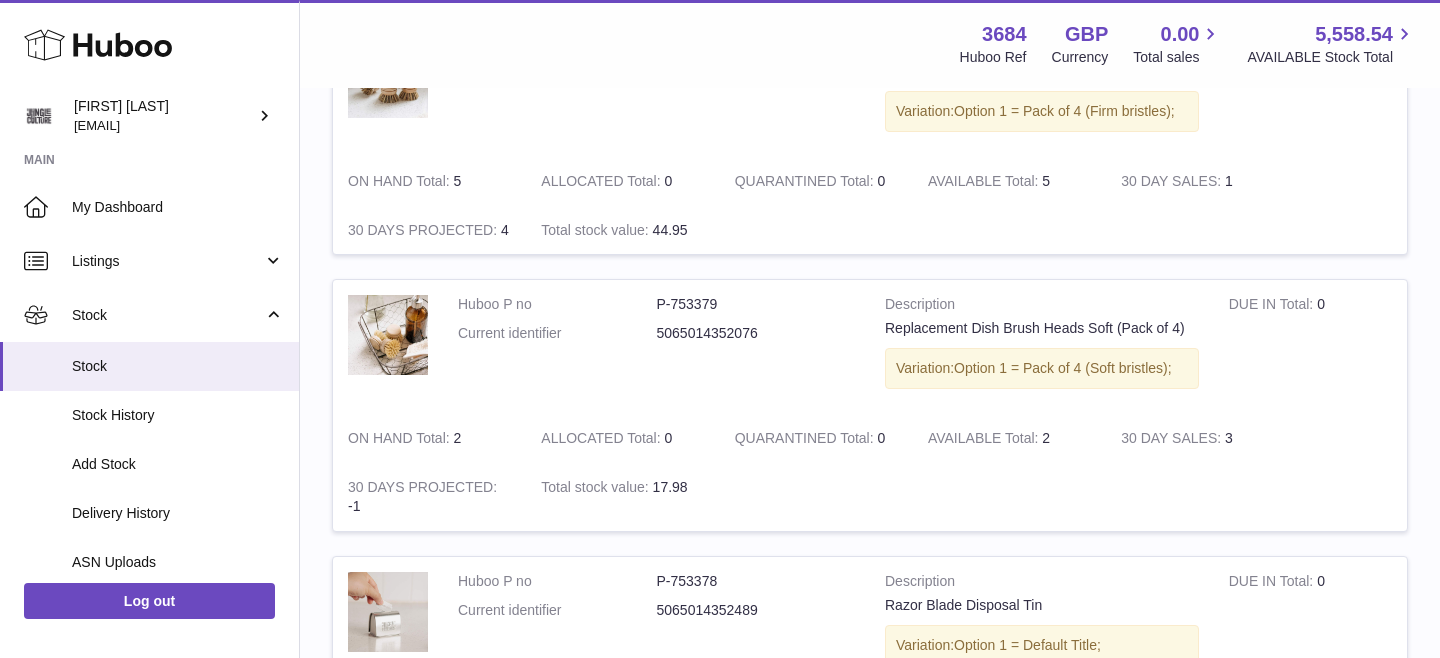click on "P-753379" at bounding box center [756, 304] 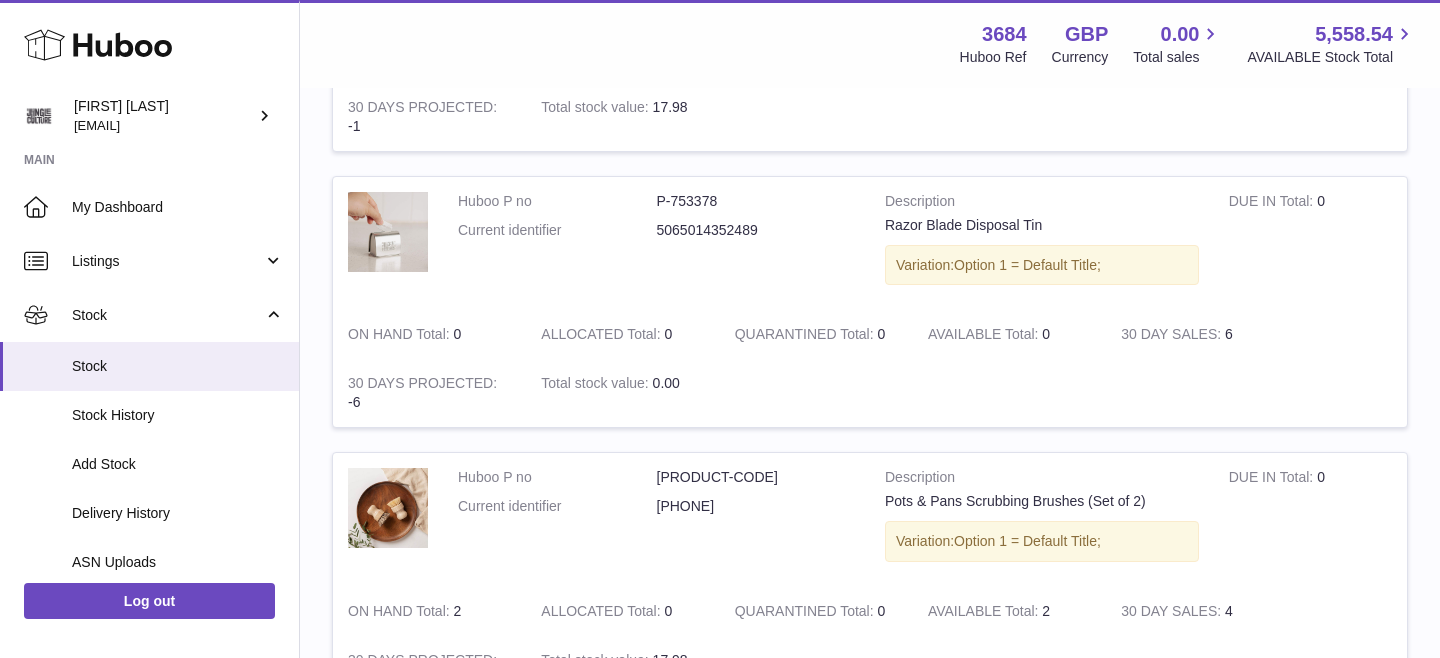 scroll, scrollTop: 724, scrollLeft: 0, axis: vertical 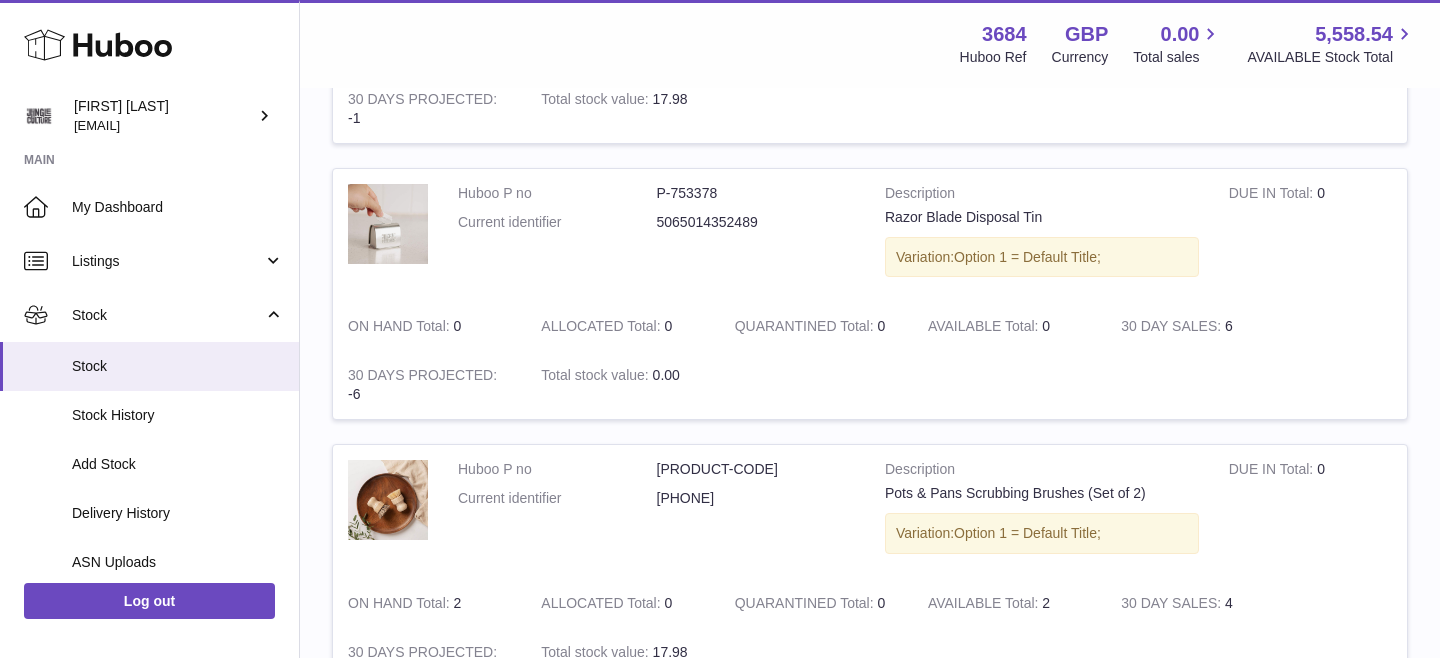 click on "P-753378" at bounding box center (756, 193) 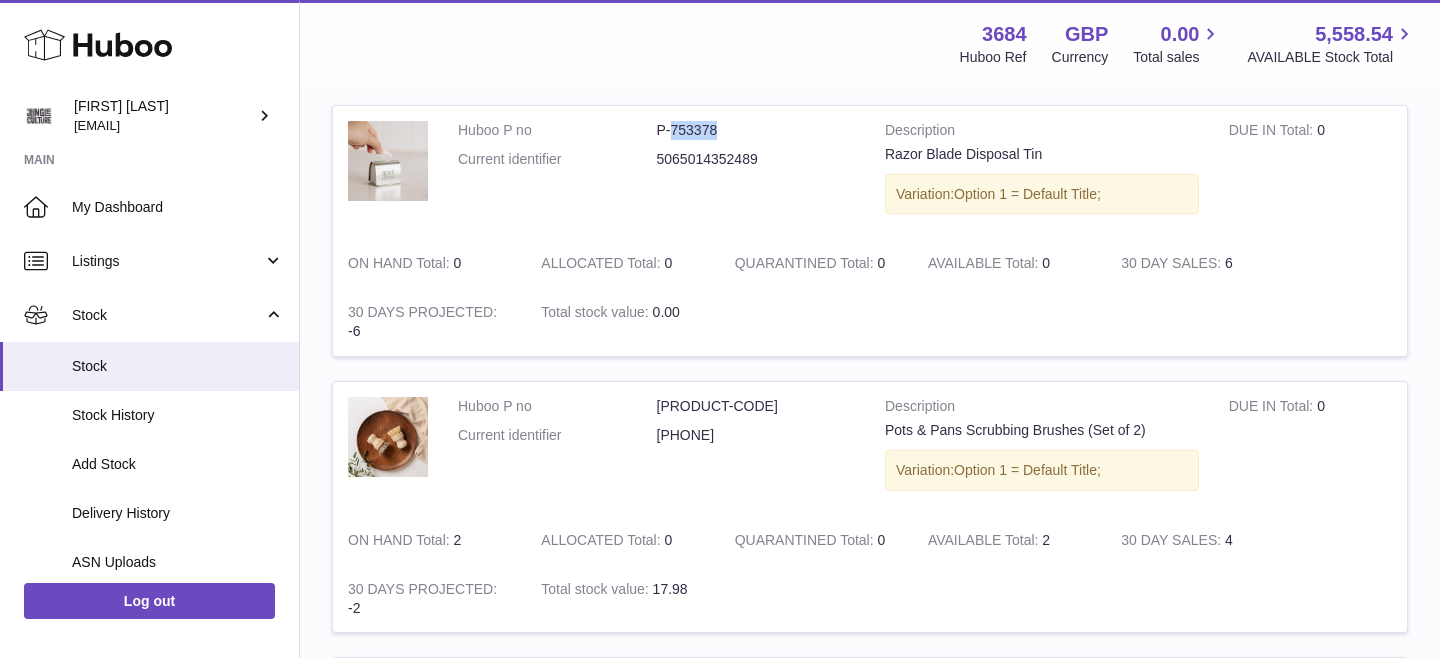 scroll, scrollTop: 936, scrollLeft: 0, axis: vertical 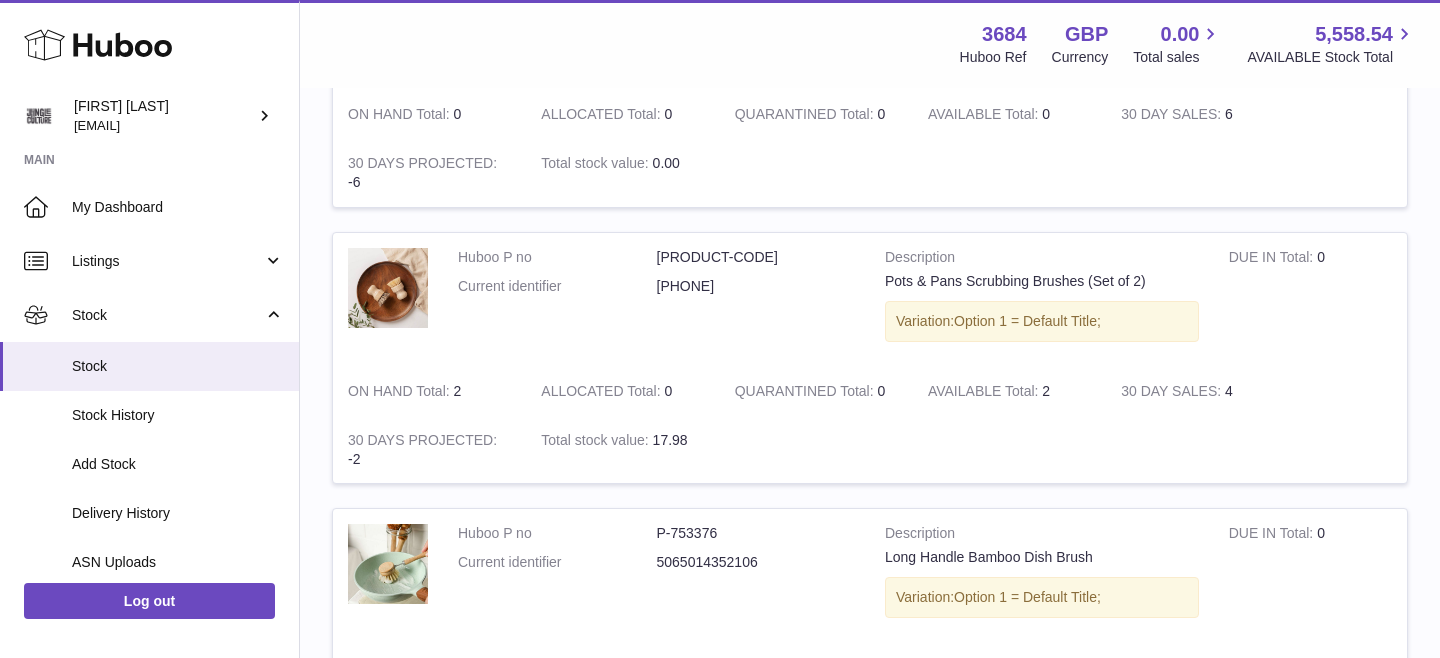 click on "P-753377" at bounding box center [756, 257] 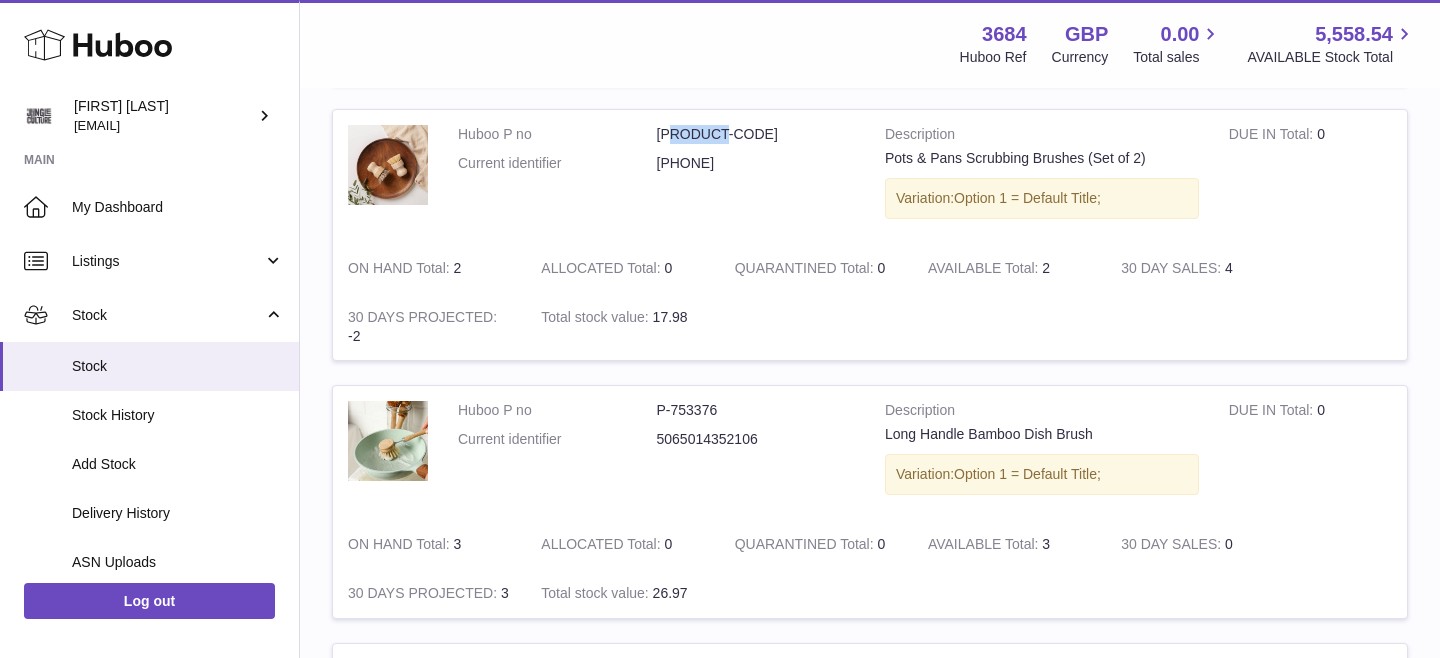scroll, scrollTop: 1176, scrollLeft: 0, axis: vertical 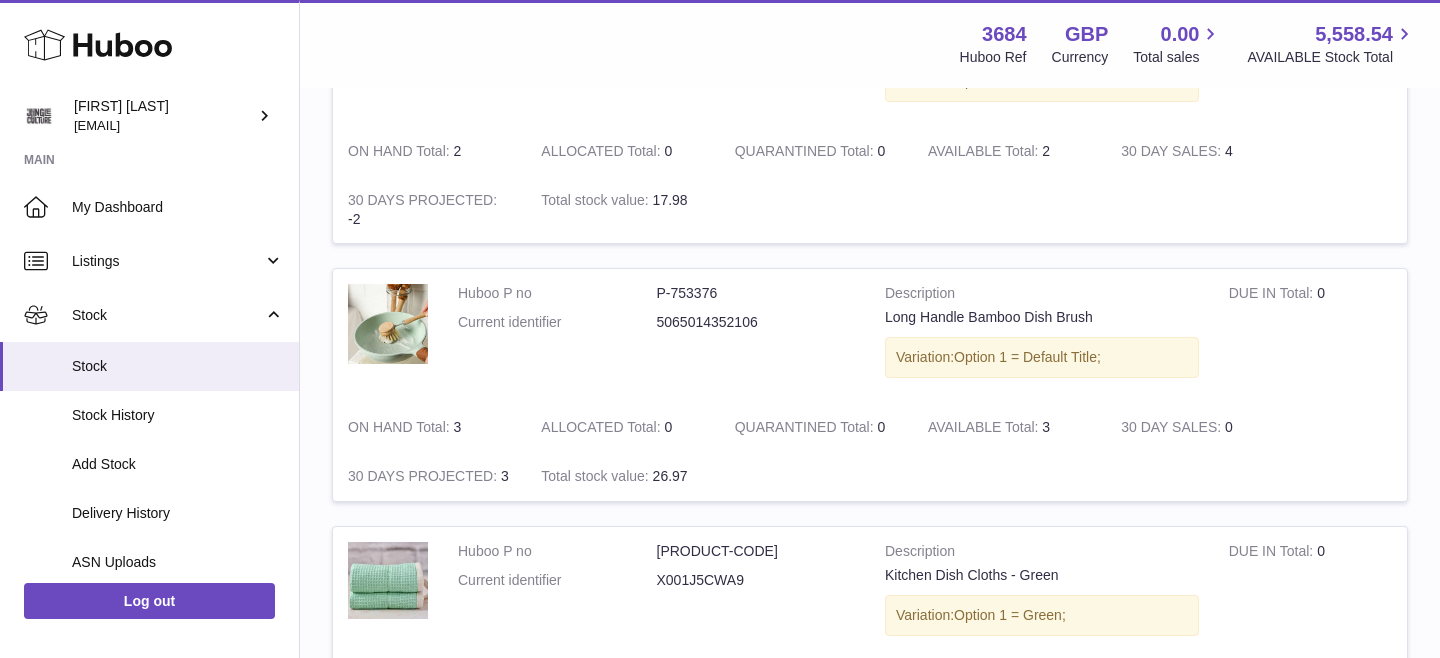 click on "P-753376" at bounding box center (756, 293) 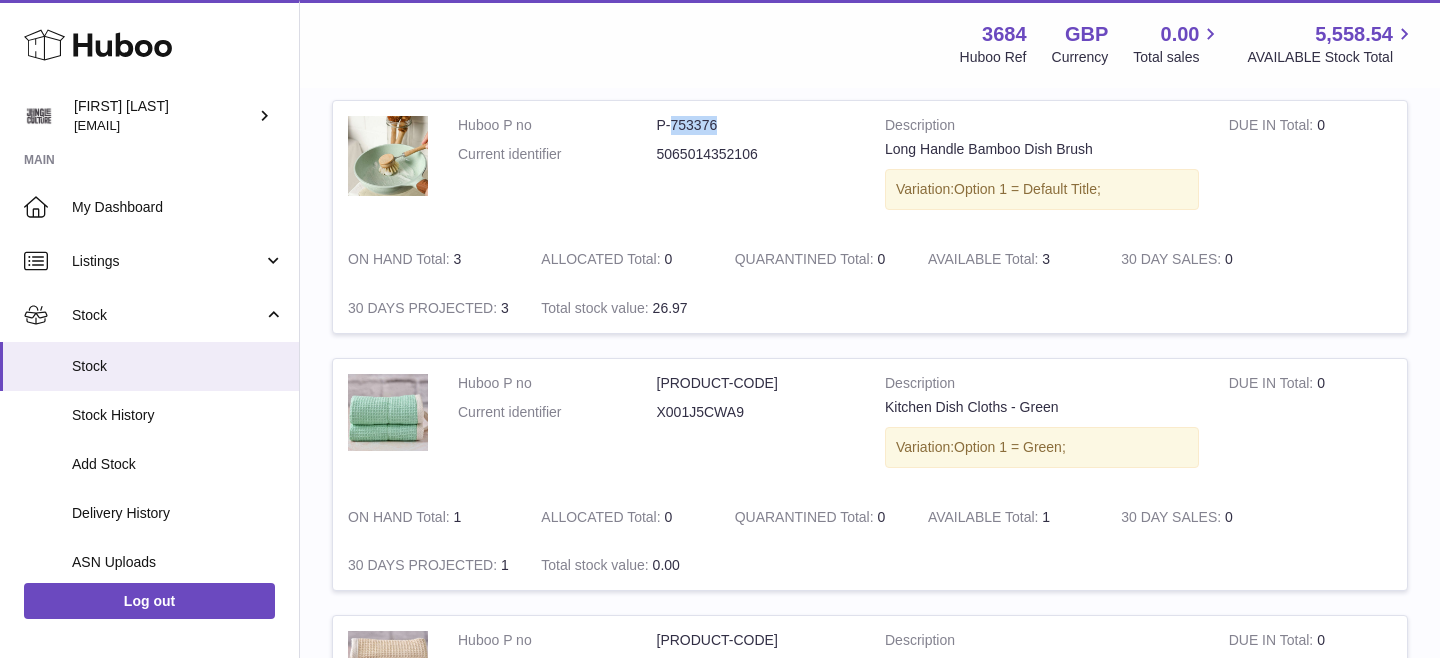 scroll, scrollTop: 1351, scrollLeft: 0, axis: vertical 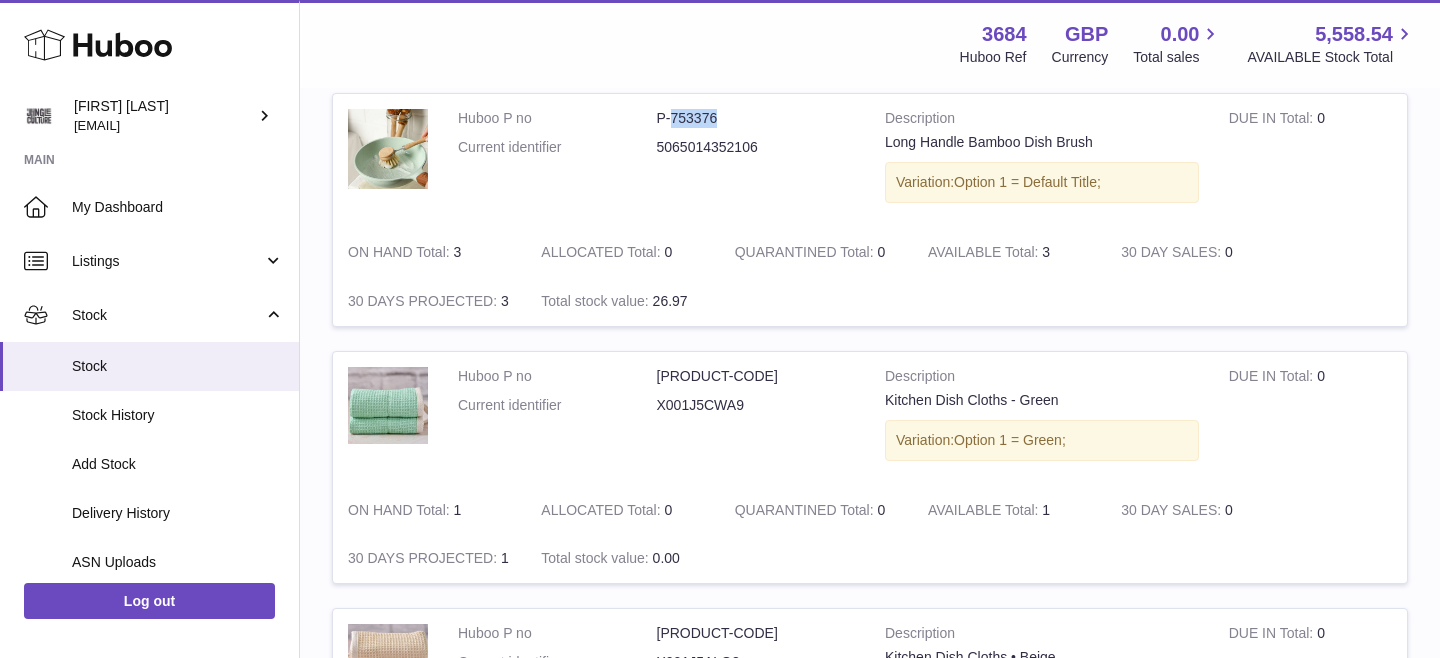 click on "P-753373" at bounding box center (756, 376) 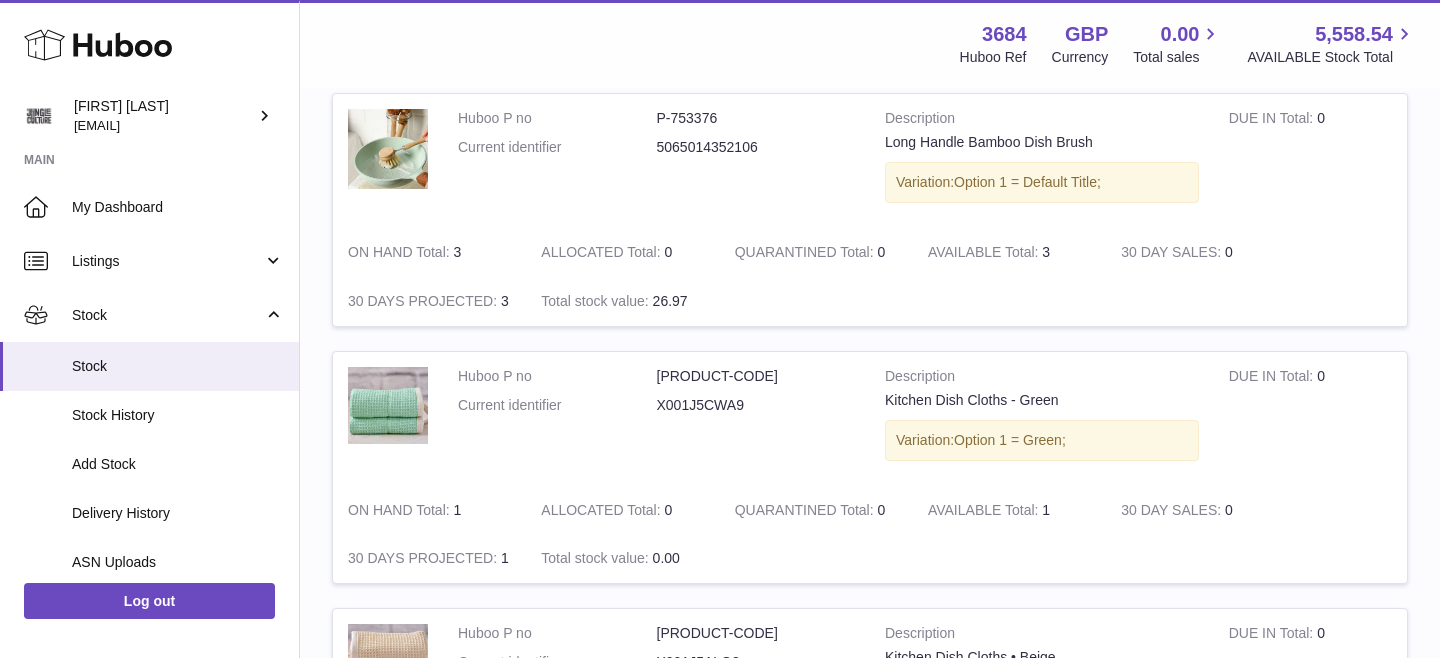 click on "P-753373" at bounding box center [756, 376] 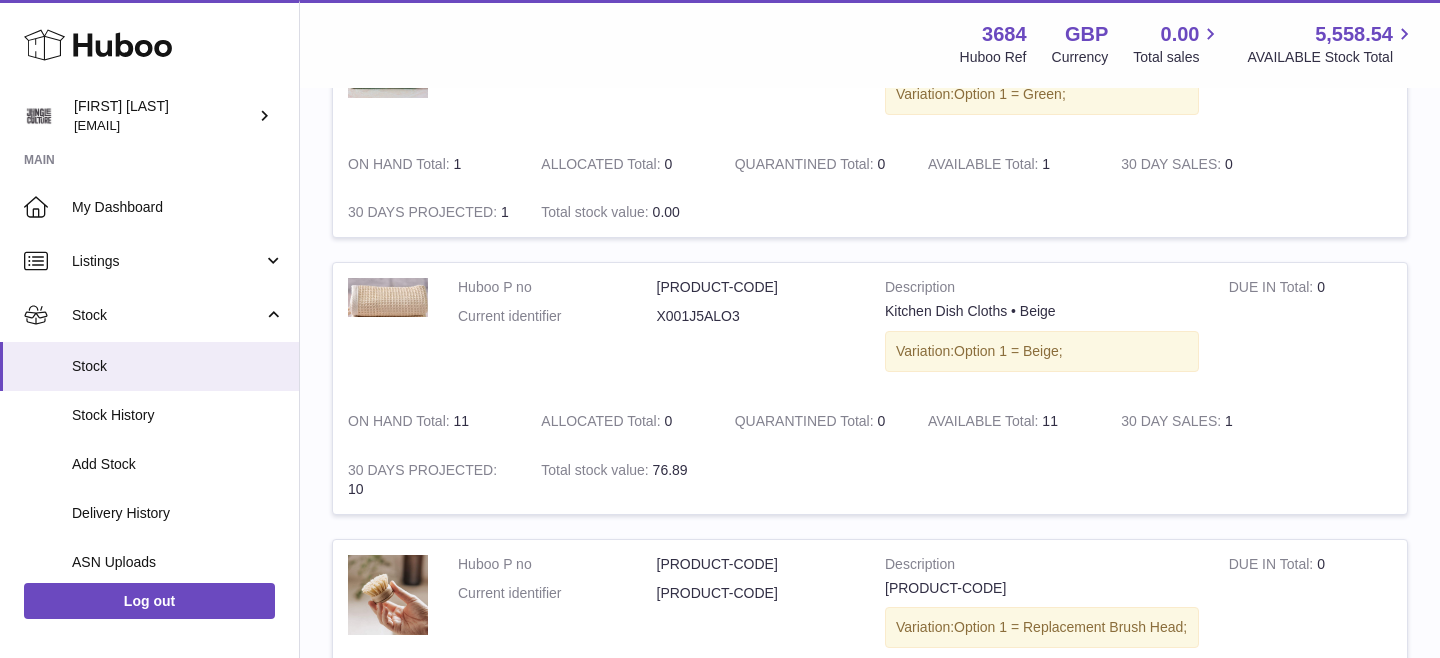 scroll, scrollTop: 1721, scrollLeft: 0, axis: vertical 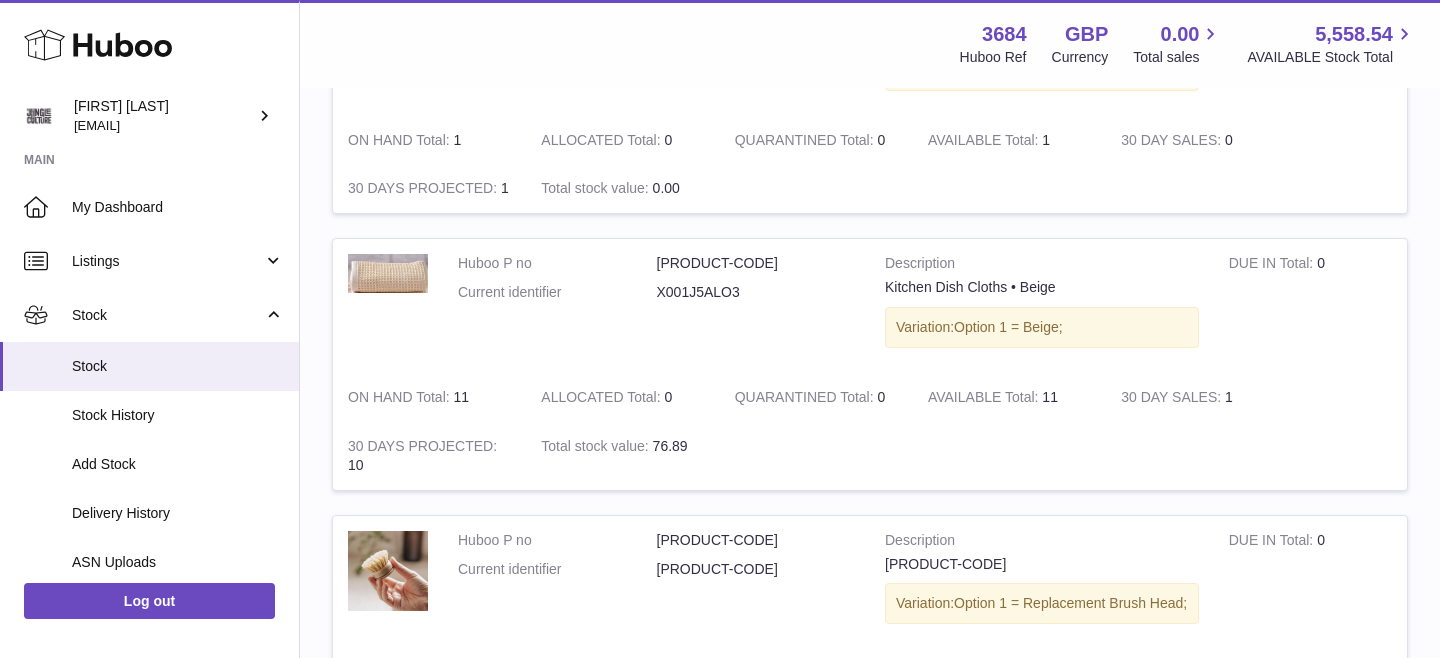 click on "P-753372" at bounding box center [756, 263] 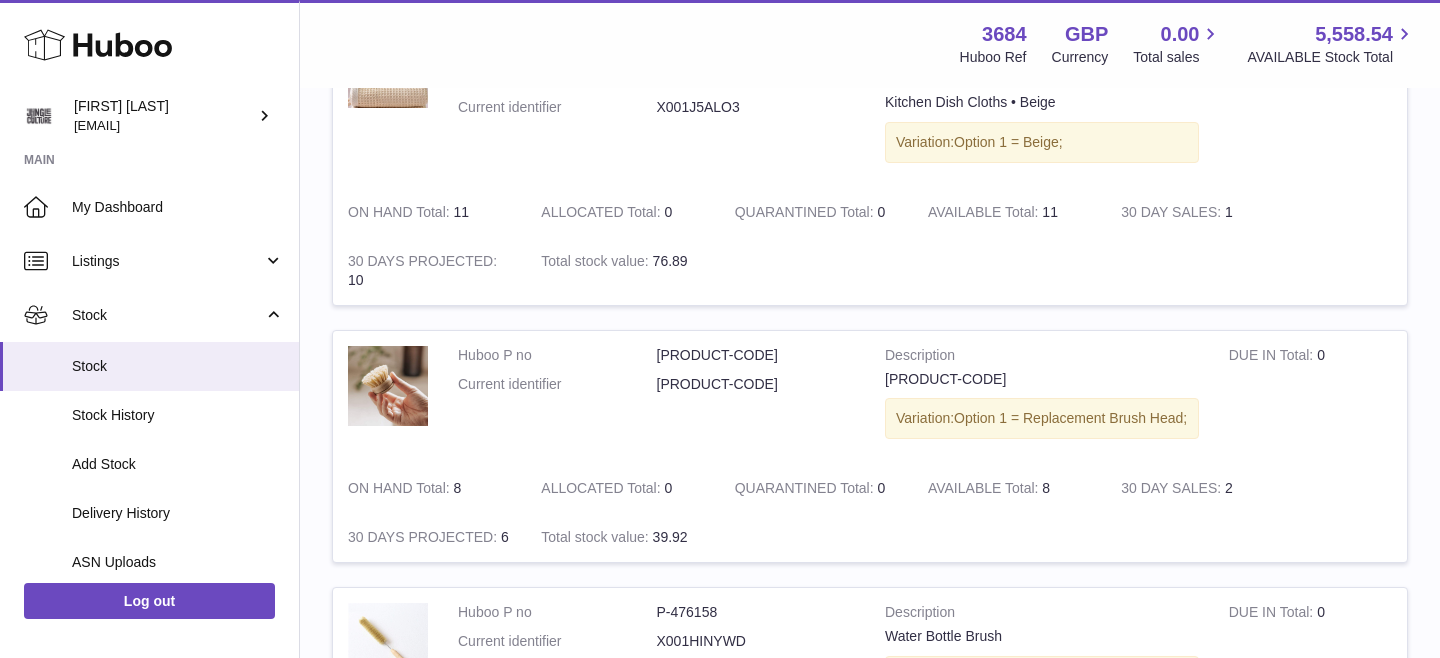 scroll, scrollTop: 1931, scrollLeft: 0, axis: vertical 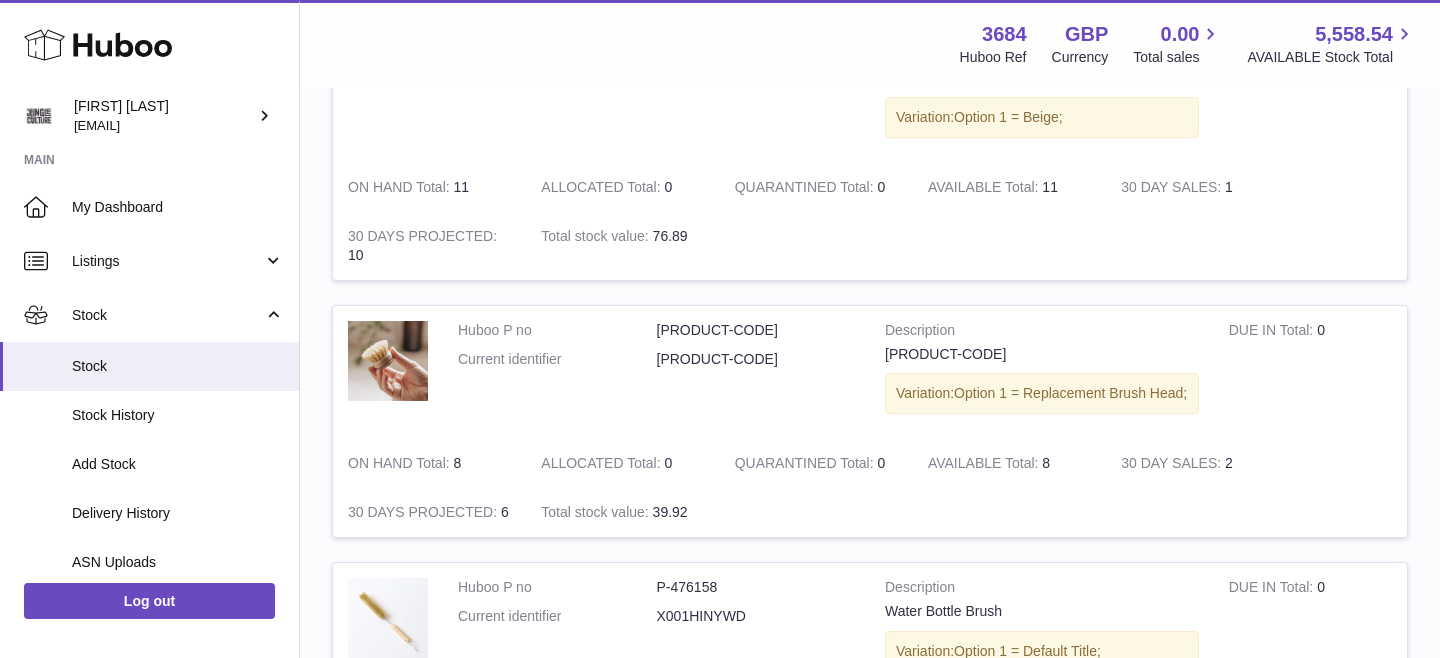click on "P-486465" at bounding box center [756, 330] 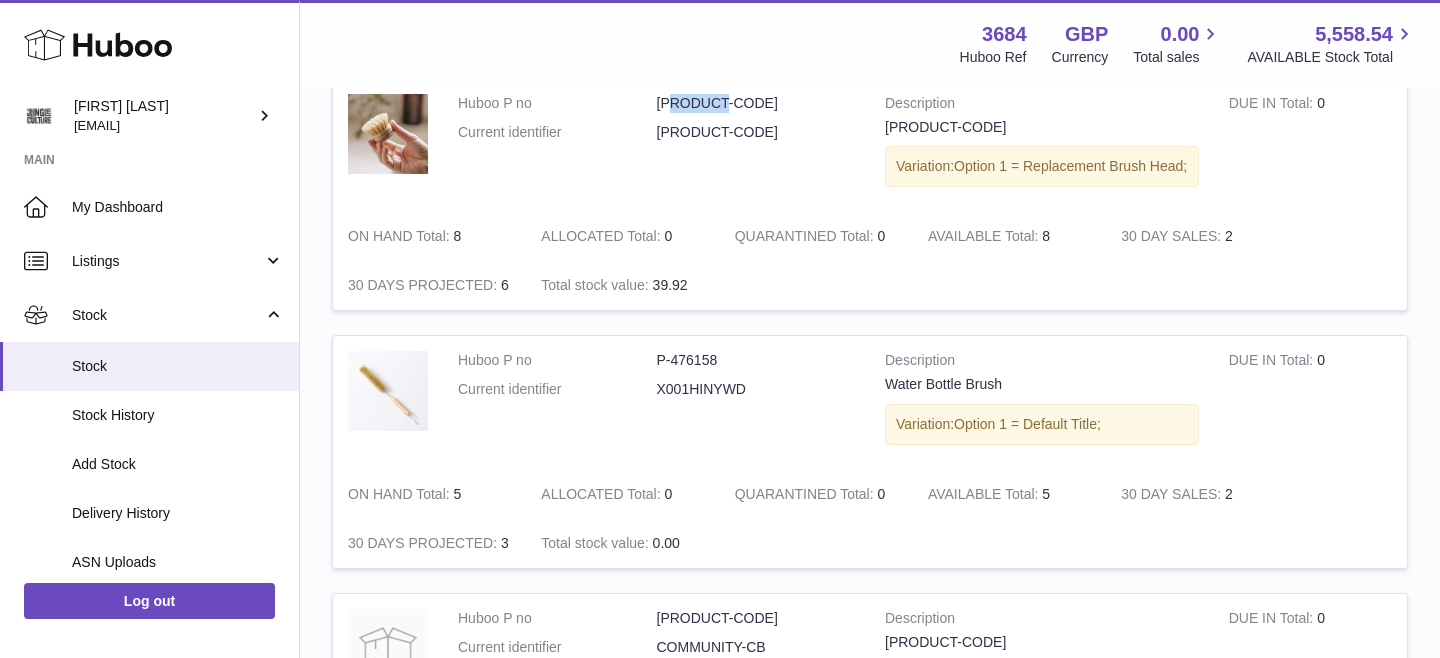scroll, scrollTop: 2205, scrollLeft: 0, axis: vertical 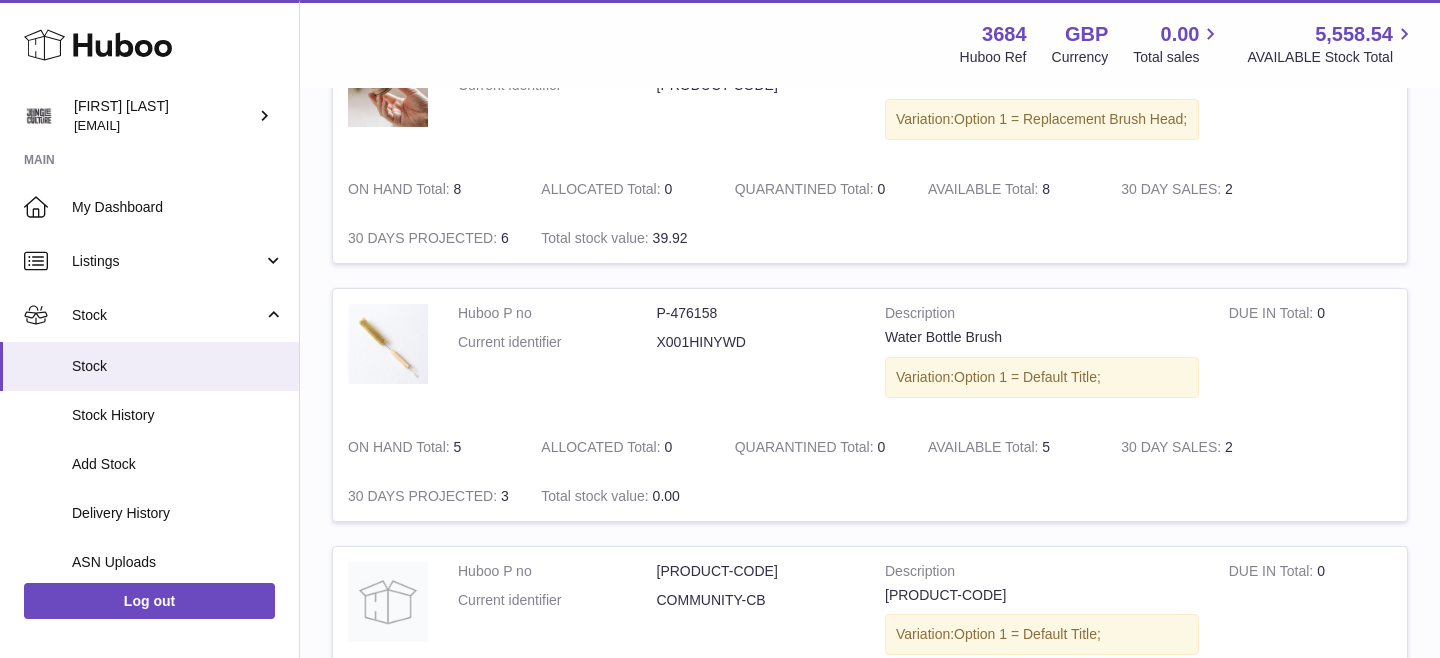 click on "P-476158" at bounding box center (756, 313) 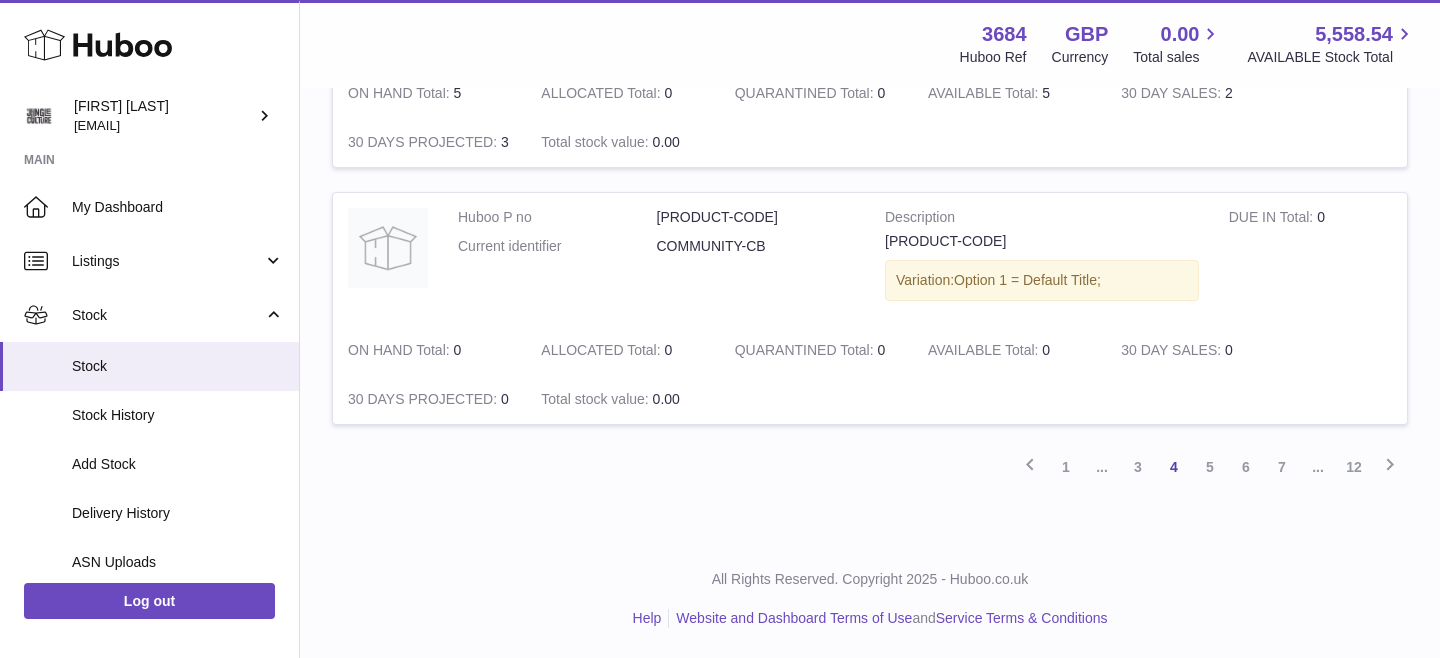 scroll, scrollTop: 2564, scrollLeft: 0, axis: vertical 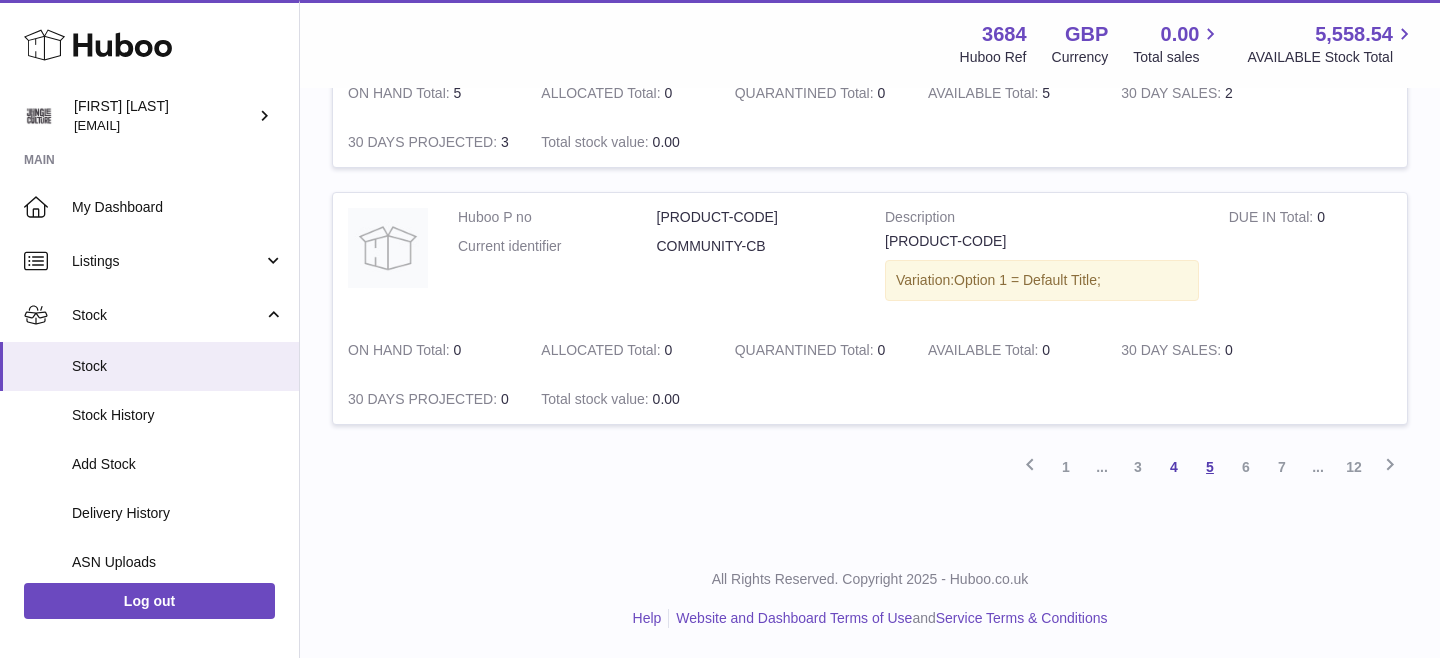 click on "5" at bounding box center (1210, 467) 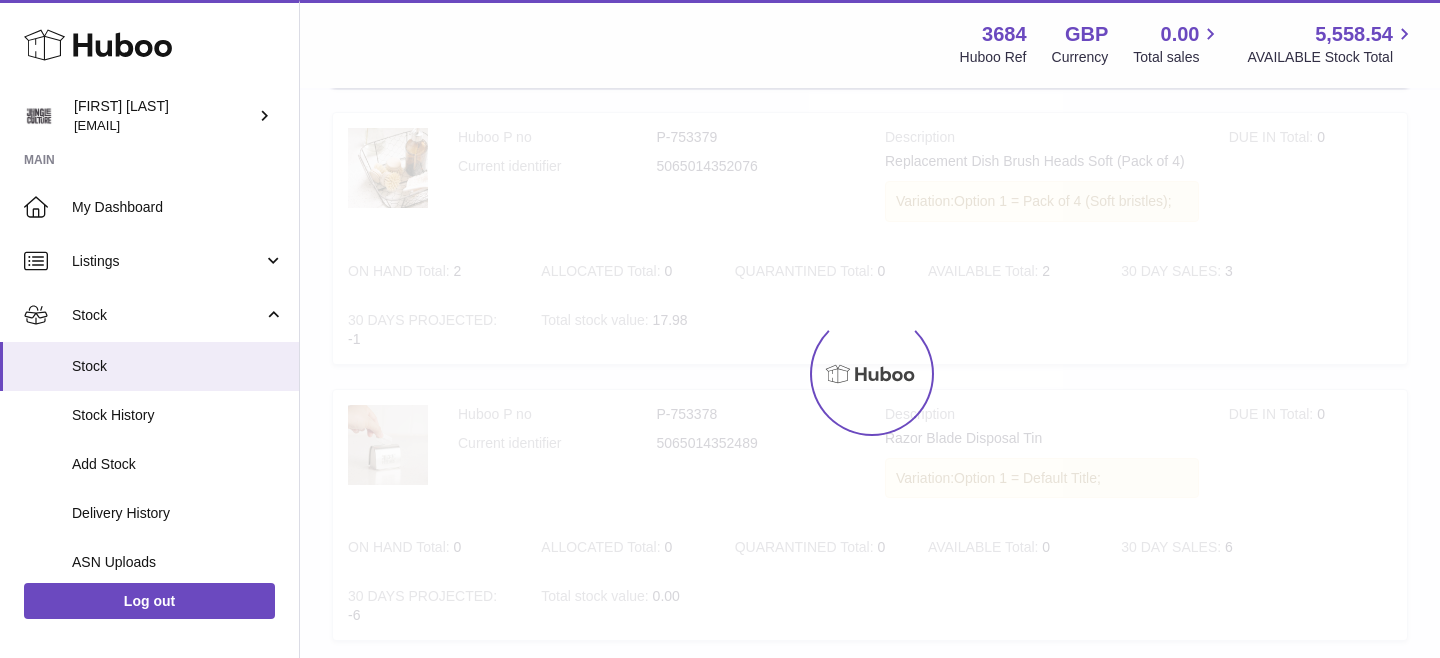 scroll, scrollTop: 90, scrollLeft: 0, axis: vertical 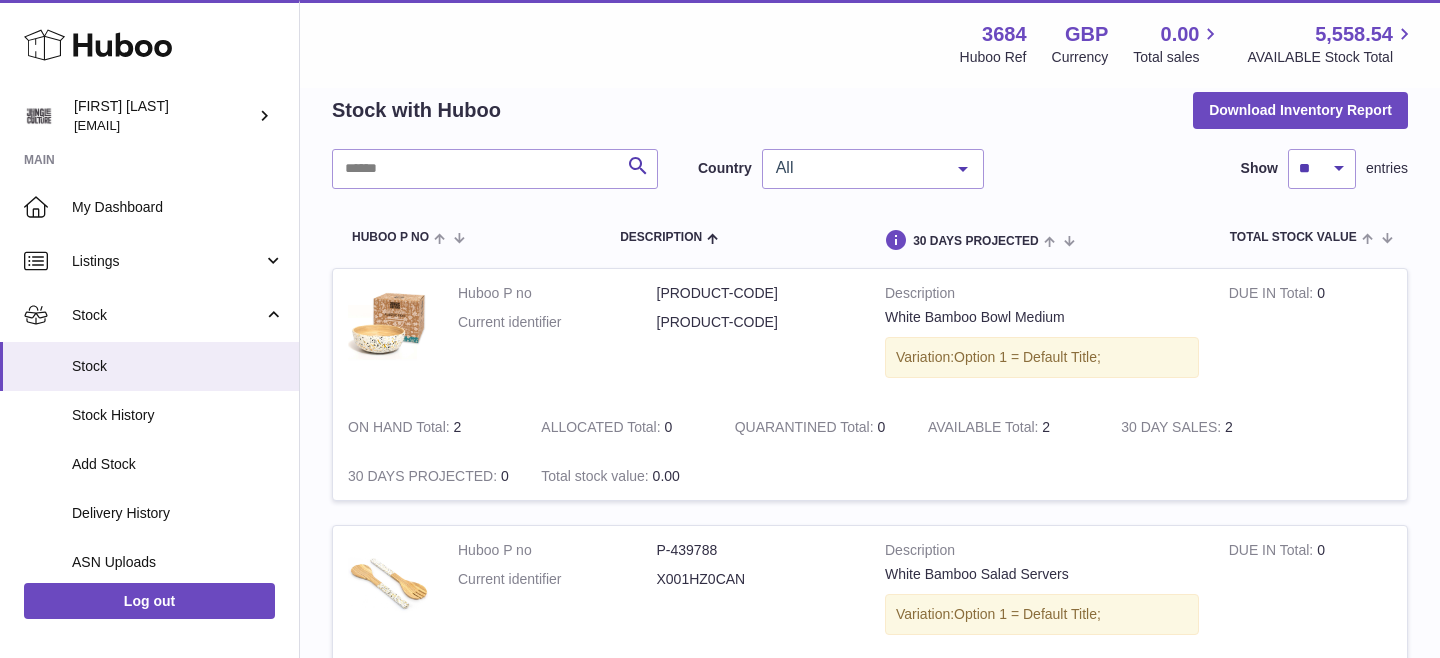 click on "P-439789" at bounding box center [756, 293] 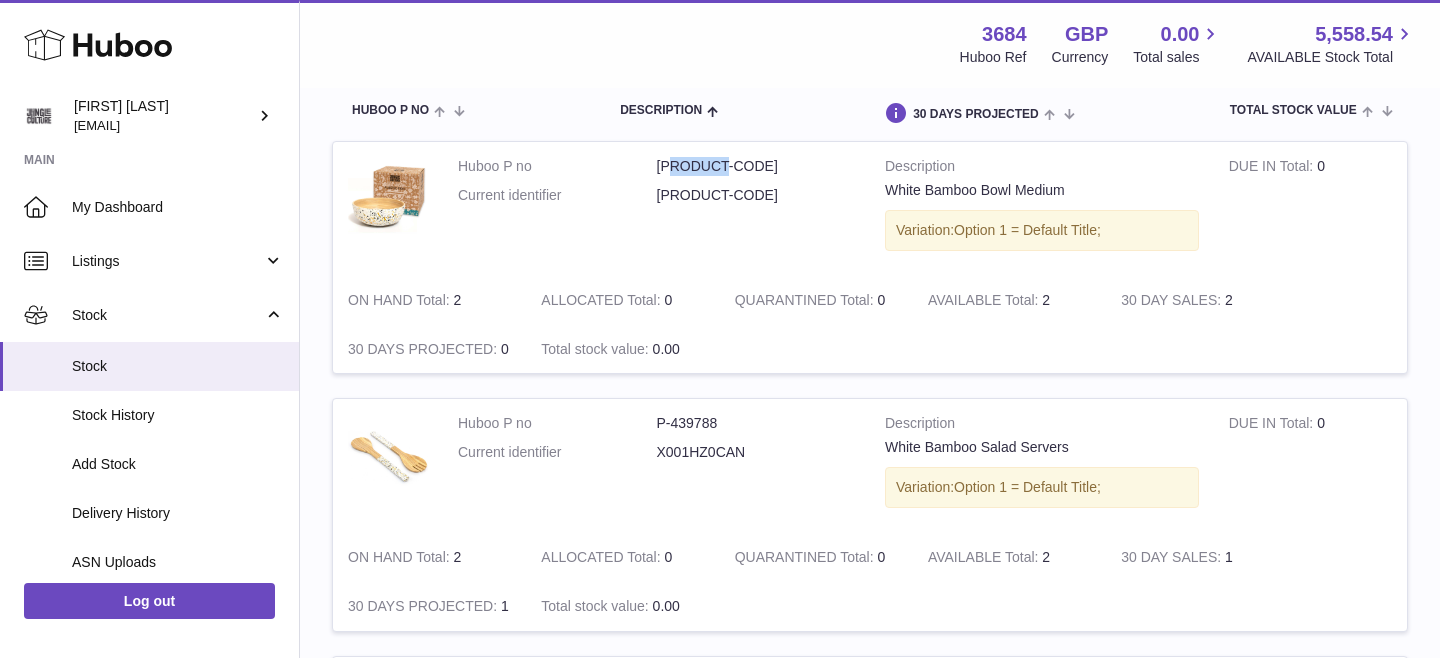 scroll, scrollTop: 273, scrollLeft: 0, axis: vertical 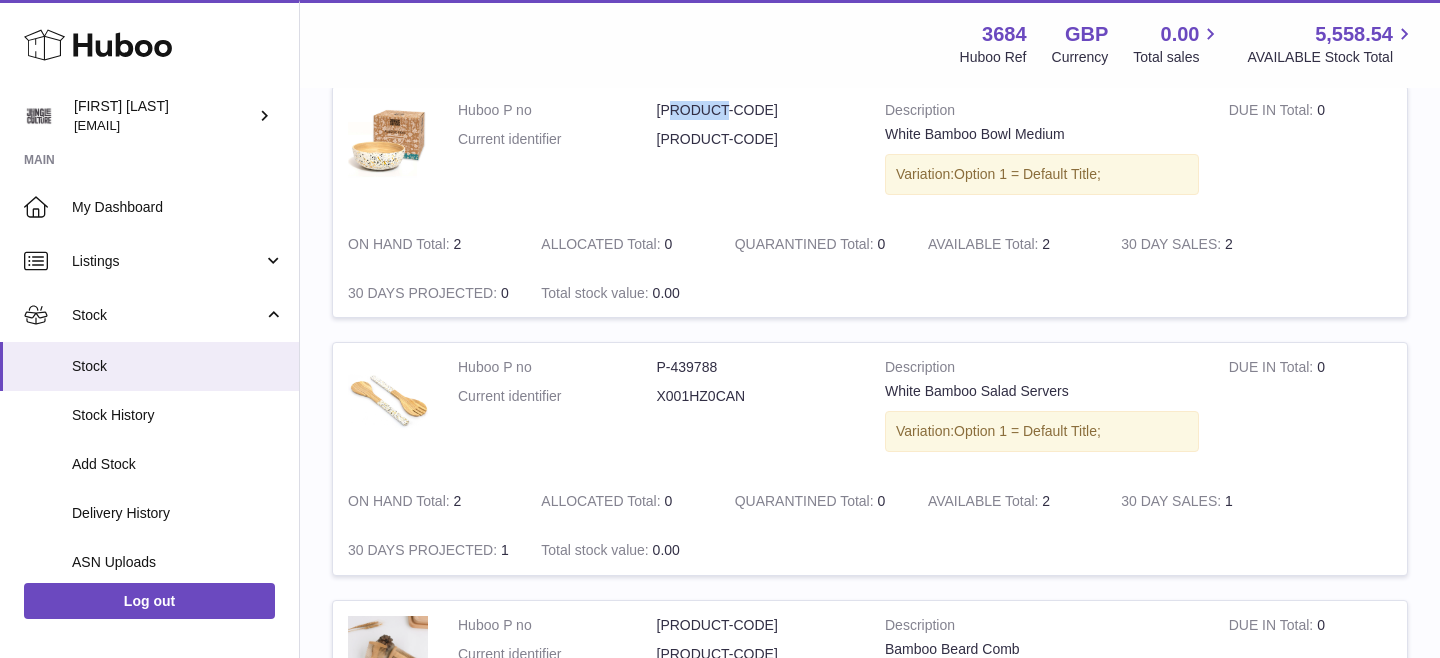 click on "P-439788" at bounding box center [756, 367] 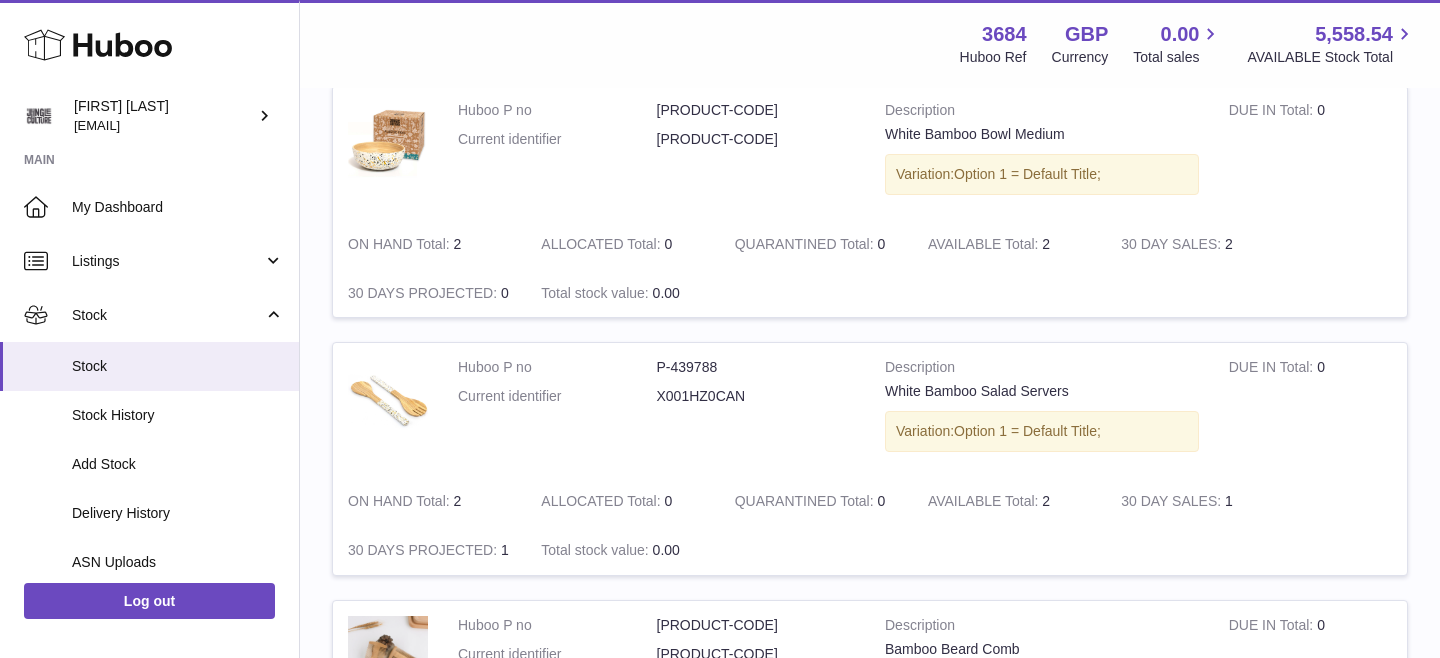 click on "P-439788" at bounding box center (756, 367) 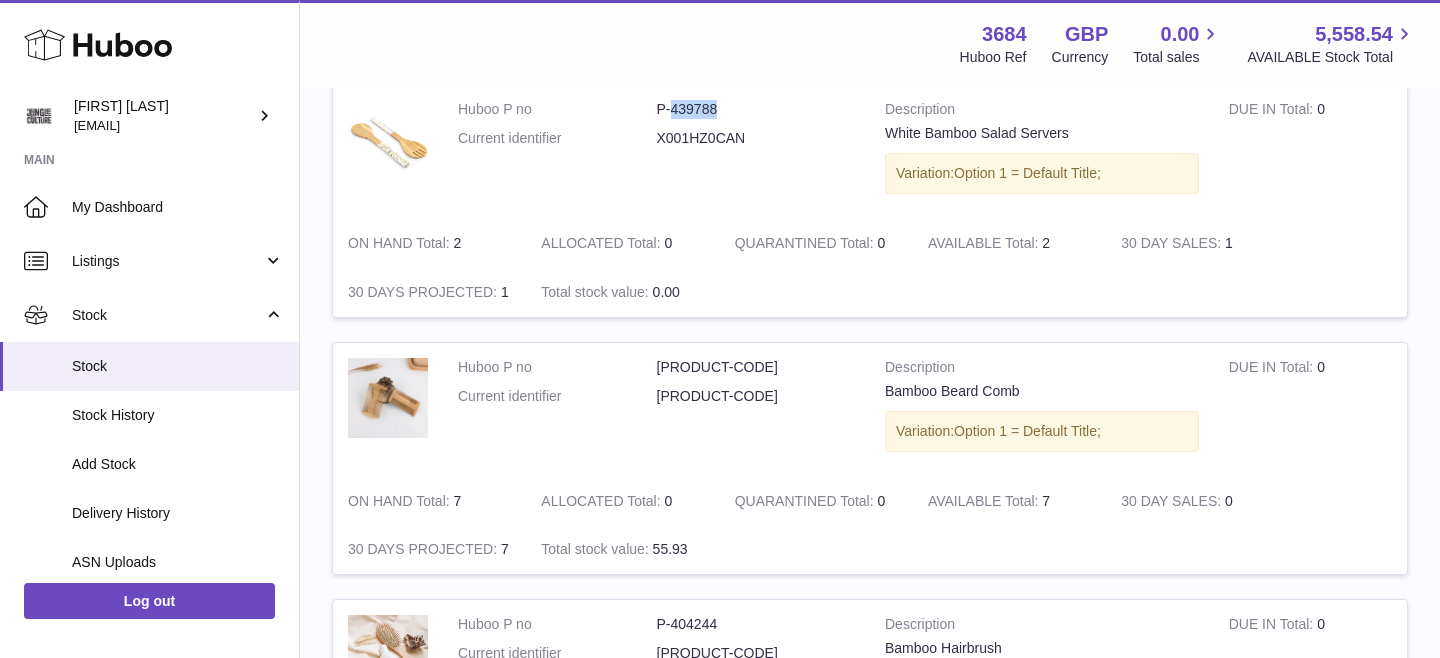 scroll, scrollTop: 550, scrollLeft: 0, axis: vertical 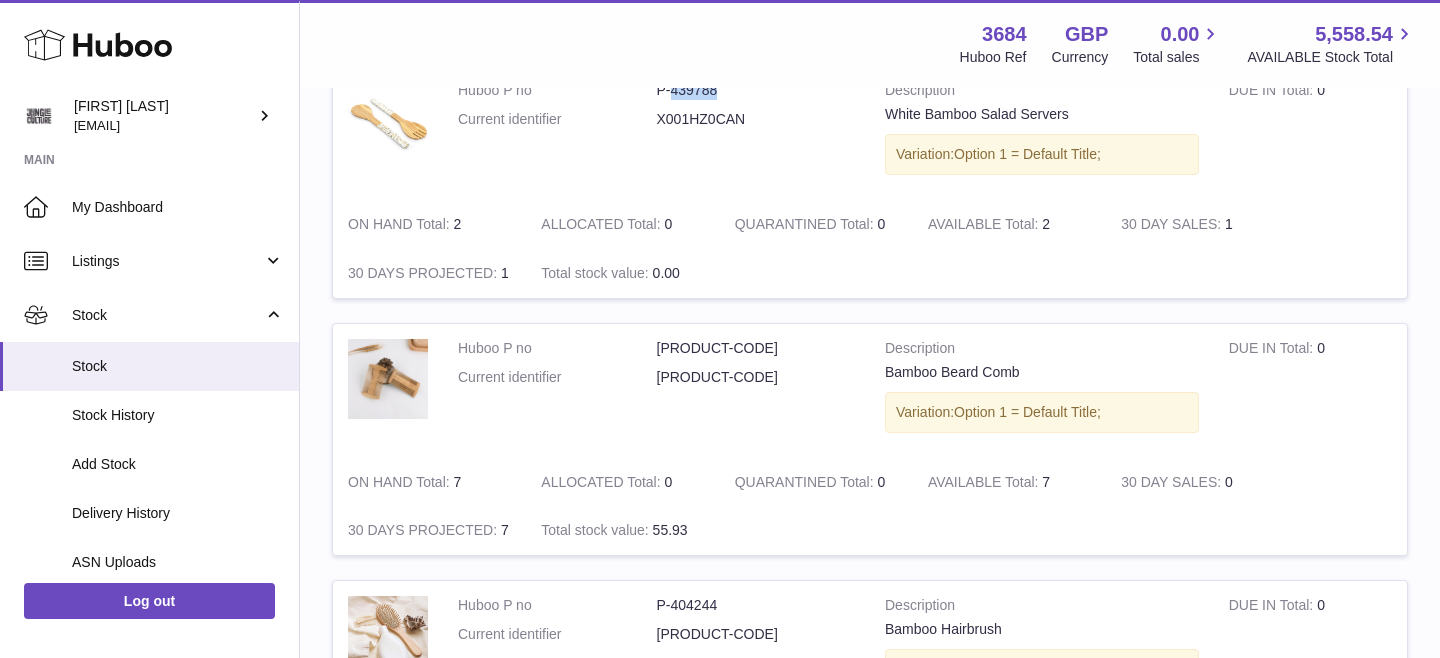click on "P-404245" at bounding box center [756, 348] 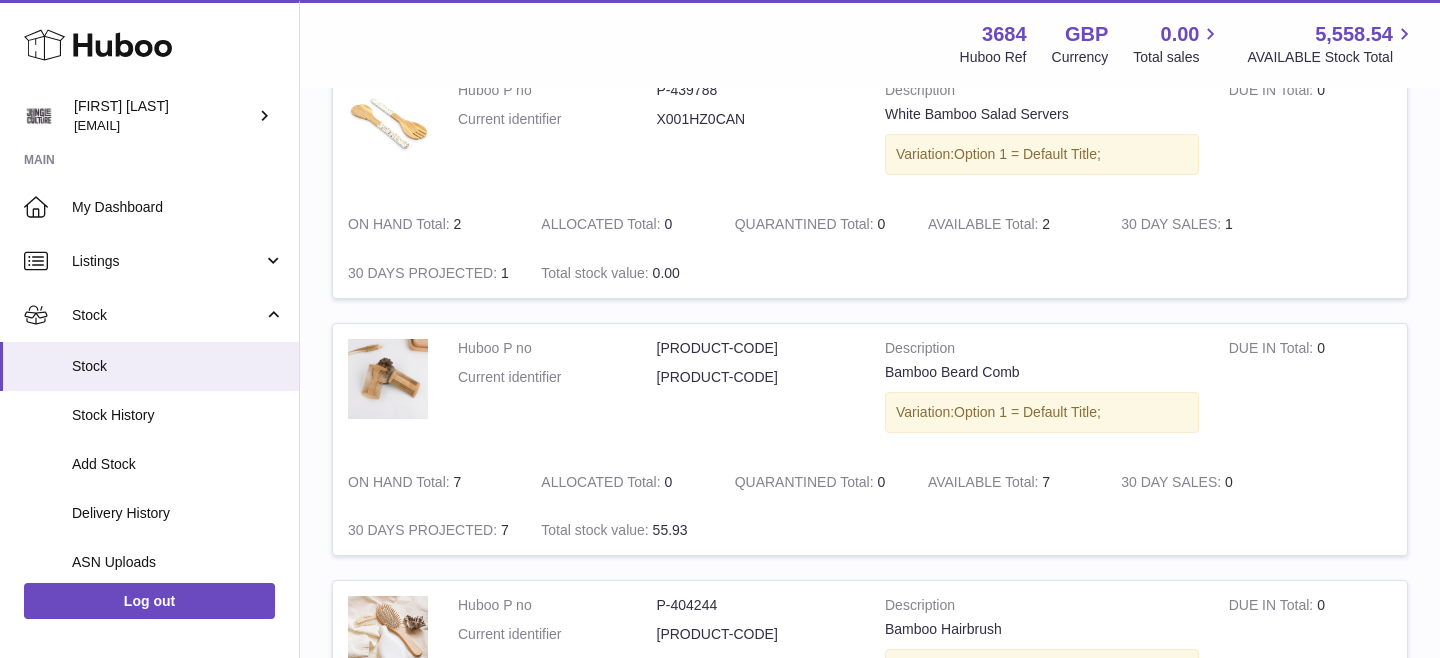 click on "P-404245" at bounding box center (756, 348) 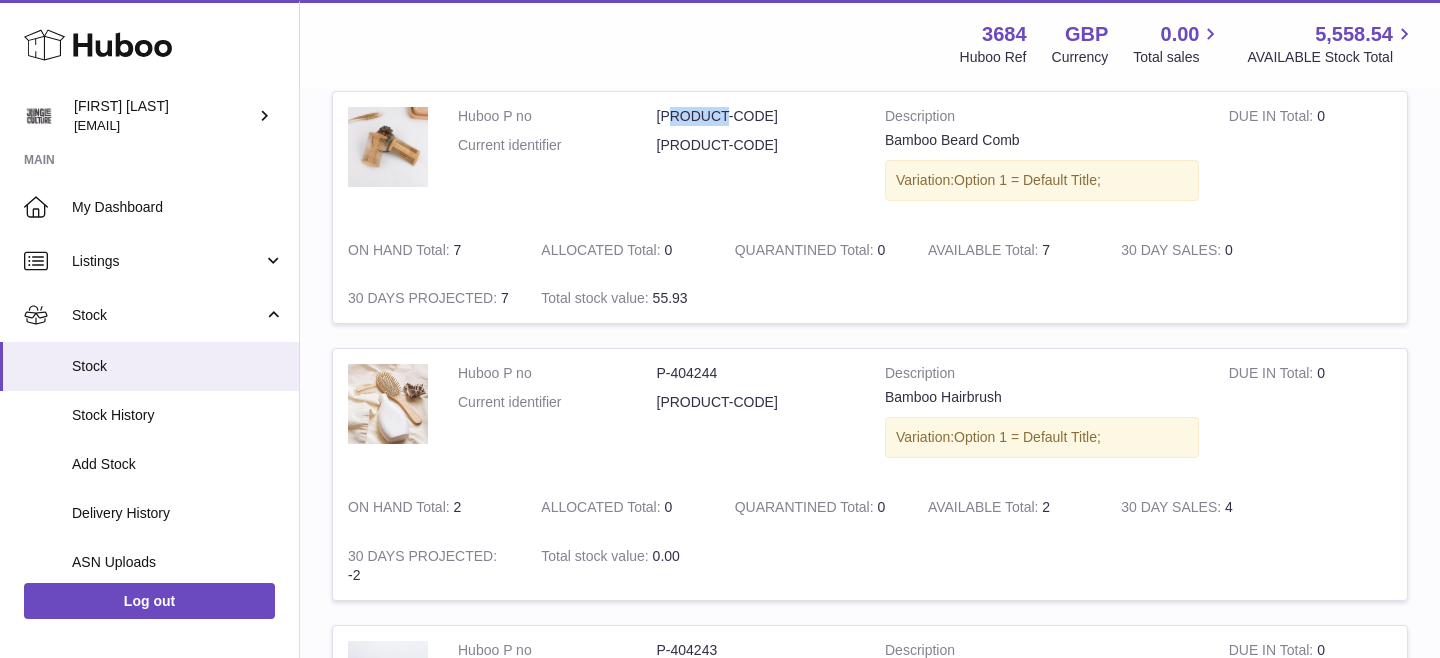 scroll, scrollTop: 815, scrollLeft: 0, axis: vertical 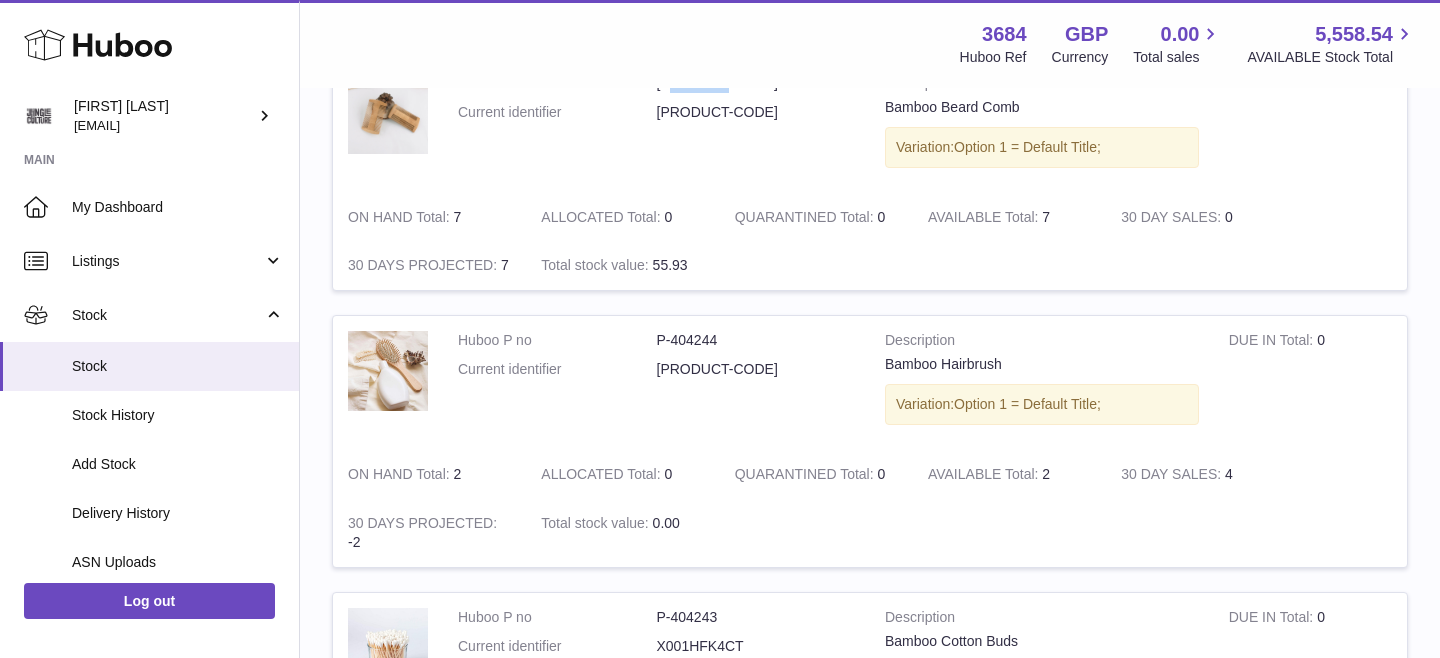 click on "P-404244" at bounding box center (756, 340) 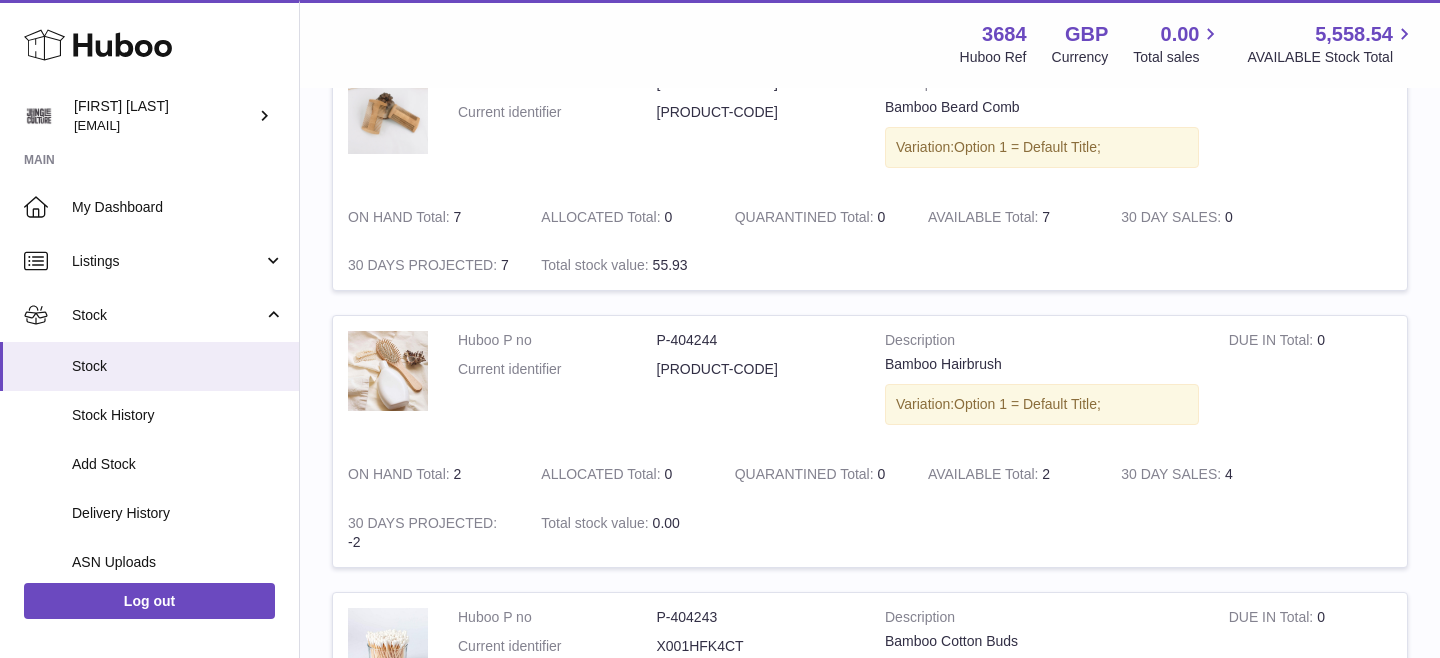 click on "P-404244" at bounding box center [756, 340] 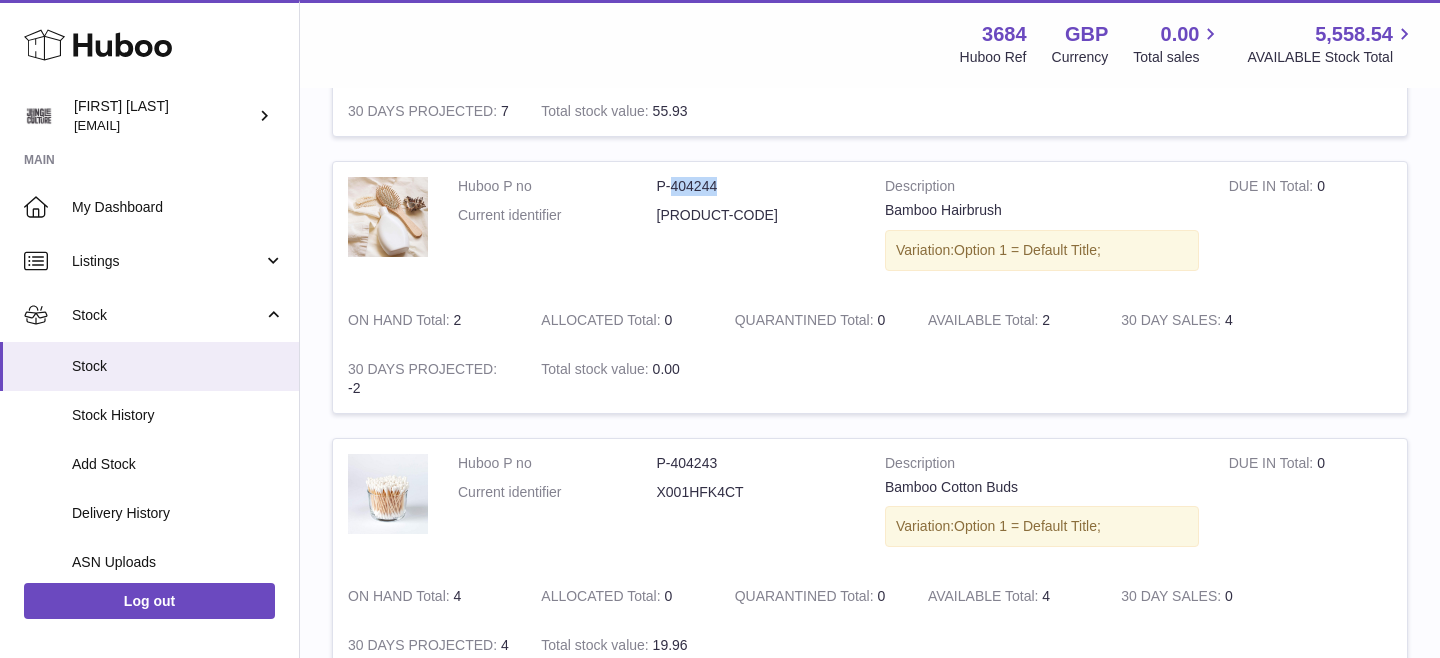 scroll, scrollTop: 994, scrollLeft: 0, axis: vertical 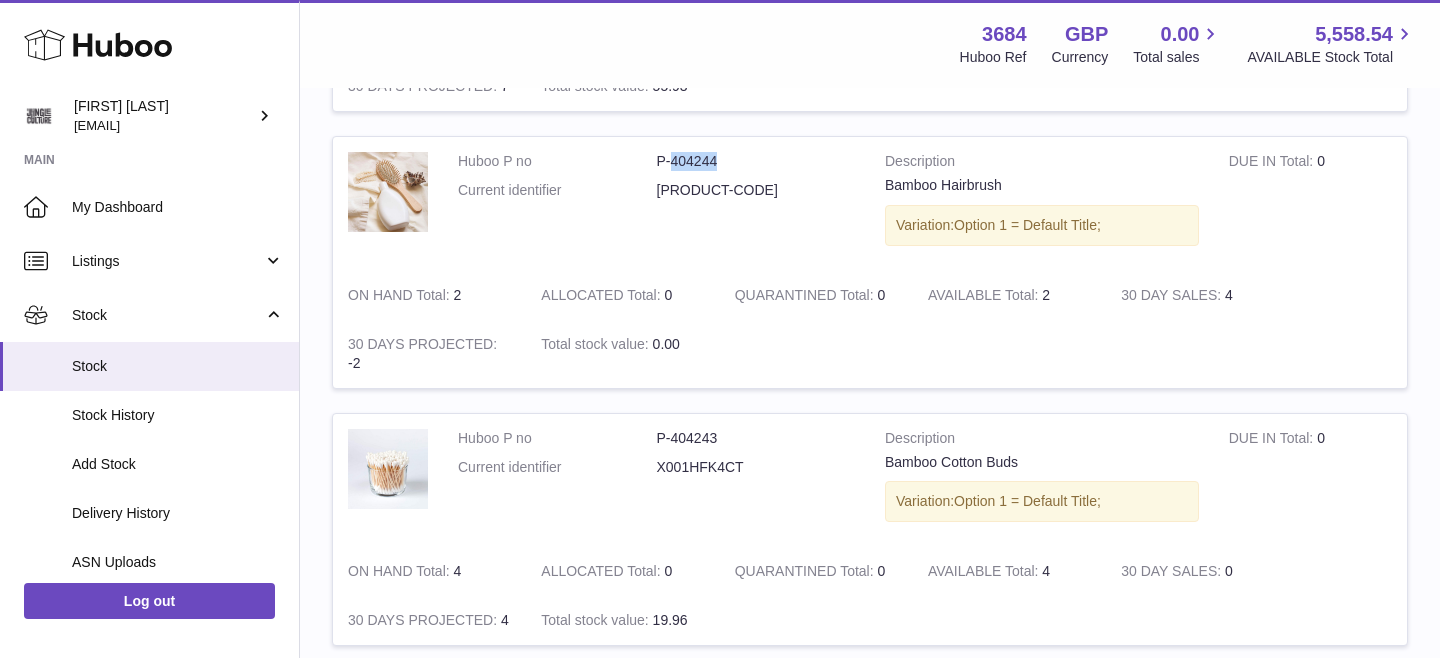 click on "P-404243" at bounding box center (756, 438) 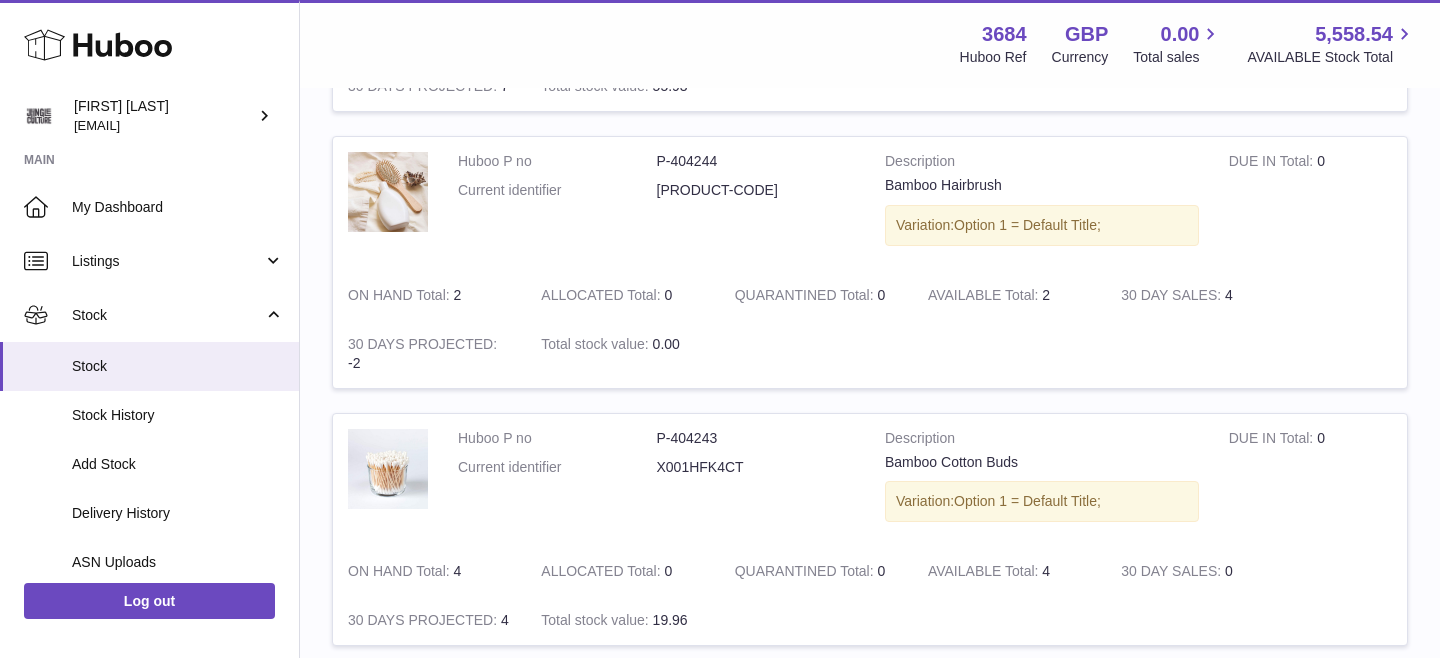 click on "P-404243" at bounding box center (756, 438) 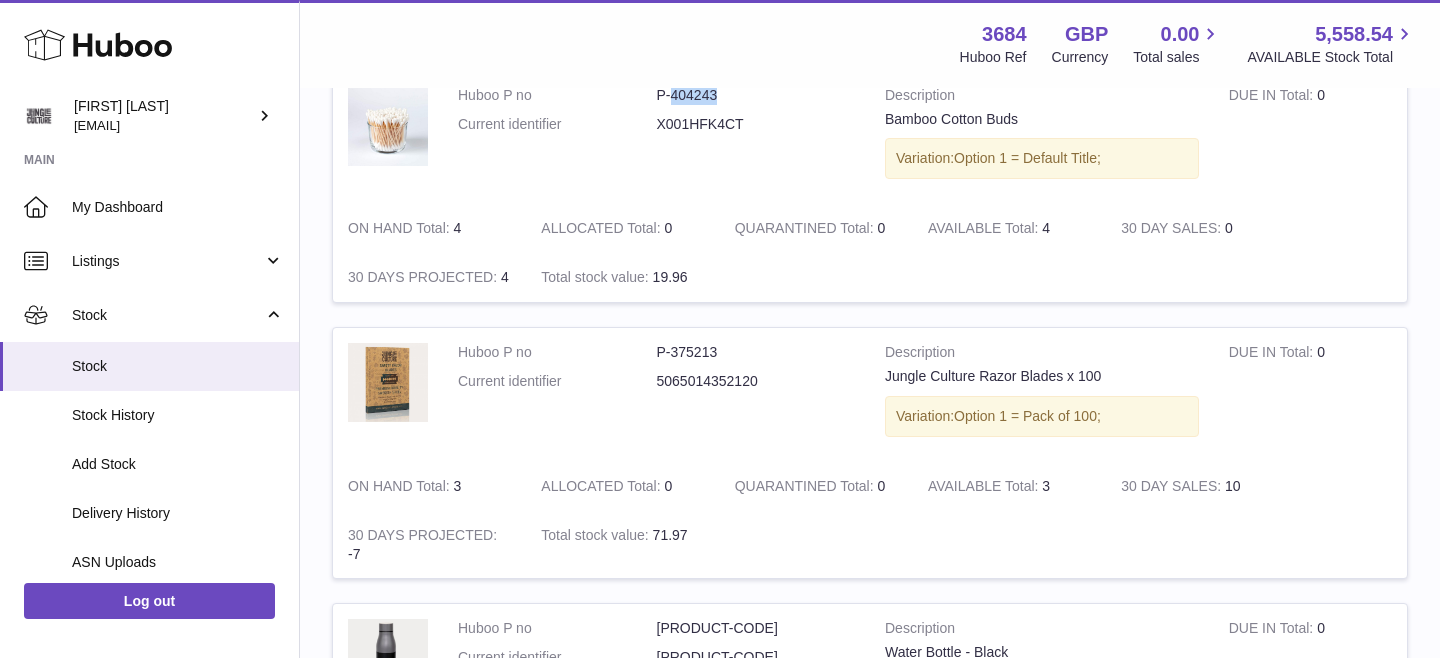 scroll, scrollTop: 1357, scrollLeft: 0, axis: vertical 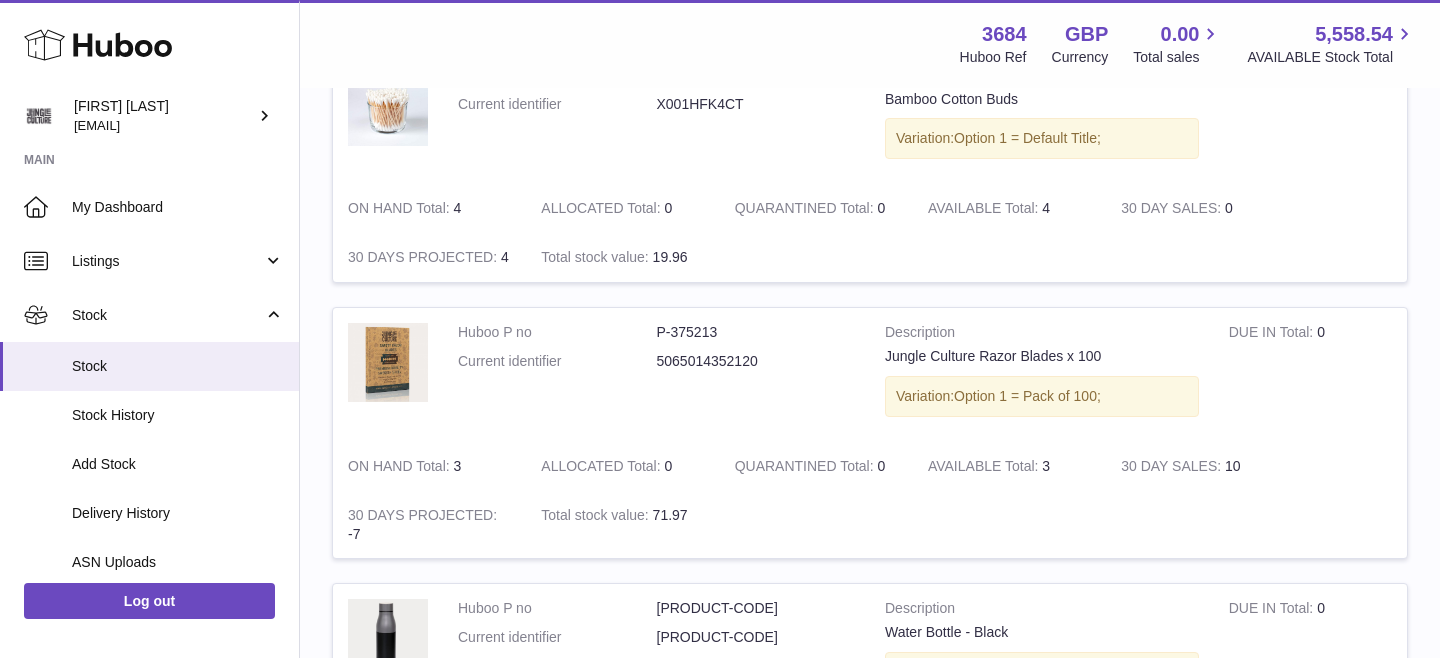 click on "P-375213" at bounding box center [756, 332] 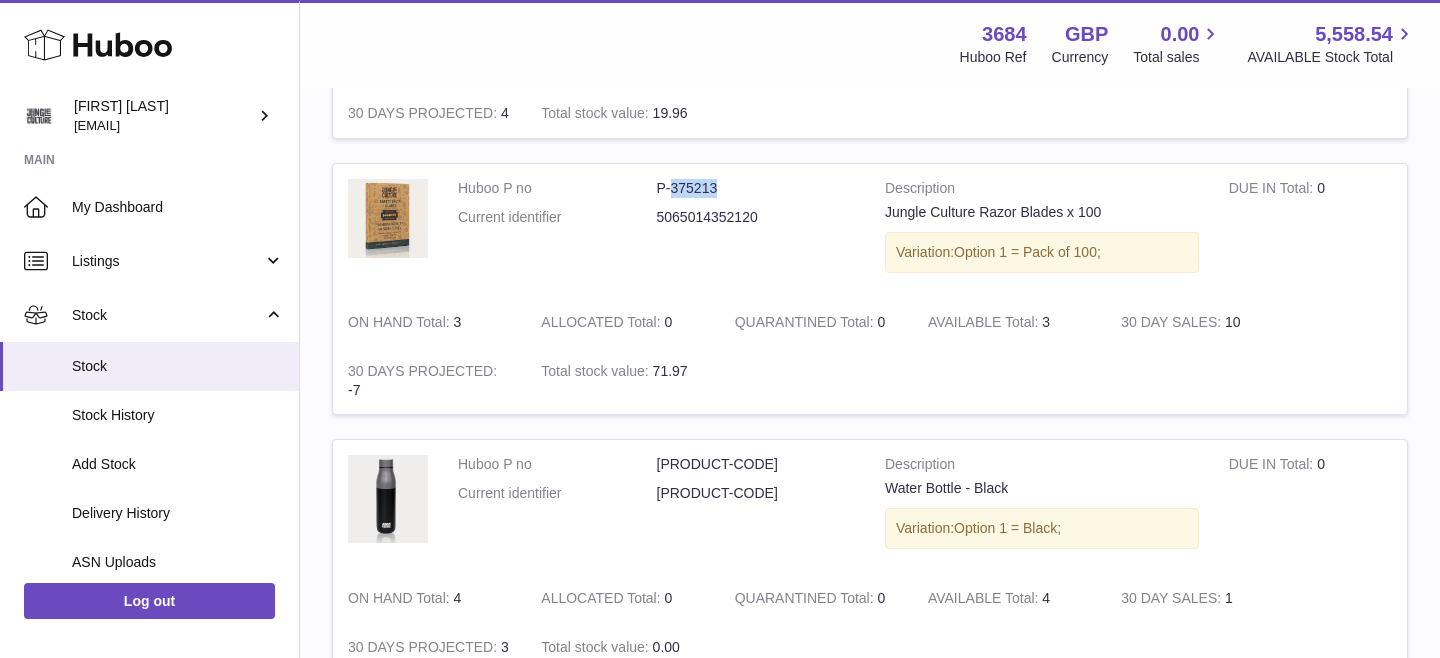 scroll, scrollTop: 1571, scrollLeft: 0, axis: vertical 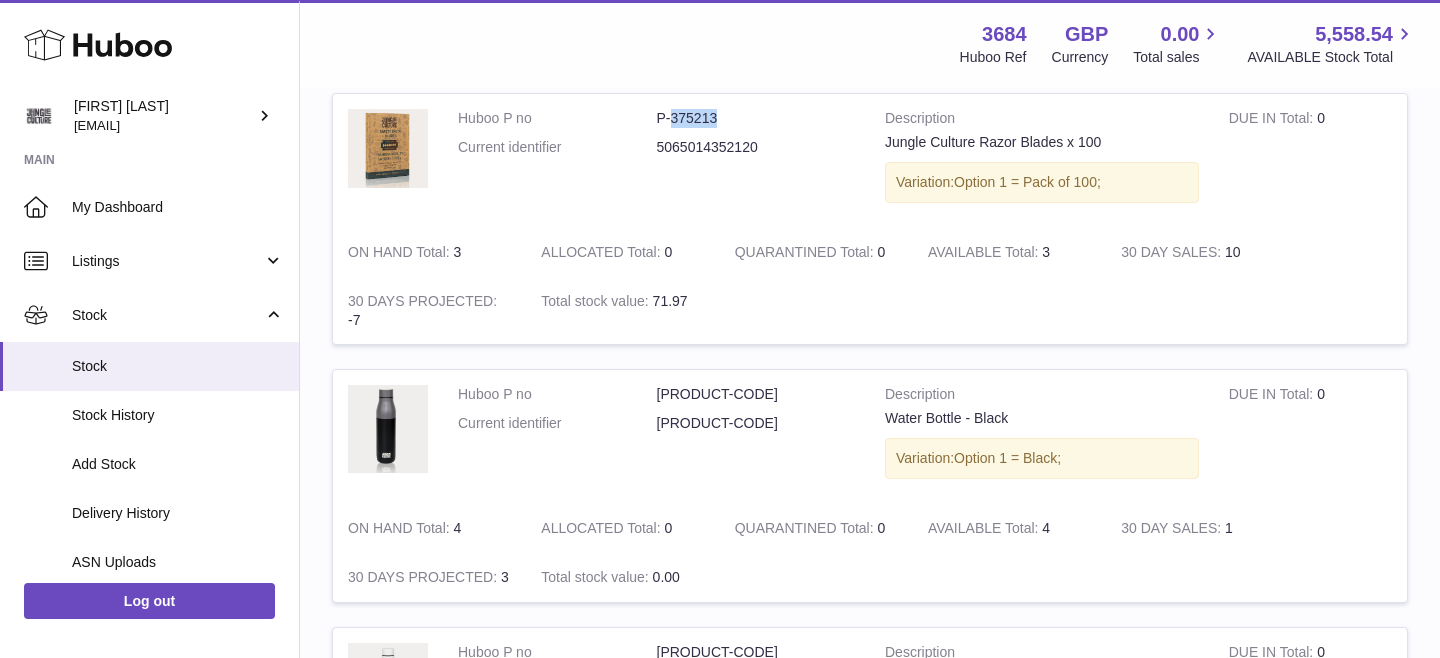 click on "P-372904" at bounding box center (756, 394) 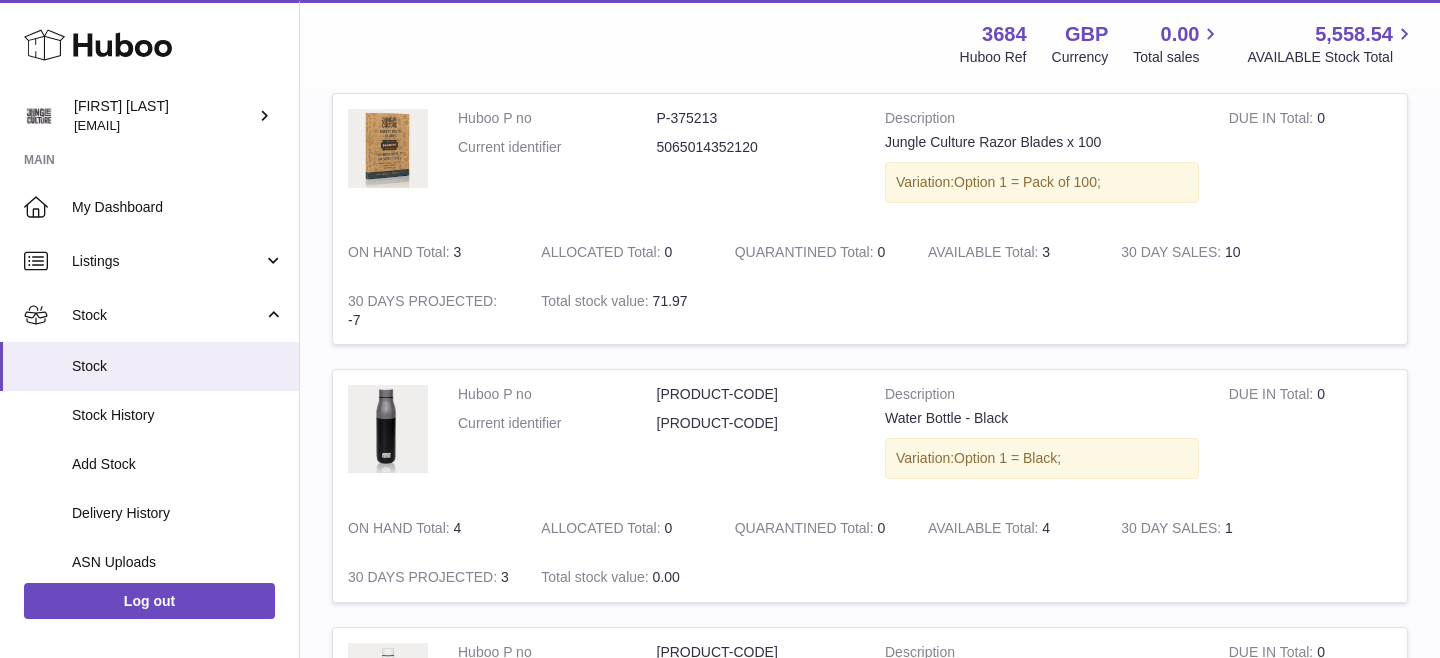 click on "P-372904" at bounding box center (756, 394) 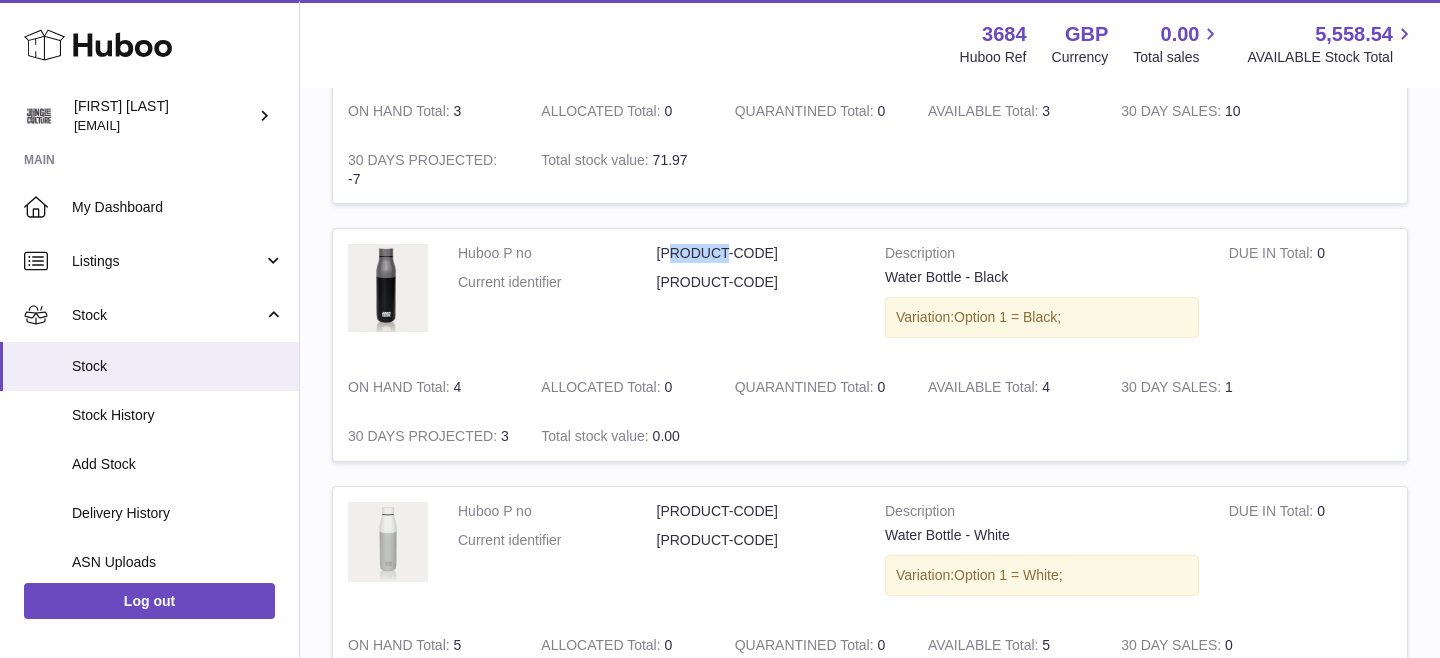 scroll, scrollTop: 1775, scrollLeft: 0, axis: vertical 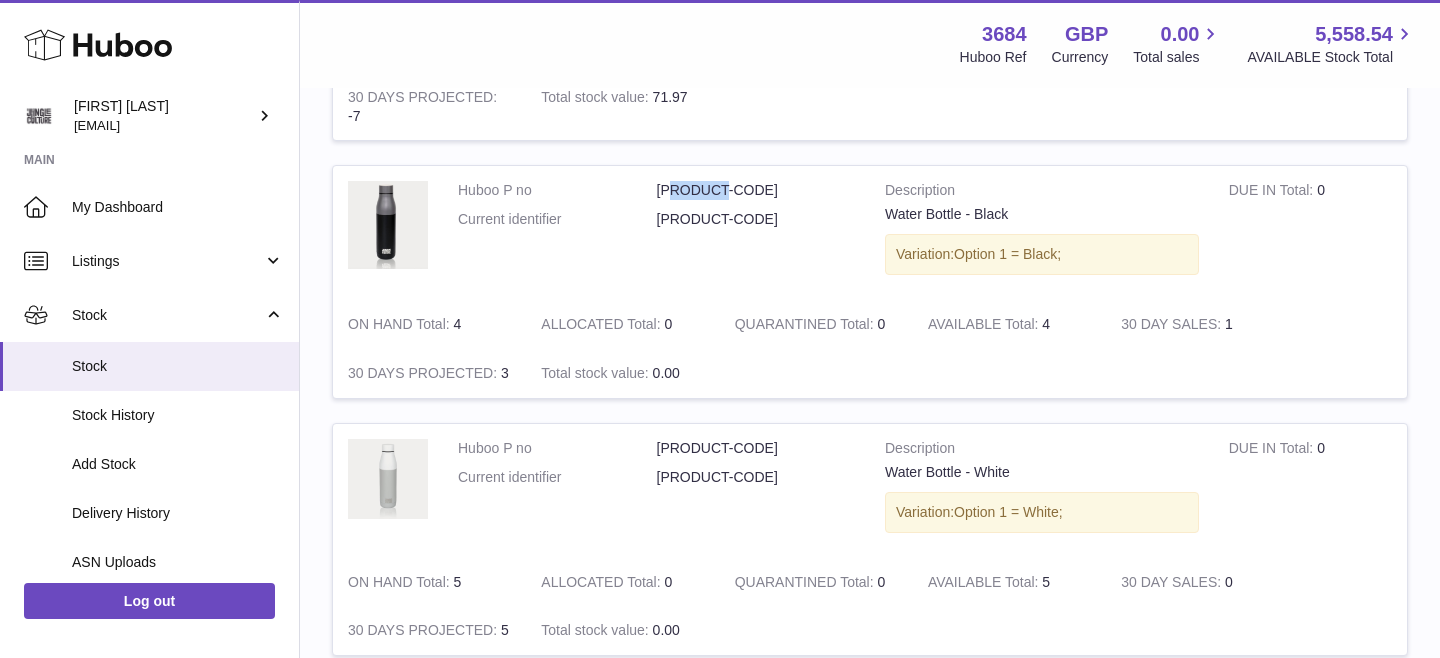 click on "P-372903" at bounding box center [756, 448] 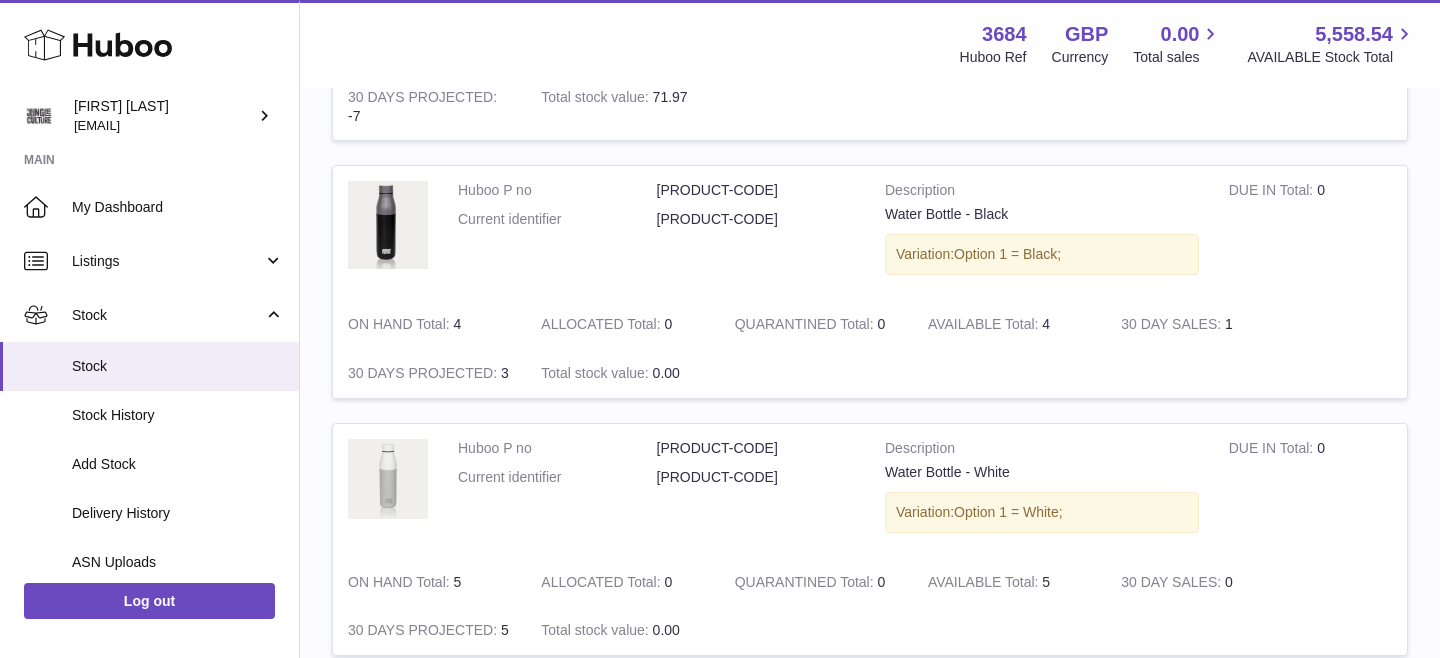 click on "P-372903" at bounding box center (756, 448) 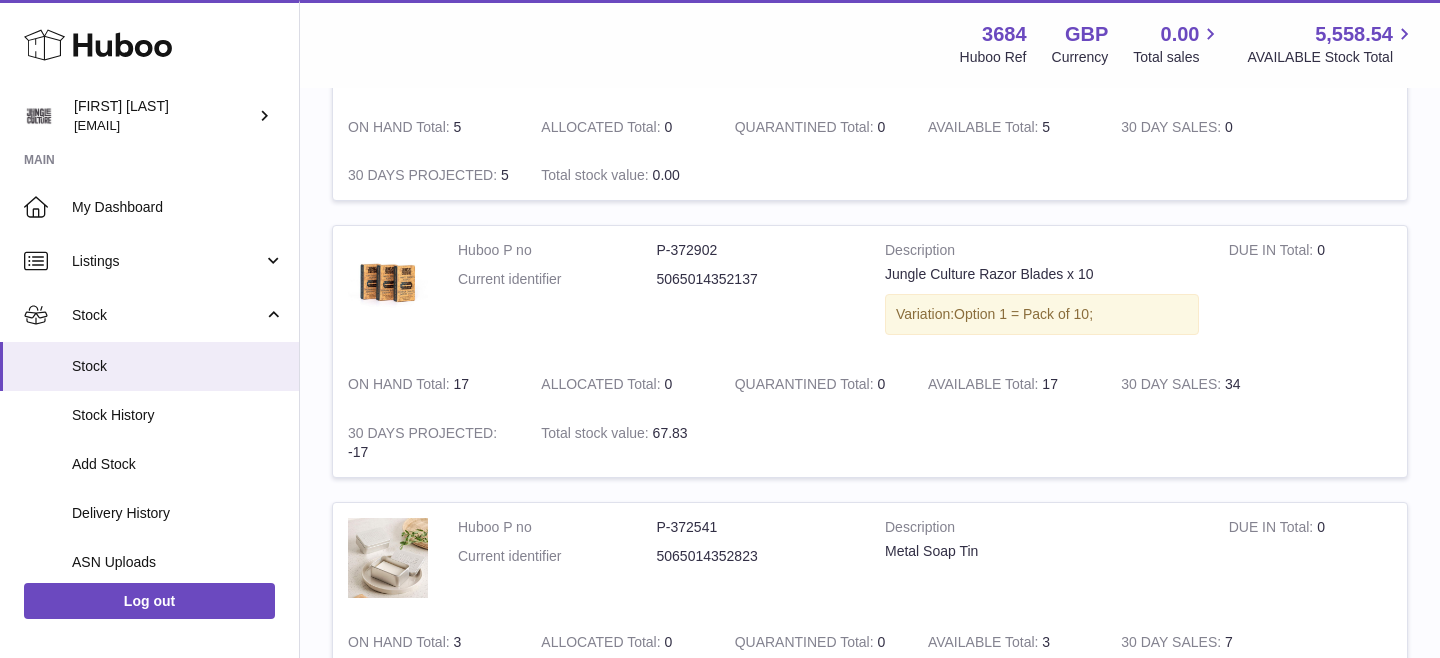 scroll, scrollTop: 2283, scrollLeft: 0, axis: vertical 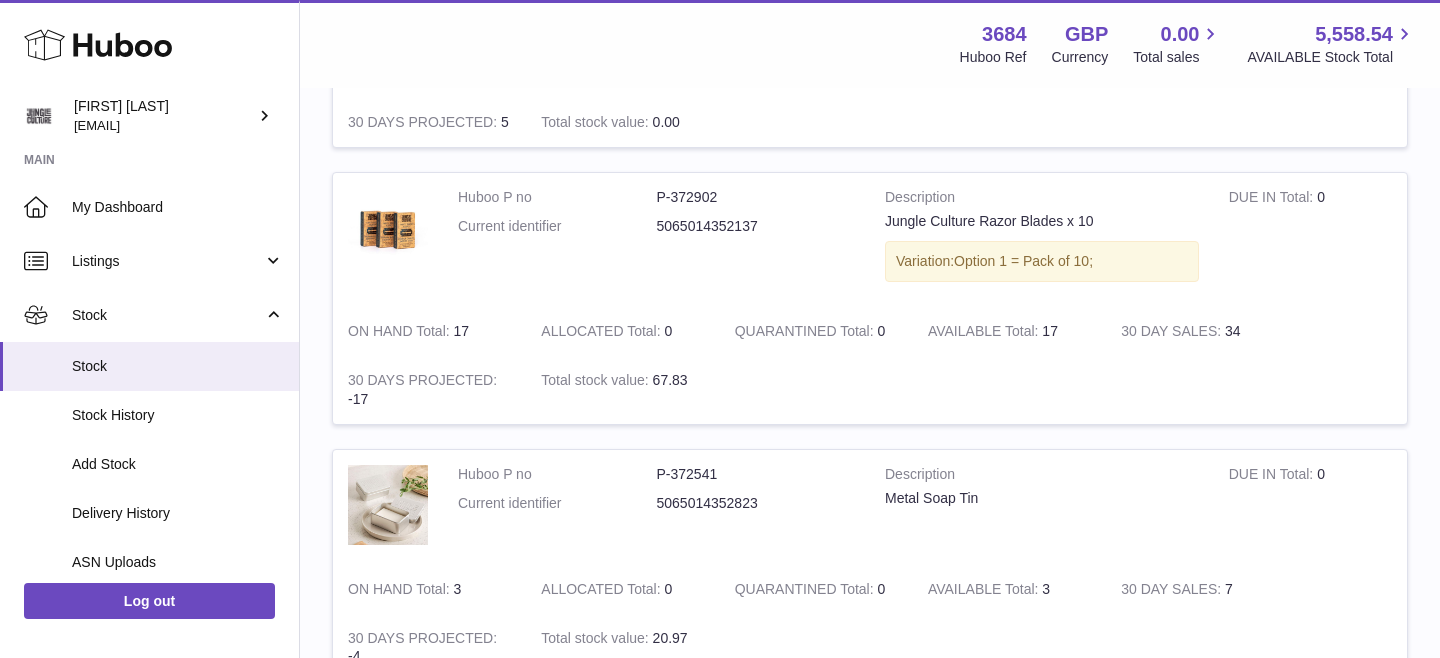click on "P-372902" at bounding box center [756, 197] 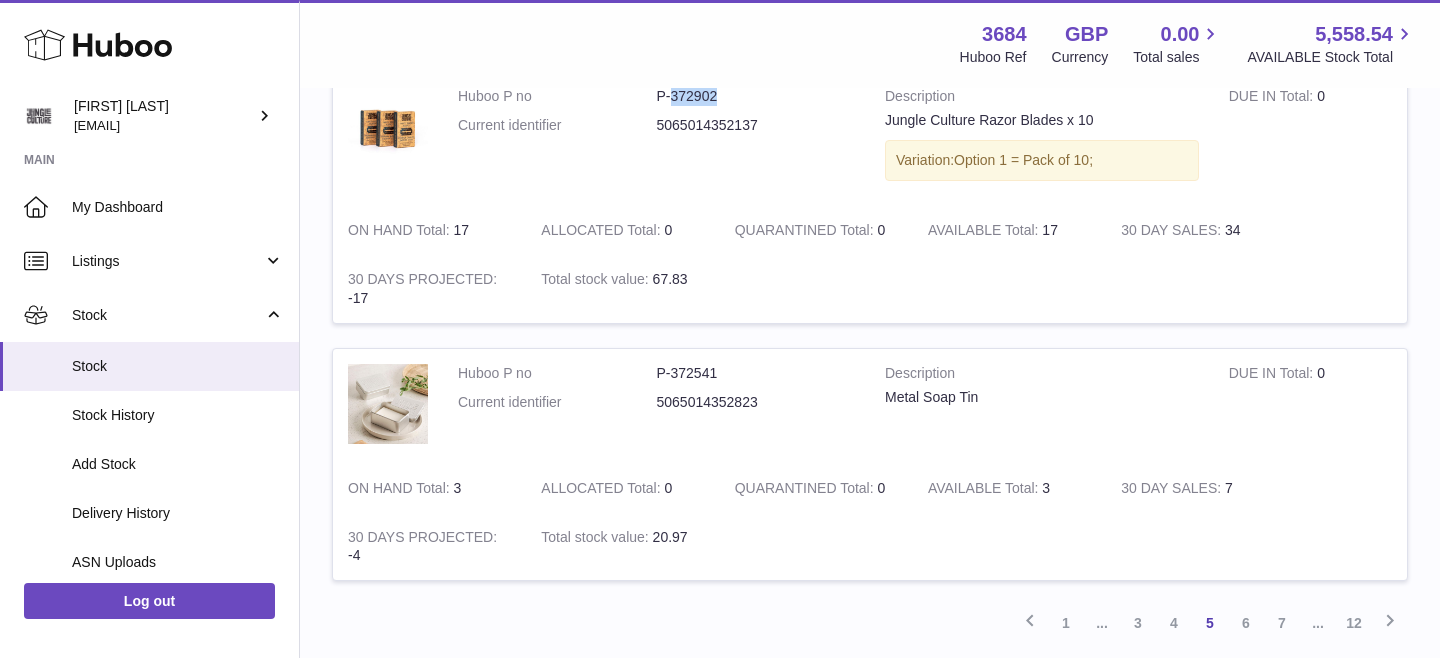 scroll, scrollTop: 2401, scrollLeft: 0, axis: vertical 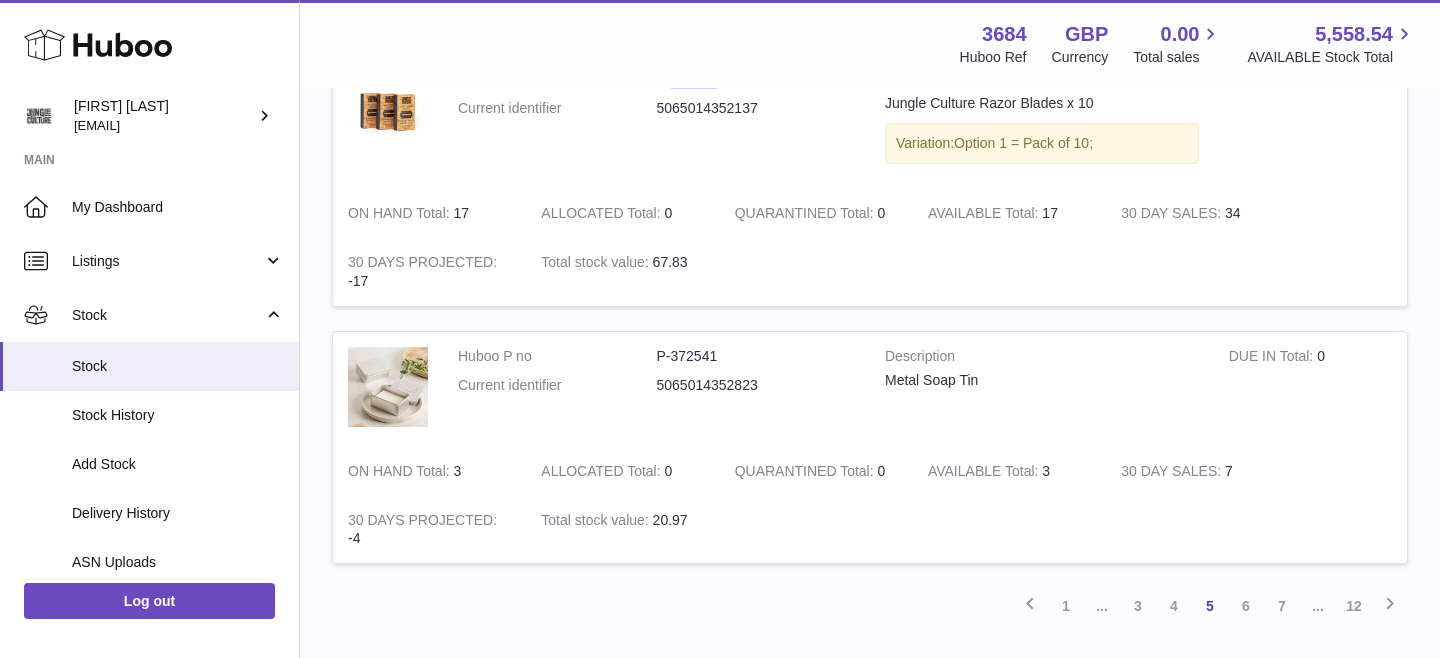 click on "P-372541" at bounding box center (756, 356) 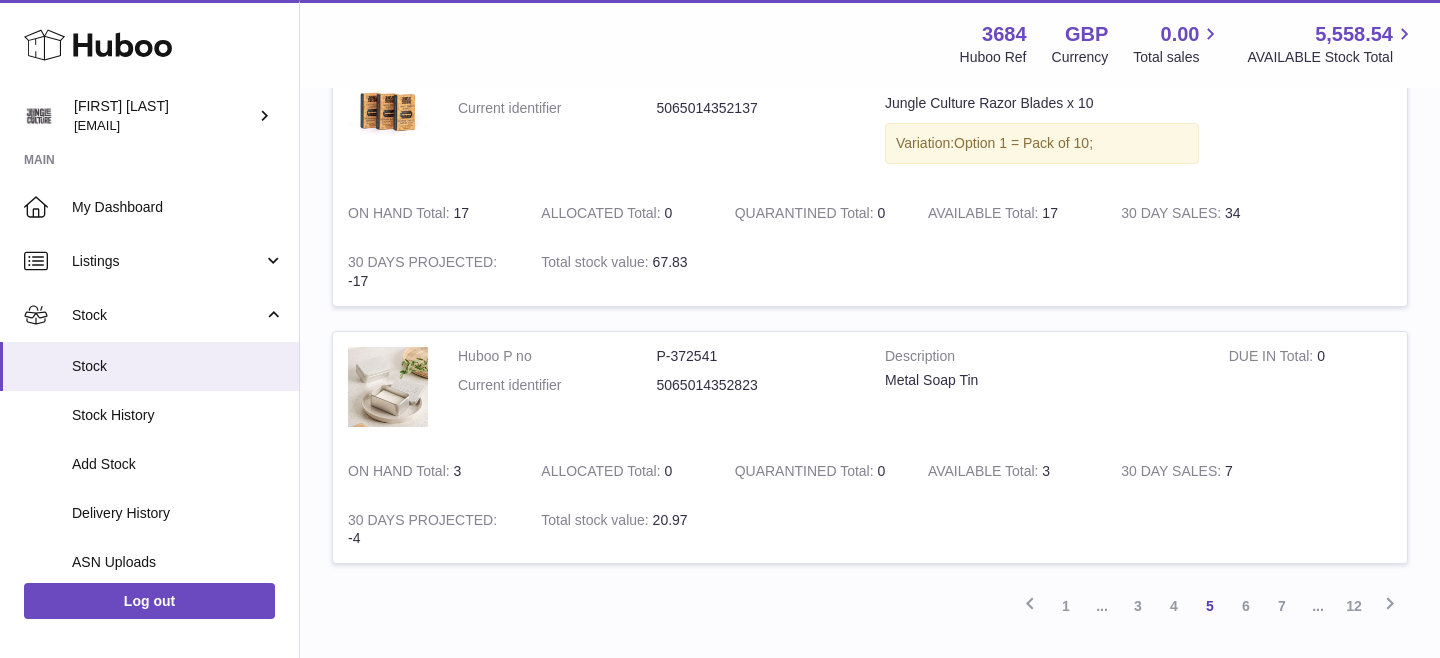 click on "P-372541" at bounding box center (756, 356) 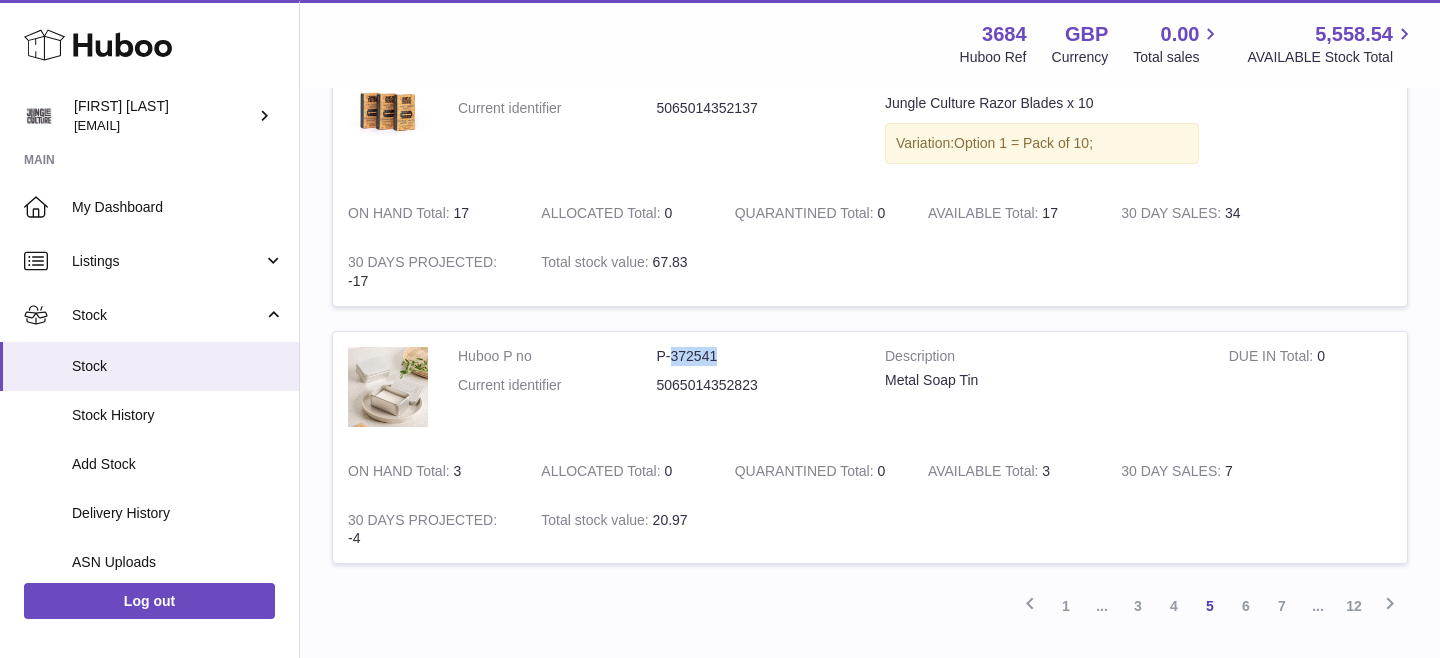 scroll, scrollTop: 2484, scrollLeft: 0, axis: vertical 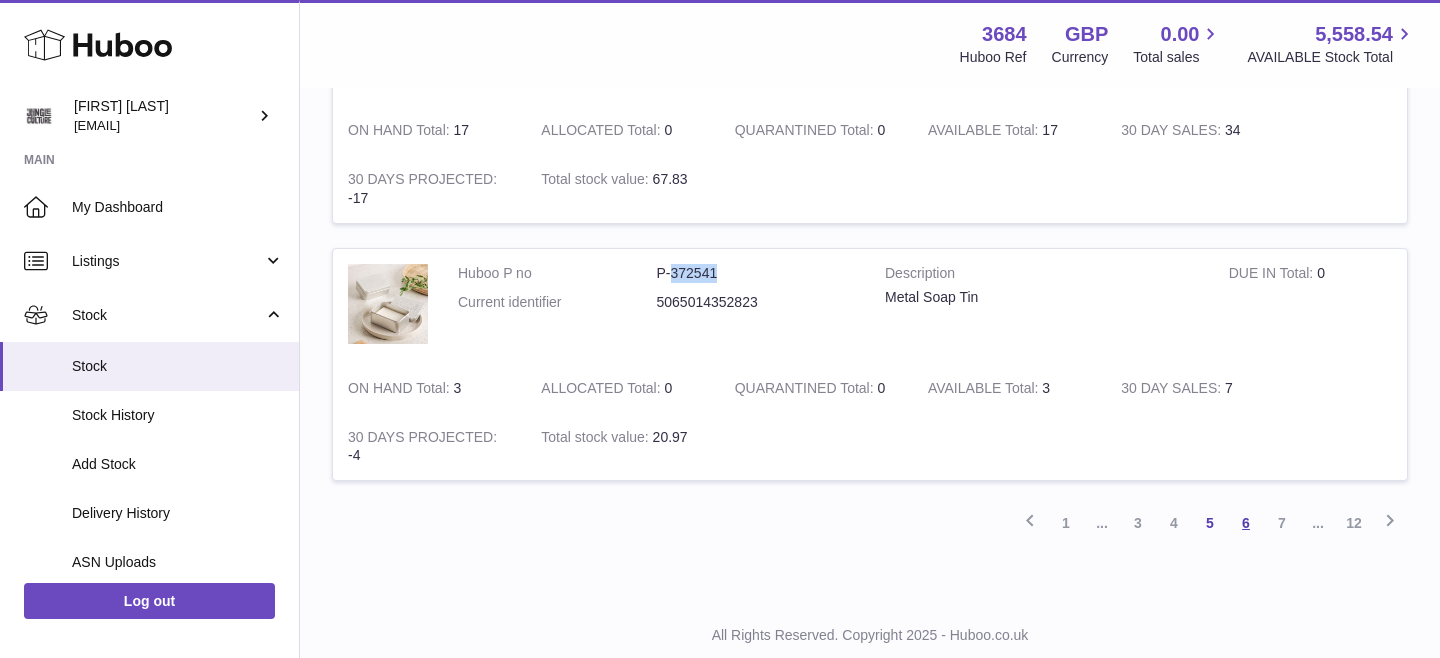 click on "6" at bounding box center [1246, 523] 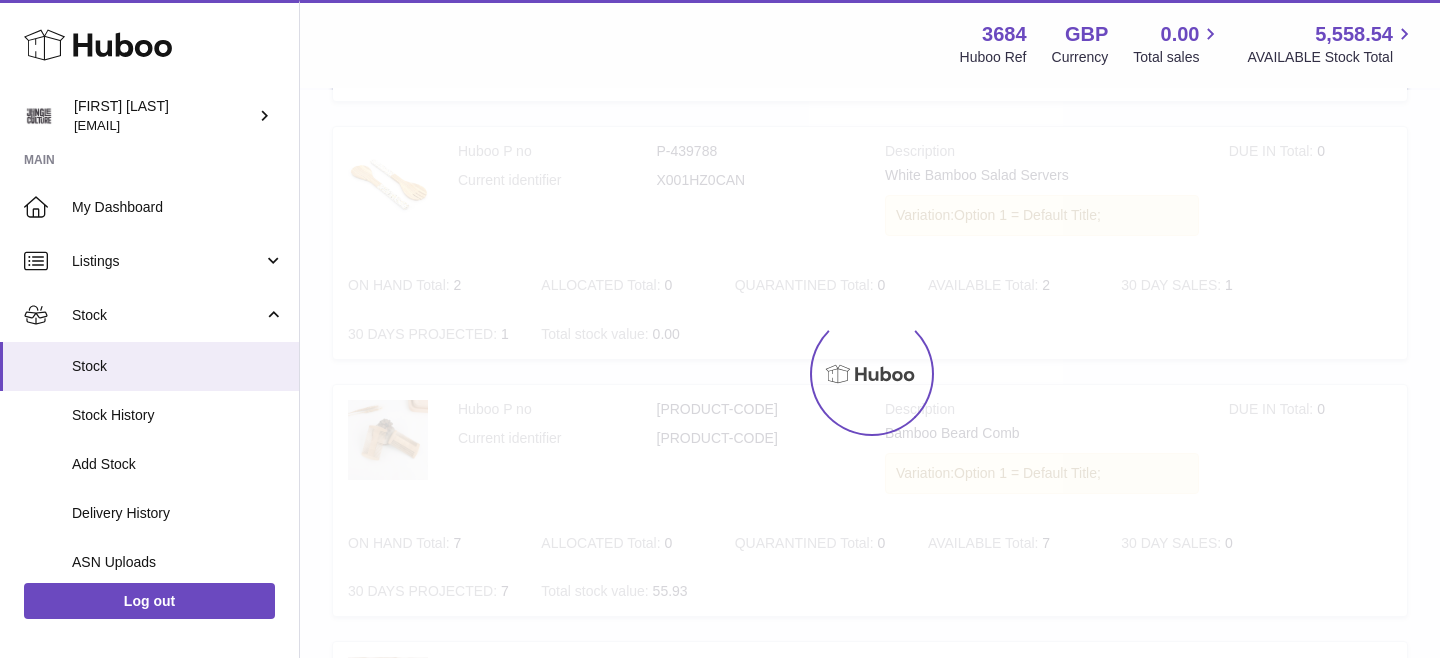 scroll, scrollTop: 90, scrollLeft: 0, axis: vertical 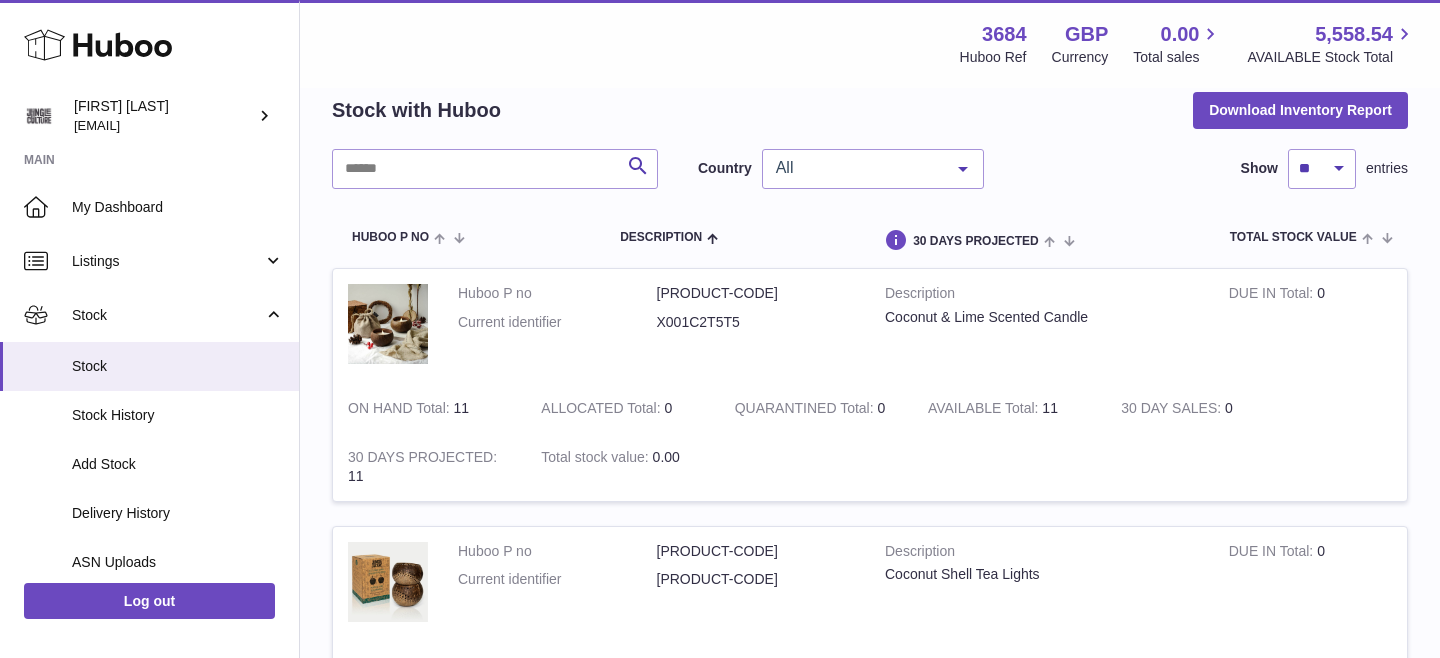click on "P-336793" at bounding box center [756, 293] 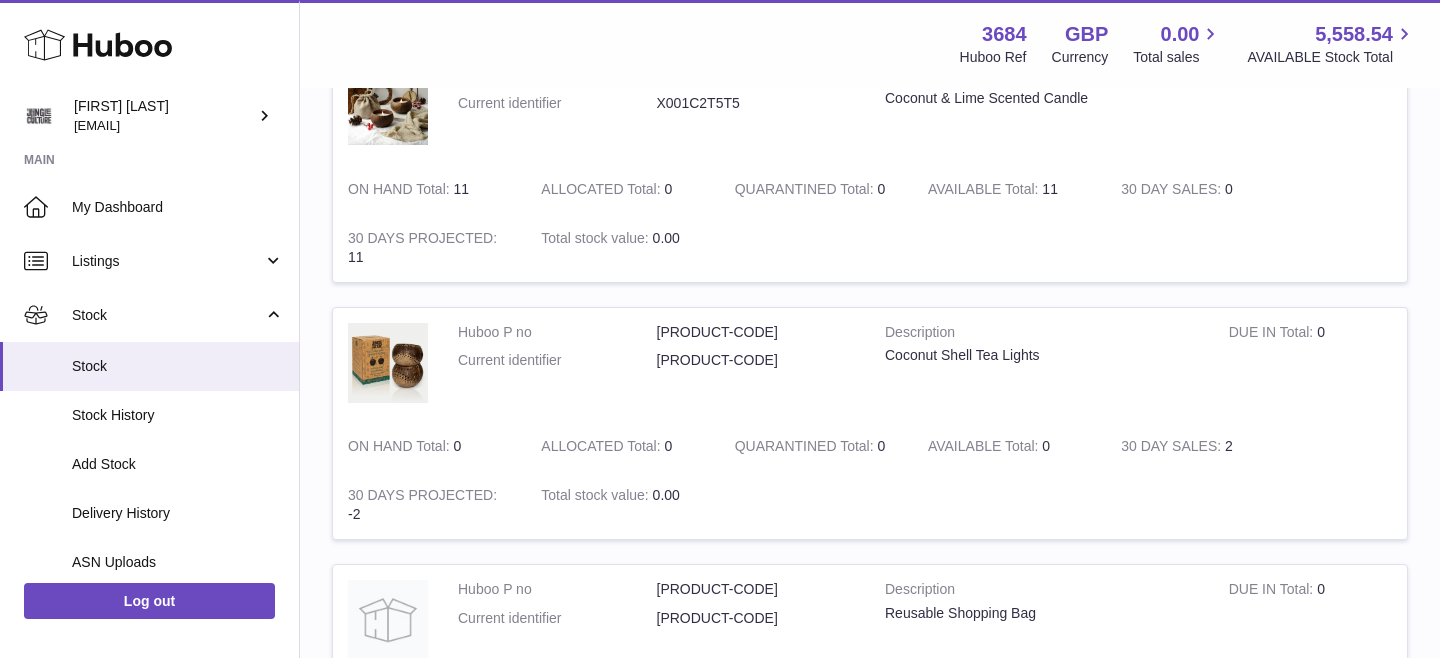 scroll, scrollTop: 318, scrollLeft: 0, axis: vertical 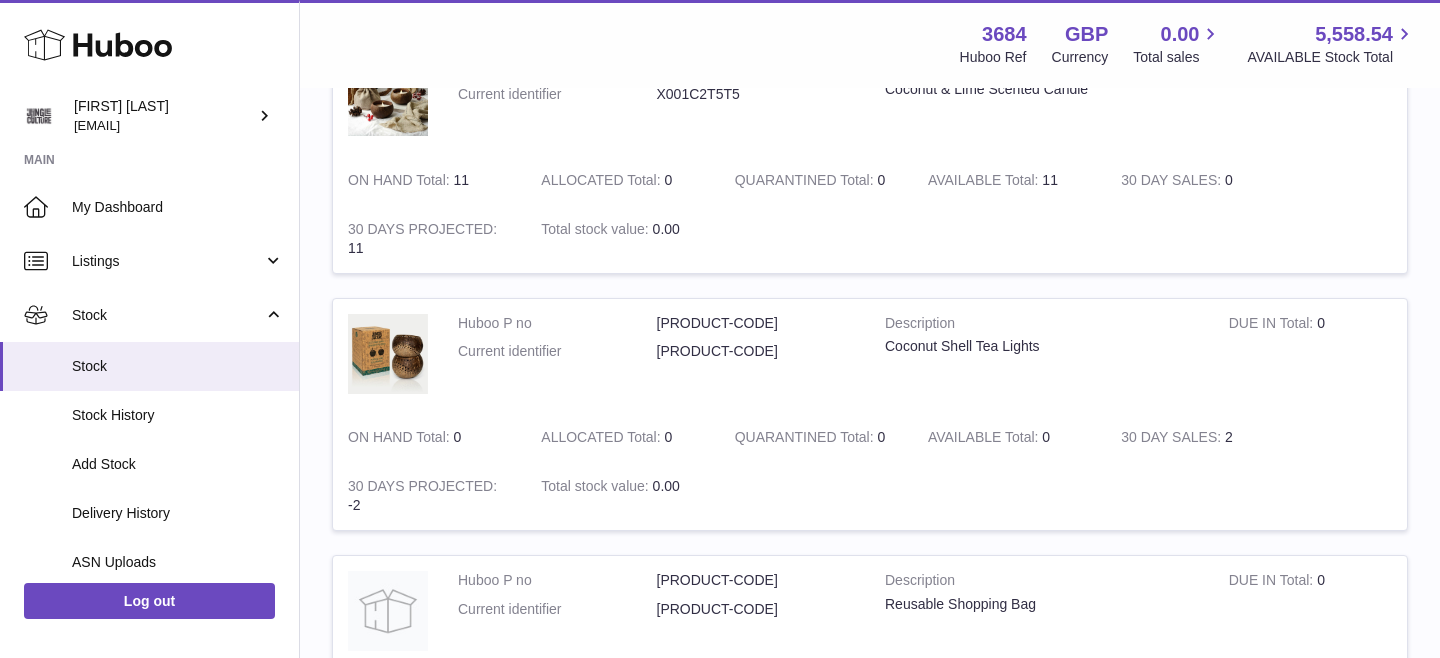 click on "P-336792" at bounding box center [756, 323] 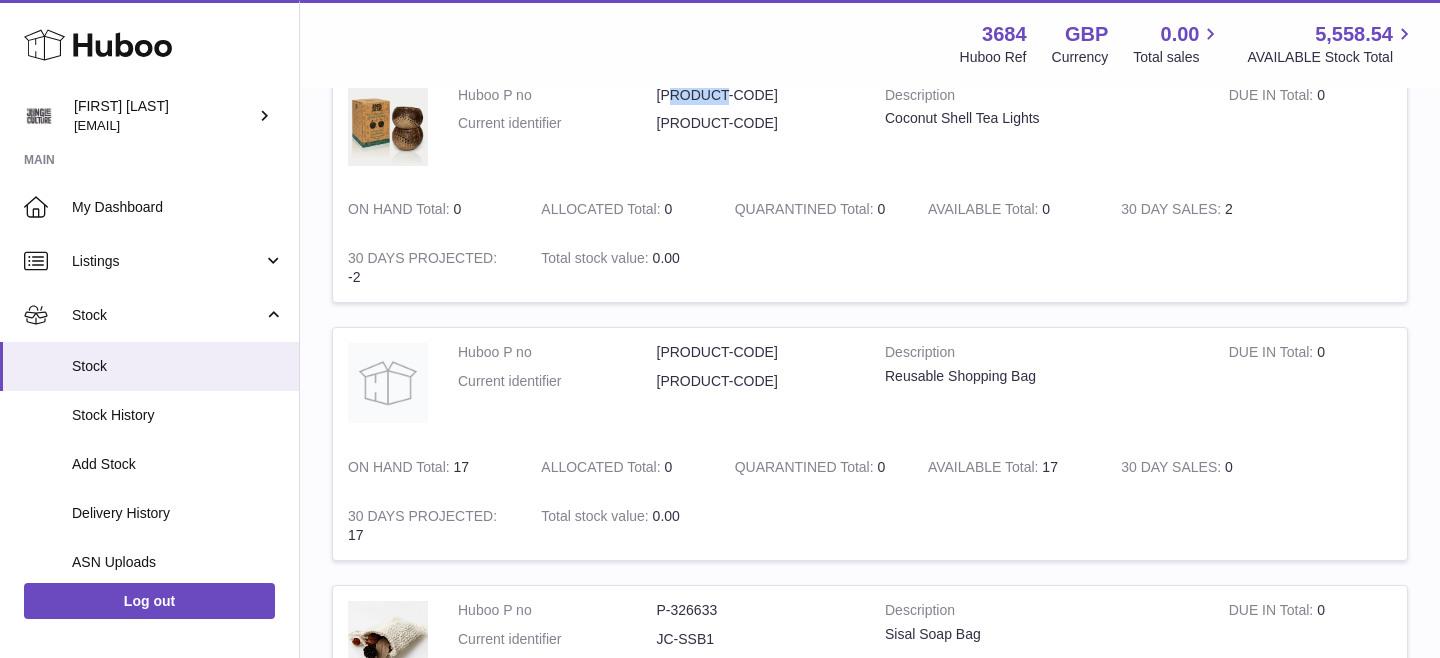 scroll, scrollTop: 572, scrollLeft: 0, axis: vertical 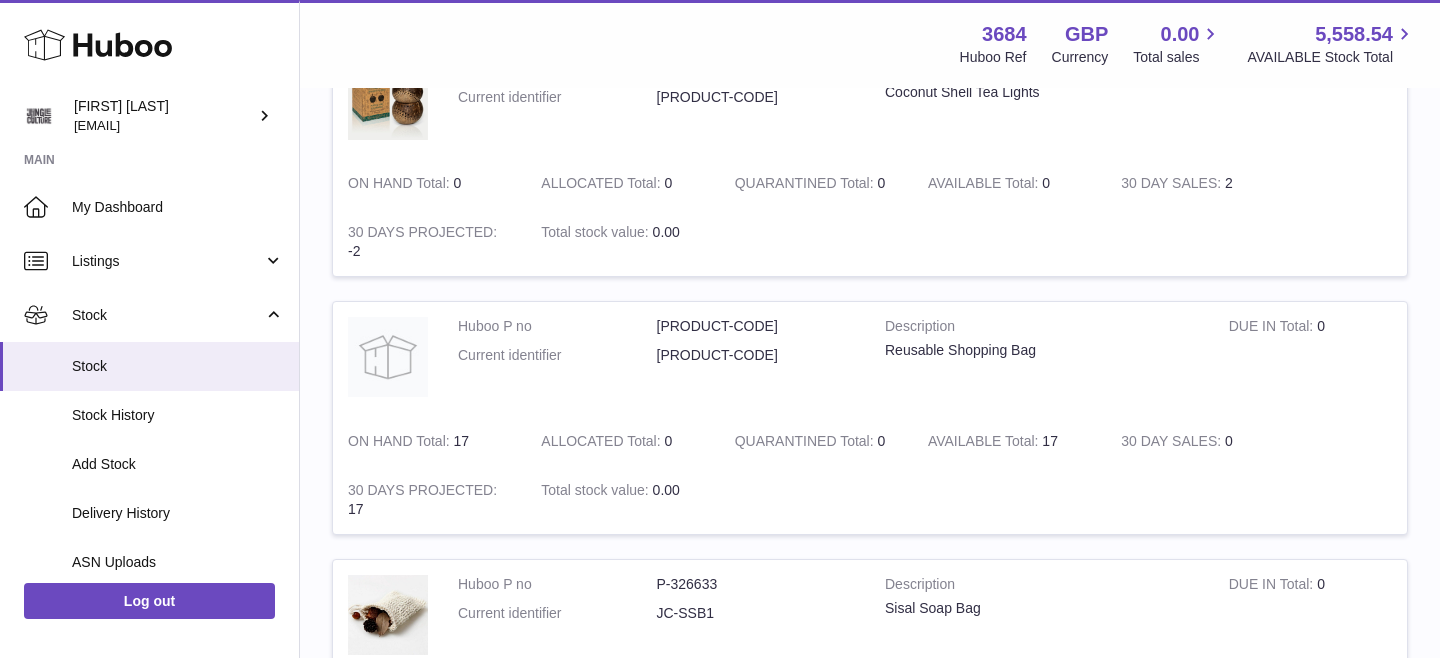 click on "P-327216" at bounding box center (756, 326) 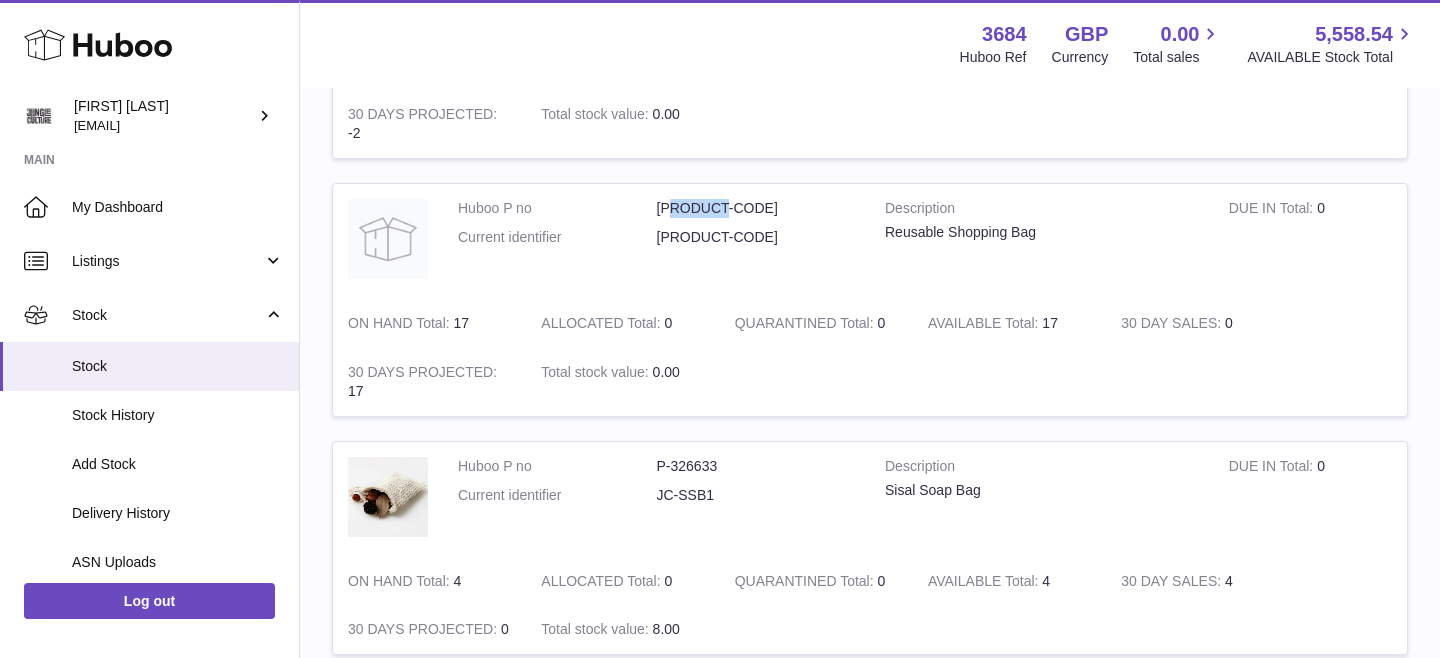 scroll, scrollTop: 695, scrollLeft: 0, axis: vertical 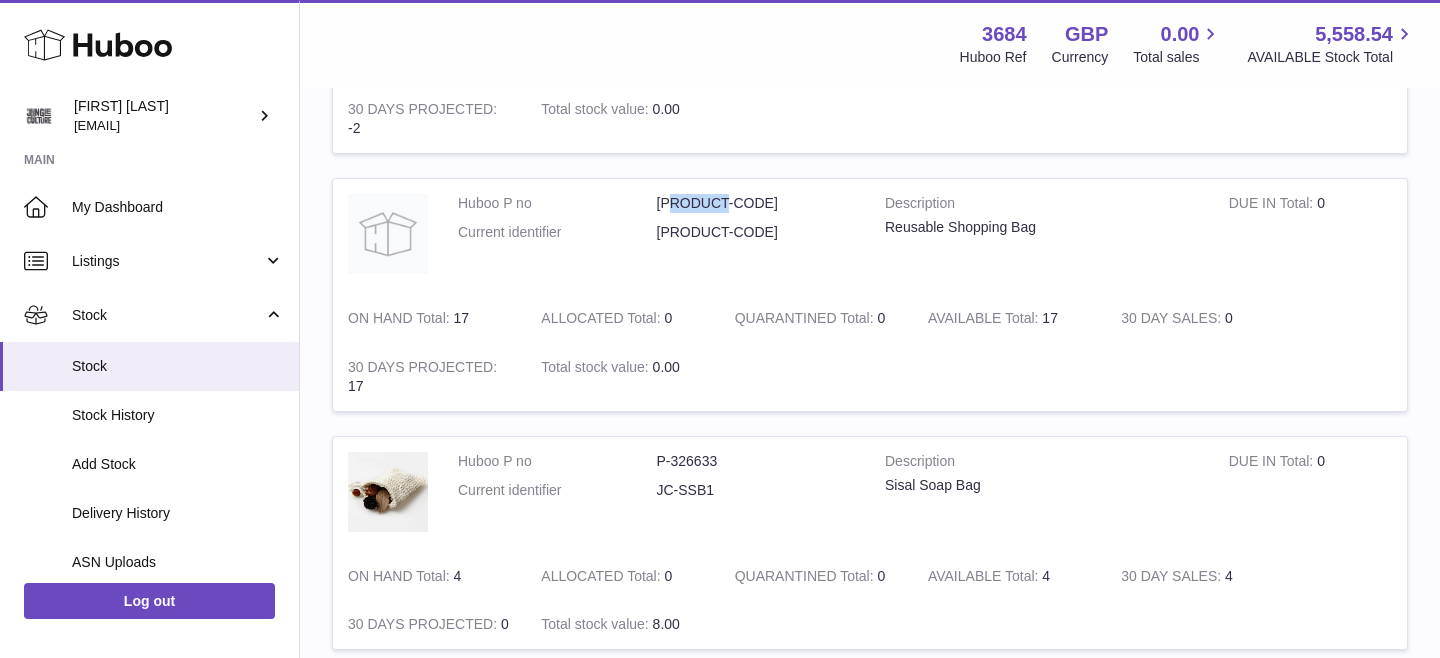 click on "P-326633" at bounding box center [756, 461] 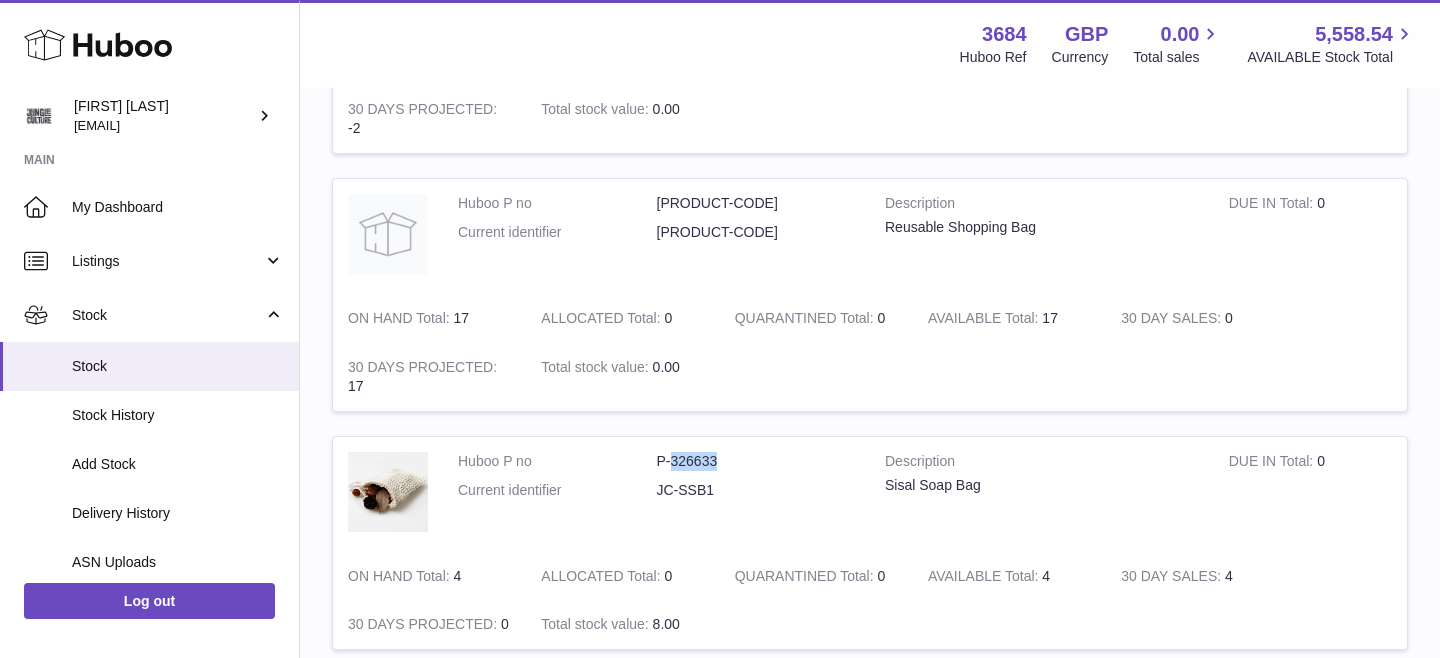 click on "P-326633" at bounding box center (756, 461) 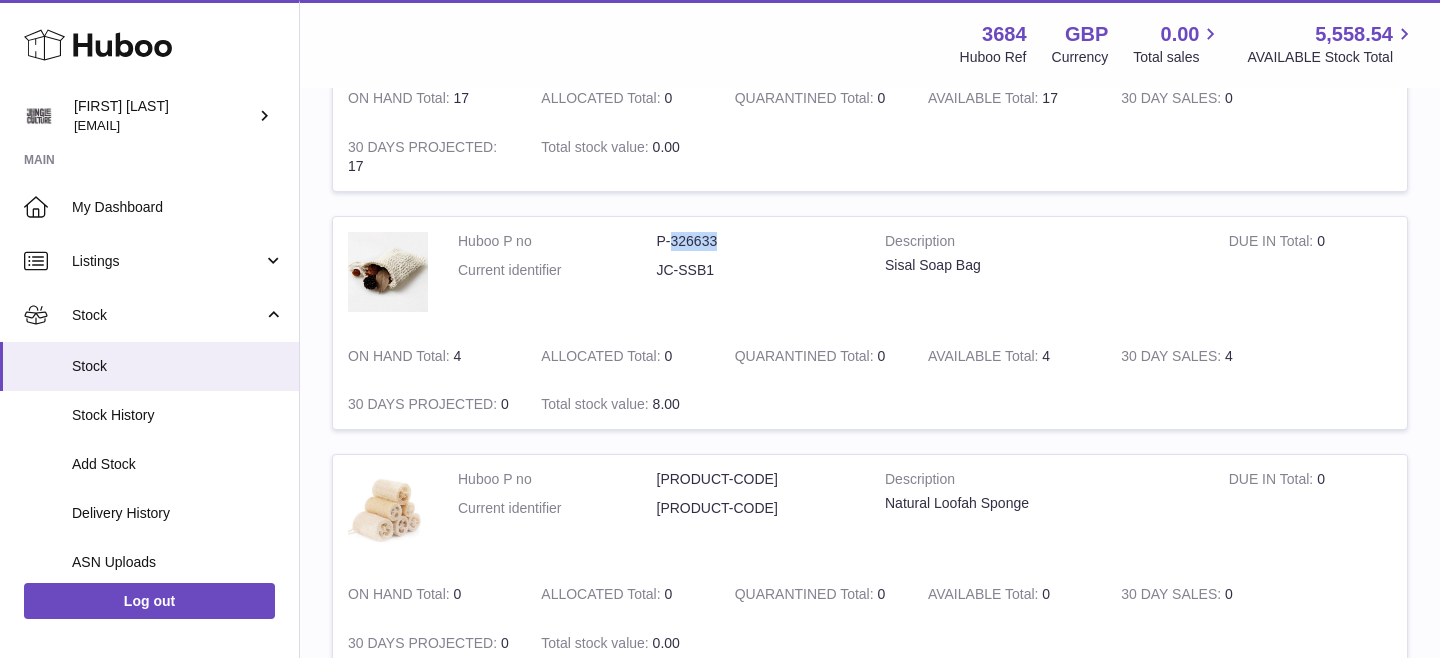 scroll, scrollTop: 965, scrollLeft: 0, axis: vertical 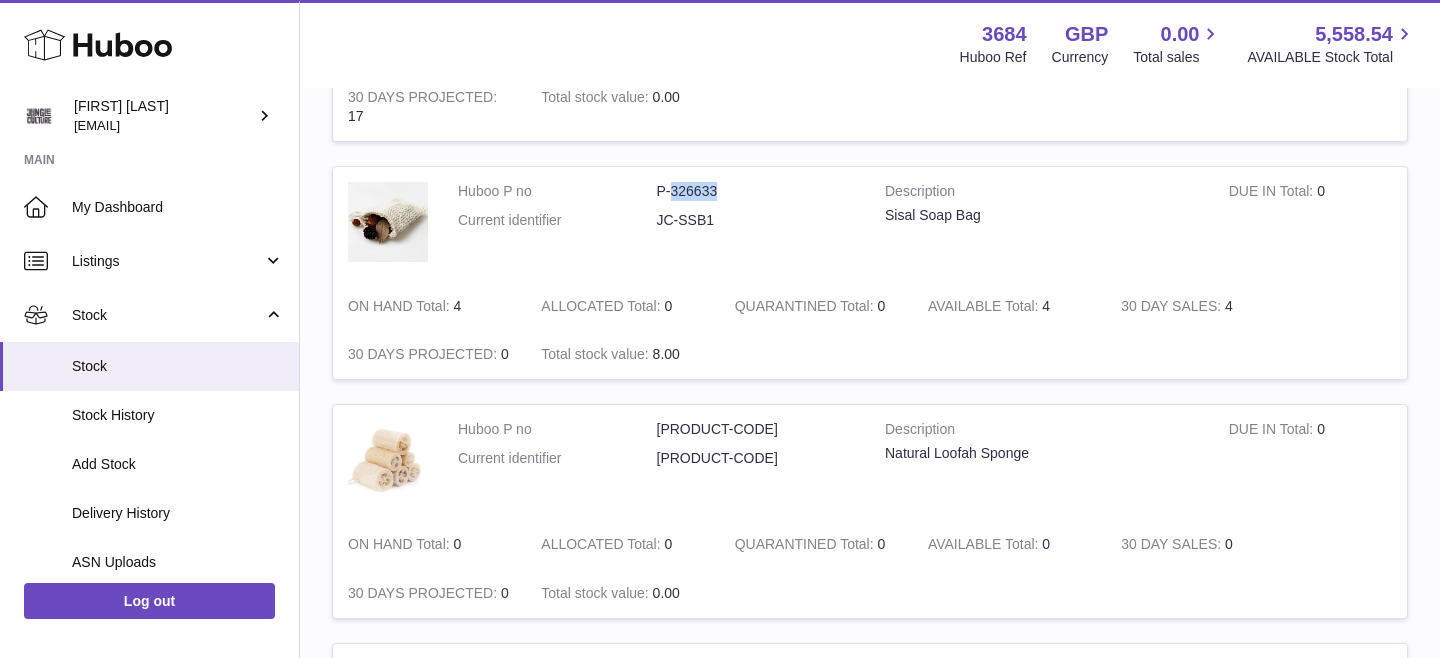 click on "P-326632" at bounding box center (756, 429) 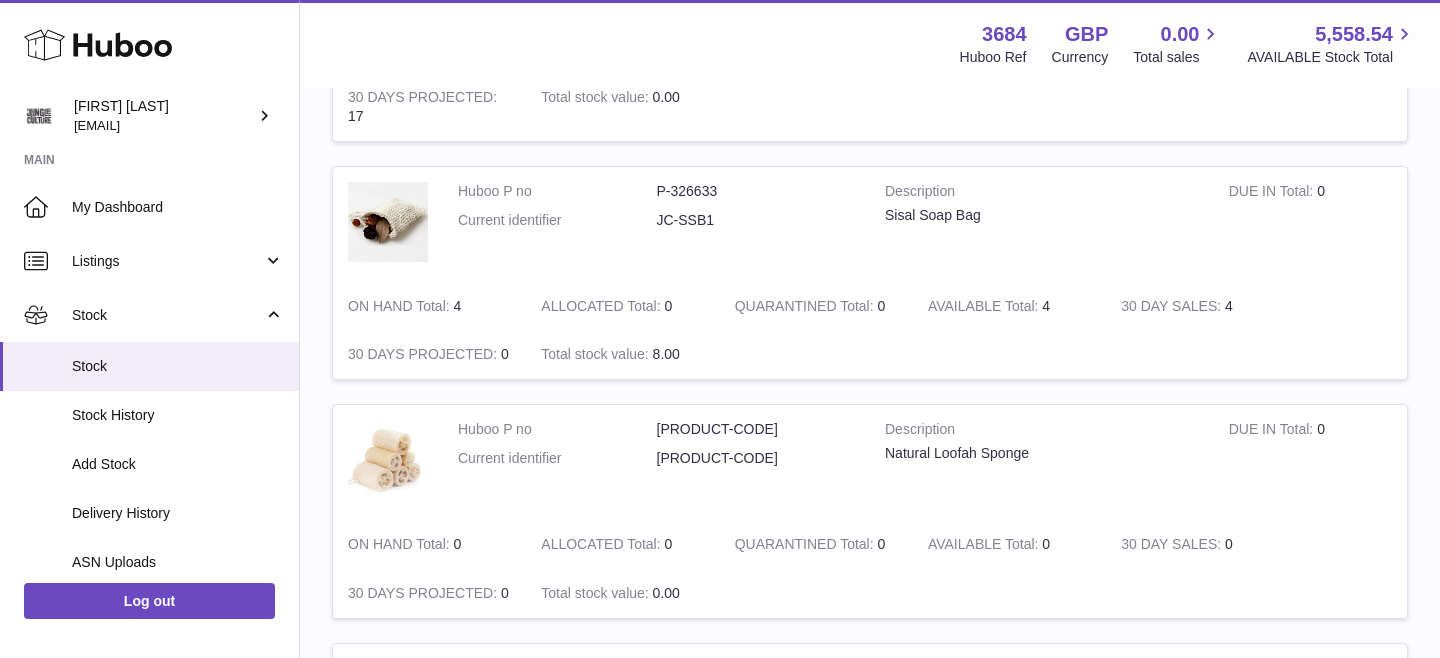 click on "P-326632" at bounding box center [756, 429] 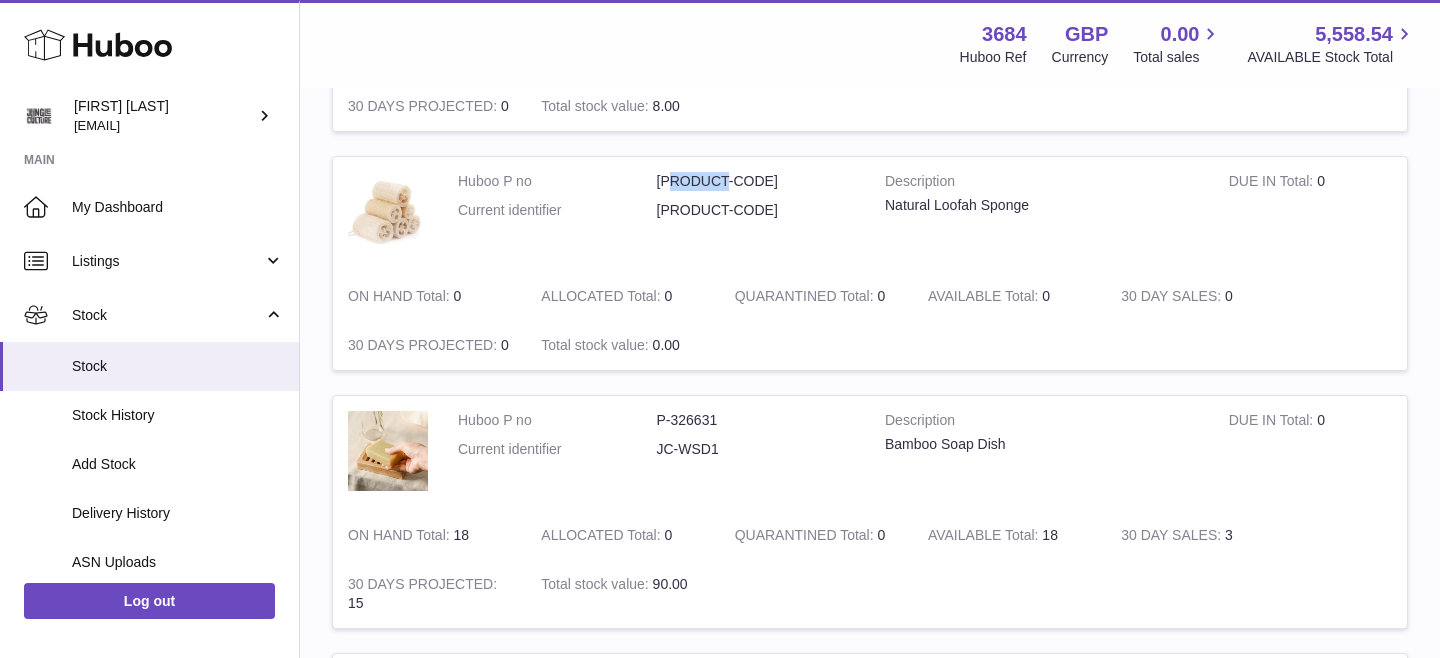 scroll, scrollTop: 1263, scrollLeft: 0, axis: vertical 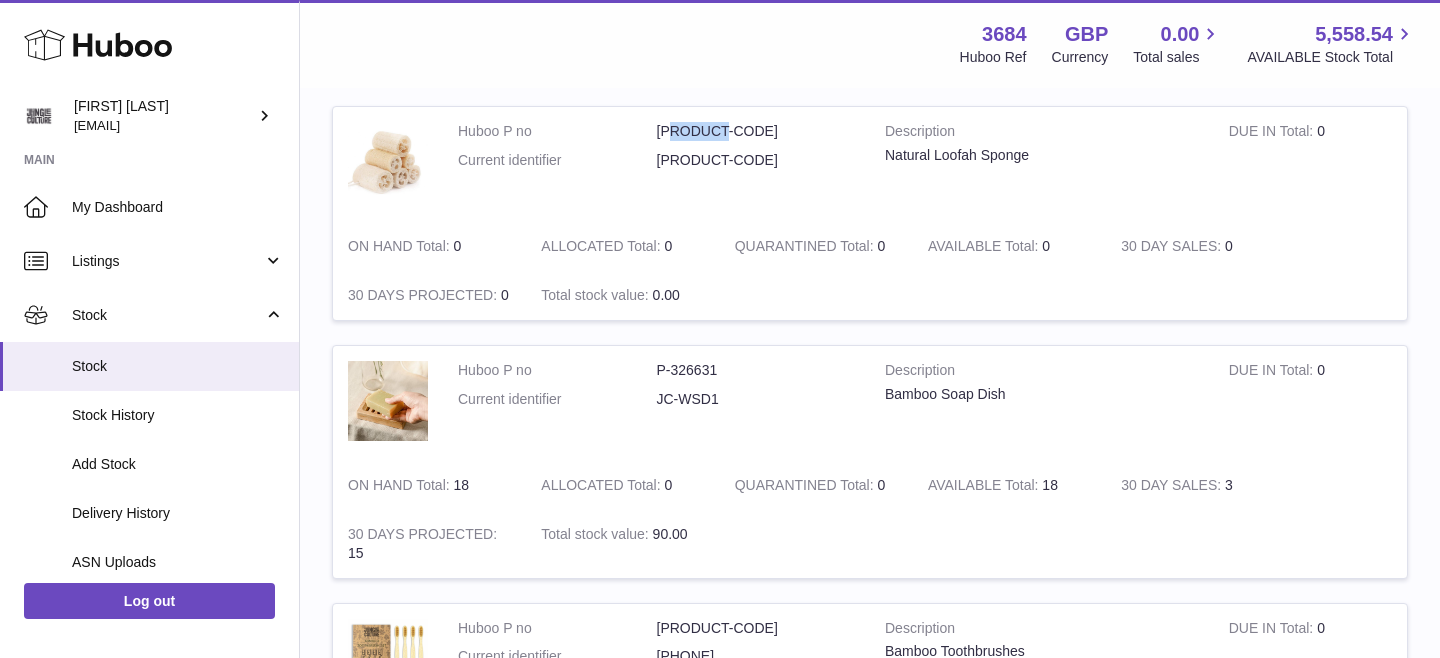 click on "P-326631" at bounding box center [756, 370] 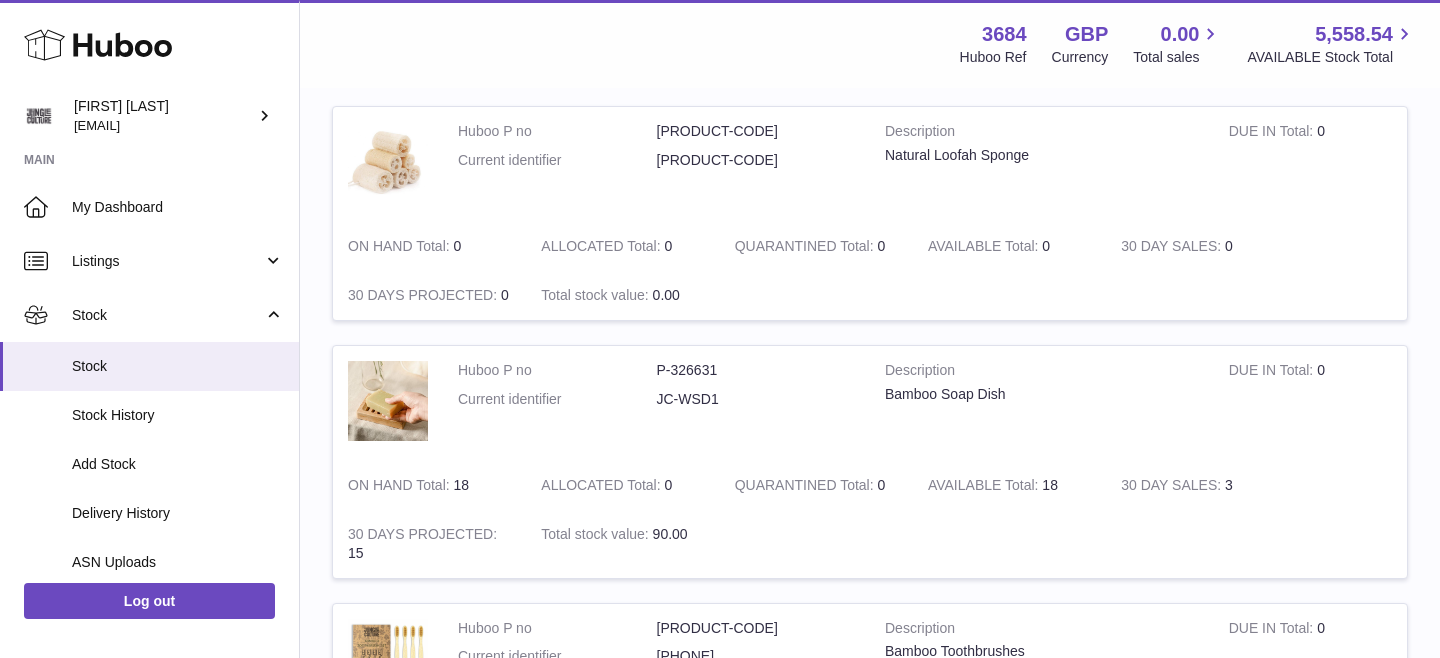 click on "P-326631" at bounding box center [756, 370] 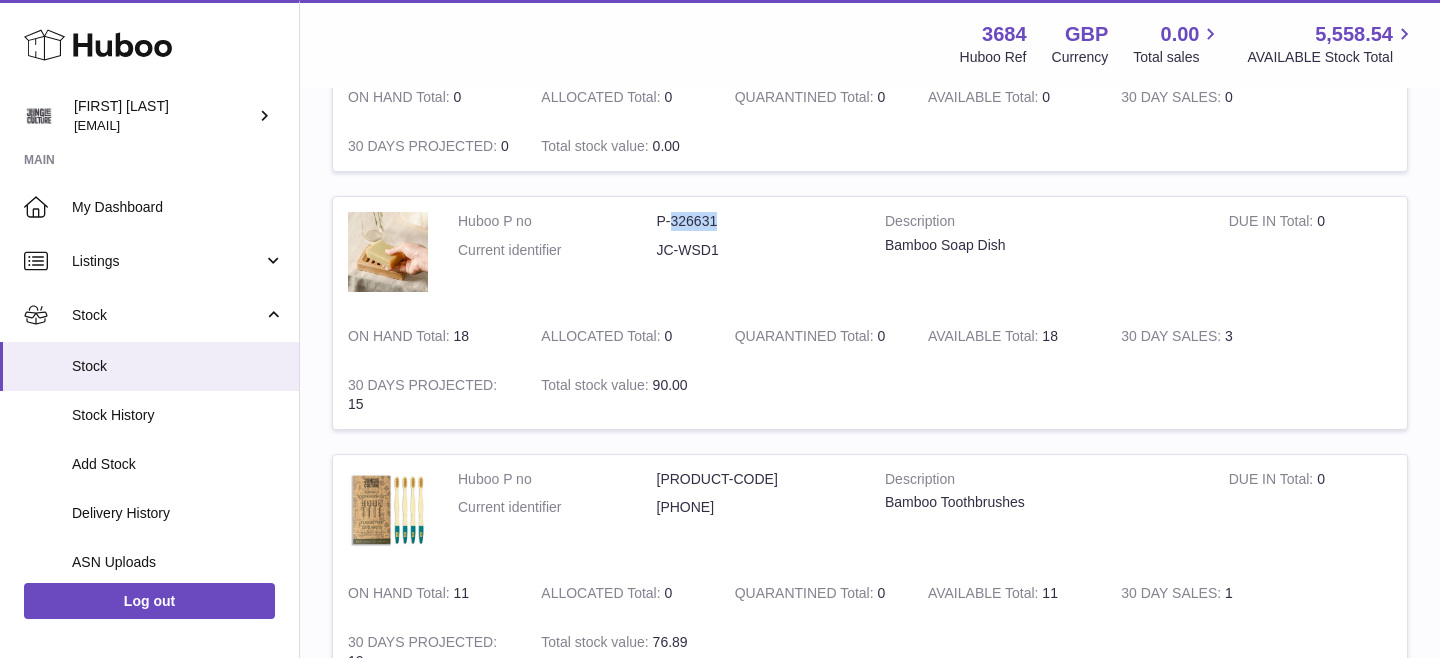 scroll, scrollTop: 1473, scrollLeft: 0, axis: vertical 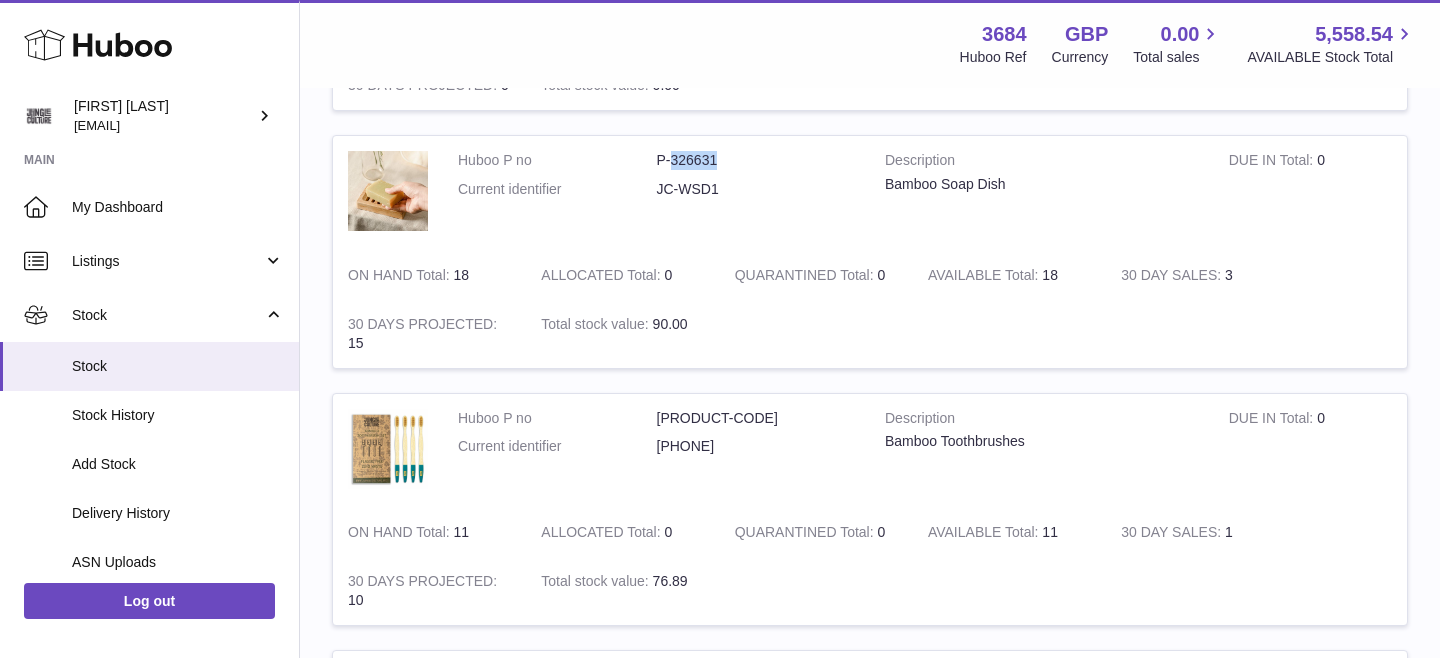 click on "P-326630" at bounding box center [756, 418] 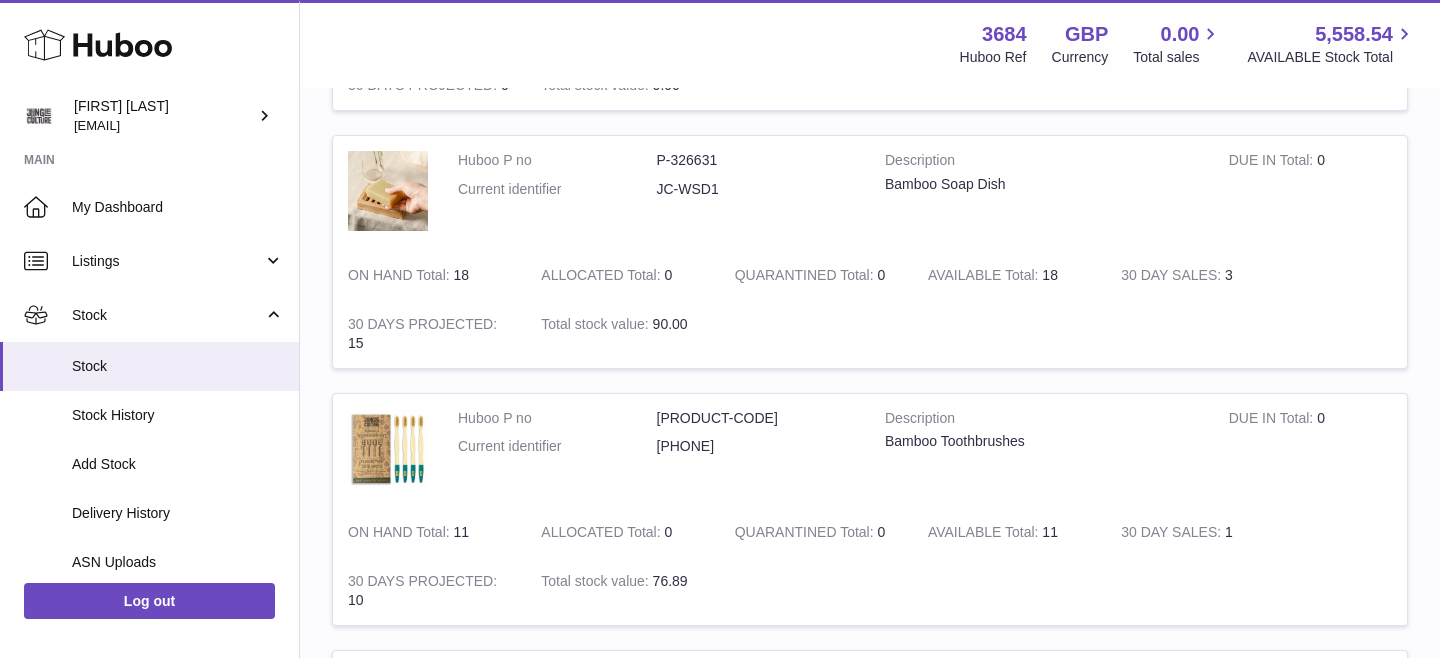click on "P-326630" at bounding box center [756, 418] 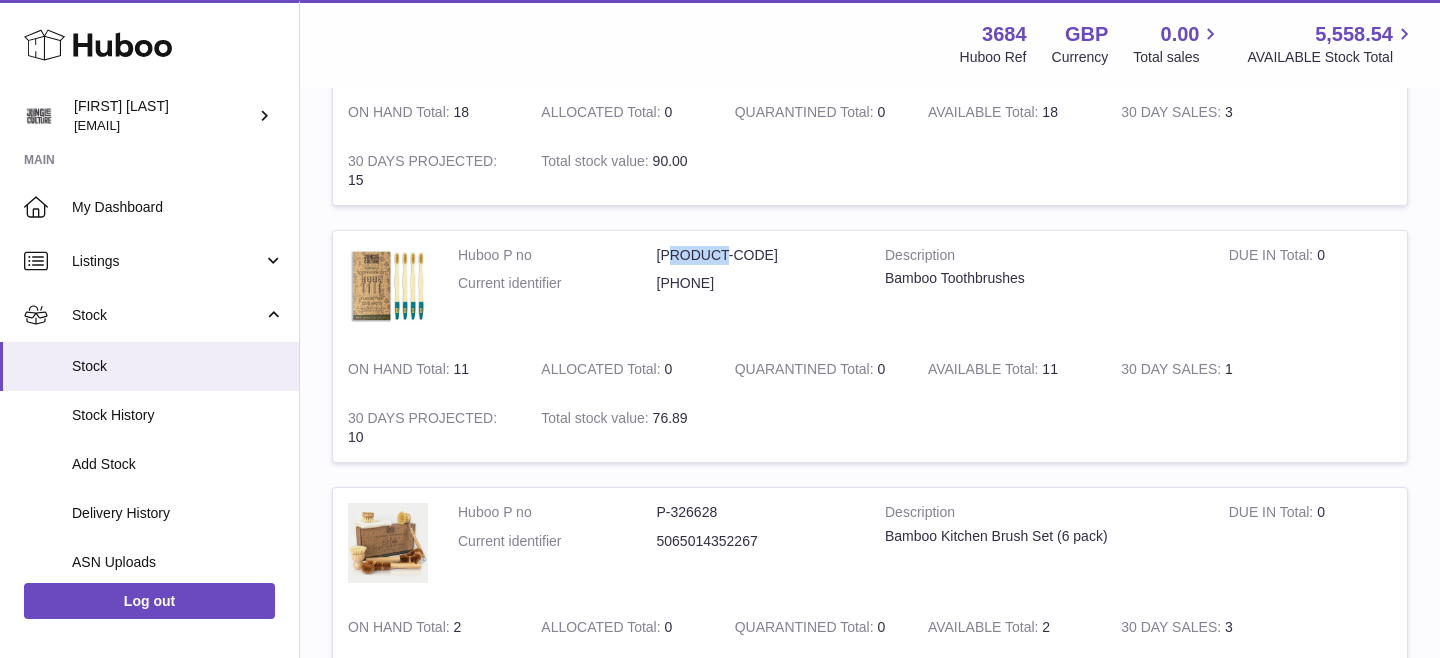 scroll, scrollTop: 1756, scrollLeft: 0, axis: vertical 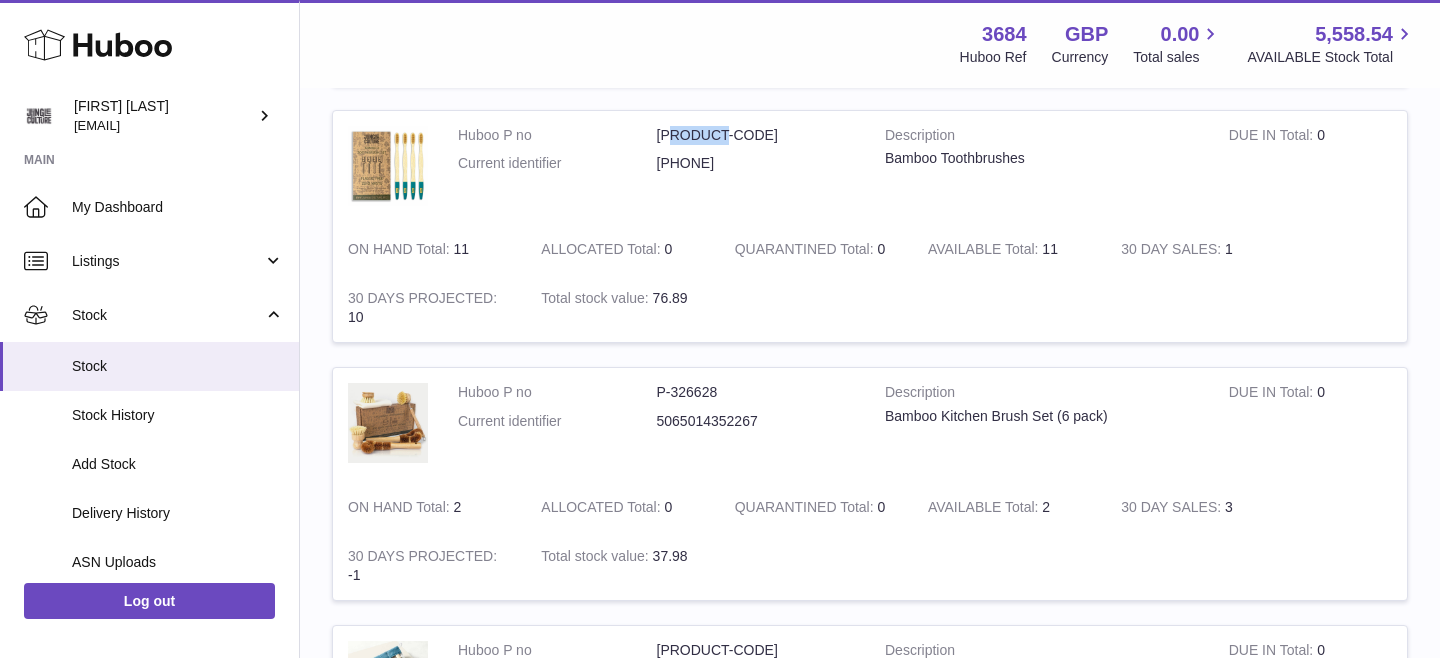 click on "P-326628" at bounding box center (756, 392) 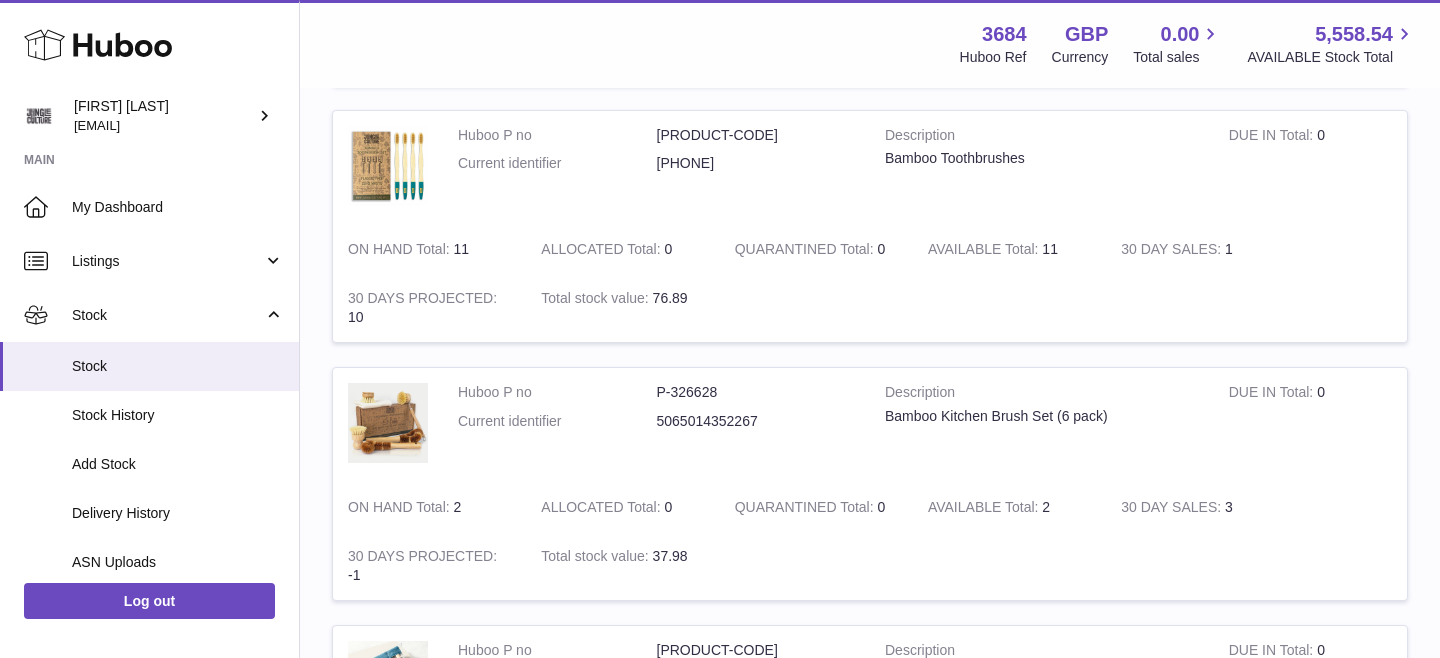 click on "P-326628" at bounding box center (756, 392) 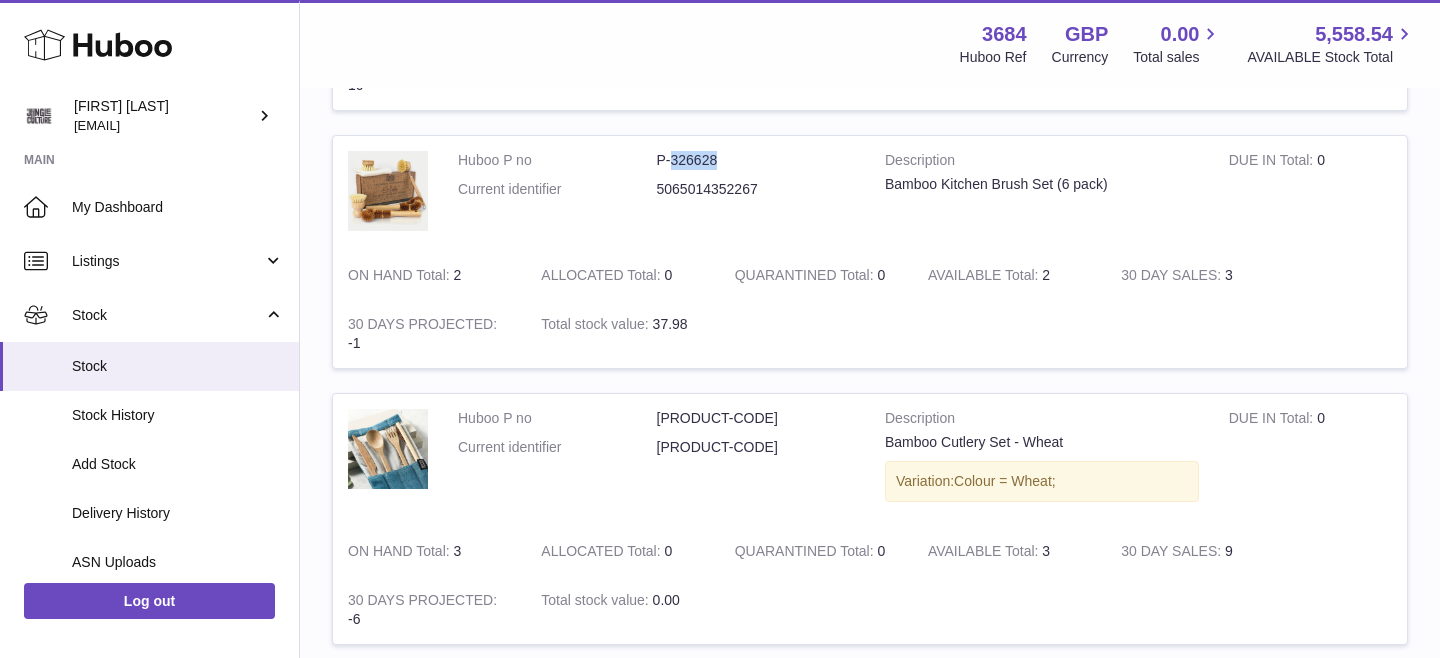 scroll, scrollTop: 1996, scrollLeft: 0, axis: vertical 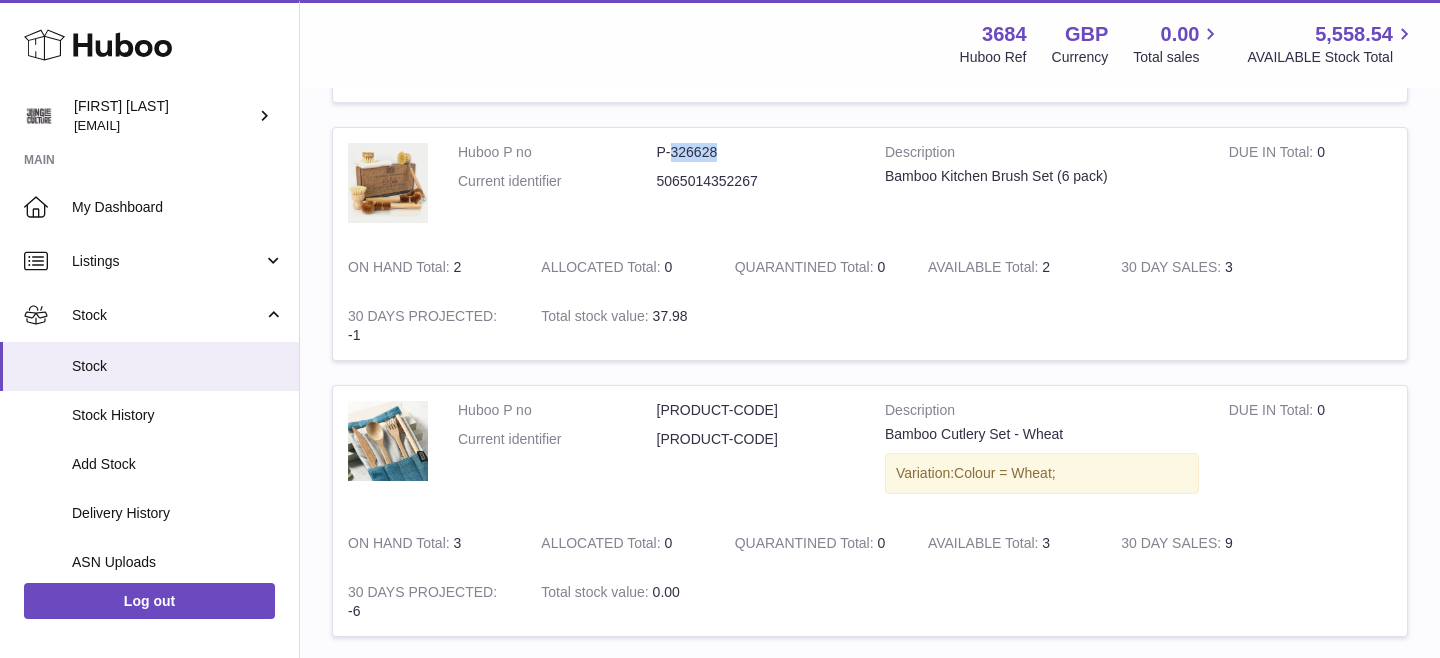 click on "P-294963" at bounding box center [756, 410] 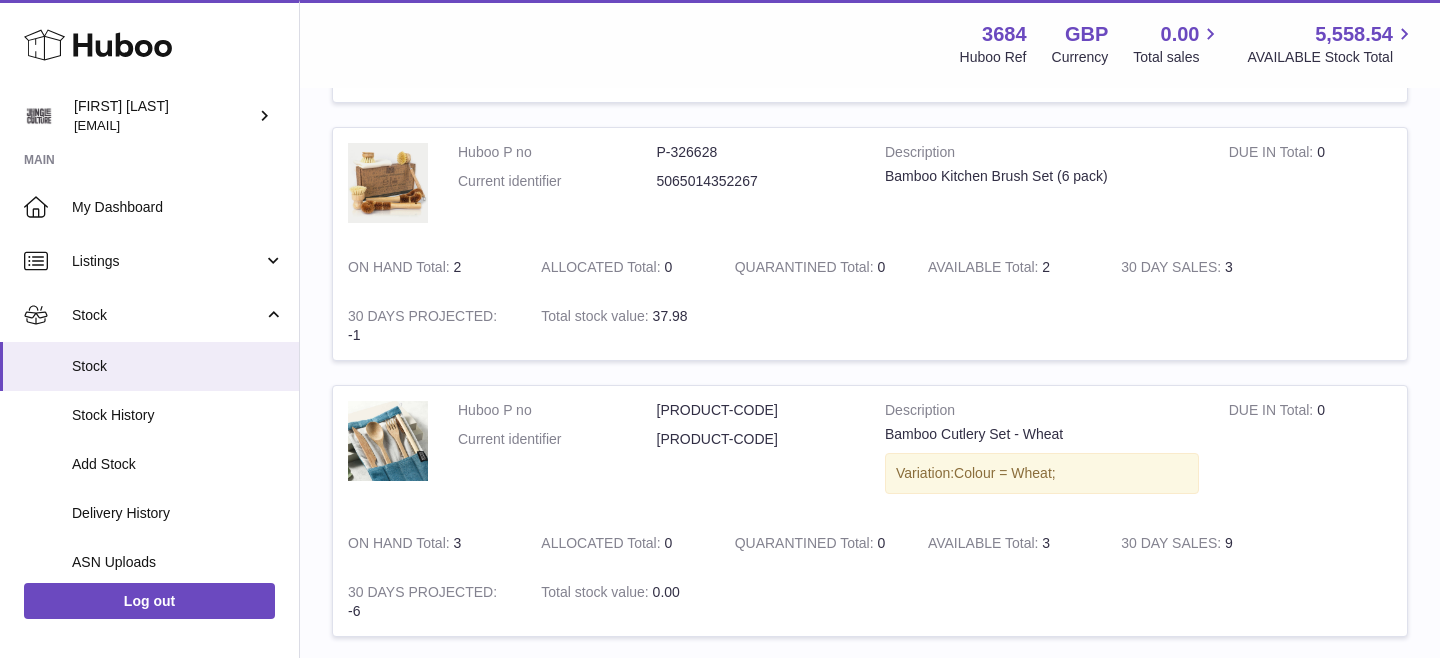 click on "P-294963" at bounding box center [756, 410] 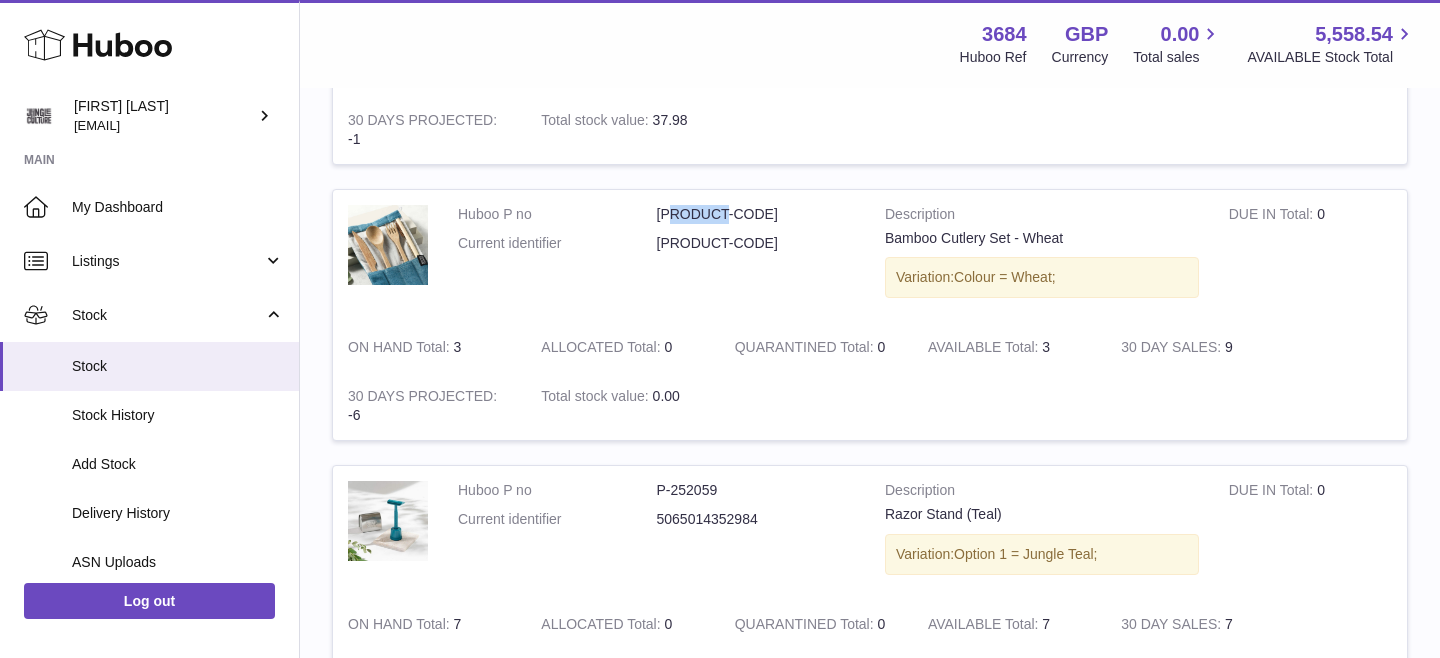 scroll, scrollTop: 2224, scrollLeft: 0, axis: vertical 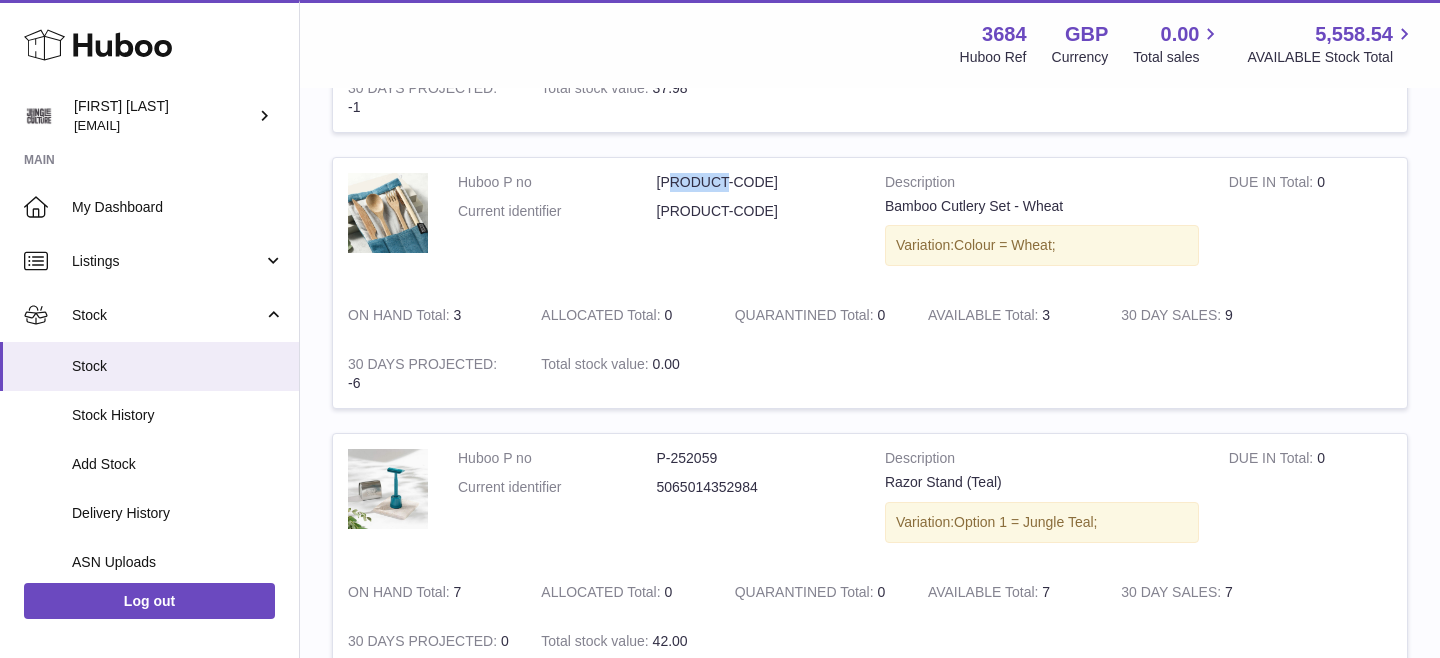 click on "P-252059" at bounding box center (756, 458) 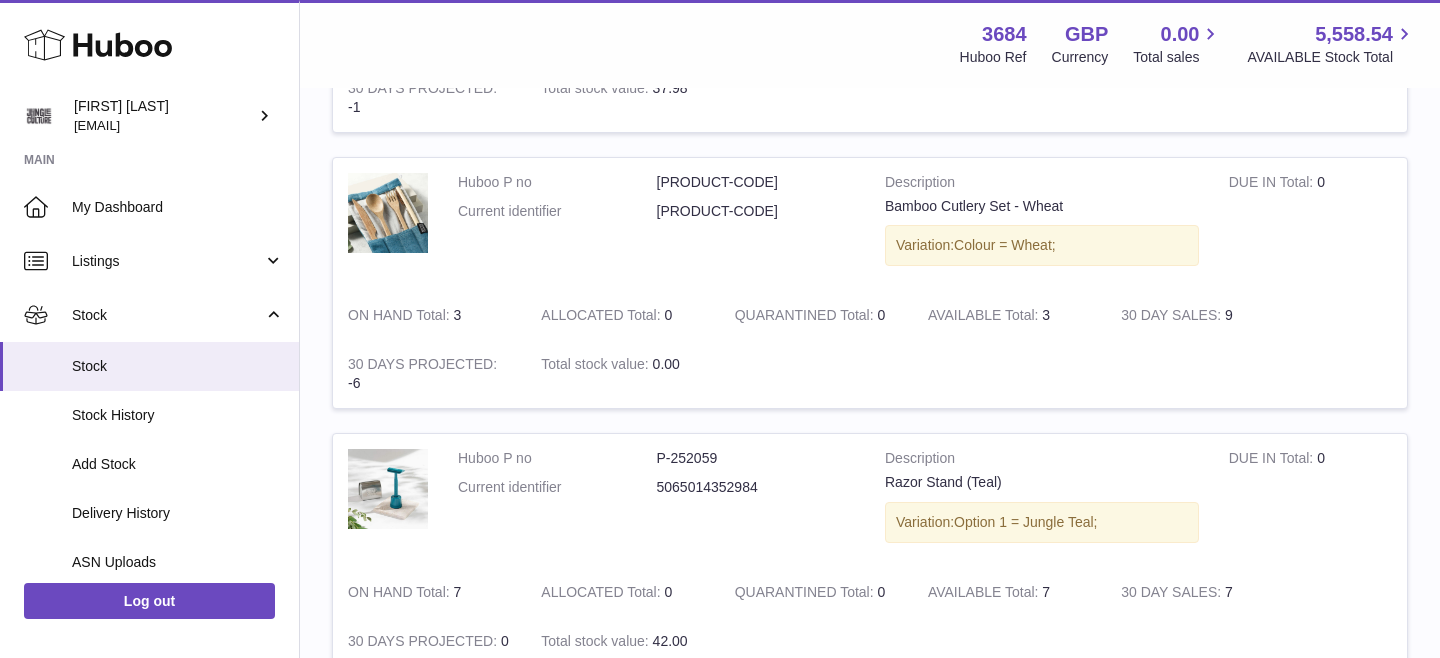 click on "P-252059" at bounding box center [756, 458] 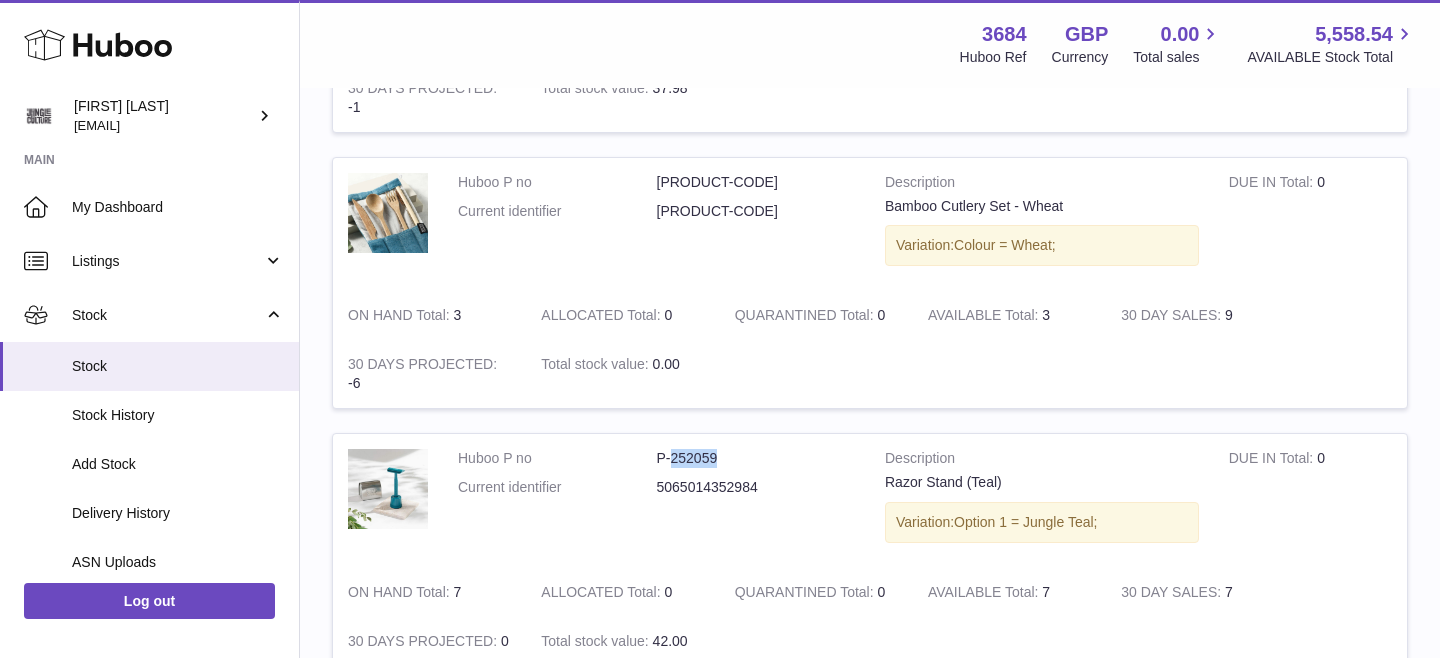 click on "7" at bounding box center (1246, 708) 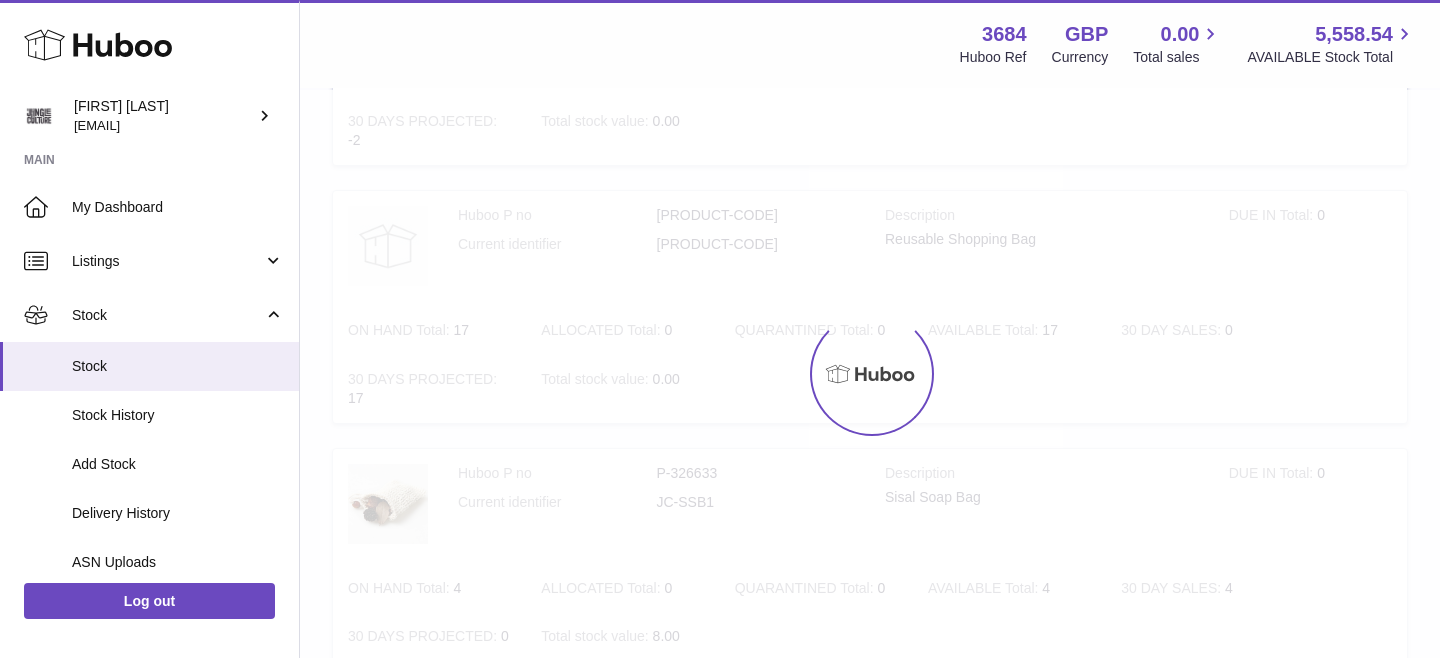 scroll, scrollTop: 90, scrollLeft: 0, axis: vertical 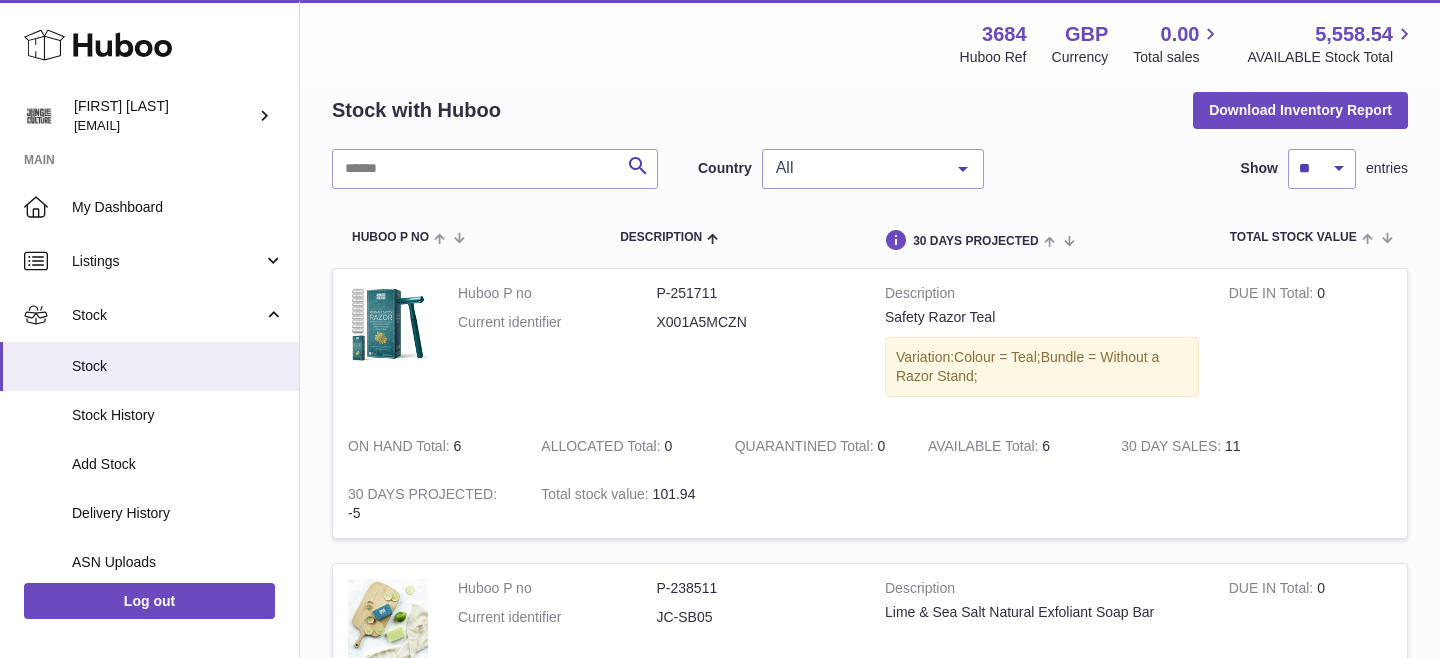 click on "P-251711" at bounding box center (756, 293) 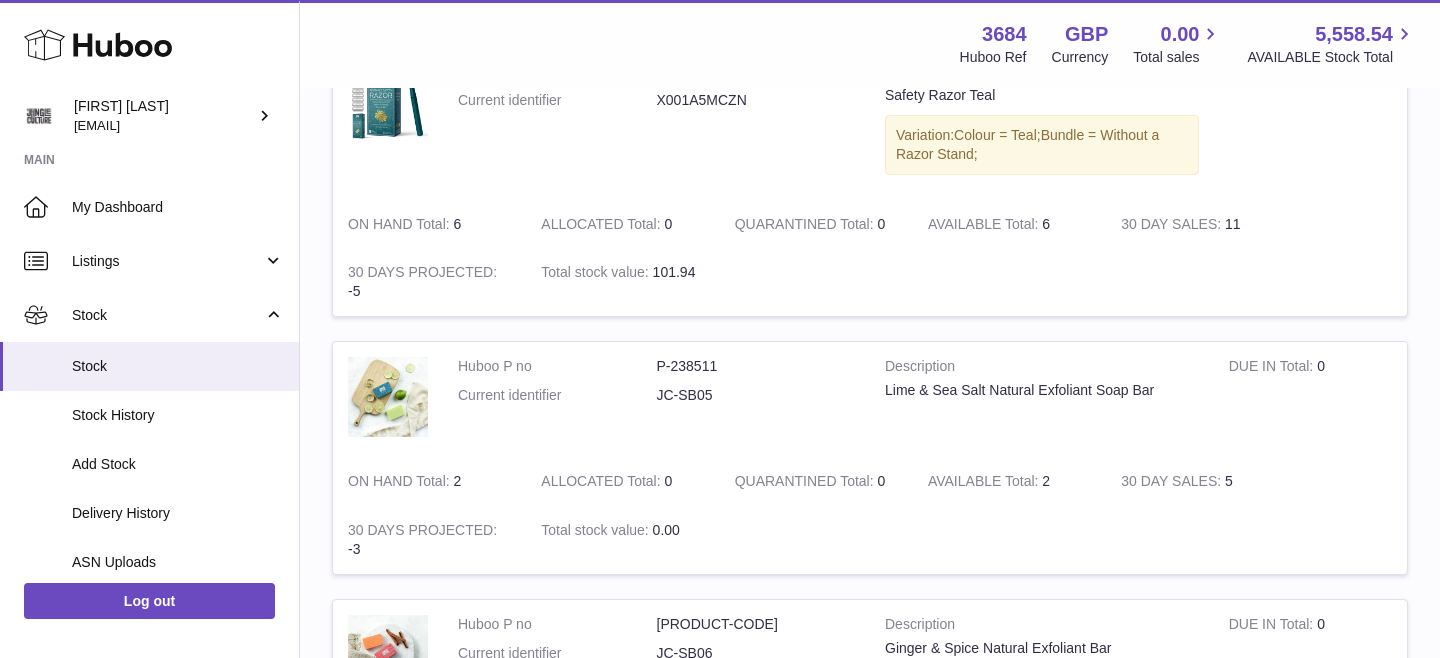 scroll, scrollTop: 320, scrollLeft: 0, axis: vertical 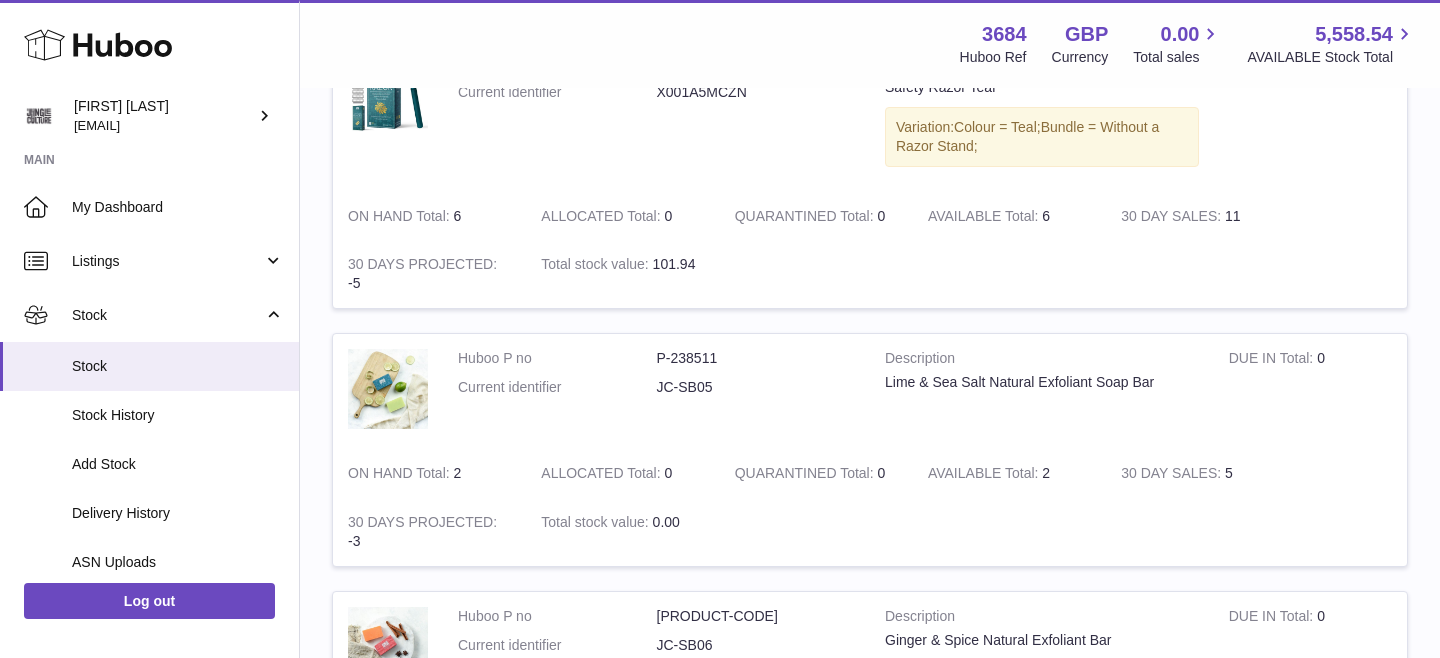 click on "P-238511" at bounding box center [756, 358] 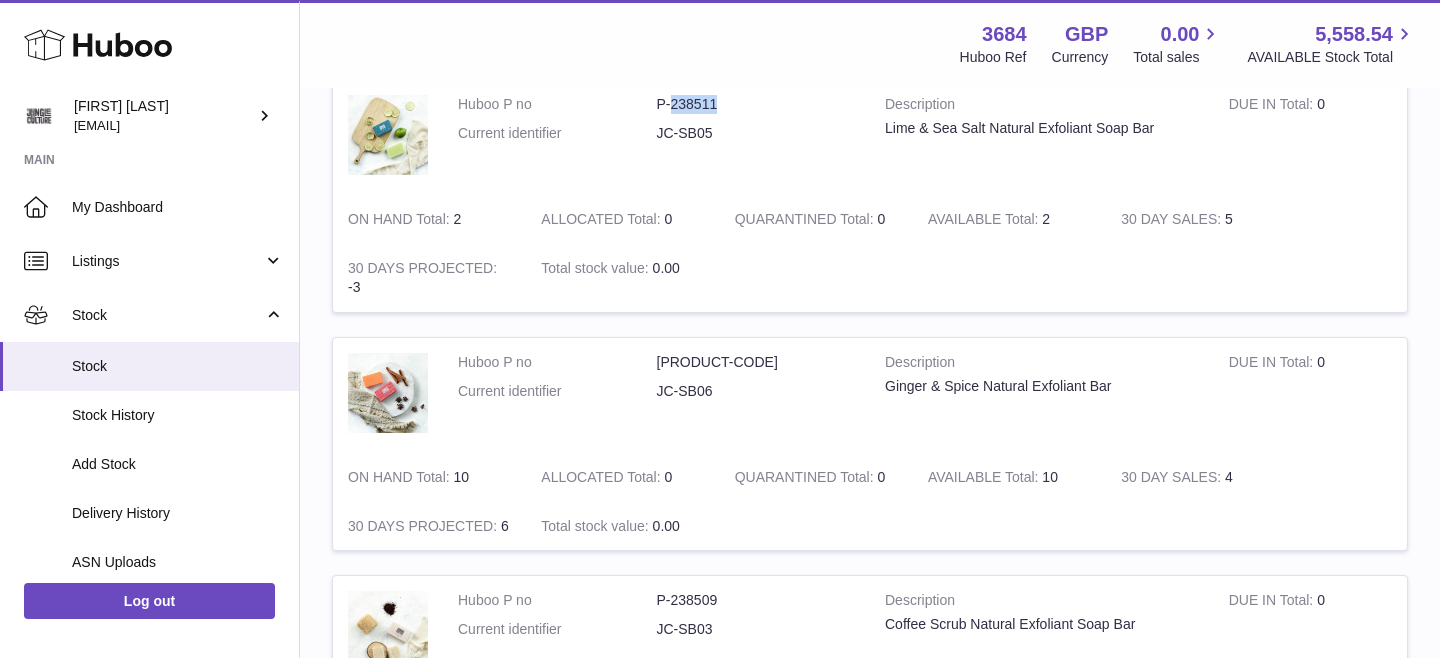 scroll, scrollTop: 607, scrollLeft: 0, axis: vertical 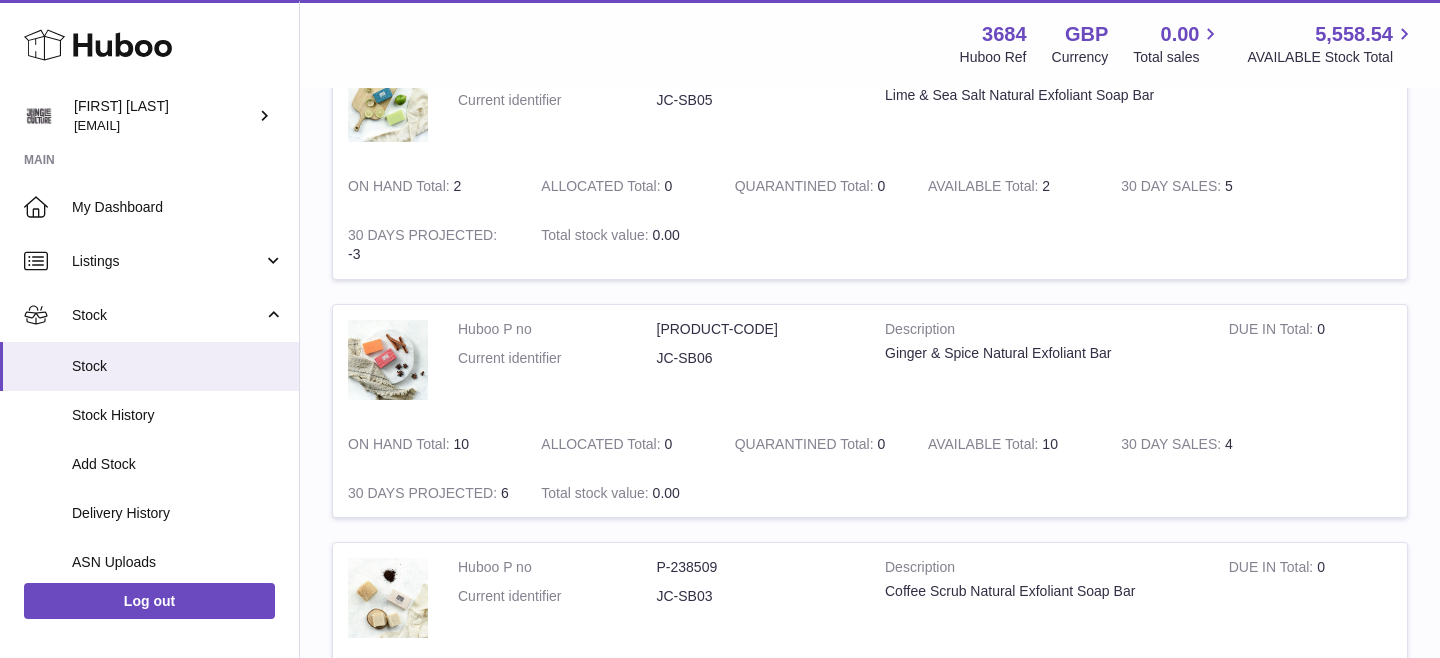 click on "P-238510" at bounding box center (756, 329) 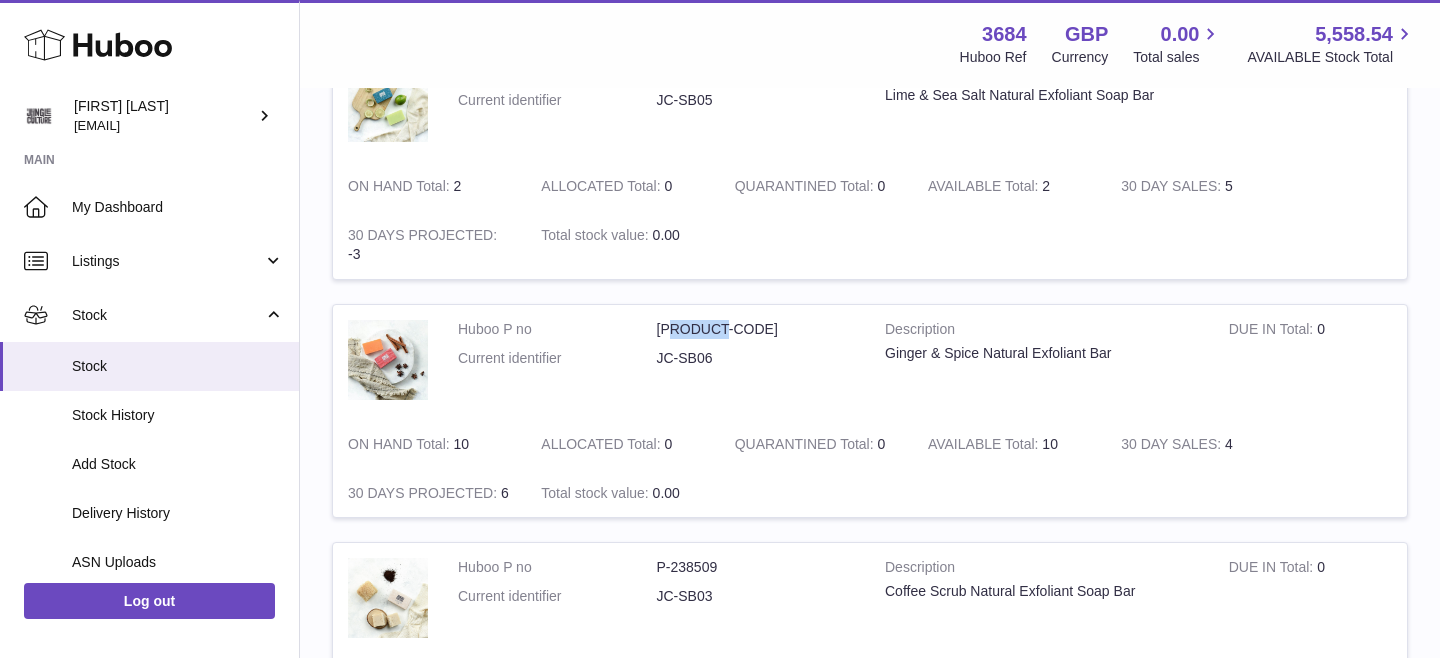 click on "P-238510" at bounding box center (756, 329) 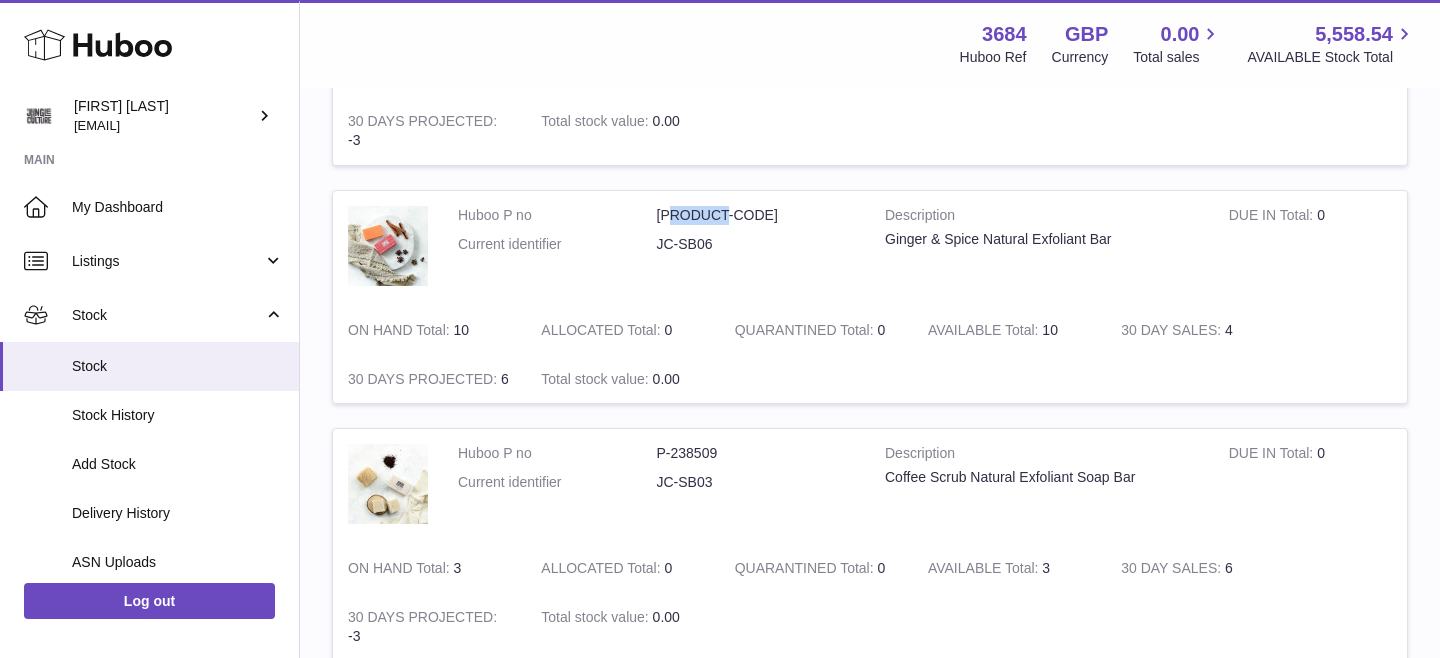 scroll, scrollTop: 780, scrollLeft: 0, axis: vertical 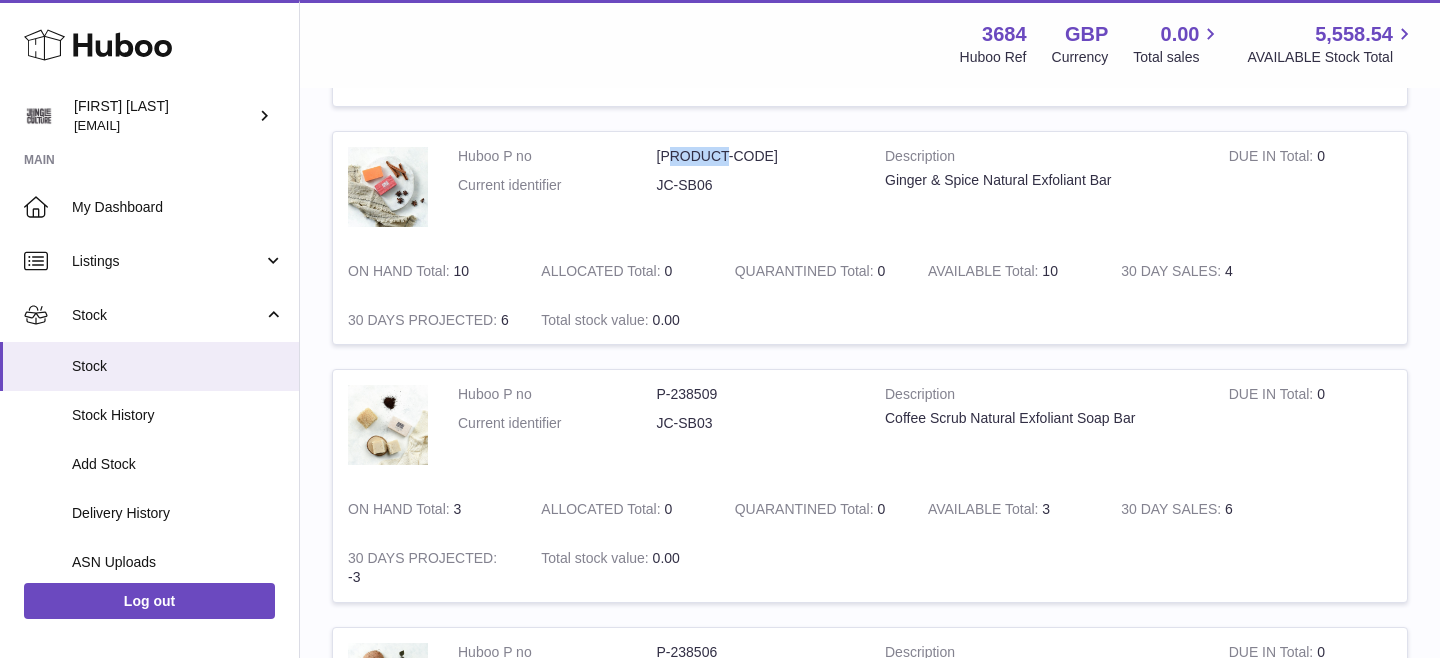 click on "P-238509" at bounding box center (756, 394) 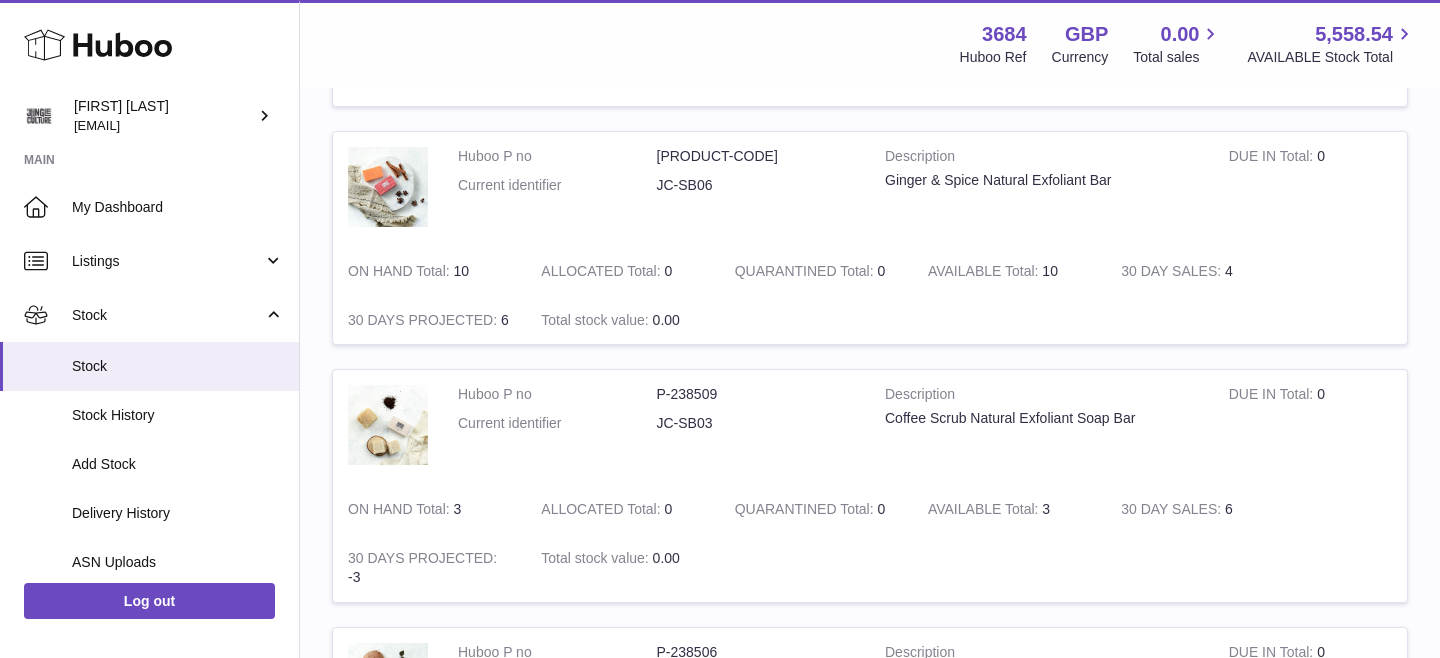 click on "P-238509" at bounding box center (756, 394) 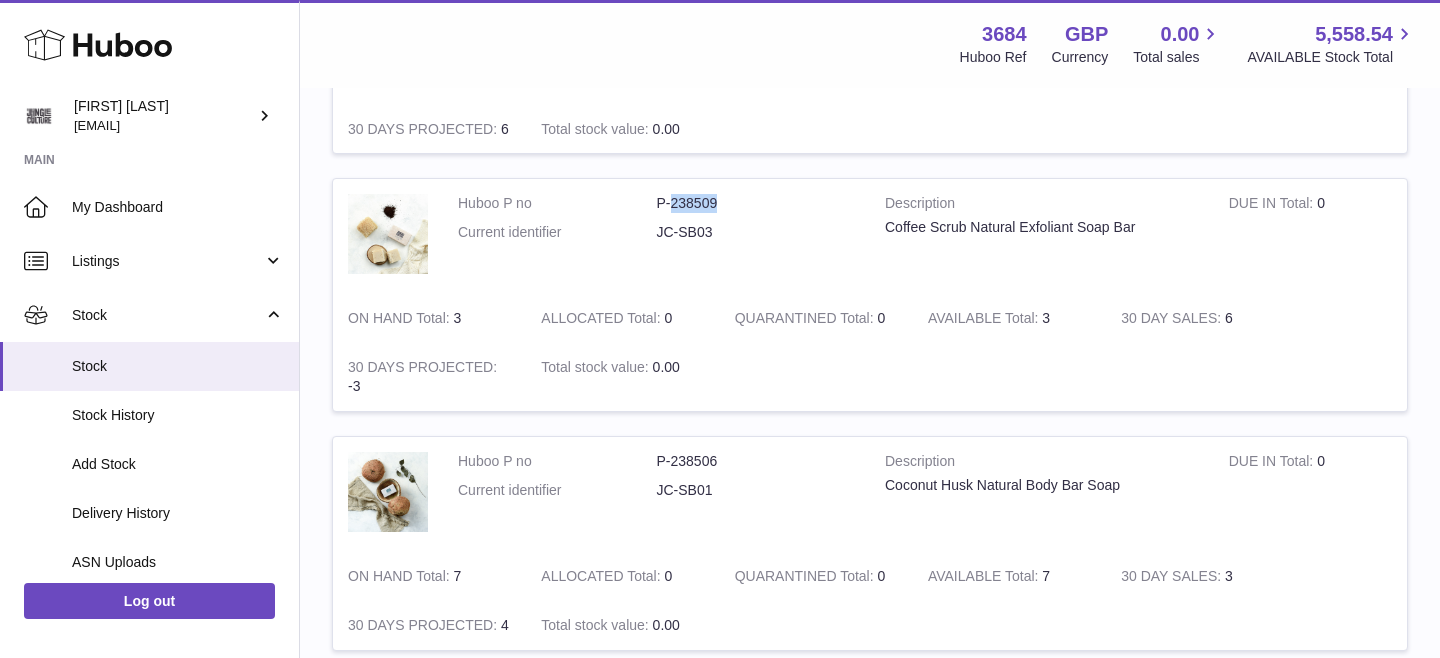 scroll, scrollTop: 1095, scrollLeft: 0, axis: vertical 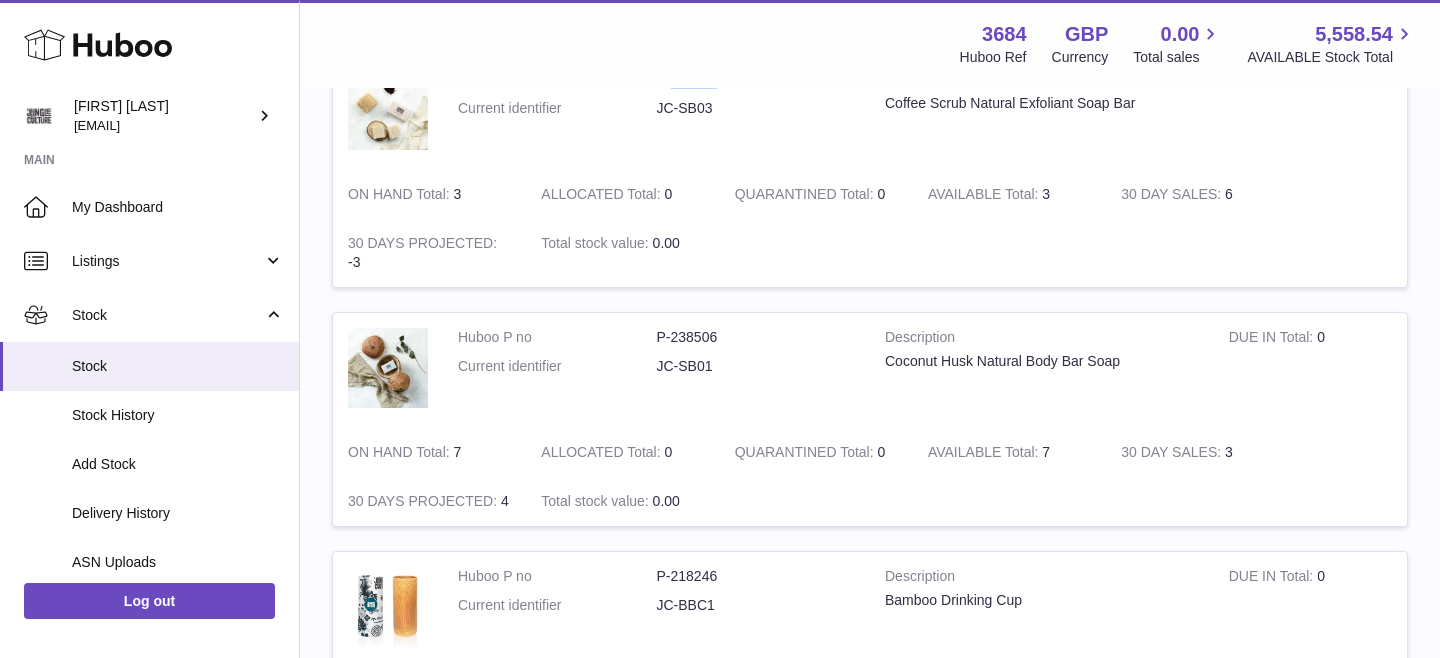 click on "P-238506" at bounding box center [756, 337] 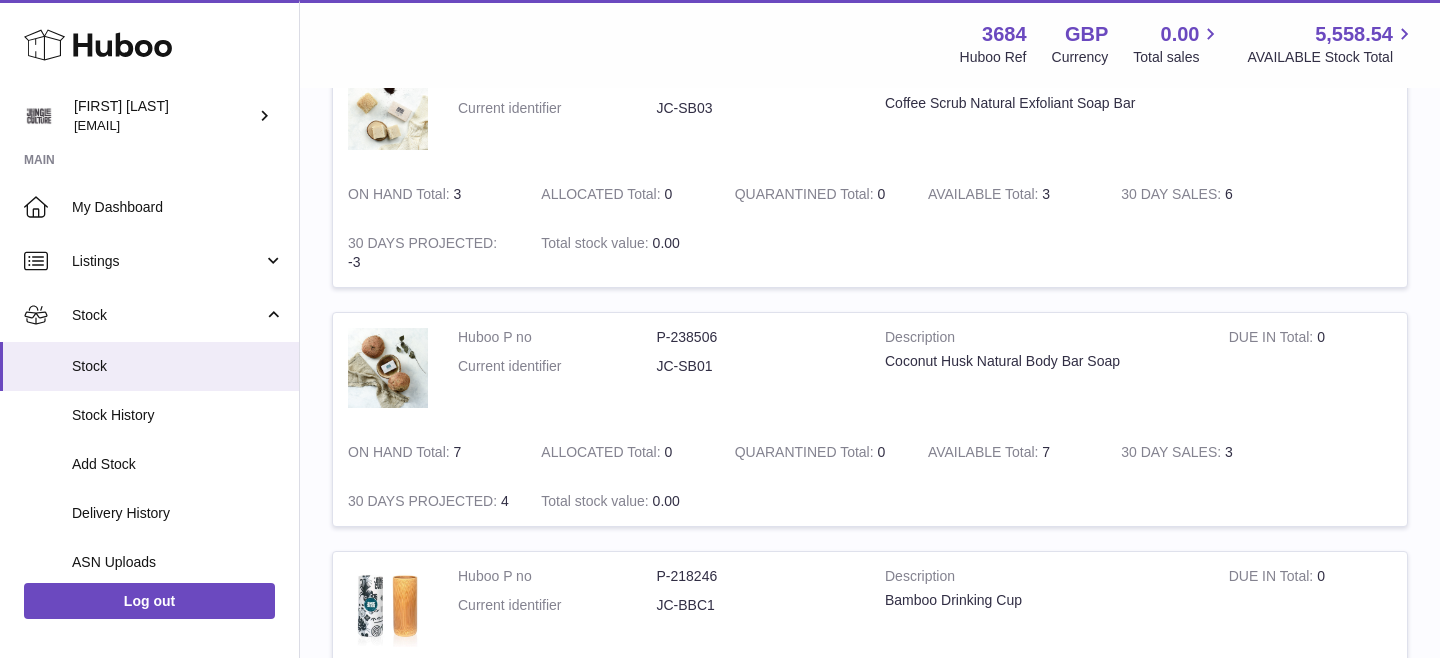 click on "P-238506" at bounding box center (756, 337) 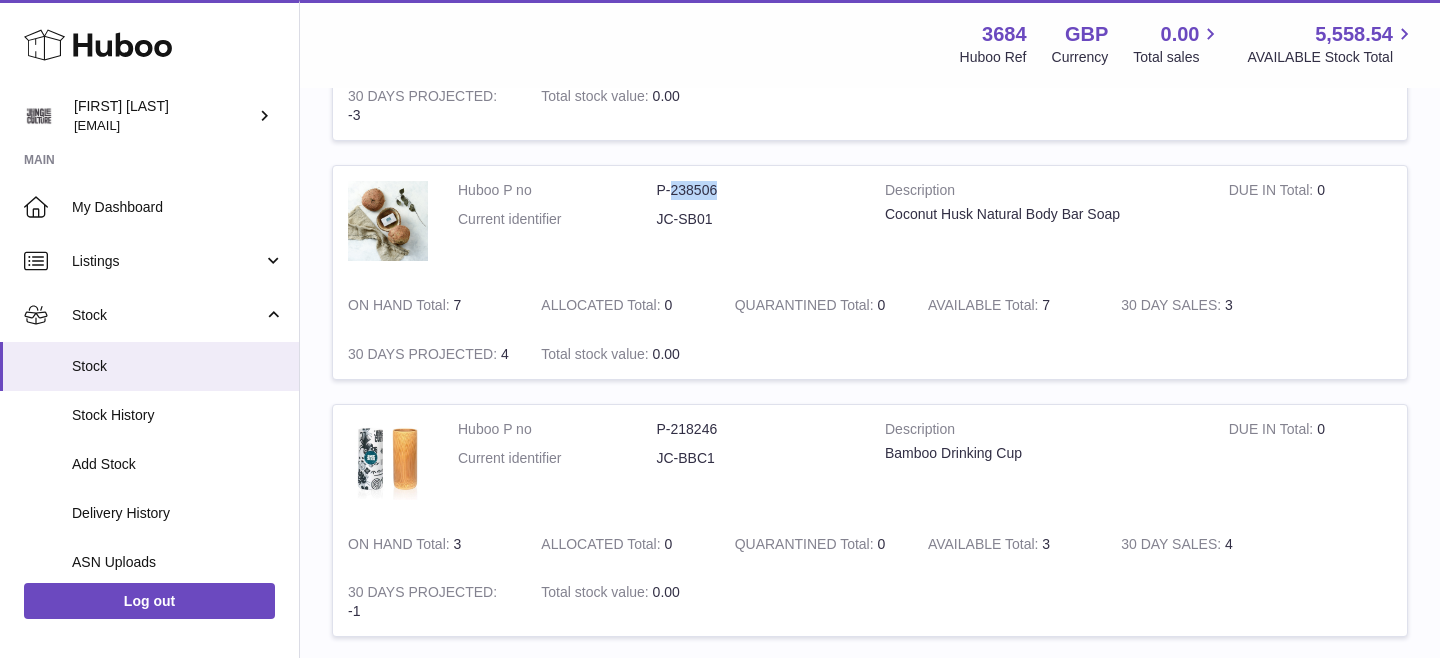 scroll, scrollTop: 1288, scrollLeft: 0, axis: vertical 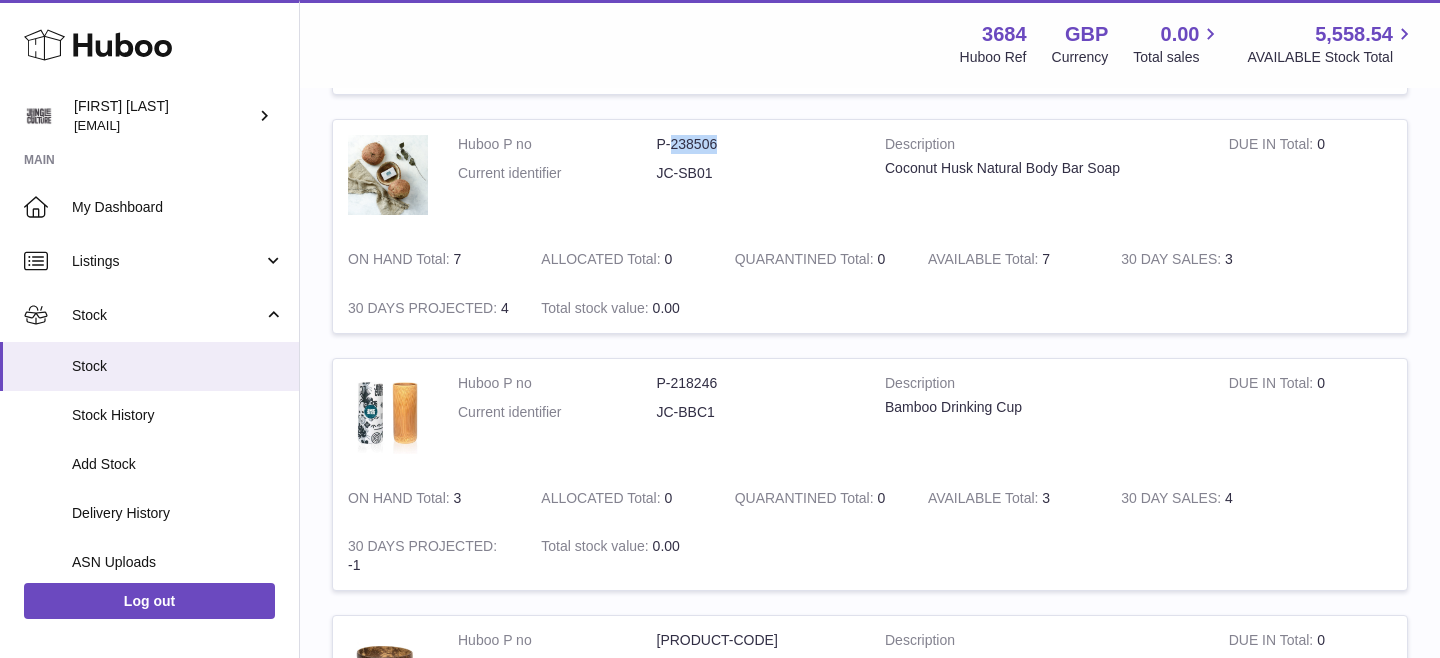 click on "P-218246" at bounding box center [756, 383] 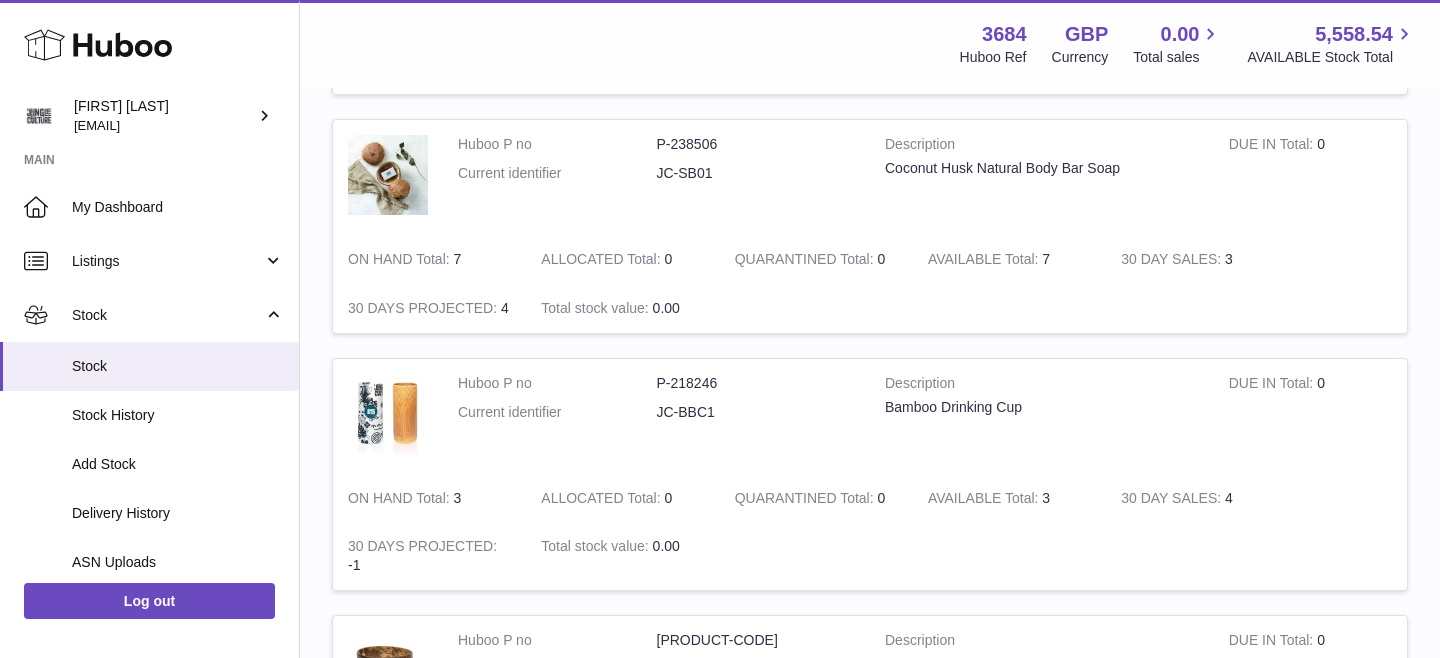 click on "P-218246" at bounding box center (756, 383) 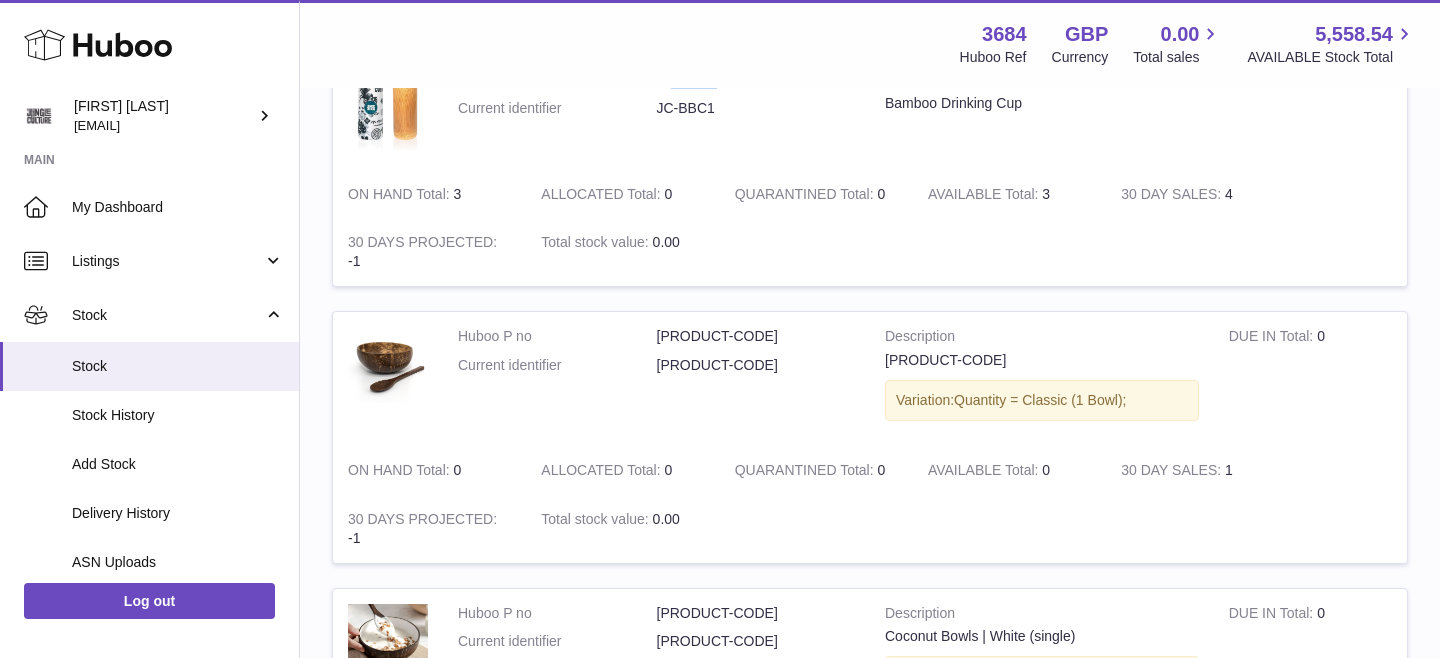 scroll, scrollTop: 1632, scrollLeft: 0, axis: vertical 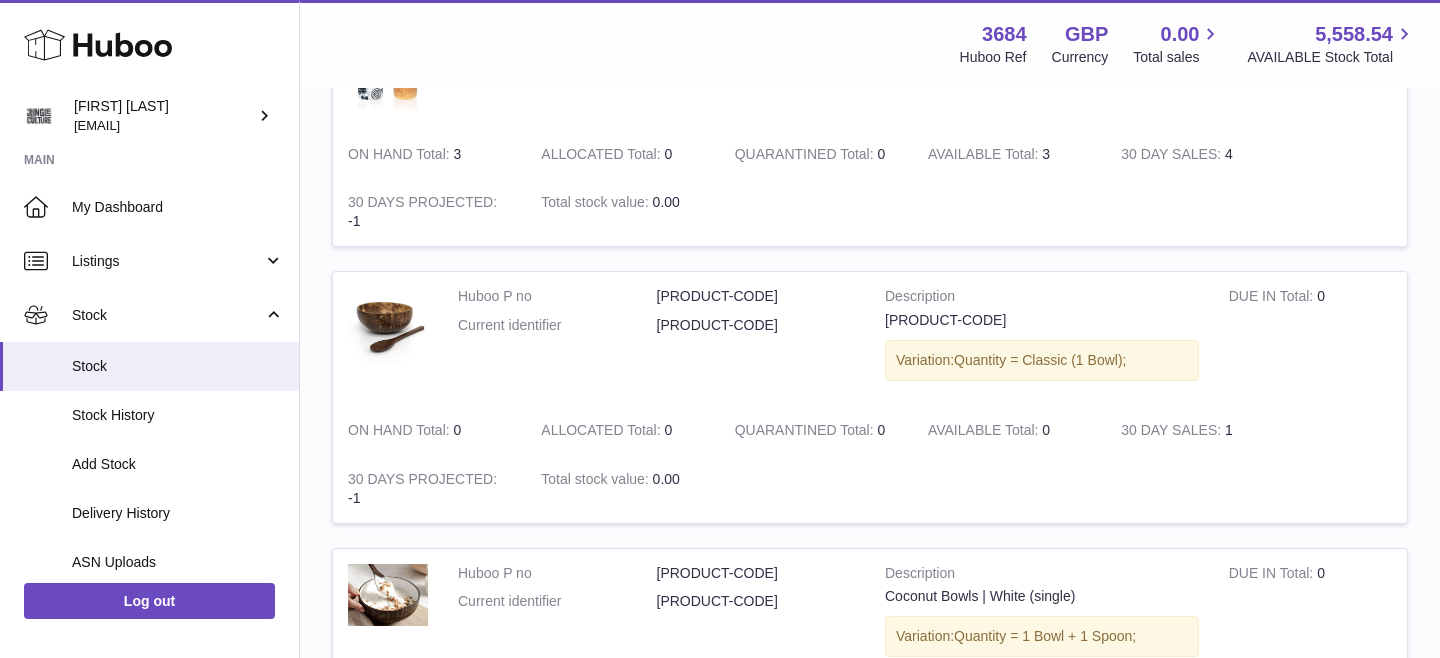 click on "P-212291" at bounding box center (756, 296) 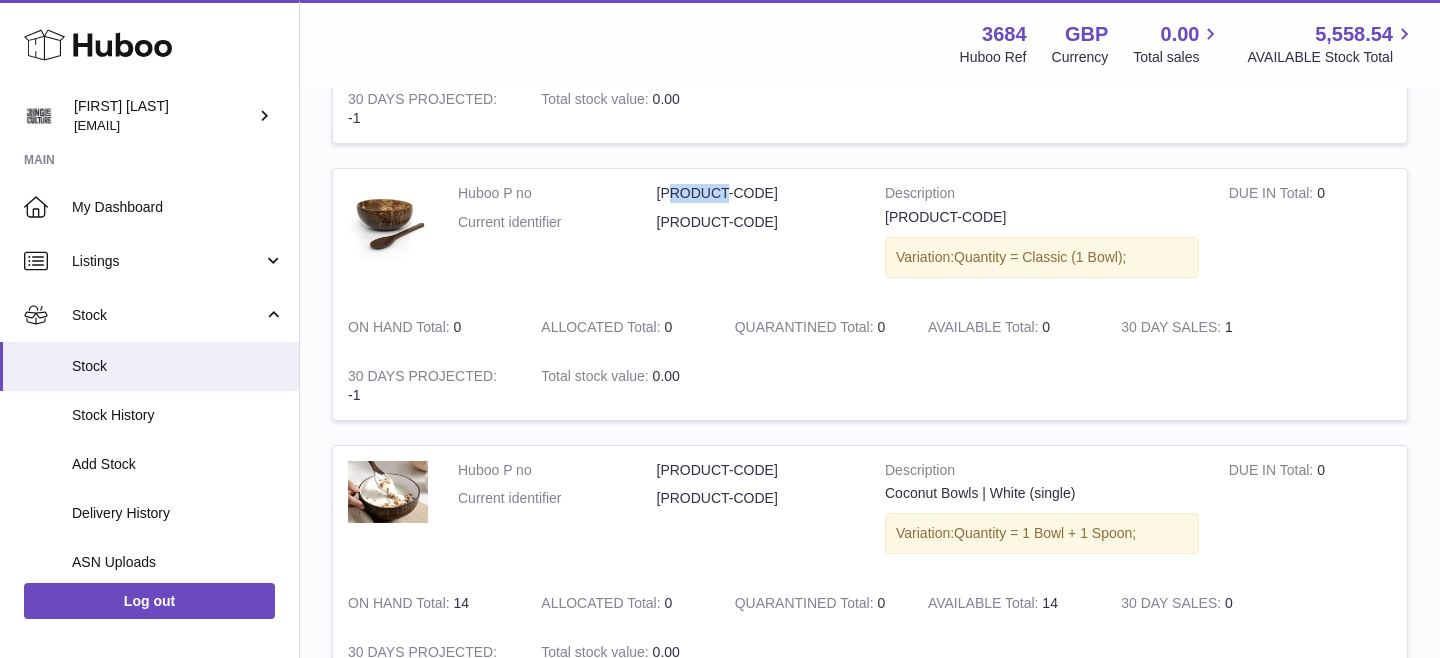 scroll, scrollTop: 1736, scrollLeft: 0, axis: vertical 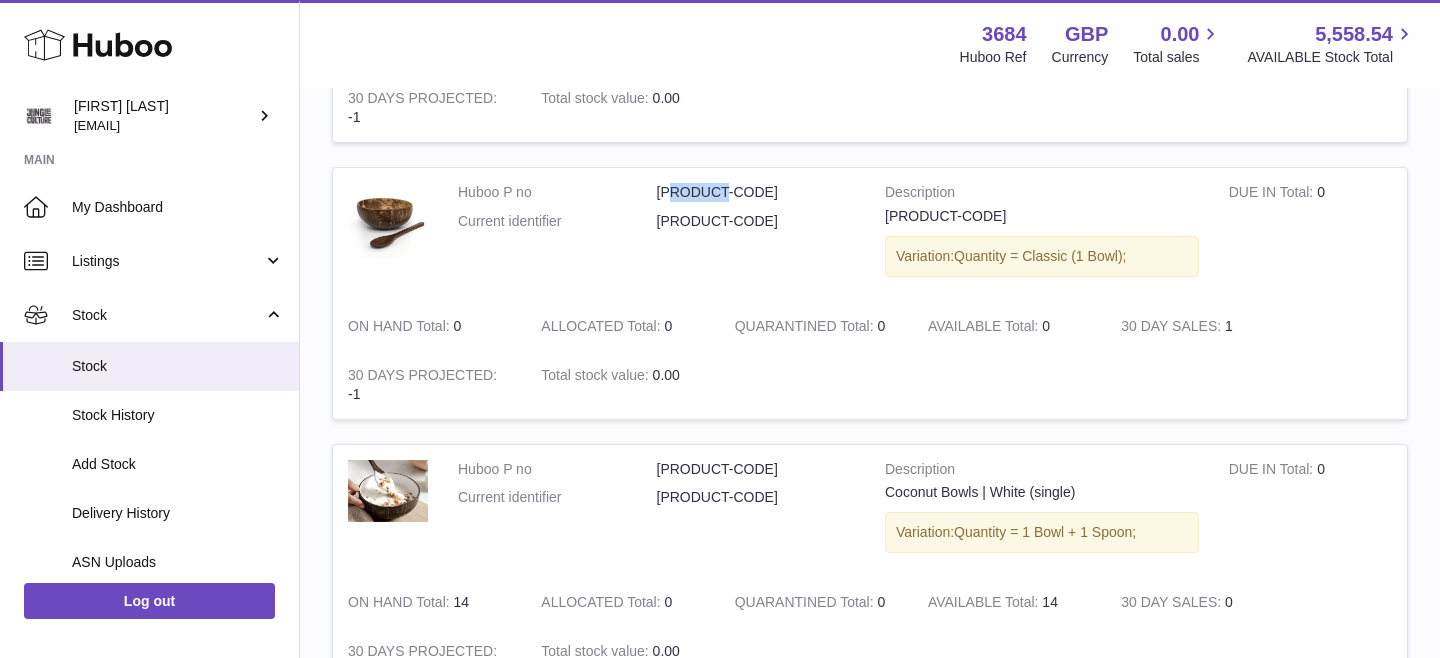 click on "P-212290" at bounding box center (756, 469) 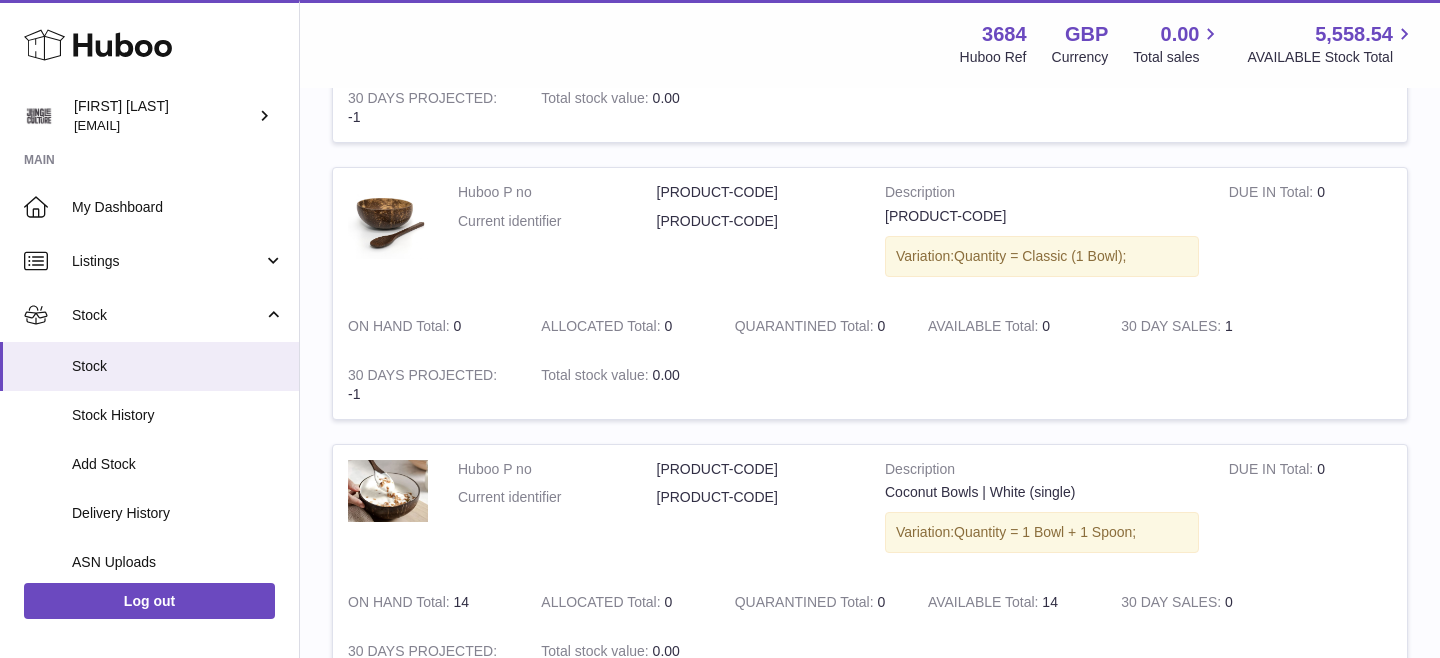 click on "P-212290" at bounding box center (756, 469) 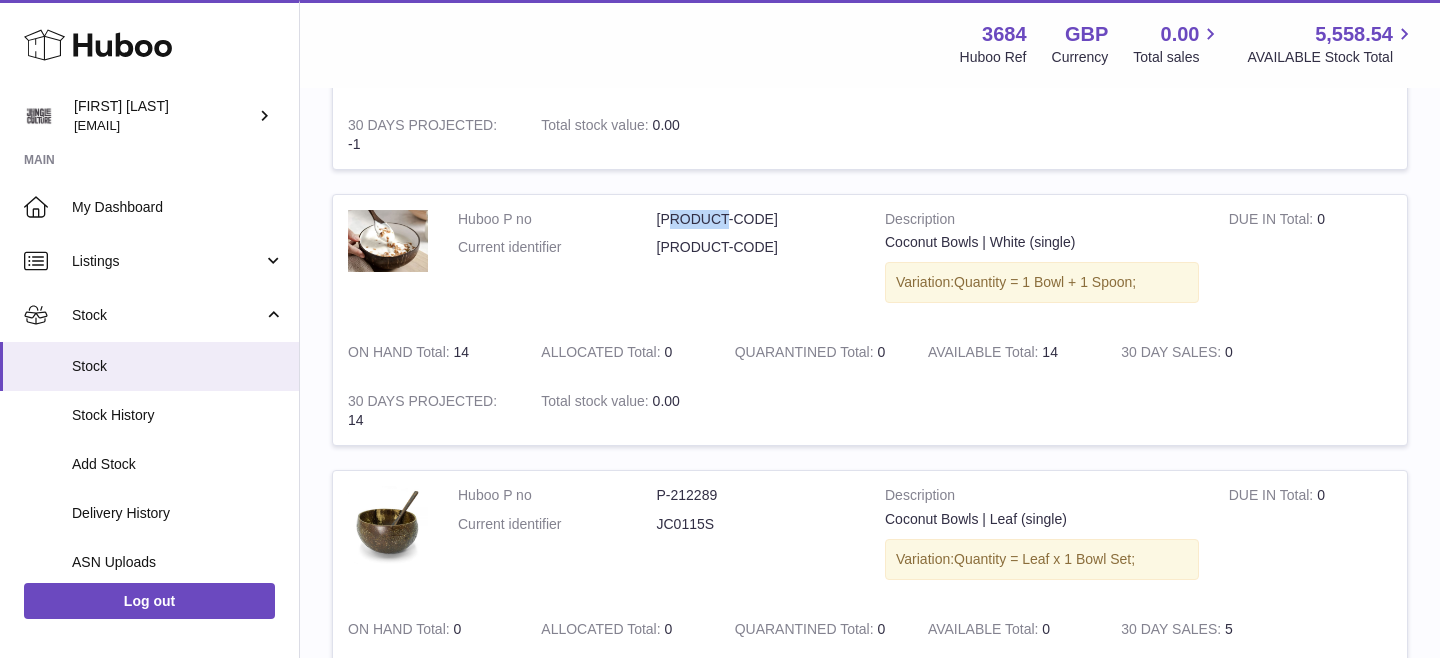 scroll, scrollTop: 2009, scrollLeft: 0, axis: vertical 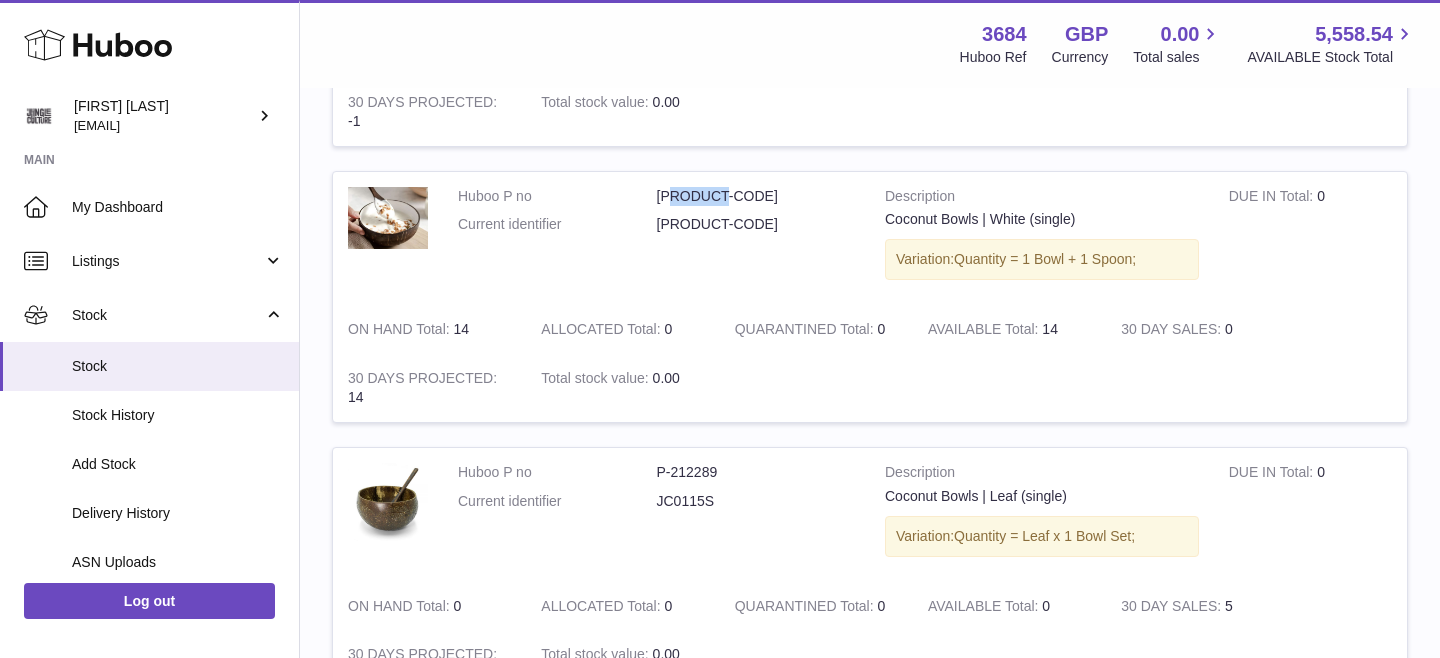 click on "P-212289" at bounding box center (756, 472) 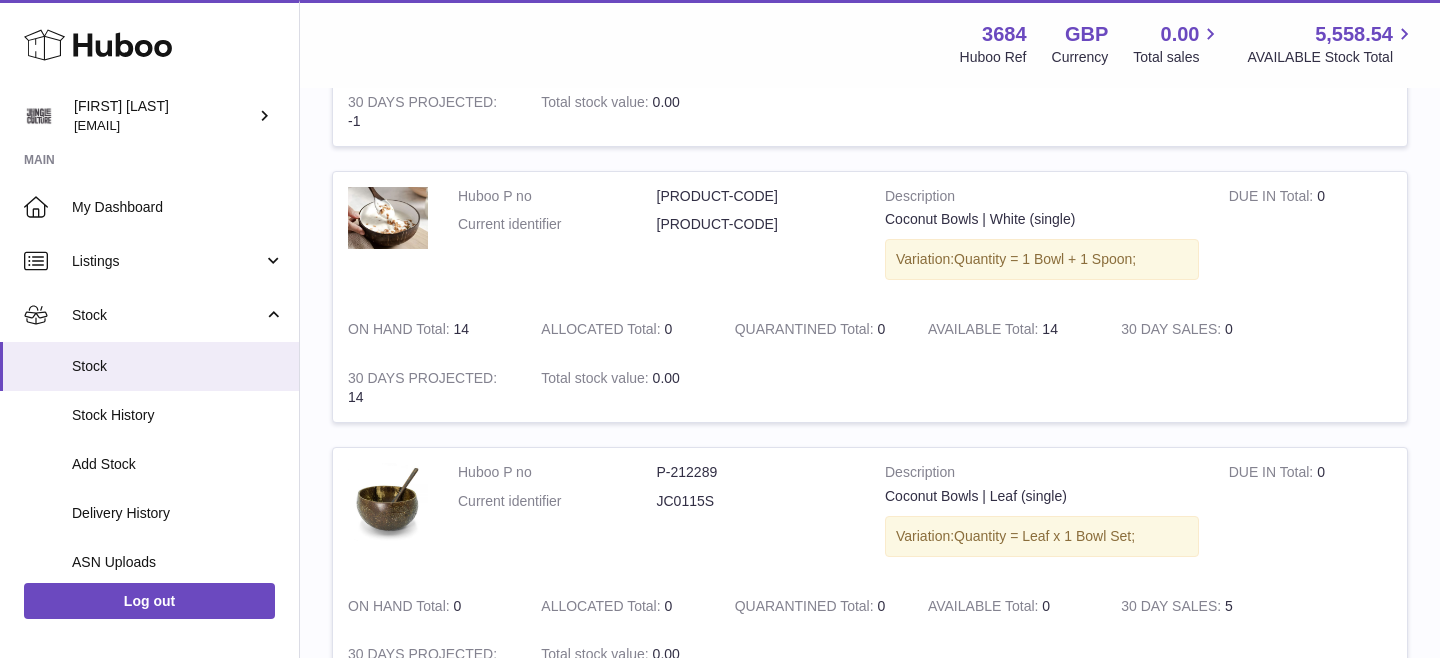 click on "P-212289" at bounding box center [756, 472] 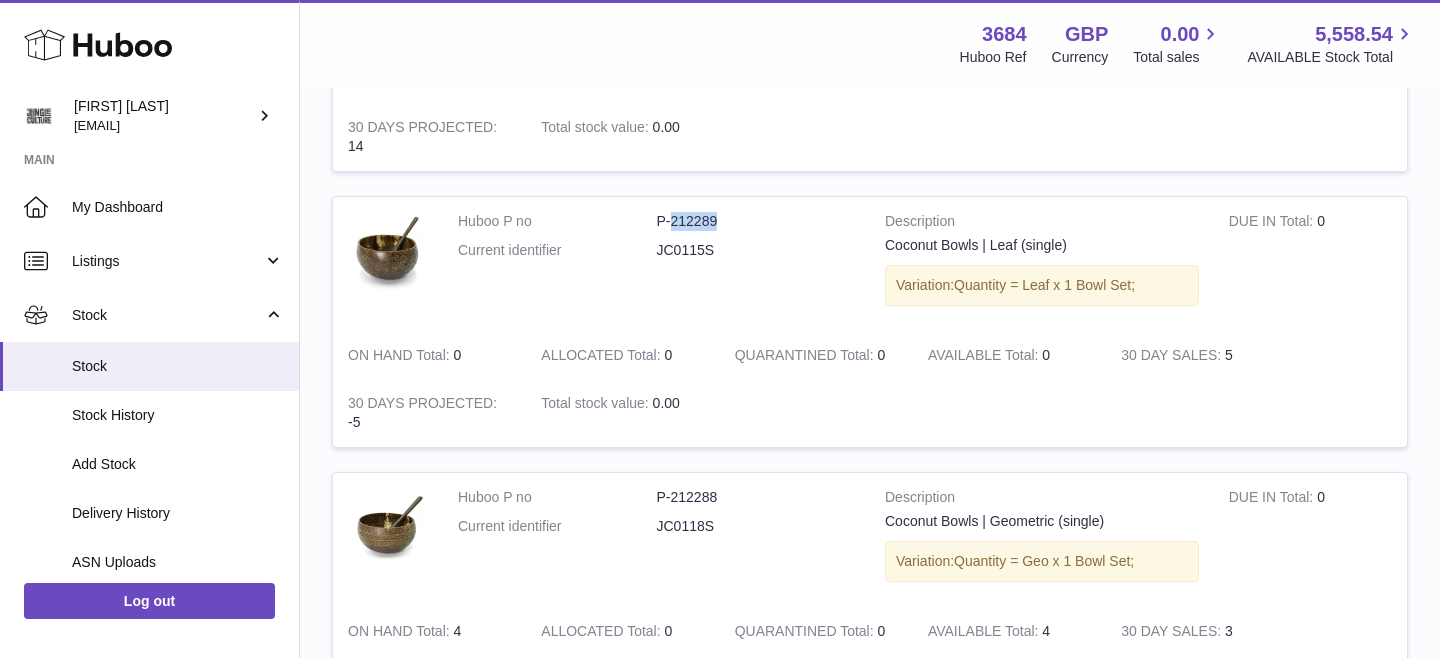 scroll, scrollTop: 2278, scrollLeft: 0, axis: vertical 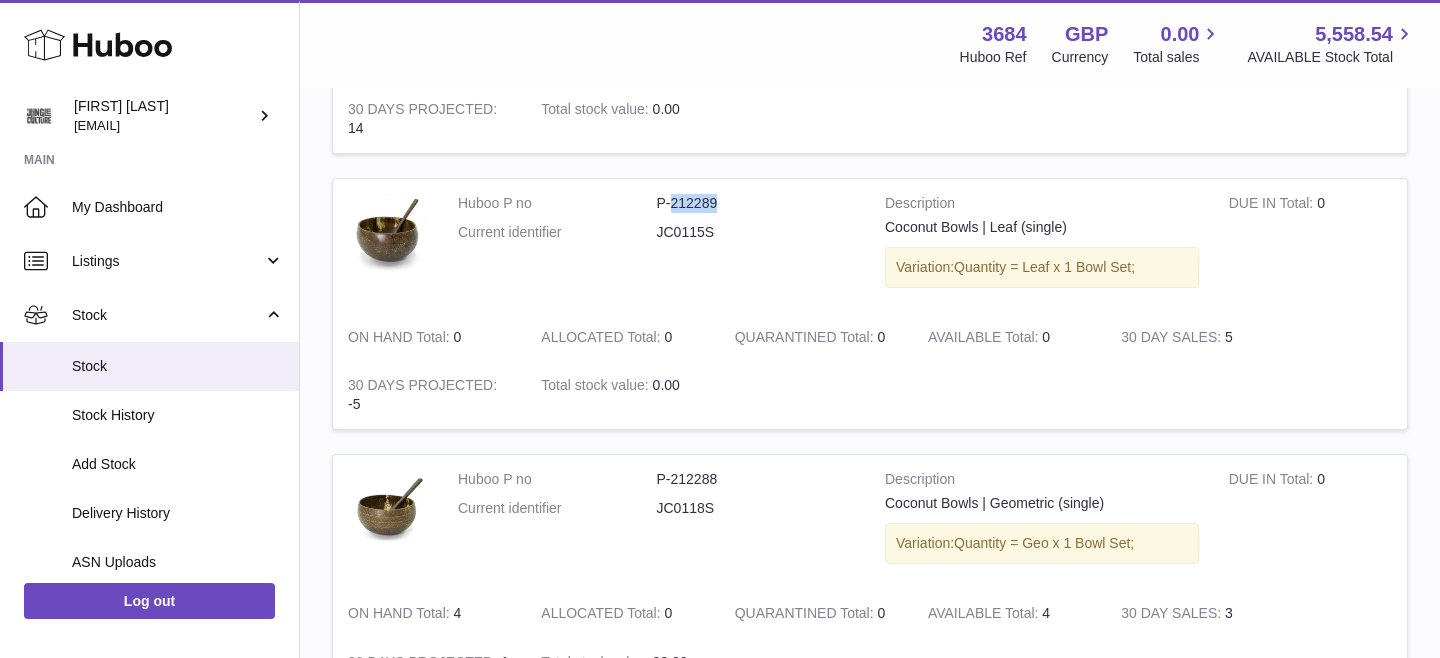 click on "P-212288" at bounding box center (756, 479) 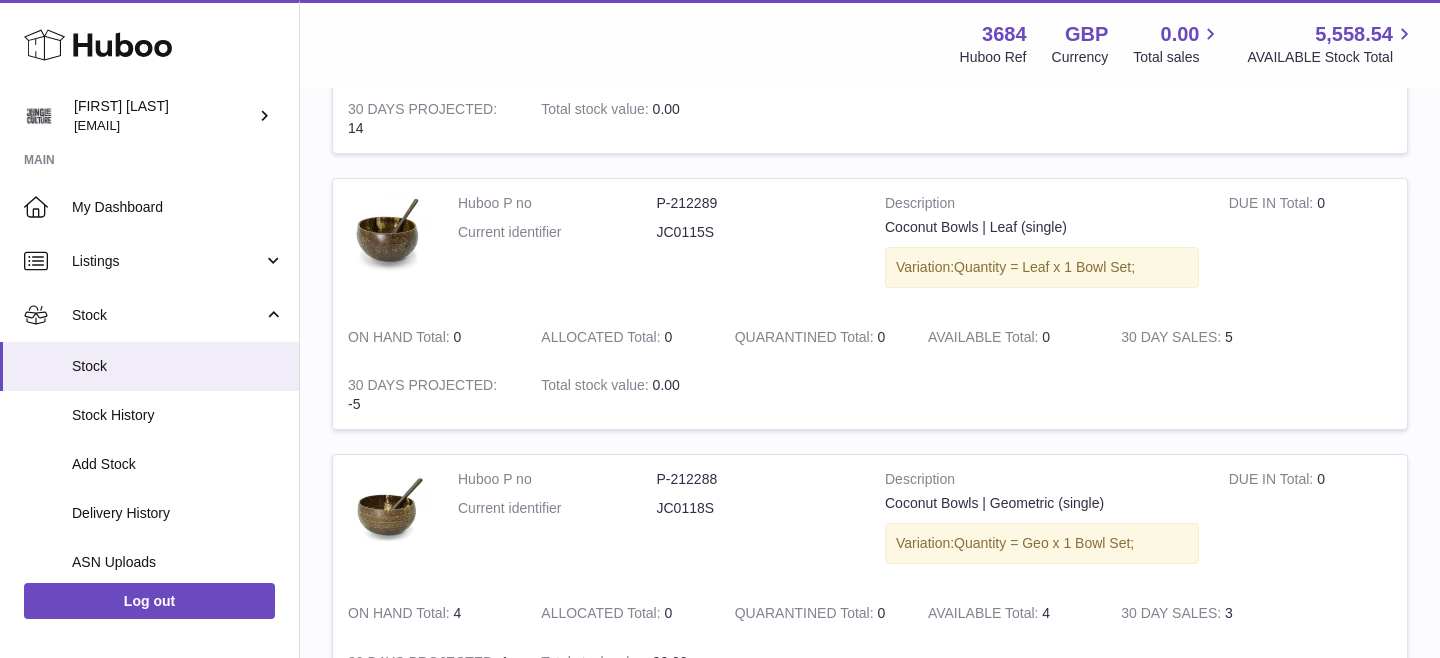 click on "P-212288" at bounding box center (756, 479) 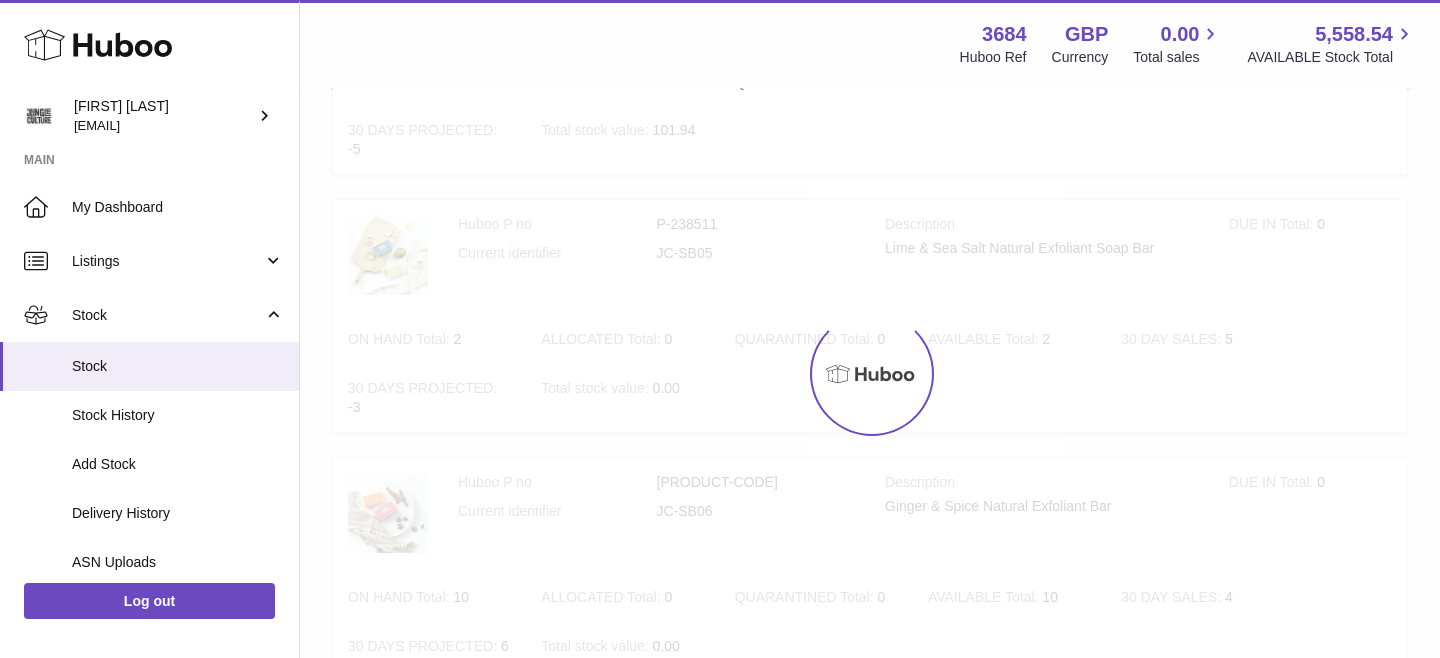 scroll, scrollTop: 90, scrollLeft: 0, axis: vertical 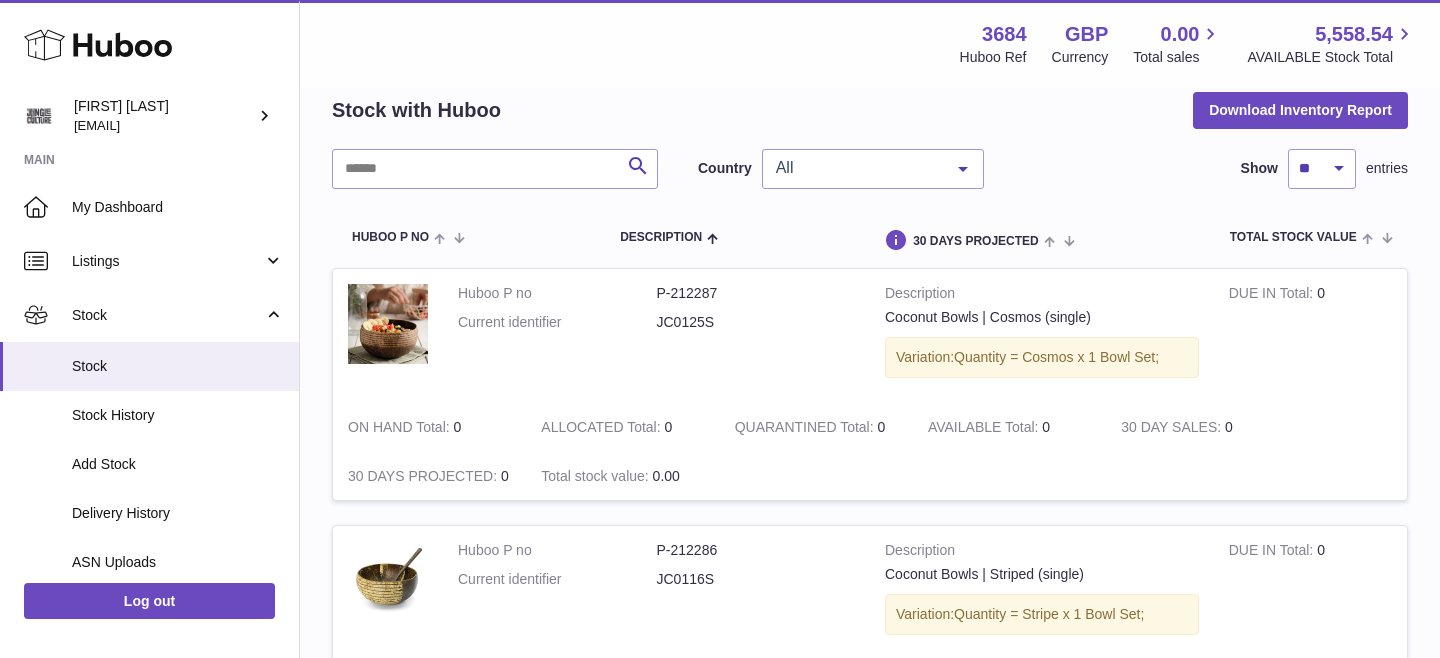click on "P-212287" at bounding box center (756, 293) 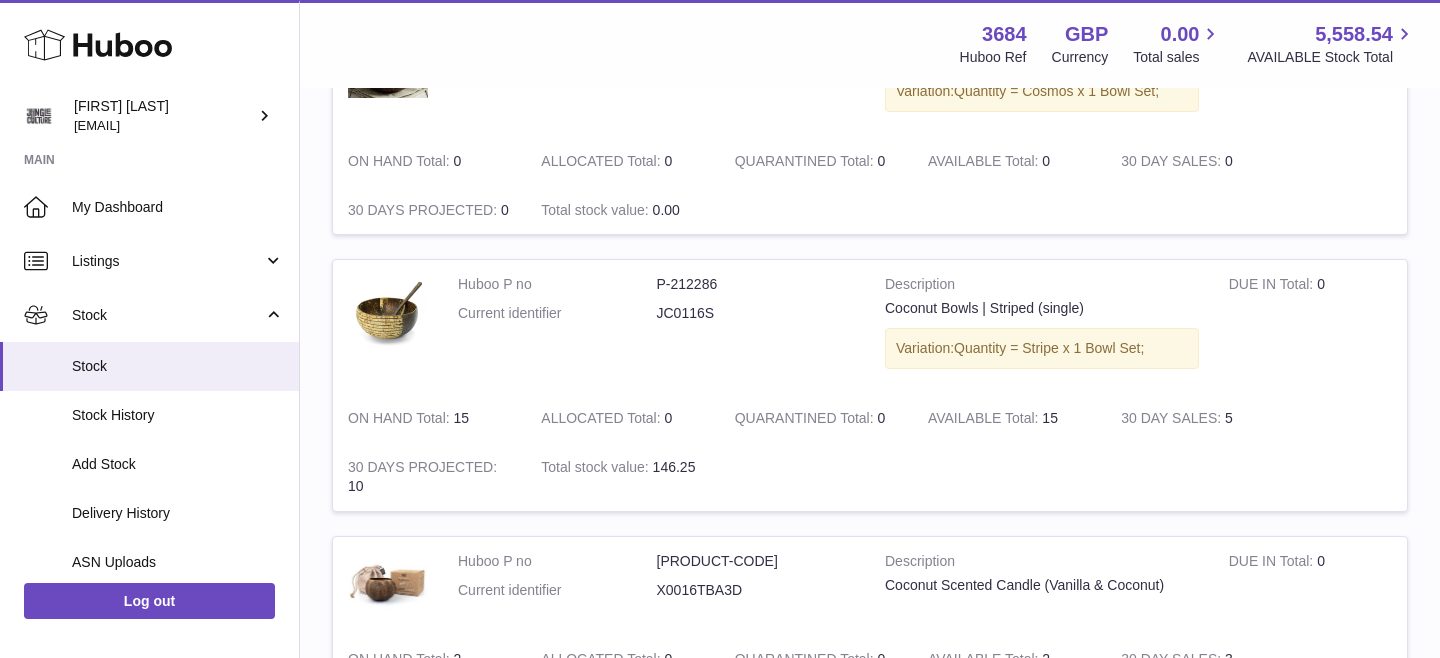 scroll, scrollTop: 370, scrollLeft: 0, axis: vertical 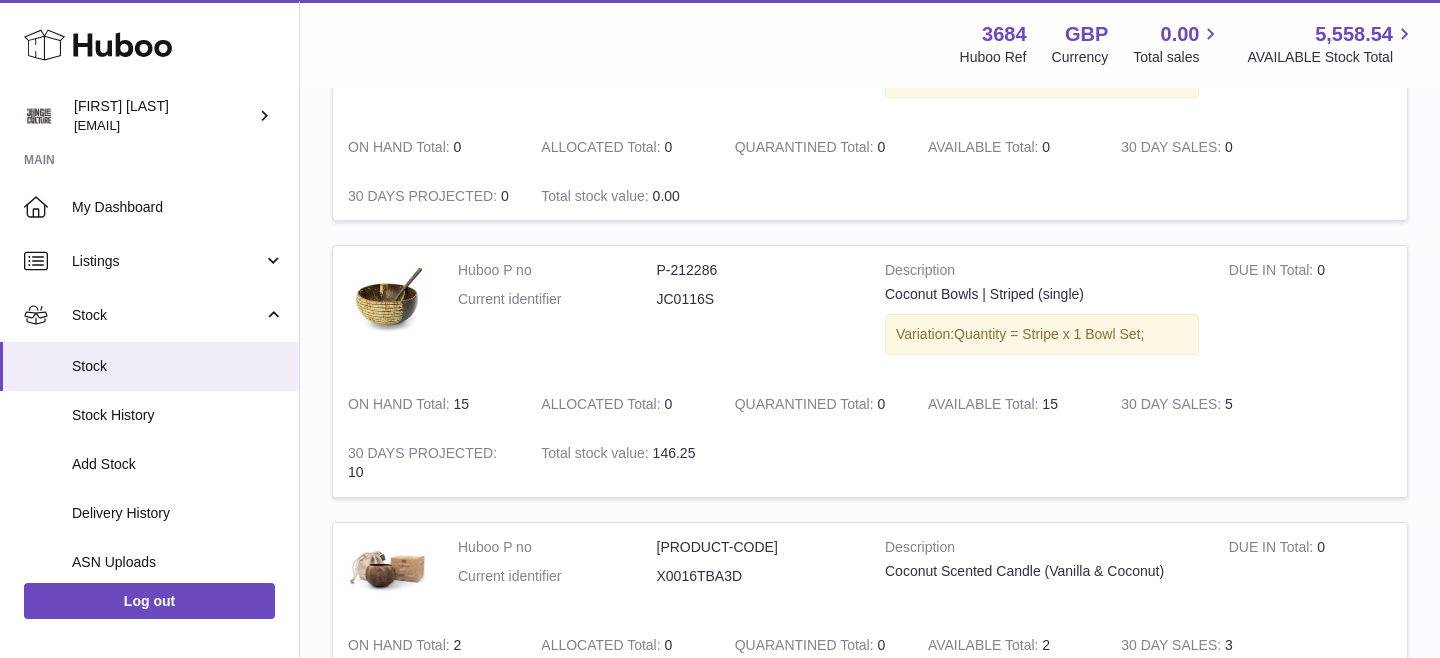 click on "P-212286" at bounding box center [756, 270] 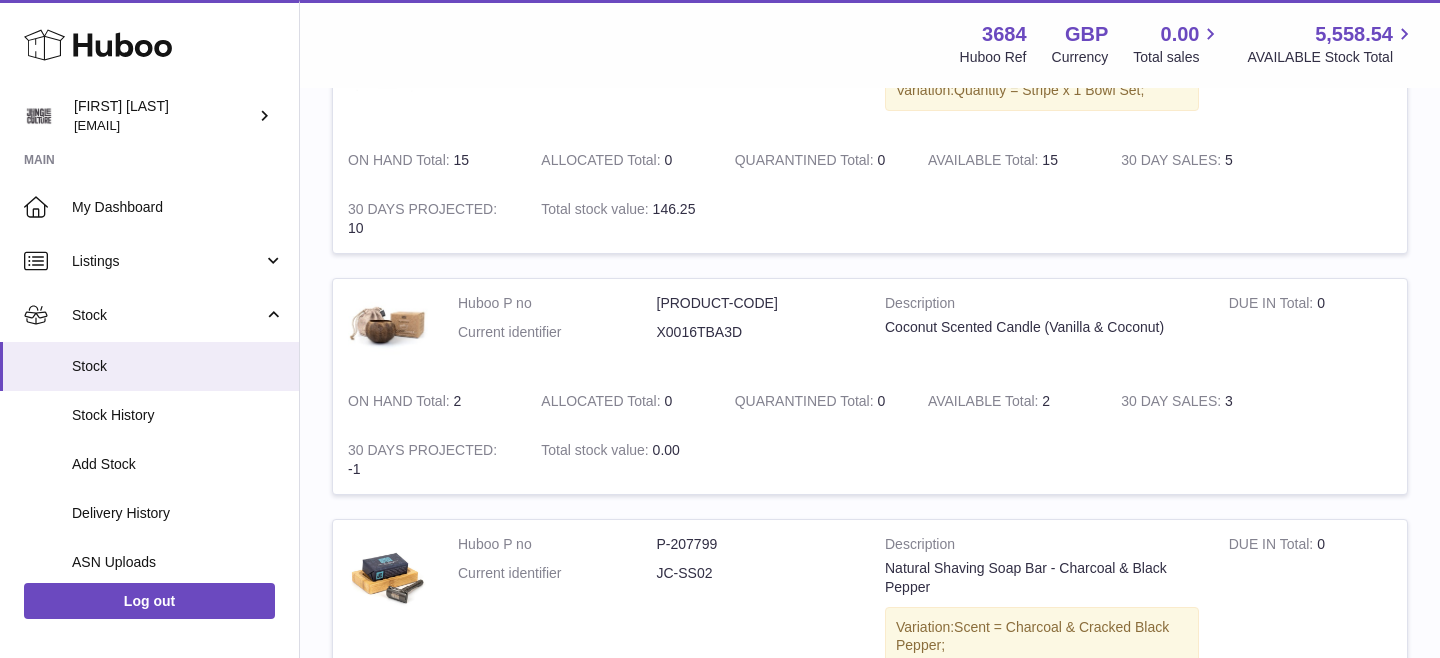 scroll, scrollTop: 635, scrollLeft: 0, axis: vertical 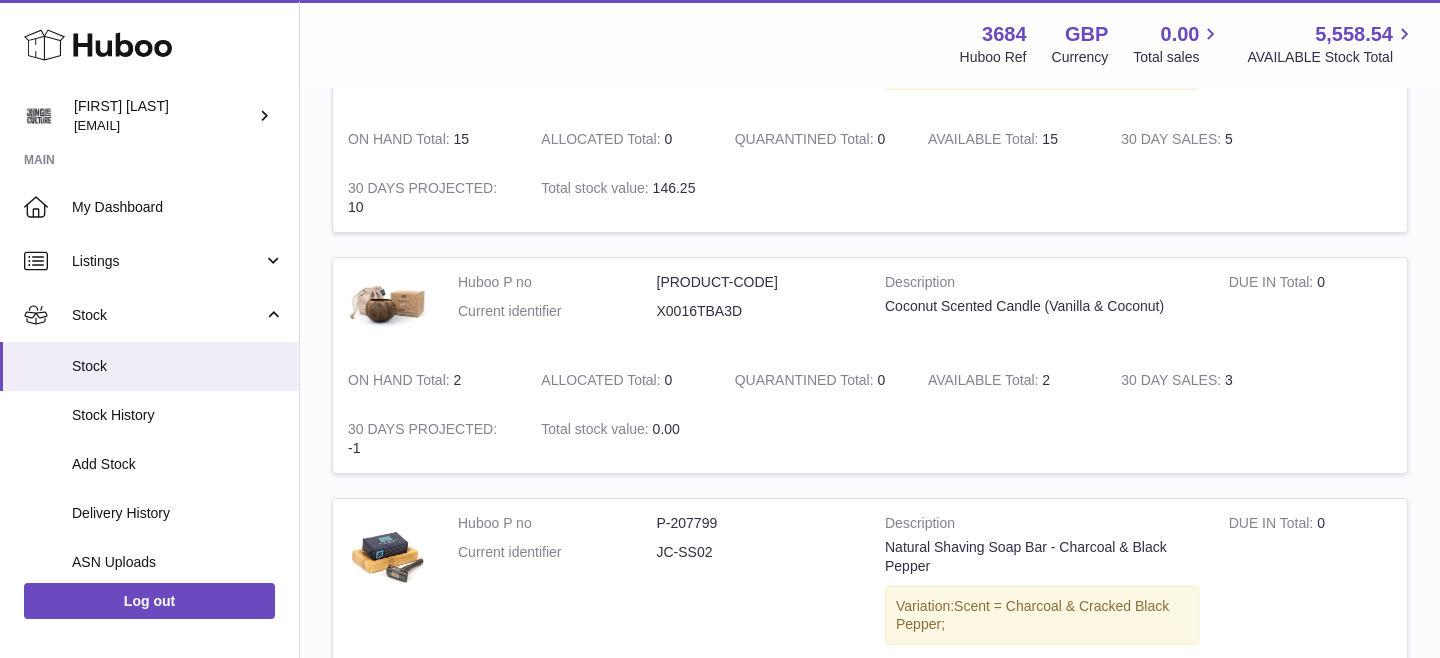 click on "P-207800" at bounding box center [756, 282] 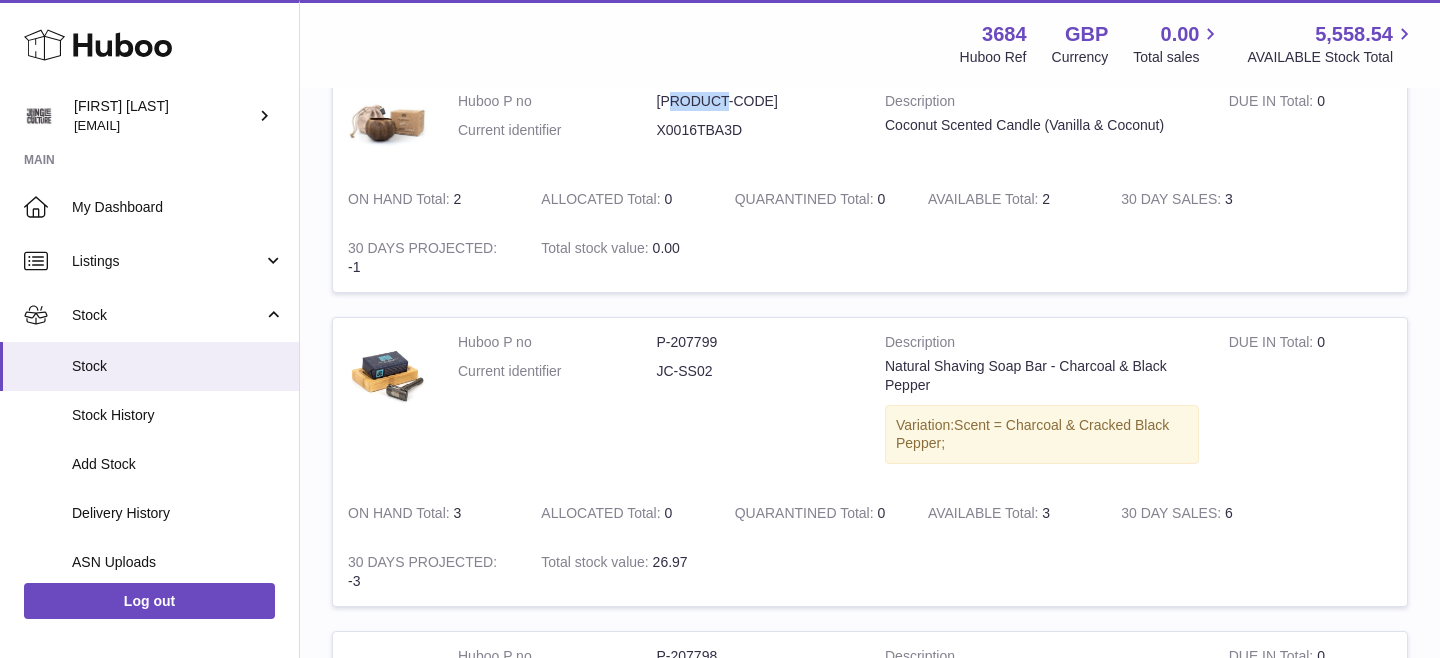 scroll, scrollTop: 936, scrollLeft: 0, axis: vertical 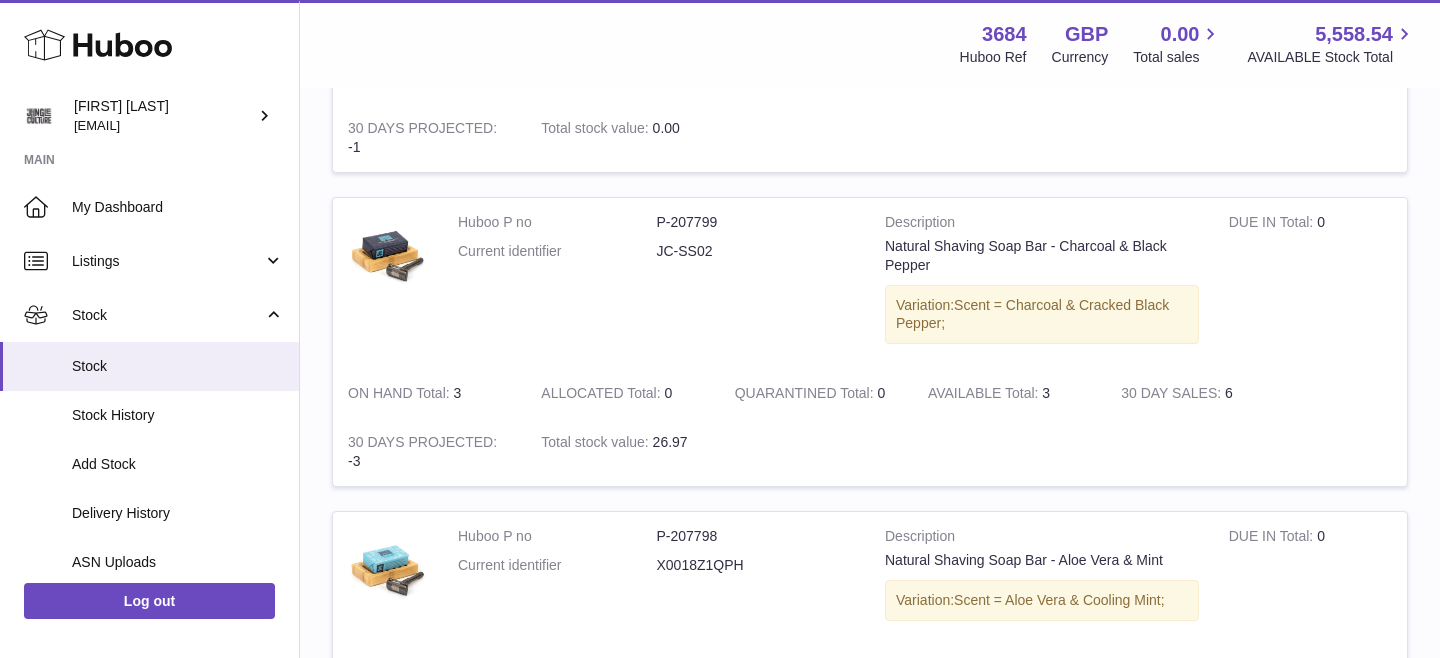 click on "P-207799" at bounding box center (756, 222) 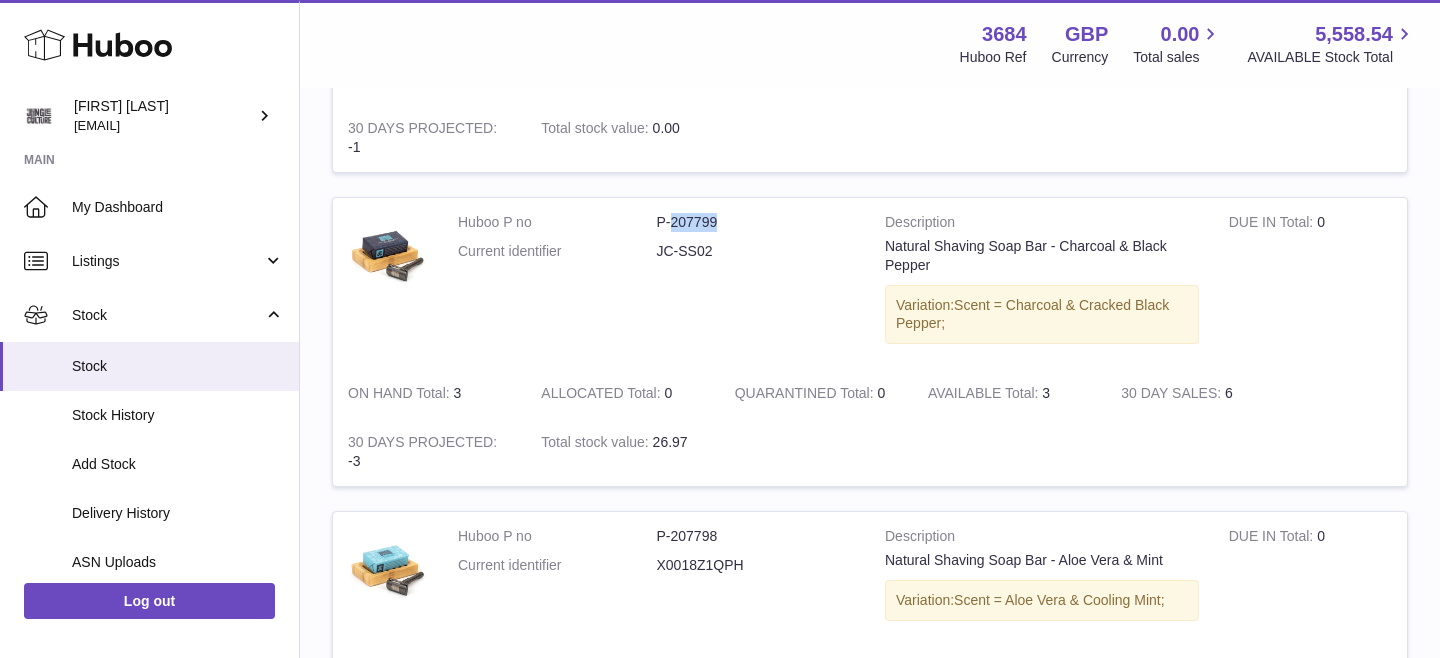 click on "P-207798" at bounding box center (756, 536) 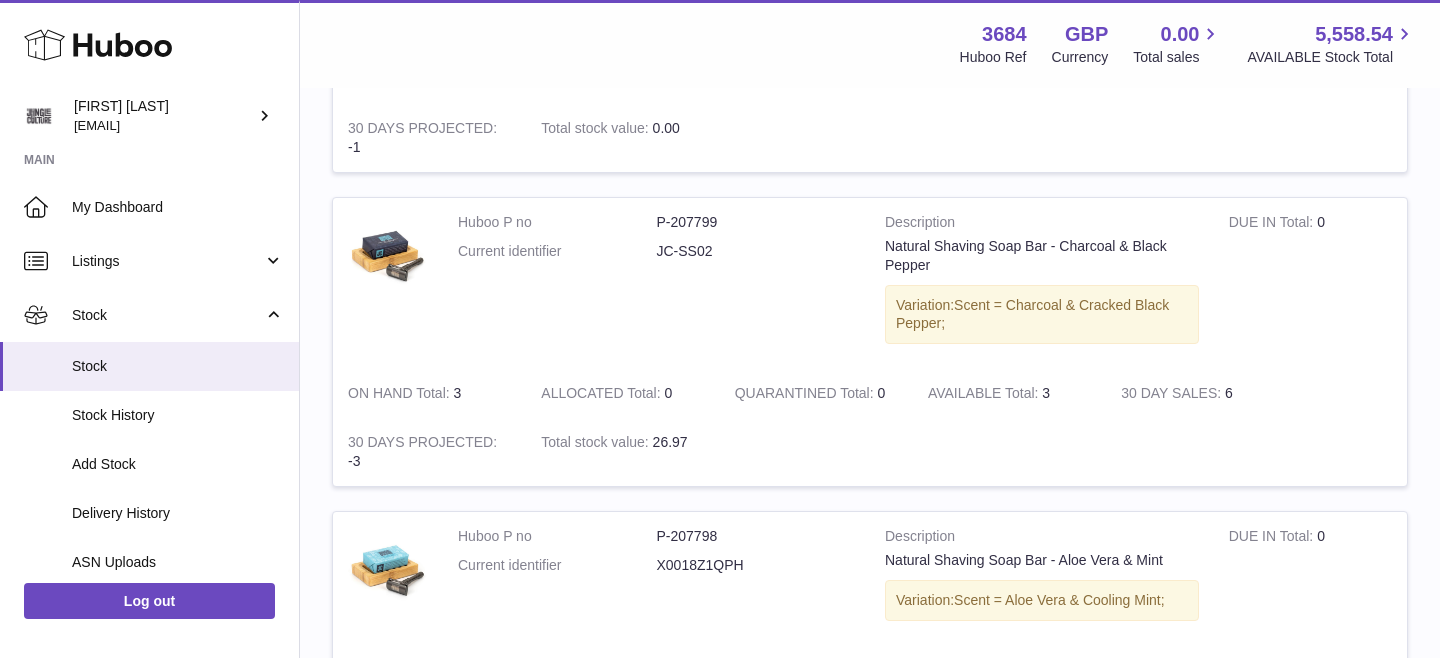 click on "P-207798" at bounding box center (756, 536) 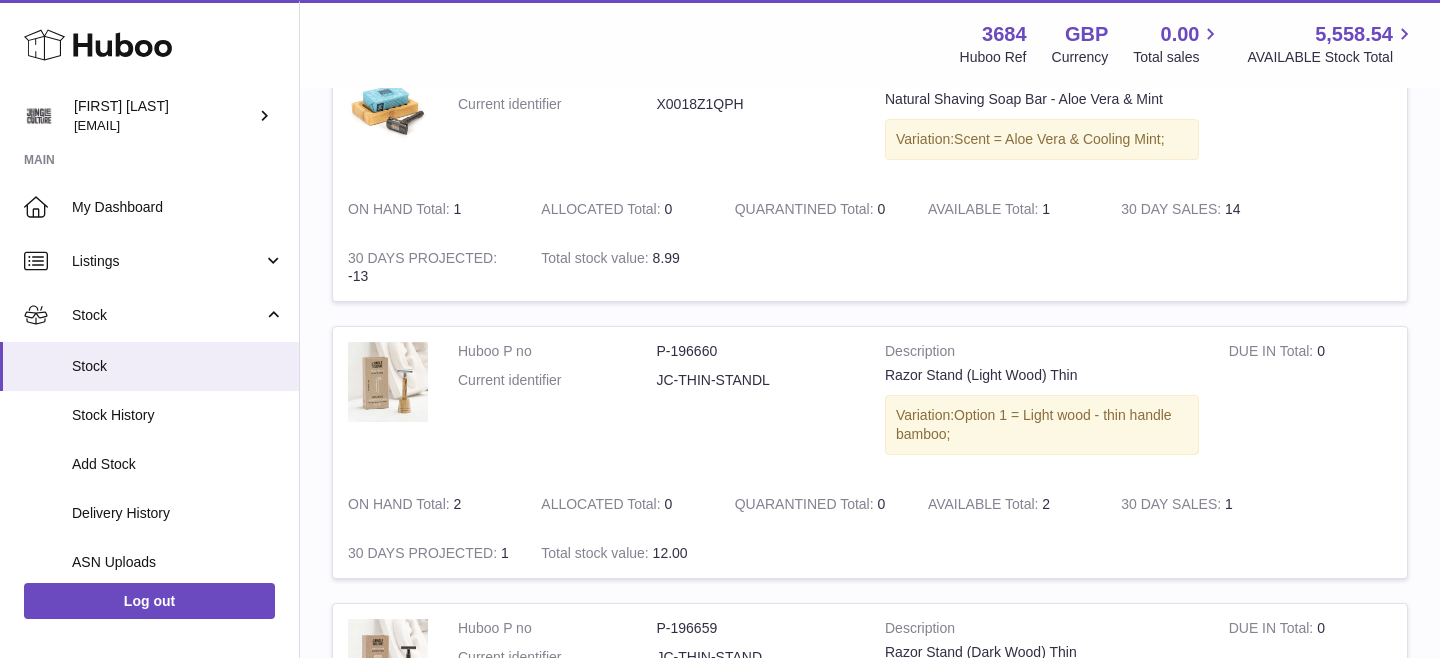 scroll, scrollTop: 1409, scrollLeft: 0, axis: vertical 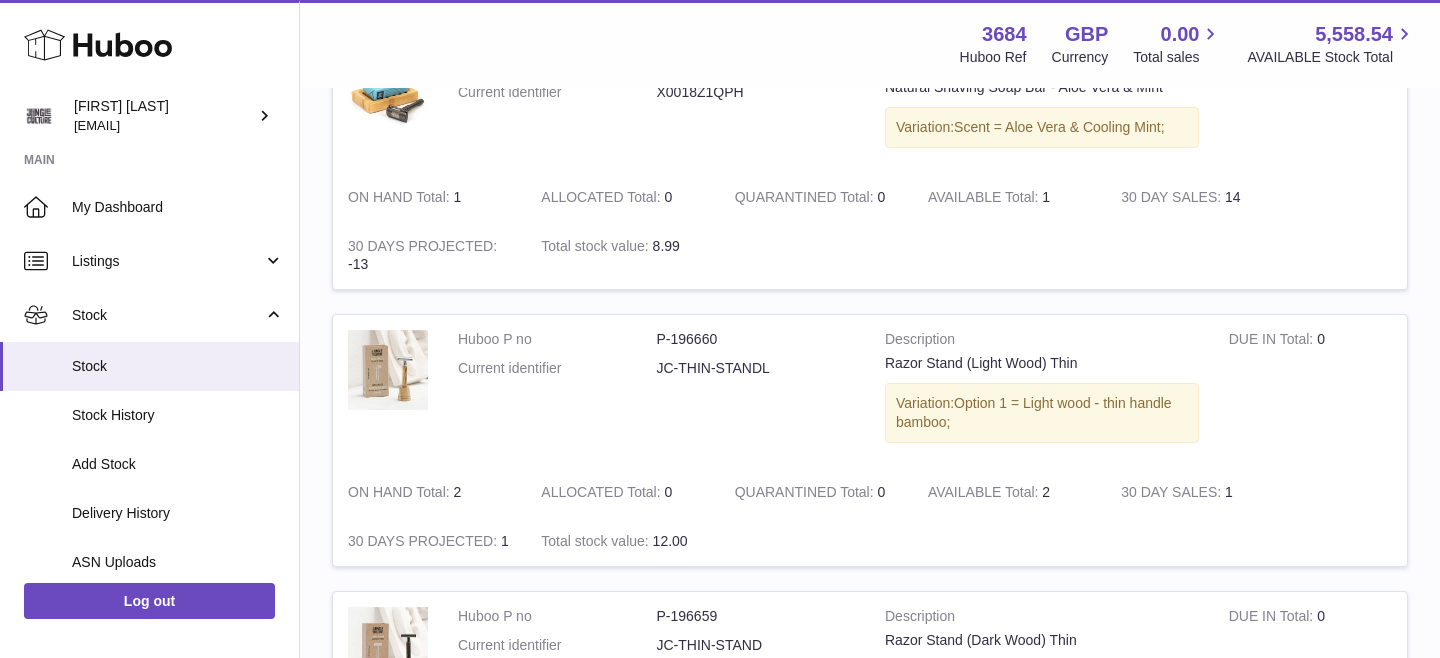 click on "P-196660" at bounding box center (756, 339) 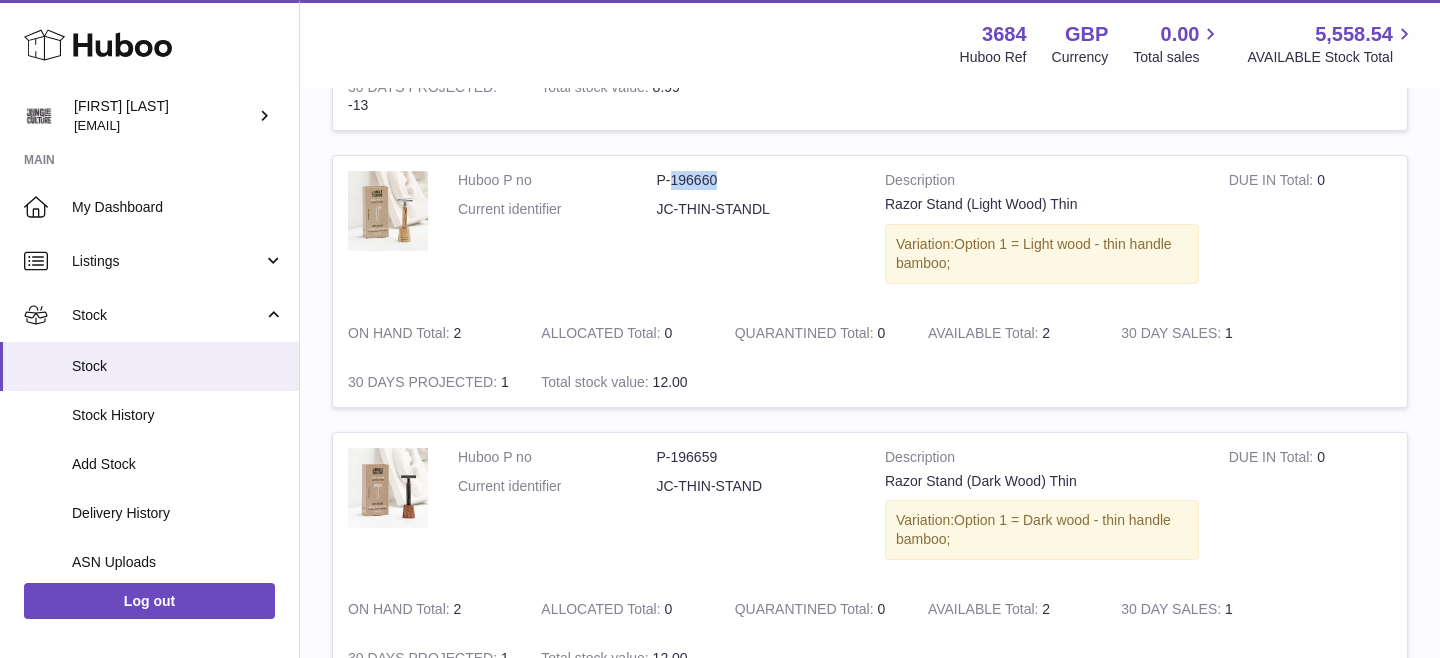 scroll, scrollTop: 1643, scrollLeft: 0, axis: vertical 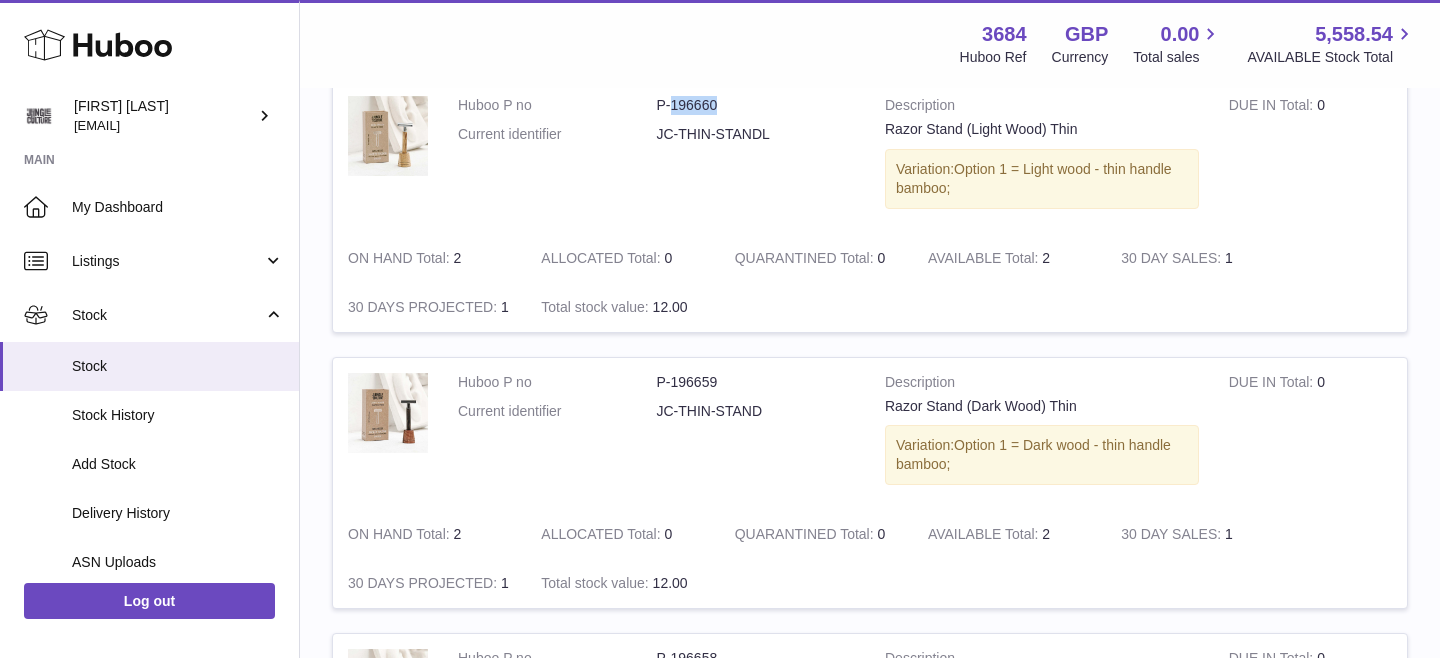 click on "P-196659" at bounding box center (756, 382) 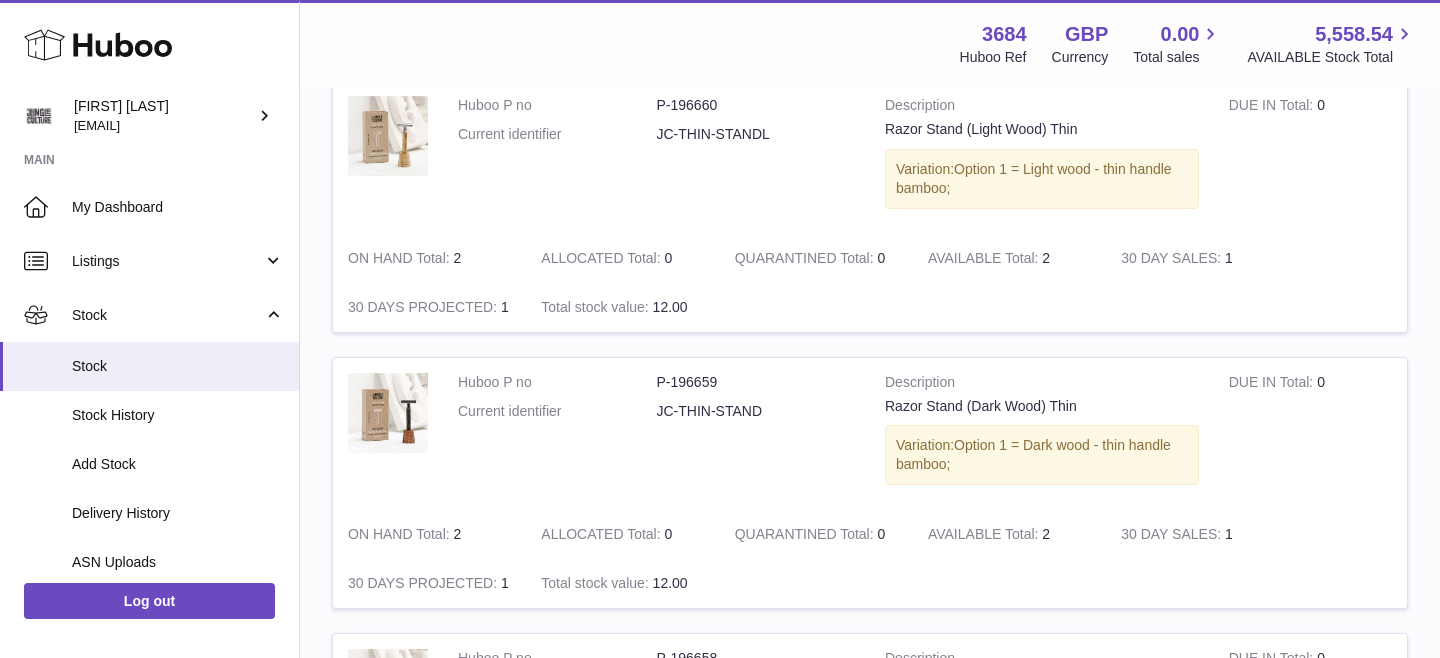 click on "P-196659" at bounding box center [756, 382] 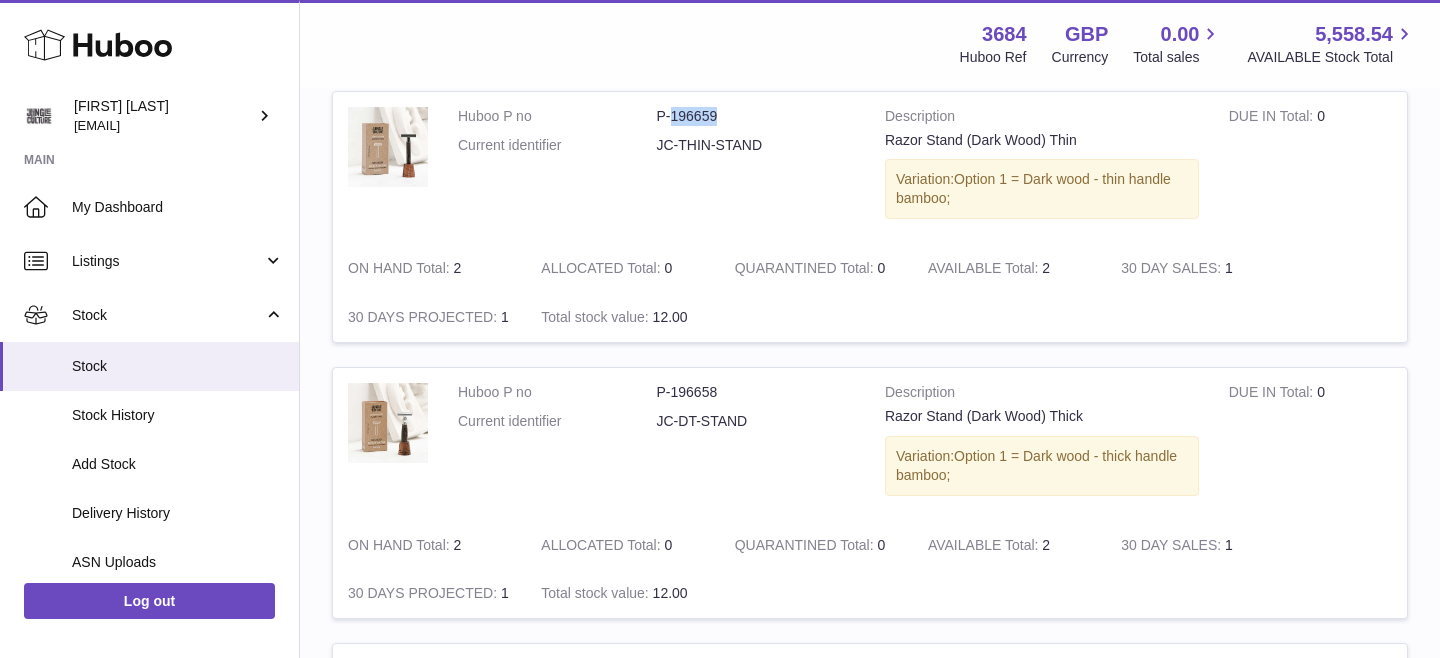 scroll, scrollTop: 1921, scrollLeft: 0, axis: vertical 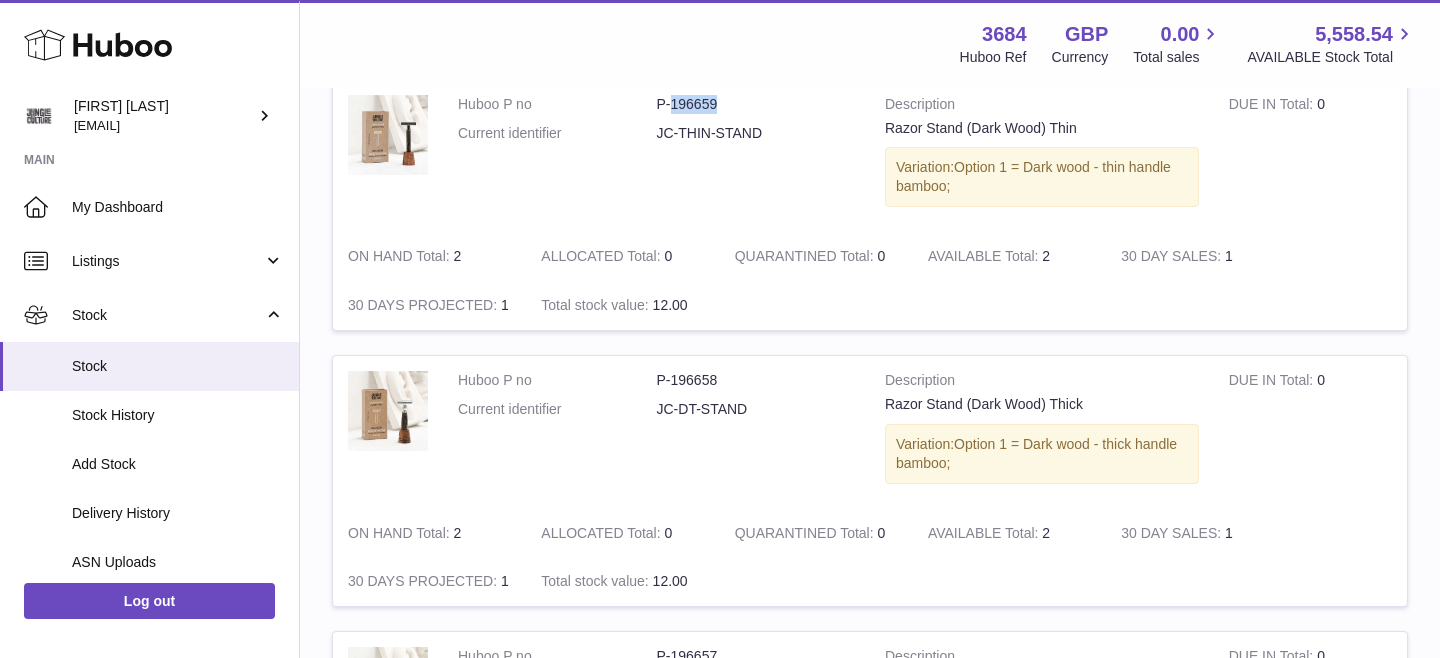 click on "P-196658" at bounding box center (756, 380) 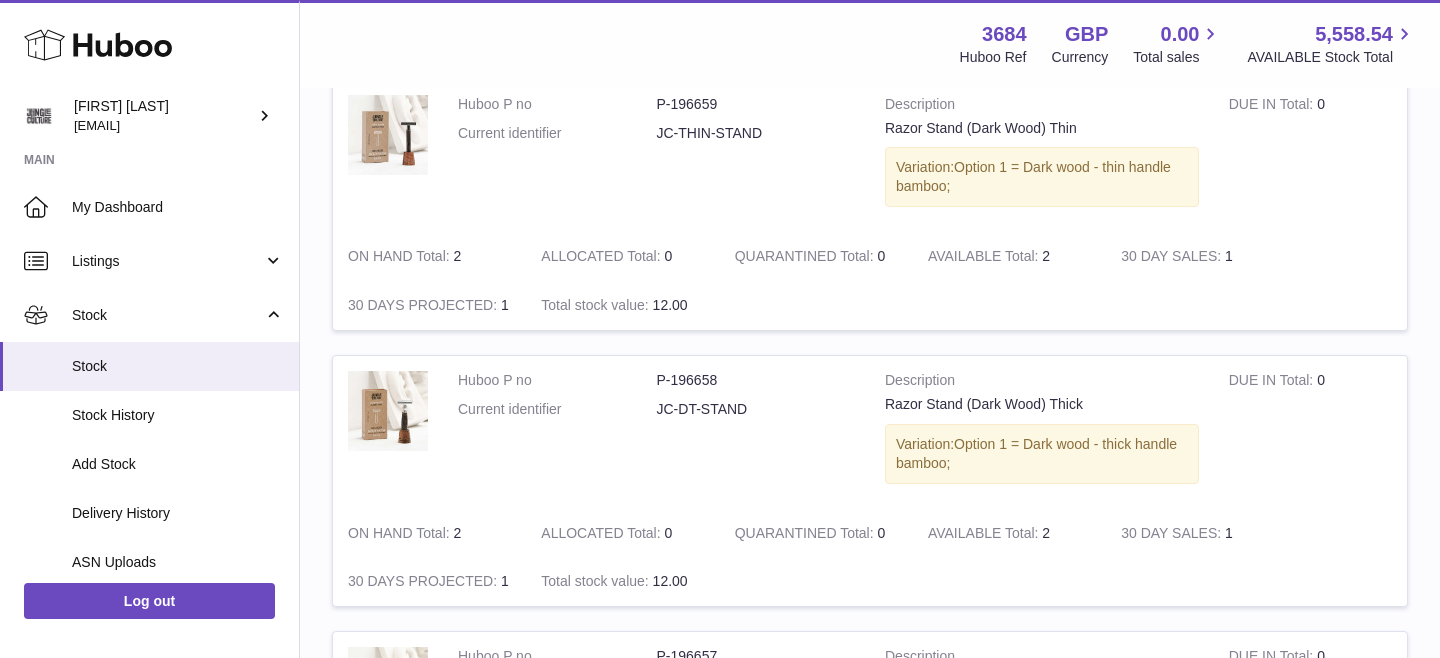click on "P-196658" at bounding box center (756, 380) 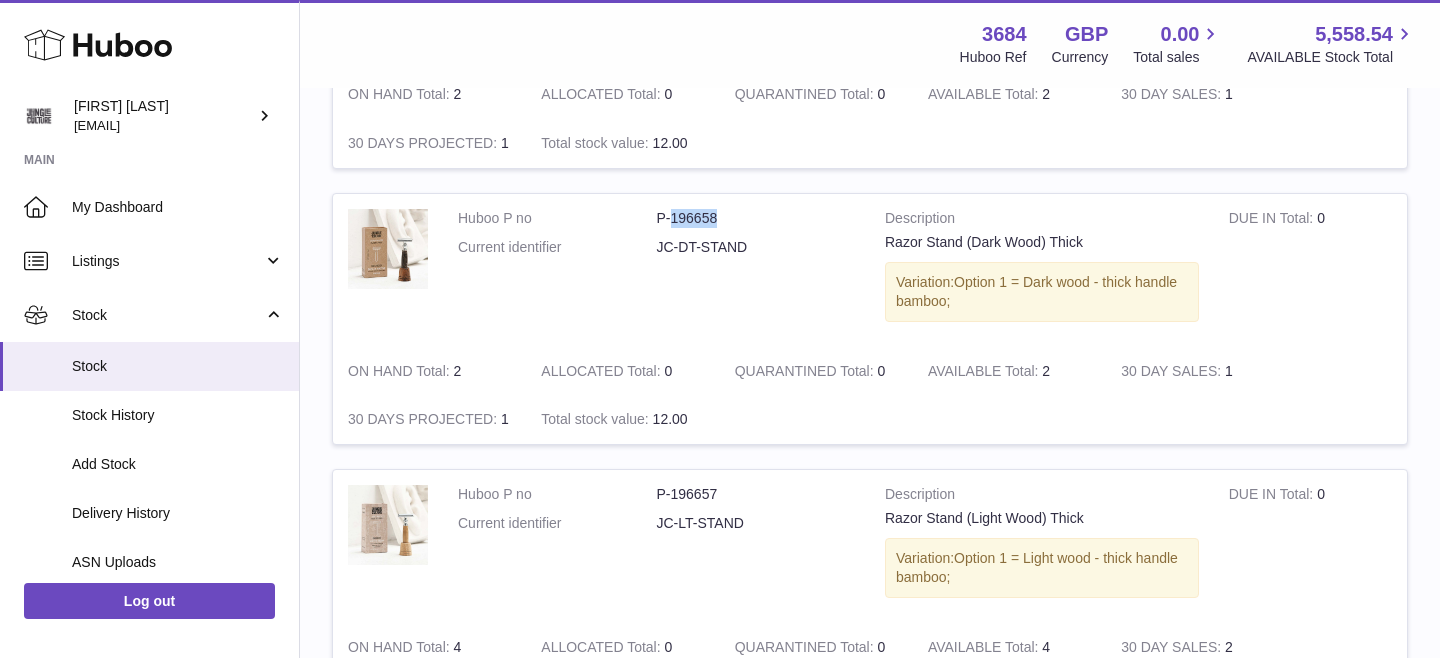 scroll, scrollTop: 2244, scrollLeft: 0, axis: vertical 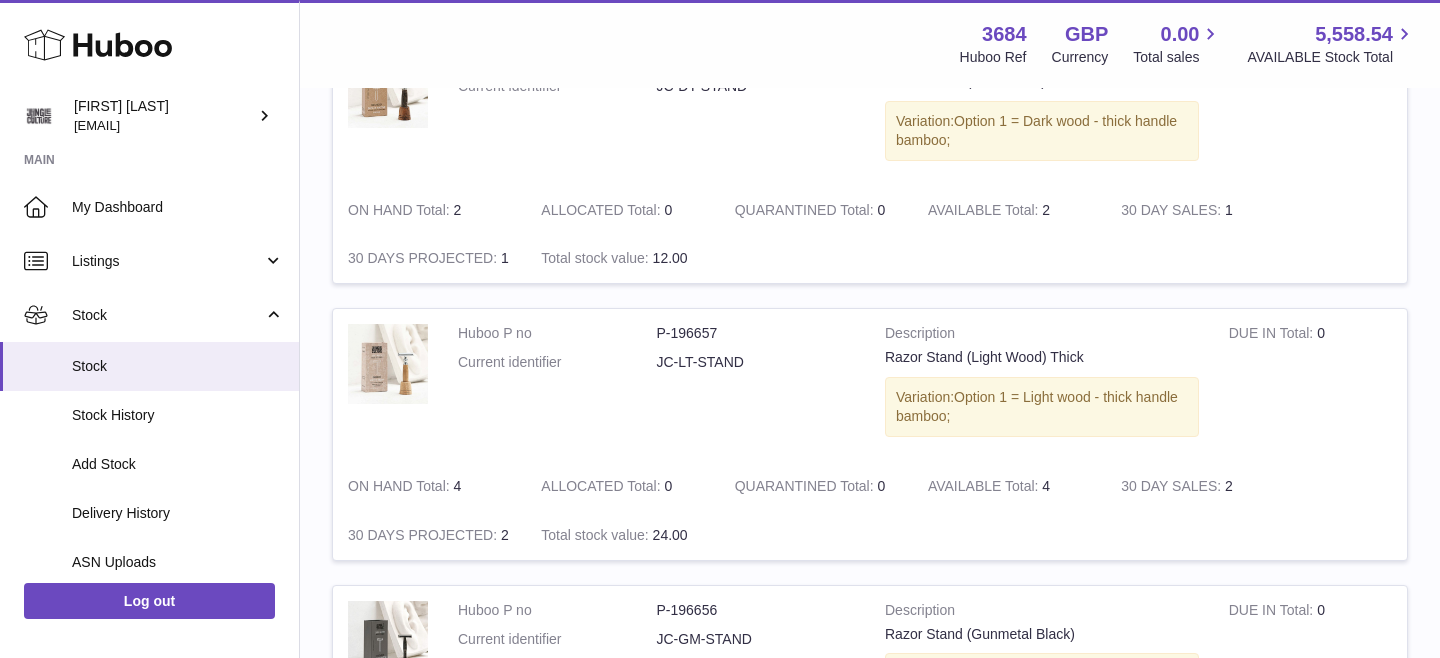 click on "P-196657" at bounding box center [756, 333] 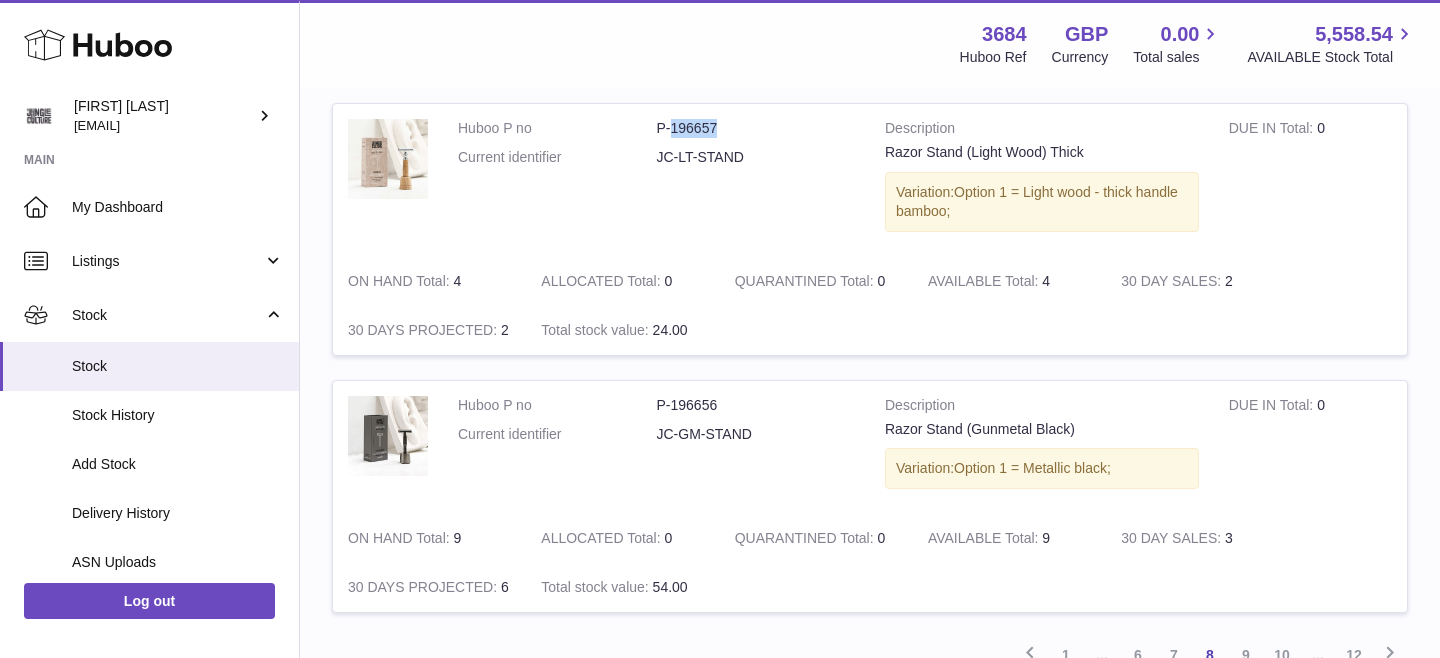 scroll, scrollTop: 2480, scrollLeft: 0, axis: vertical 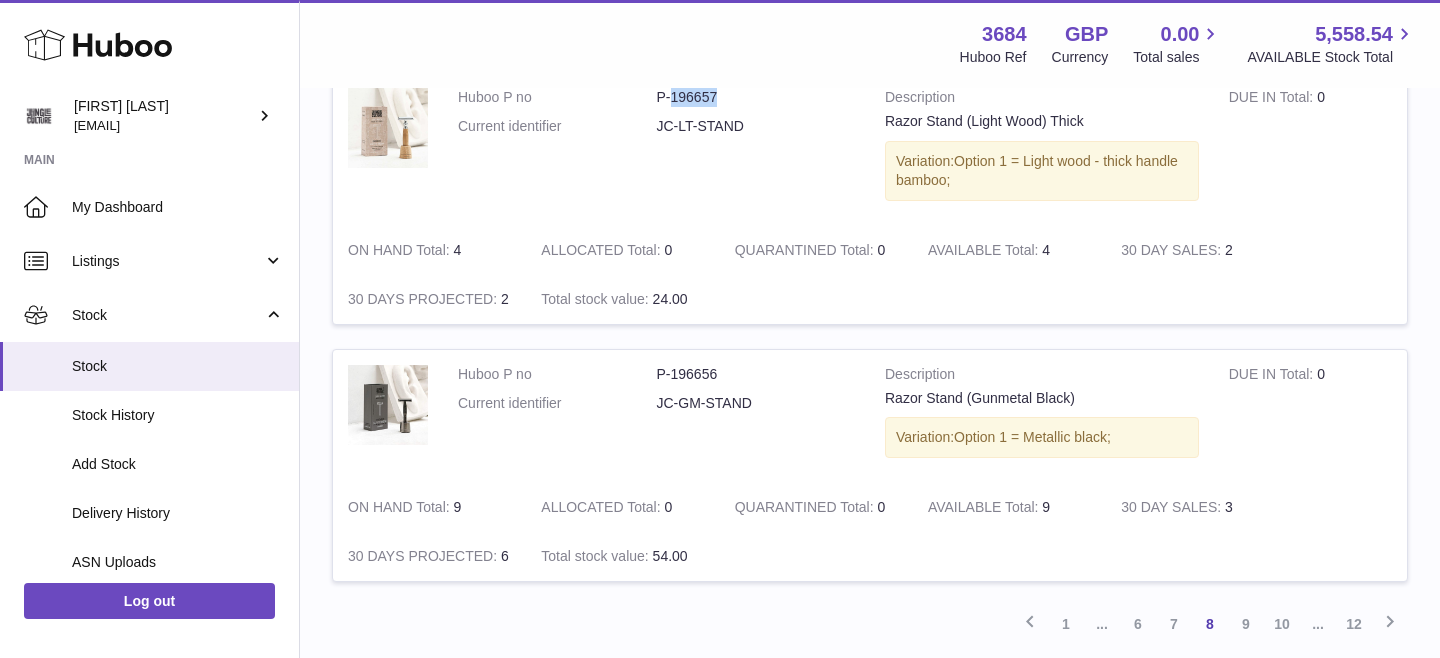 click on "P-196656" at bounding box center (756, 374) 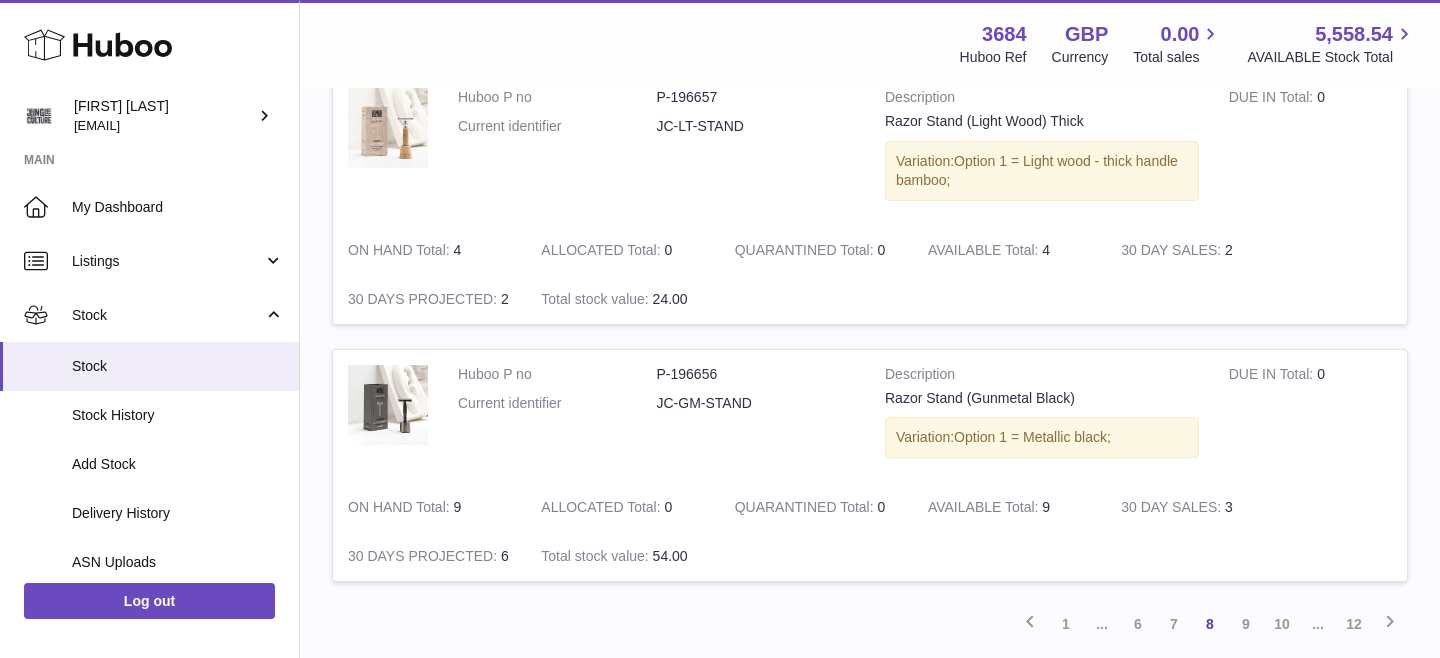 click on "P-196656" at bounding box center [756, 374] 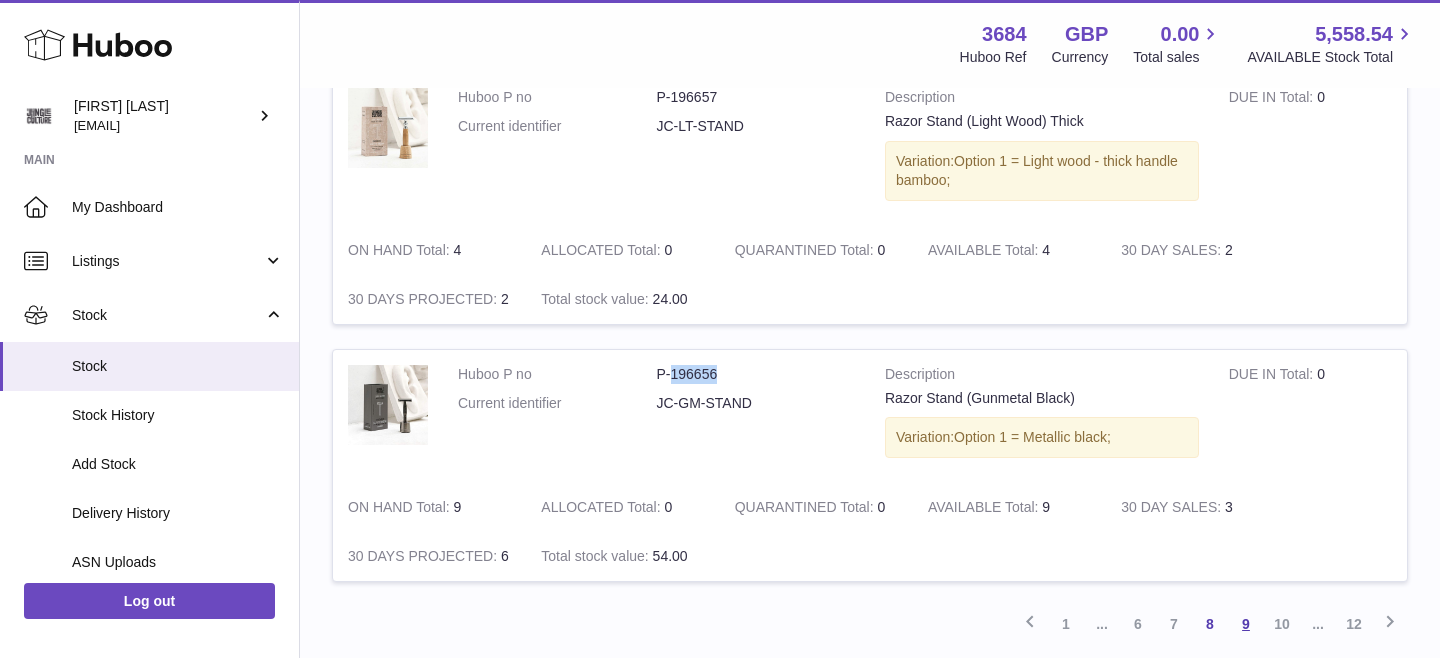 click on "9" at bounding box center (1246, 624) 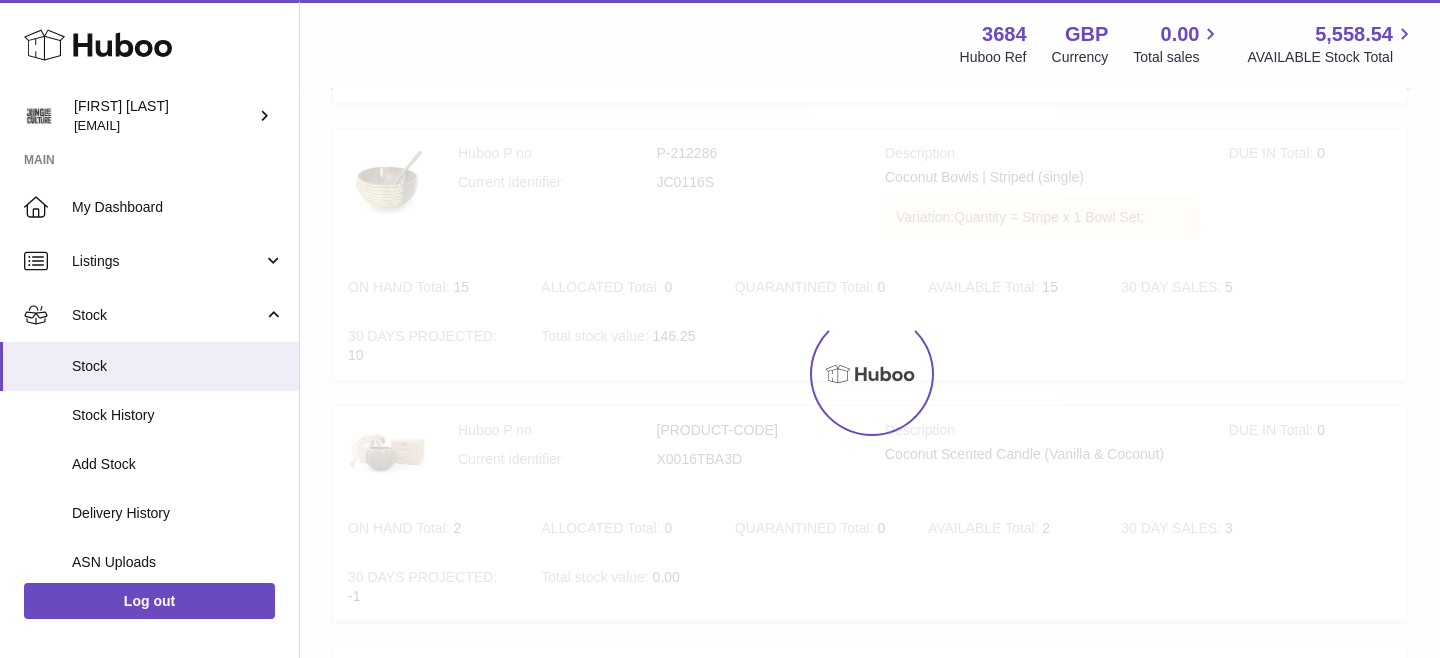 scroll, scrollTop: 90, scrollLeft: 0, axis: vertical 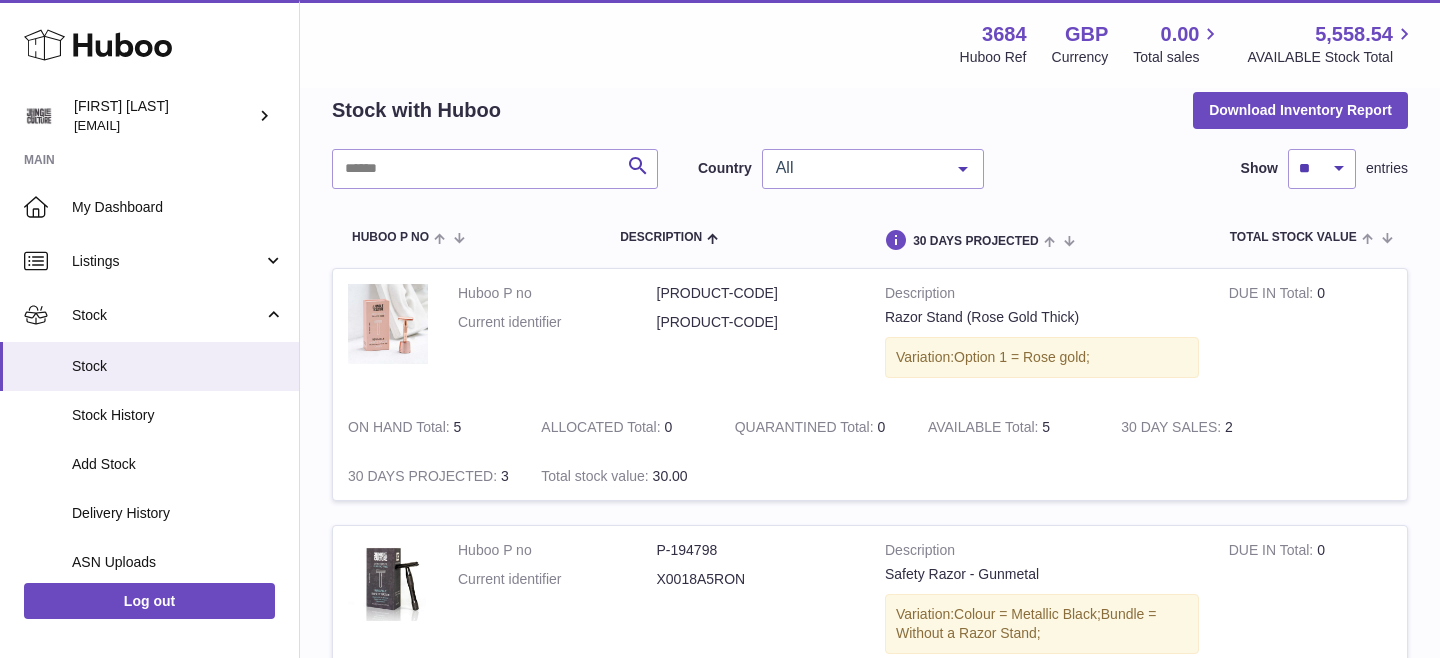click on "P-196655" at bounding box center [756, 293] 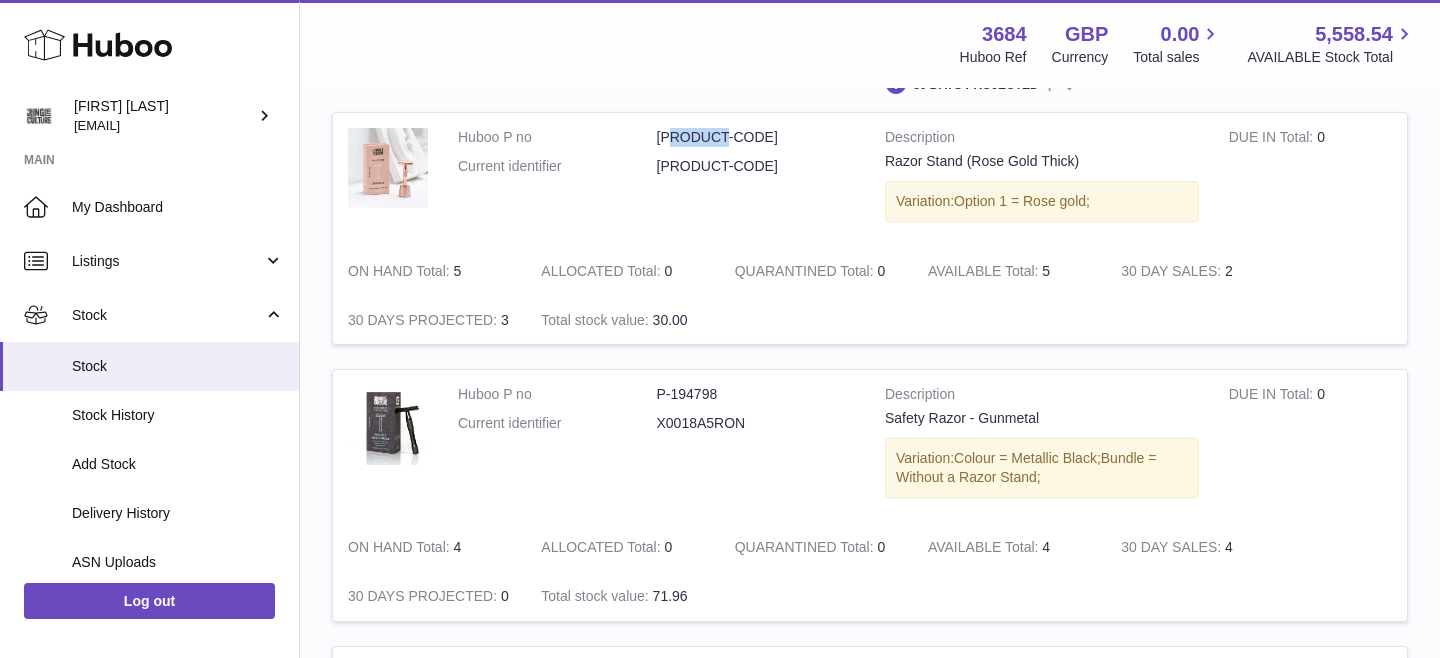 scroll, scrollTop: 273, scrollLeft: 0, axis: vertical 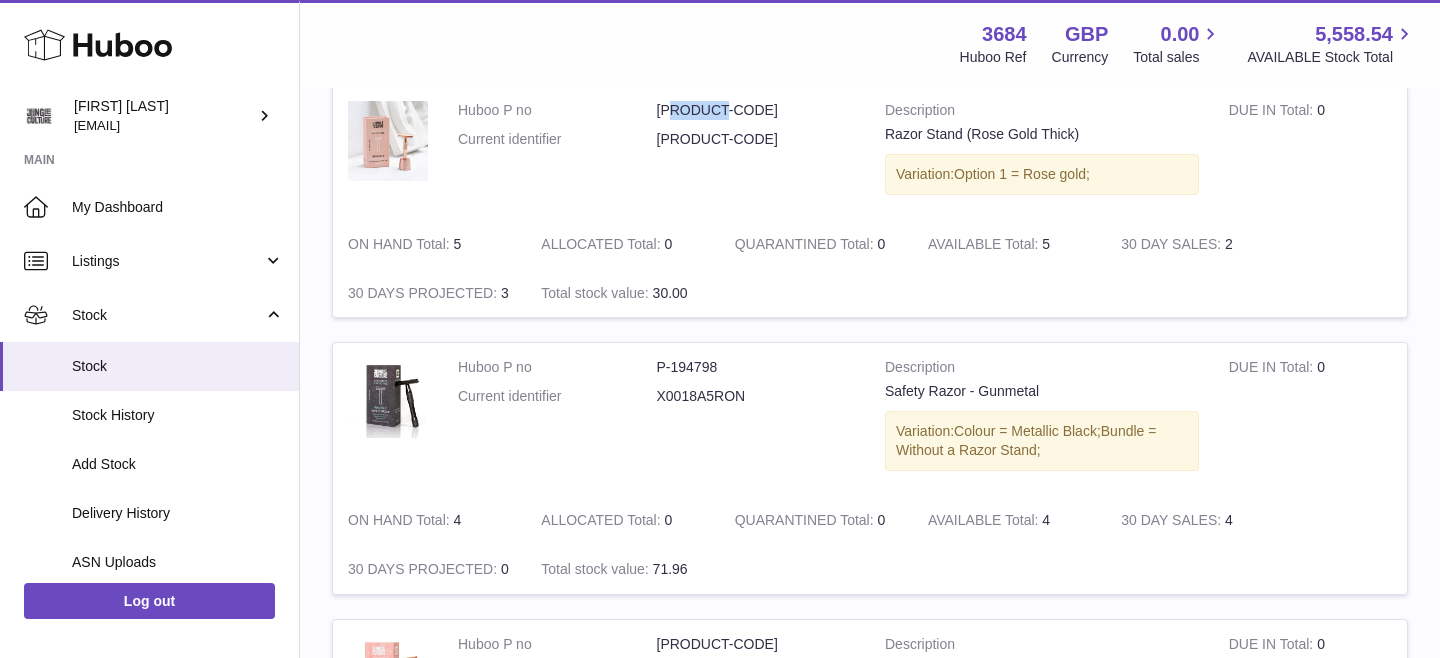 click on "P-194798" at bounding box center (756, 367) 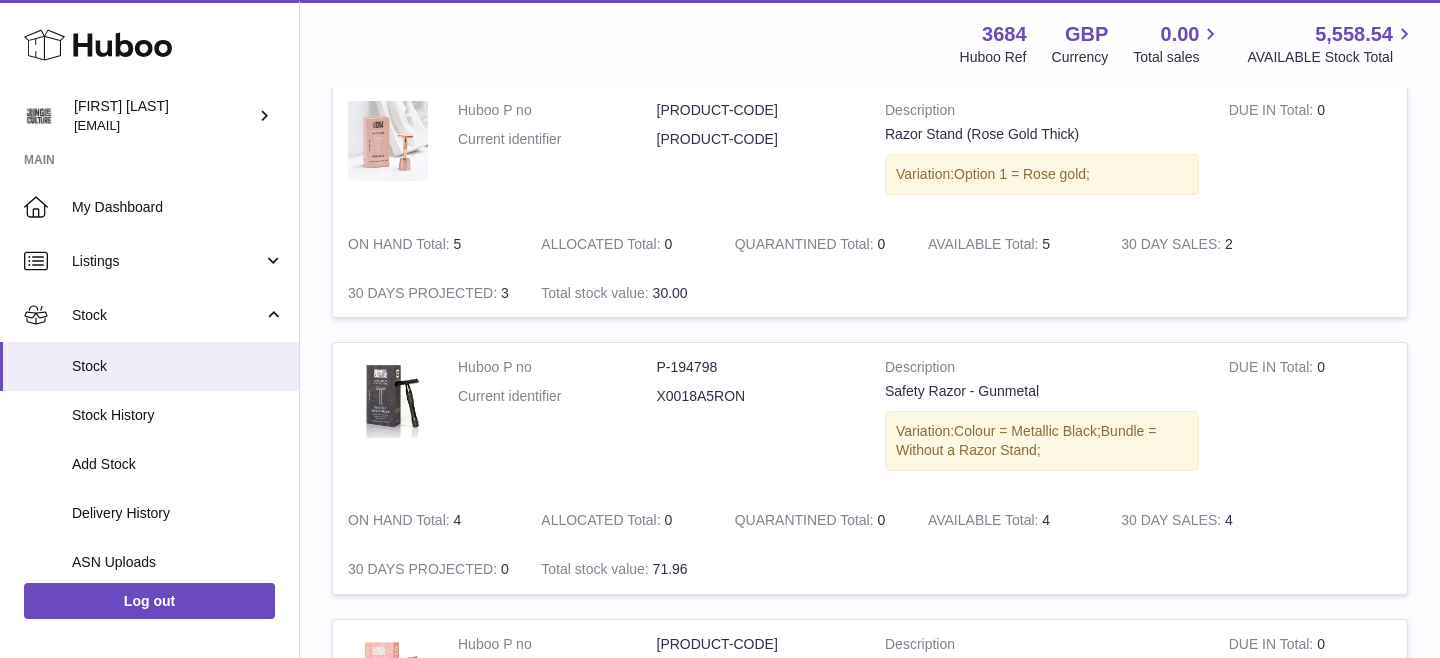 click on "P-194798" at bounding box center [756, 367] 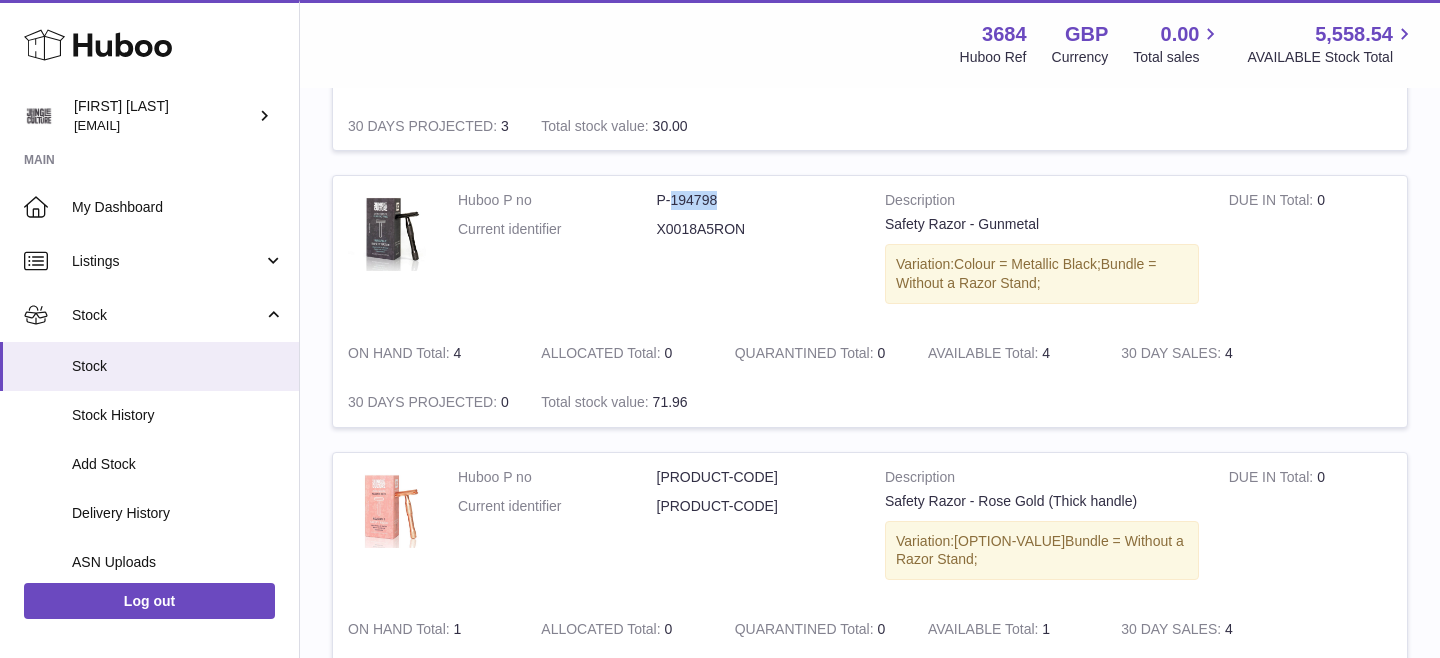 scroll, scrollTop: 554, scrollLeft: 0, axis: vertical 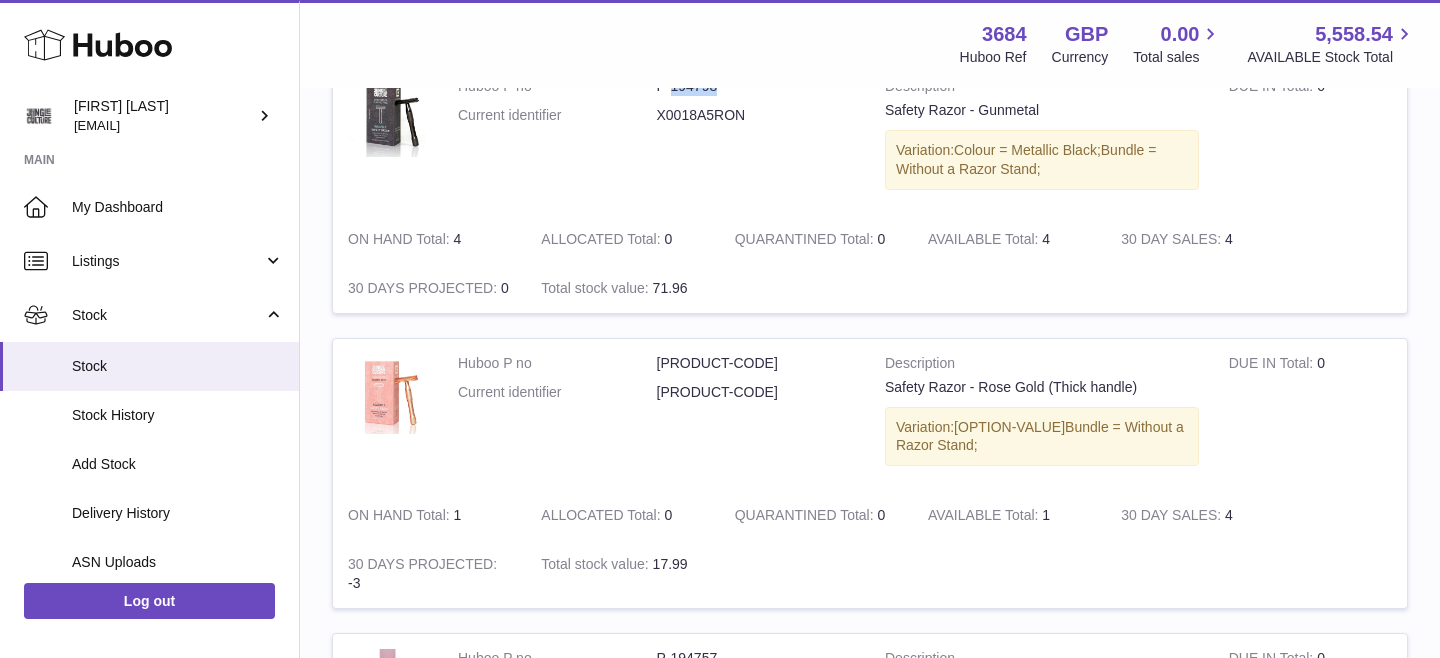 click on "P-194797" at bounding box center (756, 363) 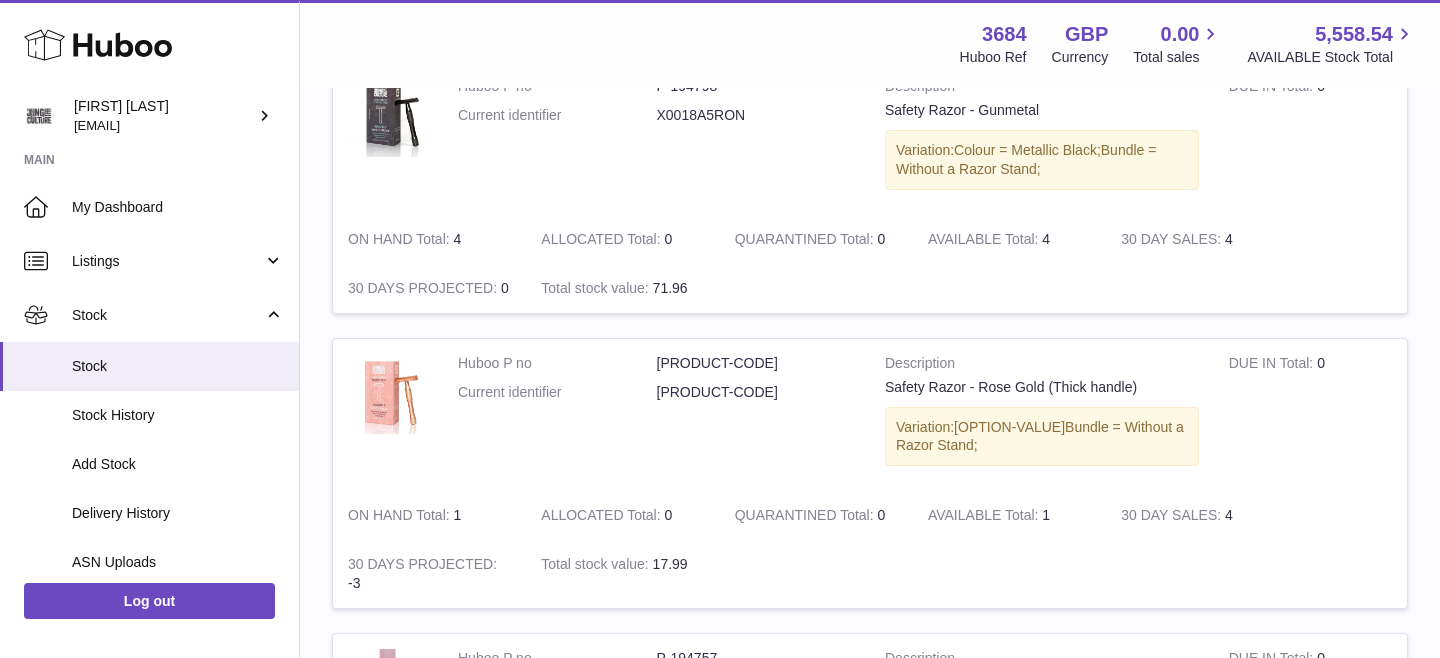 click on "P-194797" at bounding box center [756, 363] 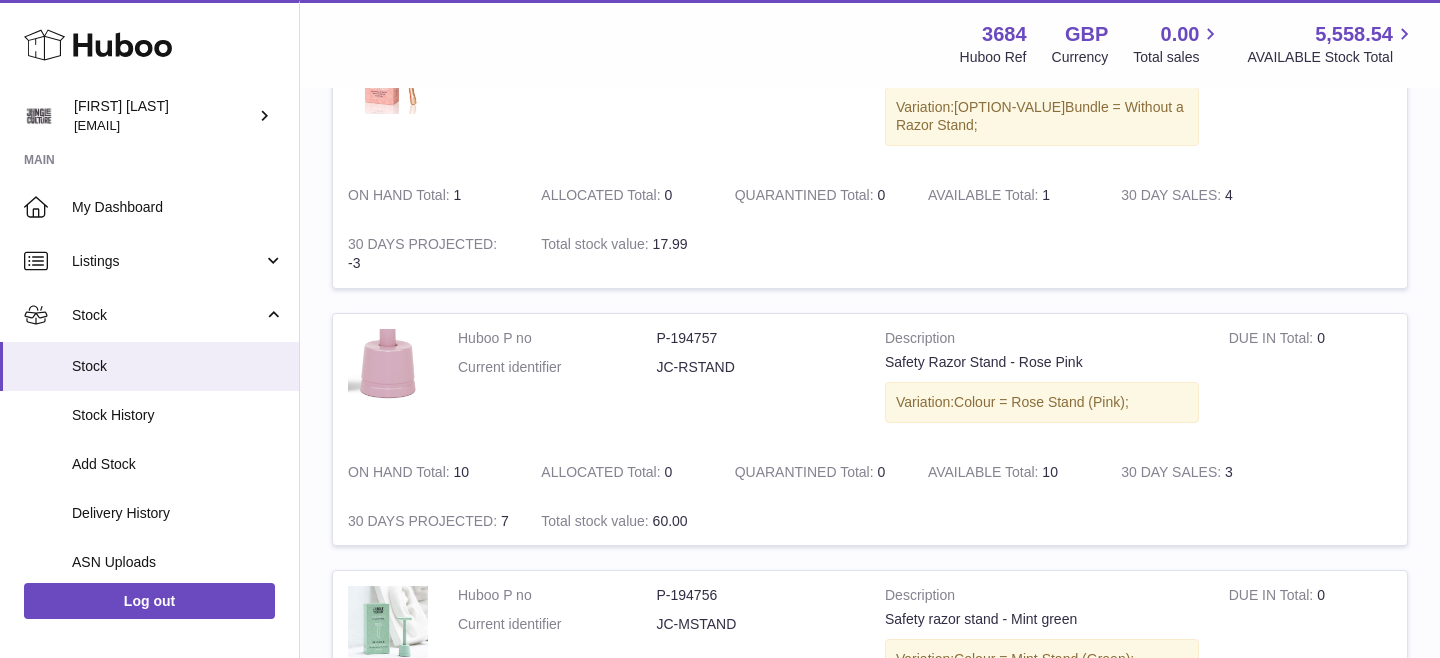 scroll, scrollTop: 886, scrollLeft: 0, axis: vertical 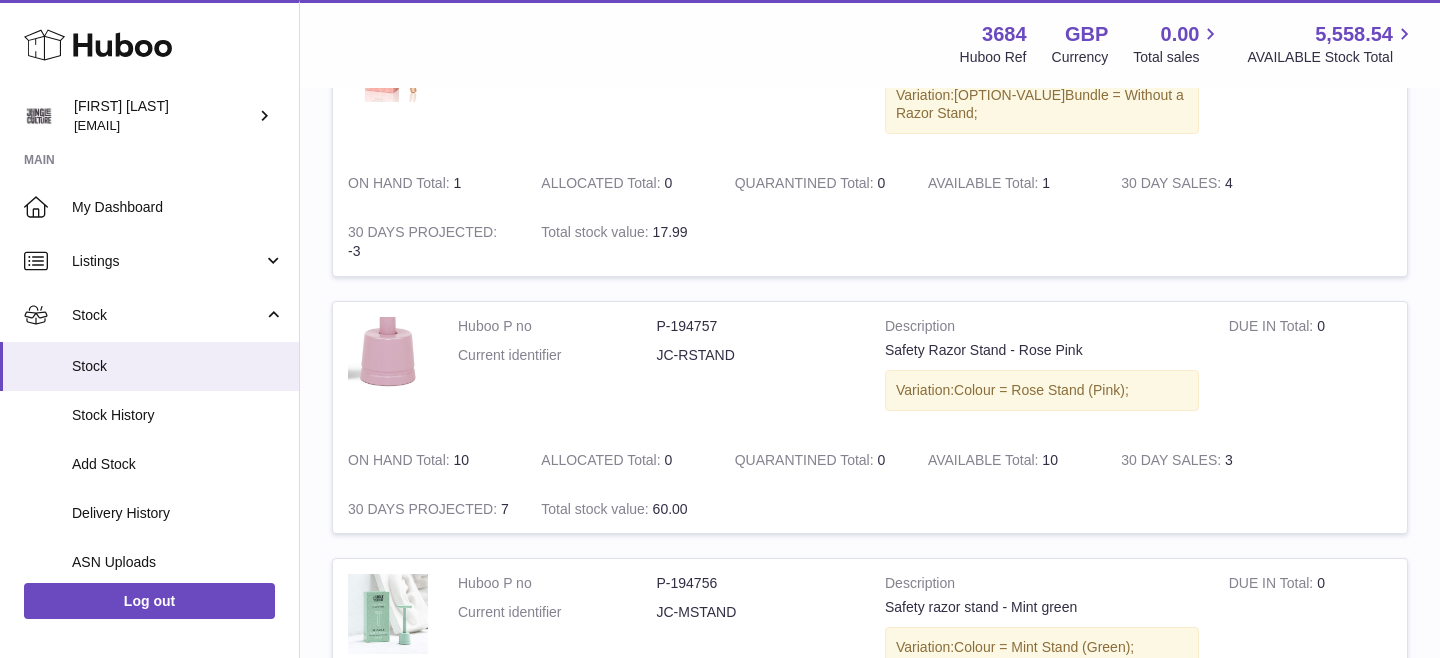 click on "P-194757" at bounding box center [756, 326] 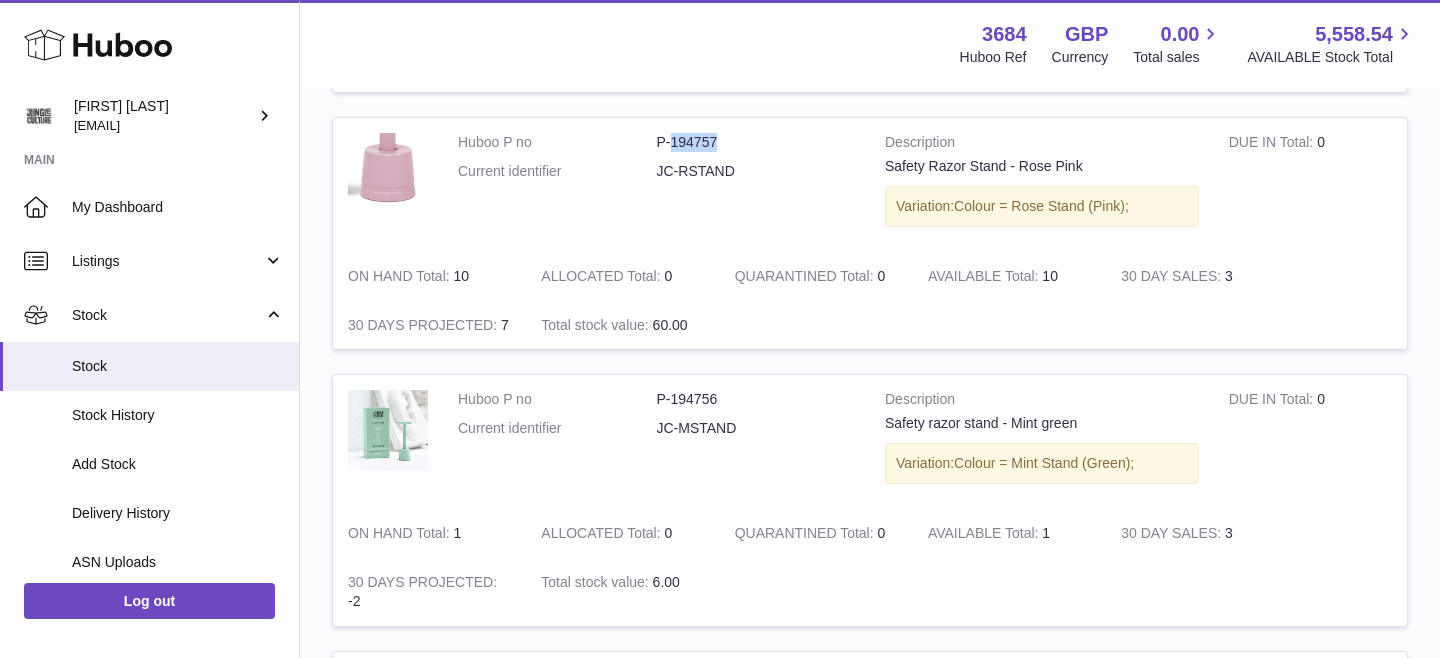 scroll, scrollTop: 1143, scrollLeft: 0, axis: vertical 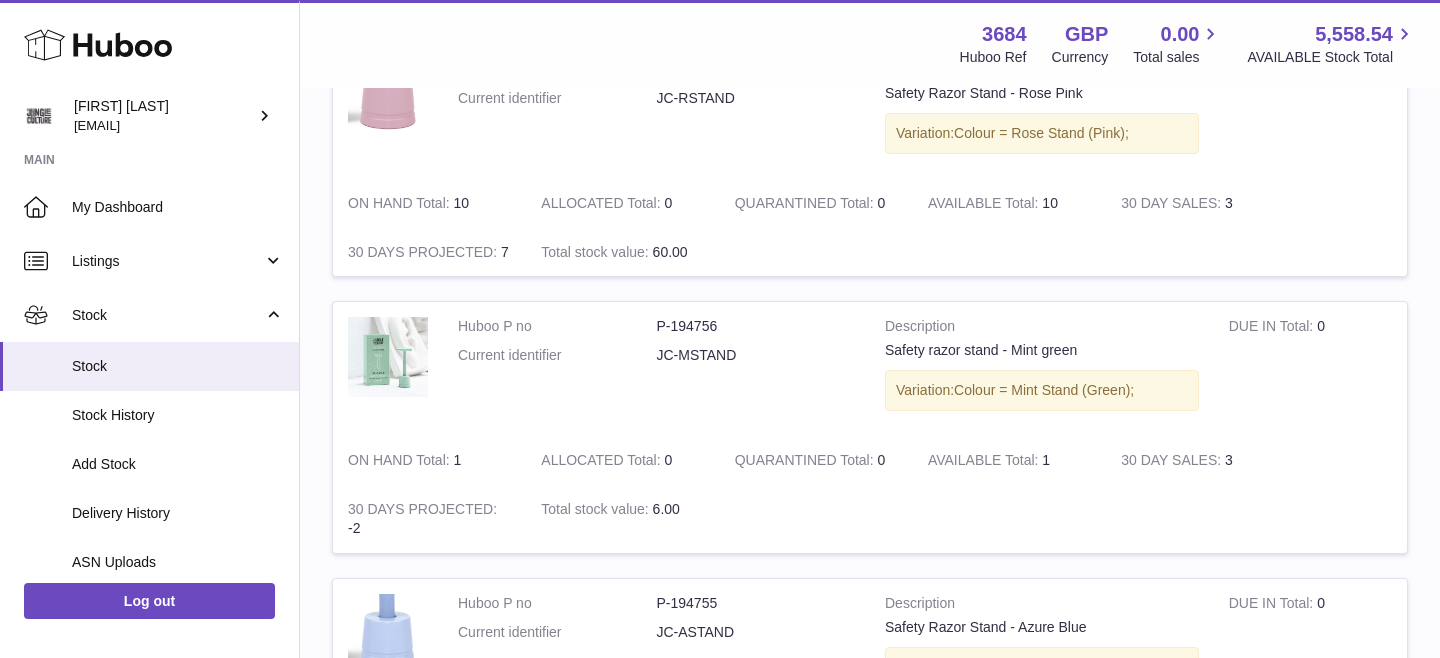 click on "P-194756" at bounding box center [756, 326] 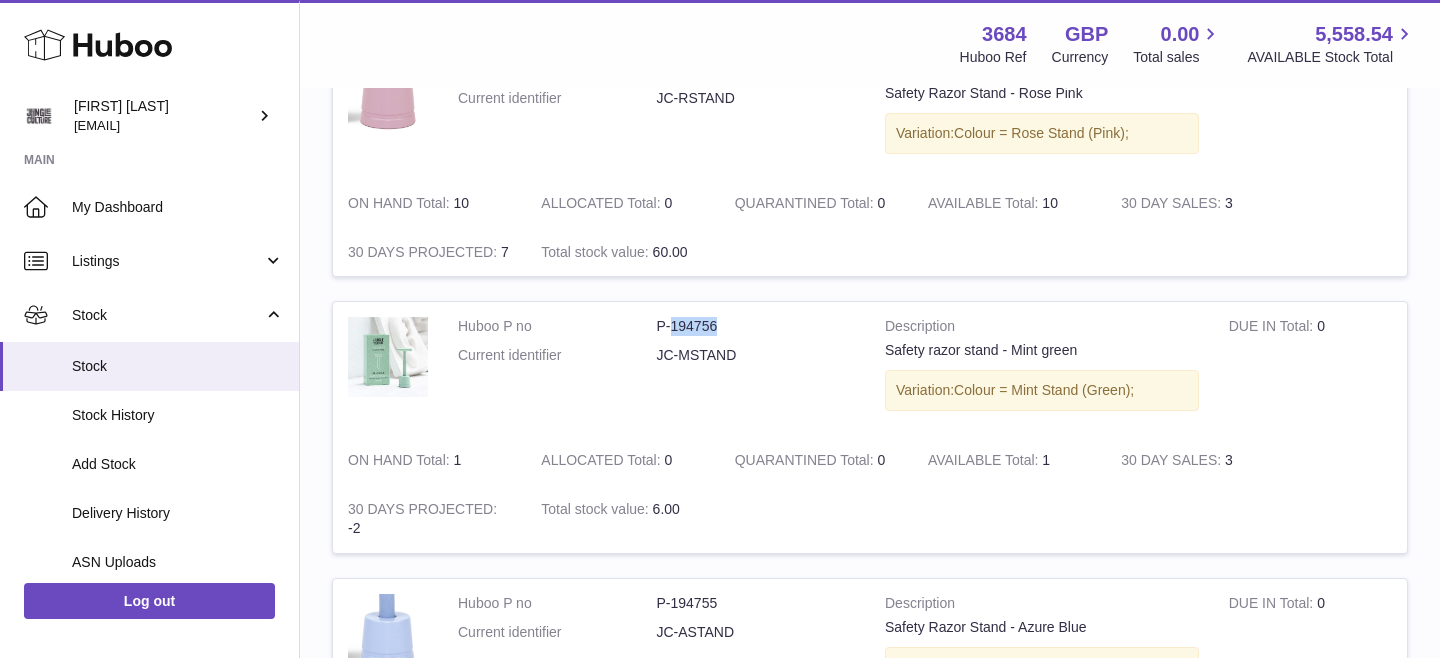 click on "P-194755" at bounding box center [756, 603] 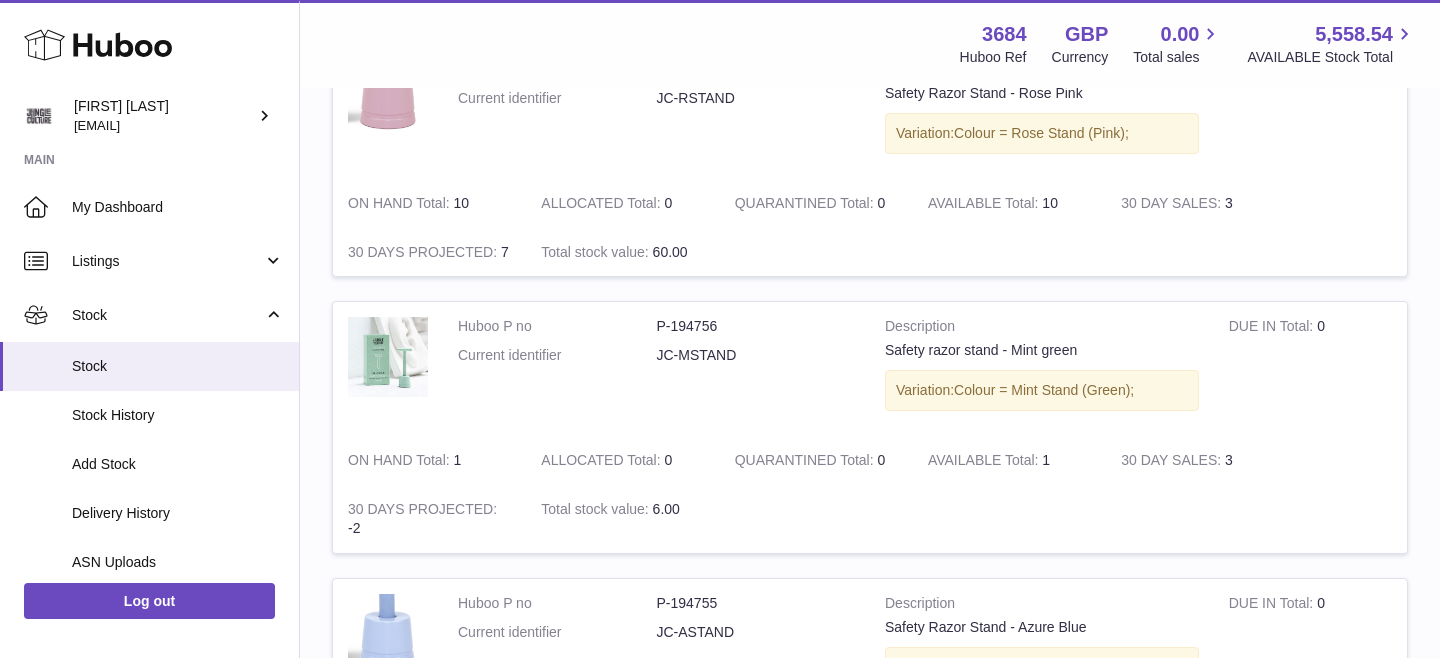 click on "P-194755" at bounding box center [756, 603] 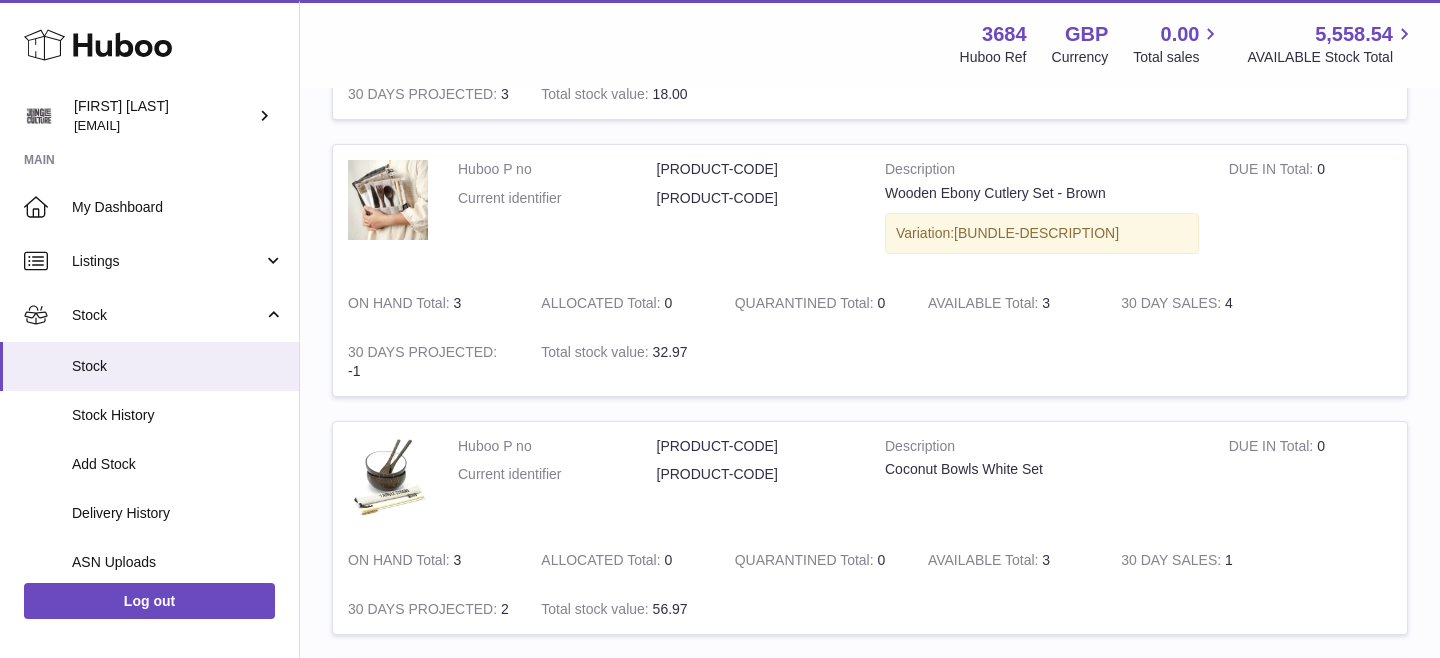 scroll, scrollTop: 1861, scrollLeft: 0, axis: vertical 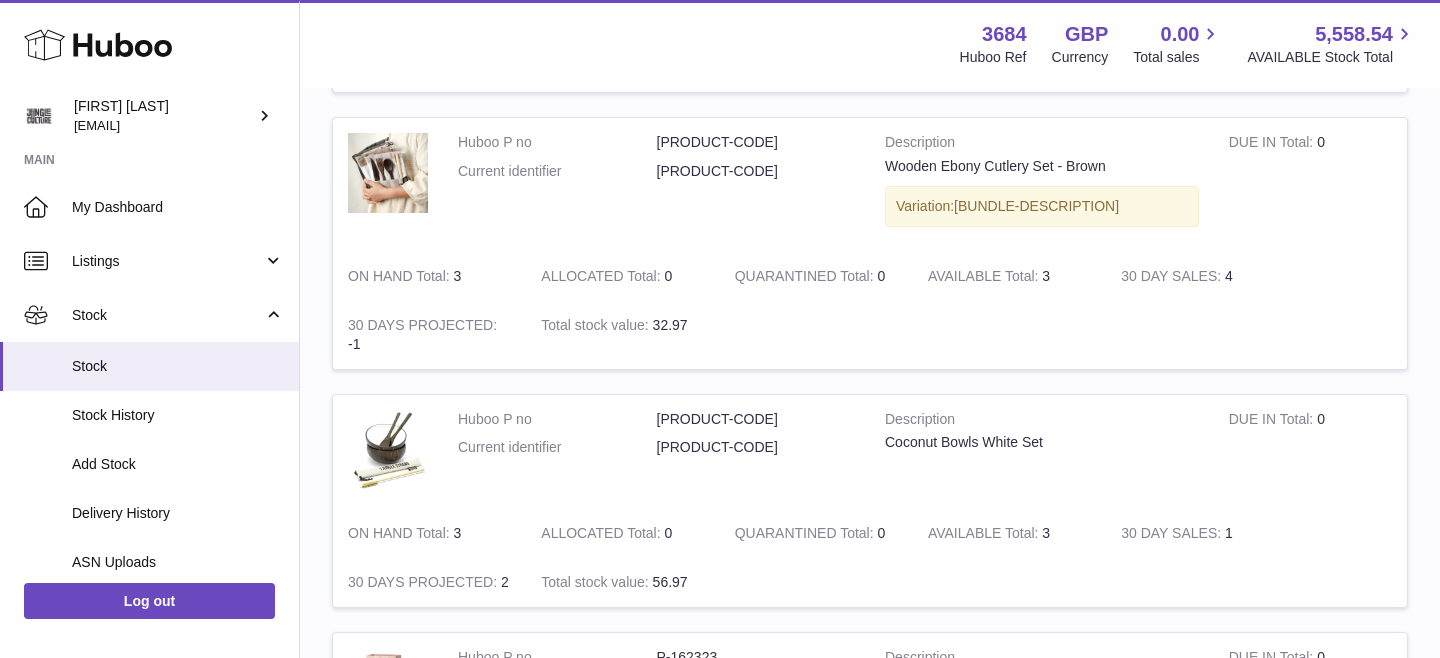 click on "P-170574" at bounding box center (756, 142) 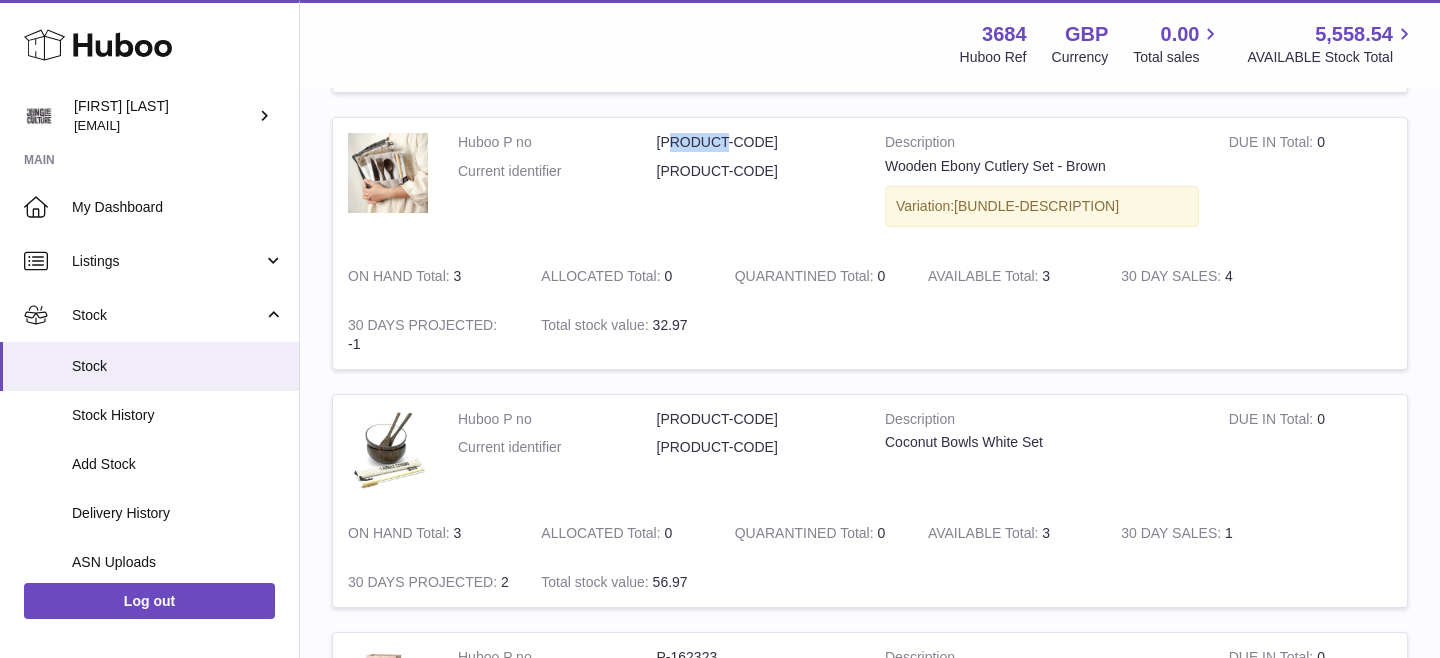 click on "P-162327" at bounding box center (756, 419) 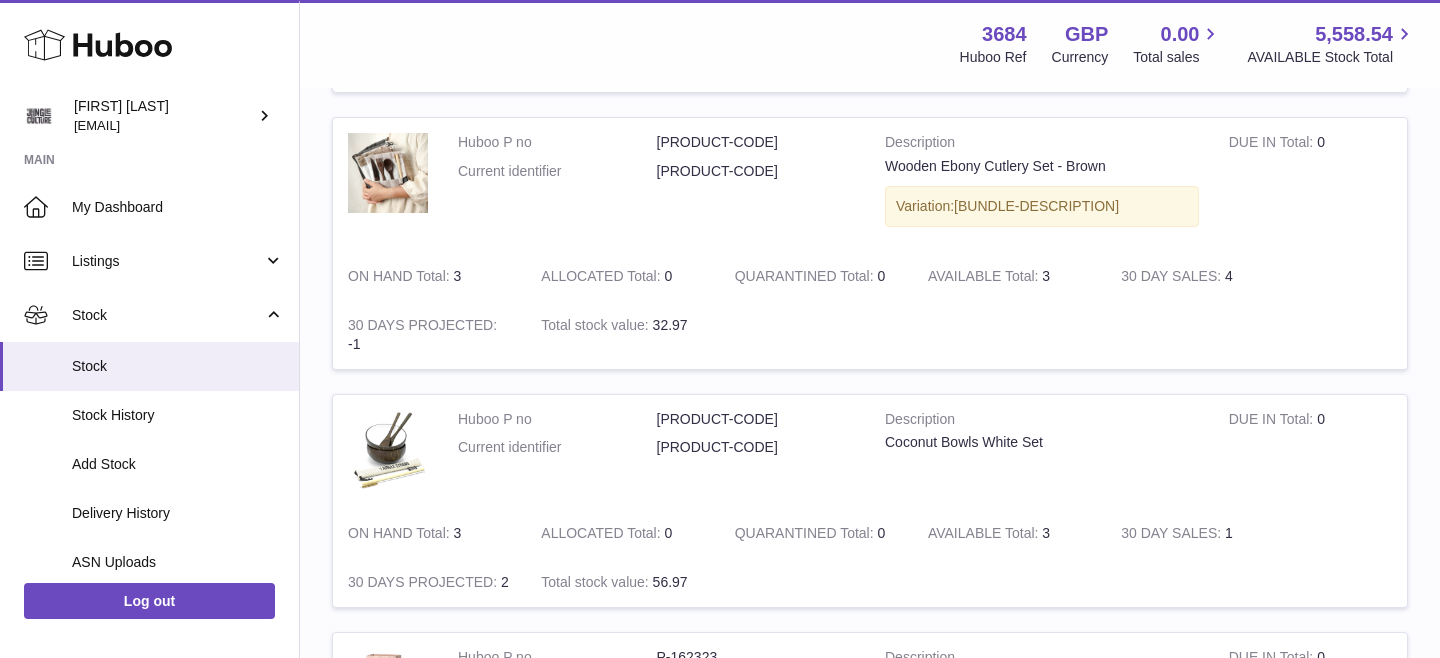 click on "P-162327" at bounding box center (756, 419) 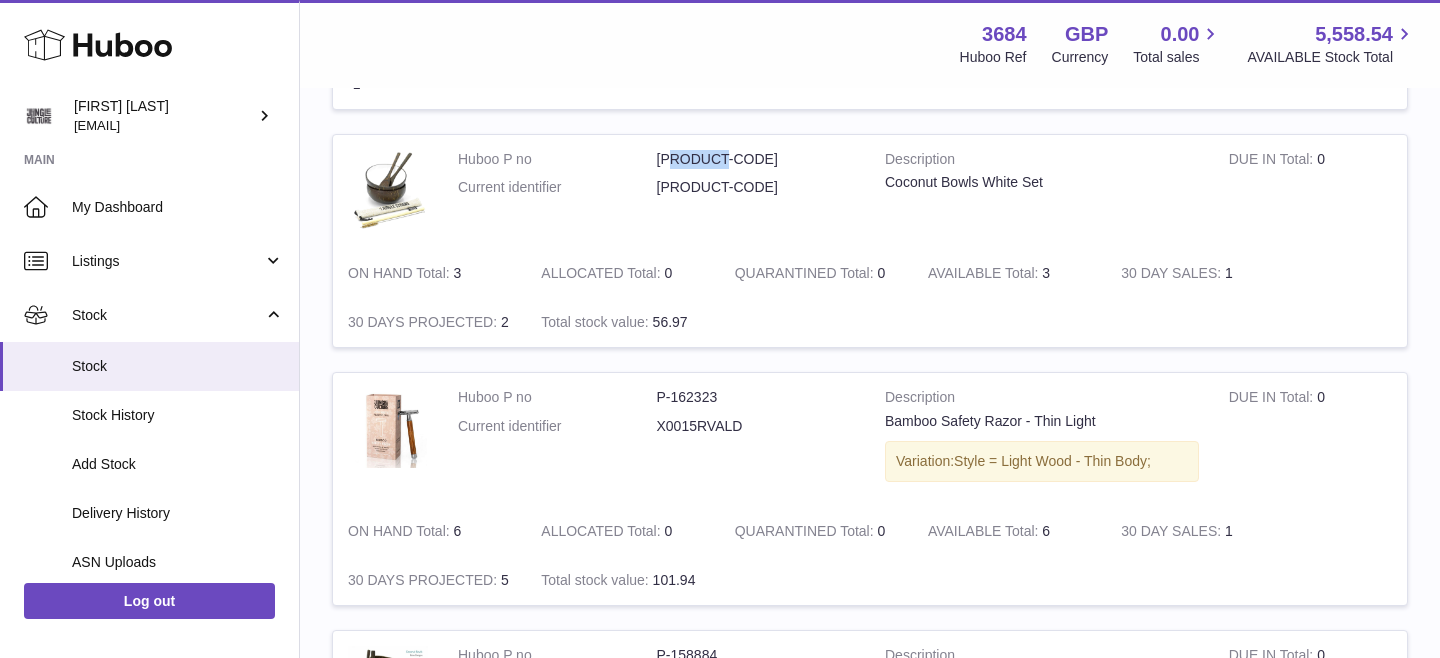 scroll, scrollTop: 2133, scrollLeft: 0, axis: vertical 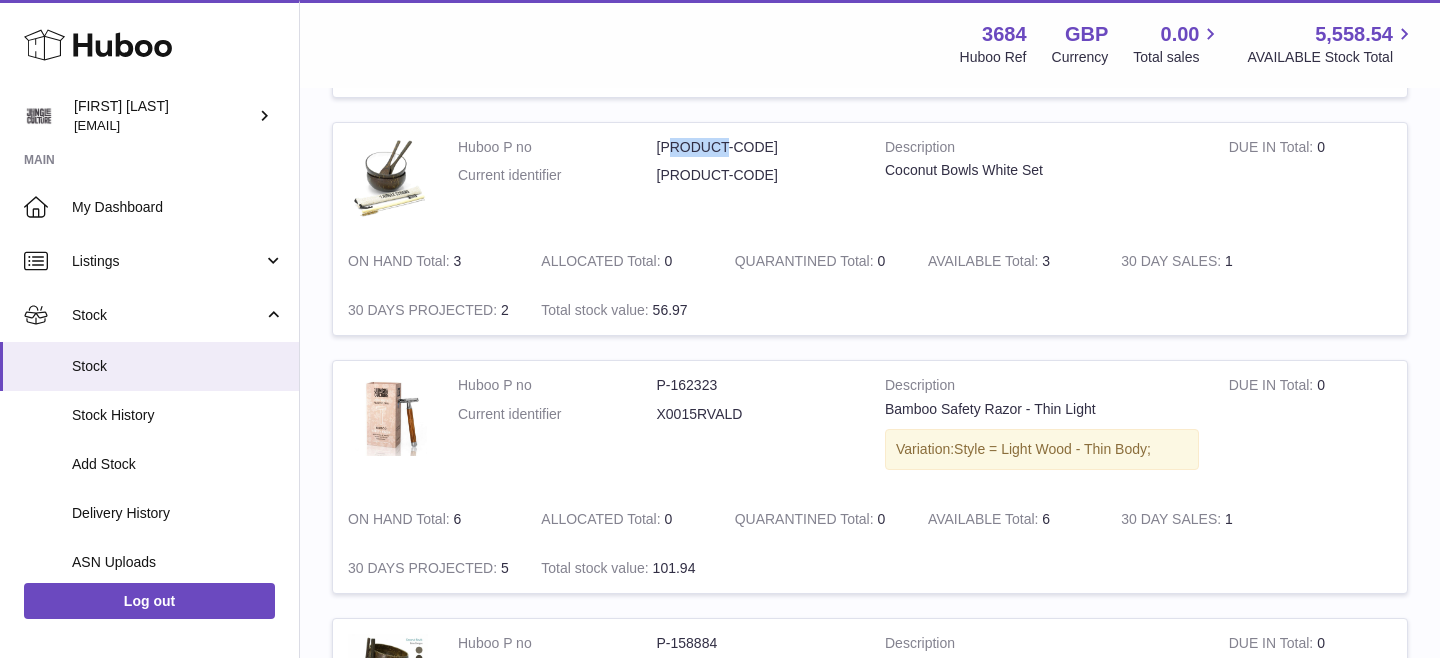 click on "P-162323" at bounding box center [756, 385] 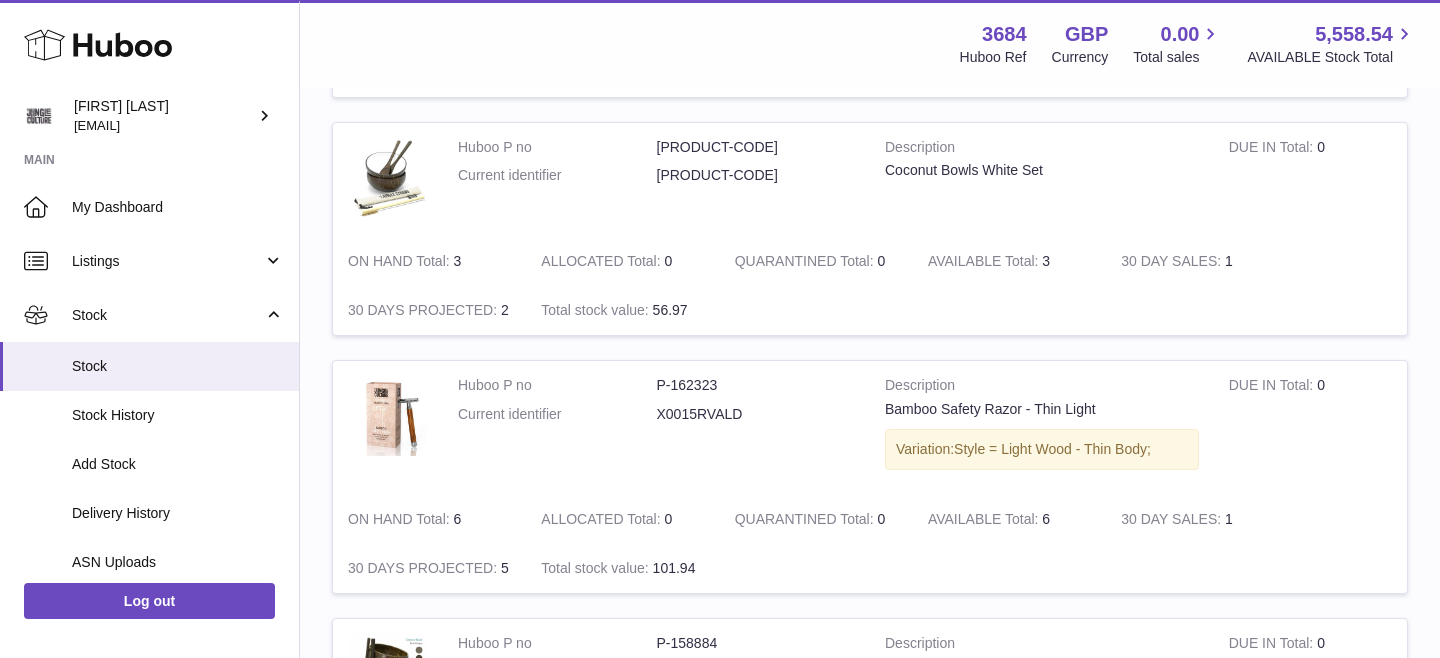 click on "P-162323" at bounding box center (756, 385) 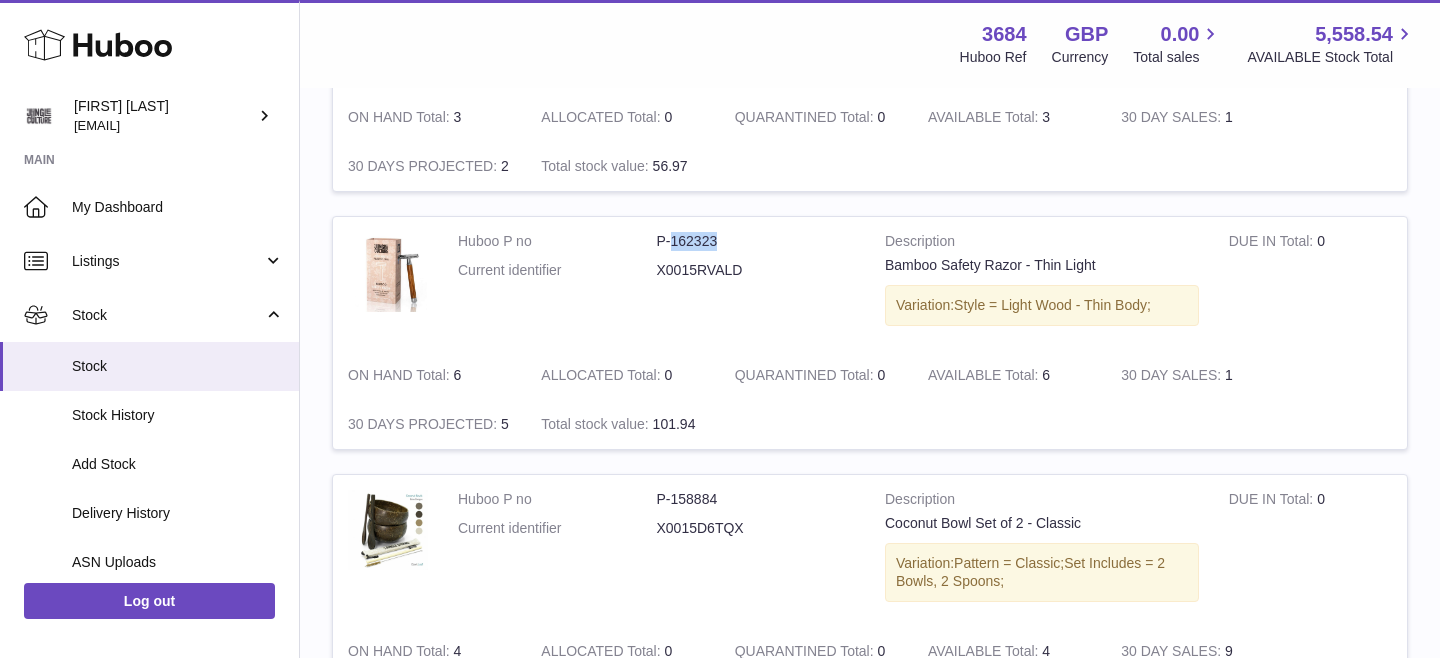 scroll, scrollTop: 2488, scrollLeft: 0, axis: vertical 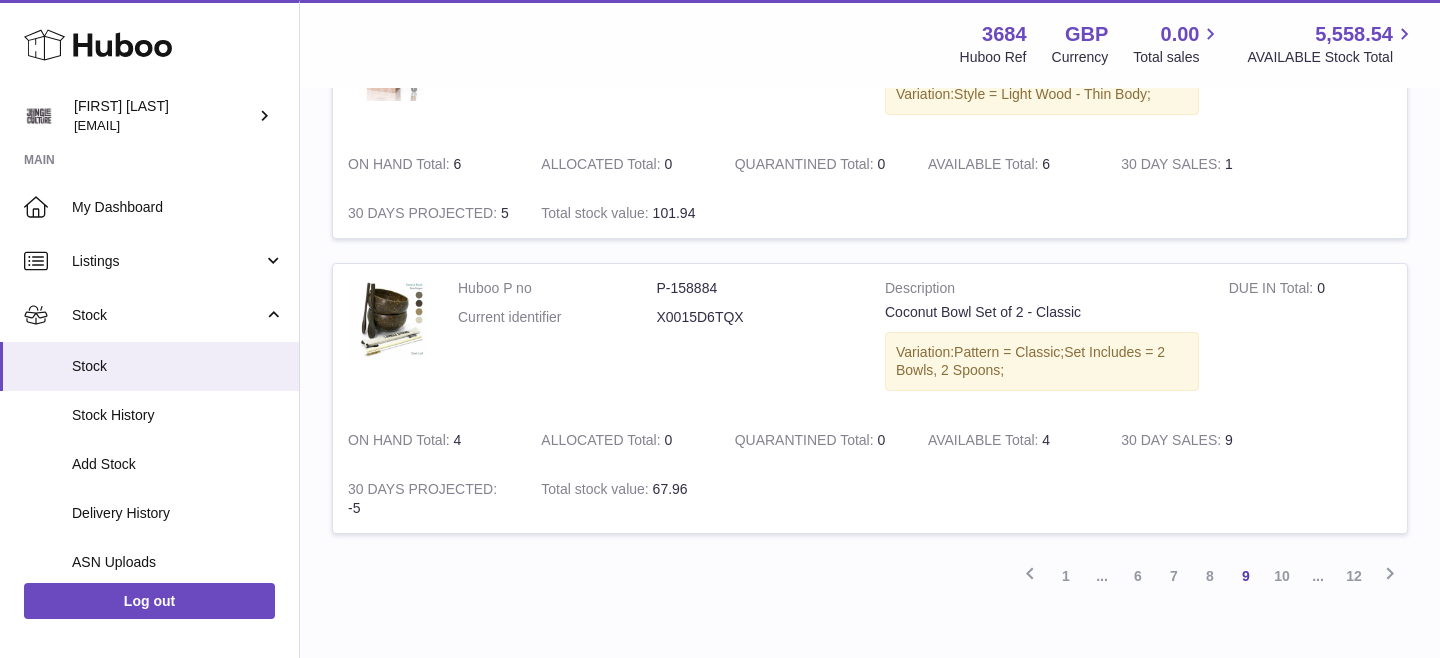 click on "P-158884" at bounding box center [756, 288] 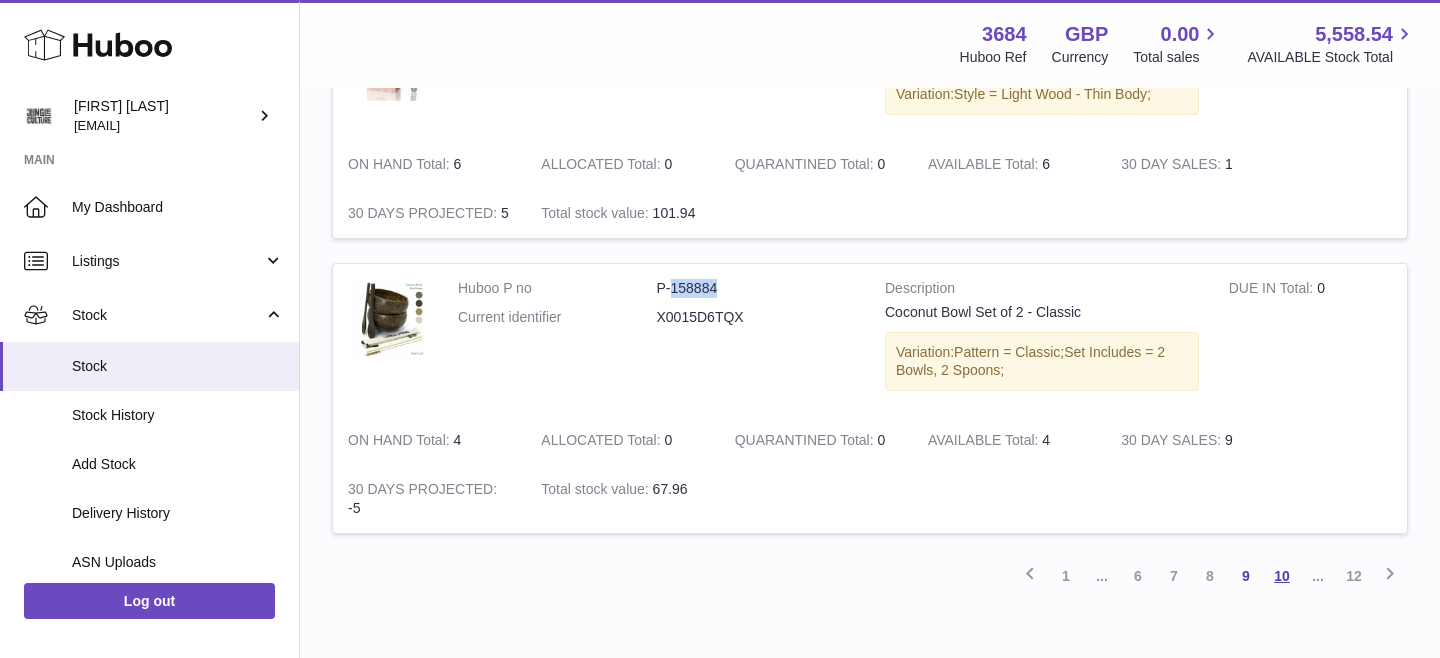 click on "10" at bounding box center [1282, 576] 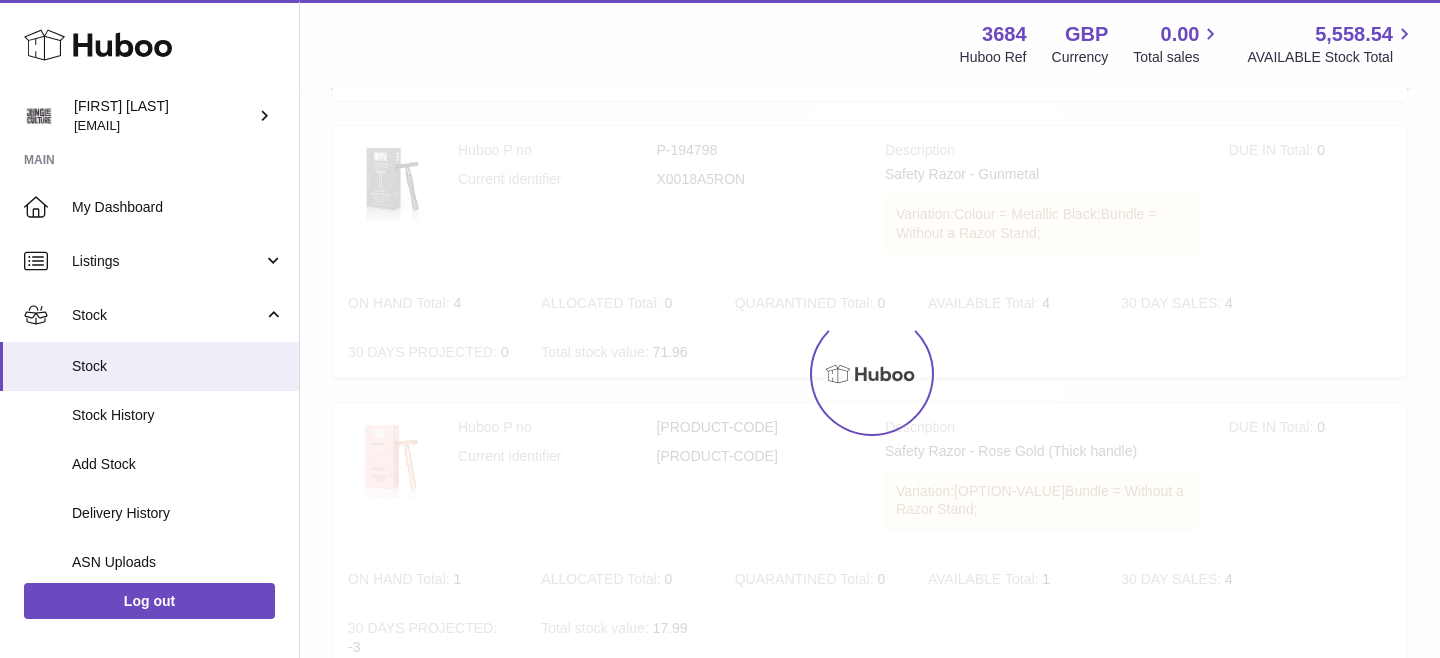 scroll, scrollTop: 90, scrollLeft: 0, axis: vertical 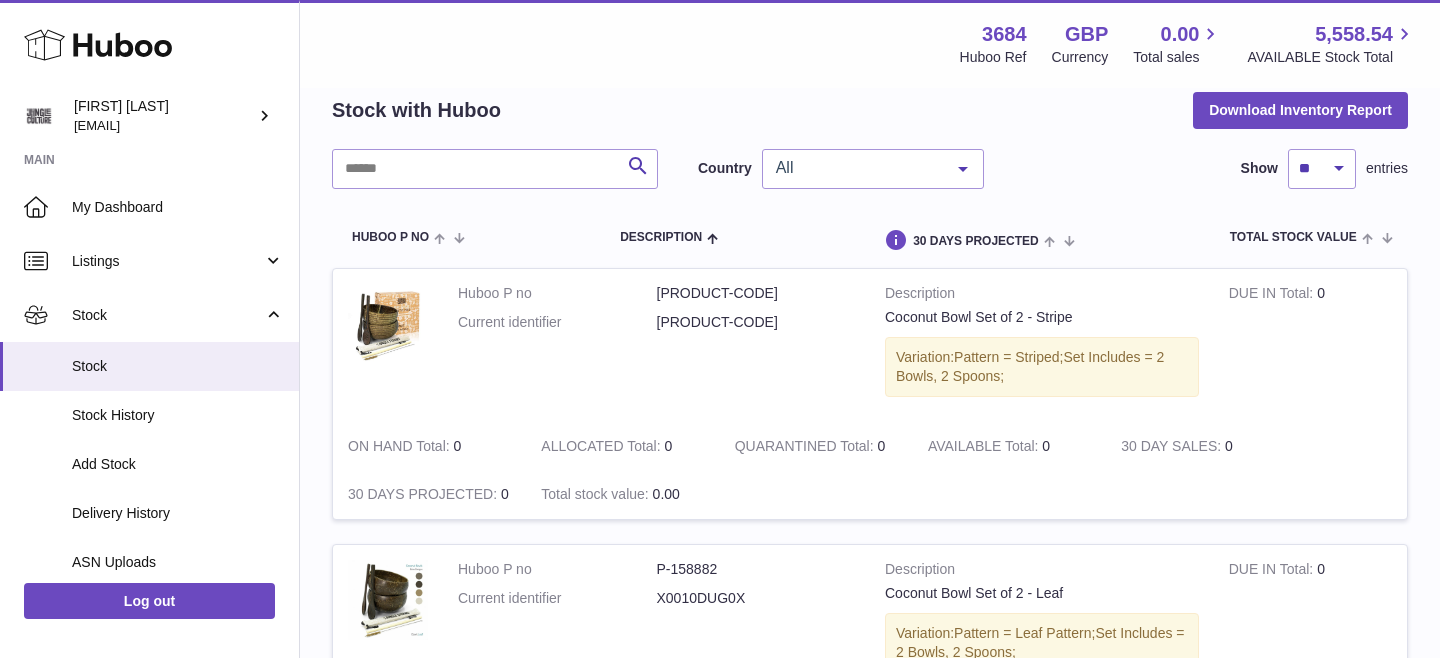click on "P-158883" at bounding box center (756, 293) 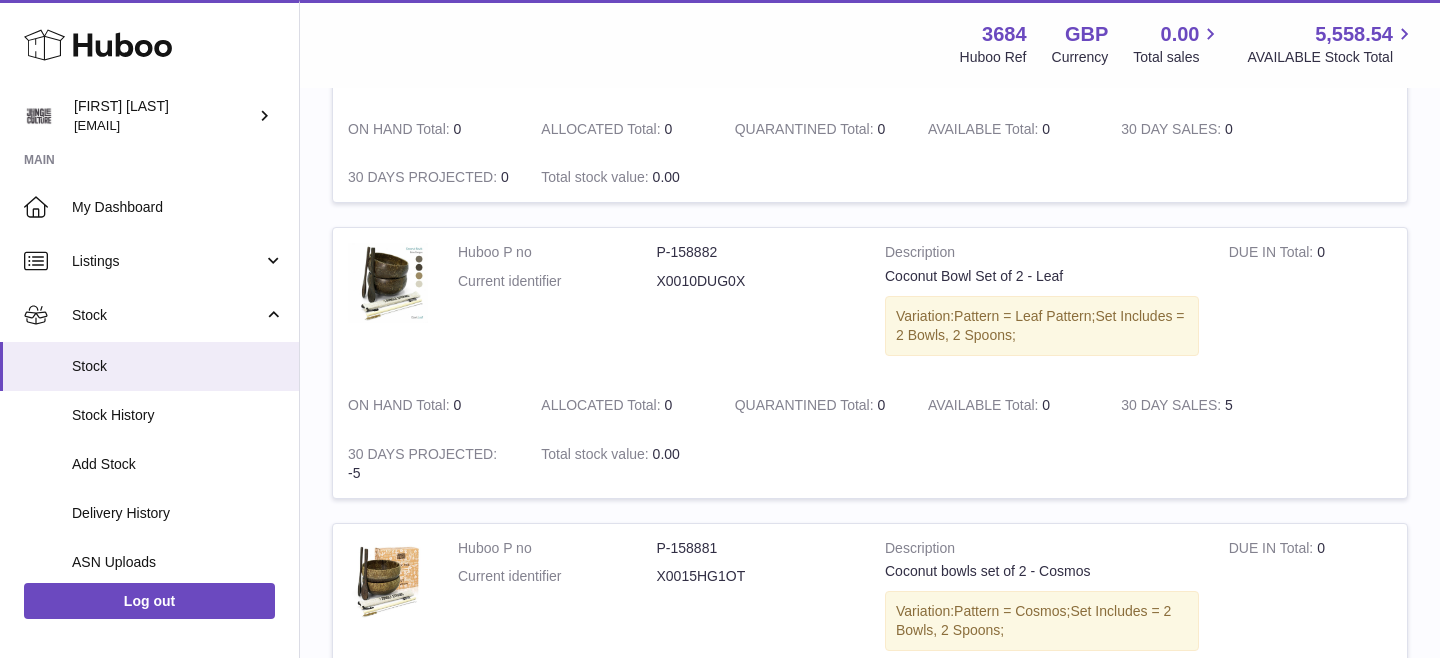 scroll, scrollTop: 414, scrollLeft: 0, axis: vertical 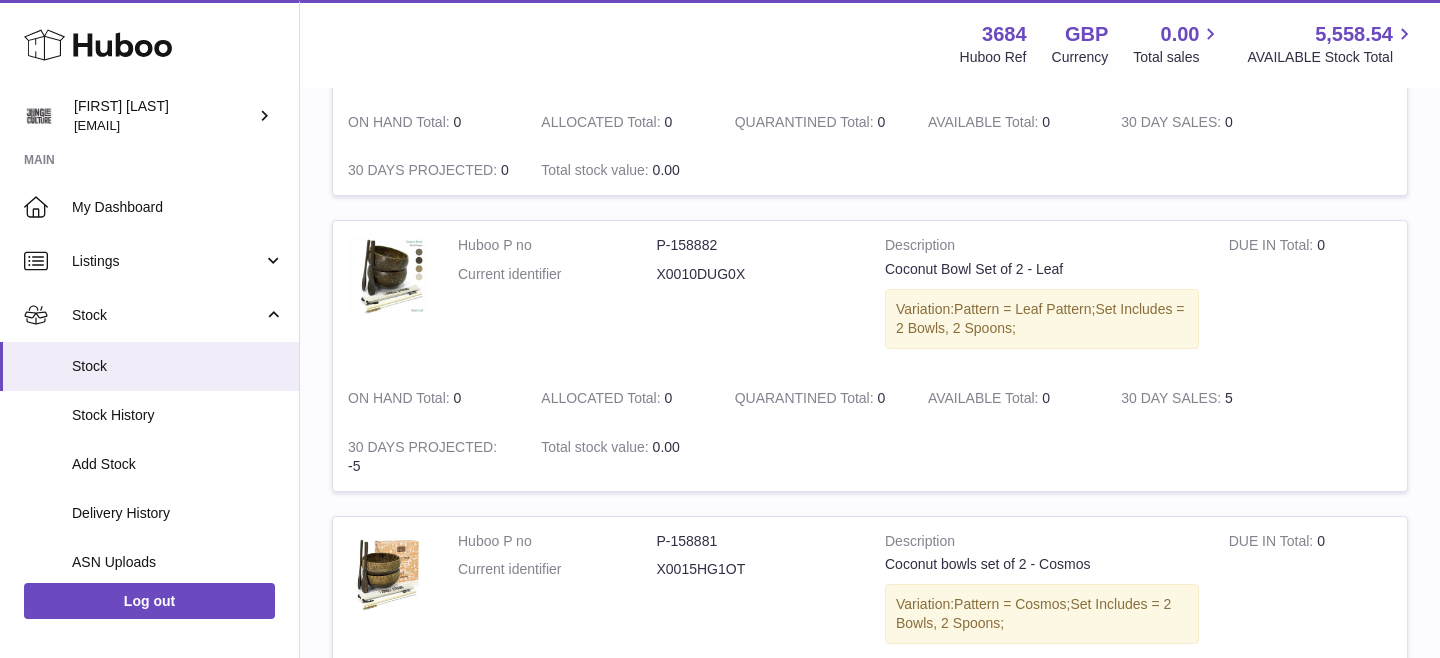 click on "P-158882" at bounding box center [756, 245] 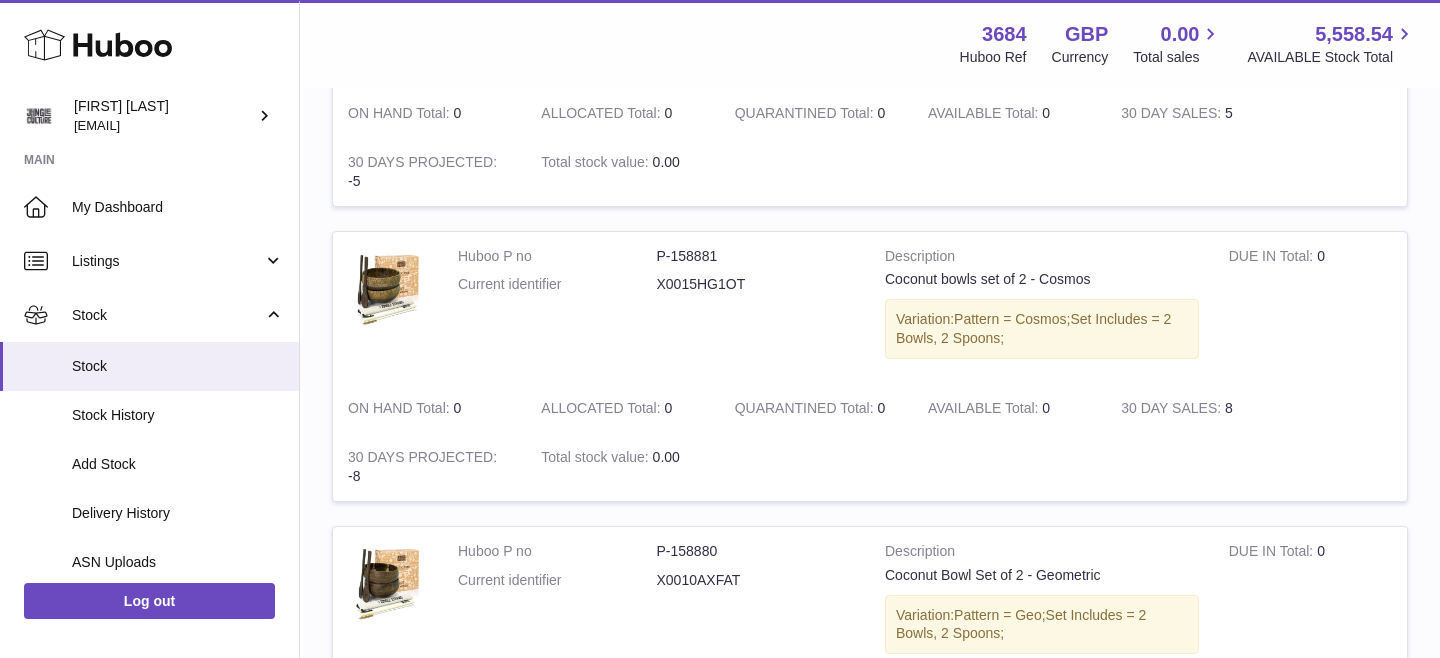 scroll, scrollTop: 738, scrollLeft: 0, axis: vertical 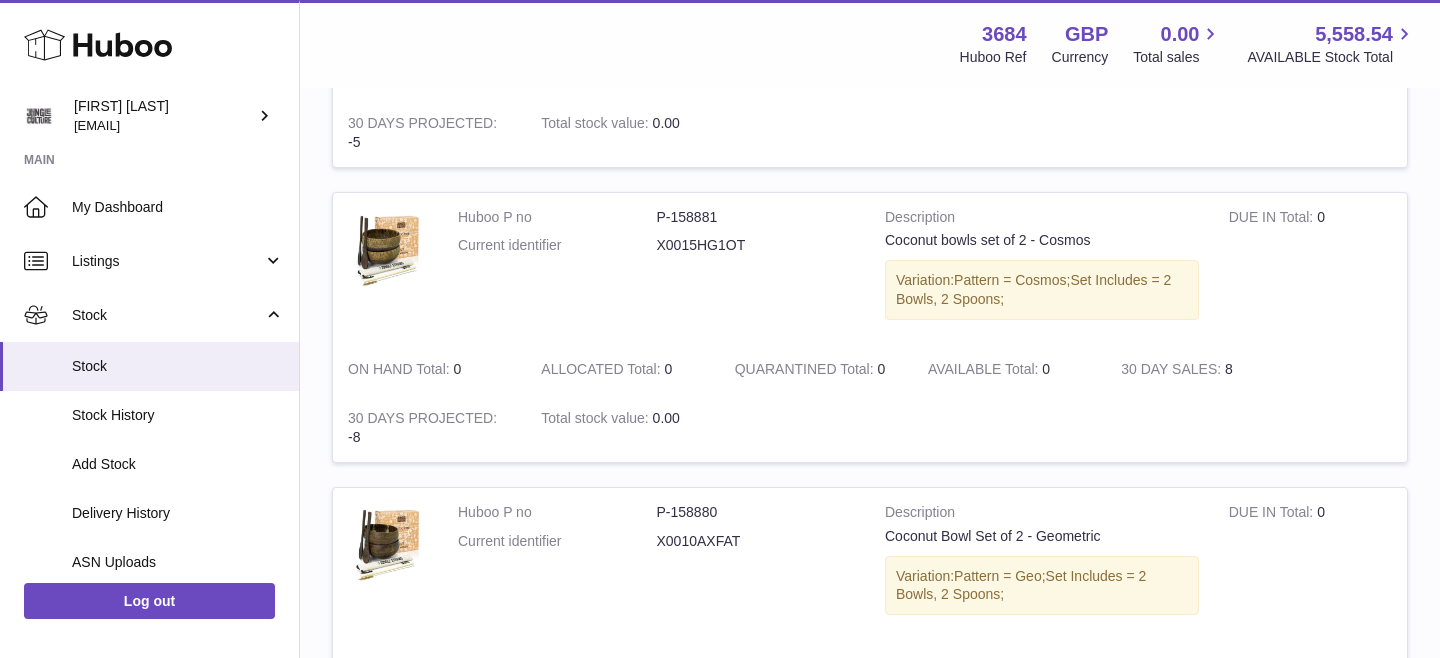 click on "P-158881" at bounding box center (756, 217) 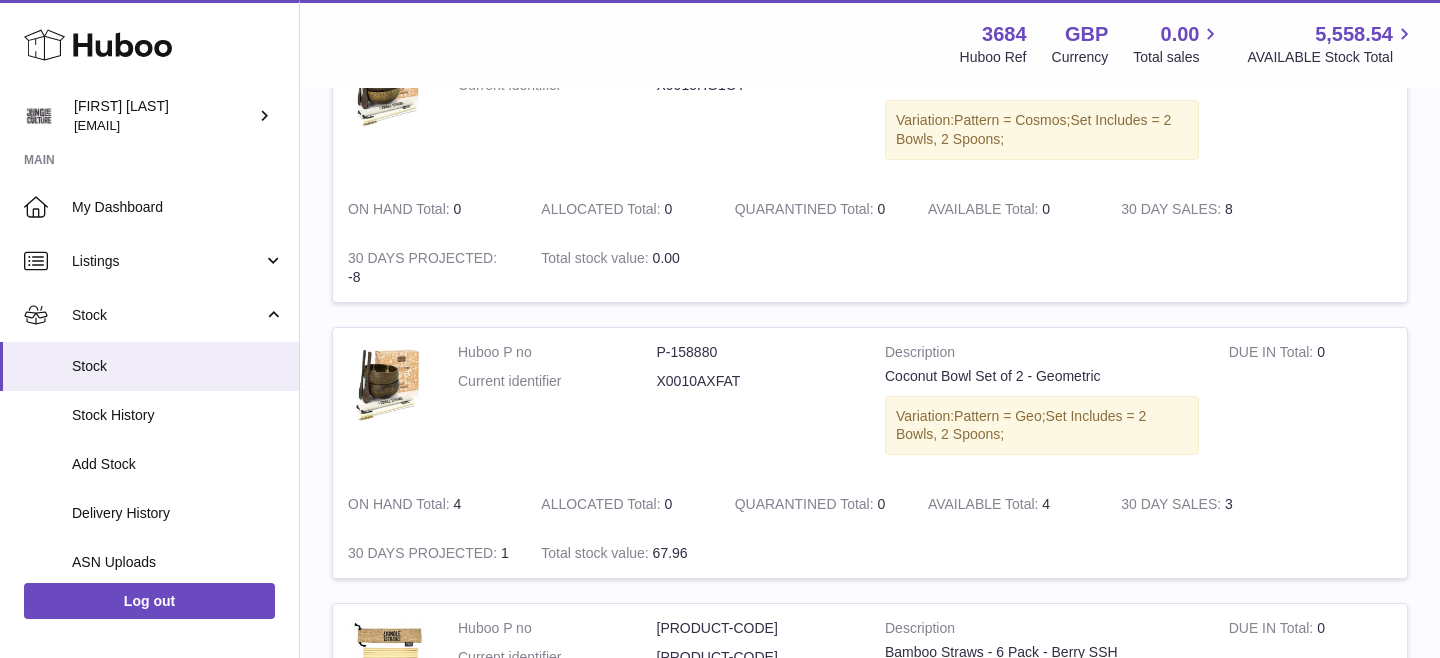 scroll, scrollTop: 925, scrollLeft: 0, axis: vertical 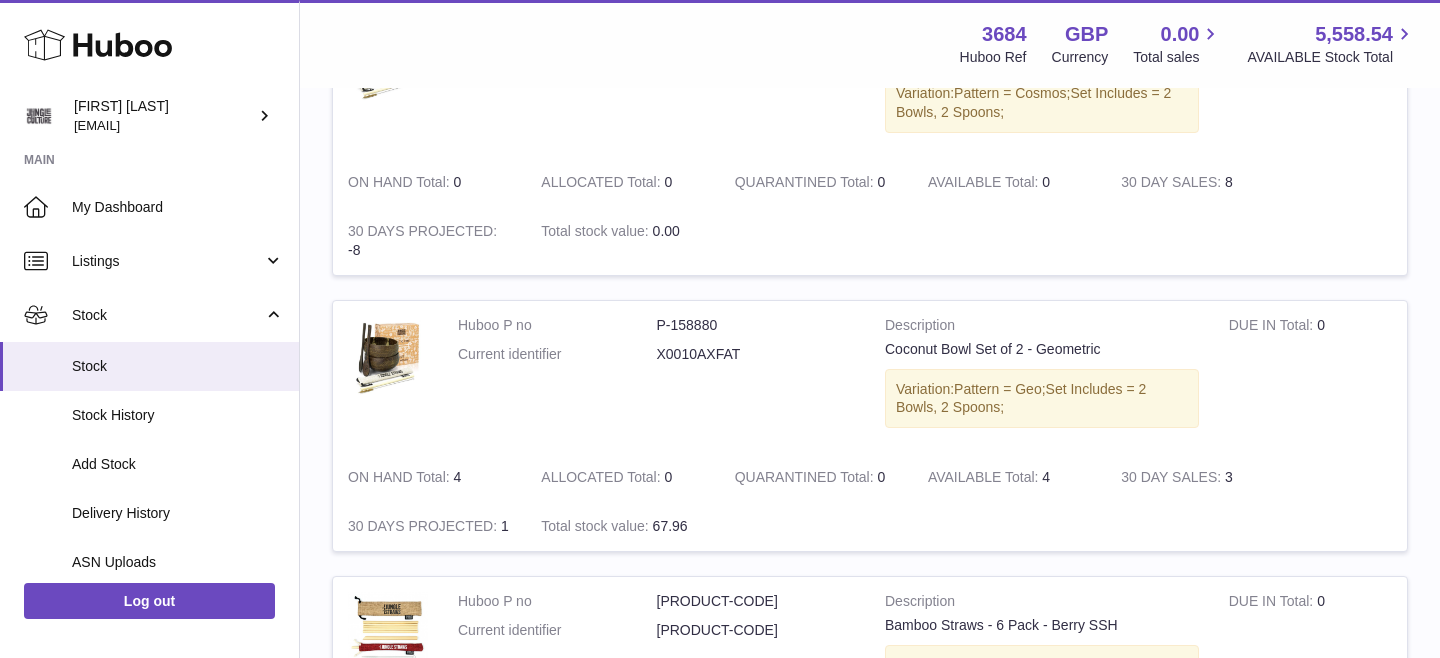 click on "P-158880" at bounding box center (756, 325) 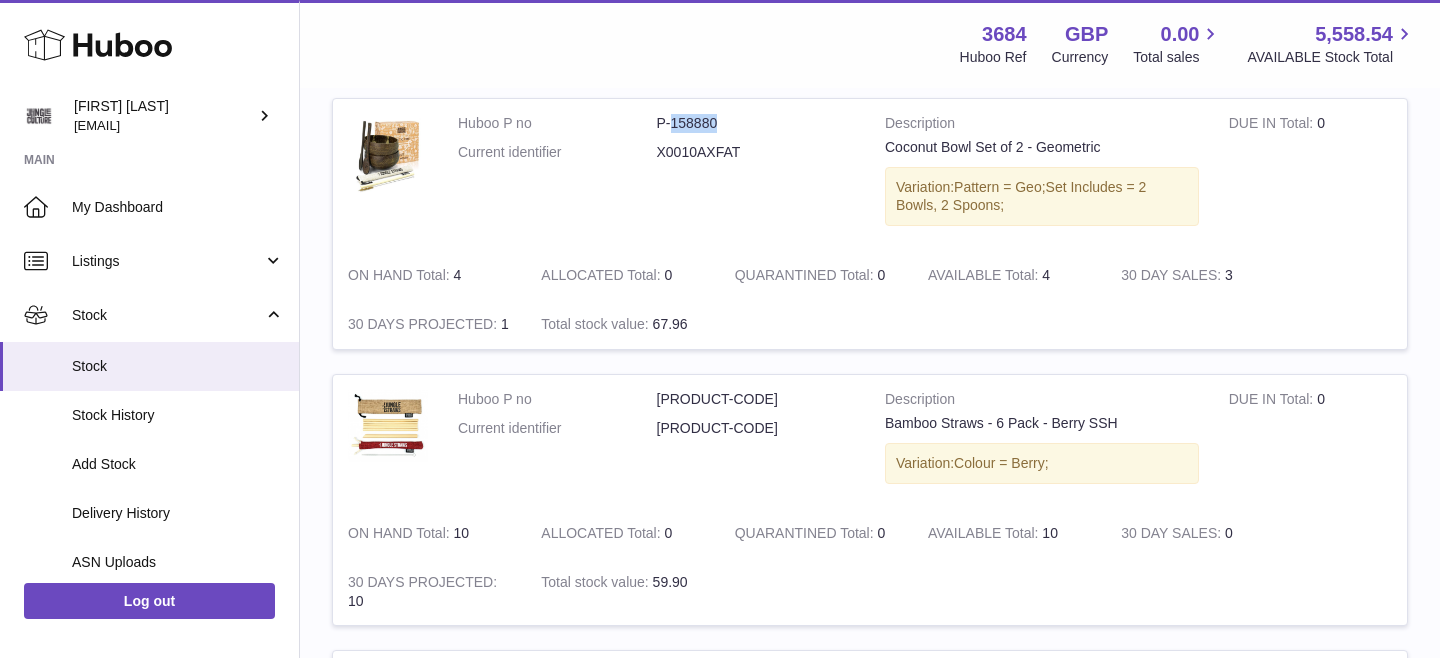 scroll, scrollTop: 1175, scrollLeft: 0, axis: vertical 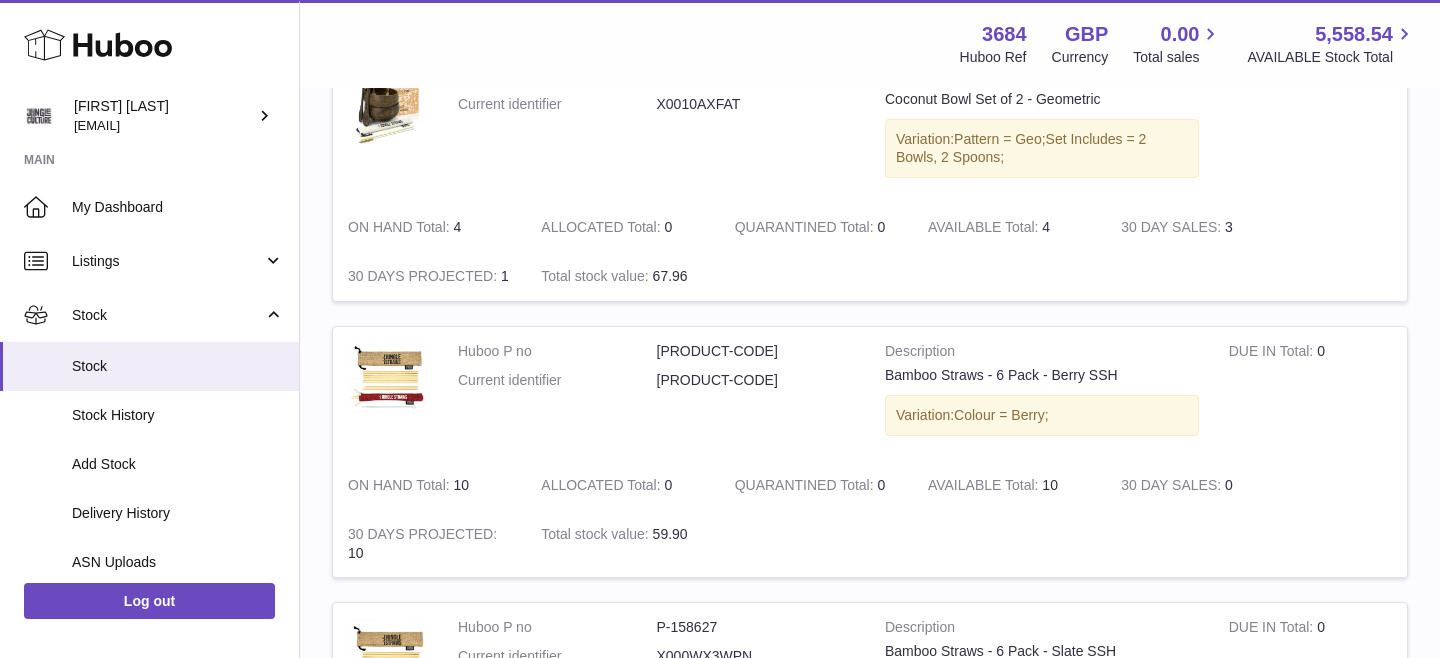 click on "P-158628" at bounding box center [756, 351] 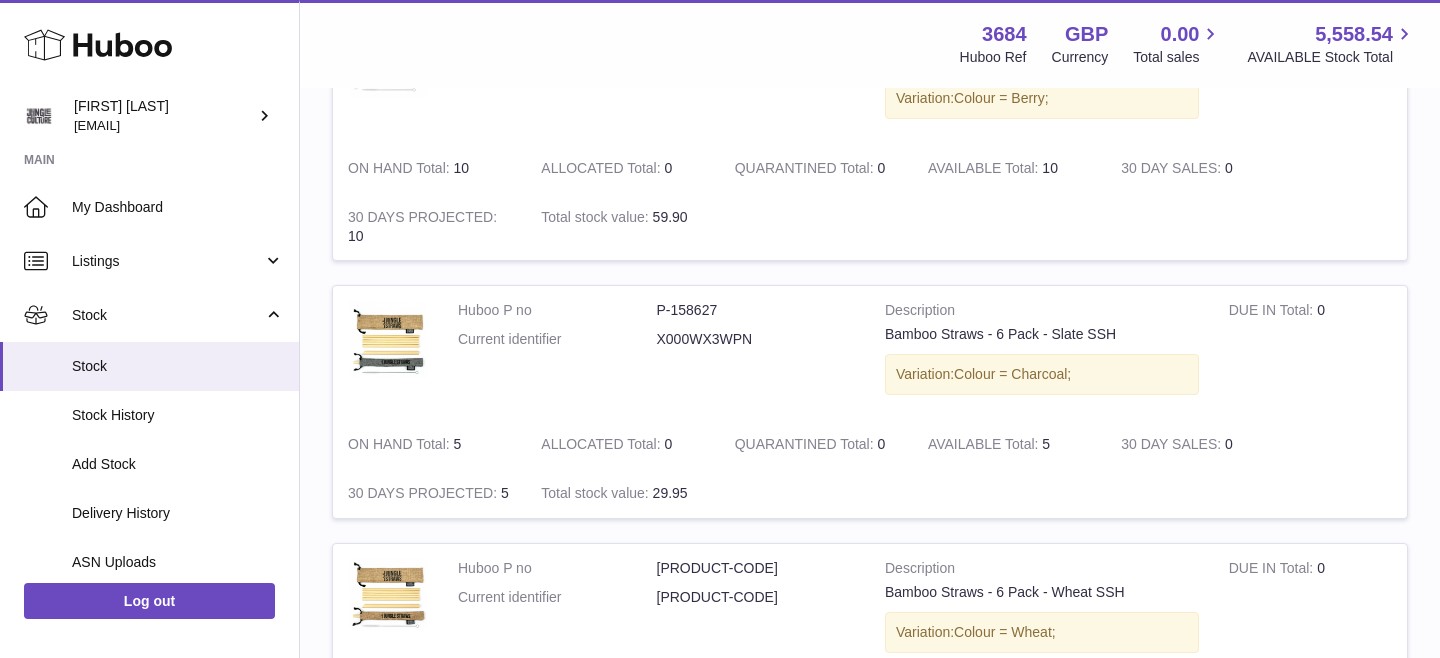 scroll, scrollTop: 1500, scrollLeft: 0, axis: vertical 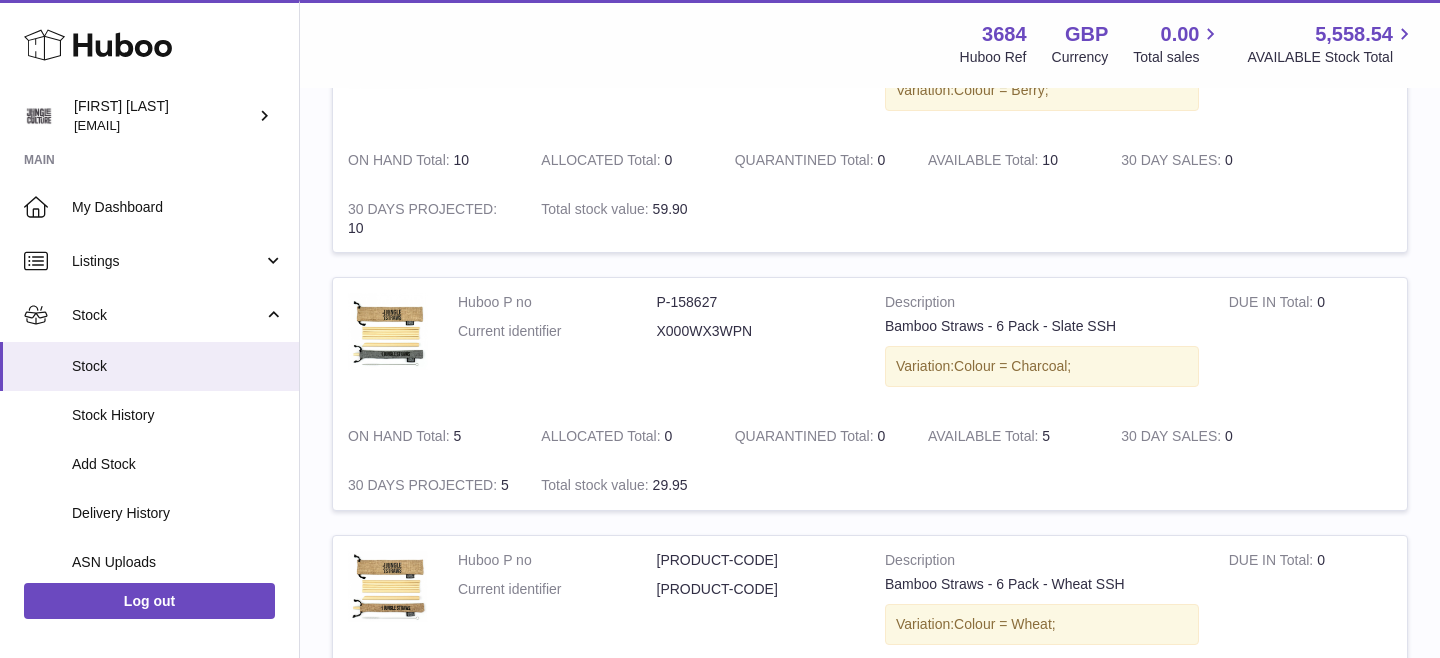 click on "P-158627" at bounding box center [756, 302] 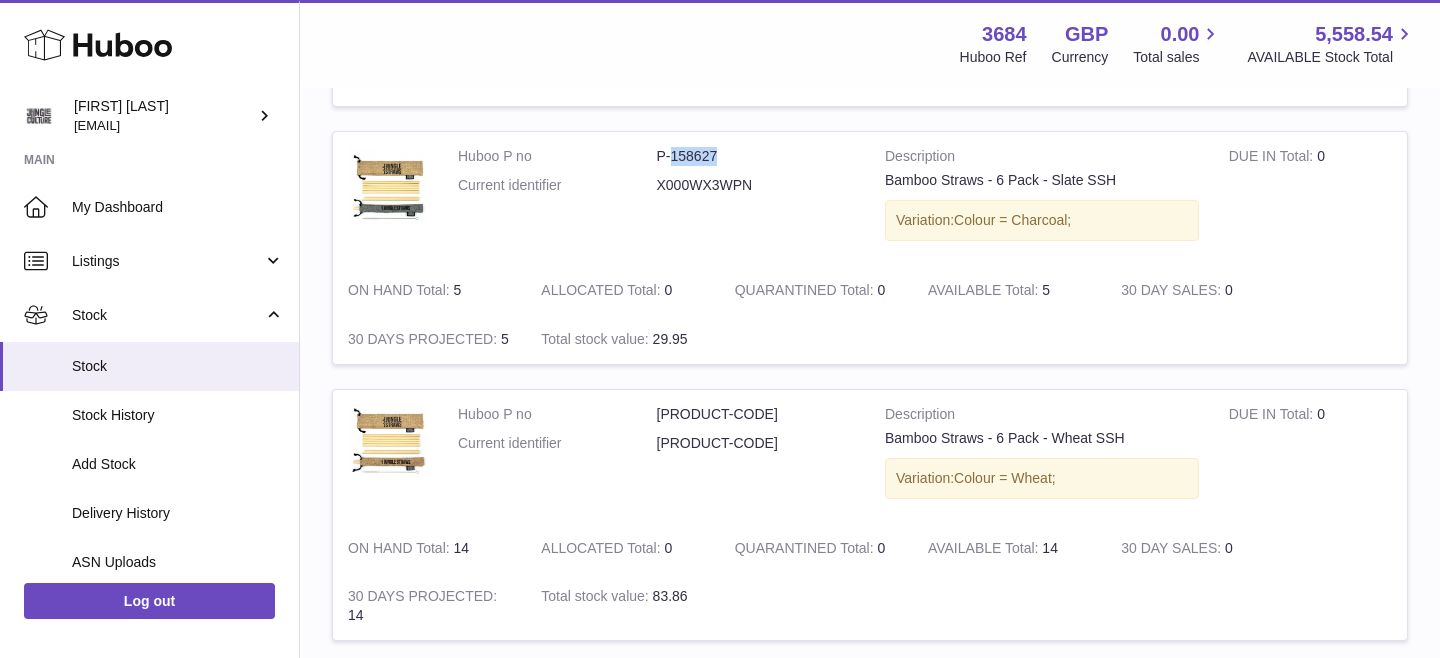 scroll, scrollTop: 1719, scrollLeft: 0, axis: vertical 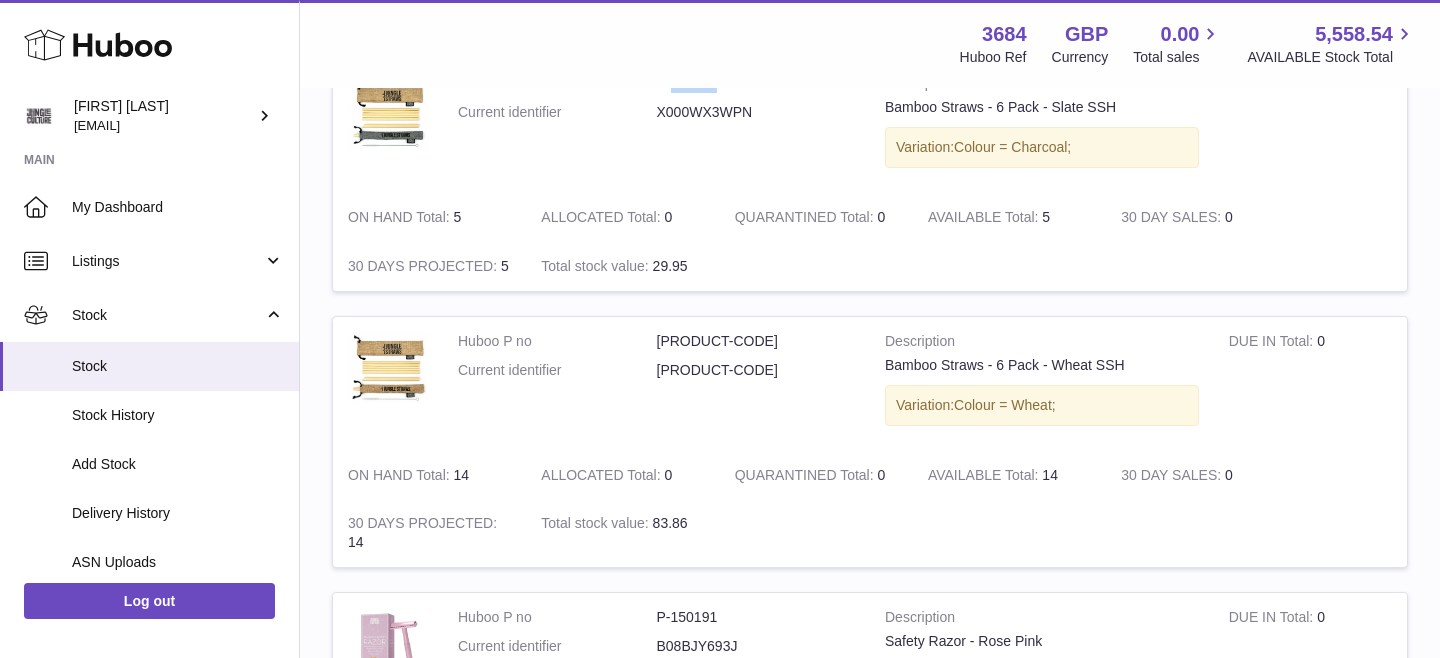 click on "P-158626" at bounding box center (756, 341) 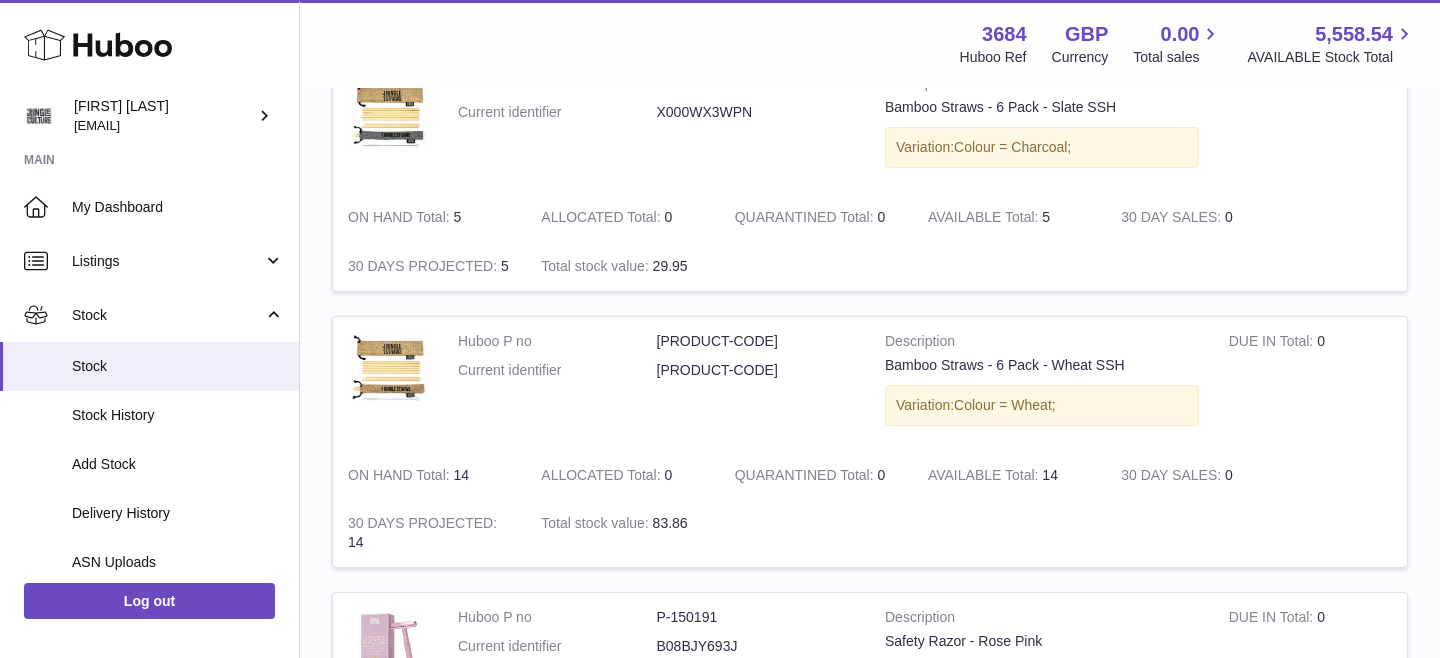 click on "P-158626" at bounding box center [756, 341] 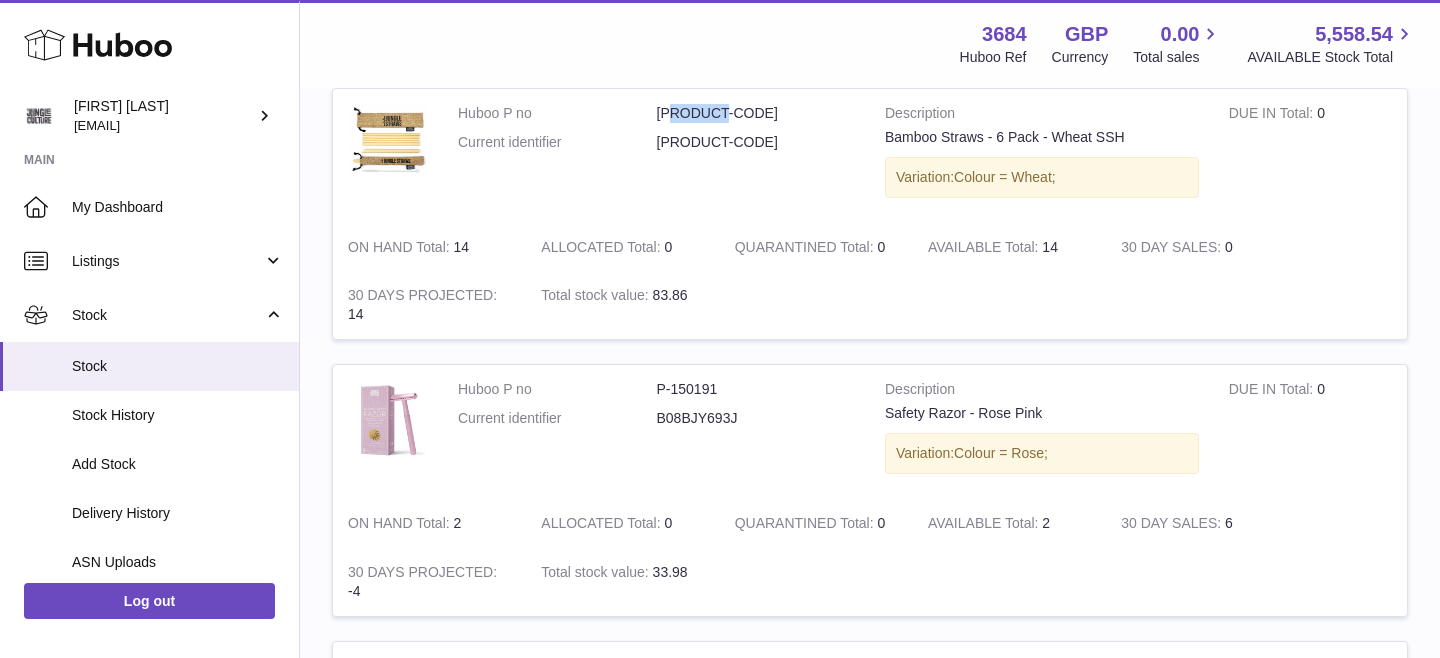scroll, scrollTop: 1959, scrollLeft: 0, axis: vertical 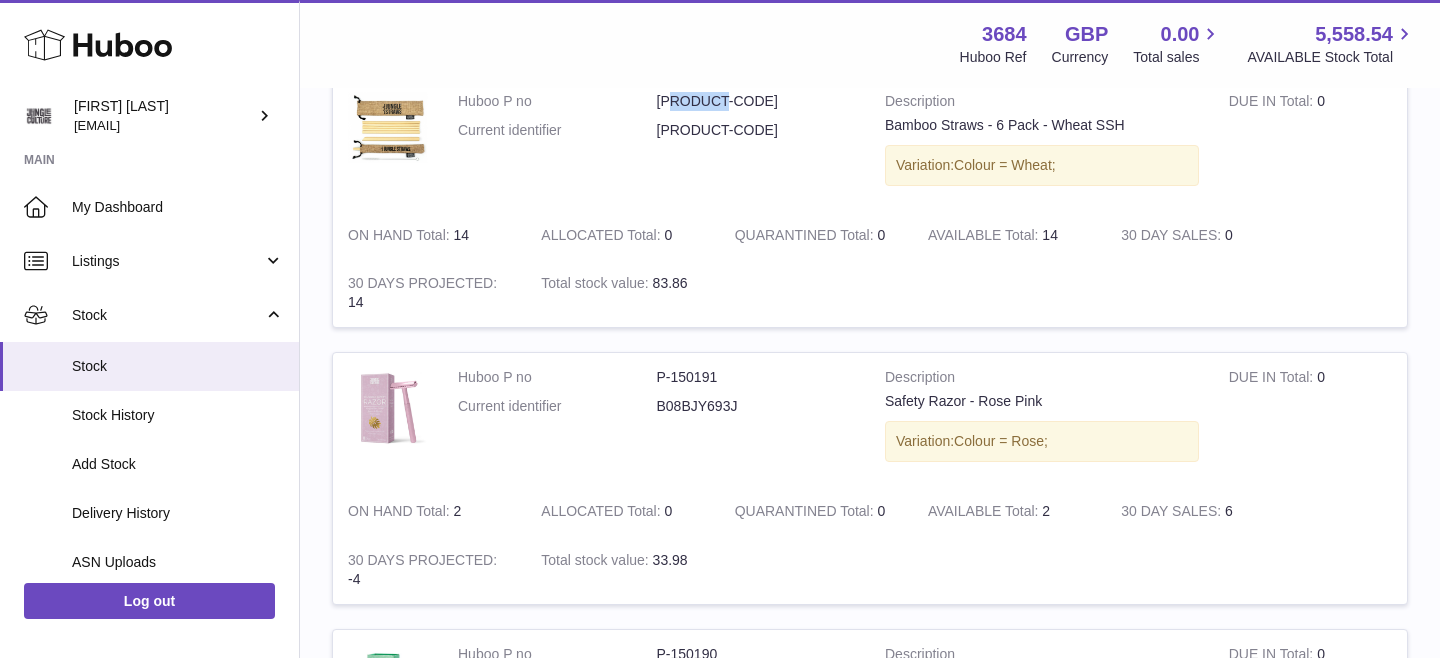 click on "P-150191" at bounding box center [756, 377] 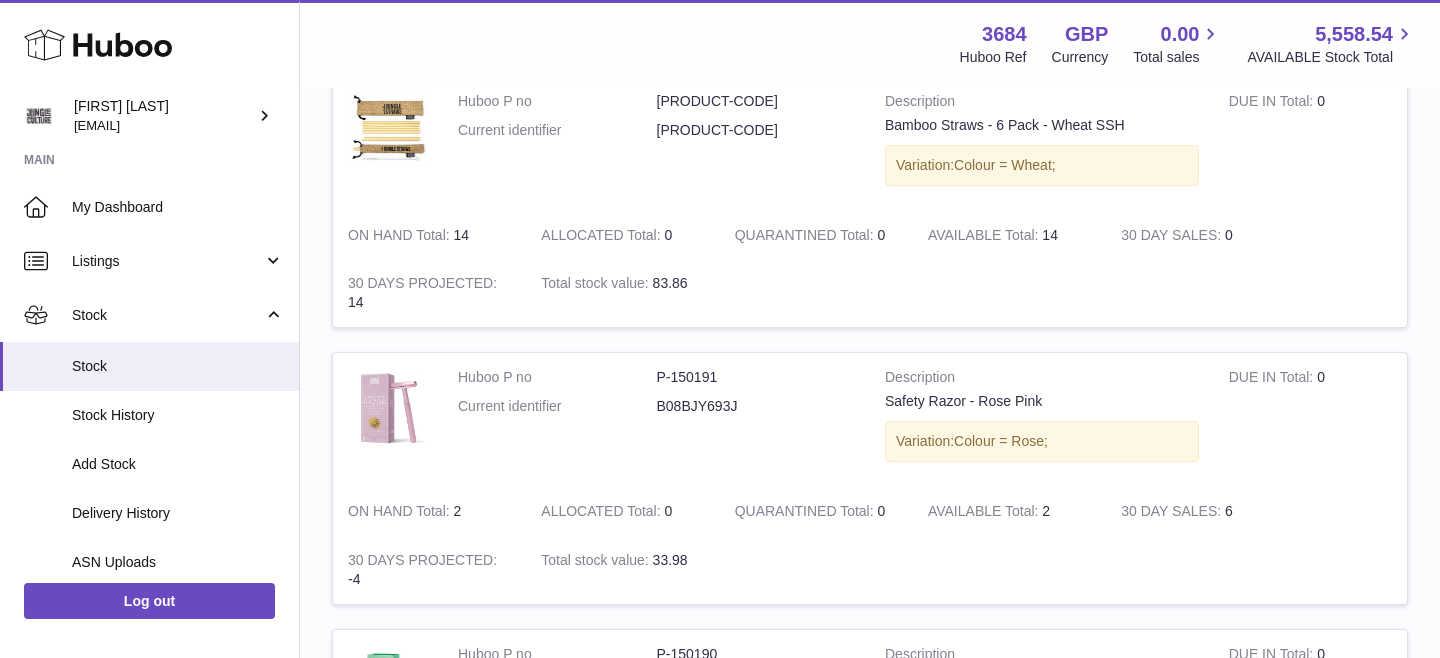 click on "P-150191" at bounding box center (756, 377) 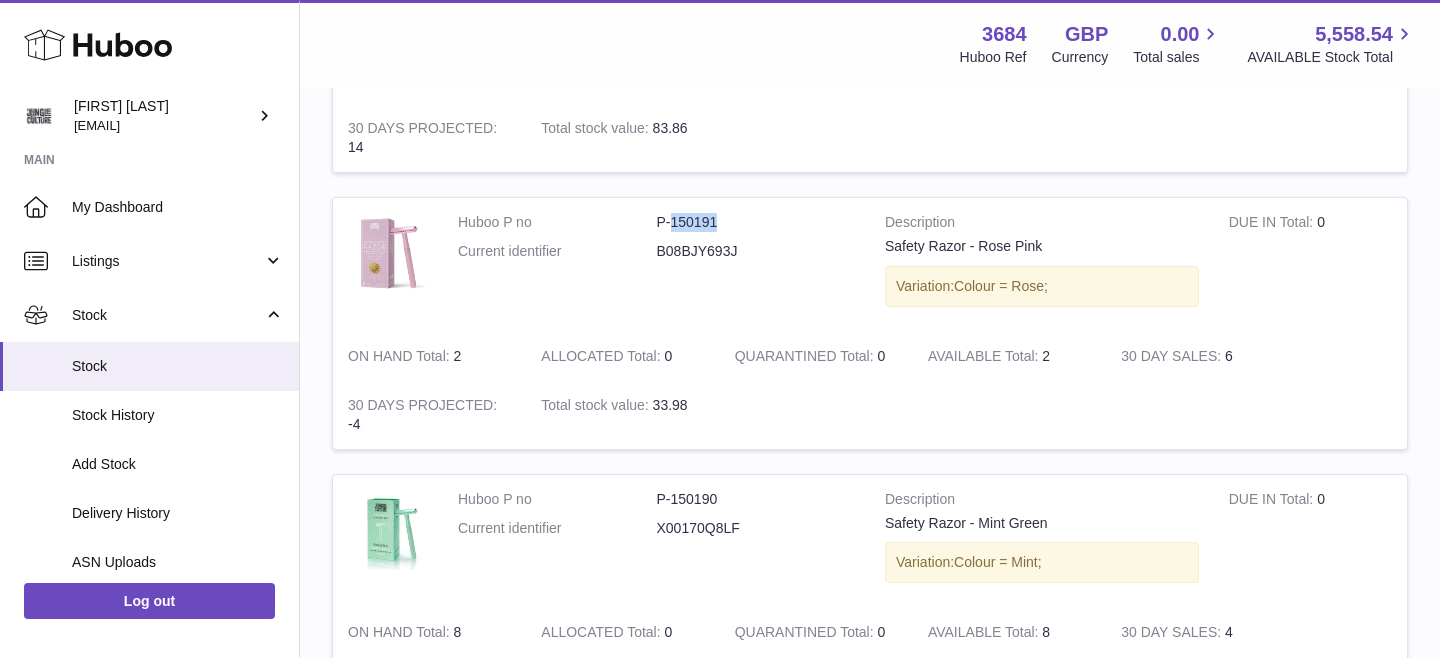 scroll, scrollTop: 2193, scrollLeft: 0, axis: vertical 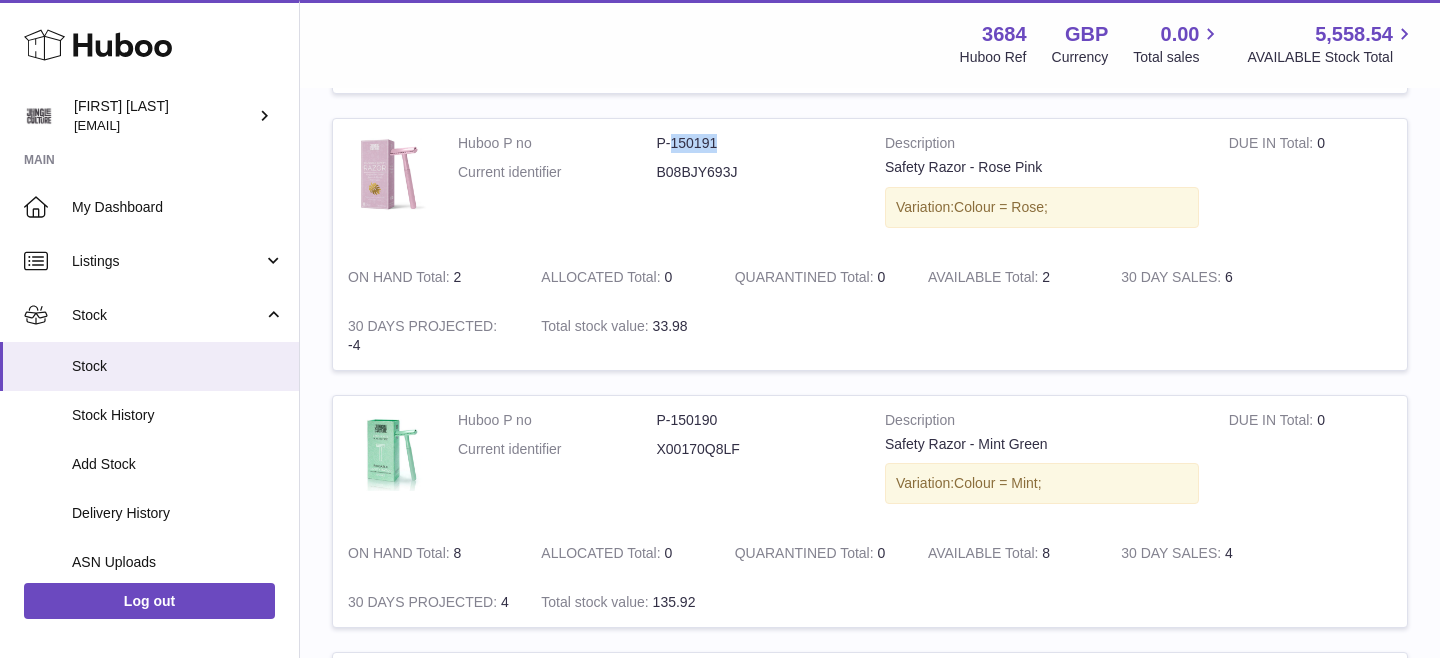 click on "P-150190" at bounding box center [756, 420] 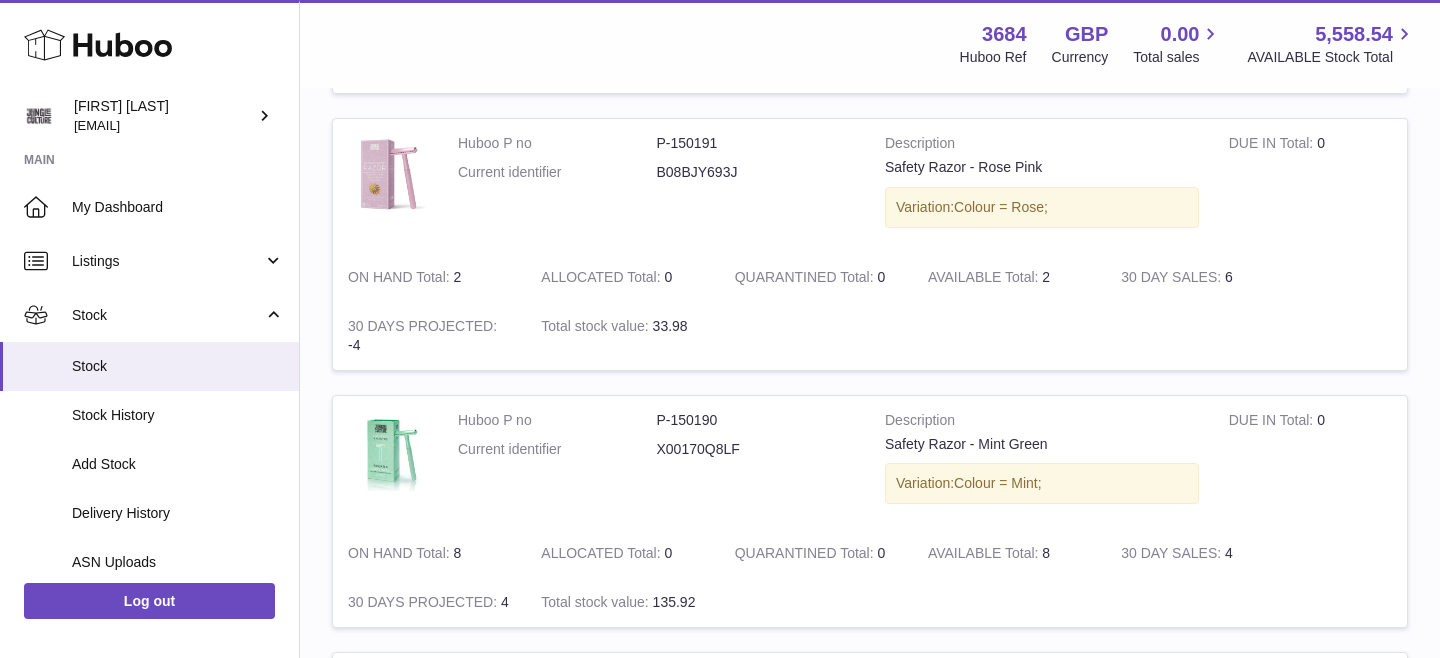 click on "P-150190" at bounding box center [756, 420] 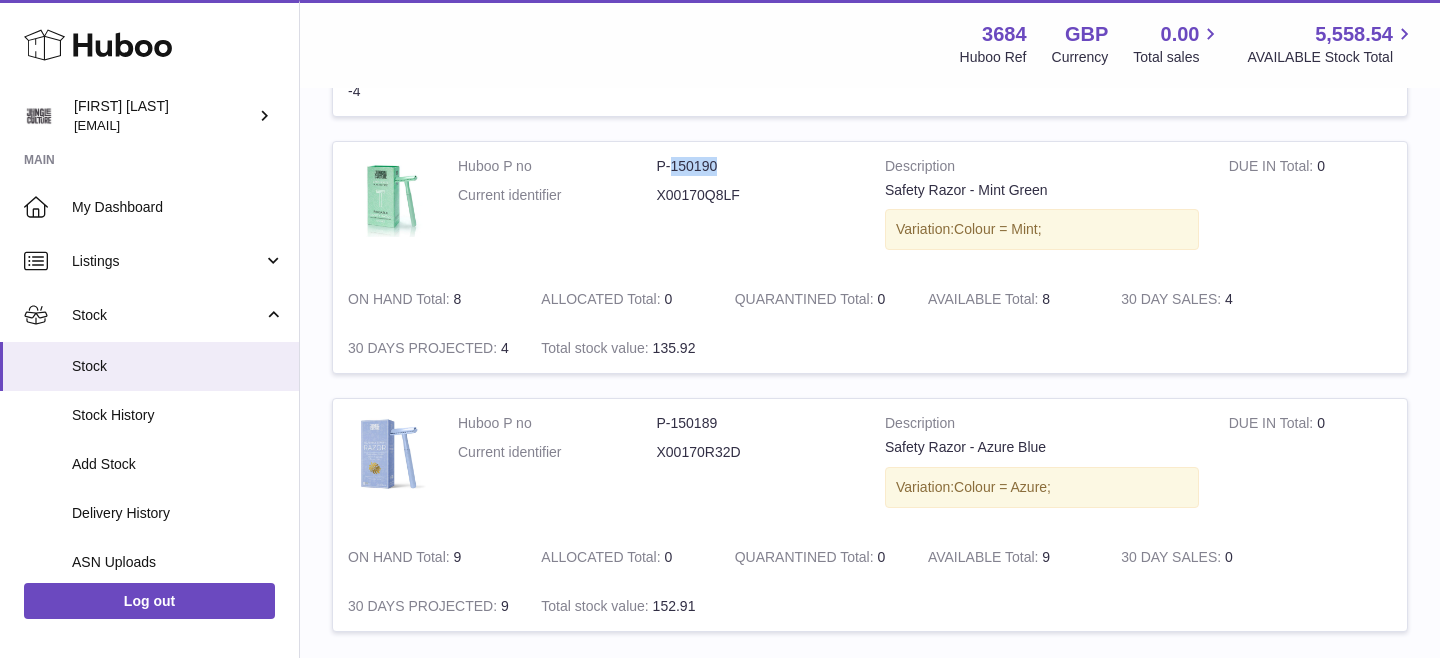 scroll, scrollTop: 2477, scrollLeft: 0, axis: vertical 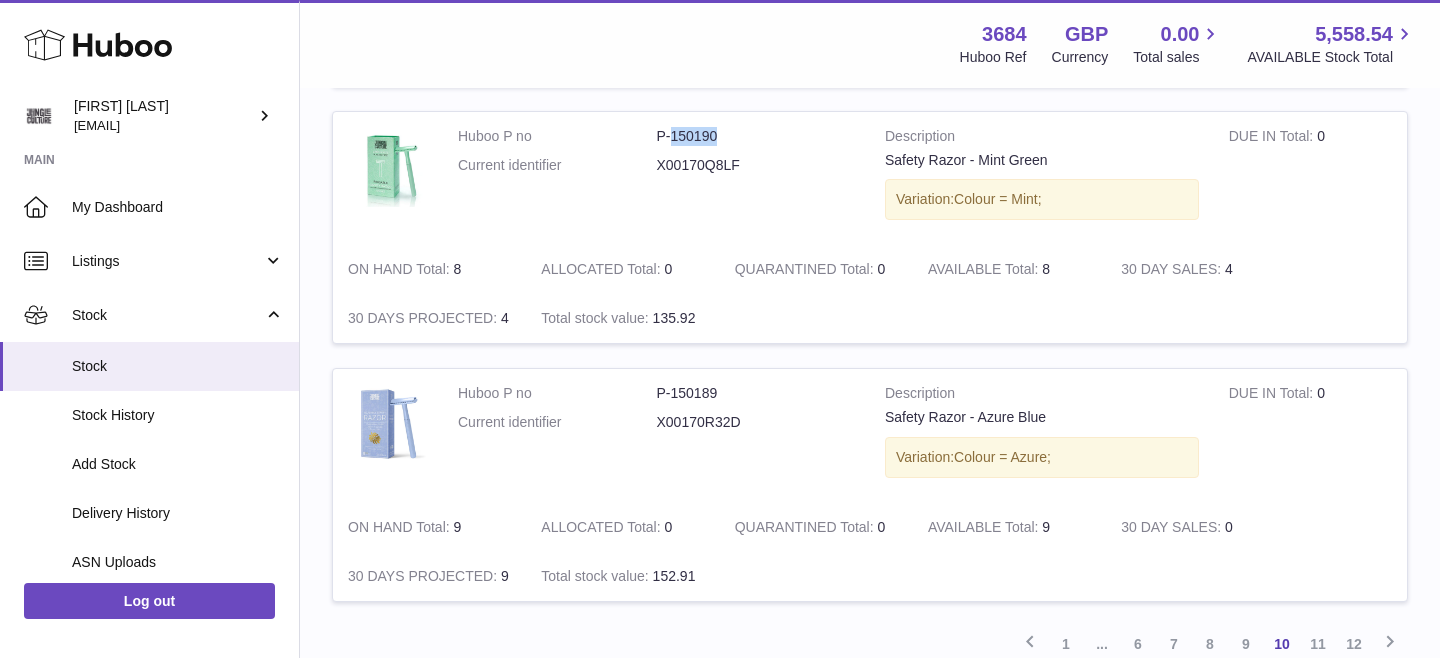 click on "P-150189" at bounding box center [756, 393] 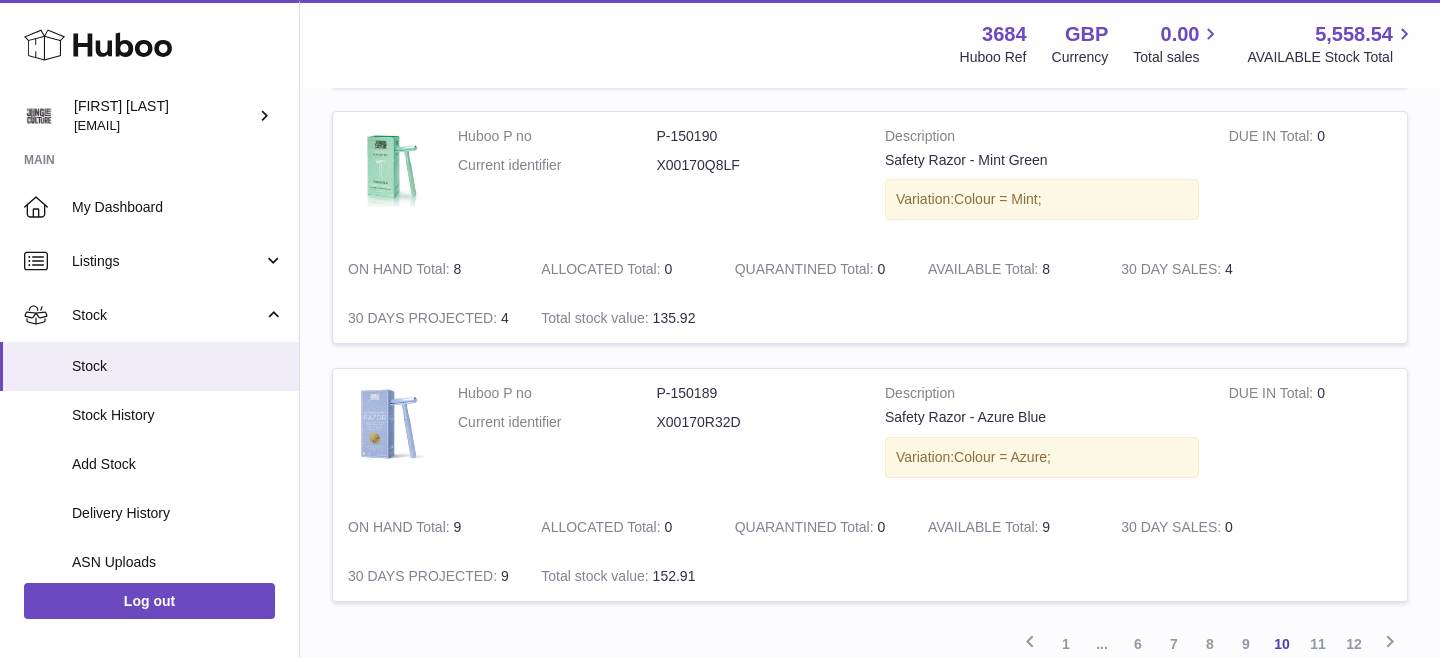 click on "P-150189" at bounding box center (756, 393) 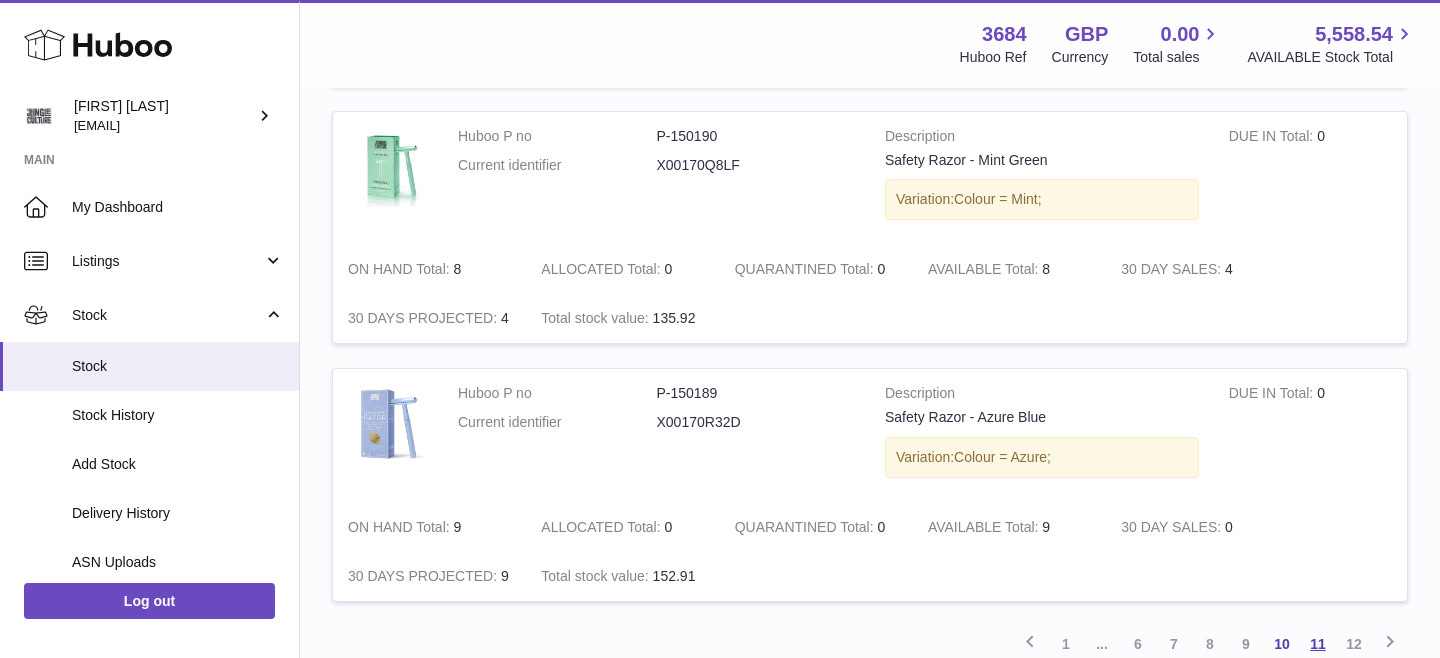 click on "11" at bounding box center (1318, 644) 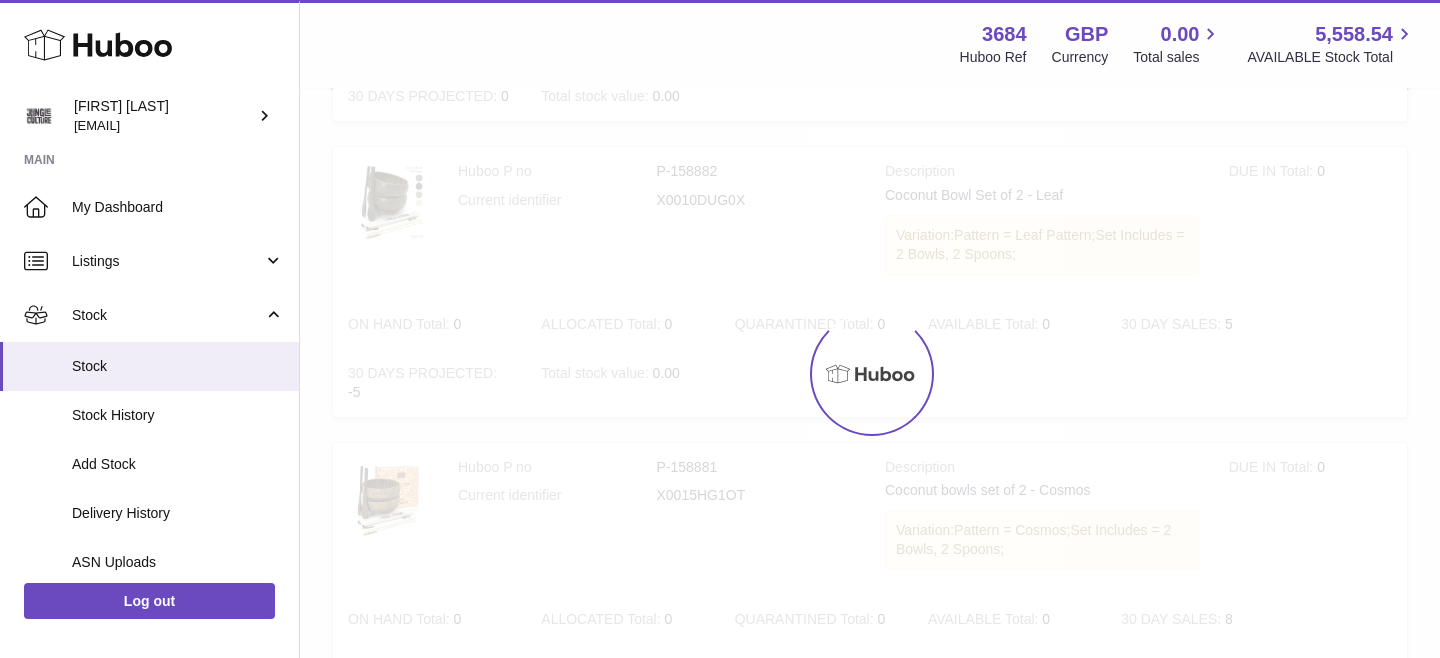 scroll, scrollTop: 90, scrollLeft: 0, axis: vertical 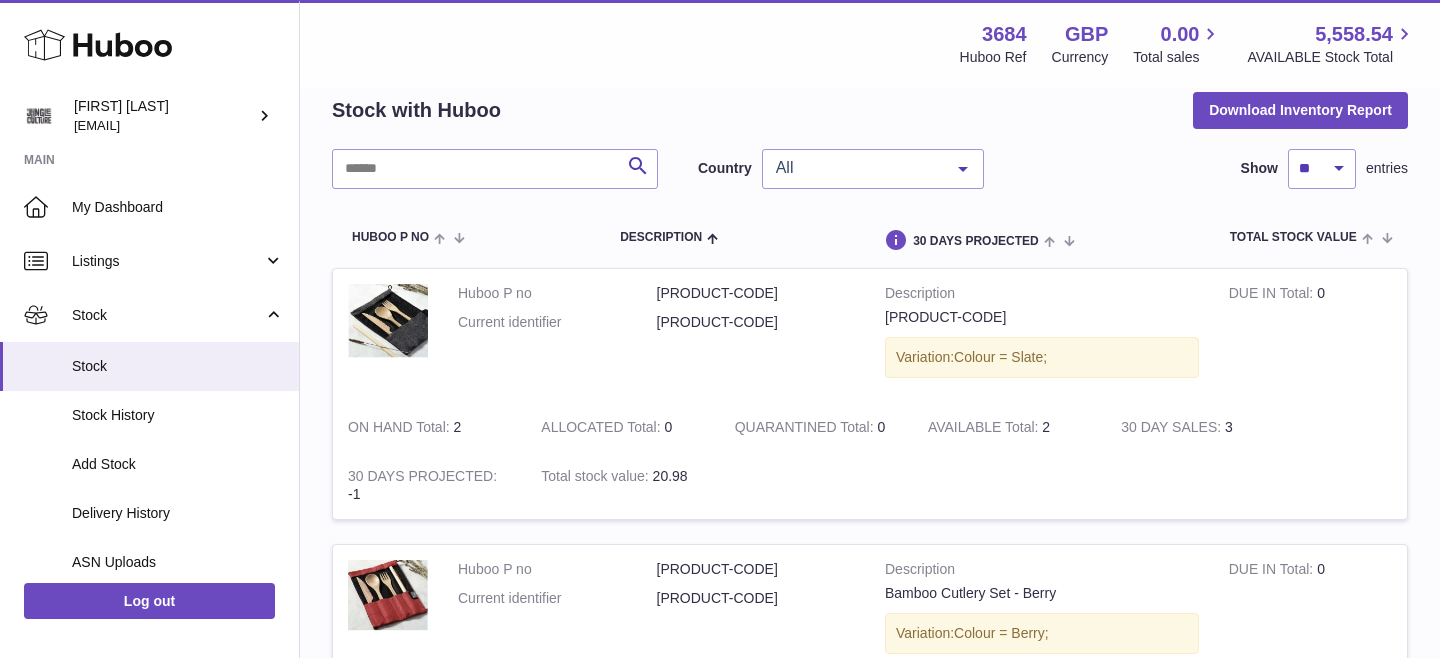 click on "P-142763" at bounding box center (756, 293) 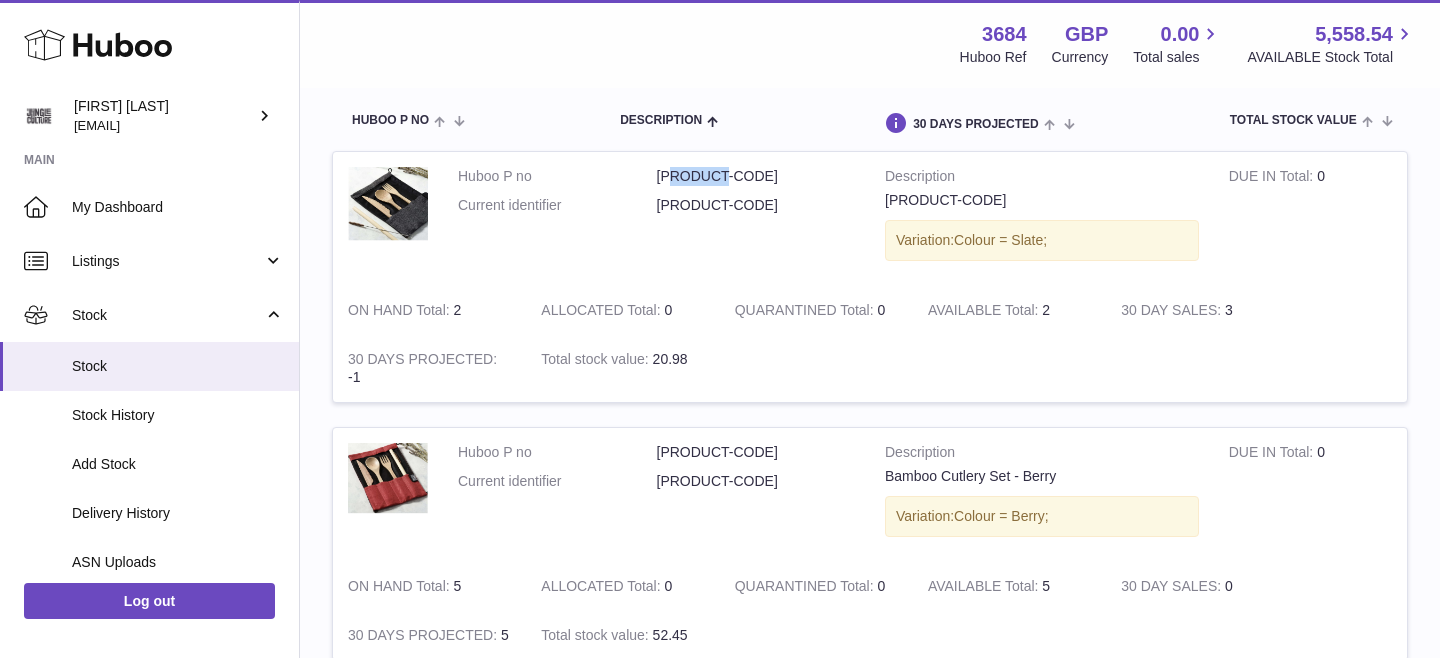 scroll, scrollTop: 337, scrollLeft: 0, axis: vertical 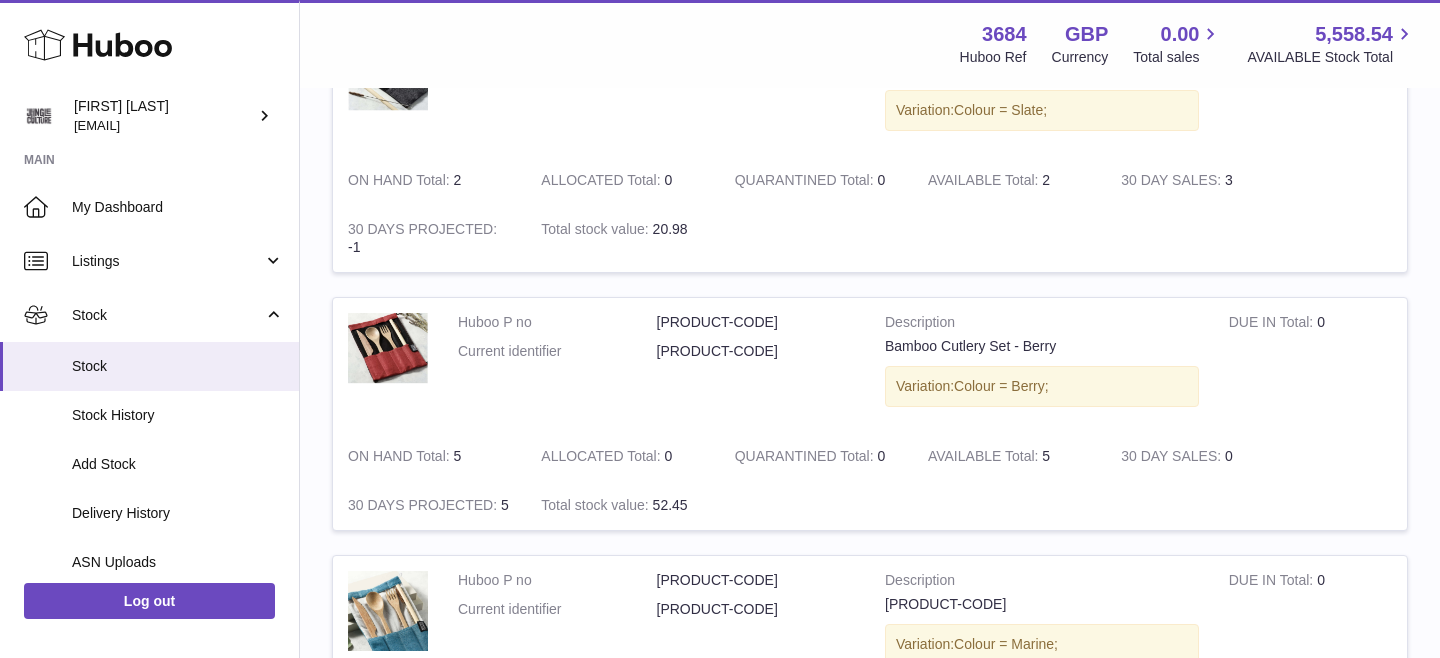 click on "P-142762" at bounding box center (756, 322) 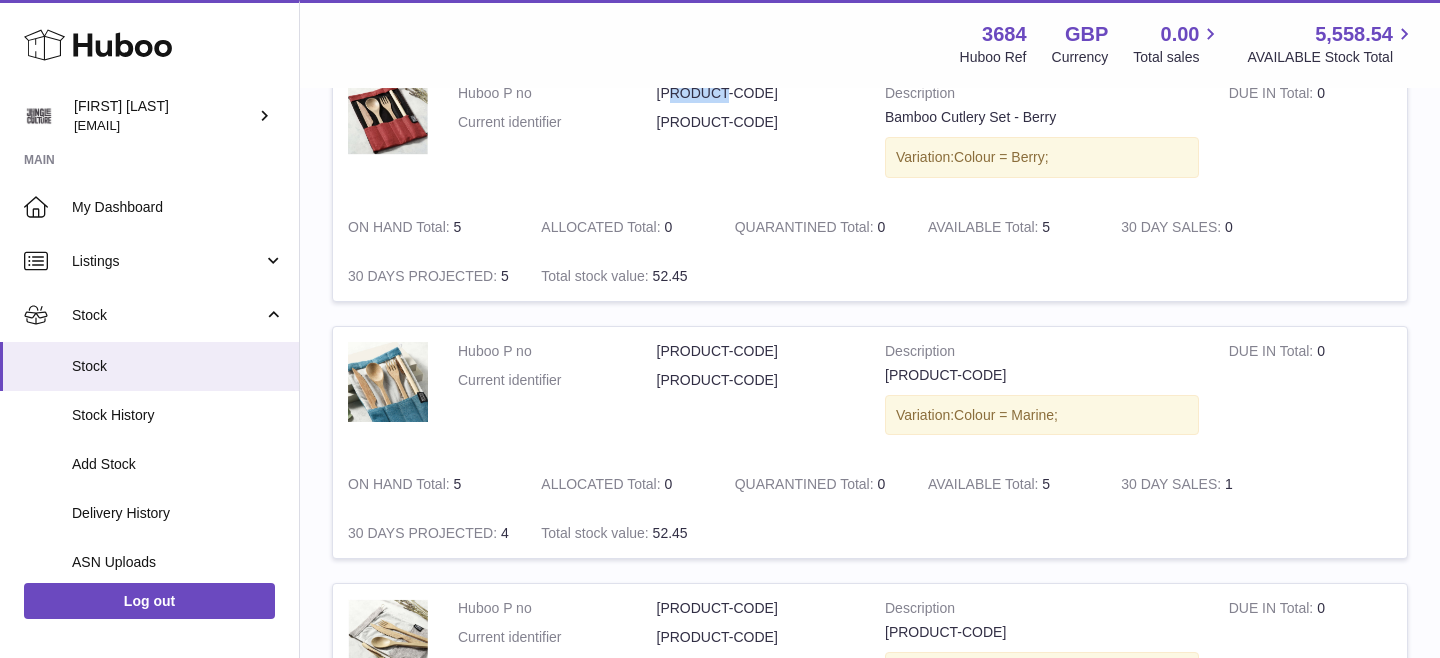 scroll, scrollTop: 578, scrollLeft: 0, axis: vertical 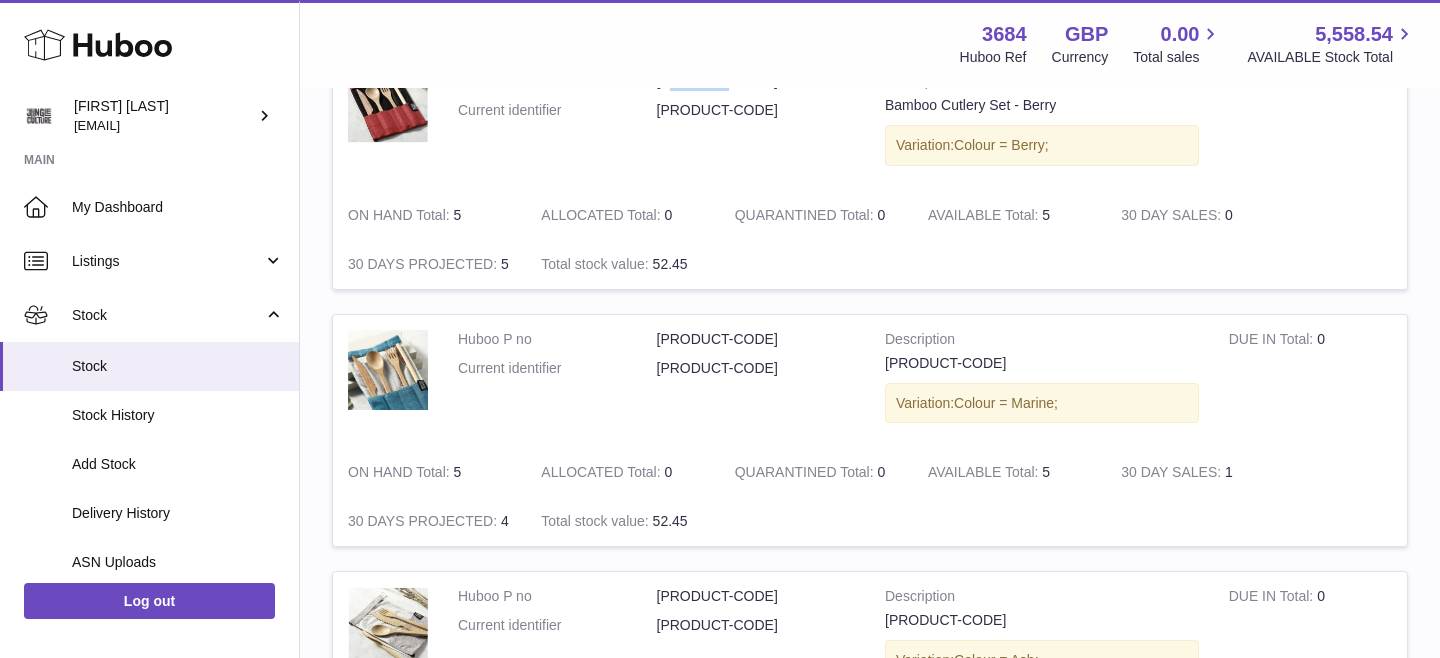 click on "P-142761" at bounding box center [756, 339] 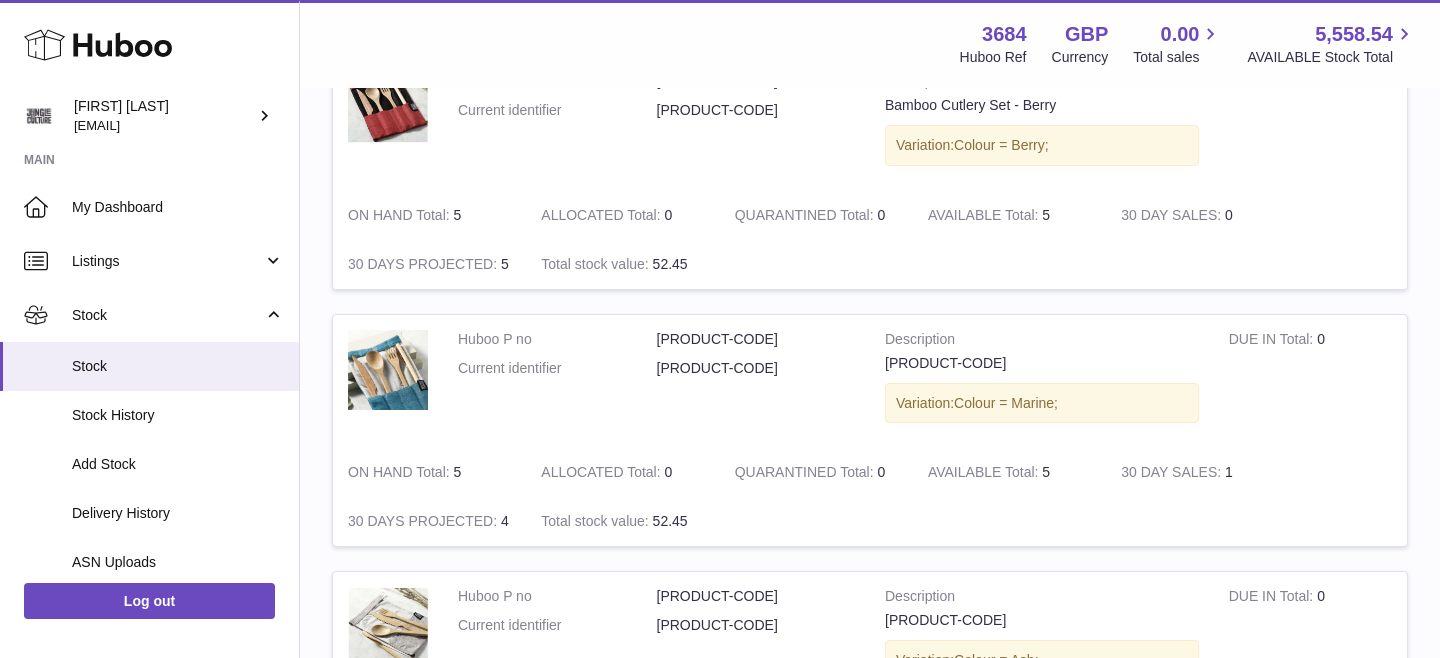 click on "P-142761" at bounding box center (756, 339) 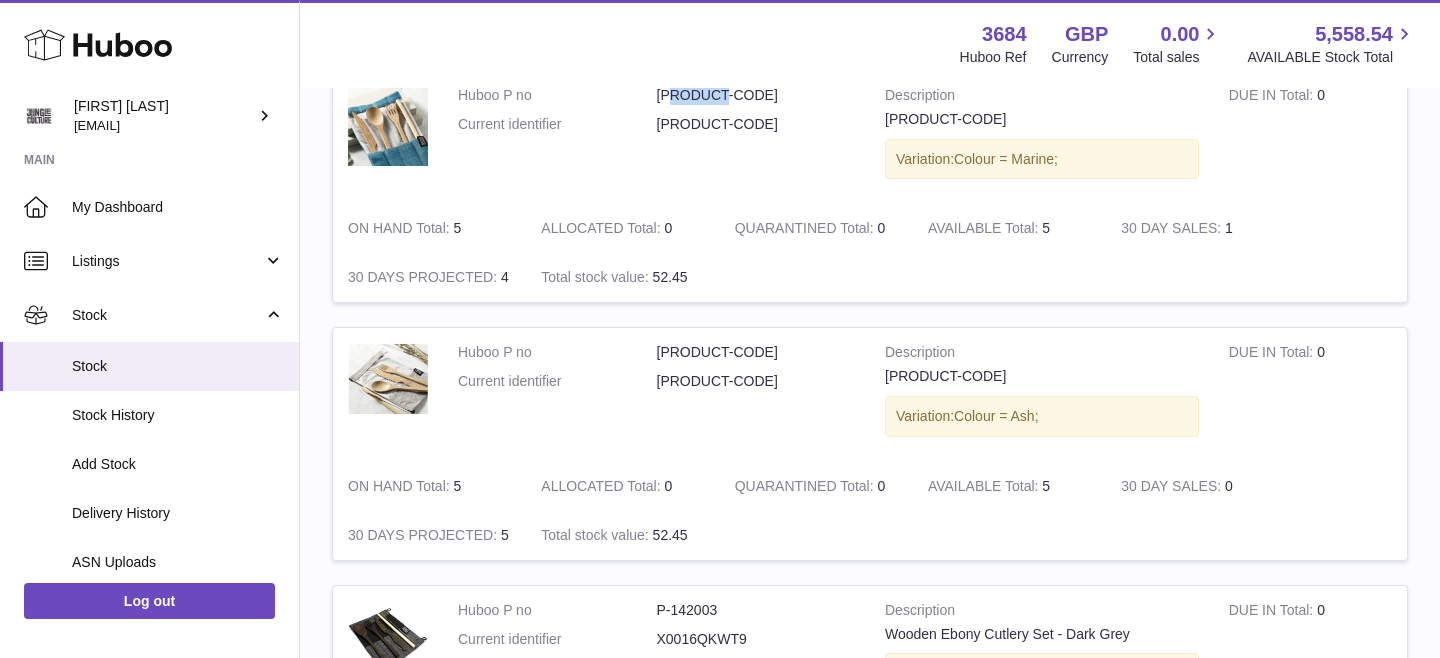 scroll, scrollTop: 894, scrollLeft: 0, axis: vertical 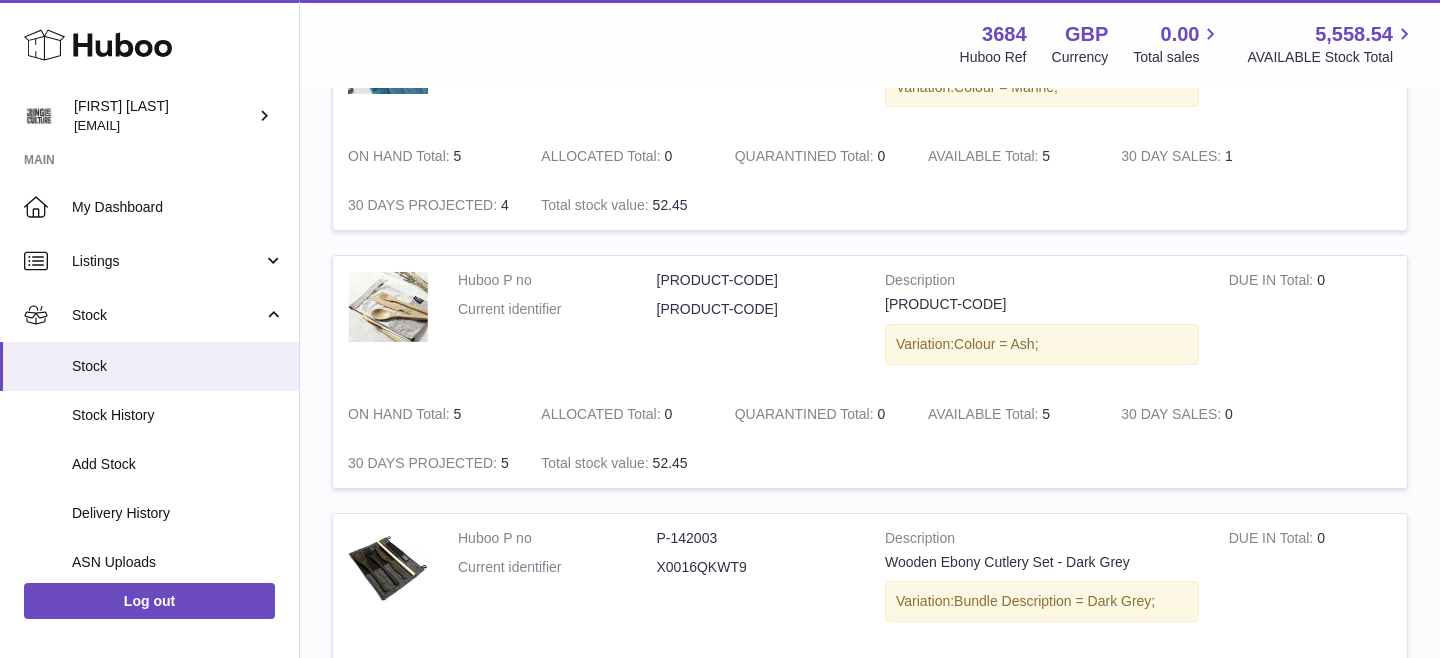 click on "P-142760" at bounding box center (756, 280) 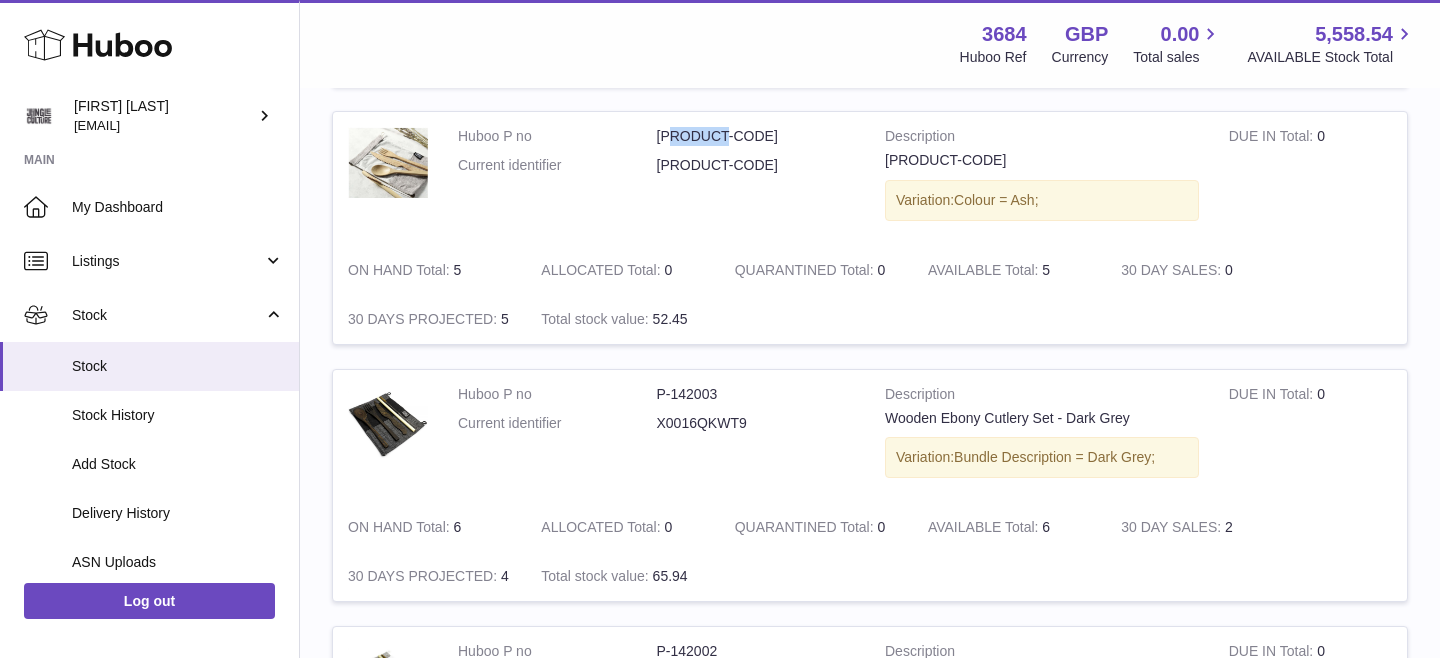 scroll, scrollTop: 1073, scrollLeft: 0, axis: vertical 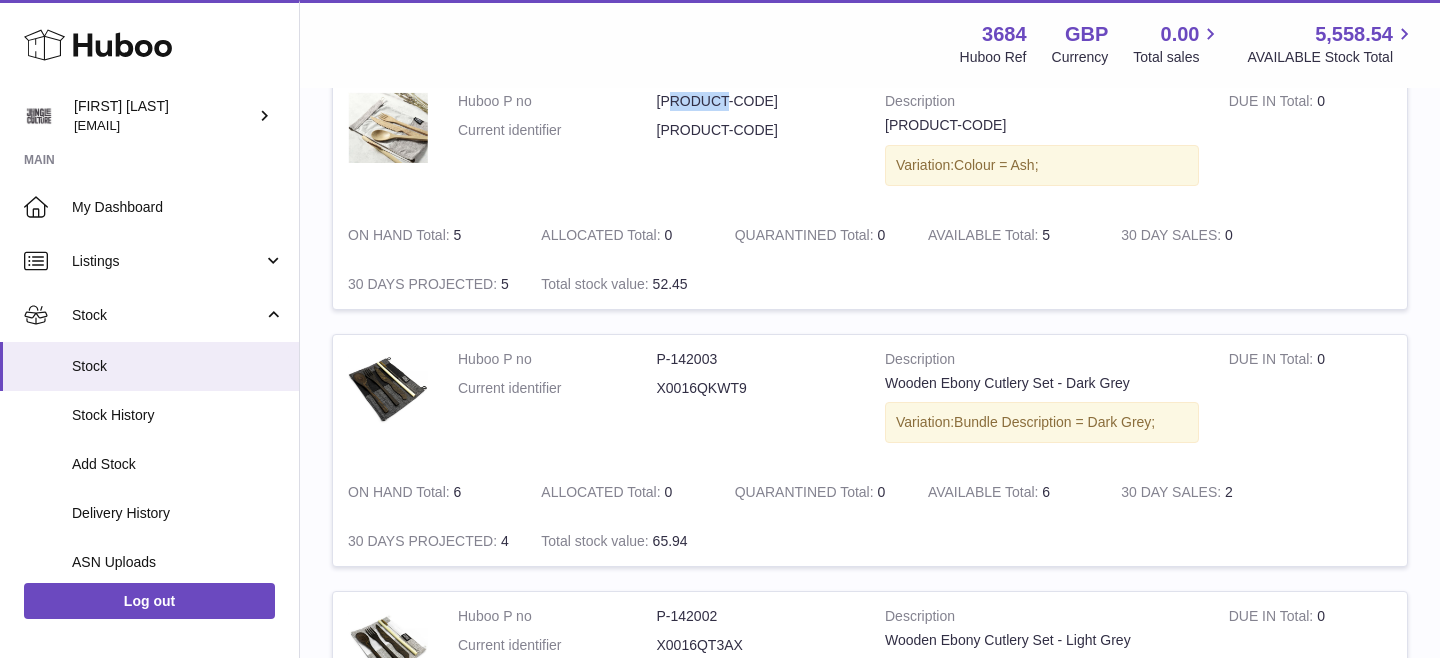 click on "P-142003" at bounding box center [756, 359] 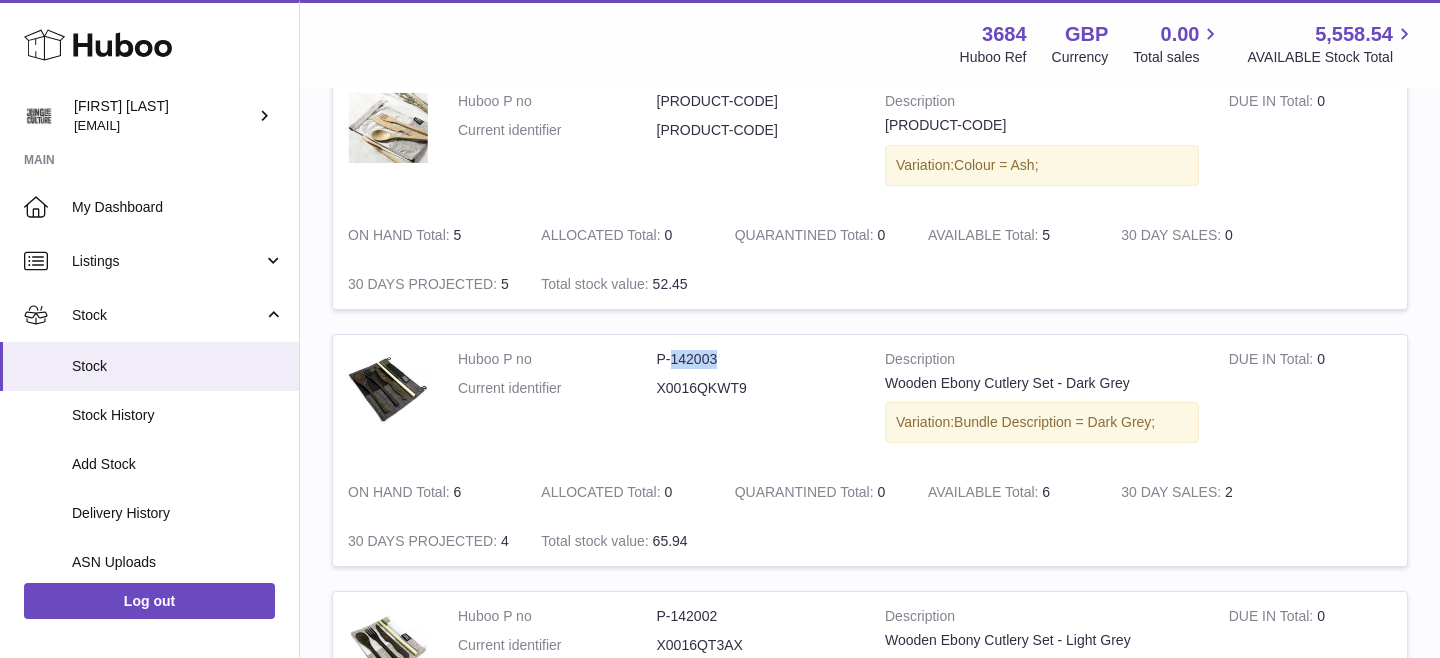 click on "P-142003" at bounding box center (756, 359) 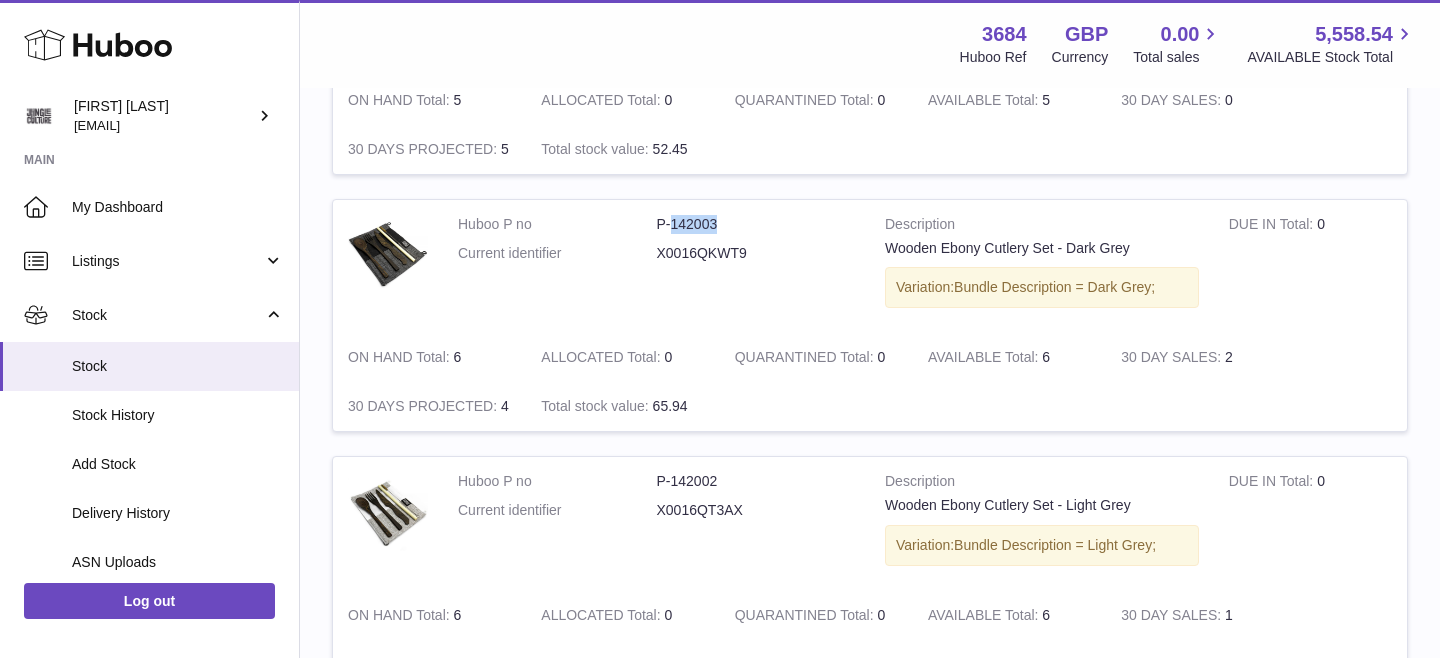 scroll, scrollTop: 1311, scrollLeft: 0, axis: vertical 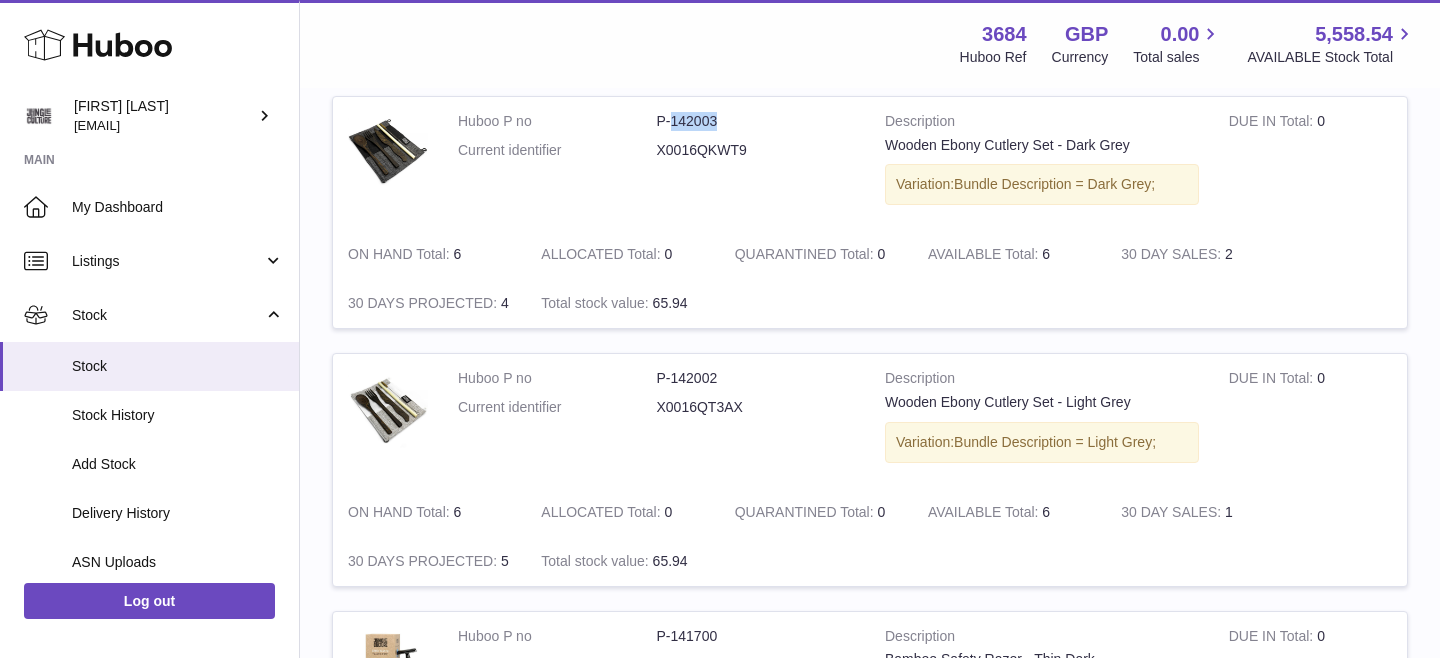 click on "P-142002" at bounding box center (756, 378) 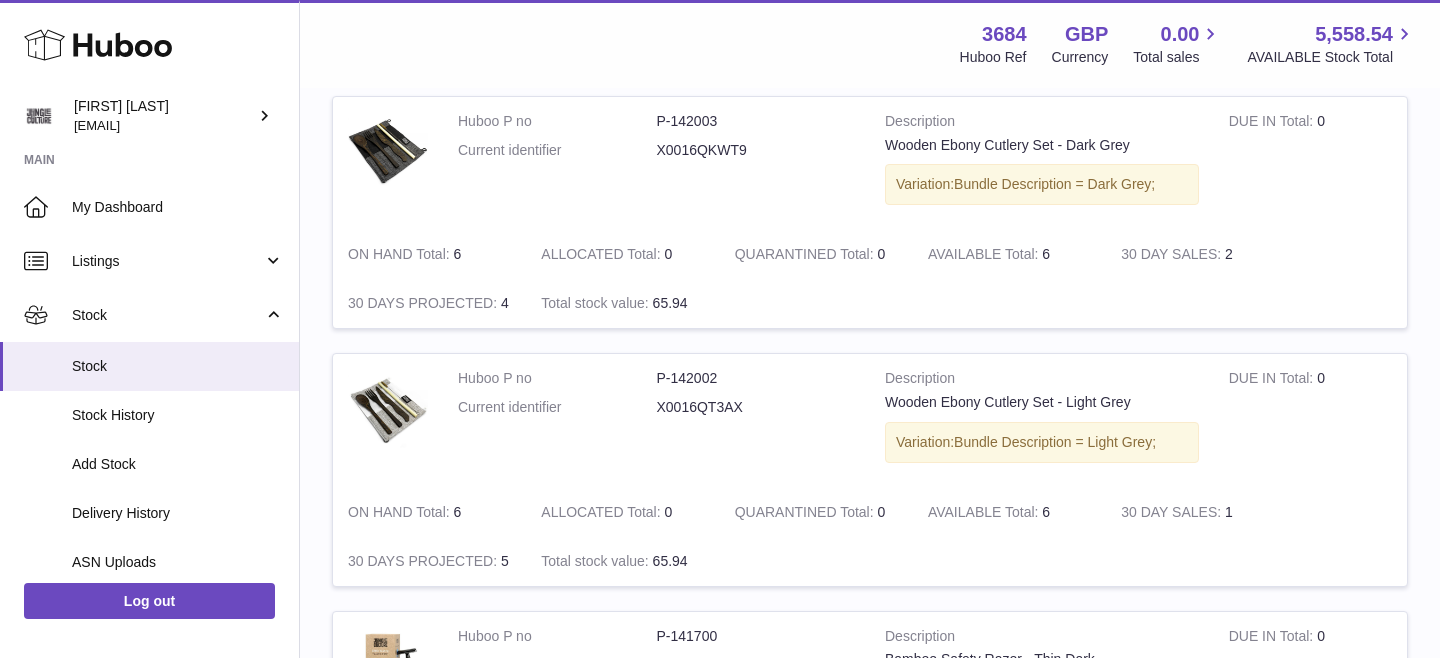 click on "P-142002" at bounding box center (756, 378) 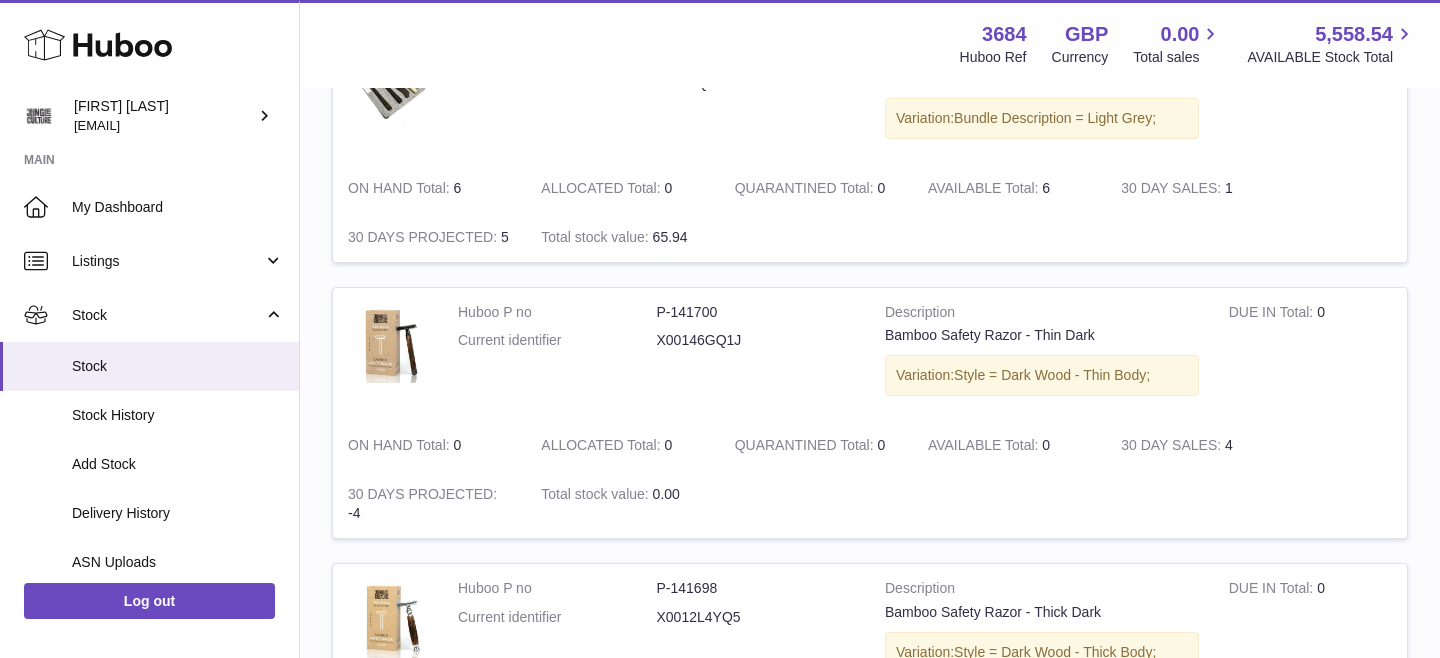 scroll, scrollTop: 1678, scrollLeft: 0, axis: vertical 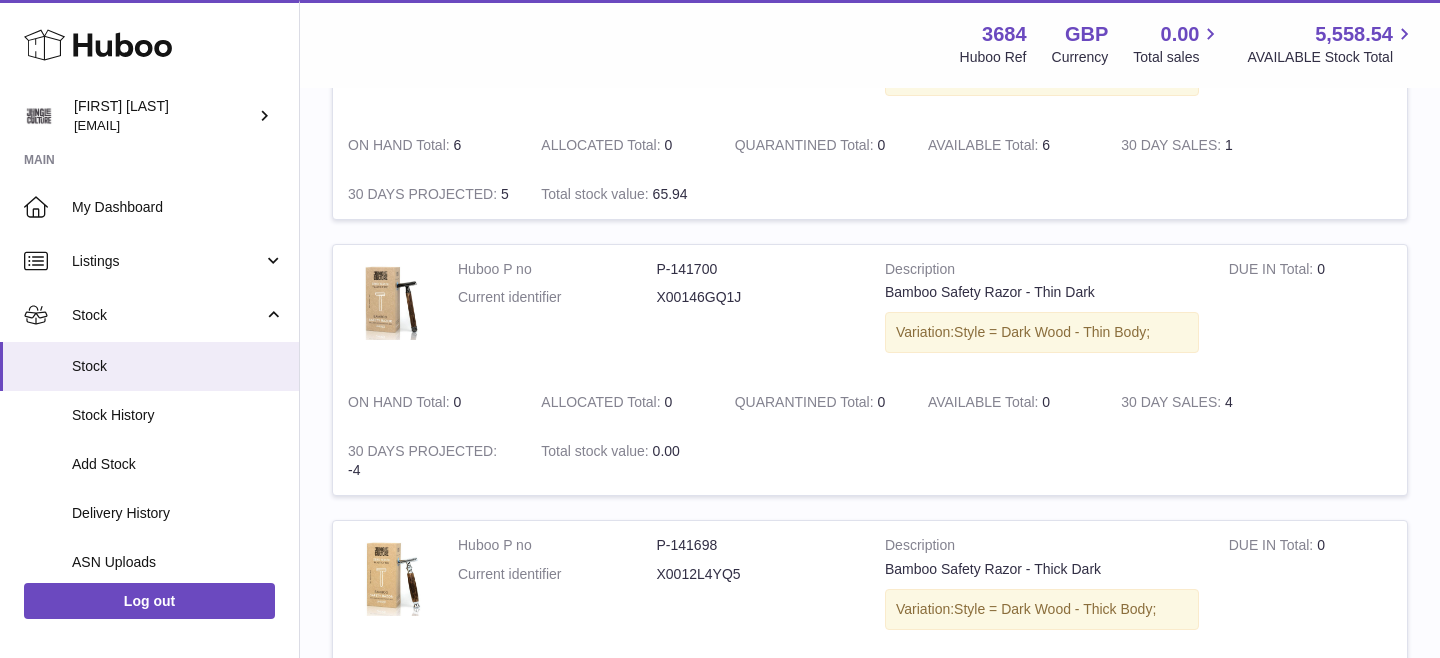click on "P-141700" at bounding box center (756, 269) 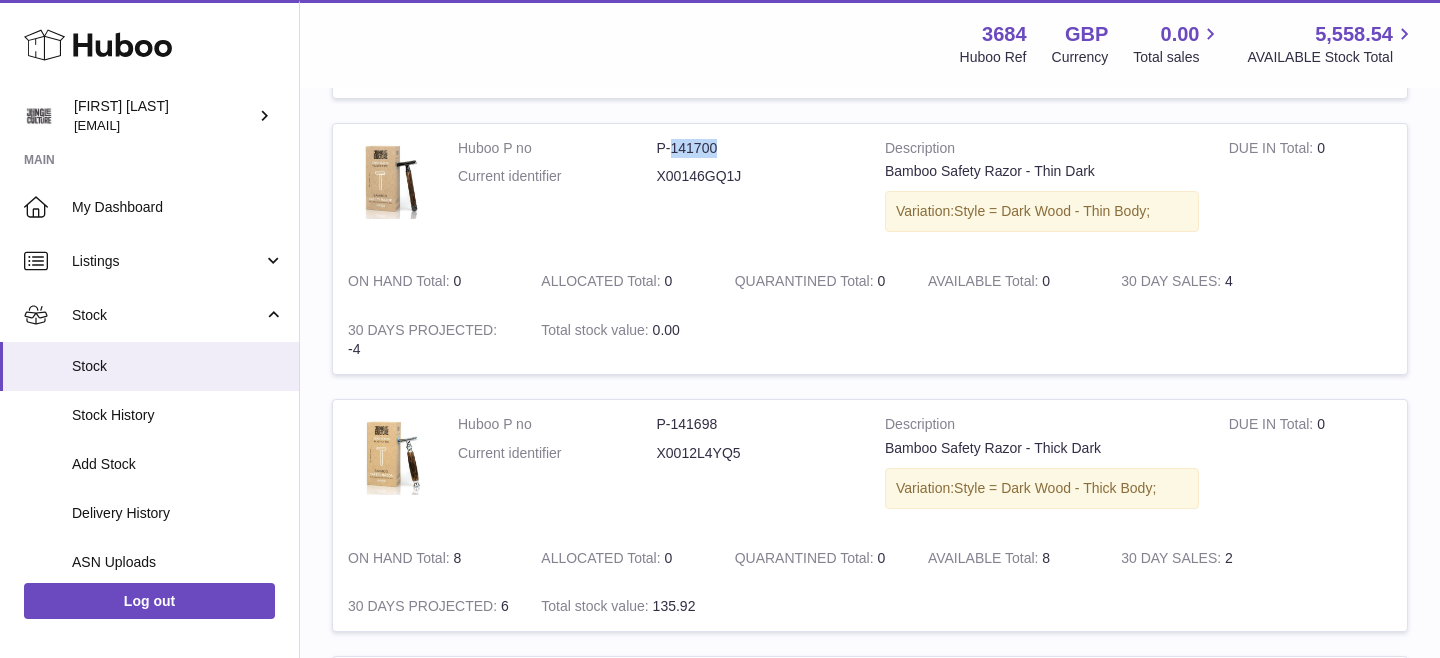 scroll, scrollTop: 1879, scrollLeft: 0, axis: vertical 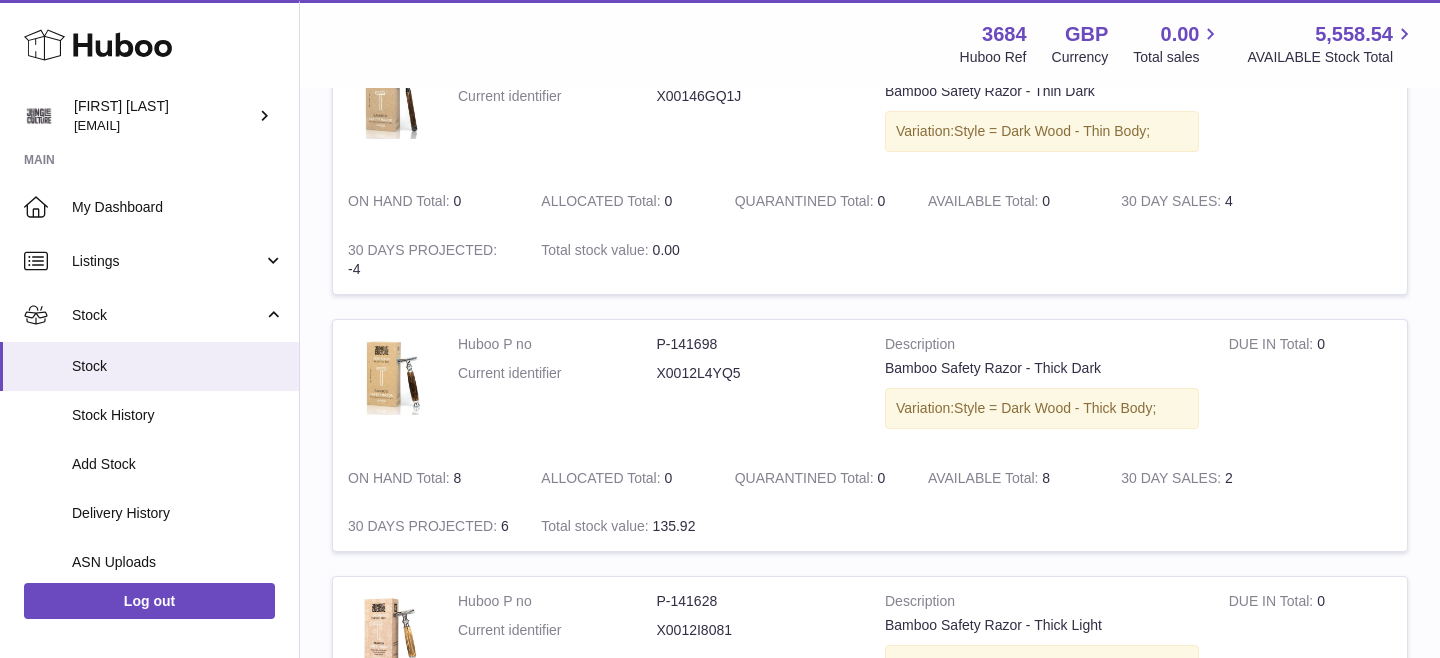 click on "P-141698" at bounding box center [756, 344] 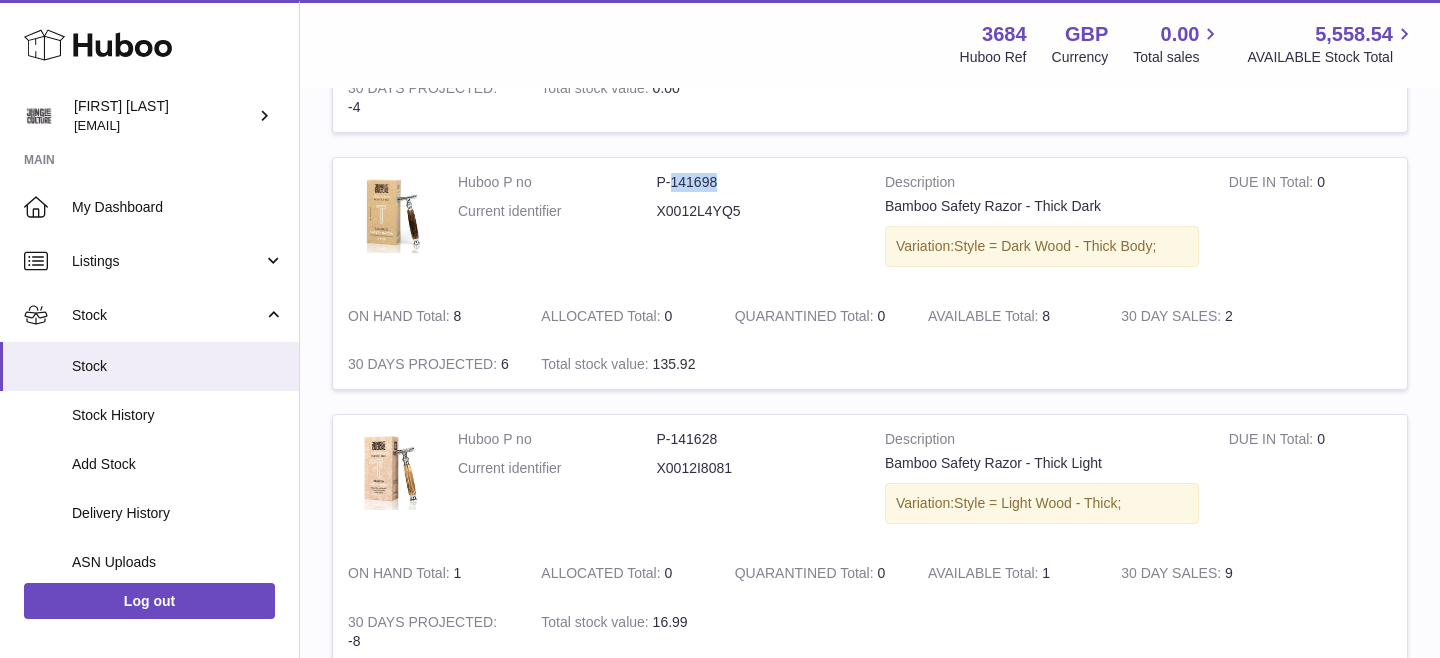 scroll, scrollTop: 2163, scrollLeft: 0, axis: vertical 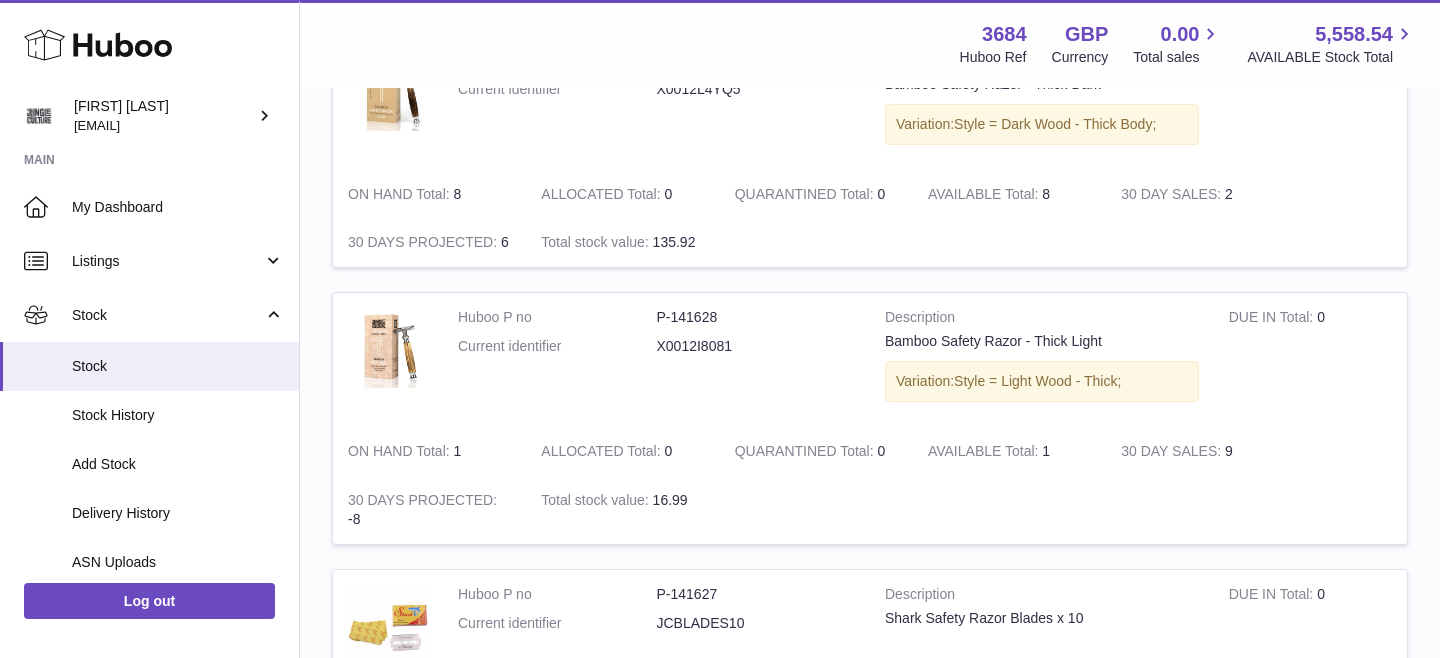 click on "P-141628" at bounding box center [756, 317] 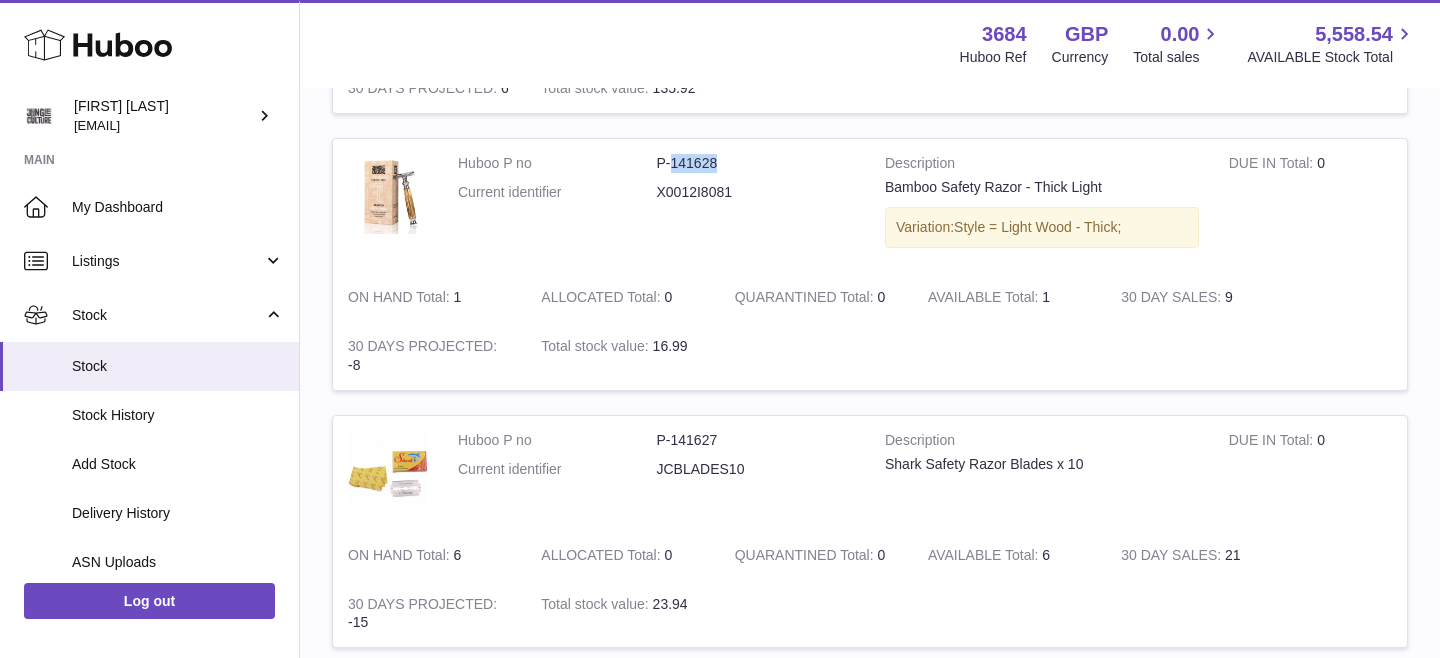 scroll, scrollTop: 2447, scrollLeft: 0, axis: vertical 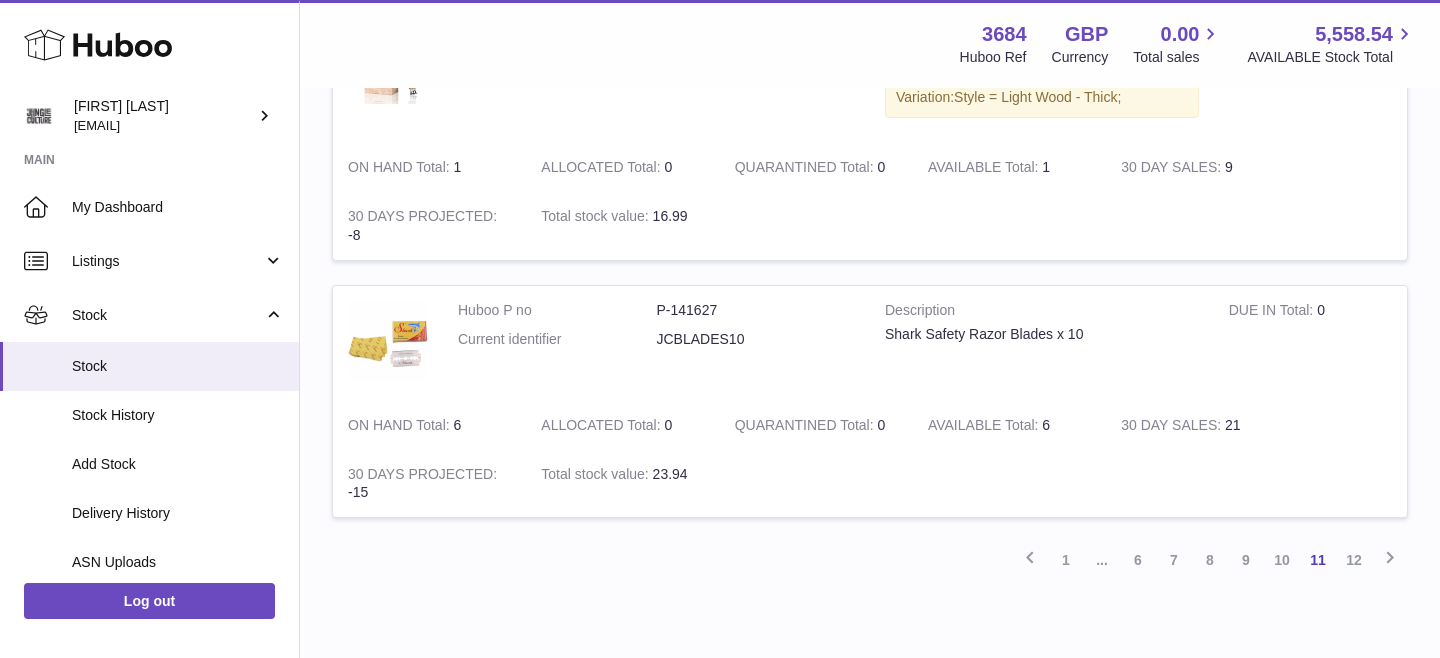 click on "P-141627" at bounding box center [756, 310] 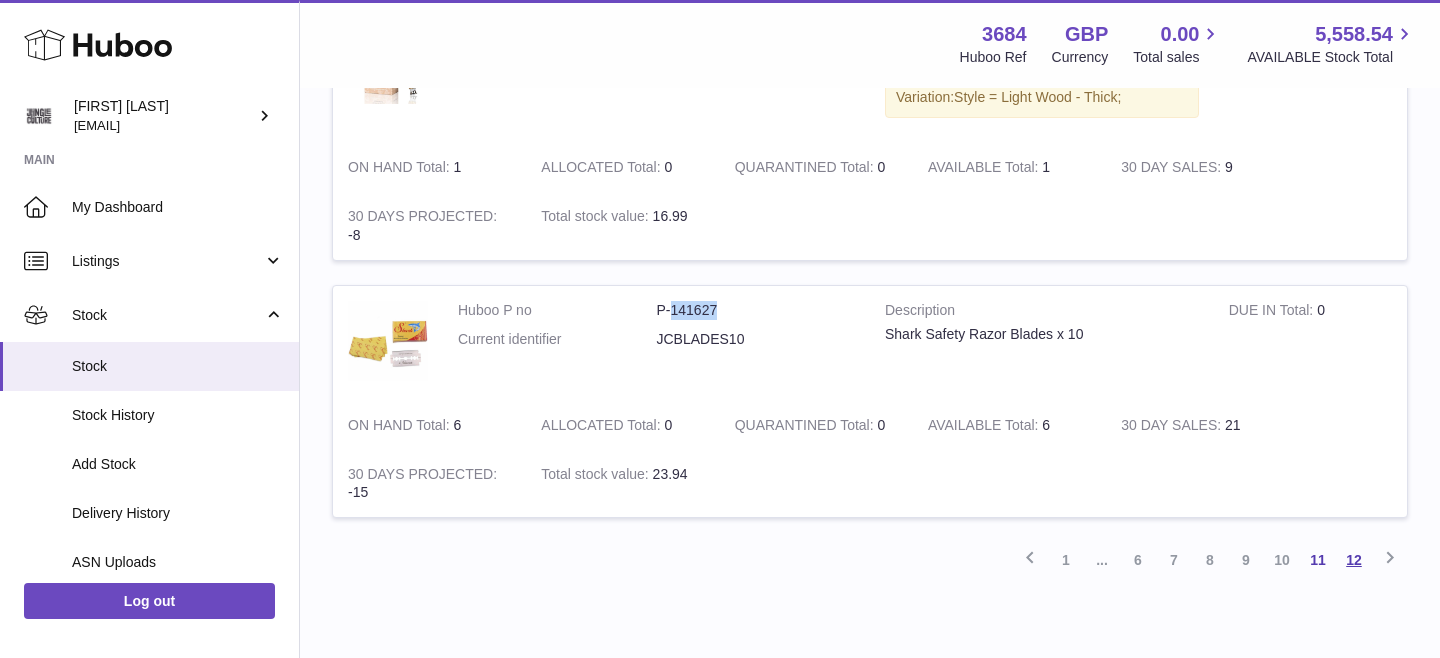 click on "12" at bounding box center (1354, 560) 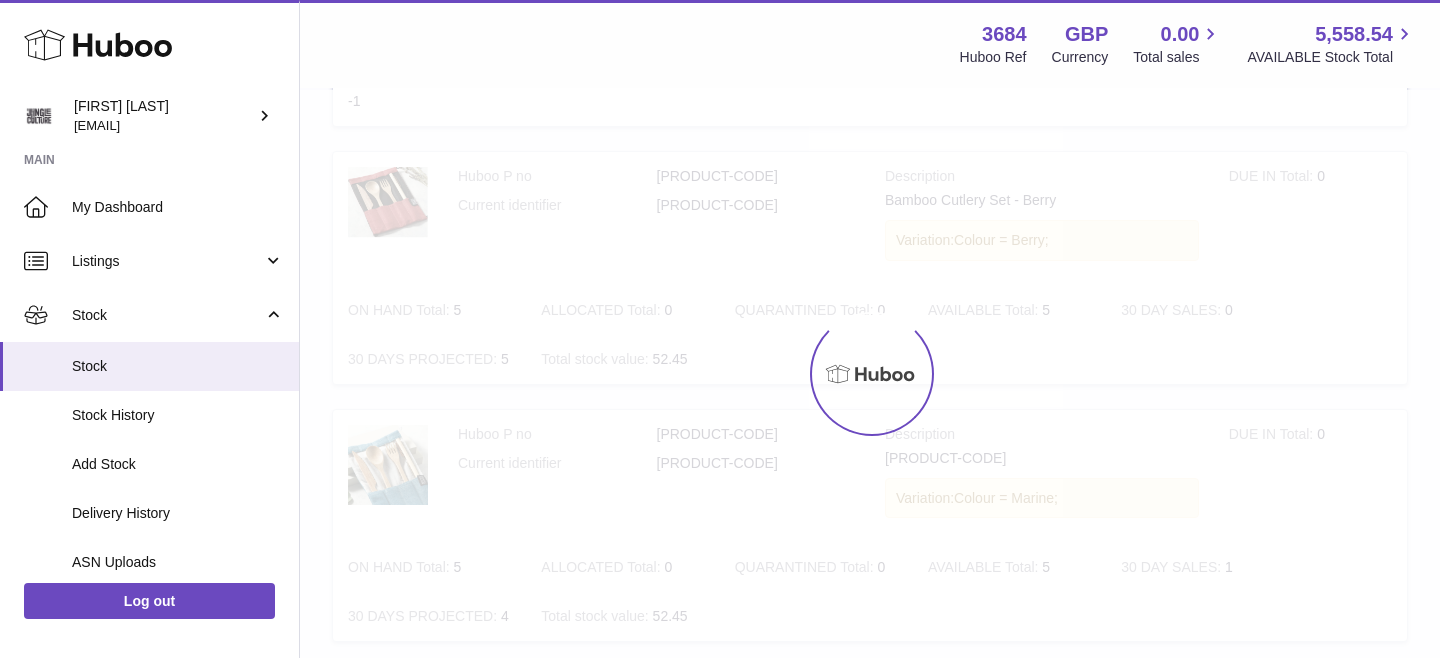 scroll, scrollTop: 90, scrollLeft: 0, axis: vertical 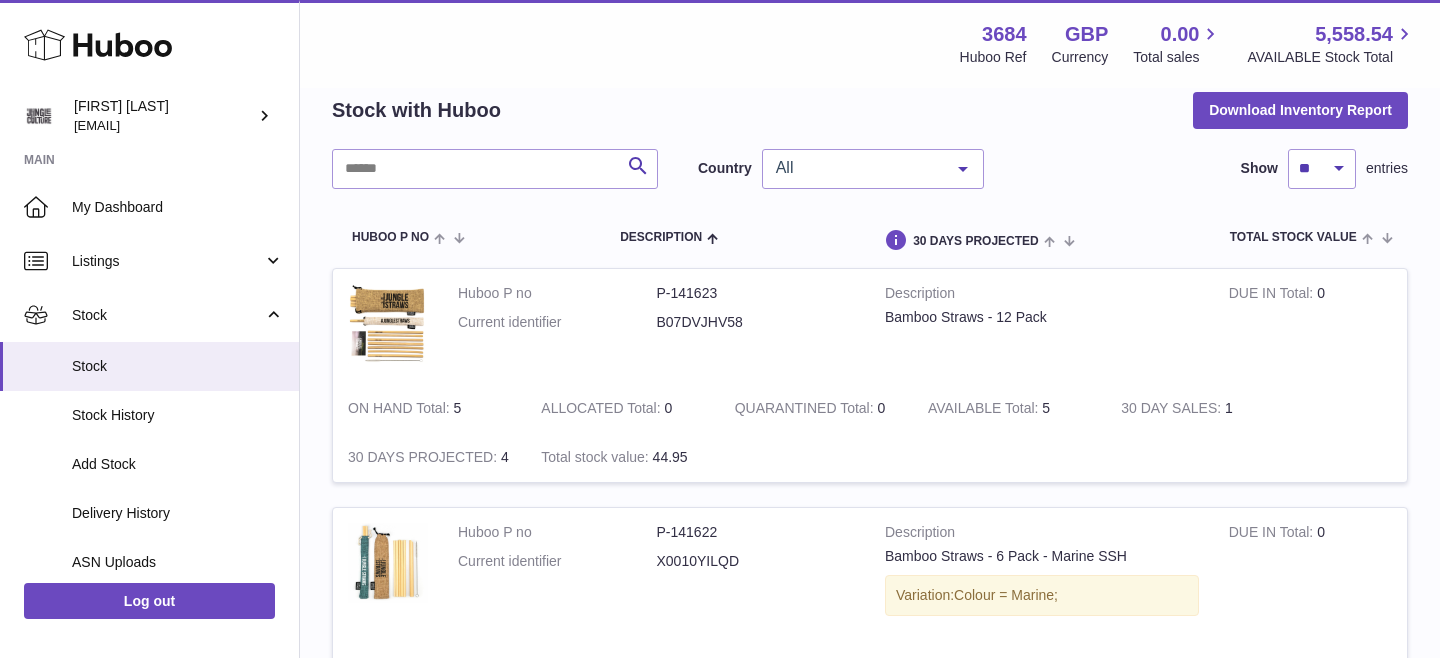 click on "P-141623" at bounding box center [756, 293] 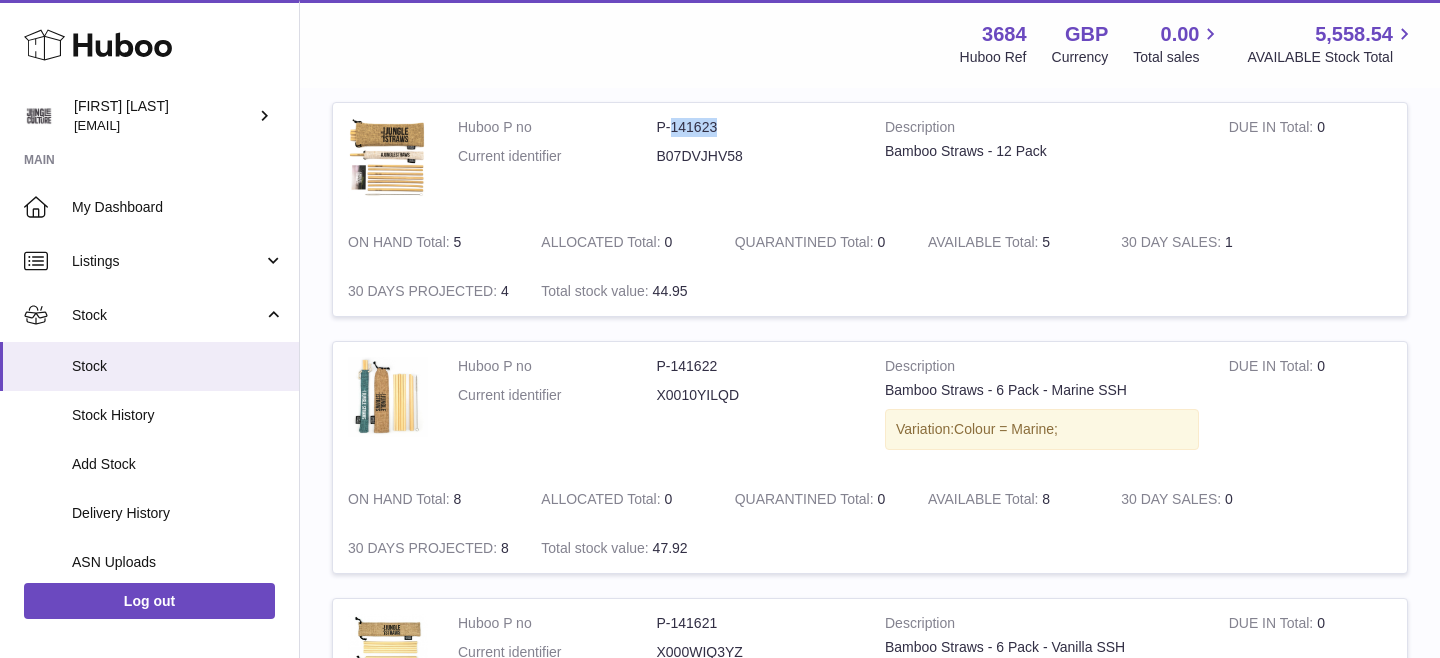 scroll, scrollTop: 323, scrollLeft: 0, axis: vertical 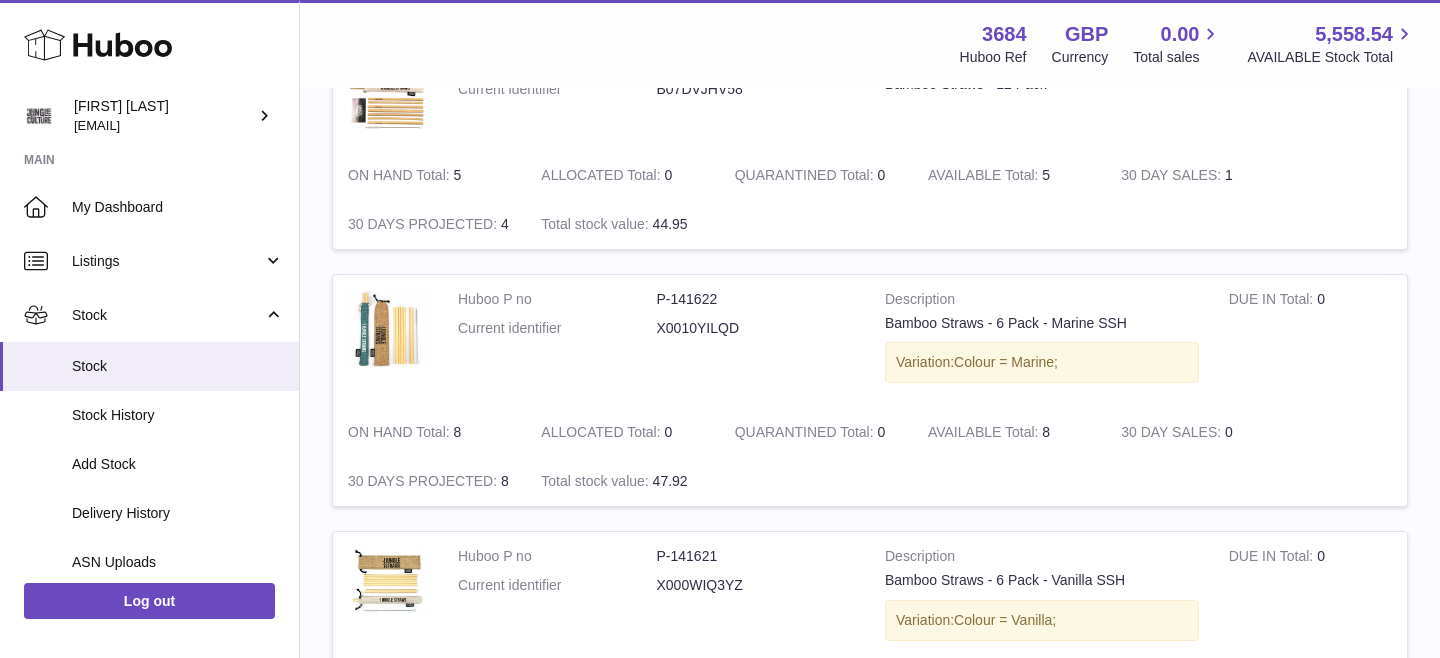 click on "P-141622" at bounding box center (756, 299) 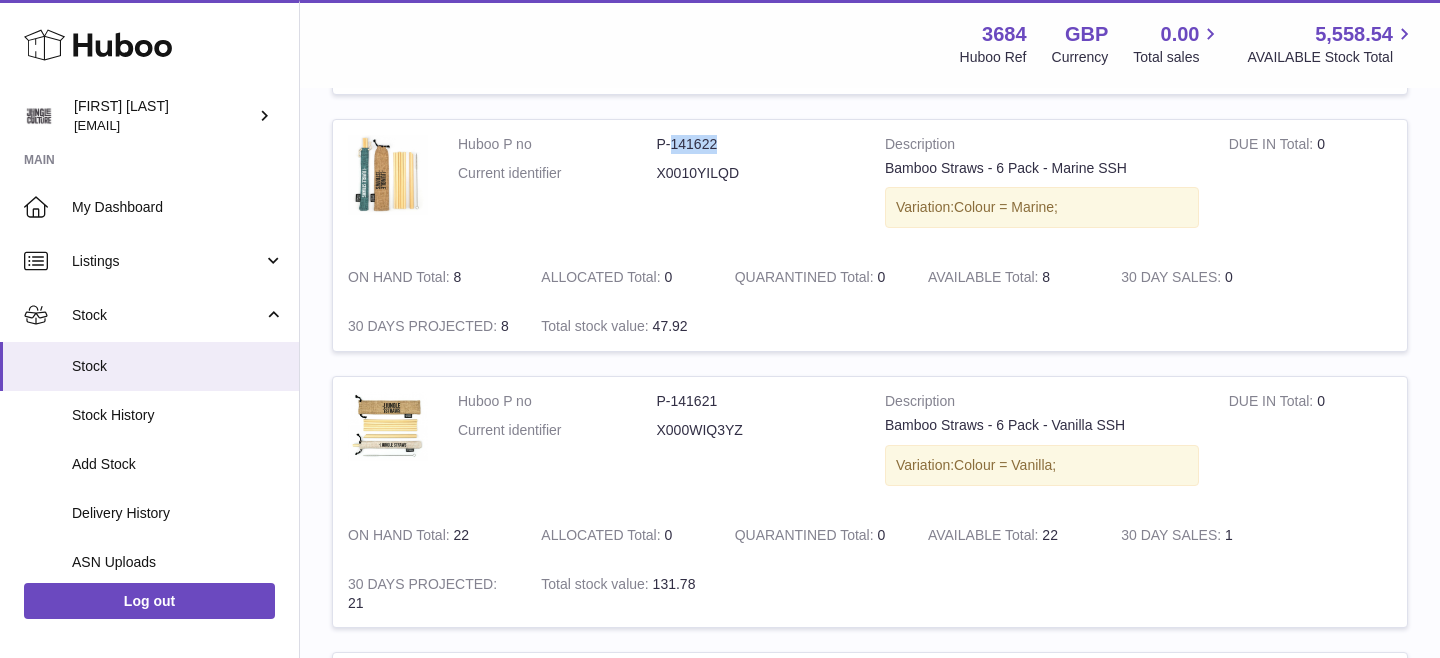 scroll, scrollTop: 553, scrollLeft: 0, axis: vertical 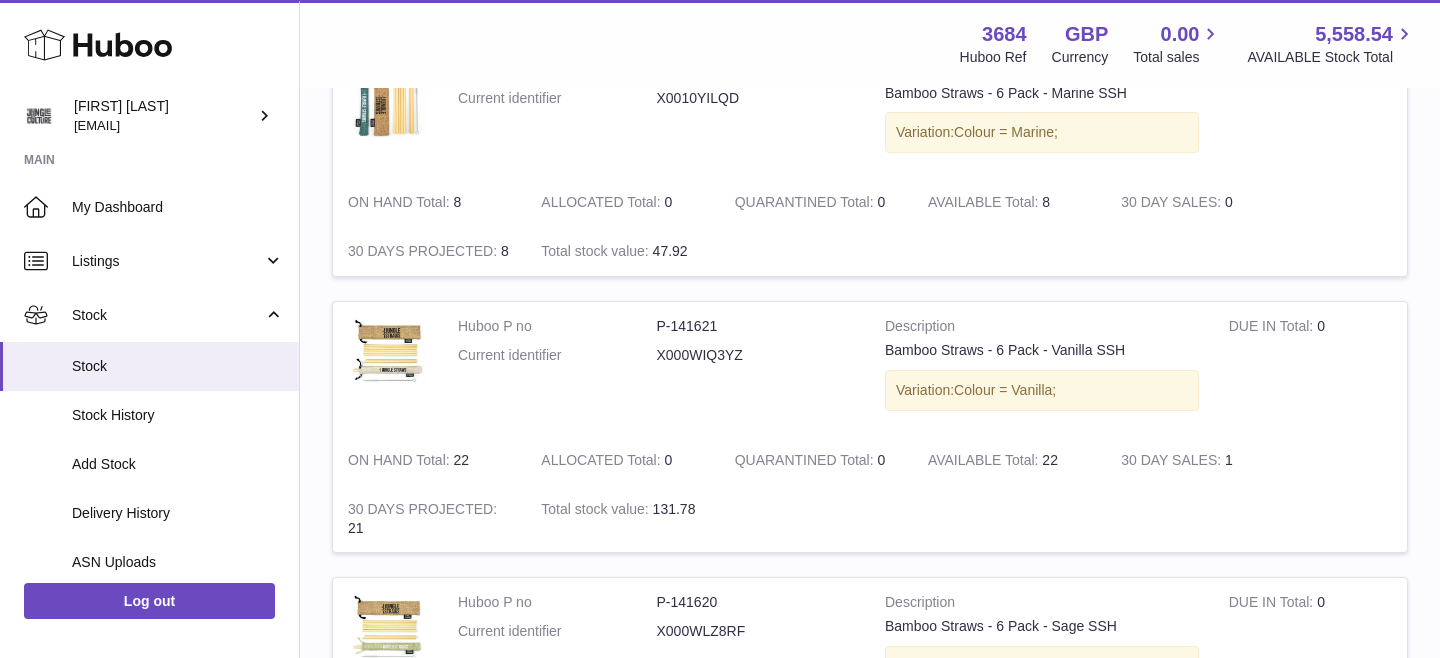 click on "P-141621" at bounding box center [756, 326] 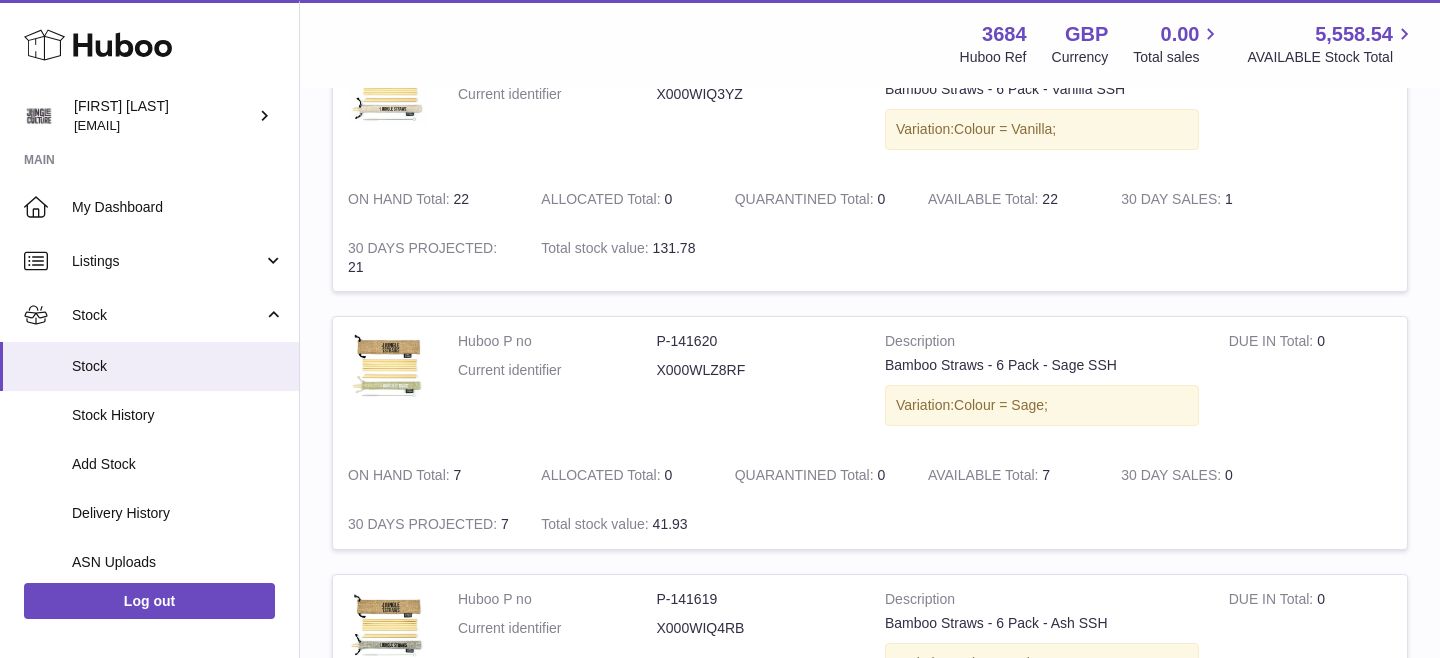 scroll, scrollTop: 867, scrollLeft: 0, axis: vertical 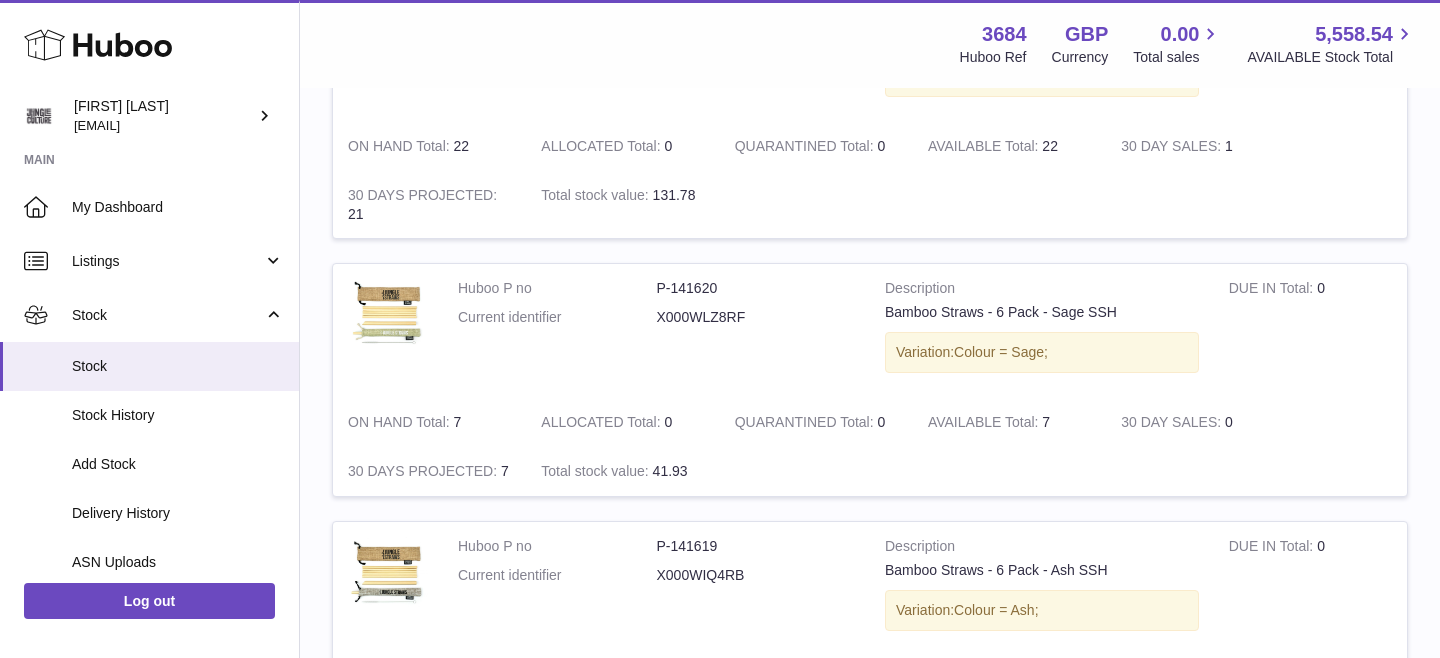 click on "P-141620" at bounding box center (756, 288) 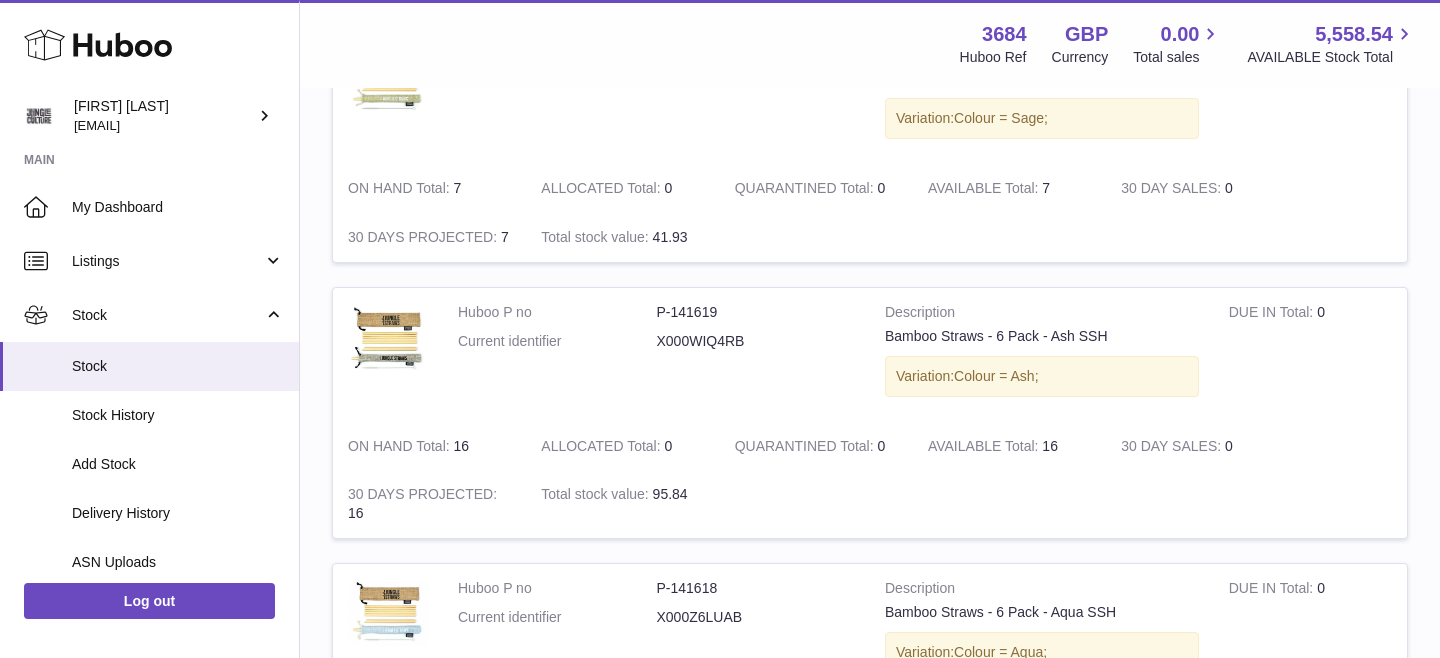 scroll, scrollTop: 1164, scrollLeft: 0, axis: vertical 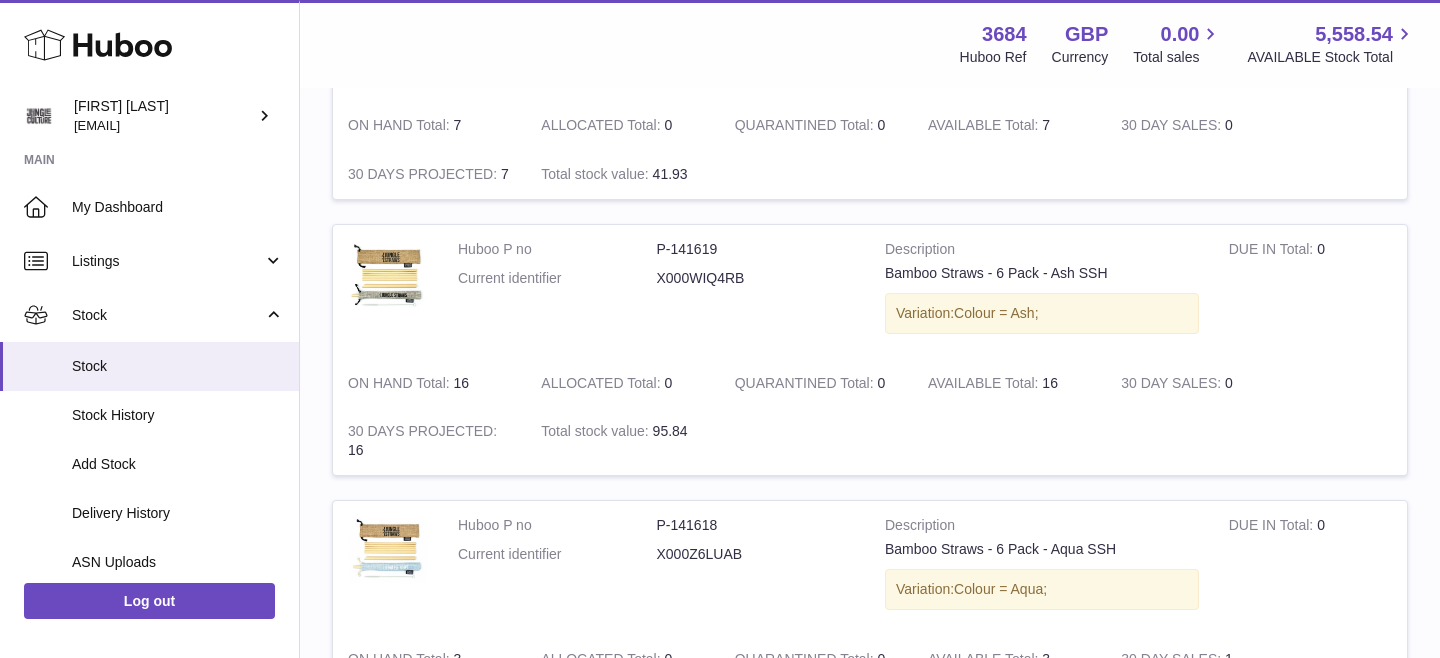 click on "P-141619" at bounding box center (756, 249) 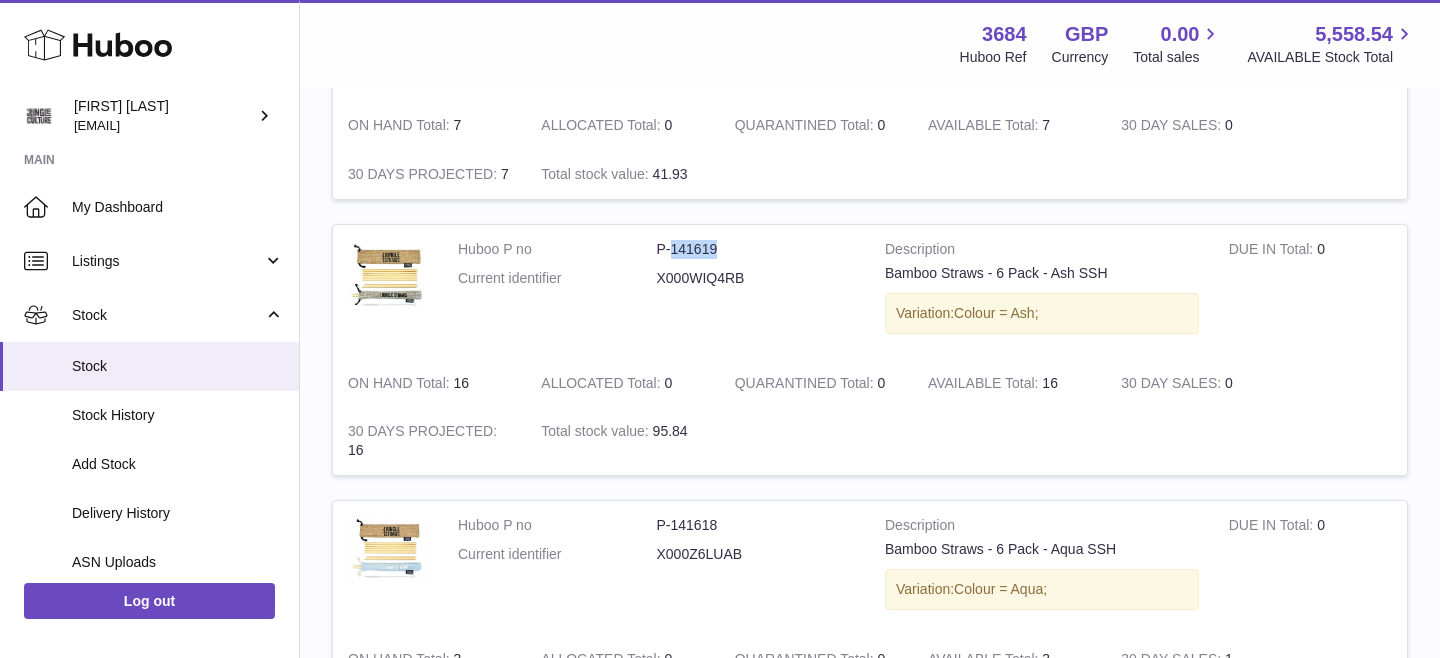 click on "P-141618" at bounding box center (756, 525) 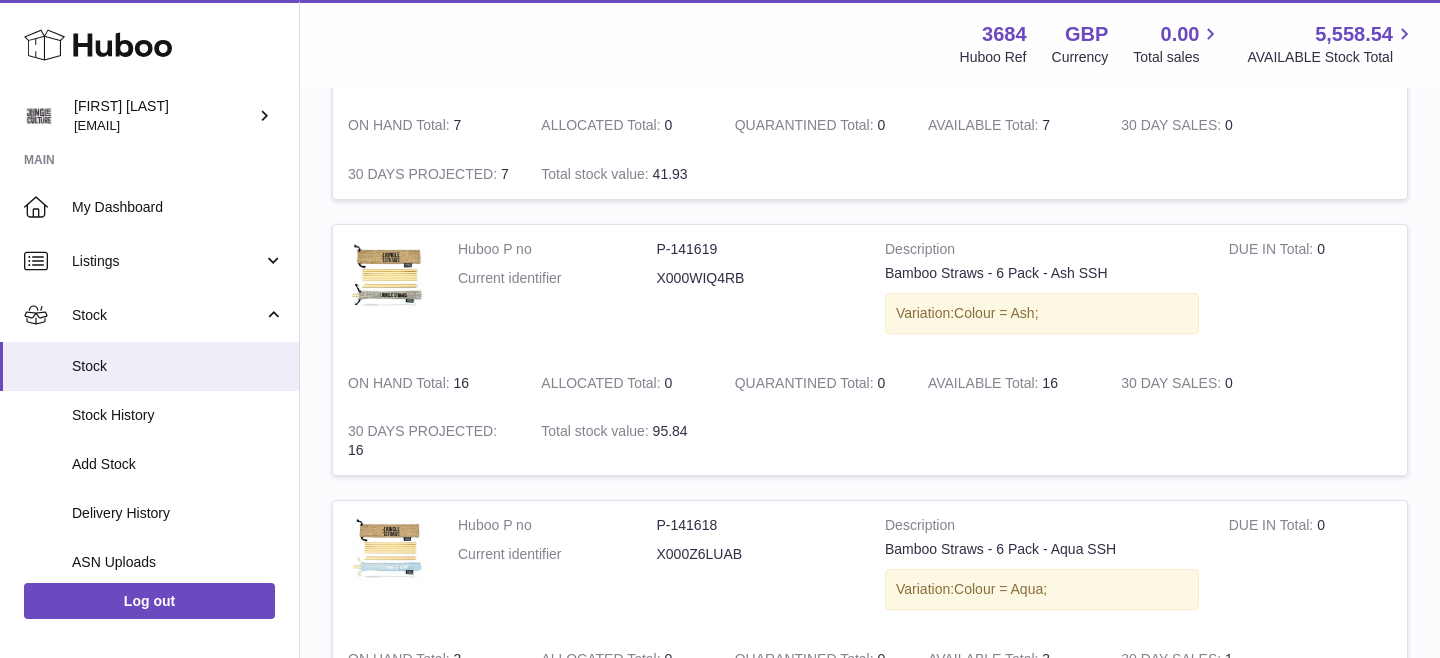 click on "P-141618" at bounding box center [756, 525] 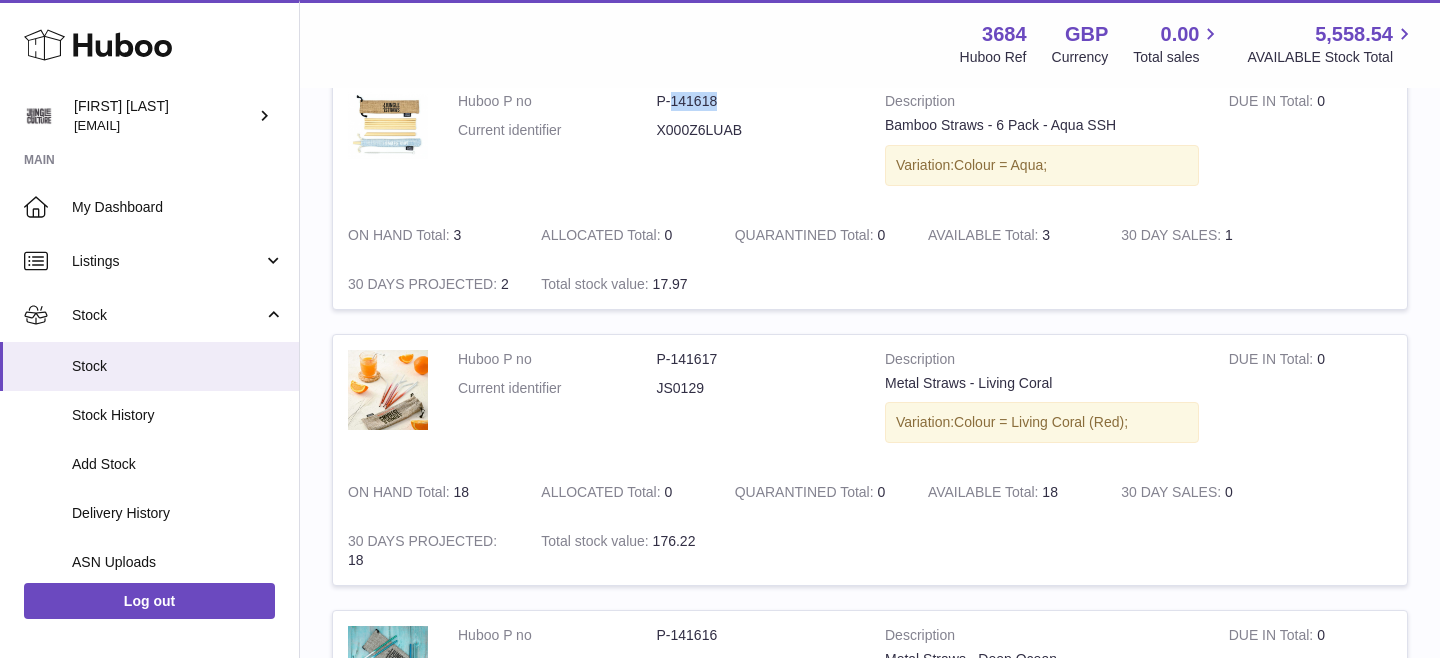 scroll, scrollTop: 1594, scrollLeft: 0, axis: vertical 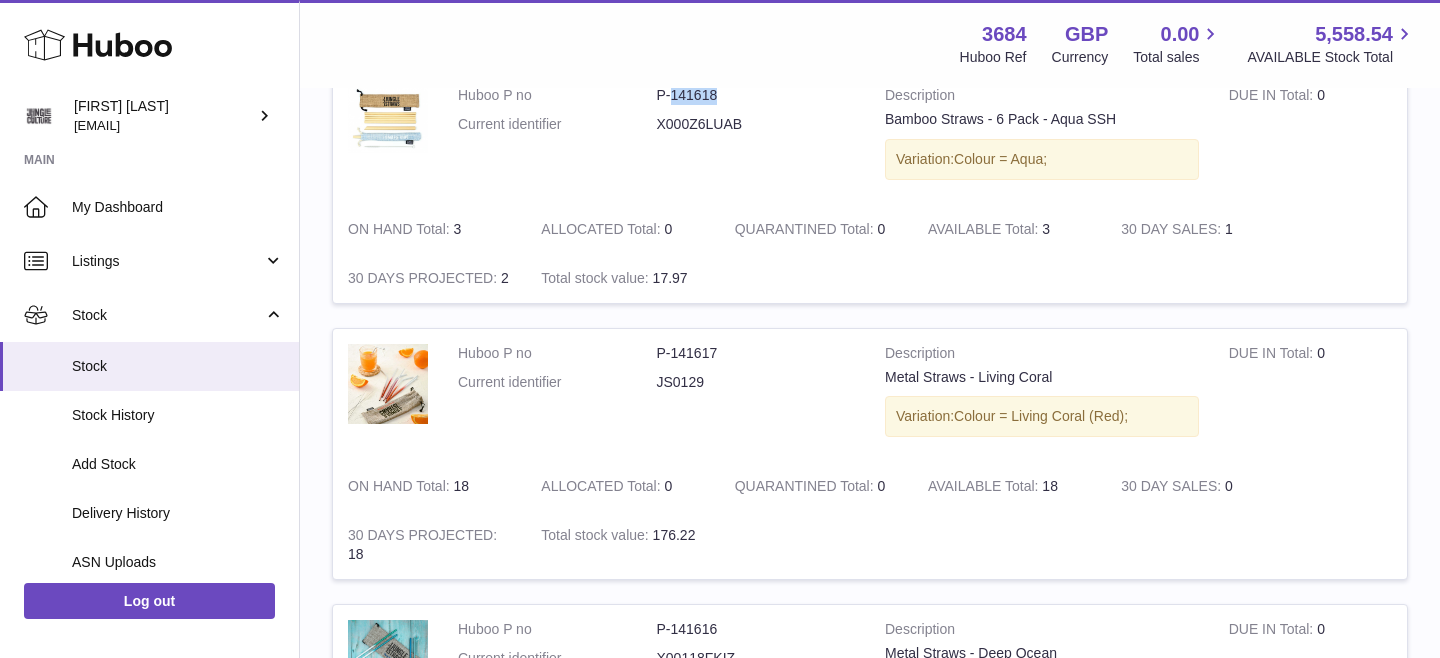 click on "P-141617" at bounding box center (756, 353) 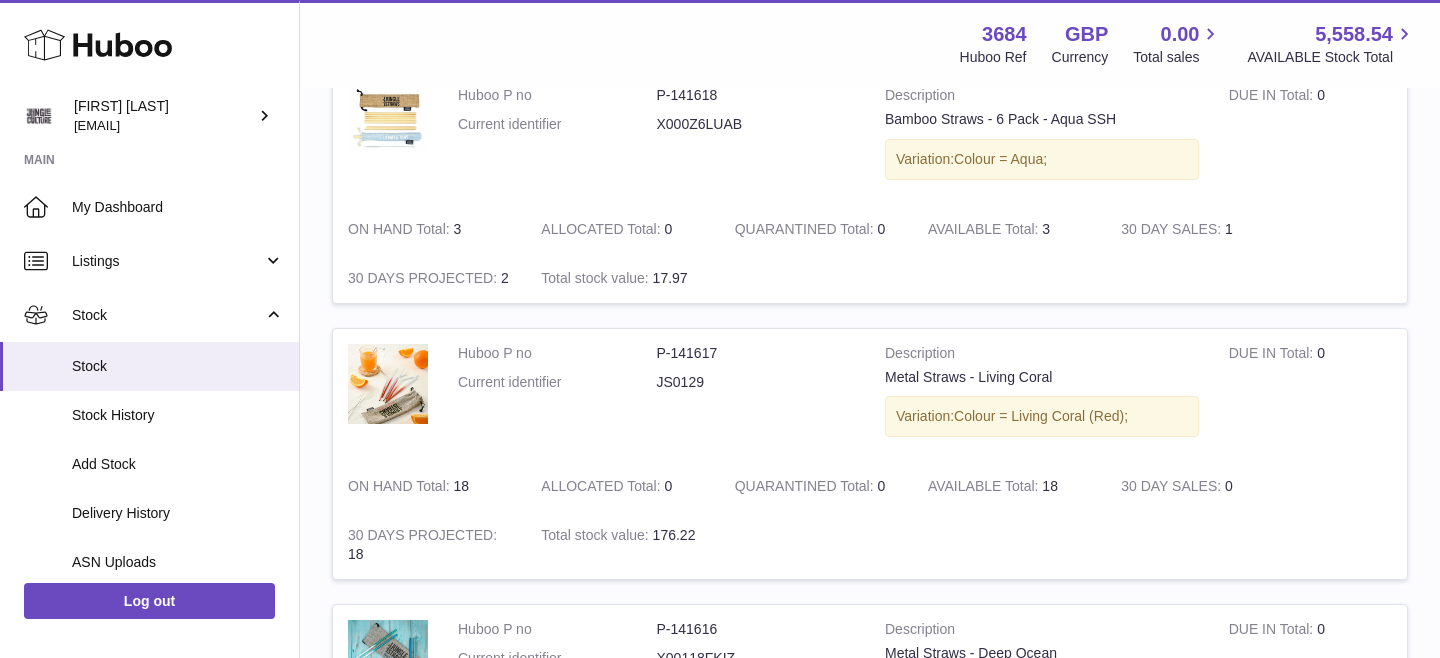 click on "P-141617" at bounding box center (756, 353) 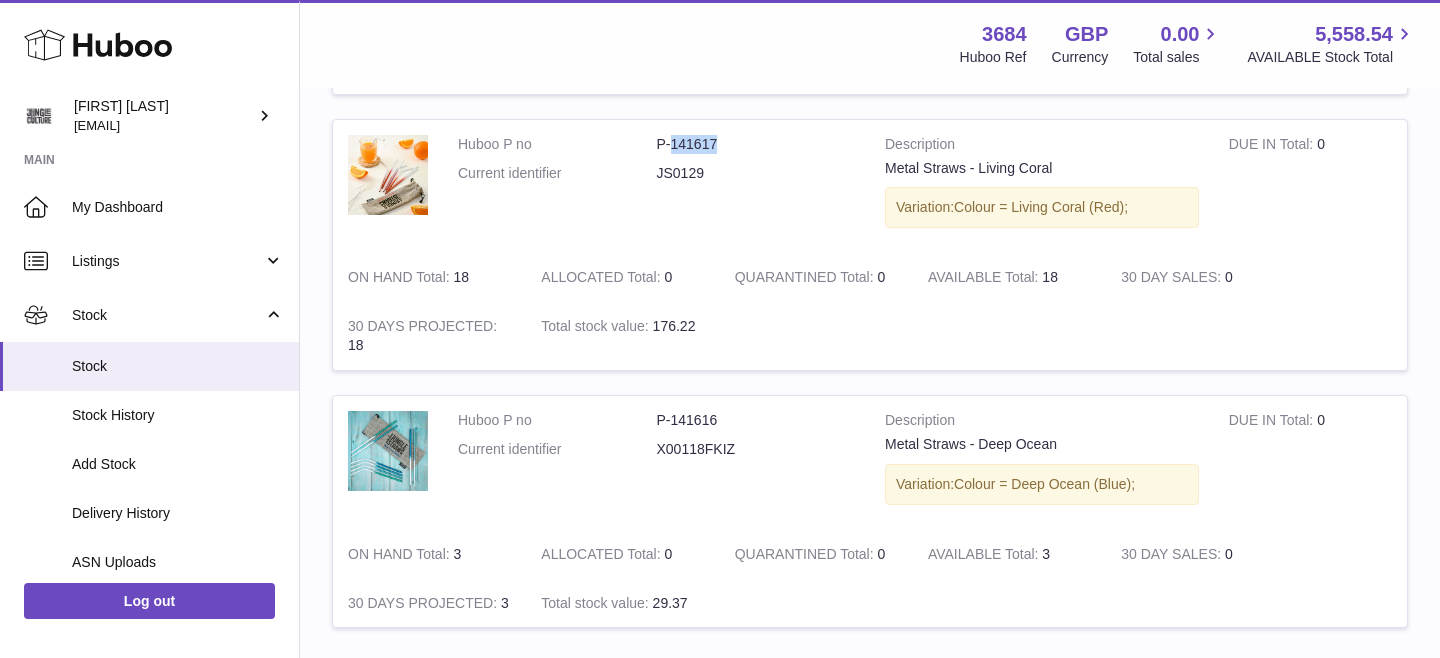 scroll, scrollTop: 1940, scrollLeft: 0, axis: vertical 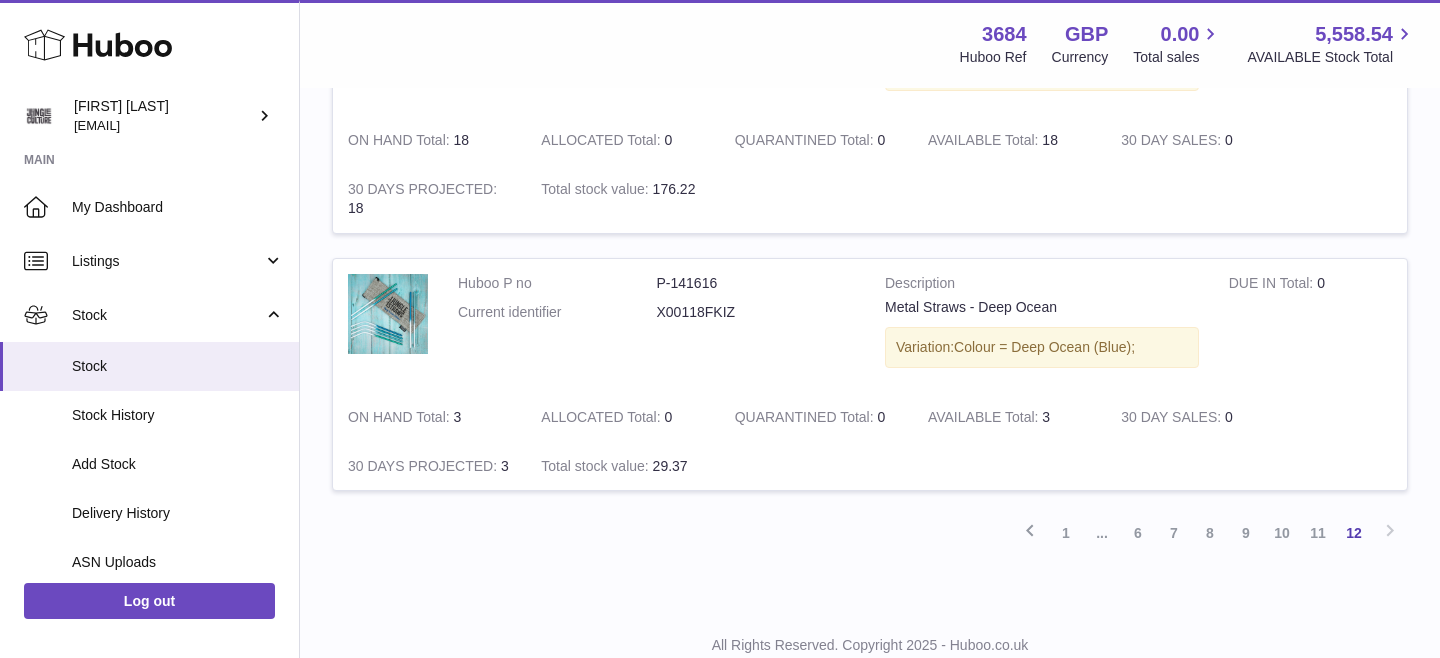 click on "P-141616" at bounding box center (756, 283) 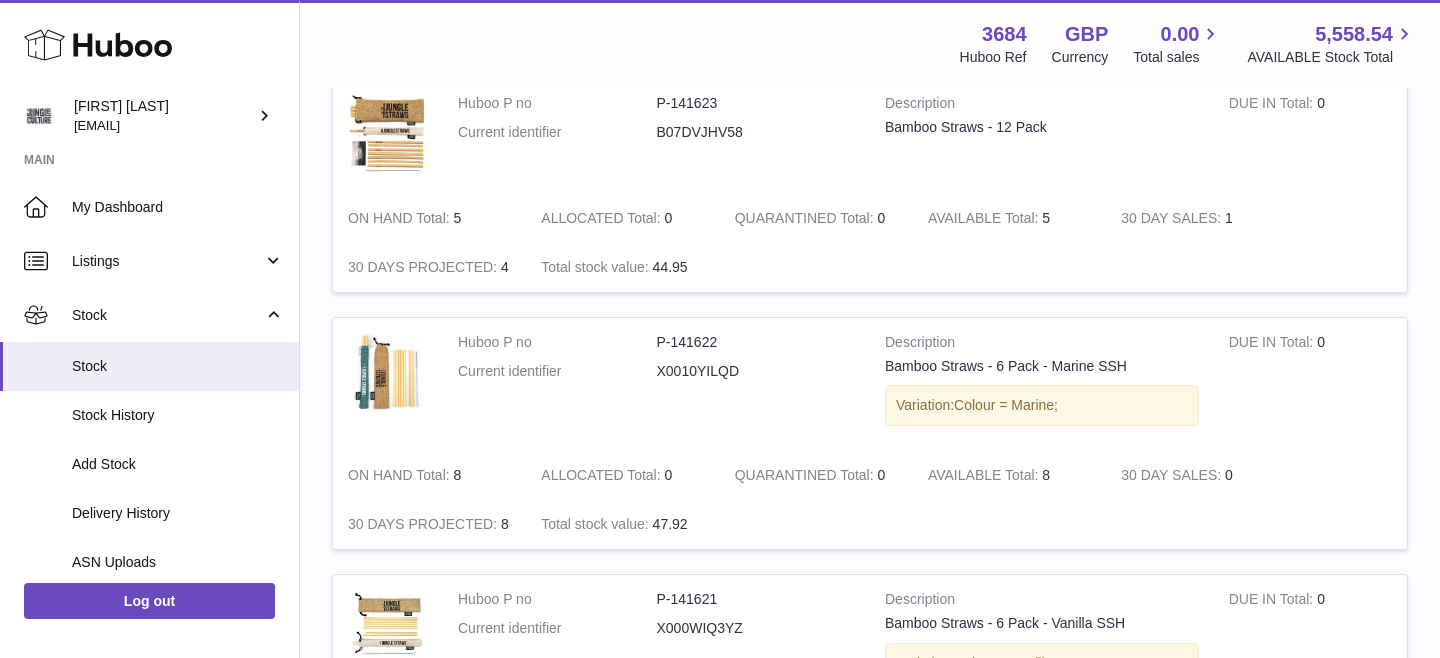 scroll, scrollTop: 0, scrollLeft: 0, axis: both 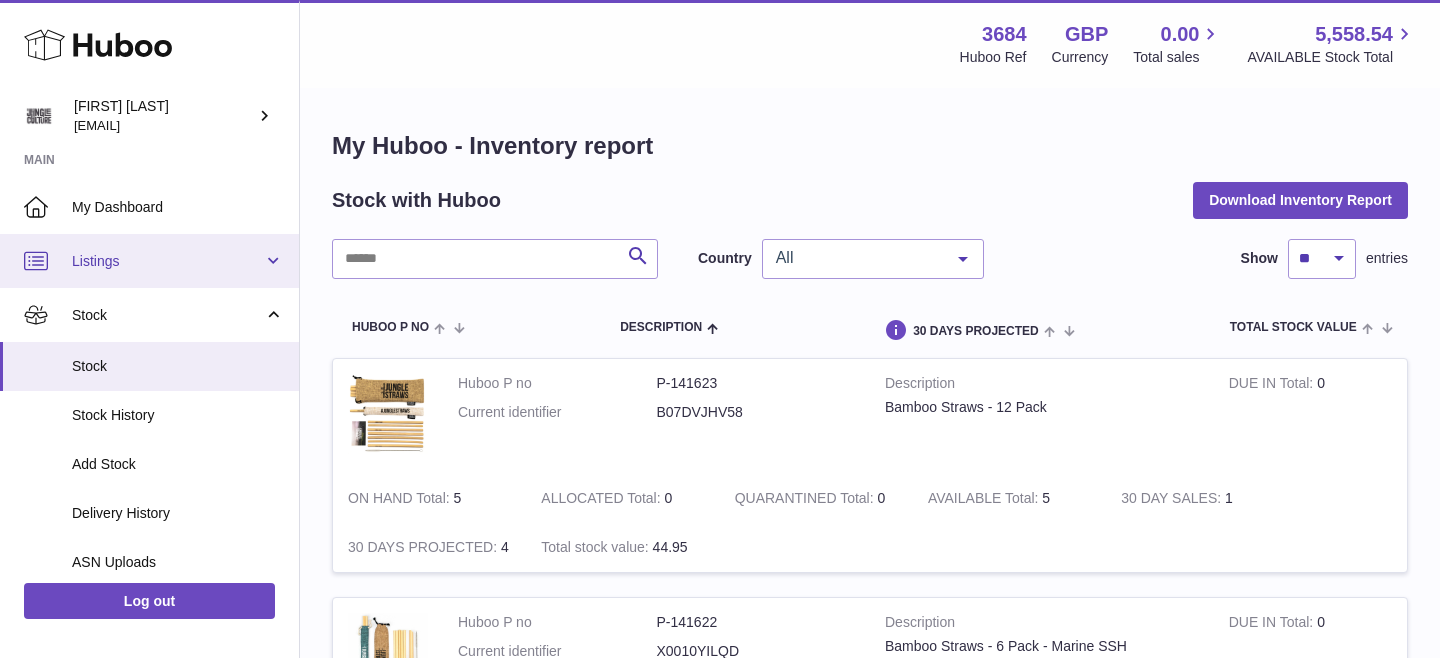 click on "Listings" at bounding box center [167, 261] 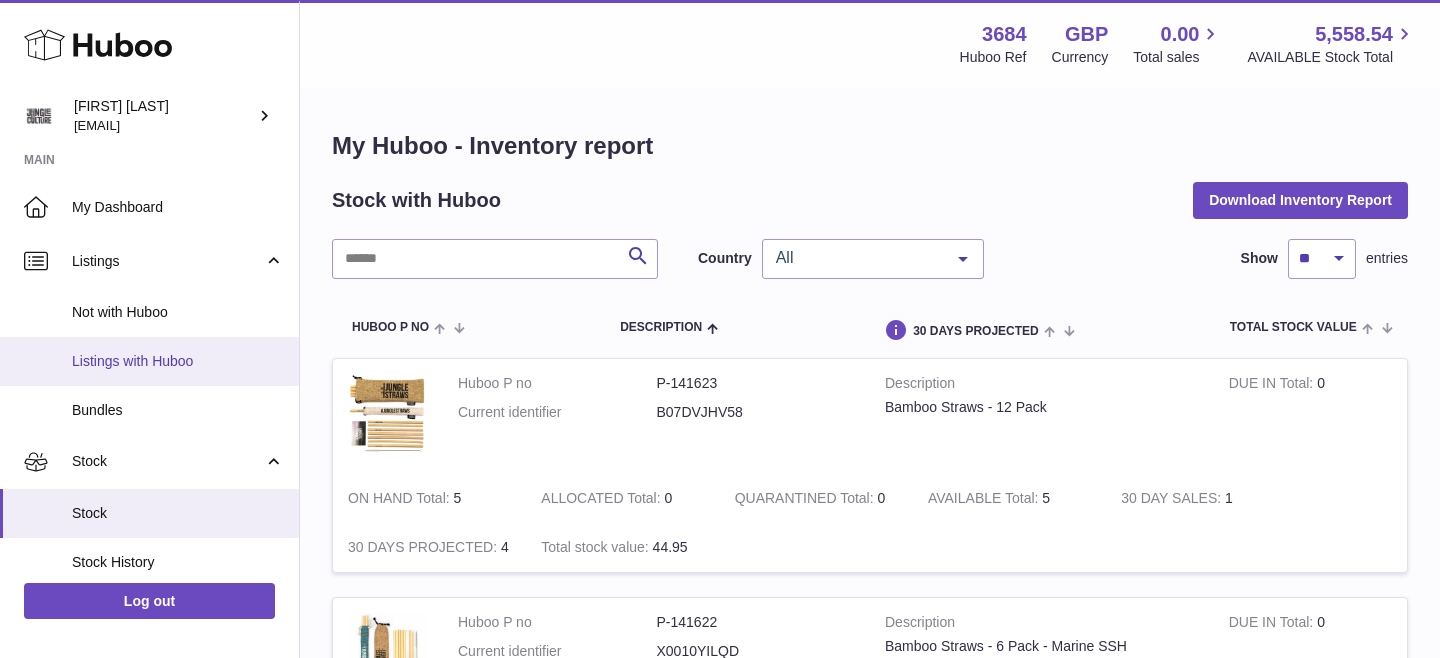 click on "Listings with Huboo" at bounding box center (178, 361) 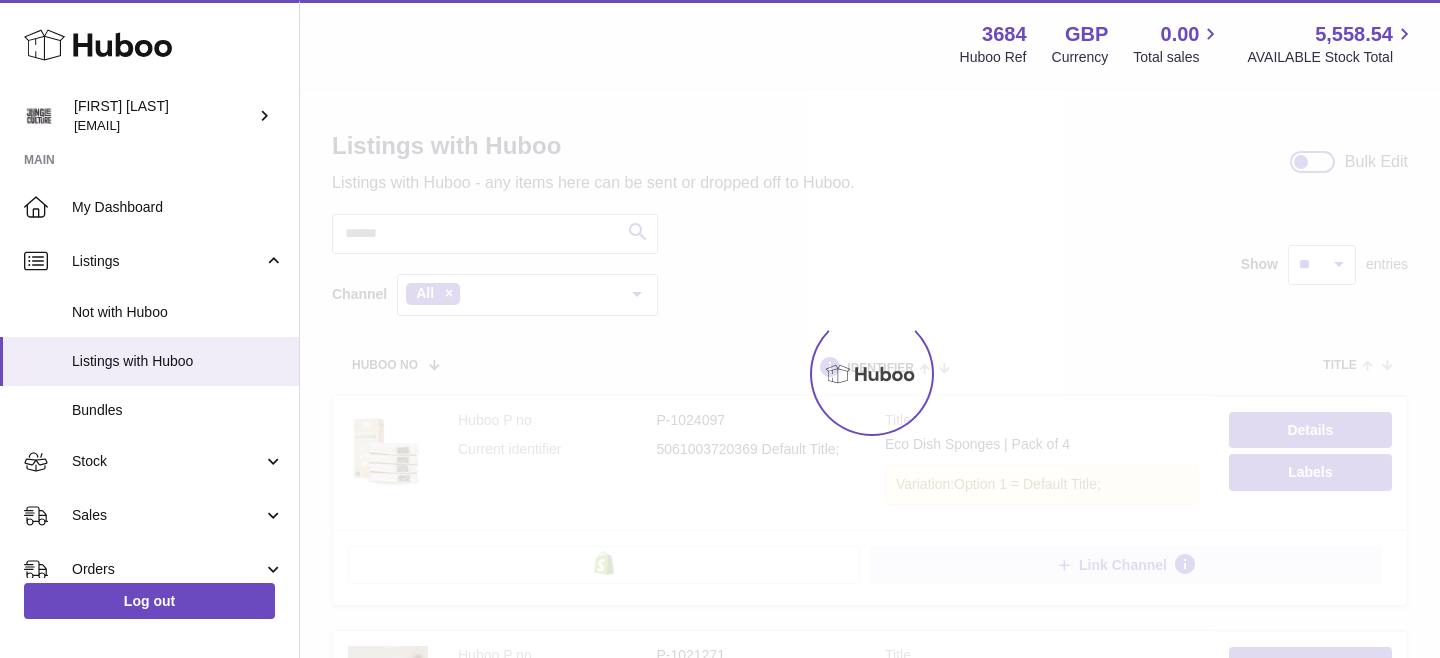 scroll, scrollTop: 0, scrollLeft: 0, axis: both 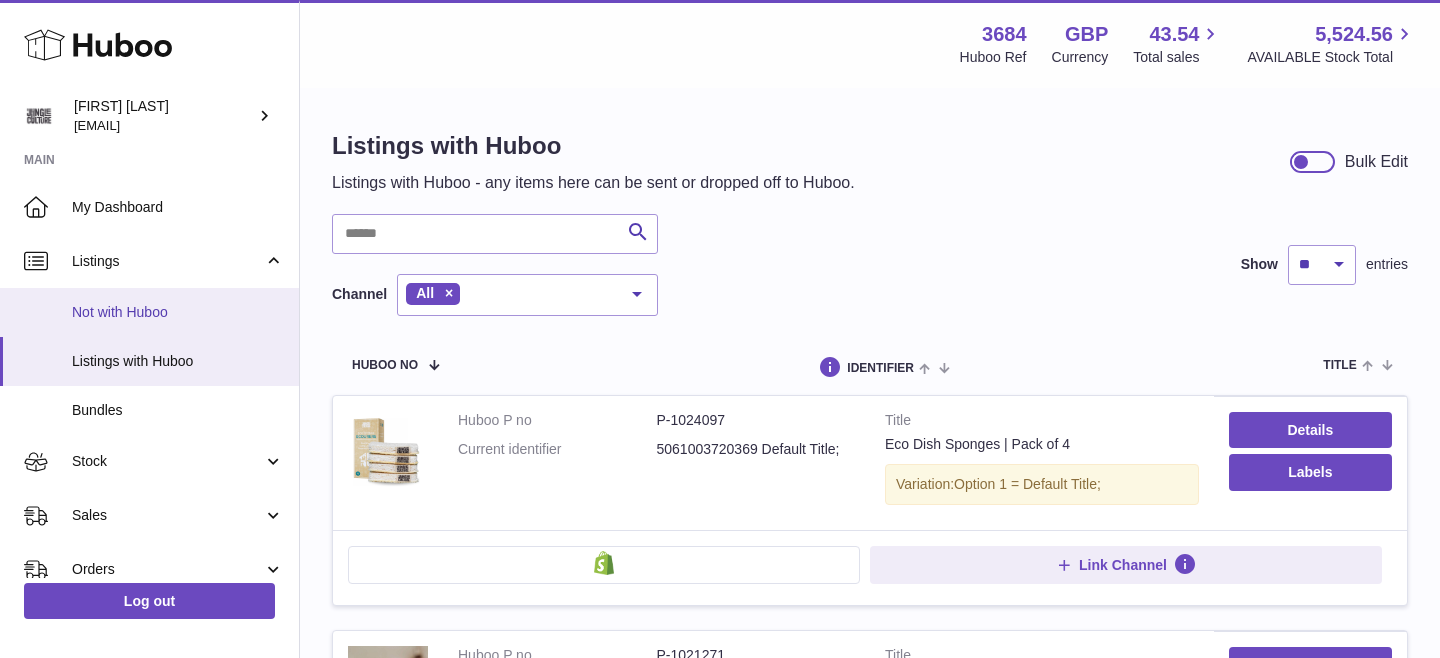click on "Not with Huboo" at bounding box center [178, 312] 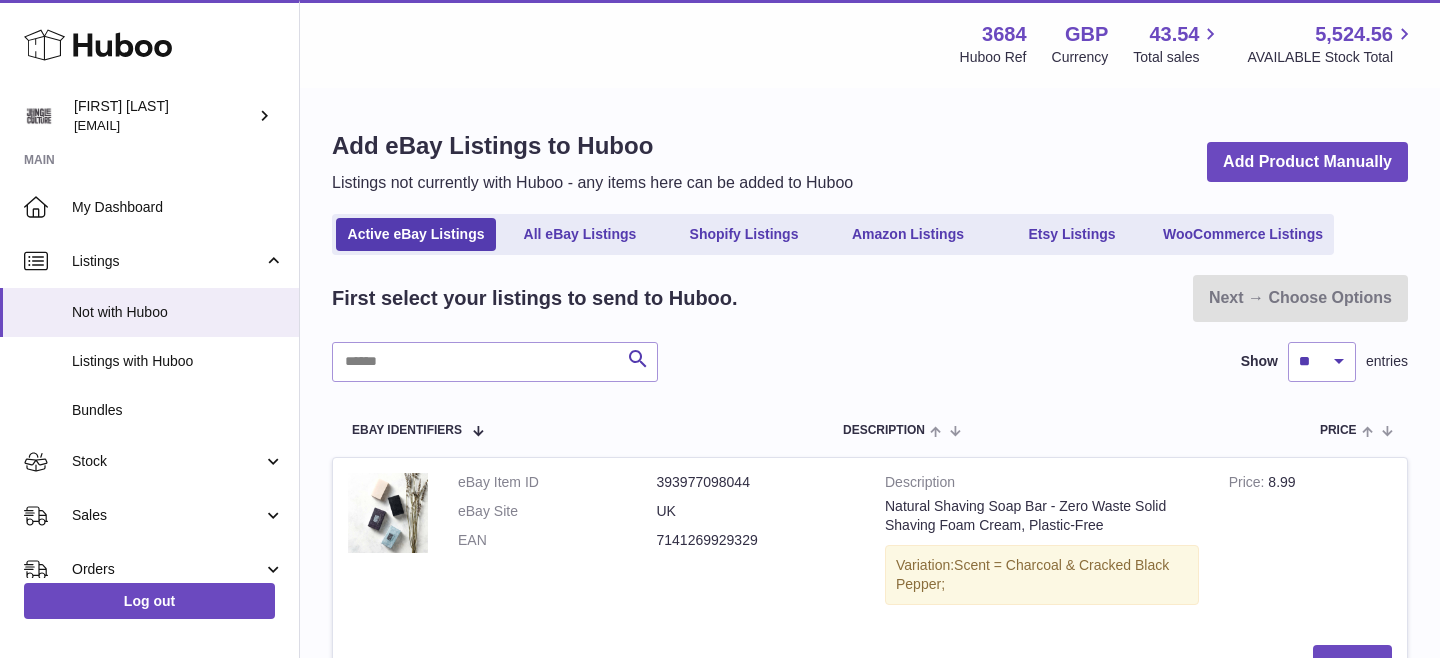 scroll, scrollTop: 0, scrollLeft: 0, axis: both 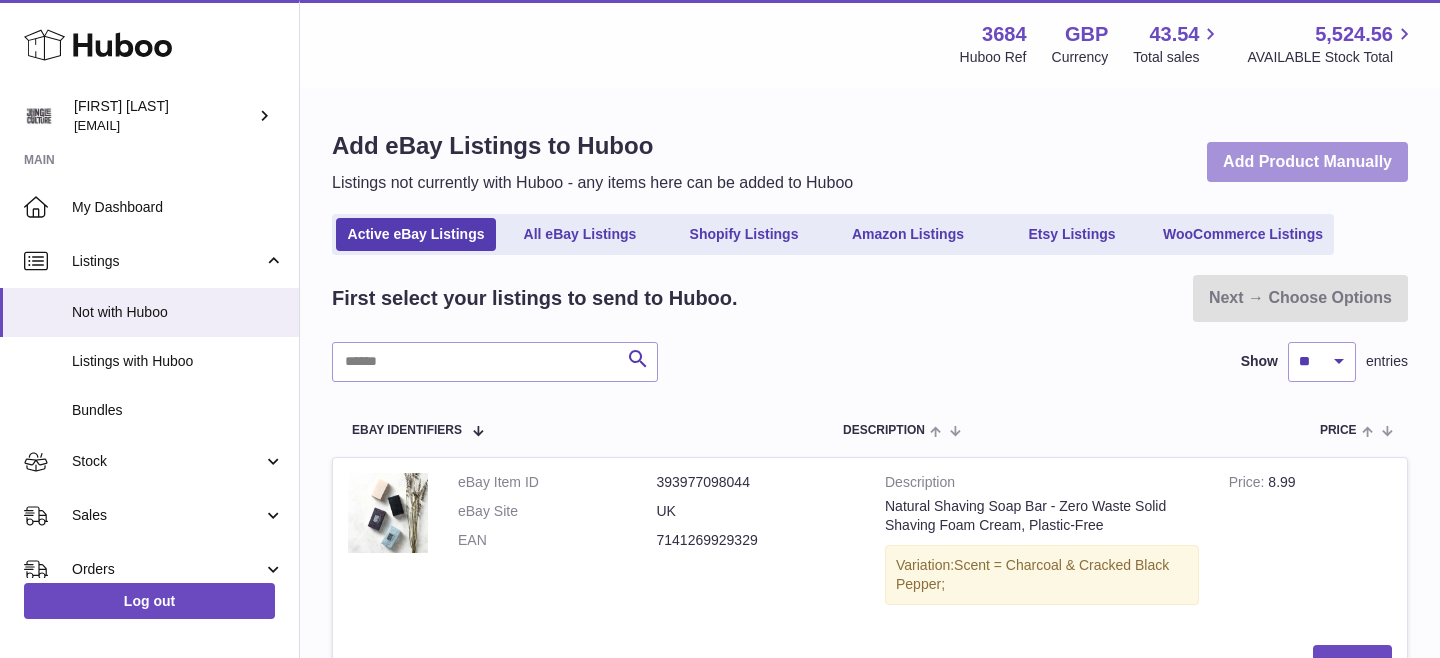 click on "Add Product Manually" at bounding box center (1307, 162) 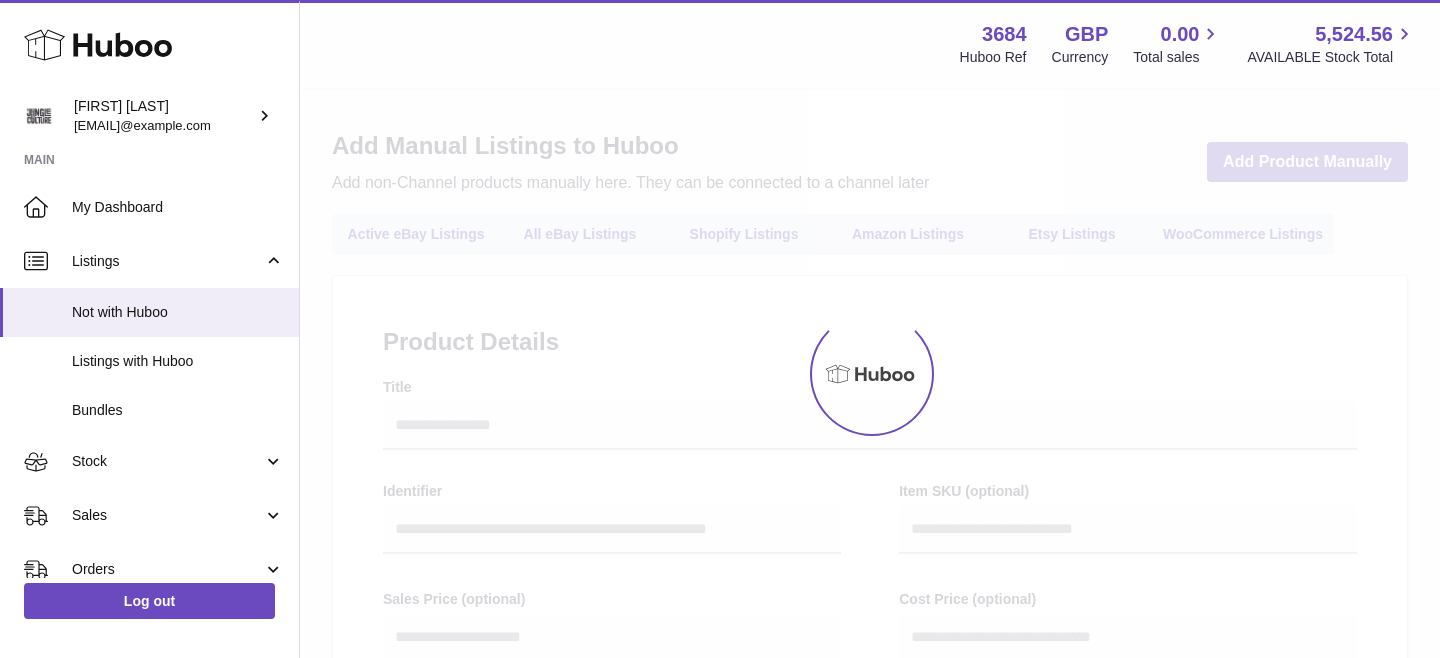 select 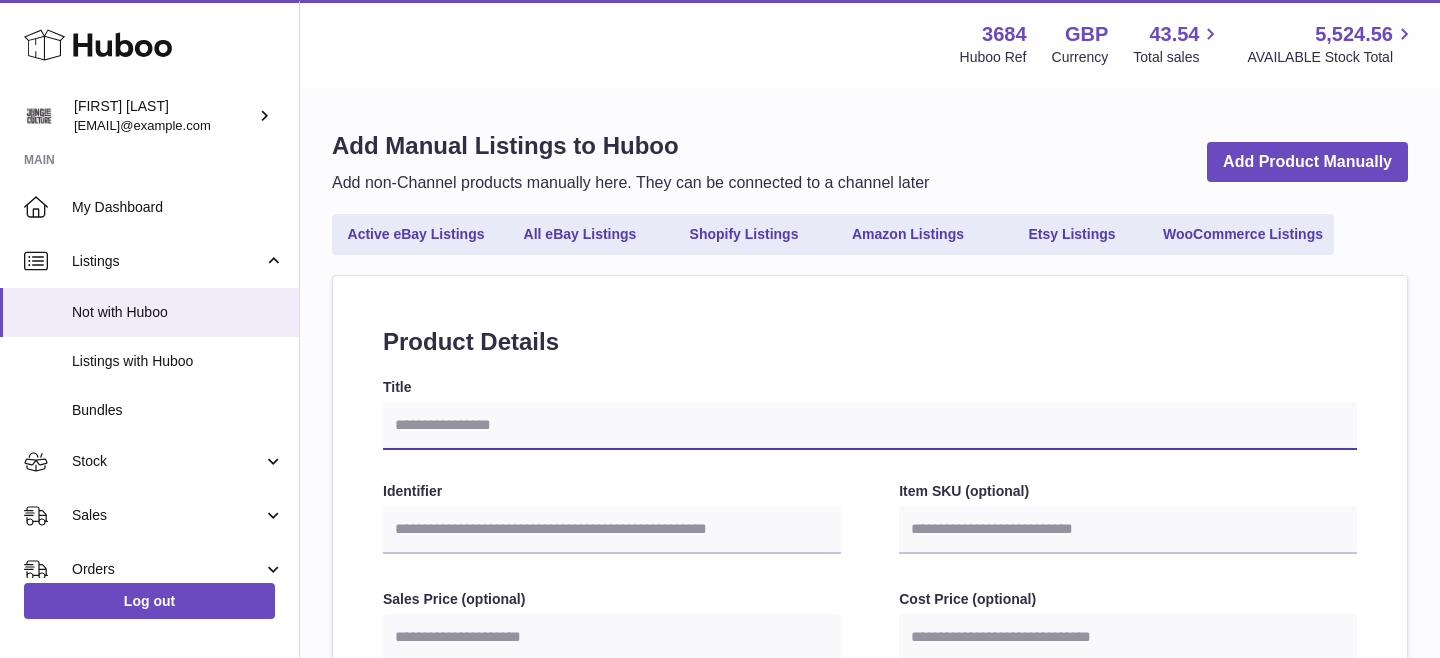 click on "Title" at bounding box center (870, 426) 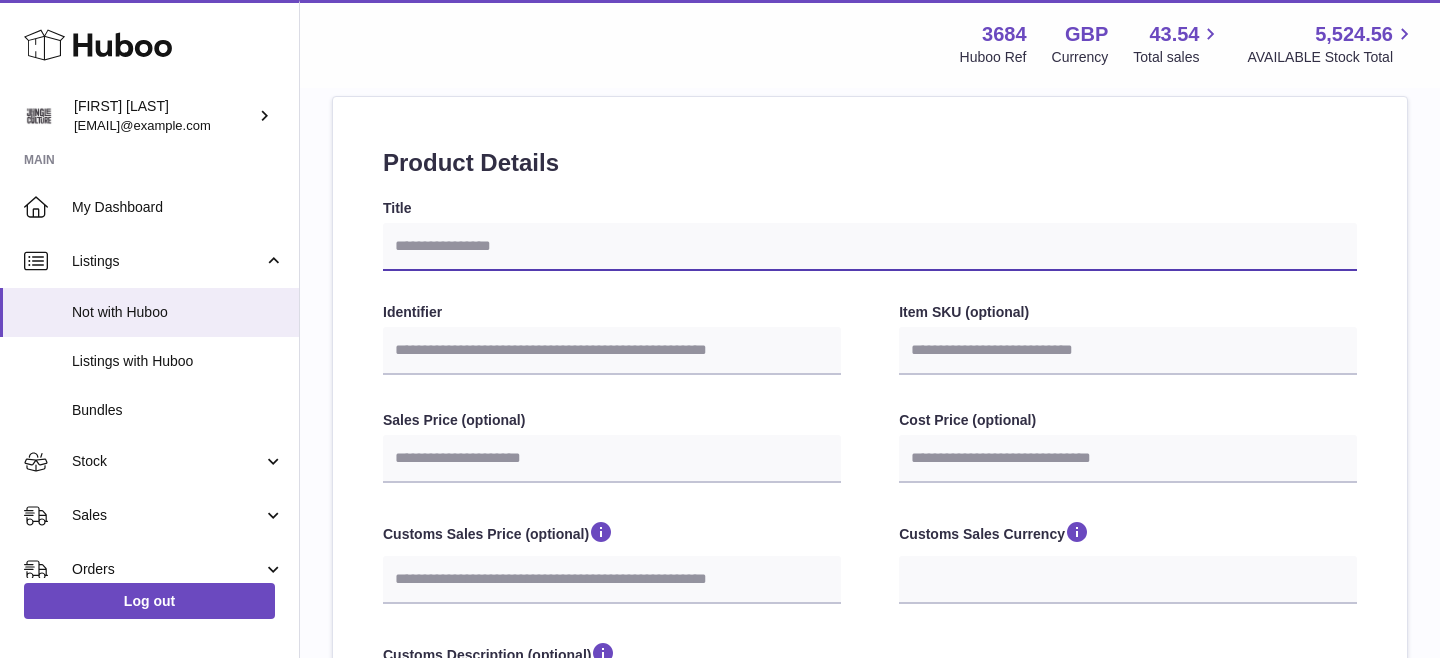 scroll, scrollTop: 182, scrollLeft: 0, axis: vertical 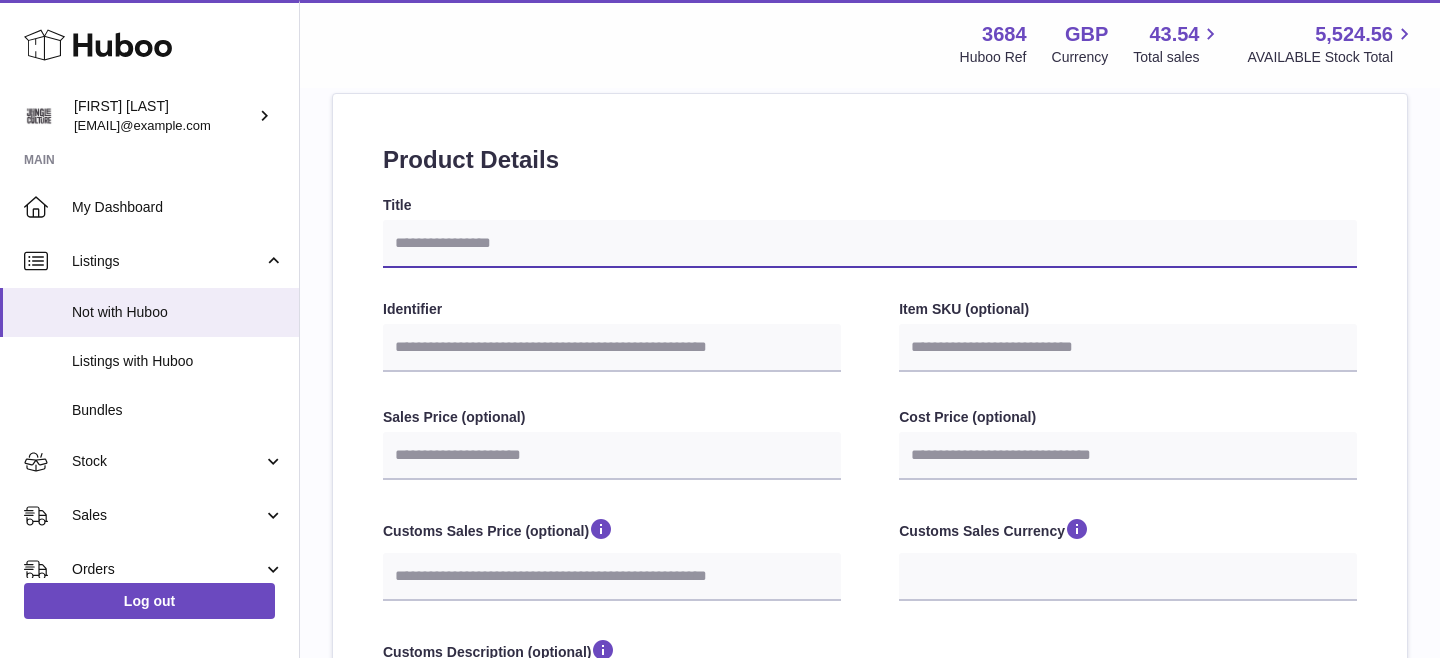 type on "*" 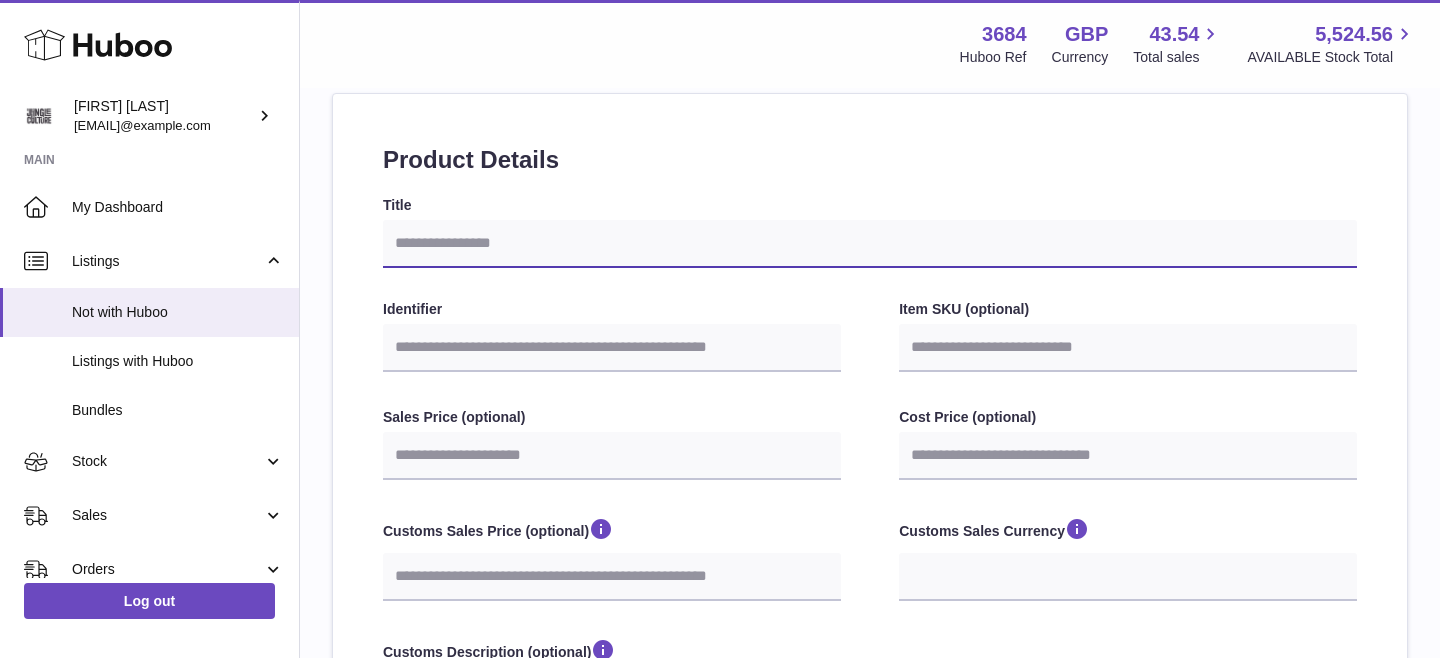 select 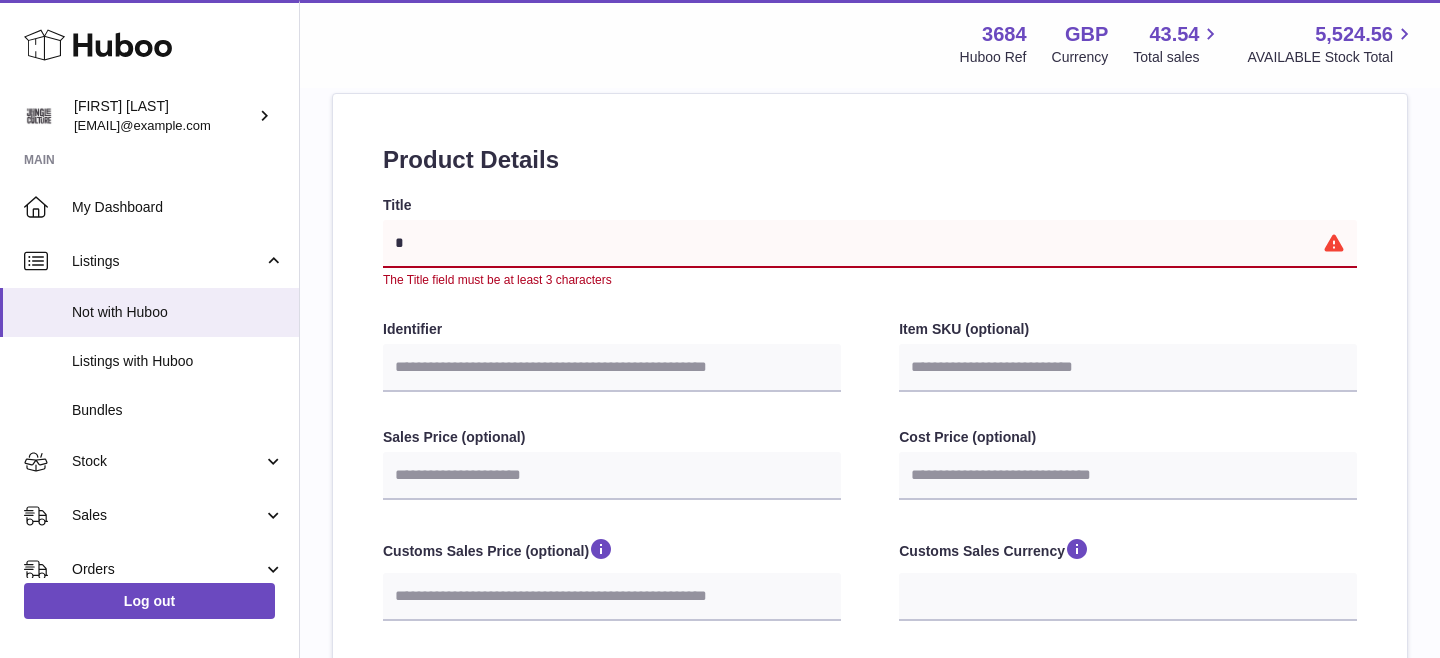 type on "**" 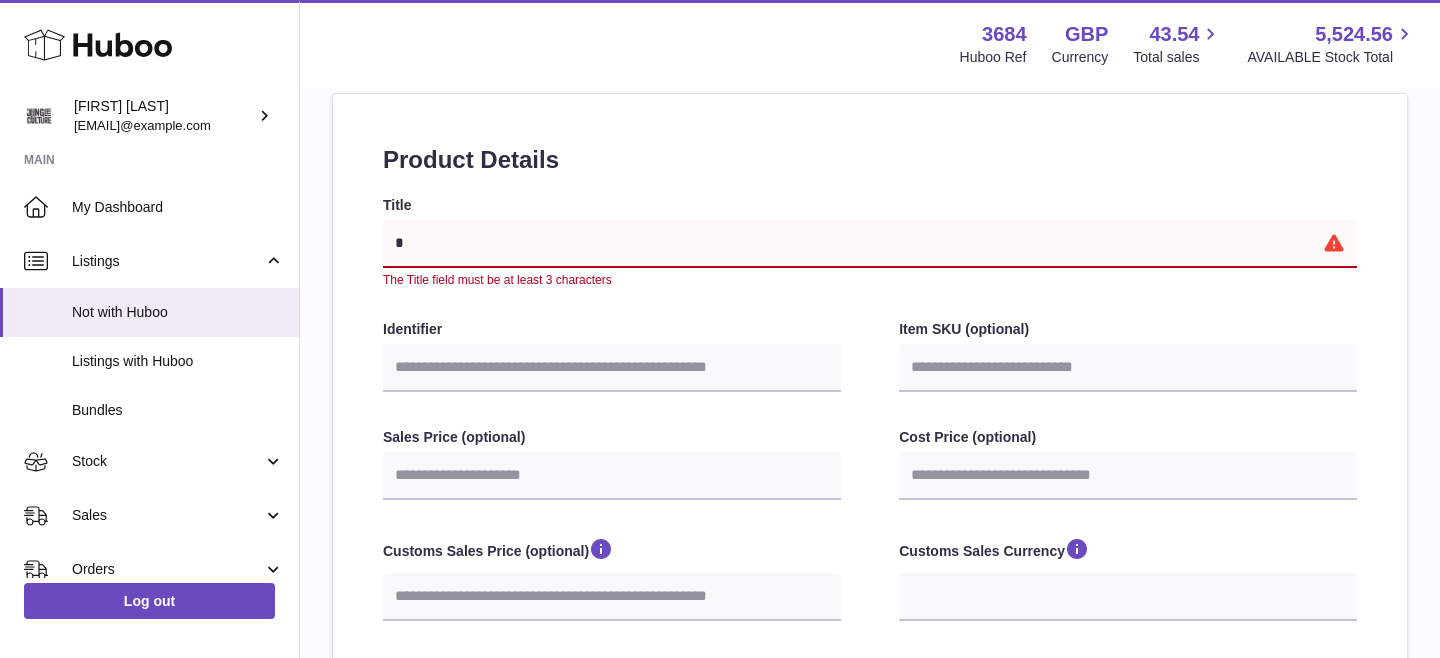 select 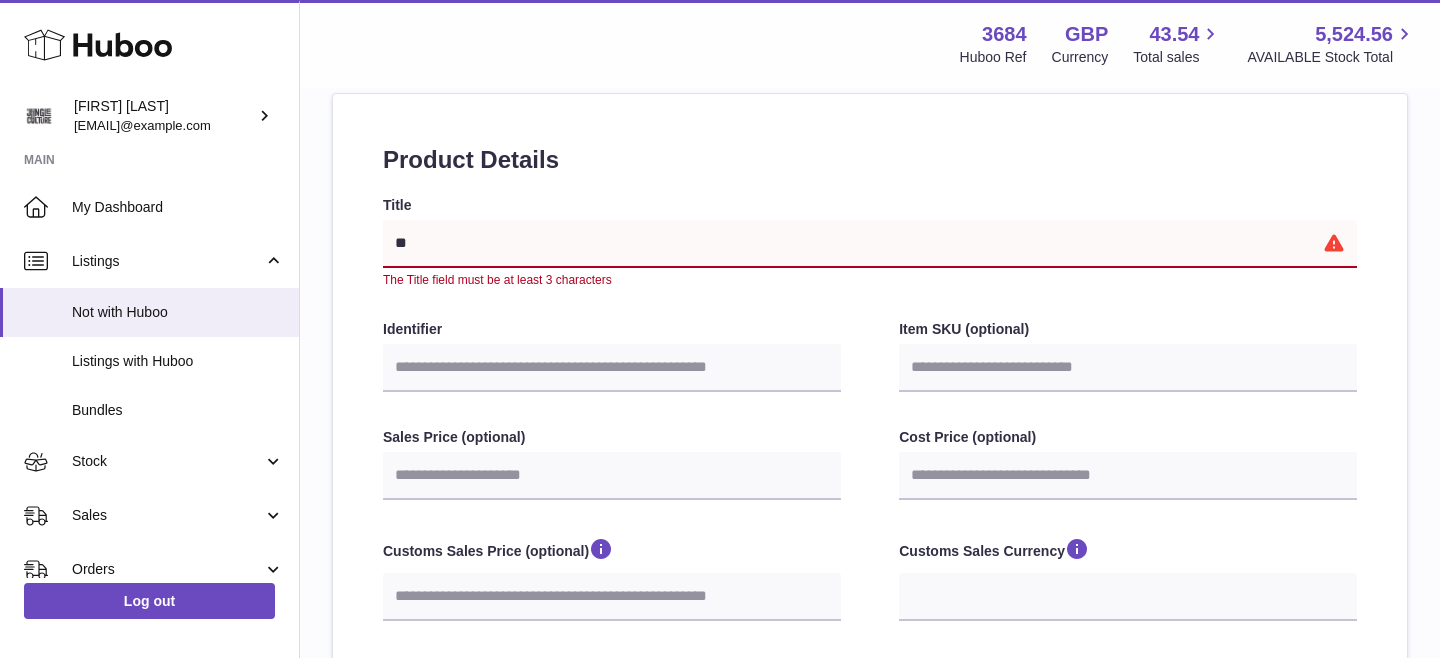type on "***" 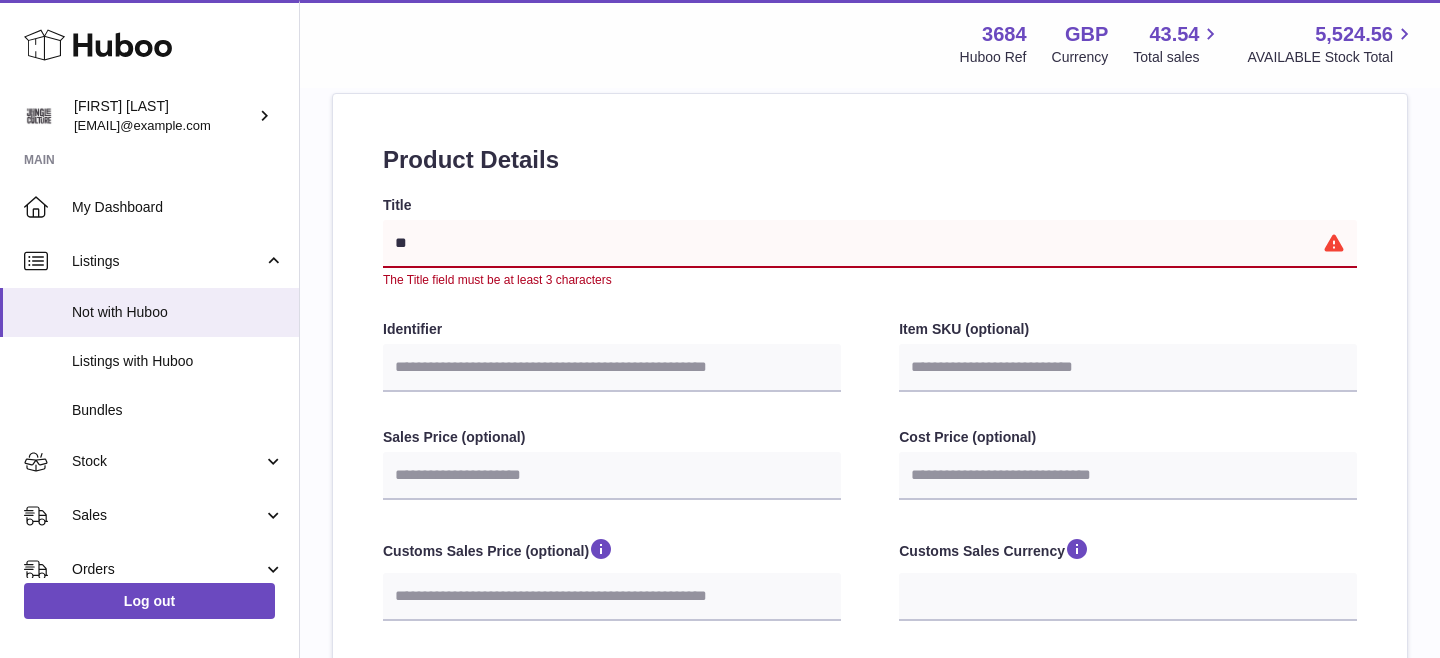 select 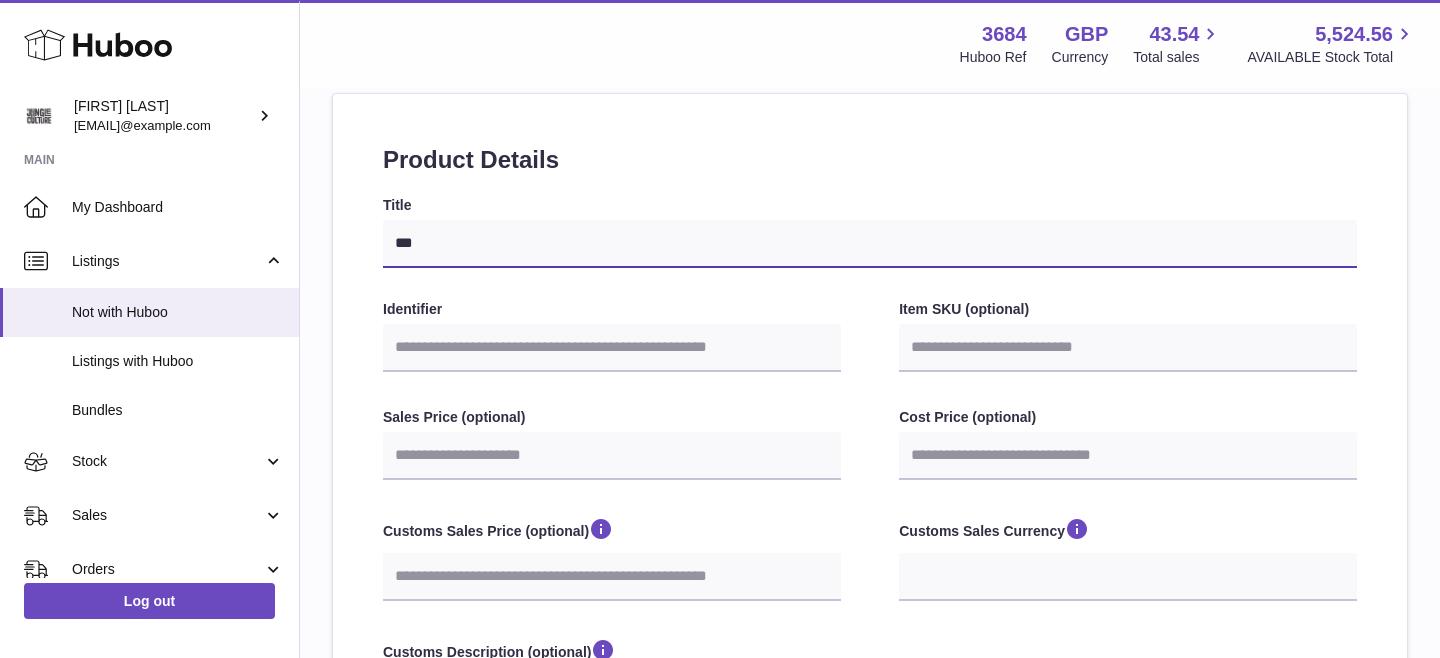 type on "****" 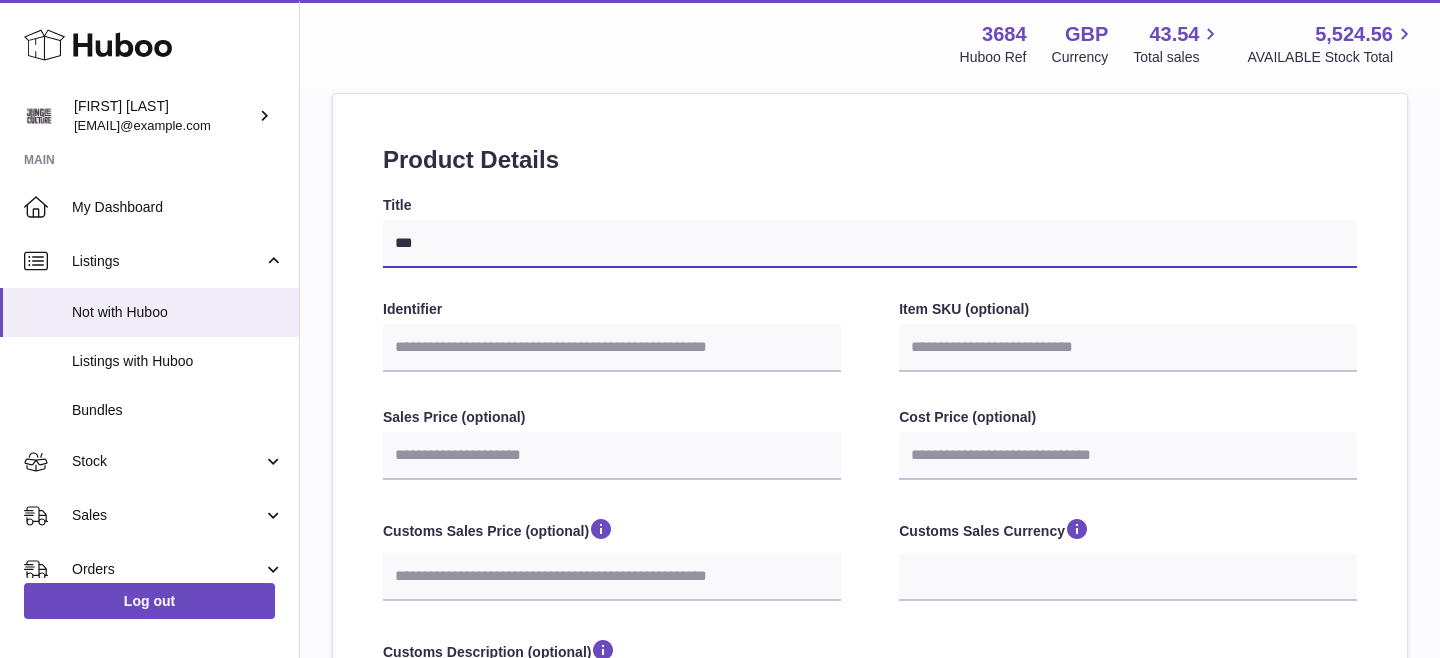 select 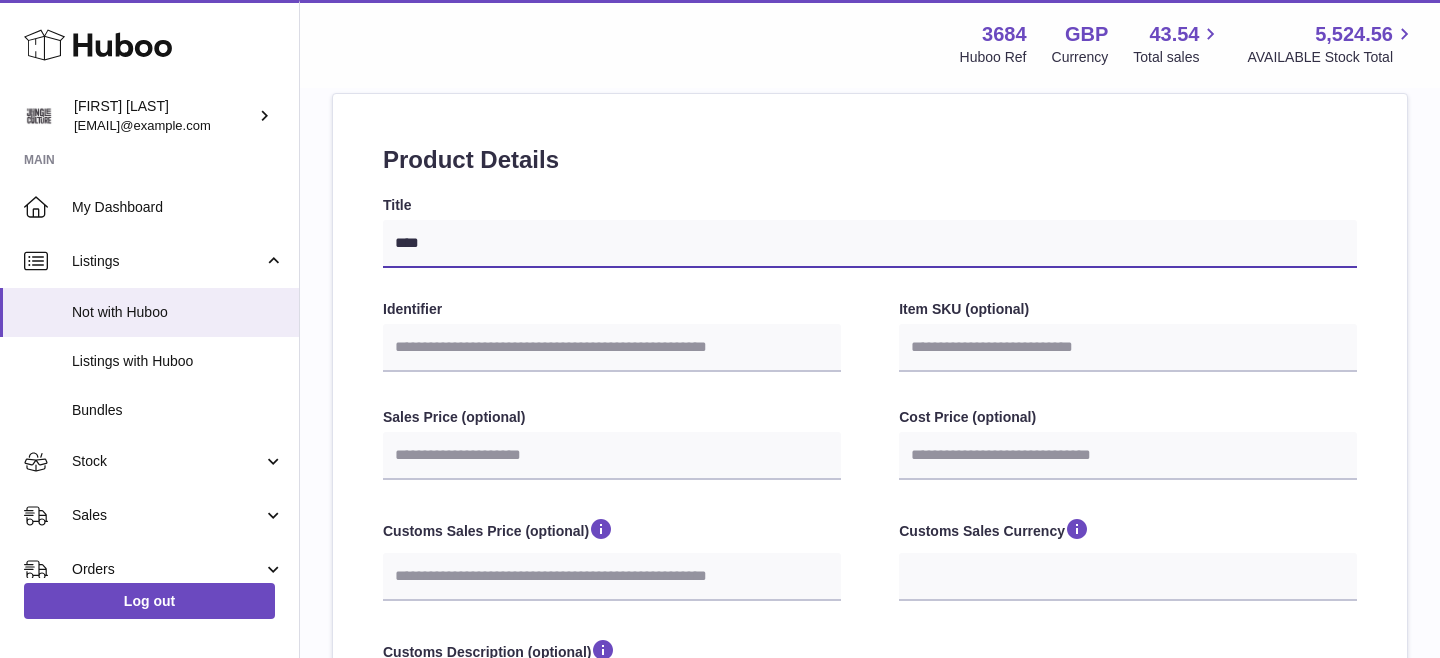 type on "****" 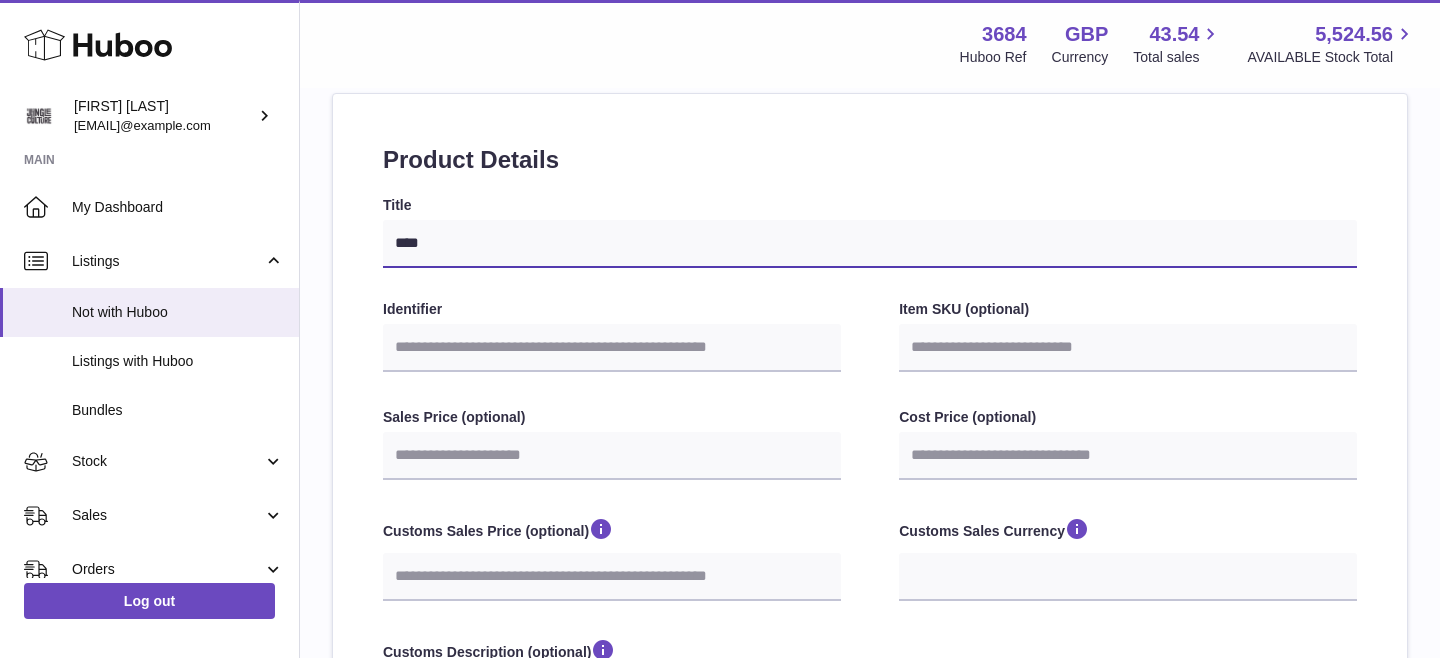 select 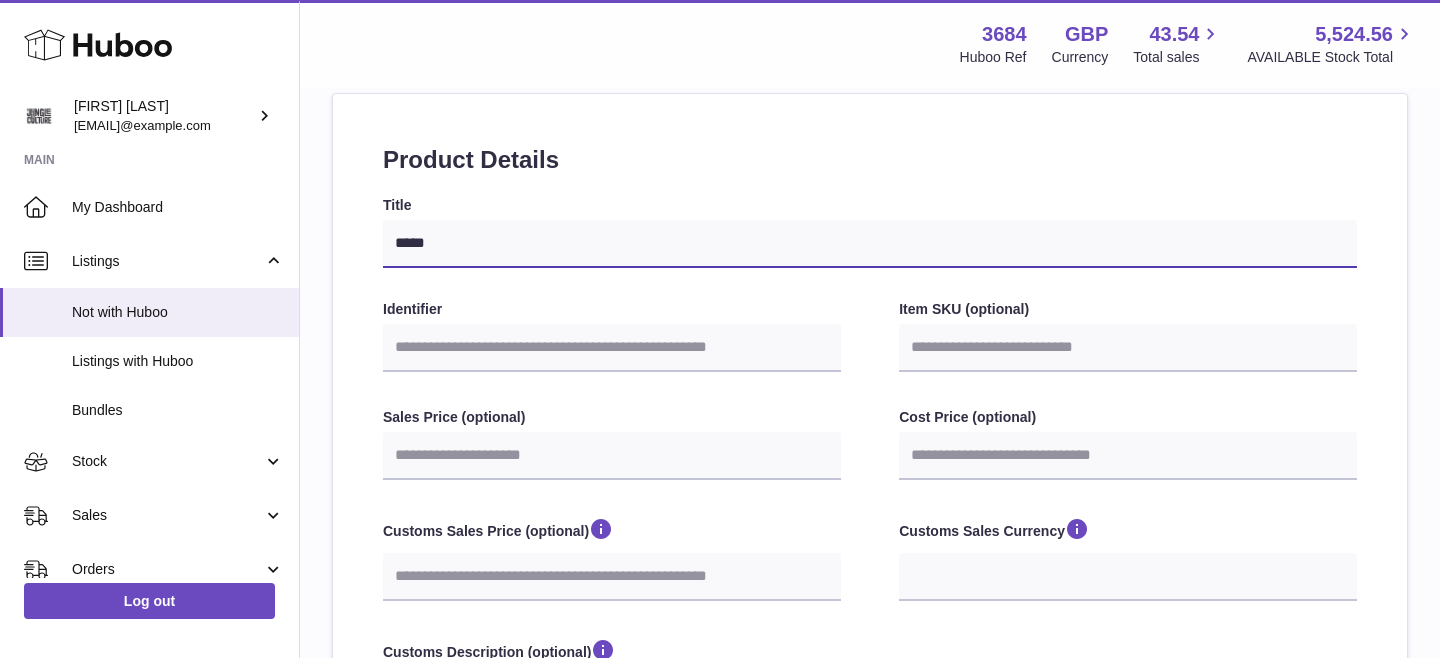 type on "******" 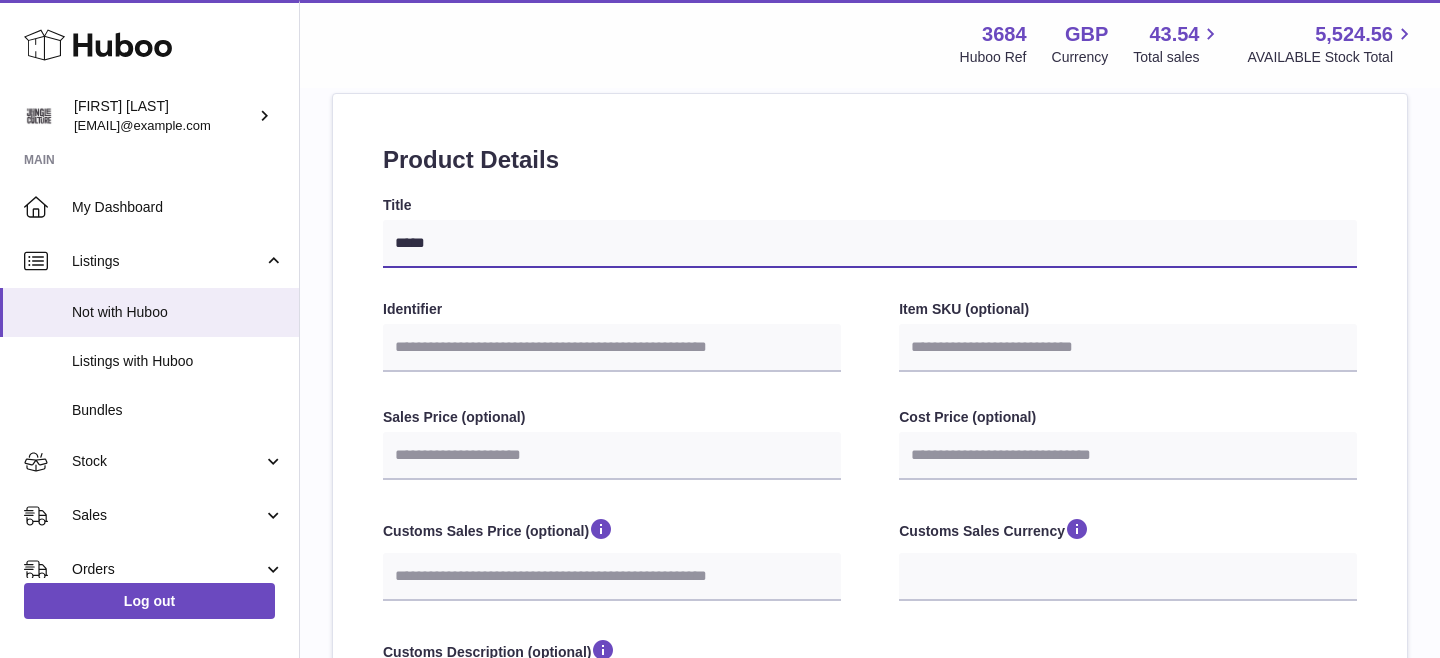 select 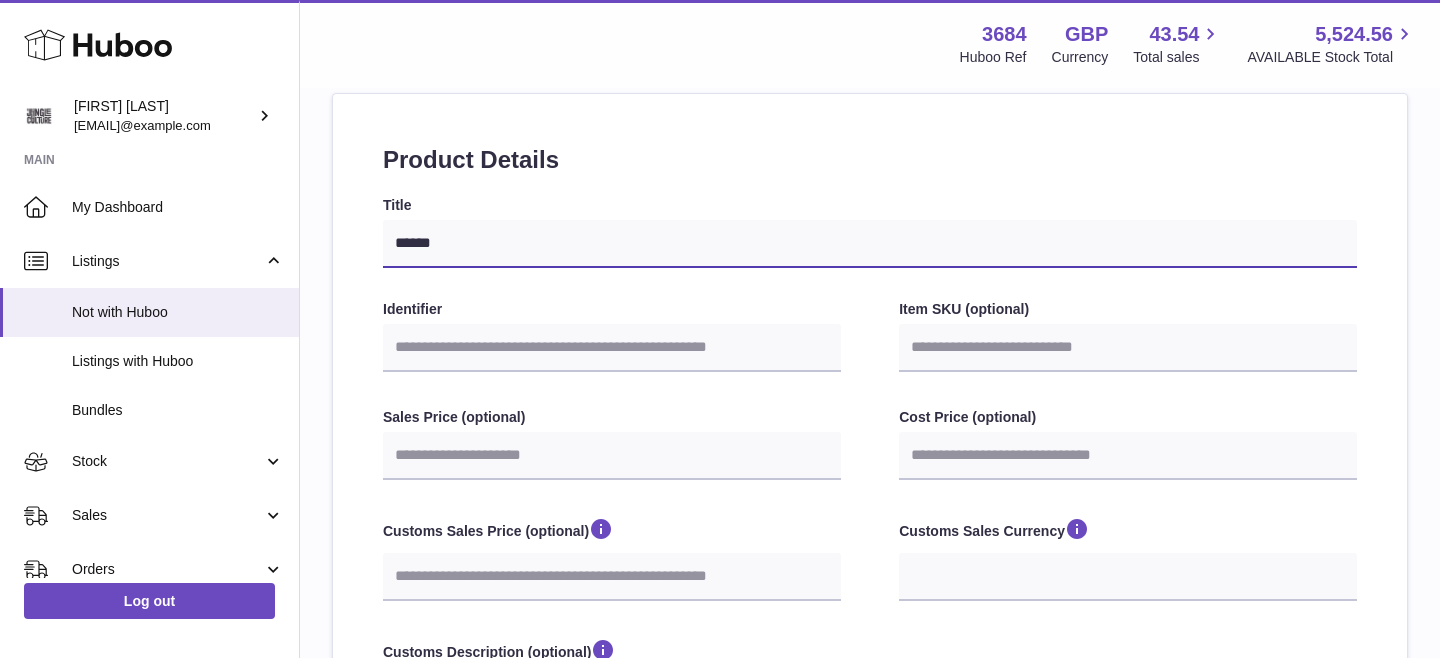 type on "*******" 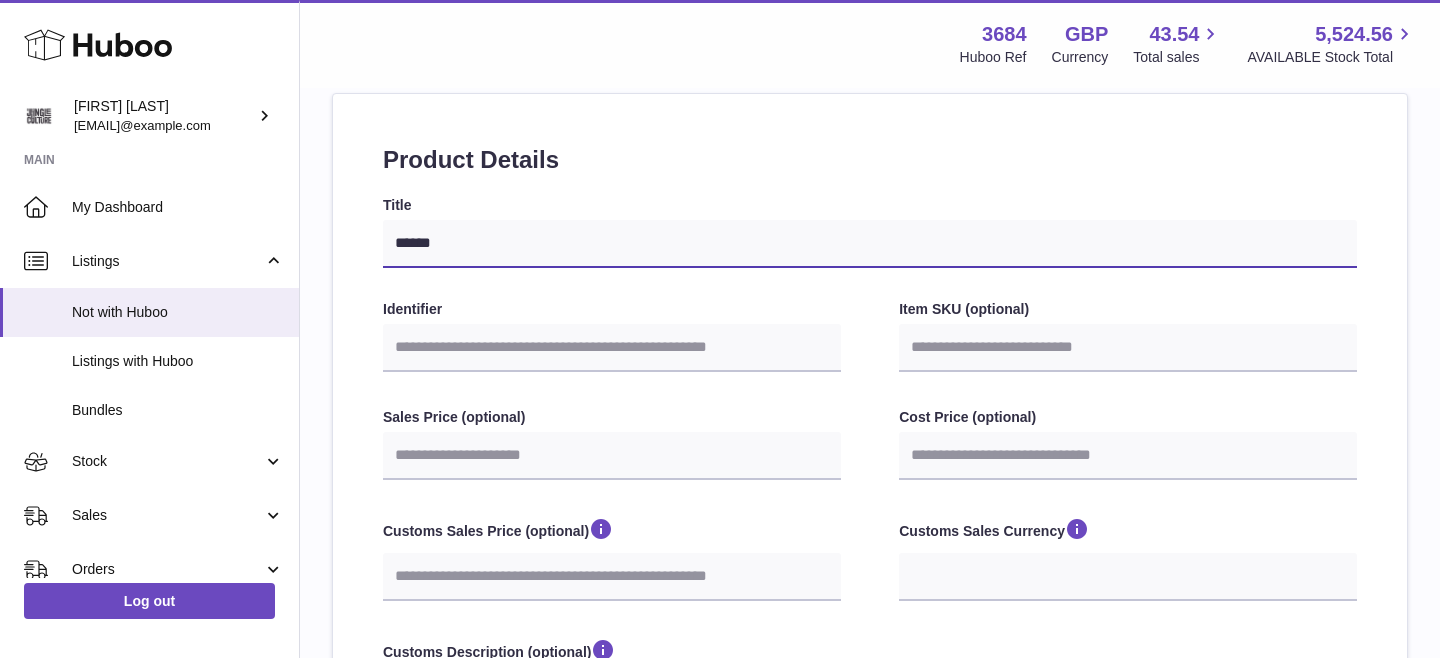 select 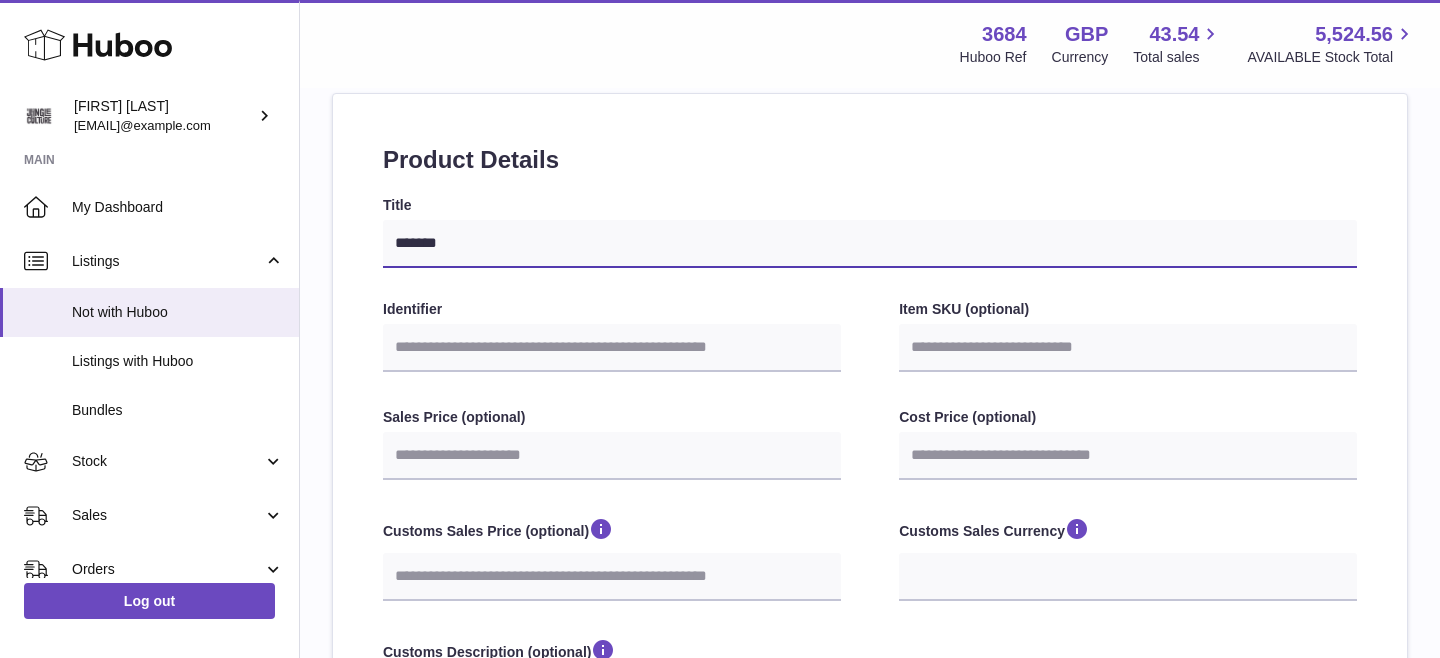 type on "********" 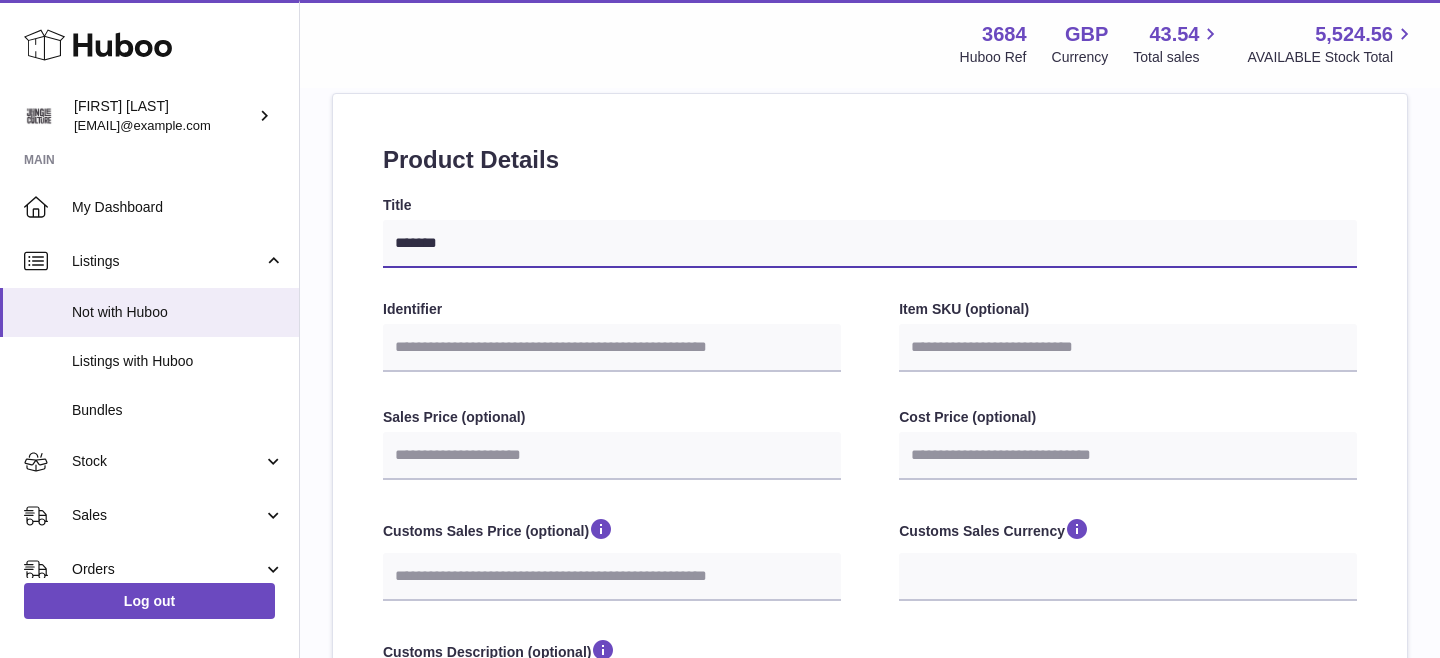 select 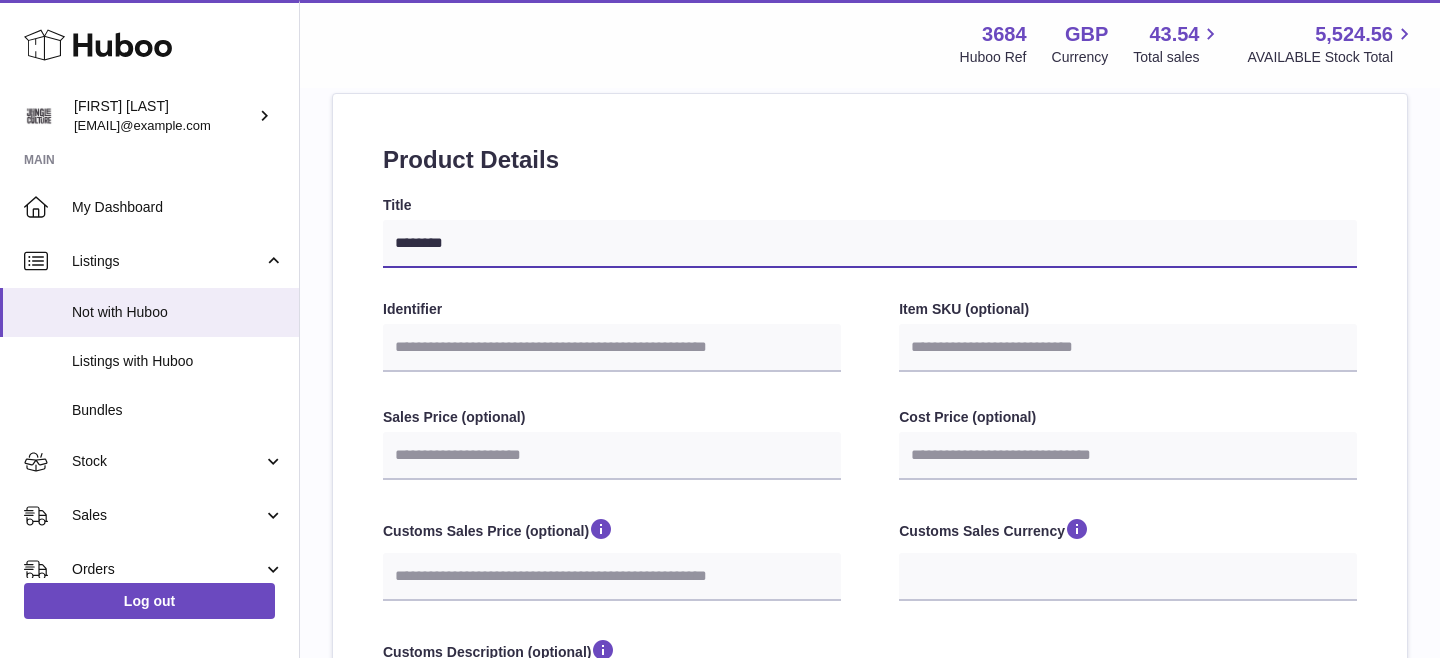 type on "*********" 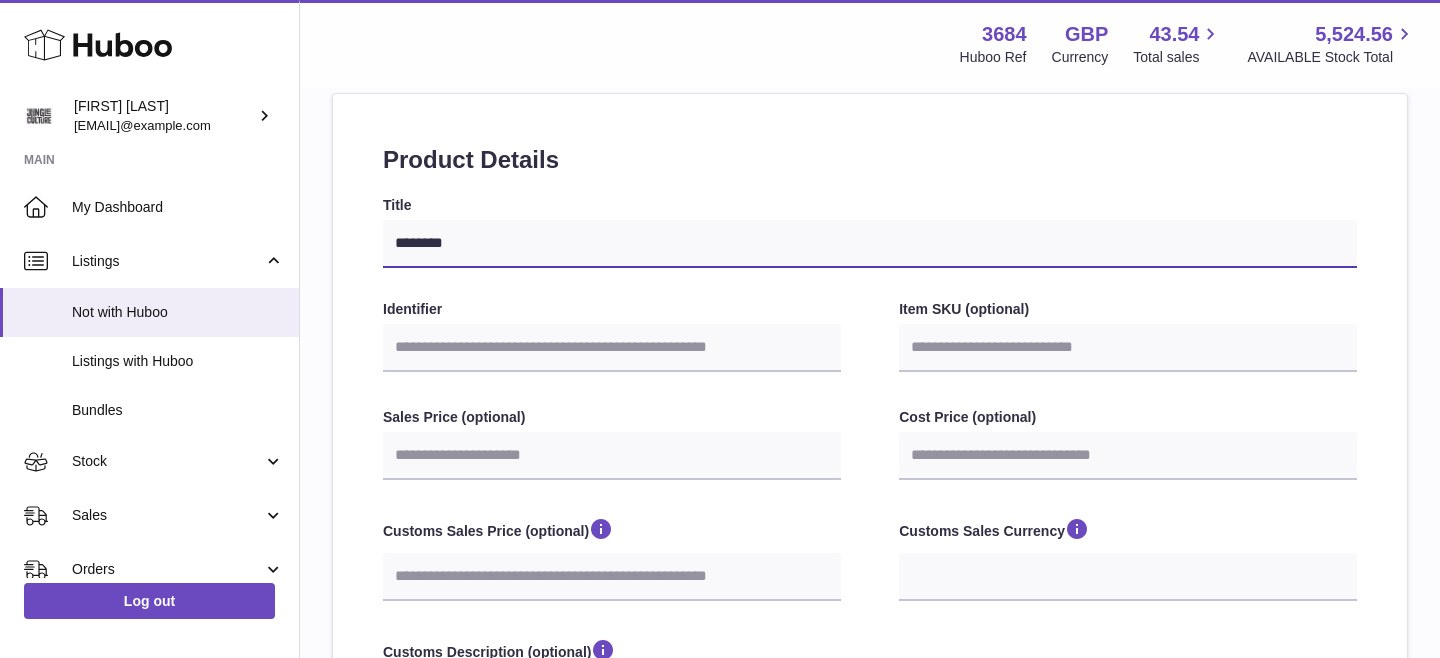 select 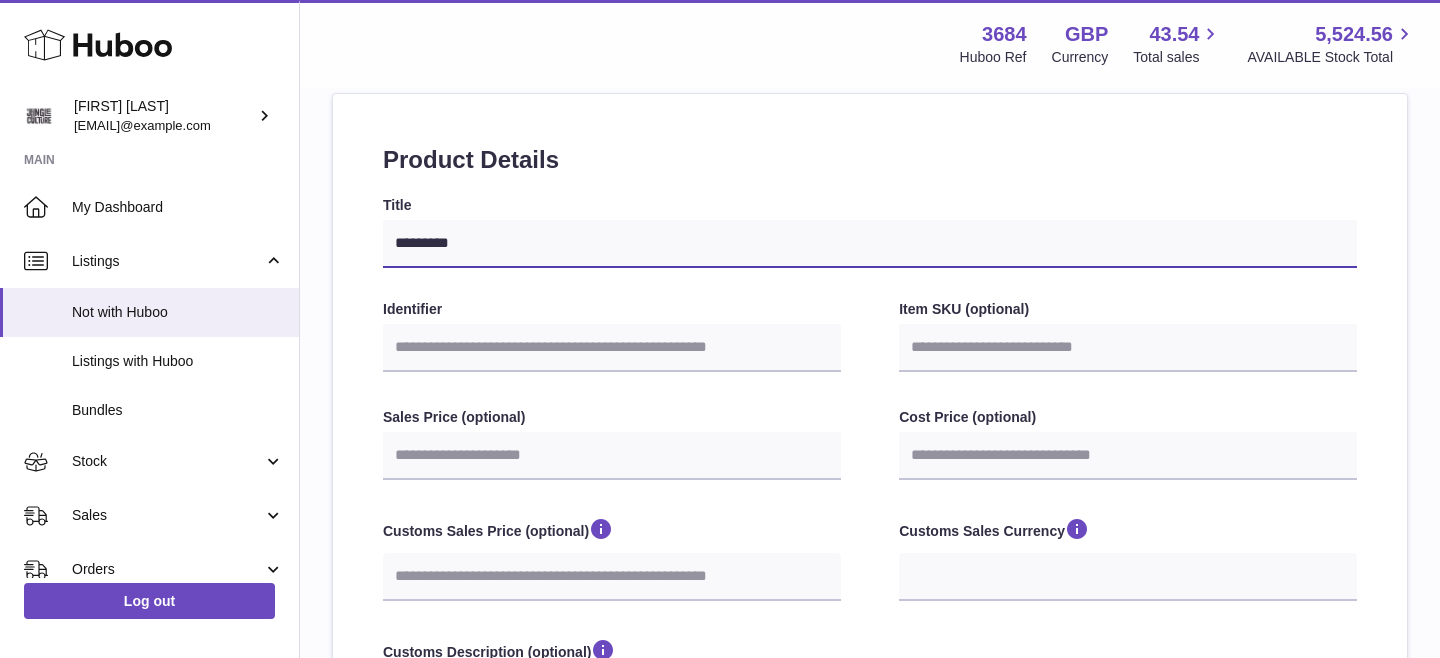 type on "**********" 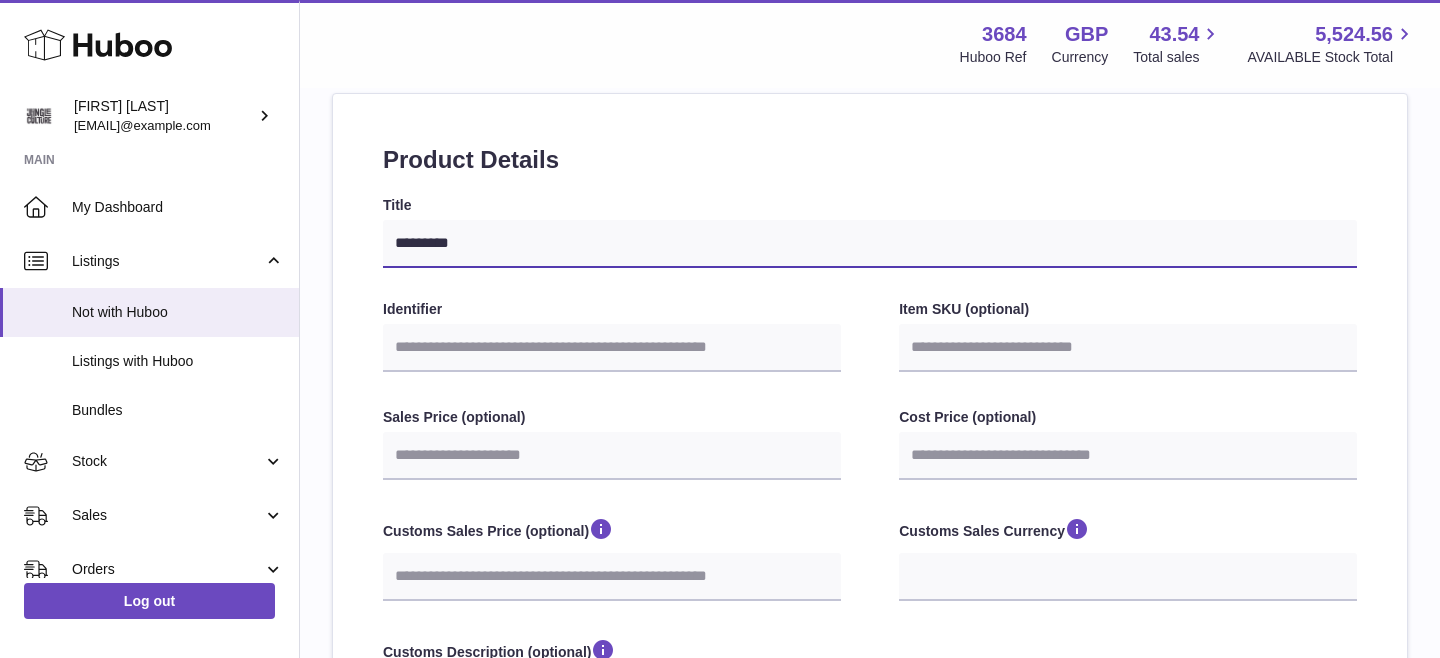 select 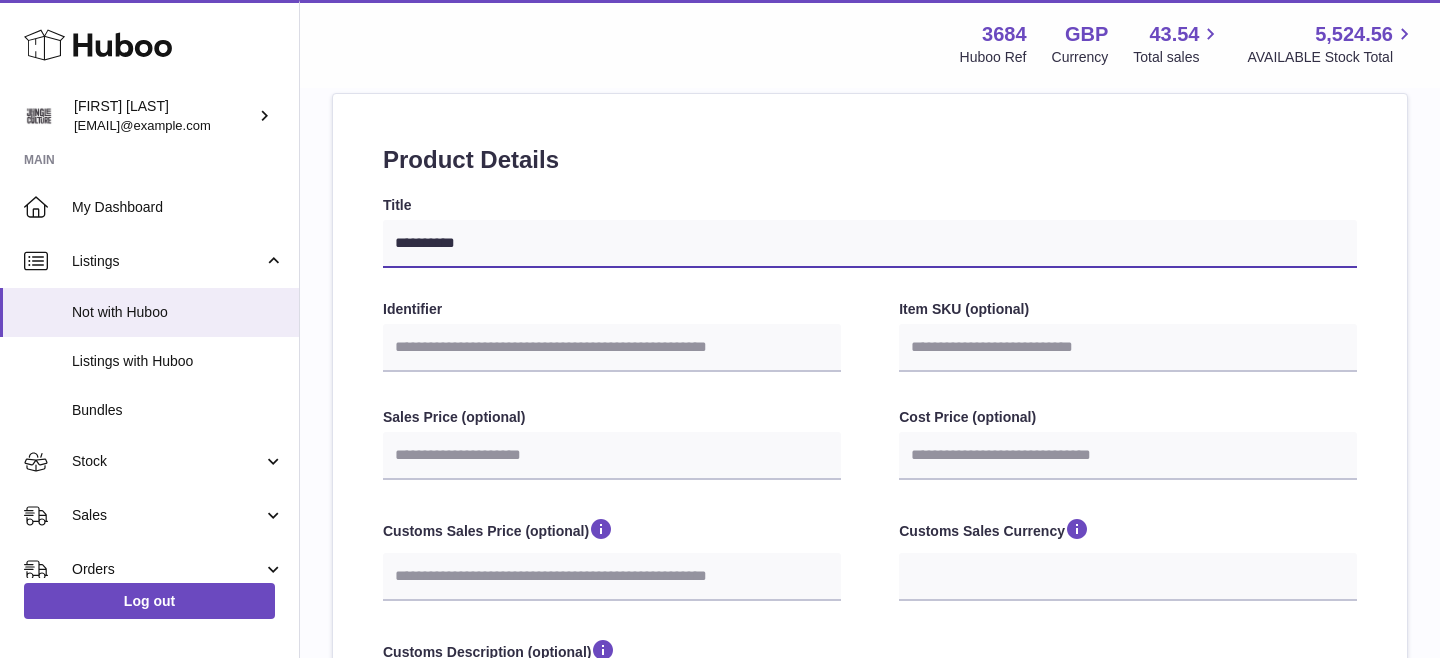 type on "**********" 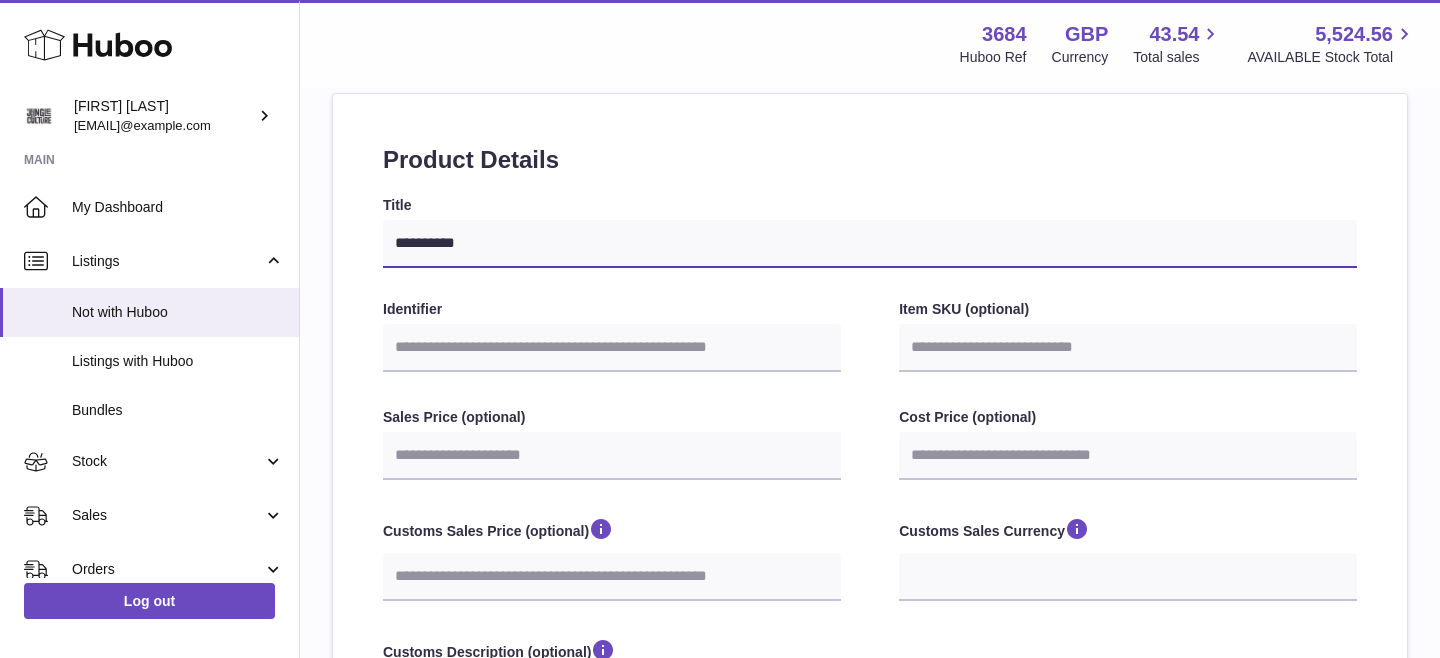 select 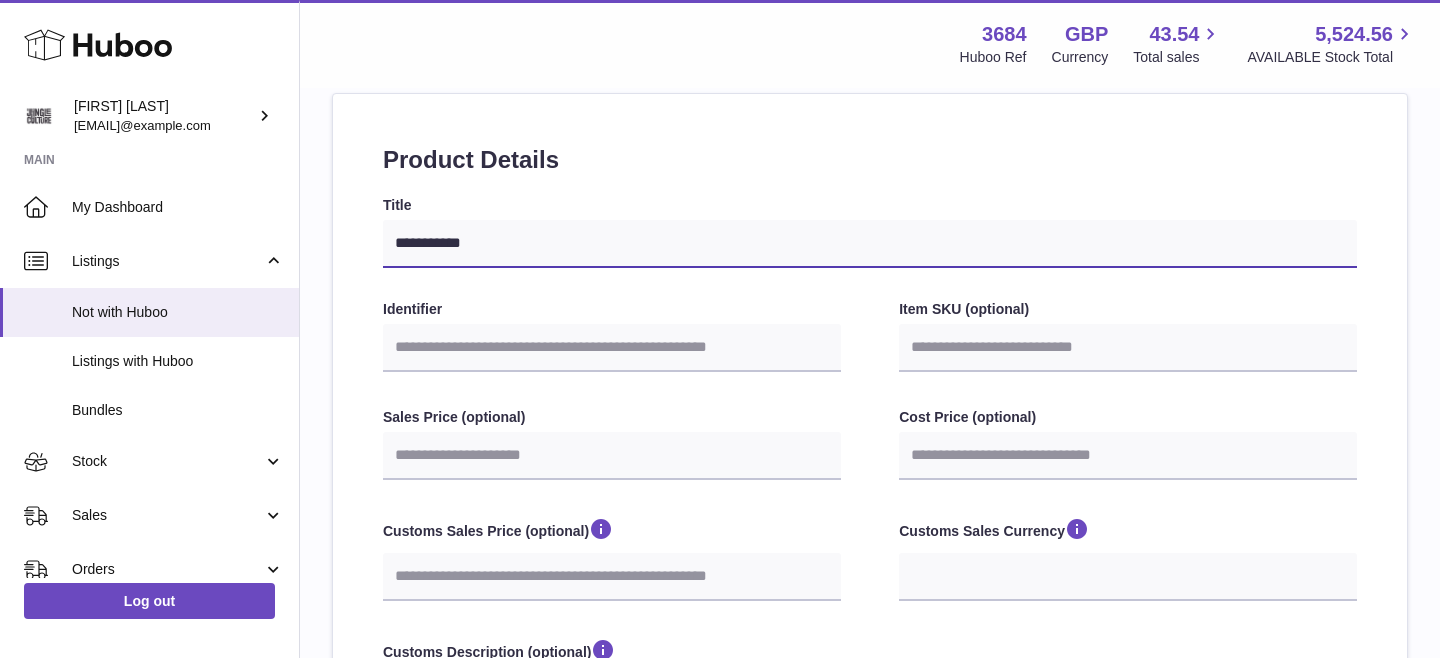 type on "**********" 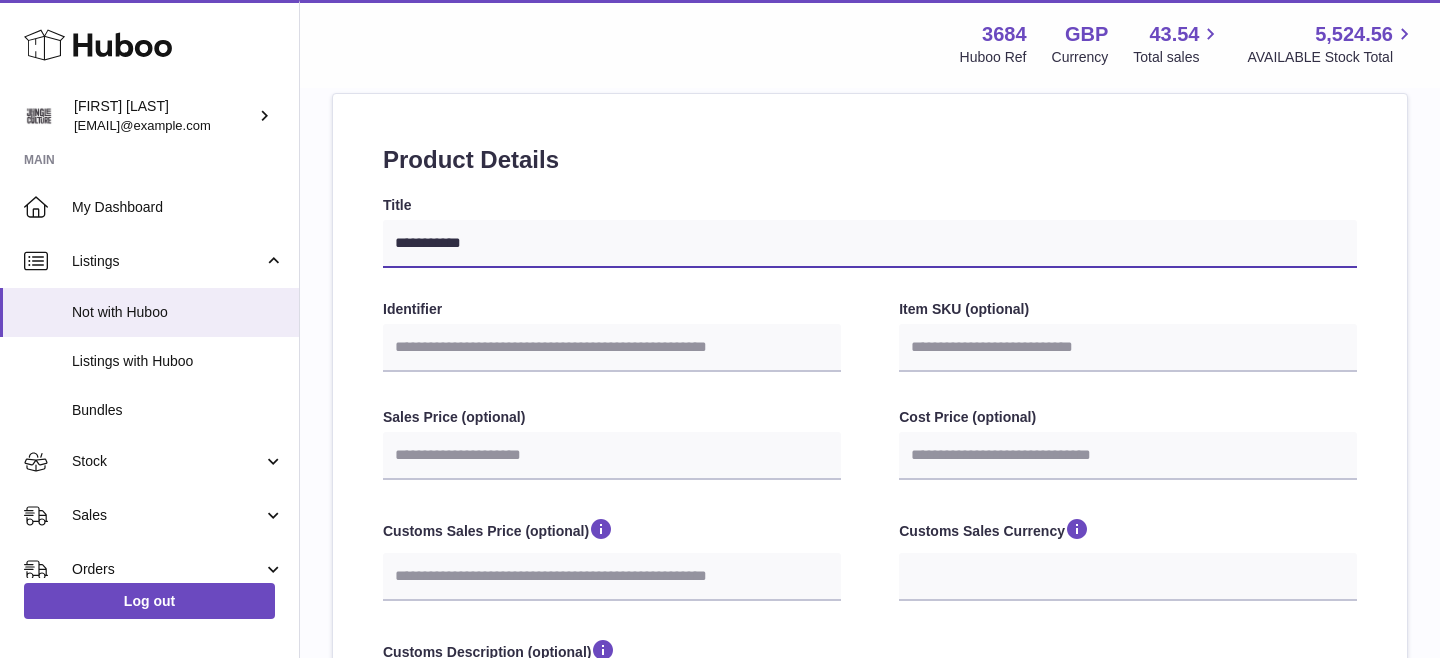 select 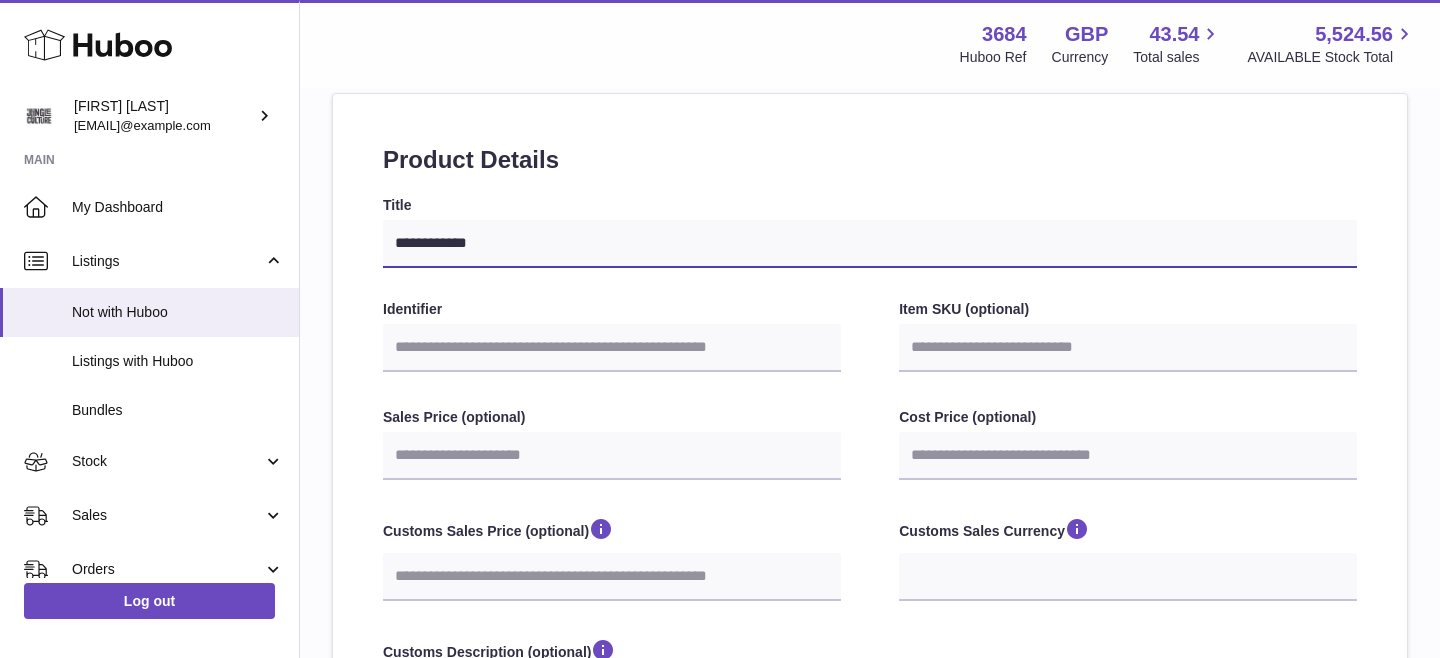 type on "**********" 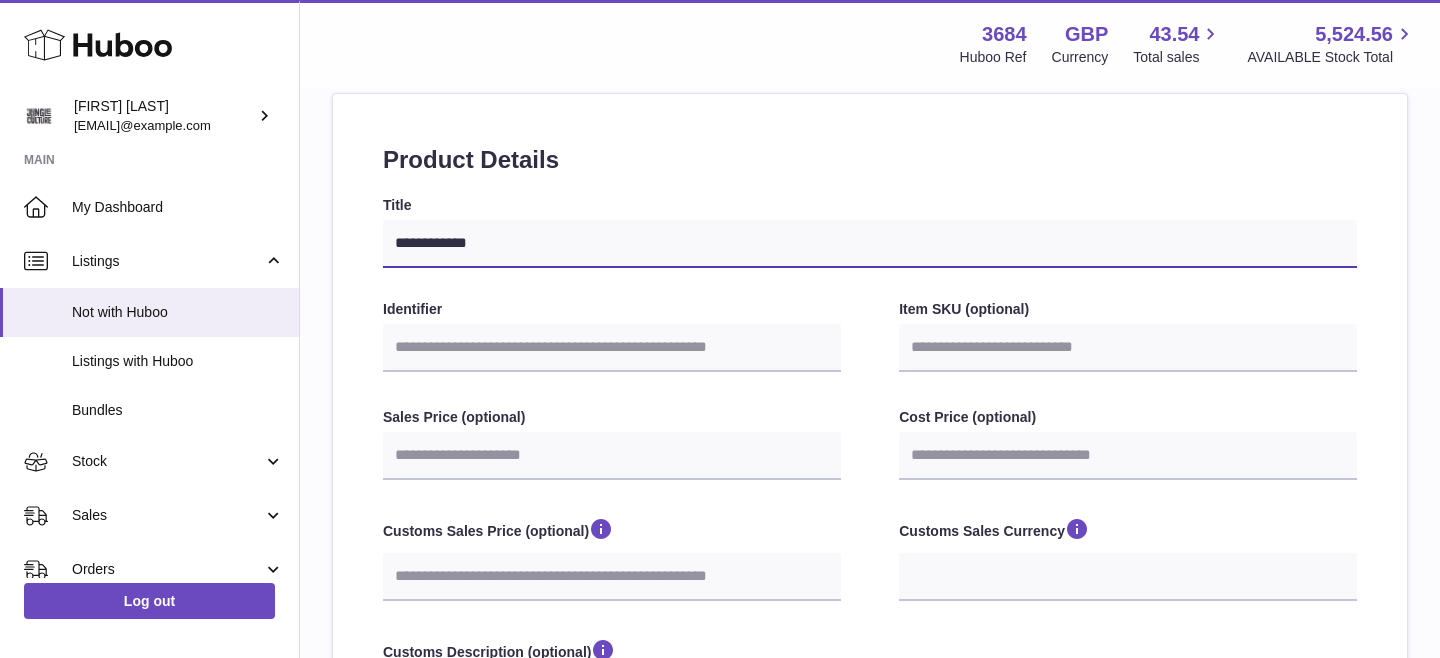 select 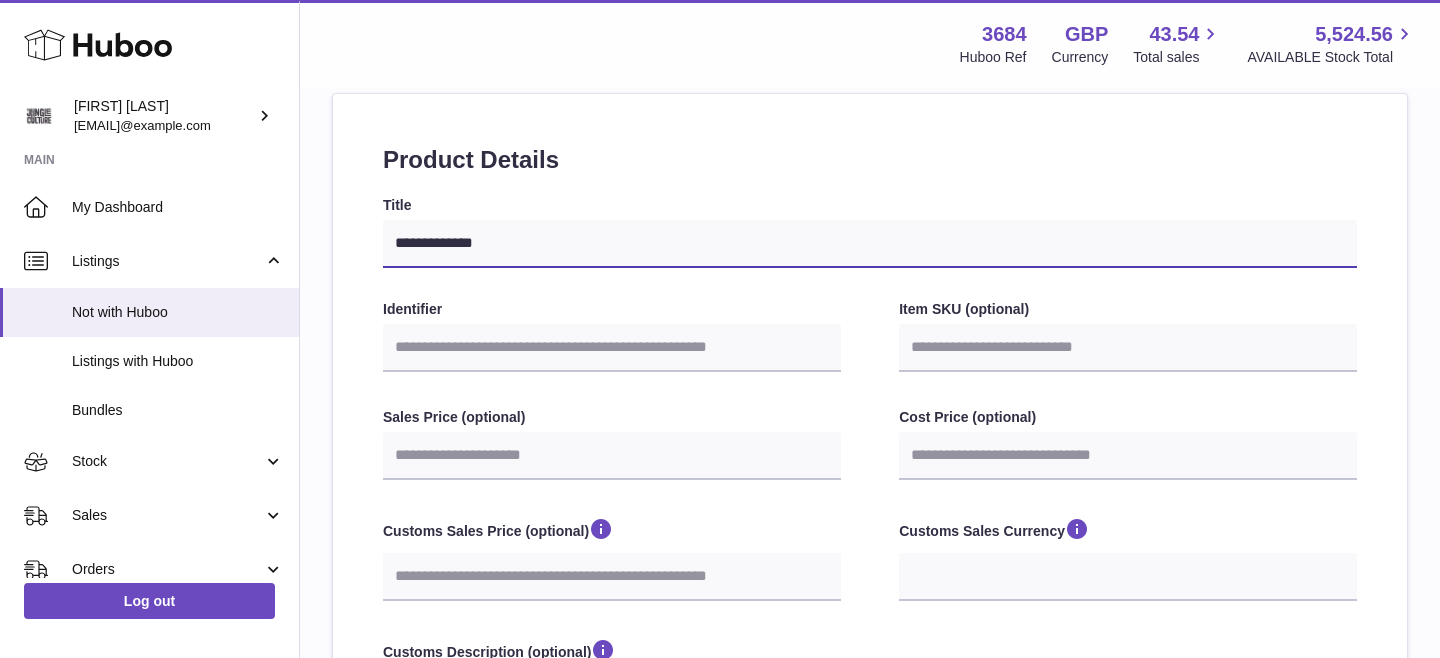 type on "**********" 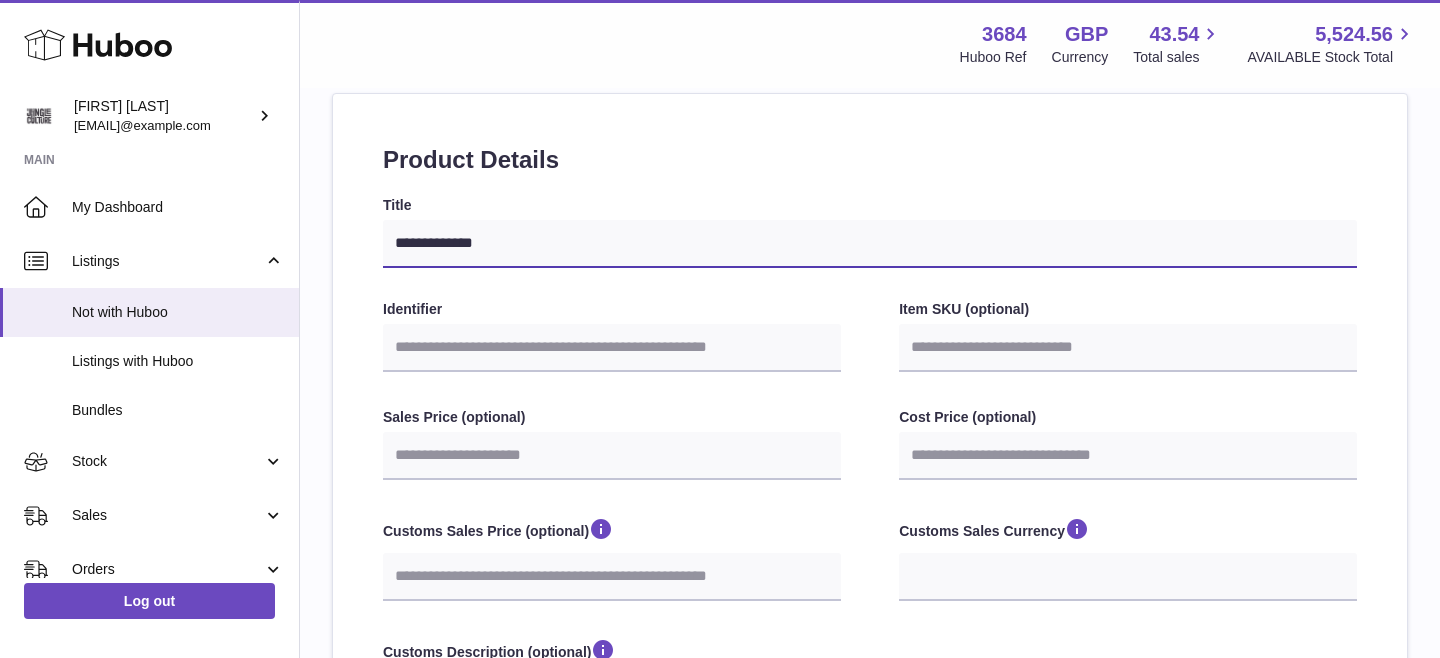 select 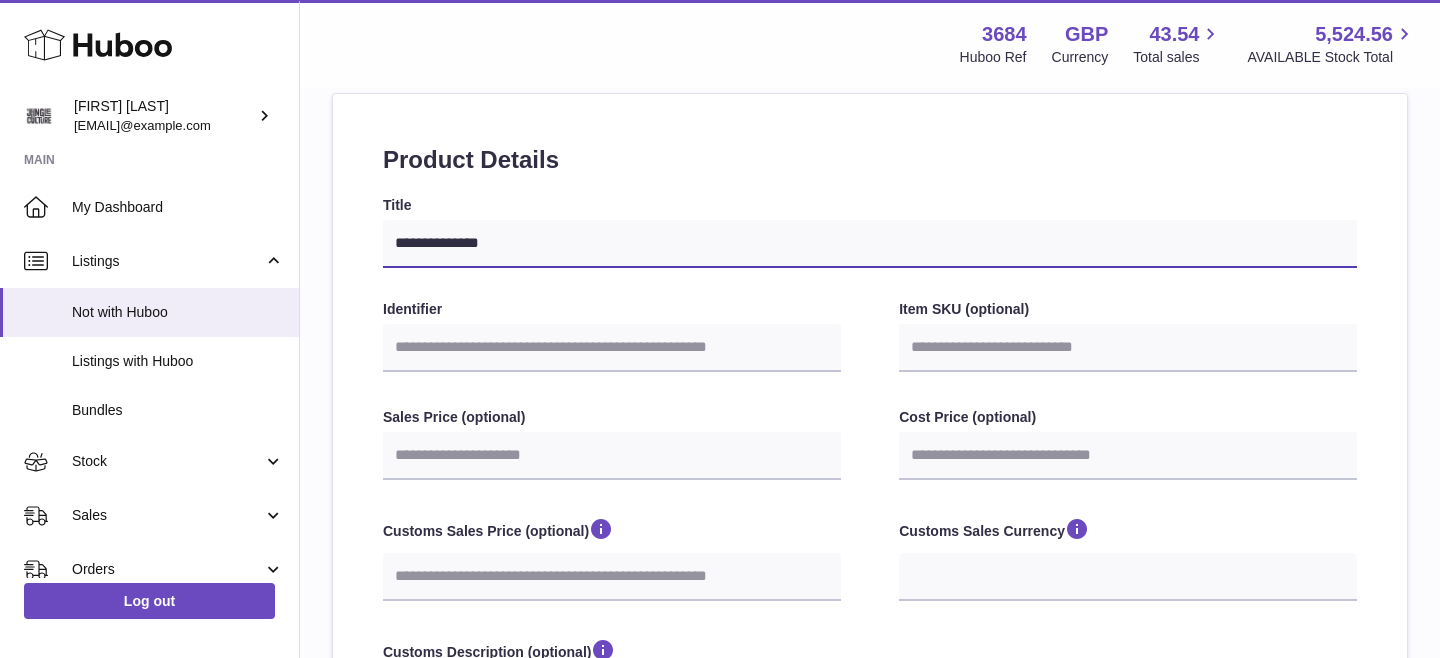 type on "**********" 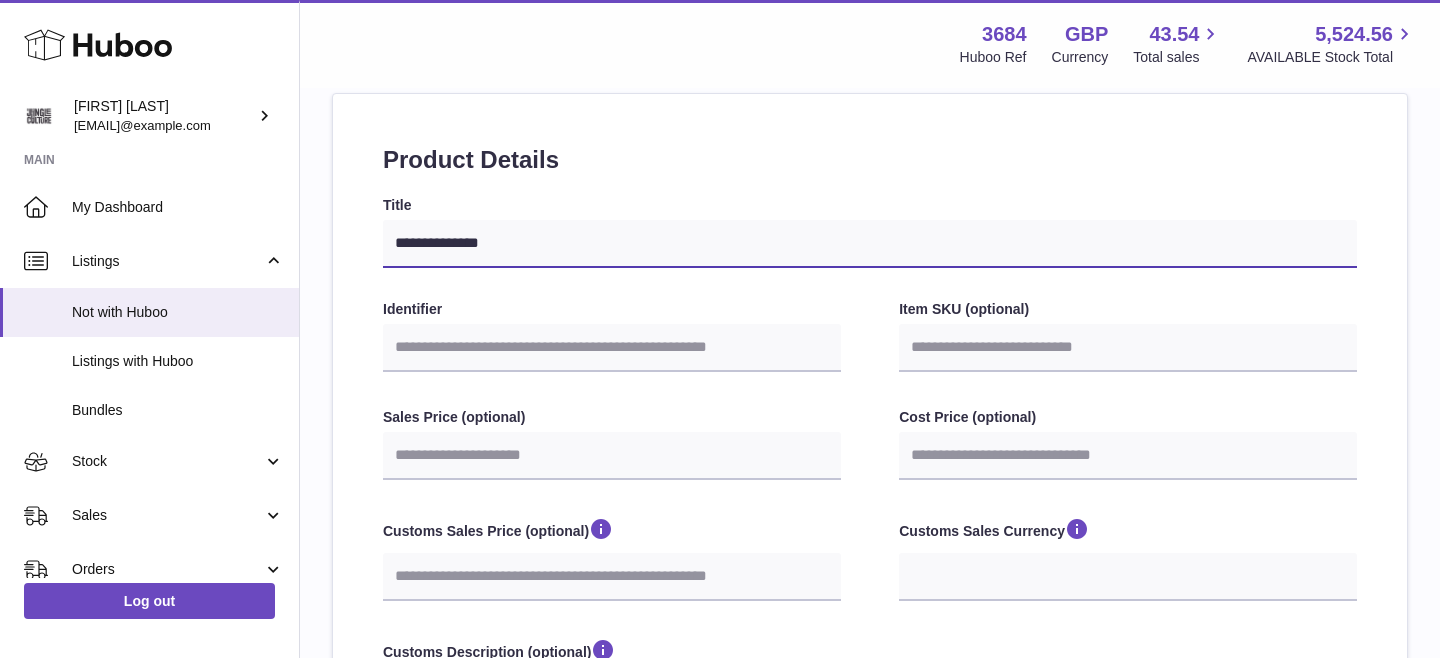 select 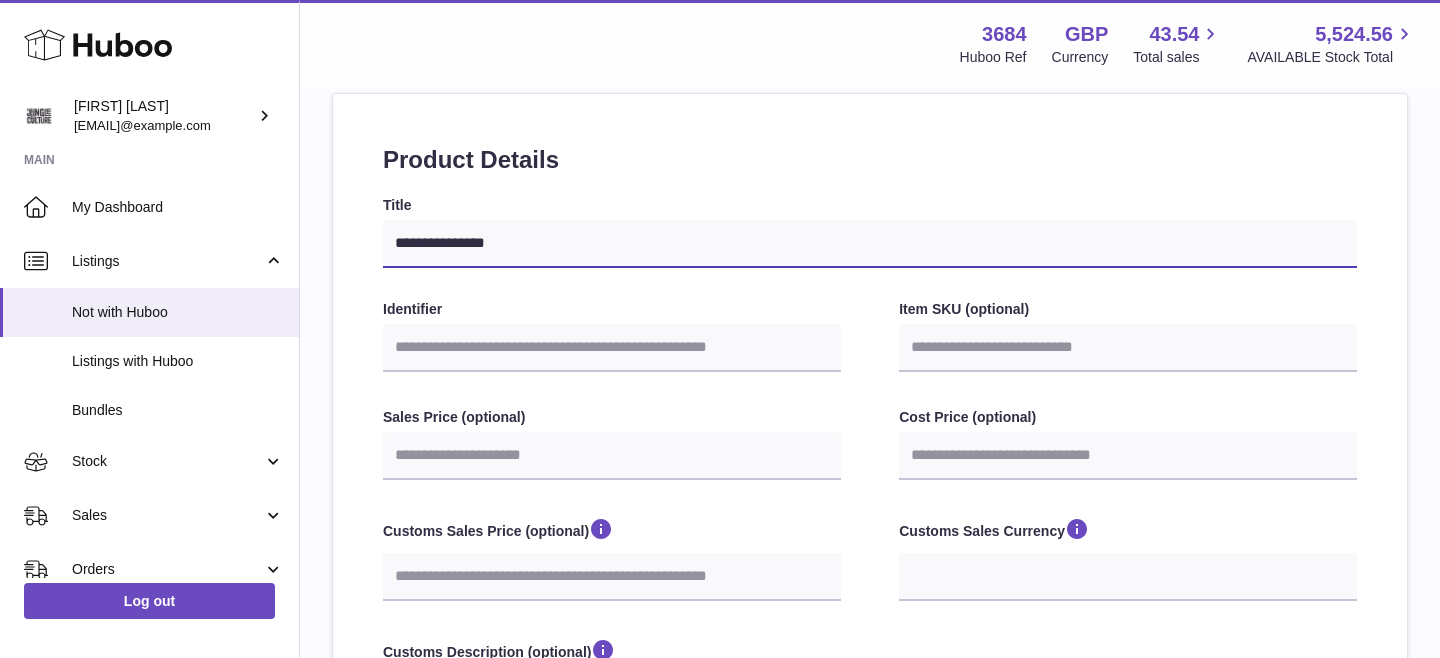 type on "**********" 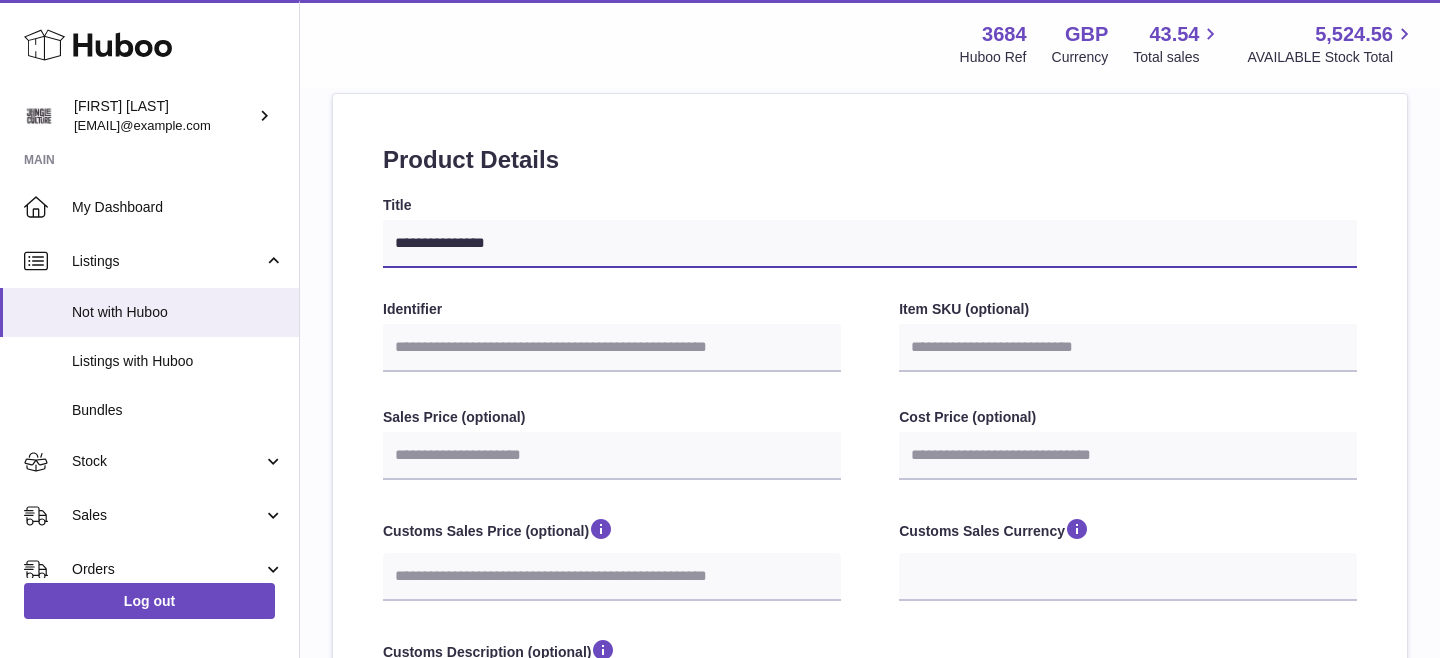 select 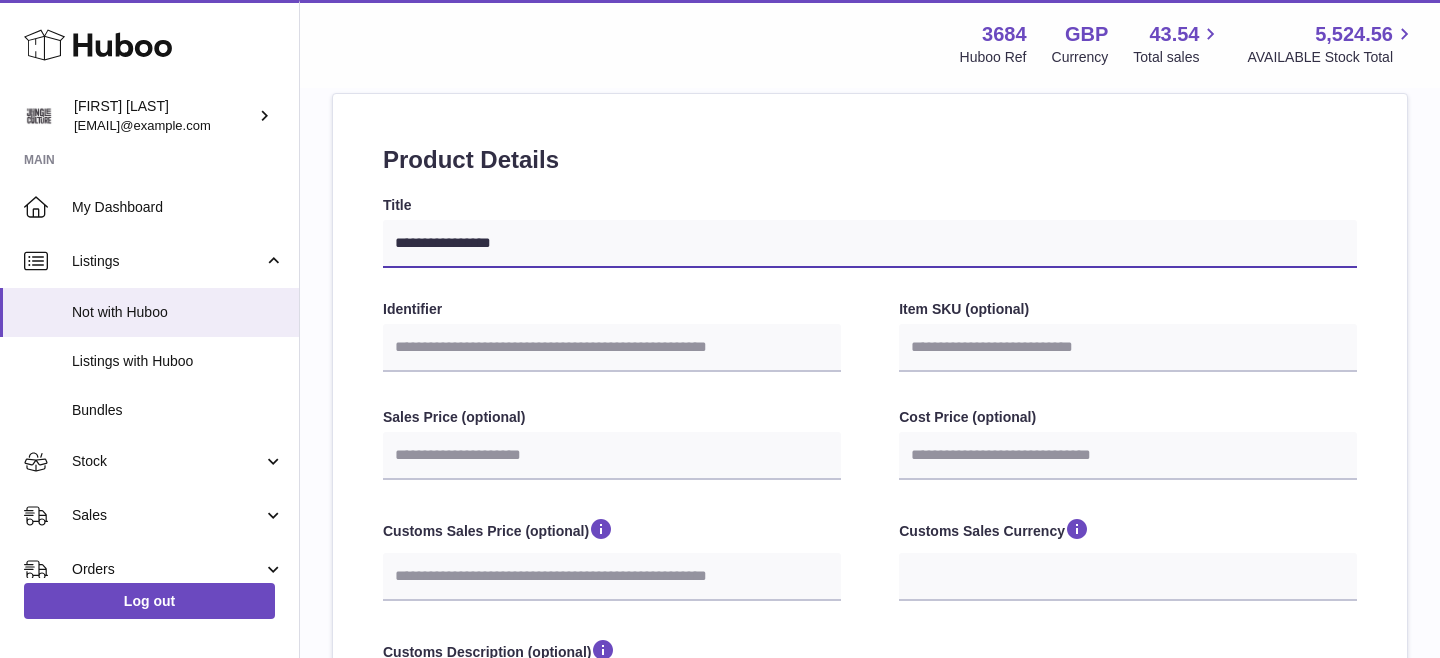 type on "**********" 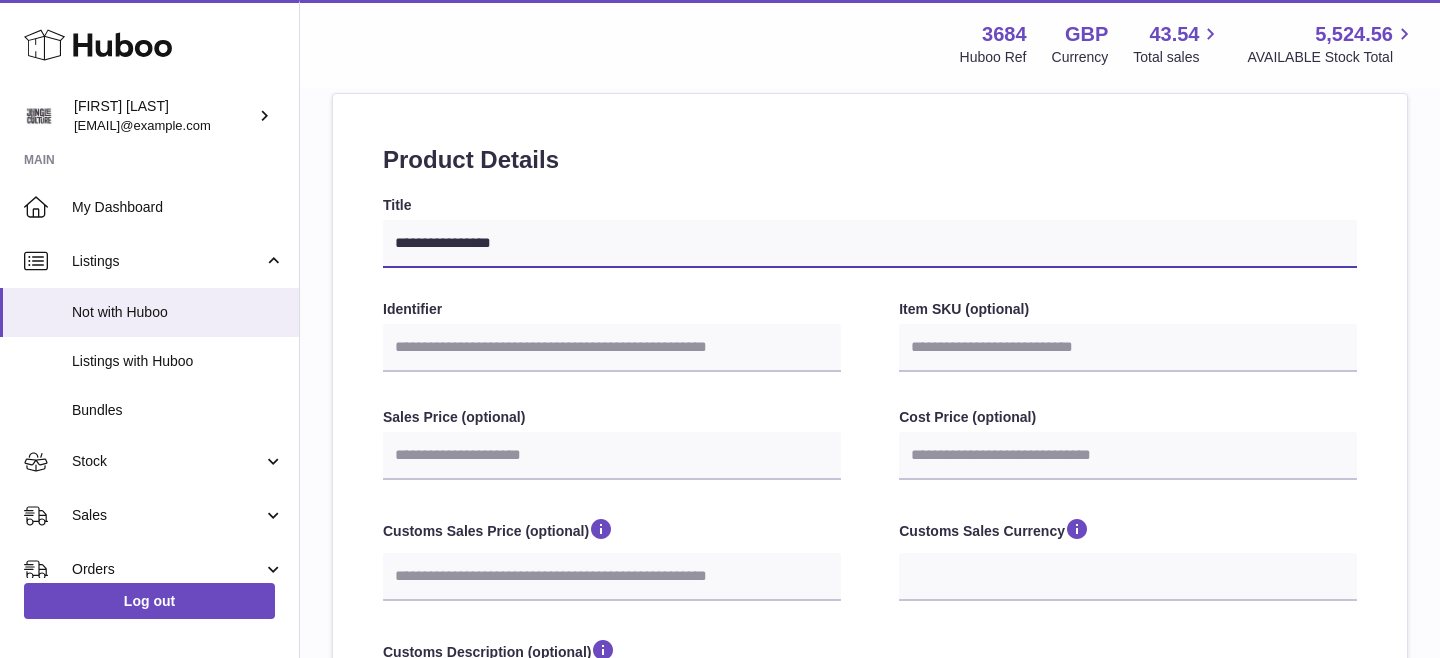 select 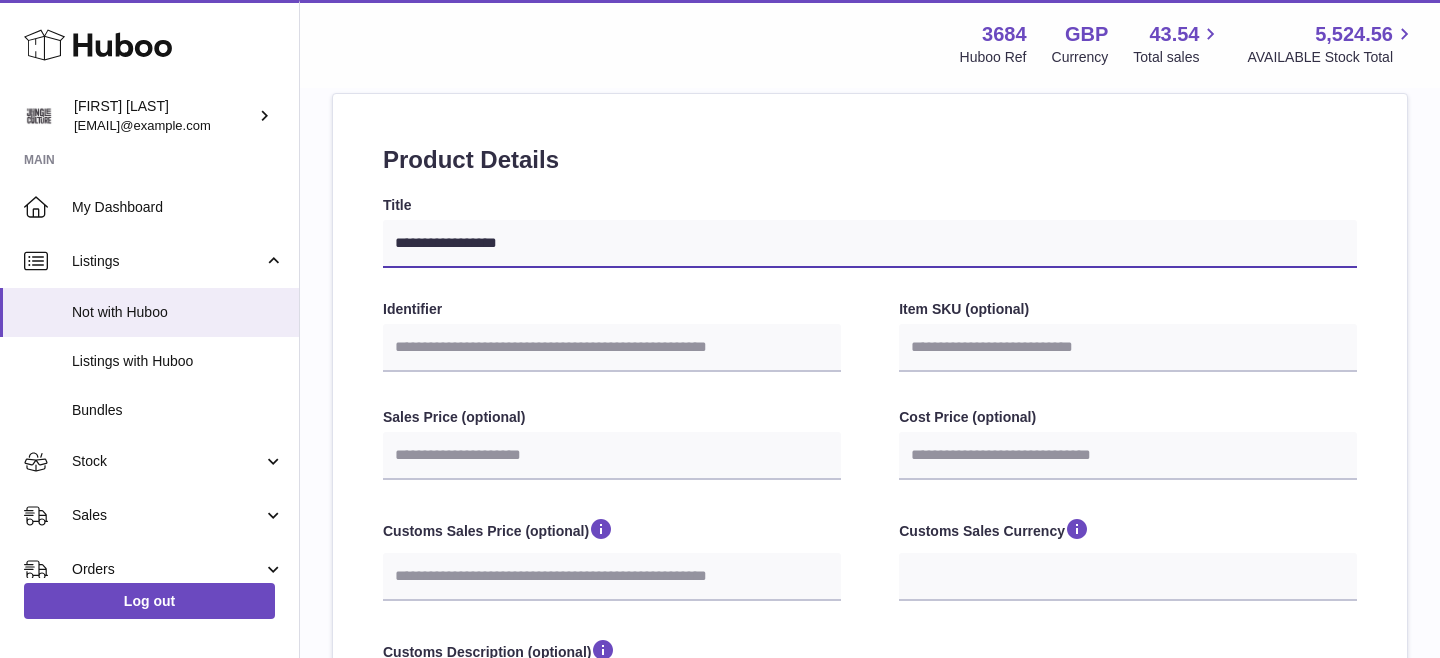 type on "**********" 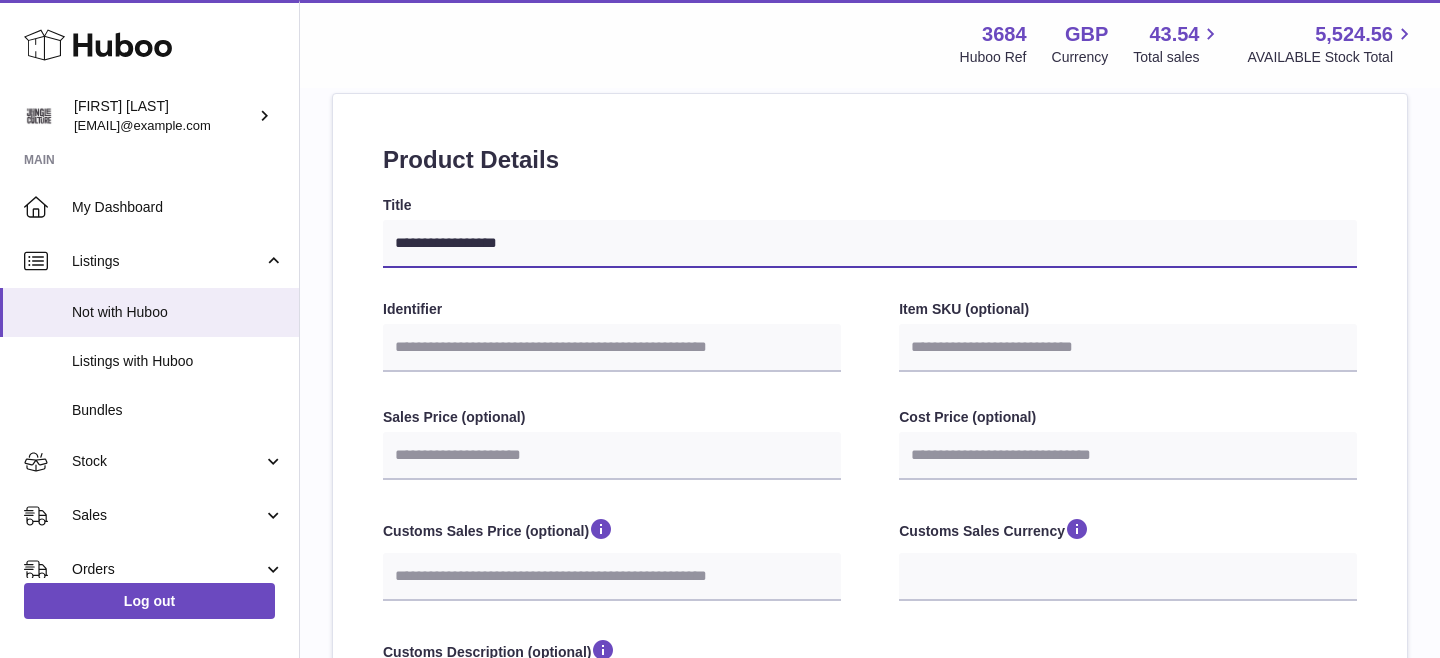 select 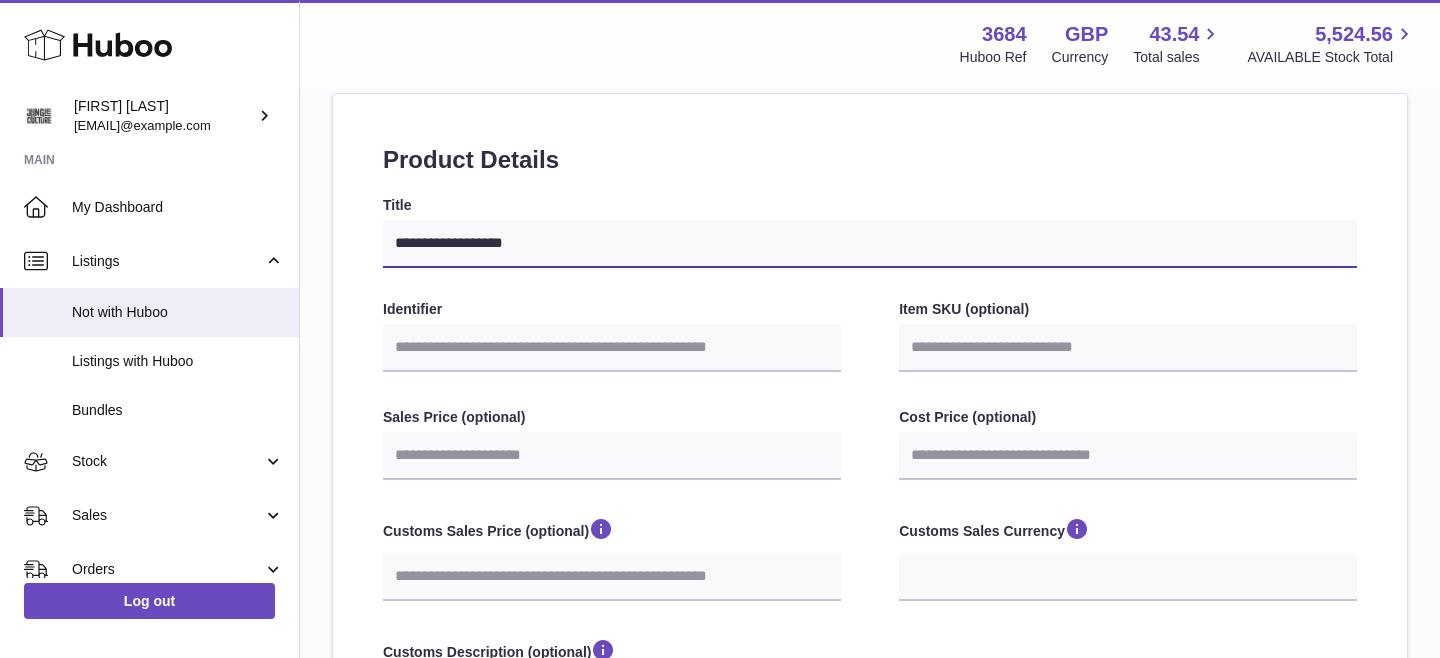 type on "**********" 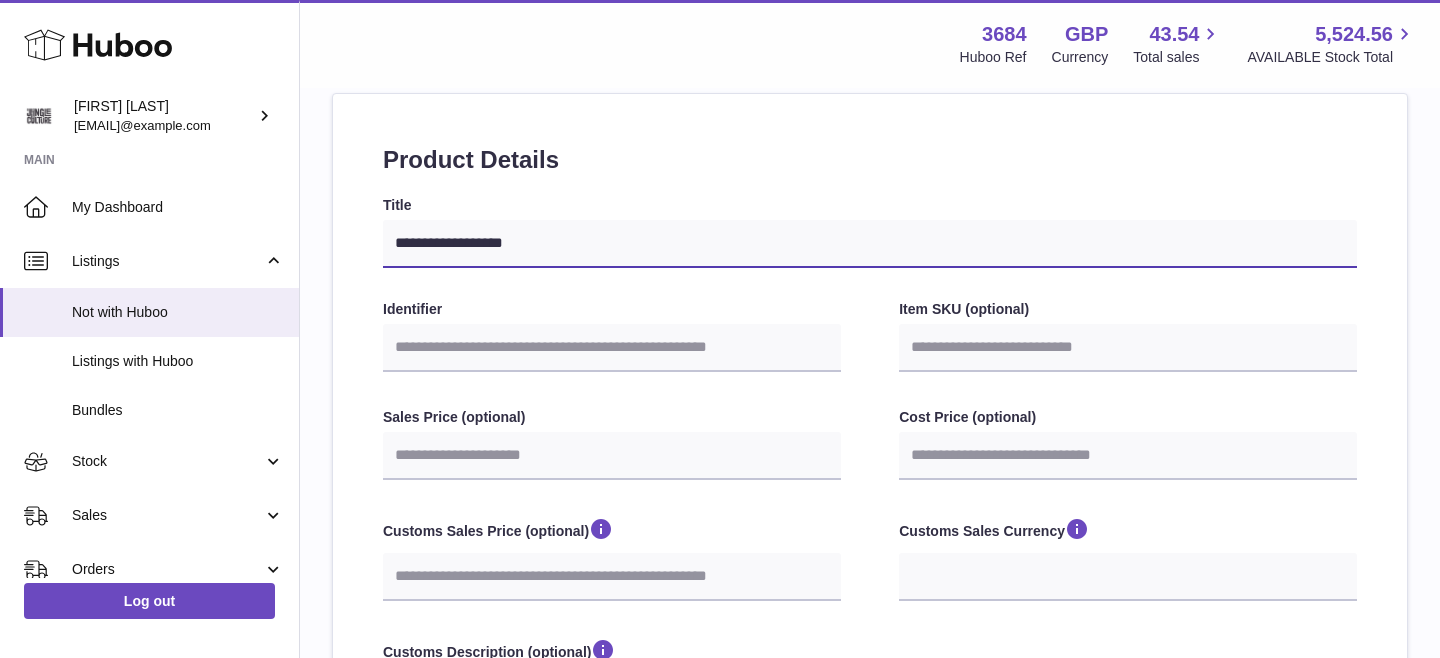 select 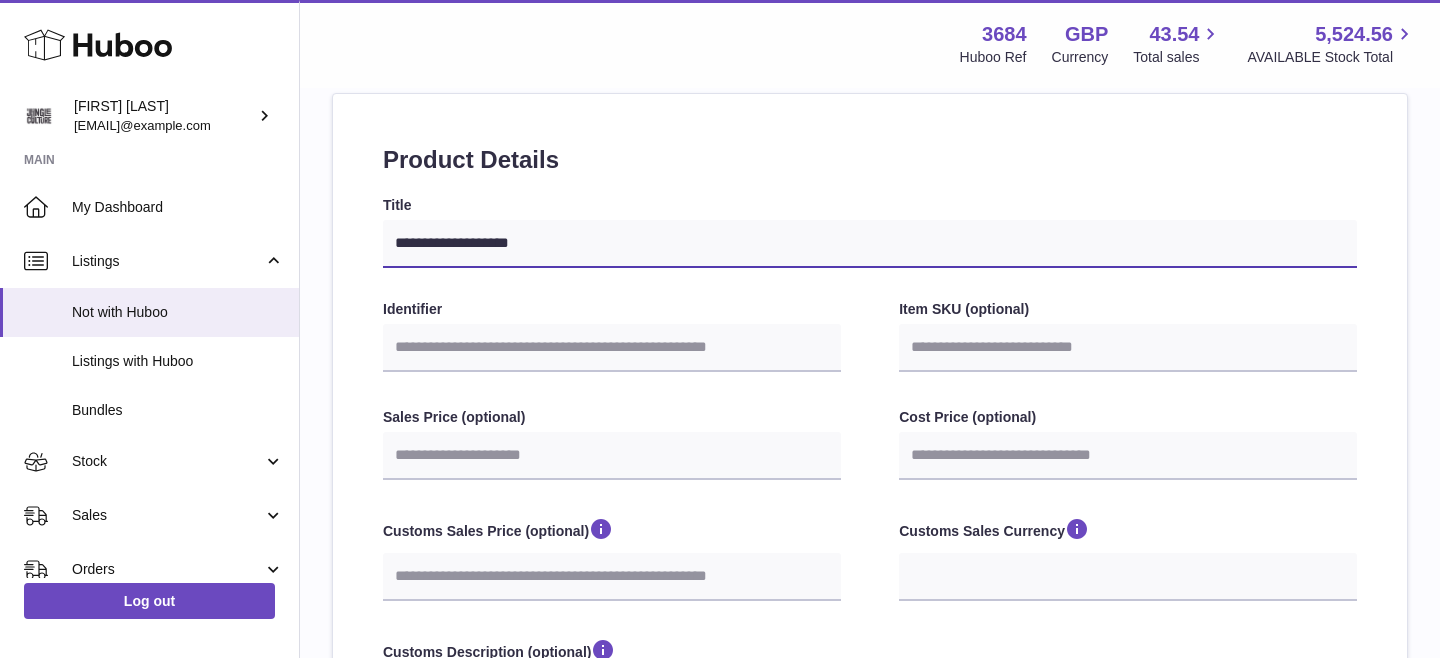 type on "**********" 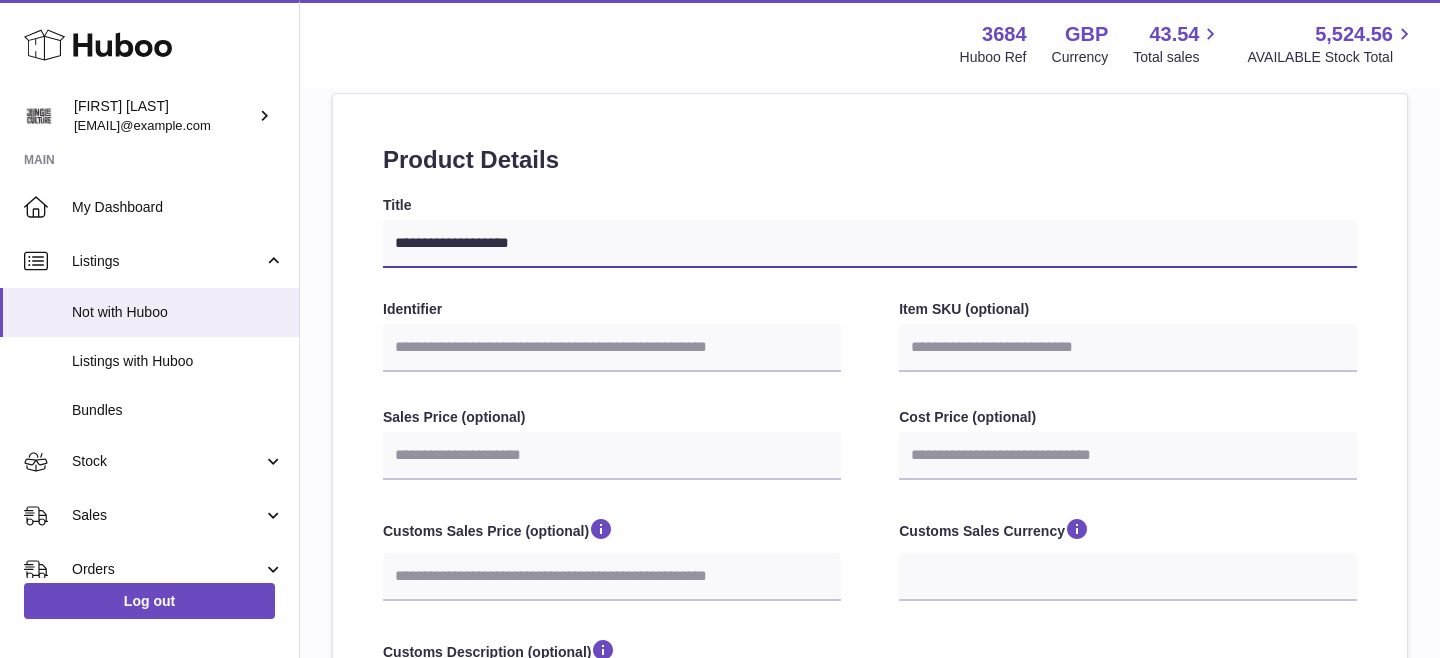 select 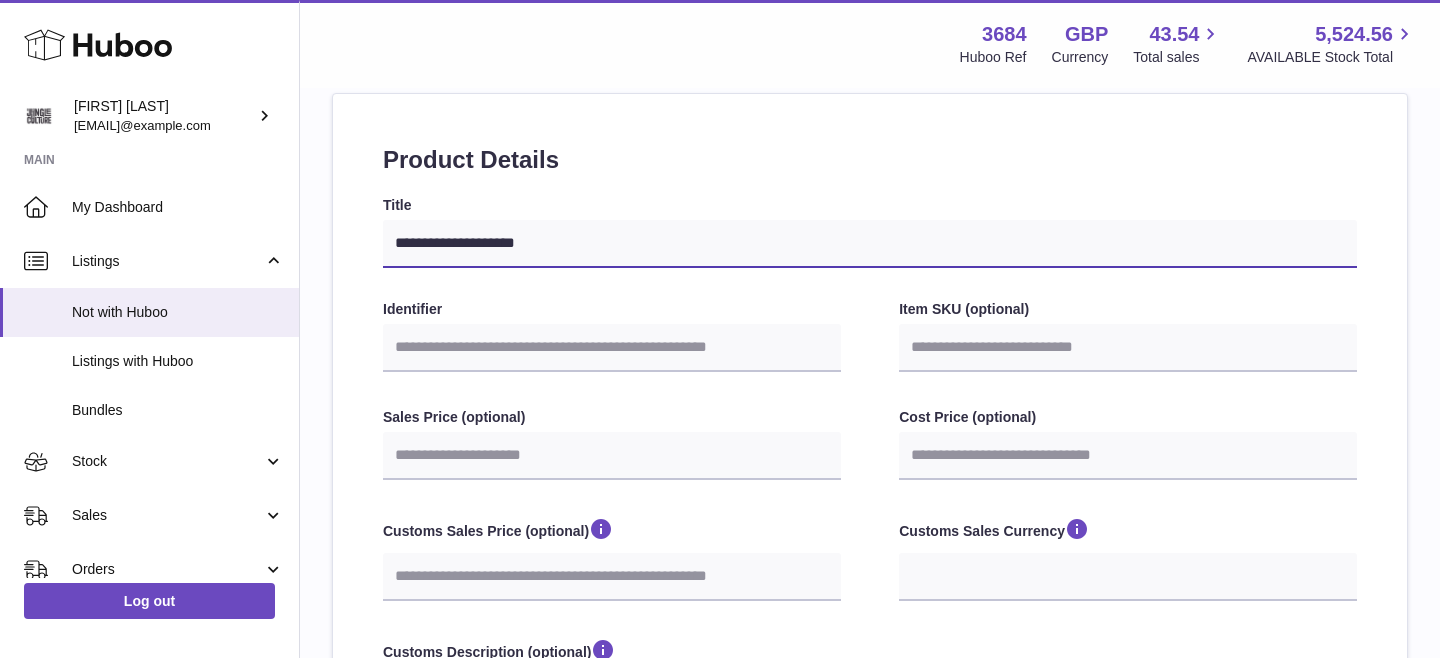 select 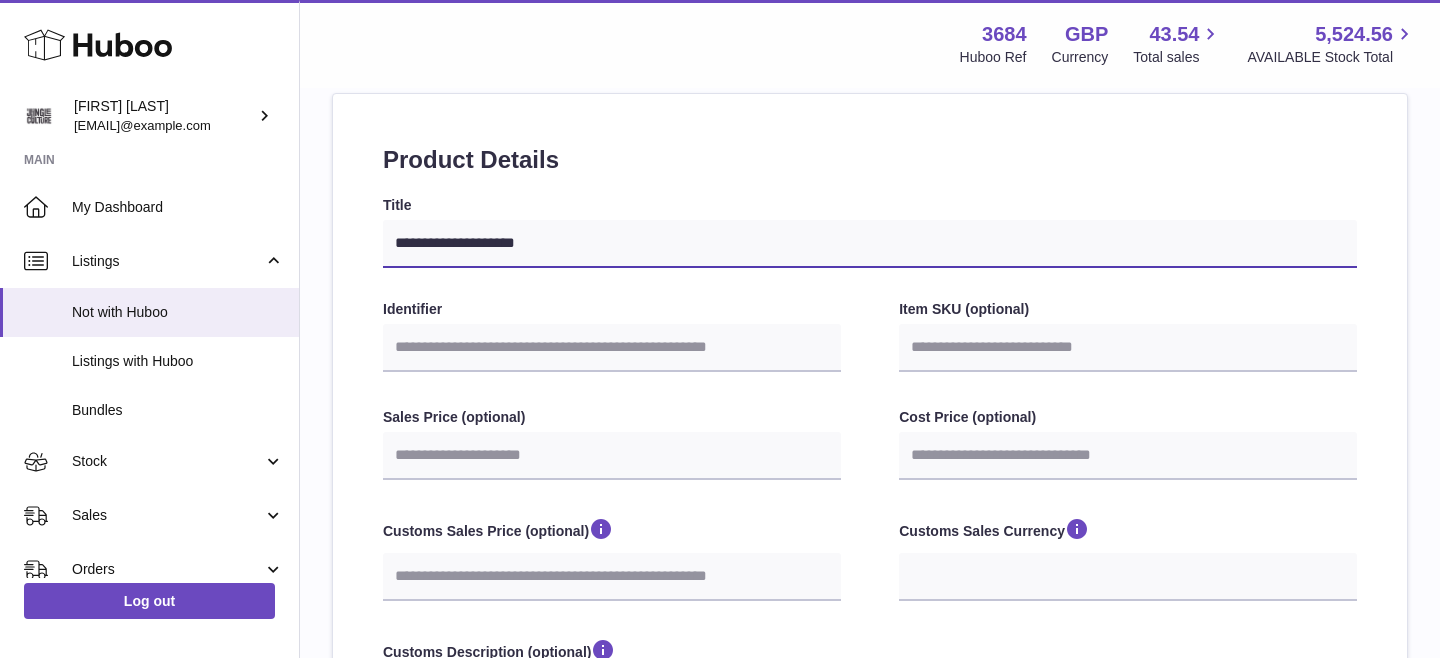 type on "**********" 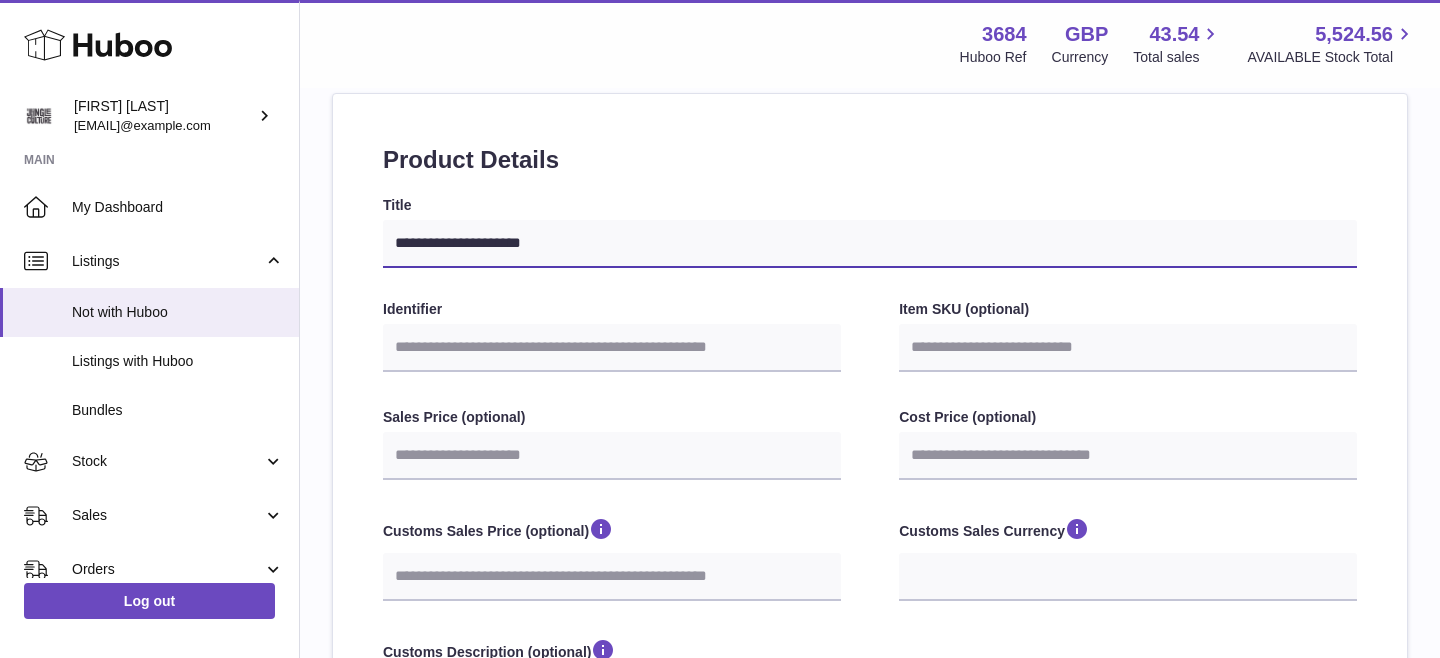 type on "**********" 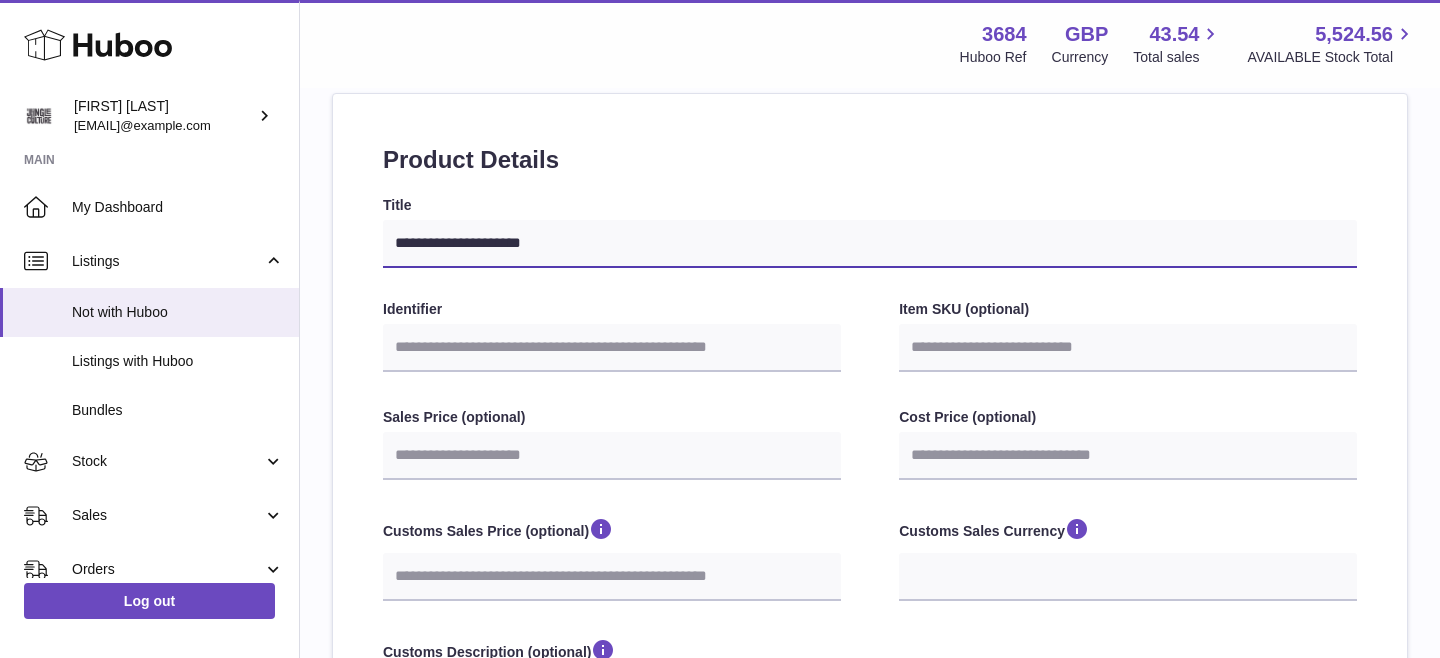 select 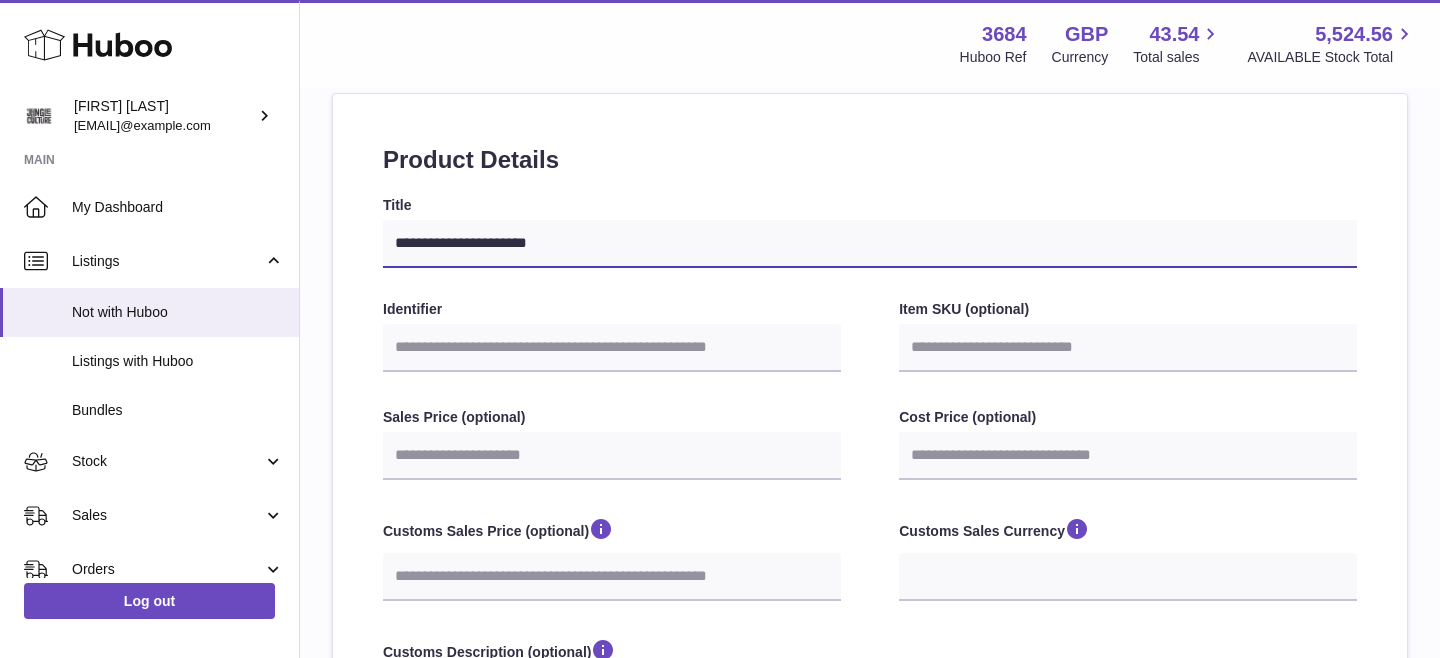 type on "**********" 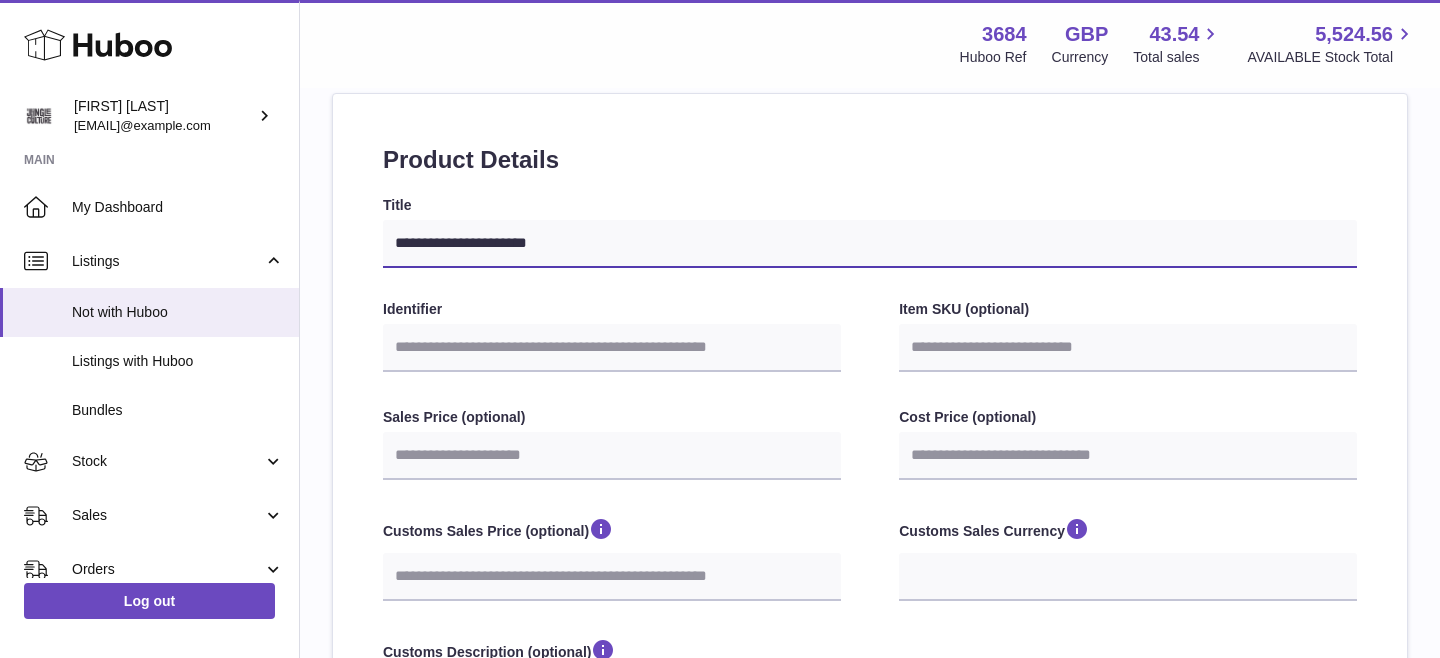 select 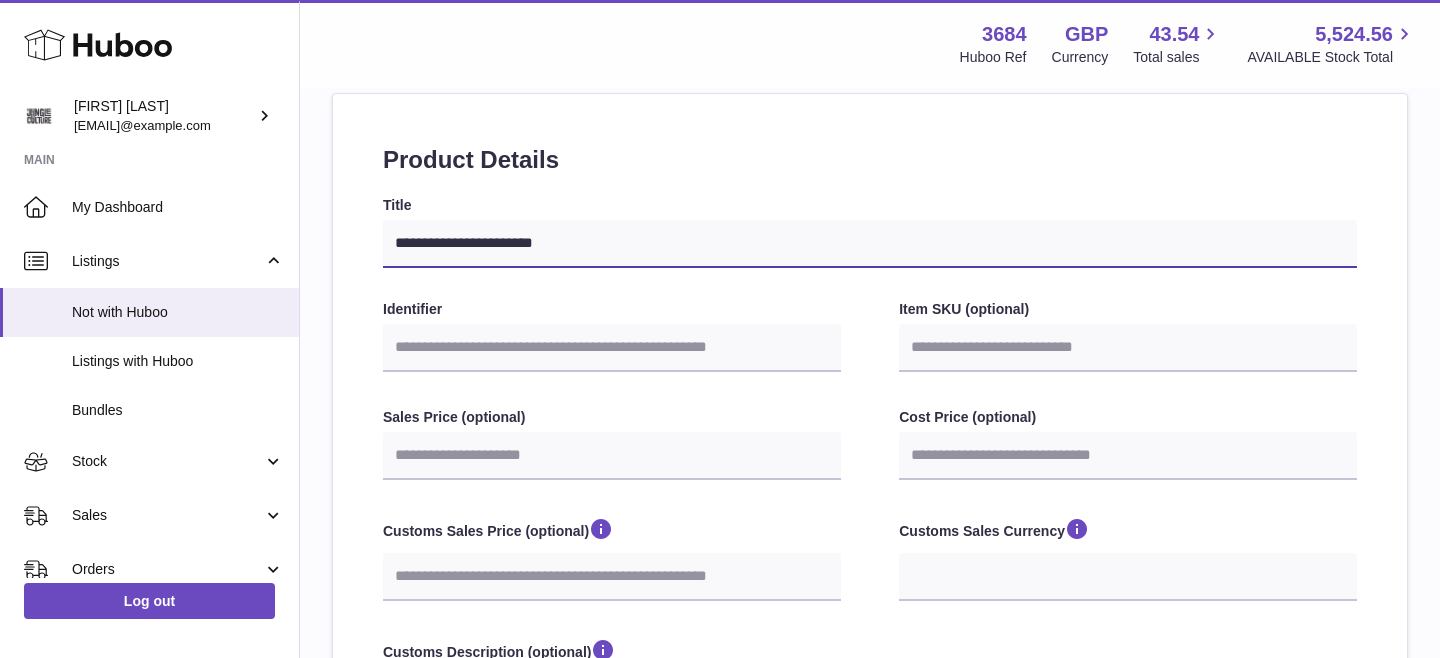 type on "**********" 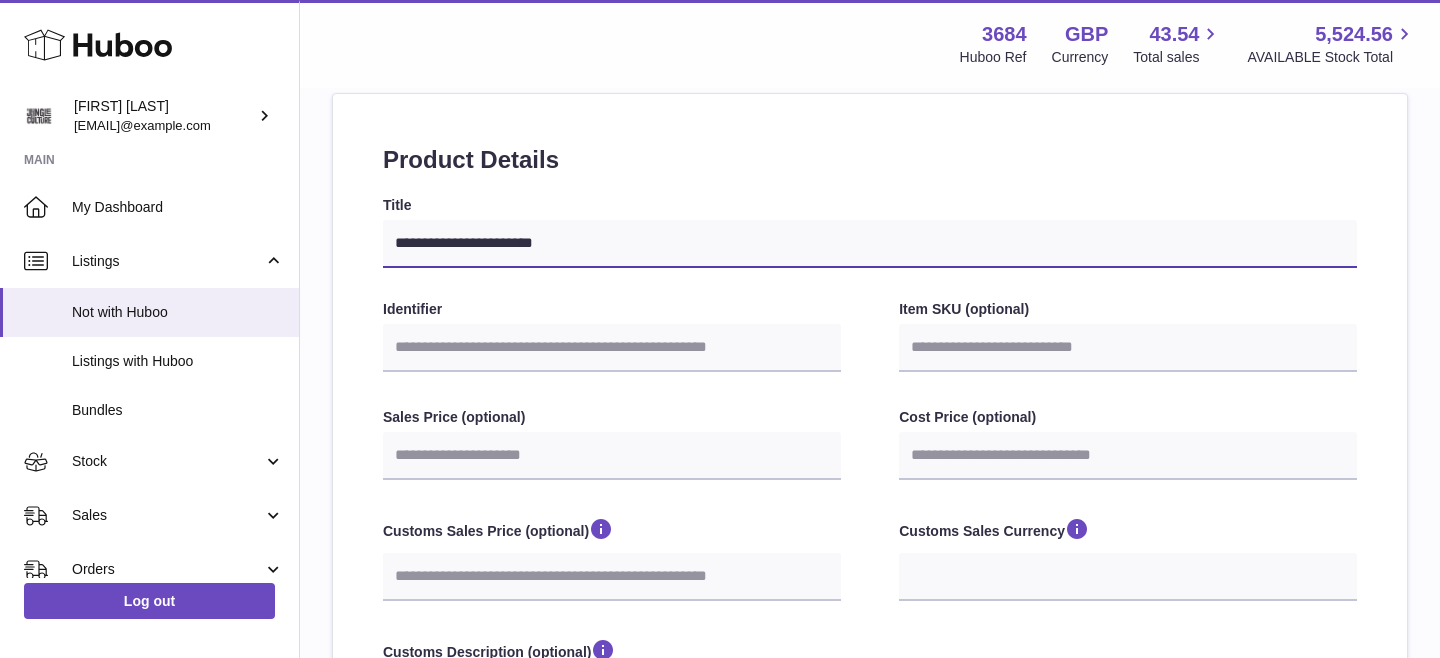 select 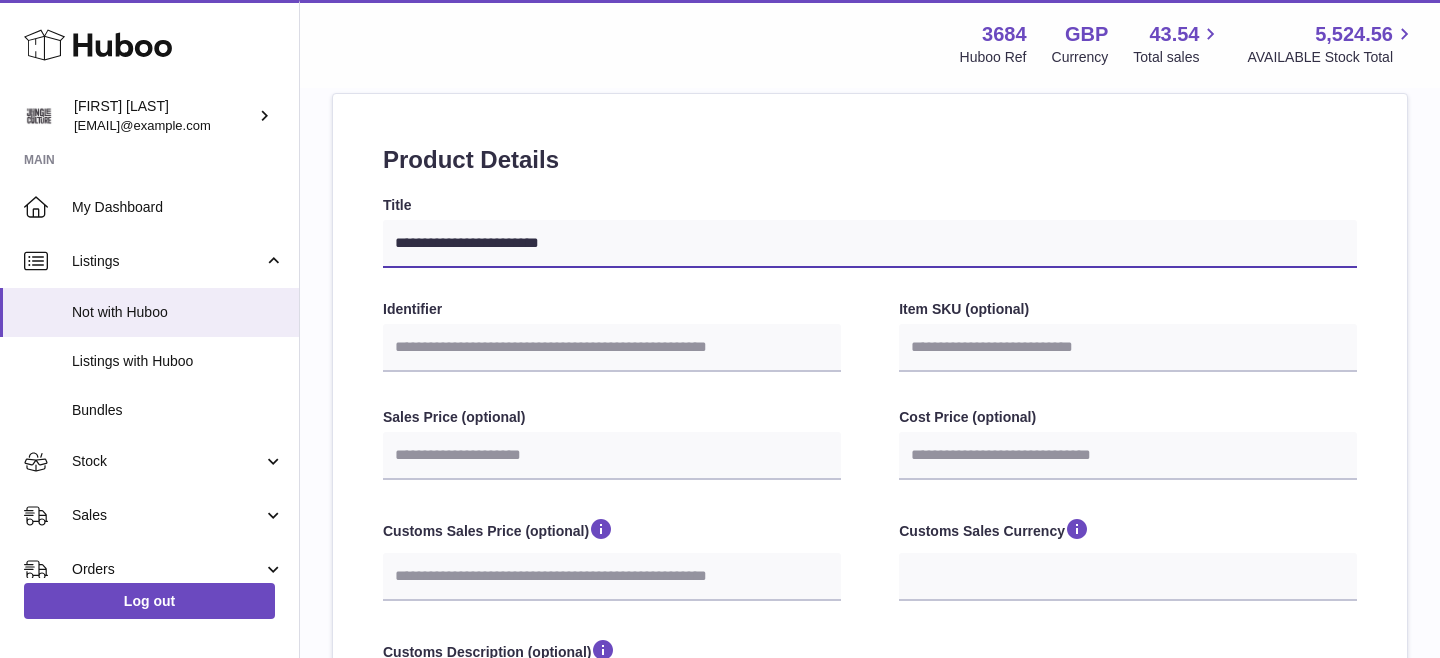select 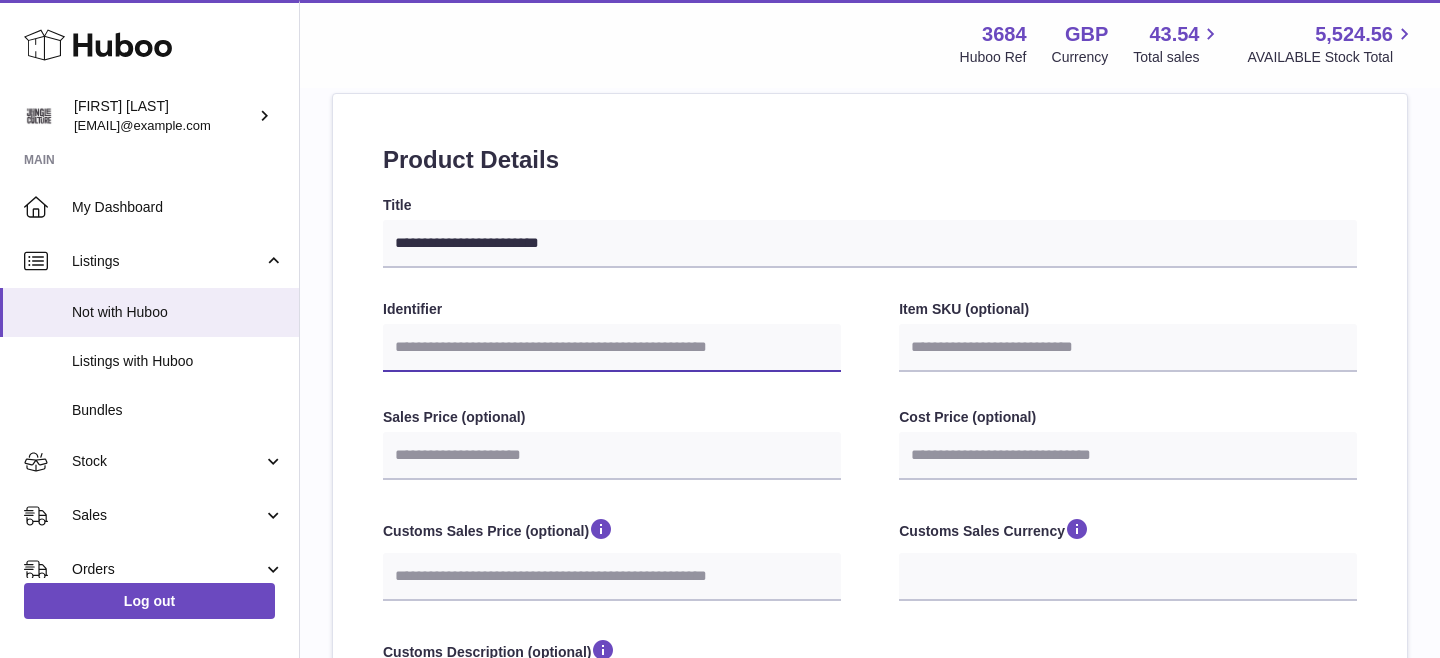click on "Identifier" at bounding box center (612, 348) 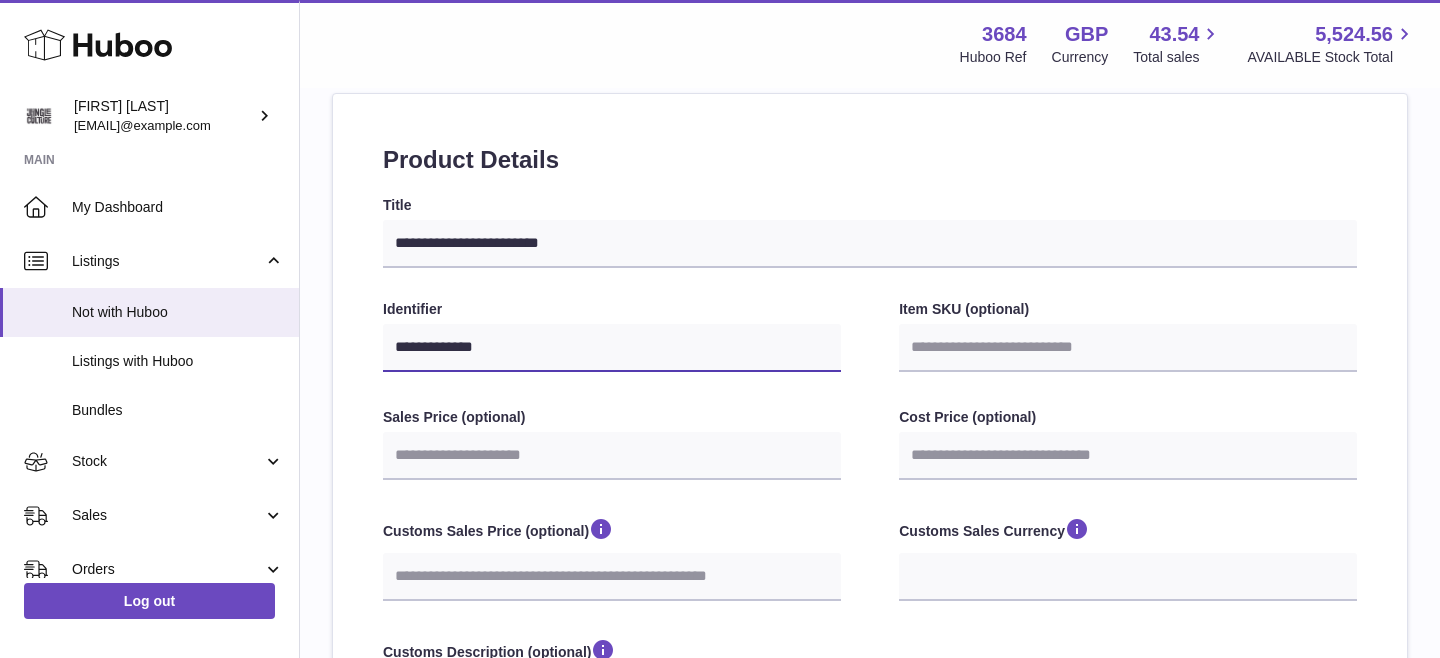 type on "**********" 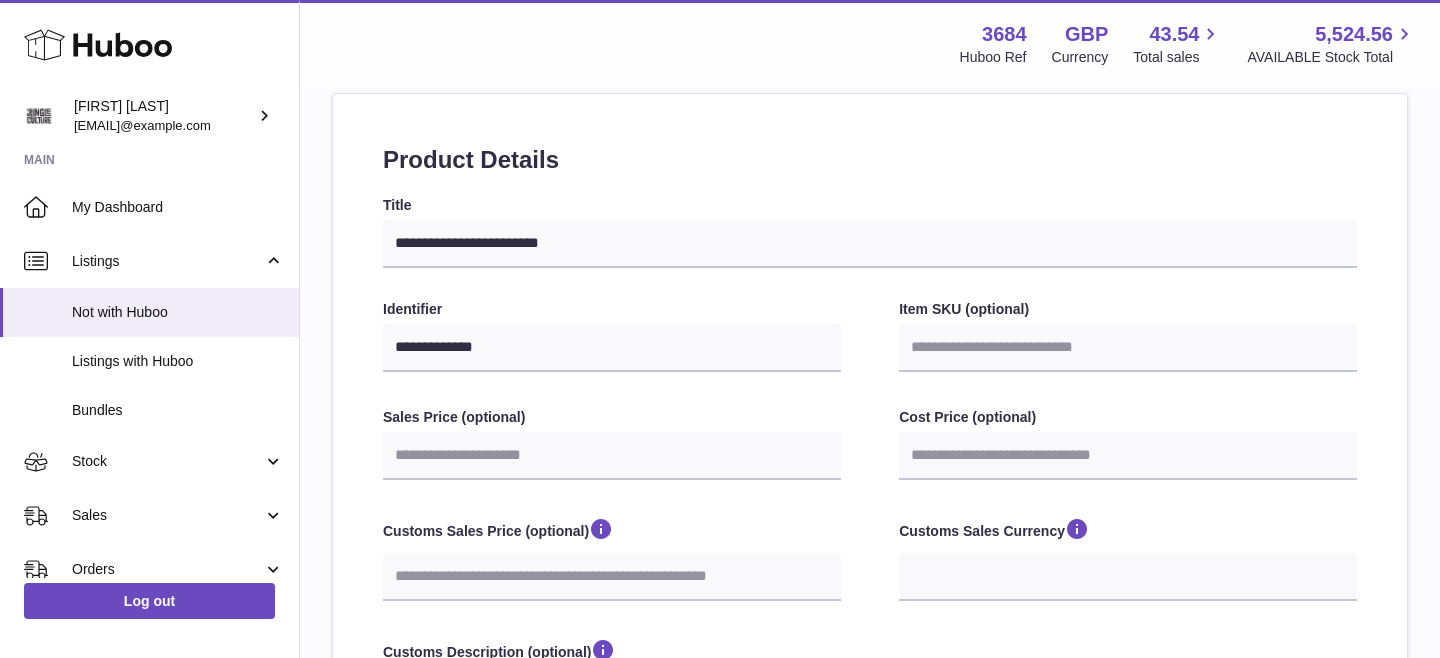 click on "**********" at bounding box center (870, 674) 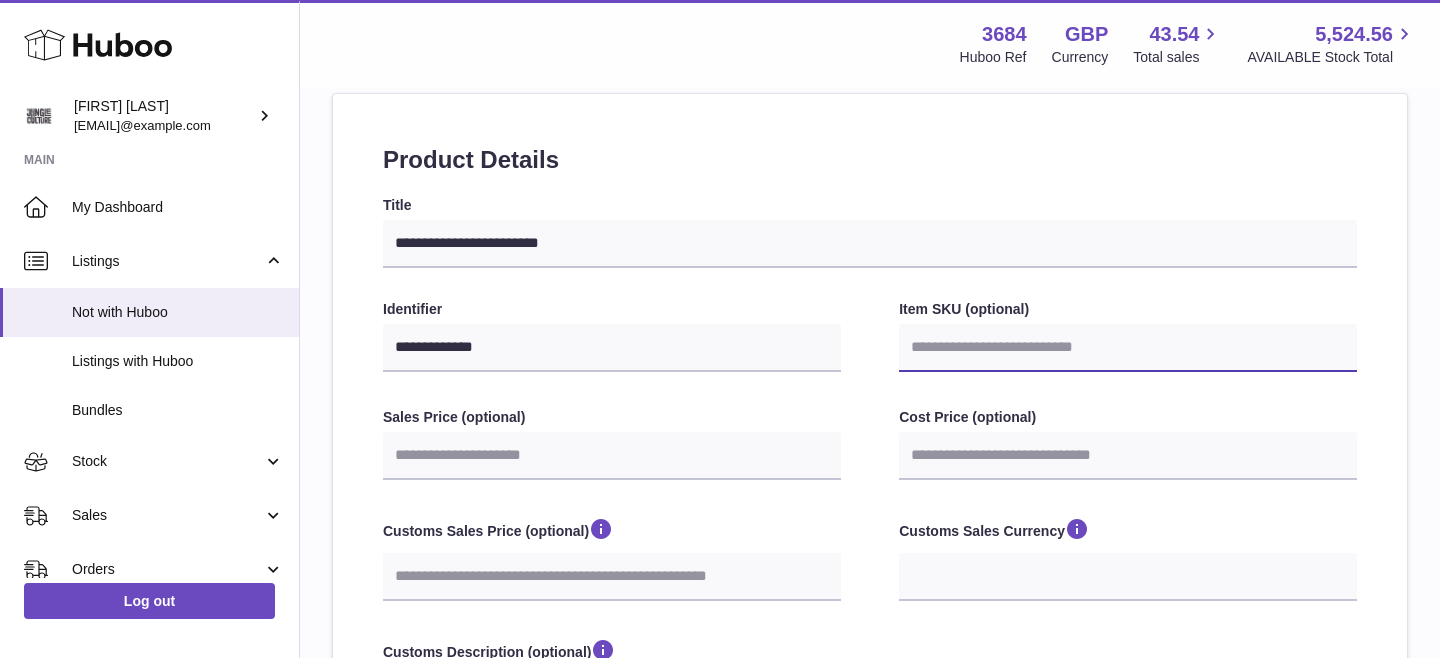click on "Item SKU (optional)" at bounding box center [1128, 348] 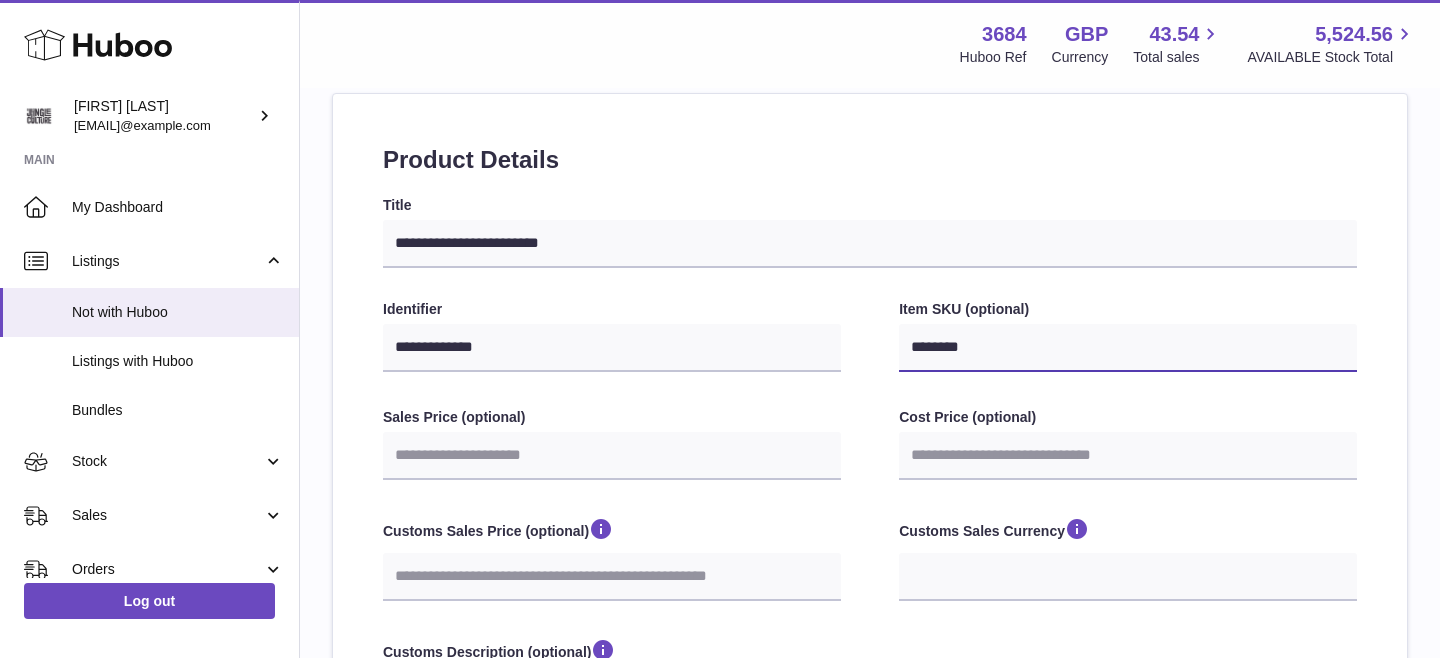 type on "********" 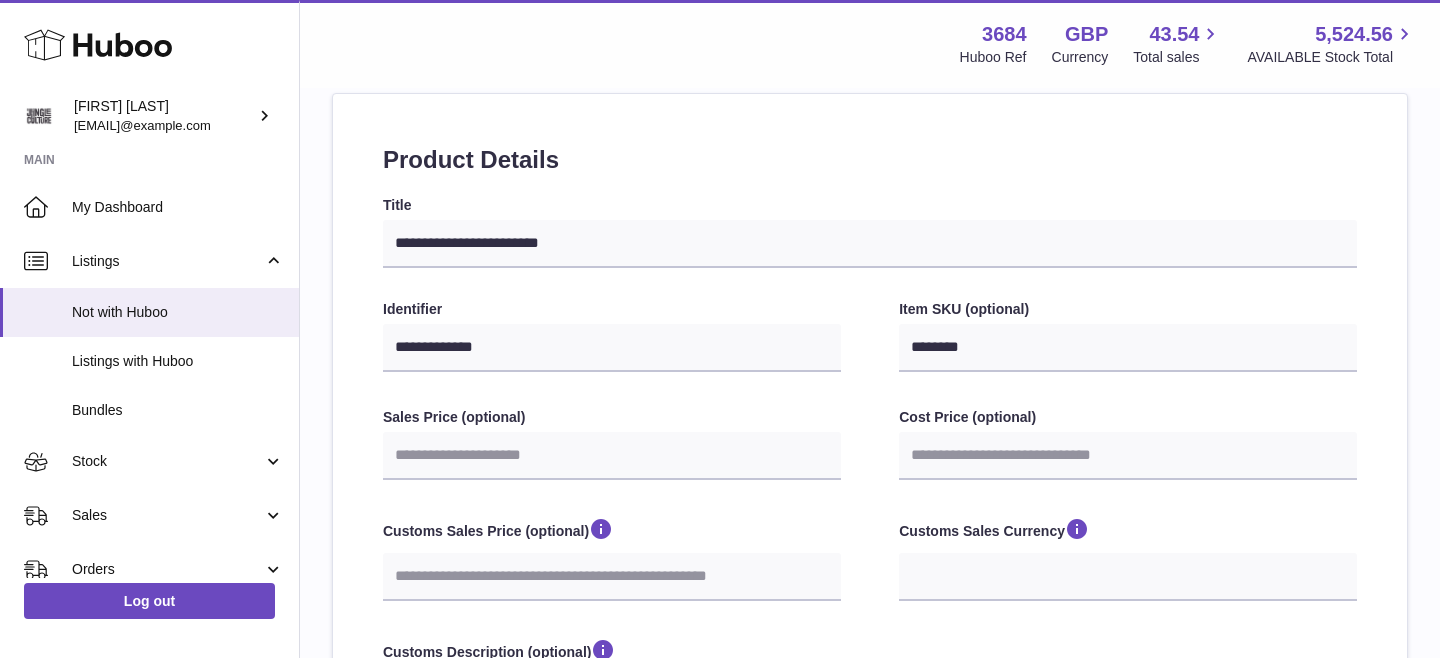 click on "Sales Price (optional)" at bounding box center [612, 417] 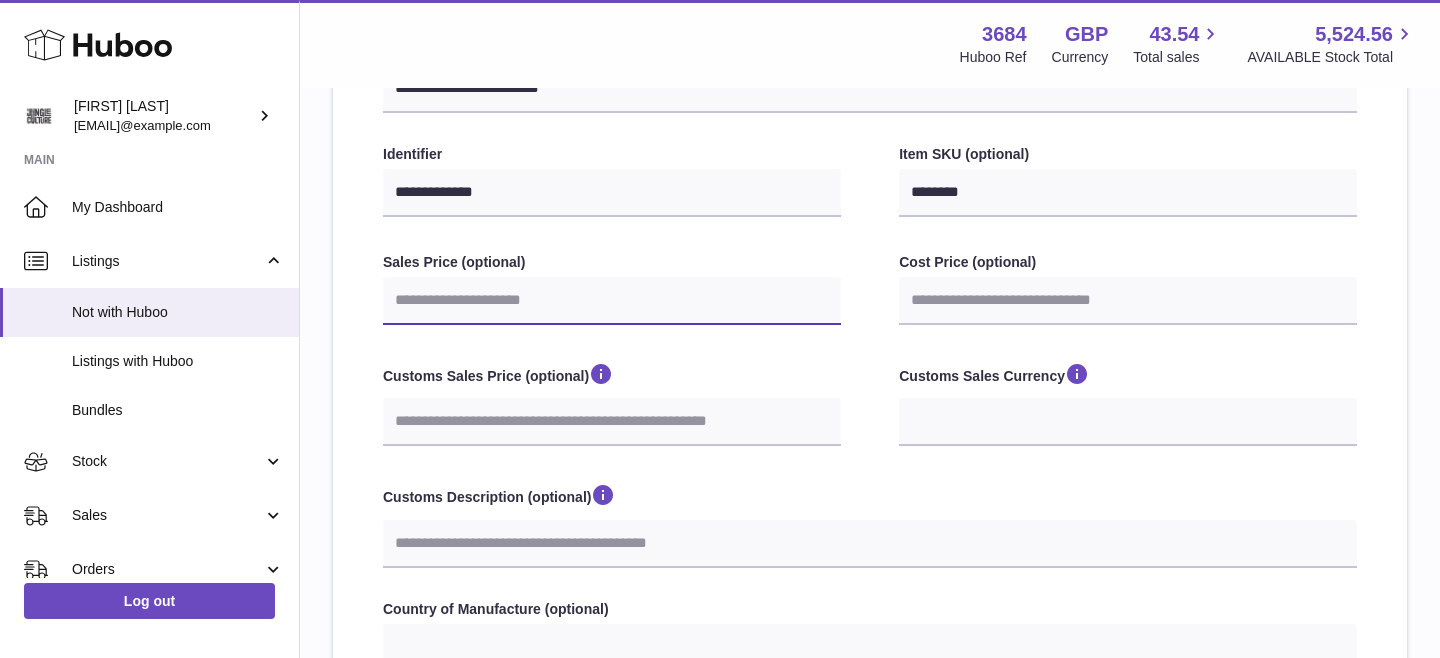 scroll, scrollTop: 340, scrollLeft: 0, axis: vertical 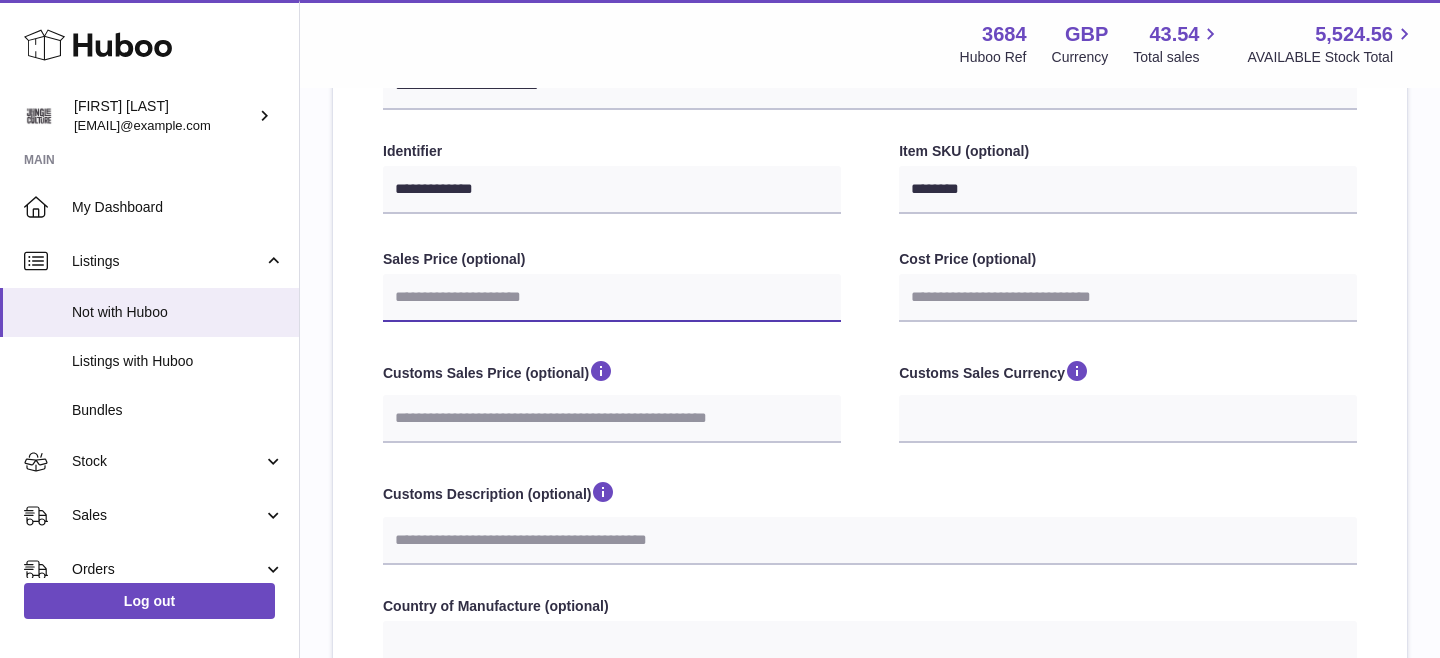 type on "*" 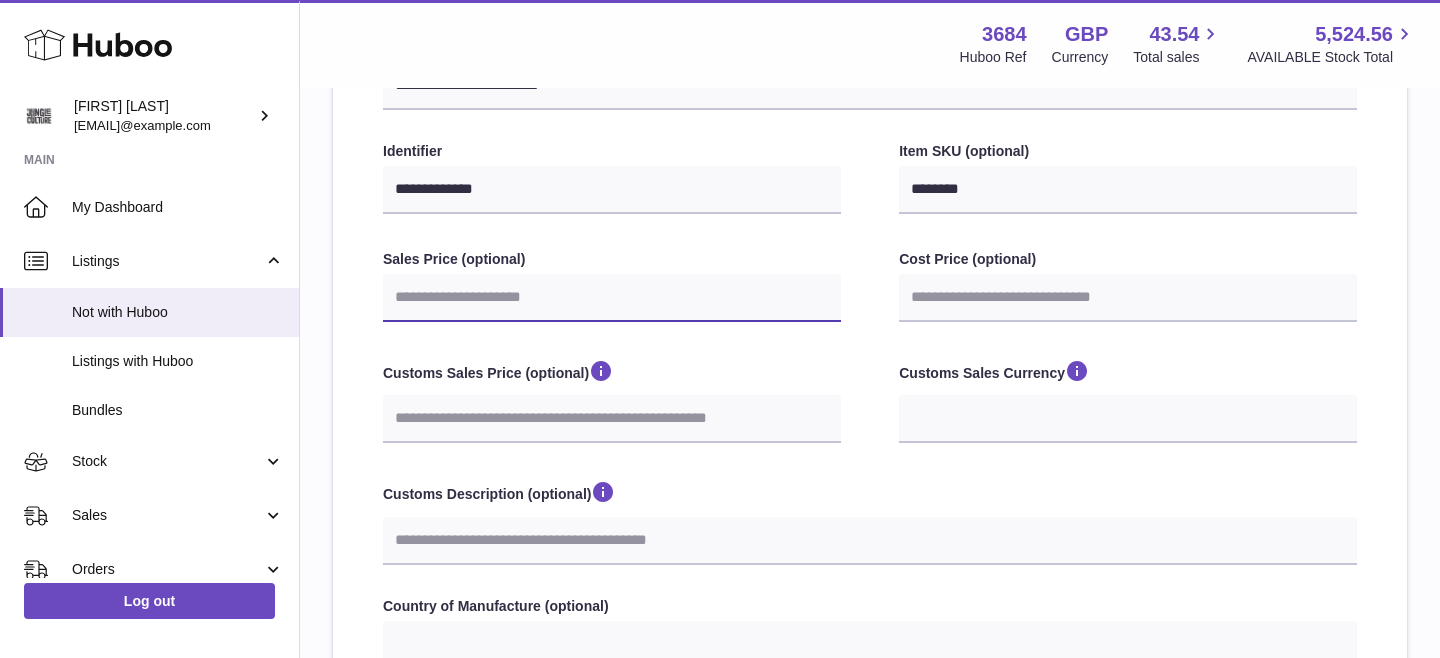 select 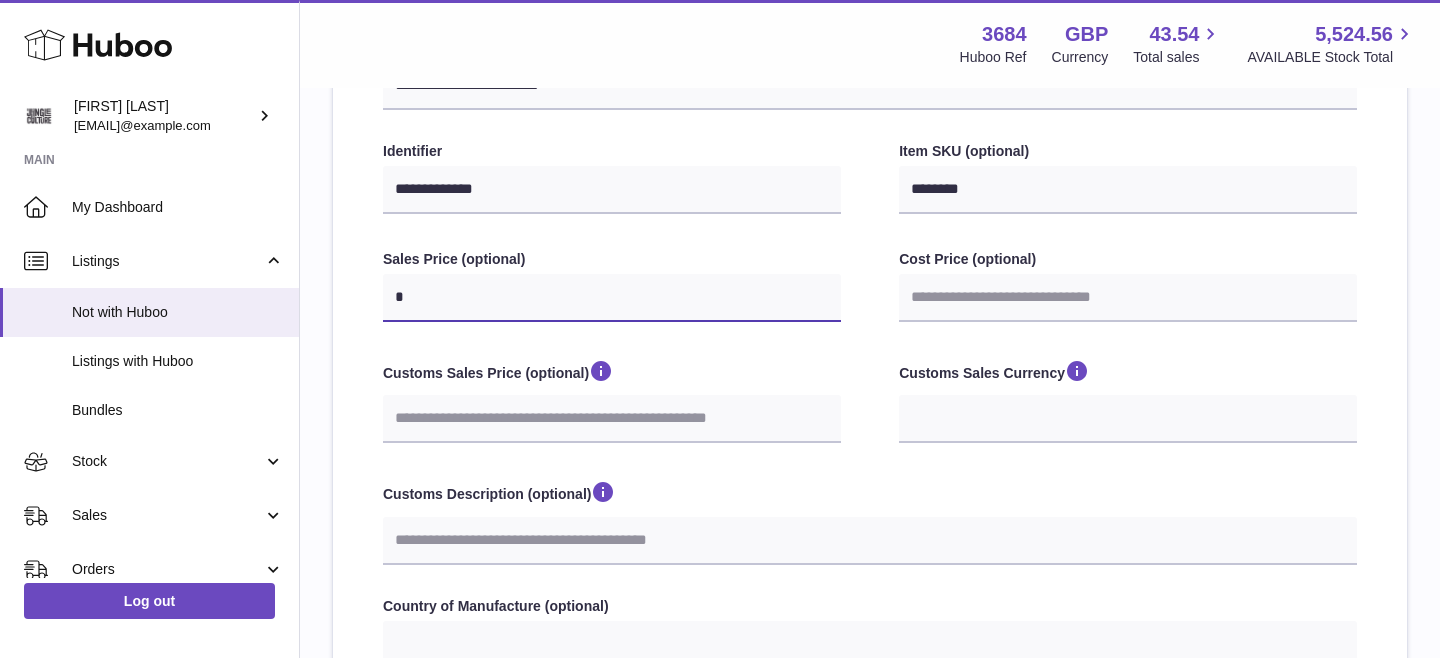 type on "**" 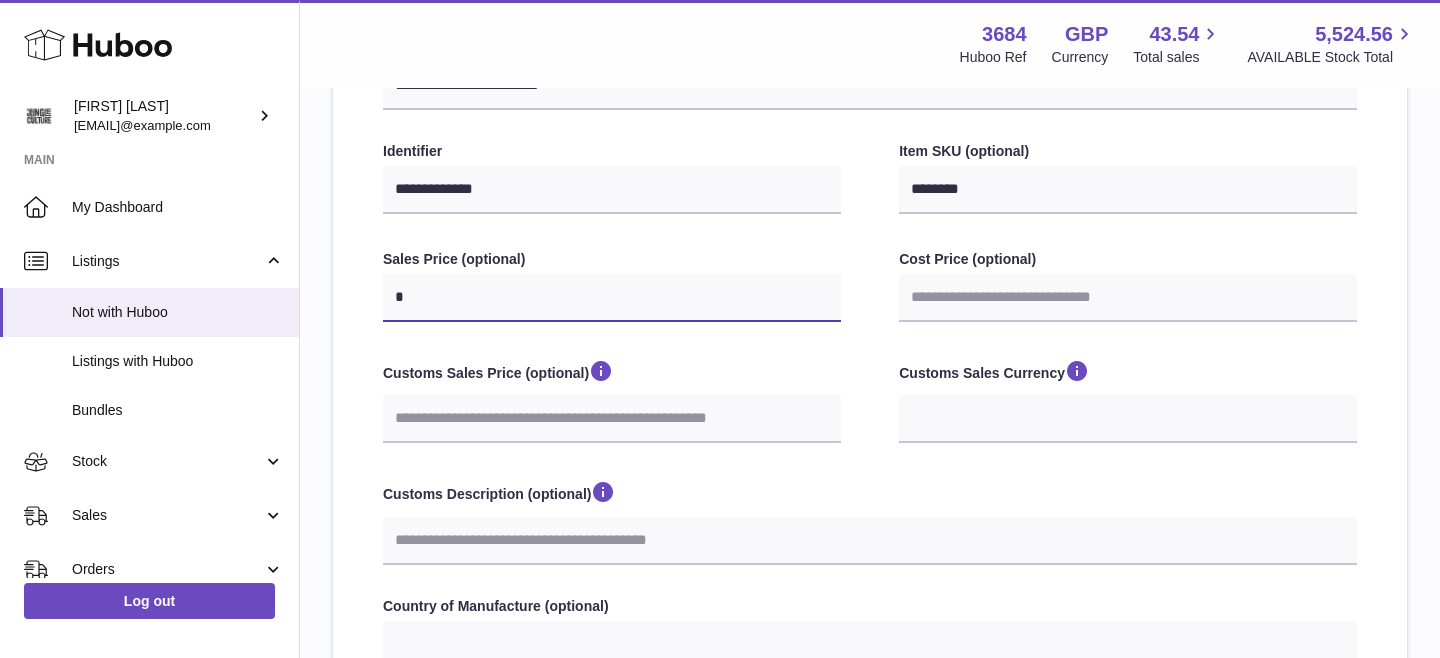 select 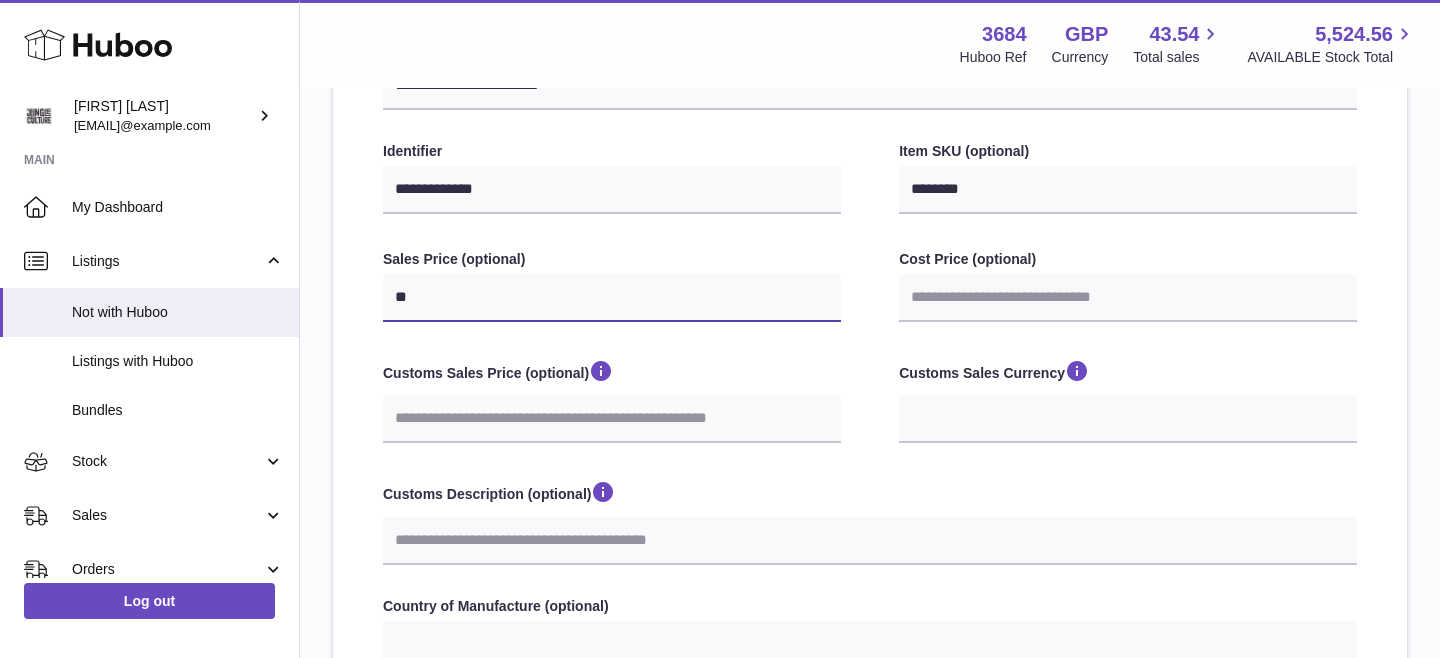 type on "***" 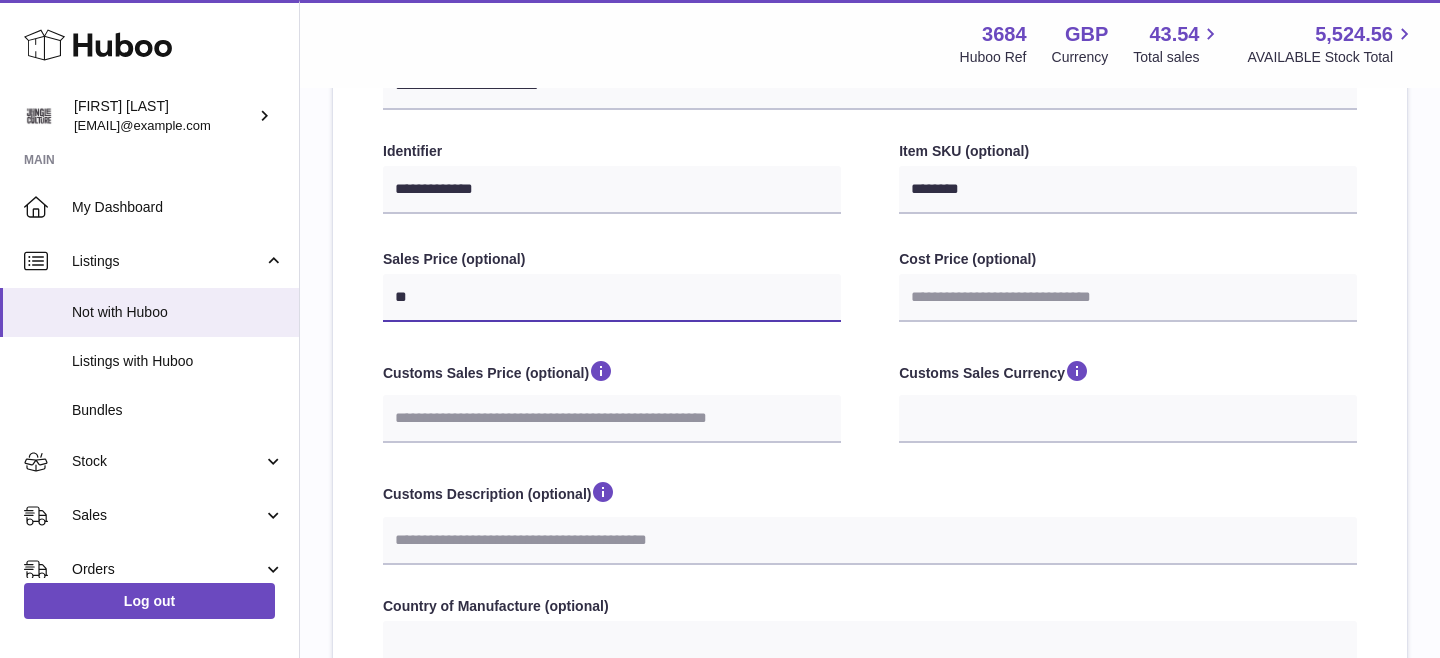 select 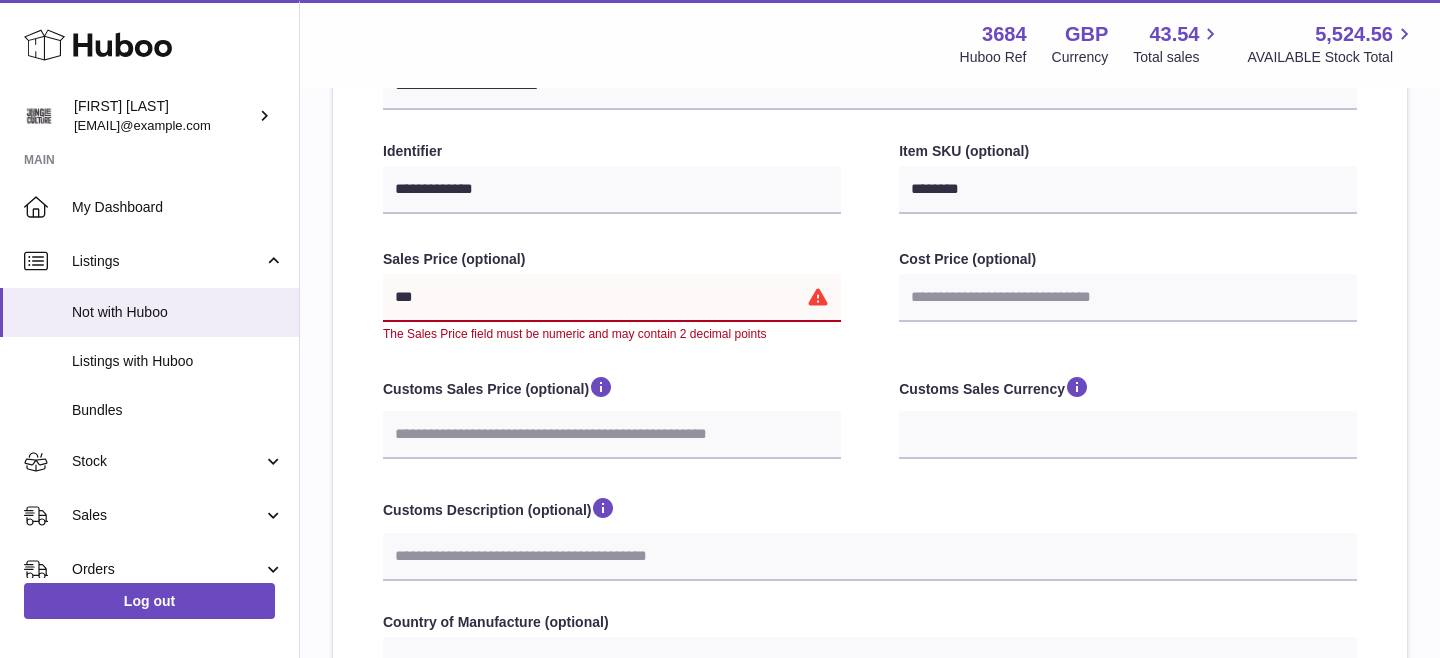 type on "****" 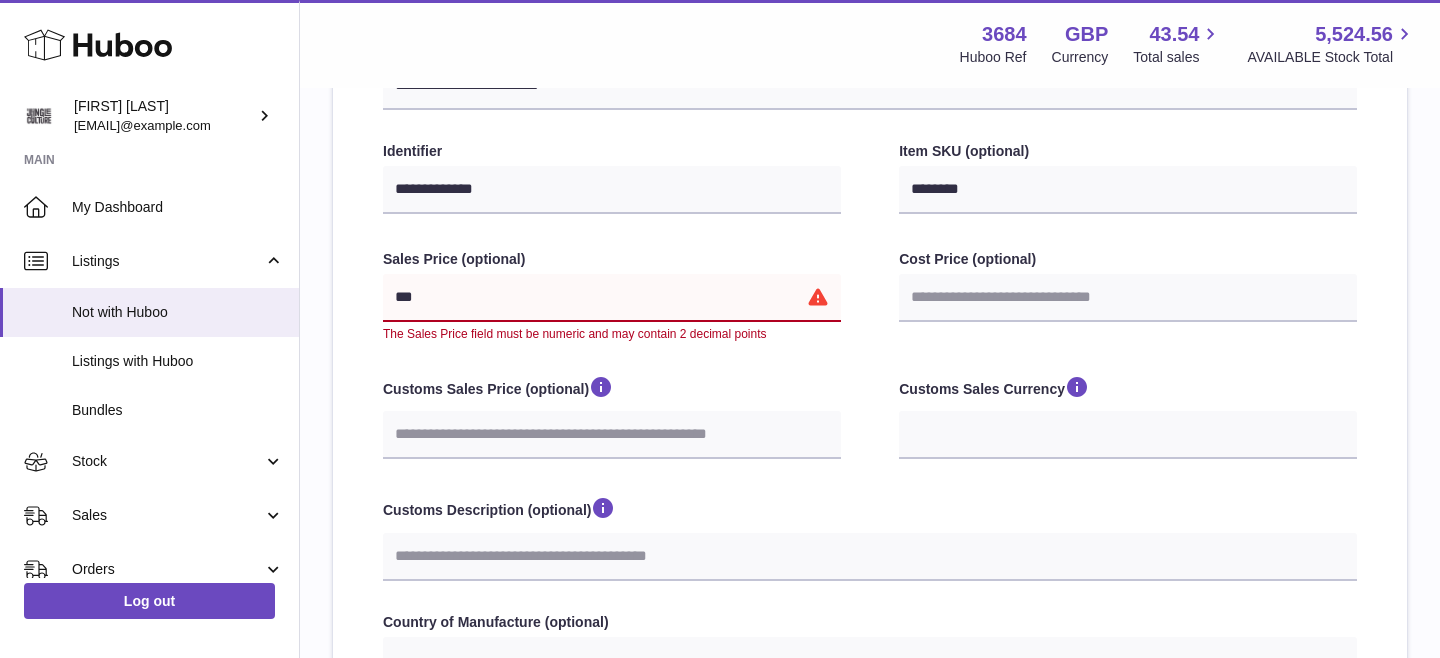 select 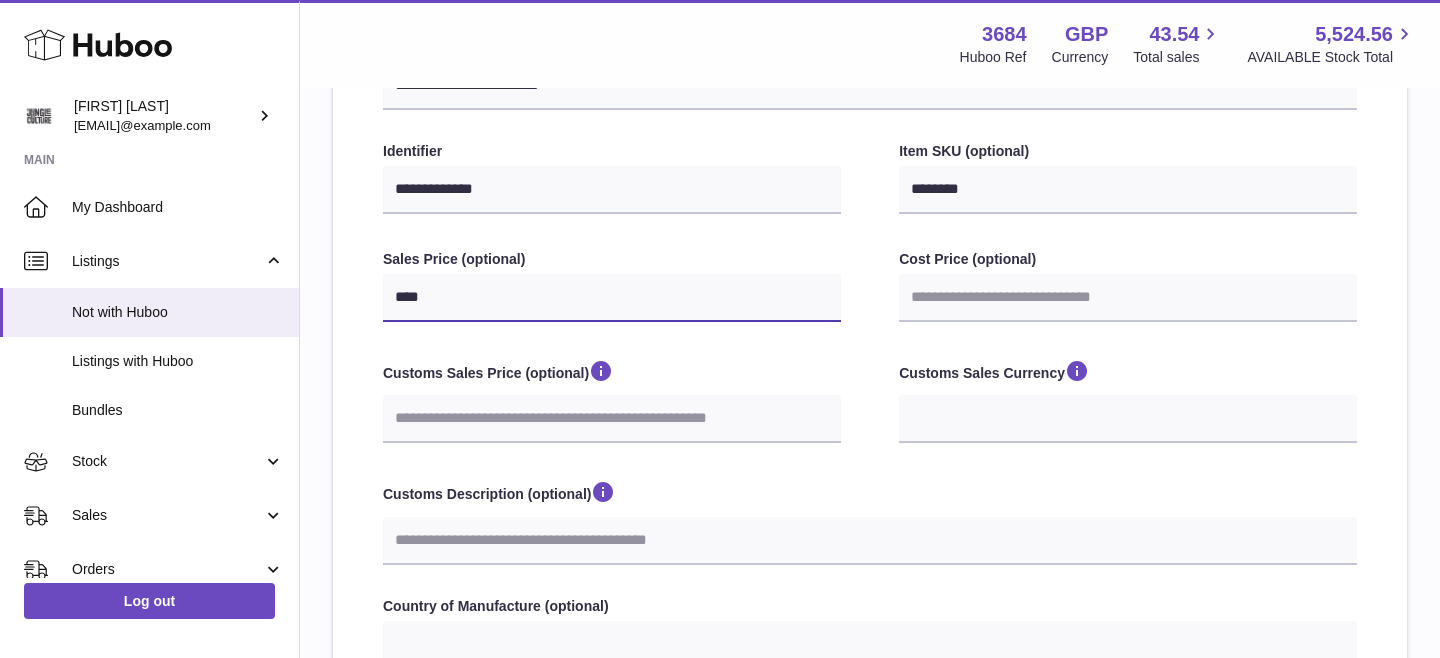 type on "*****" 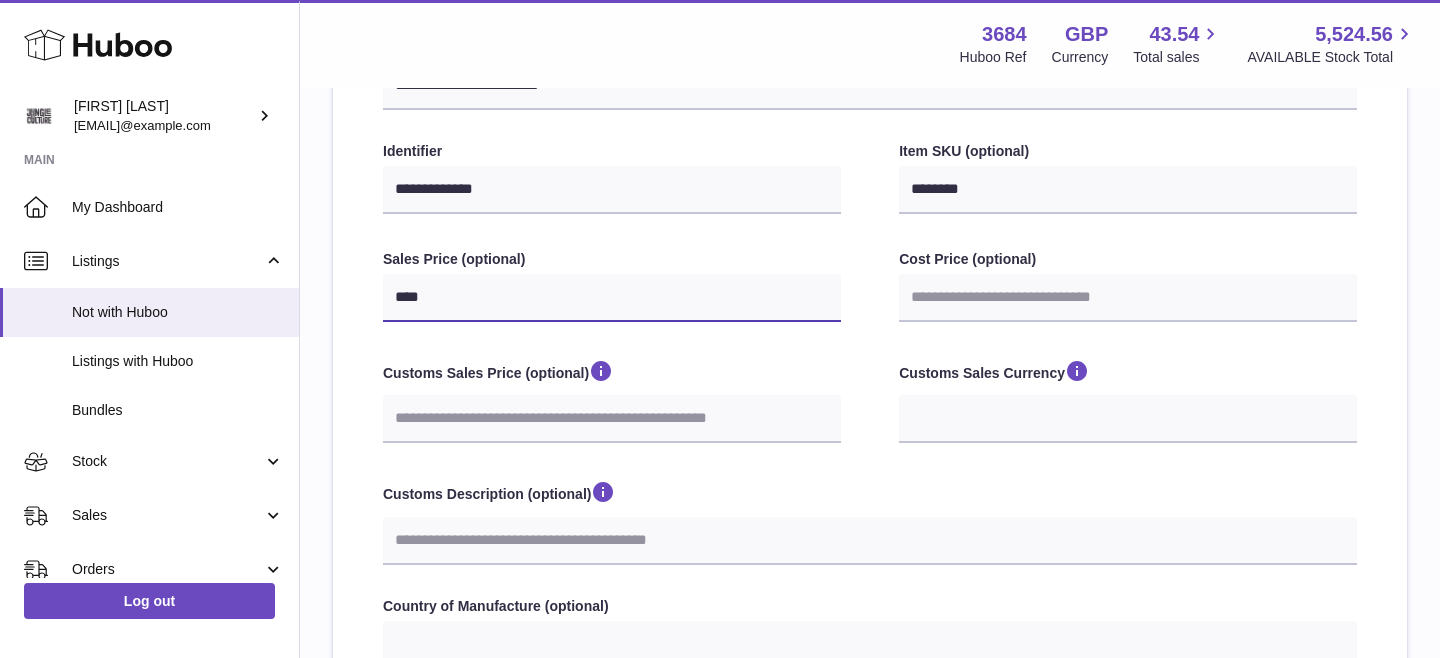 select 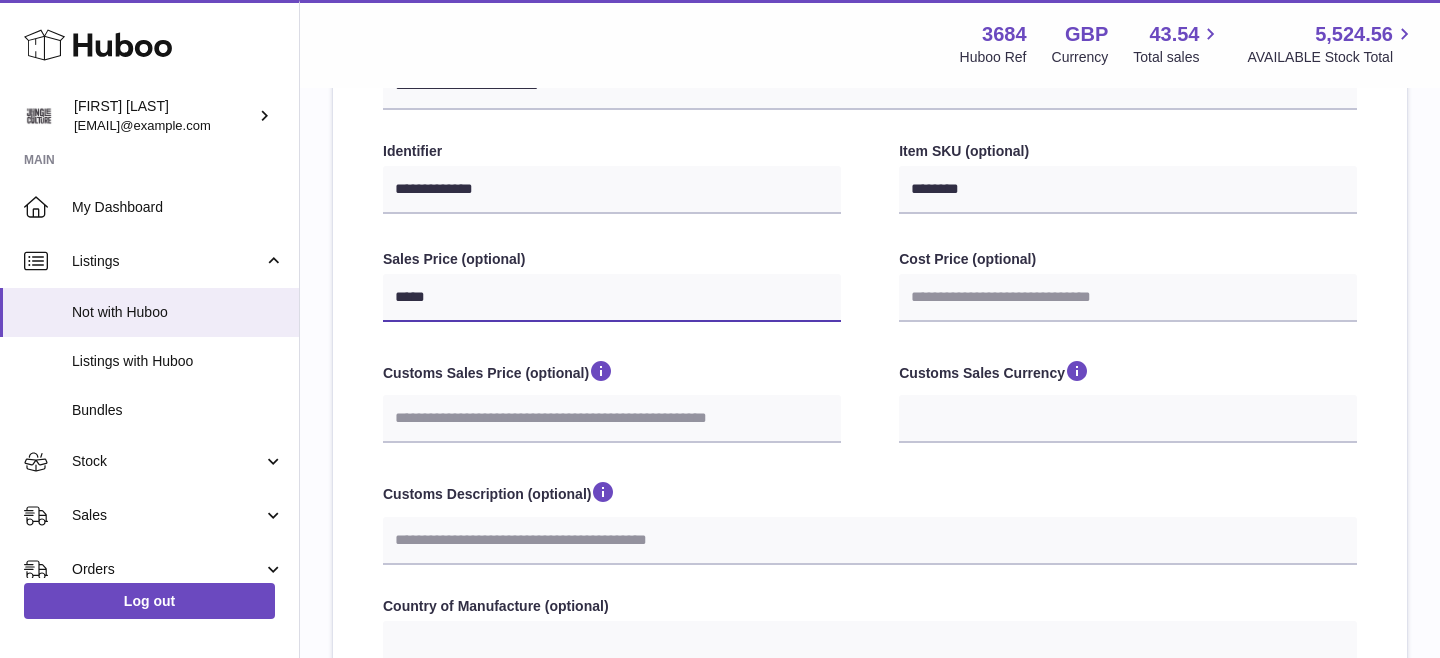 type on "*****" 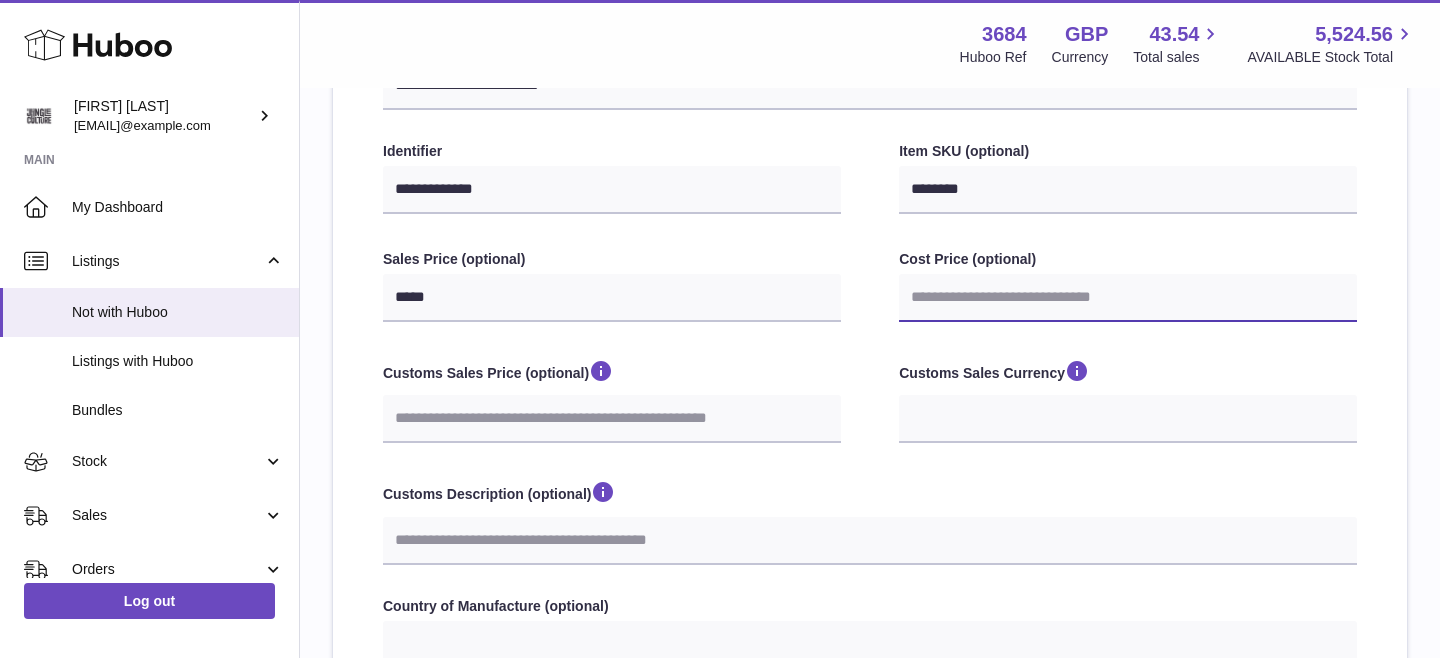 type on "*" 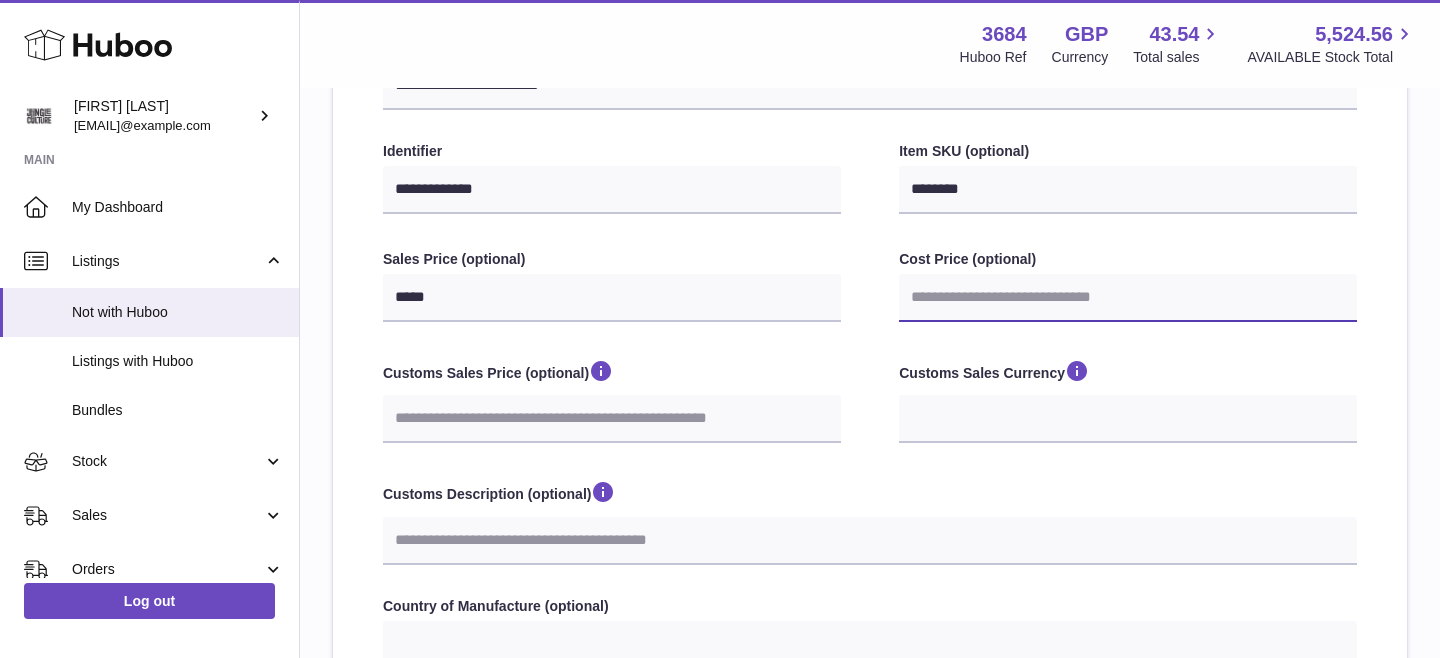 select 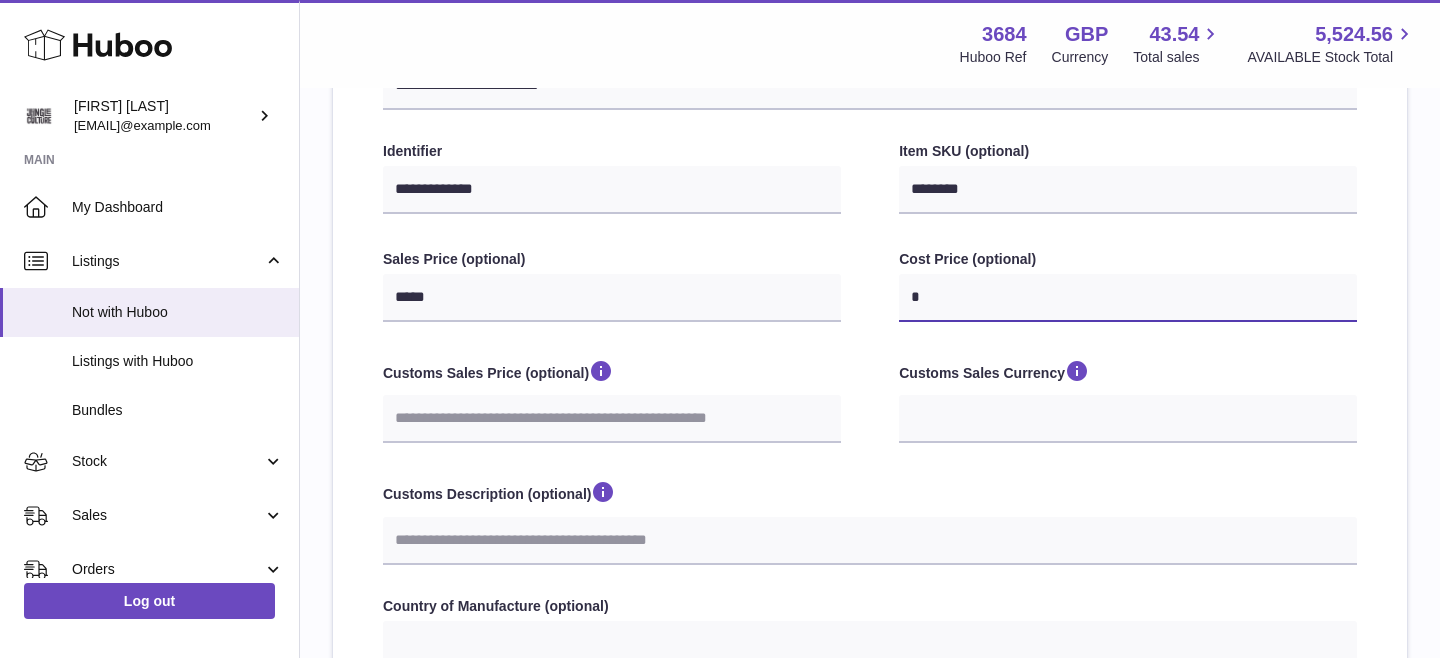 select 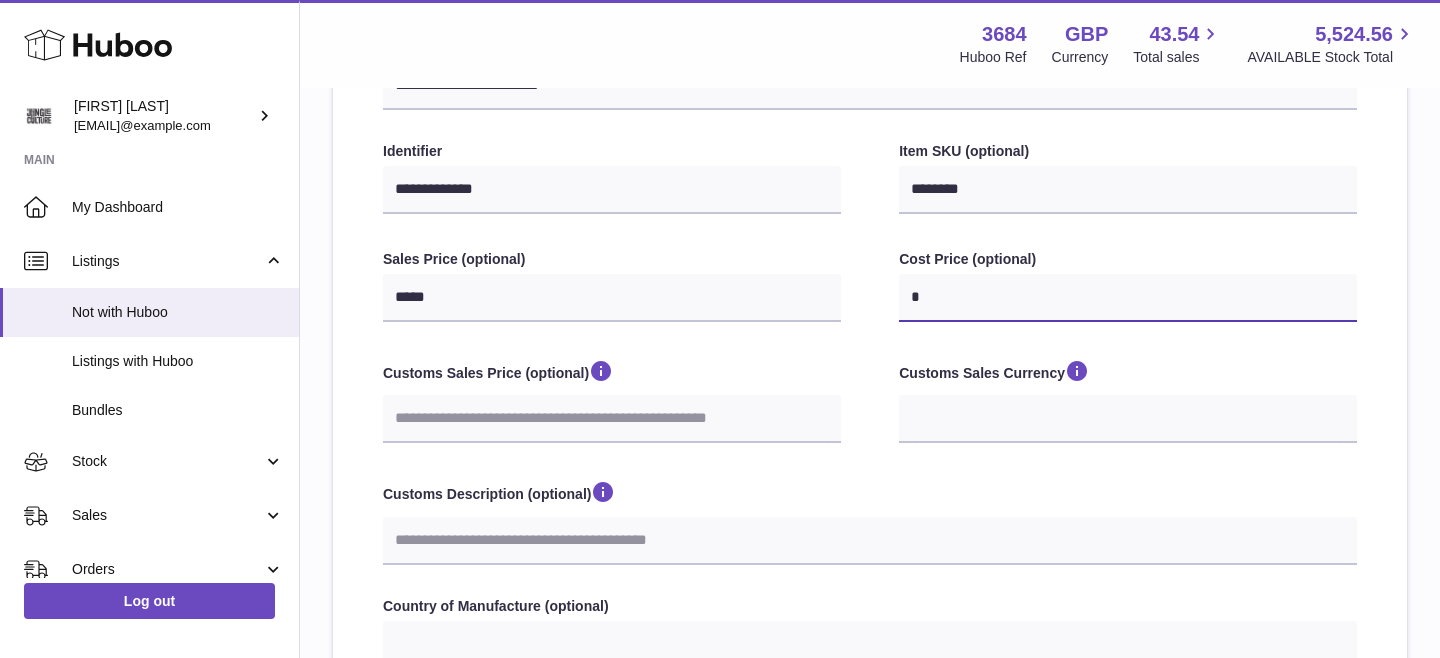 type on "**" 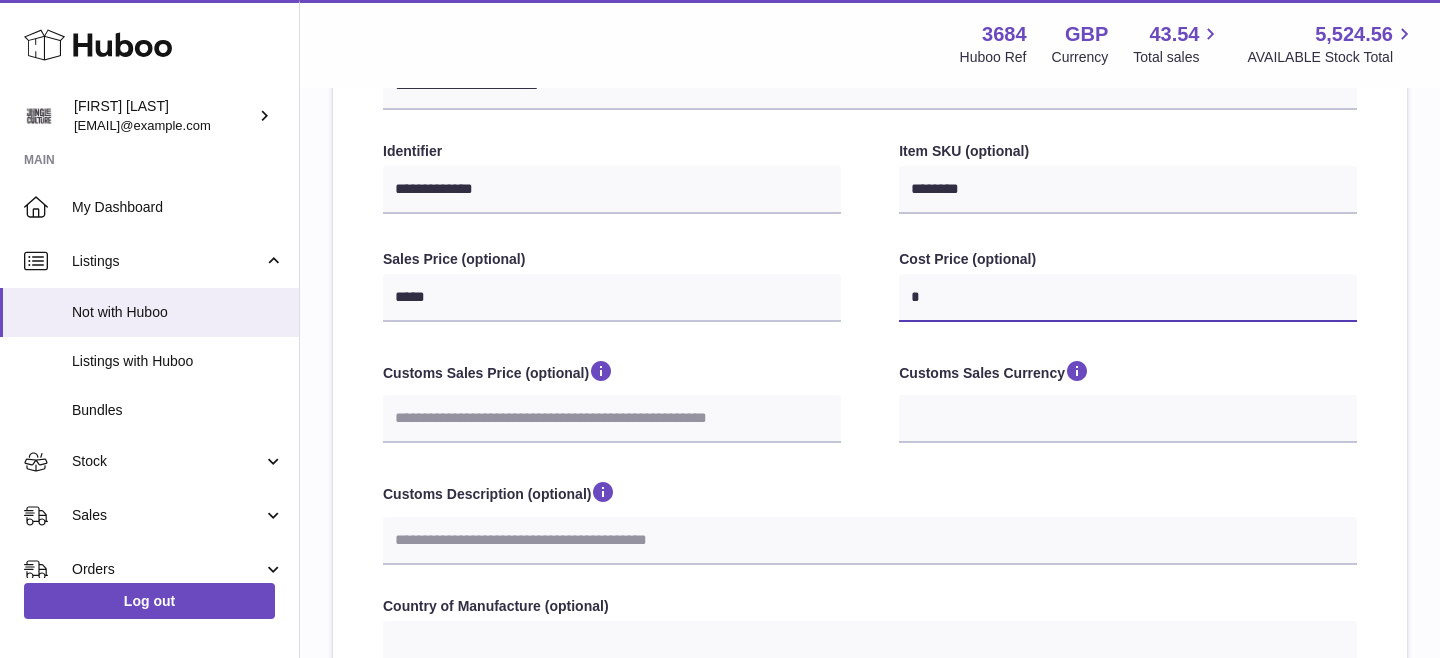 select 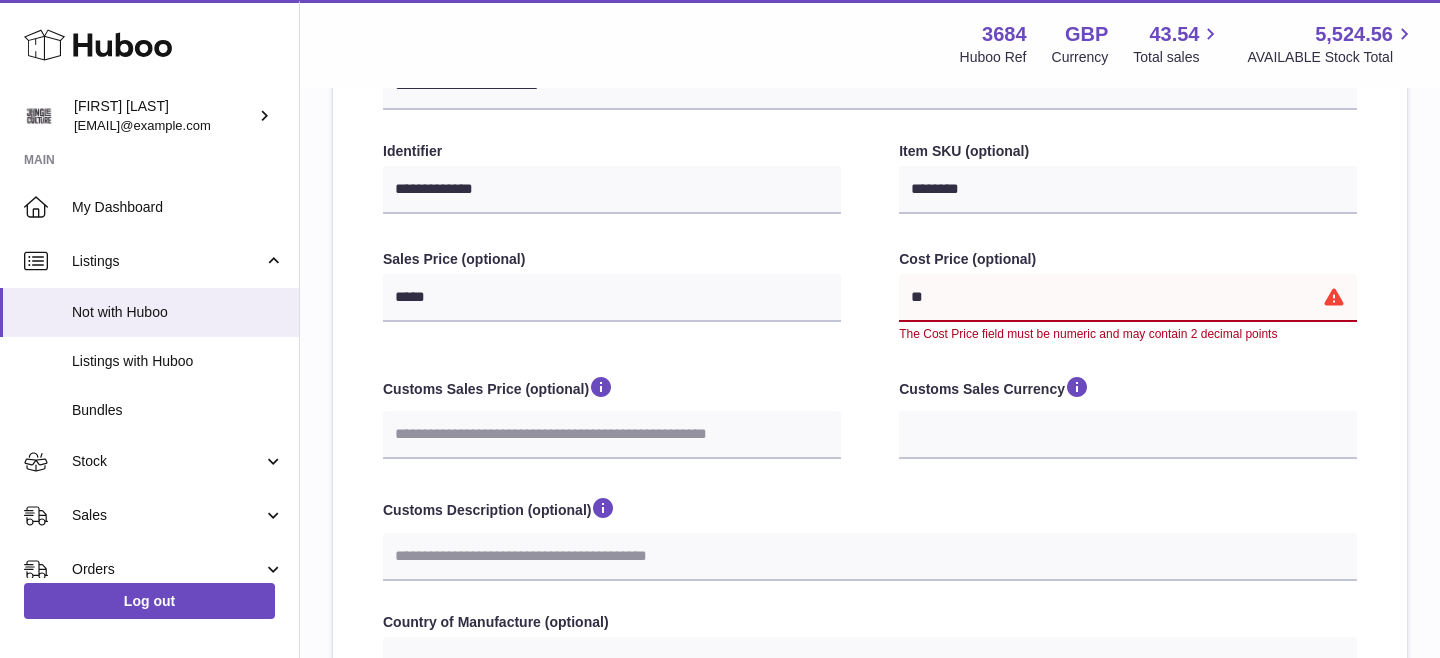 type on "***" 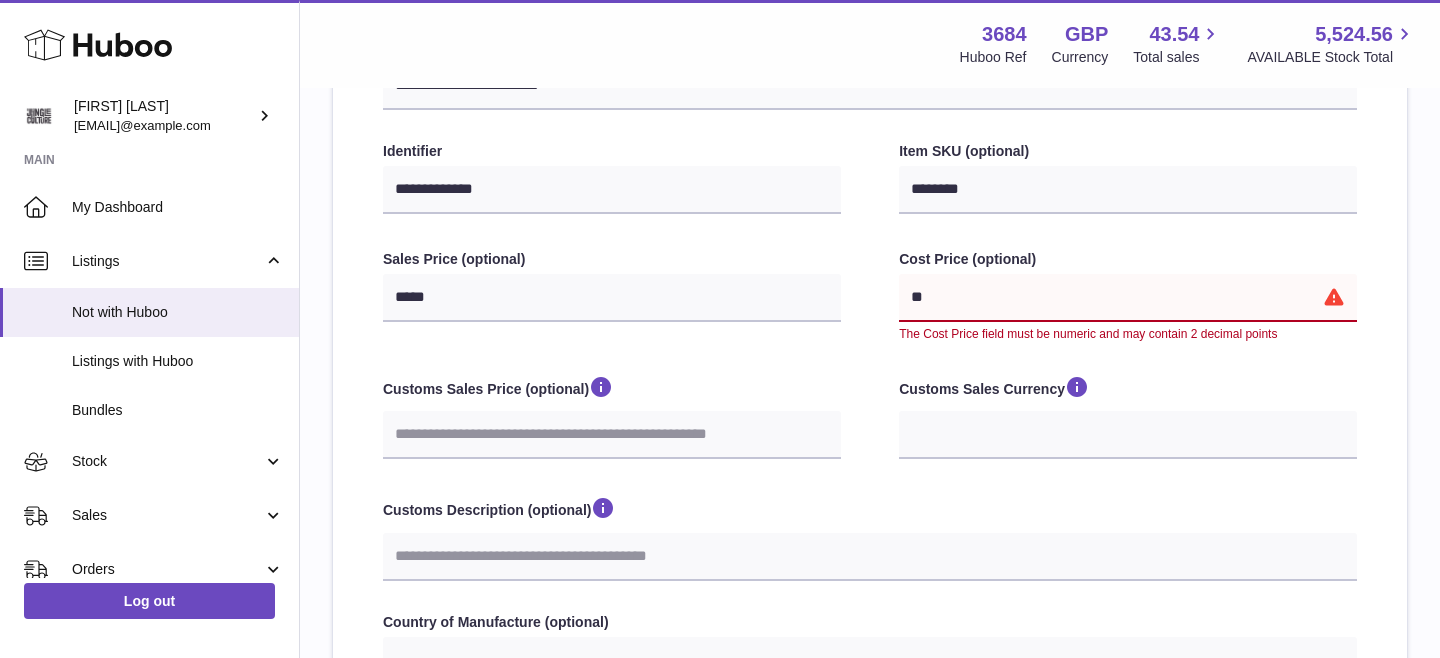 select 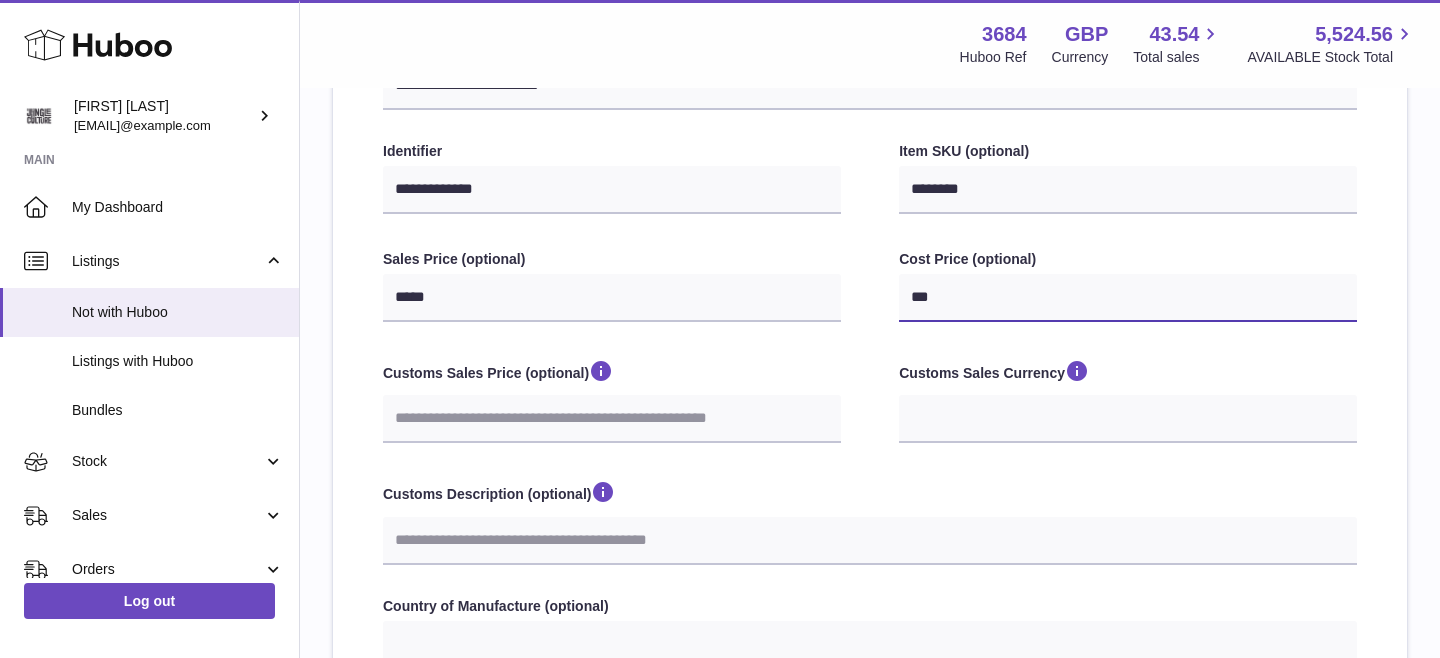 type on "****" 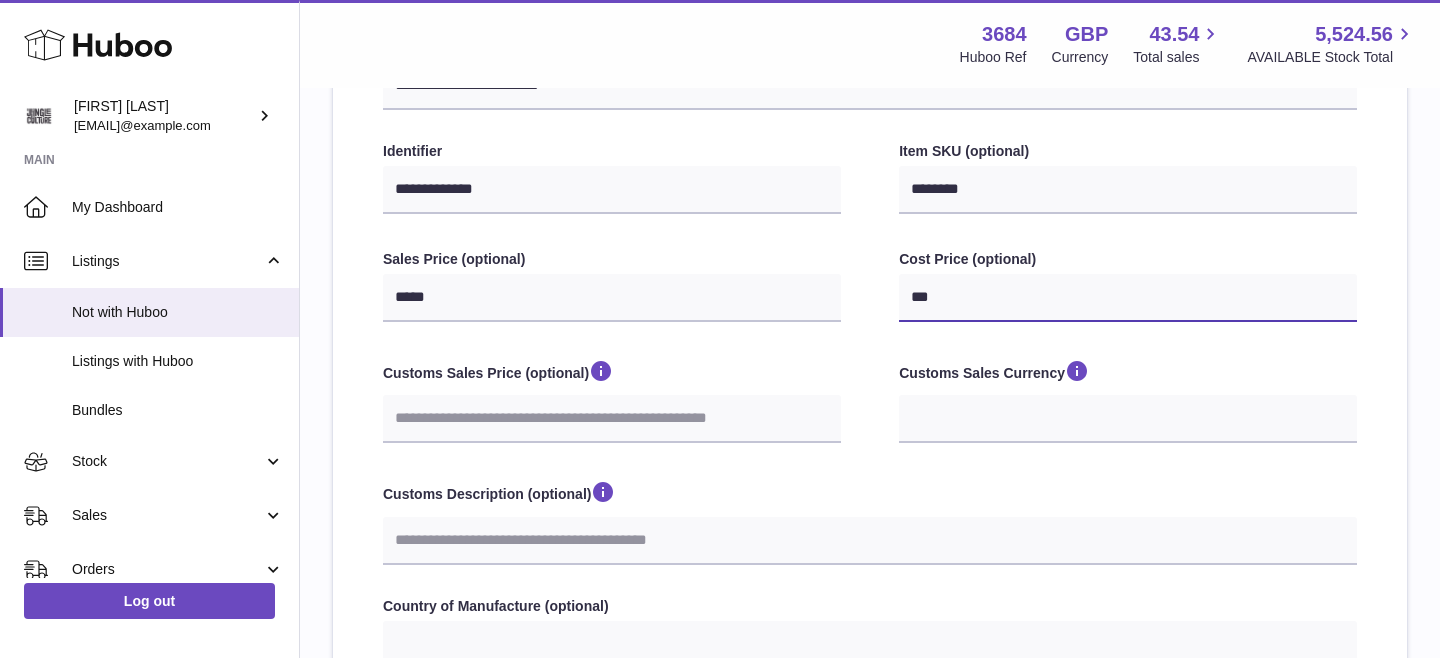 select 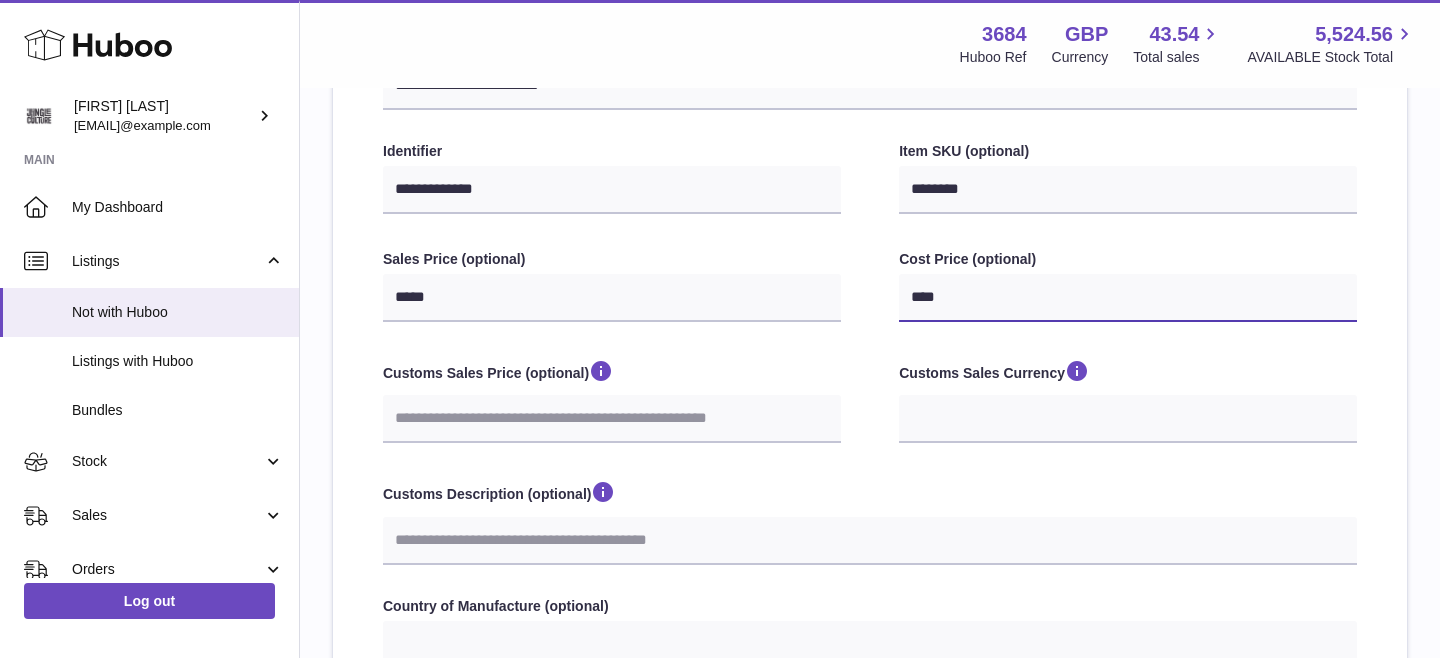 type on "****" 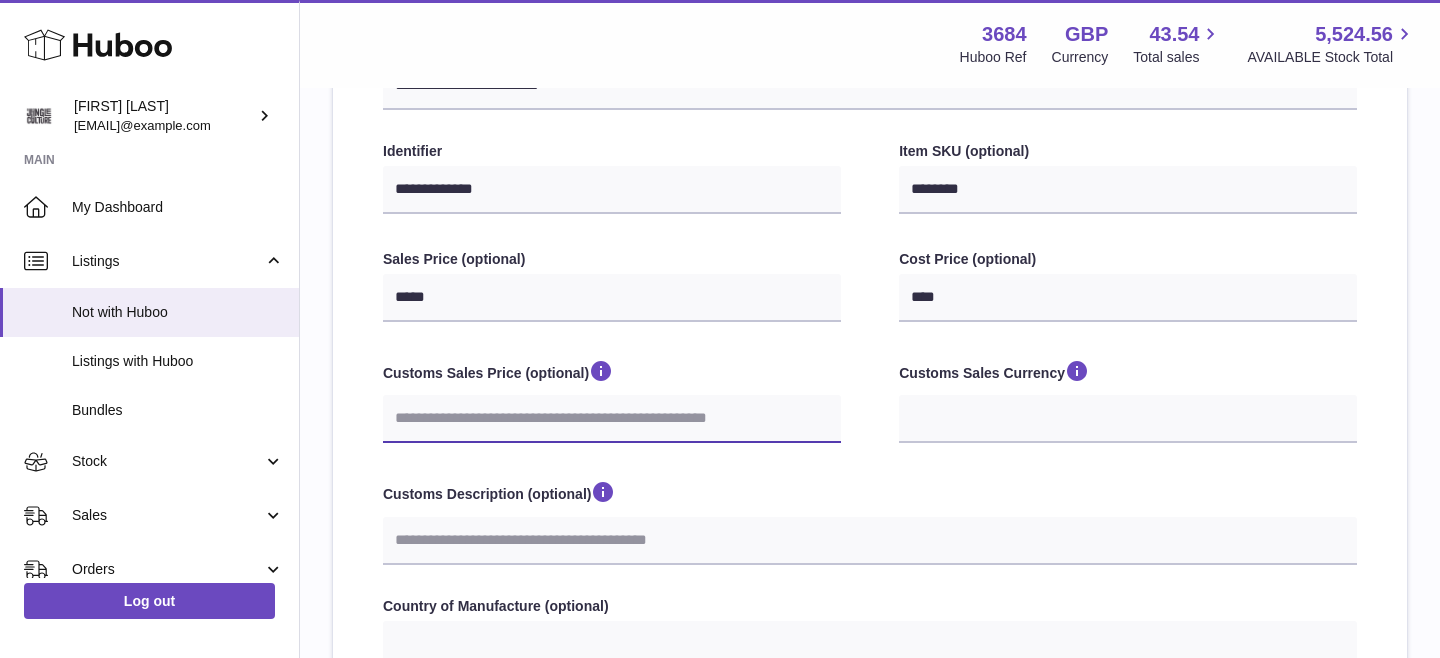 click on "Customs Sales Price (optional)" at bounding box center [612, 419] 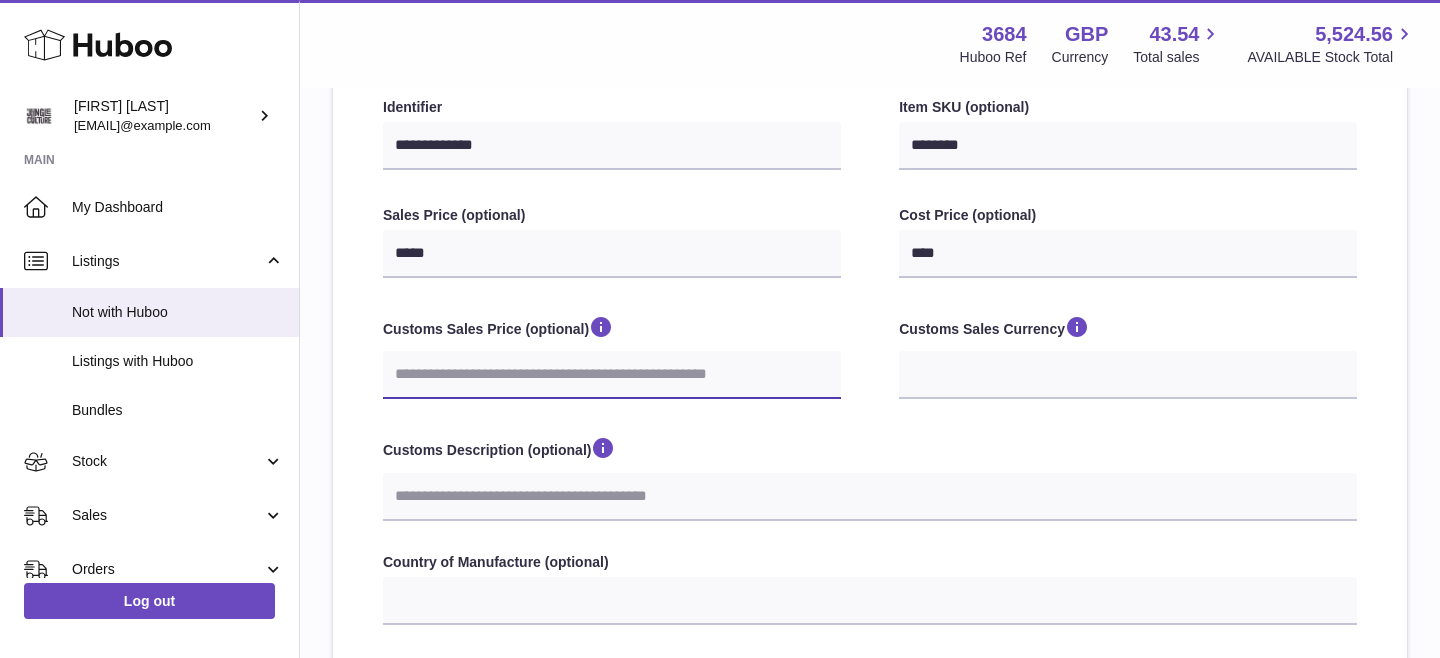 scroll, scrollTop: 385, scrollLeft: 0, axis: vertical 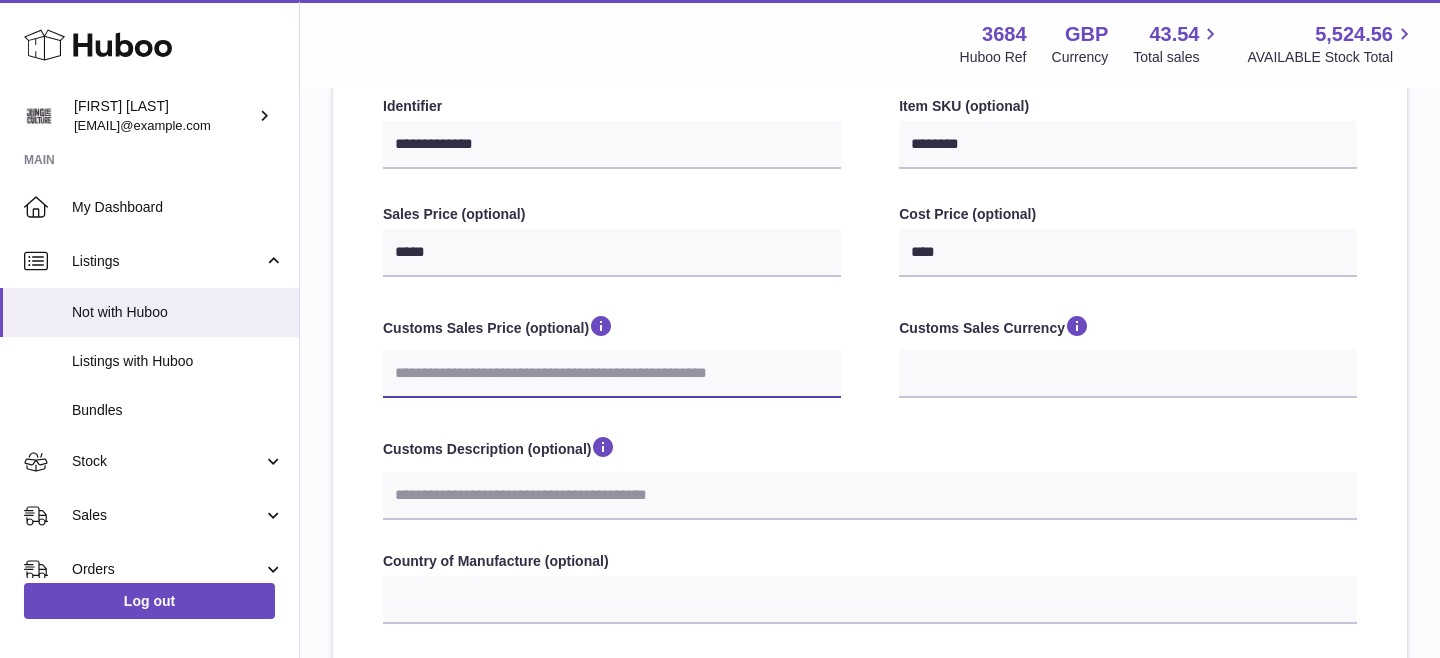 type on "*" 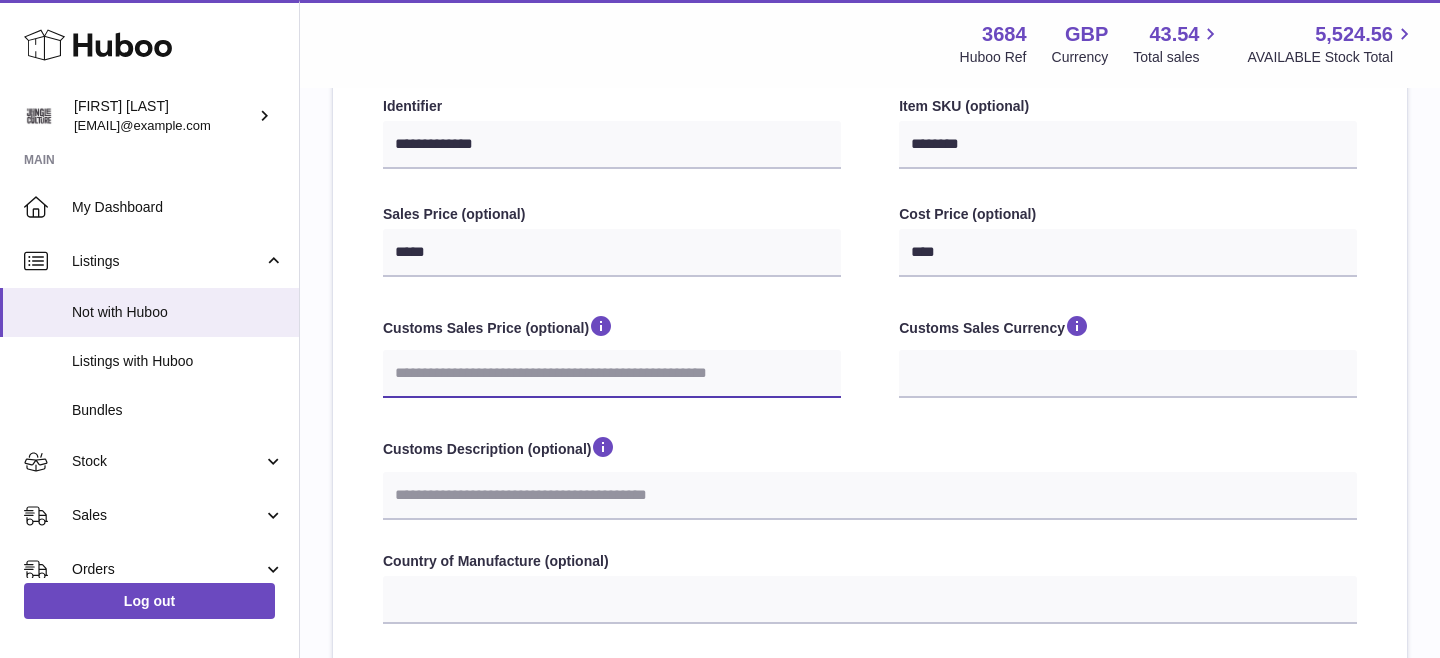 select 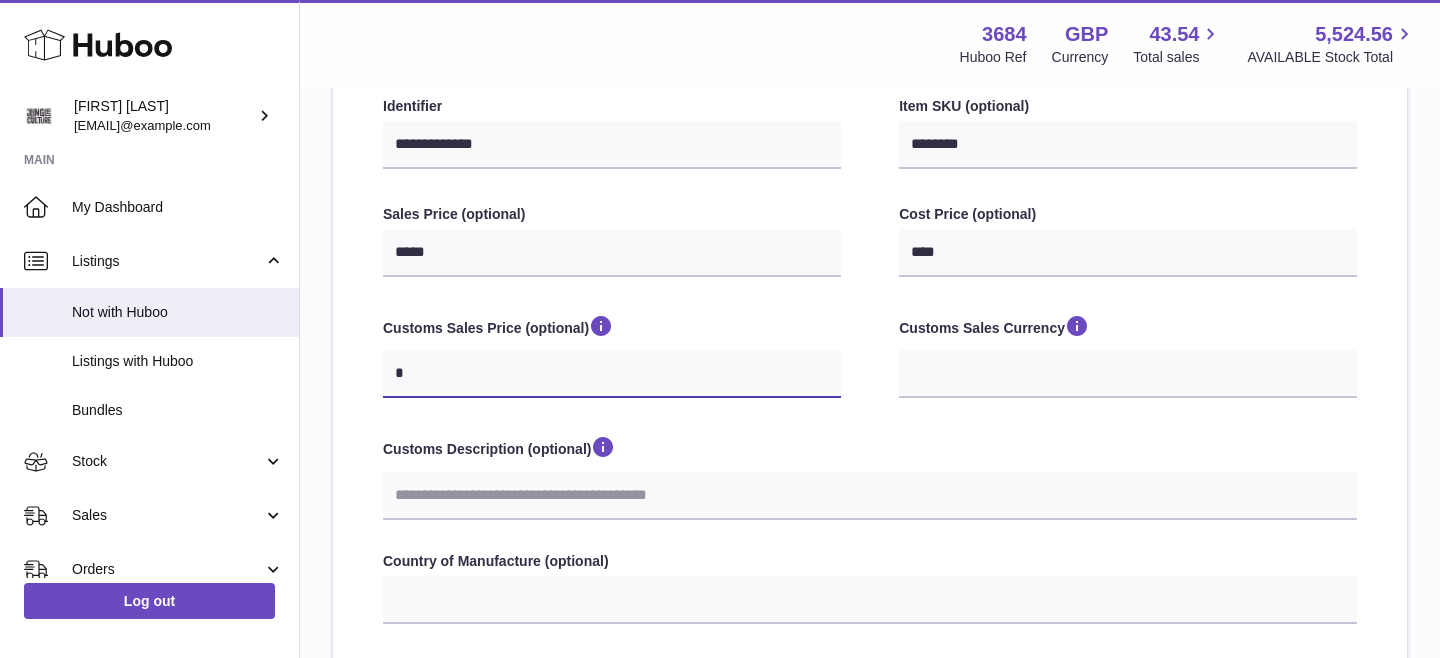 type on "*" 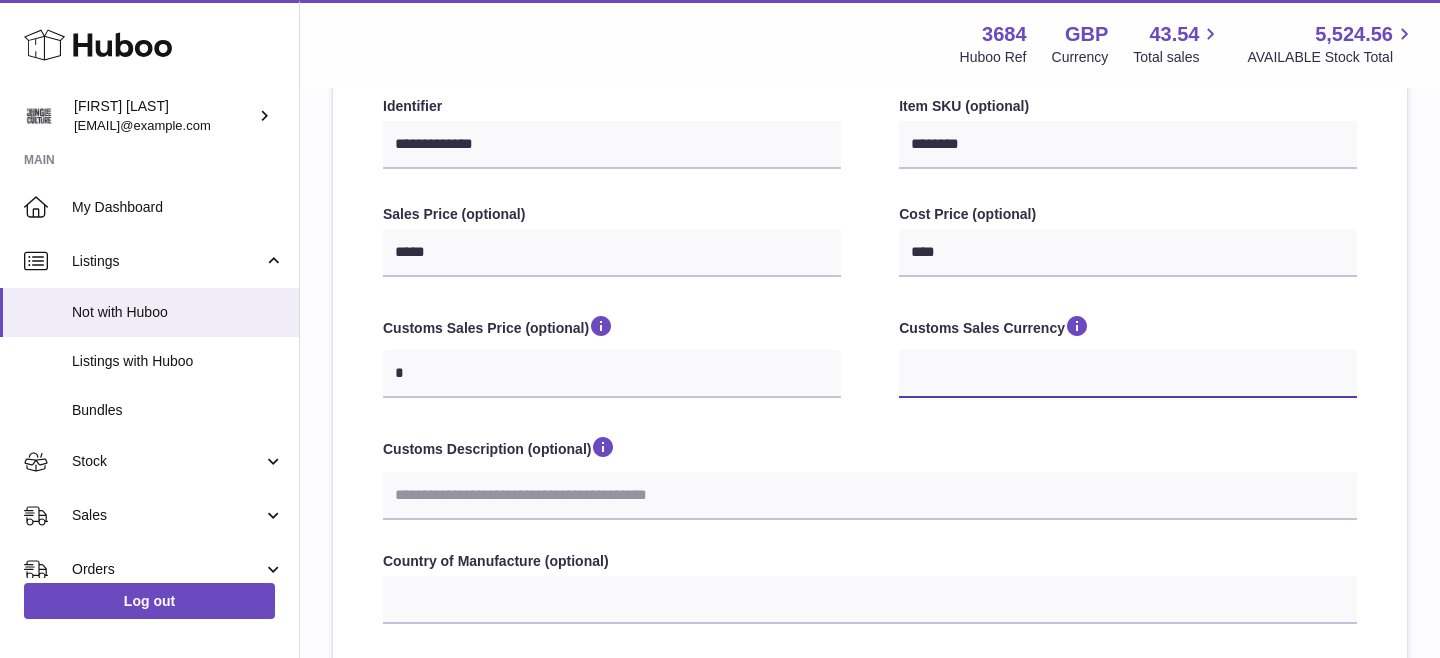click on "*** ***" at bounding box center (1128, 374) 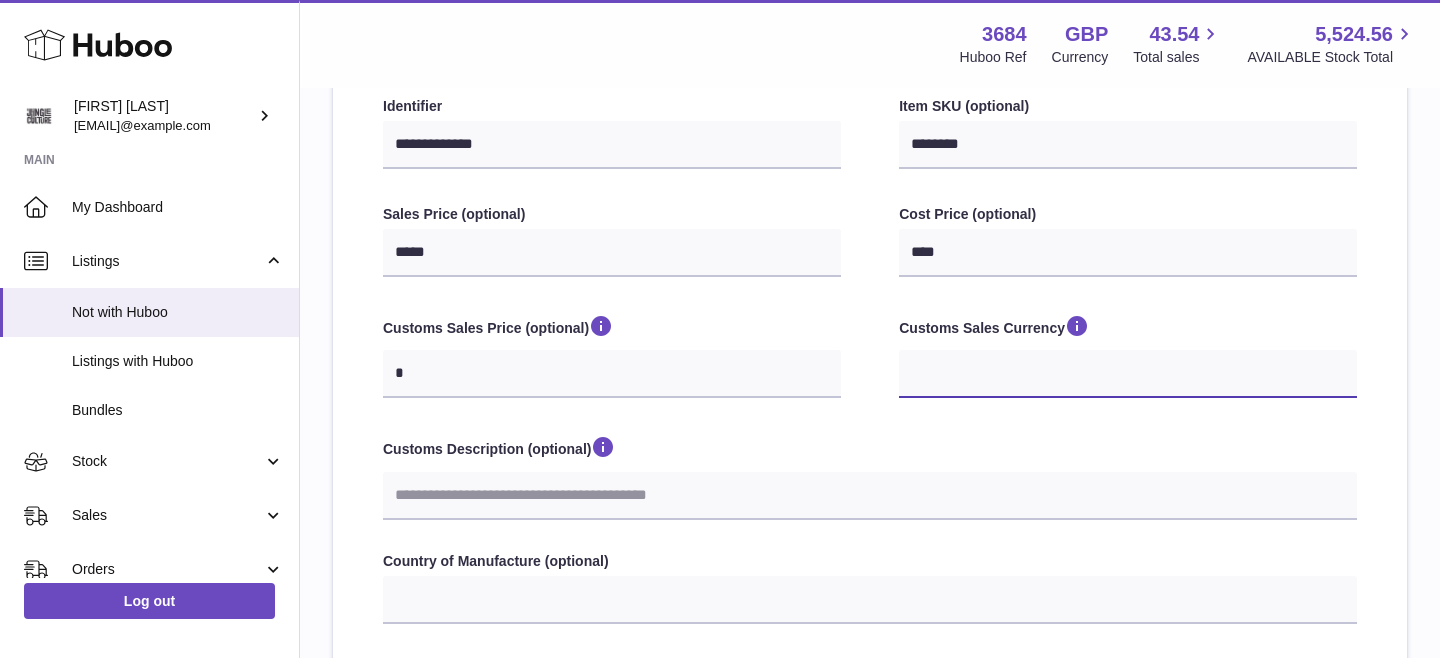 select on "***" 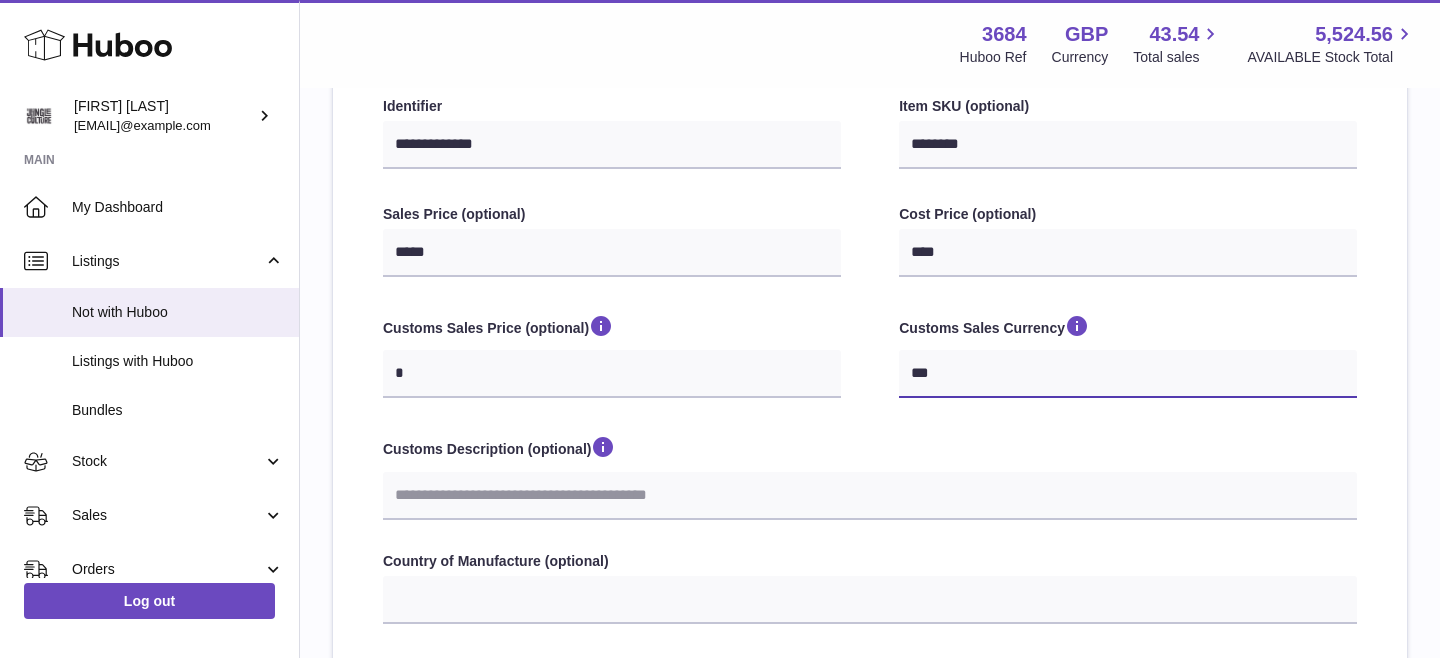 select 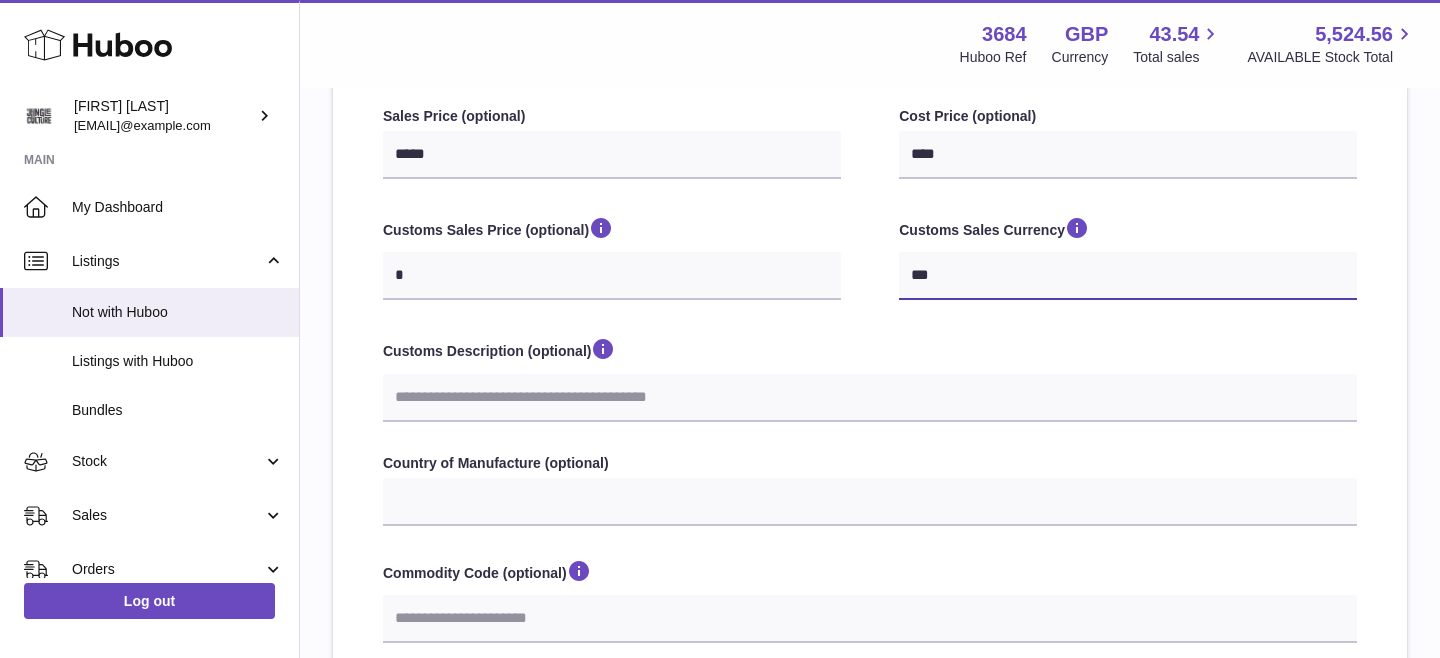 scroll, scrollTop: 559, scrollLeft: 0, axis: vertical 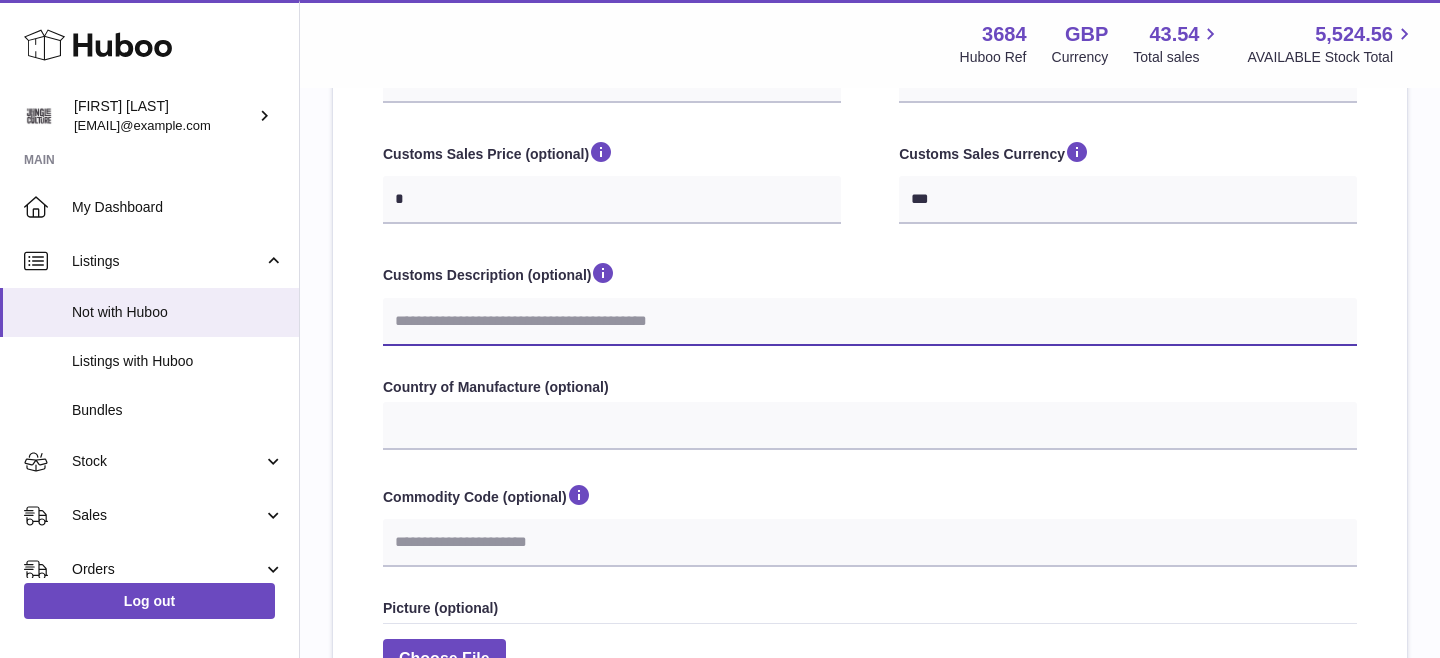 click on "Customs Description (optional)" at bounding box center (870, 322) 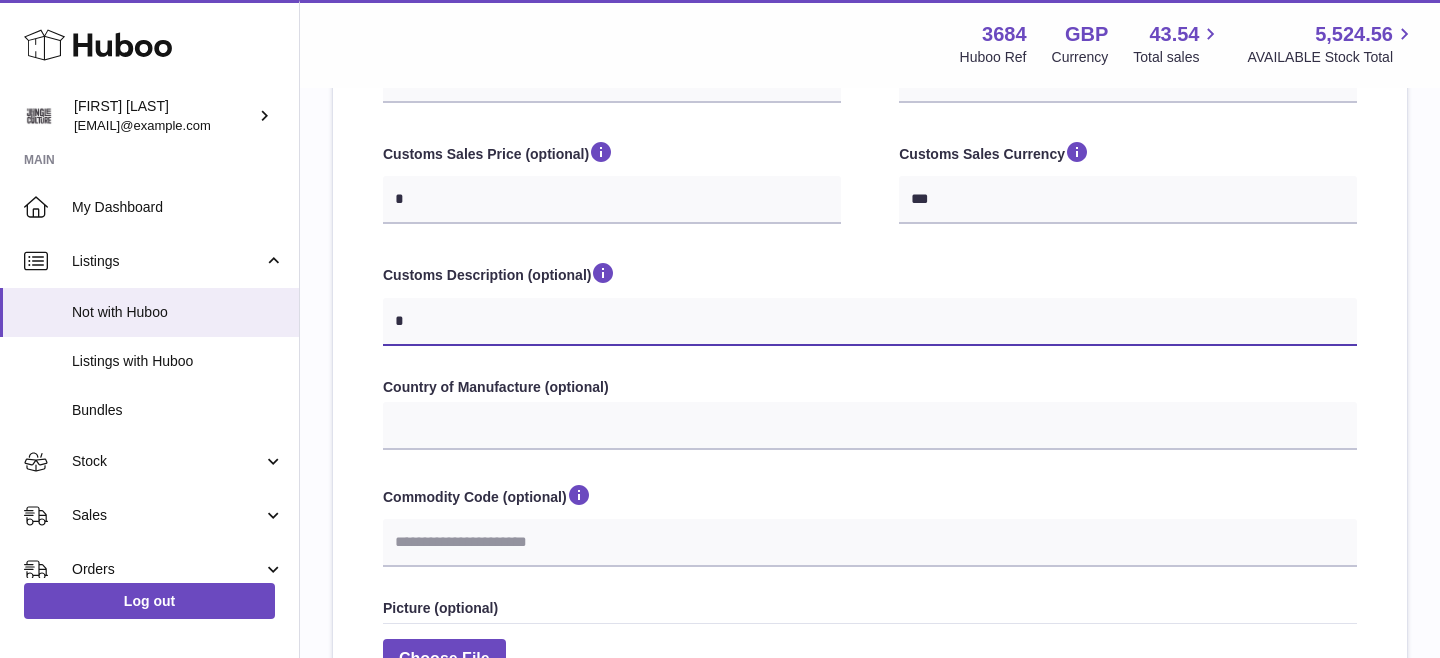 select 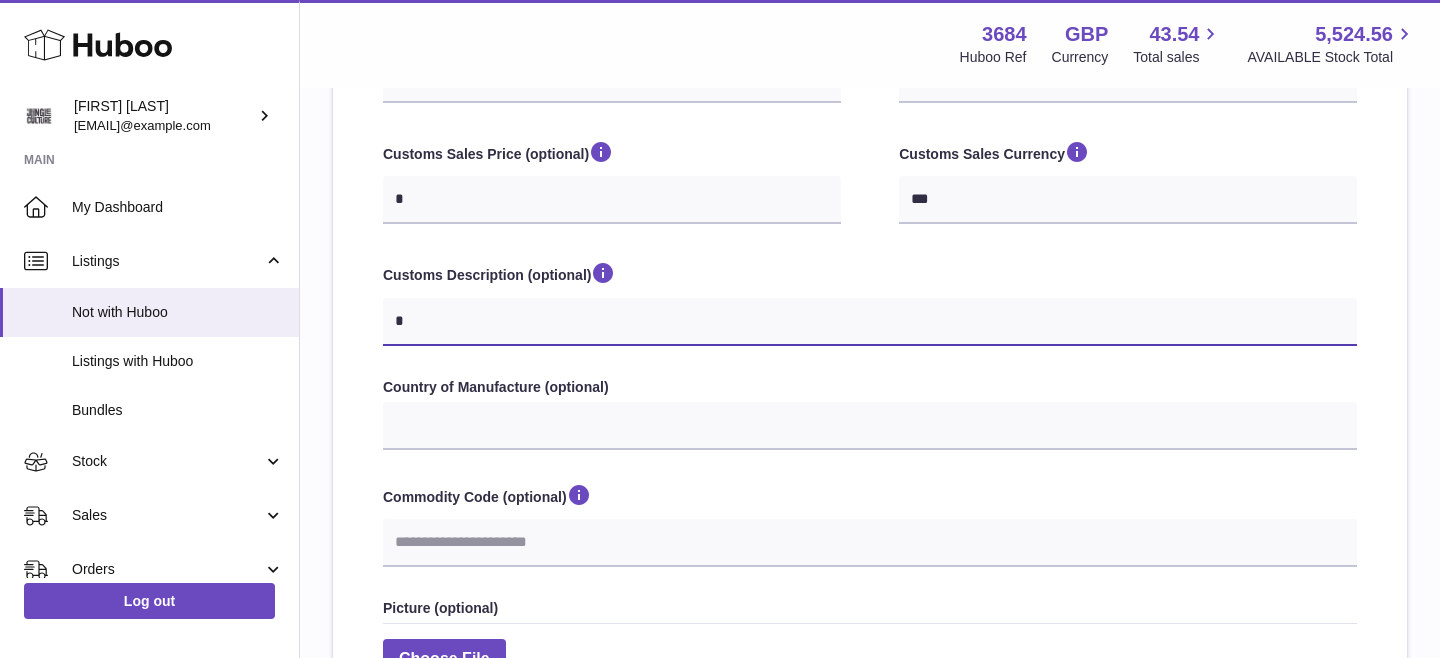 type on "**" 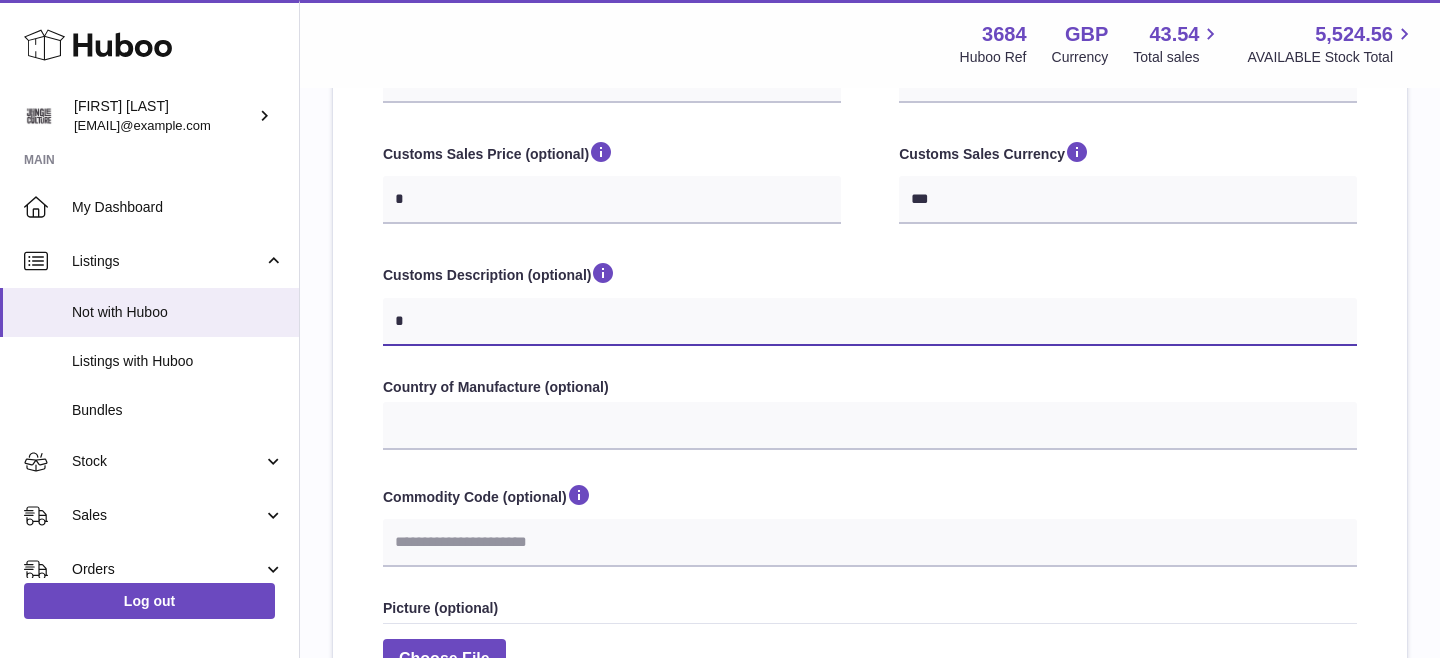 select 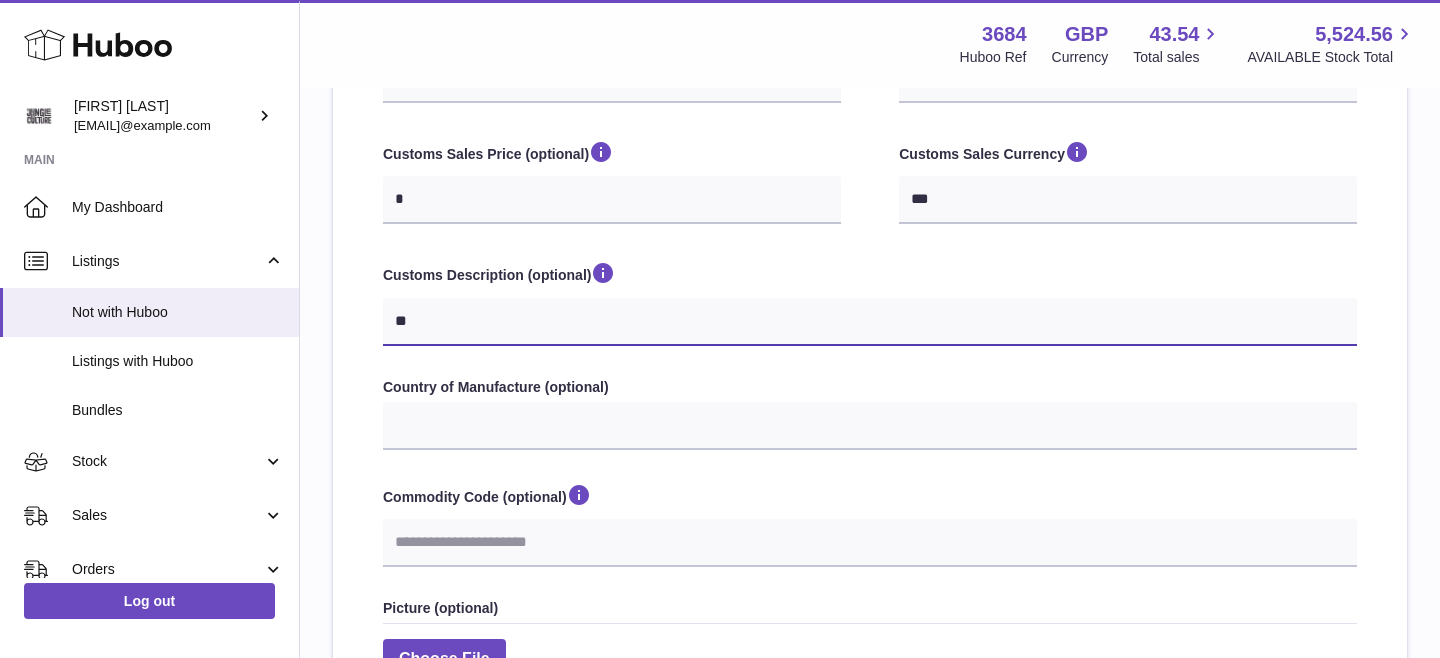 type on "***" 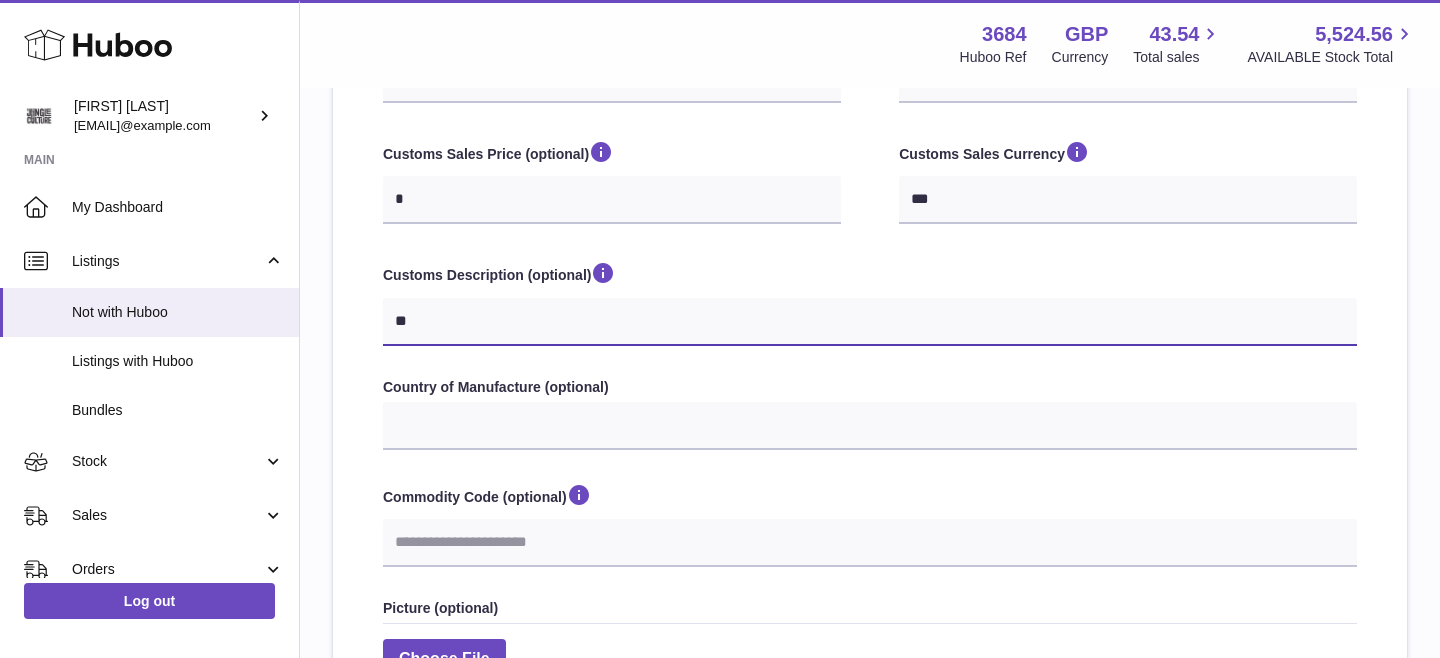 select 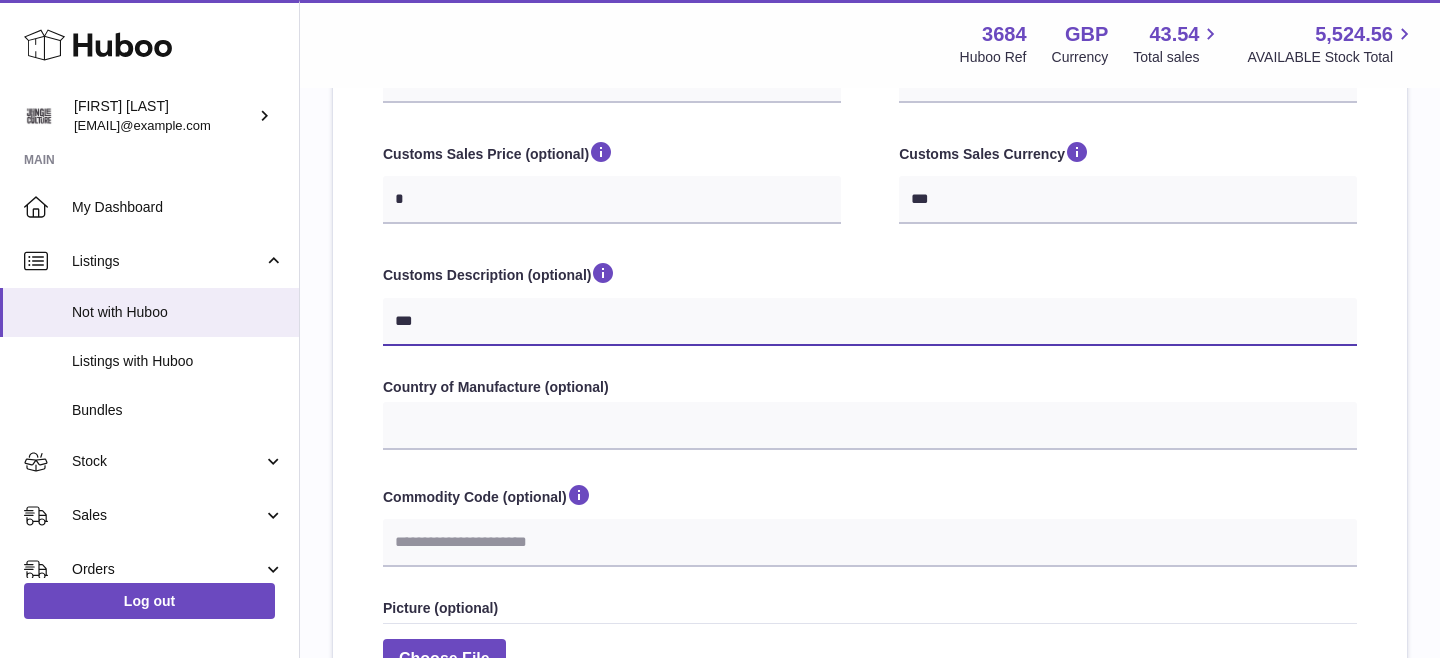 type on "****" 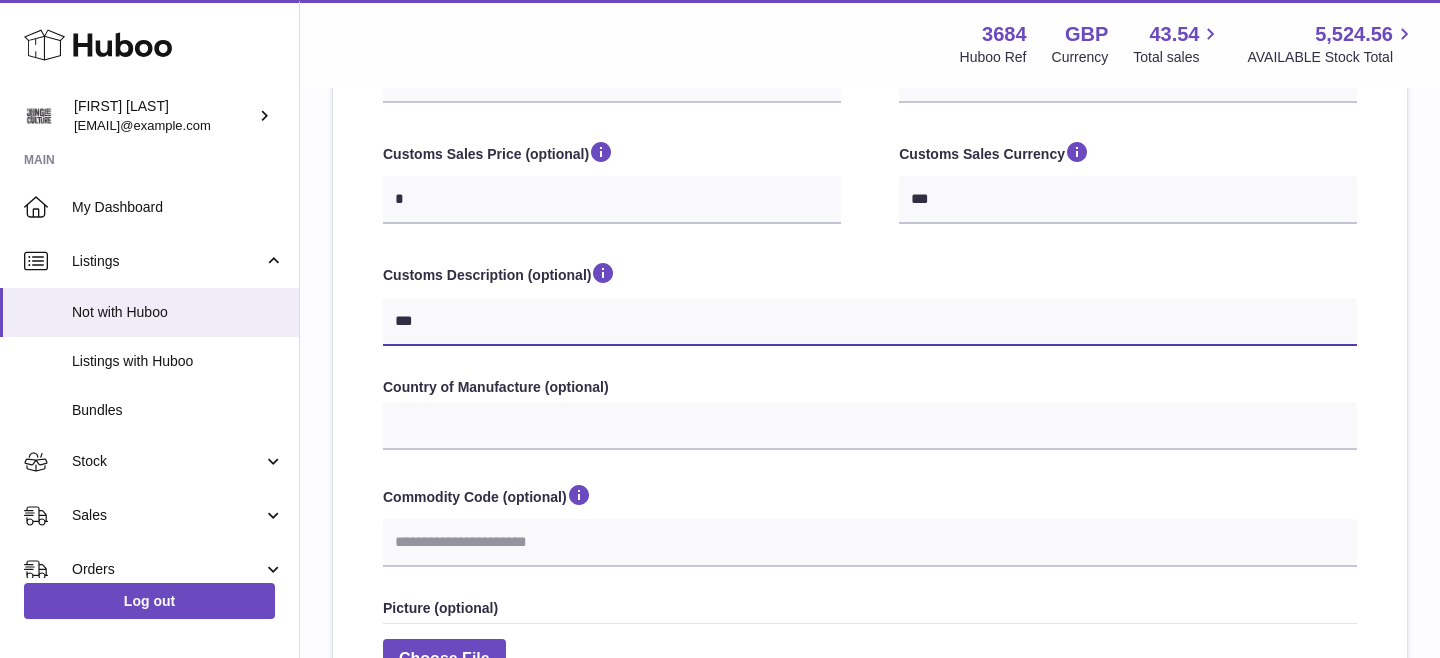 select 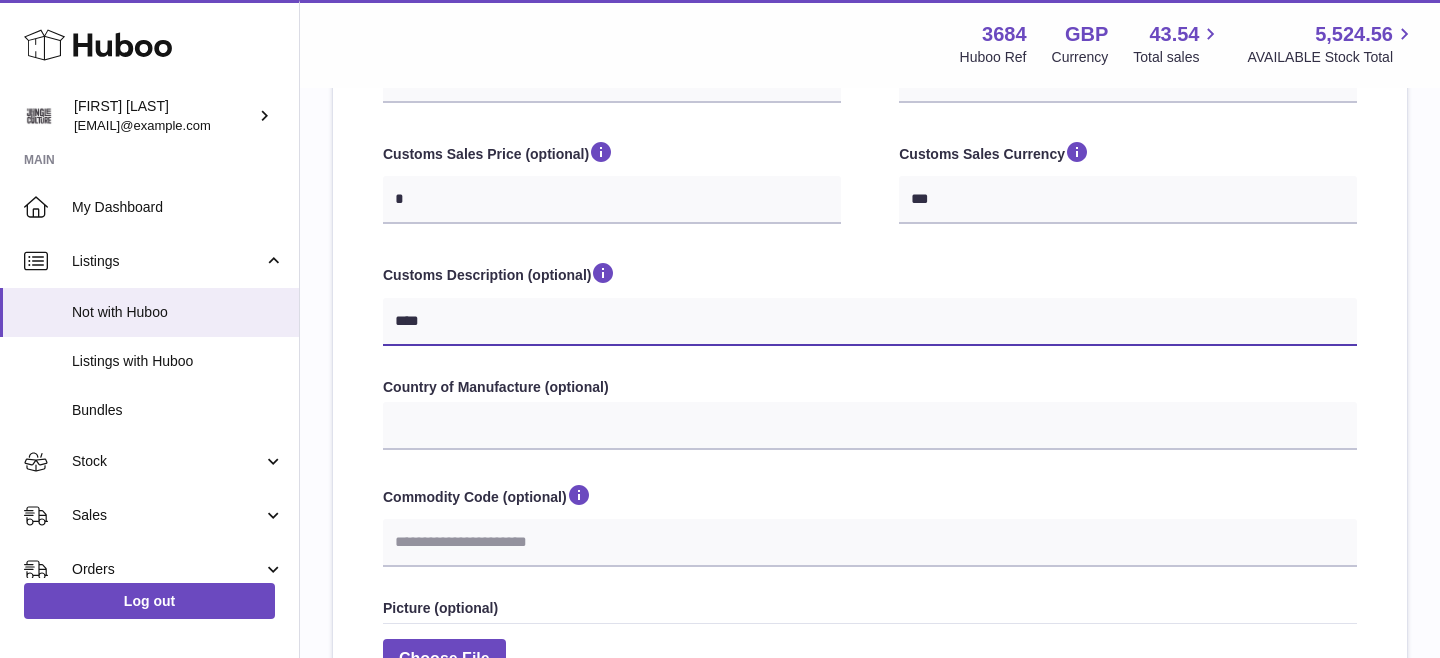 type on "*****" 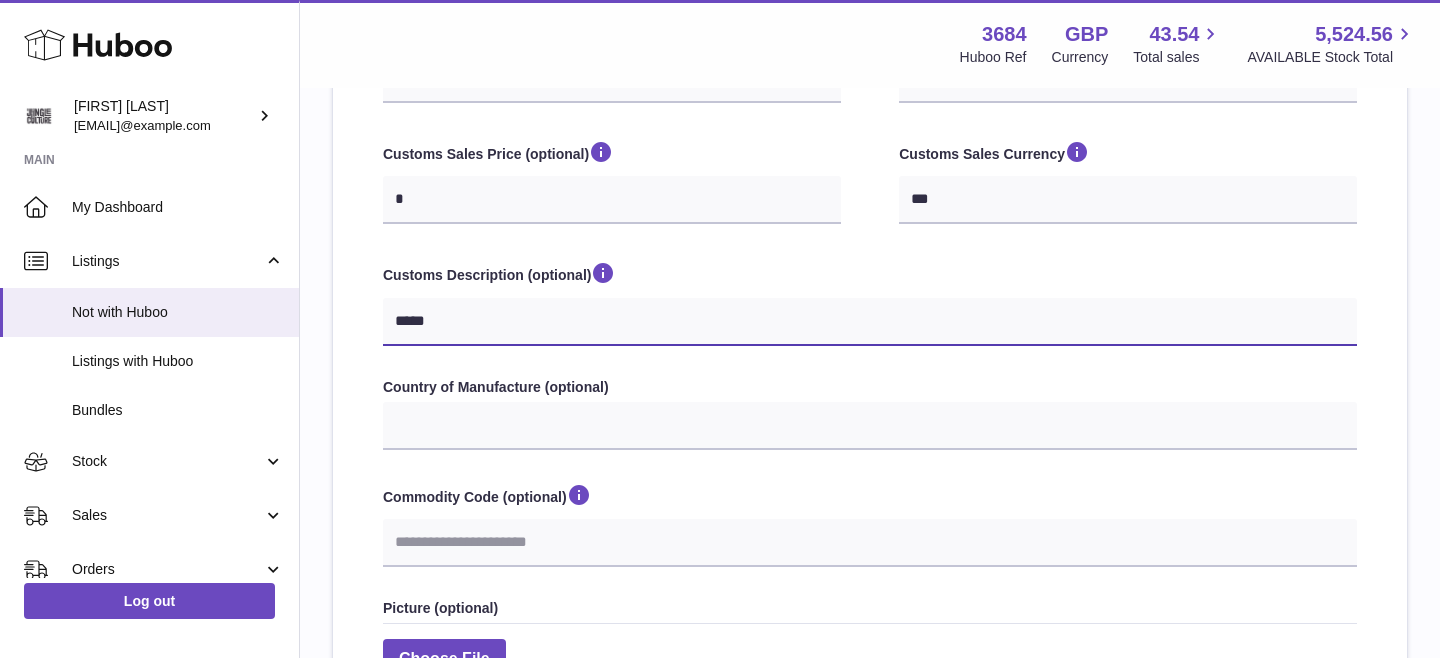 select 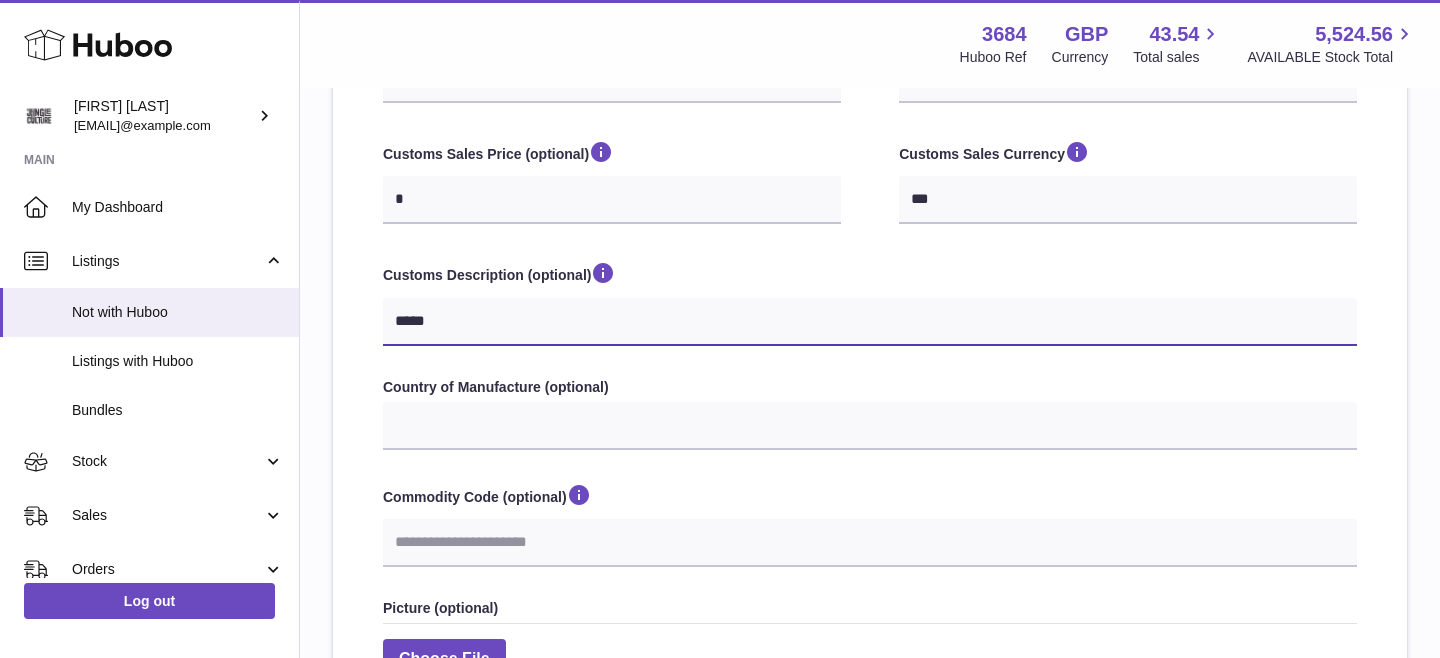 type on "******" 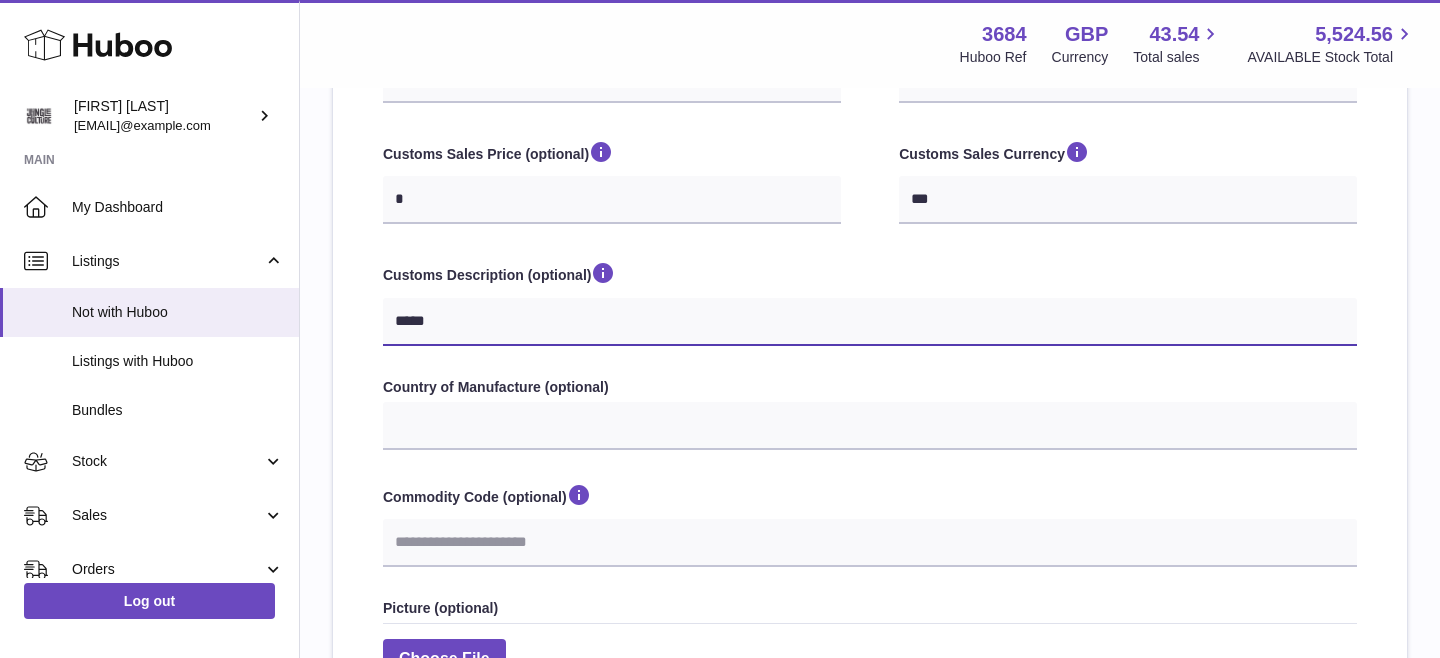 select 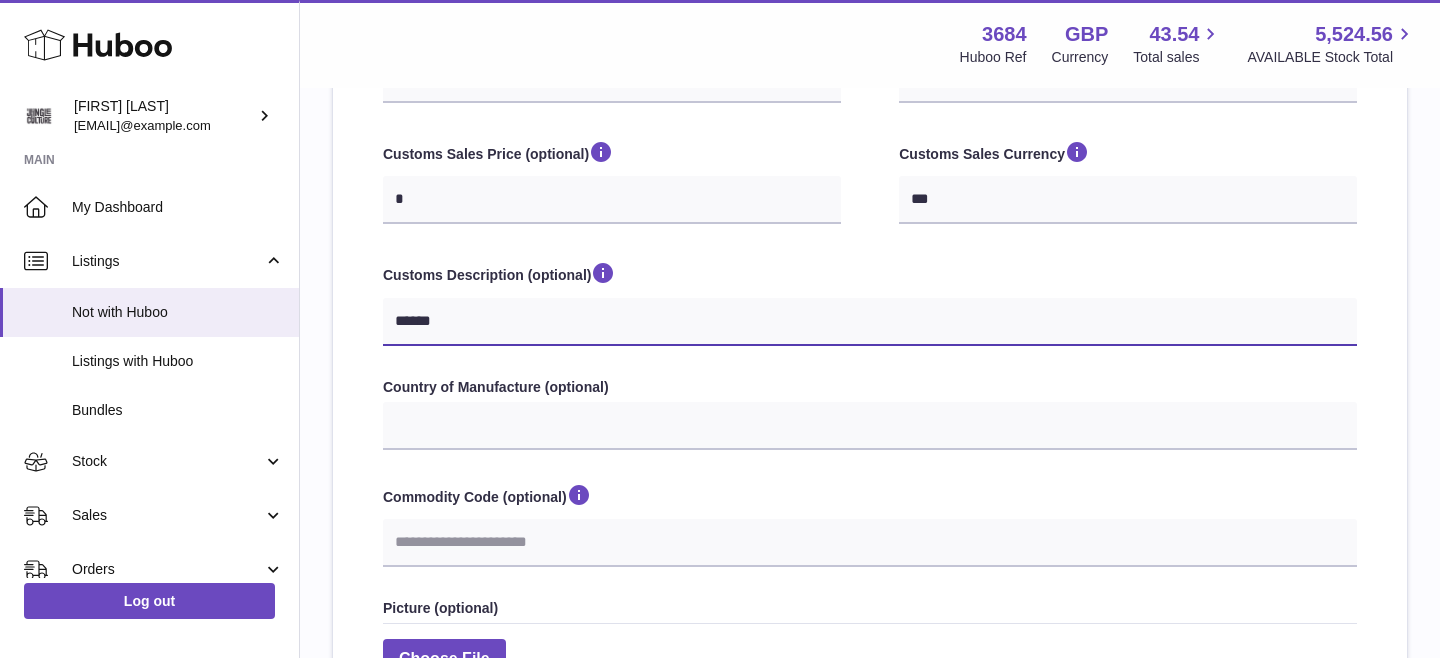 type on "******" 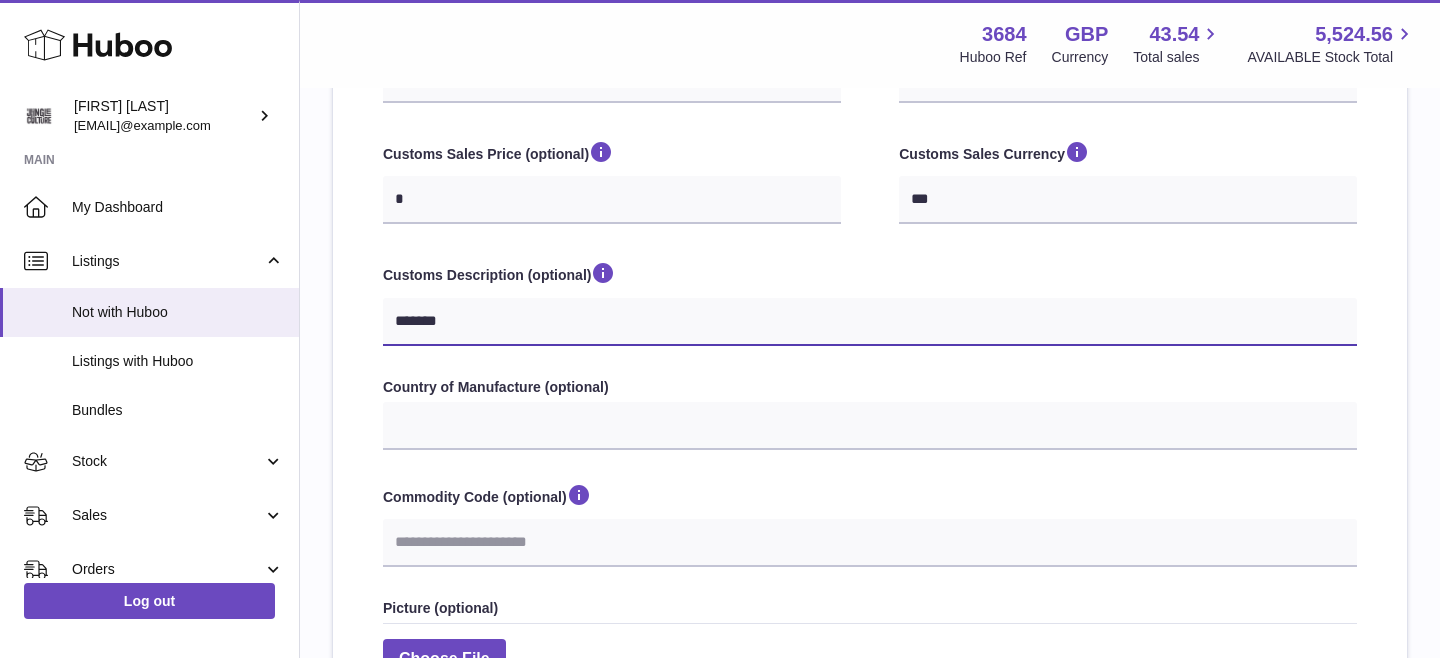 select 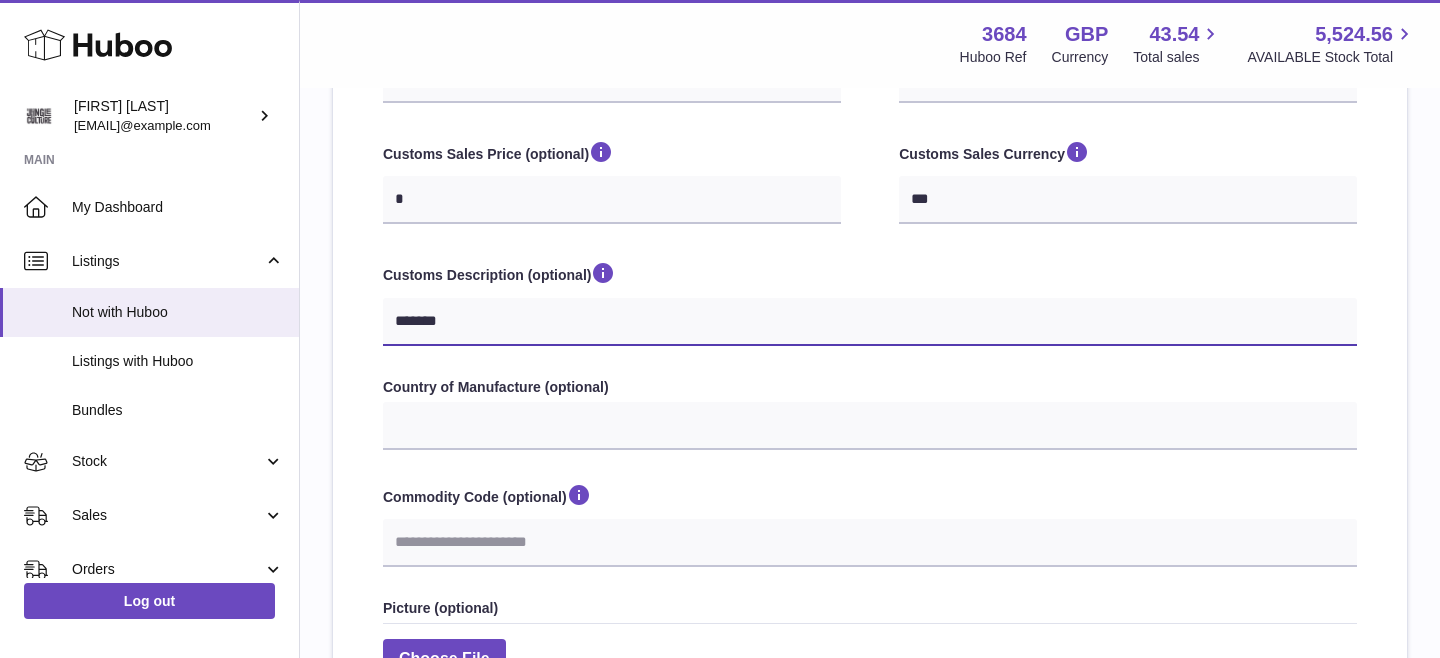 type on "********" 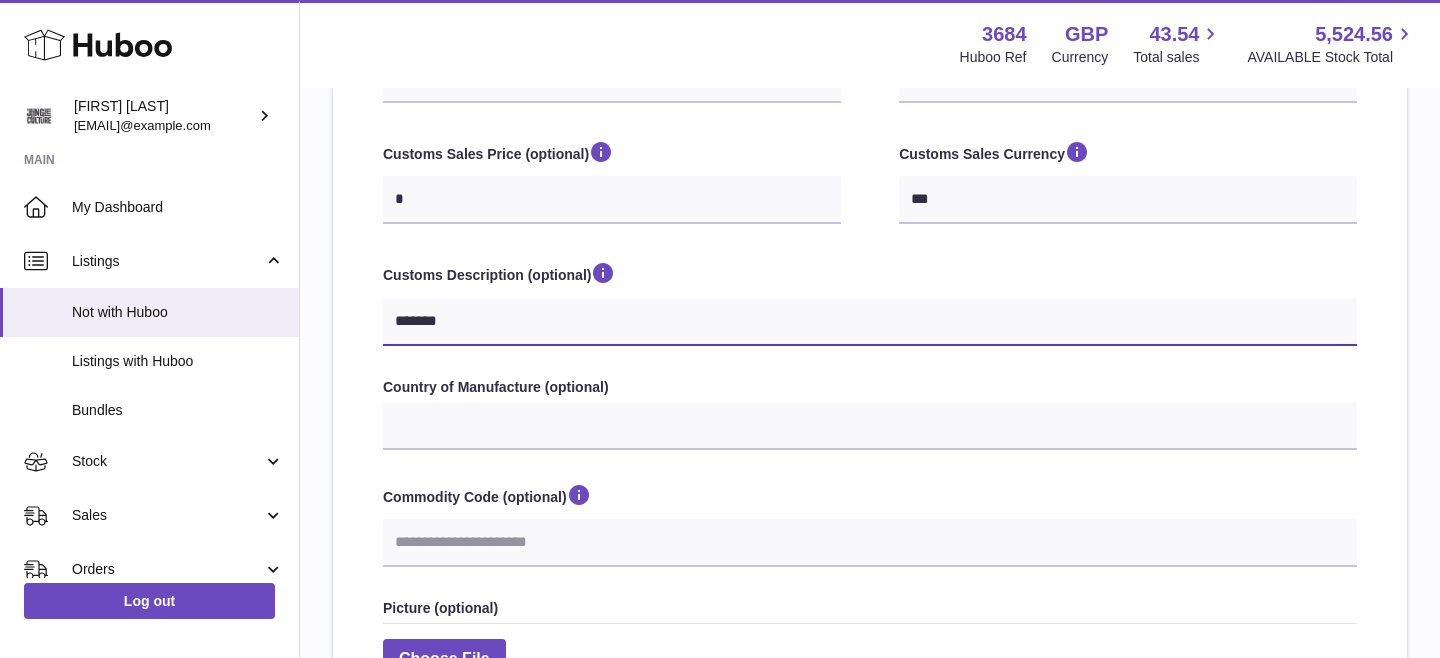 select 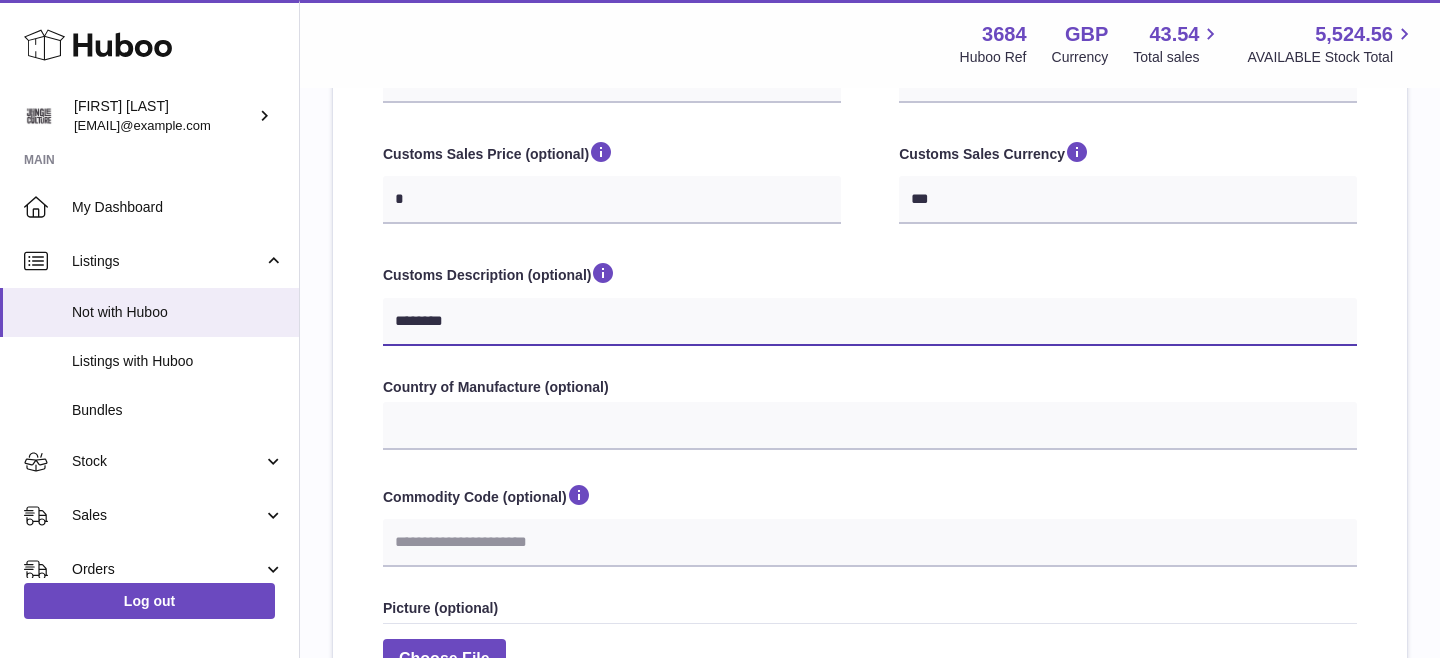 type on "*********" 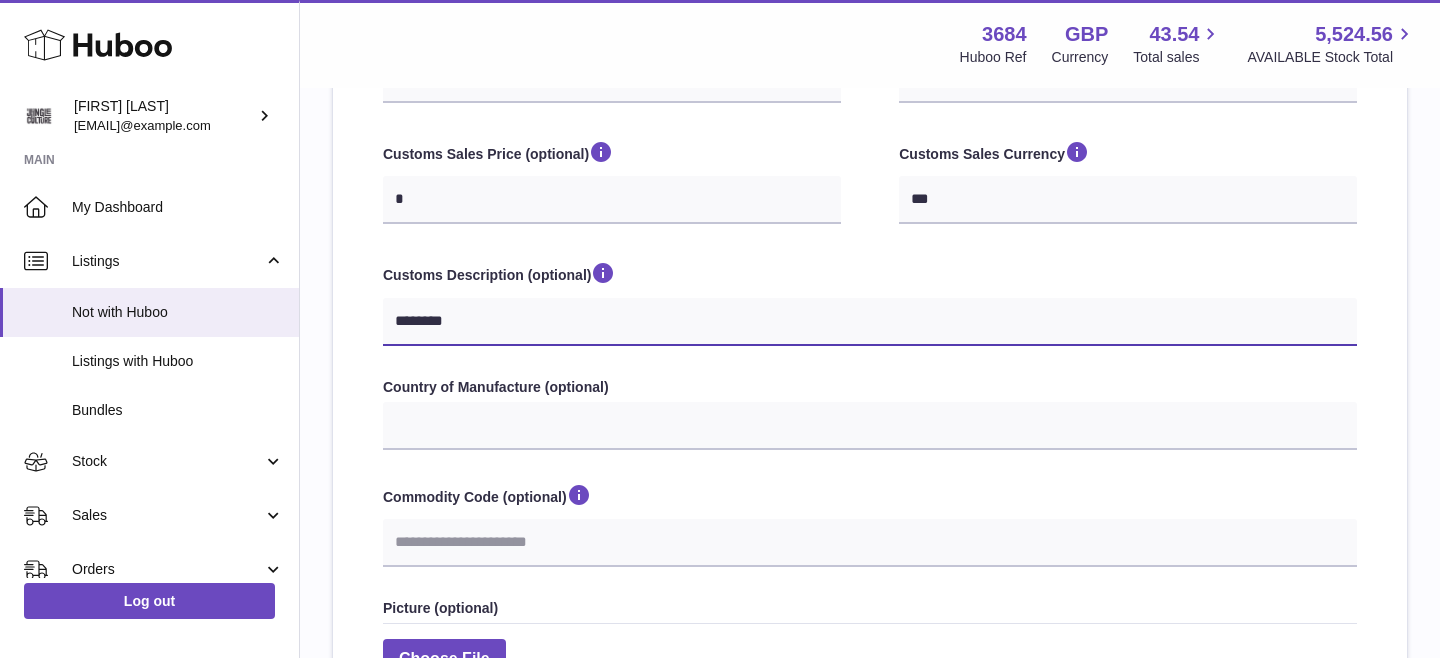 select 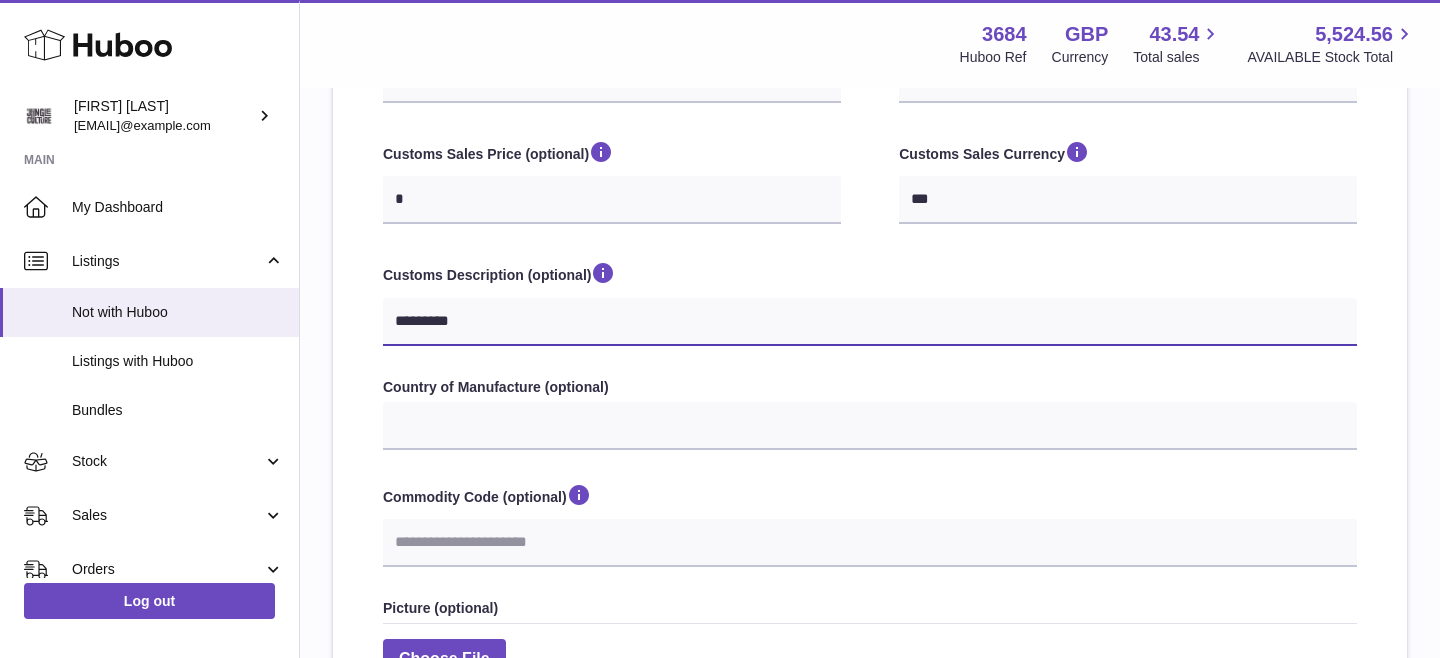 type on "**********" 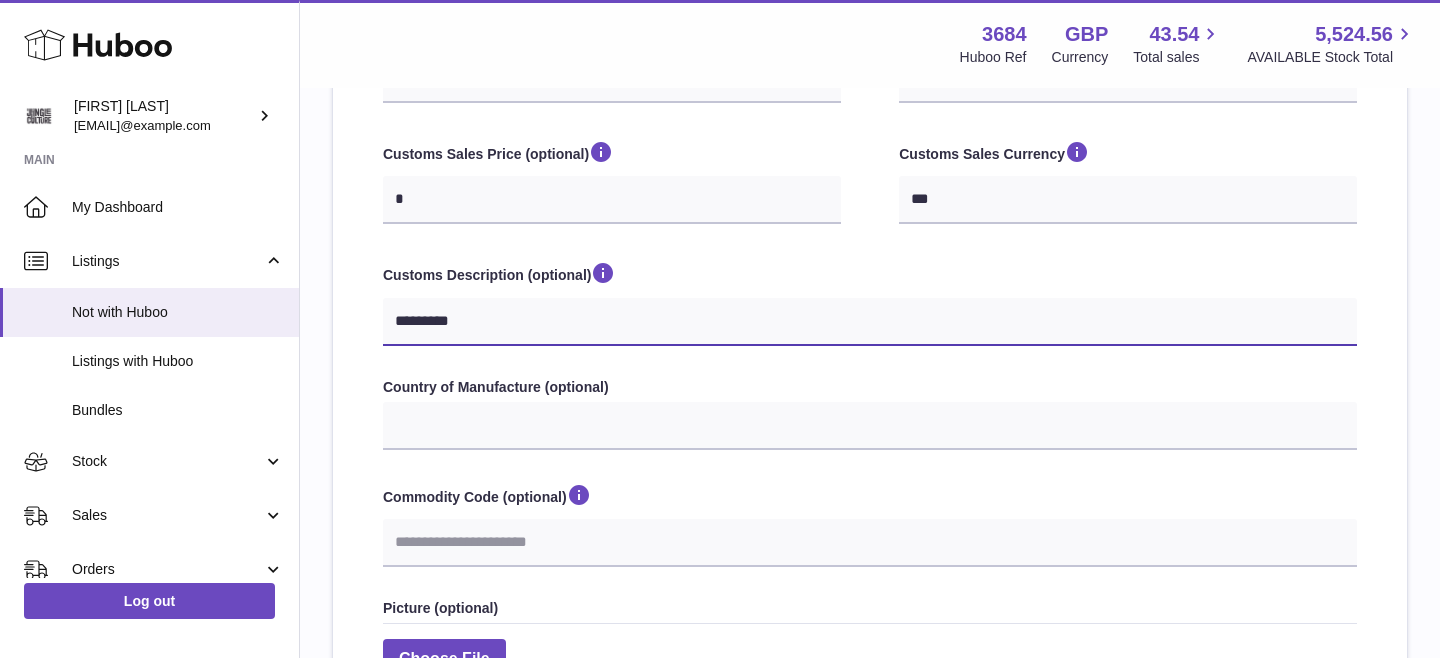 select 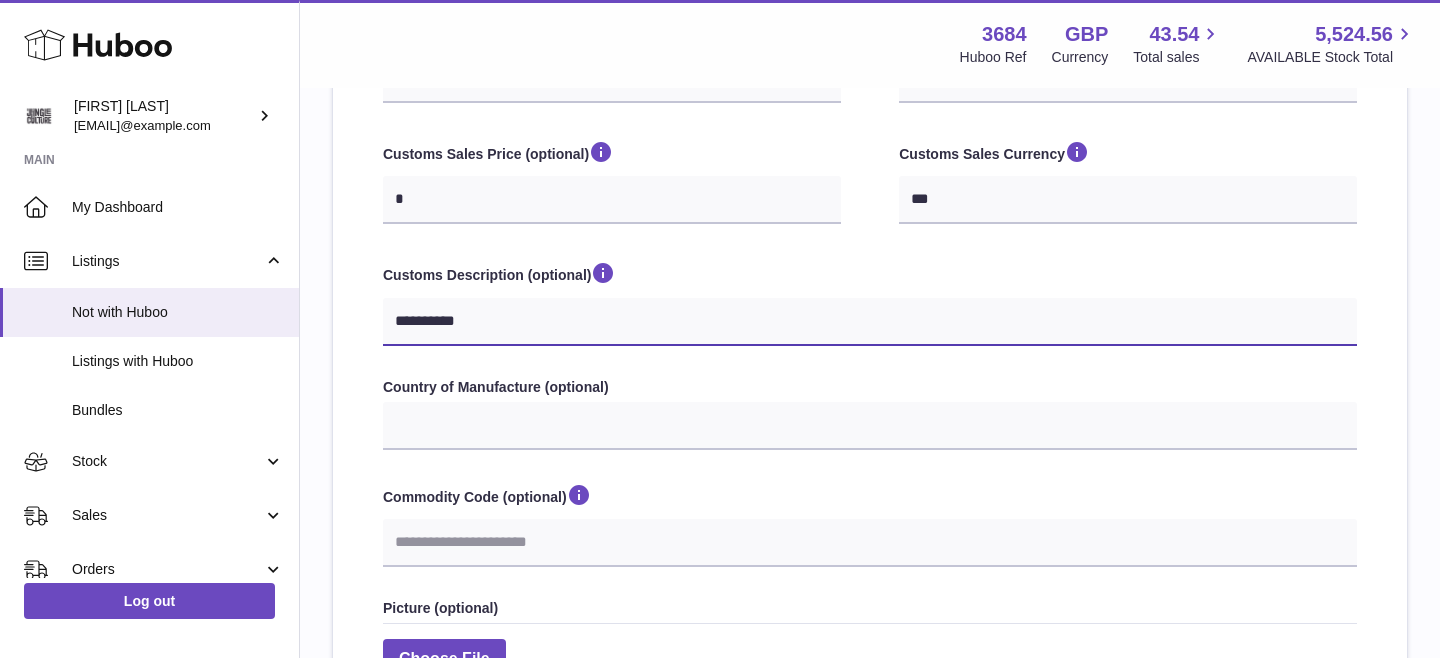 type on "**********" 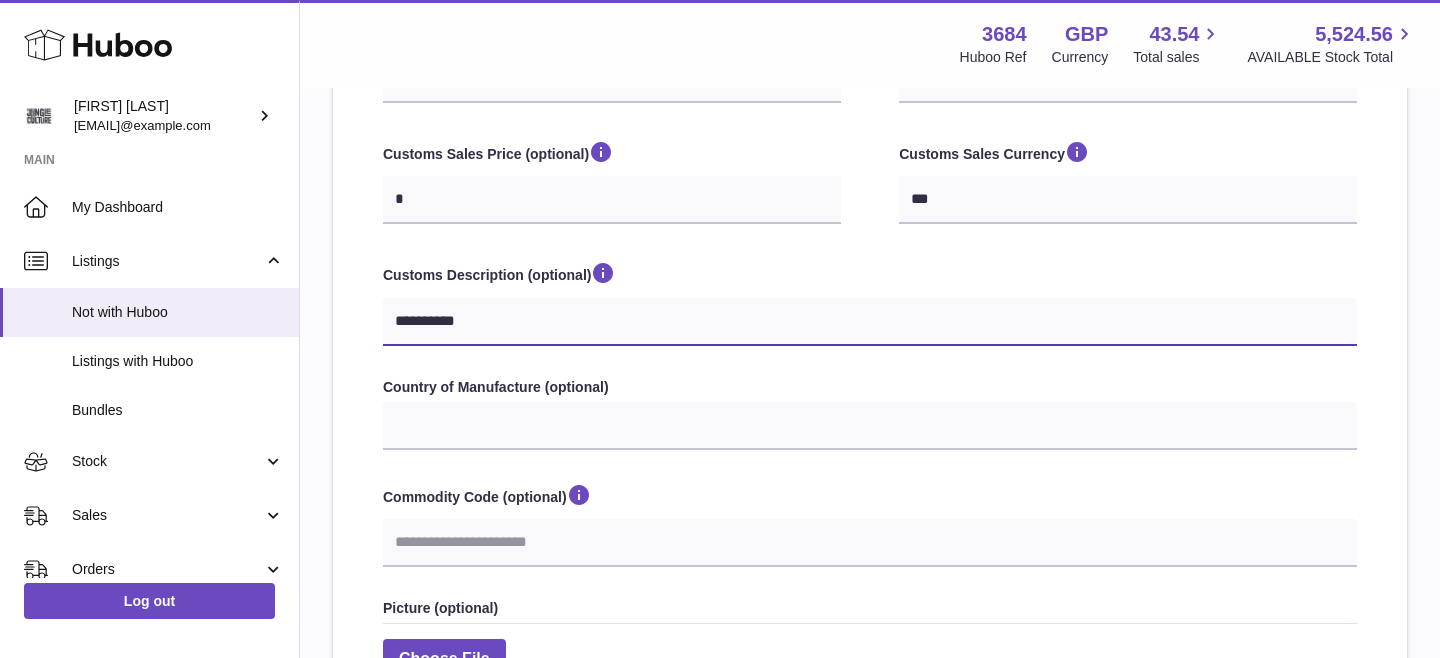 select 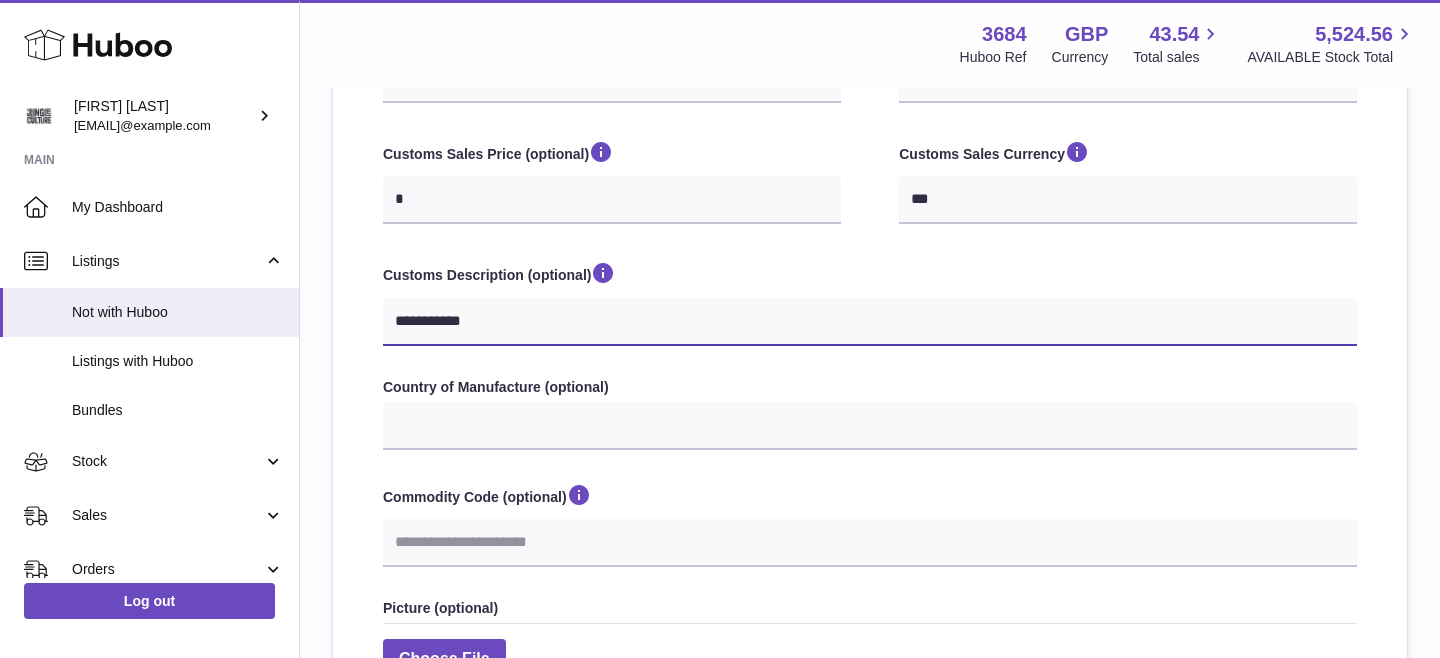 type on "**********" 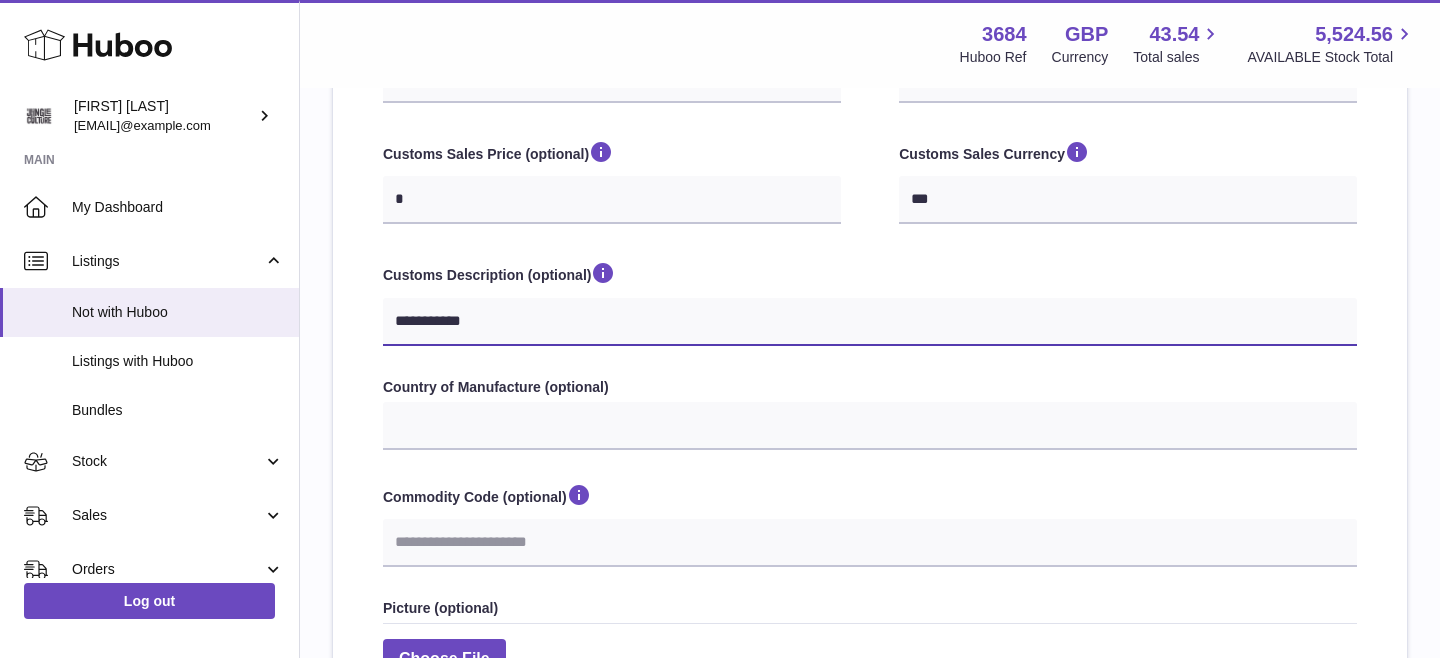 select 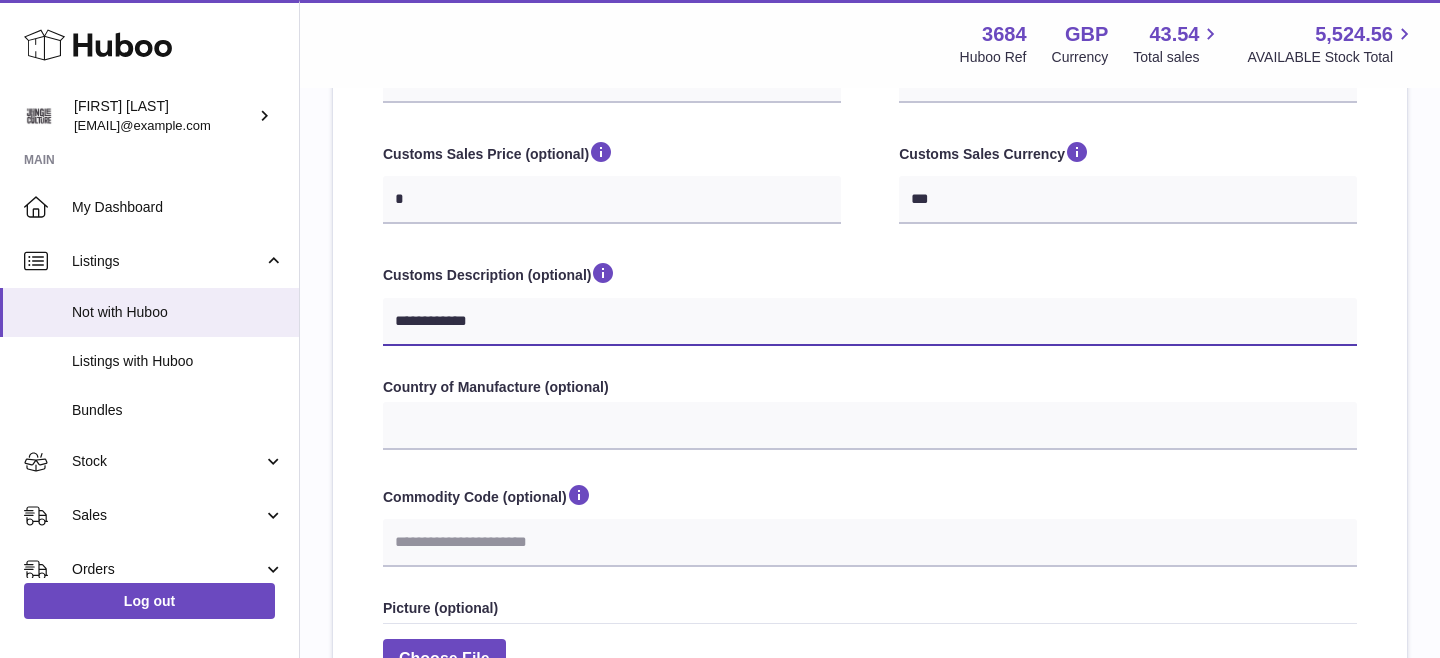 type on "**********" 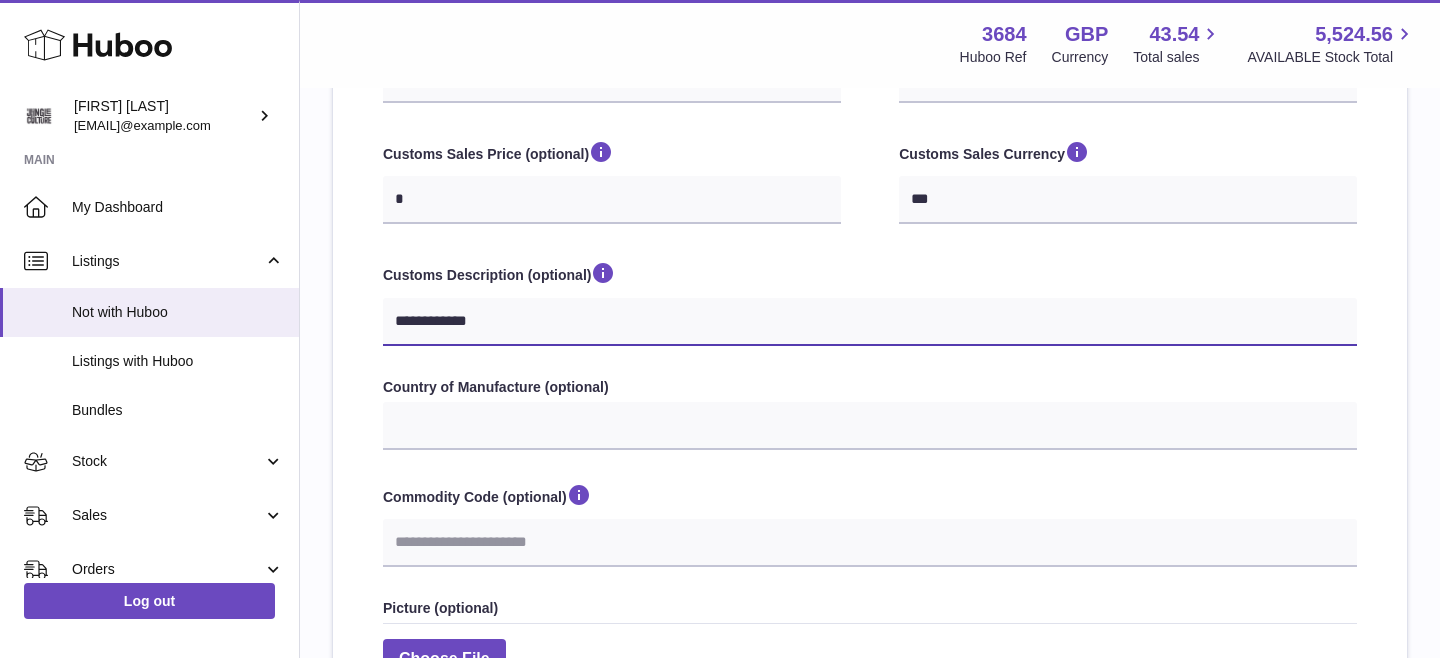 select 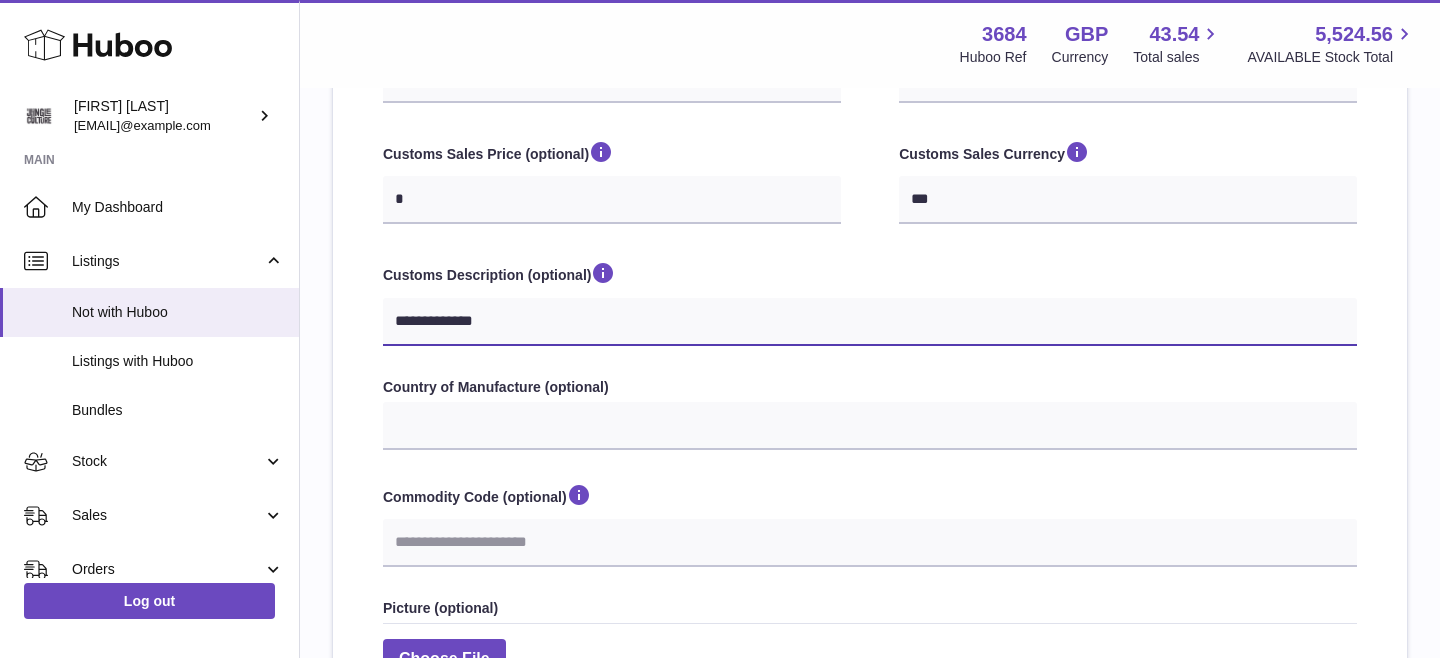 type on "**********" 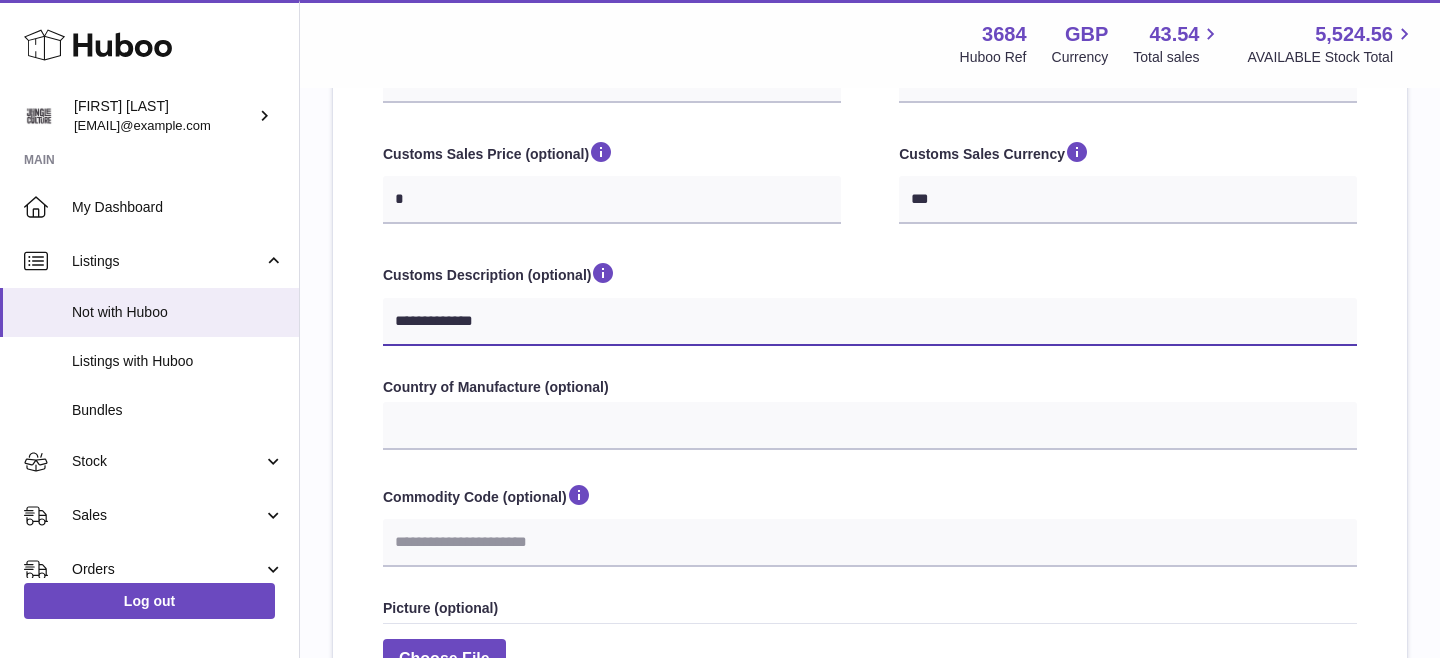 select 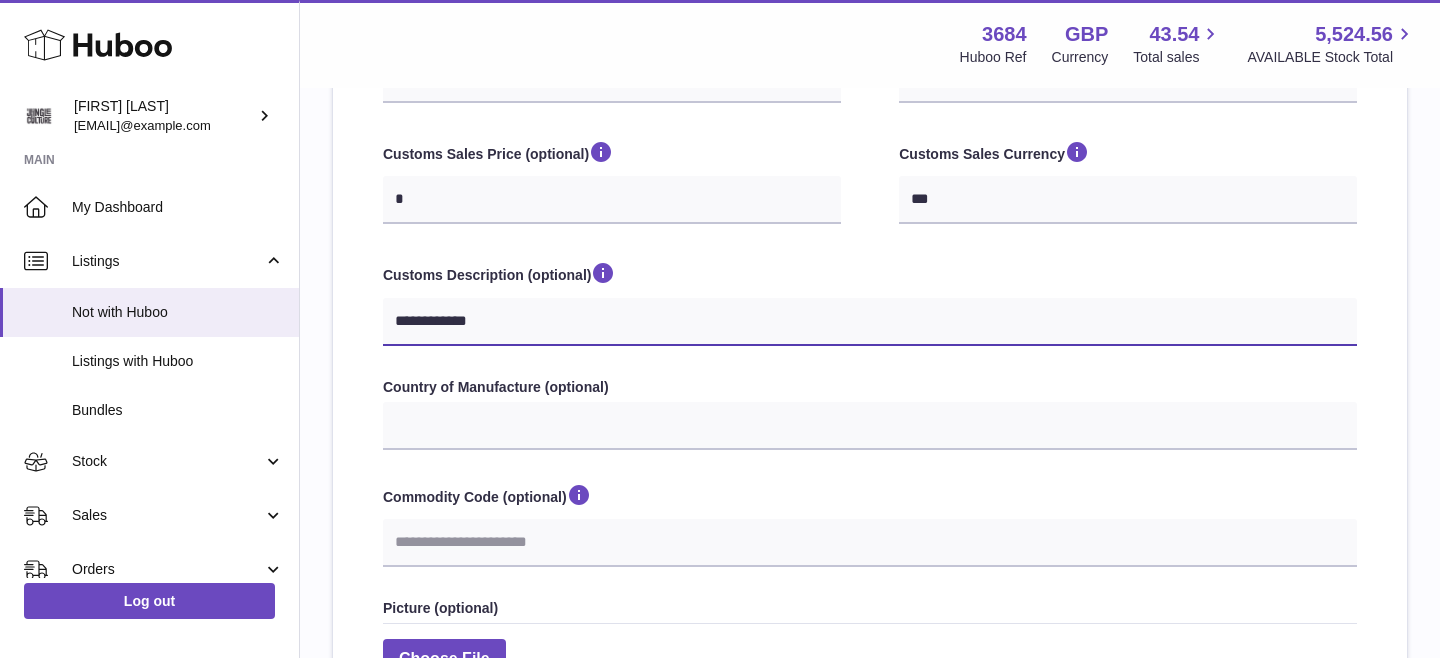 type on "**********" 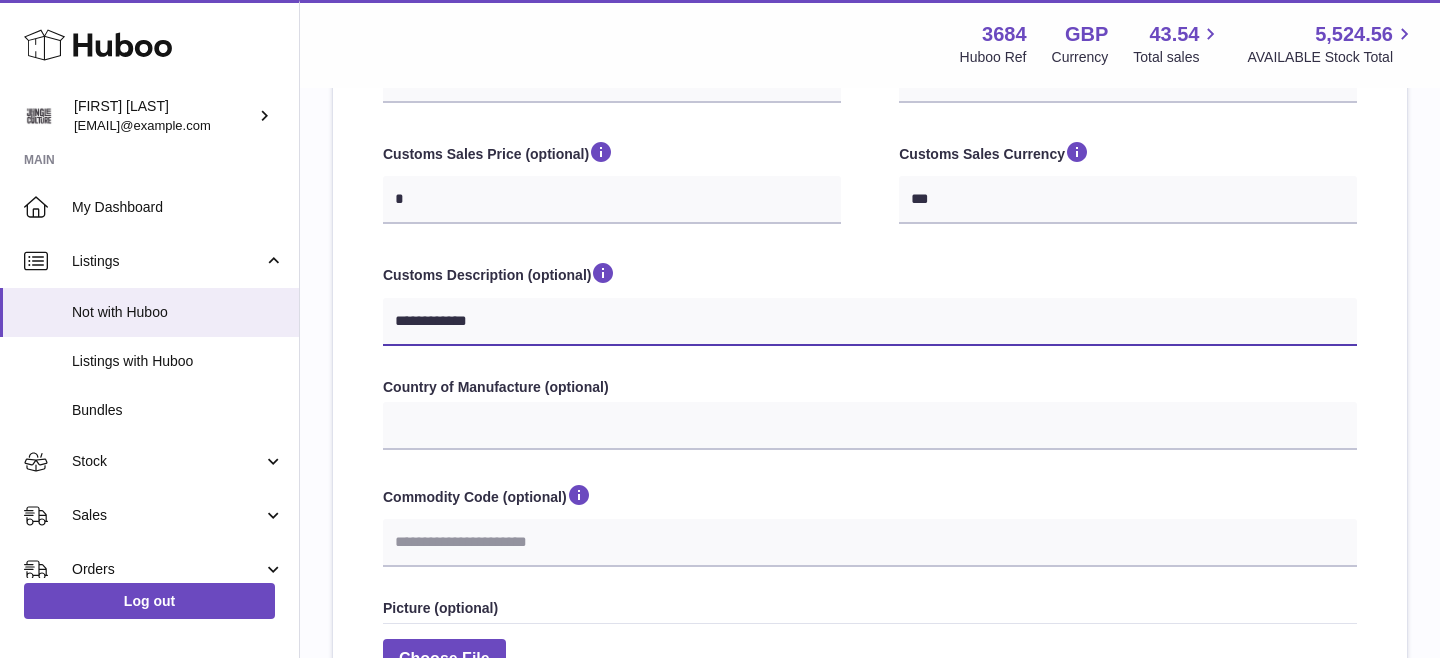 select 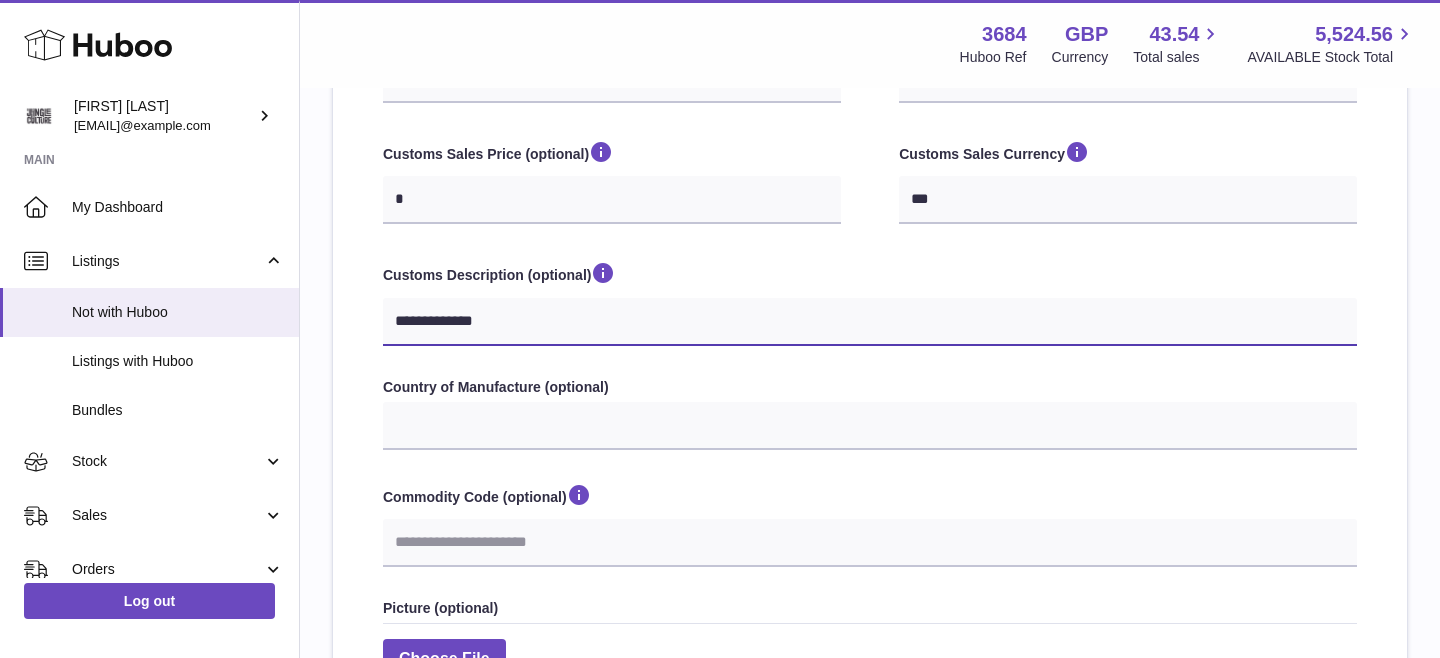 type on "**********" 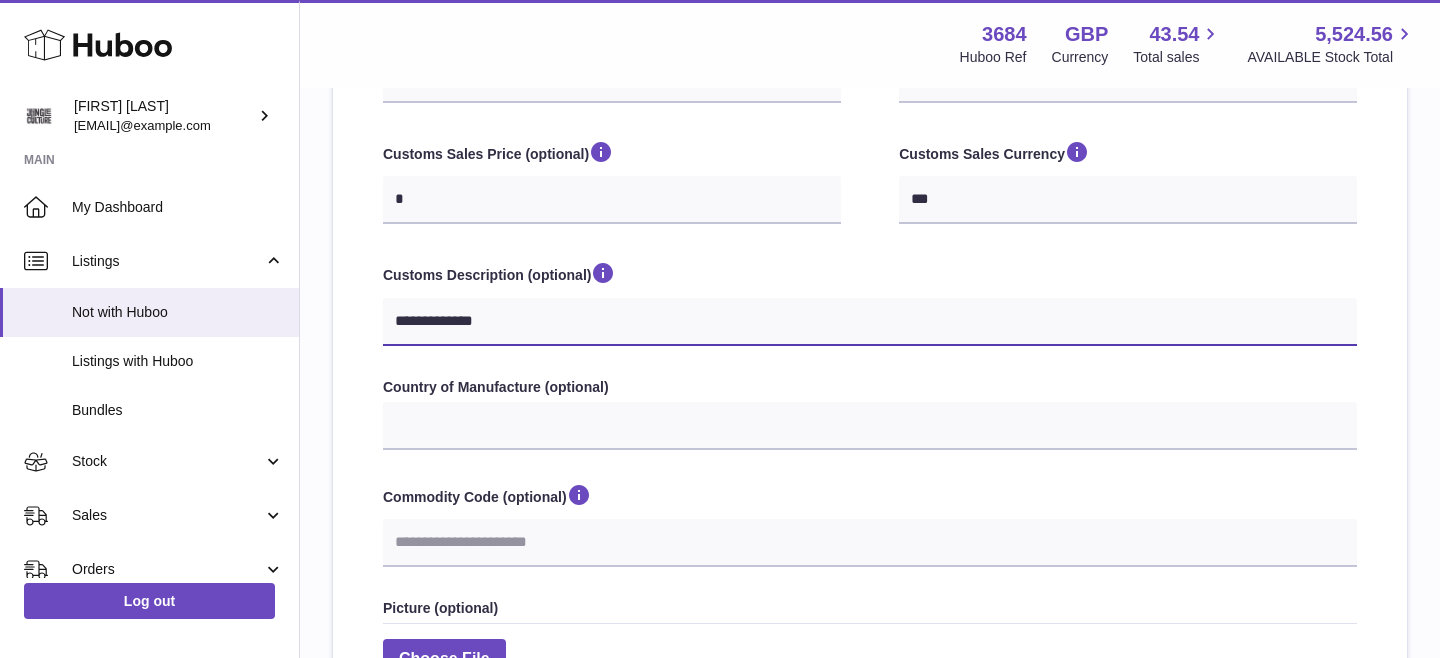 select 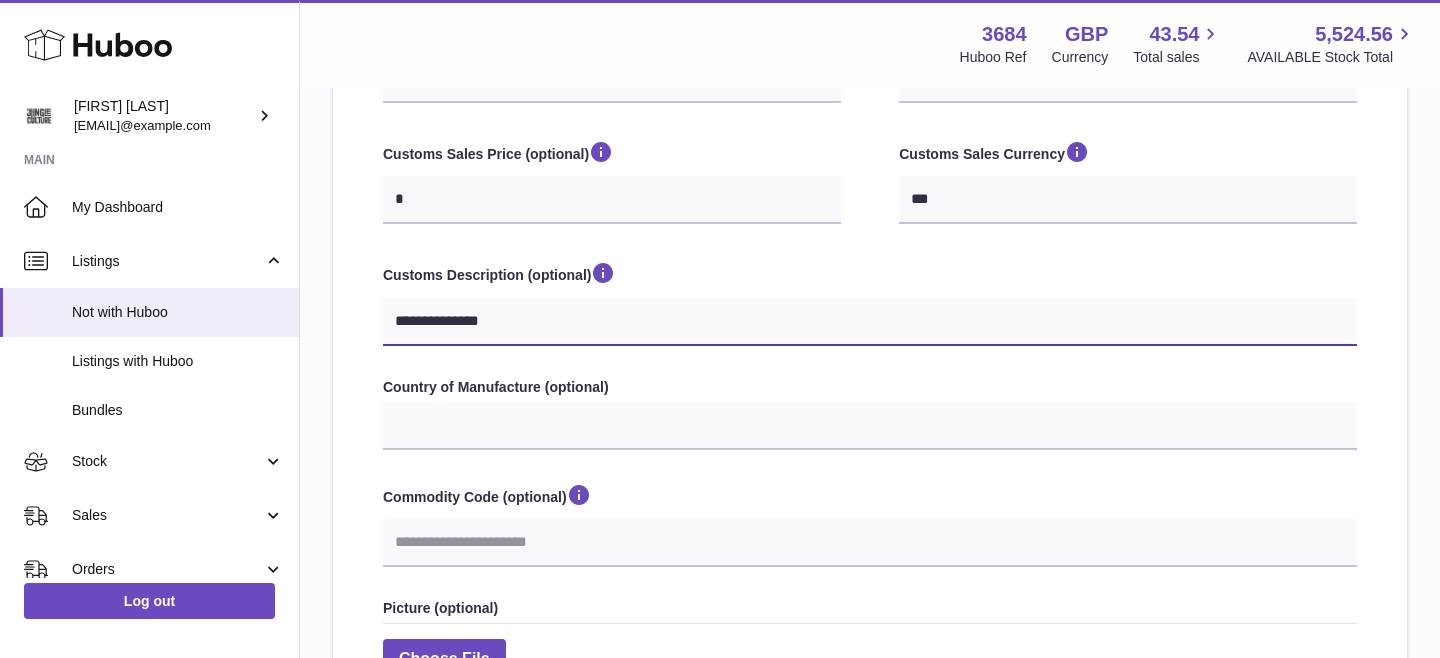 type on "**********" 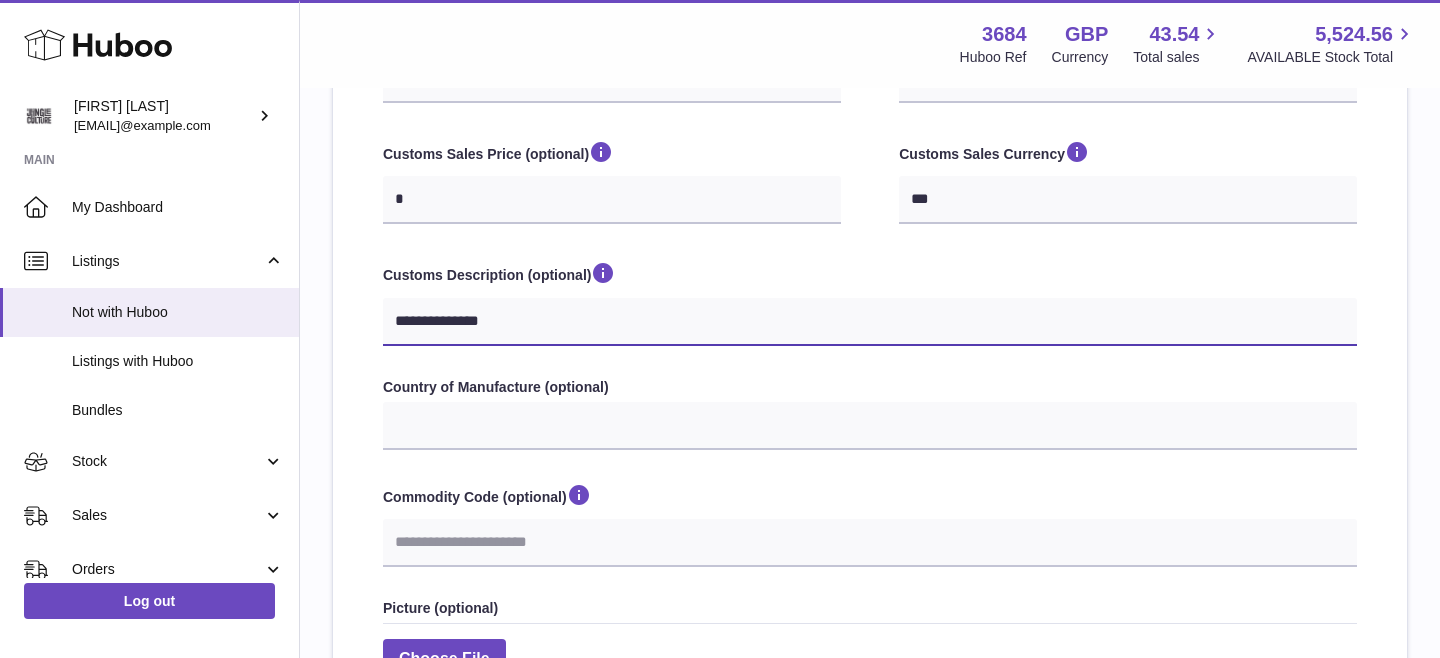 select 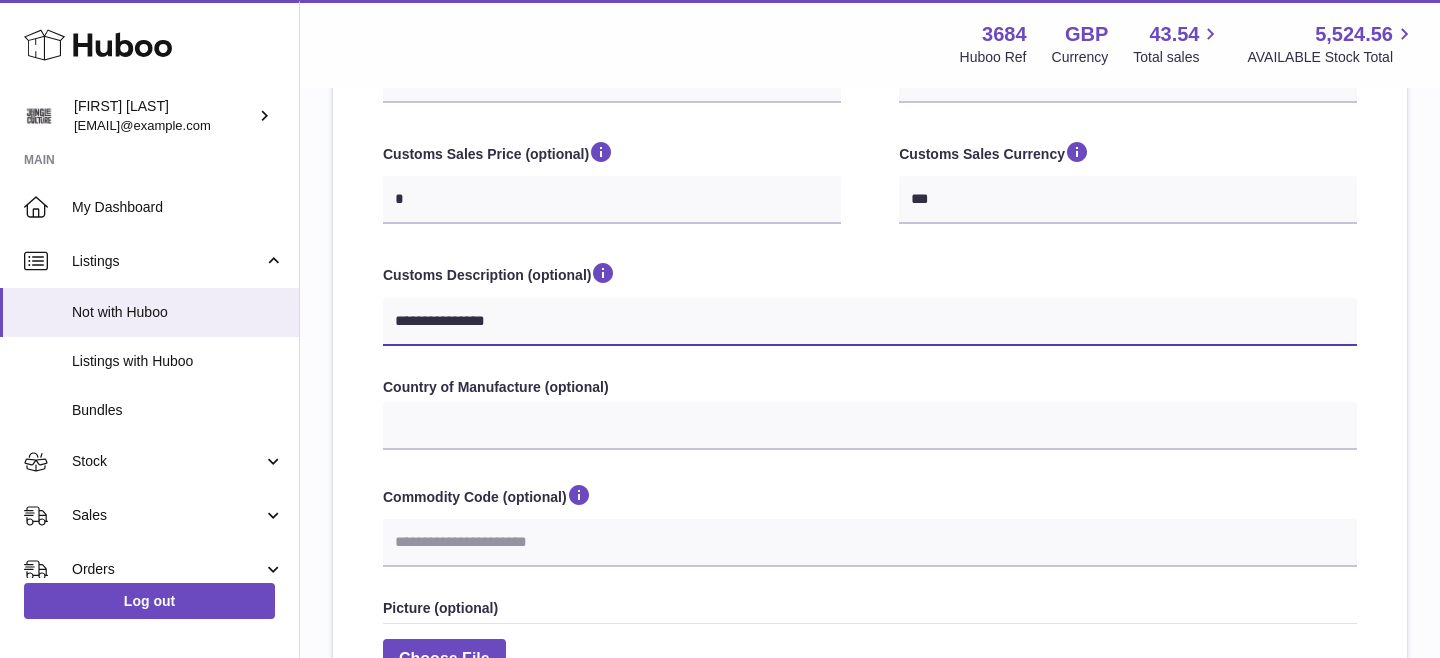type on "**********" 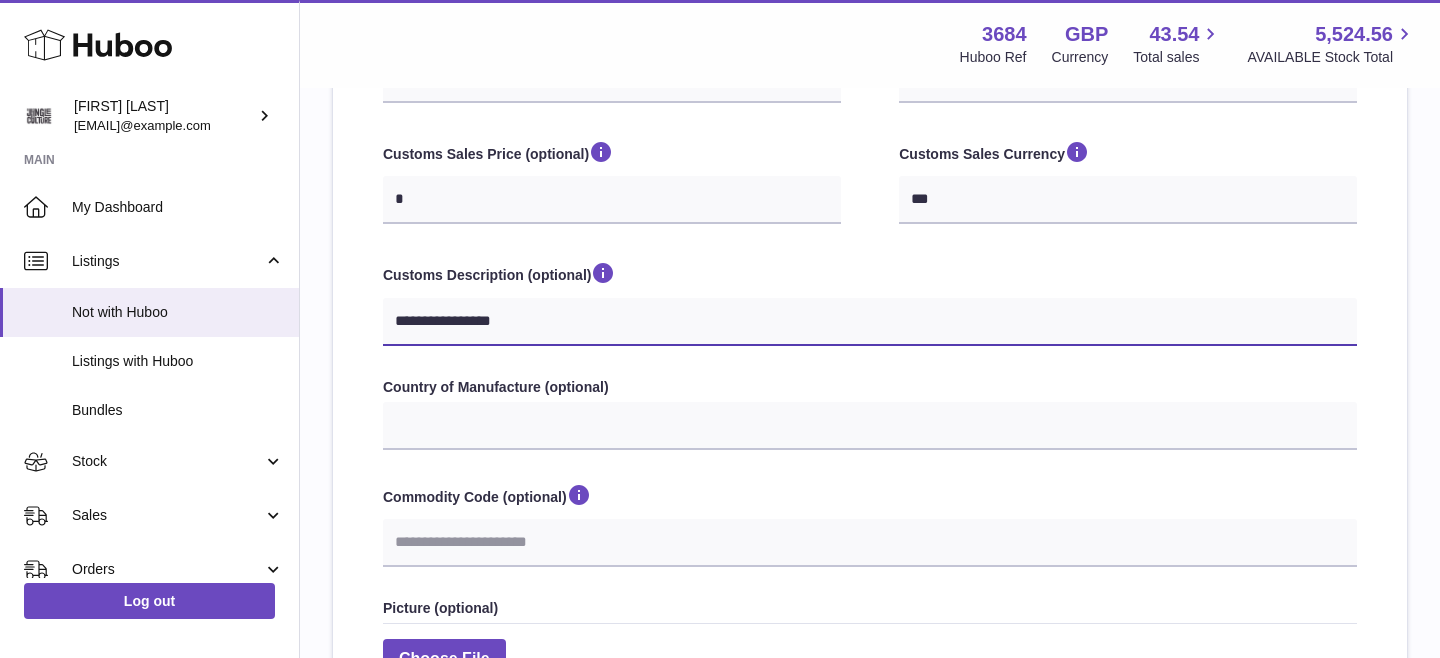 type on "**********" 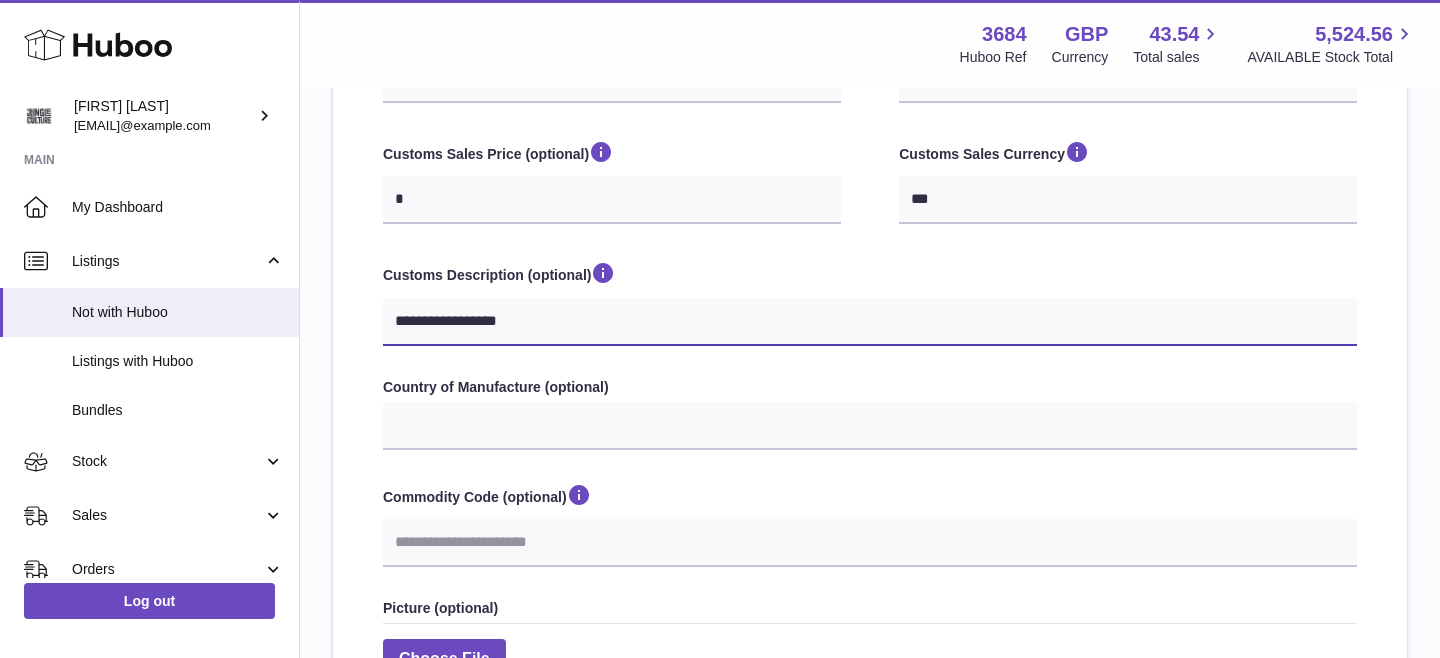 type on "**********" 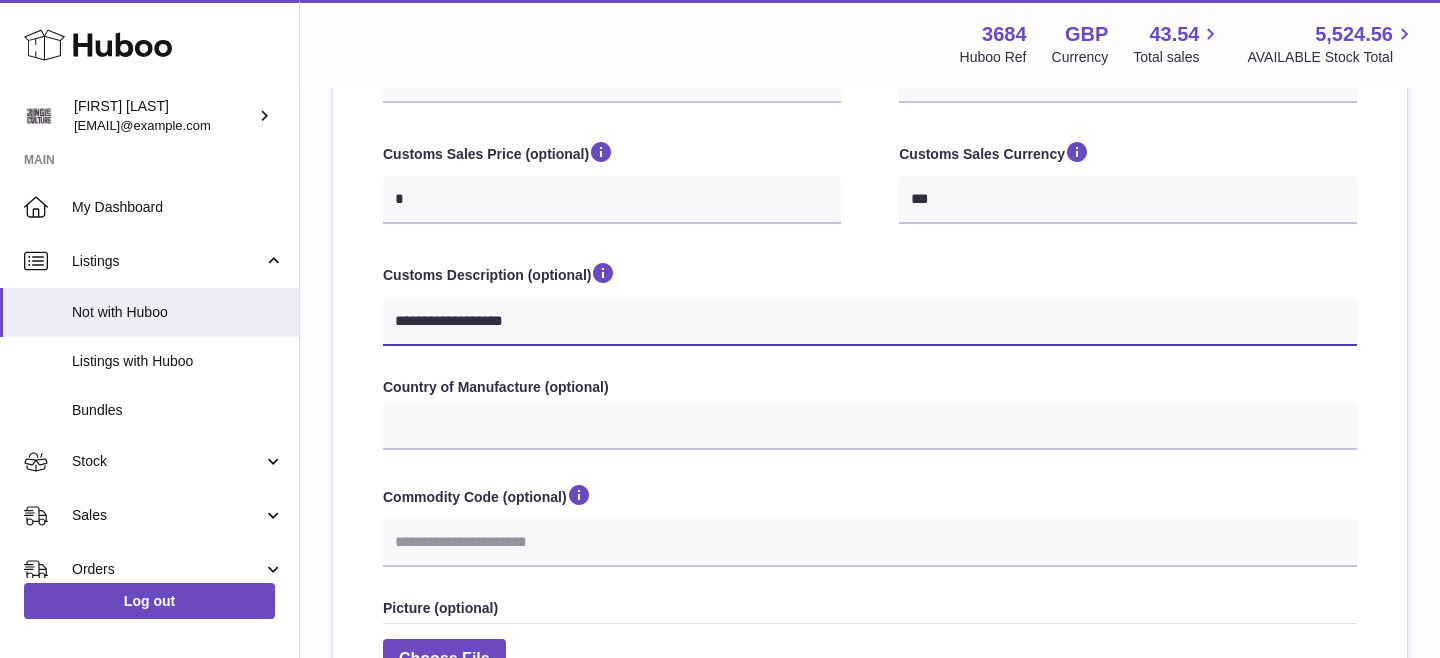 type on "**********" 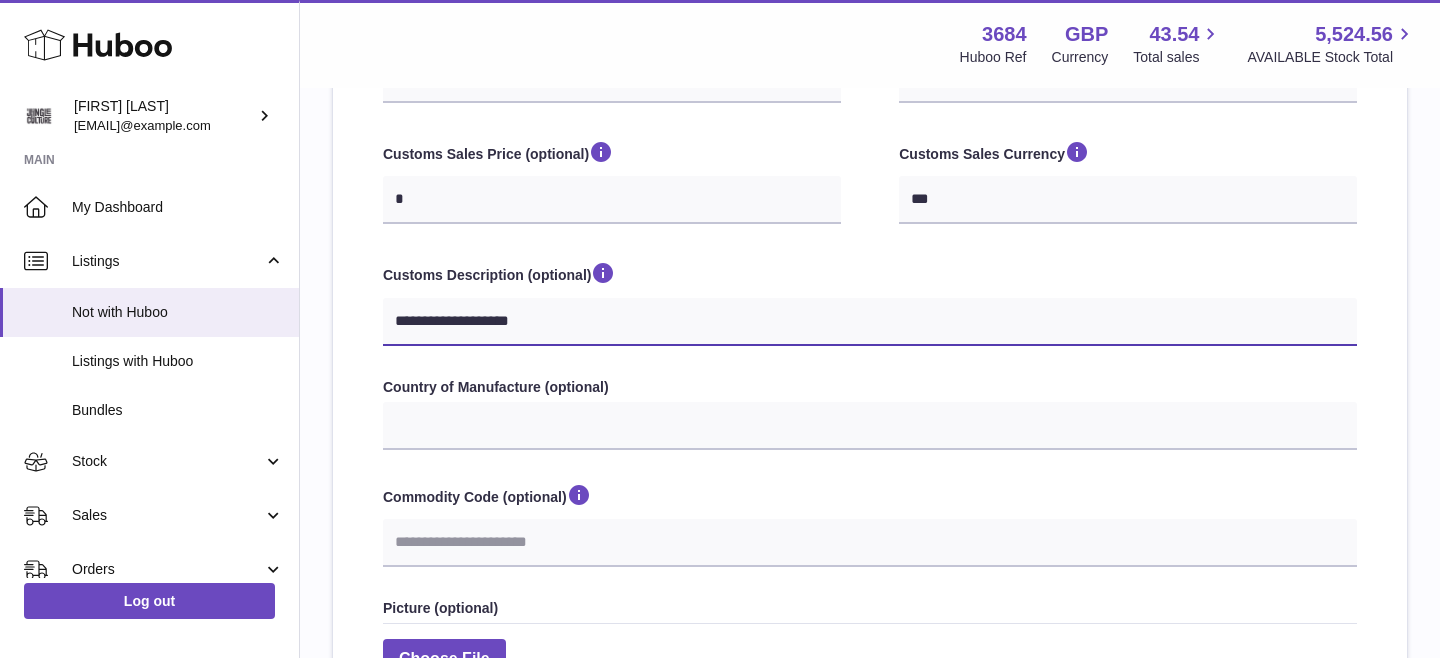 type on "**********" 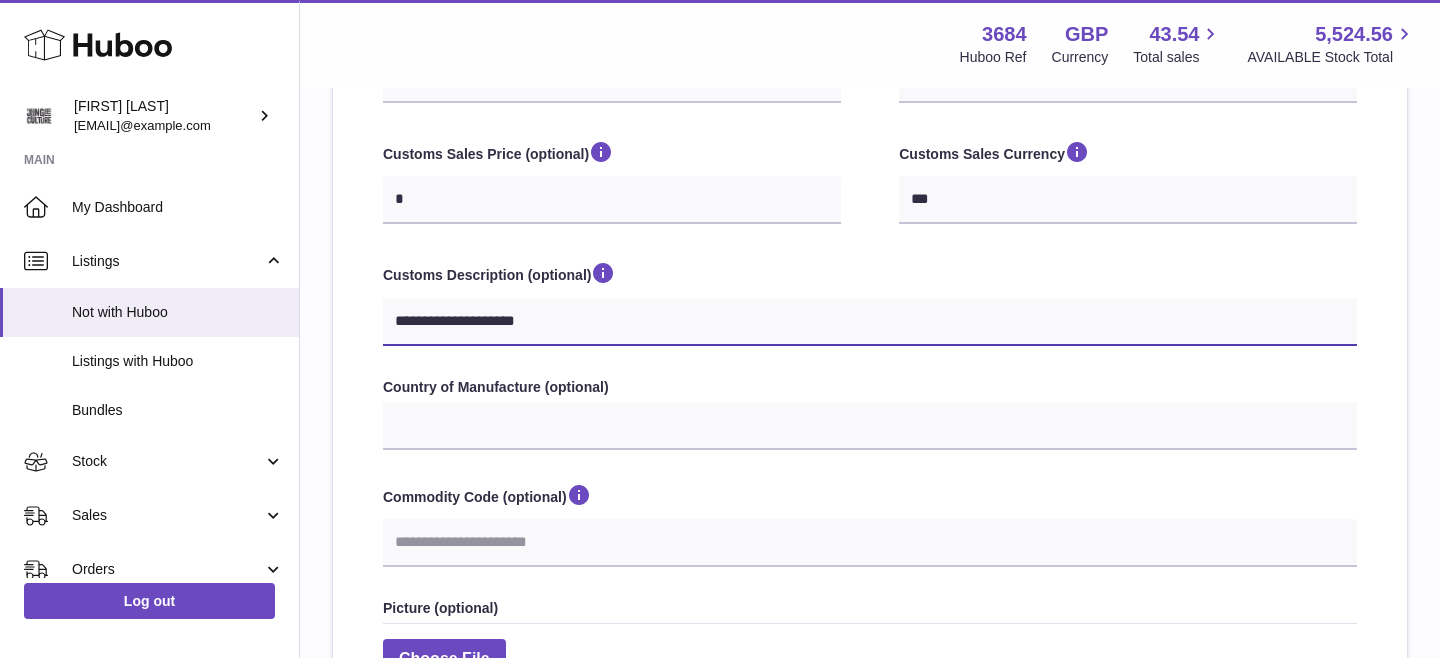 type on "**********" 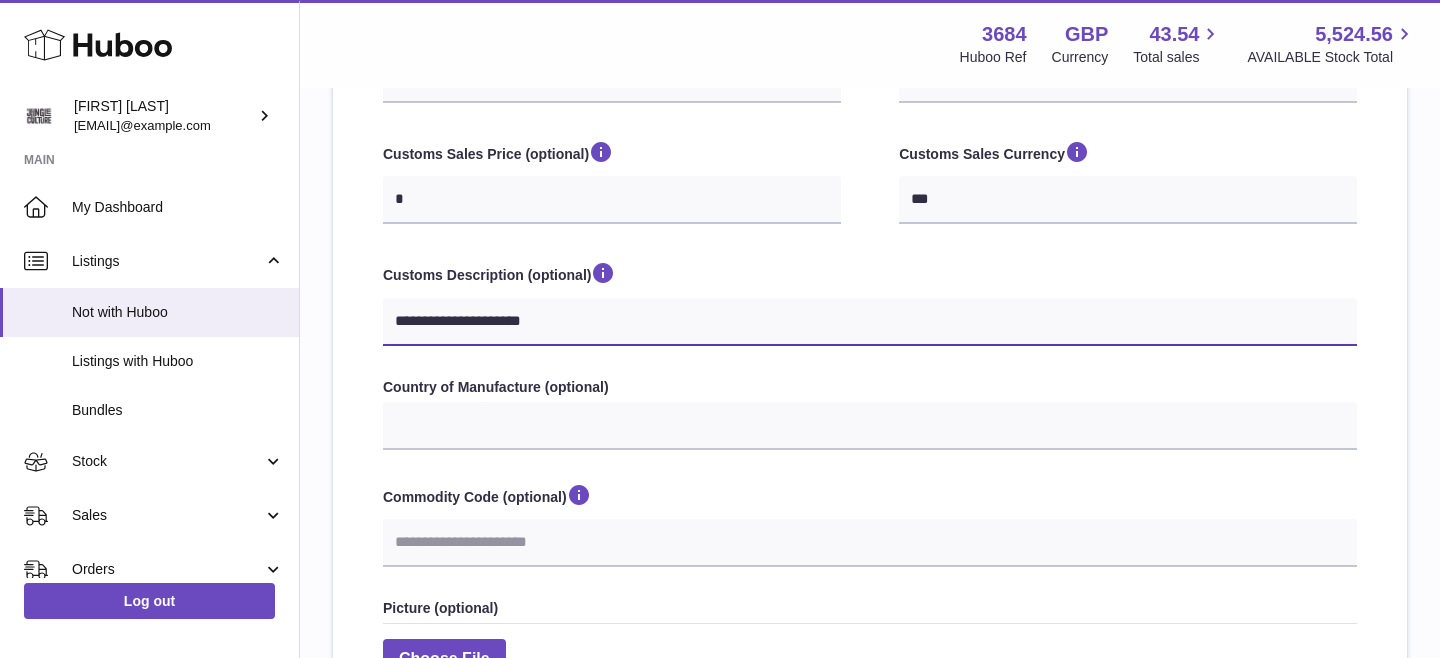 type on "**********" 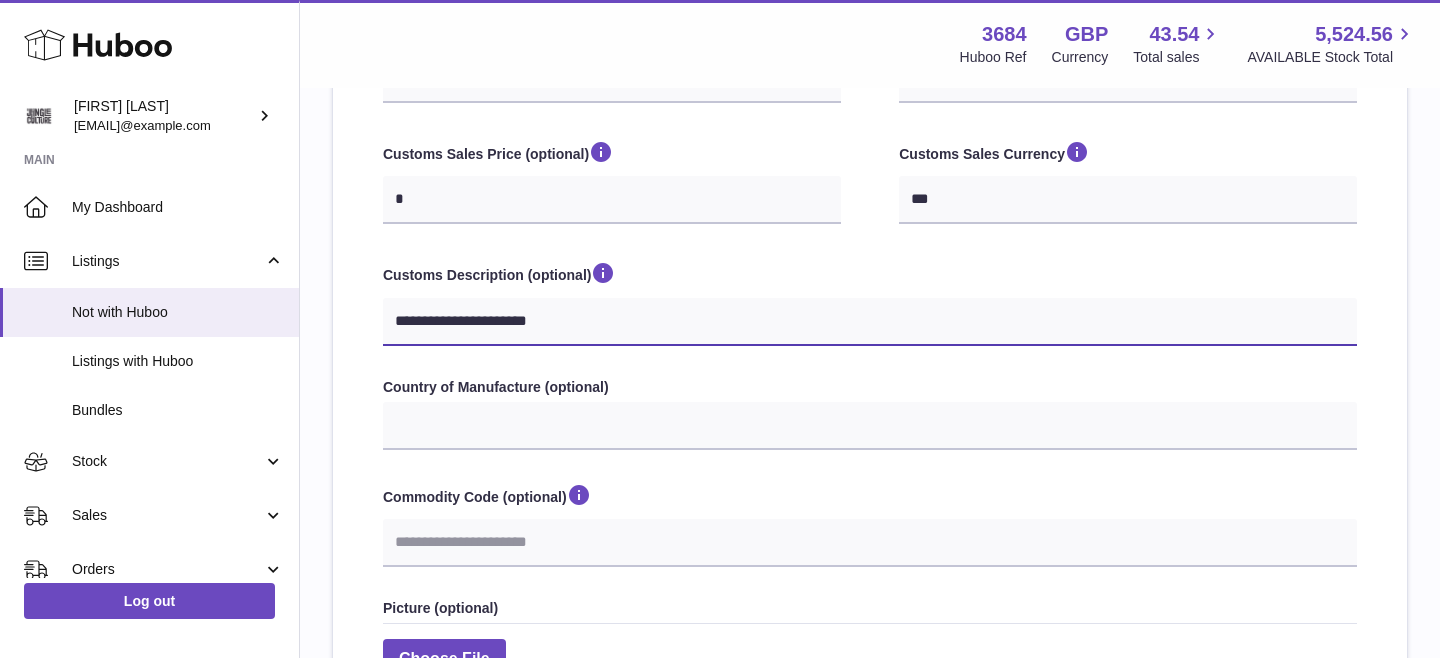 type on "**********" 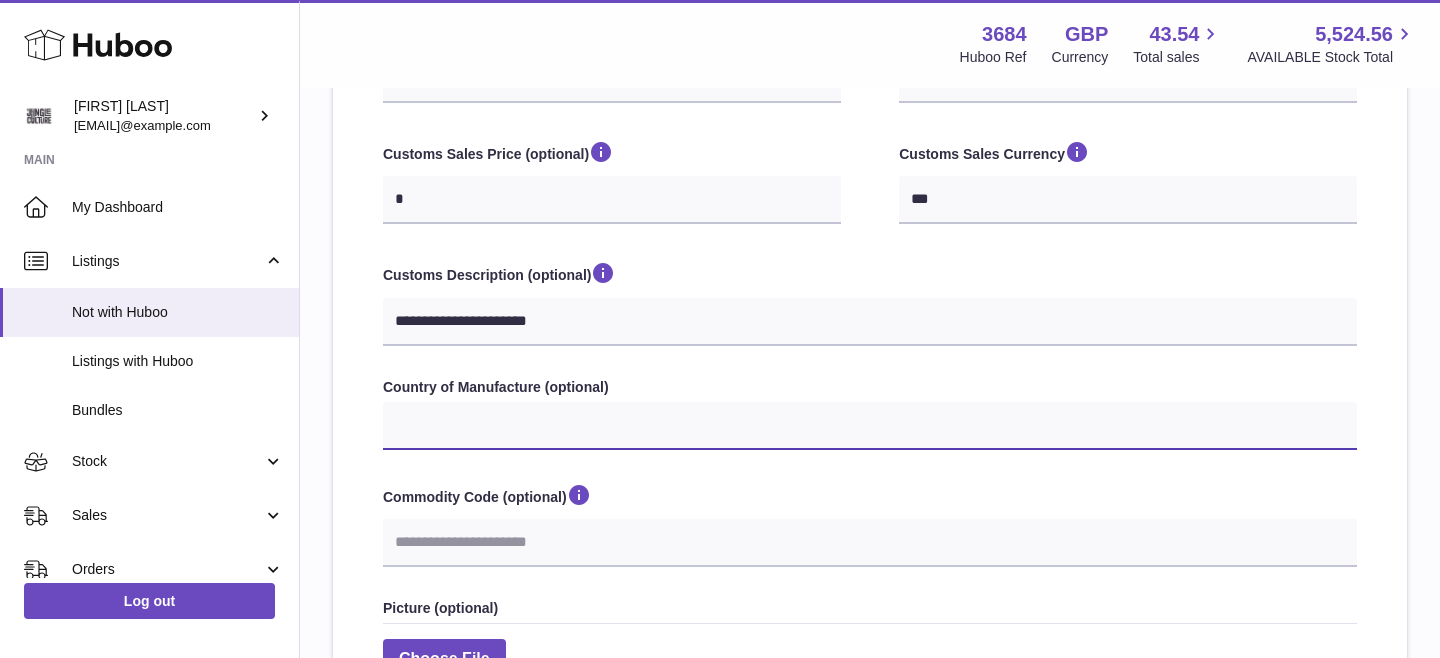 click on "**********" at bounding box center (870, 426) 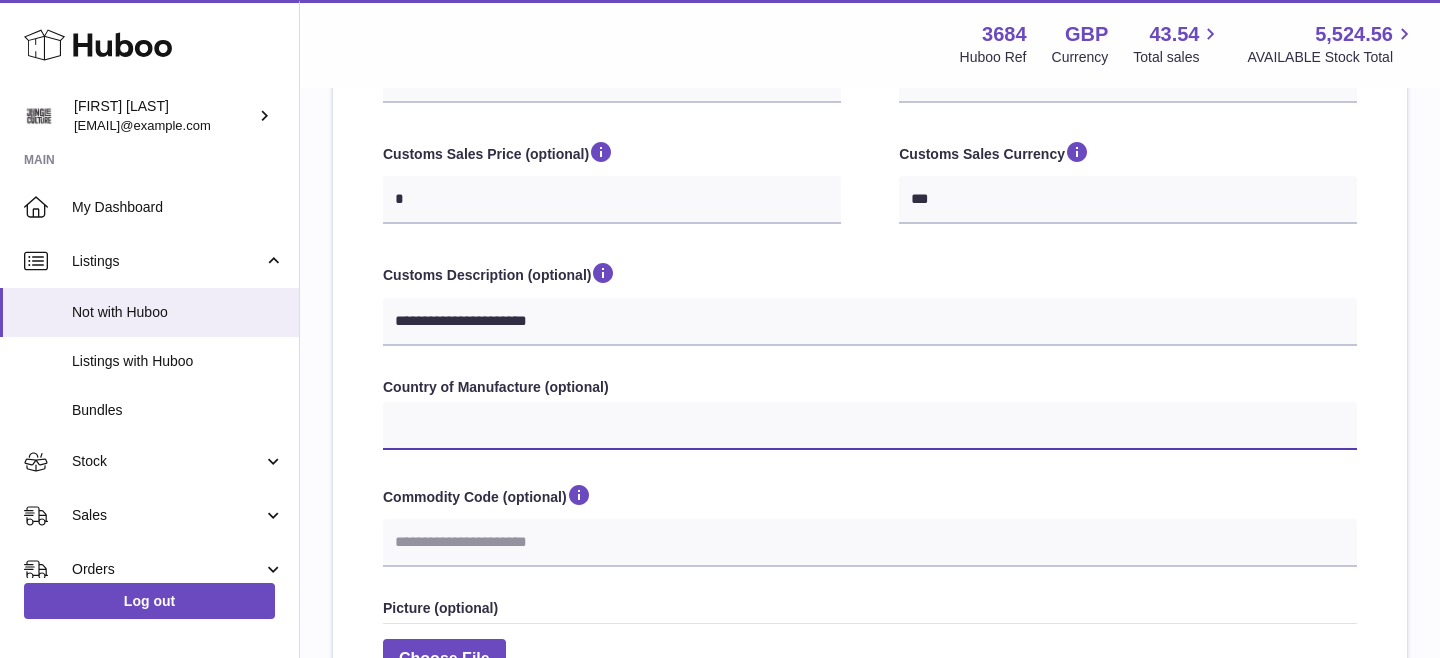 select on "***" 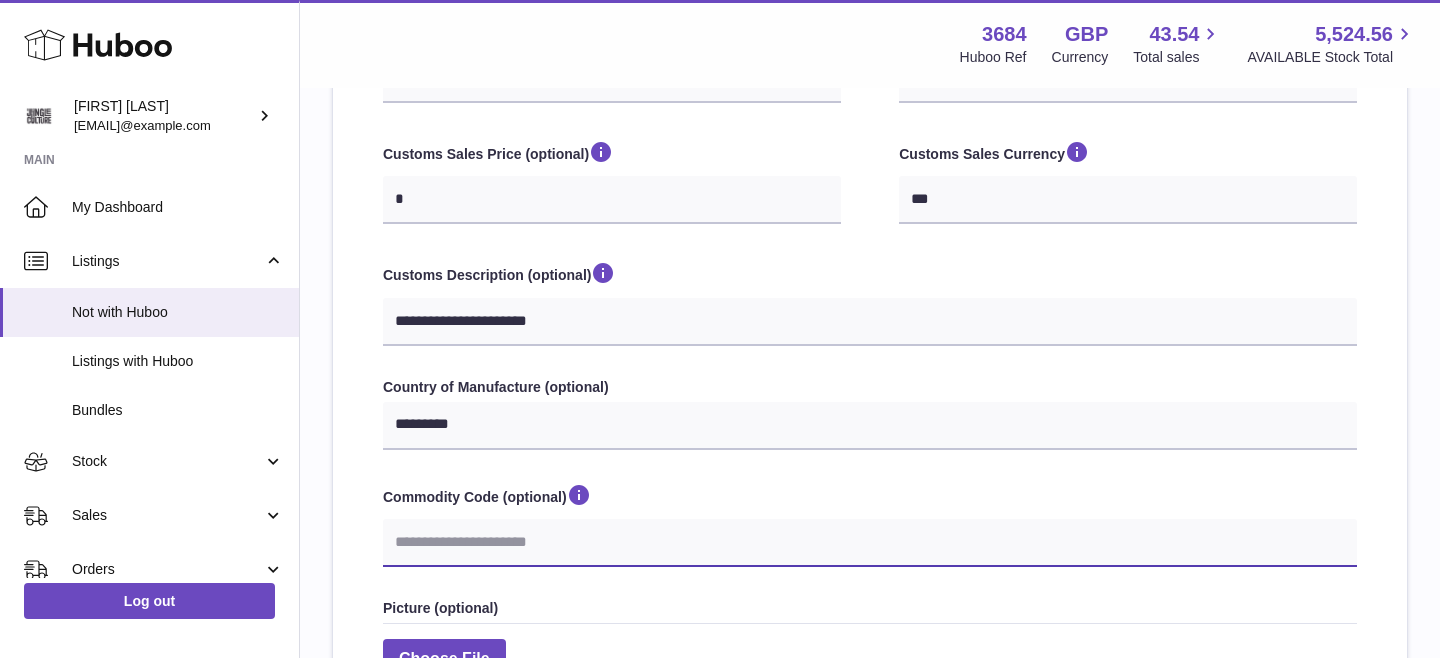 click on "Commodity Code (optional)" at bounding box center (870, 543) 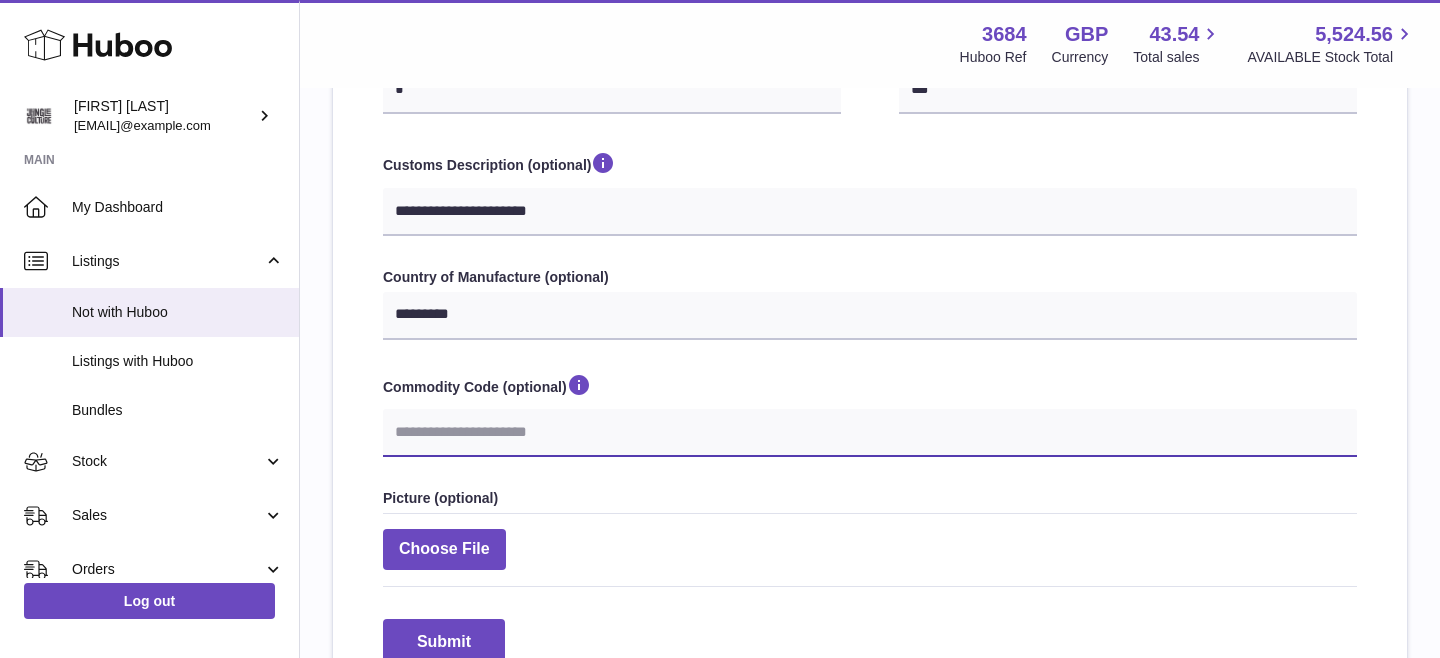 scroll, scrollTop: 740, scrollLeft: 0, axis: vertical 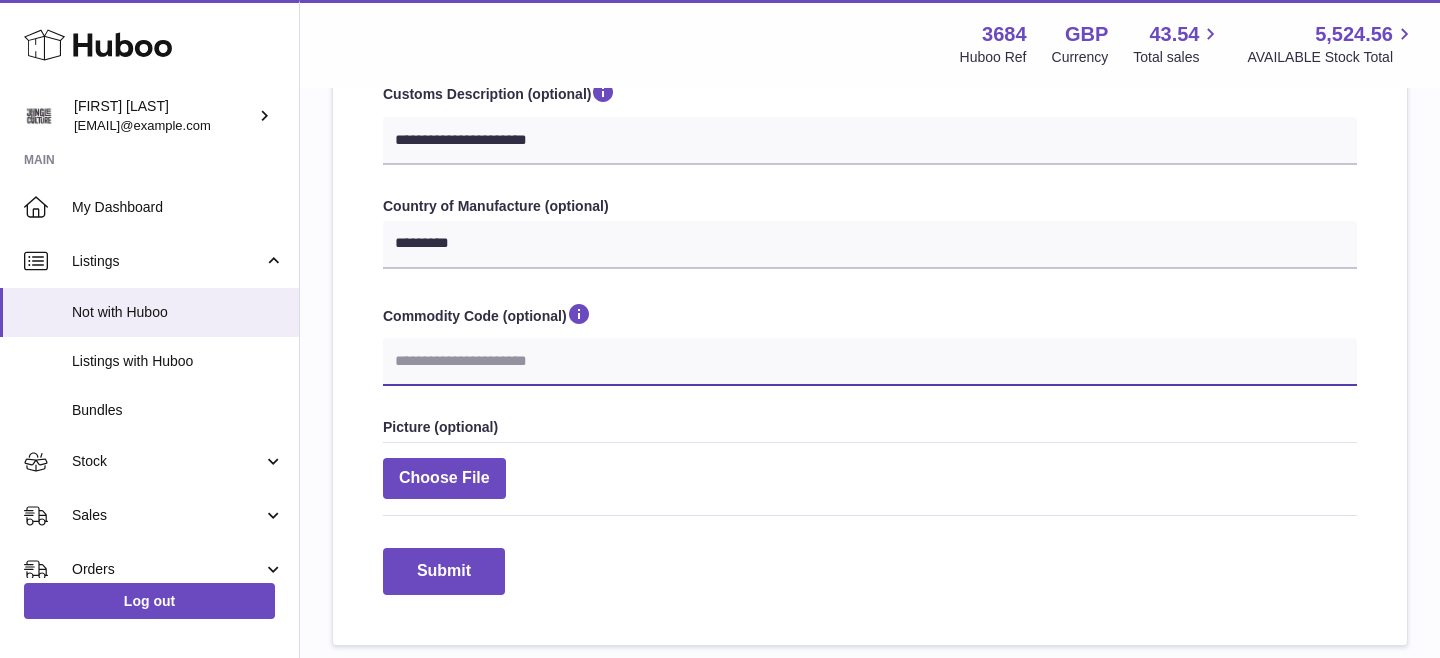 paste on "********" 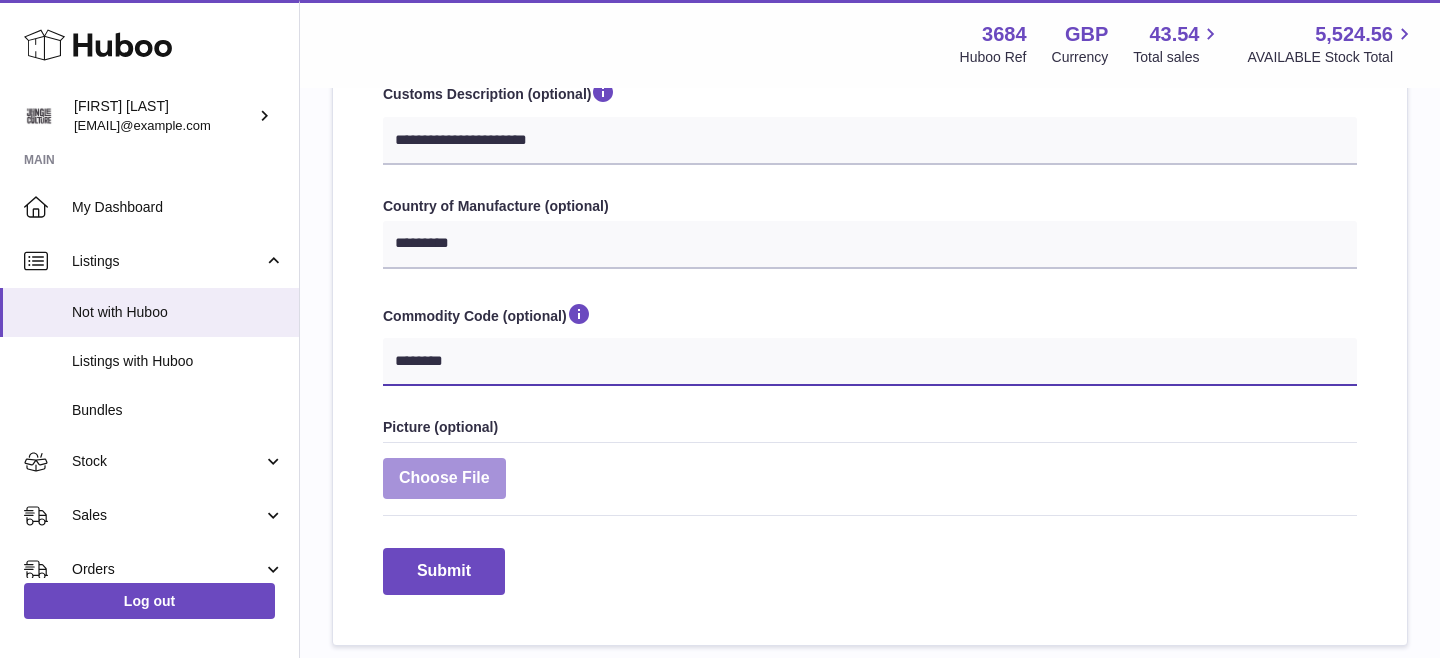 type on "********" 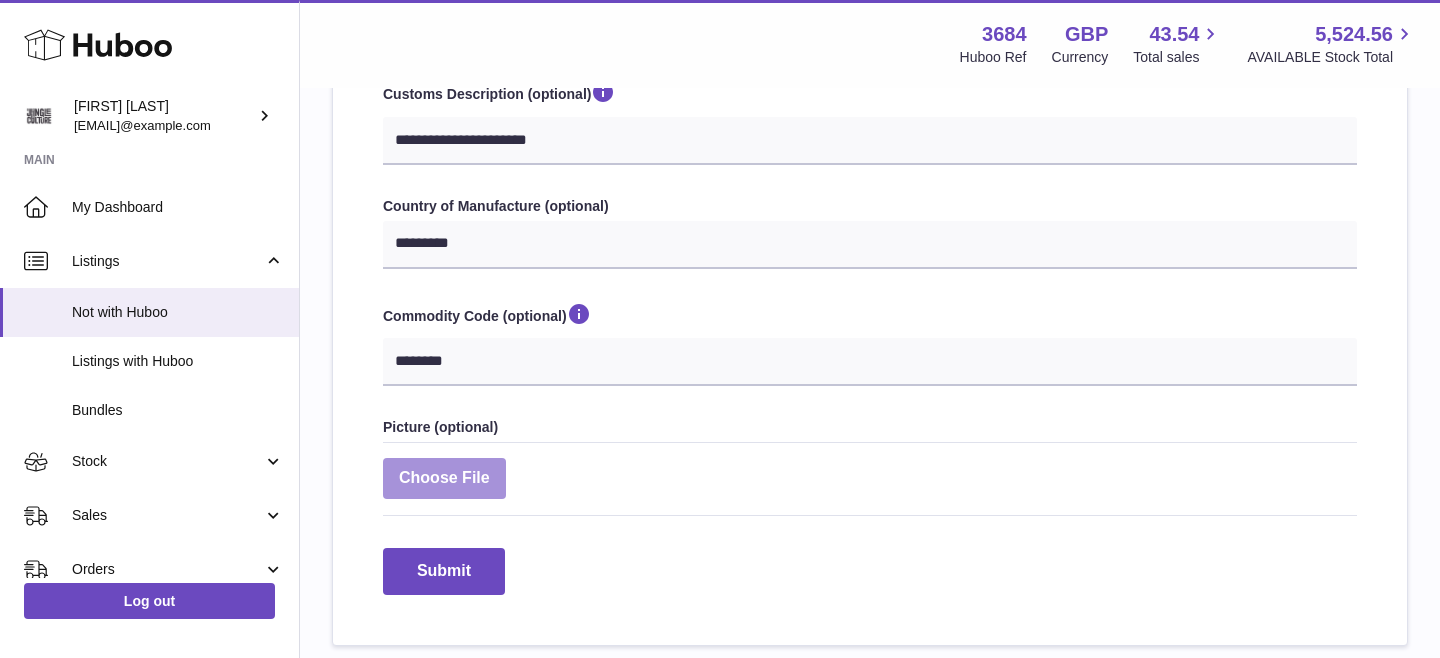 click at bounding box center [444, 478] 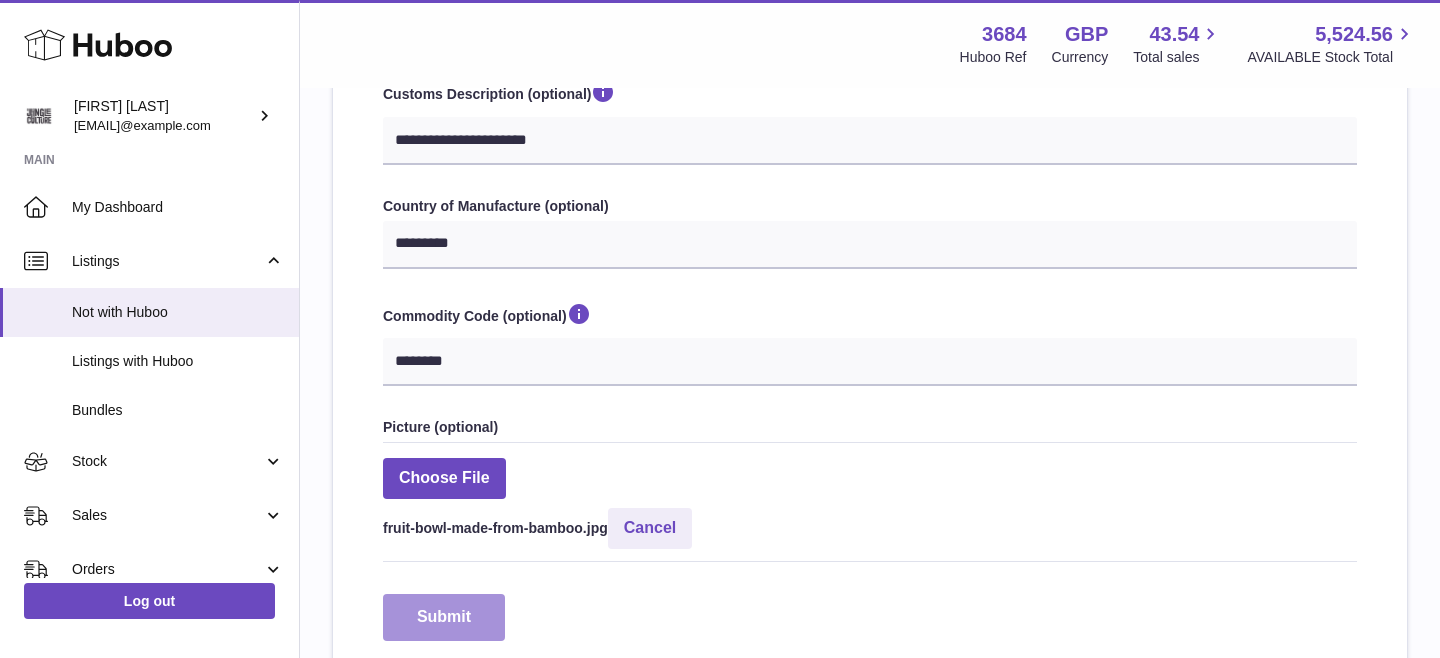 click on "Submit" at bounding box center [444, 617] 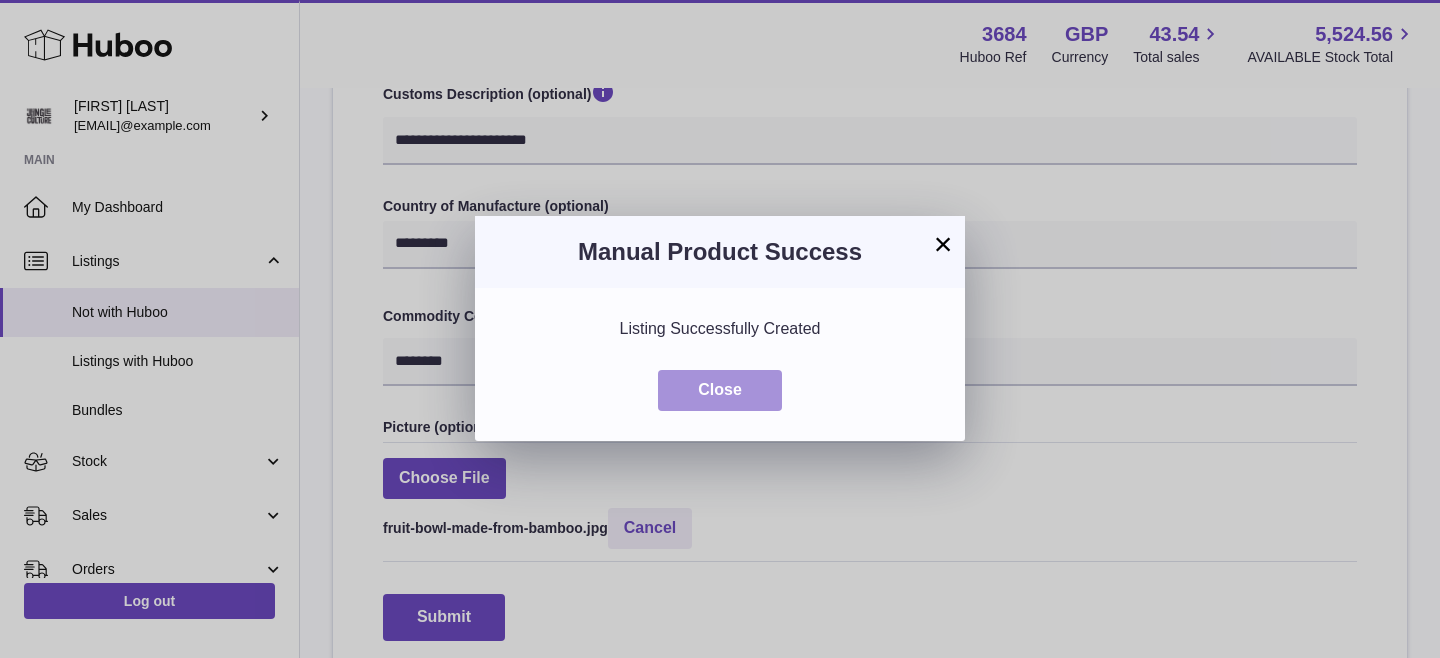 click on "Close" at bounding box center (720, 390) 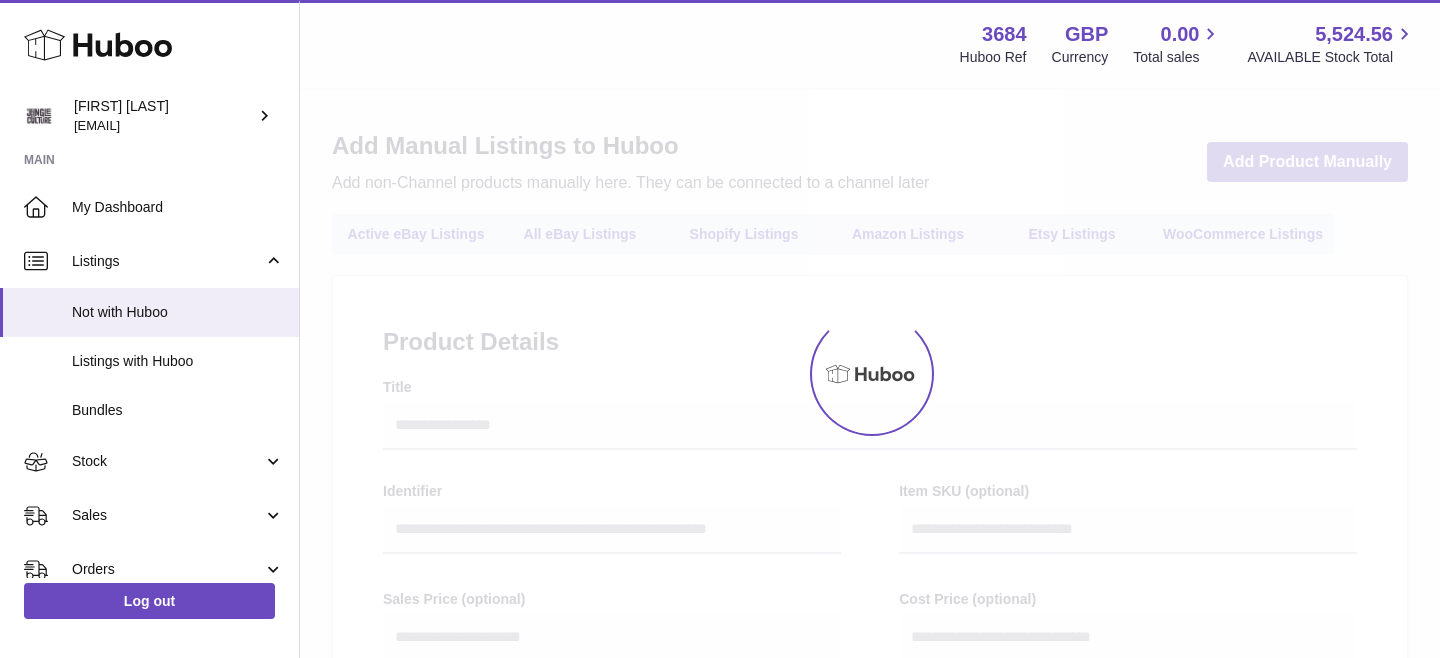 select 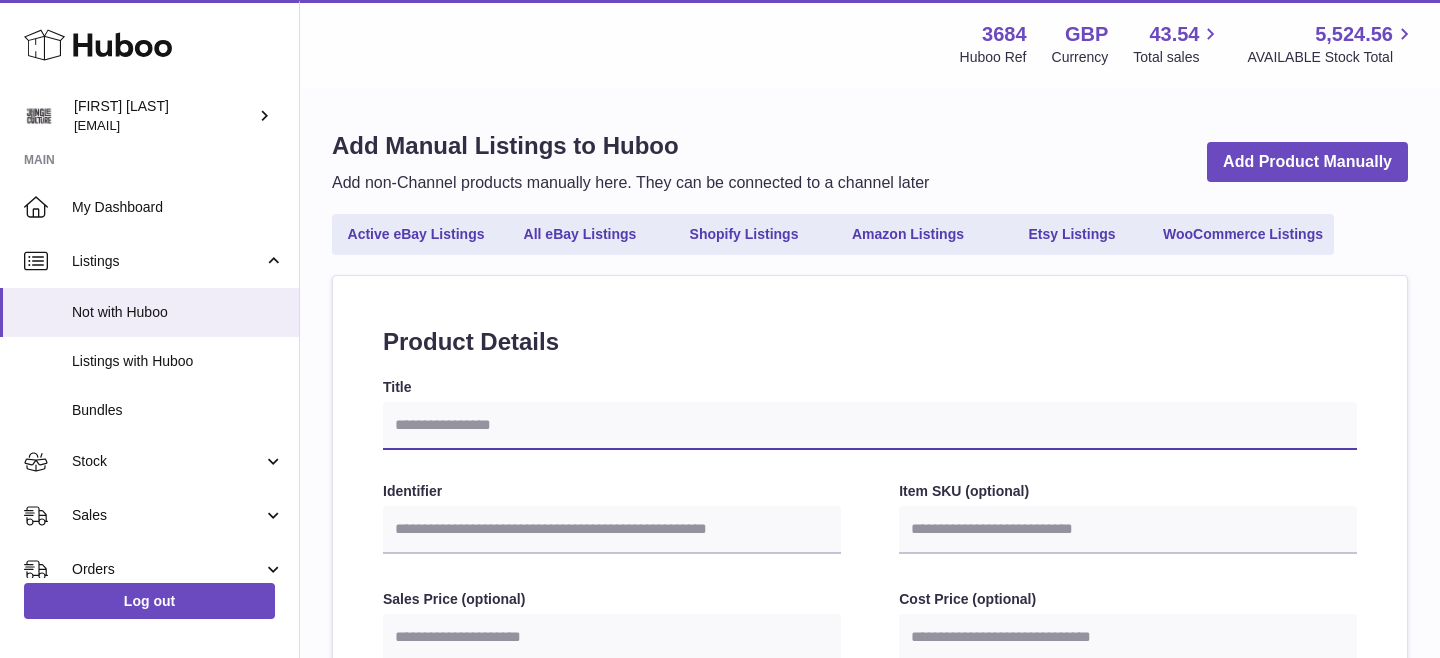 click on "Title" at bounding box center (870, 426) 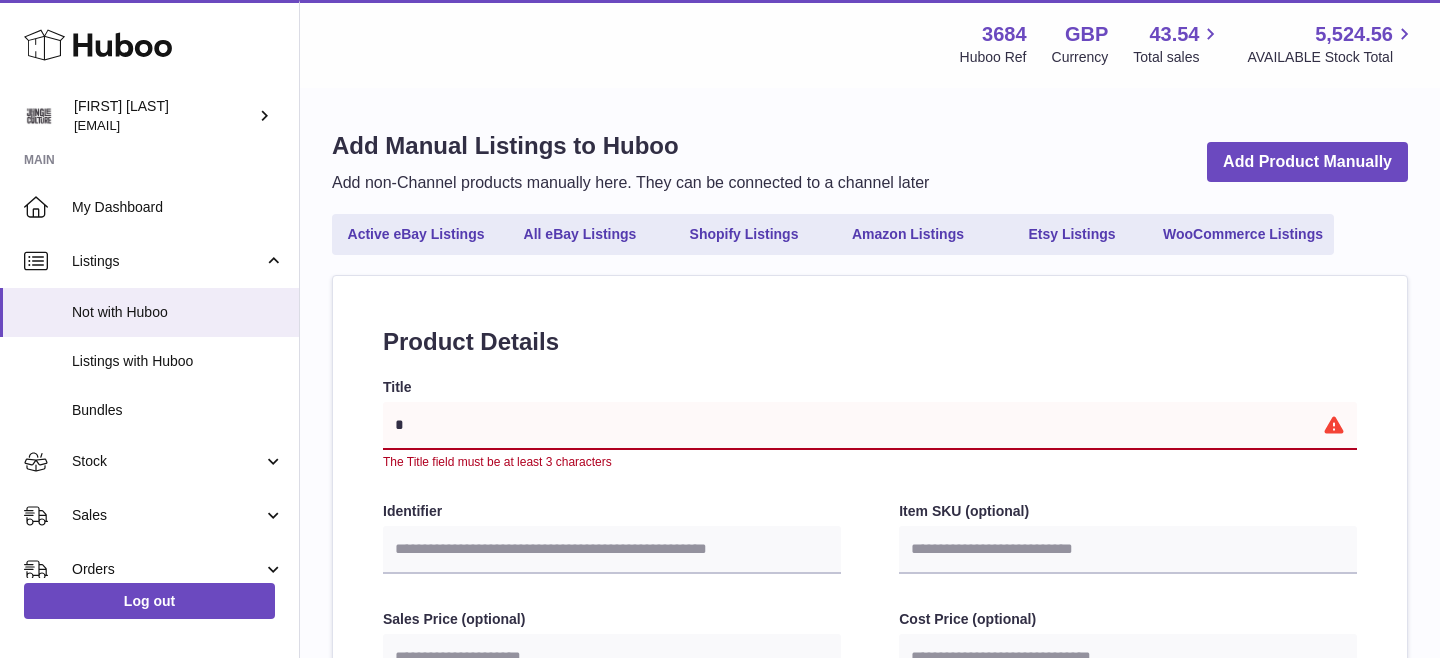 type on "**" 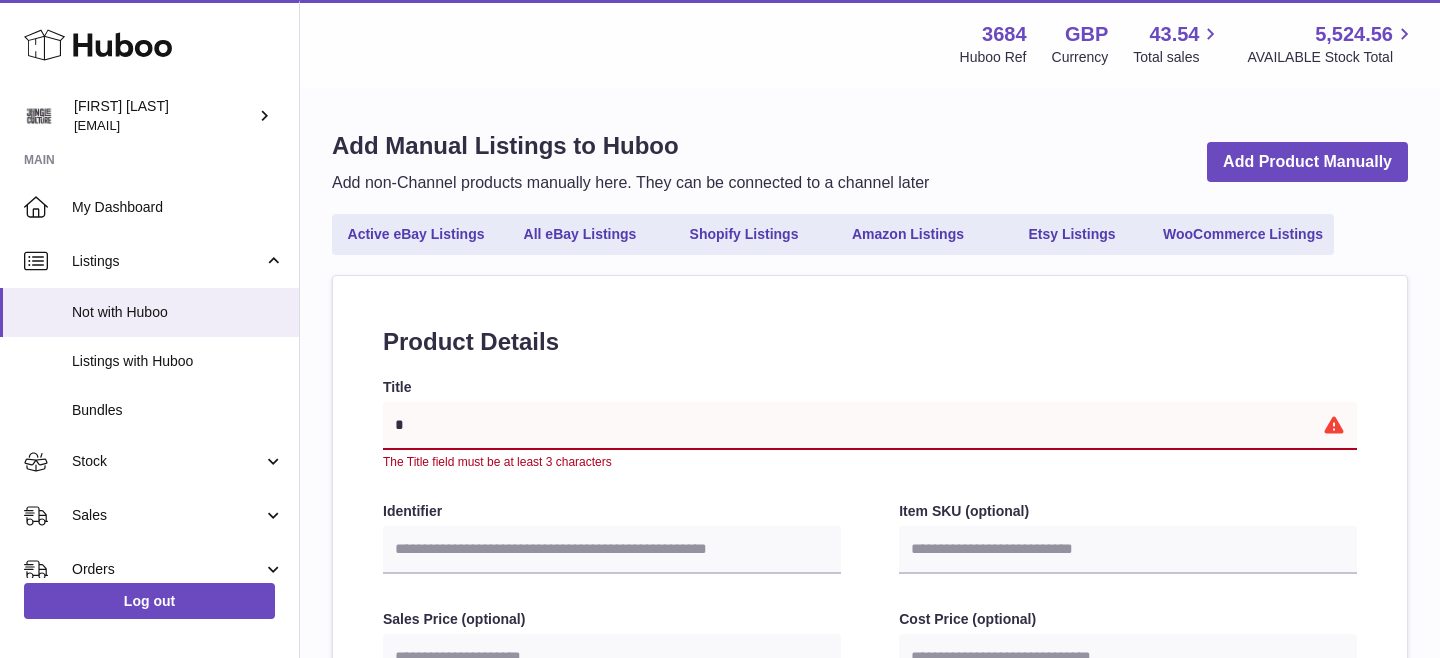 select 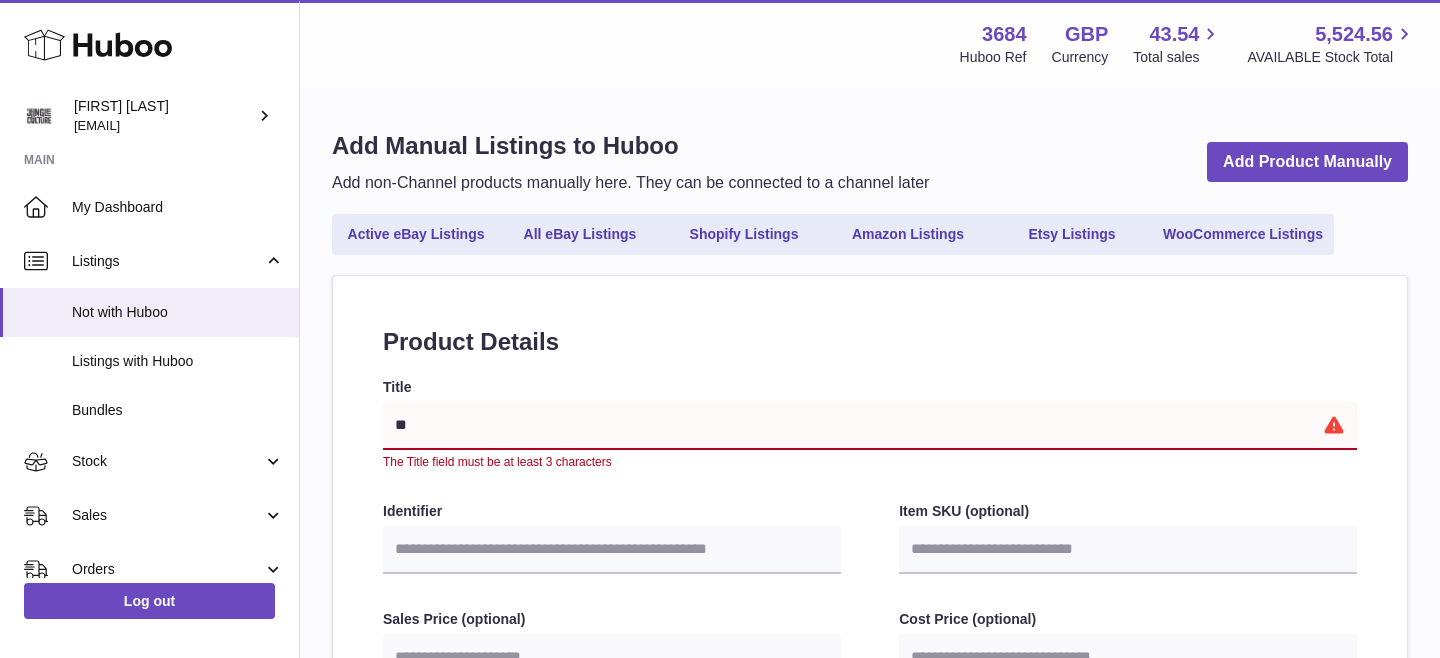 type on "***" 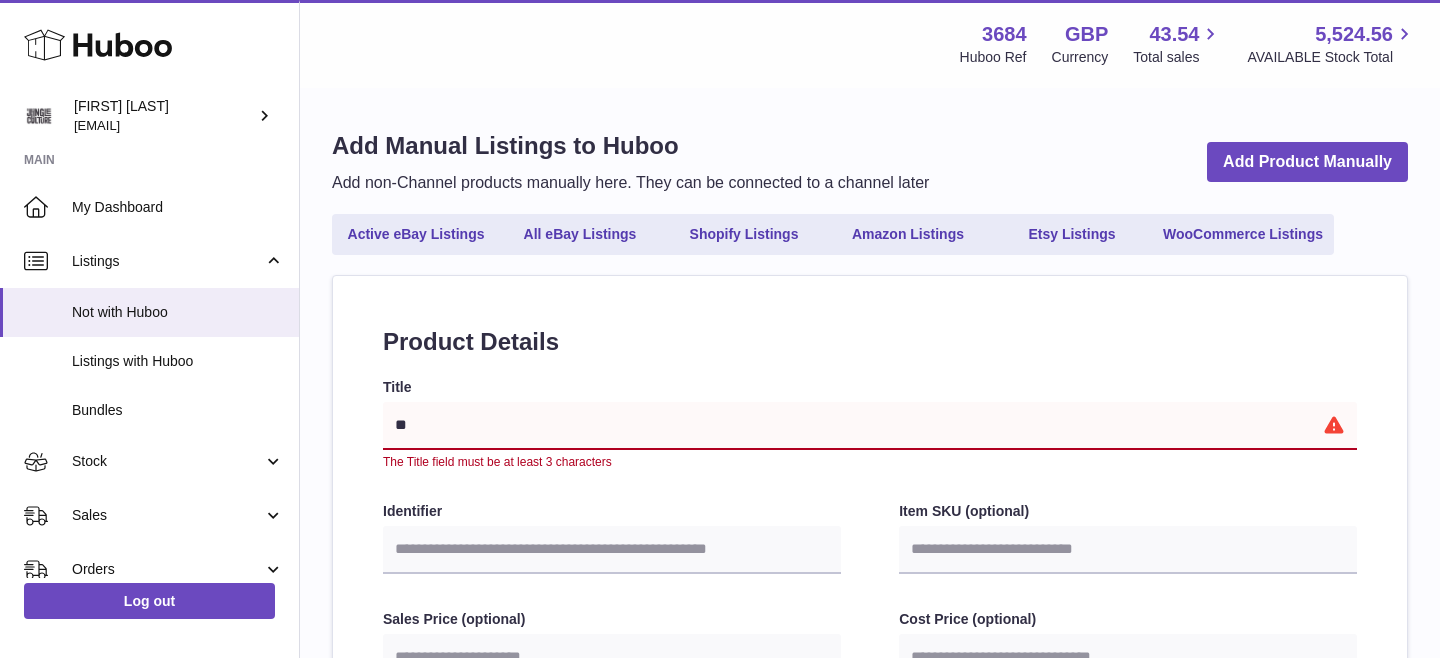 select 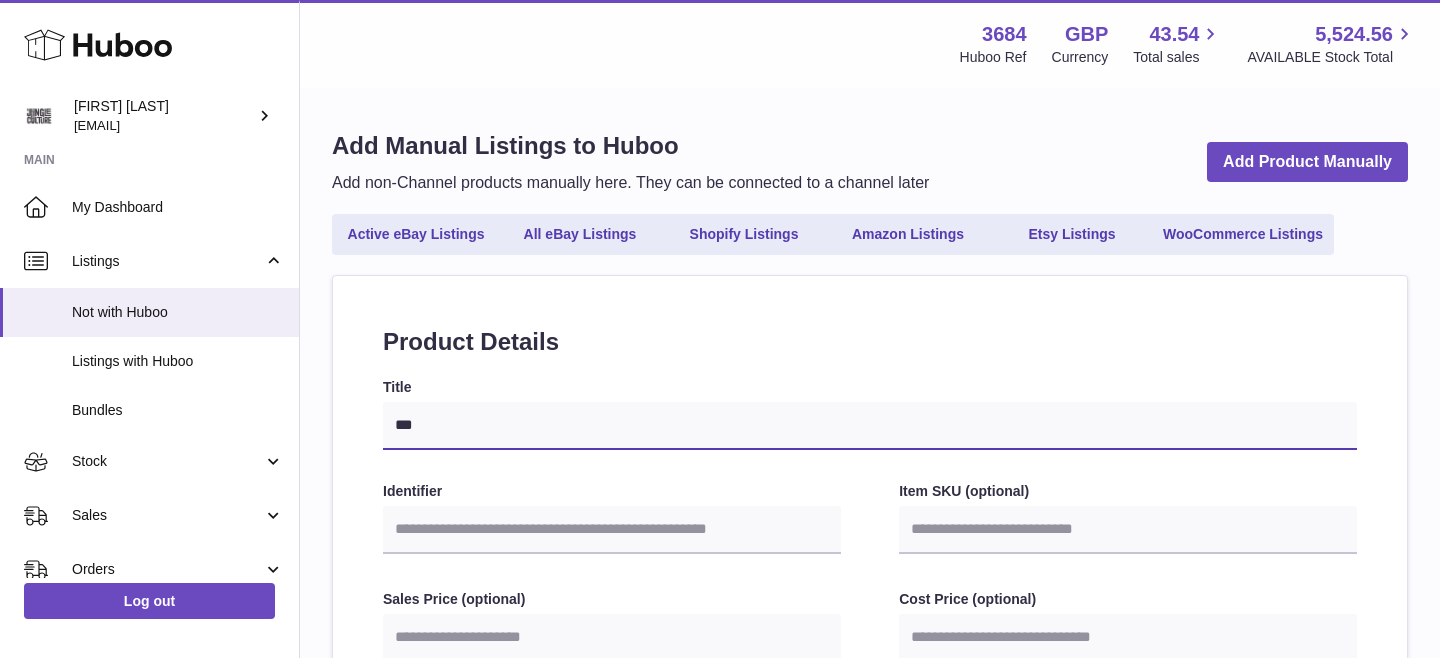 type on "****" 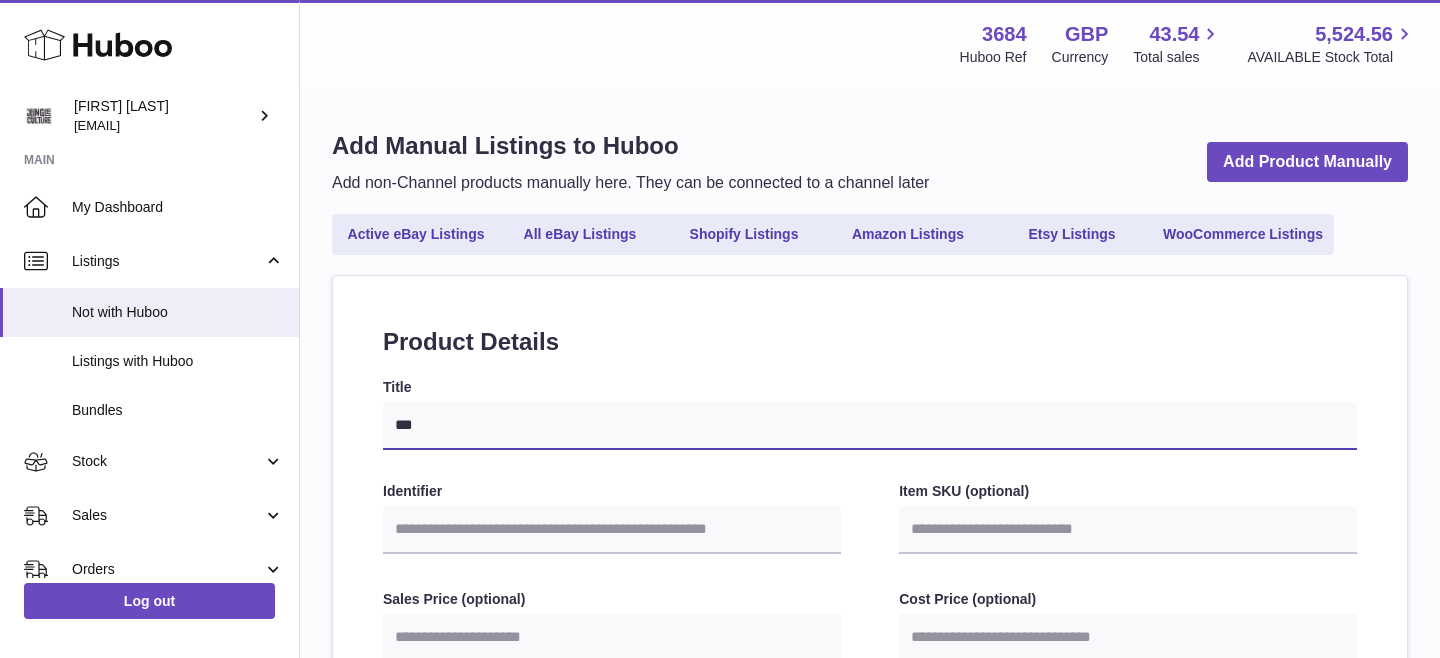 select 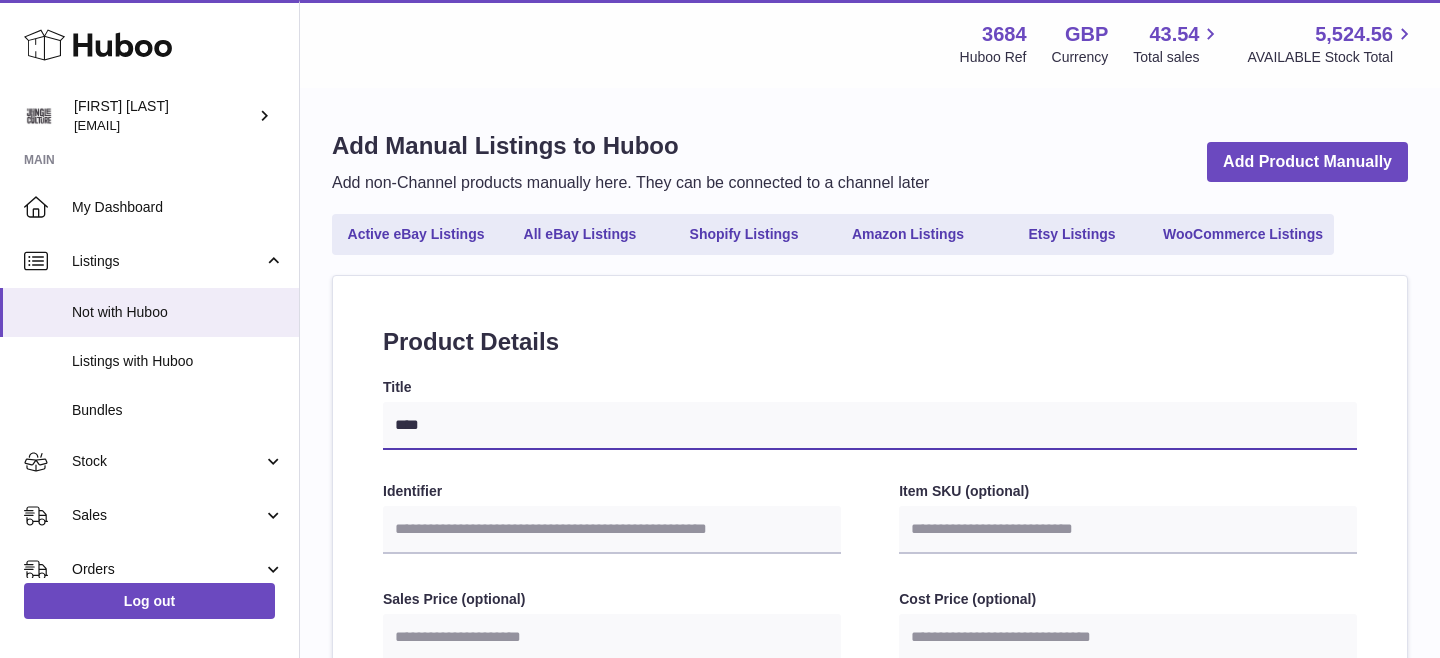type on "*****" 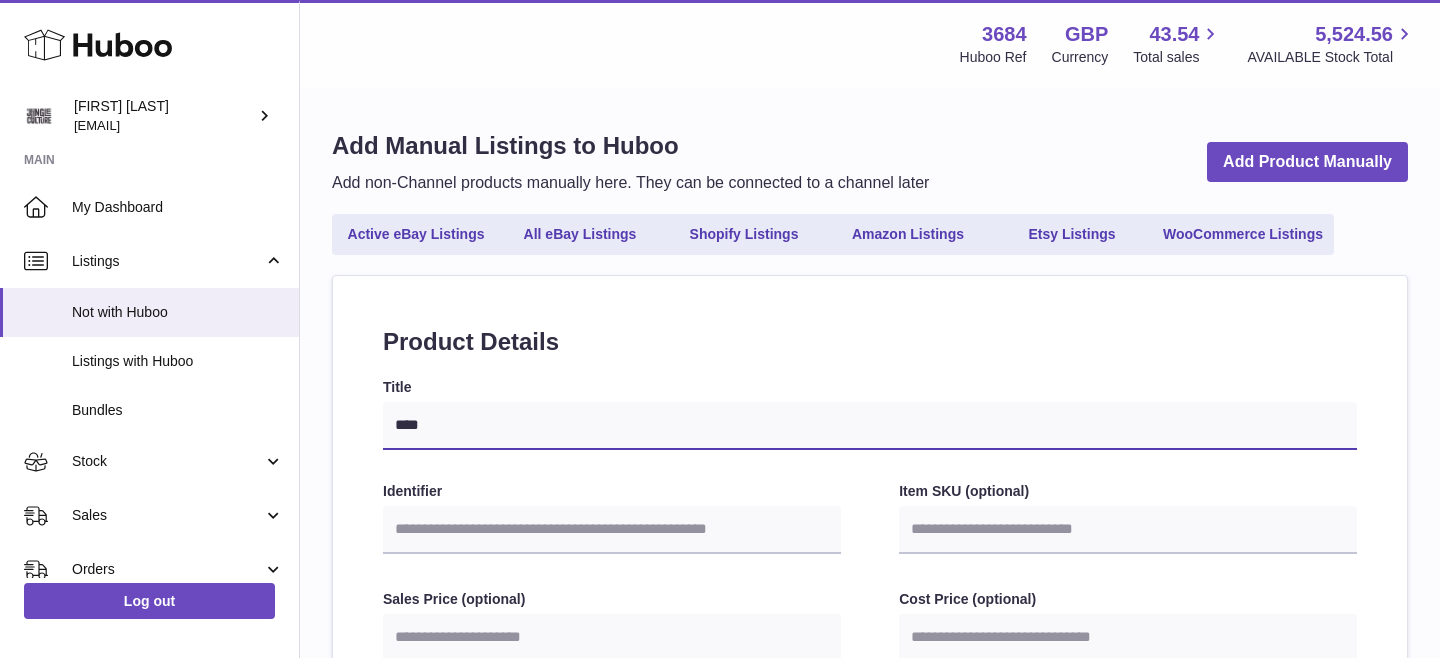 select 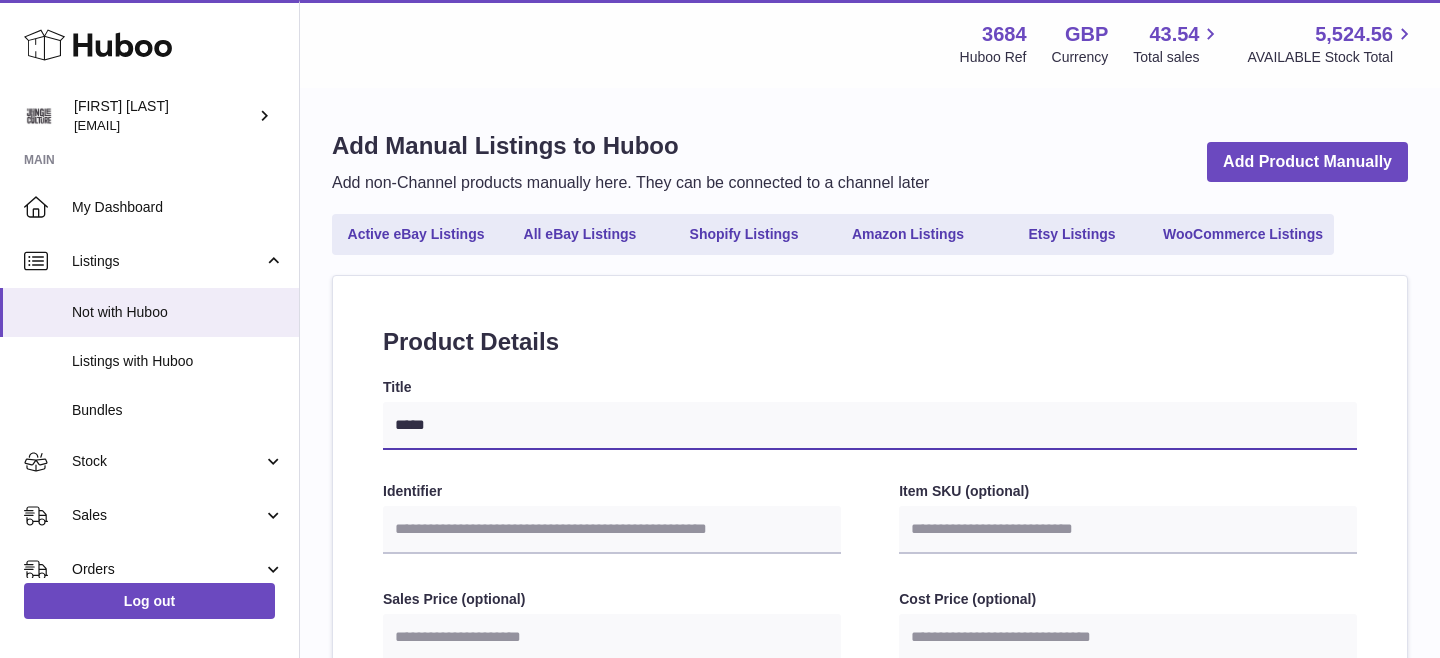 select 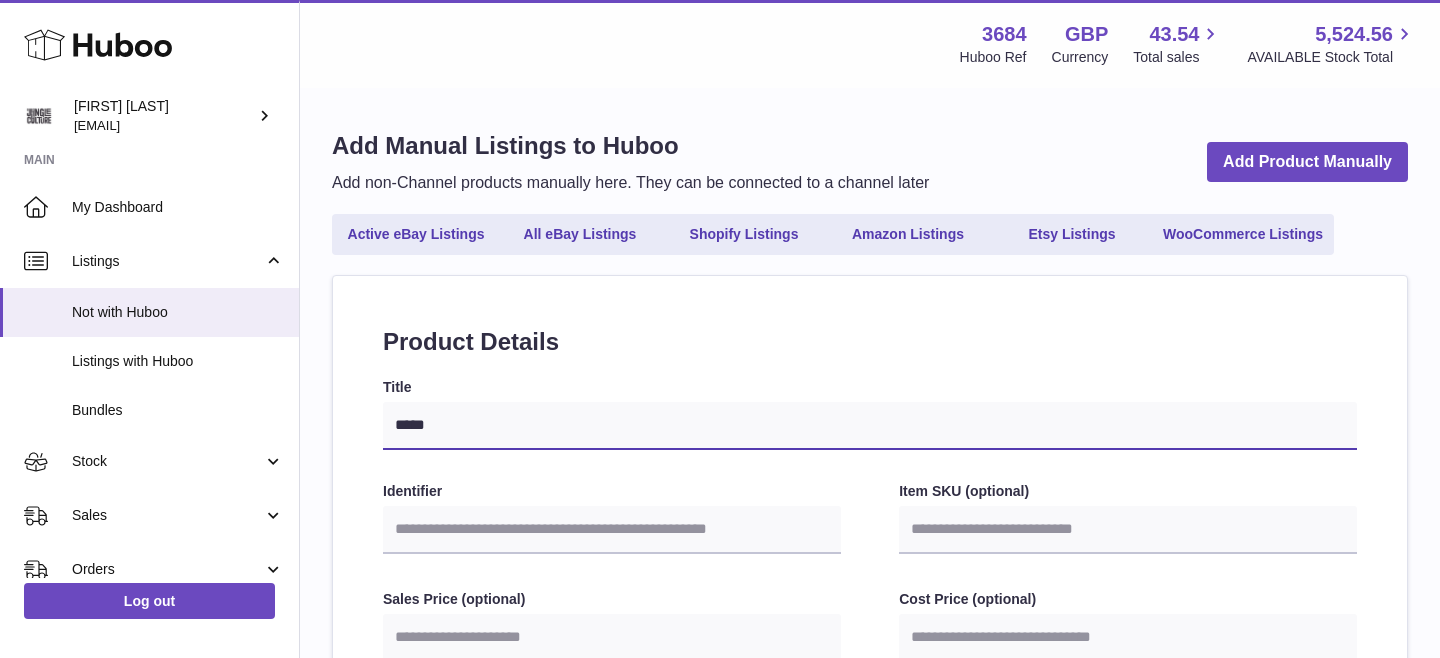 type on "******" 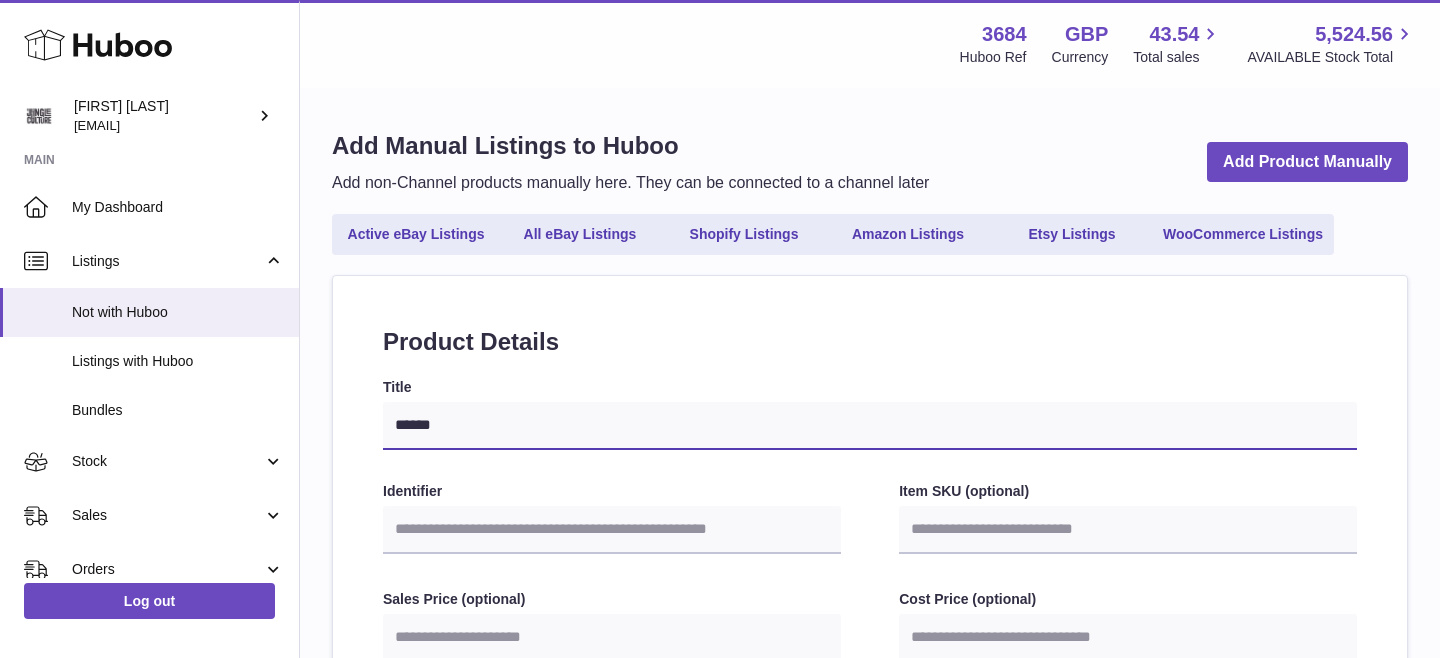 type on "******" 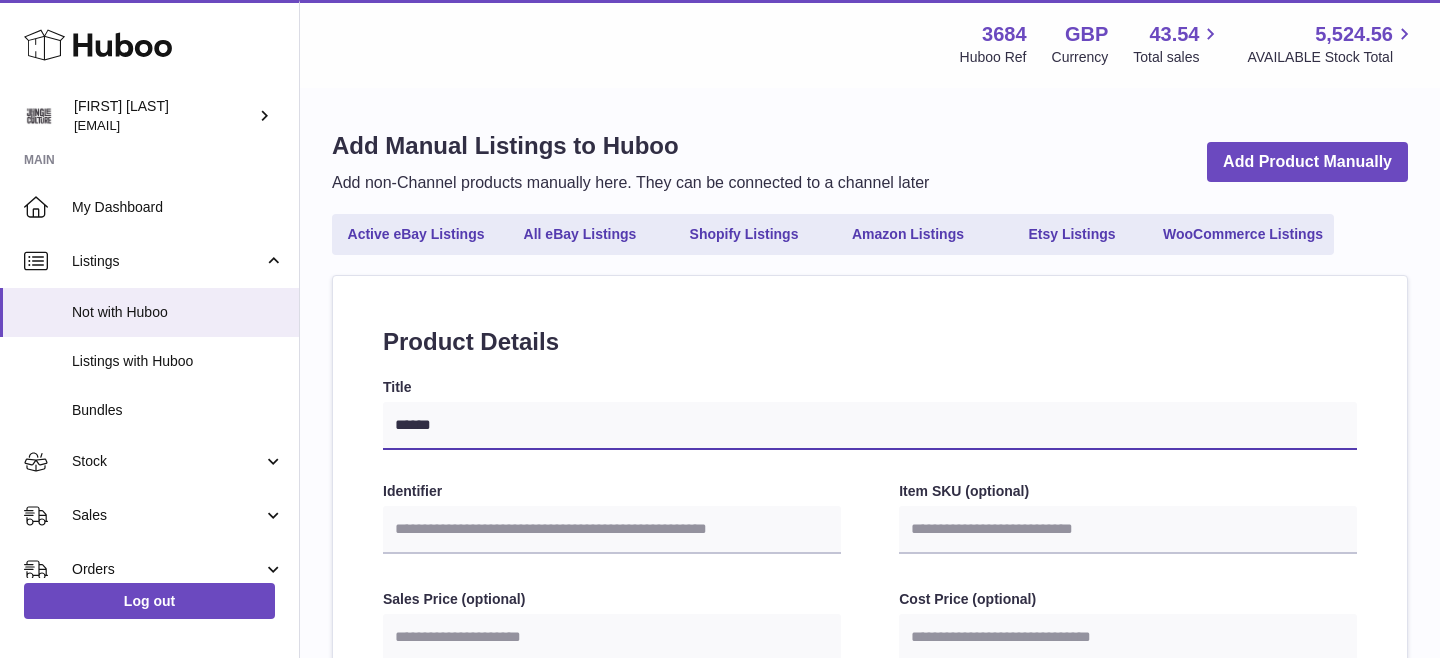 select 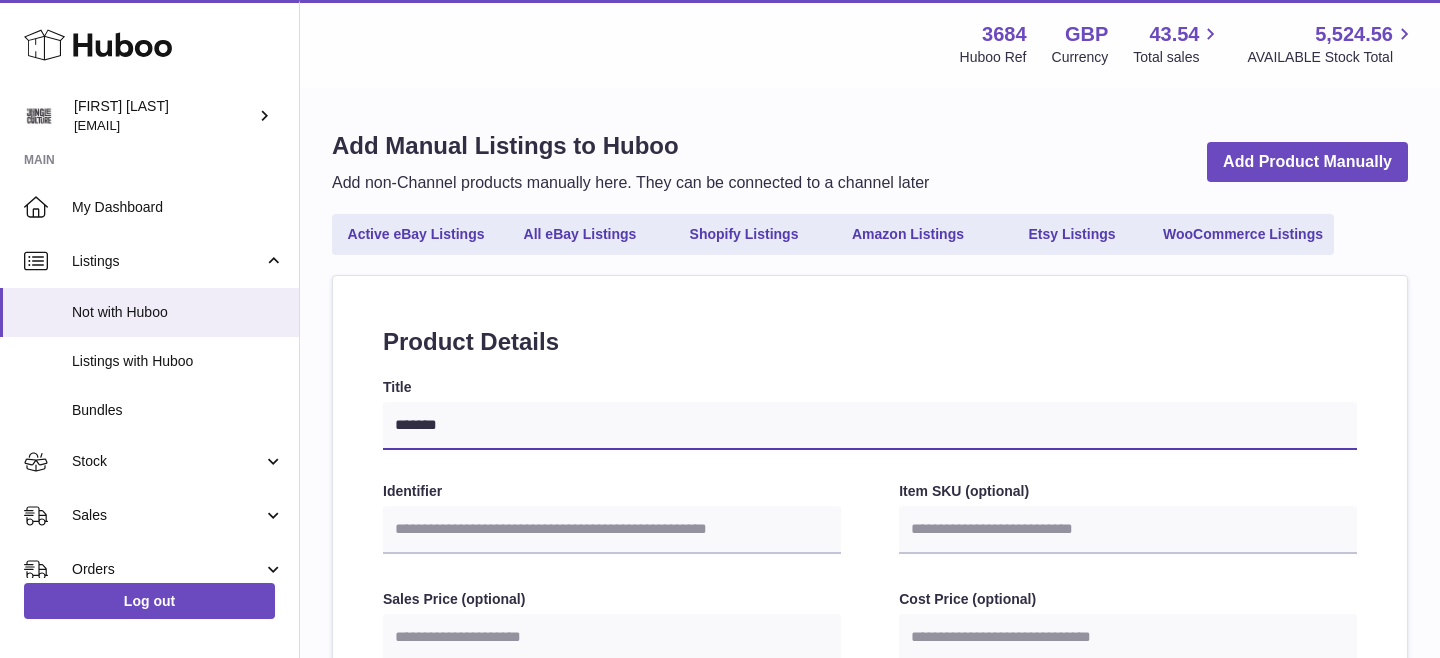 type on "********" 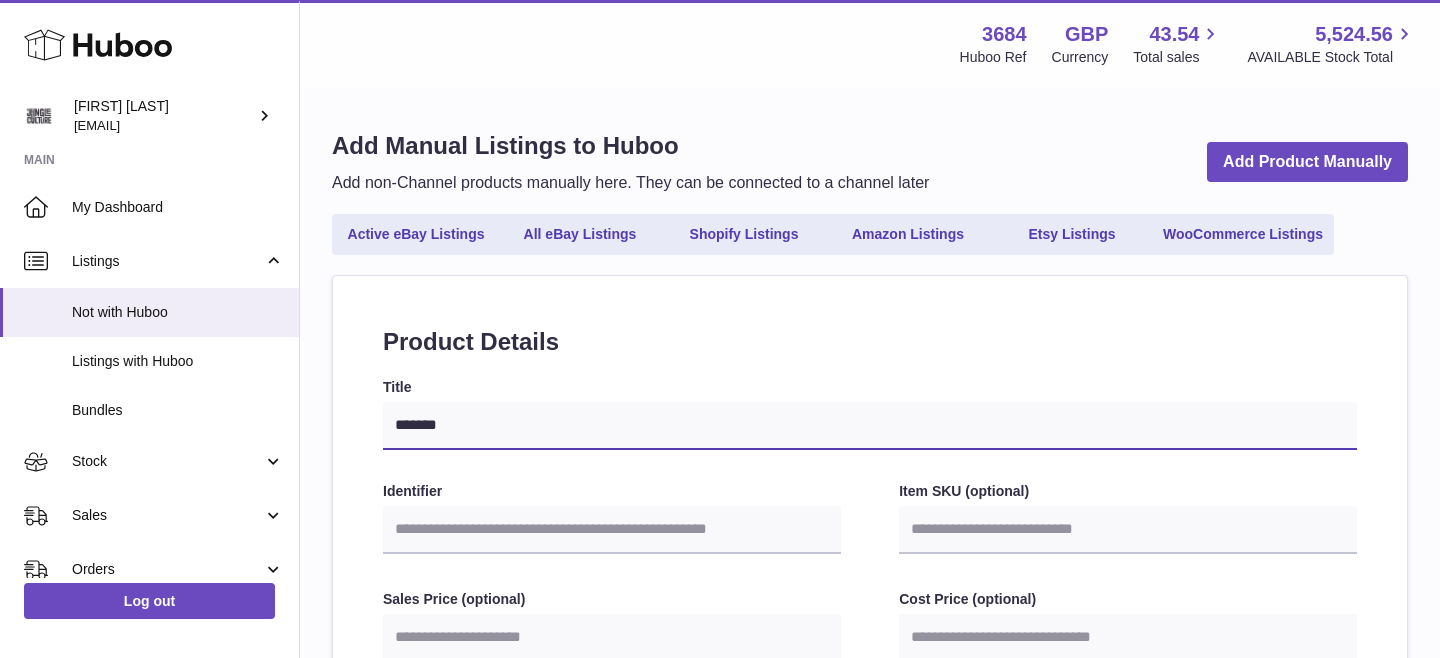 select 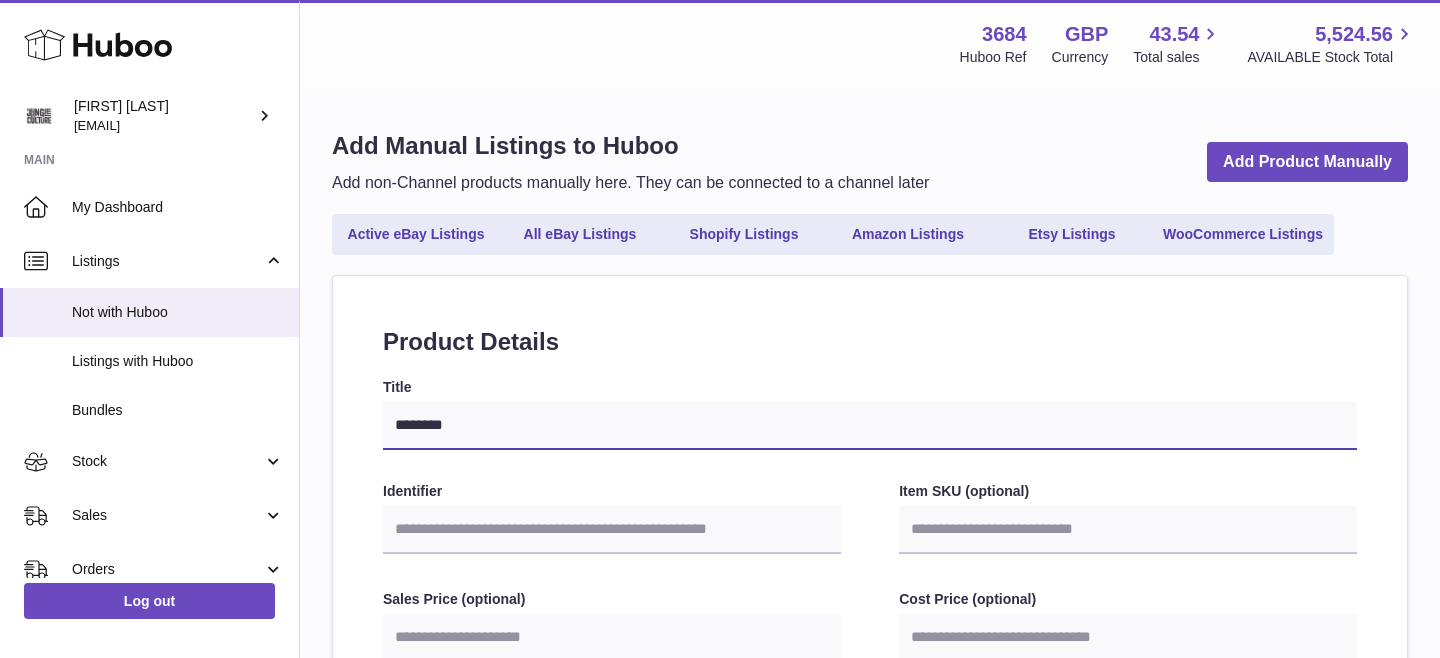 type on "*********" 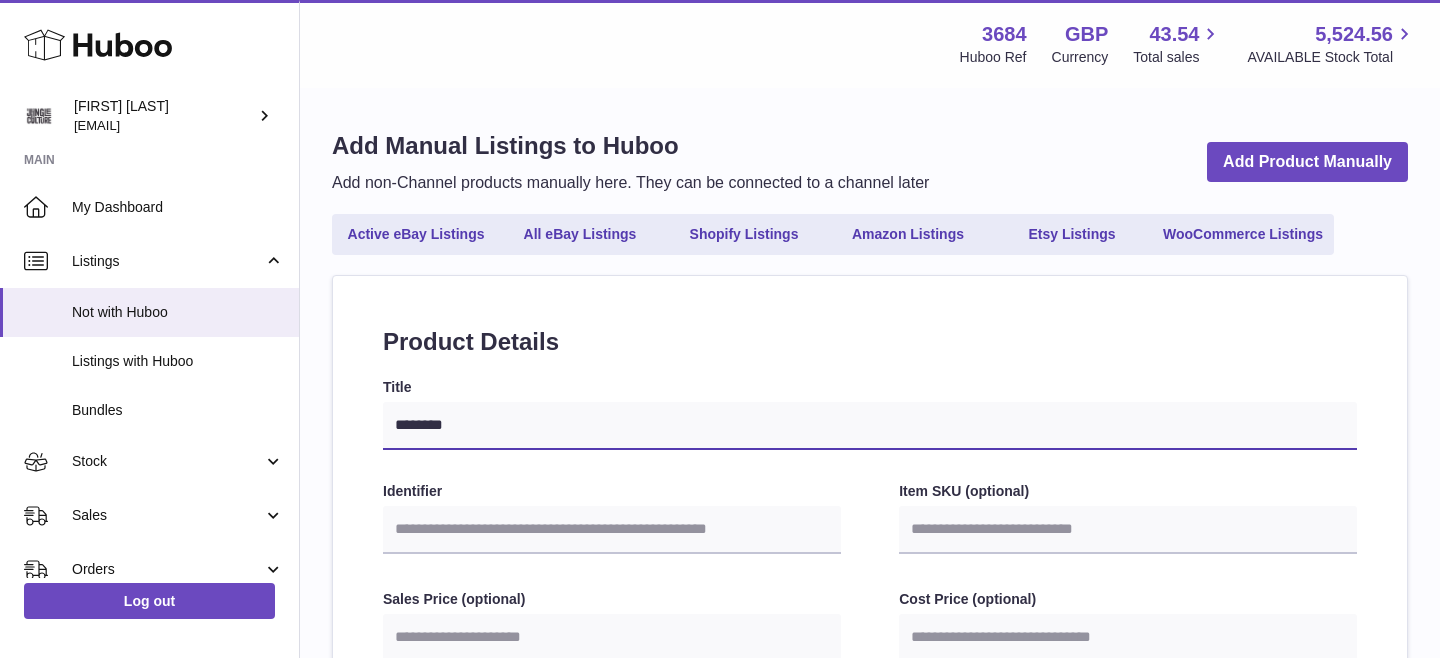 select 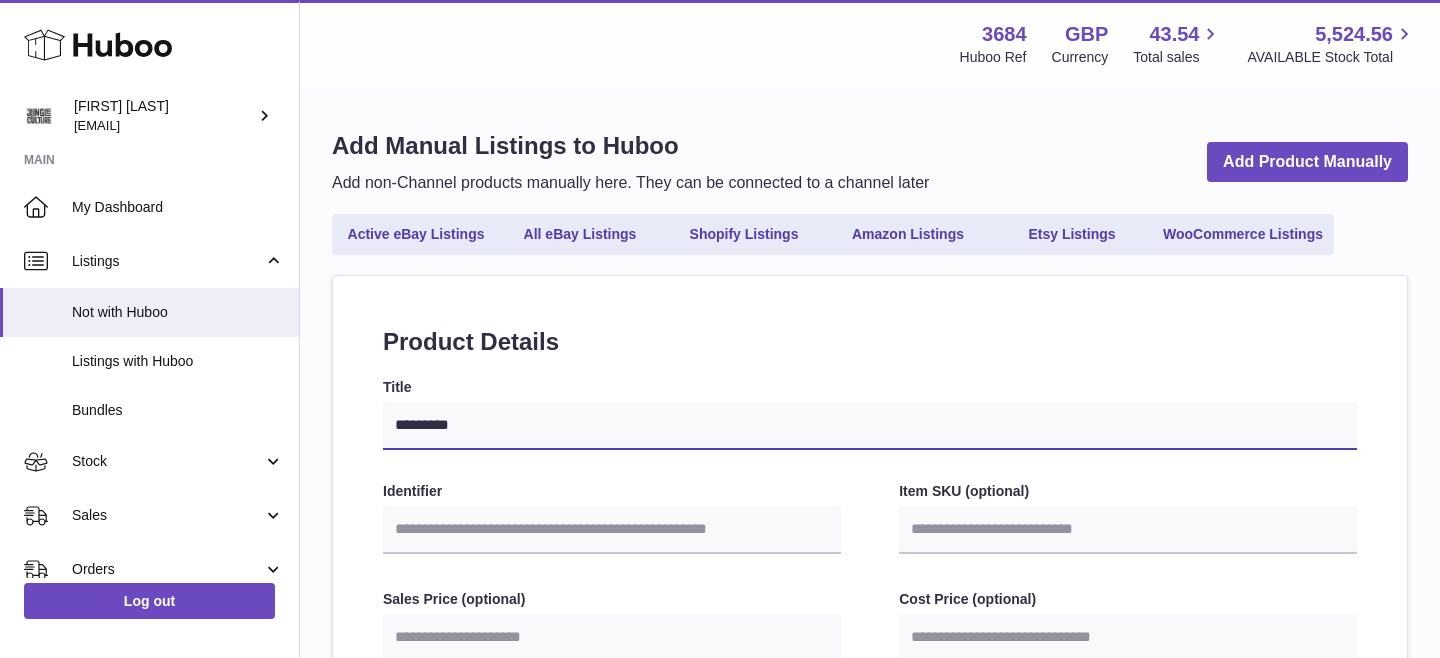 type on "**********" 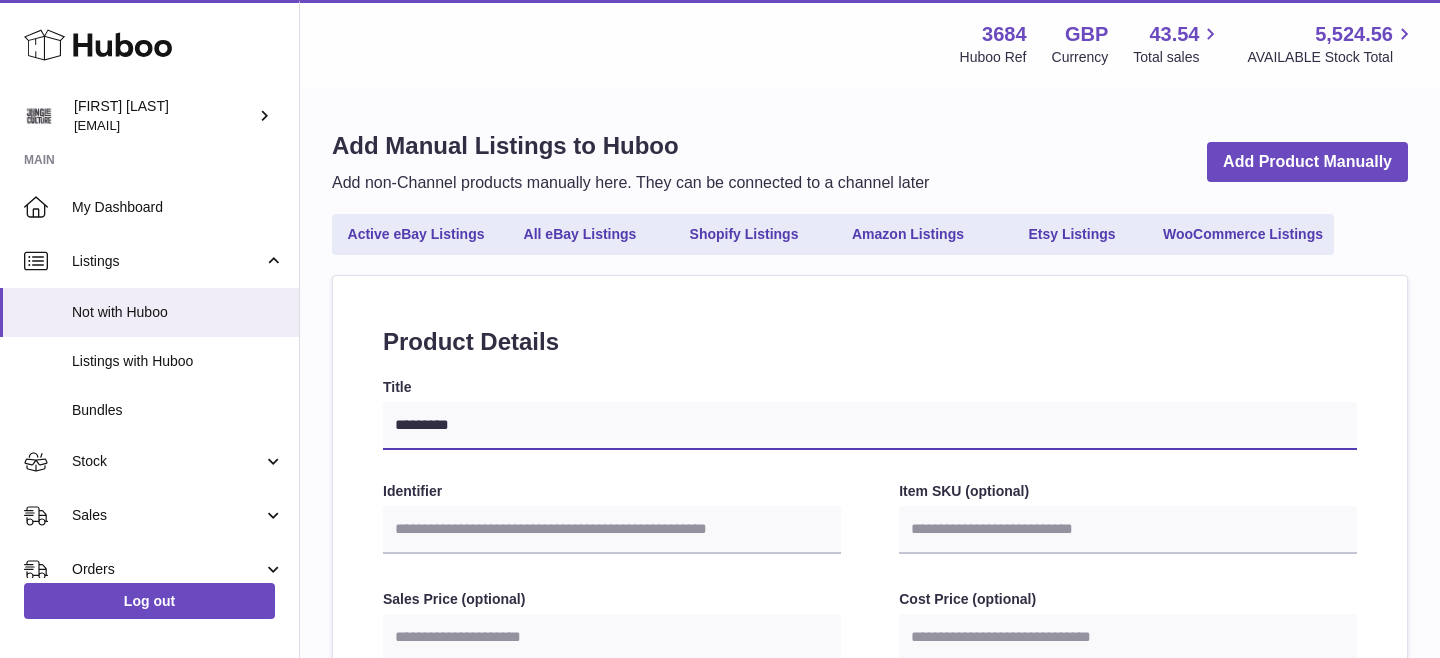 select 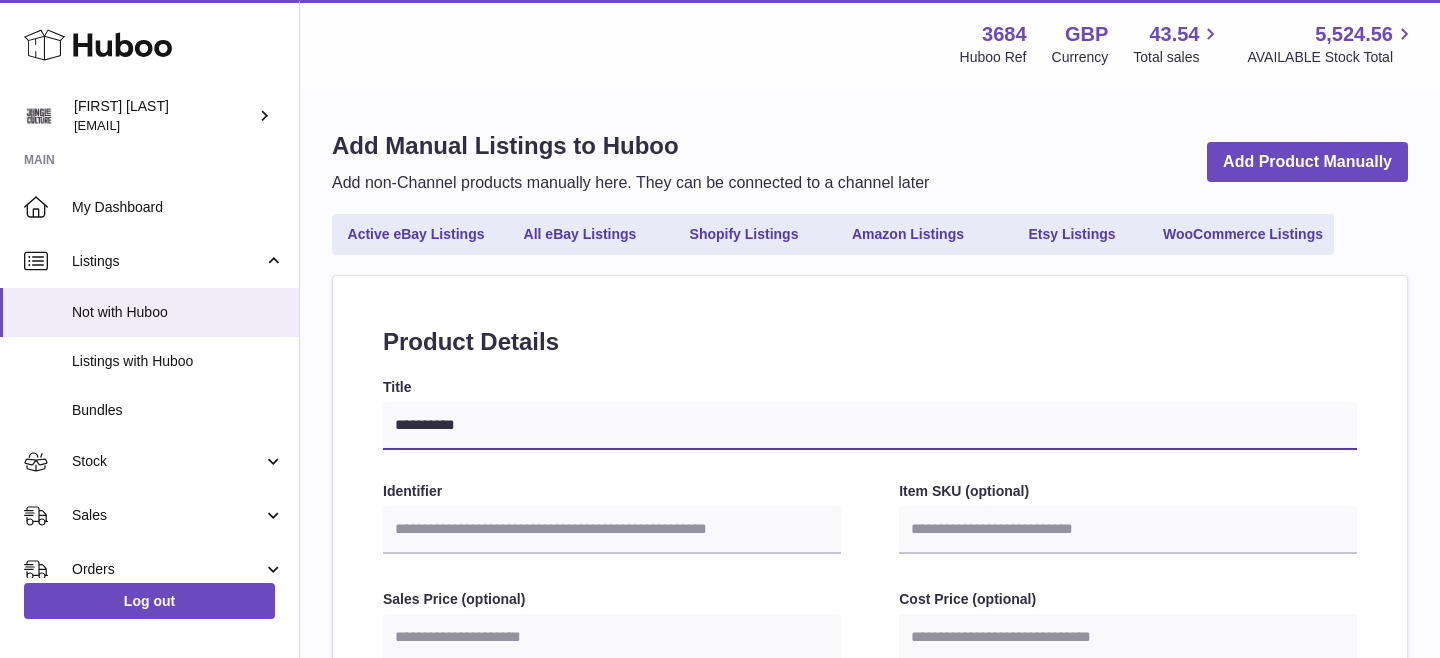 type on "**********" 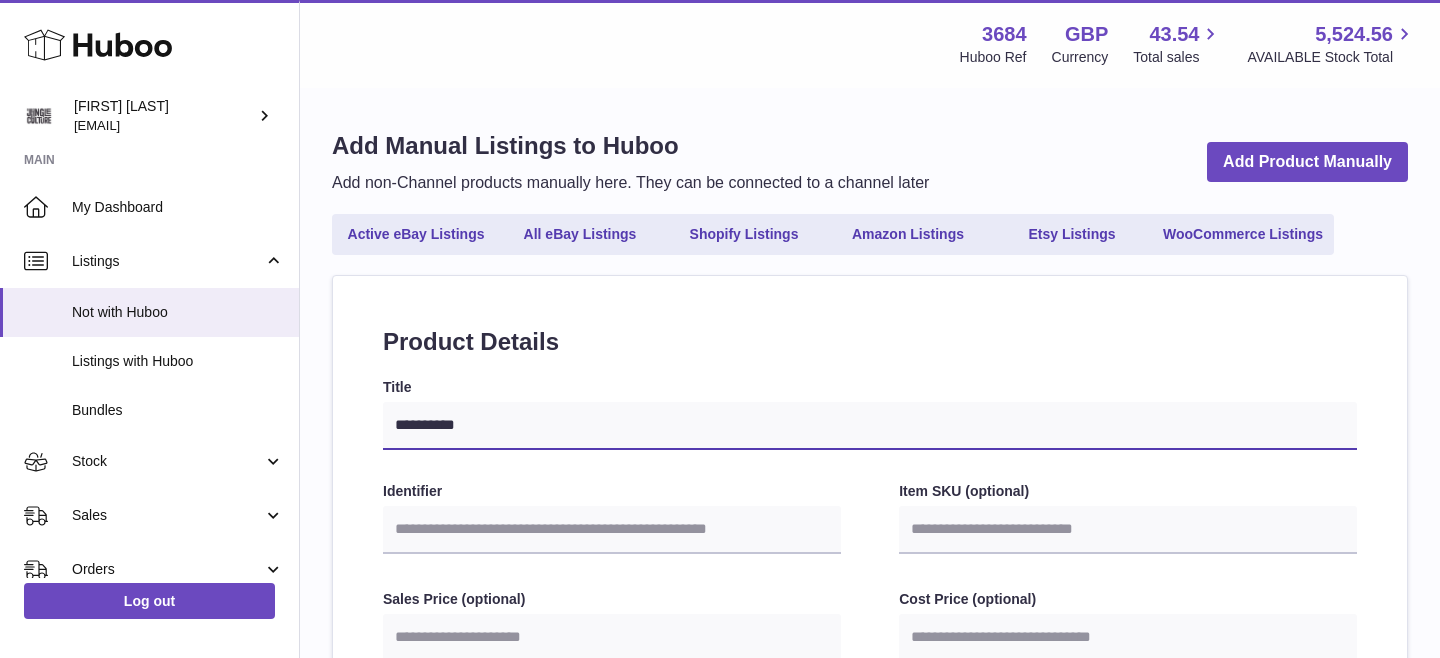 select 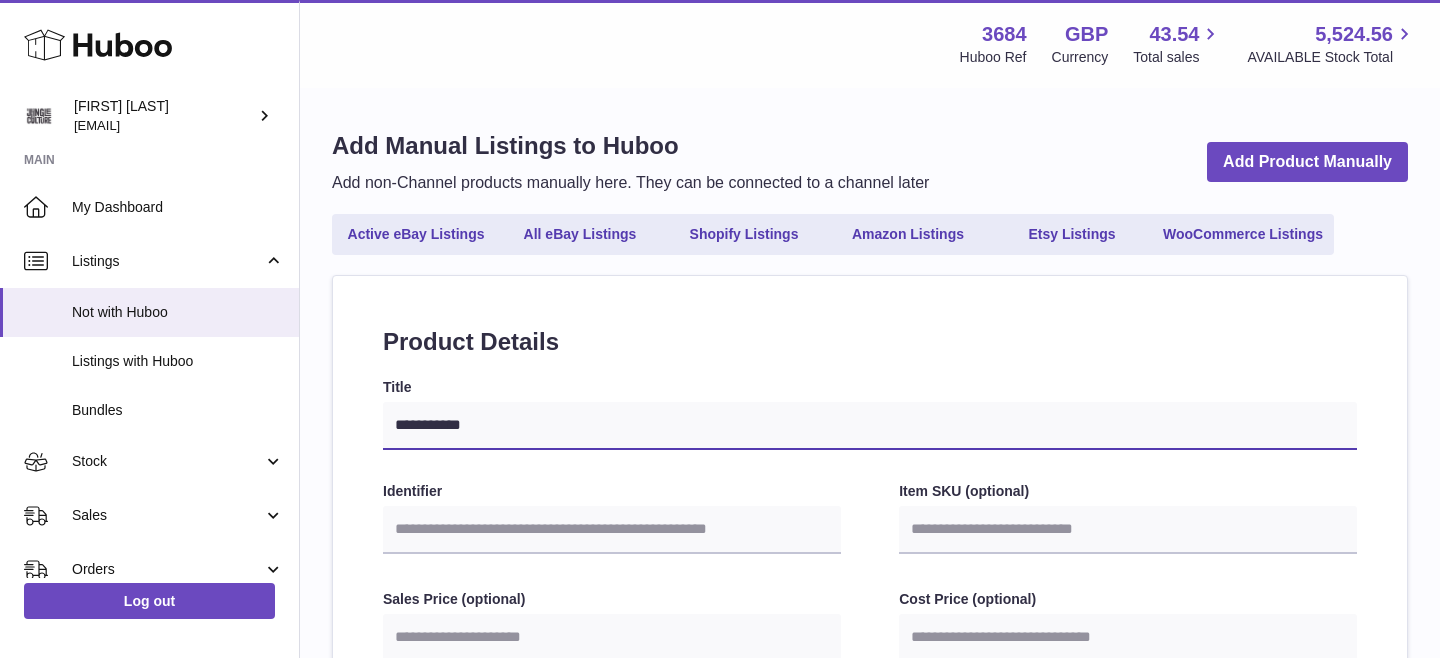 type on "**********" 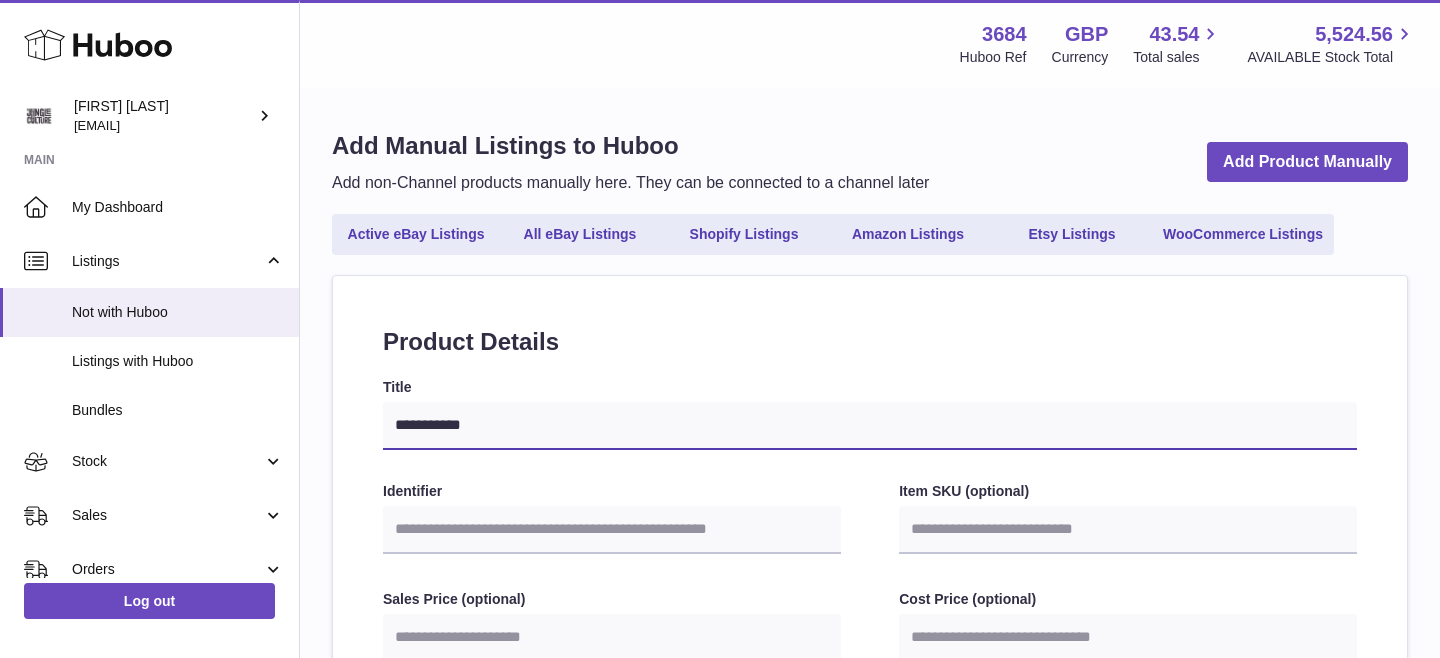 select 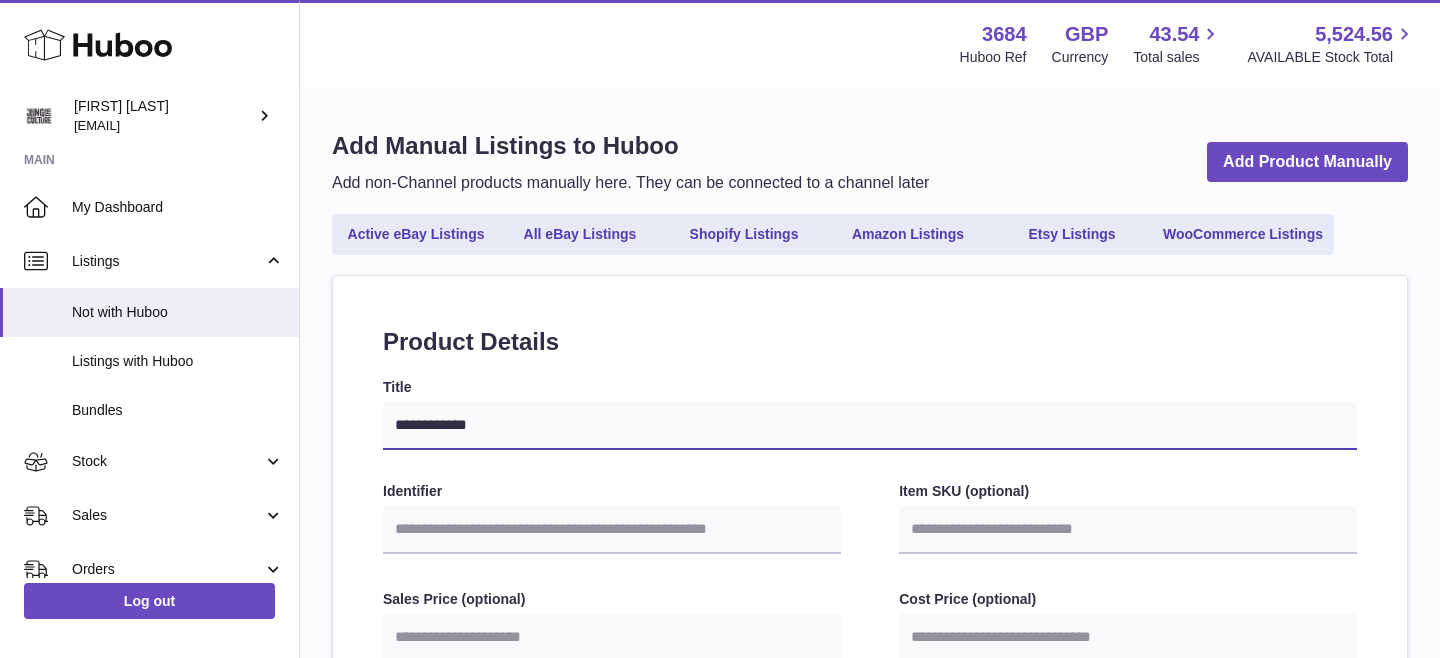 type on "**********" 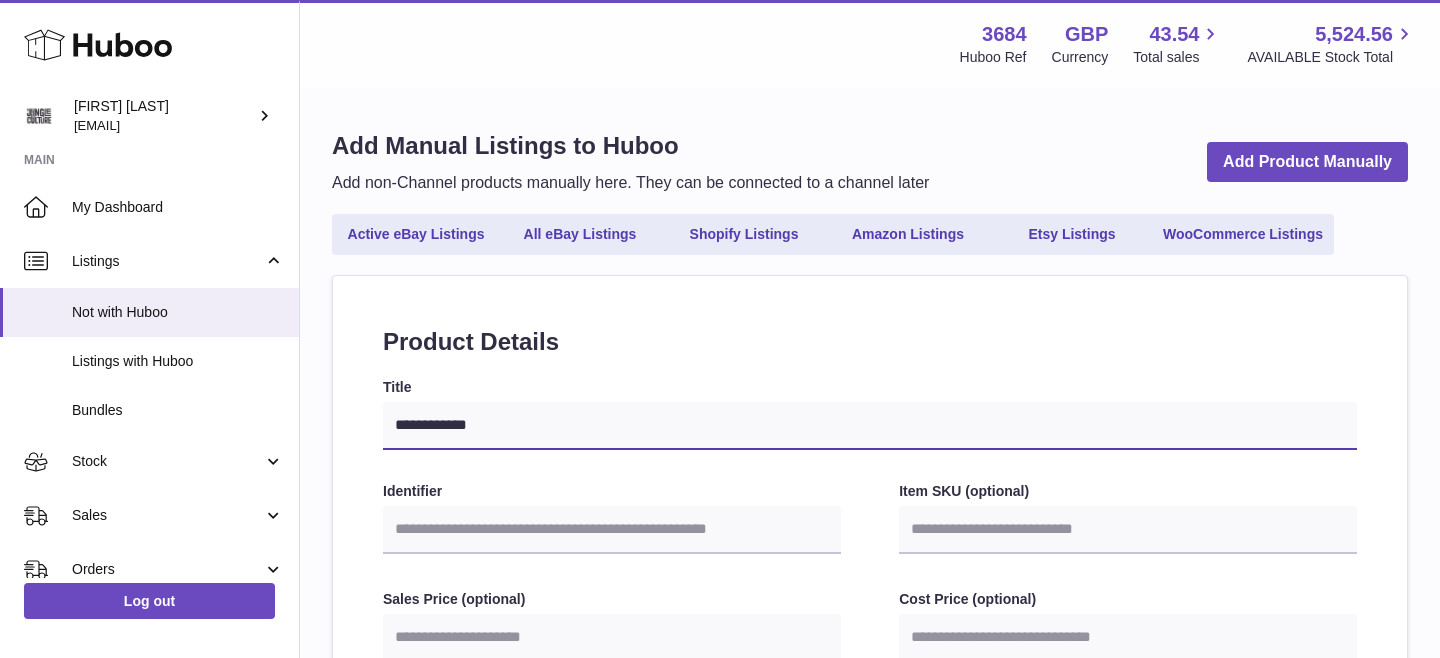 select 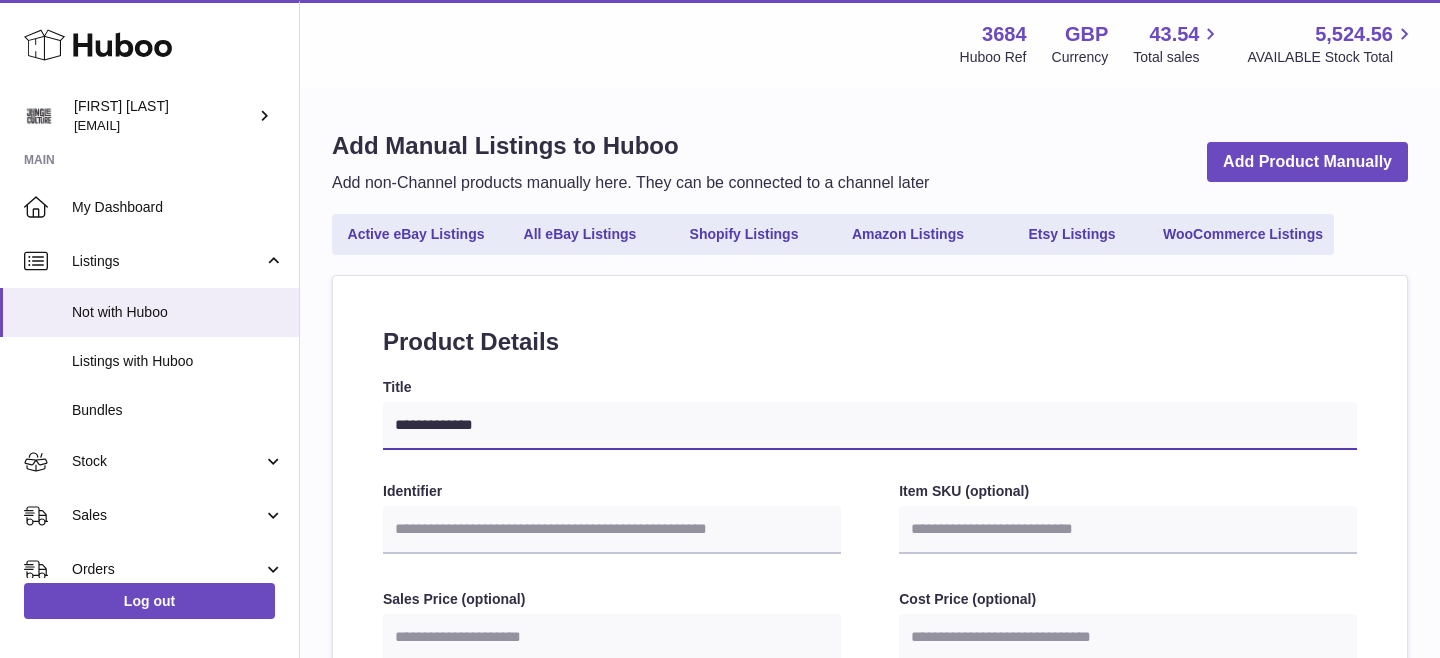 type on "**********" 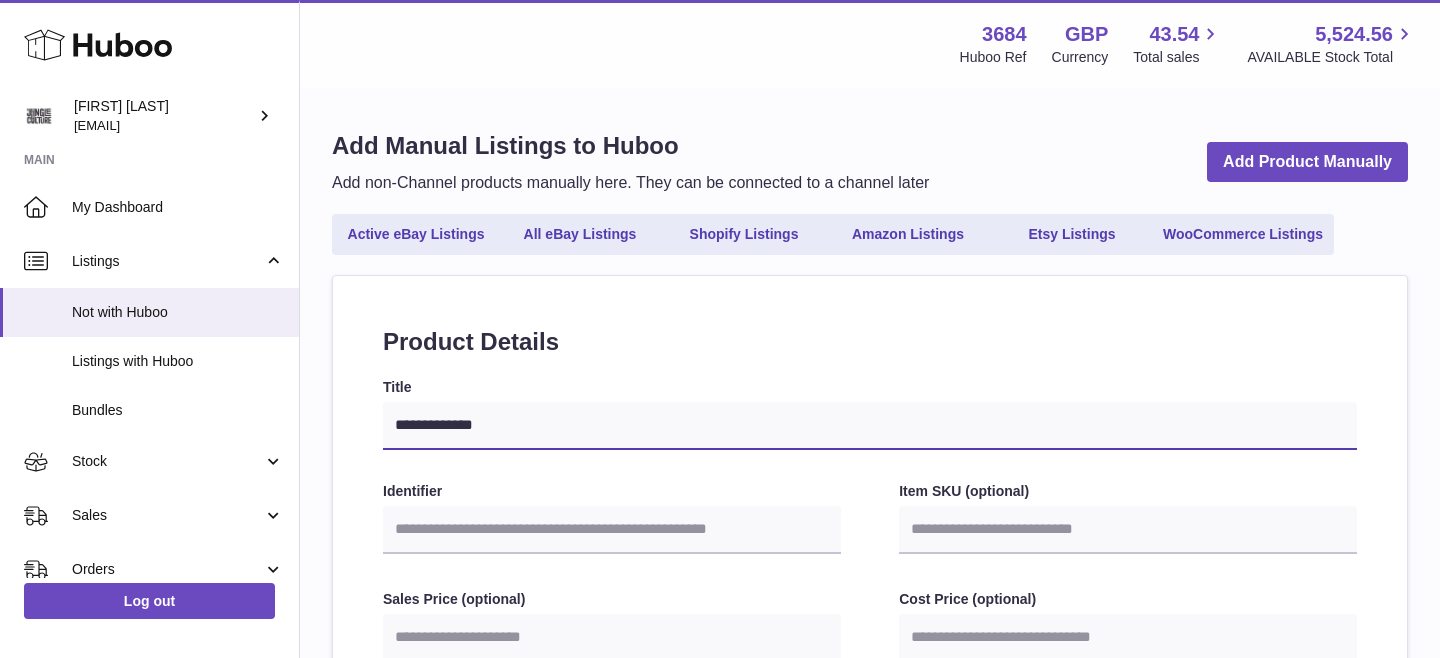 select 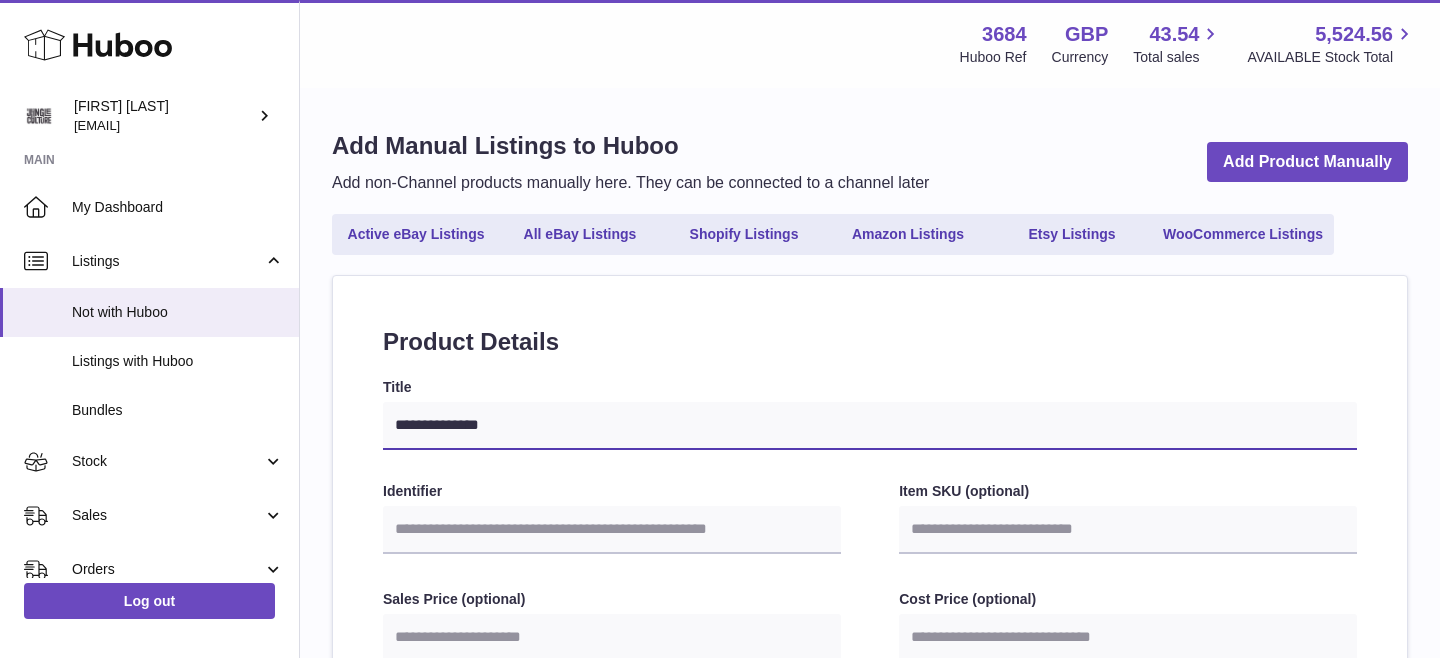select 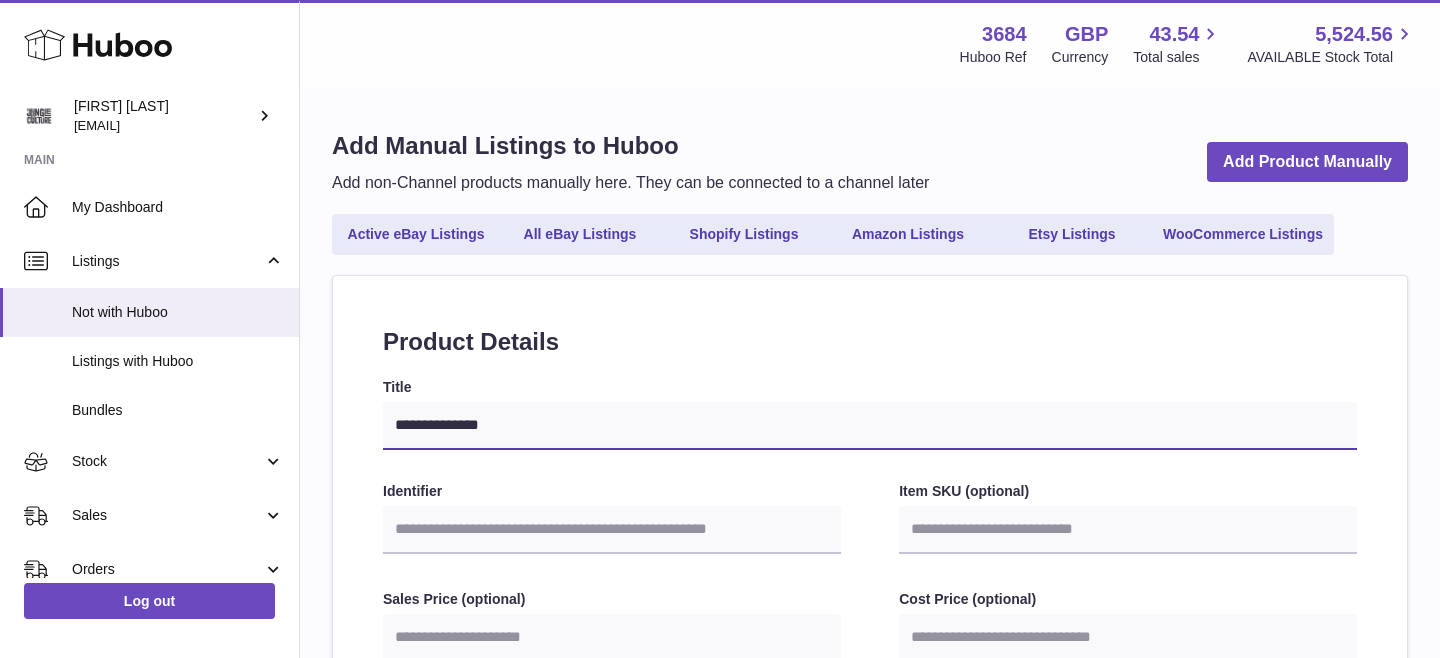 type on "**********" 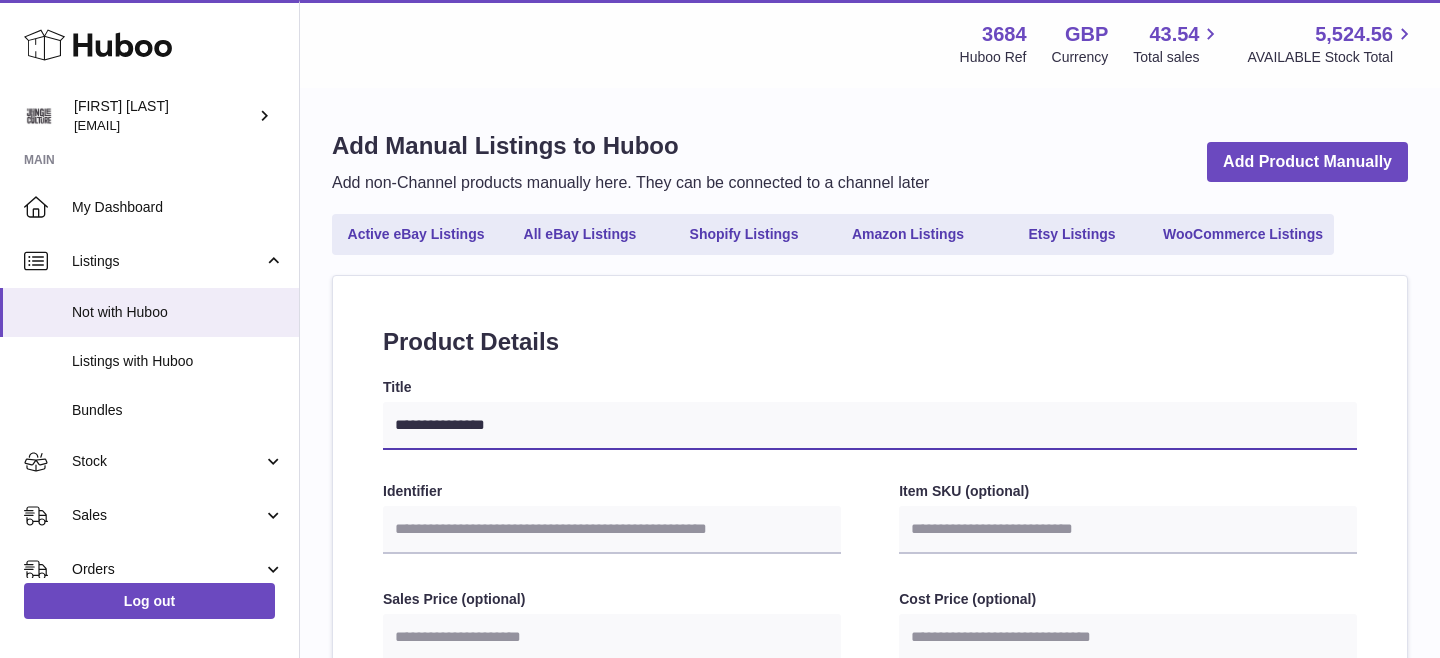 type on "**********" 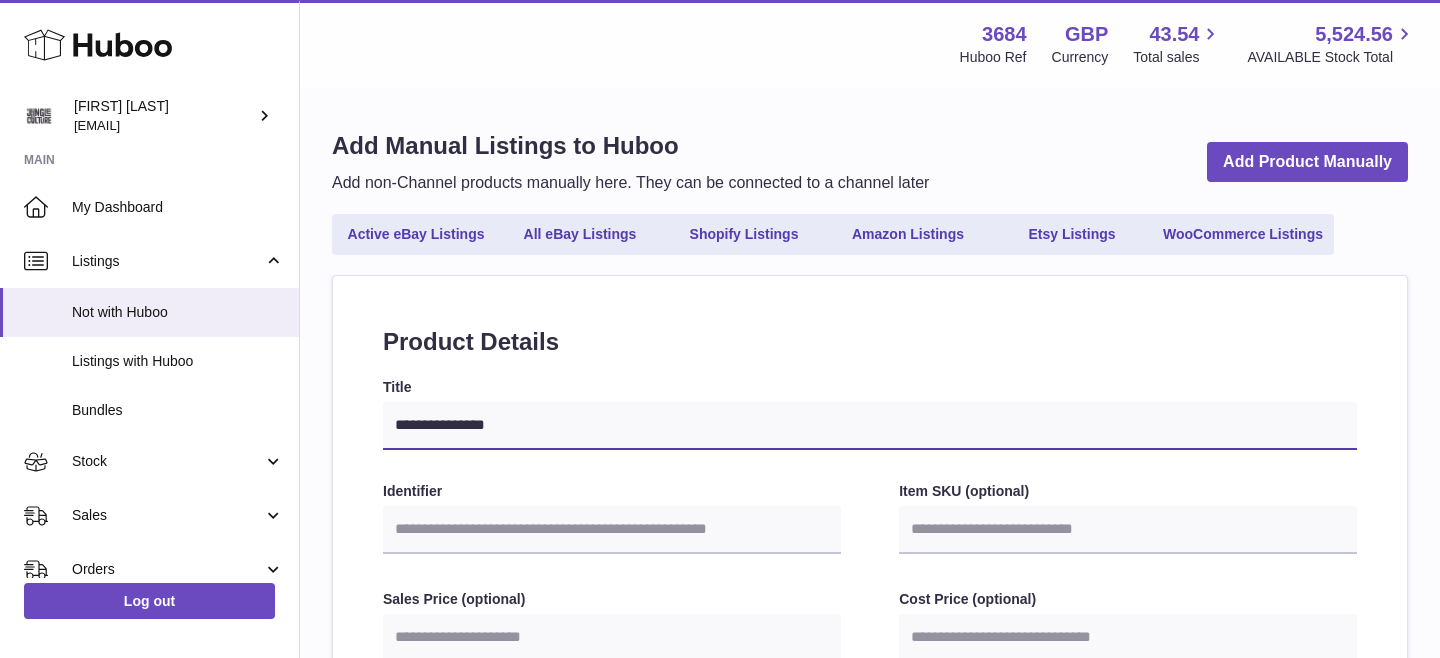 select 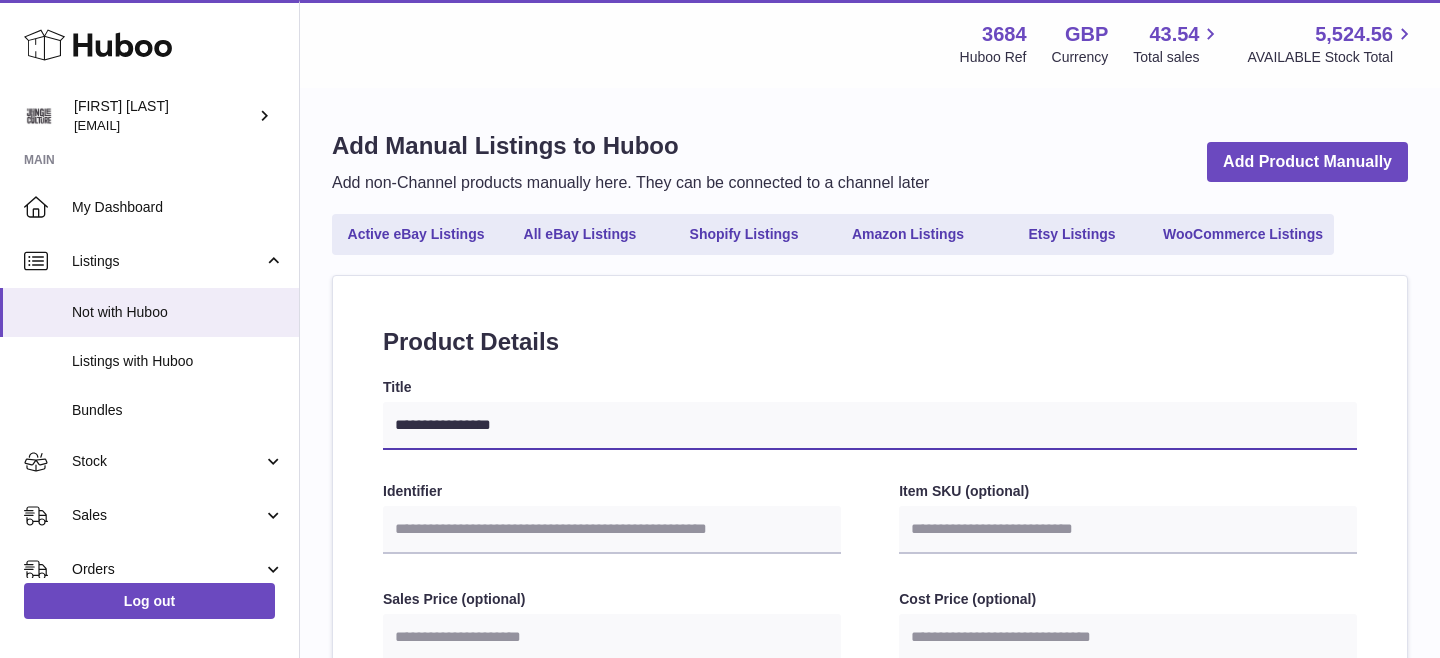 type on "**********" 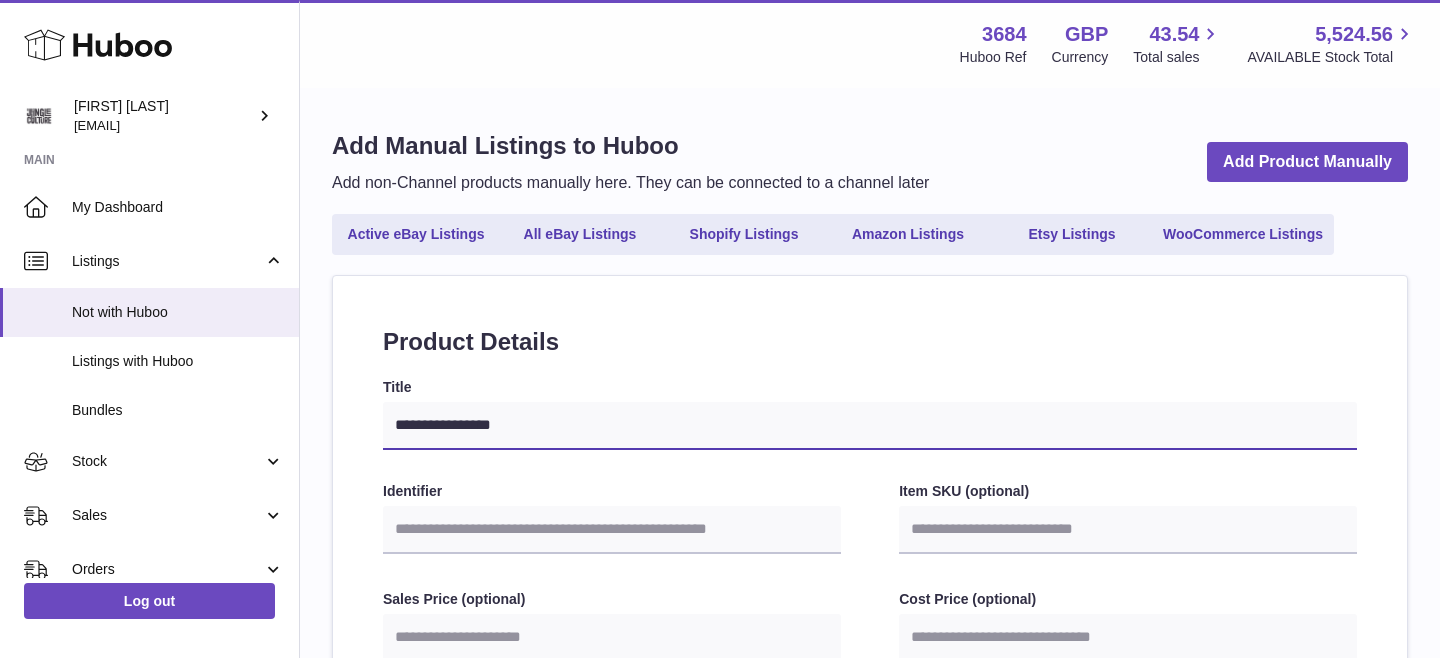 select 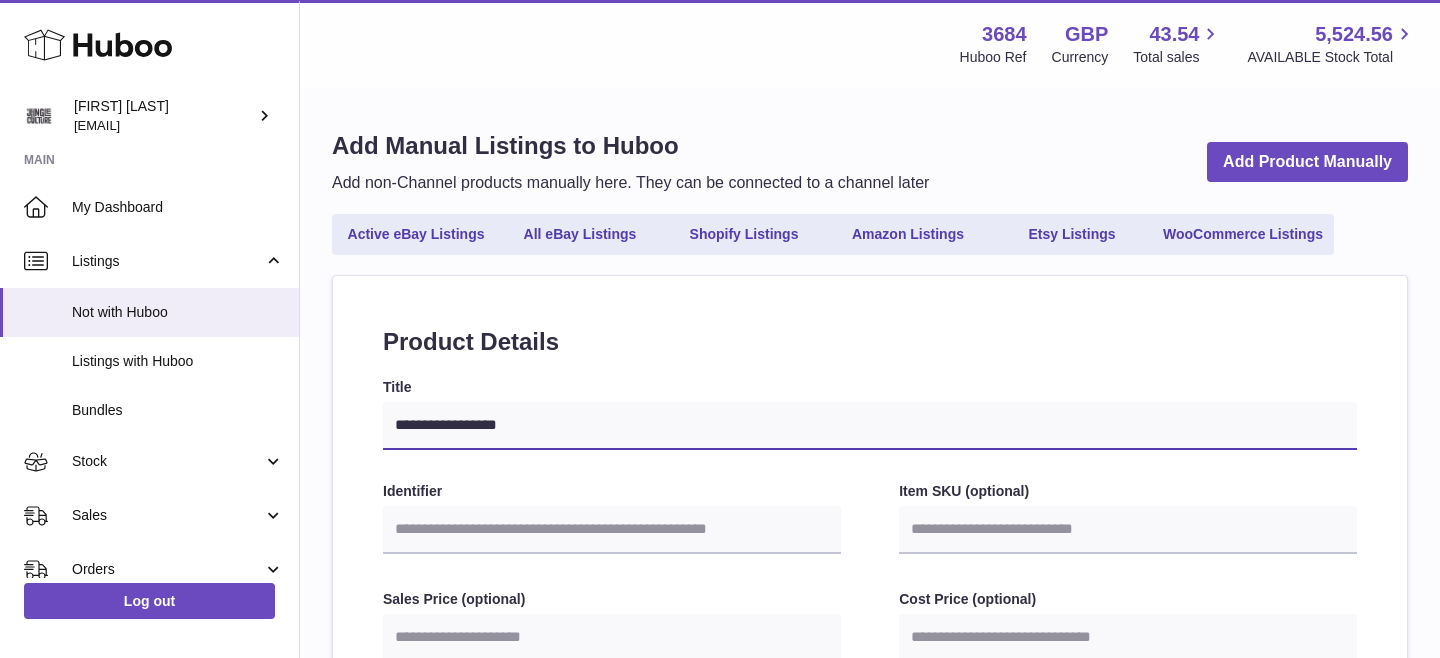 type on "**********" 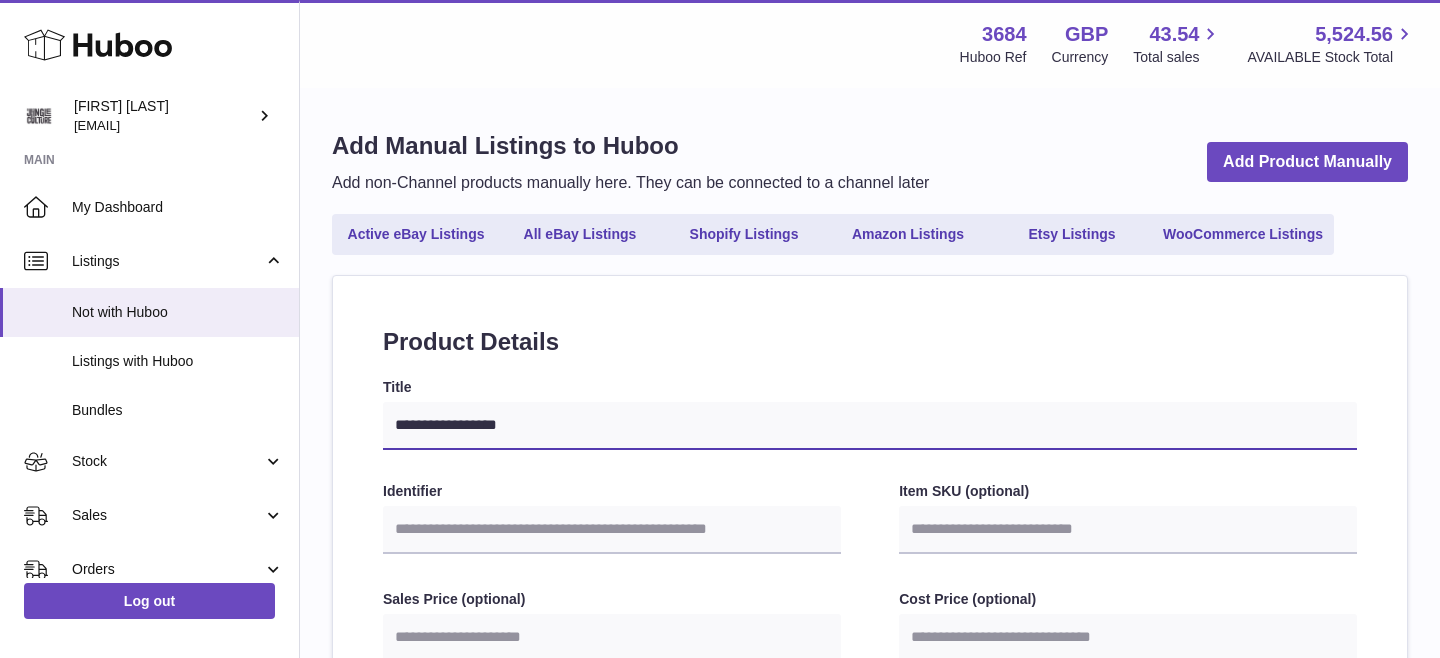 select 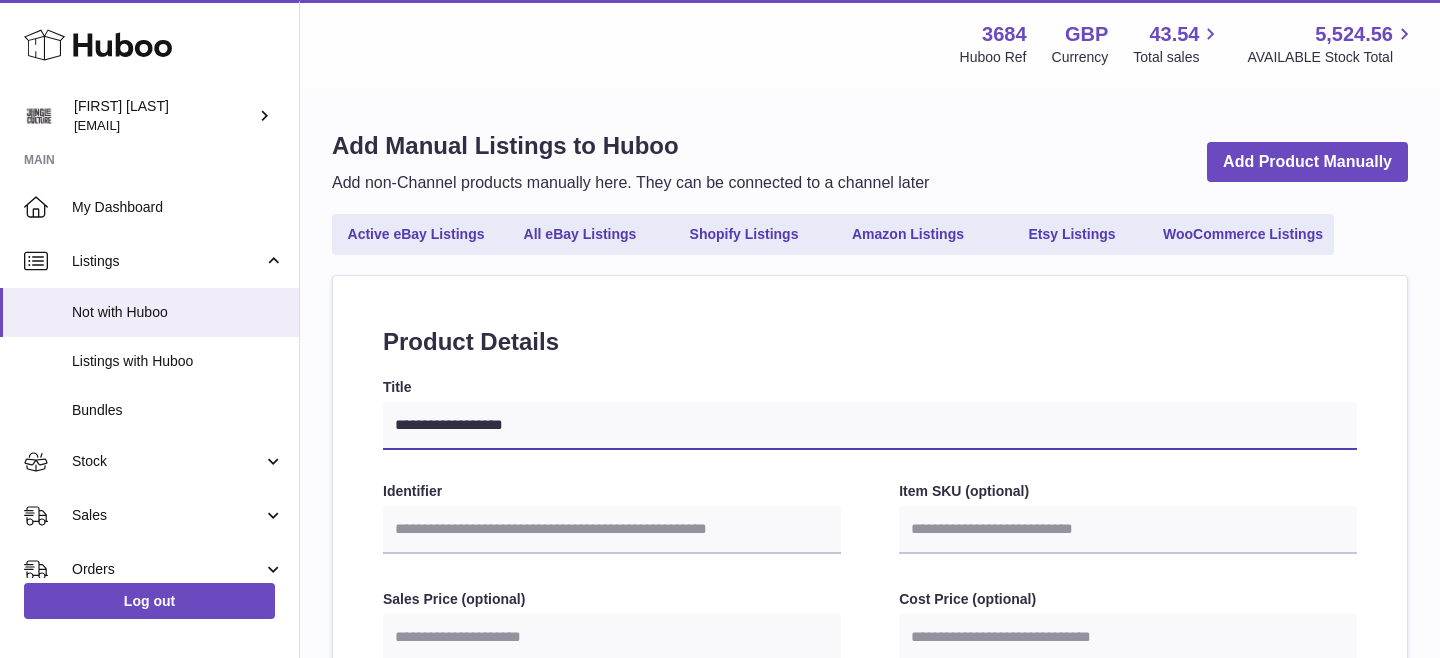 type on "**********" 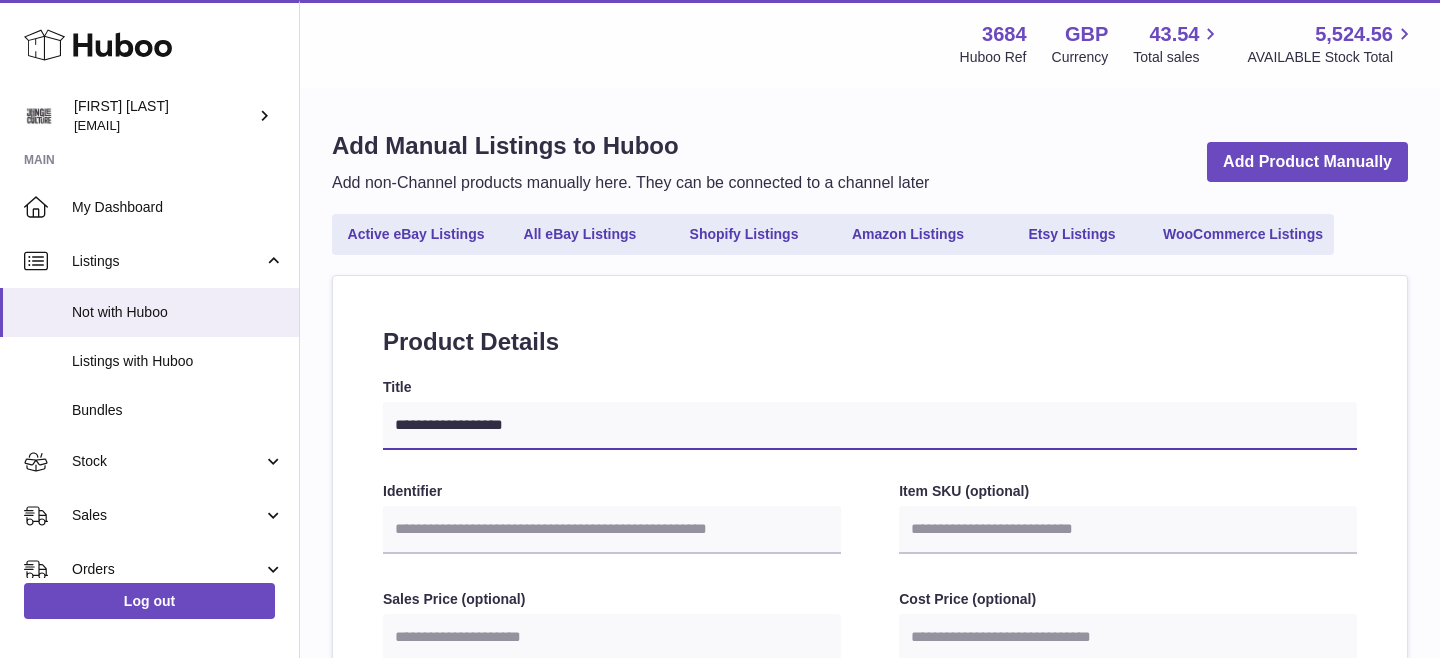 select 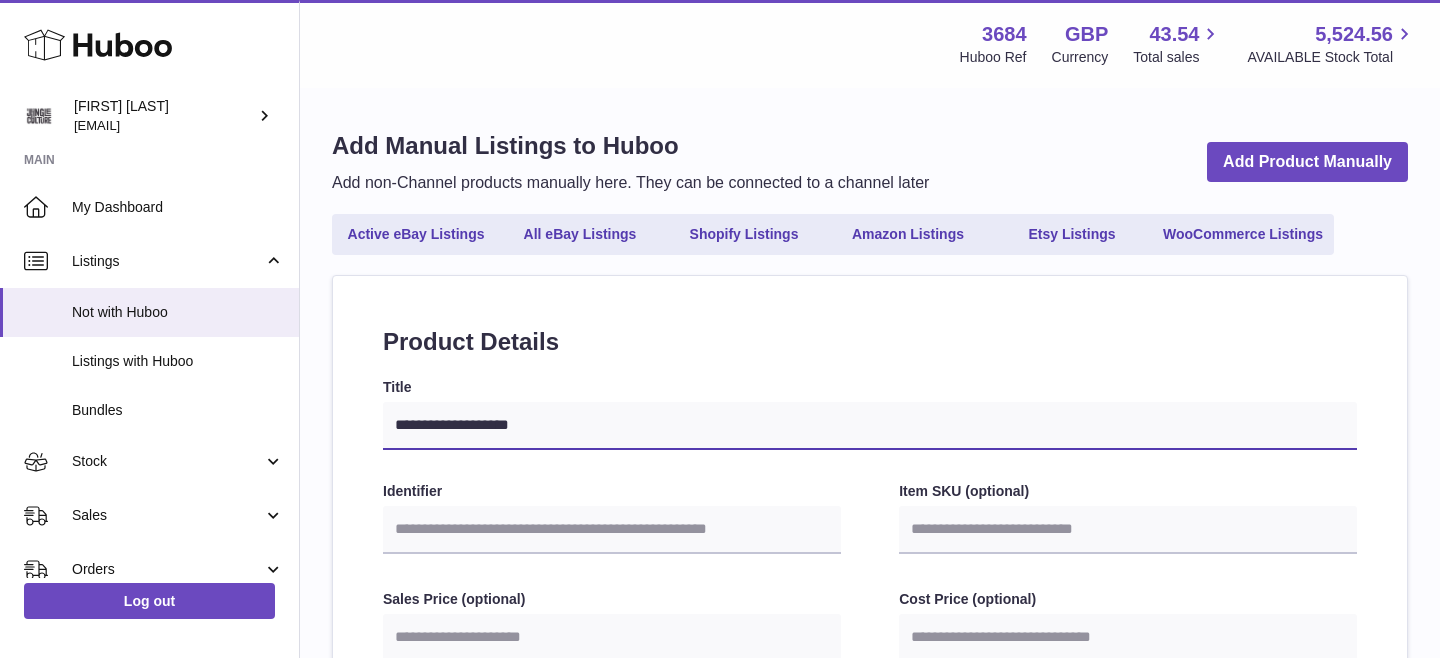 type on "**********" 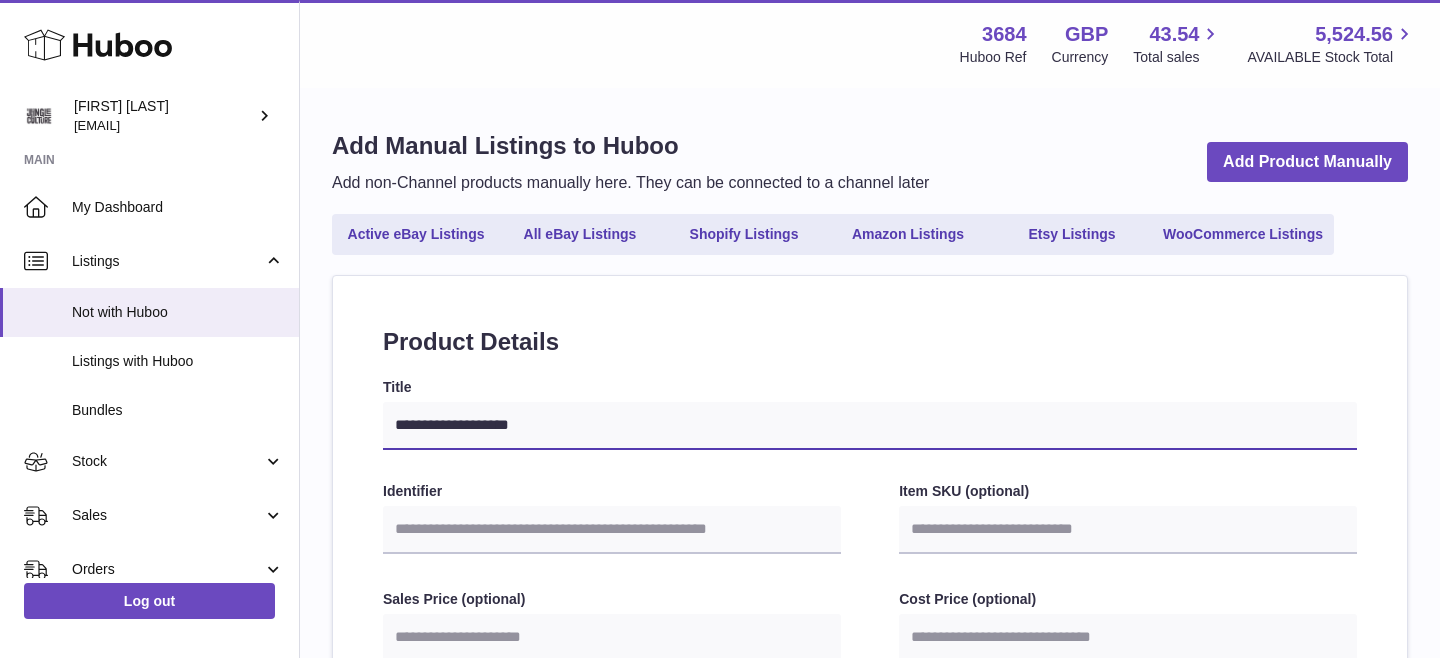 select 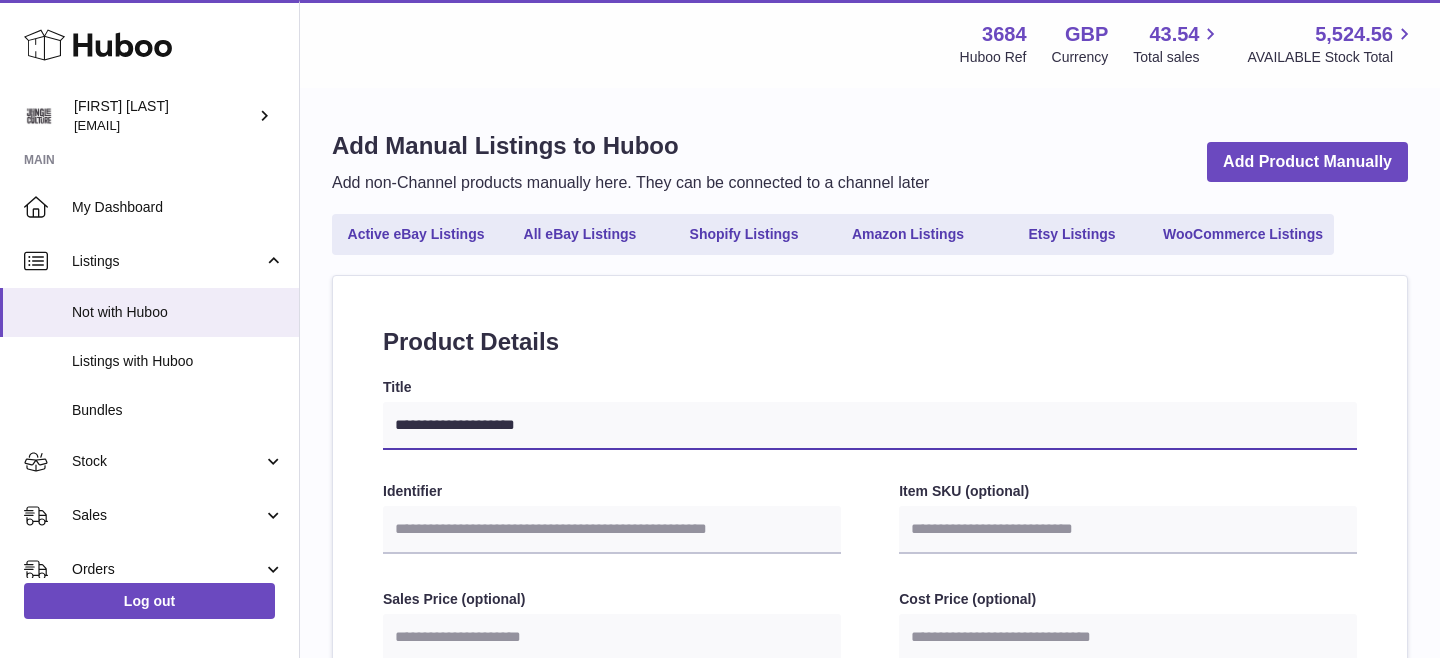 type on "**********" 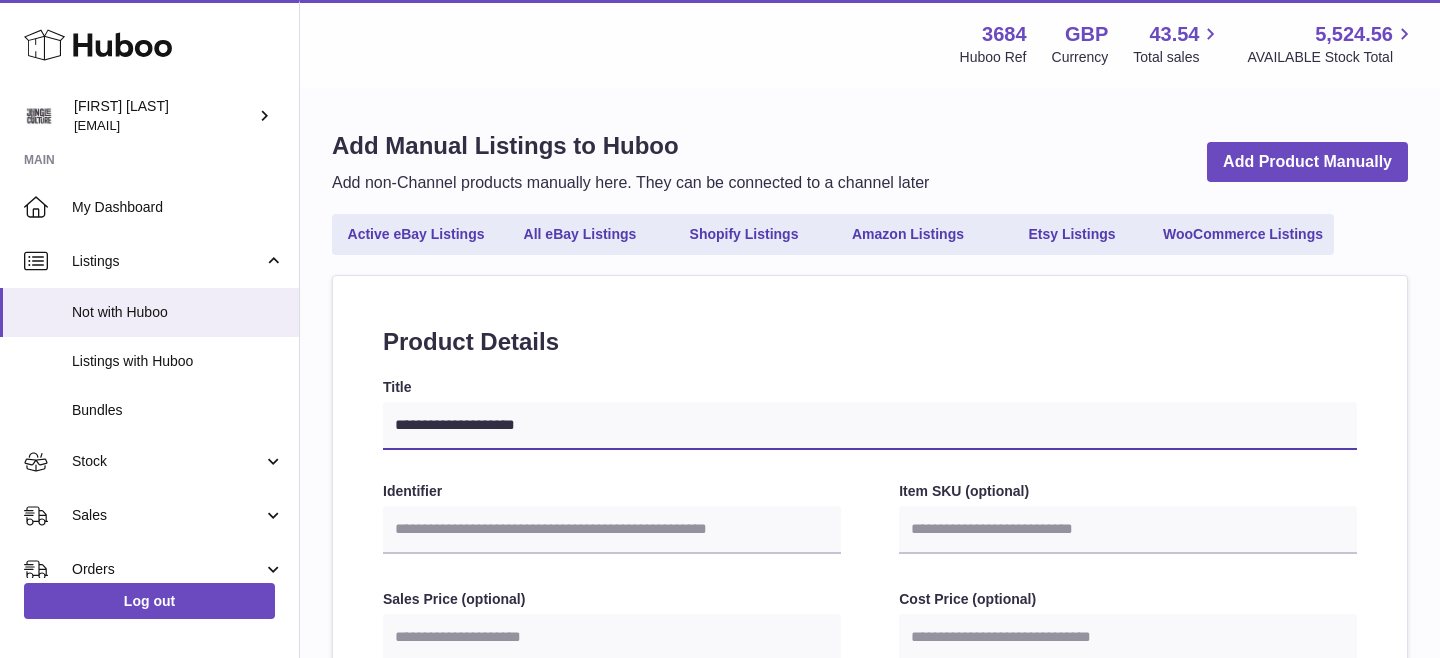 select 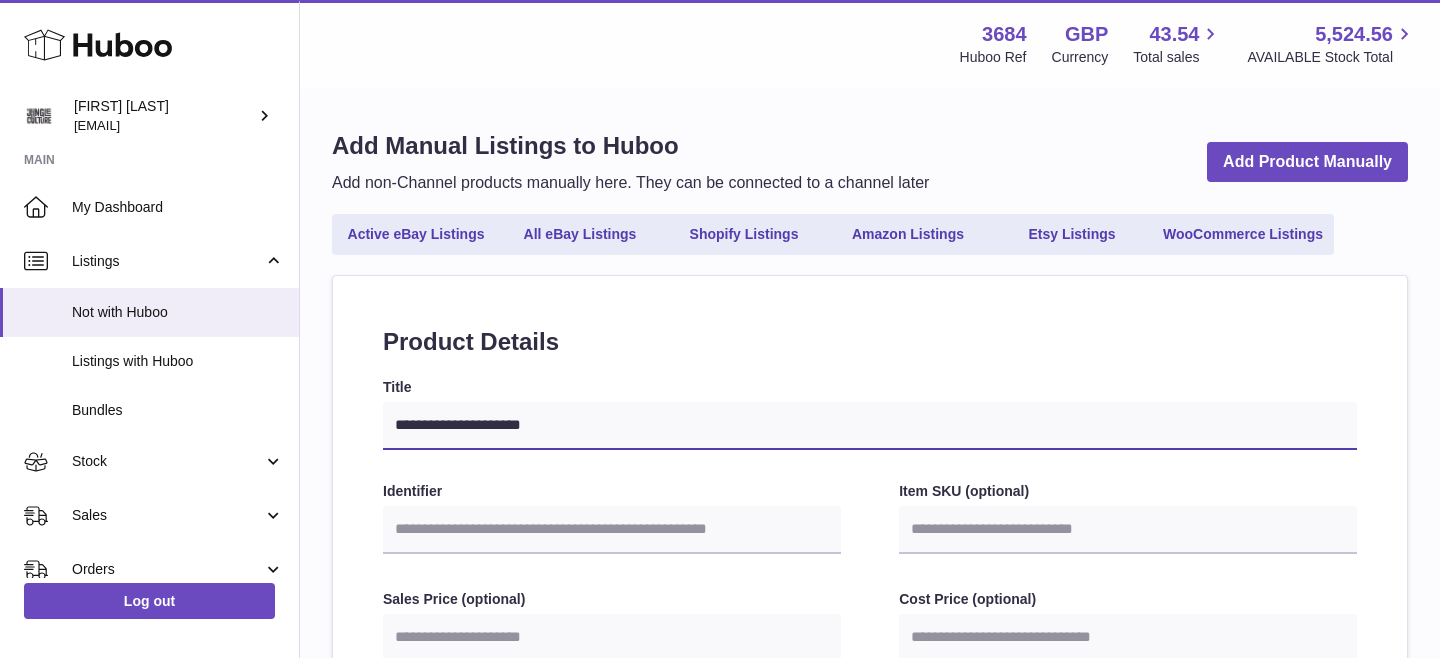 type on "**********" 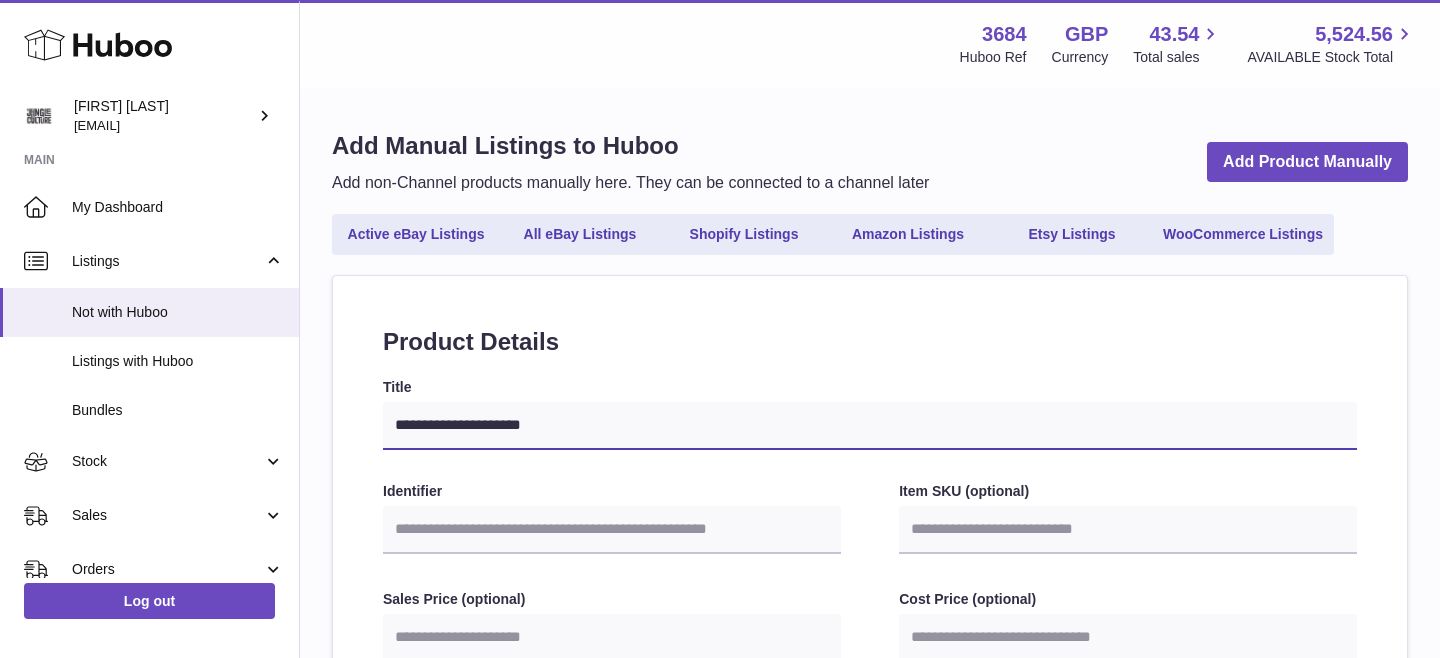select 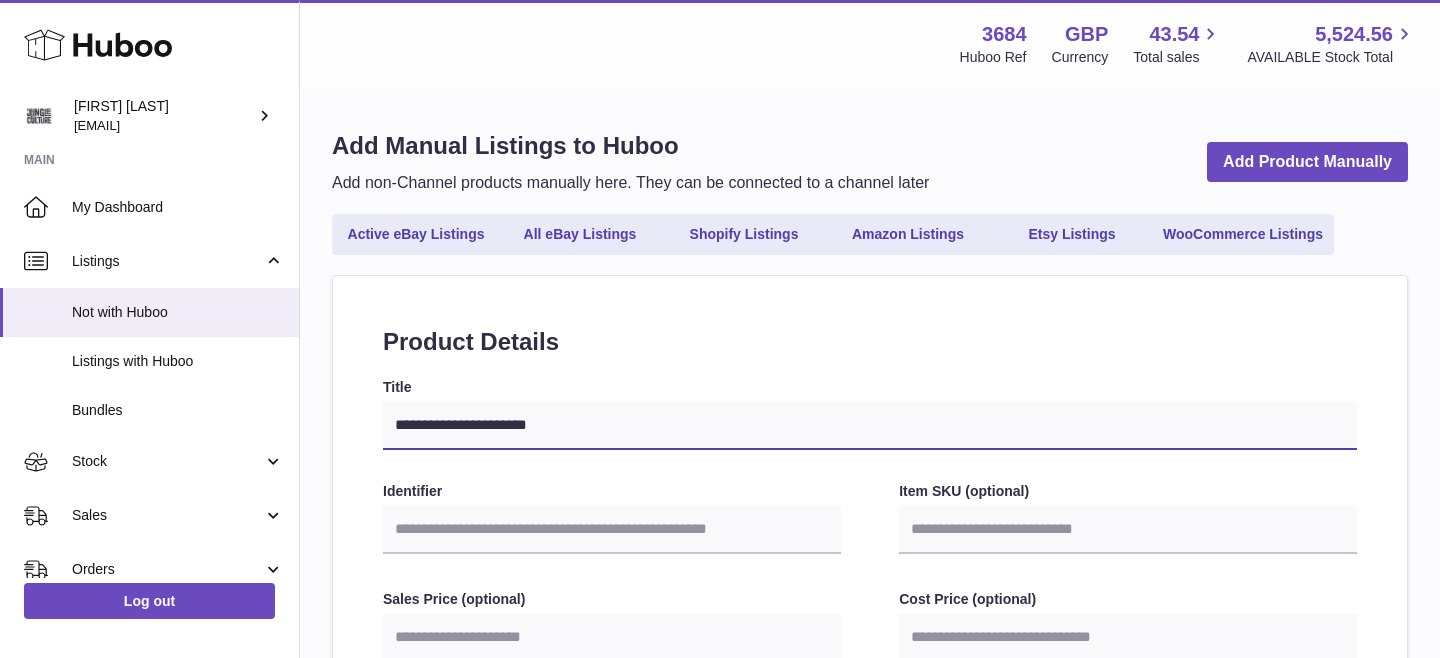 select 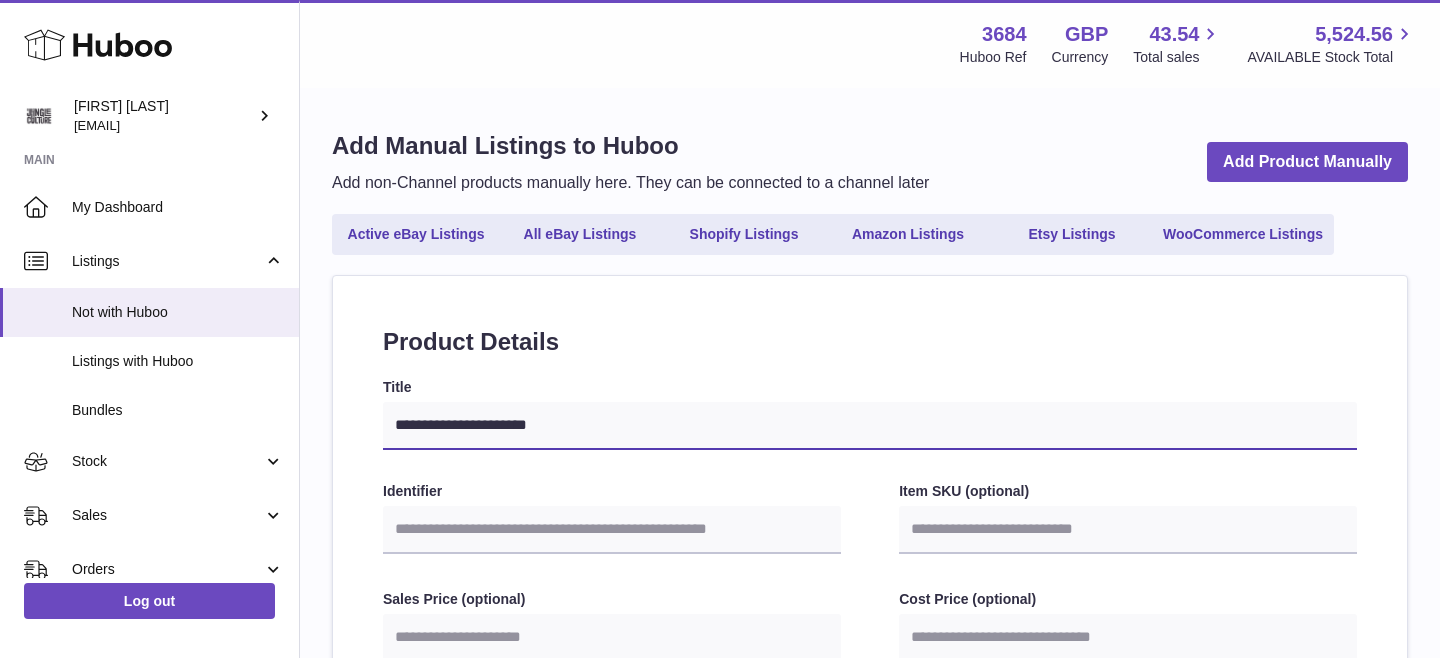 type on "**********" 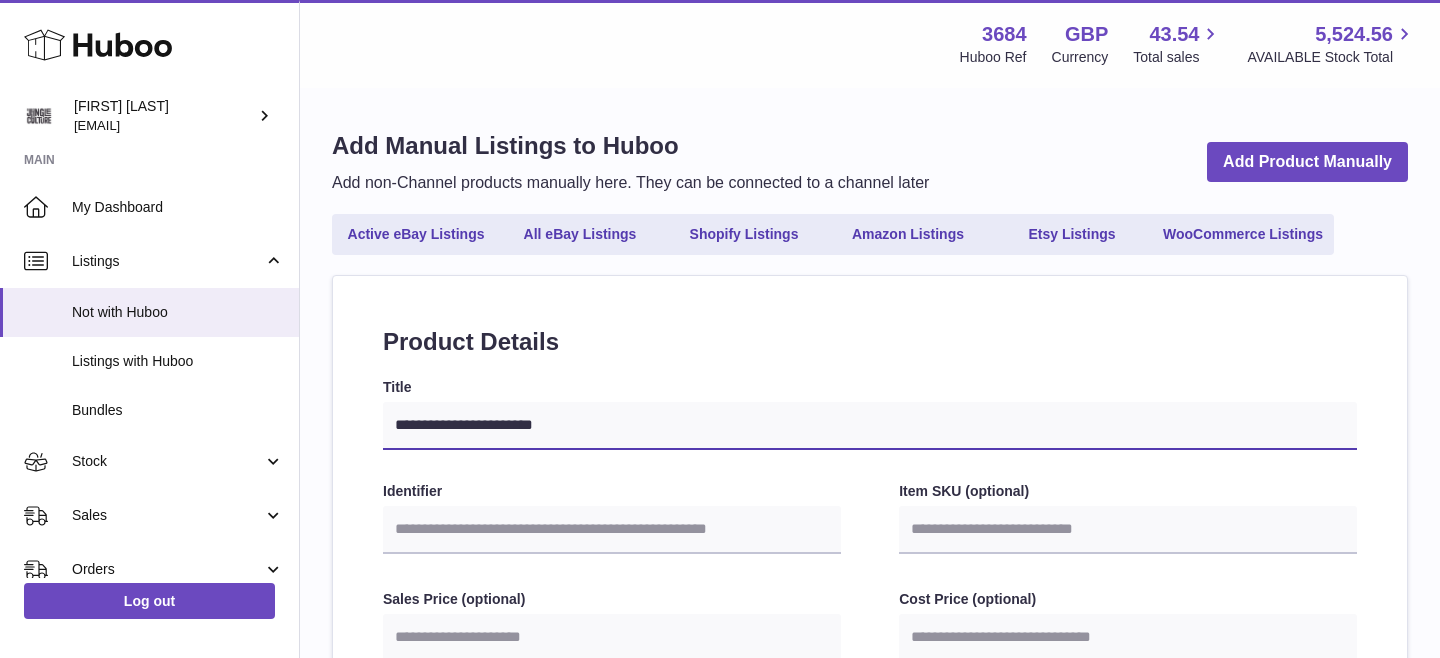 type on "**********" 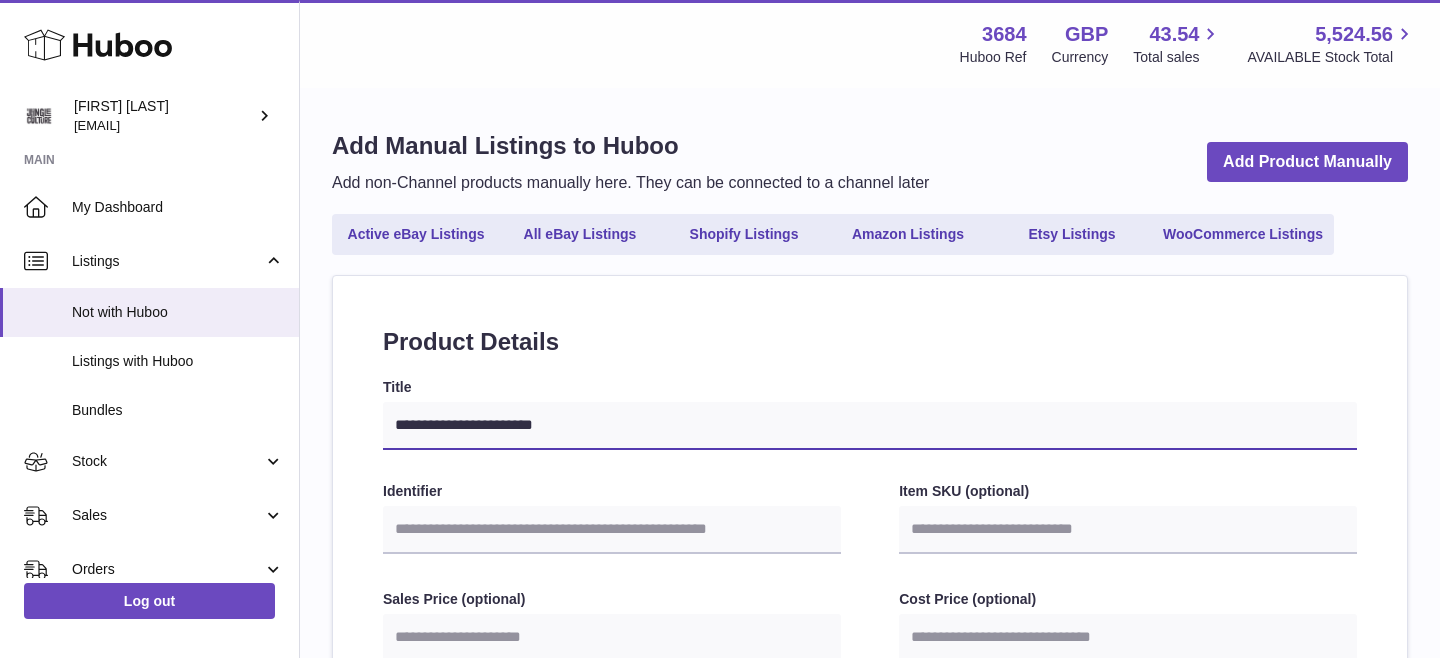 select 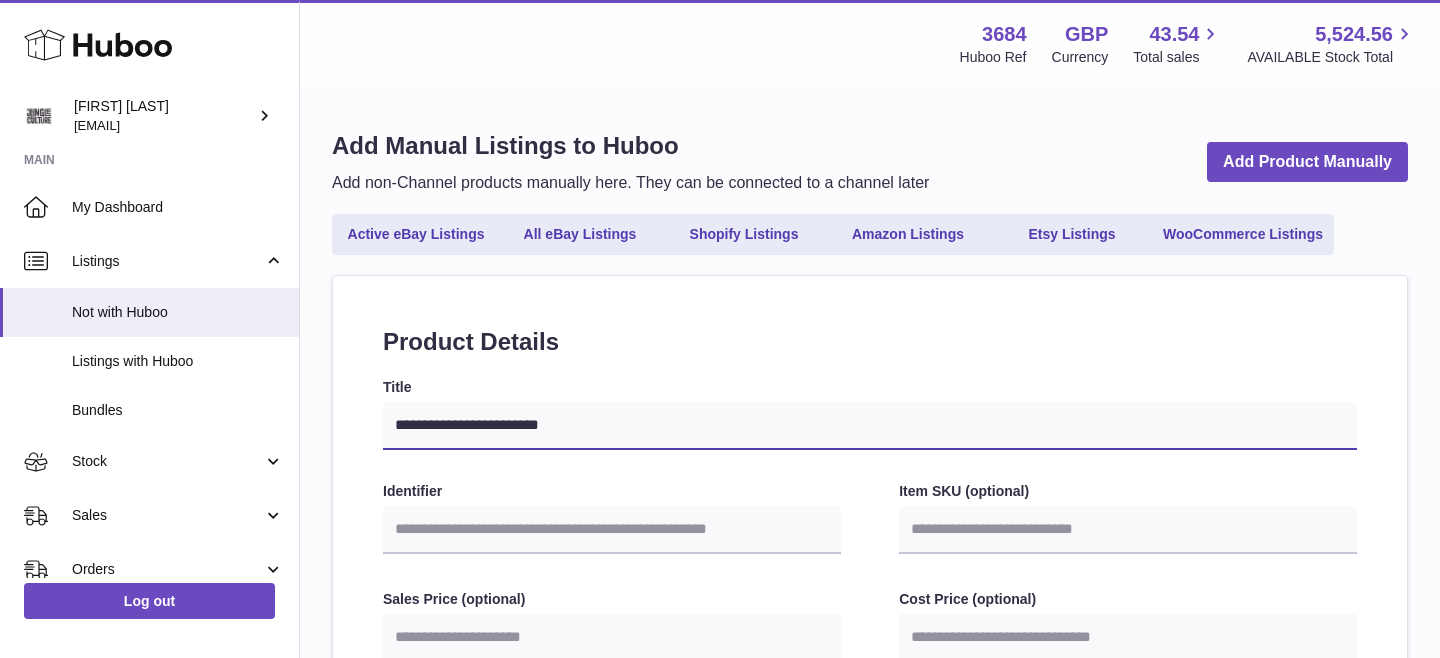 type on "**********" 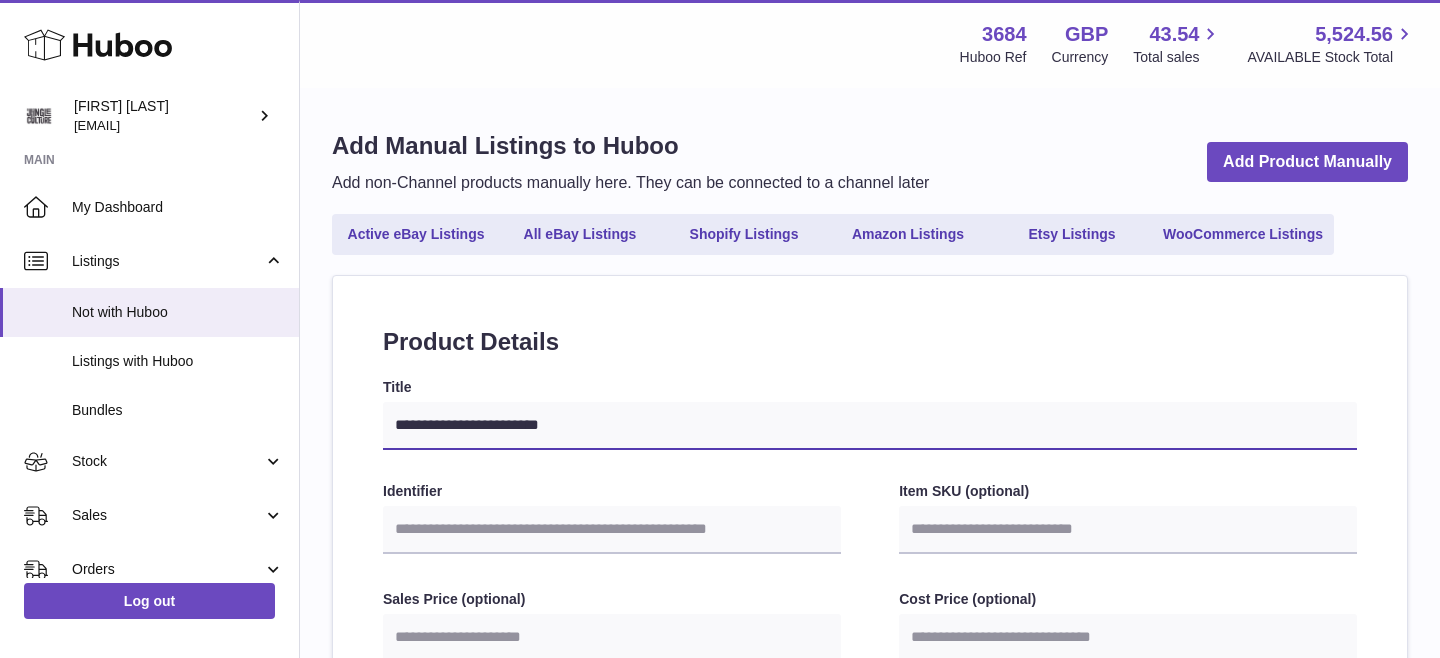select 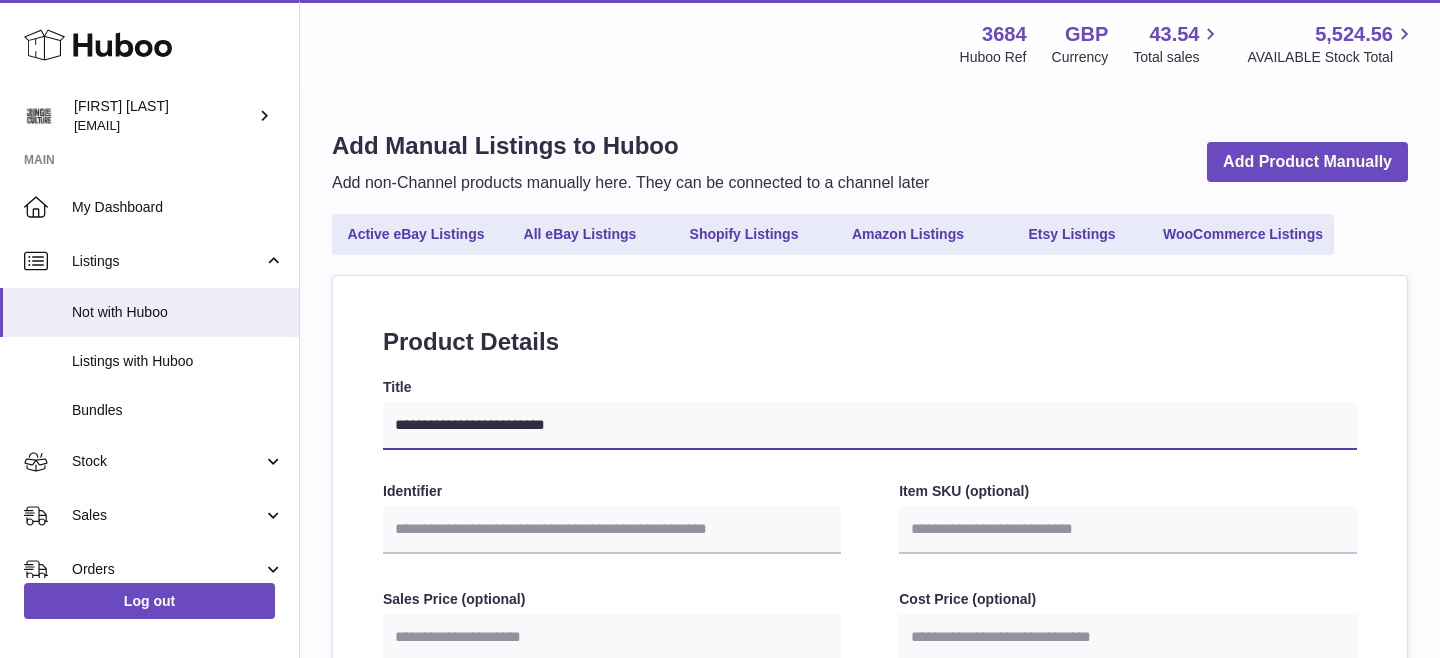 type on "**********" 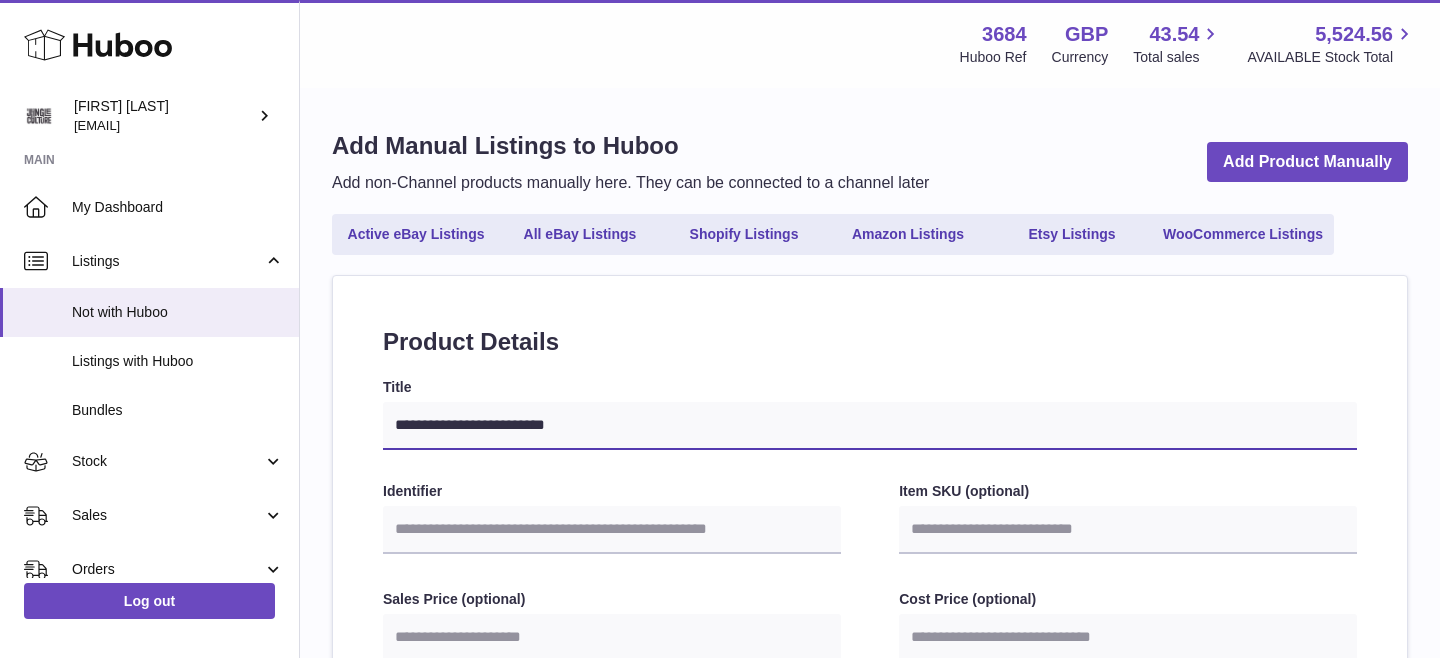 select 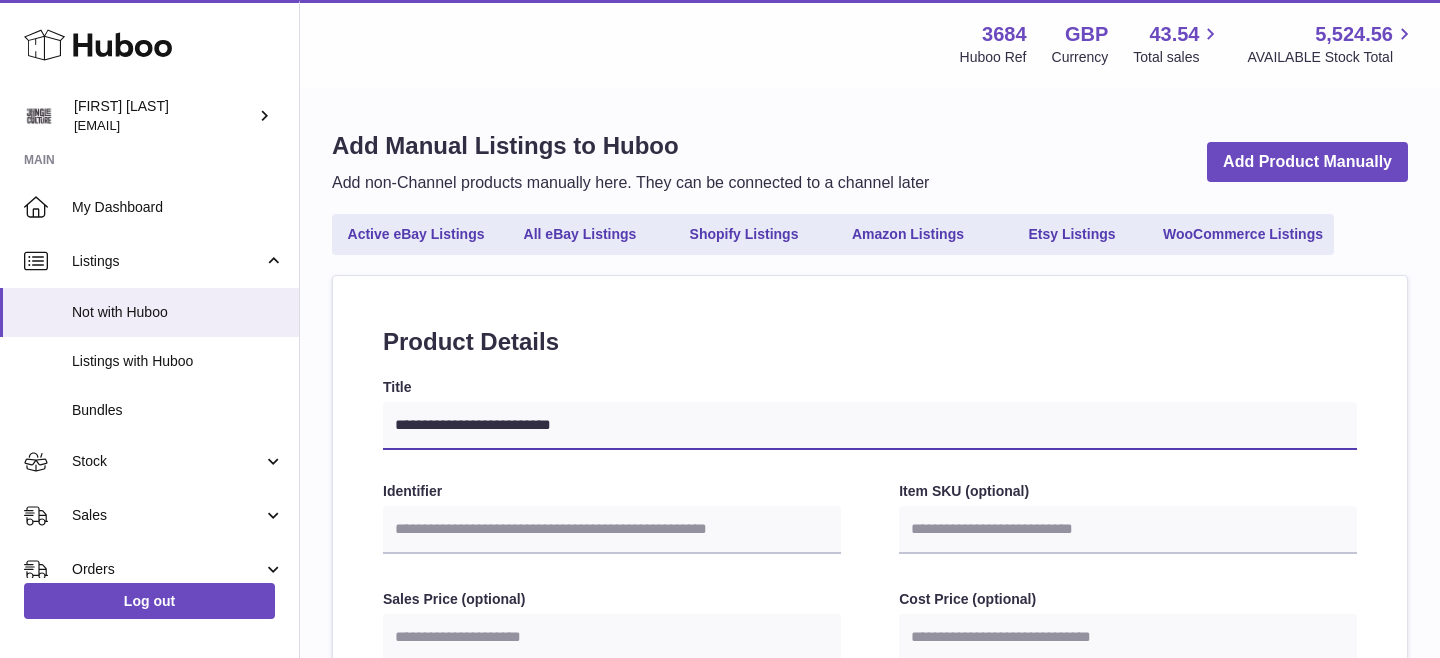 type on "**********" 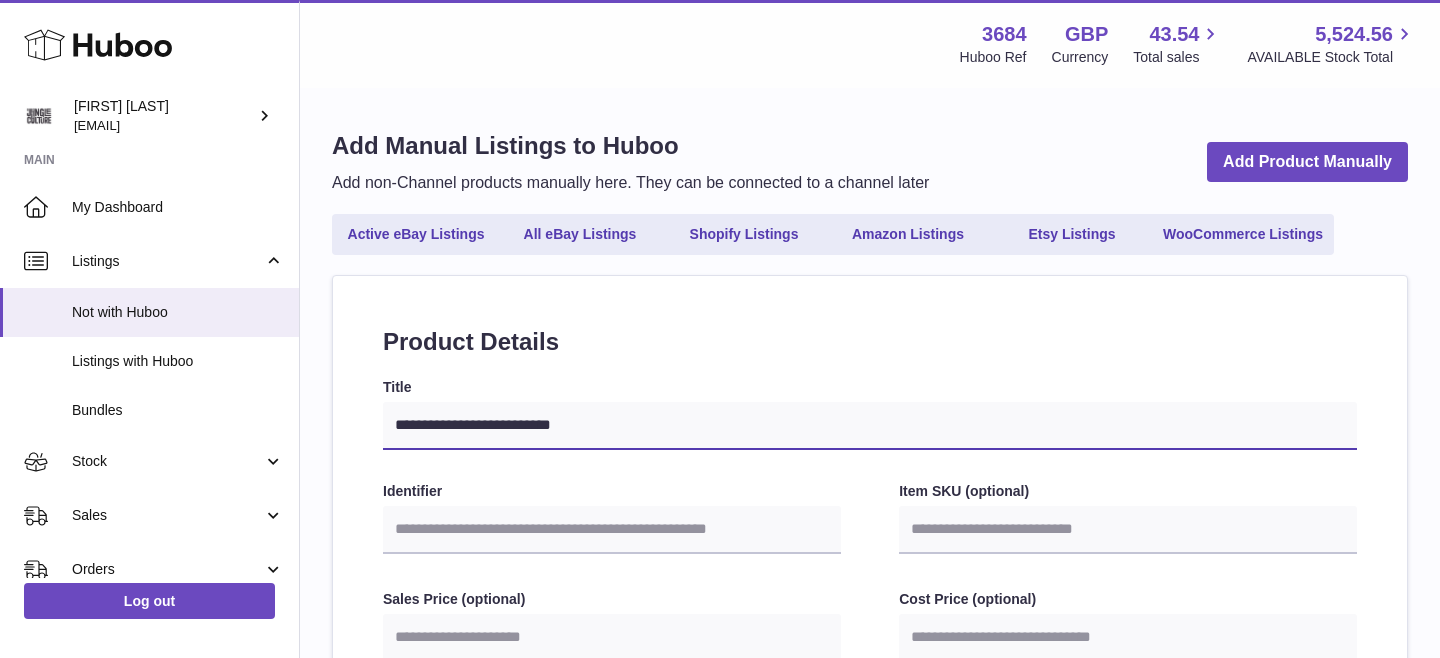 select 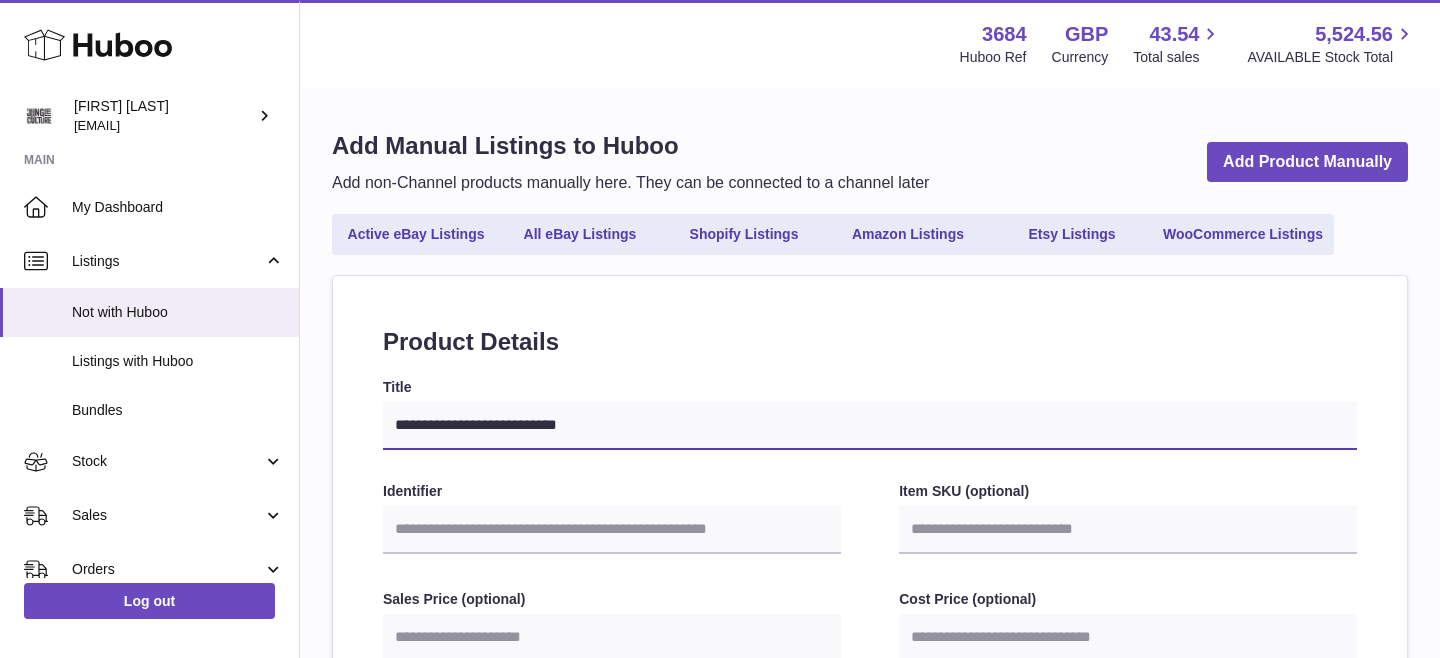 type on "**********" 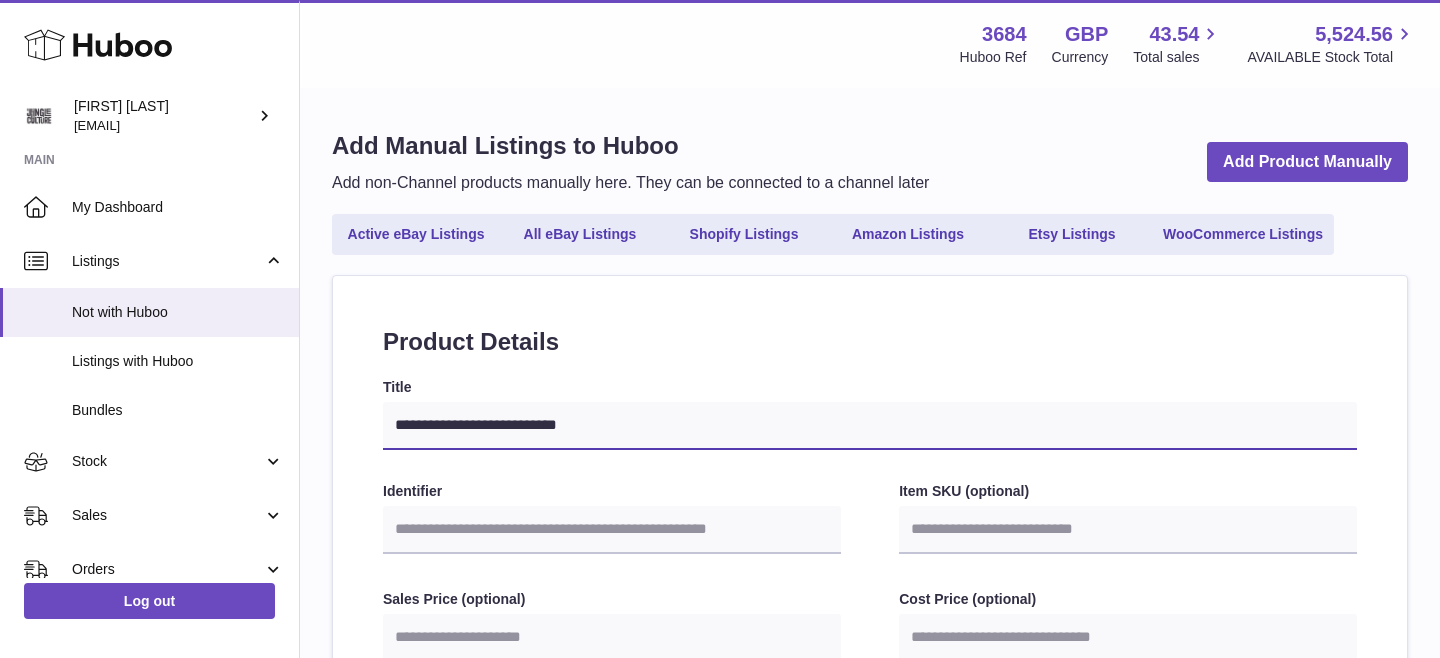 select 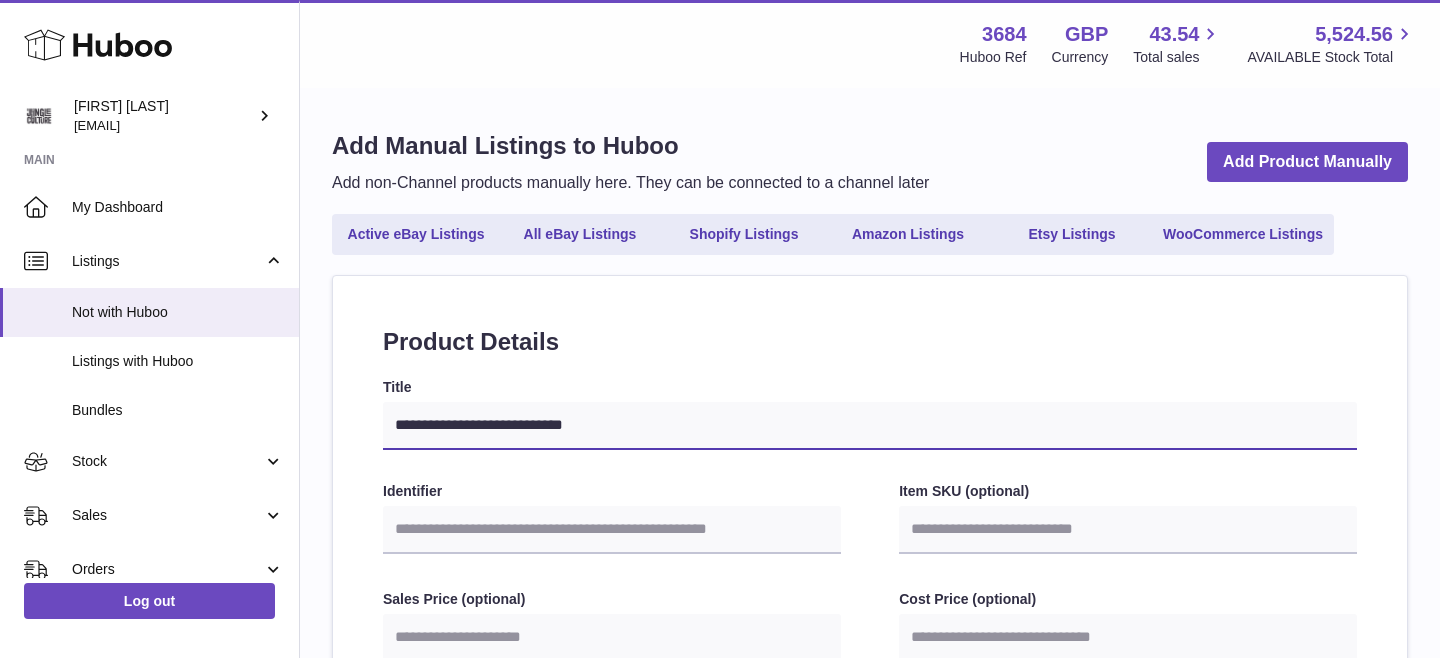 type on "**********" 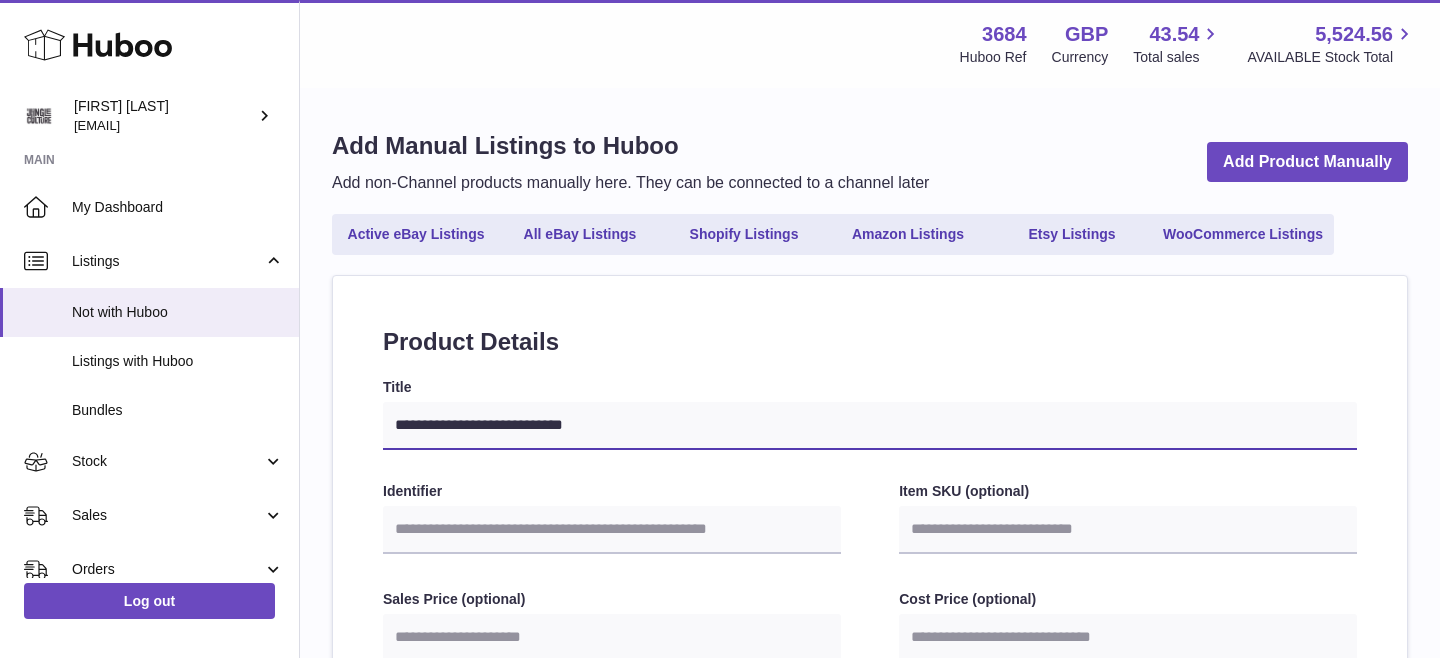 select 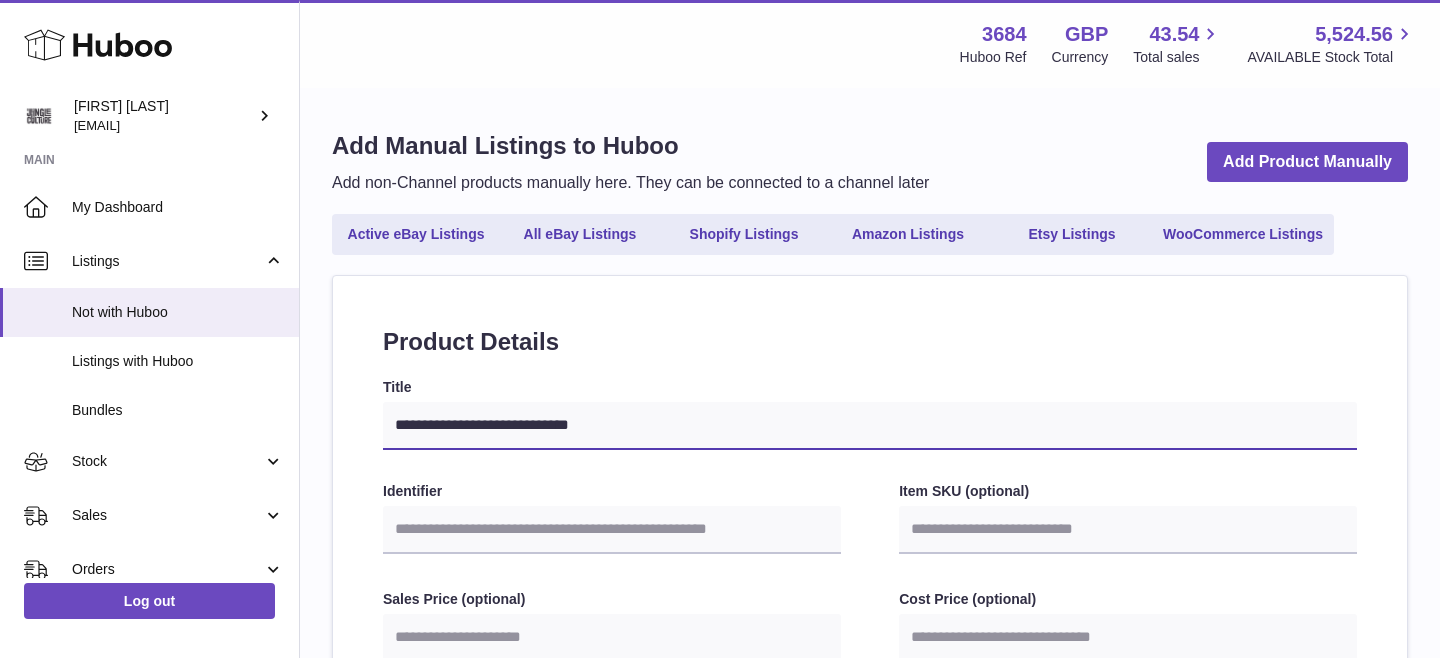 type on "**********" 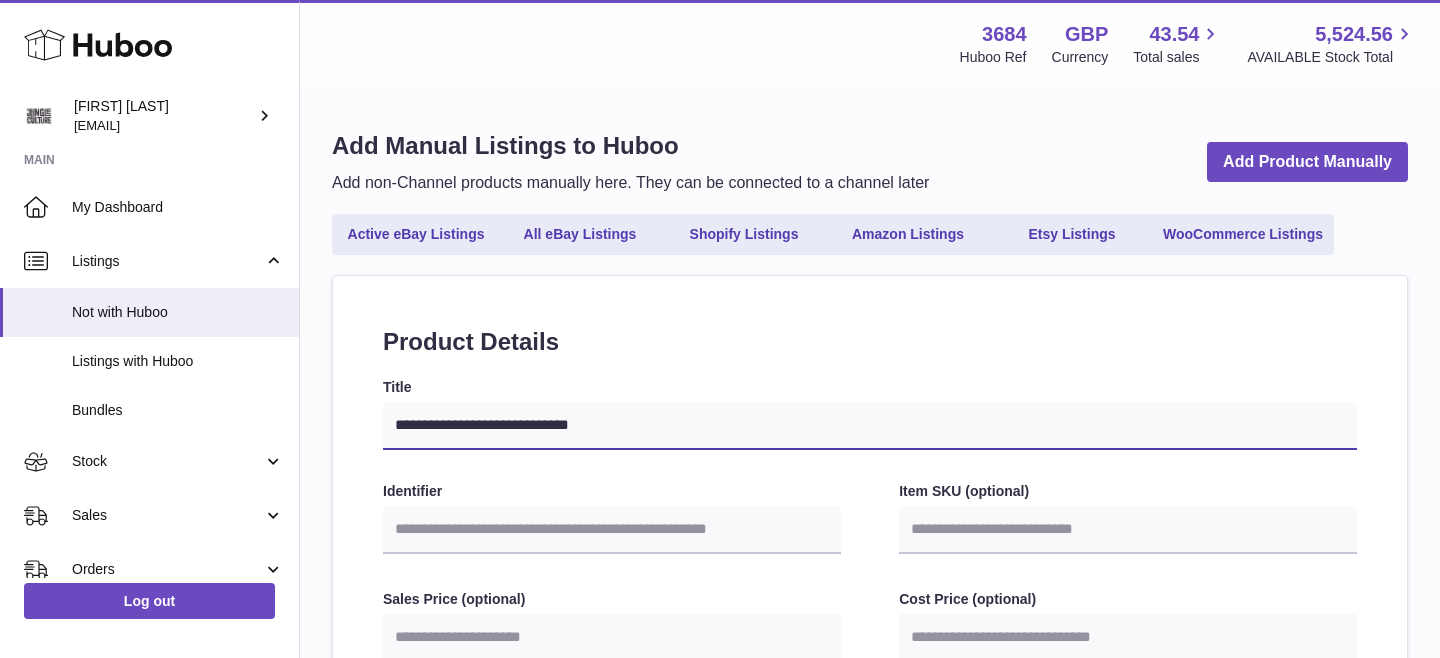 select 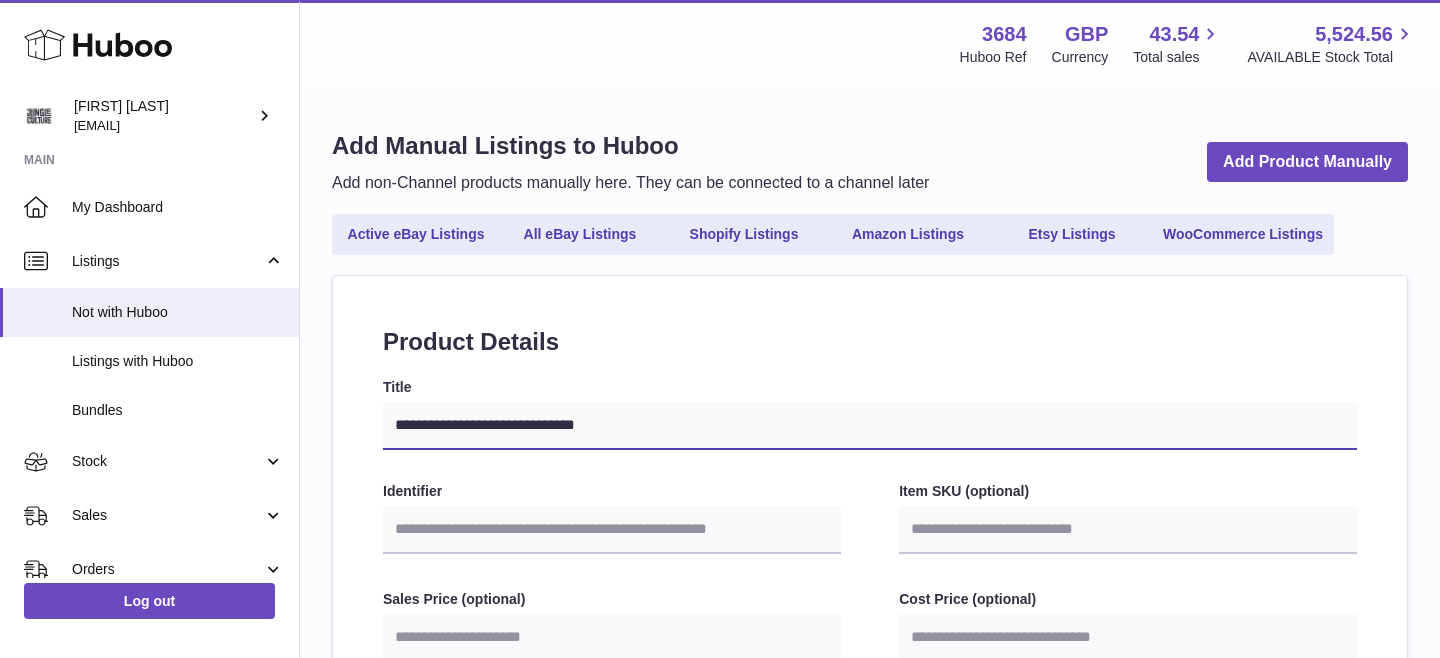 type on "**********" 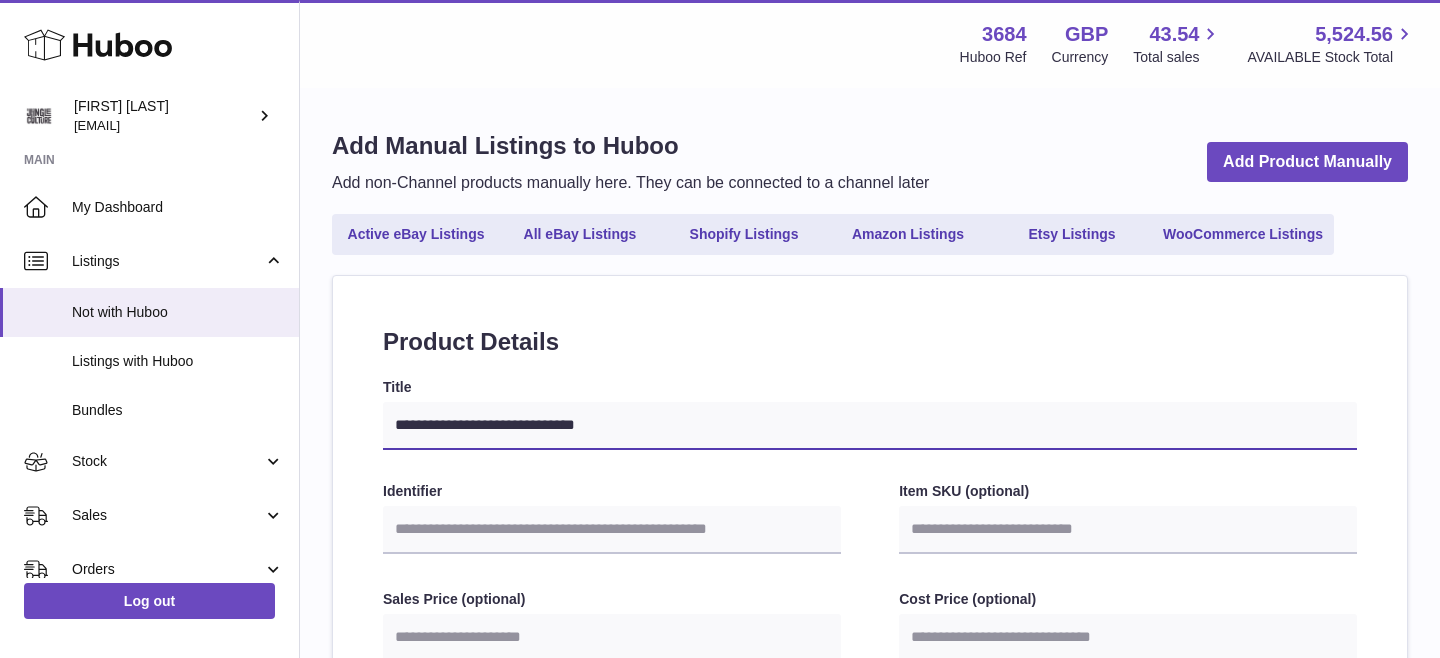 select 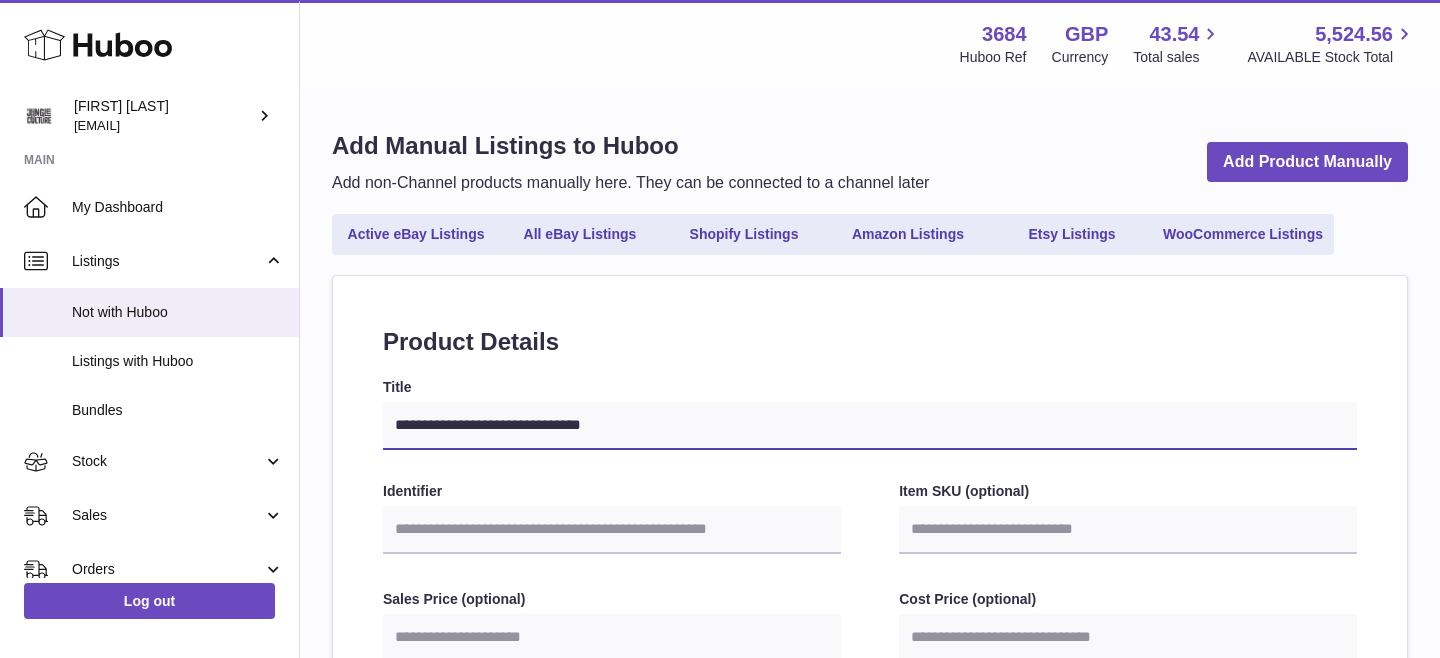 type on "**********" 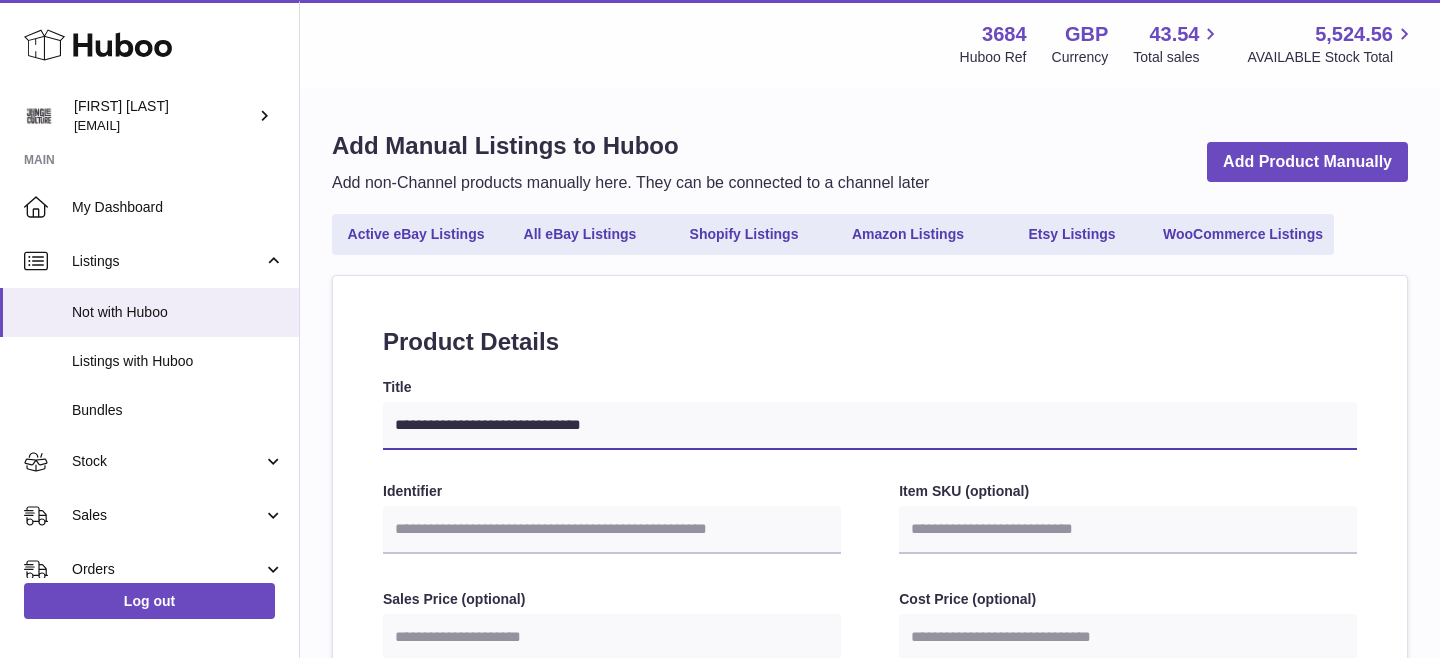 select 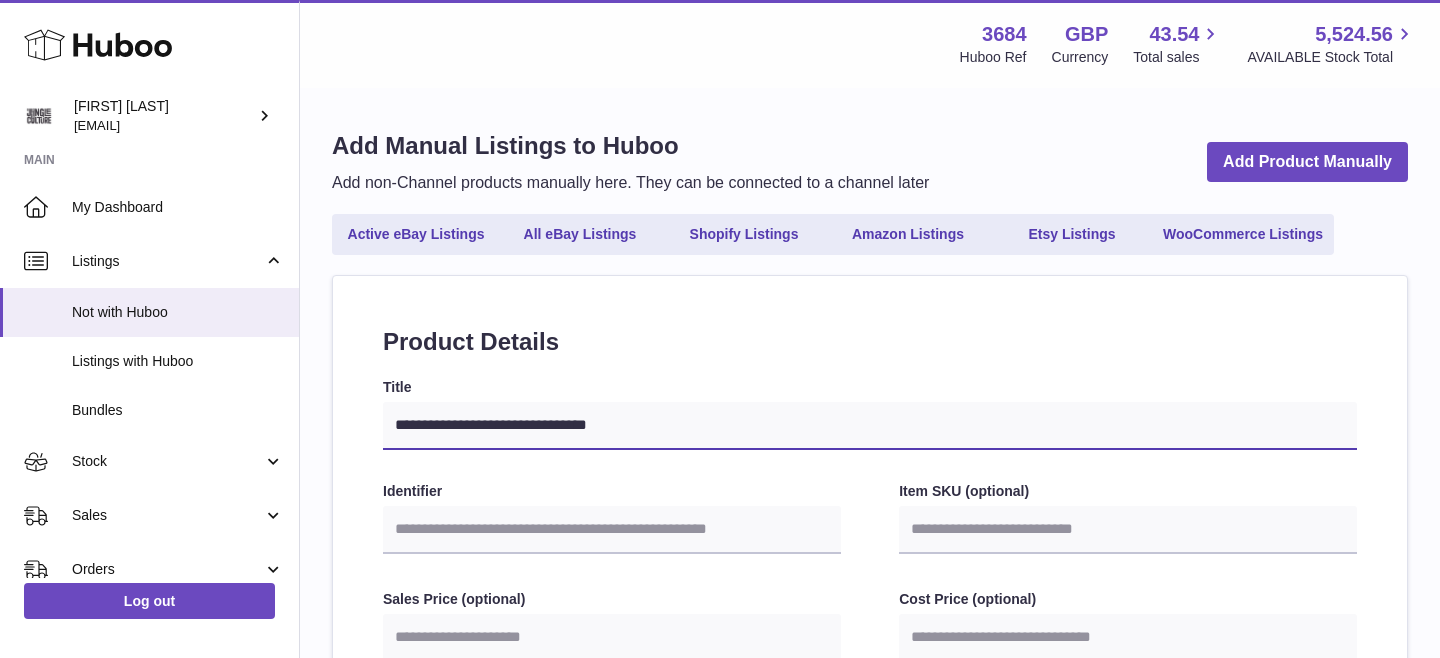 type on "**********" 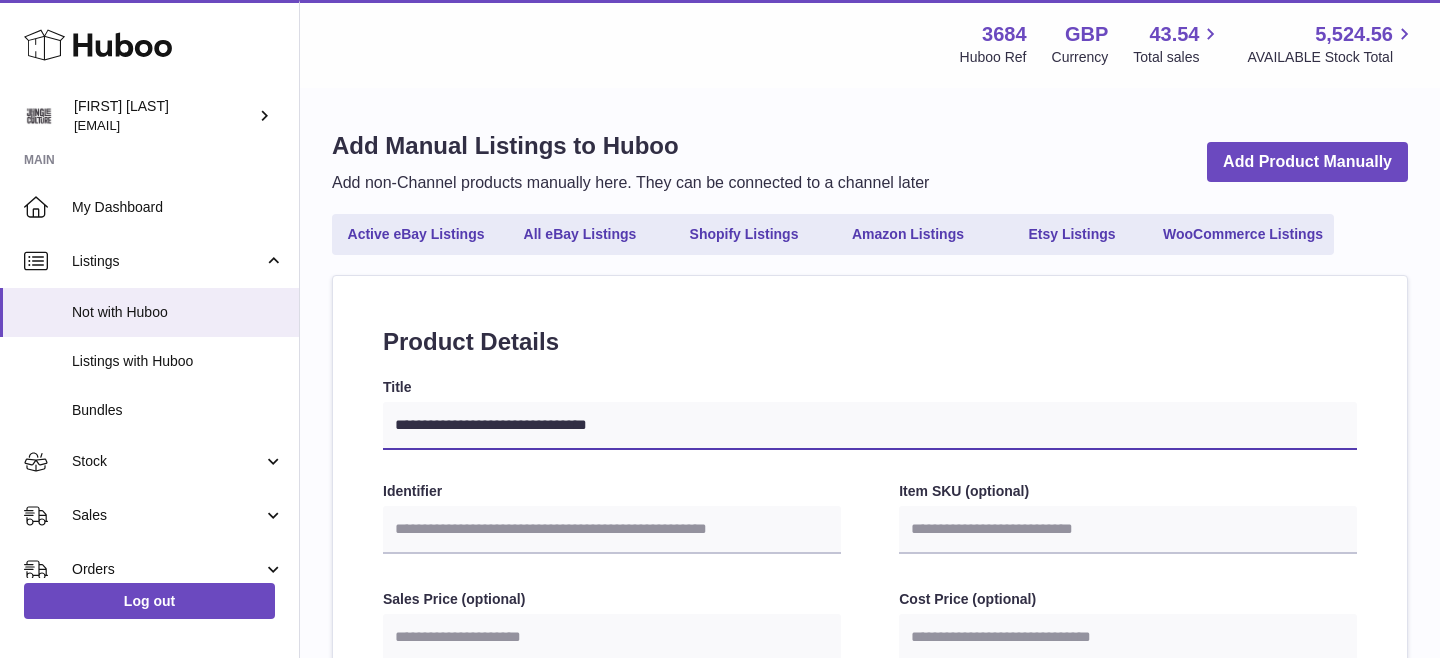 select 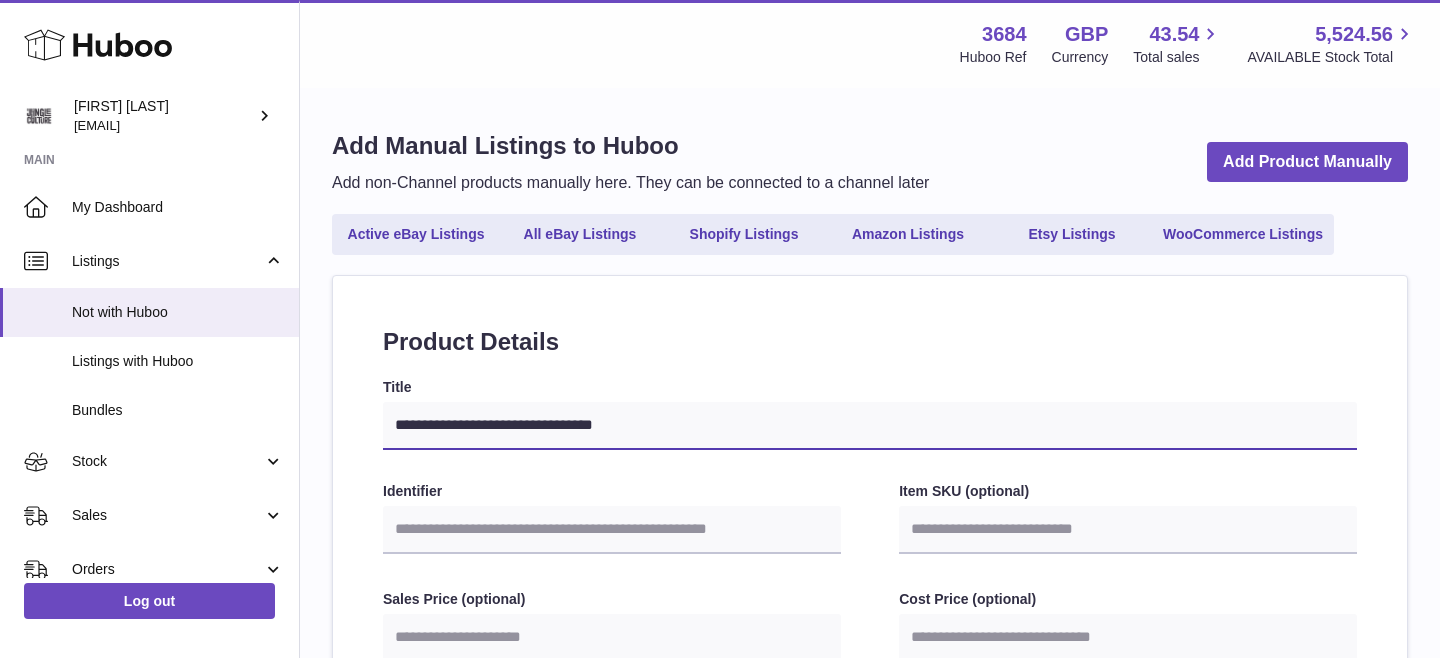type on "**********" 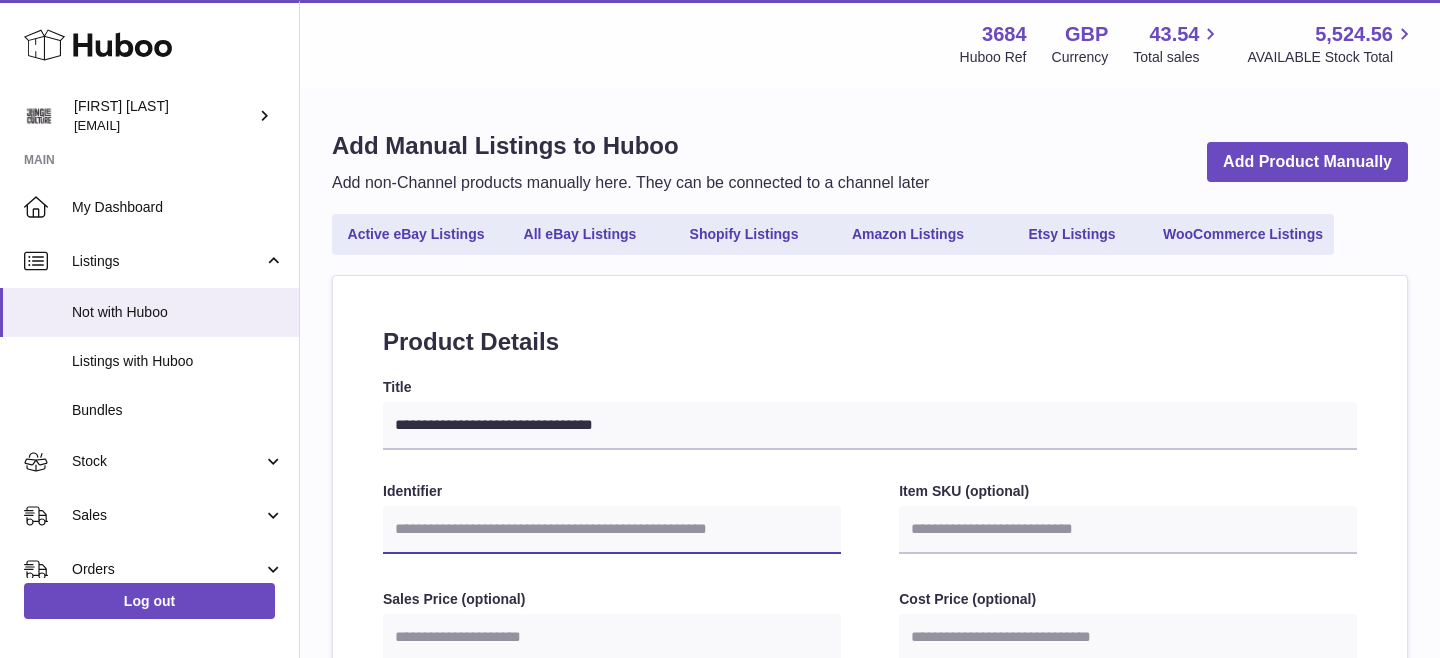click on "Identifier" at bounding box center [612, 530] 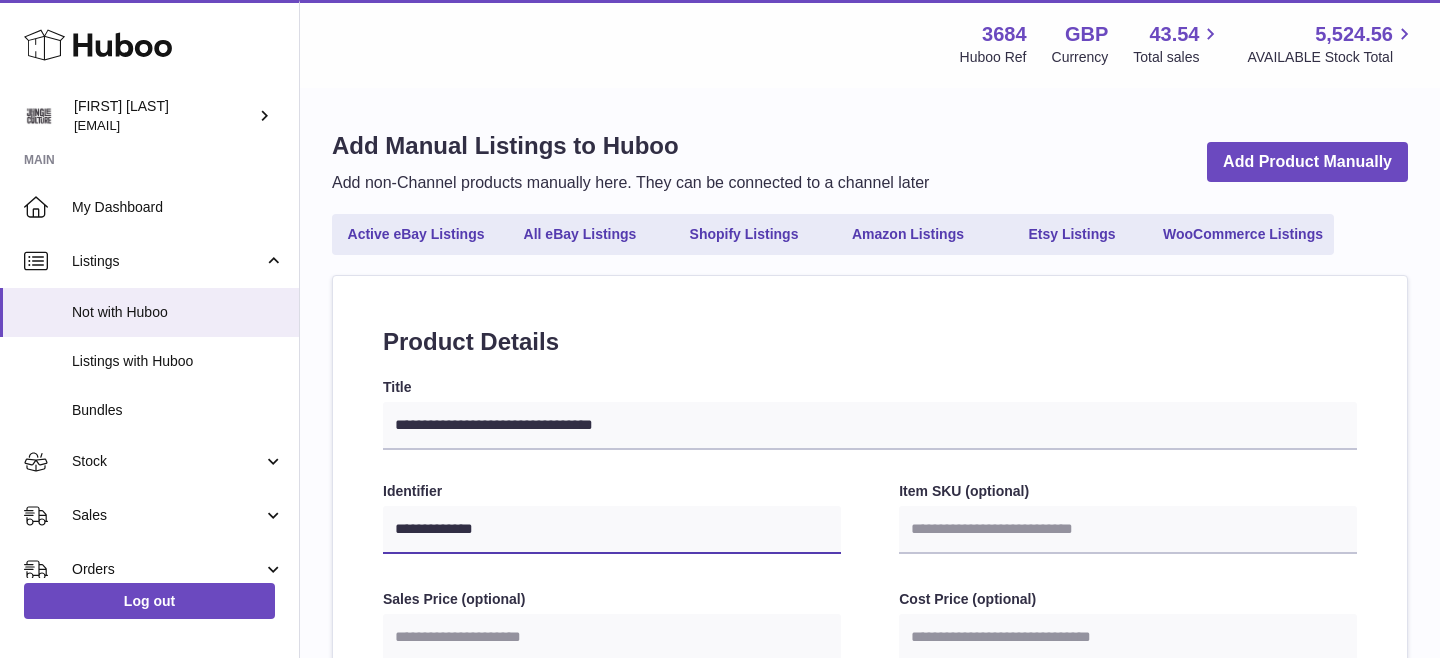 type on "**********" 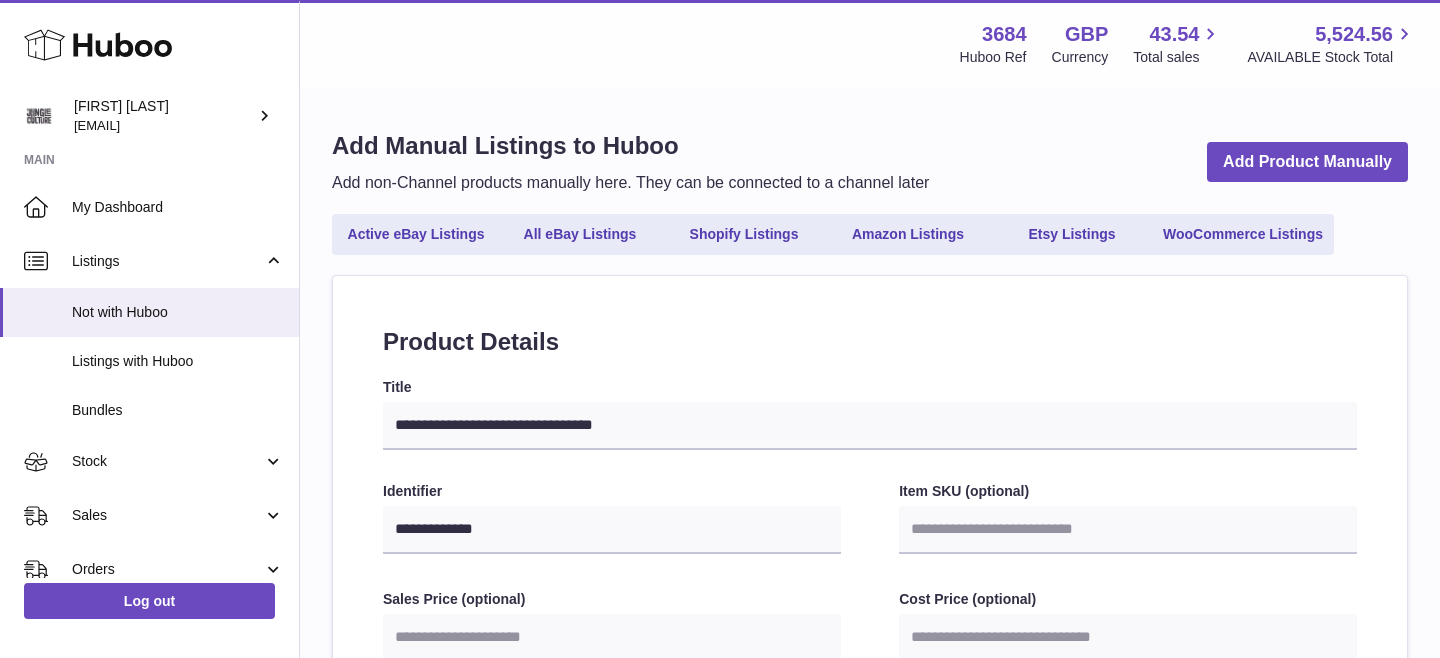click on "Identifier" at bounding box center (612, 491) 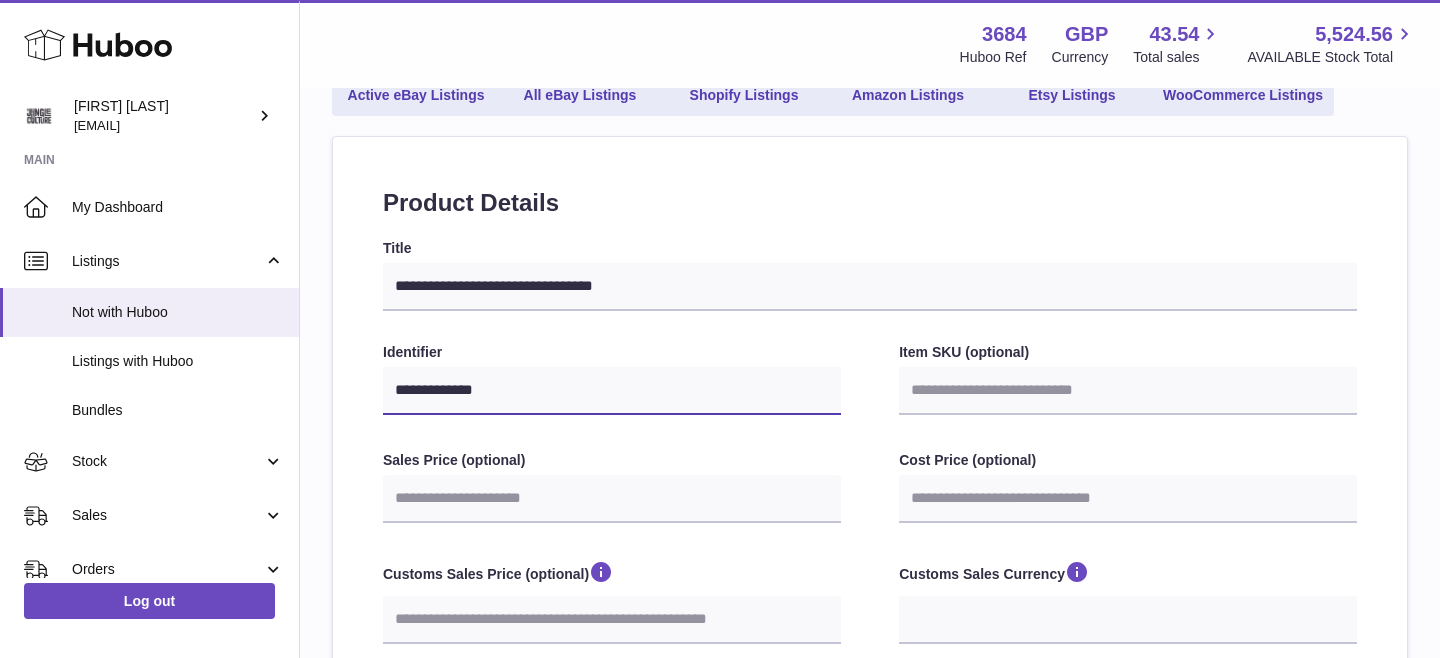 scroll, scrollTop: 195, scrollLeft: 0, axis: vertical 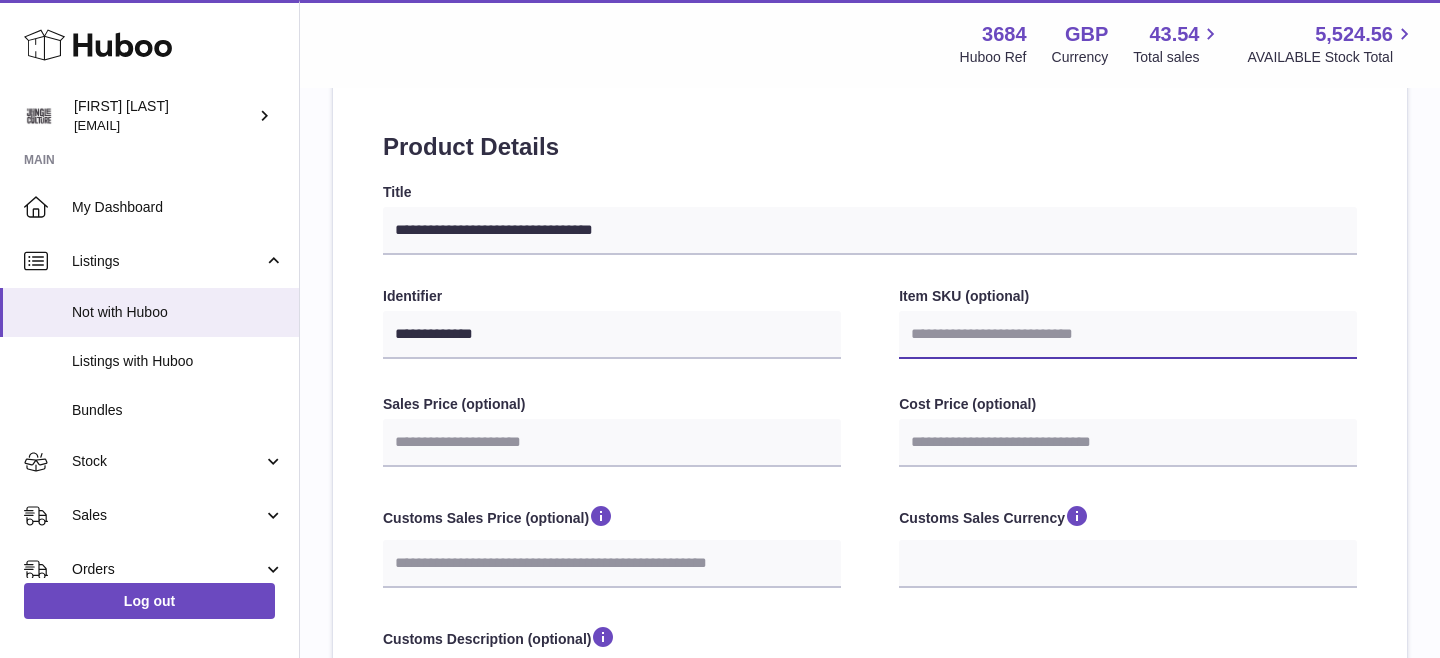 click on "Item SKU (optional)" at bounding box center [1128, 335] 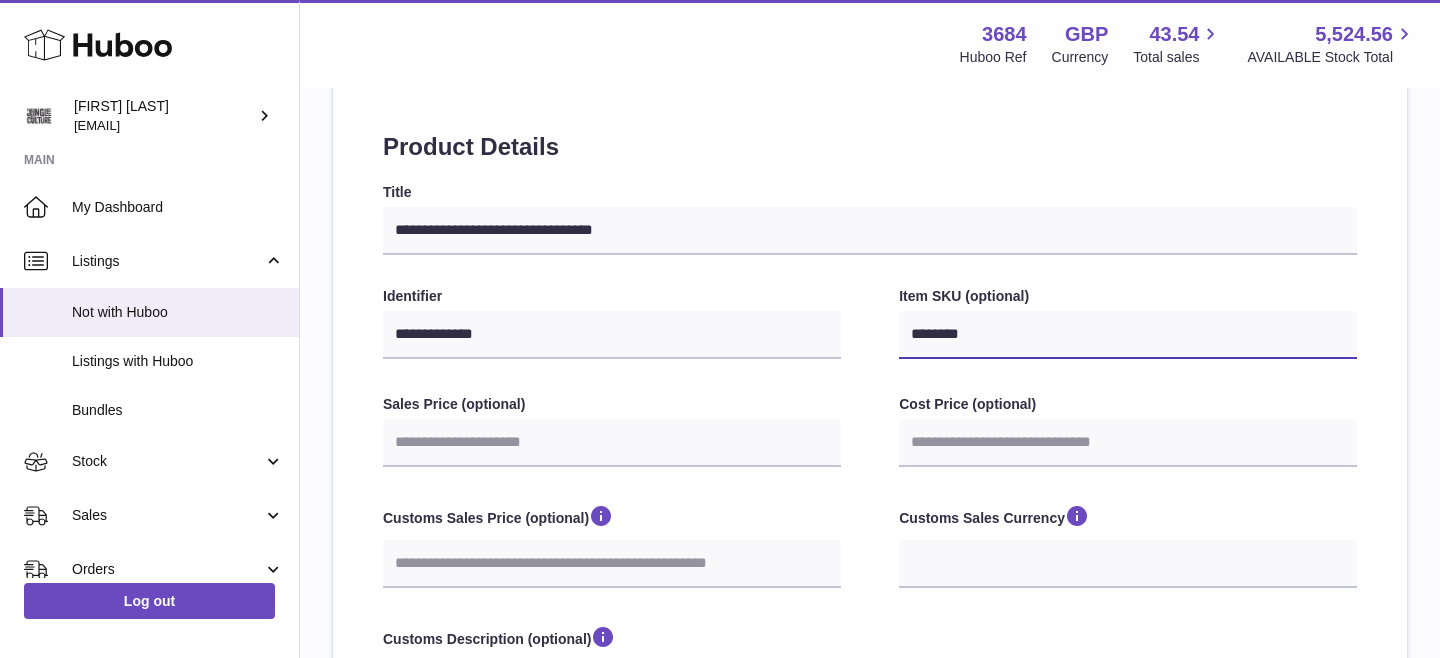 type on "********" 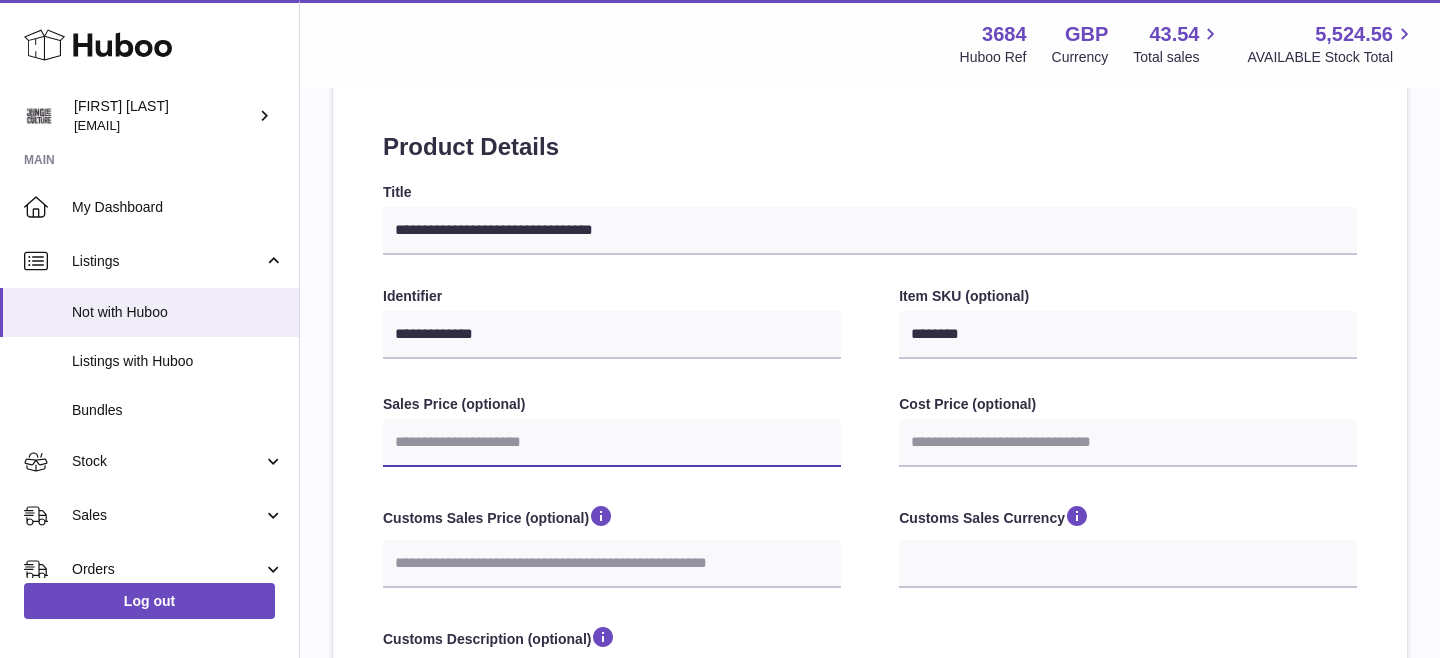 click on "Sales Price (optional)" at bounding box center [612, 443] 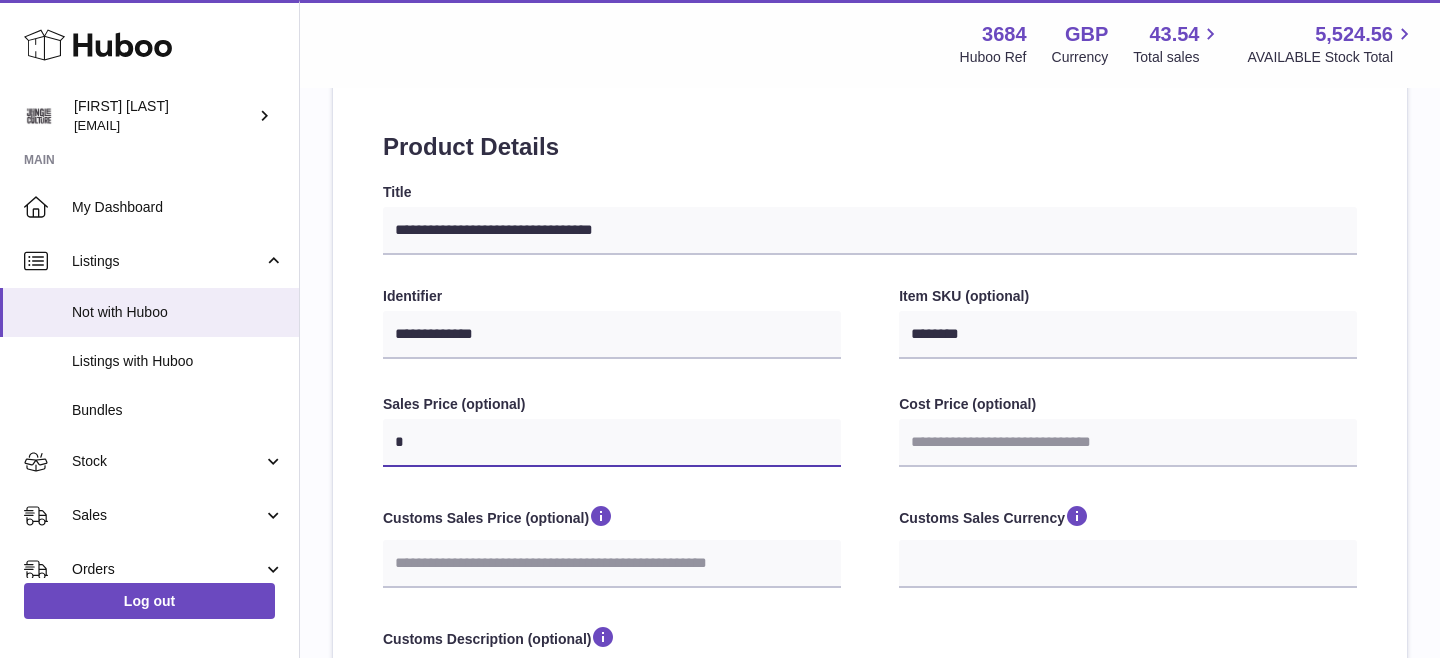 type on "**" 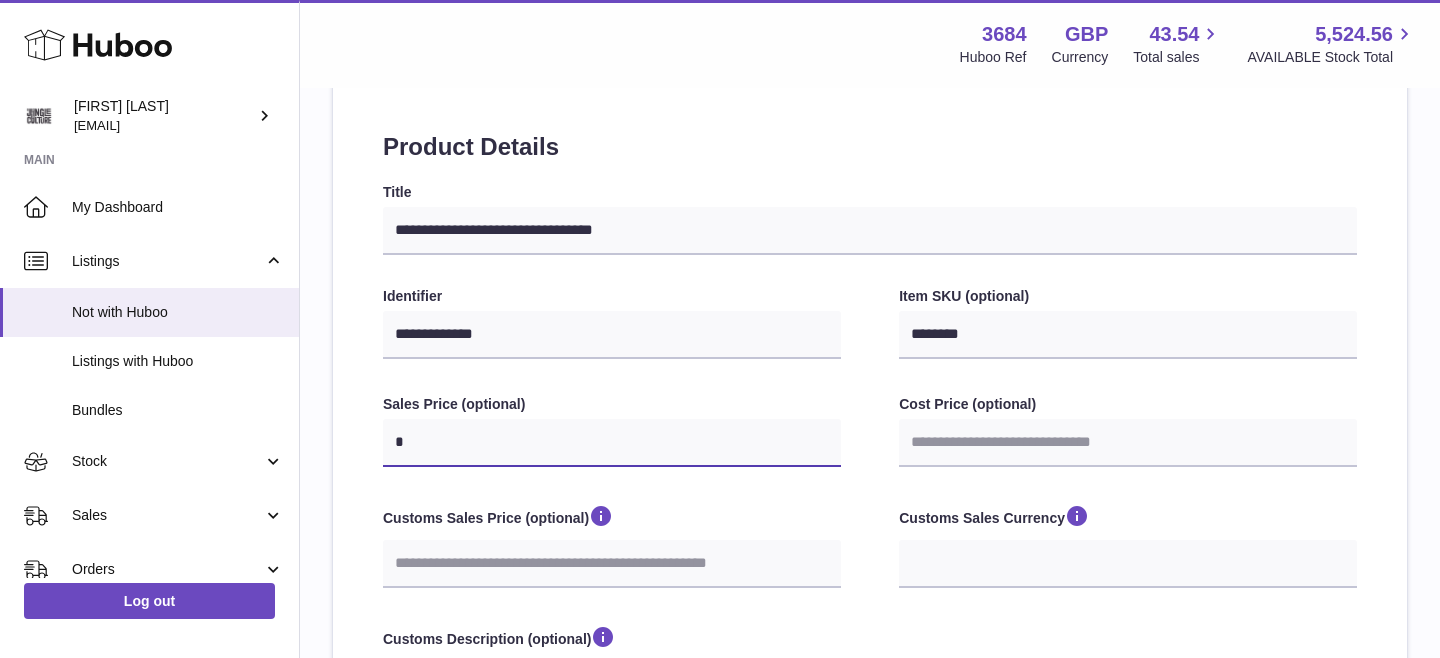 select 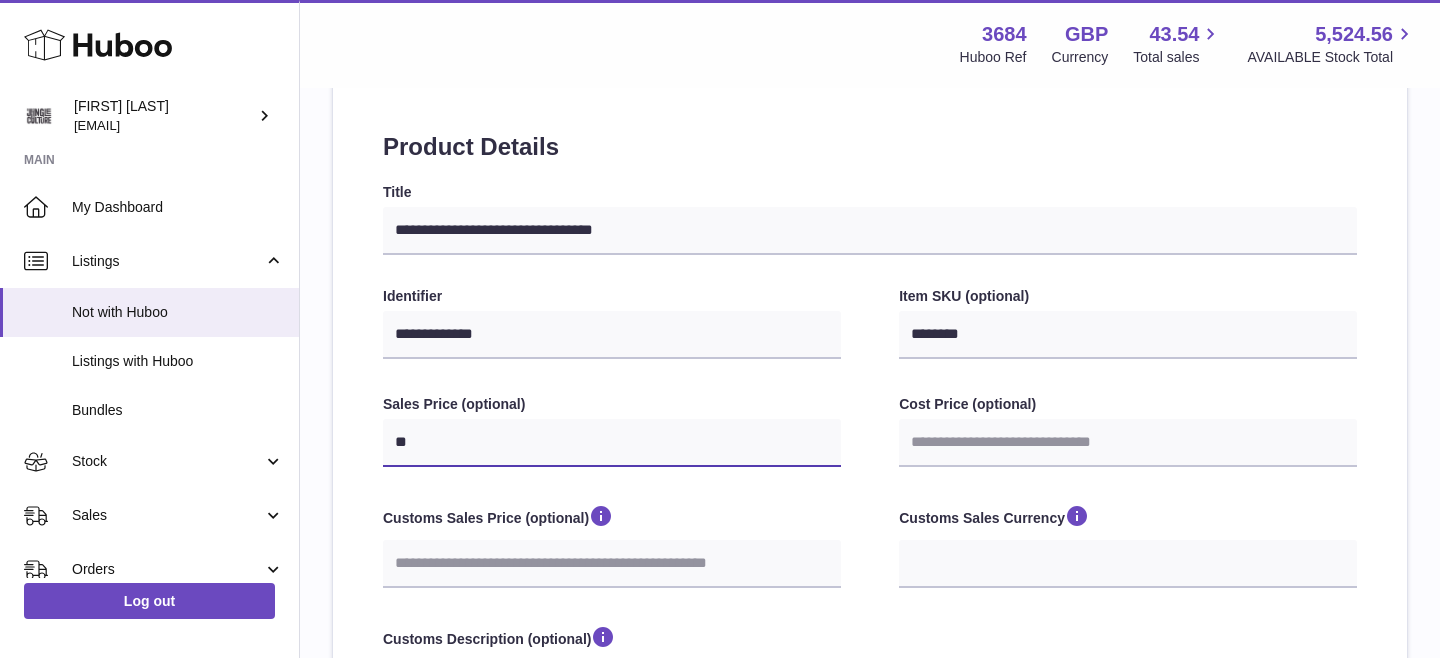select 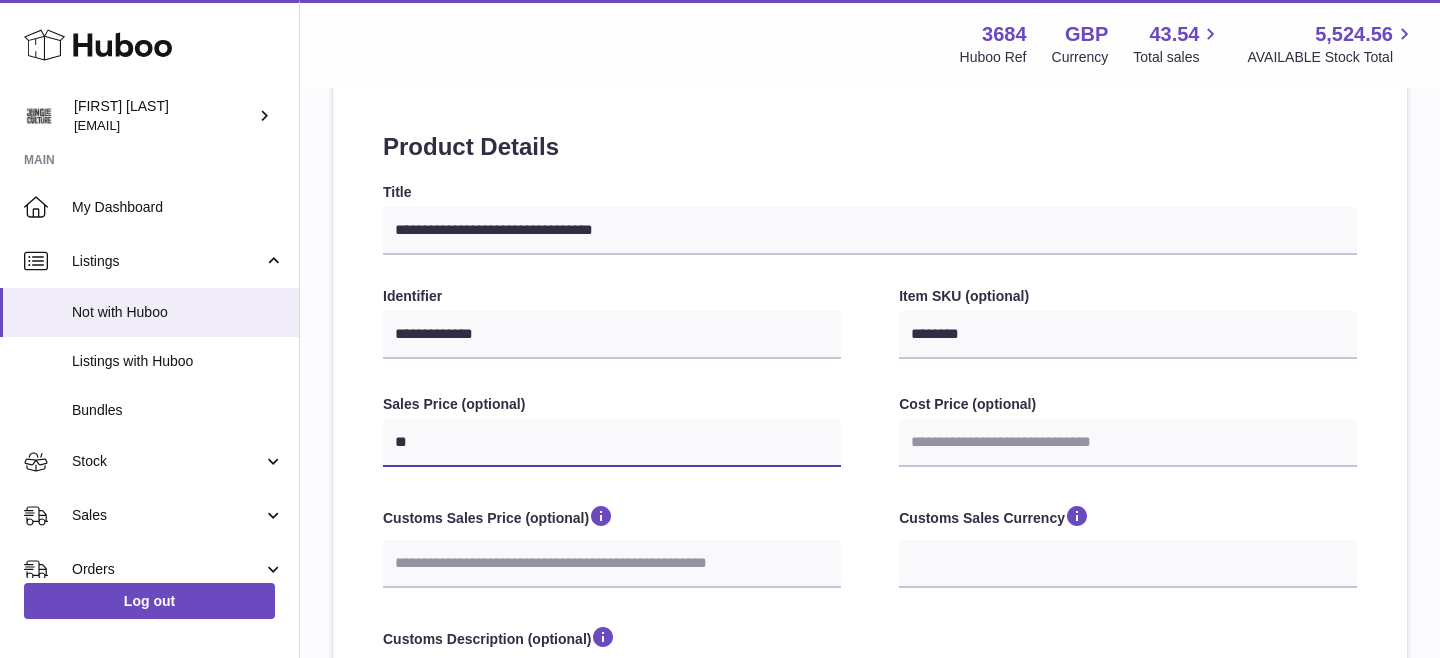 type on "***" 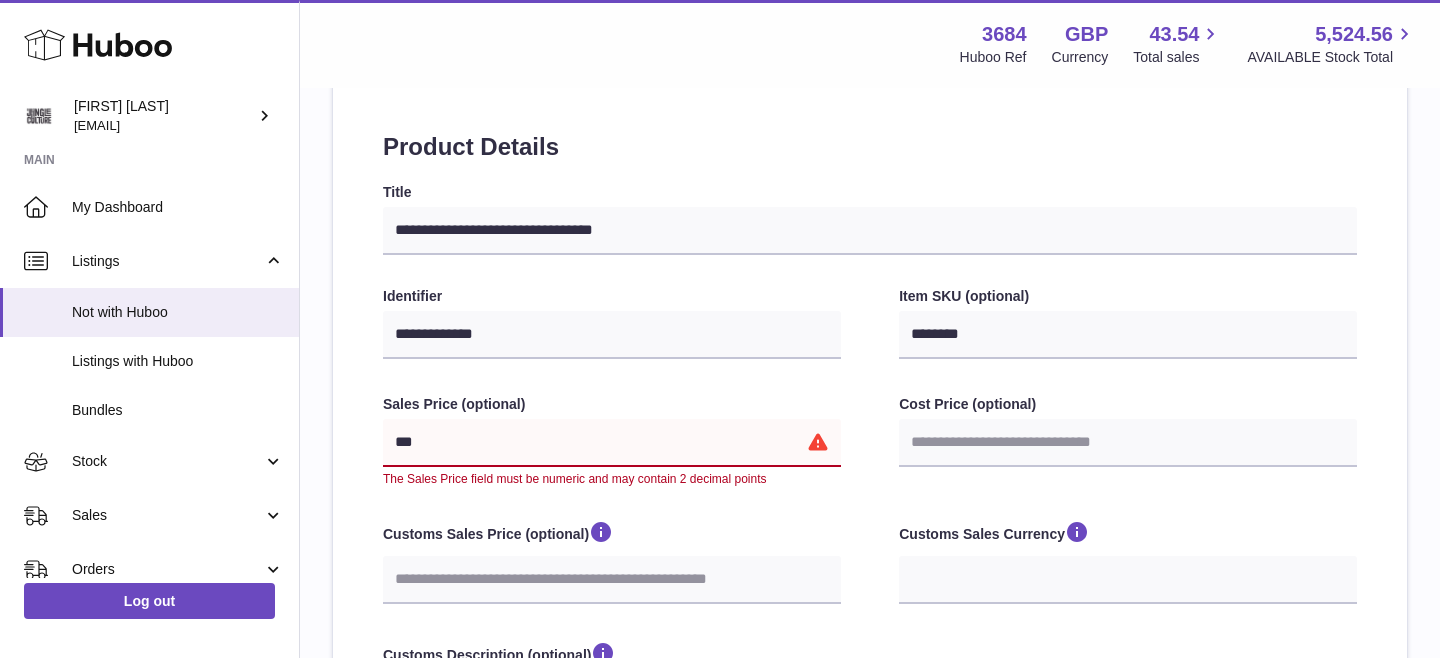 type on "****" 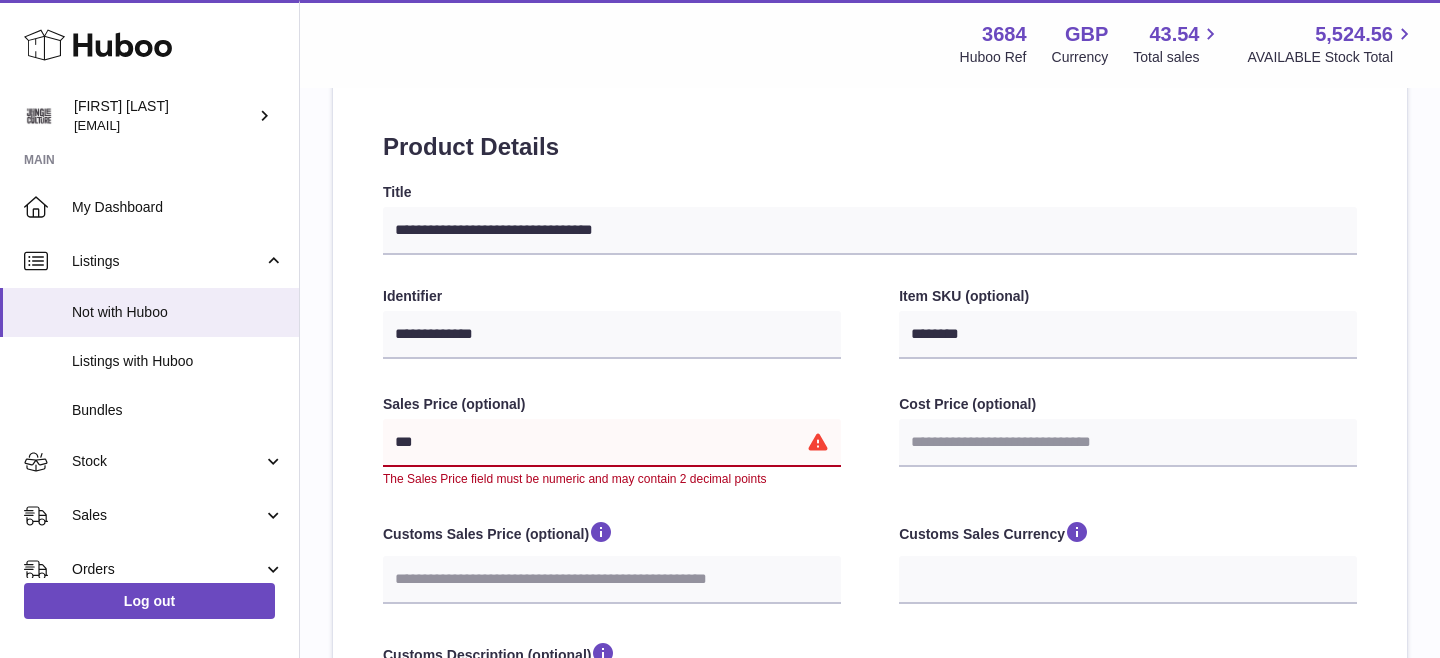 select 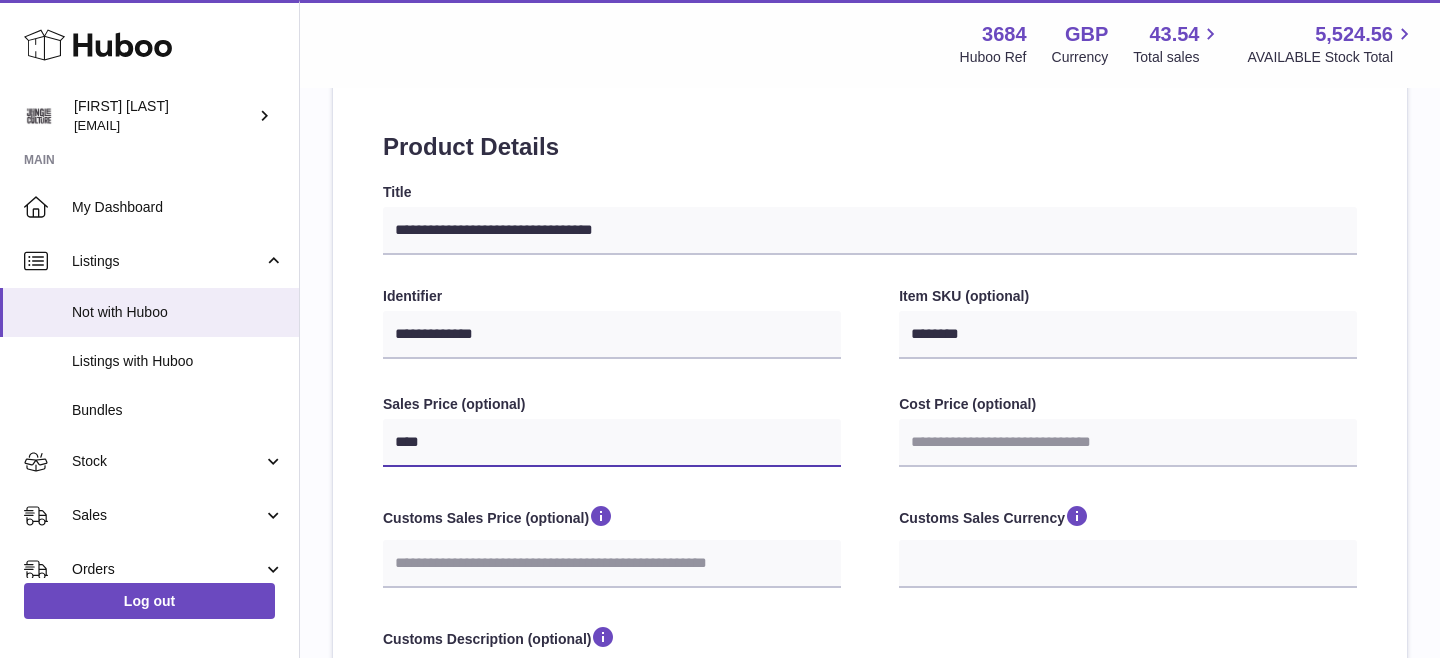 type on "*****" 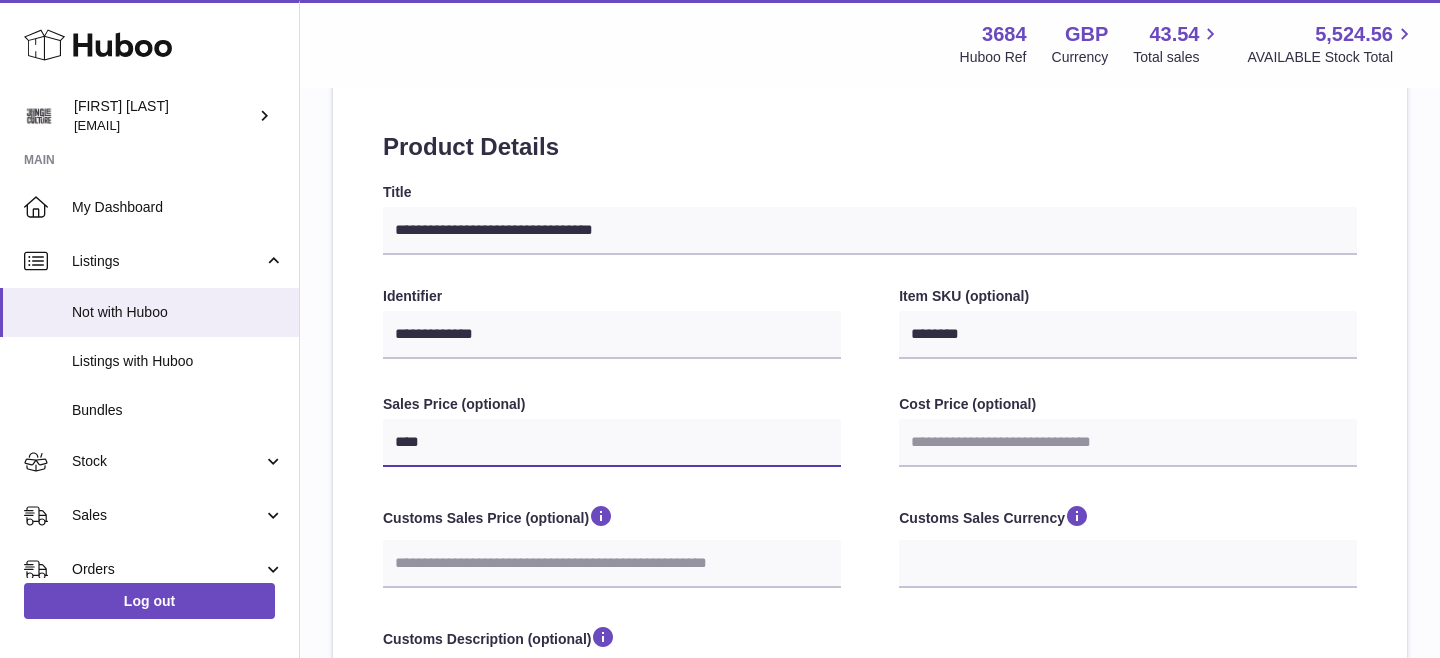 select 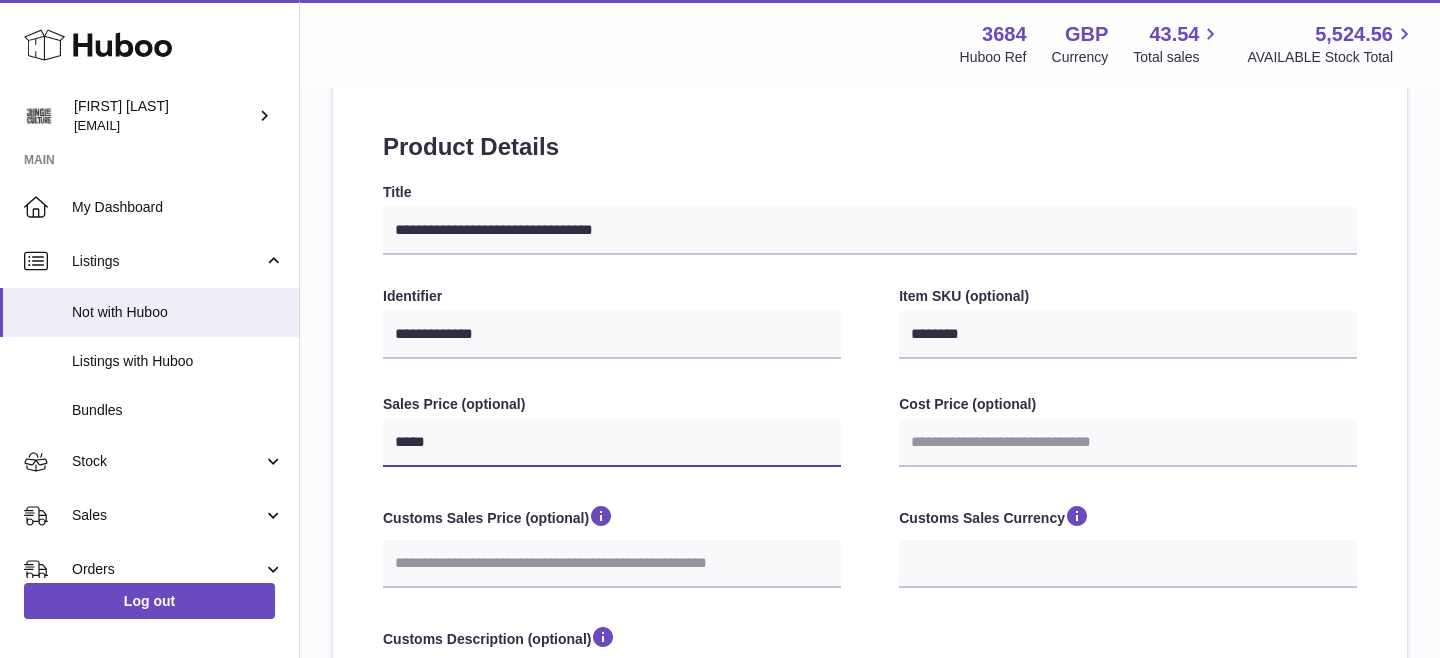 type on "*****" 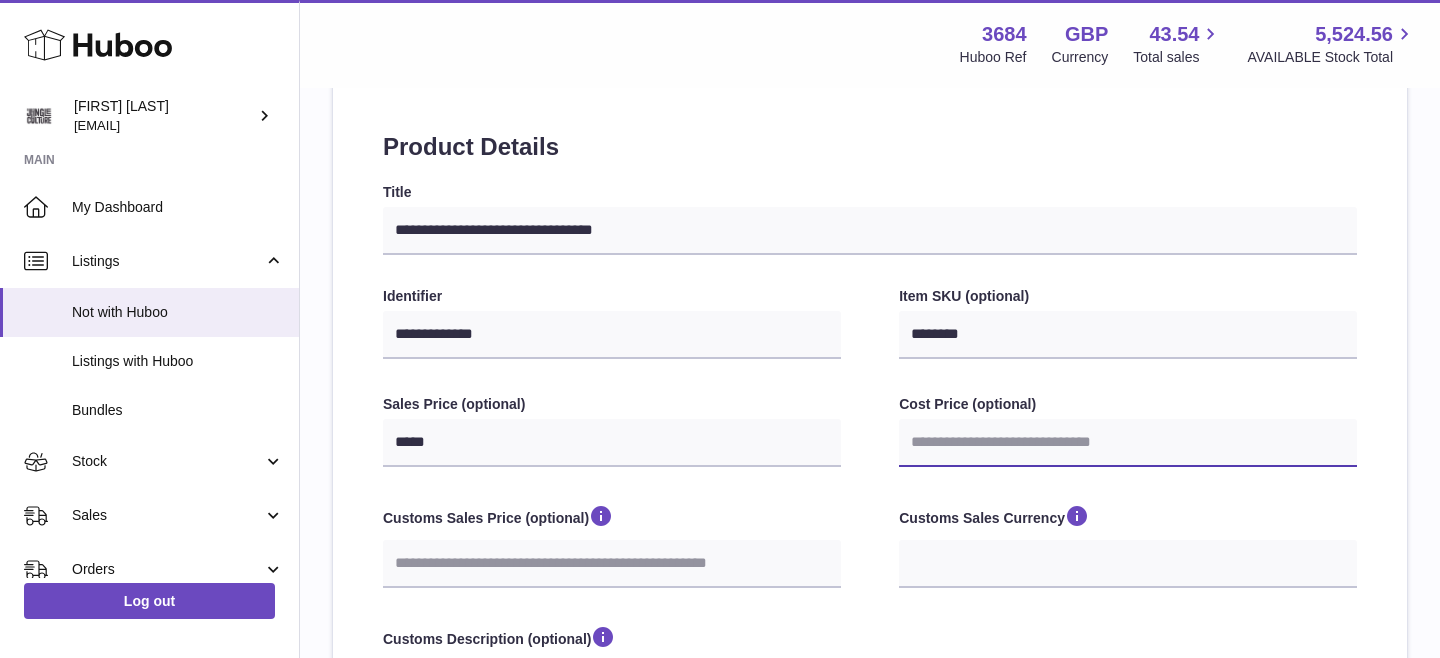 click on "Cost Price (optional)" at bounding box center [1128, 443] 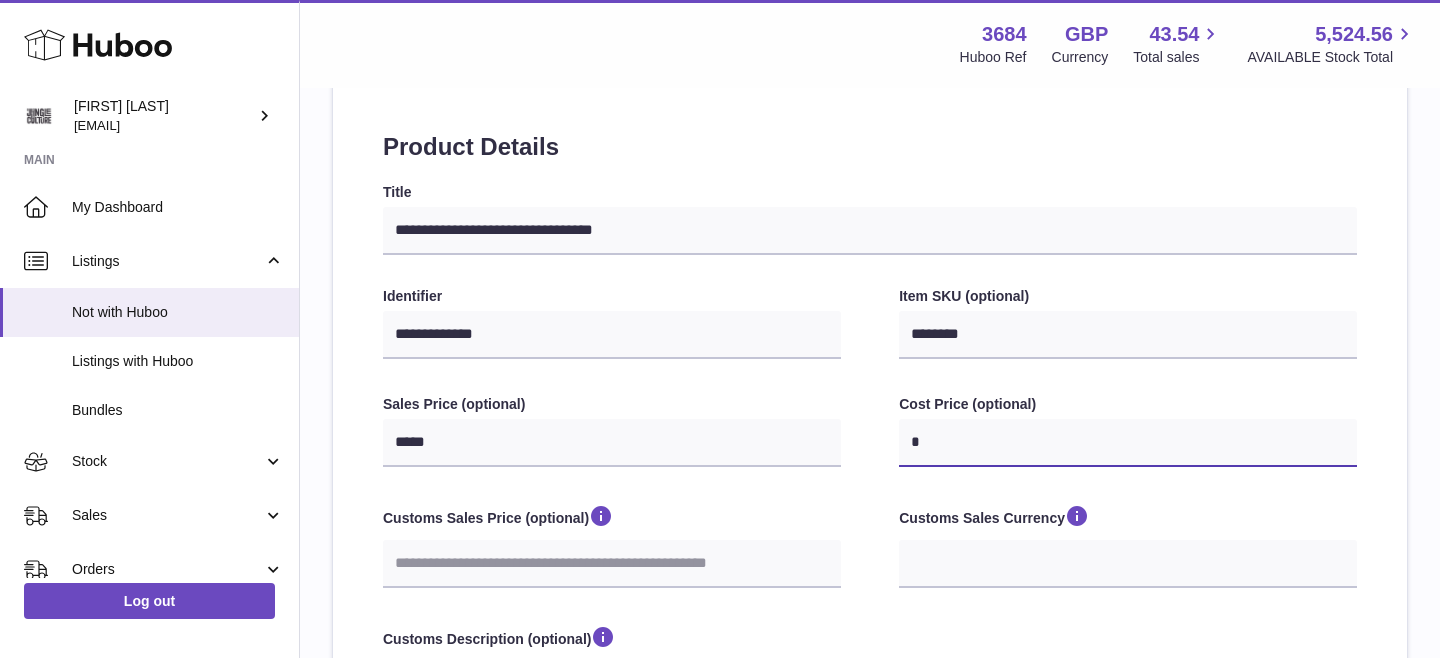 type on "**" 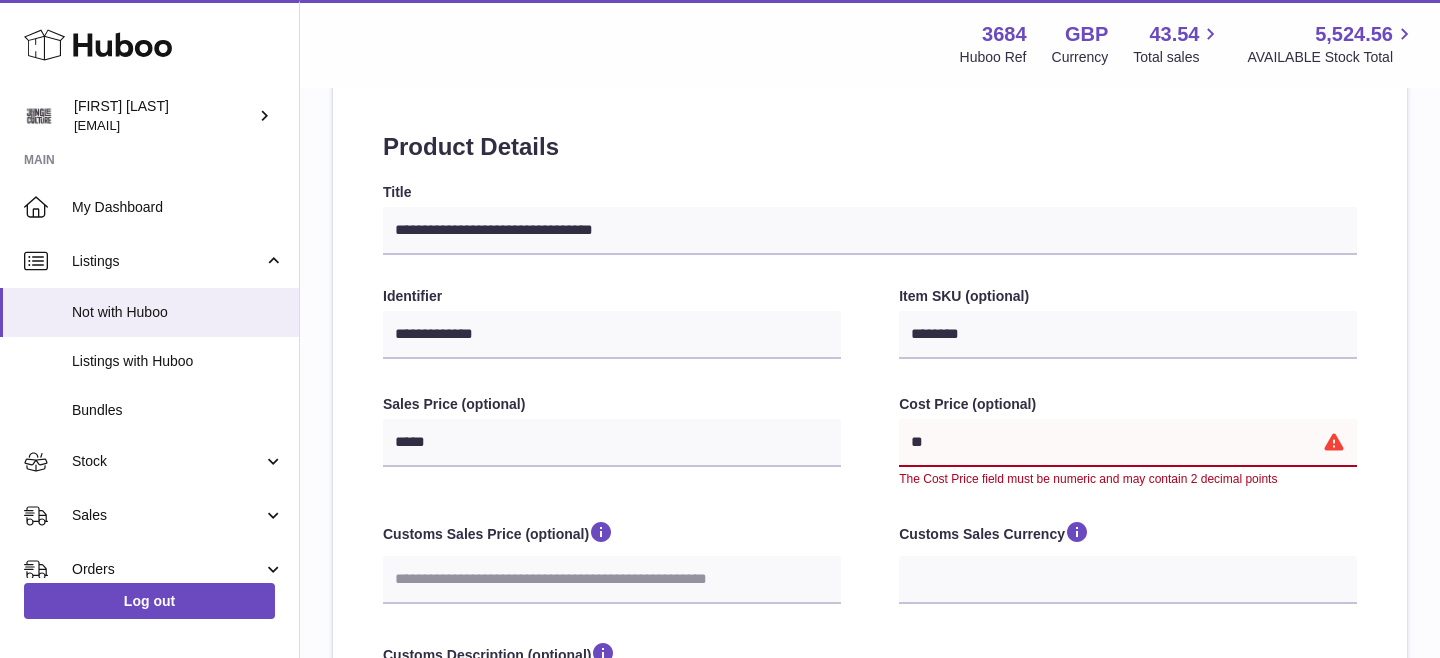 type on "***" 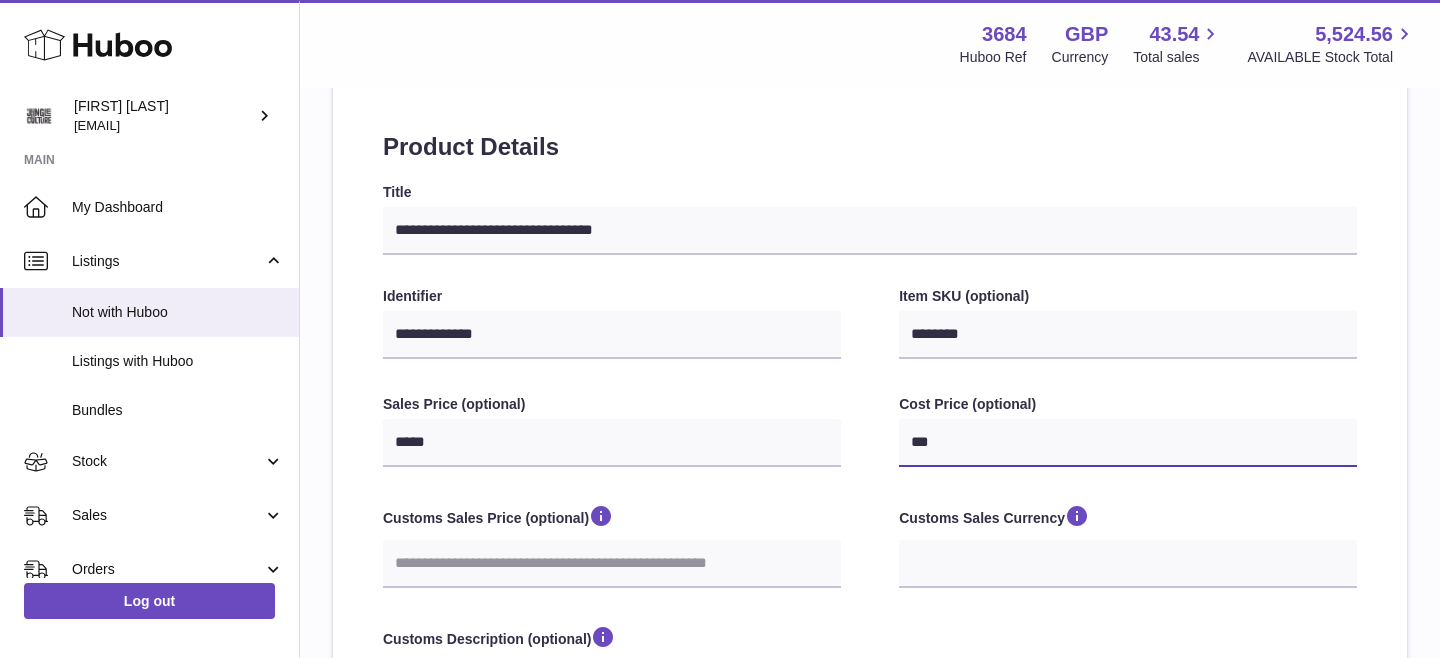 type on "****" 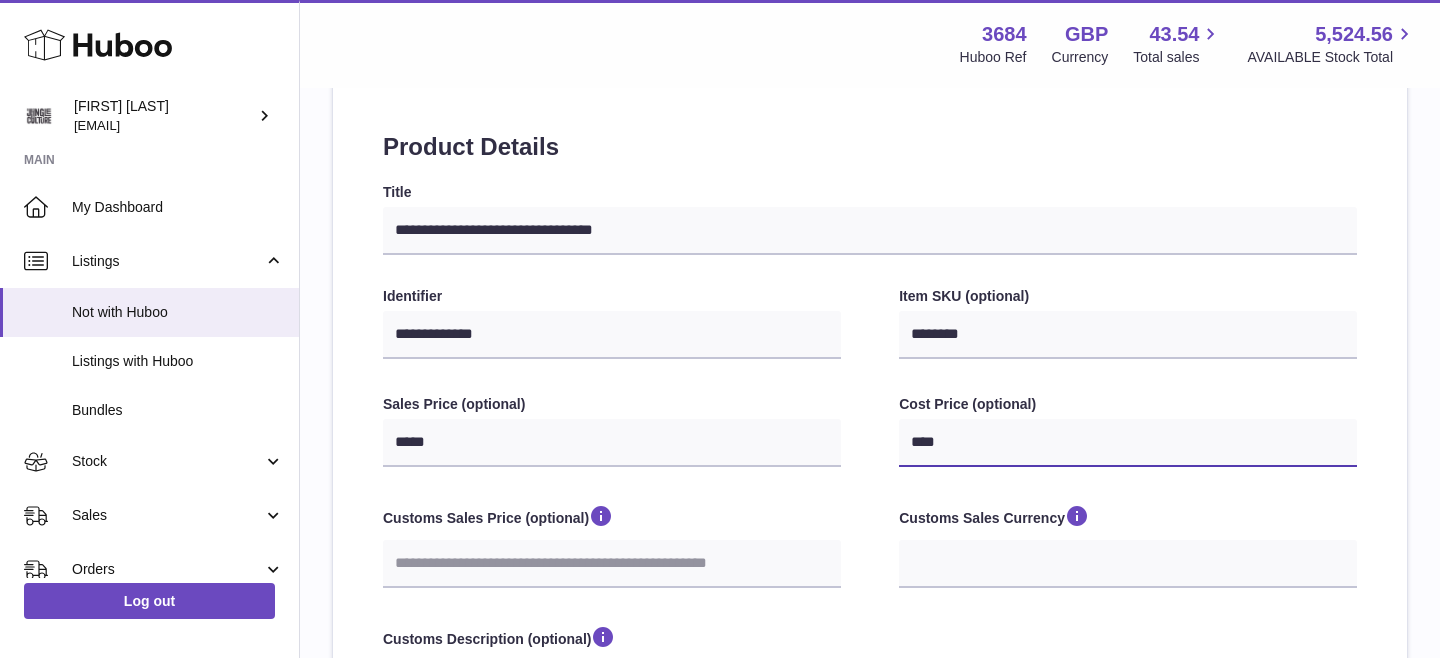 type on "****" 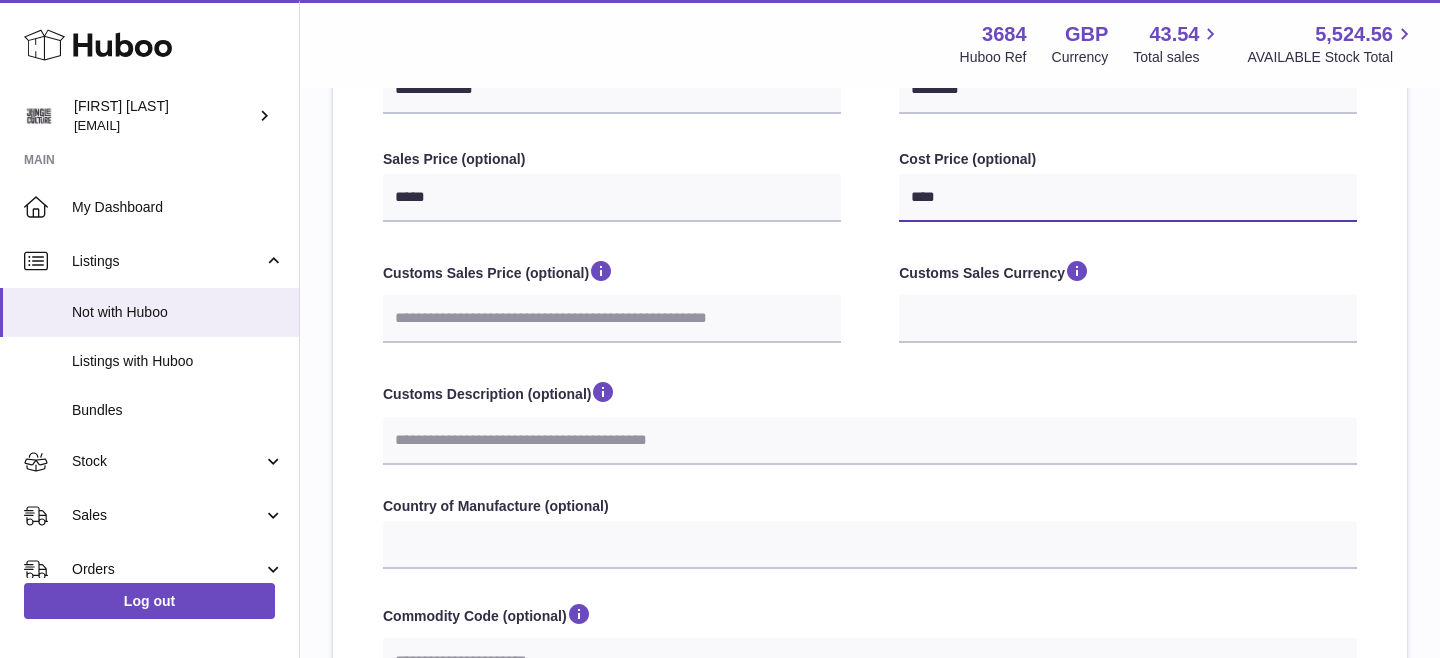 scroll, scrollTop: 457, scrollLeft: 0, axis: vertical 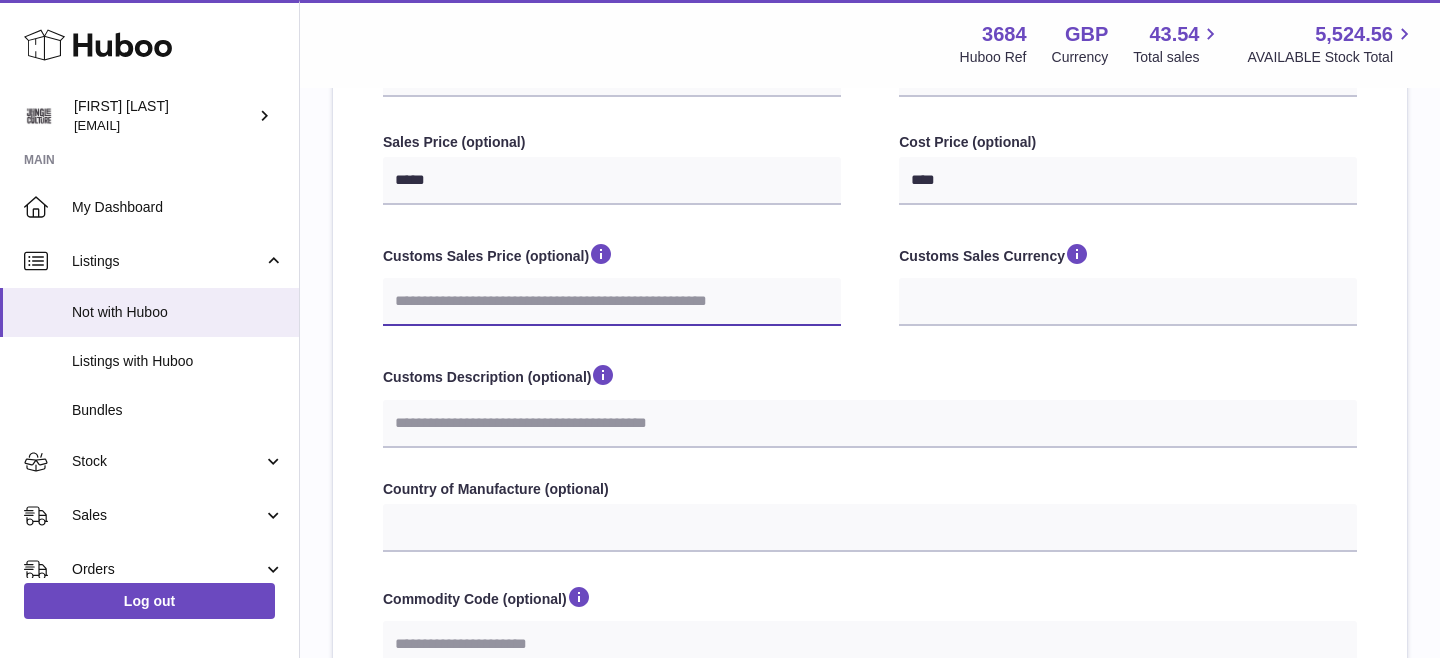 click on "Customs Sales Price (optional)" at bounding box center [612, 302] 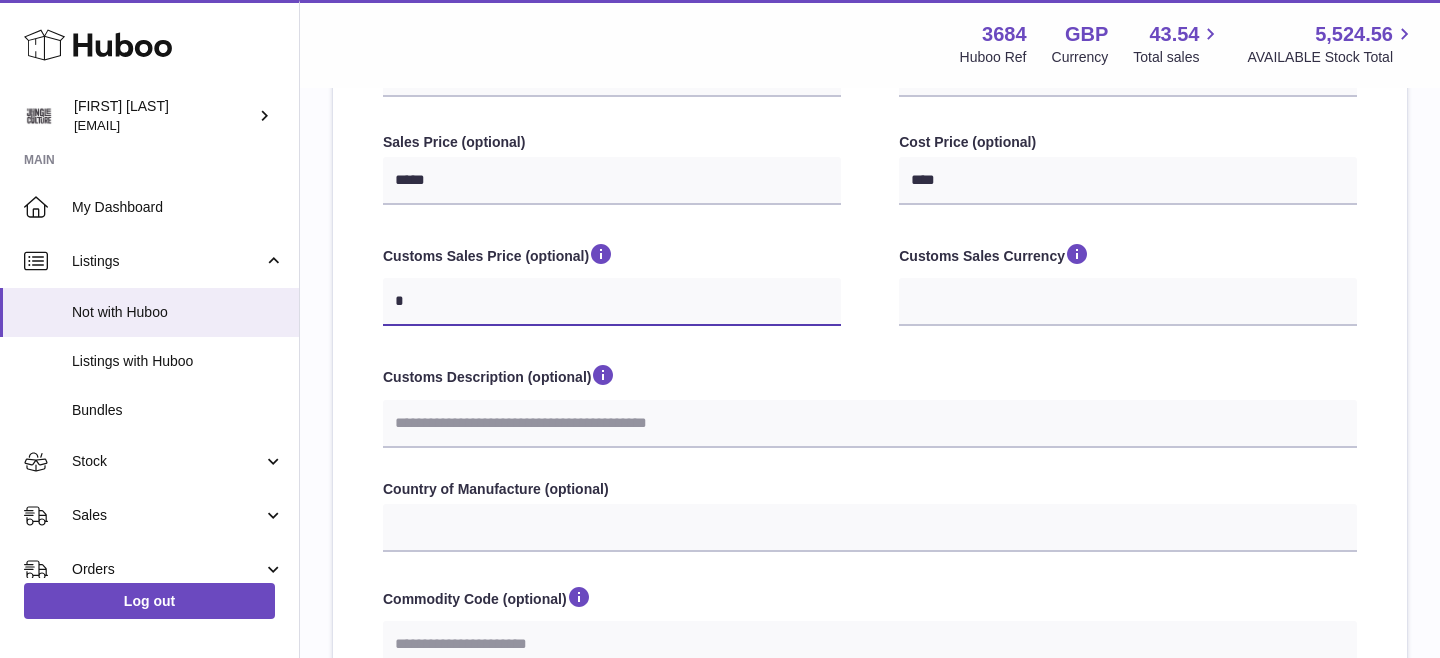 type on "*" 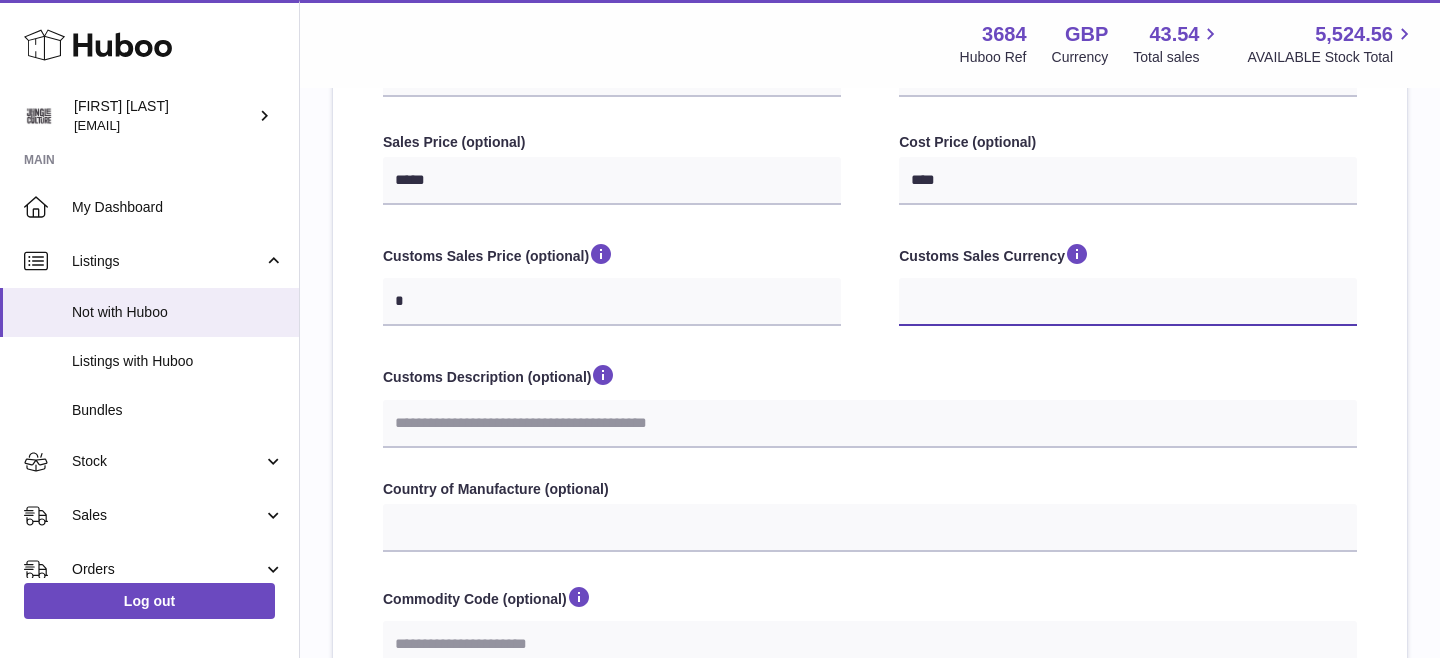 click on "*** ***" at bounding box center [1128, 302] 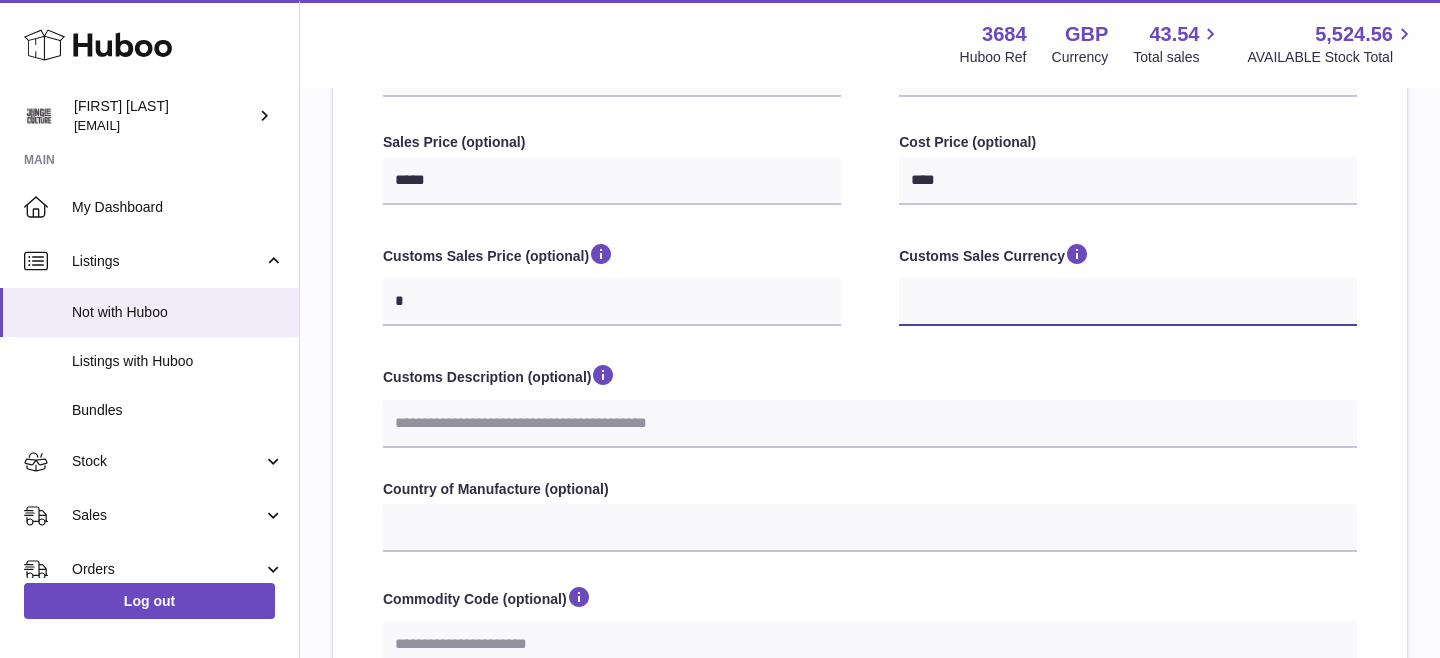 select on "***" 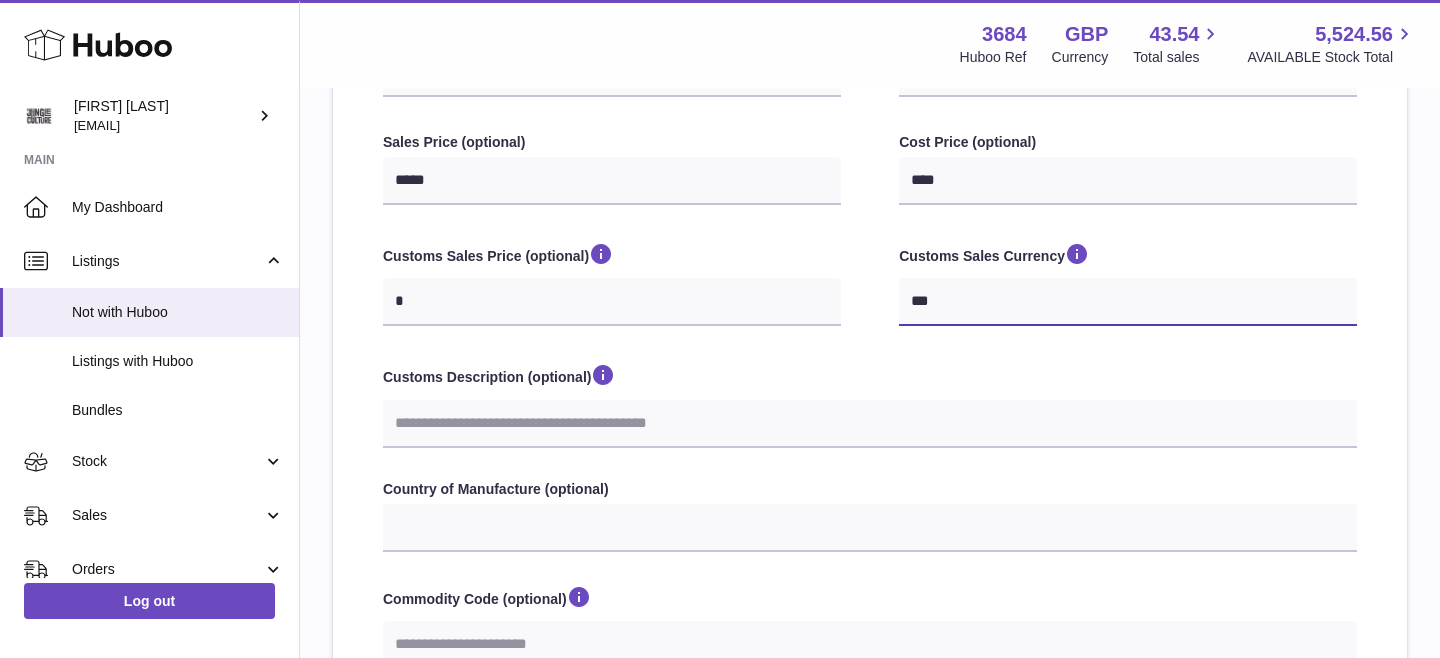 select 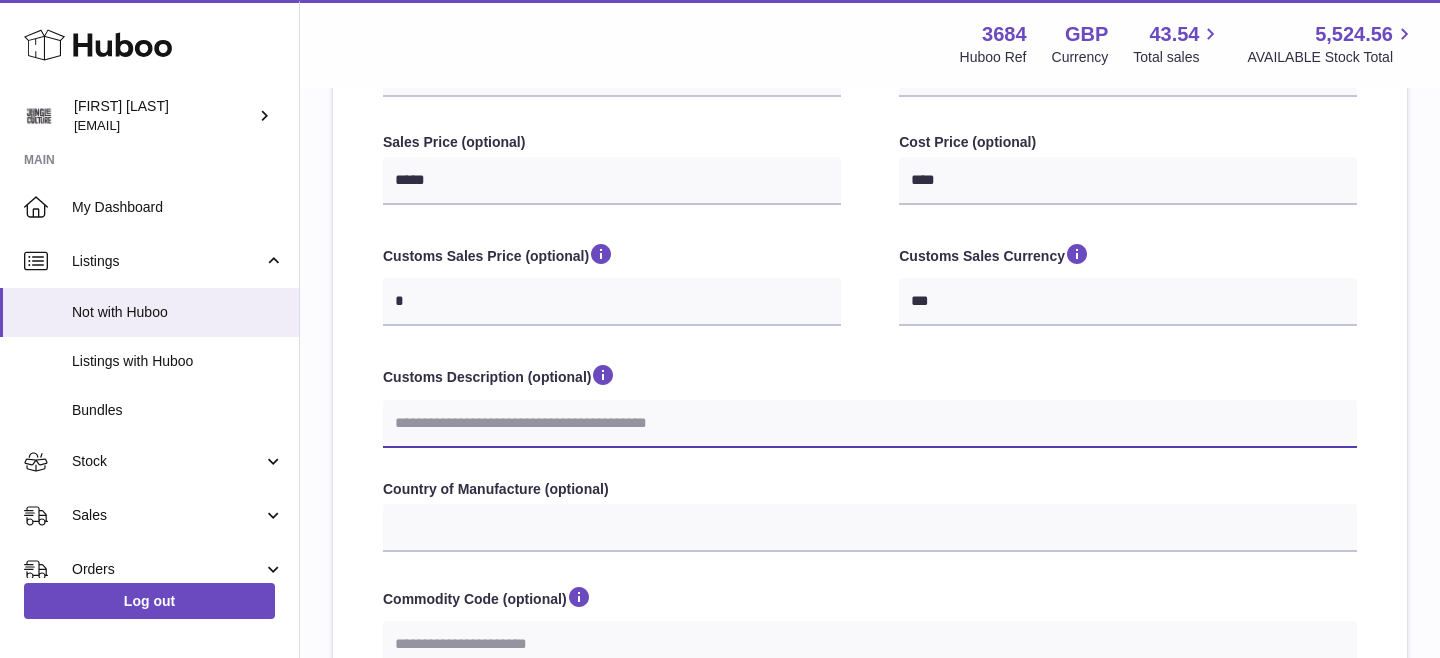 click on "Customs Description (optional)" at bounding box center (870, 424) 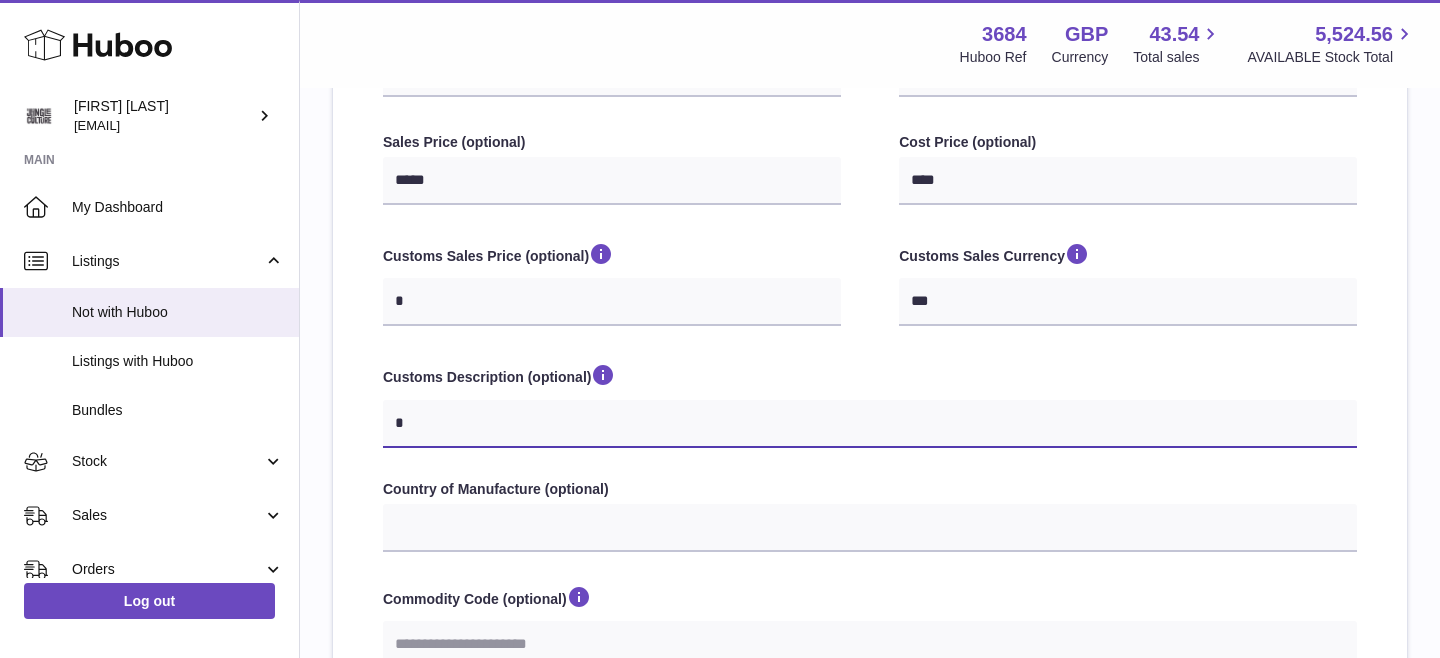 type on "**" 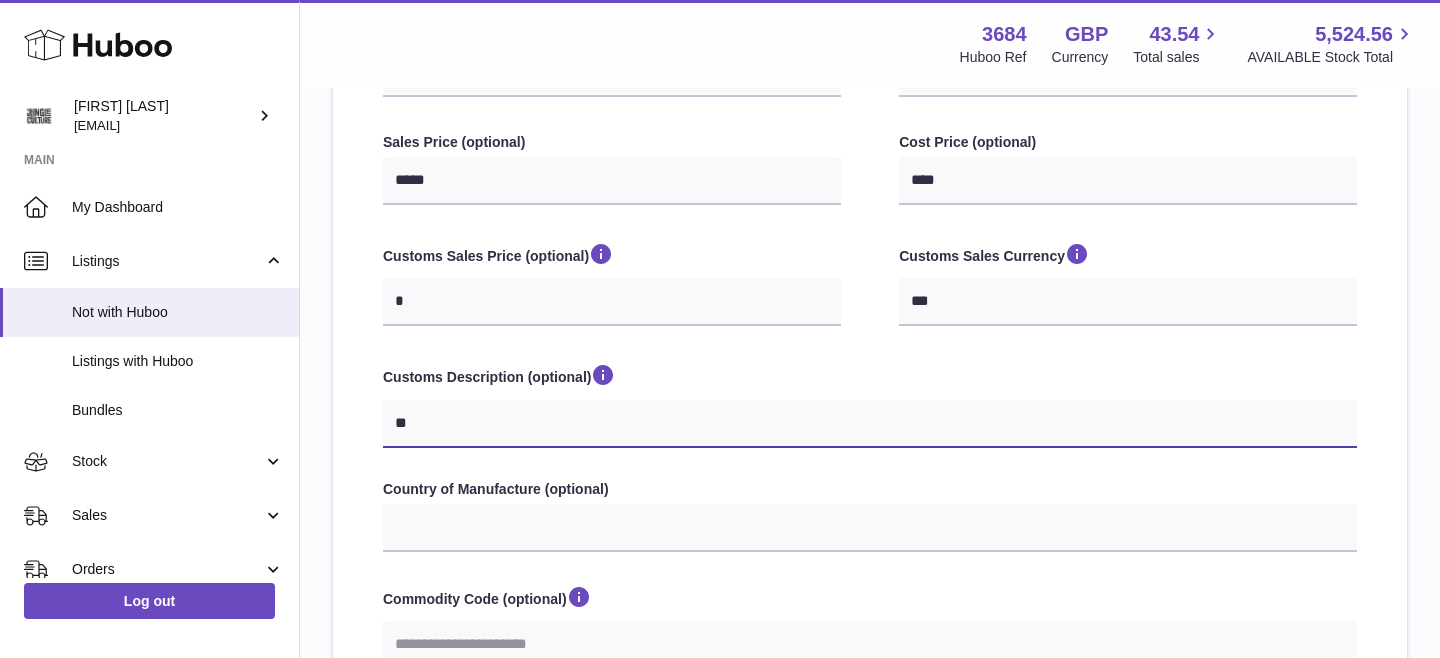 type on "***" 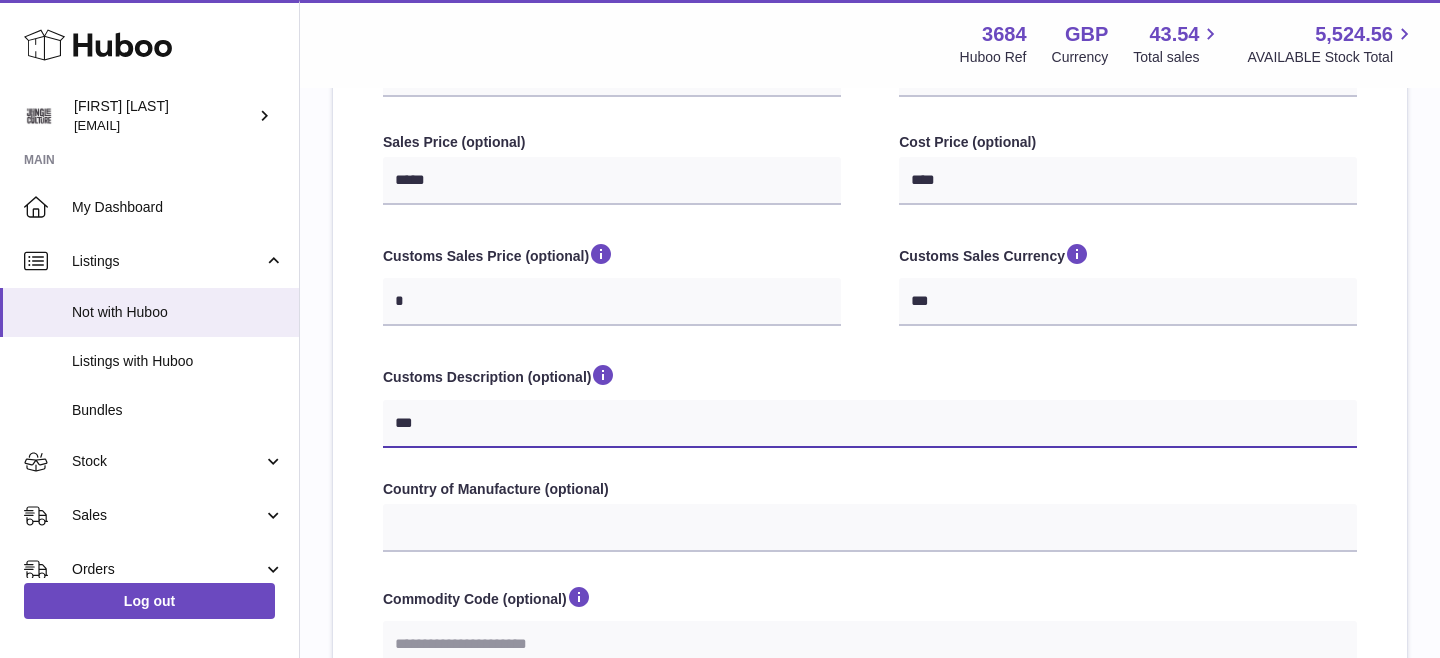 type on "****" 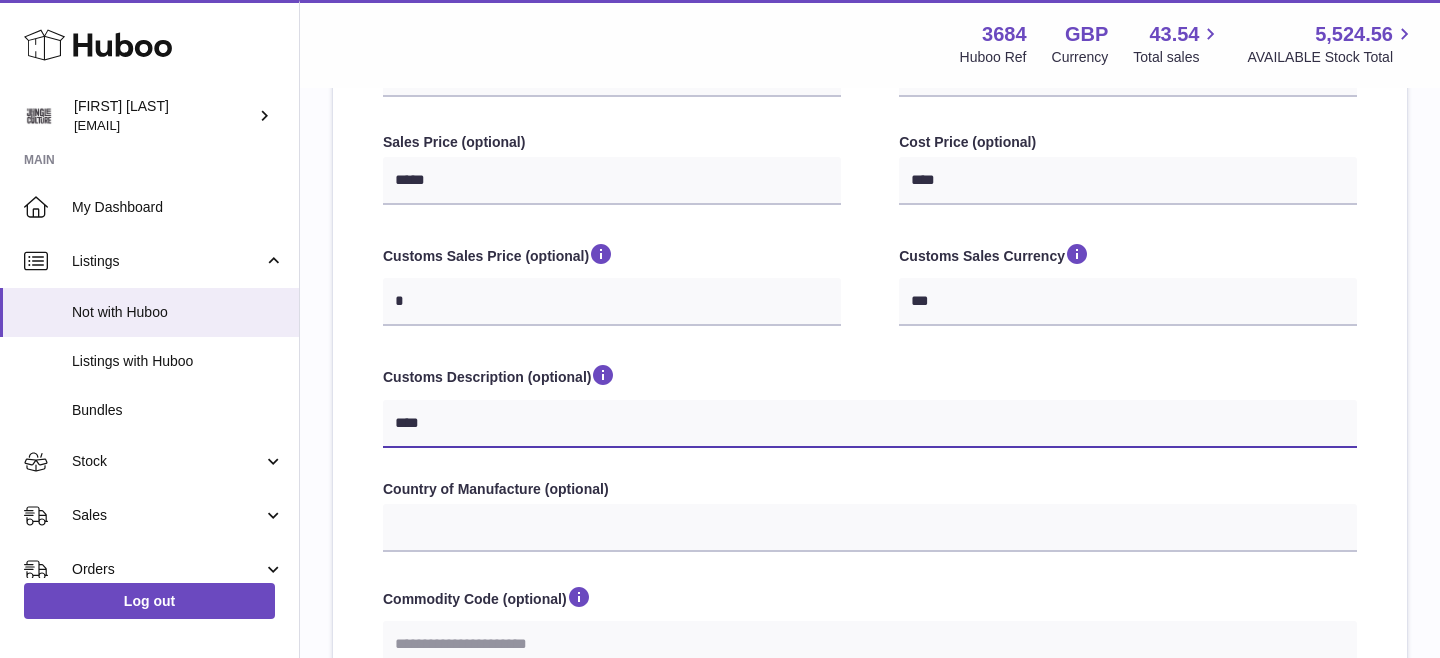 type on "*****" 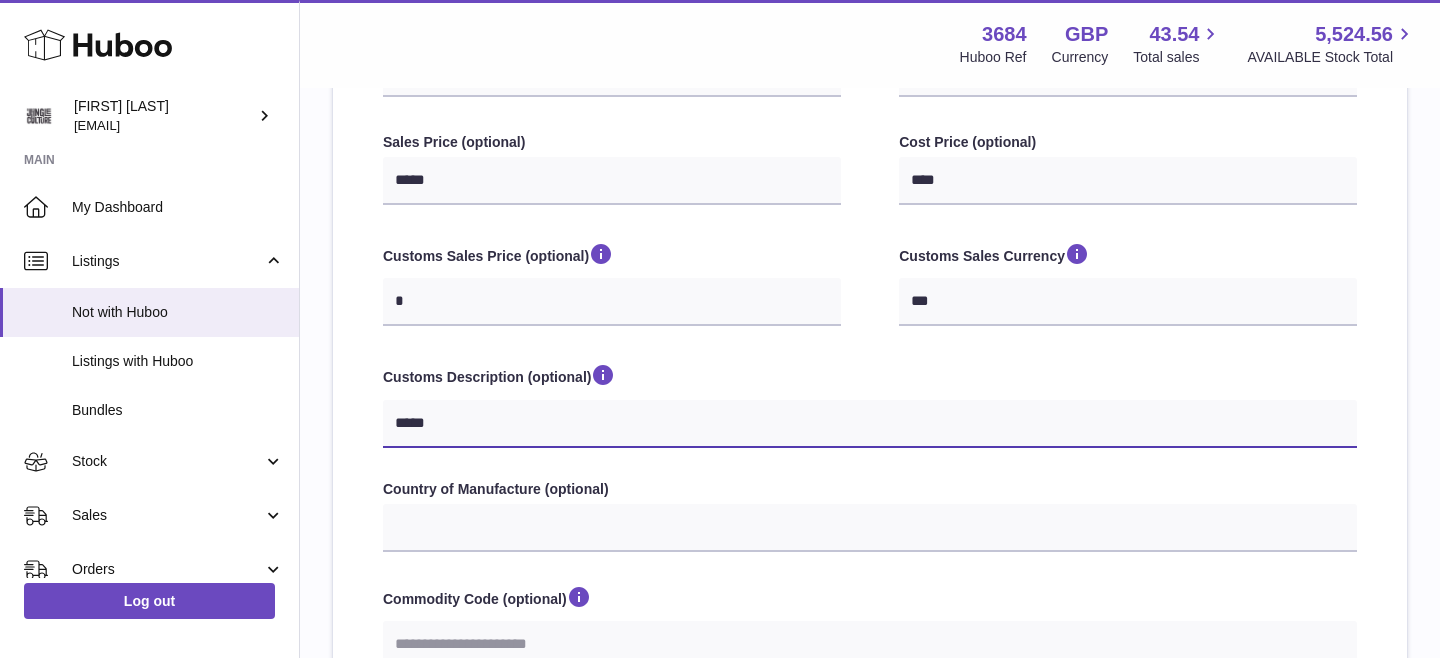 type on "******" 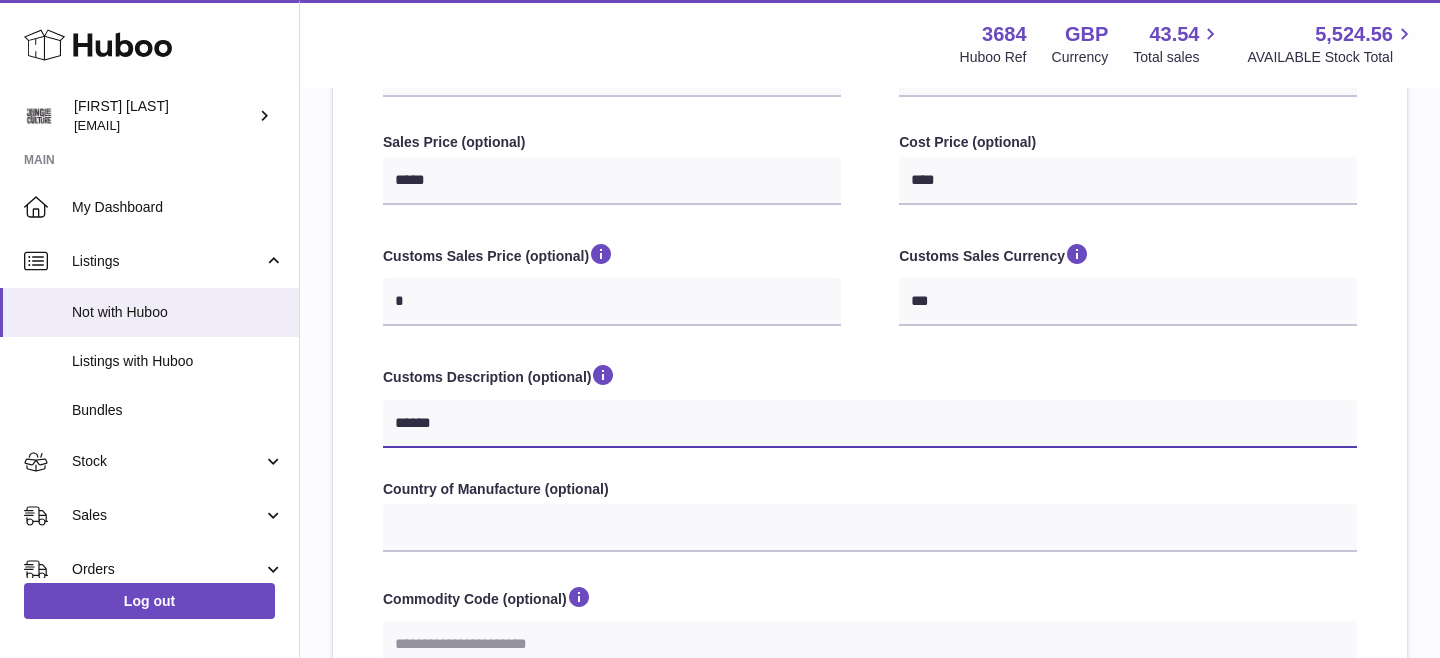 type on "******" 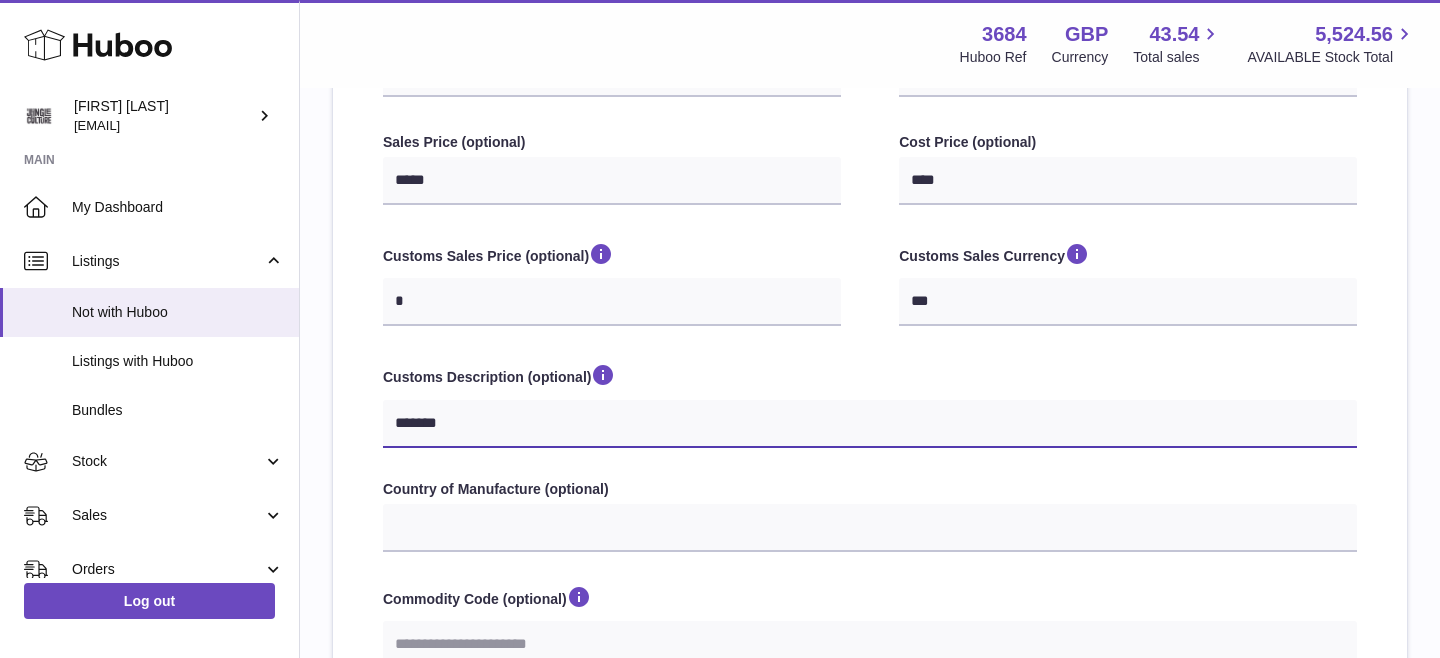 type on "********" 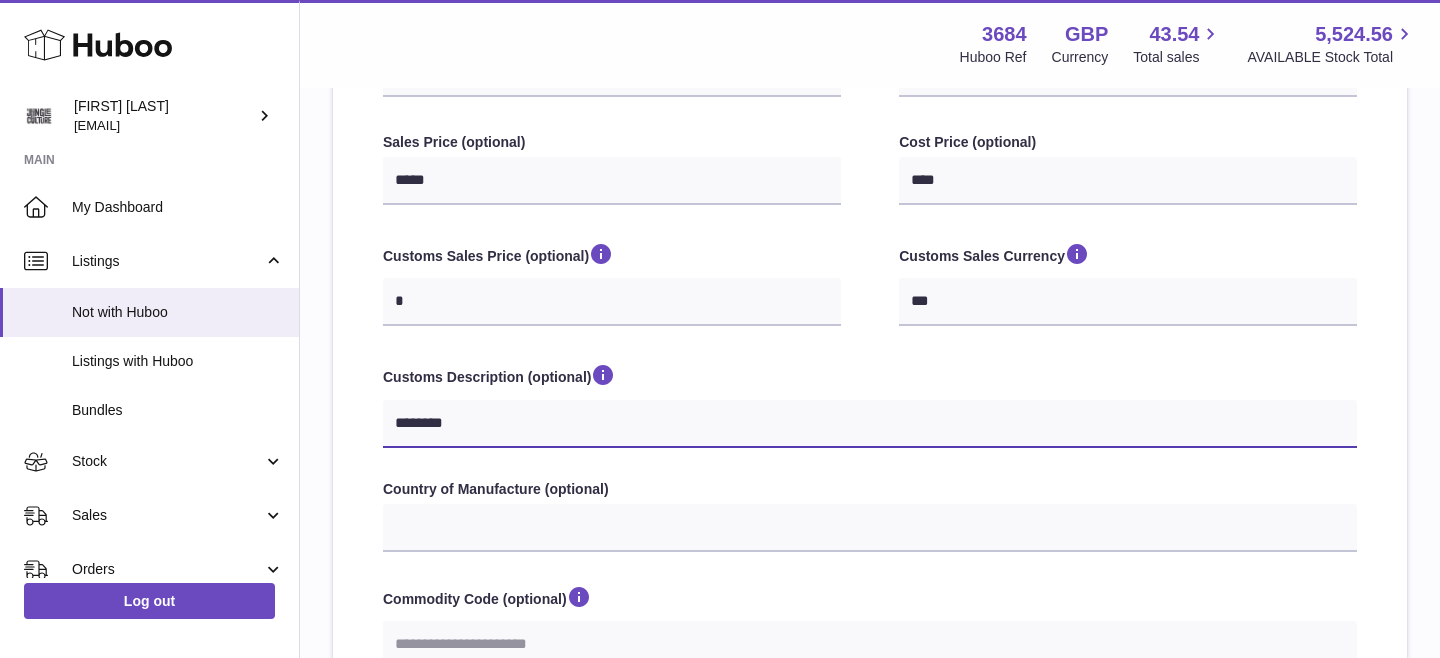 type on "*********" 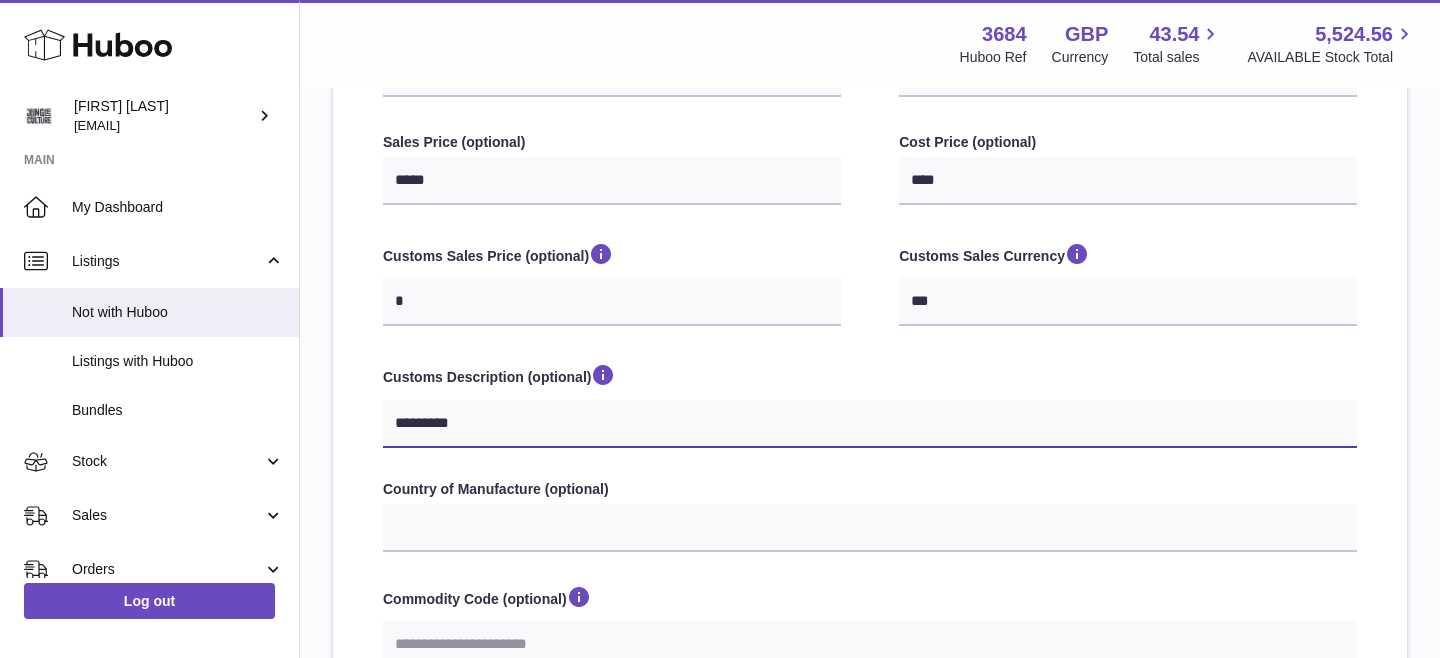 type on "**********" 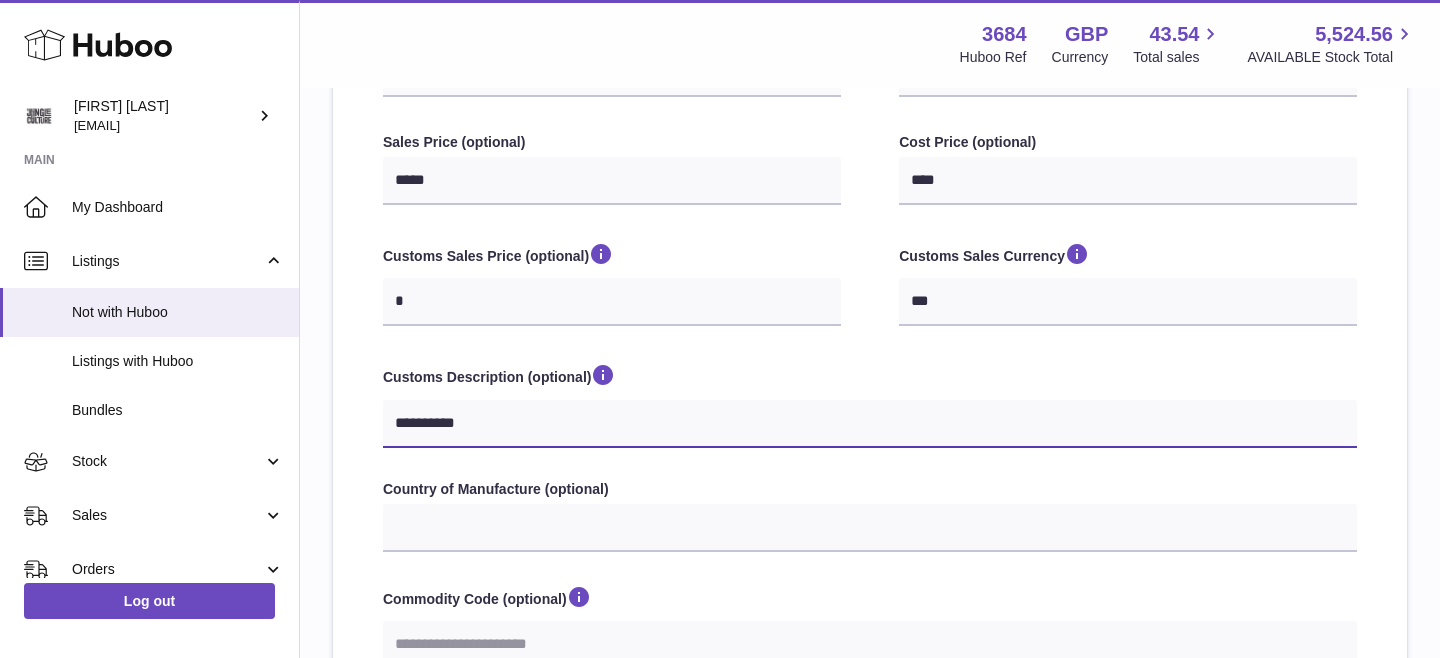 type on "**********" 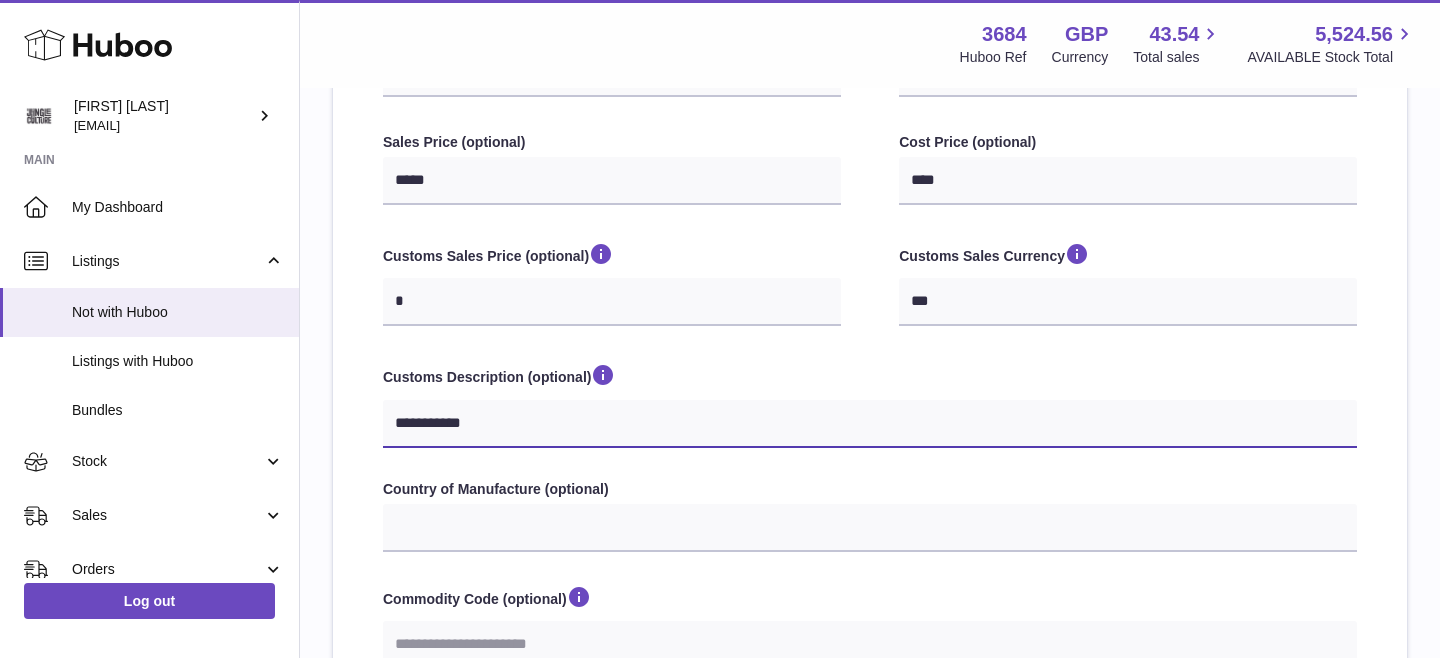 select 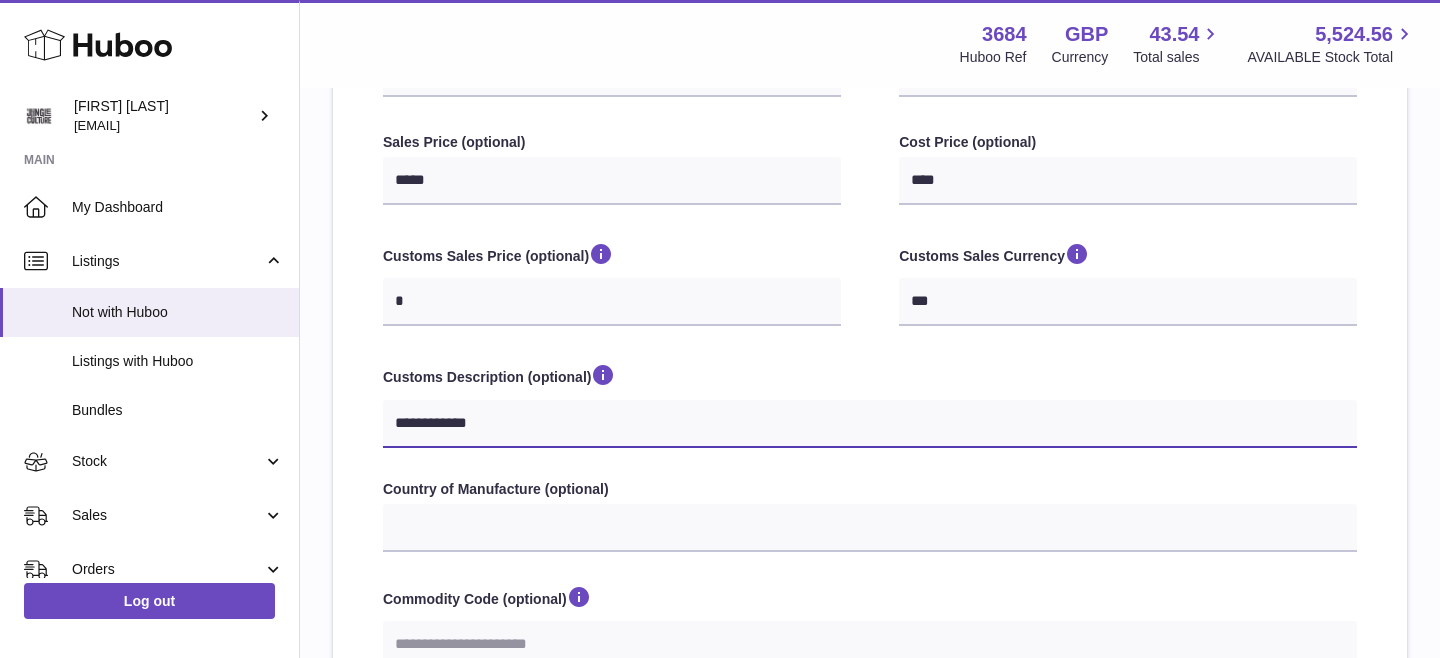 type on "**********" 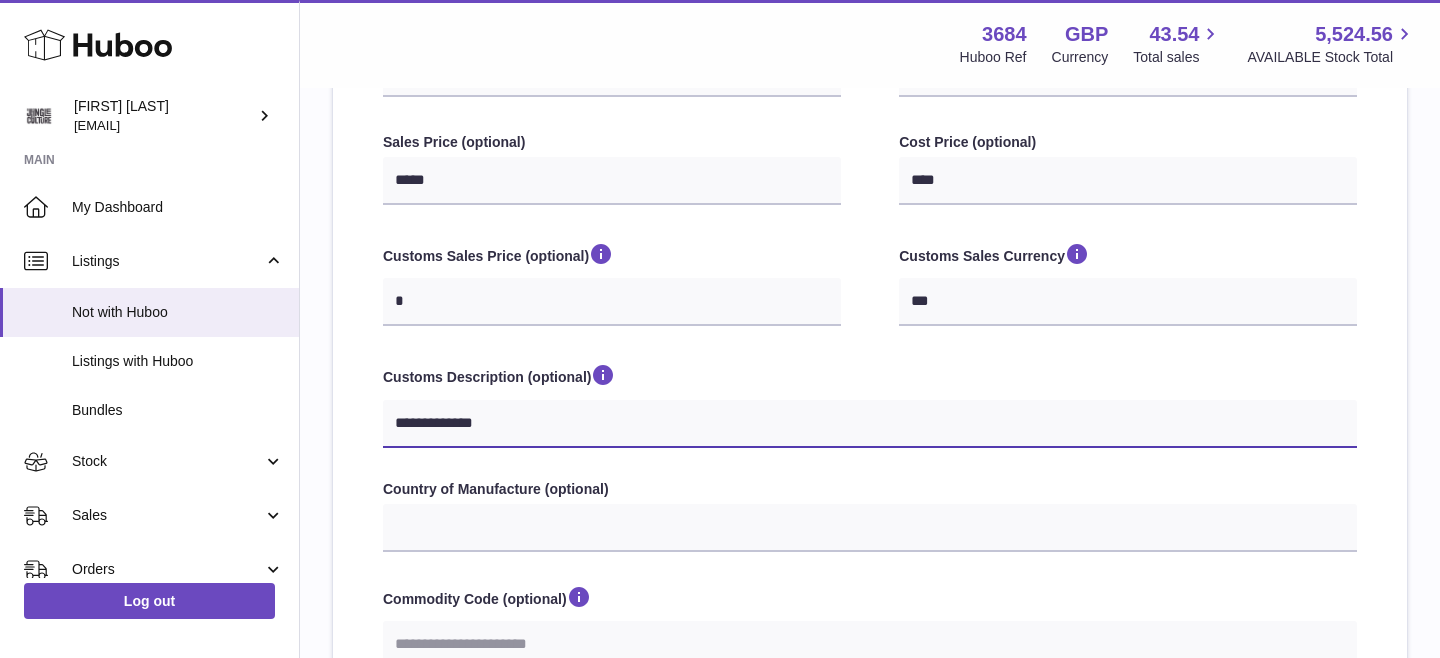 type on "**********" 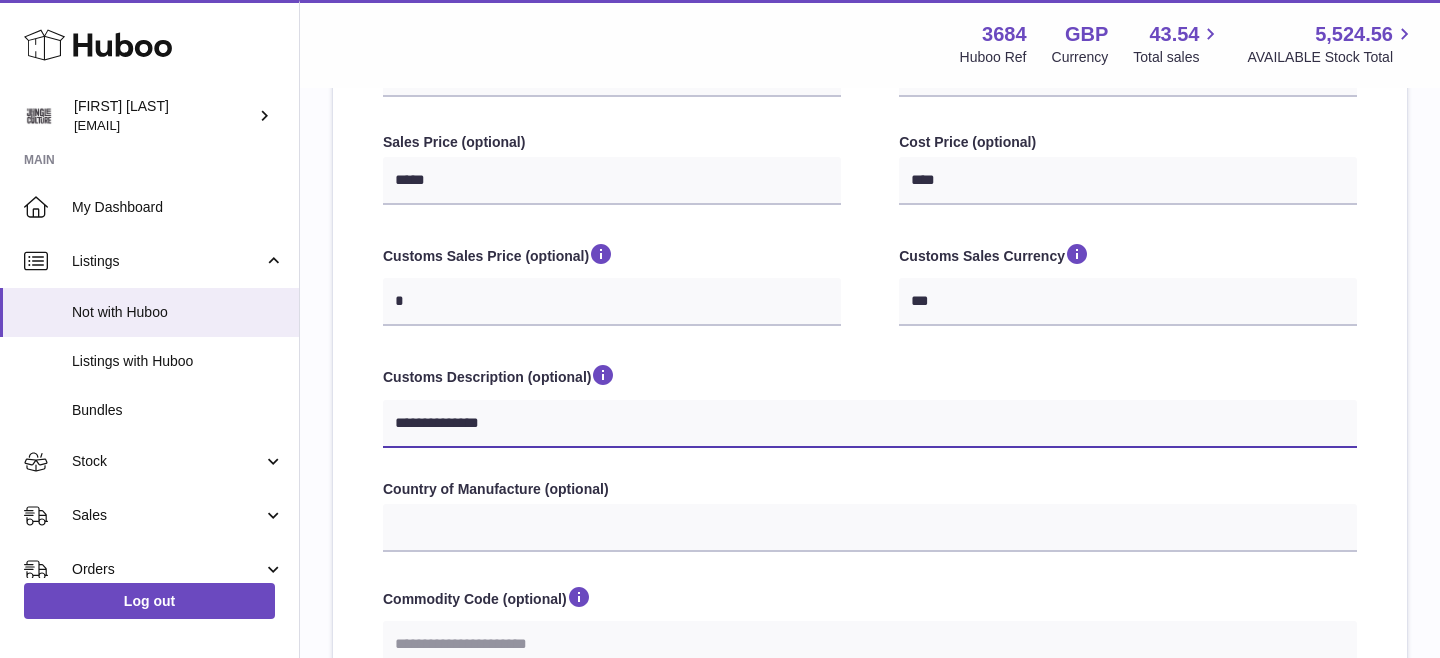 type on "**********" 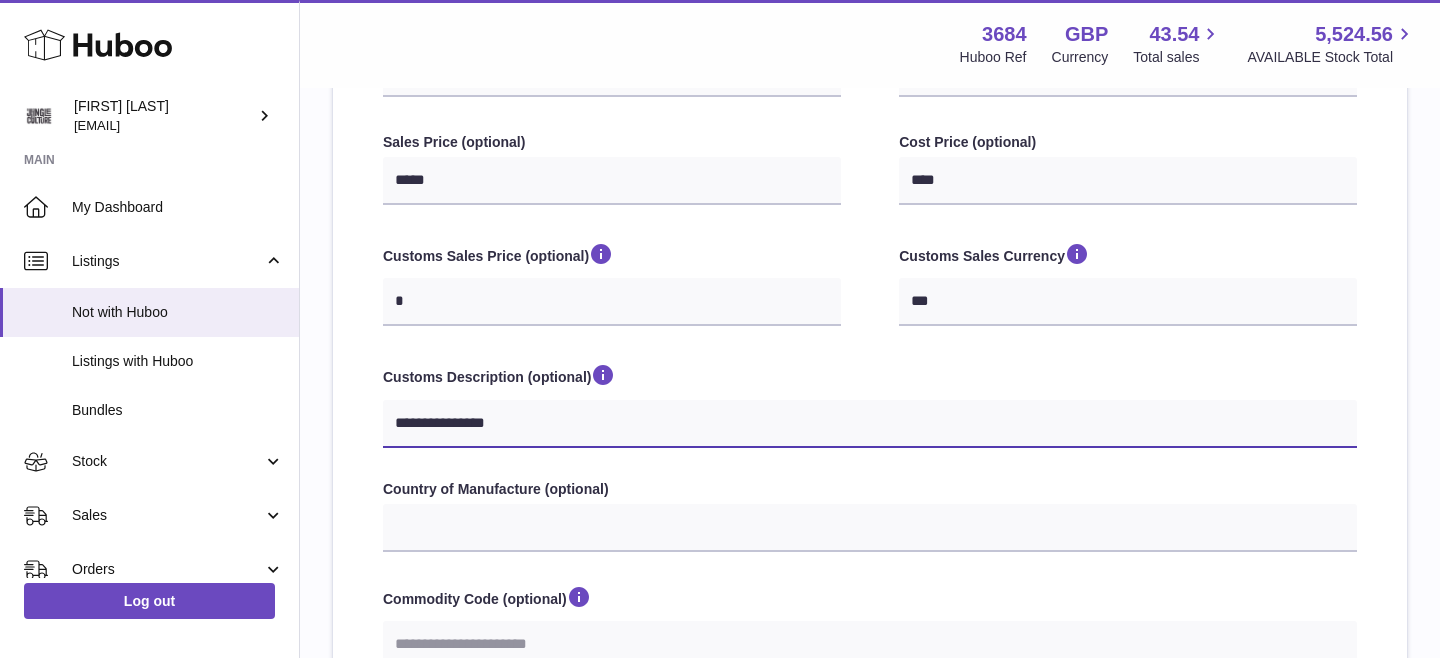 type on "**********" 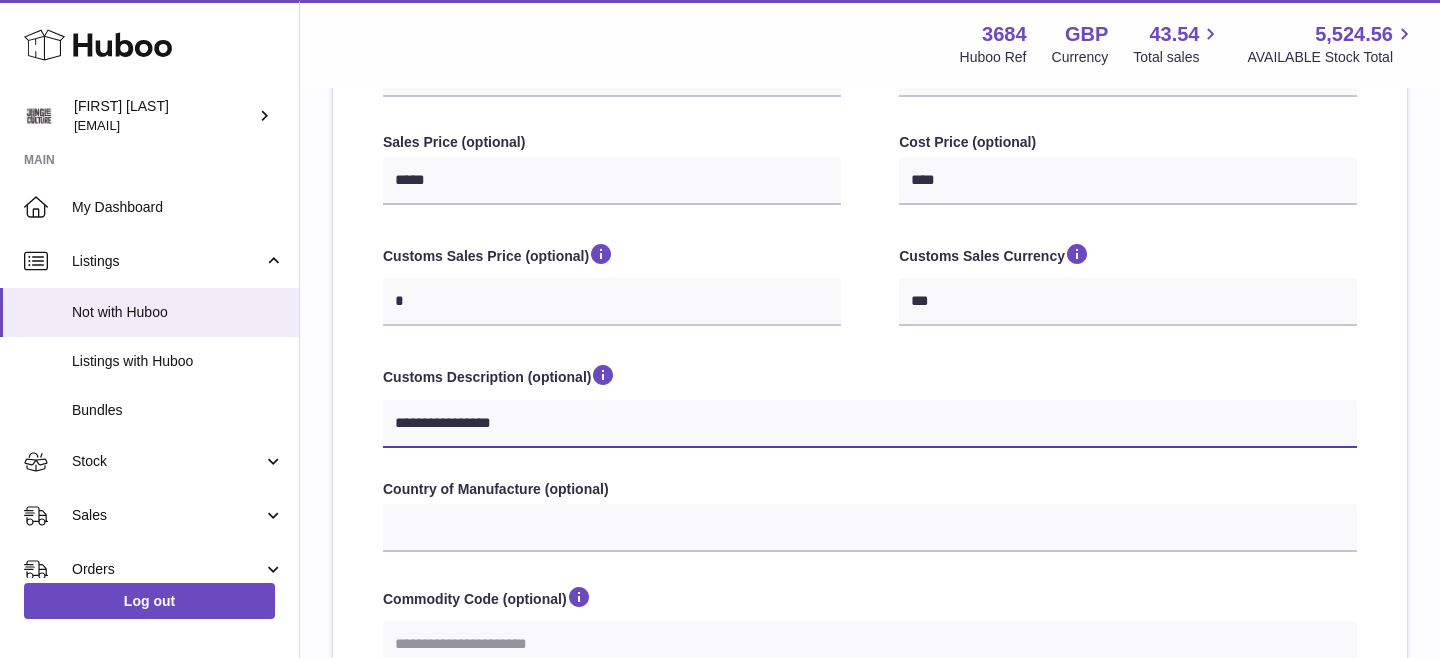 type on "**********" 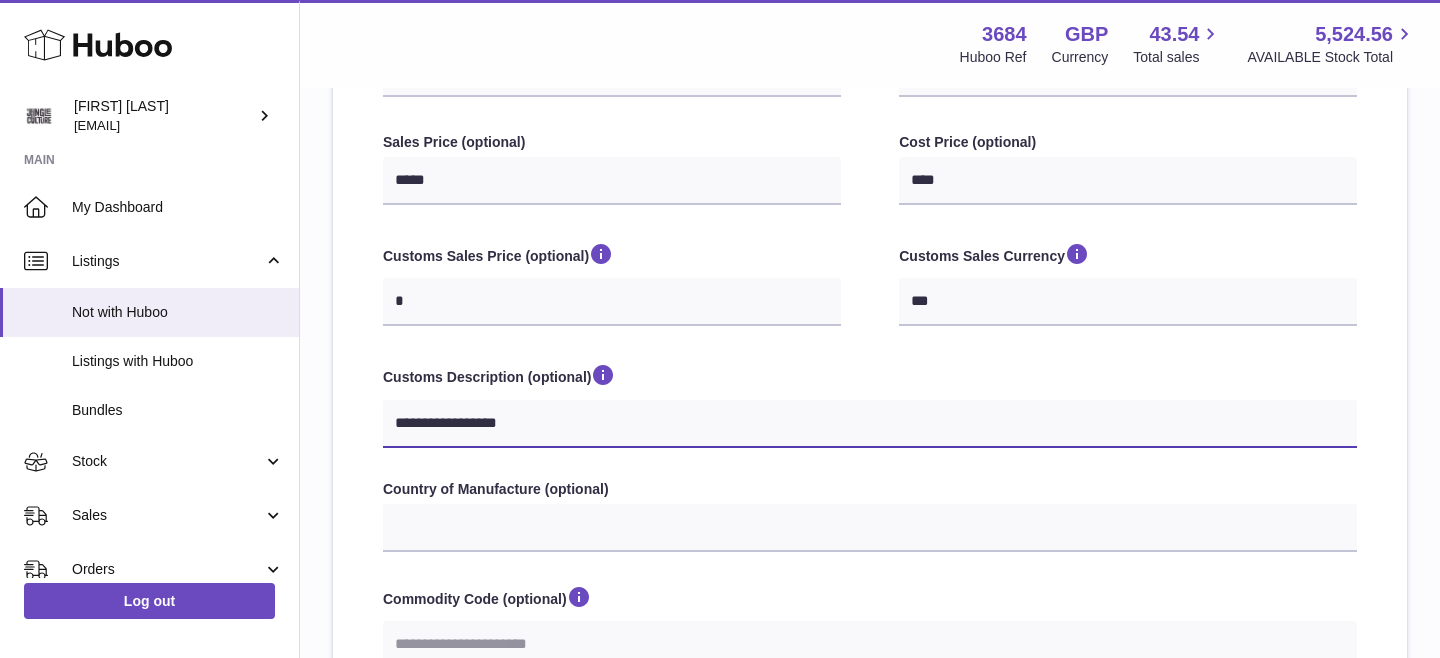 type on "**********" 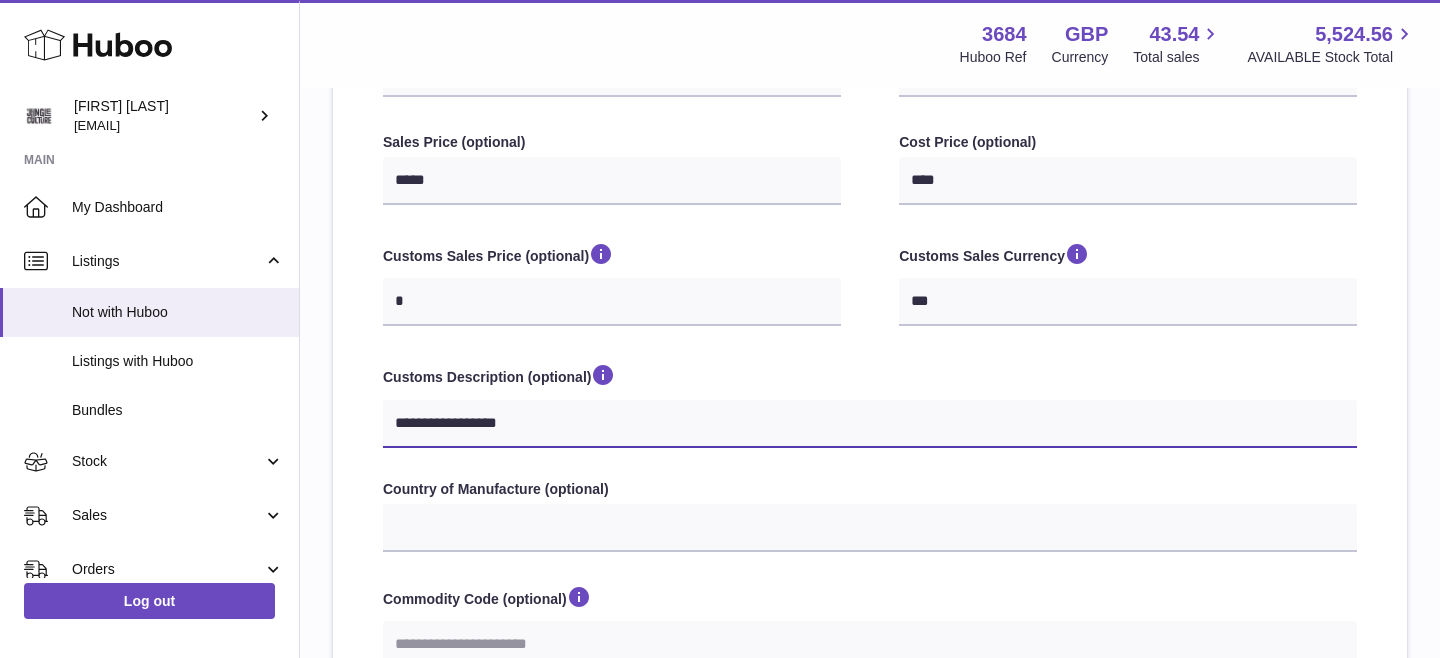 select 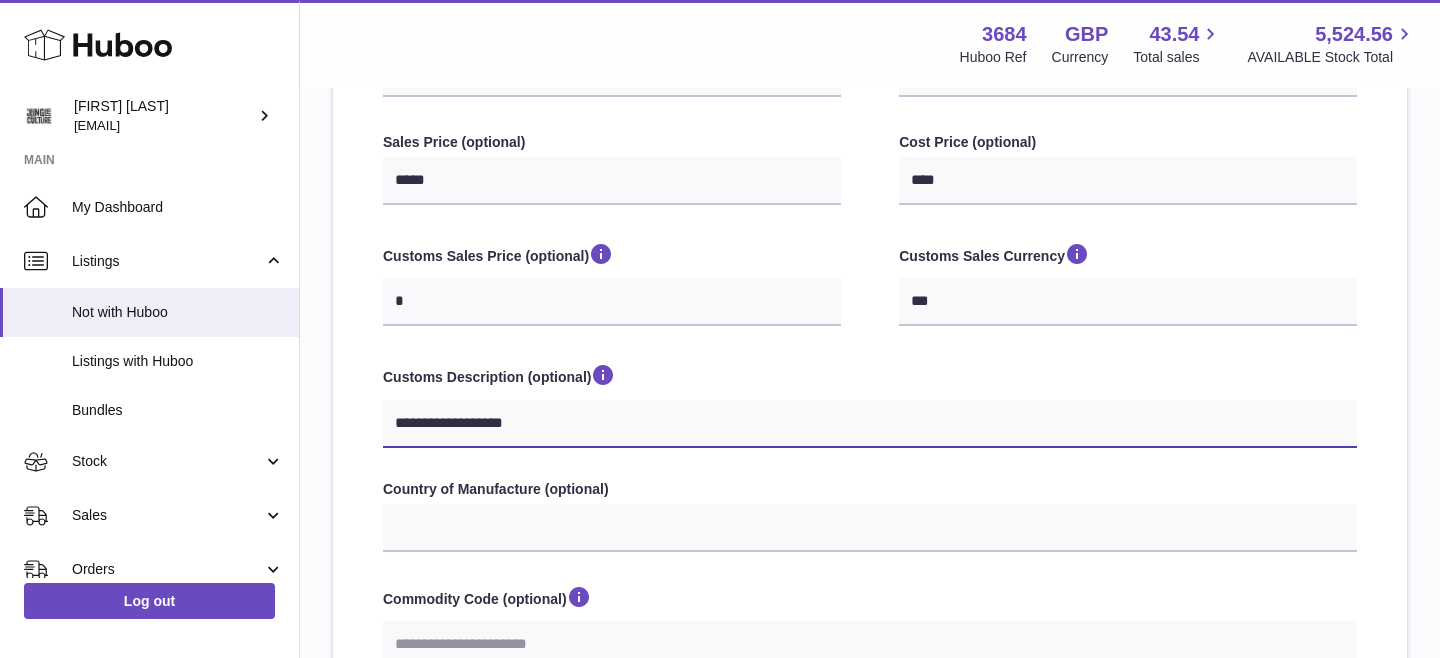 type on "**********" 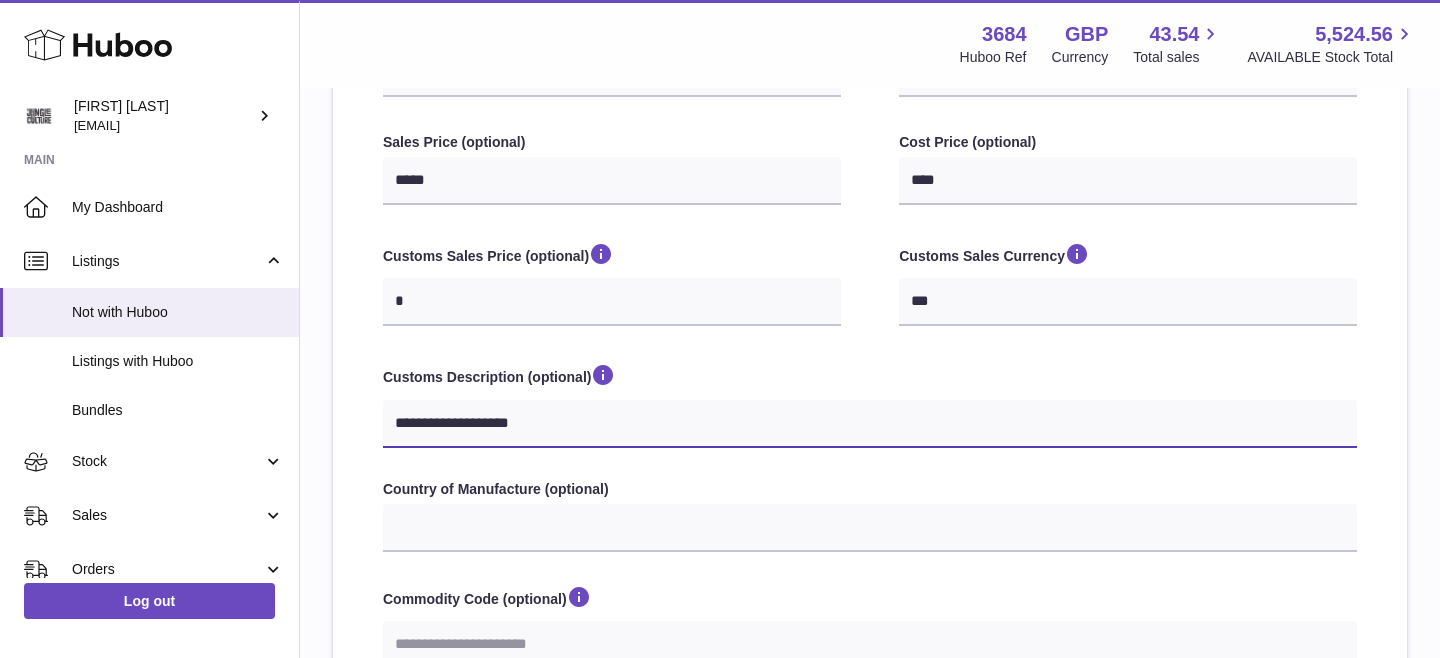 type on "**********" 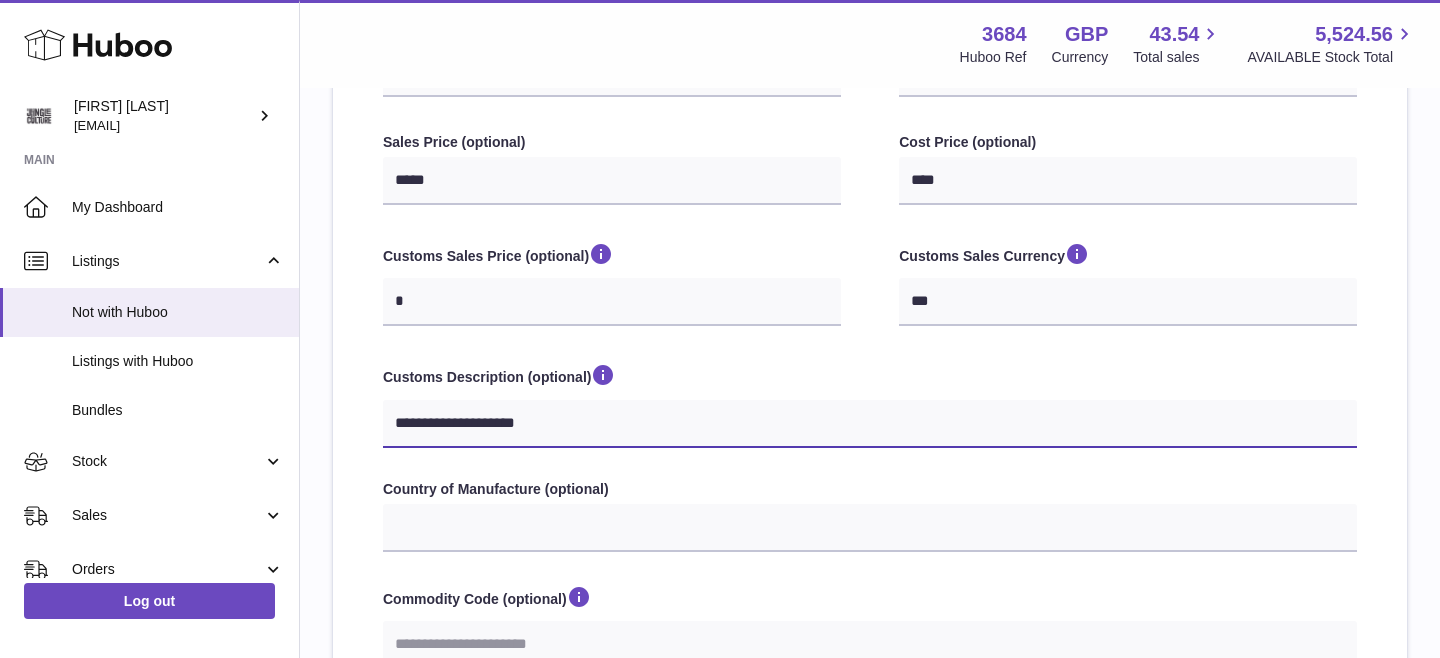 type on "**********" 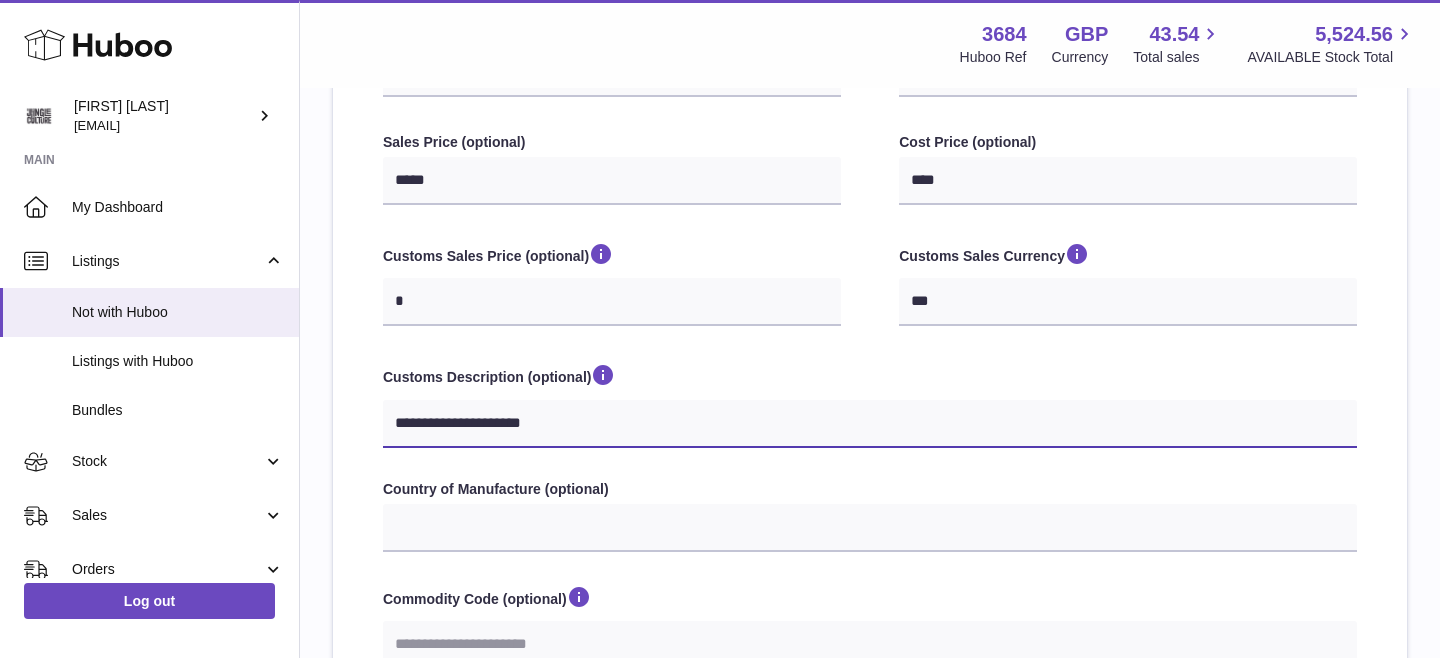 type on "**********" 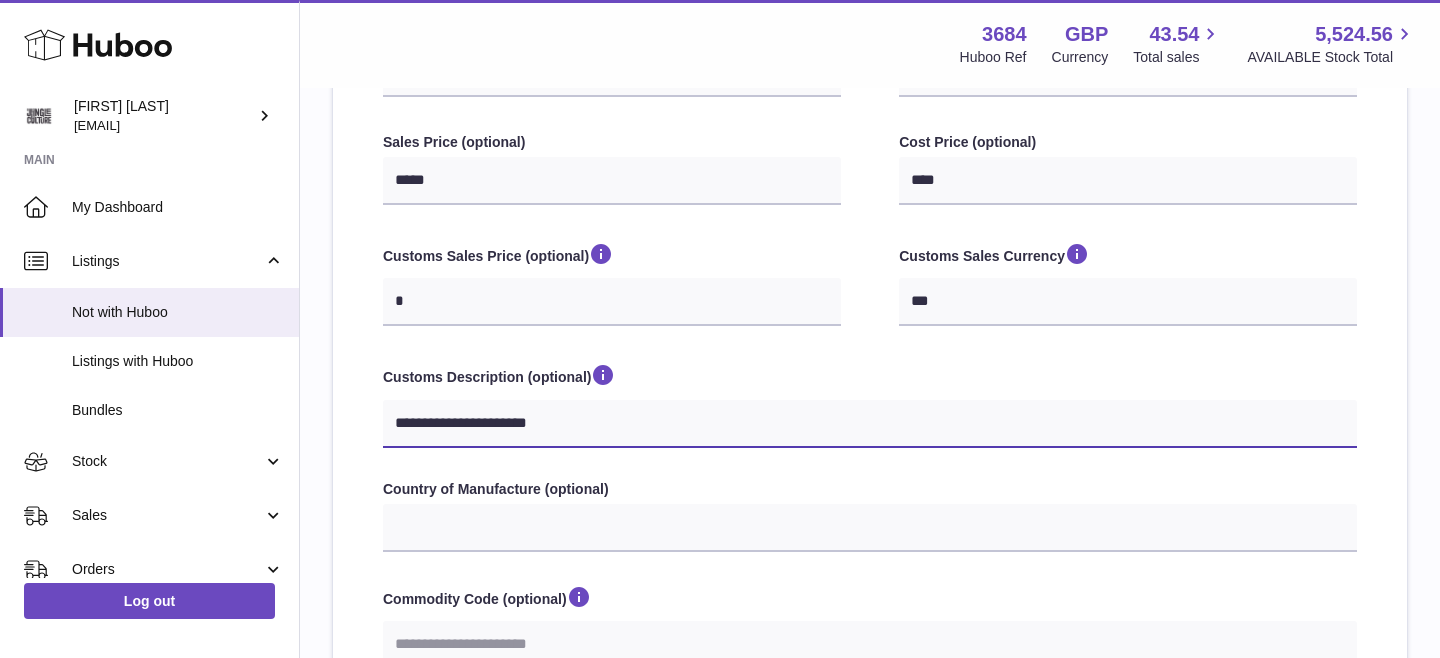 type on "**********" 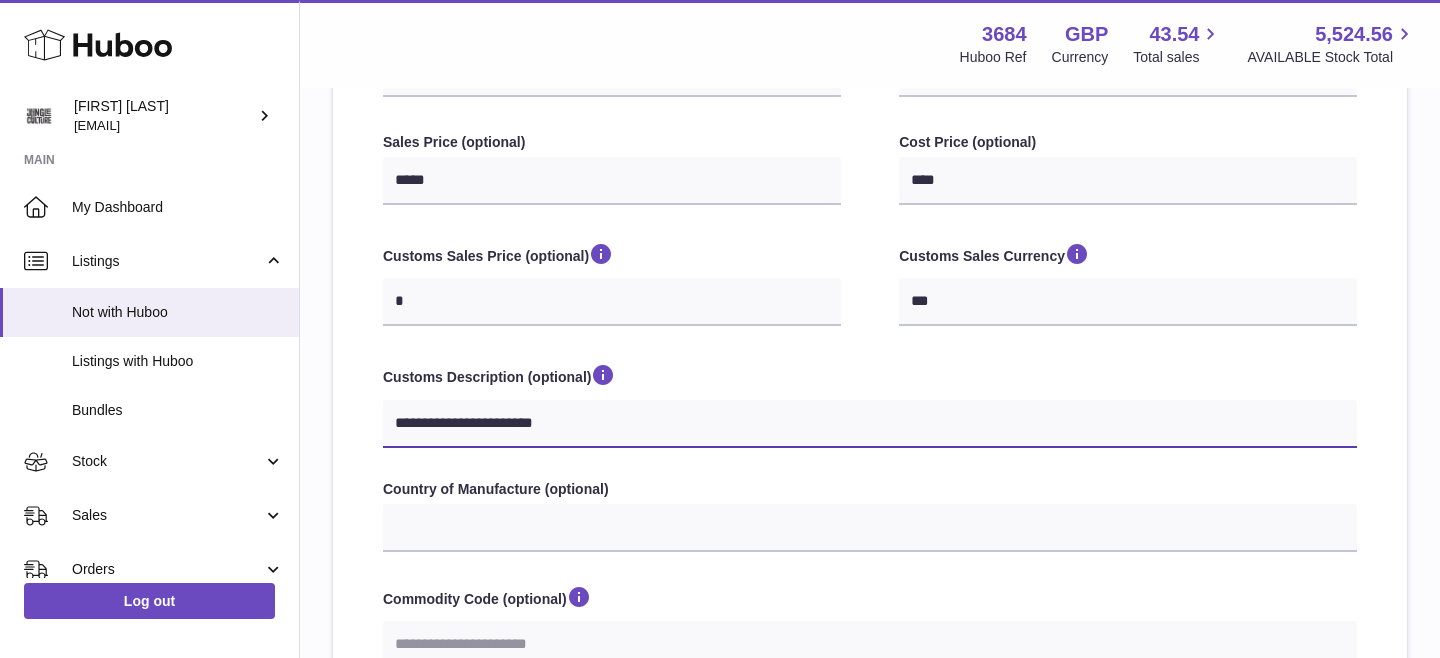 type on "**********" 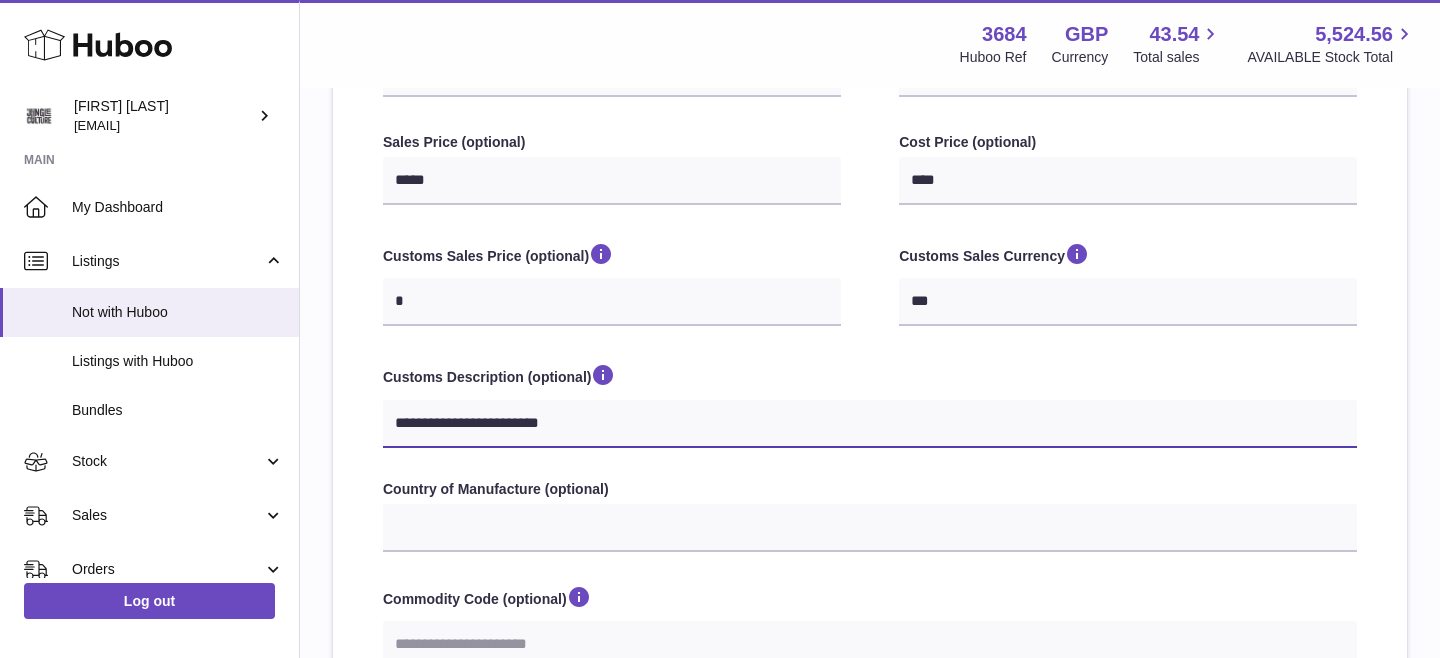 type on "**********" 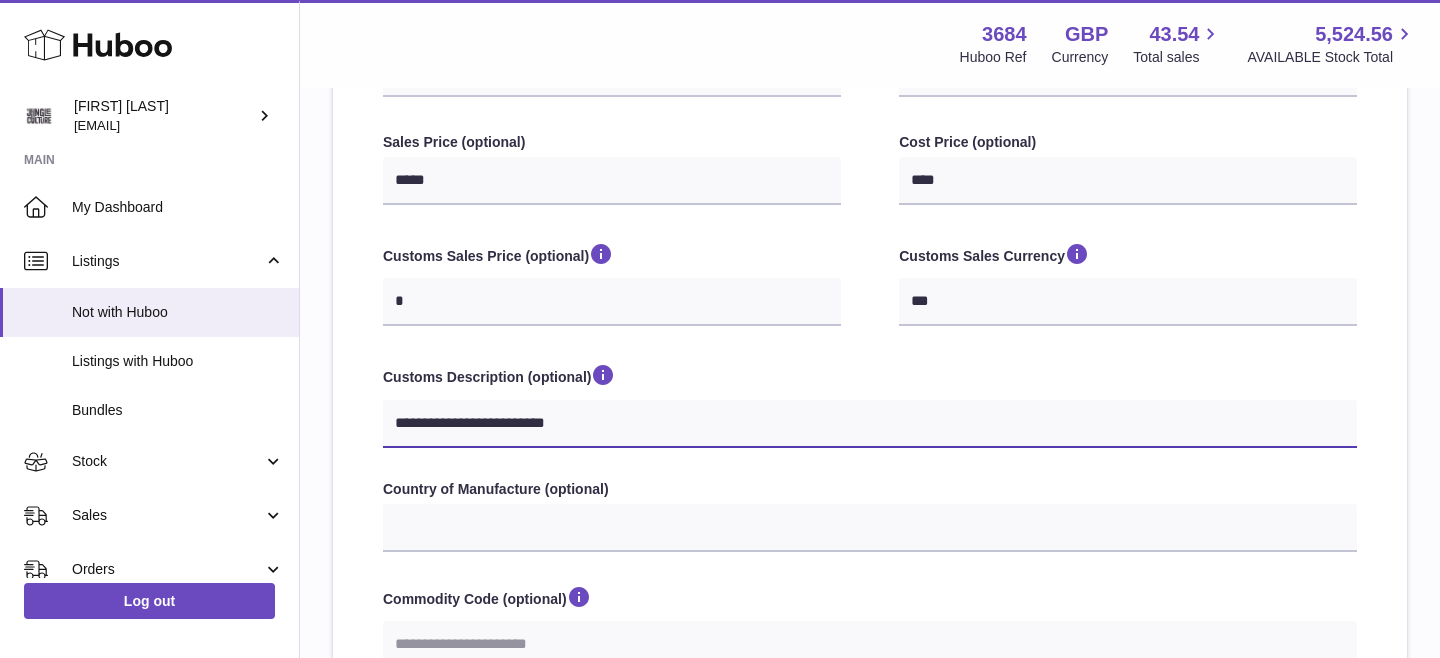type on "**********" 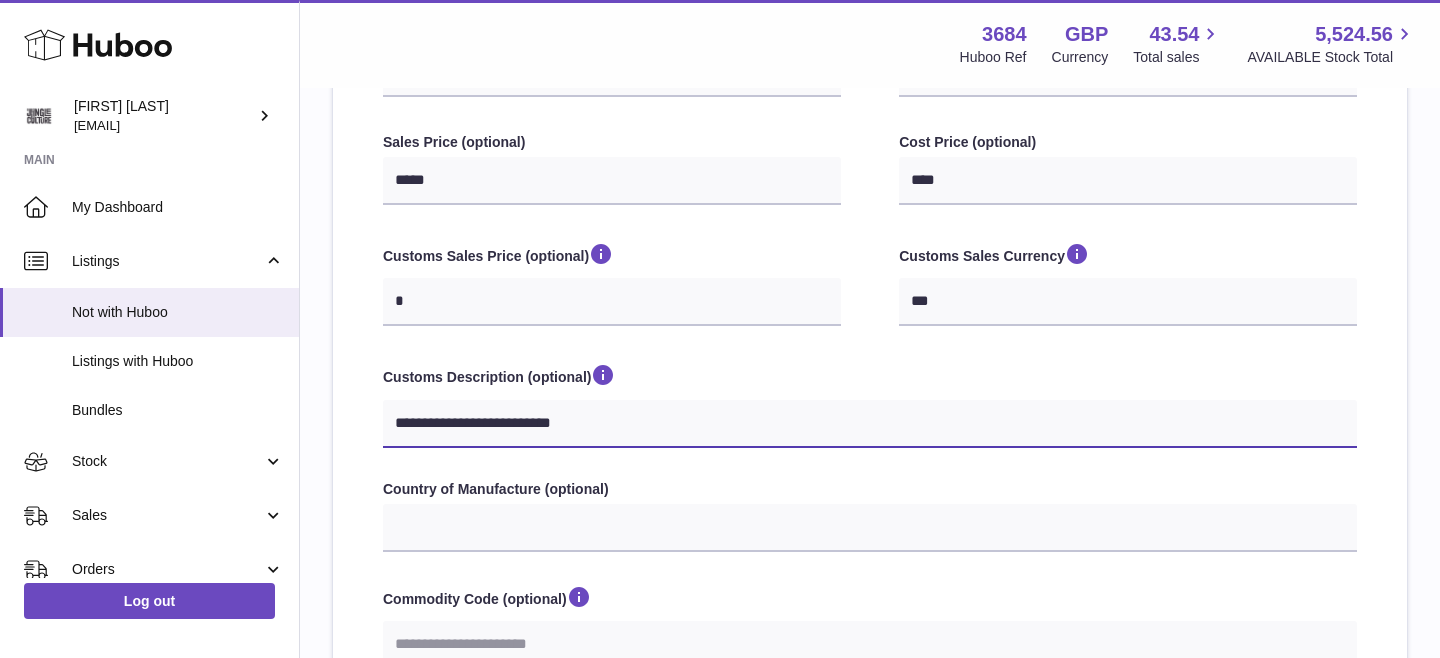 select 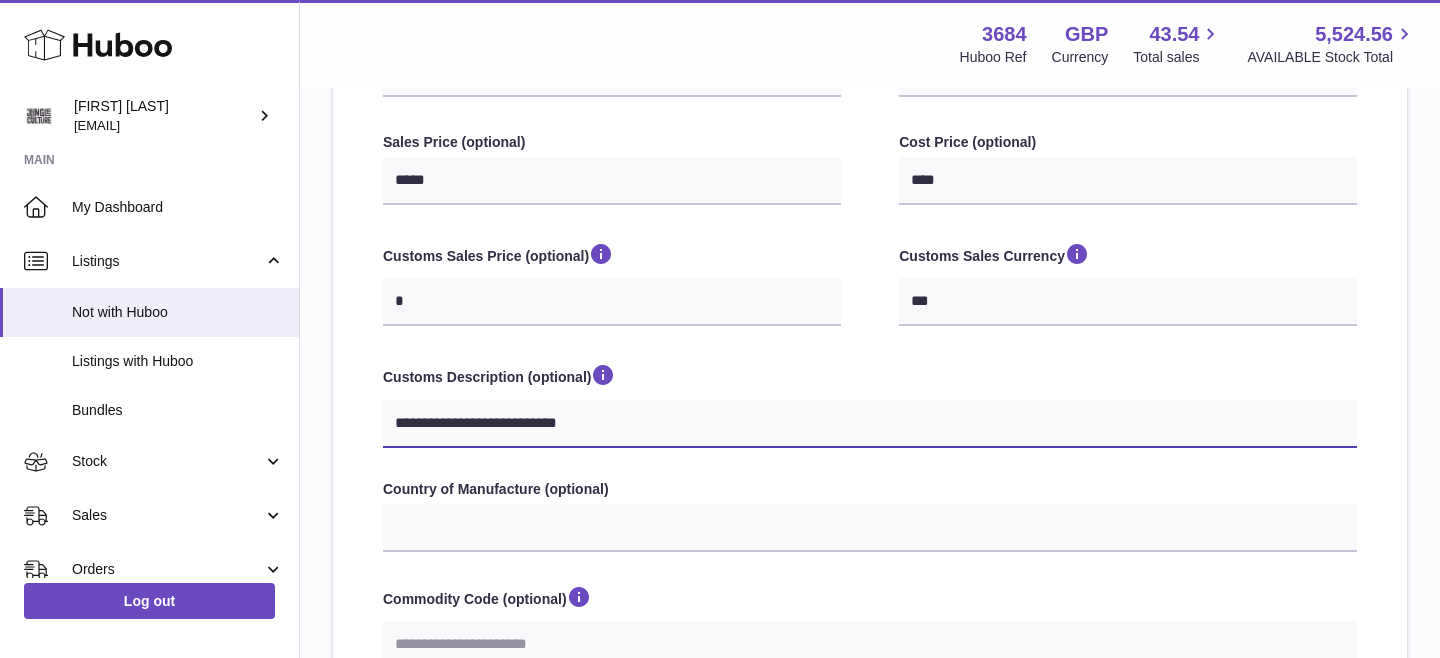 type on "**********" 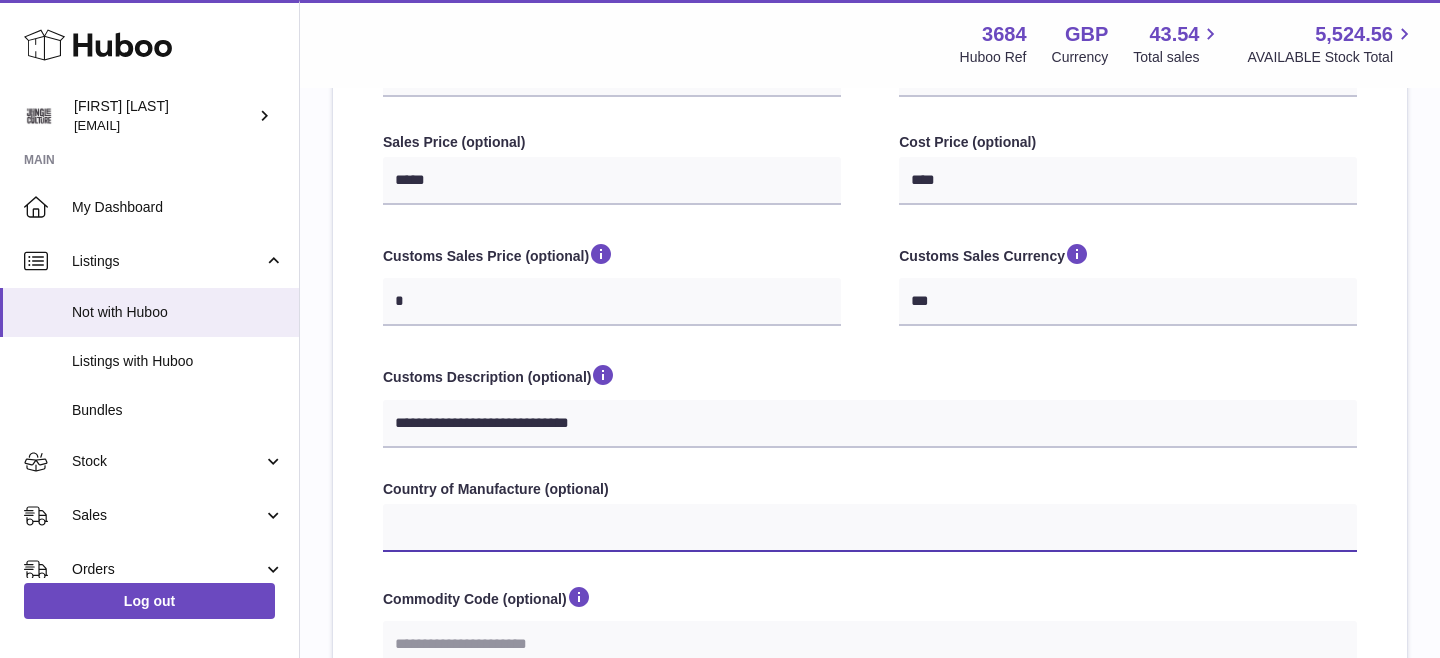 click on "**********" at bounding box center [870, 528] 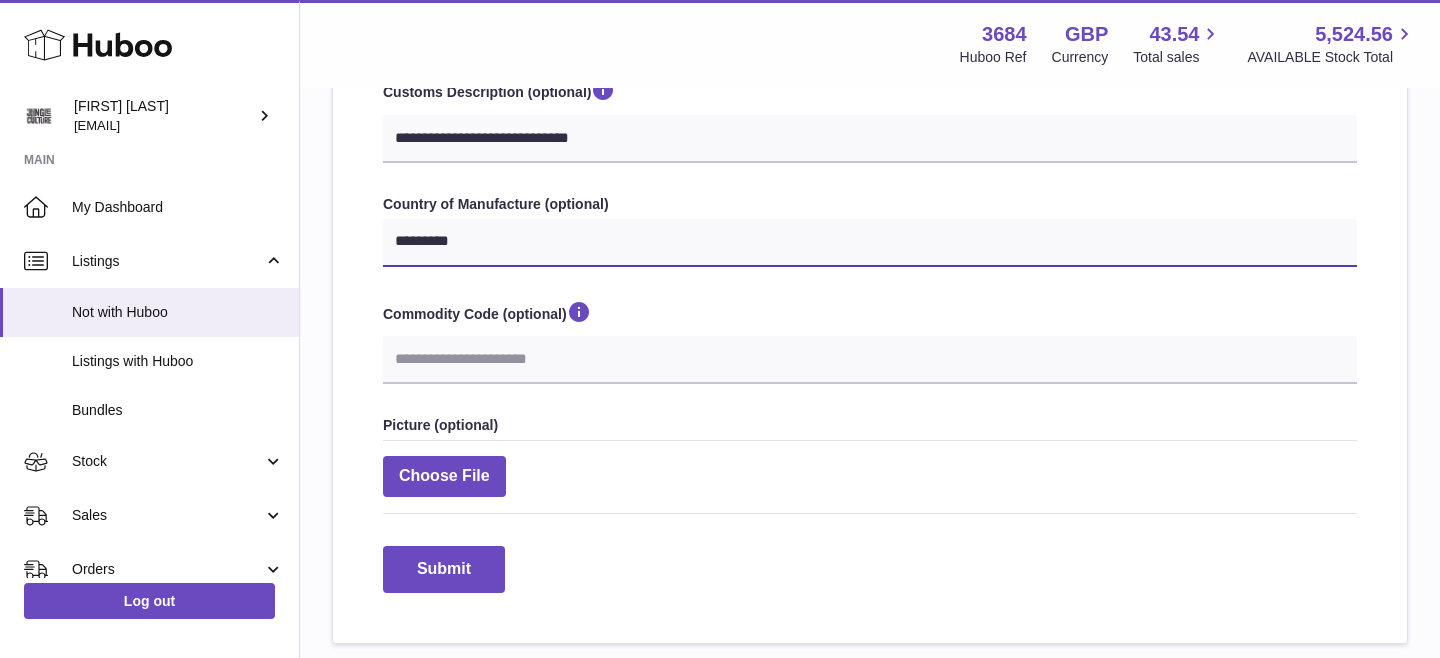 scroll, scrollTop: 886, scrollLeft: 0, axis: vertical 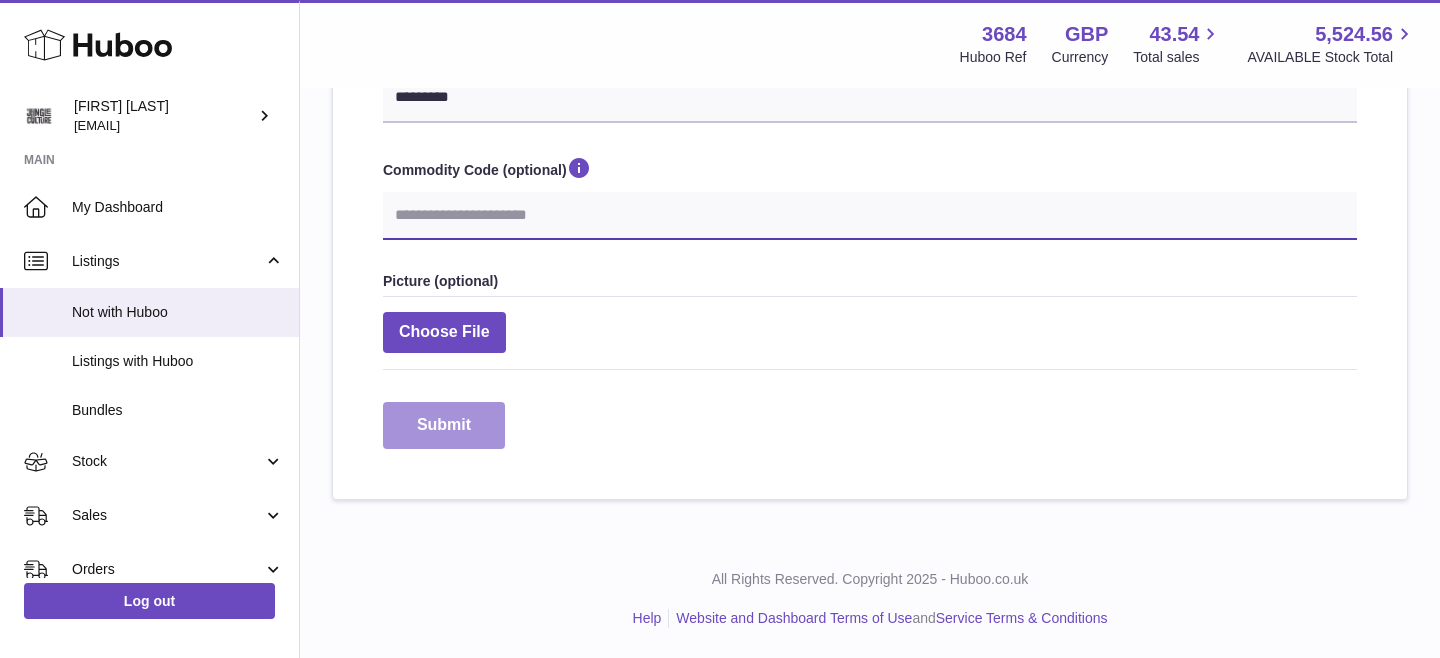 click on "Commodity Code (optional)" at bounding box center (870, 216) 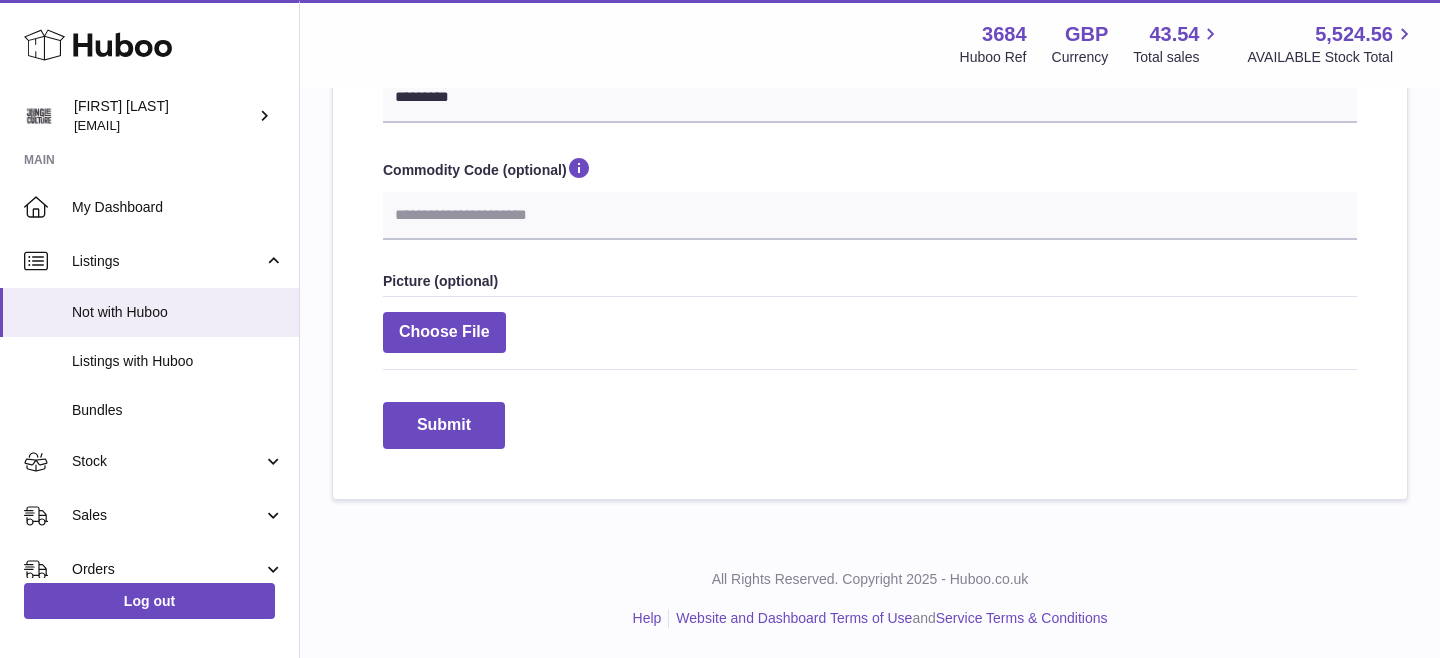 click on "Picture (optional)" at bounding box center [870, 281] 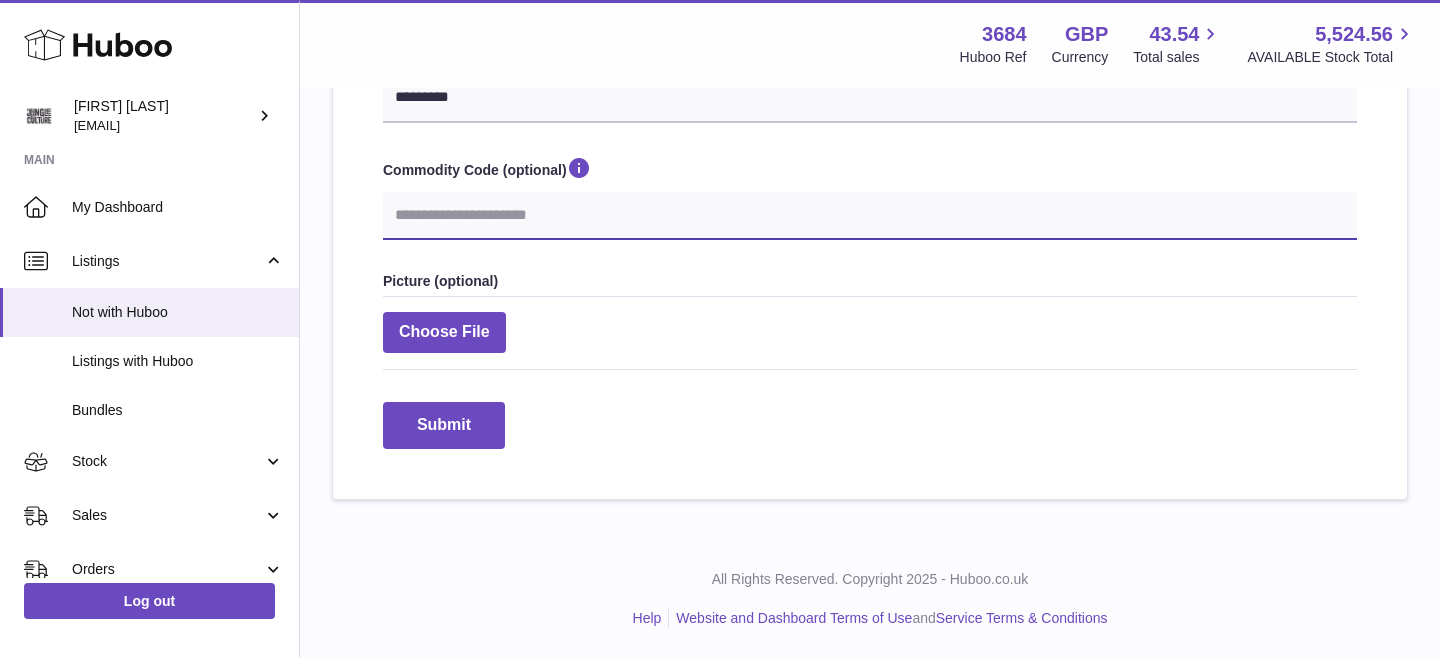 click on "Commodity Code (optional)" at bounding box center [870, 216] 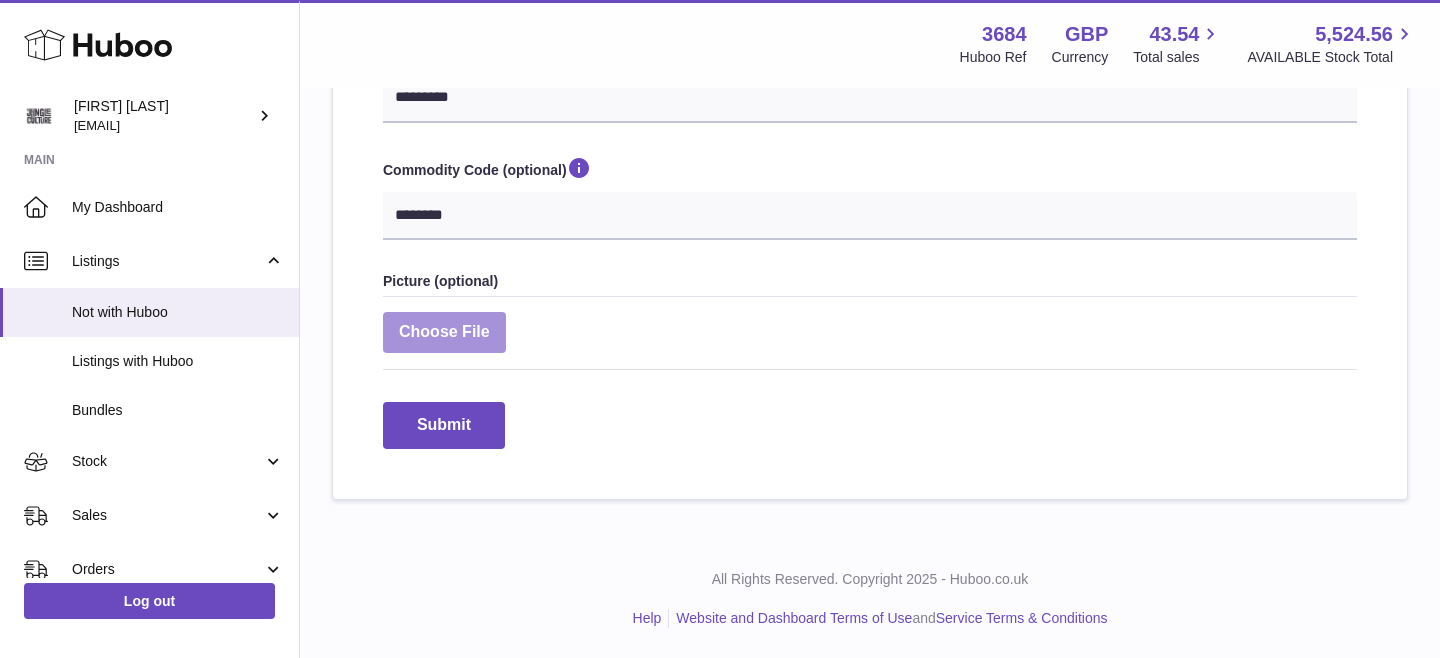 click at bounding box center [444, 332] 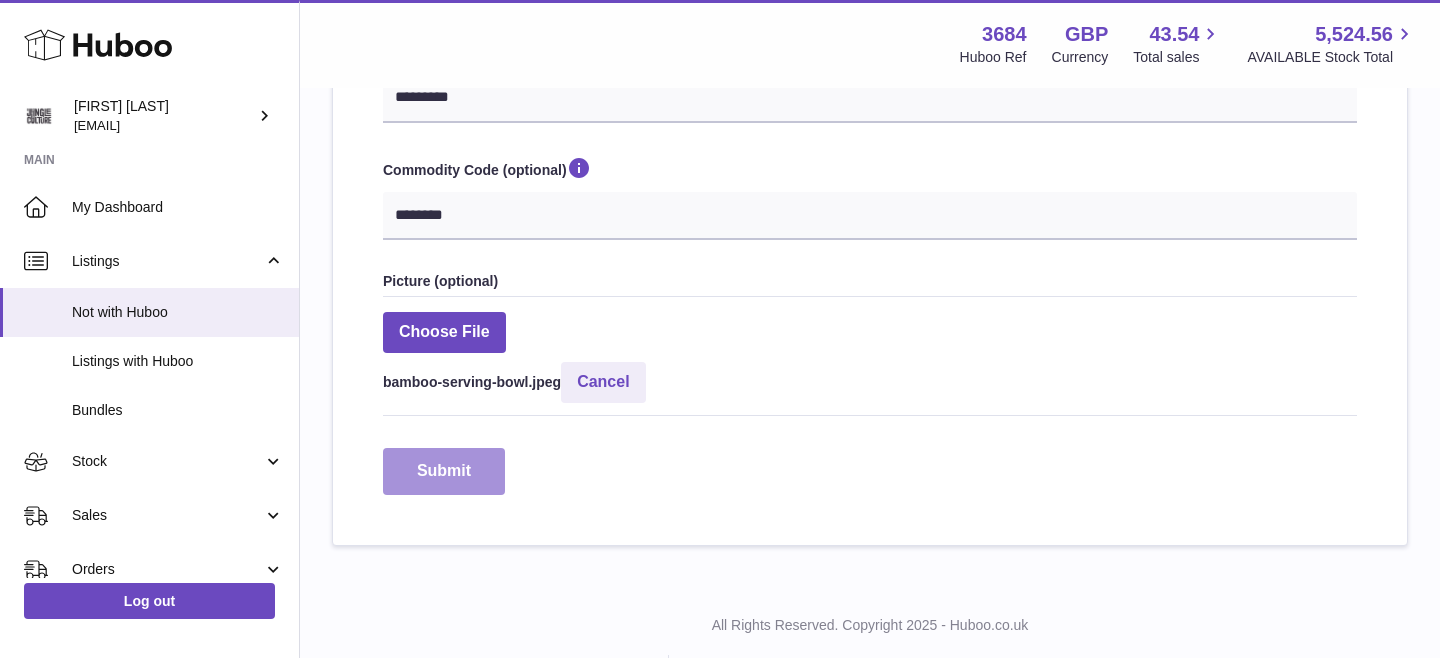 click on "Submit" at bounding box center [444, 471] 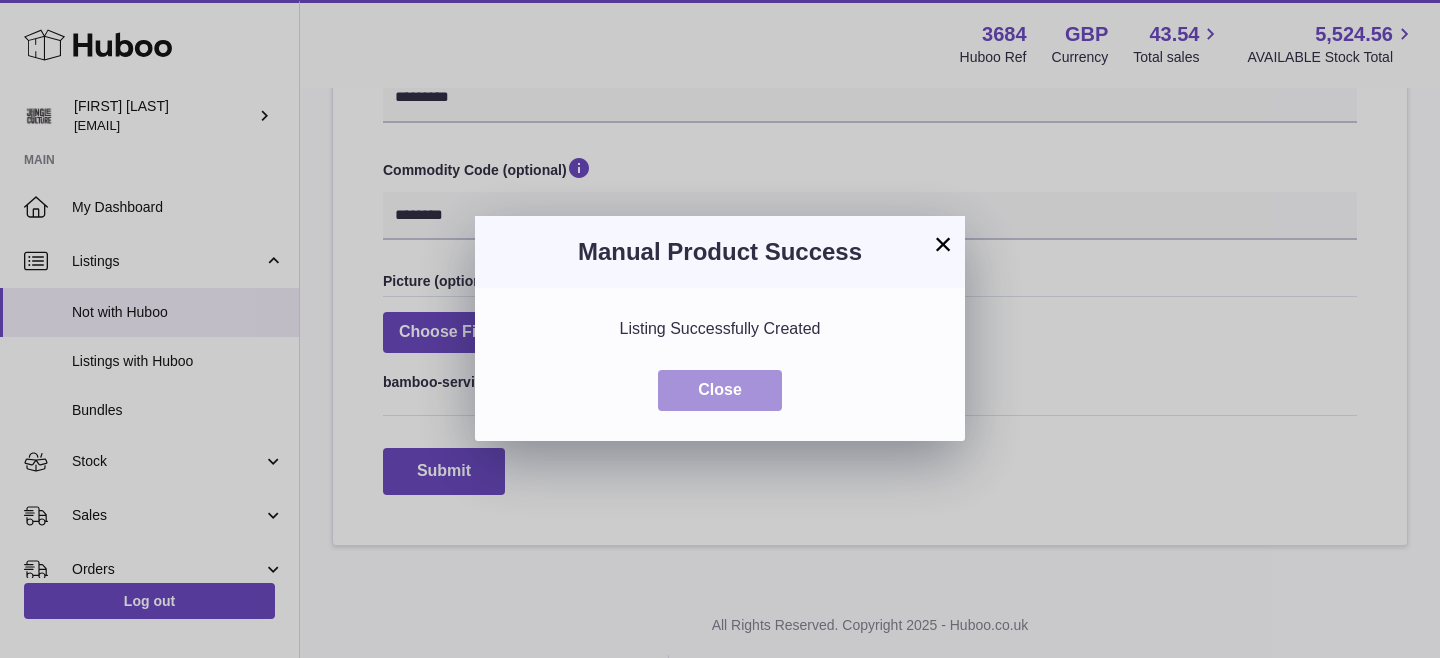 click on "Close" at bounding box center [720, 390] 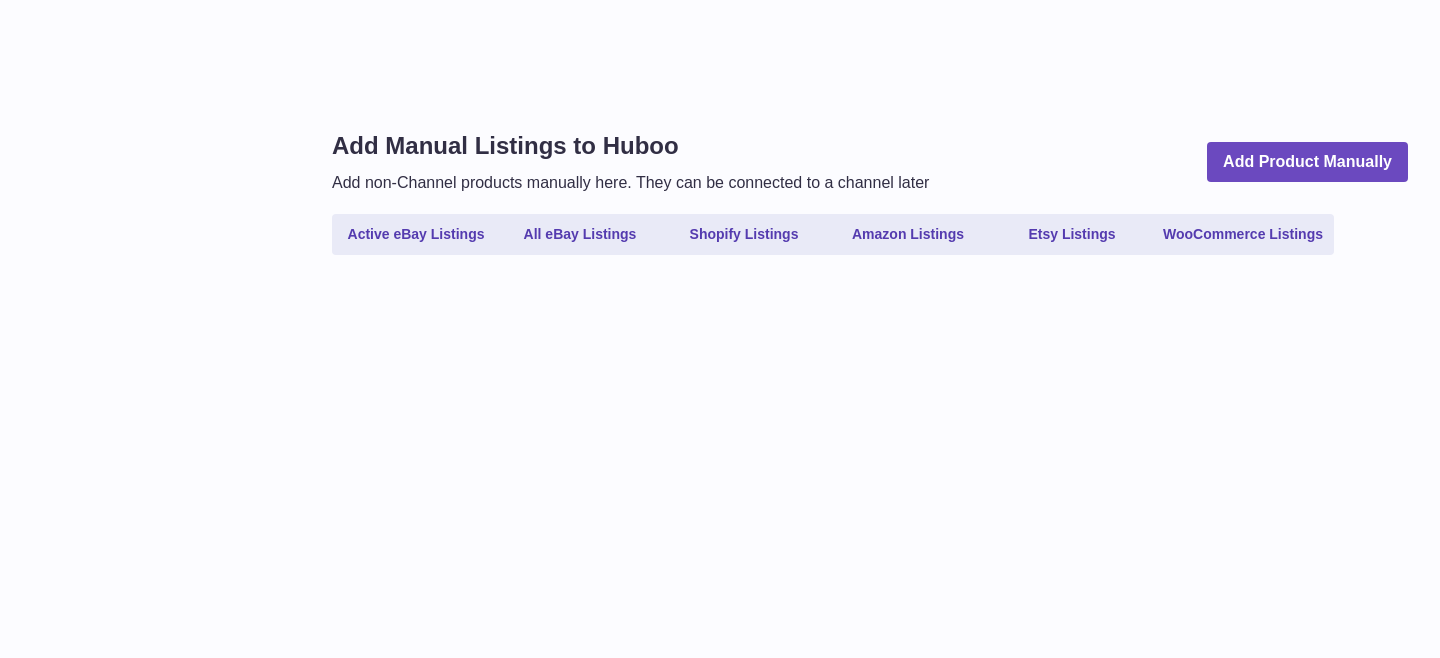 scroll, scrollTop: 0, scrollLeft: 0, axis: both 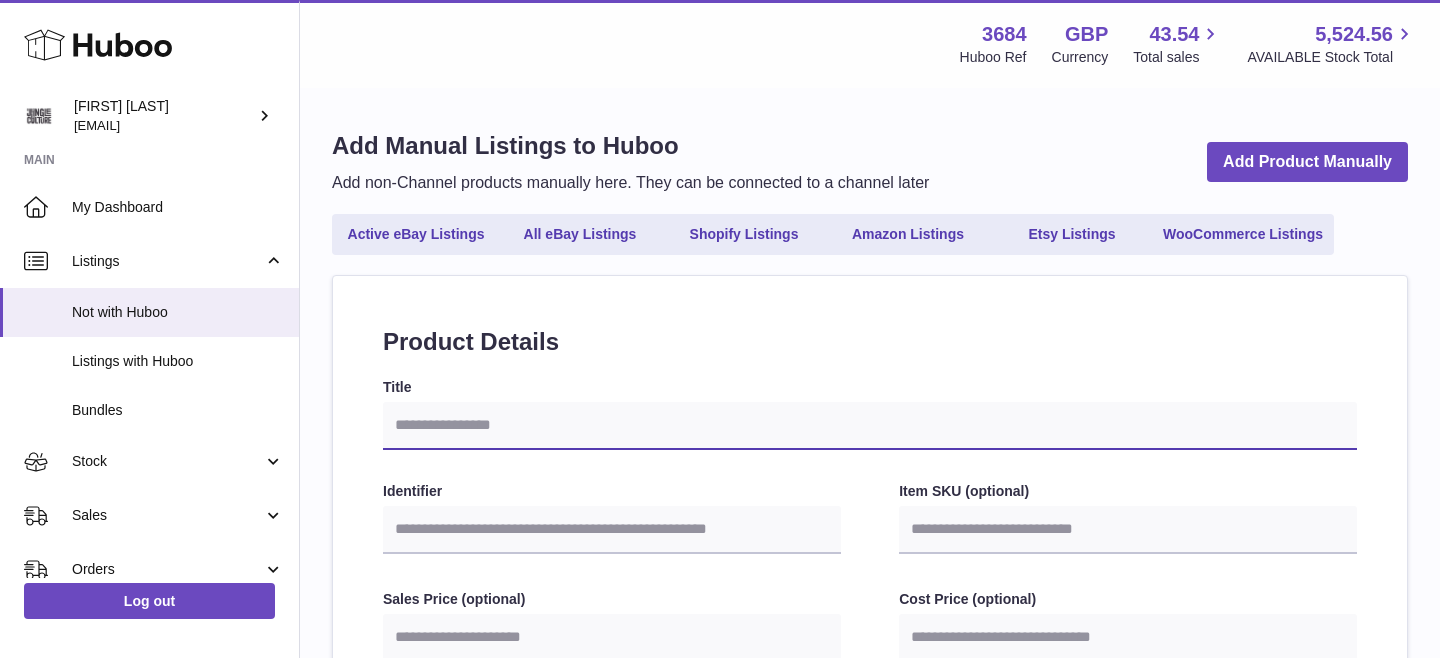 click on "Title" at bounding box center [870, 426] 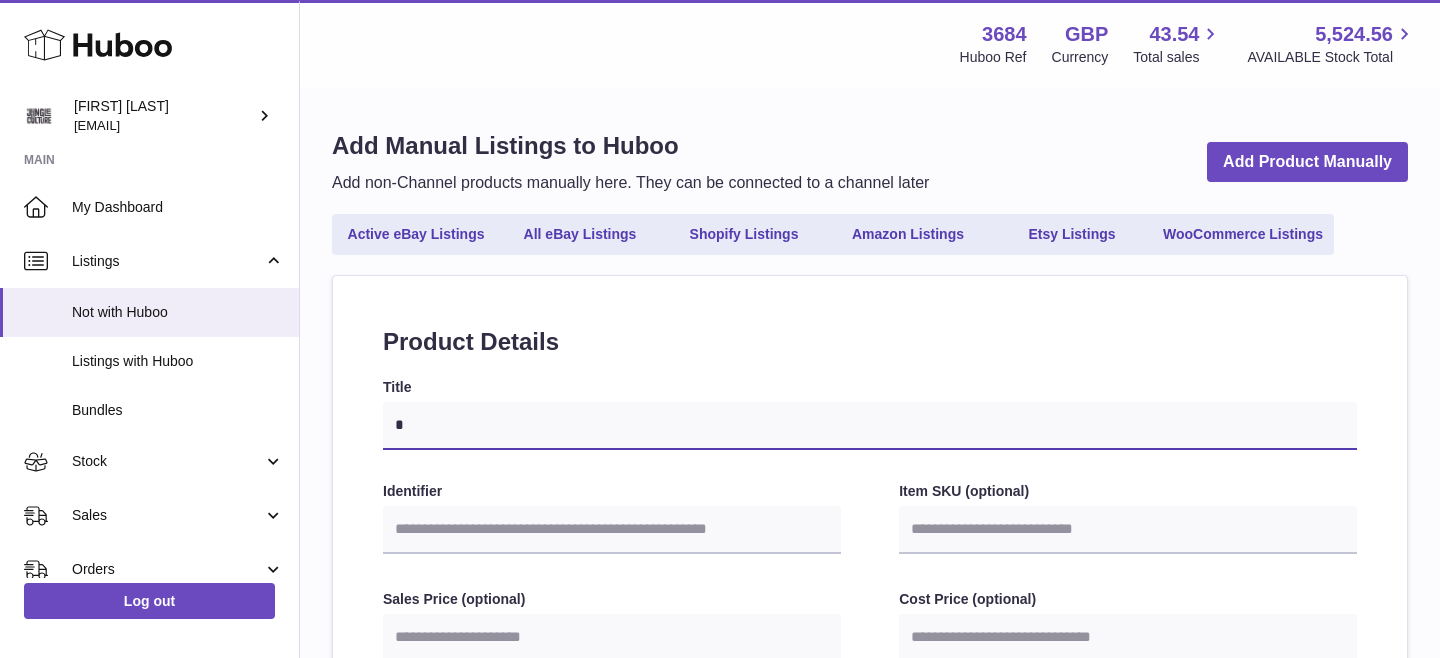 select 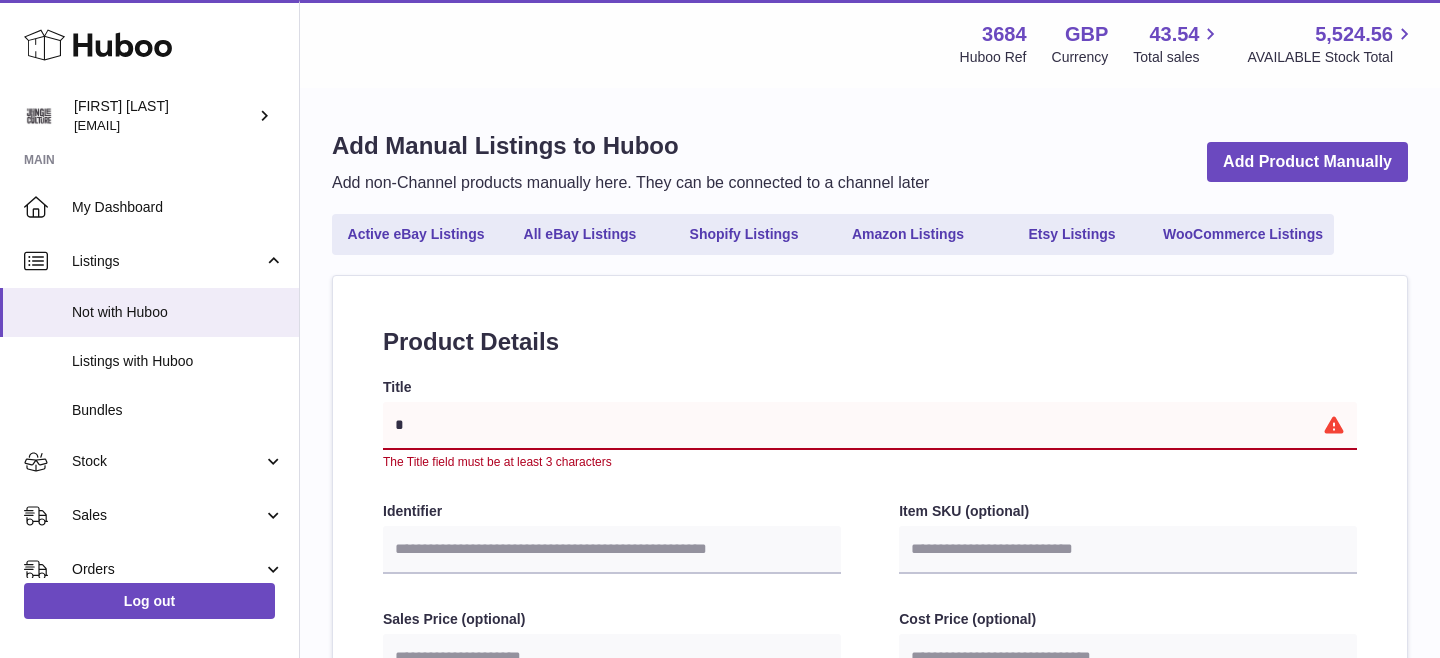 type on "**" 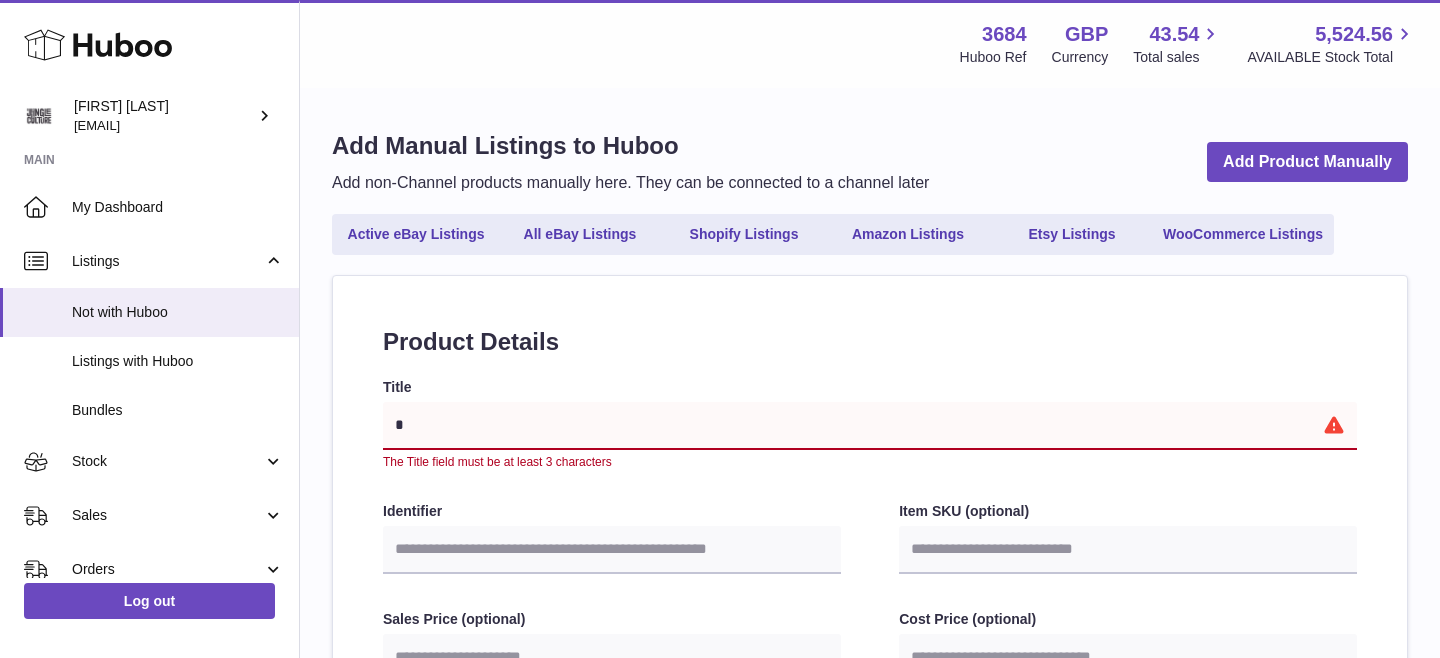 select 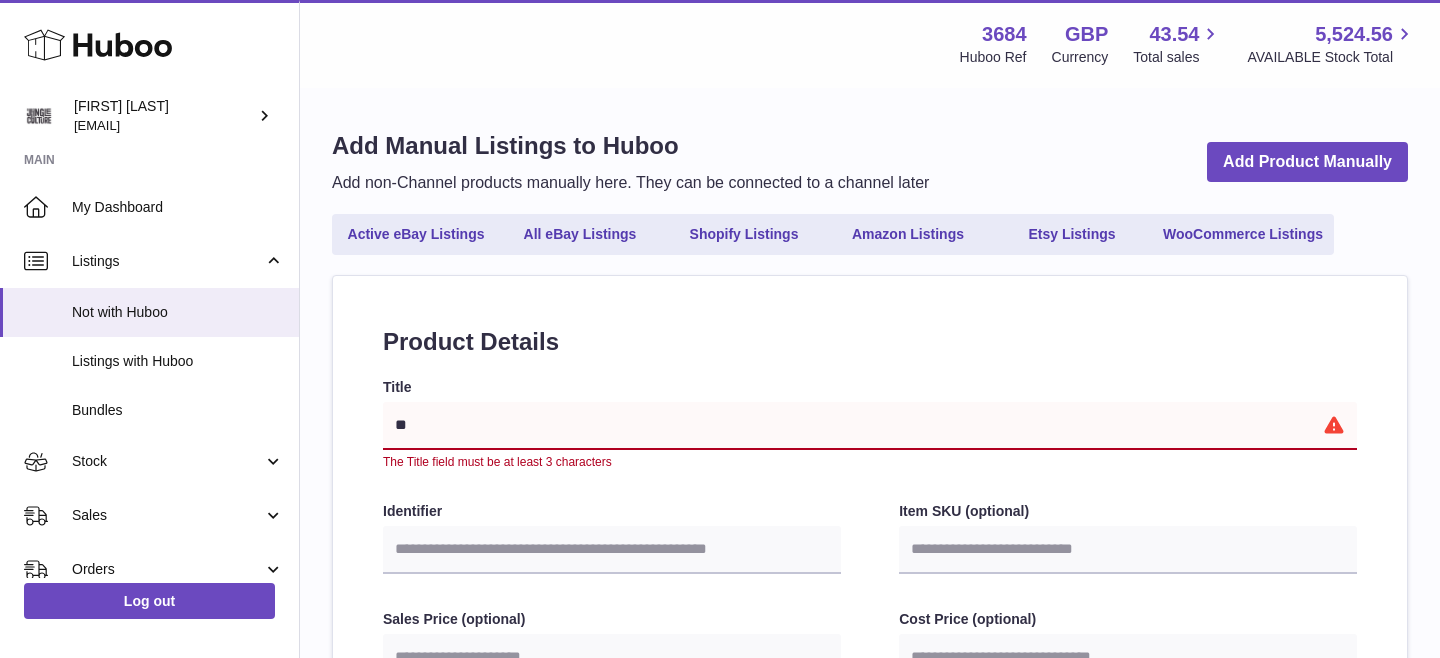 type on "***" 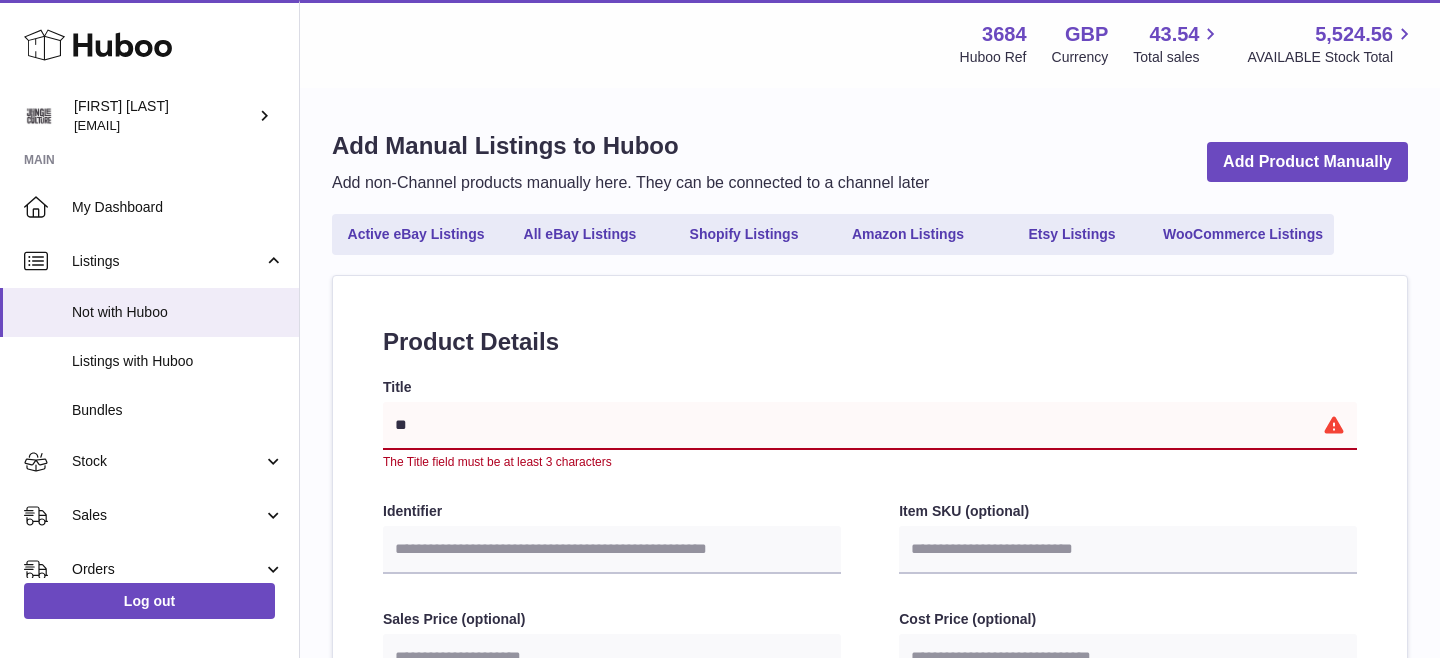 select 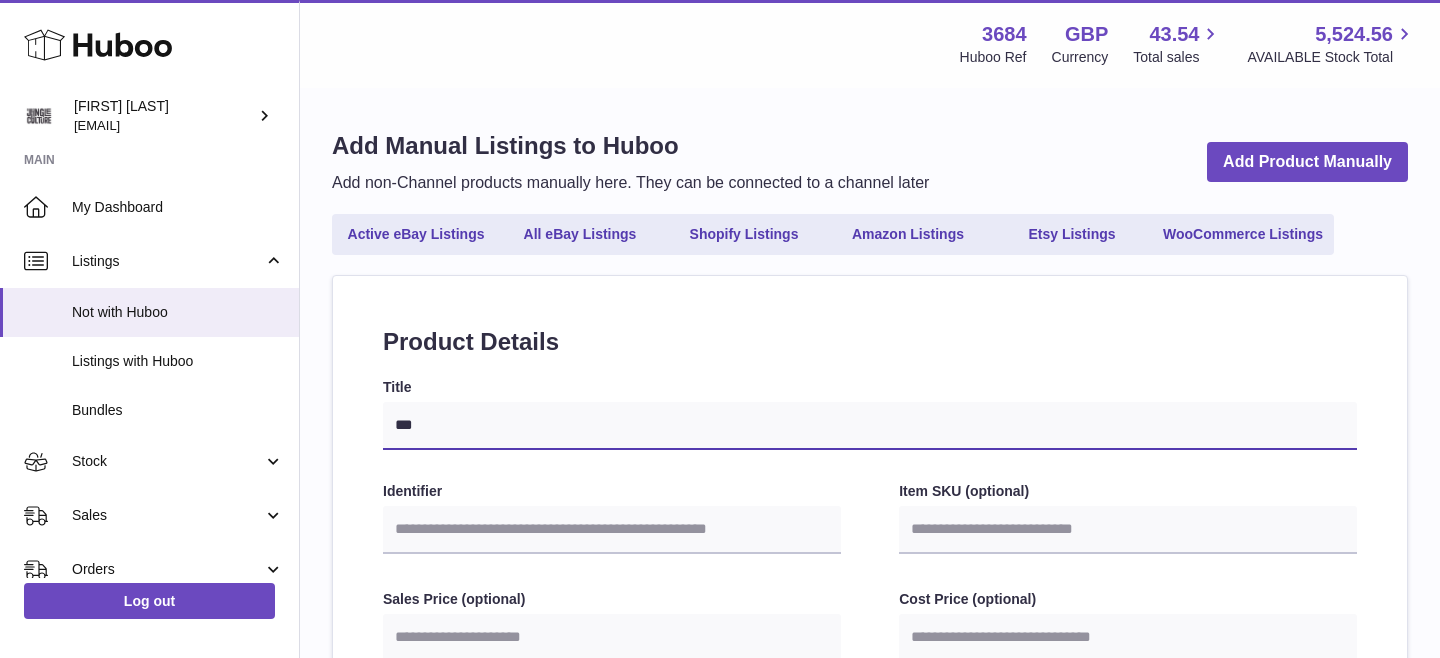 type on "****" 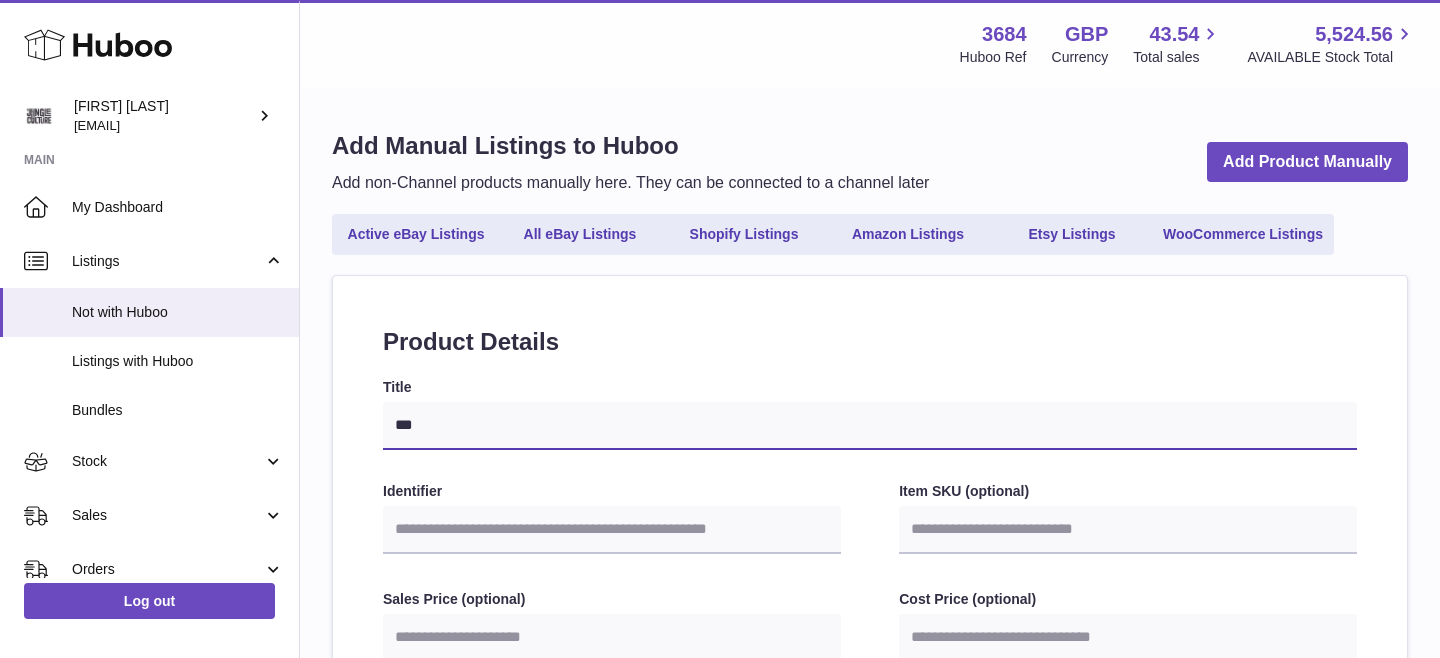 select 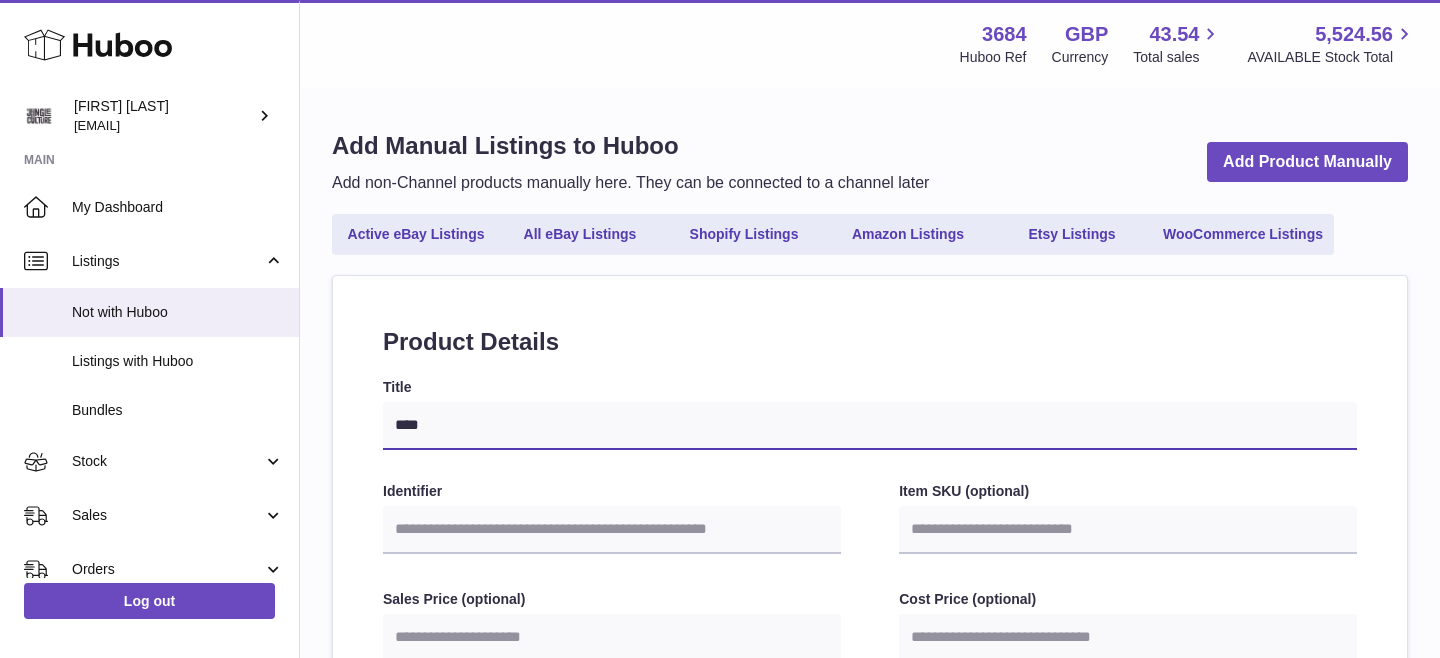 type on "*****" 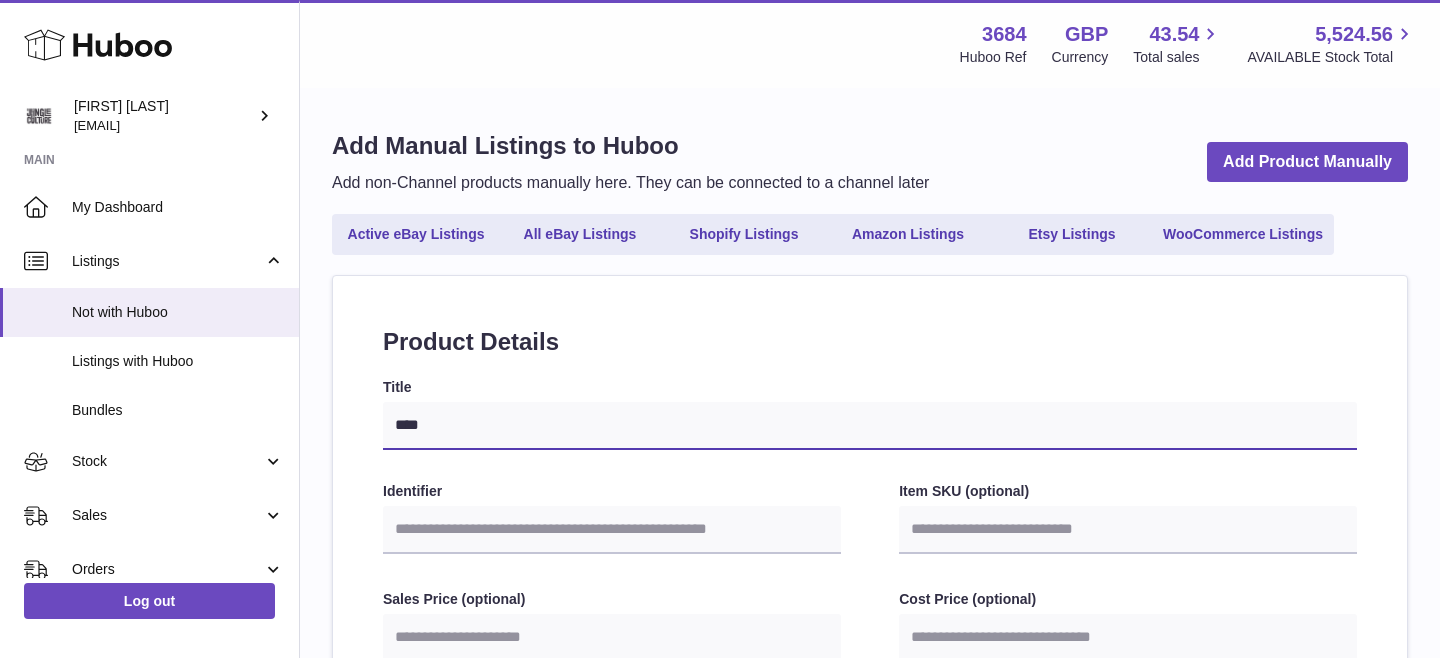 select 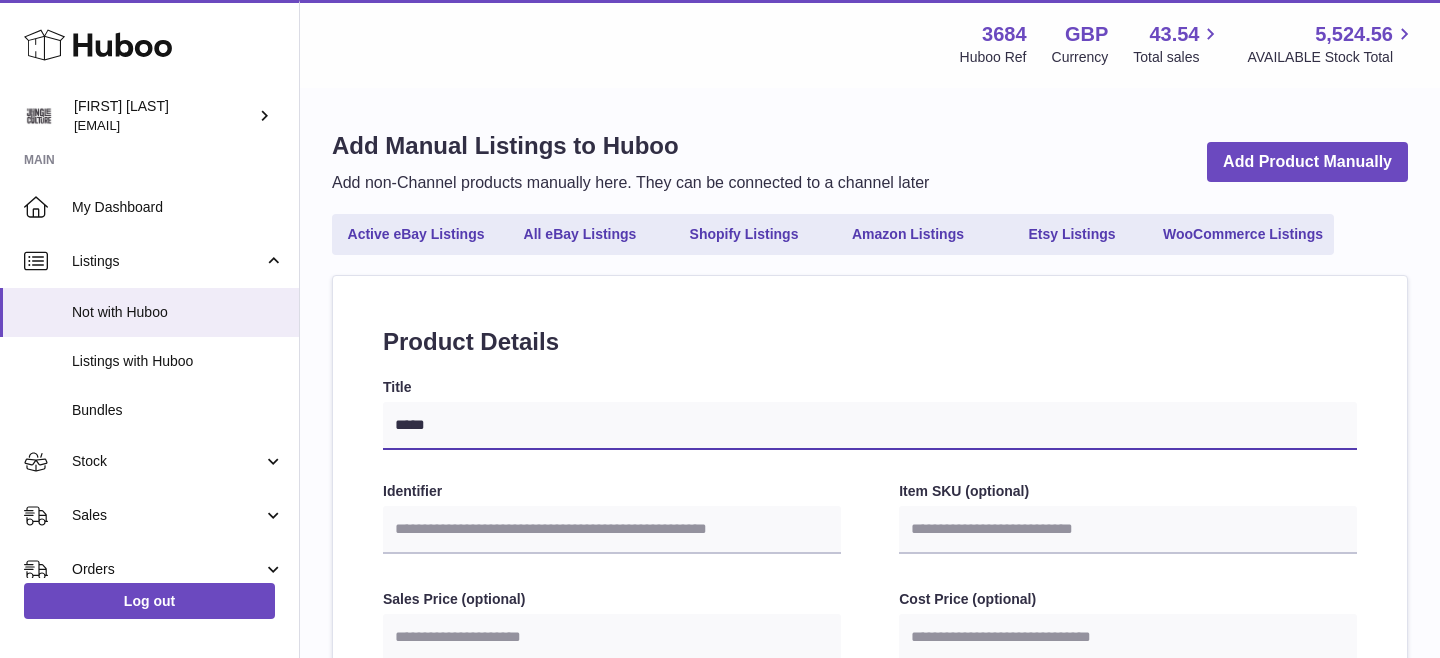 type on "******" 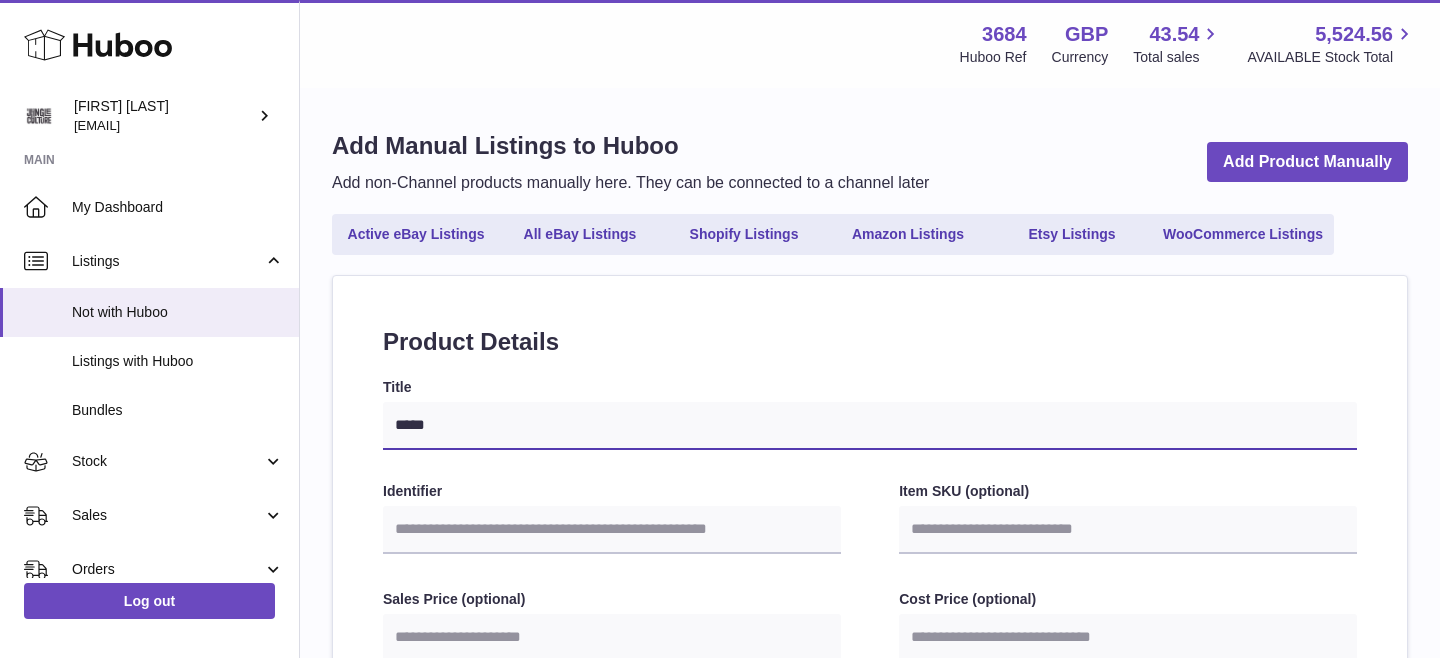 select 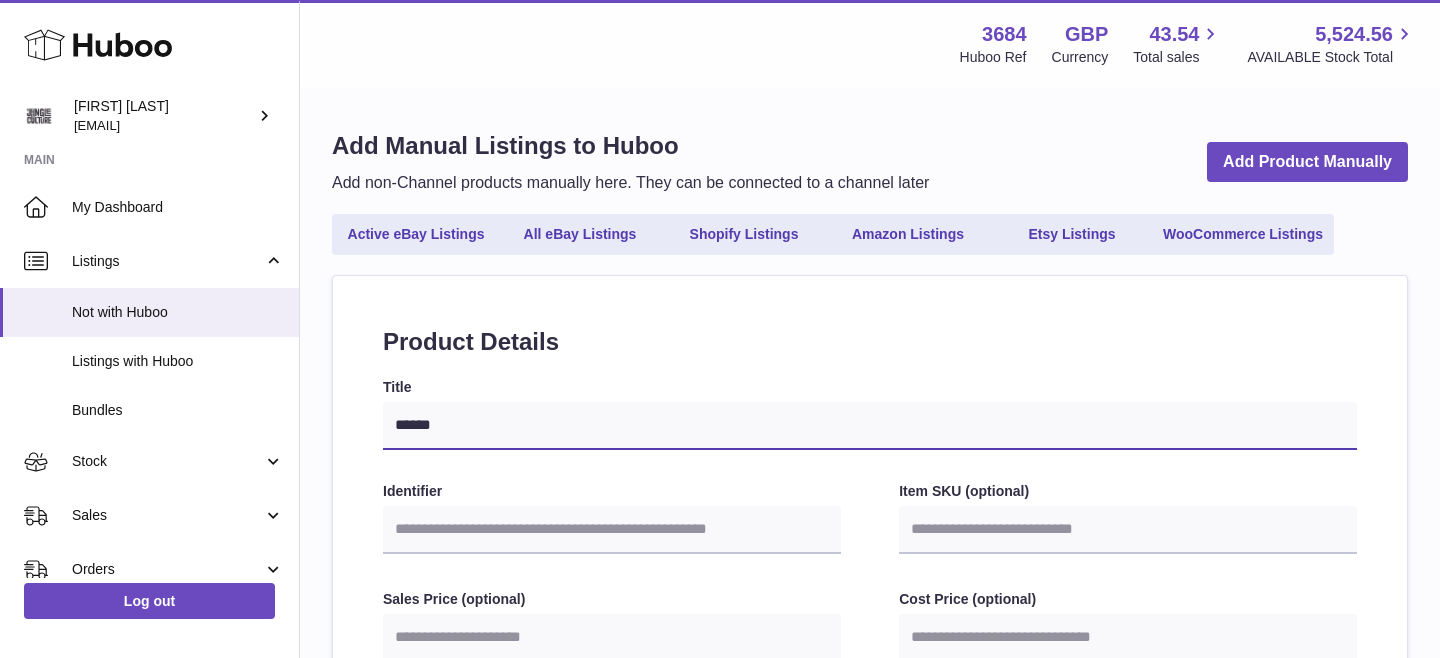 type on "******" 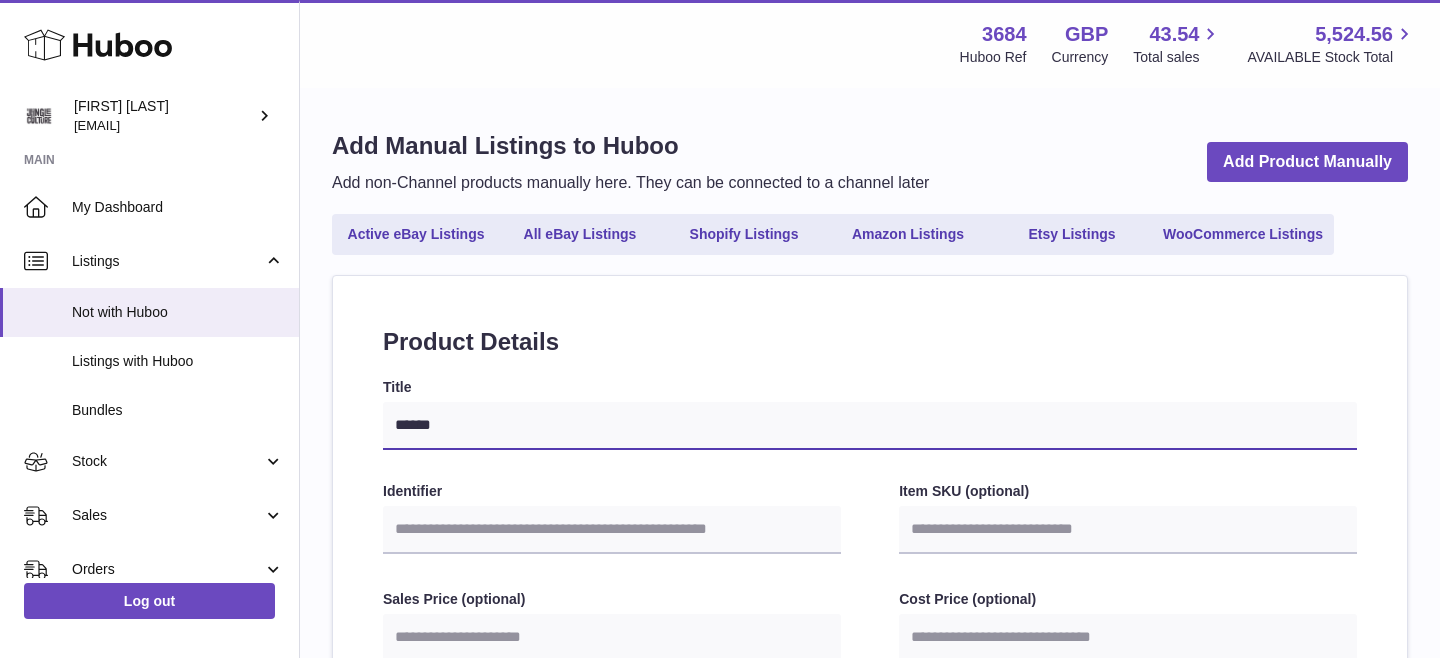 select 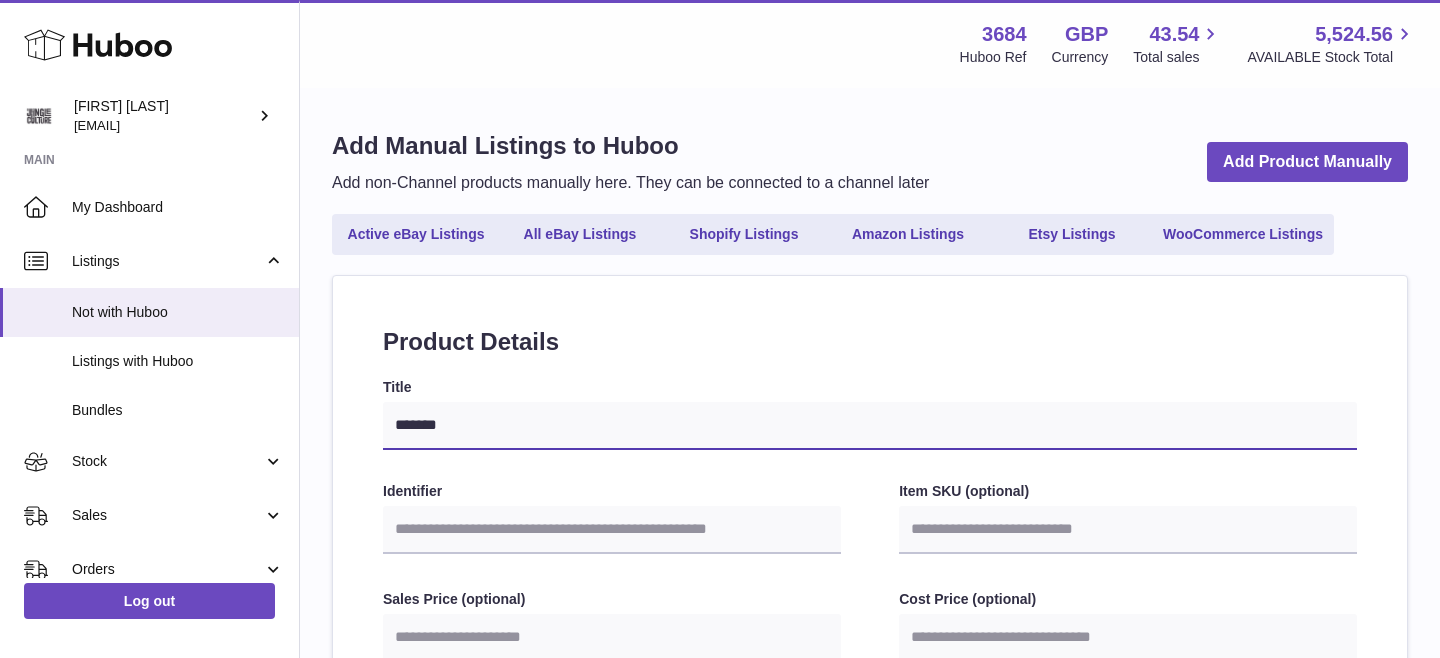 type on "********" 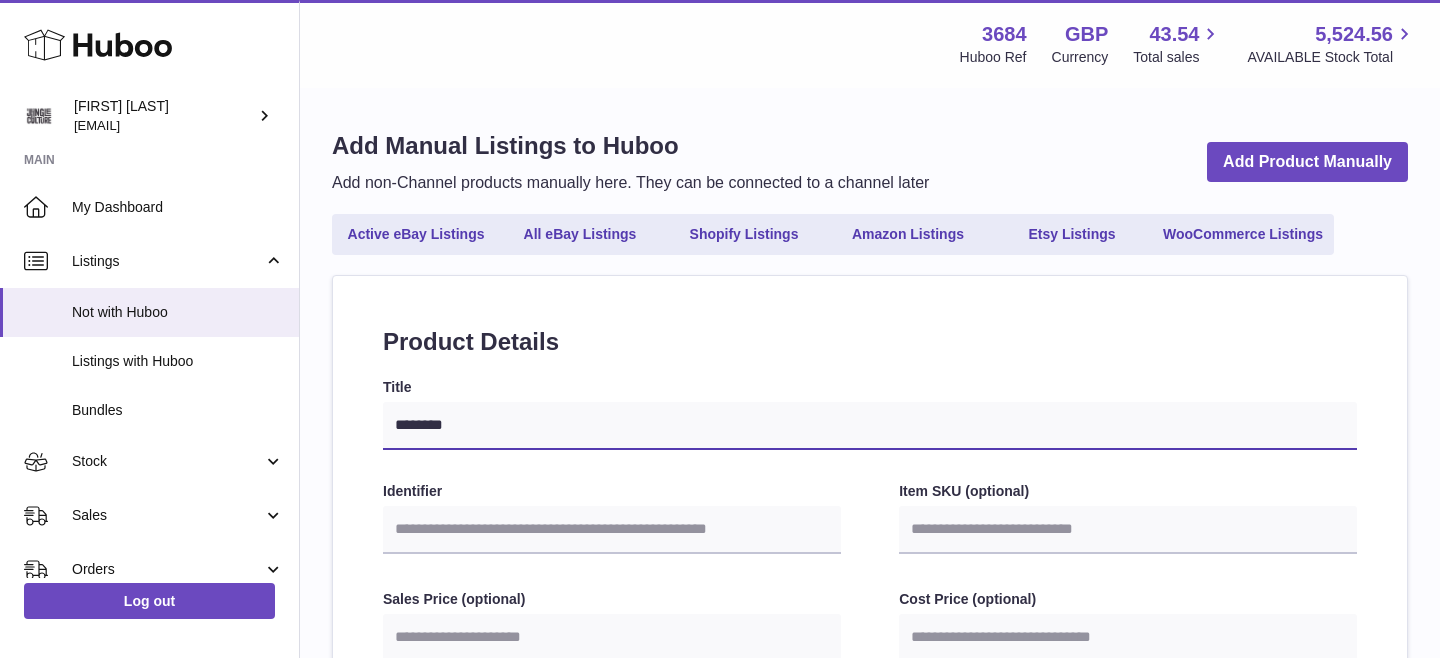 select 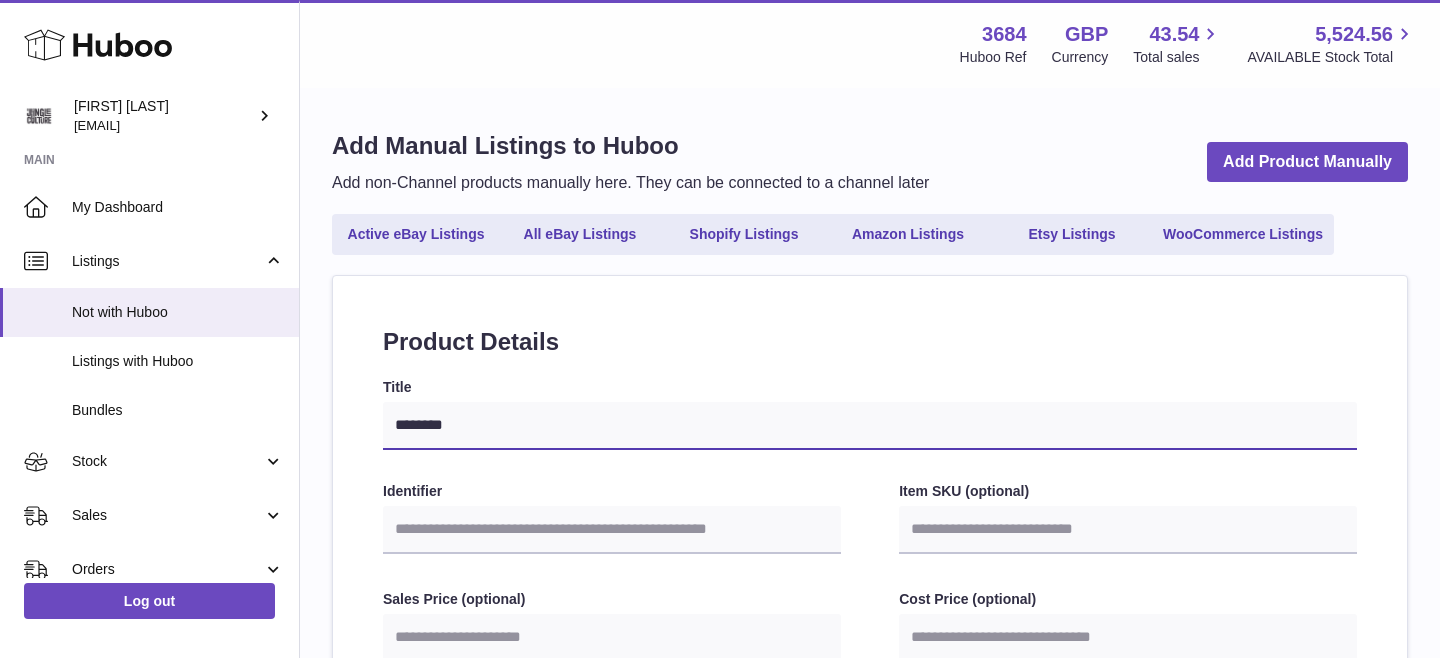 type on "*********" 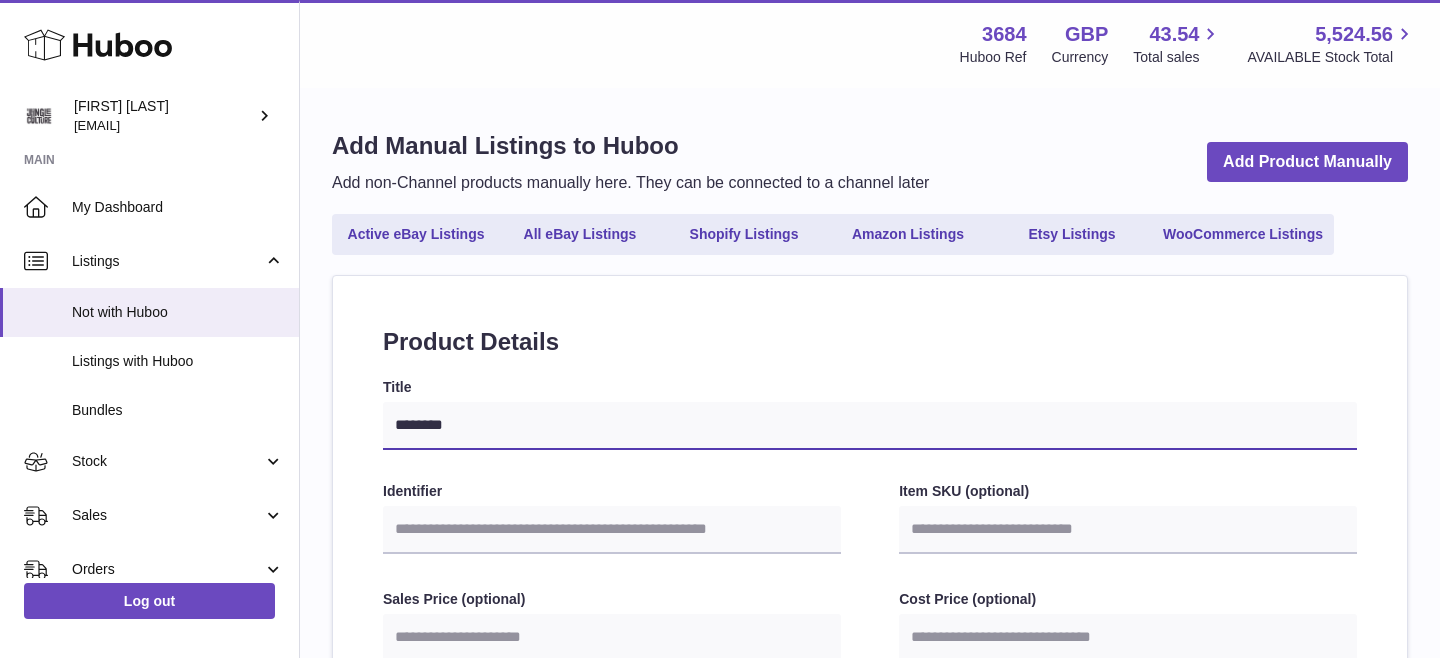 select 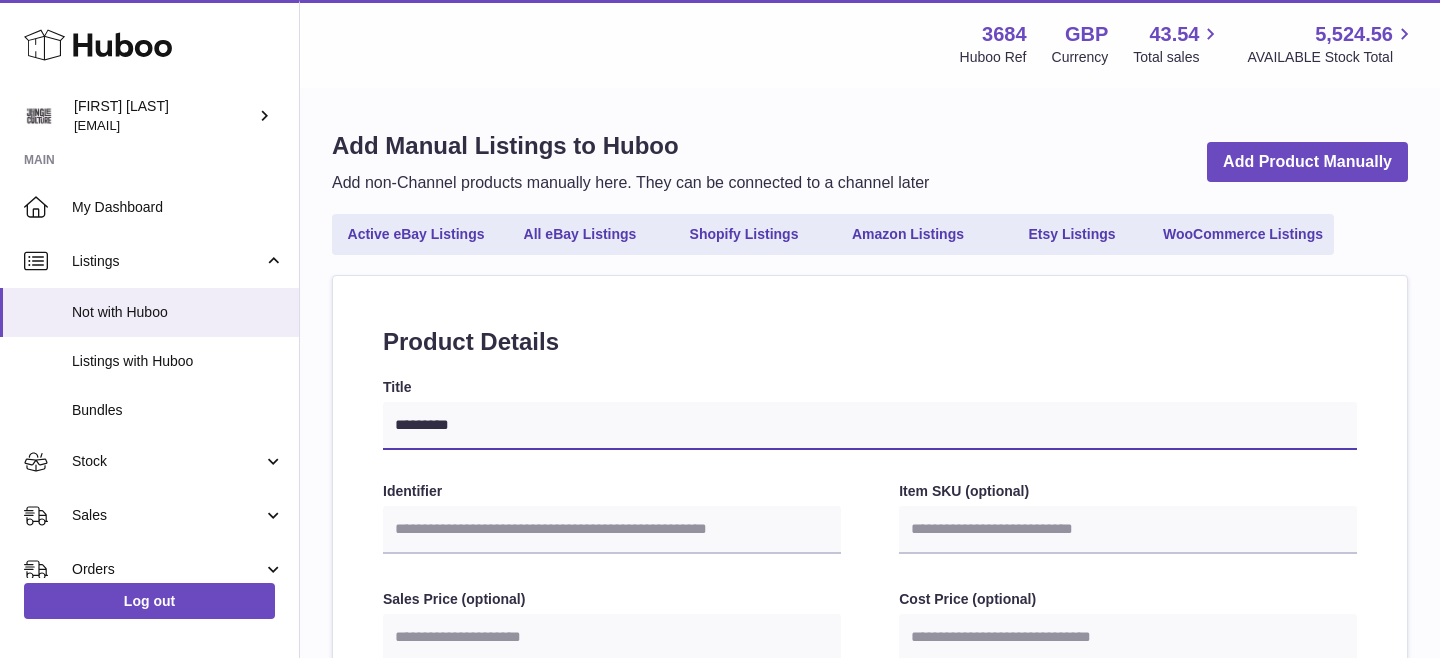 type on "**********" 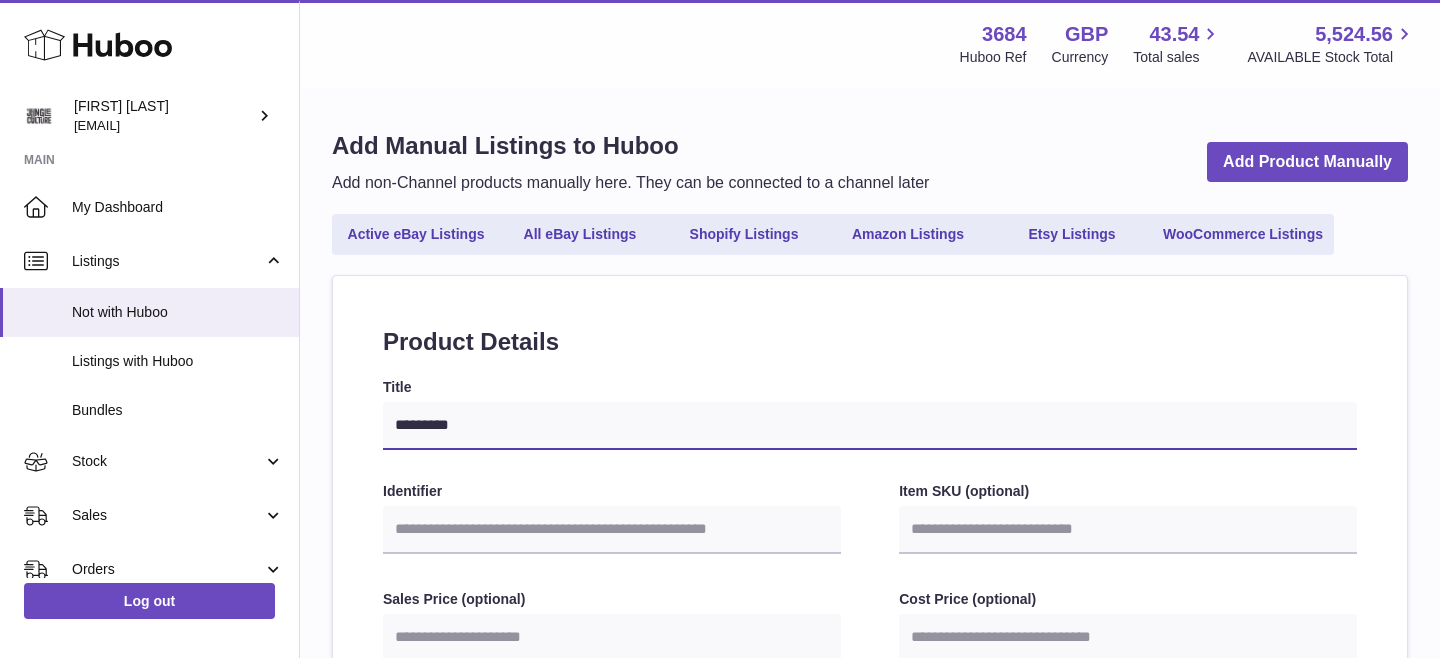 select 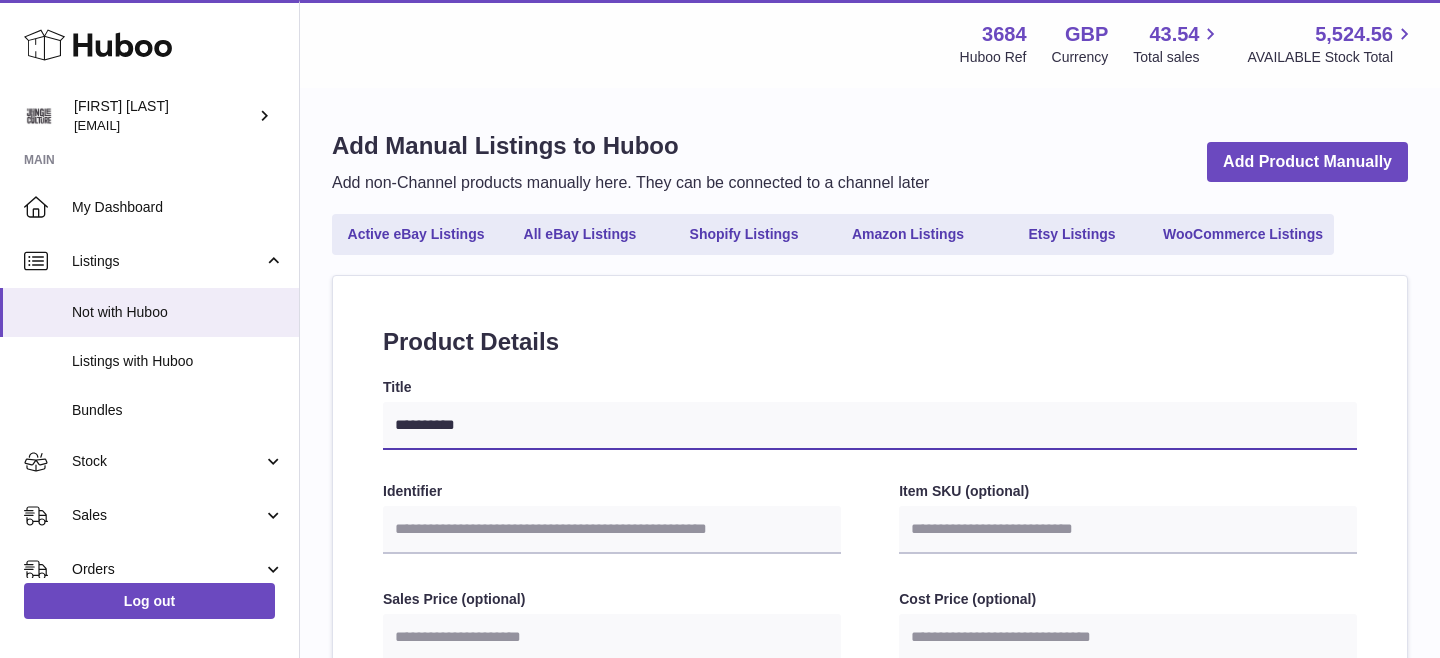 type on "**********" 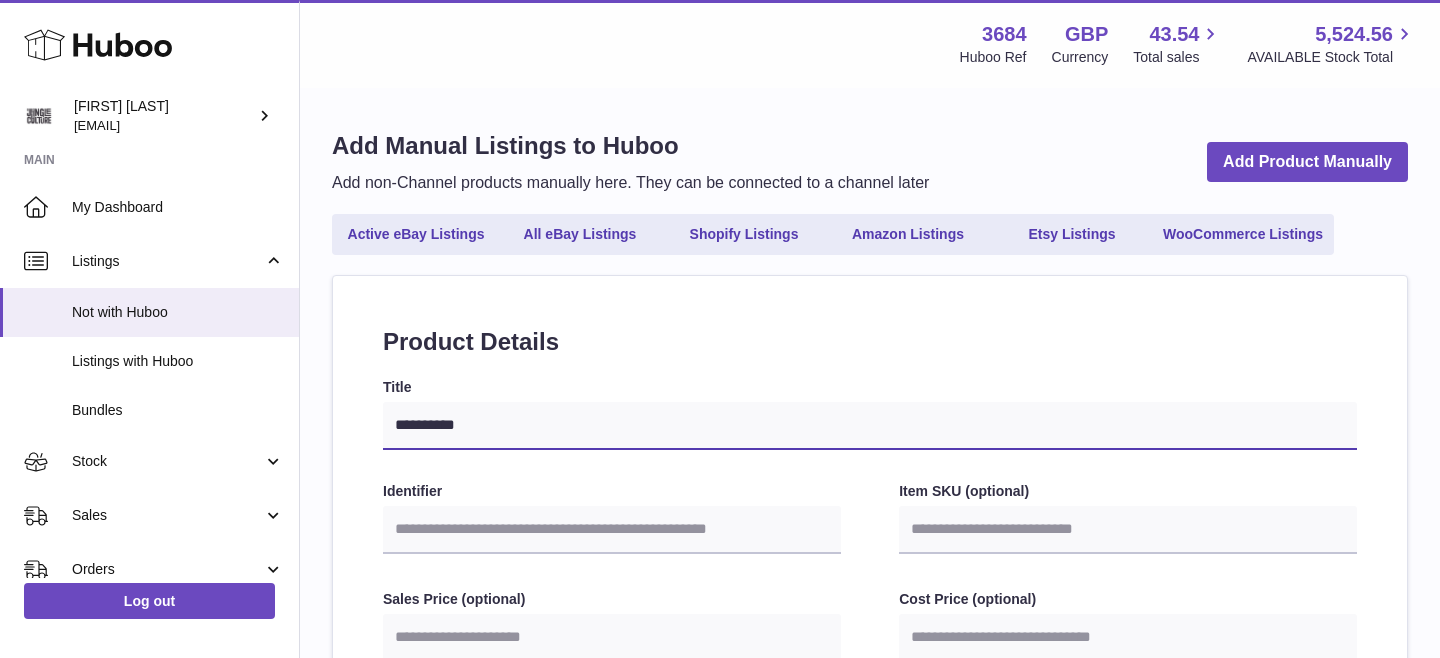 select 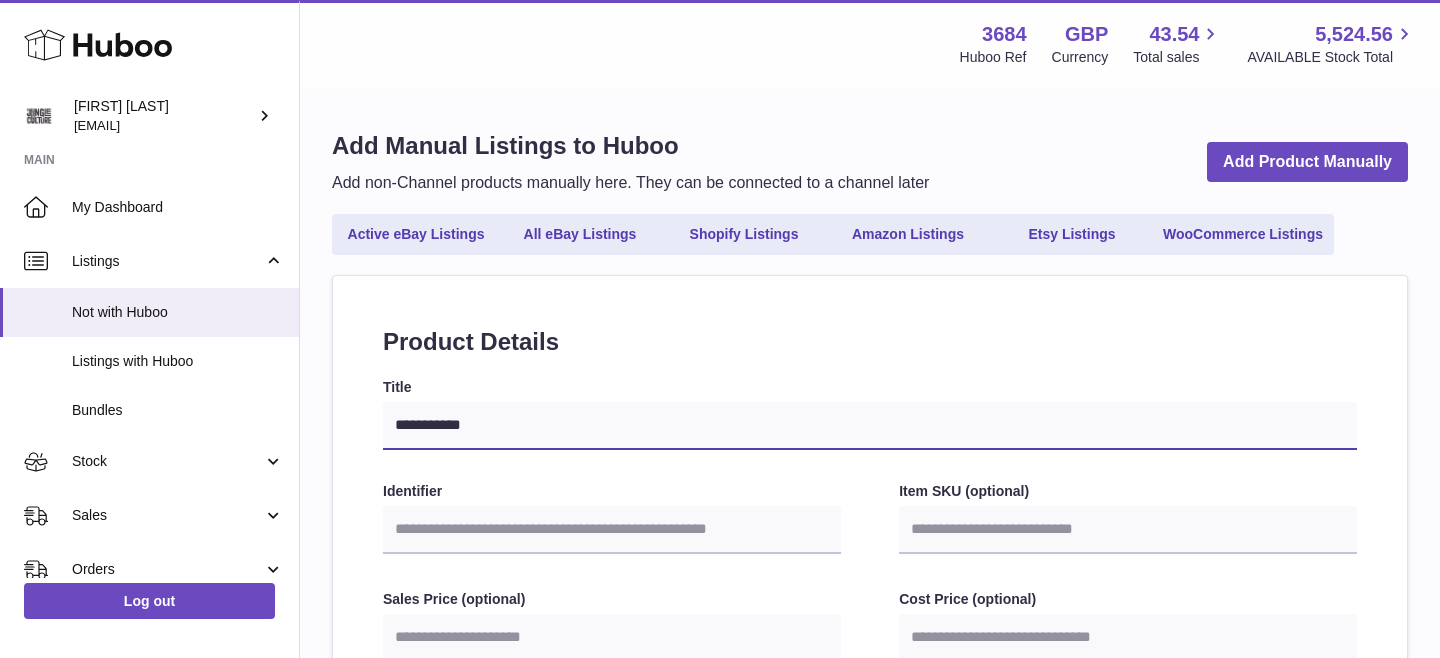 type on "**********" 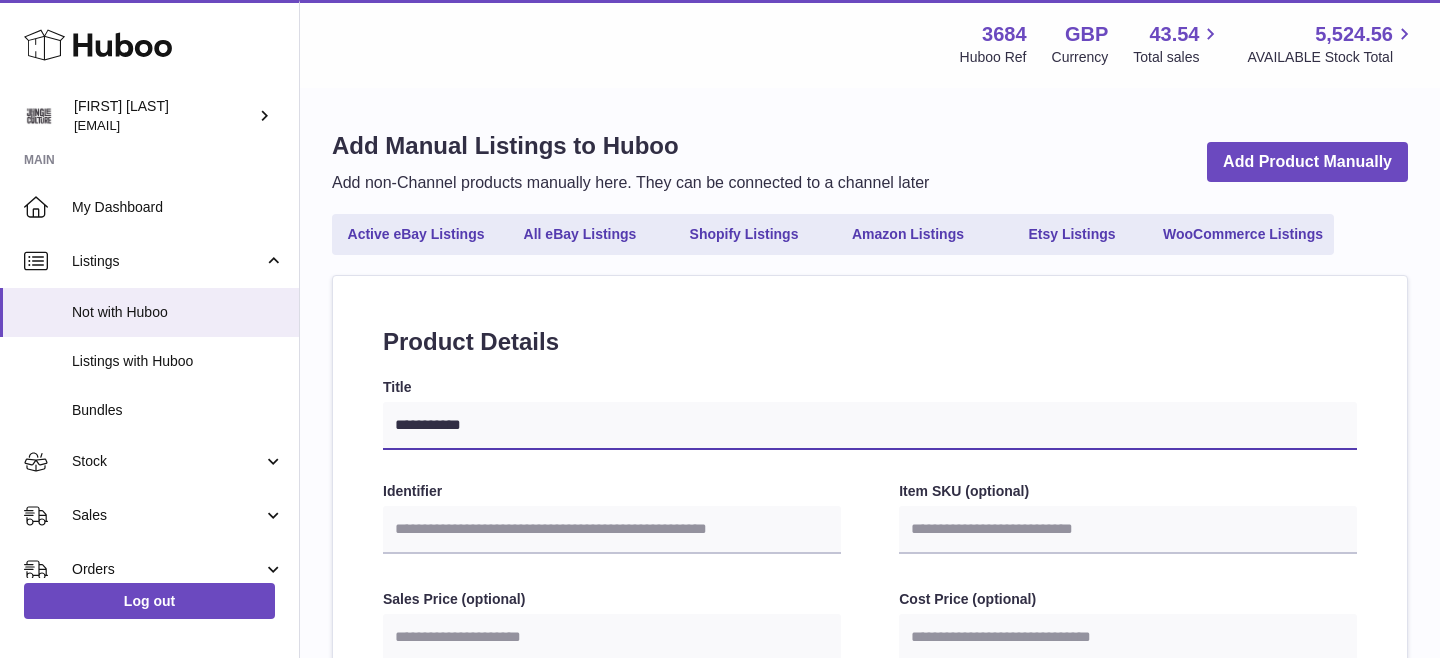 select 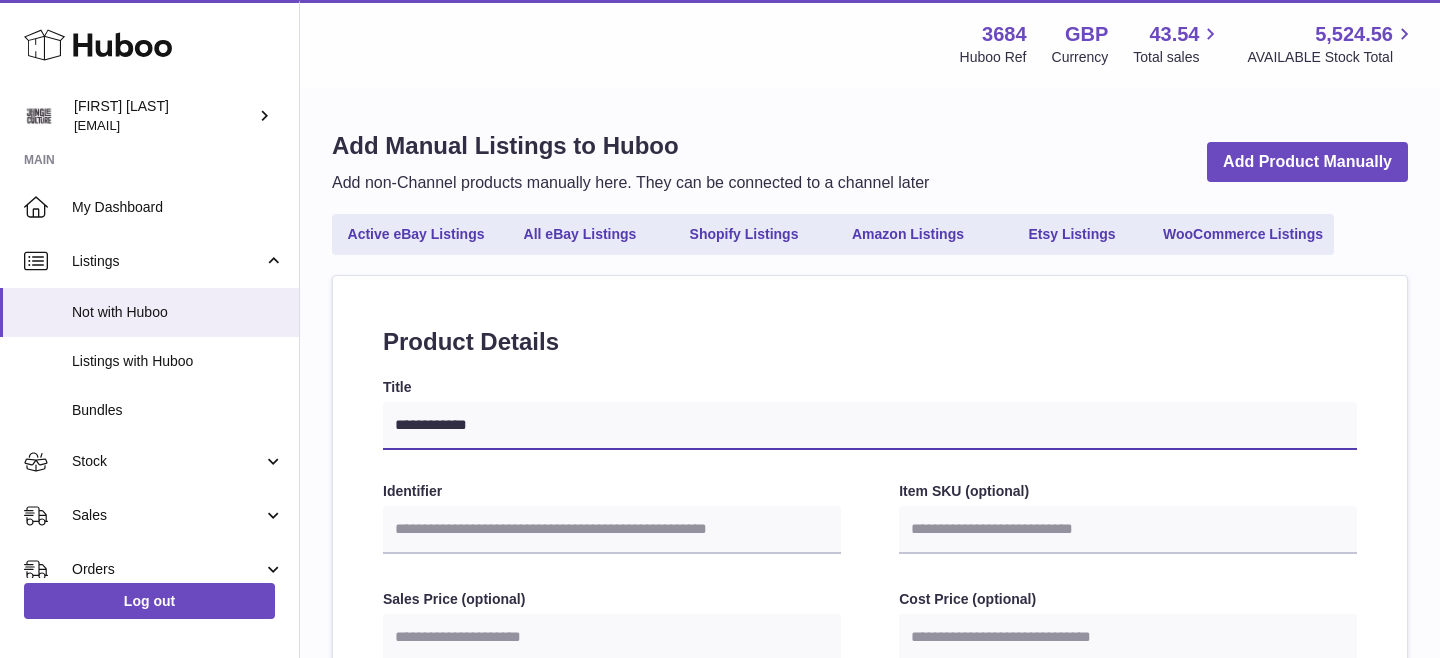 type on "**********" 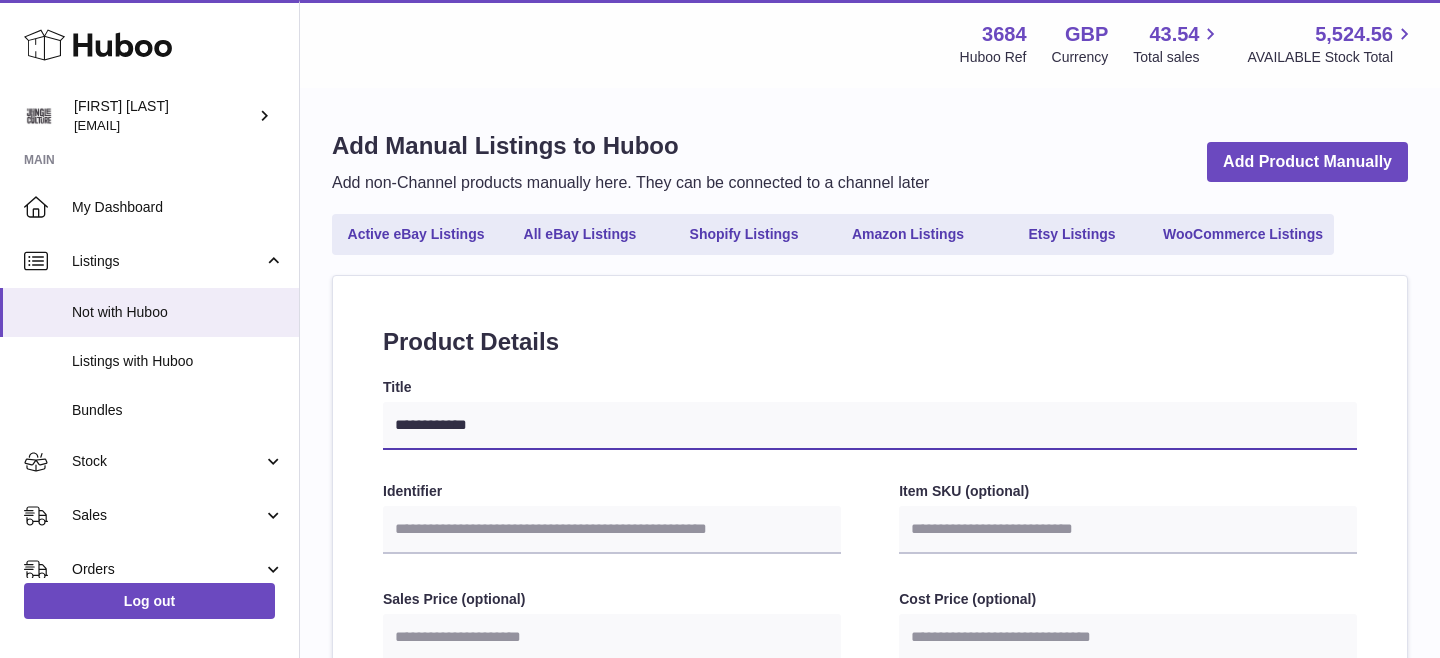 select 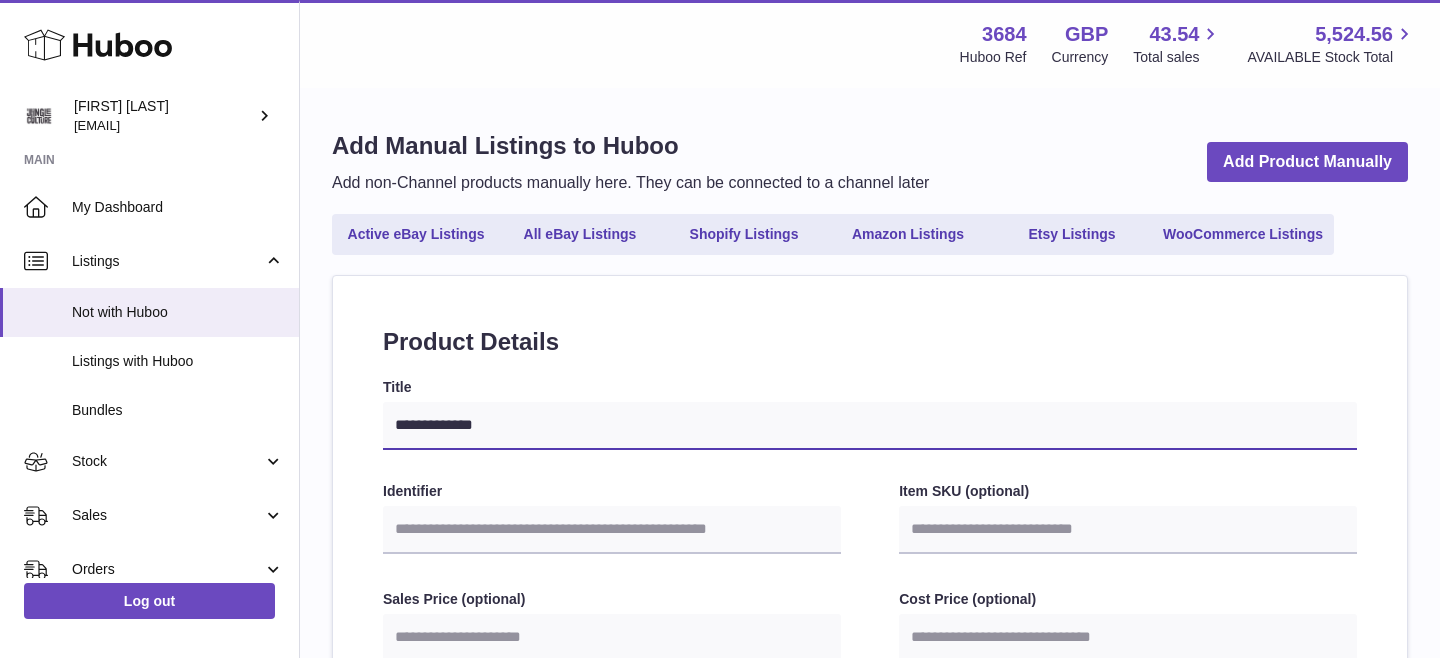 type on "**********" 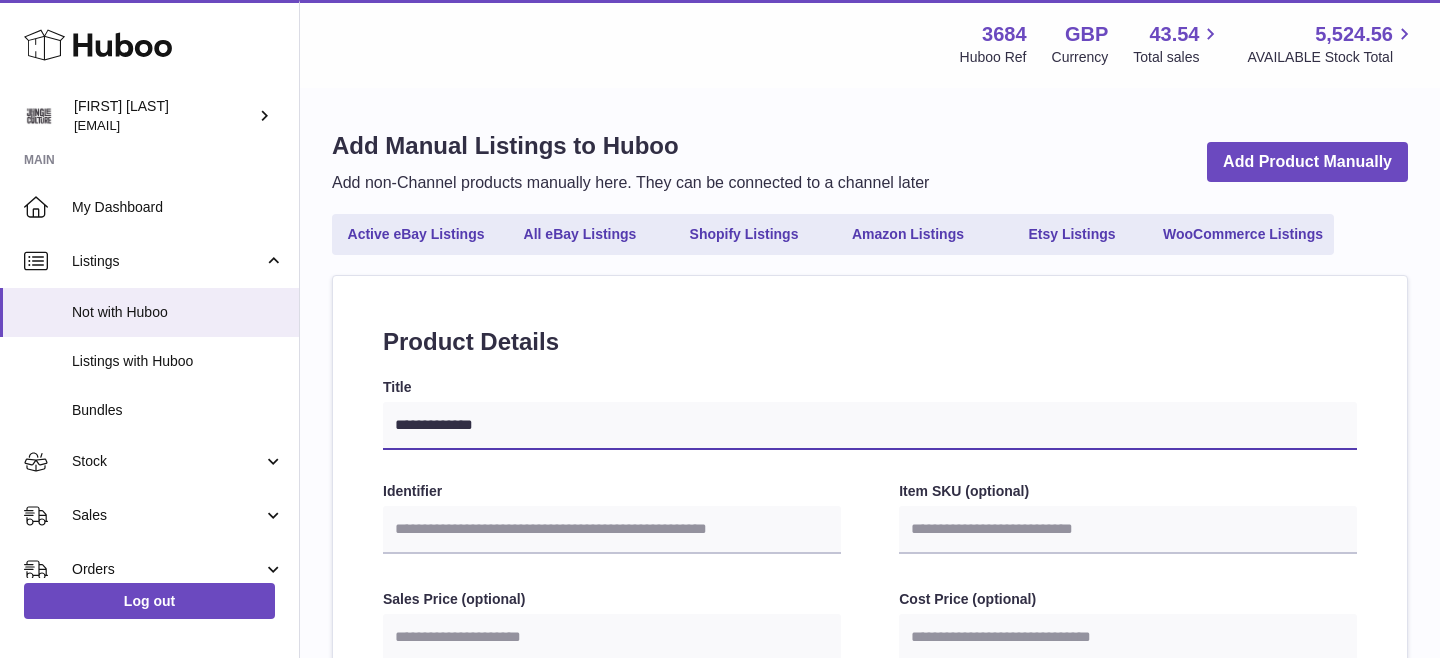 select 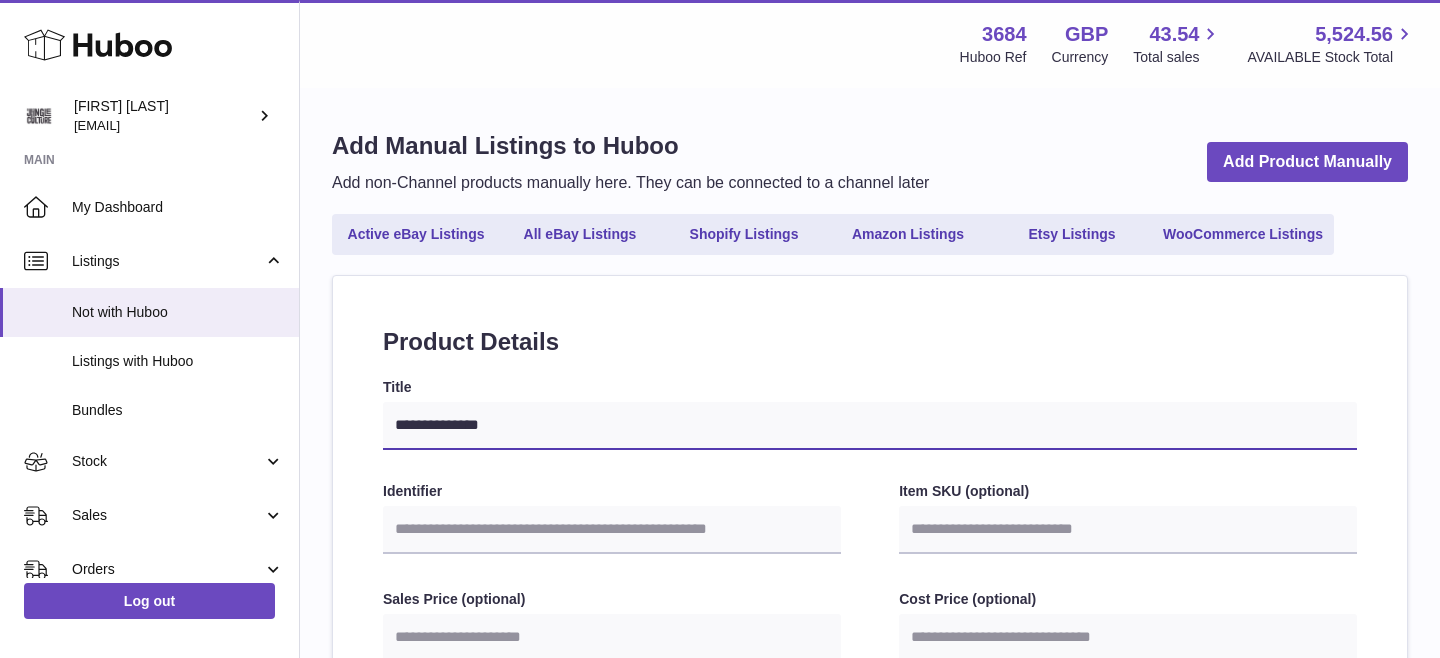 type on "**********" 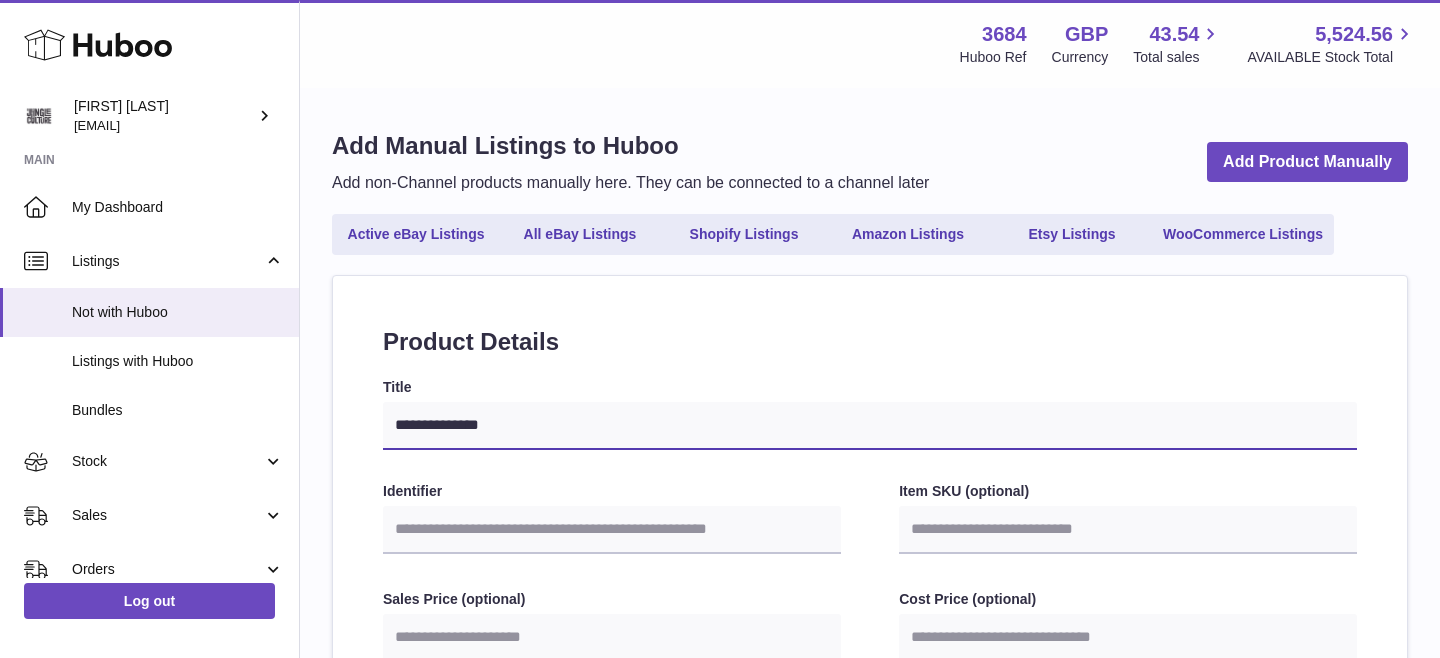 select 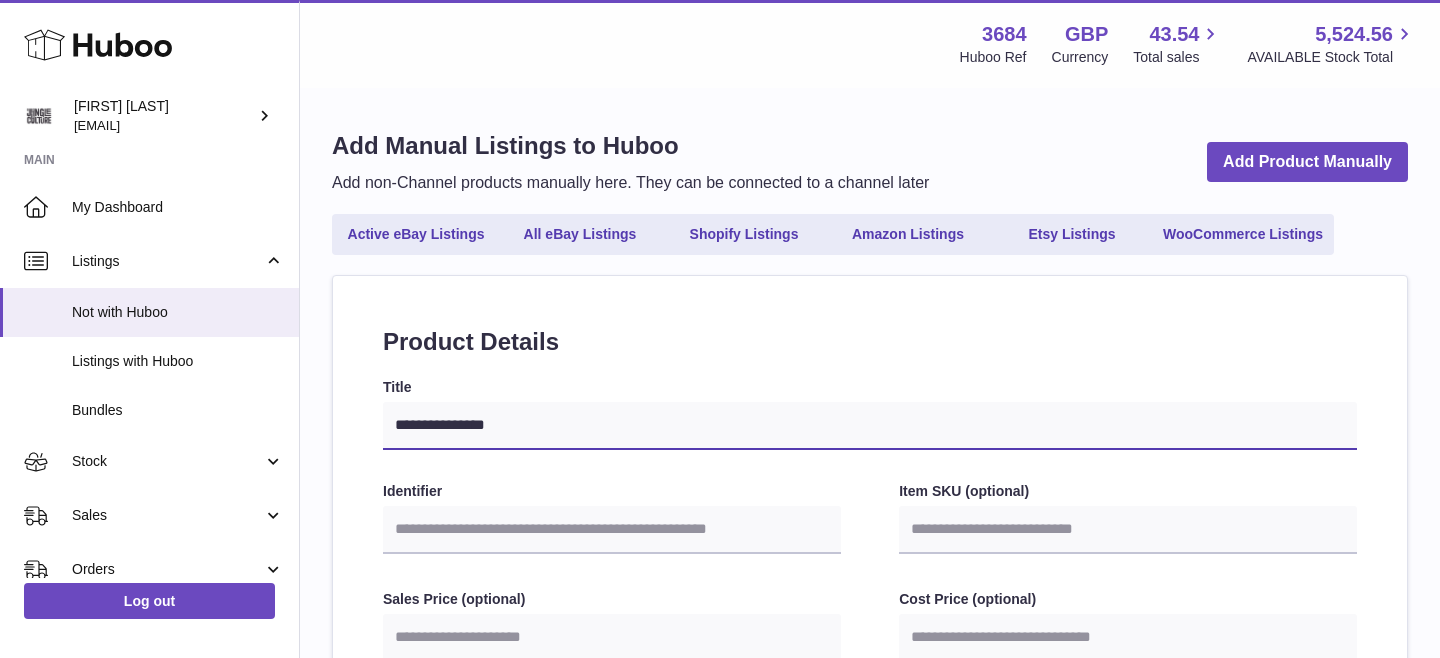 type on "**********" 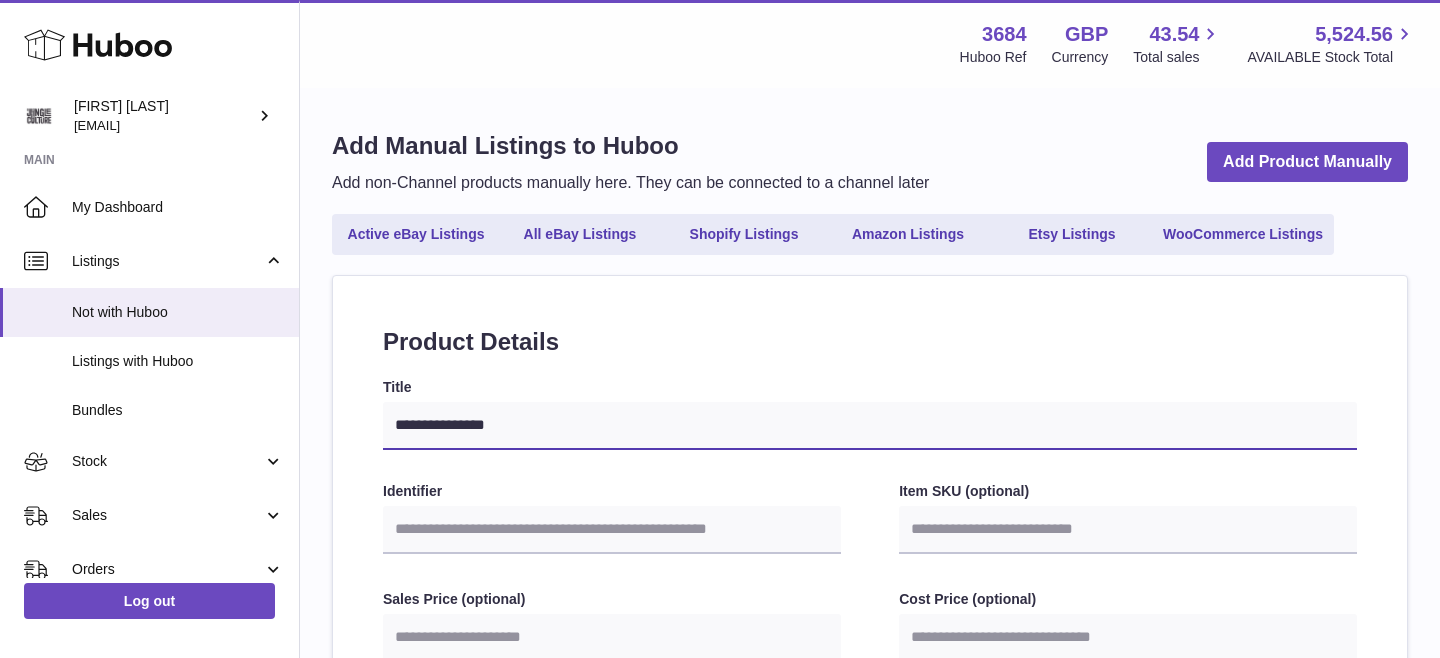 select 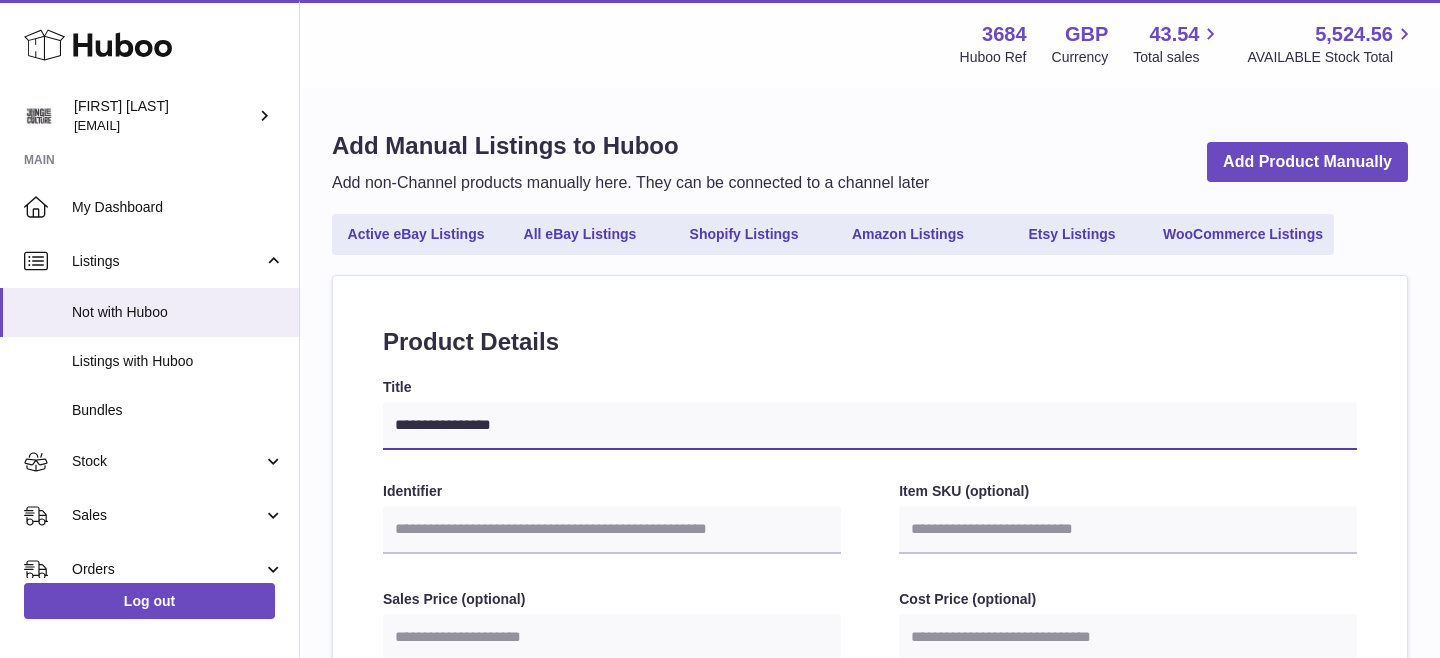 type on "**********" 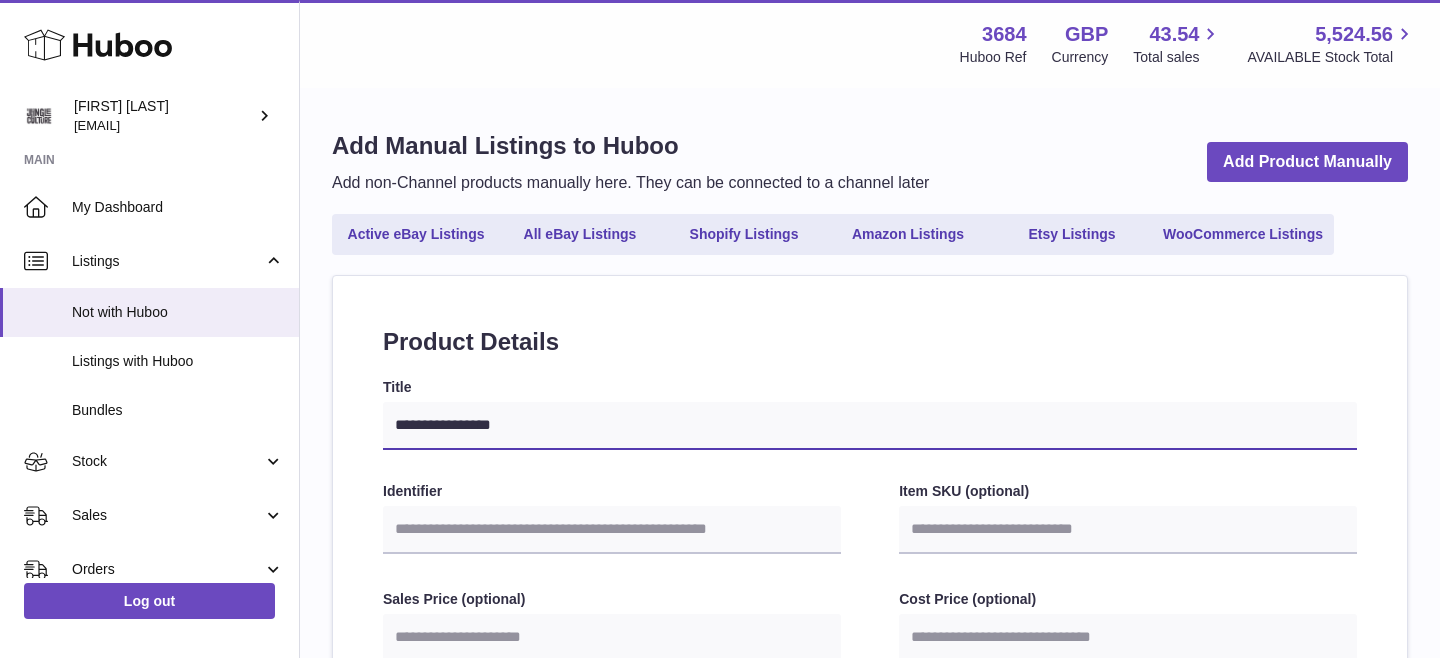 select 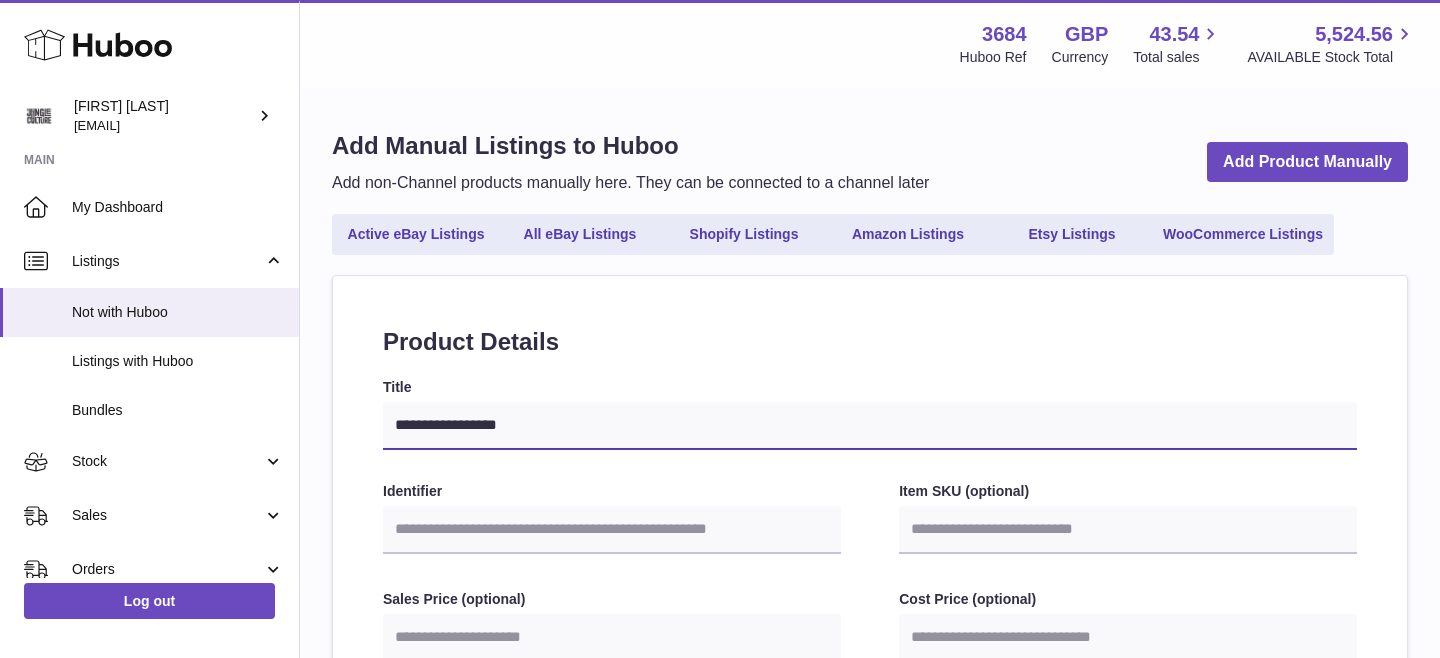 type on "**********" 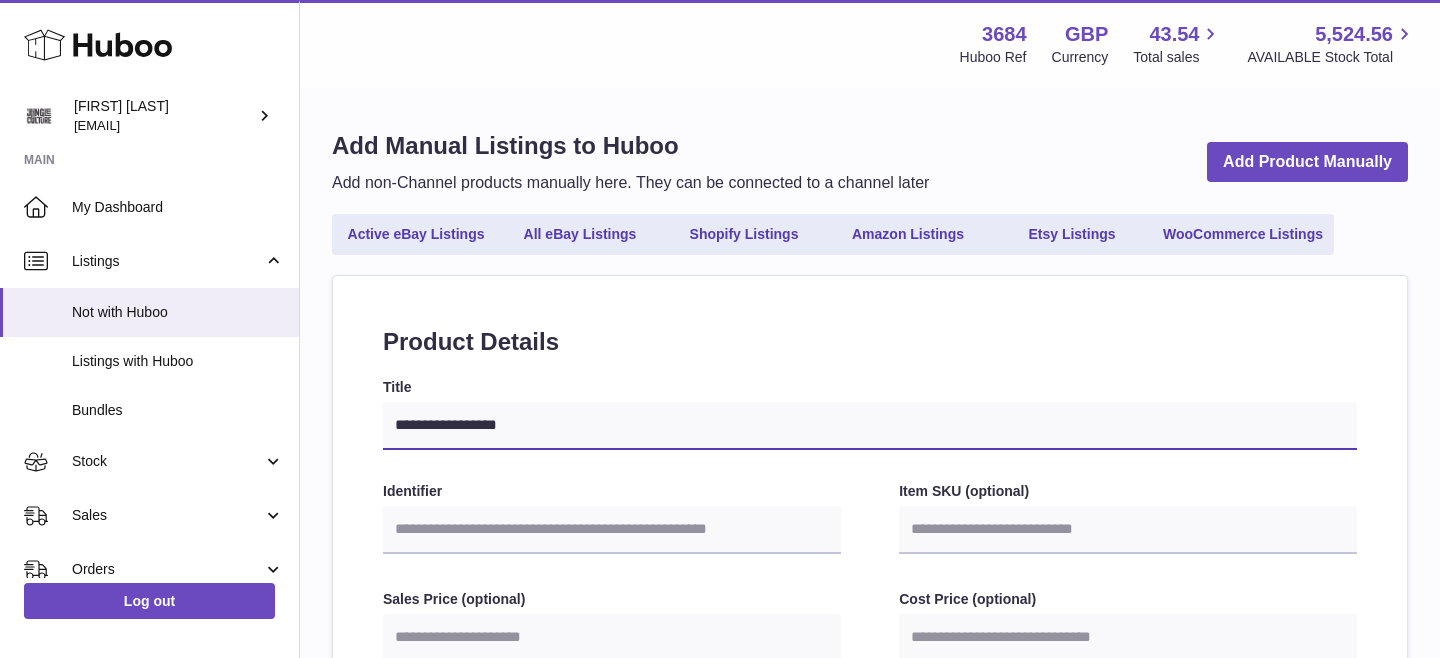 select 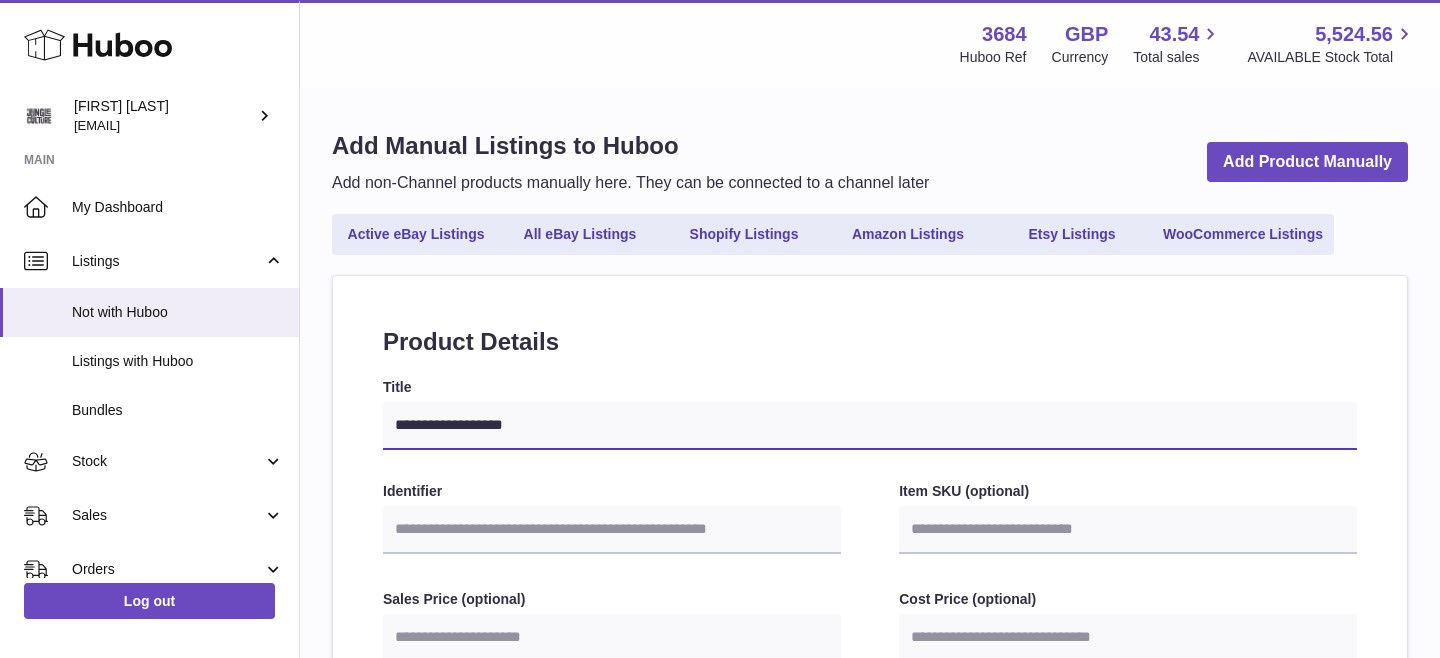 type on "**********" 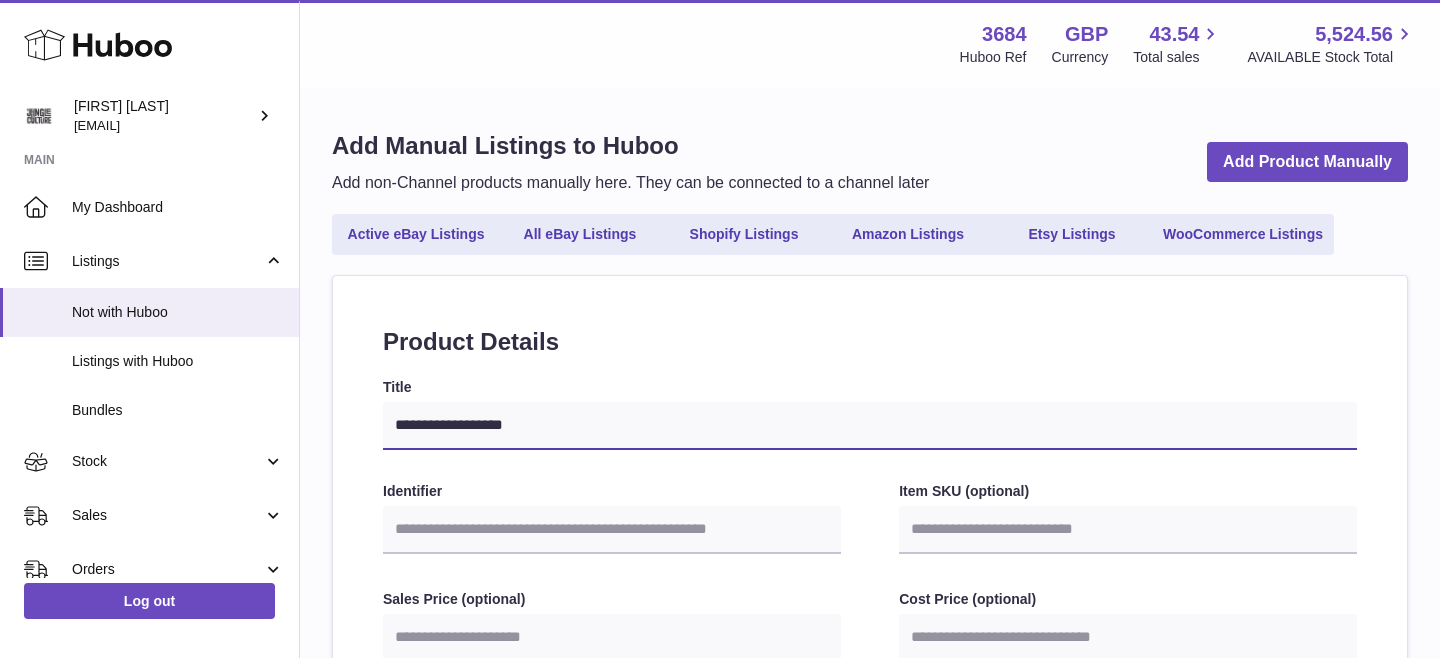 select 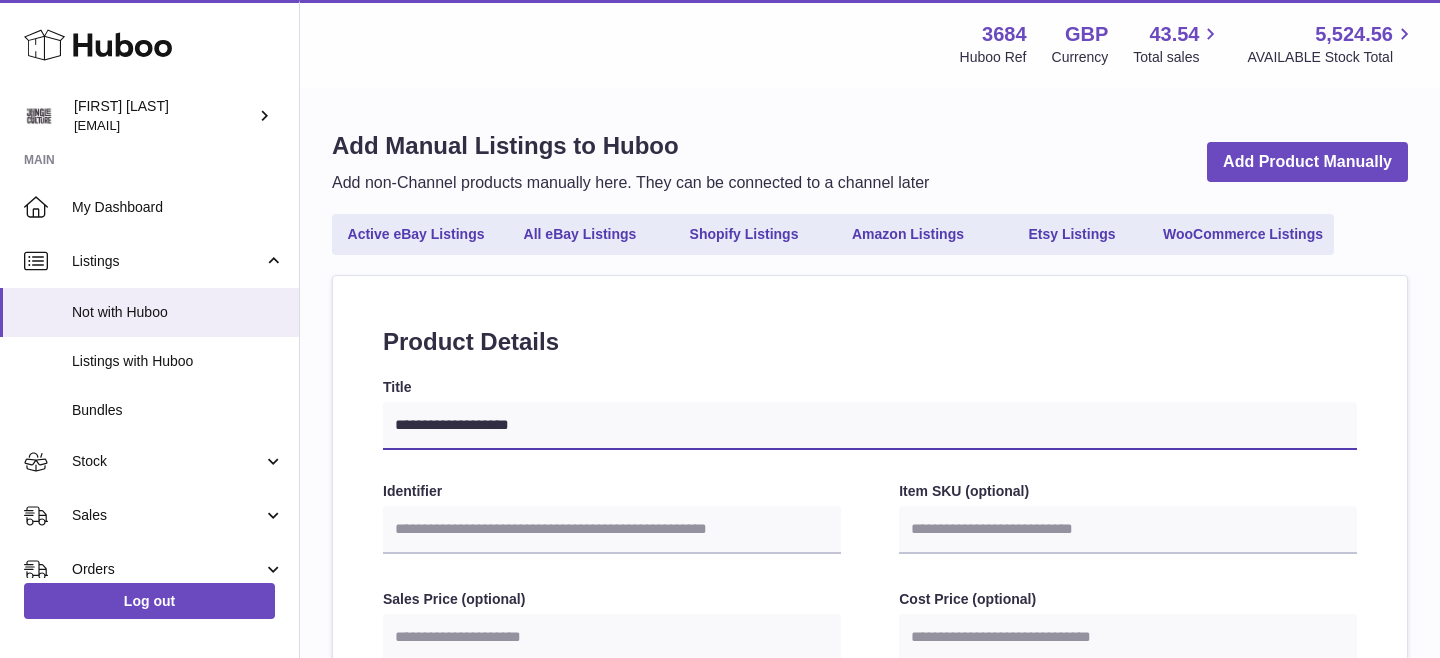 type on "**********" 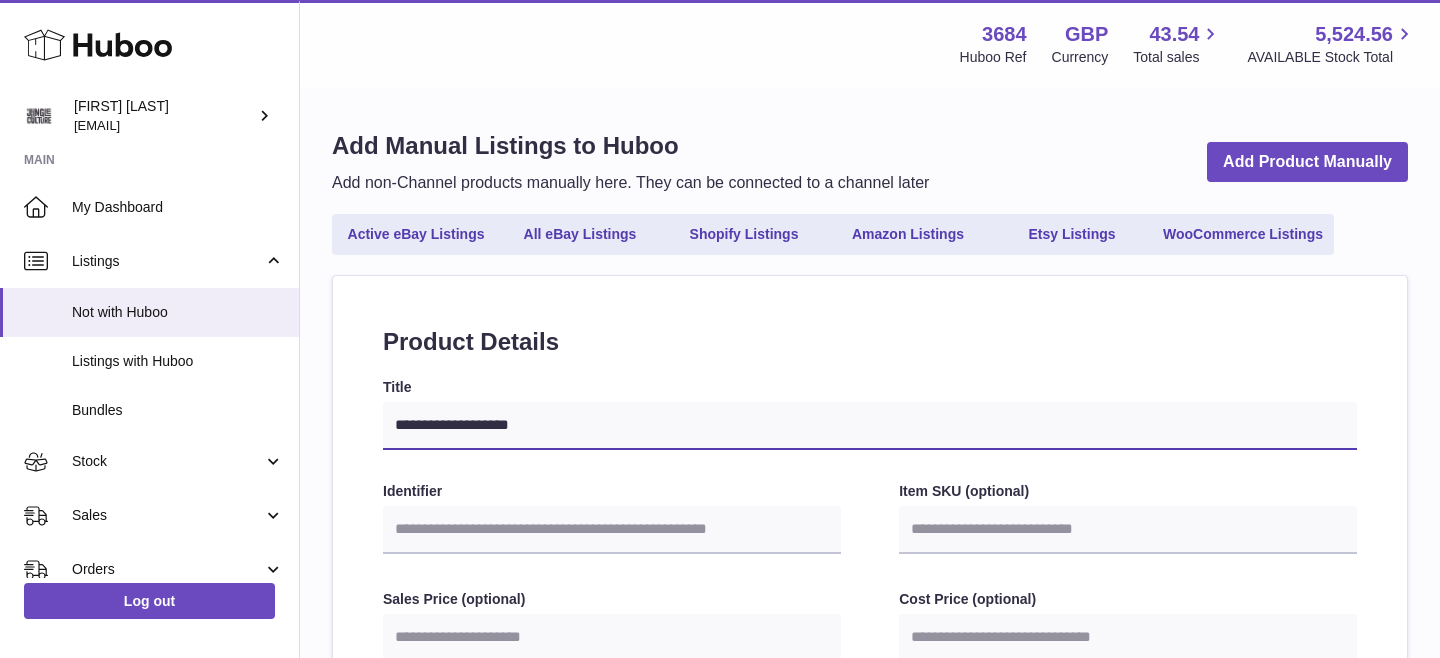 select 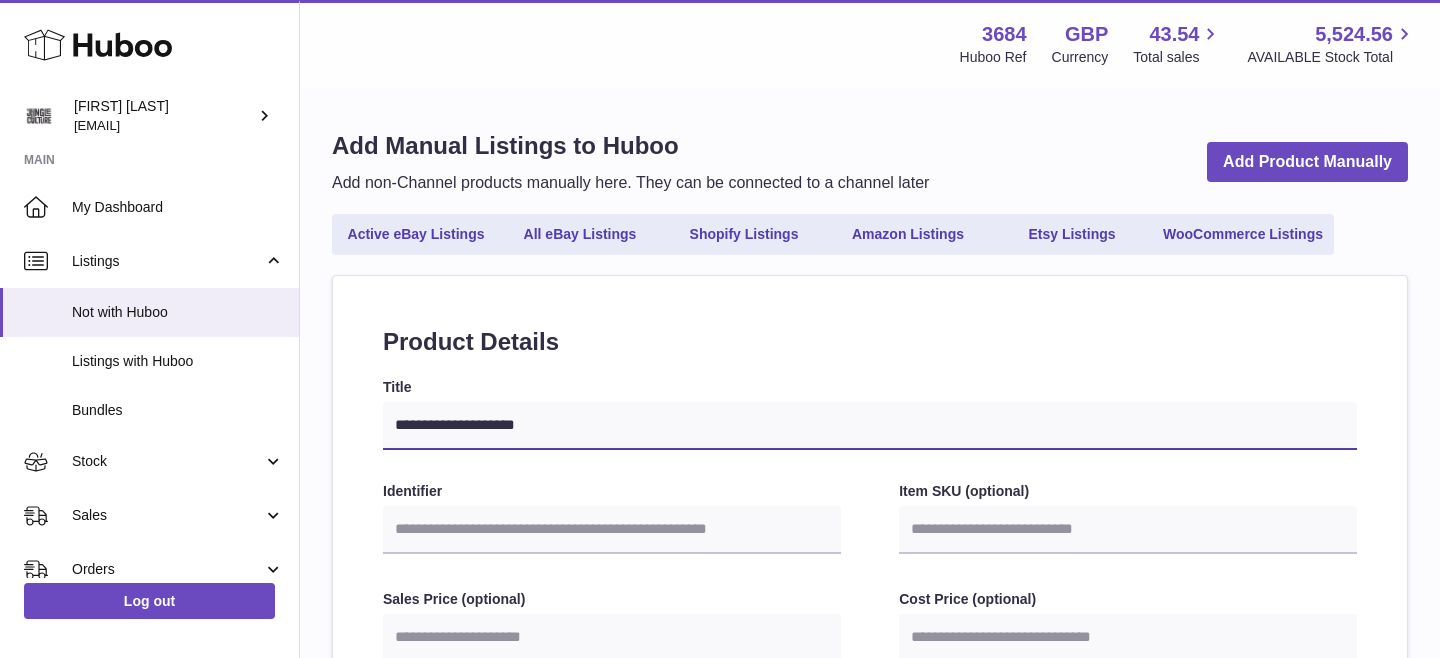 type on "**********" 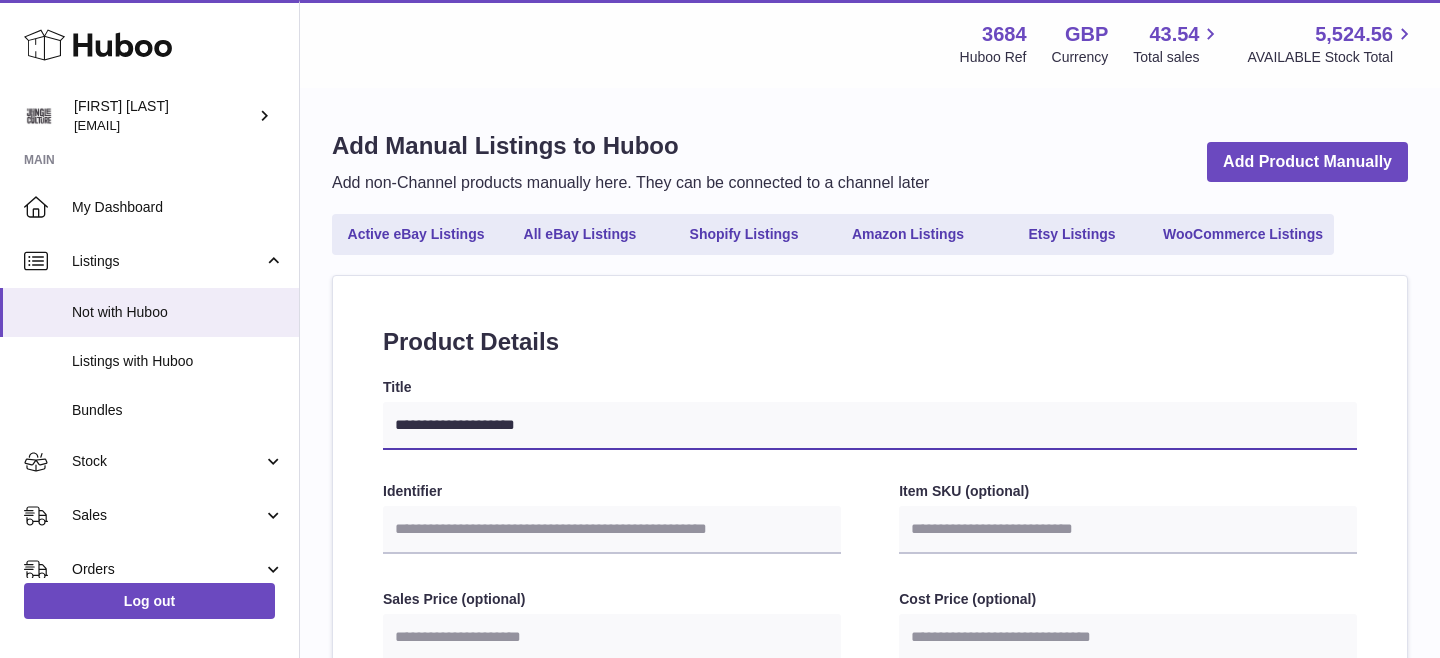 select 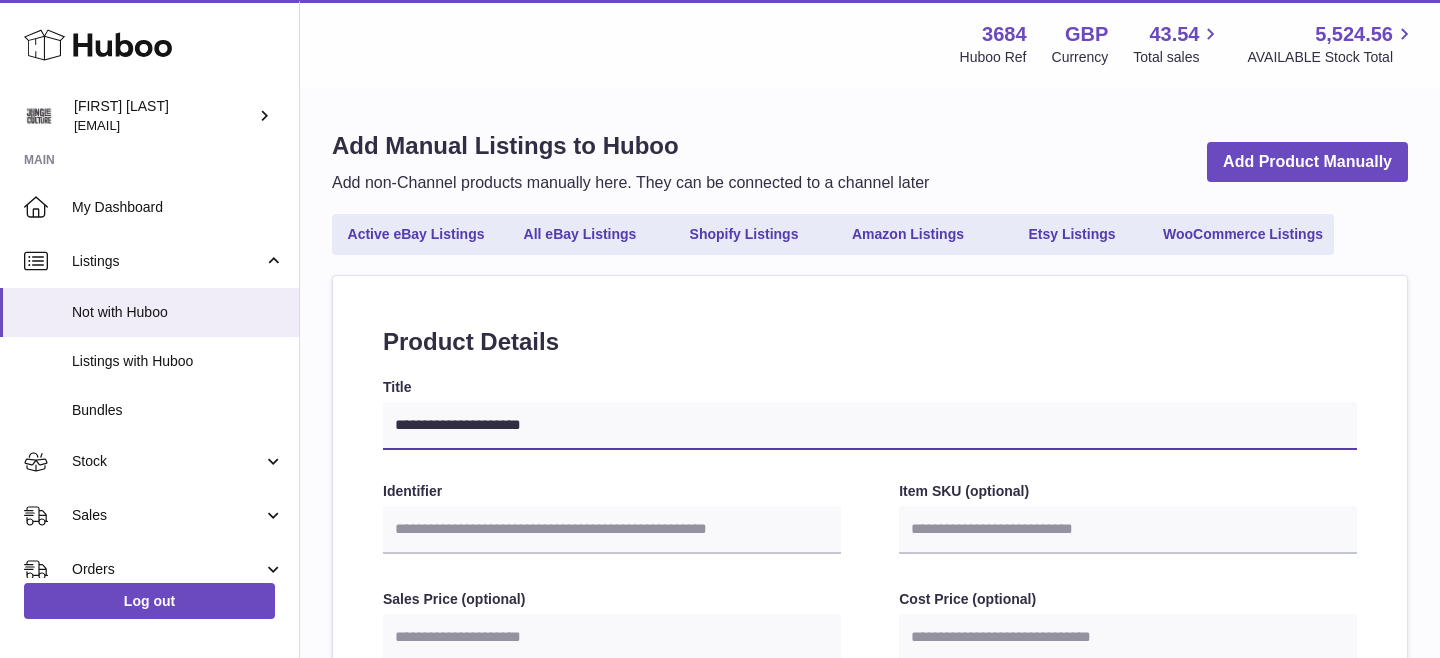 type on "**********" 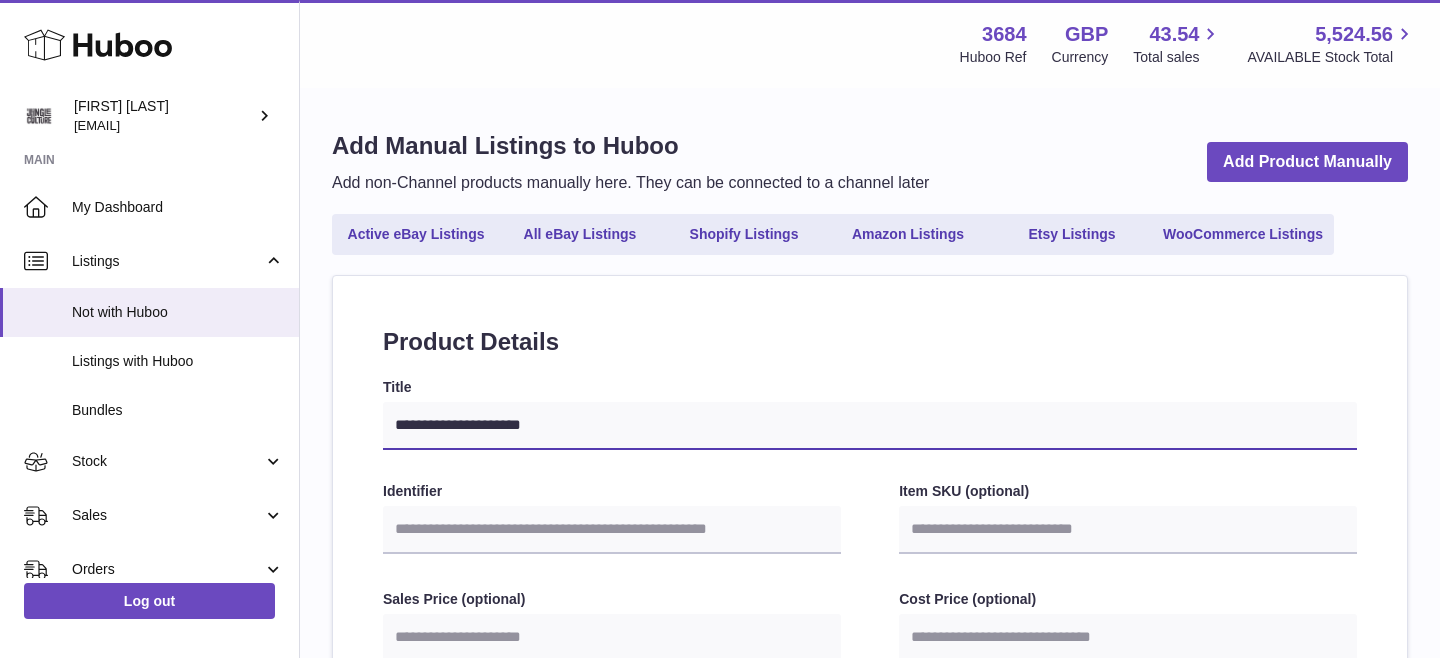 select 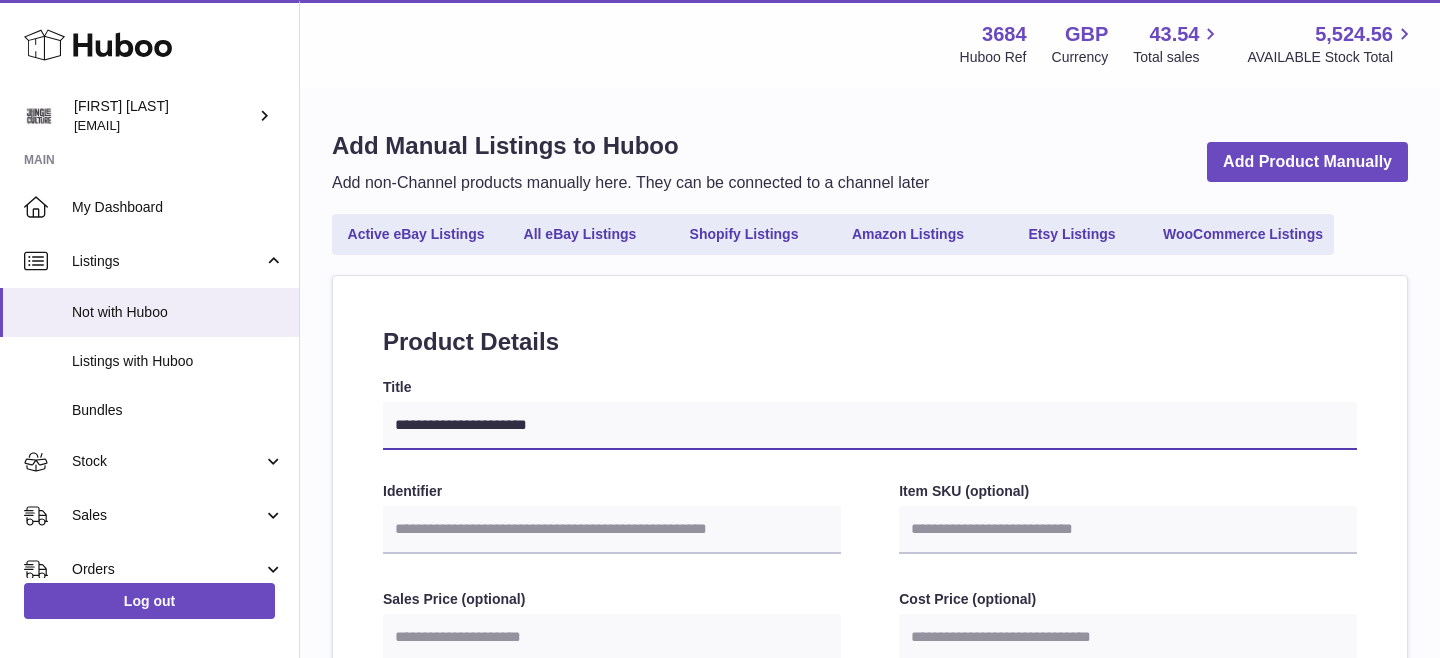 type on "**********" 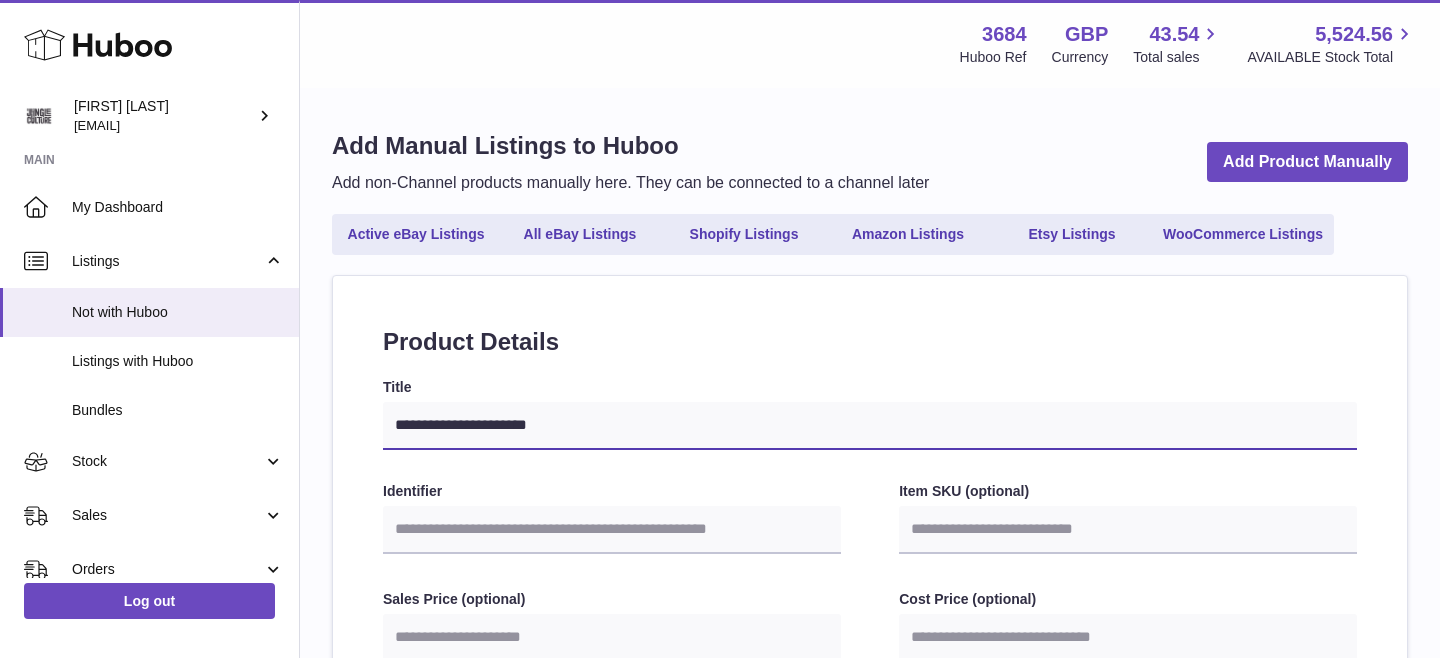 select 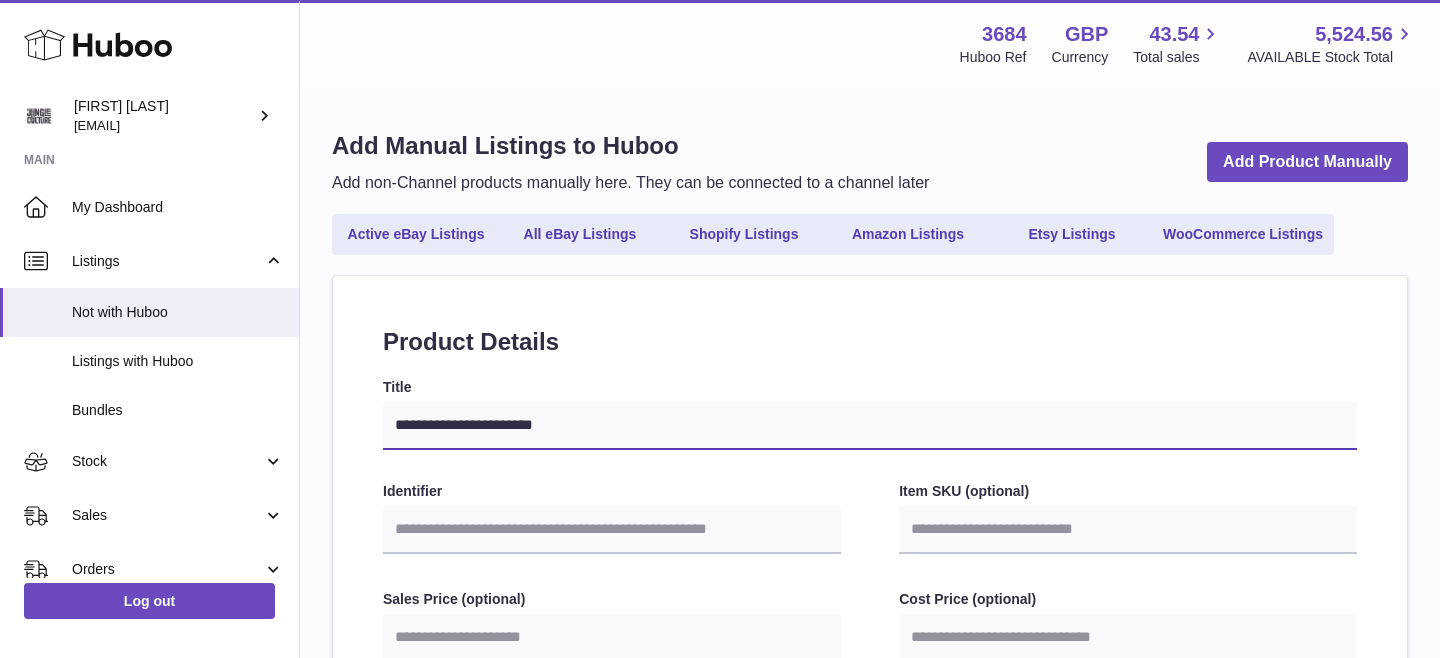 type on "**********" 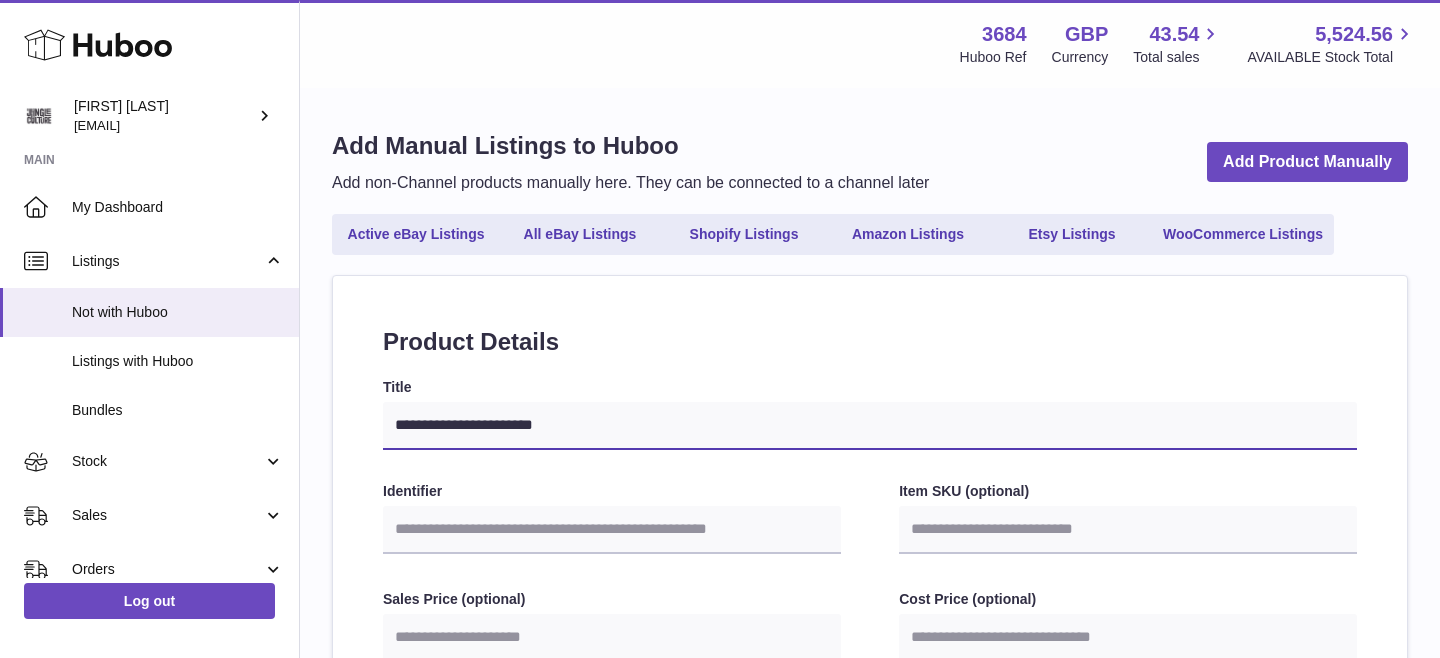 select 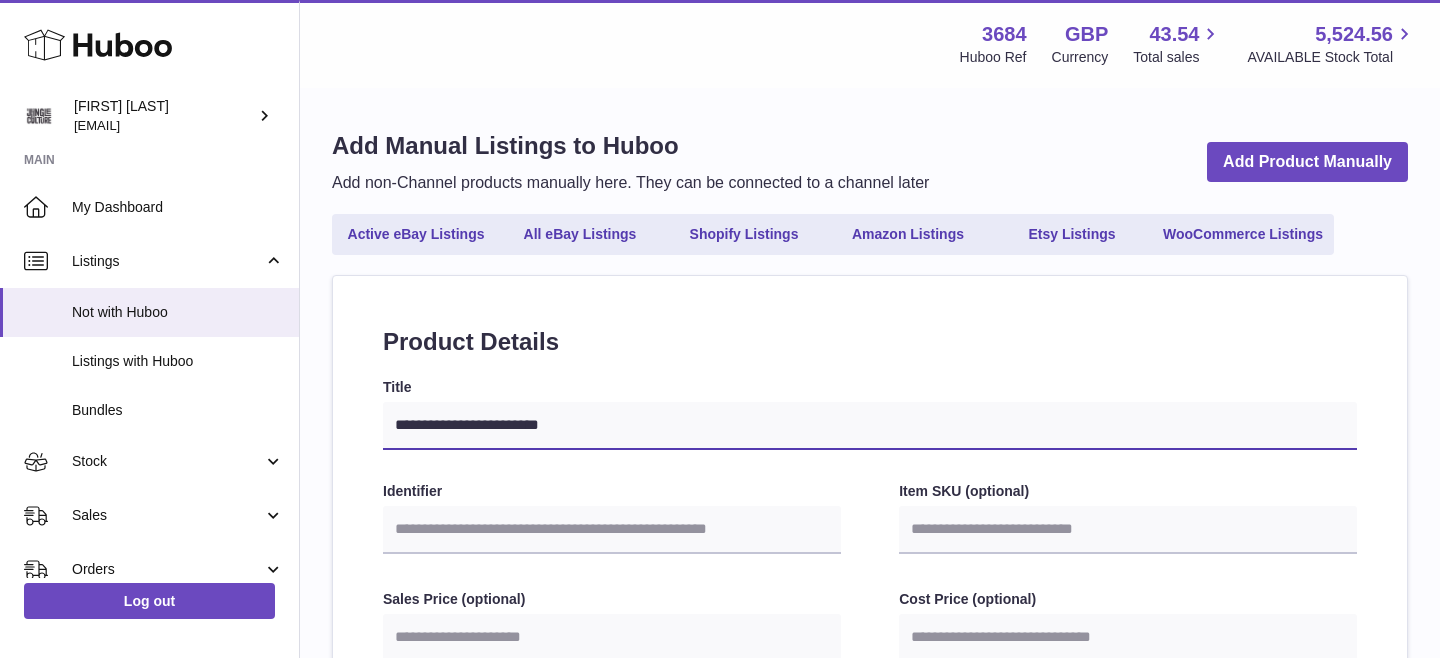 type on "**********" 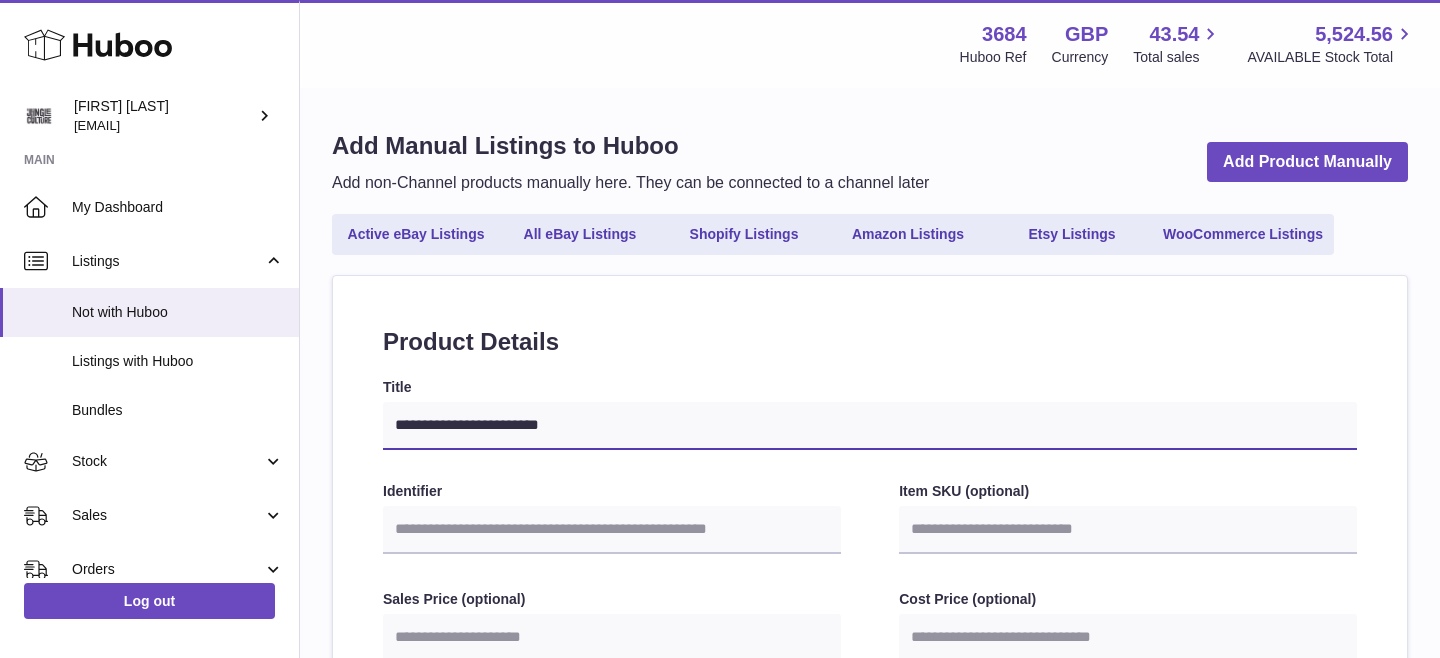 select 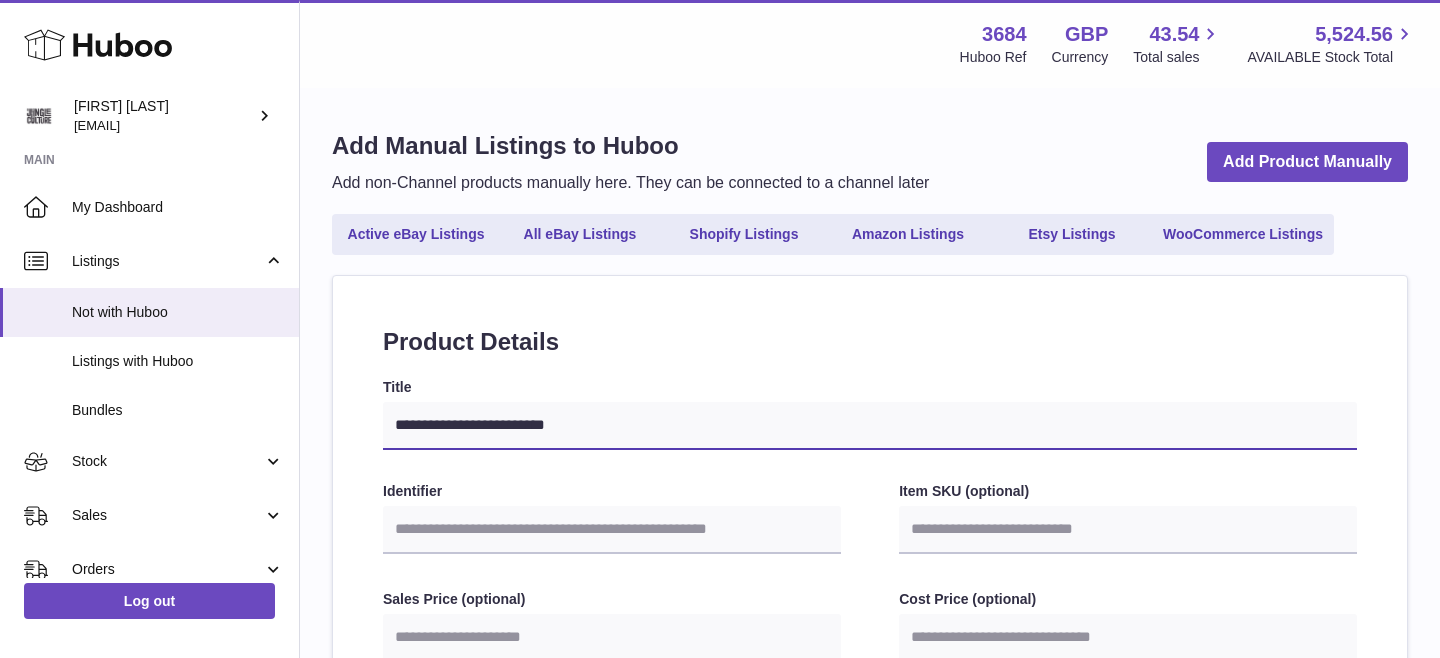 type on "**********" 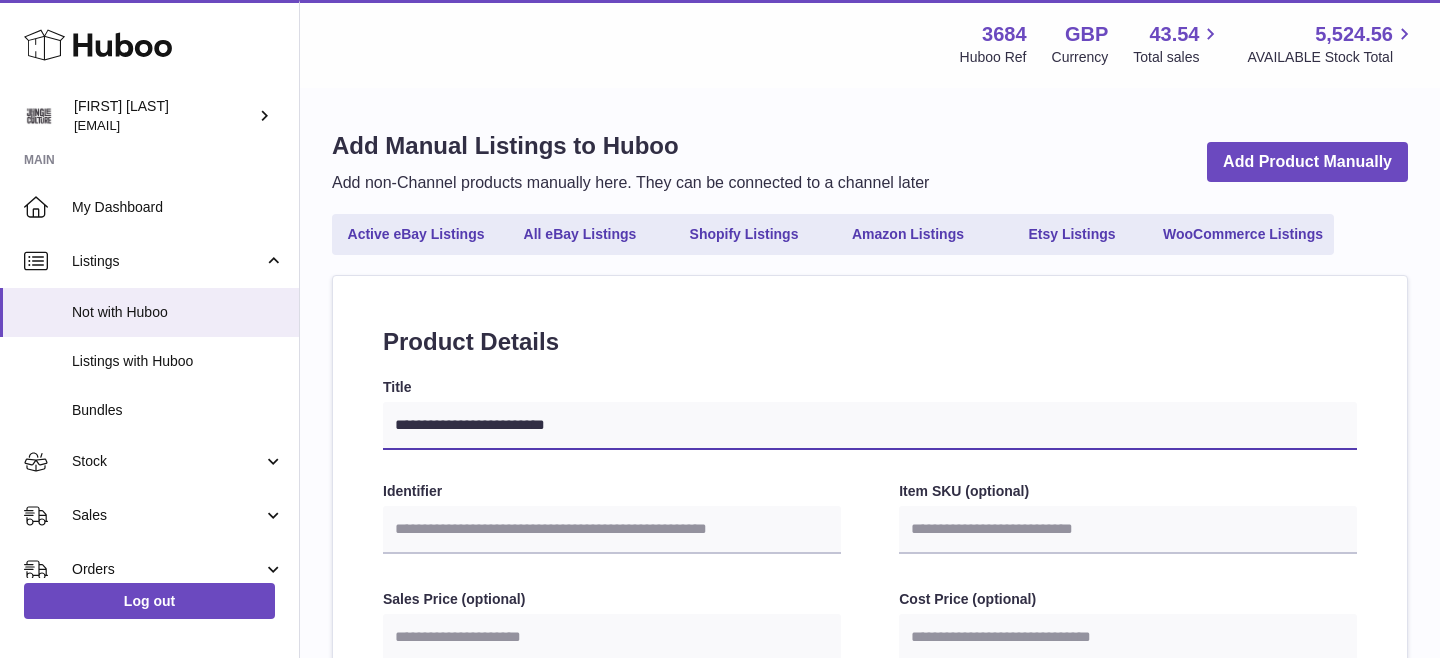 select 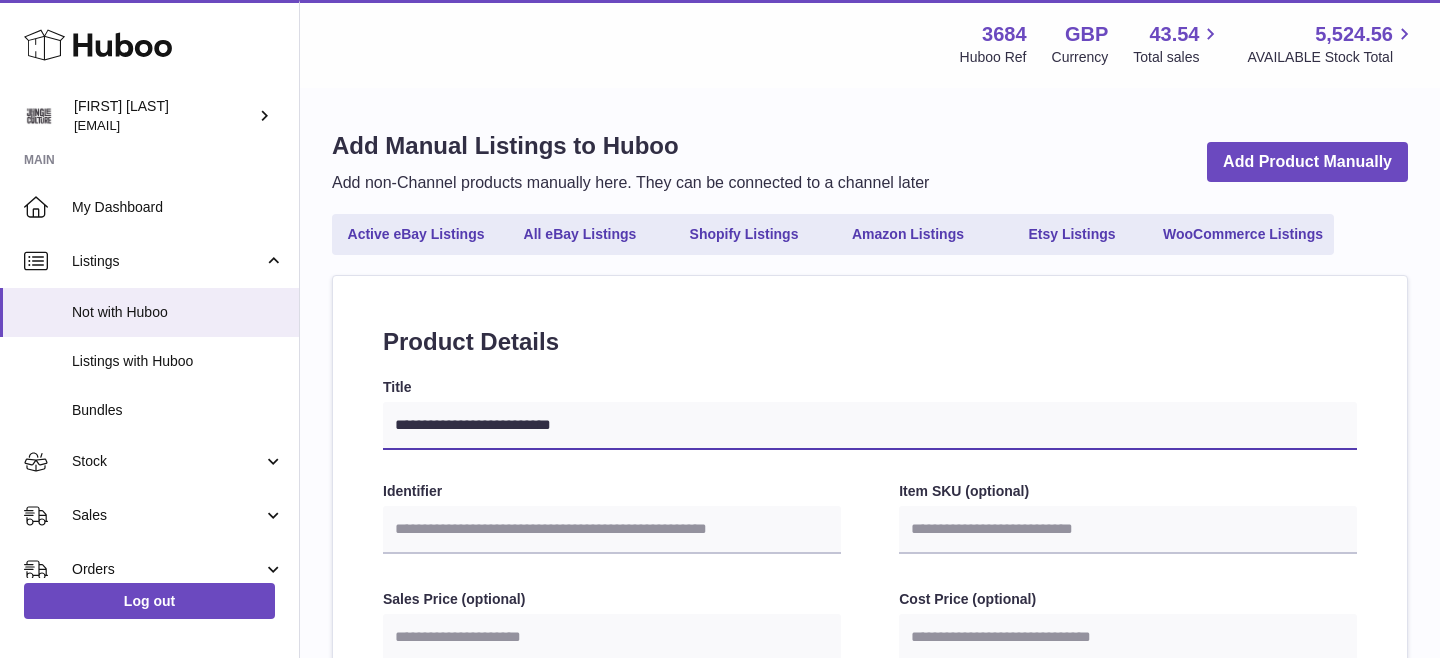 type on "**********" 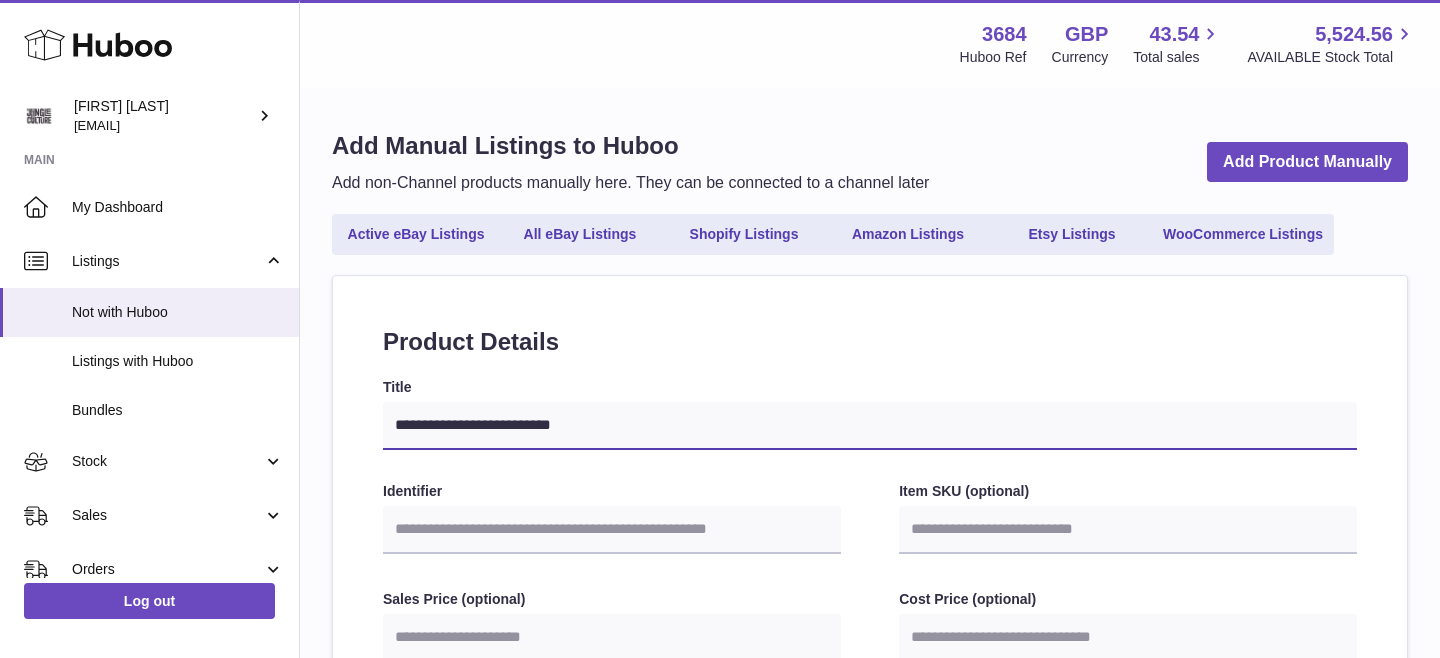 select 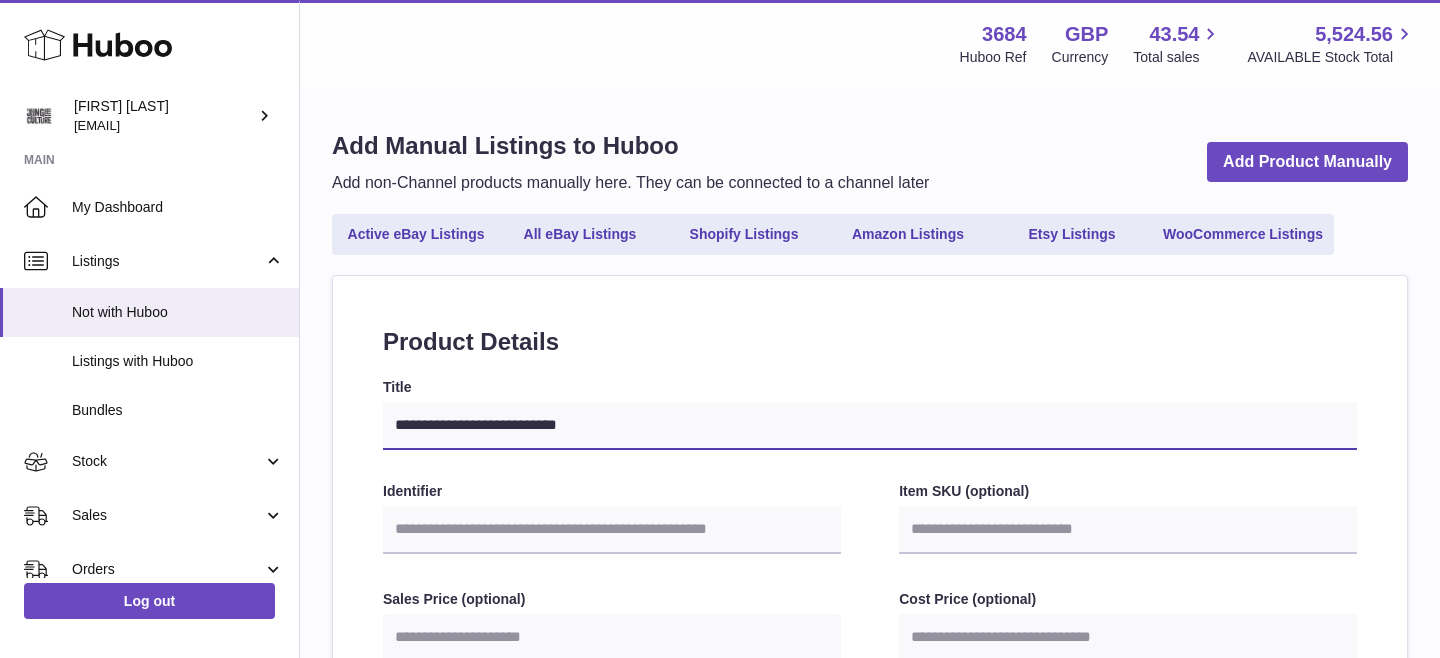 type on "**********" 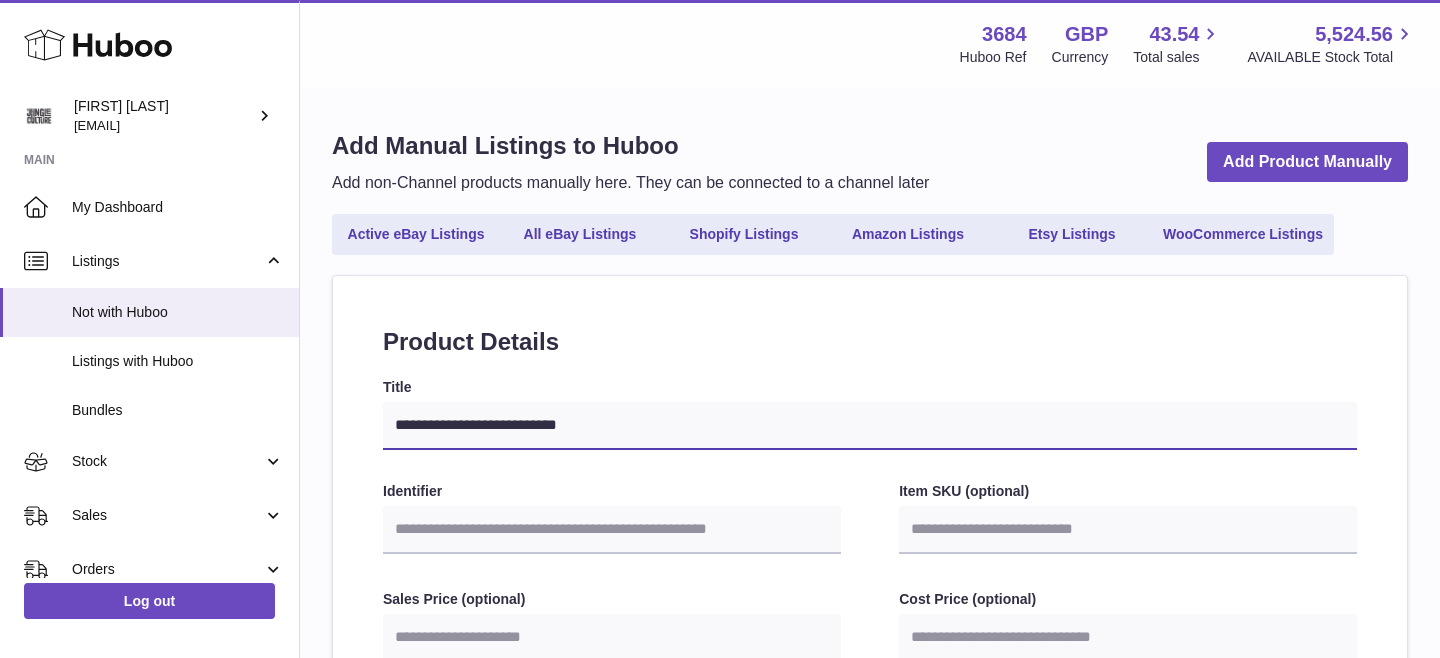 select 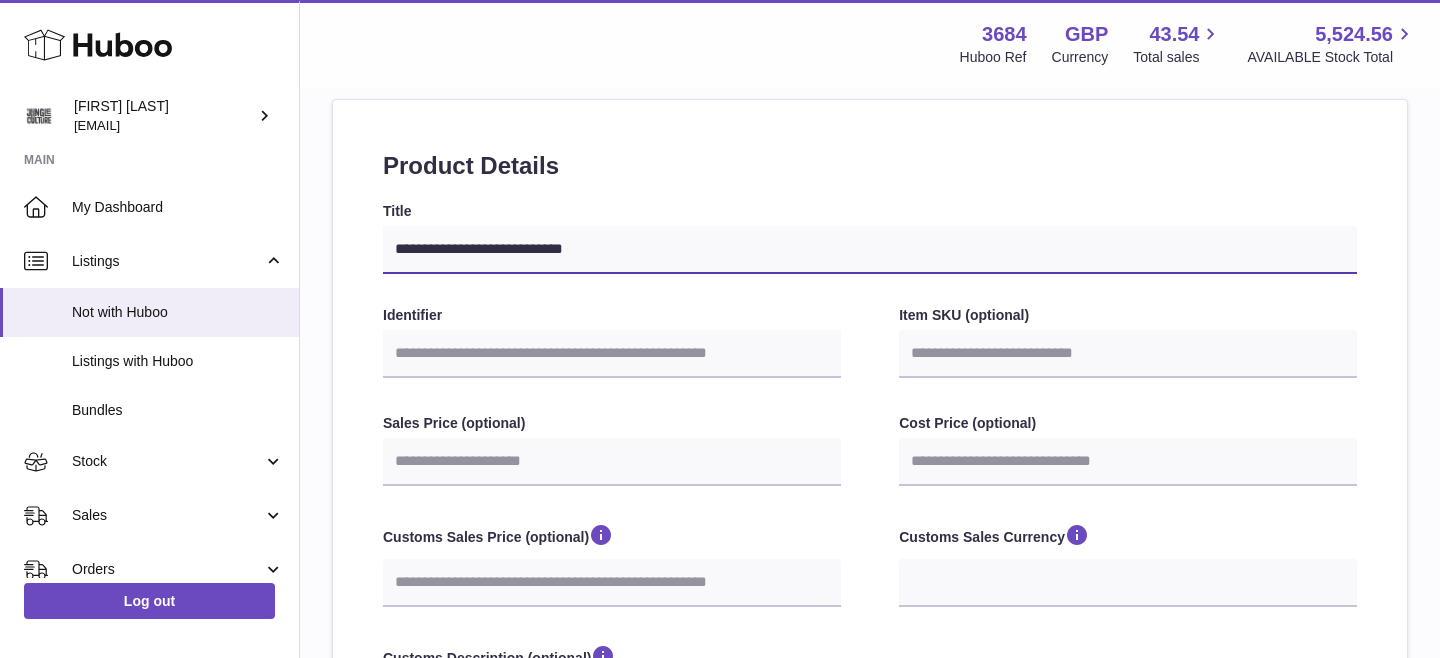 scroll, scrollTop: 291, scrollLeft: 0, axis: vertical 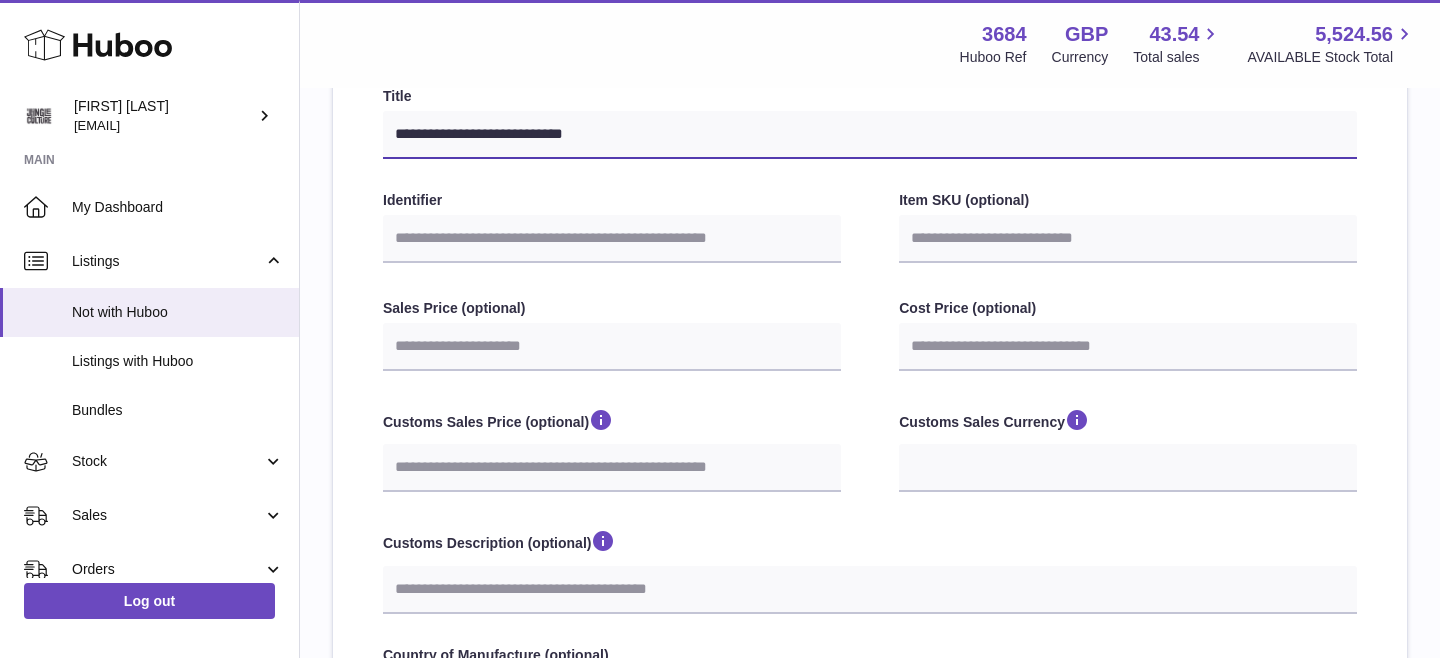 type on "**********" 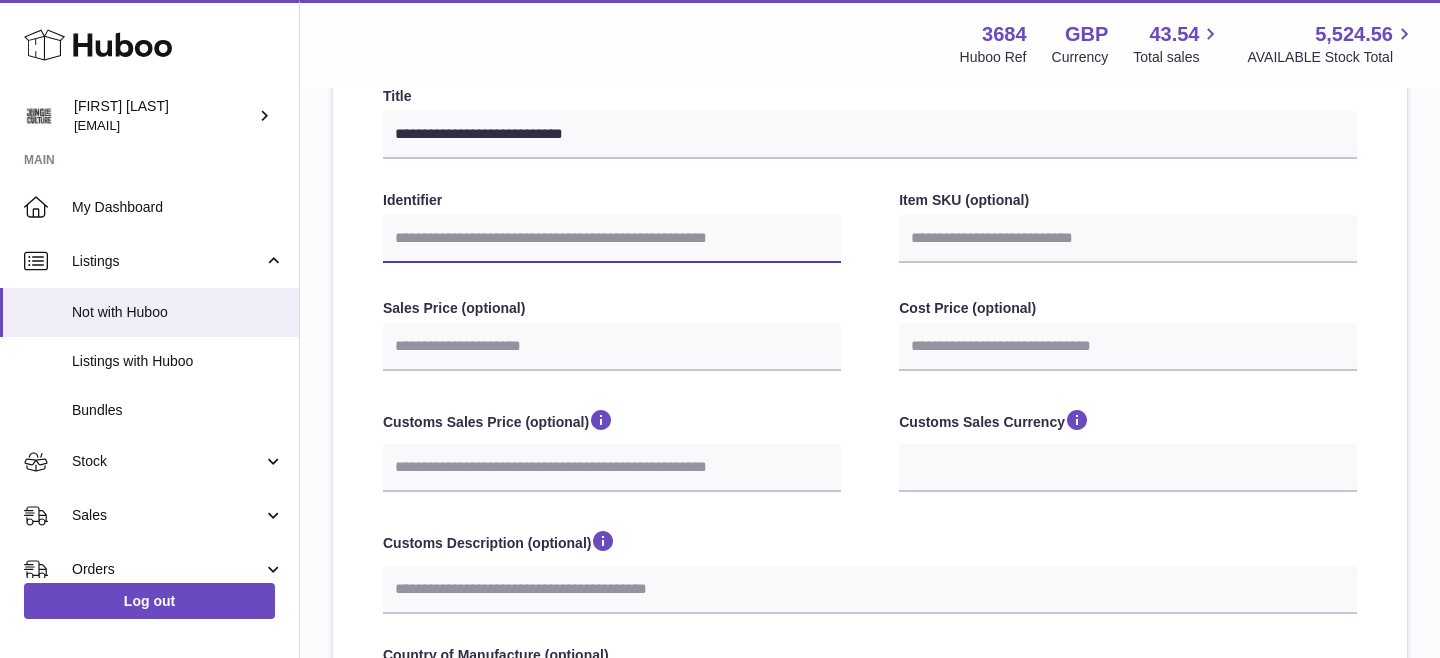click on "Identifier" at bounding box center [612, 239] 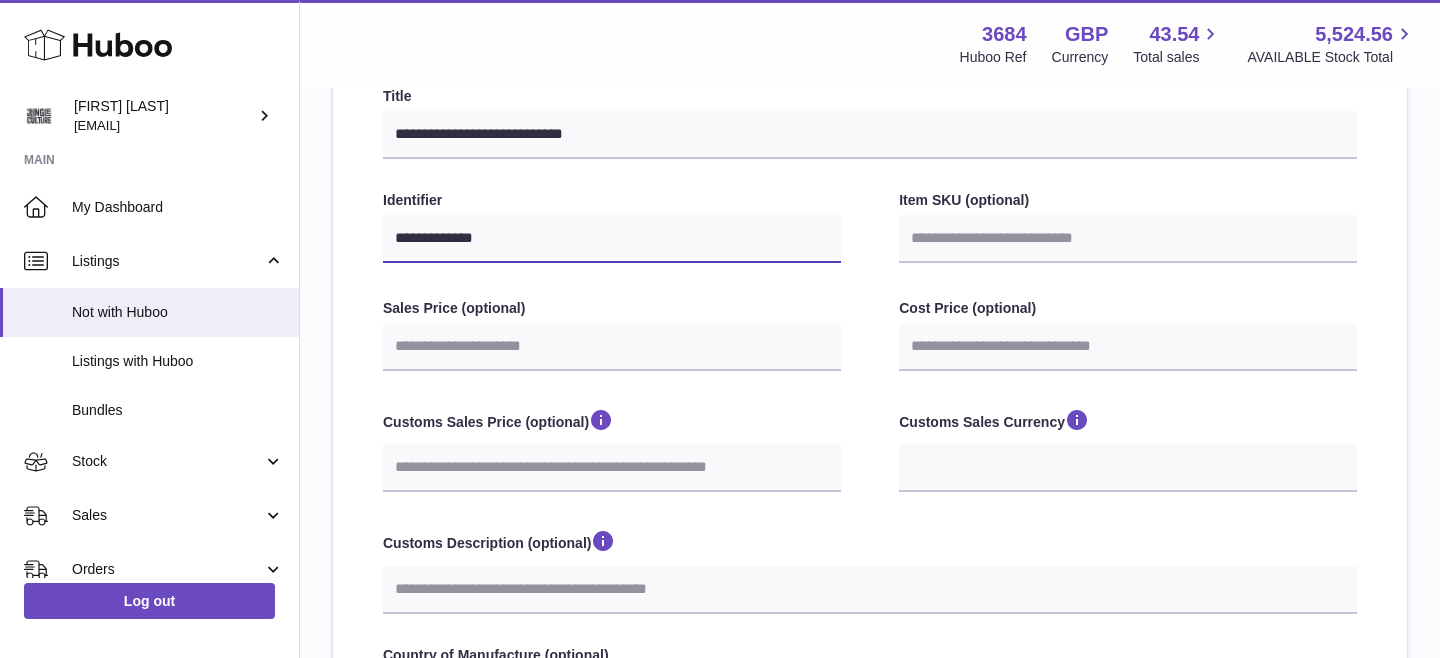 type on "**********" 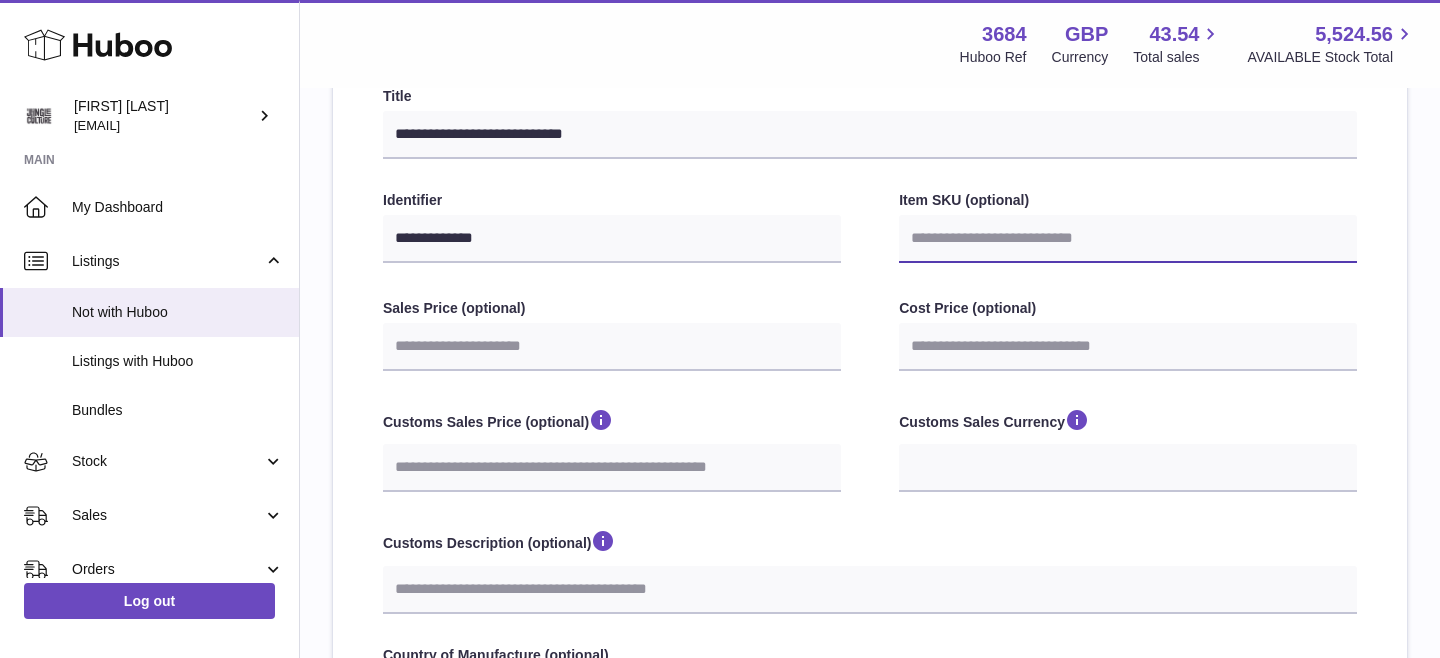 click on "Item SKU (optional)" at bounding box center (1128, 239) 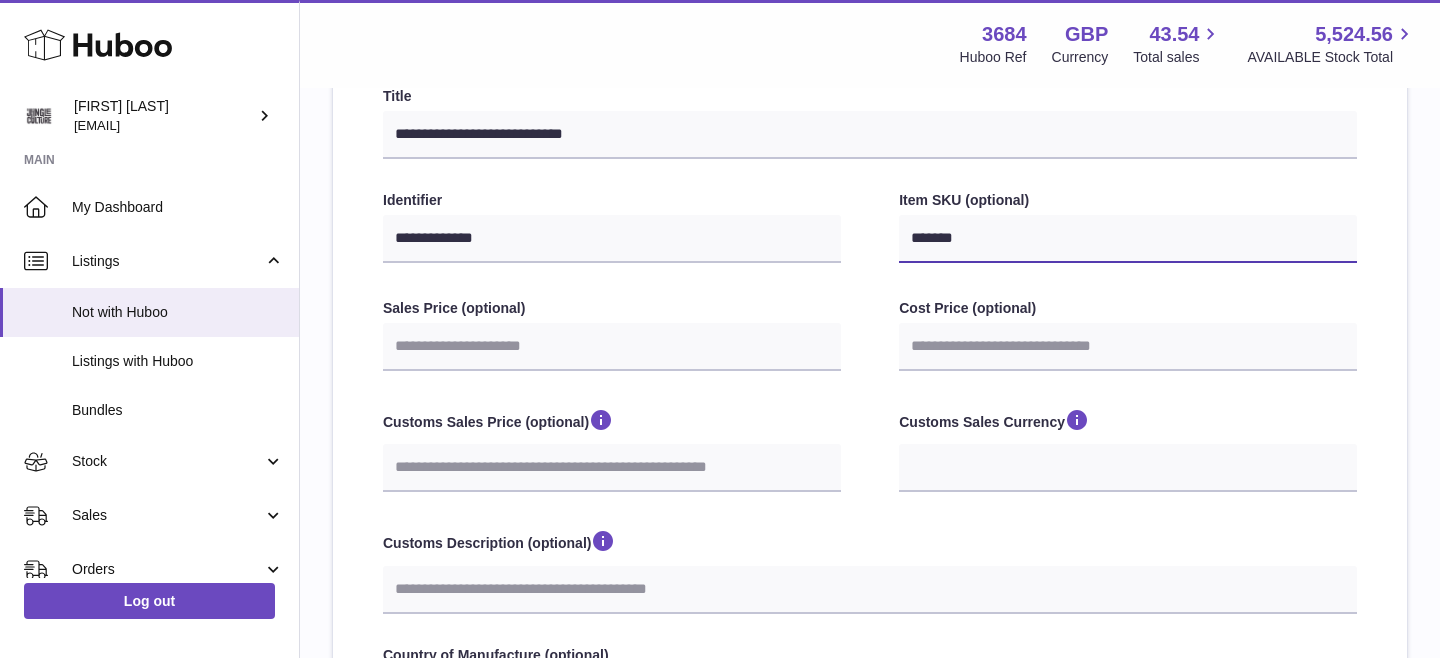 type on "*******" 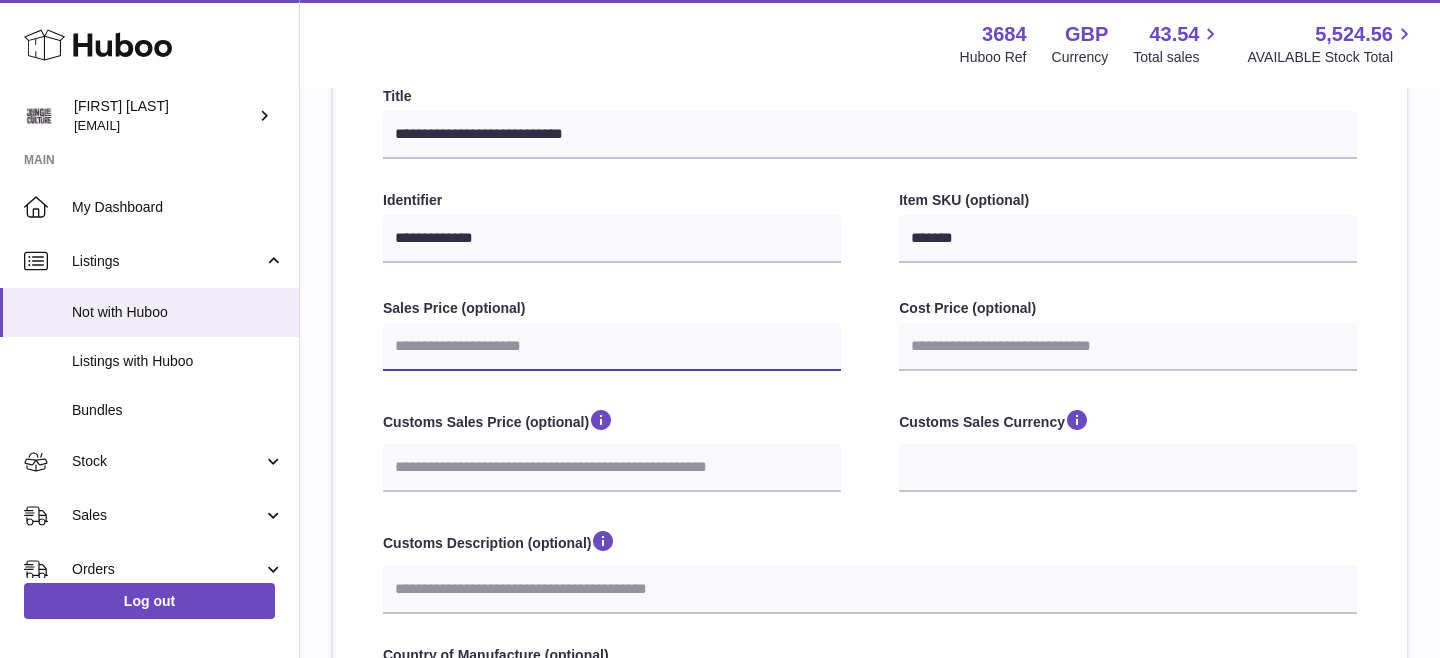 click on "Sales Price (optional)" at bounding box center (612, 347) 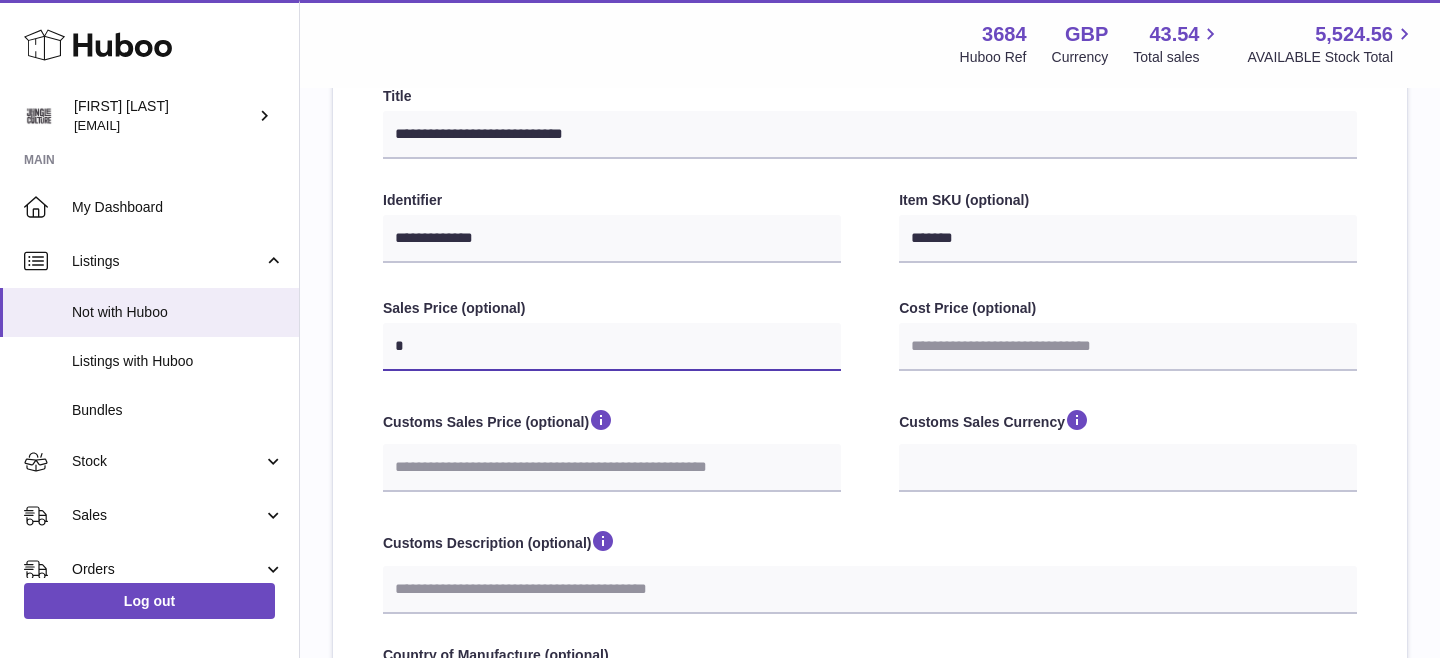 type on "**" 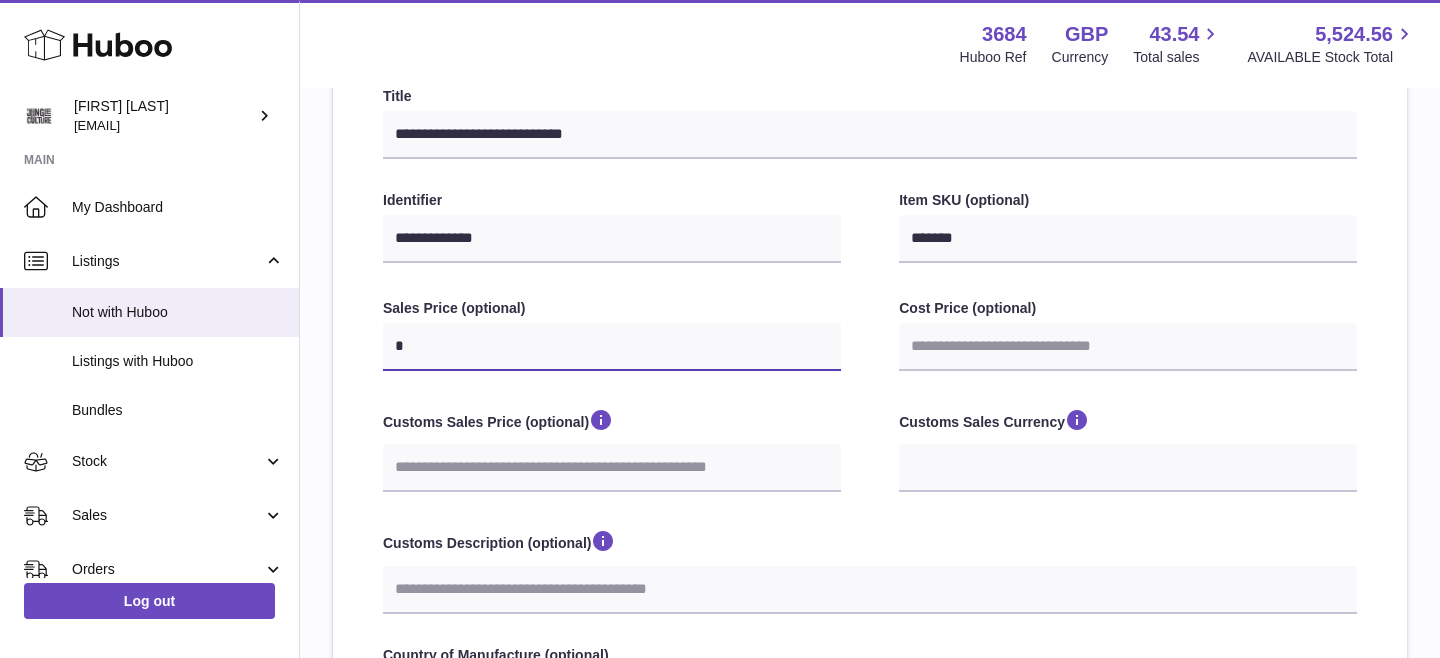 select 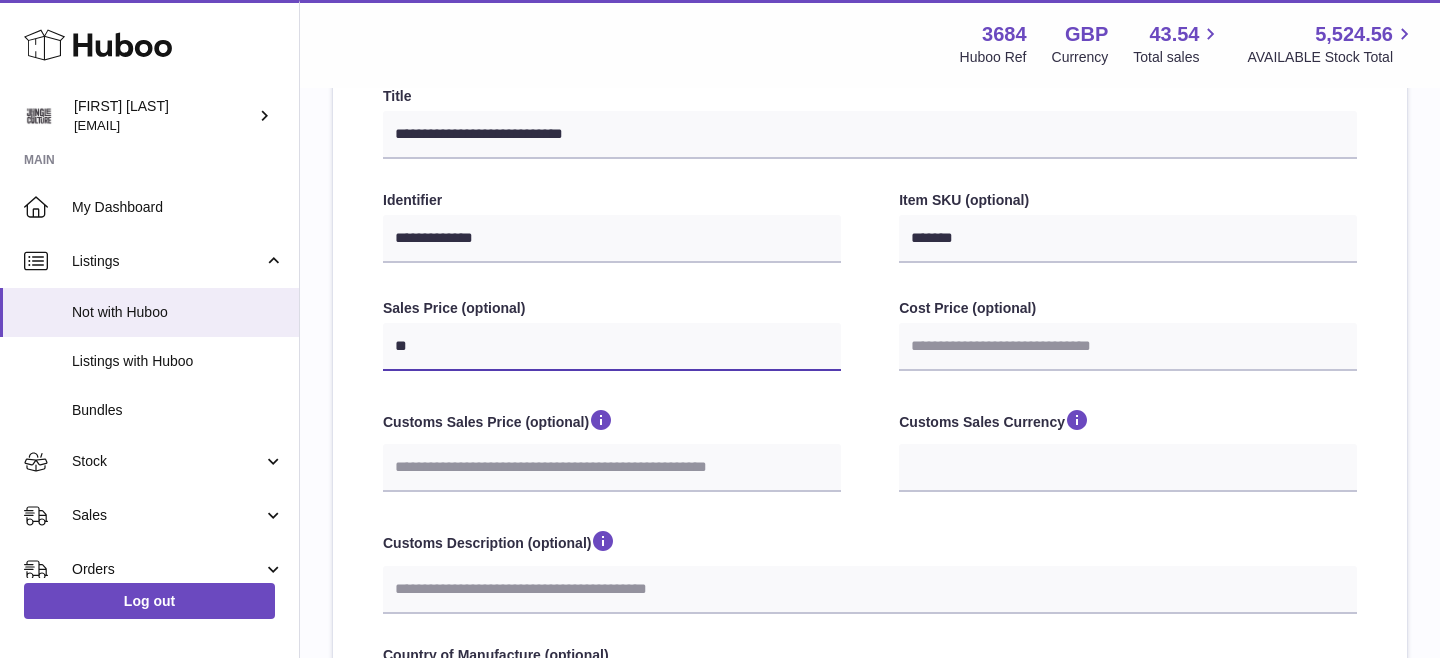 type on "***" 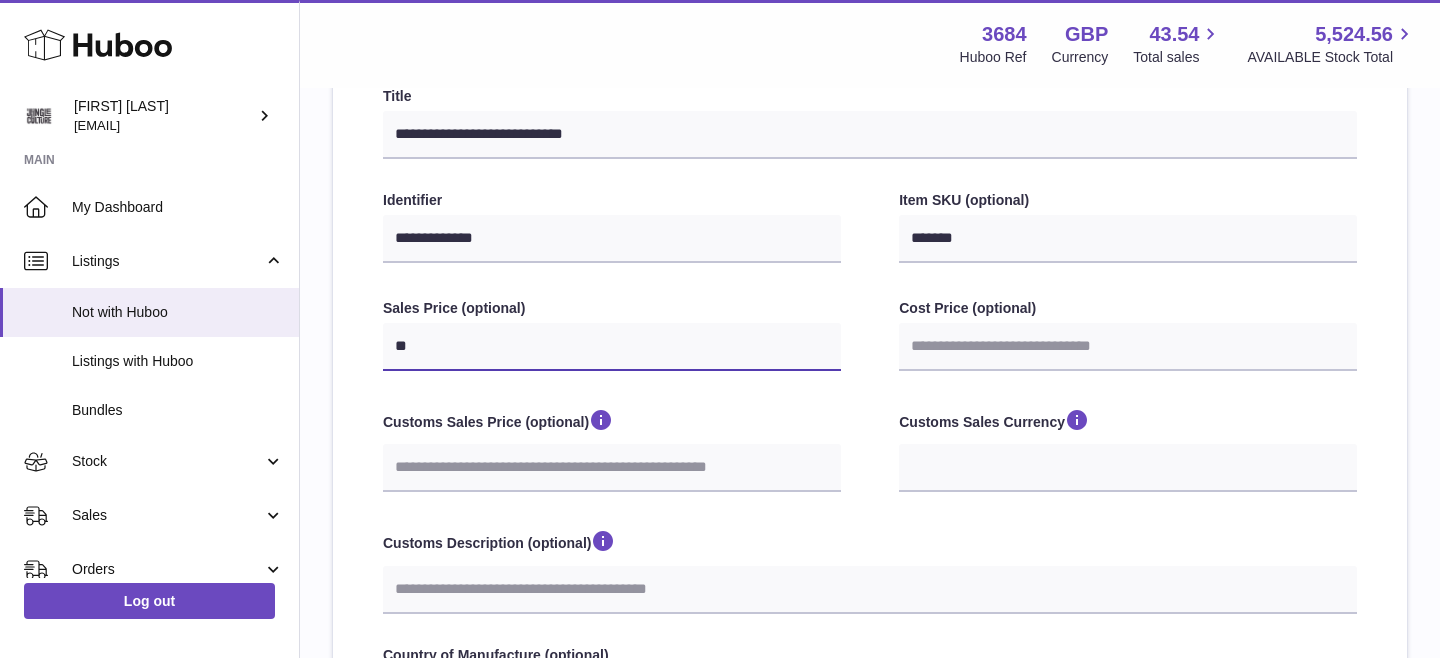 select 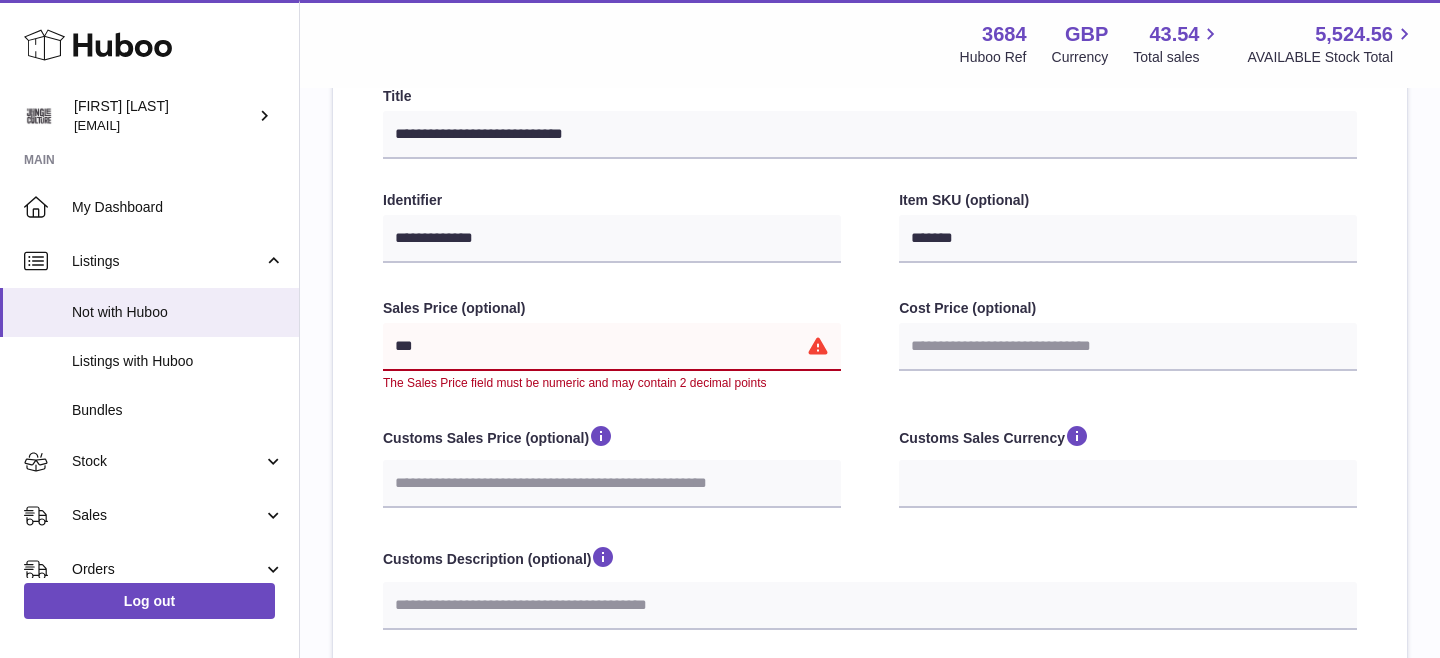 type on "****" 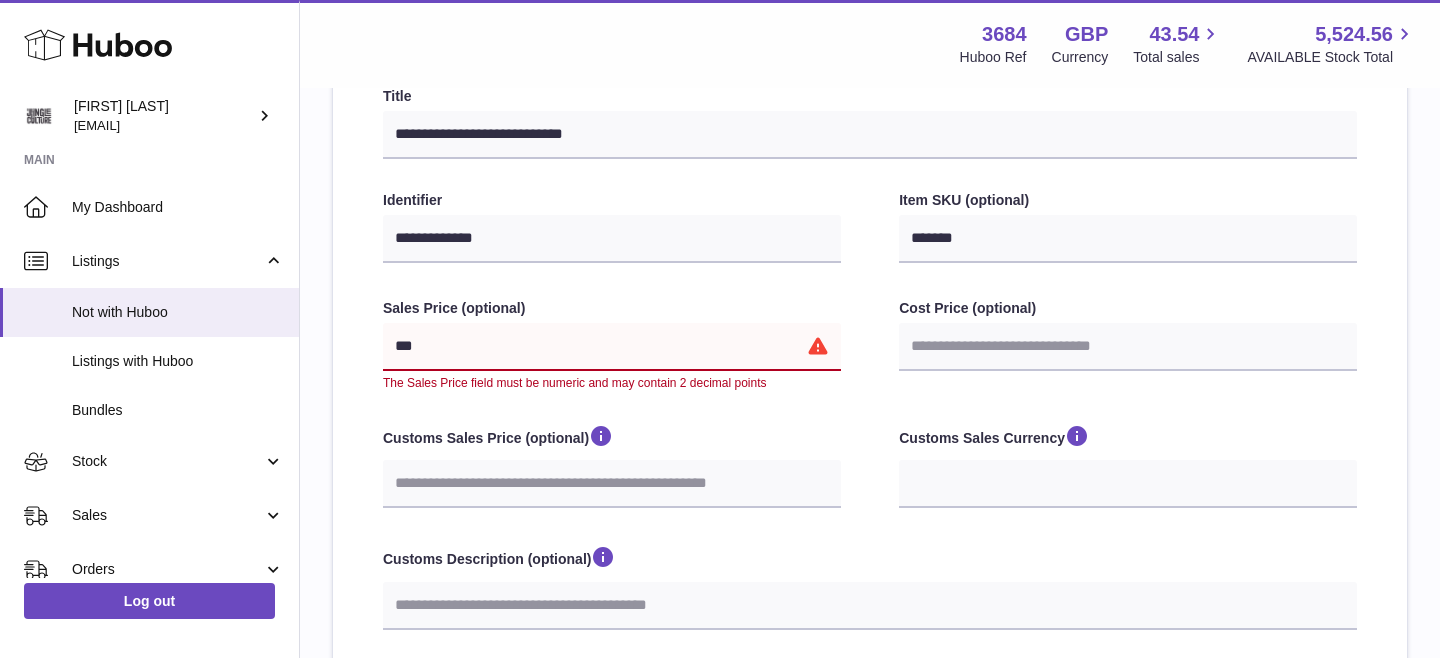 select 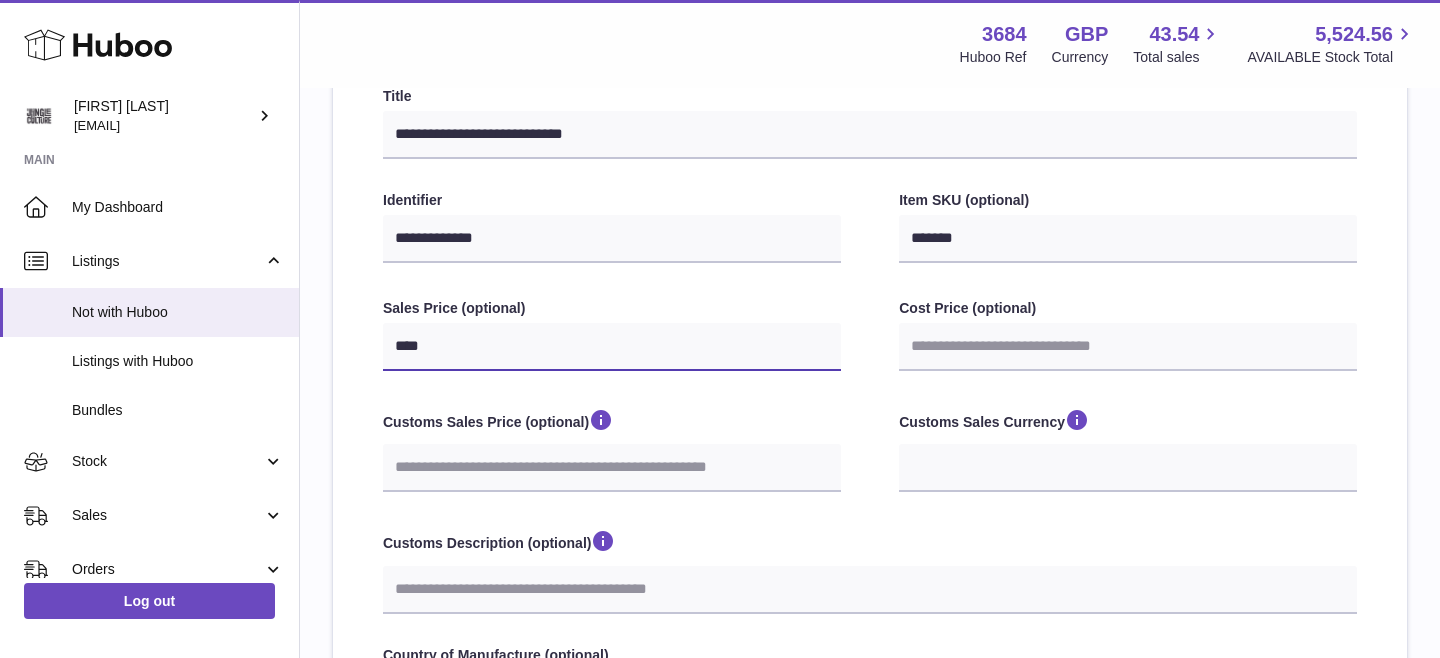 type on "*****" 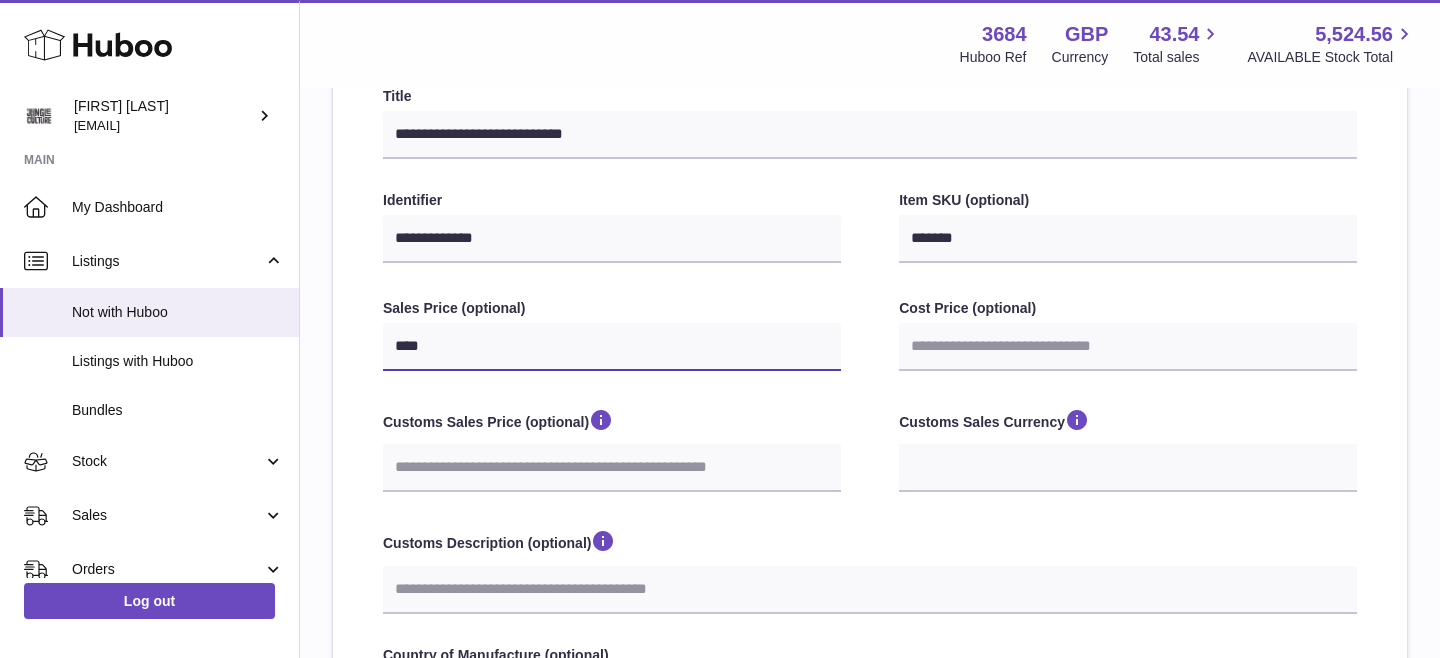 select 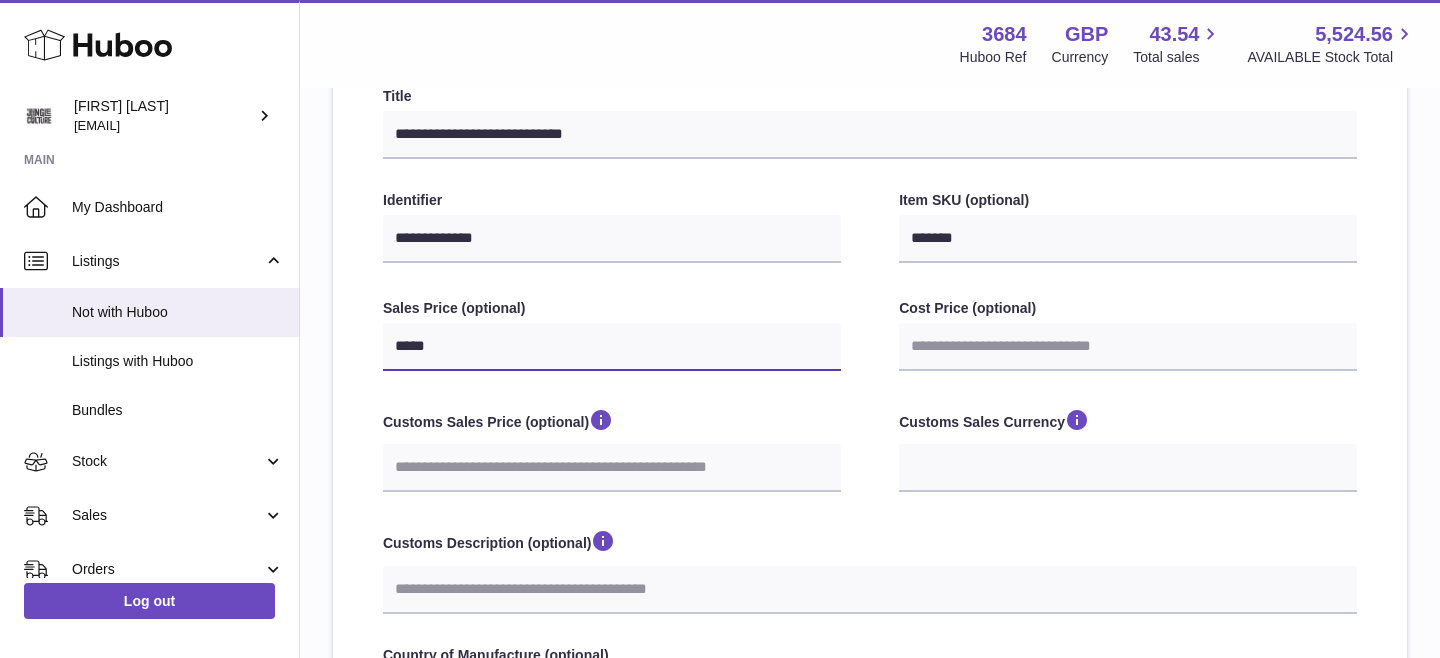type on "*****" 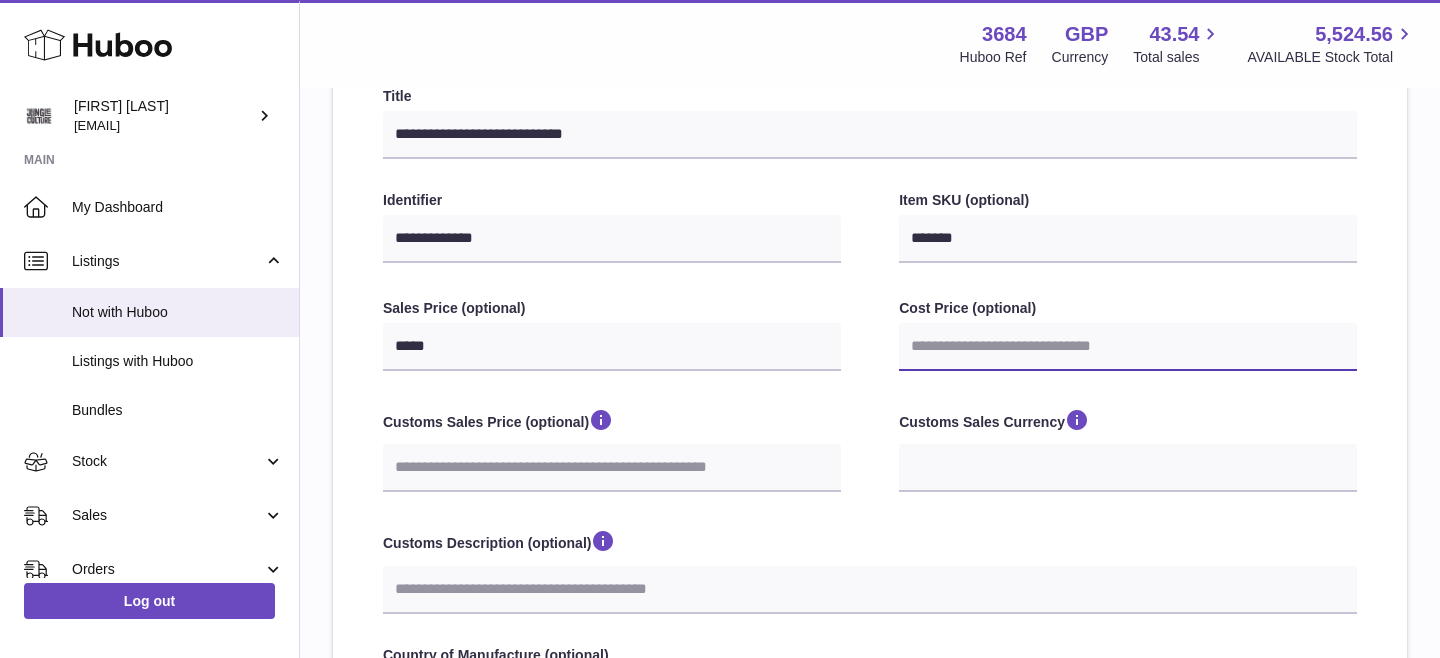 type on "*" 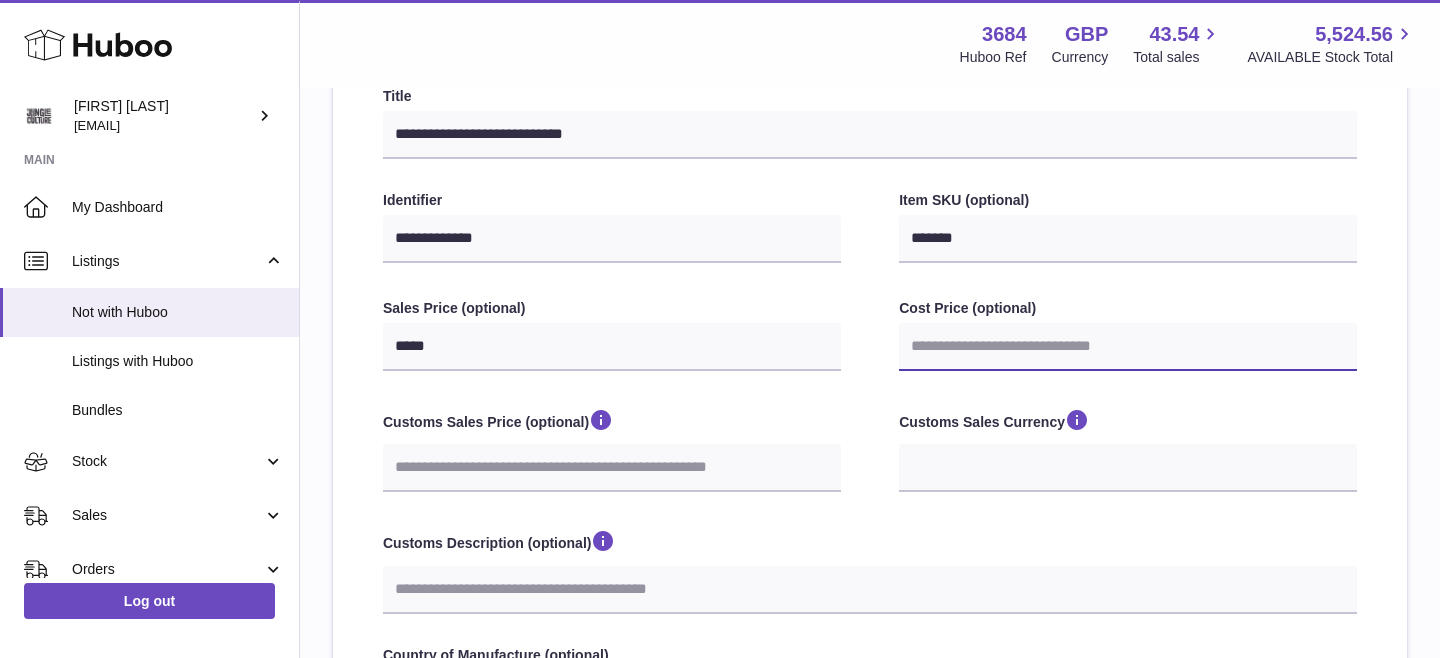 select 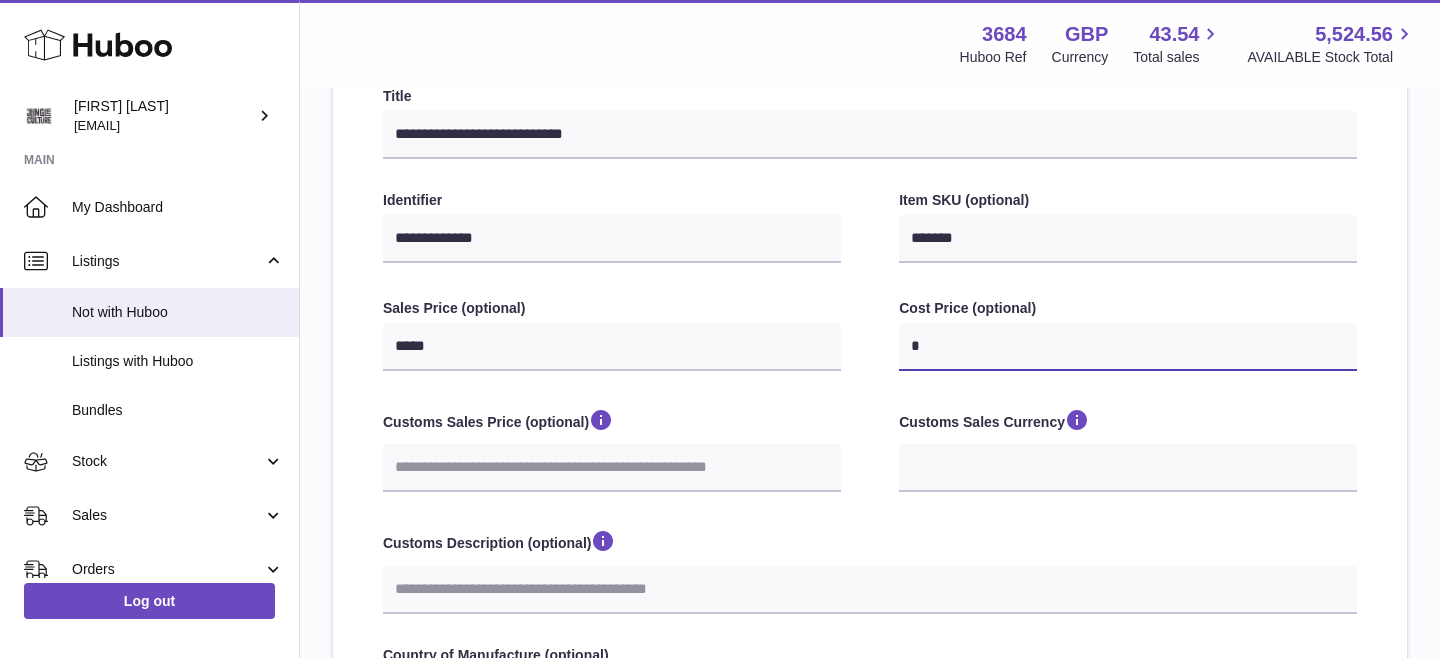type on "**" 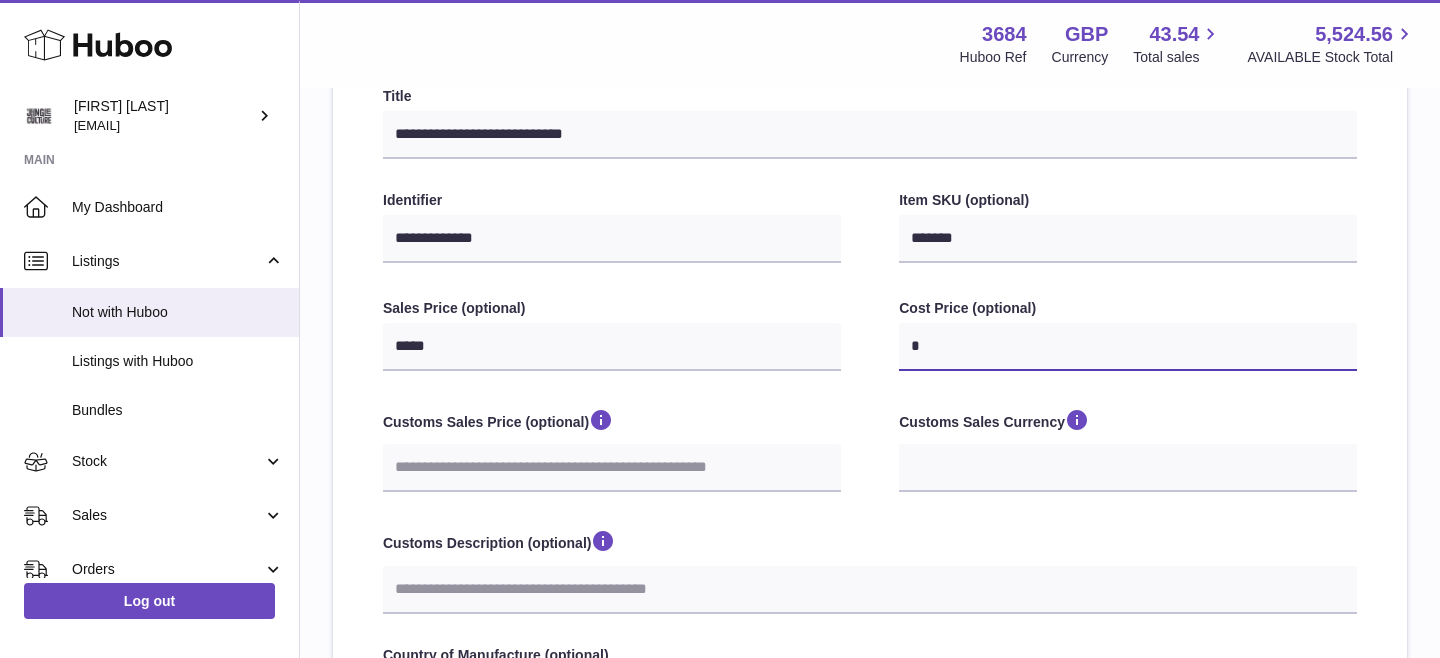 select 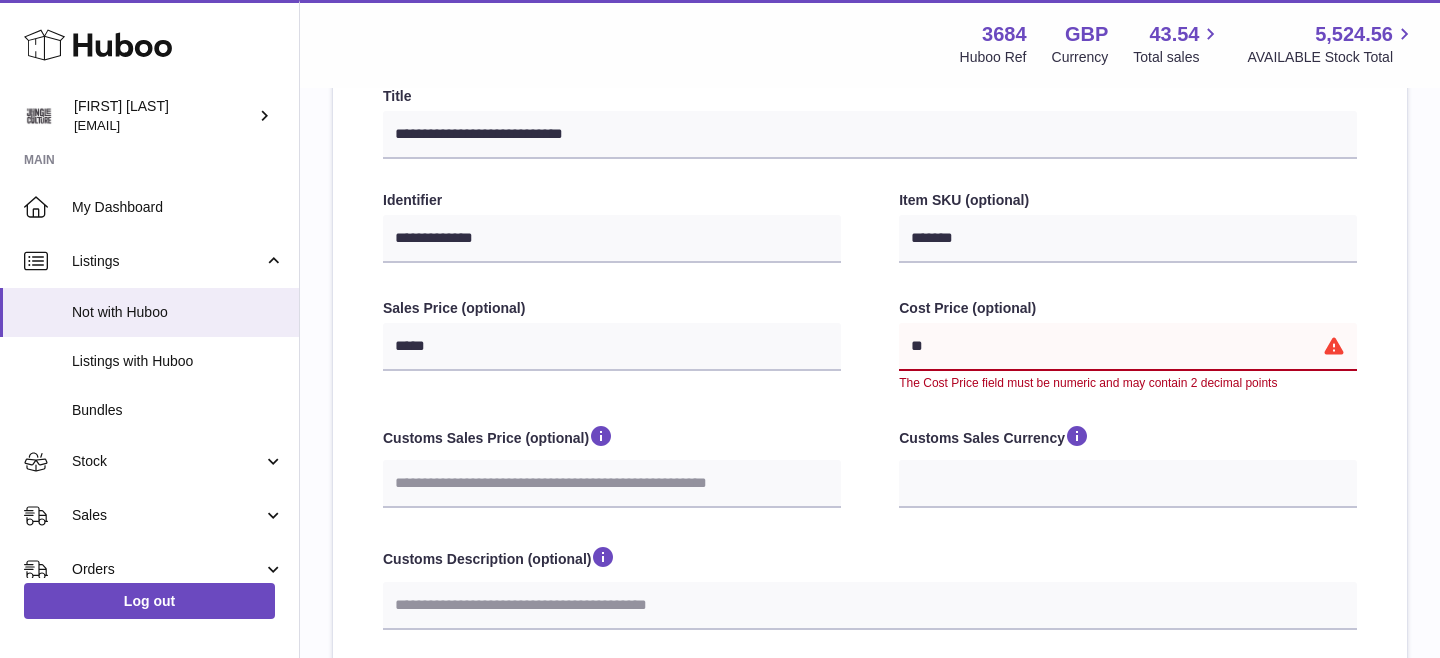 type on "***" 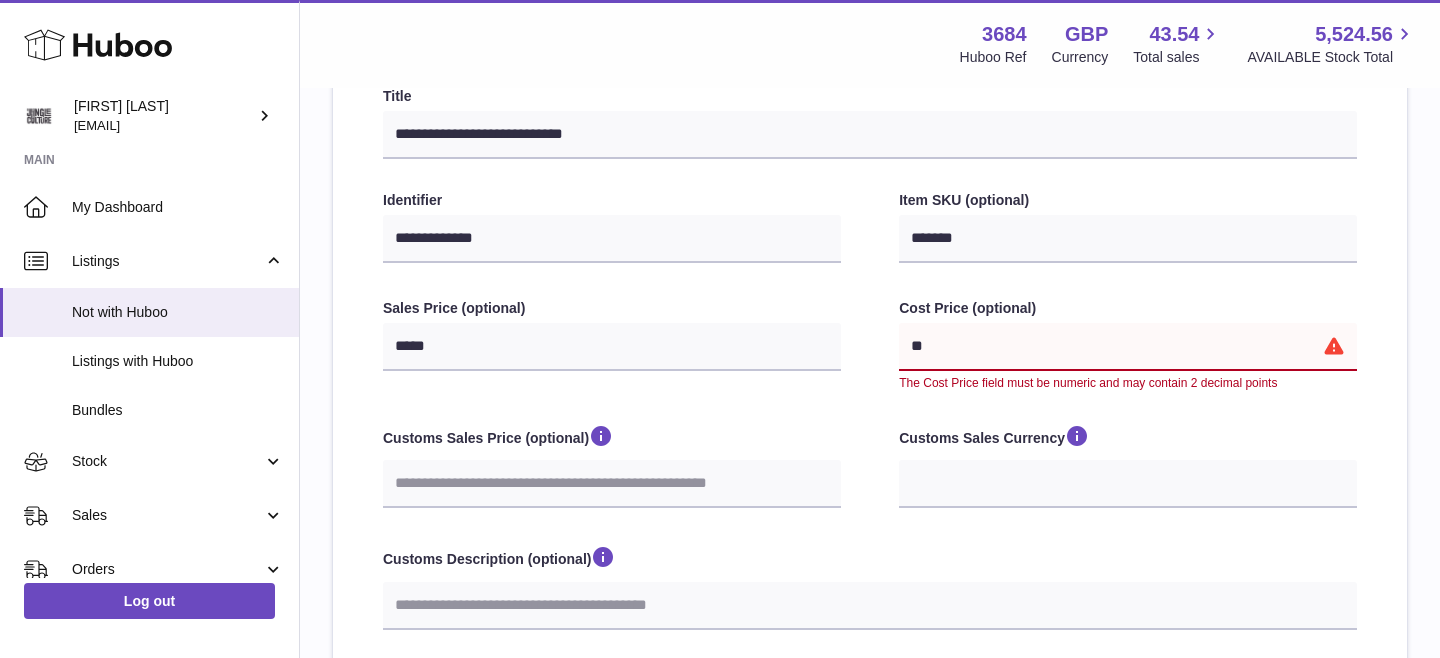 select 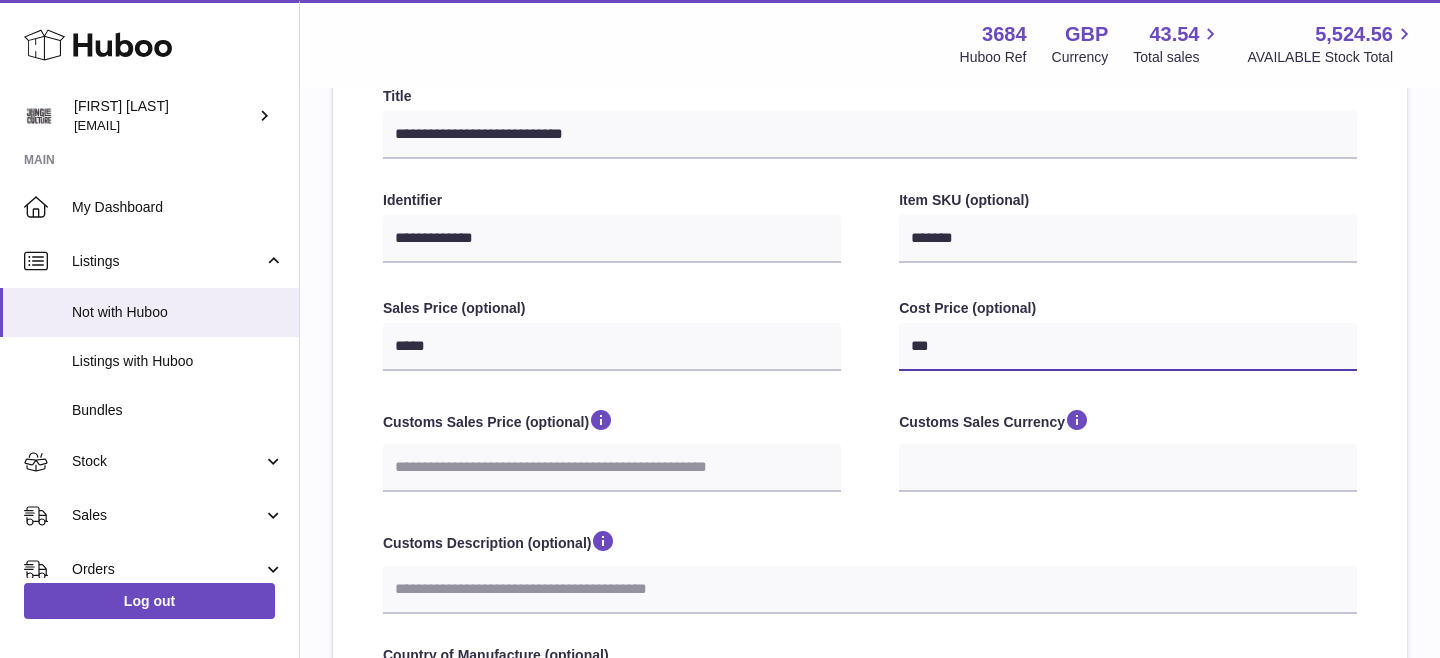 type on "****" 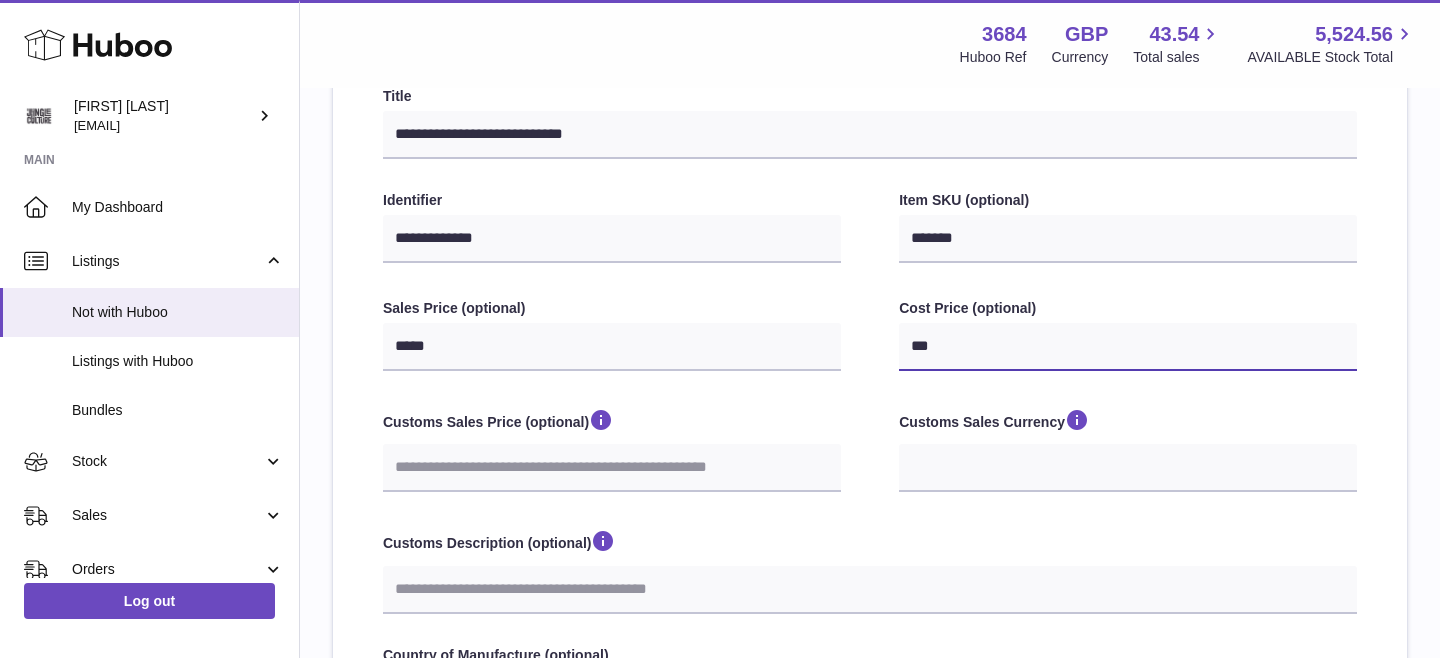 select 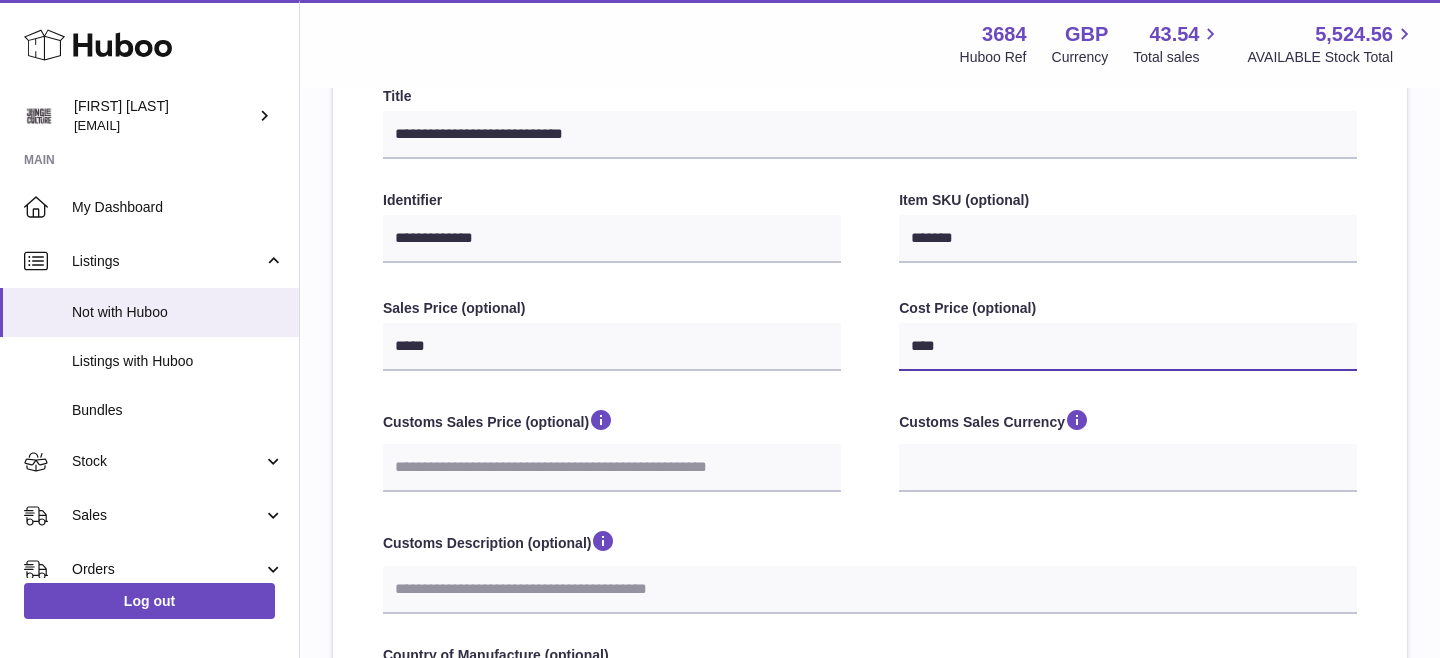 type on "****" 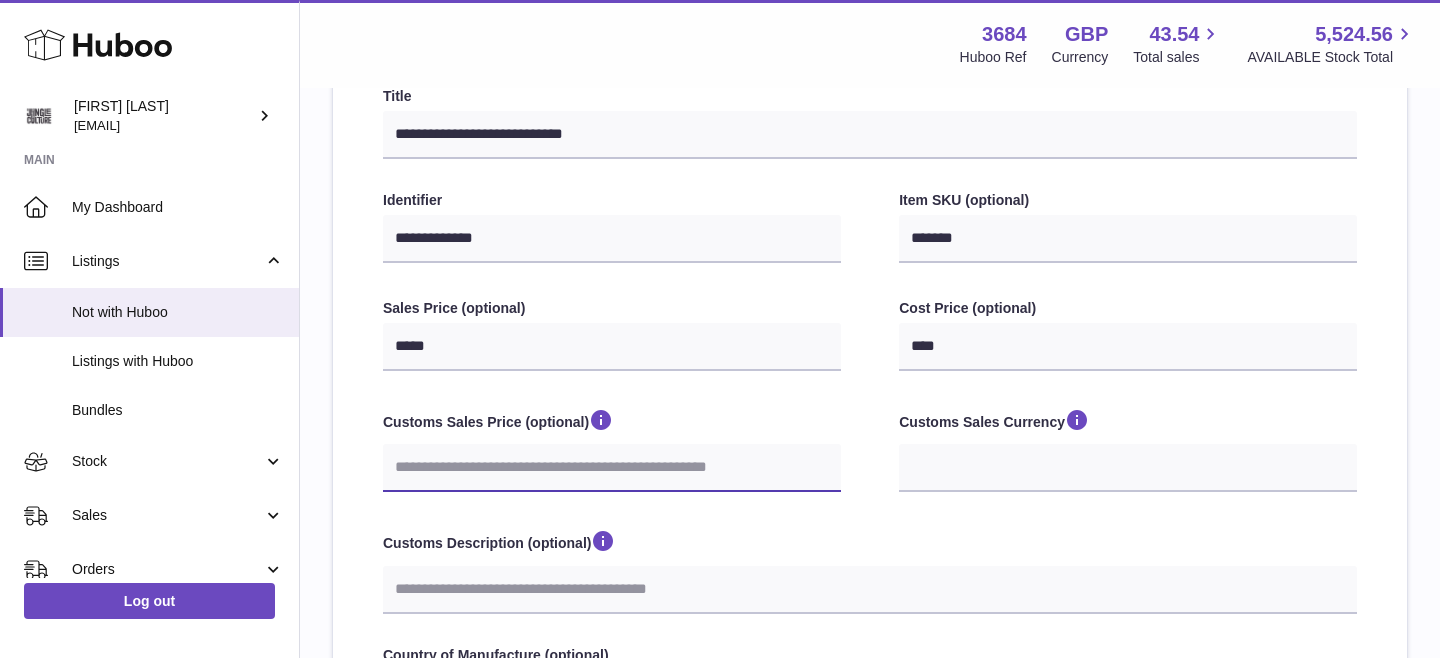 click on "Customs Sales Price (optional)" at bounding box center [612, 468] 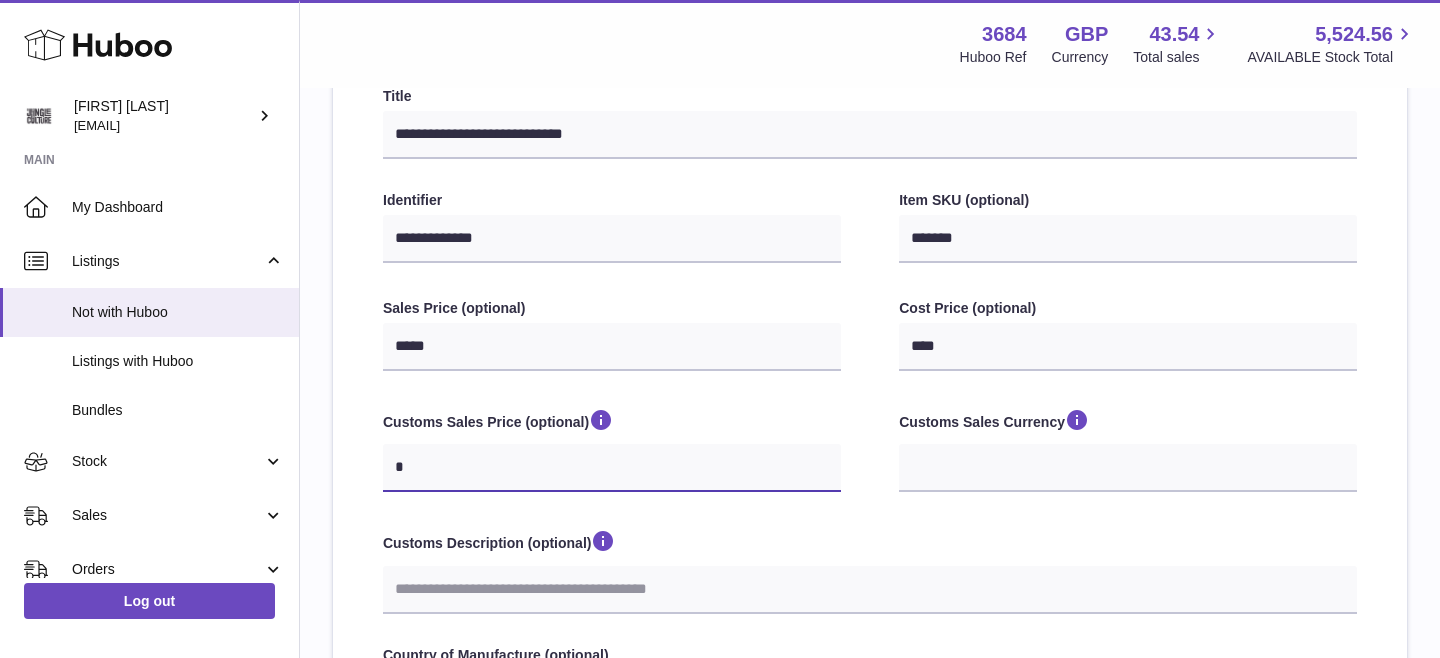 type on "*" 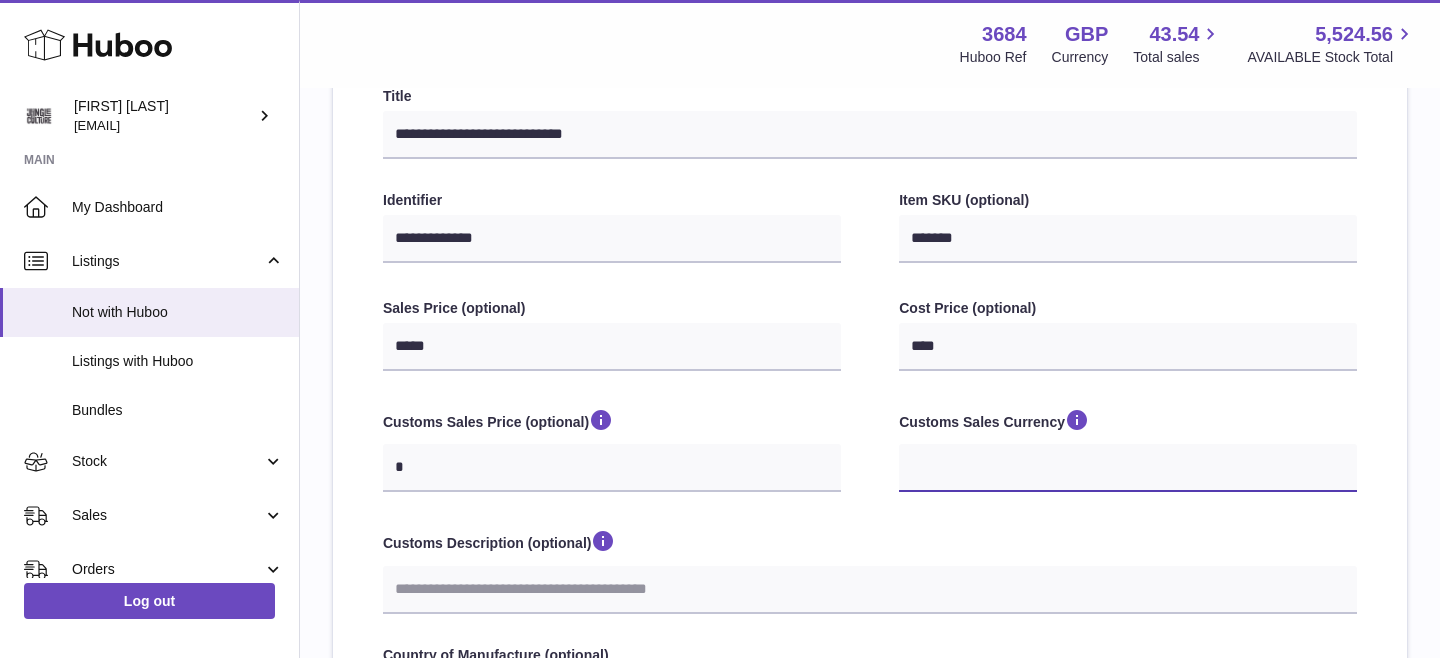 click on "*** ***" at bounding box center [1128, 468] 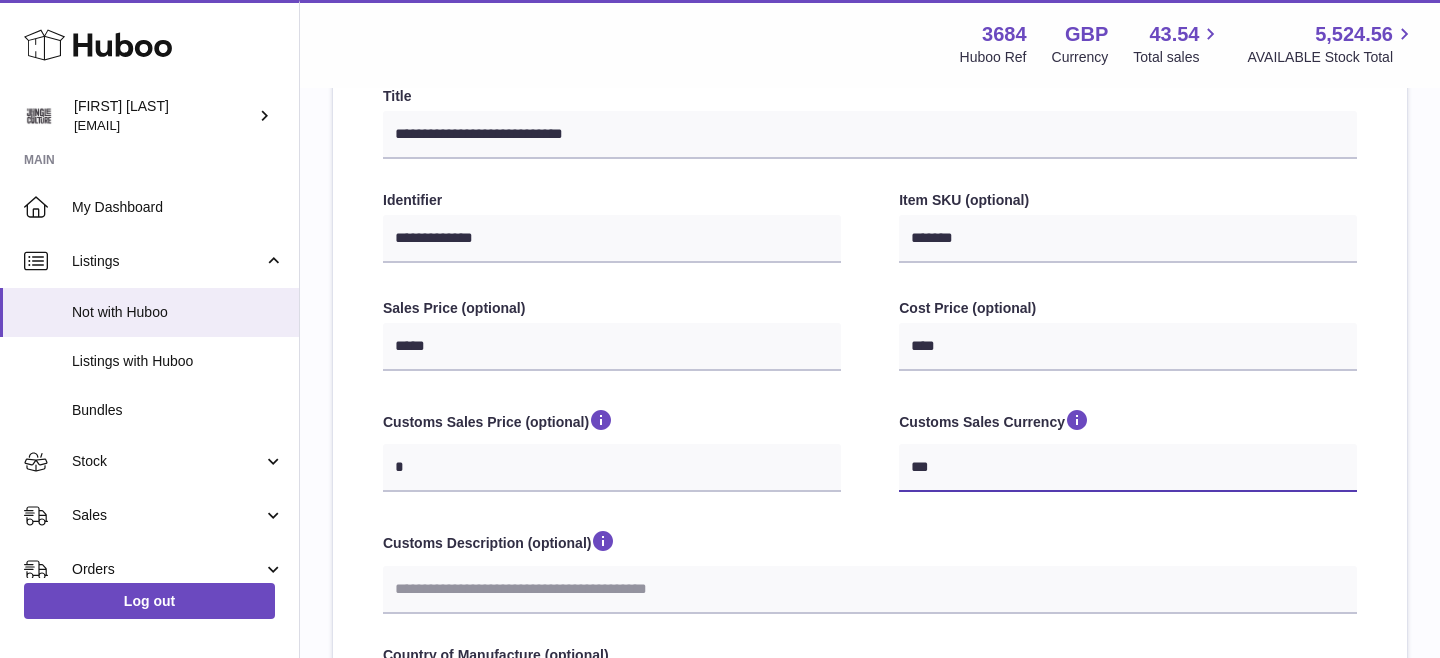 select 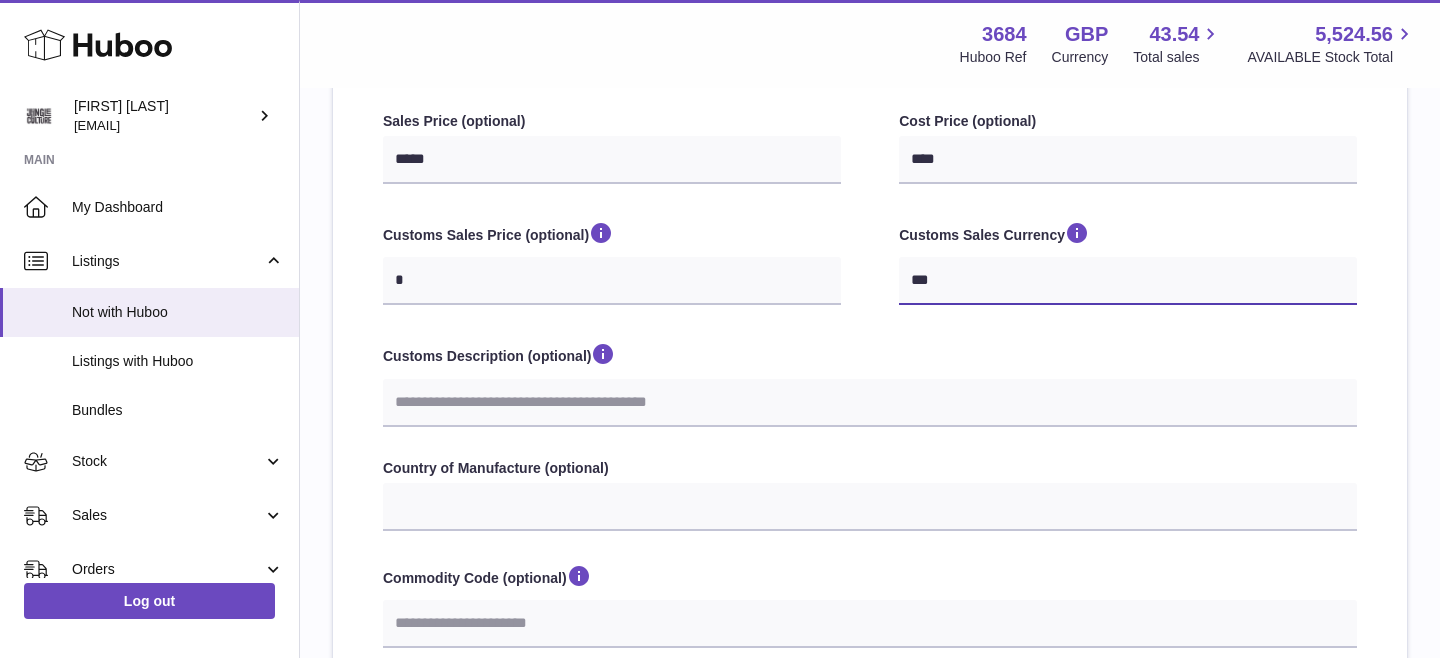 scroll, scrollTop: 513, scrollLeft: 0, axis: vertical 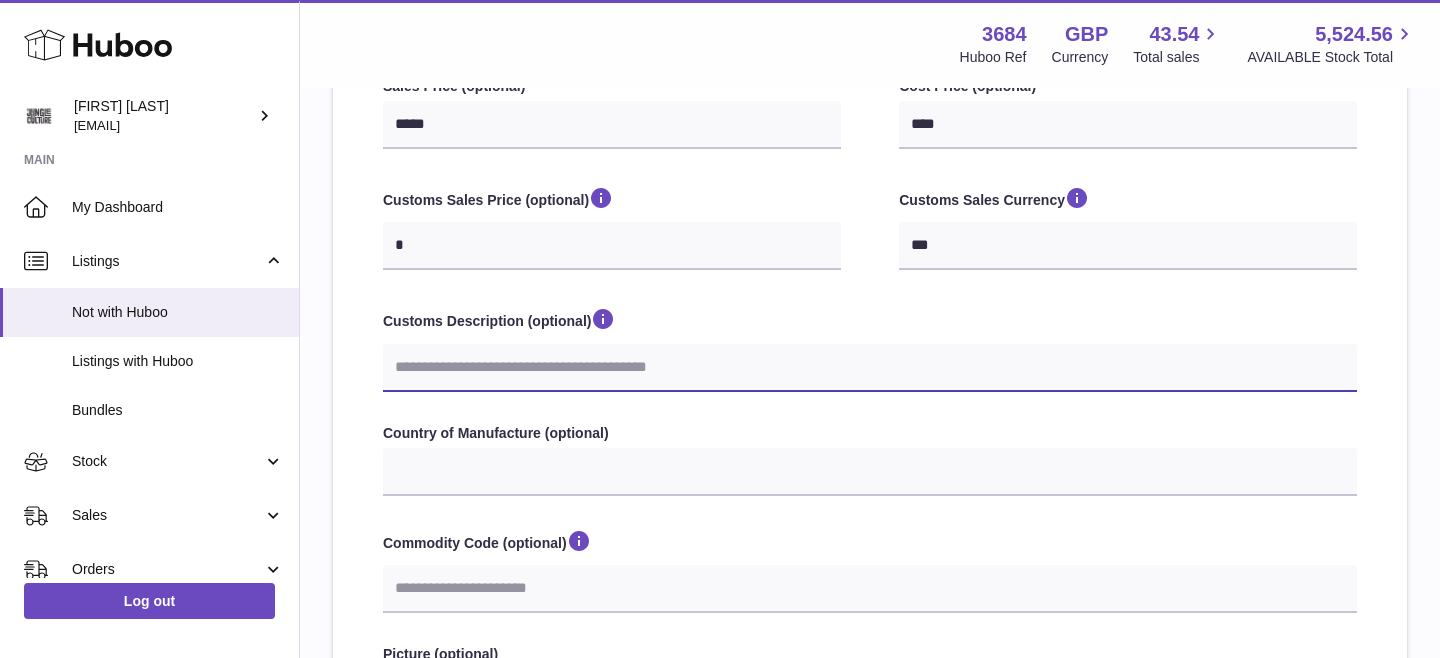 click on "Customs Description (optional)" at bounding box center (870, 368) 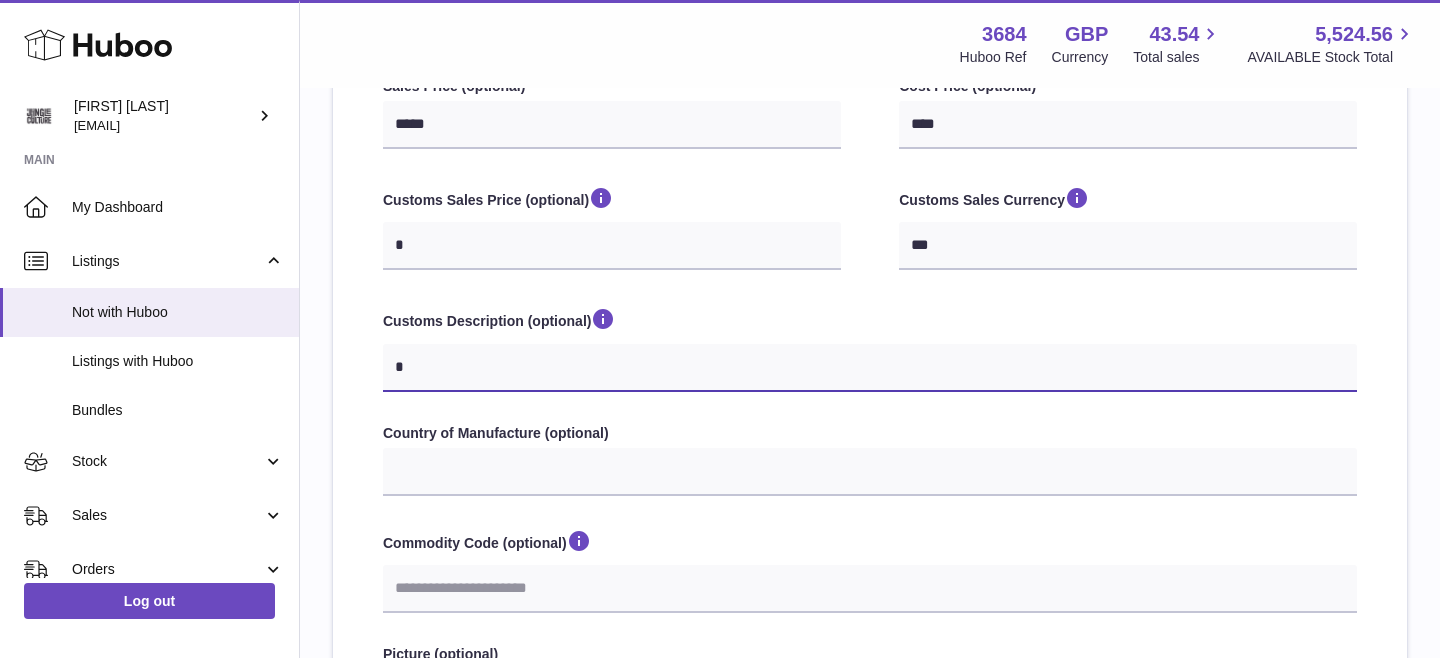 type on "**" 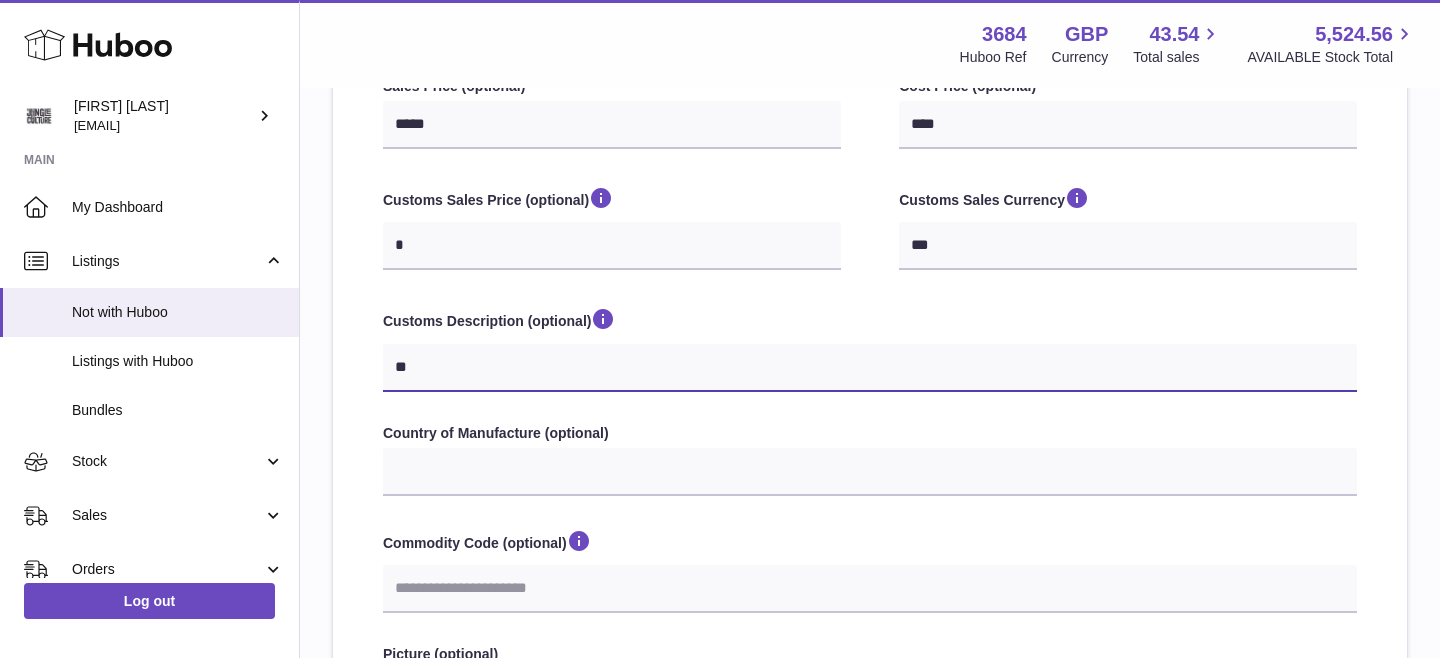 type on "***" 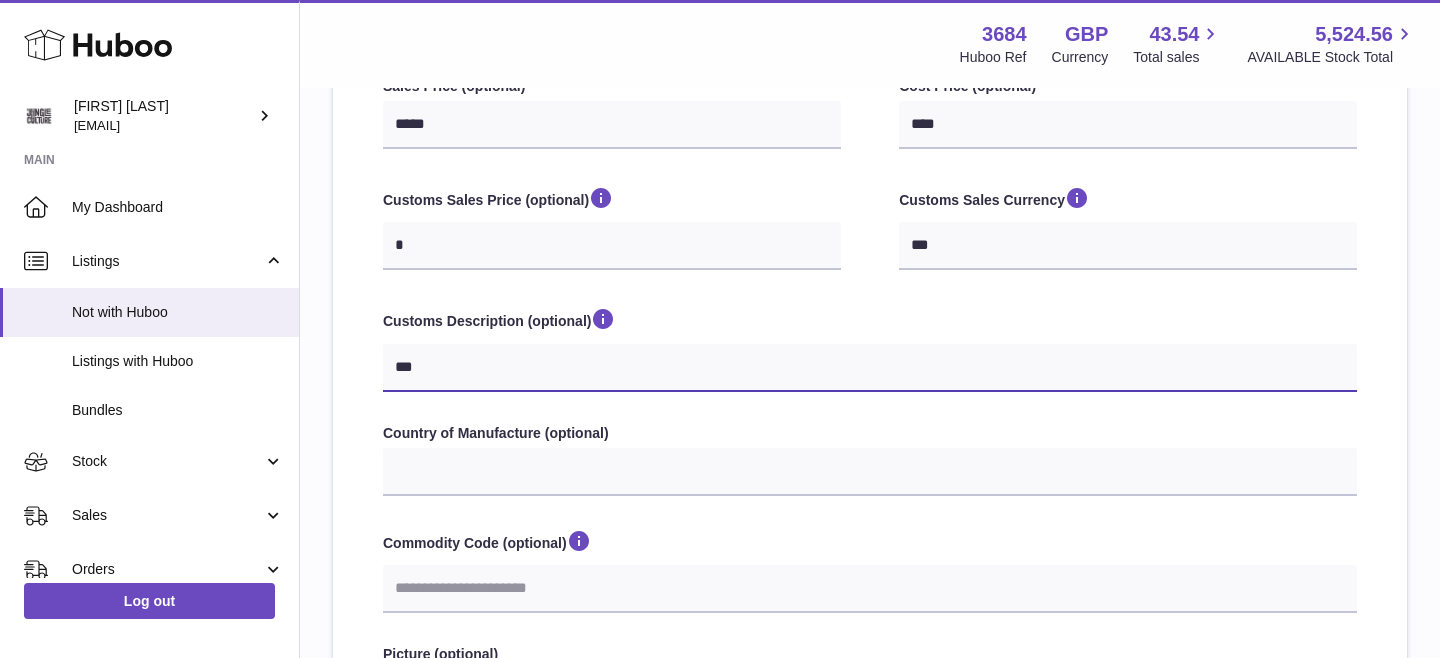 type on "****" 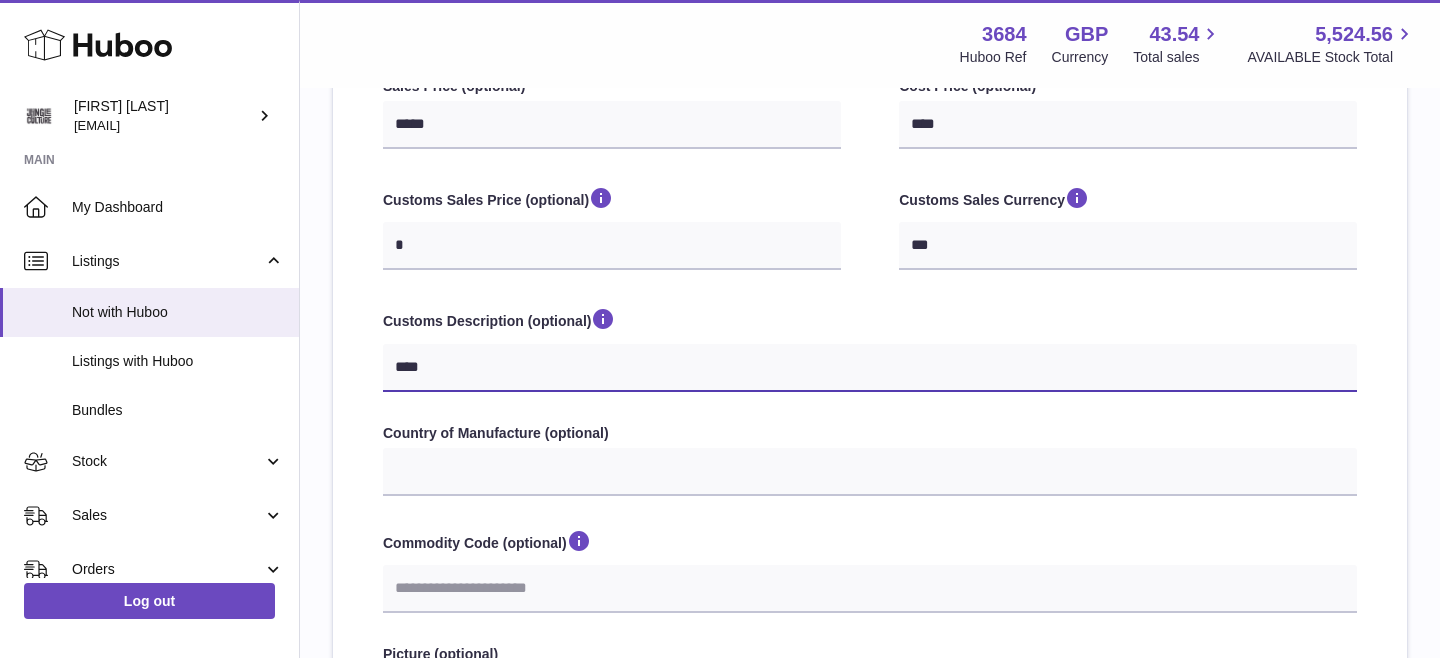 type on "*****" 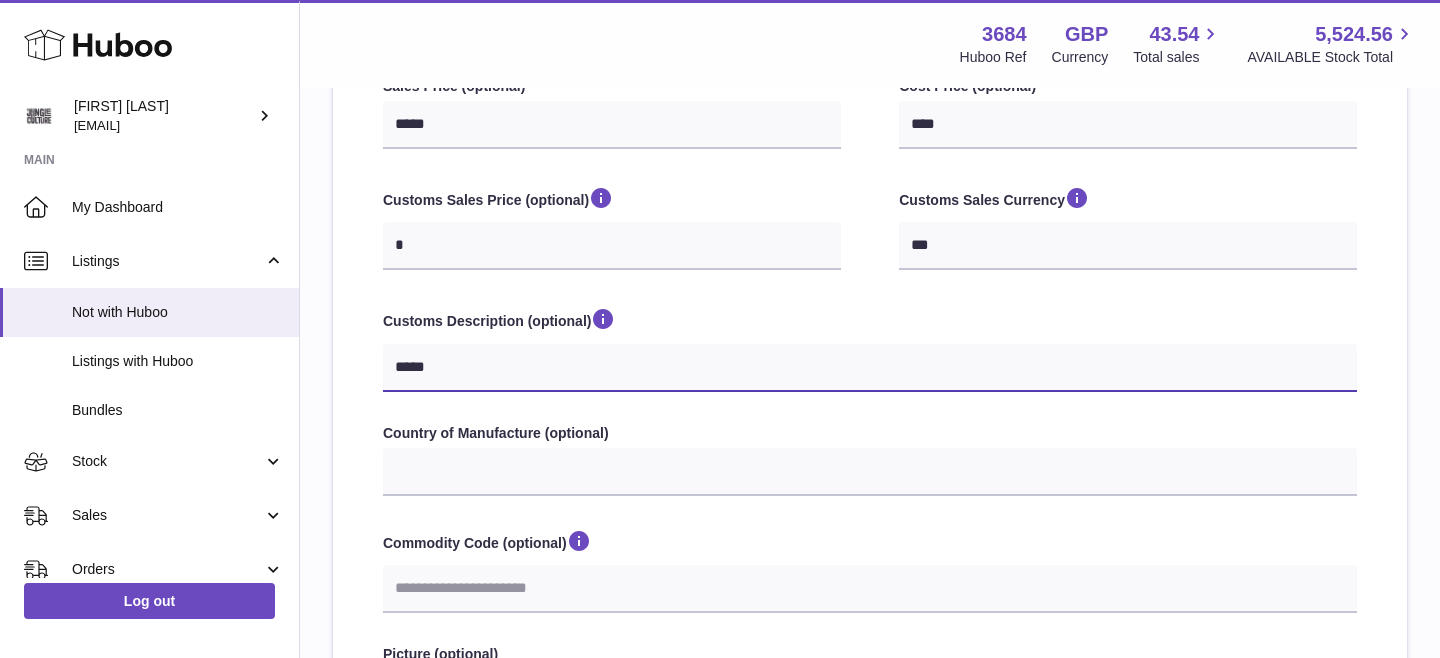 select 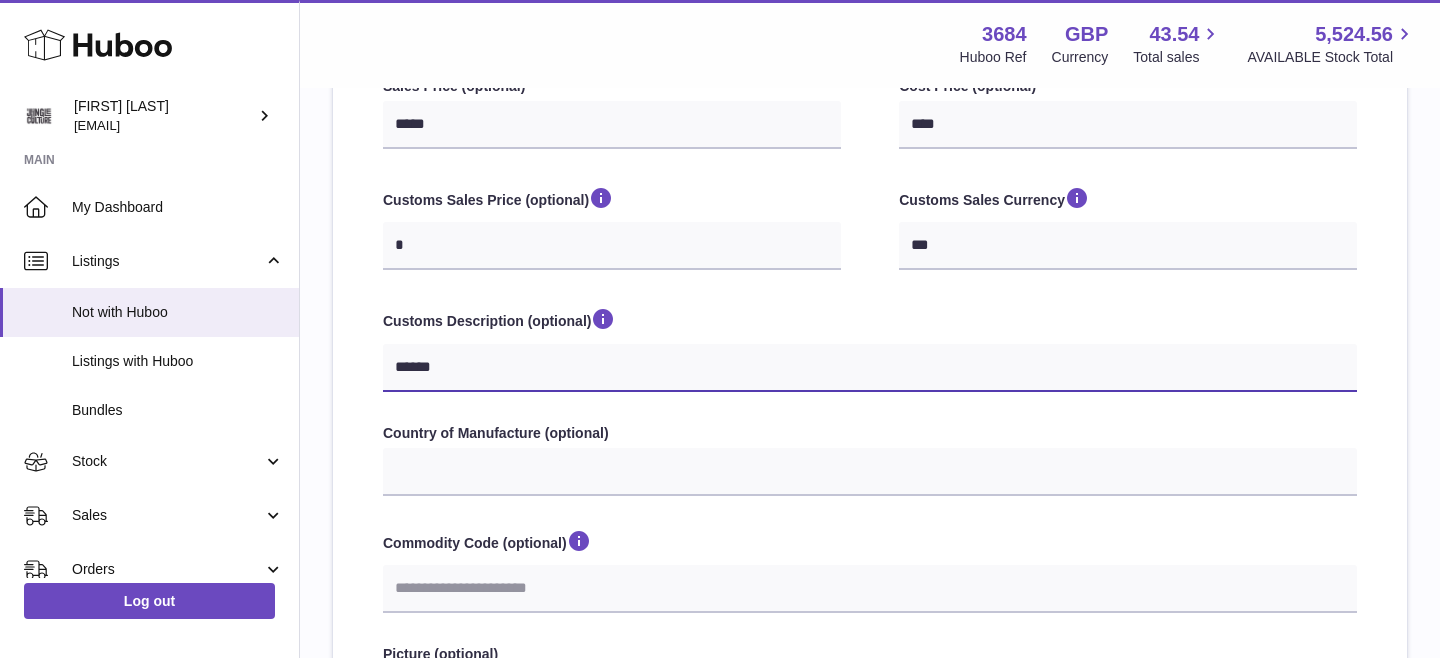 type on "******" 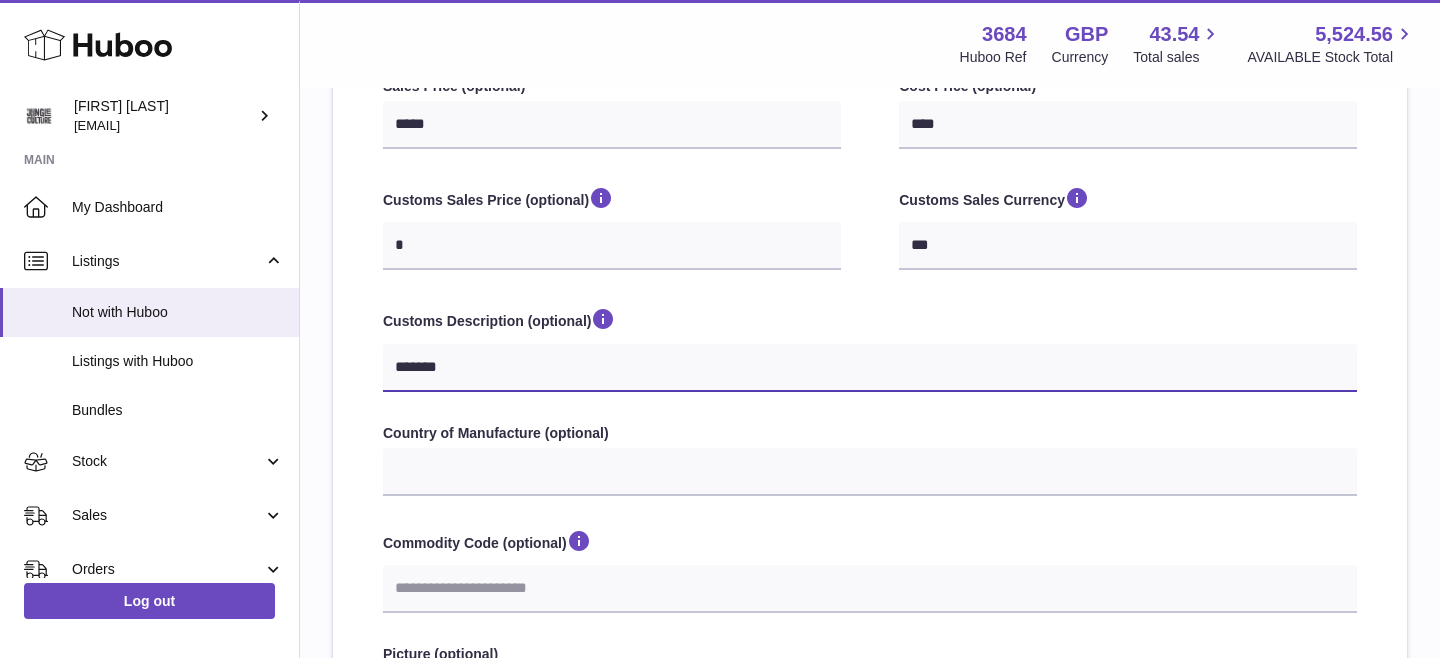 type on "********" 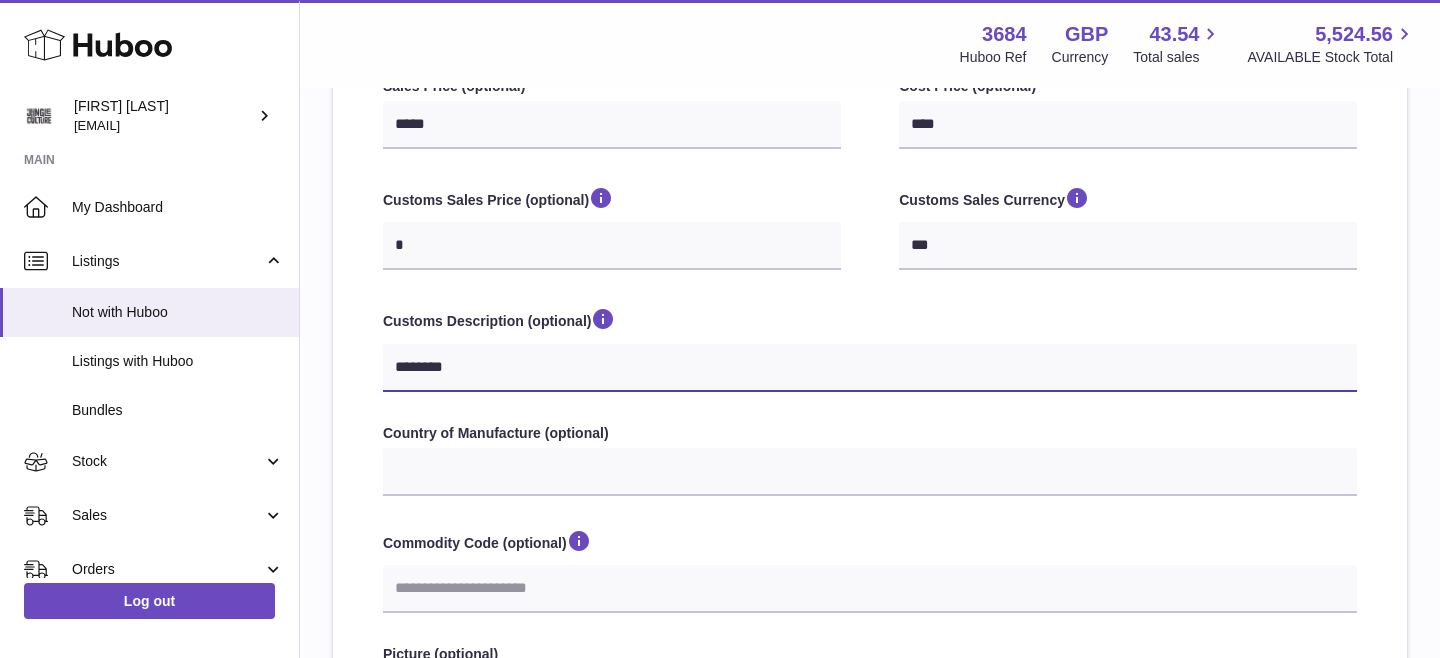 type on "*********" 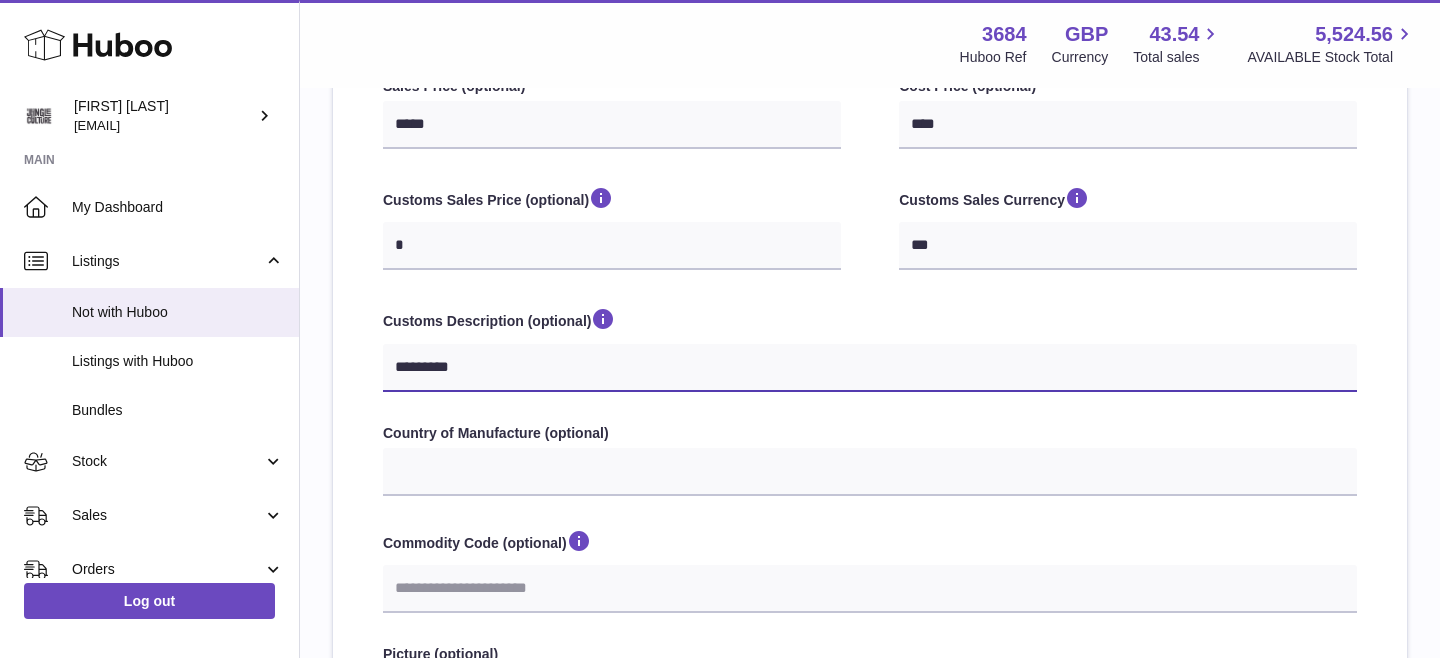 select 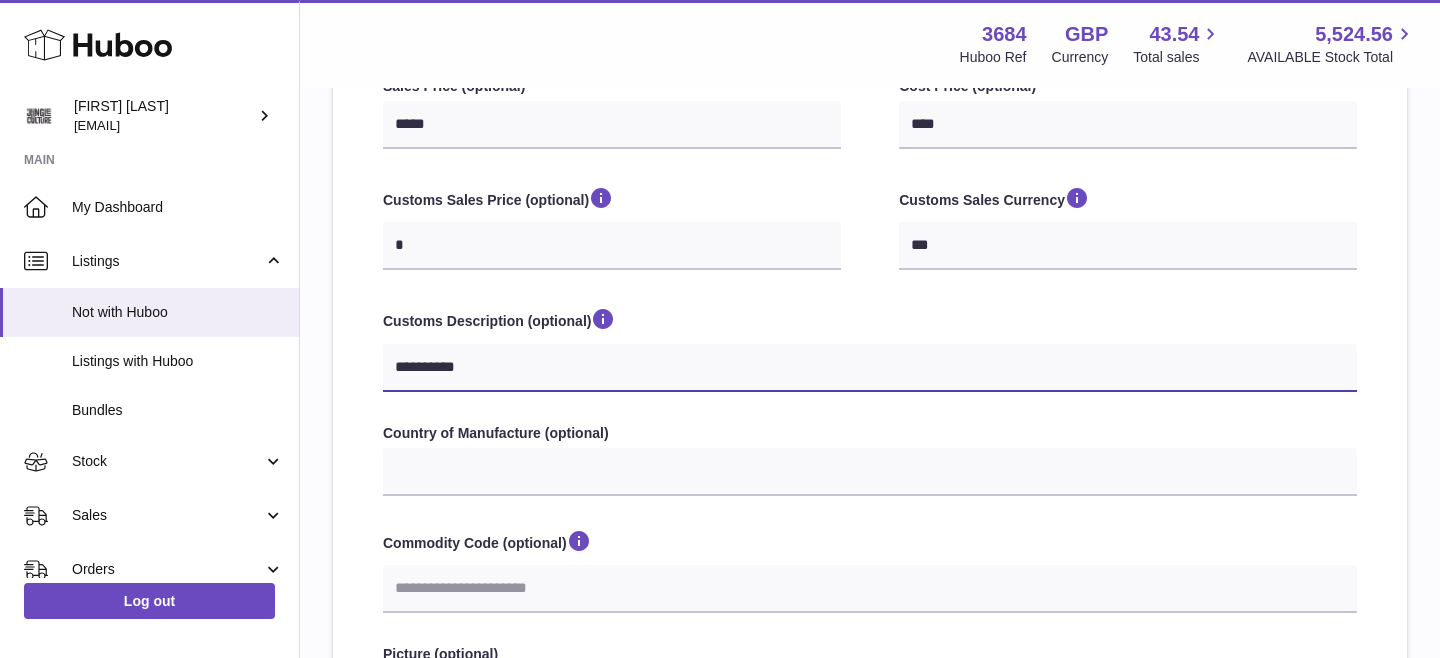 type on "**********" 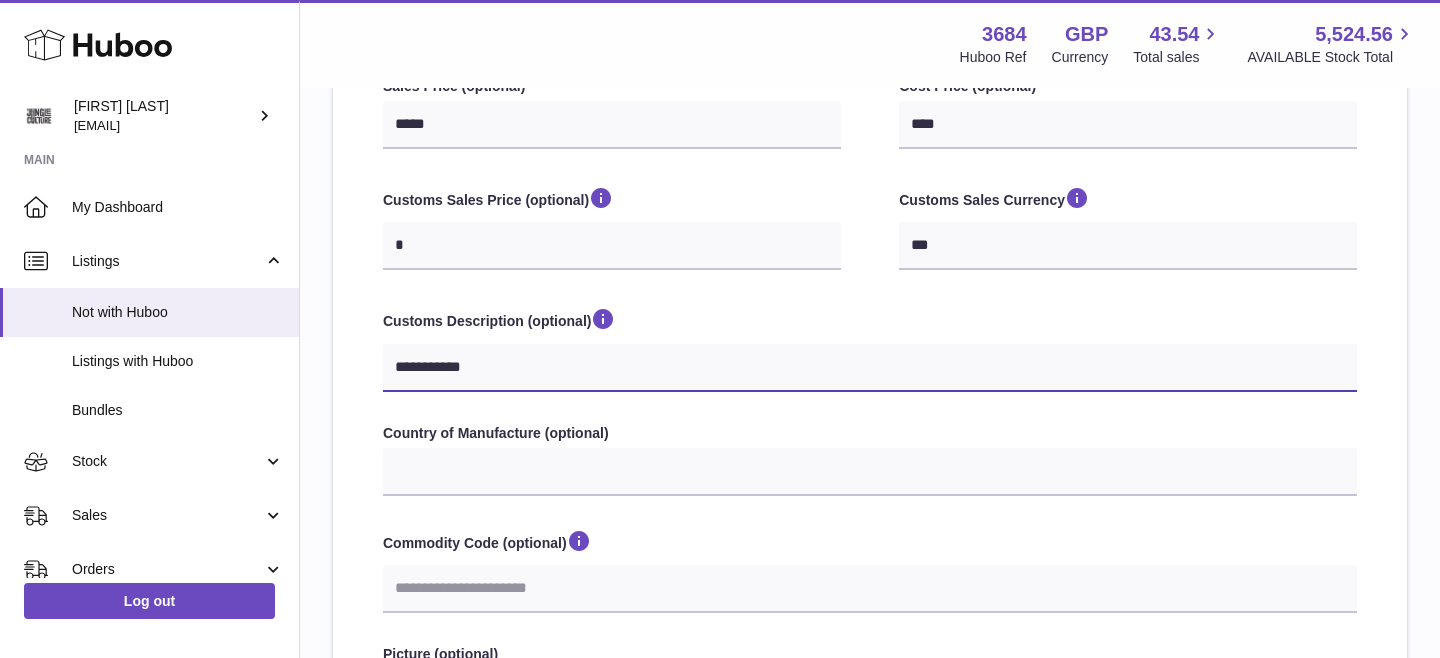 type on "**********" 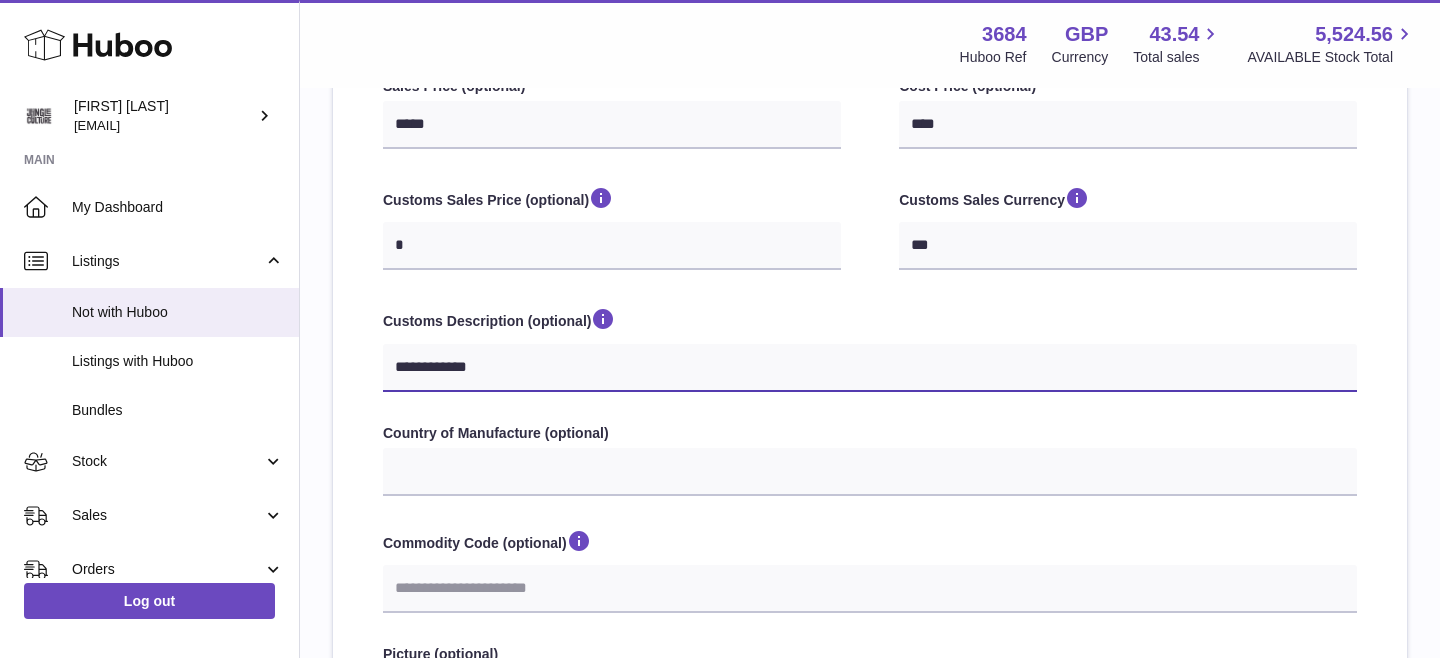 type on "**********" 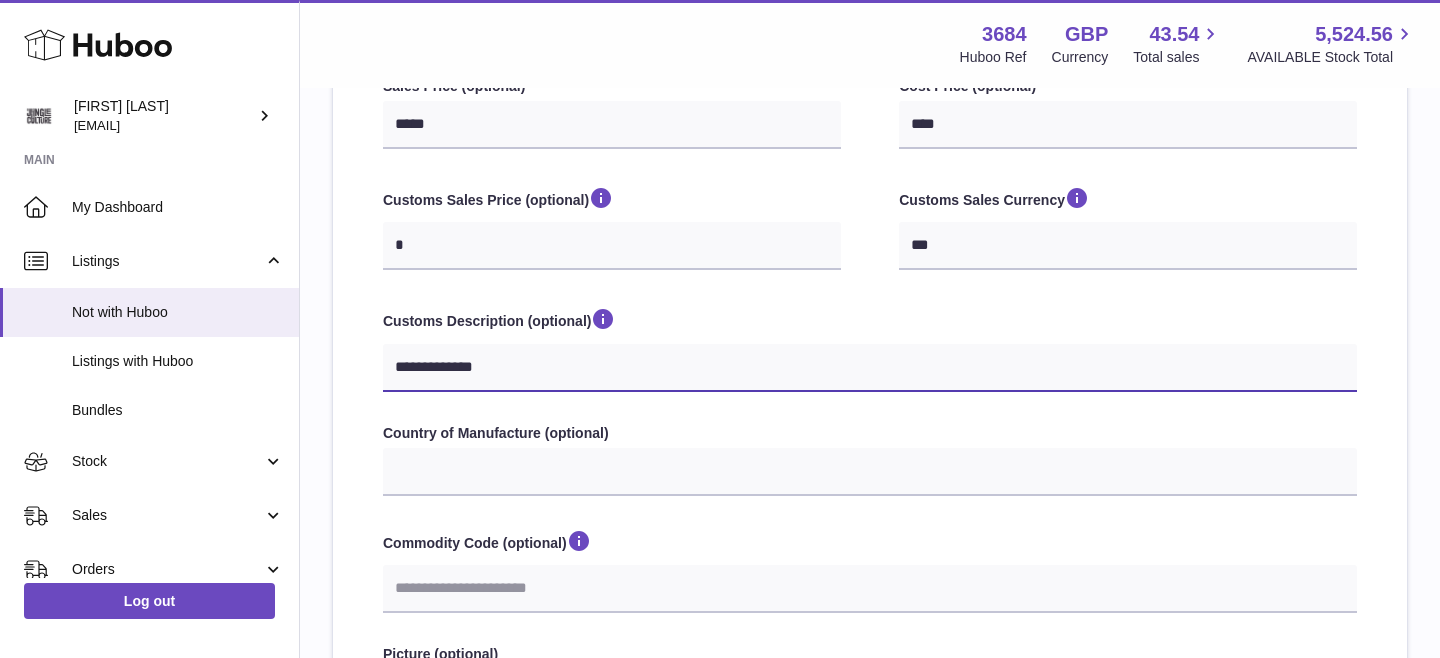 type on "**********" 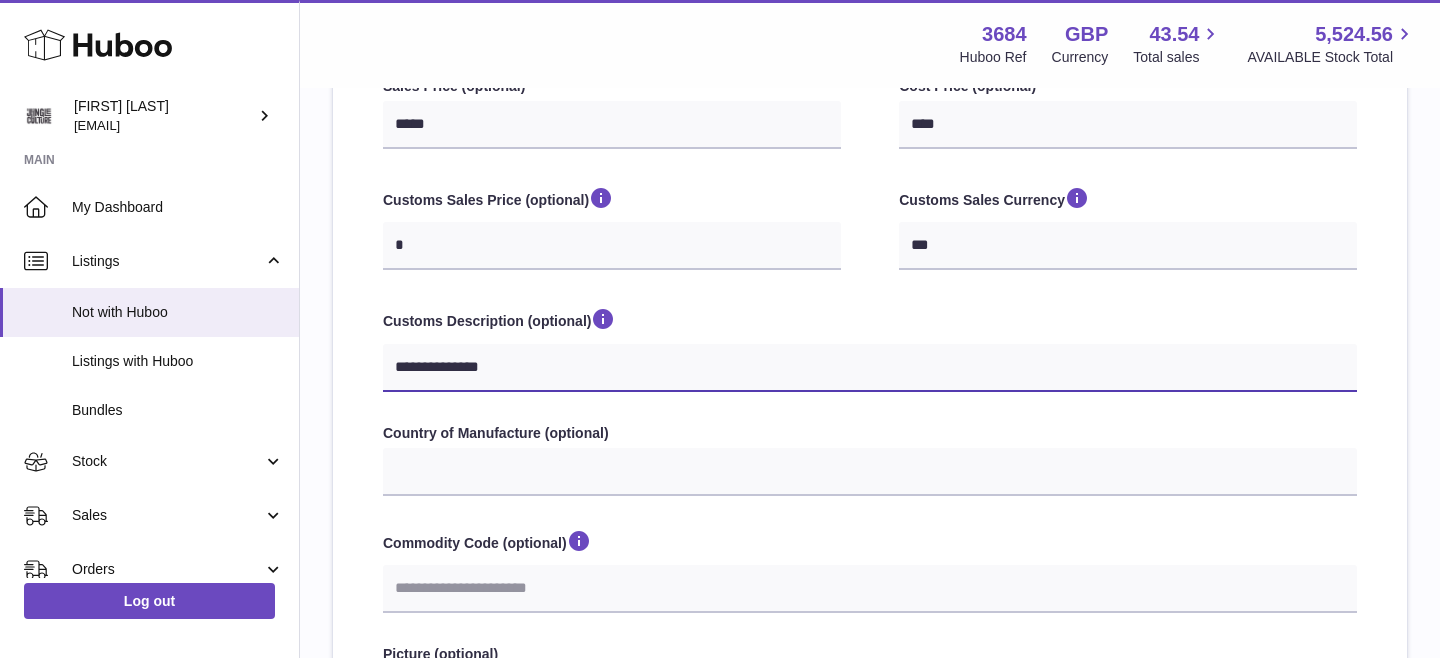 type on "**********" 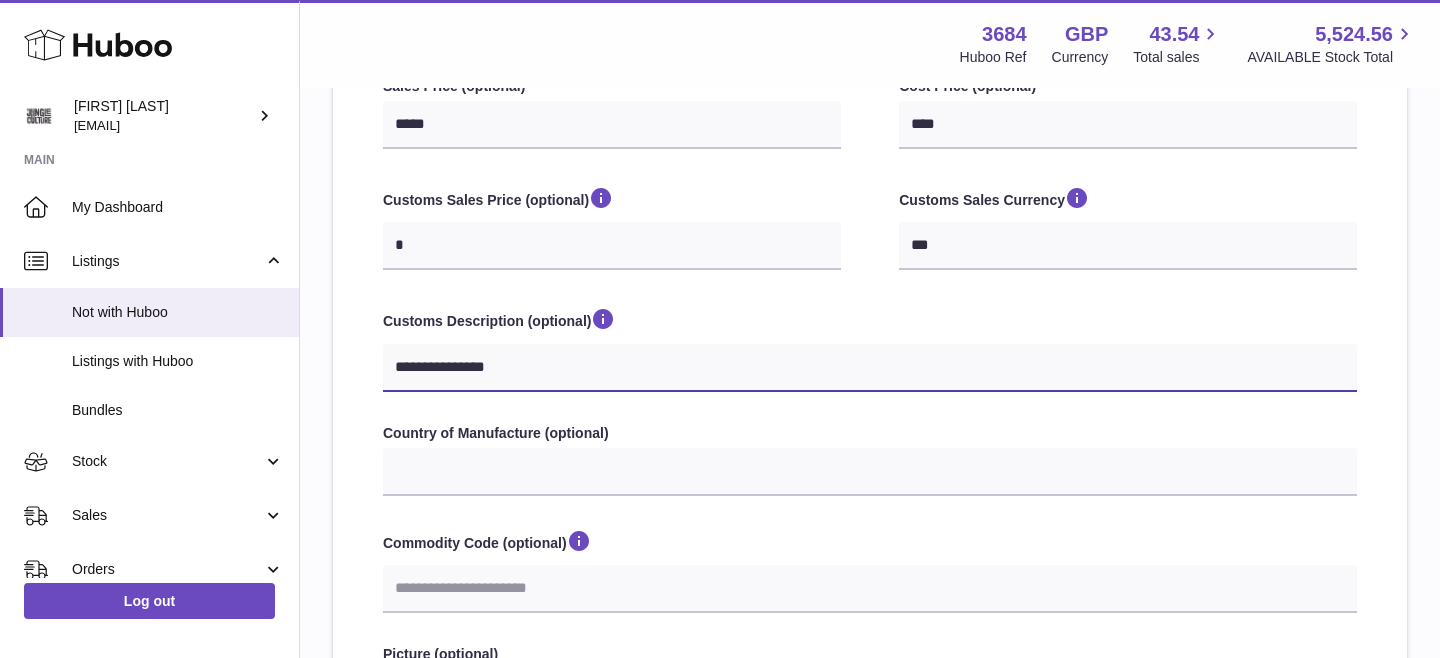 select 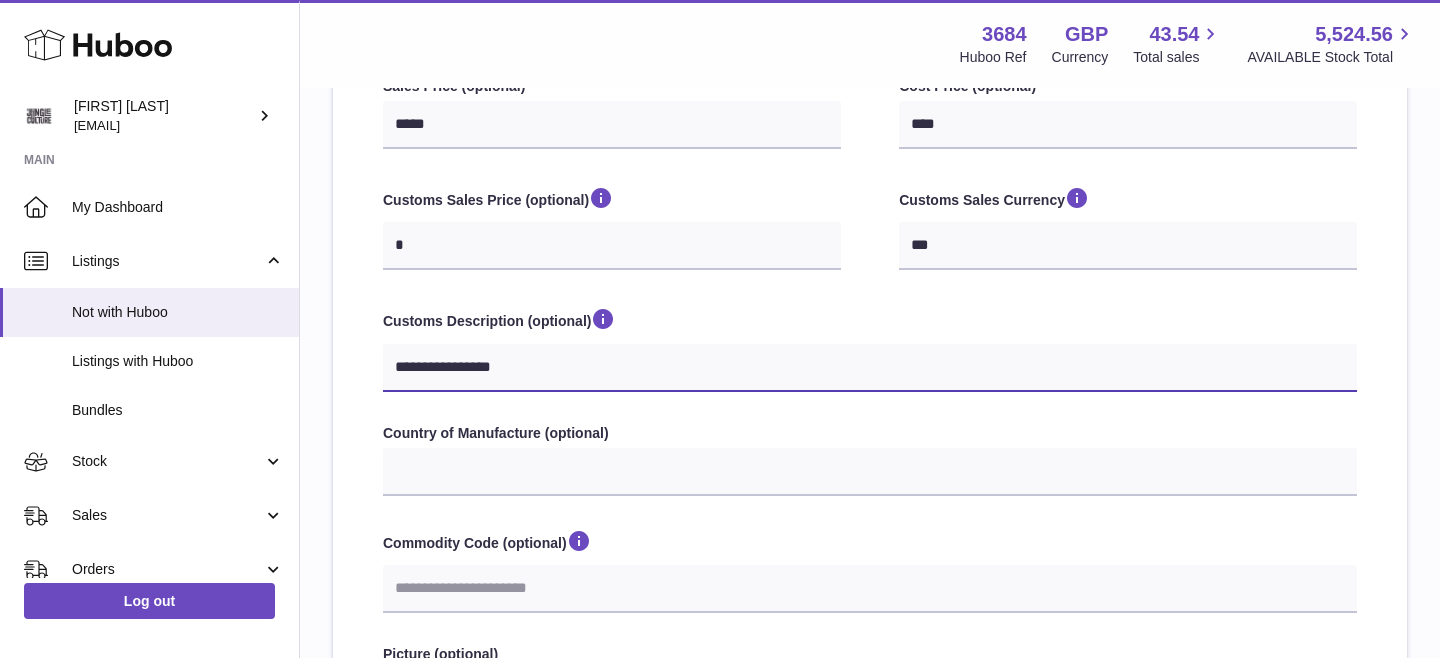type on "**********" 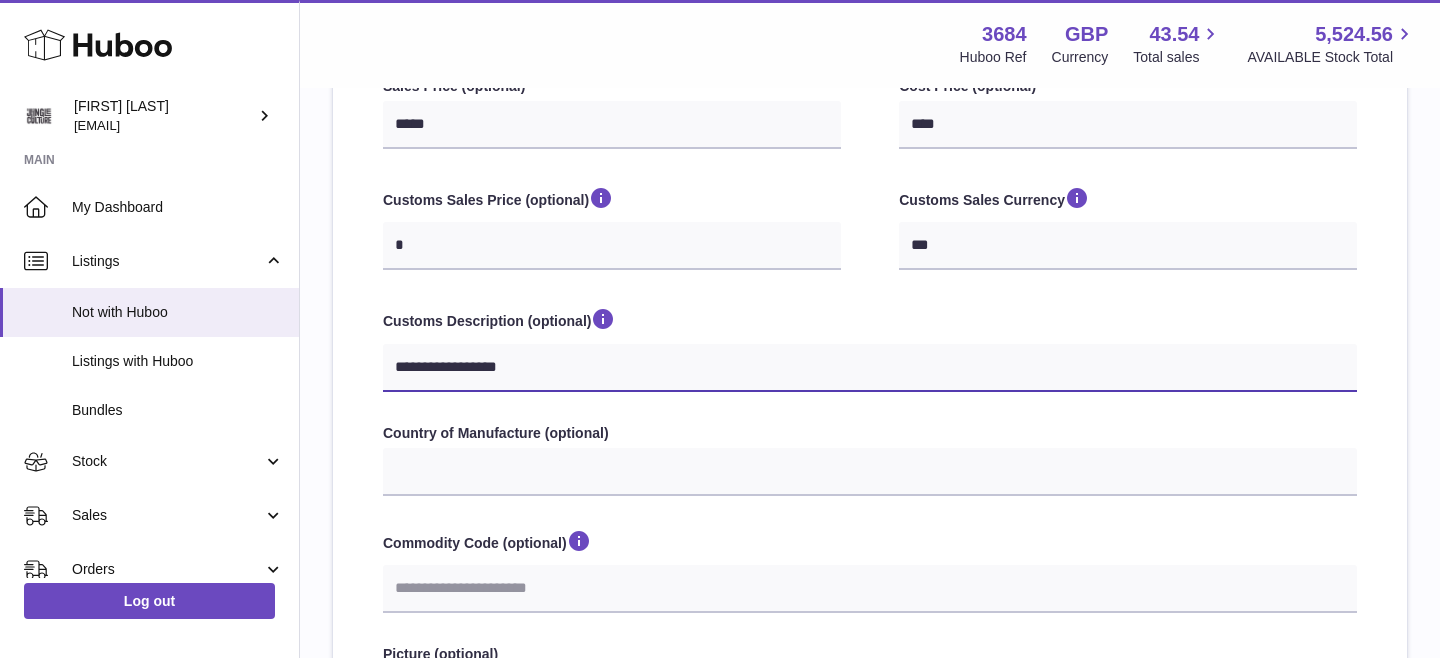 type on "**********" 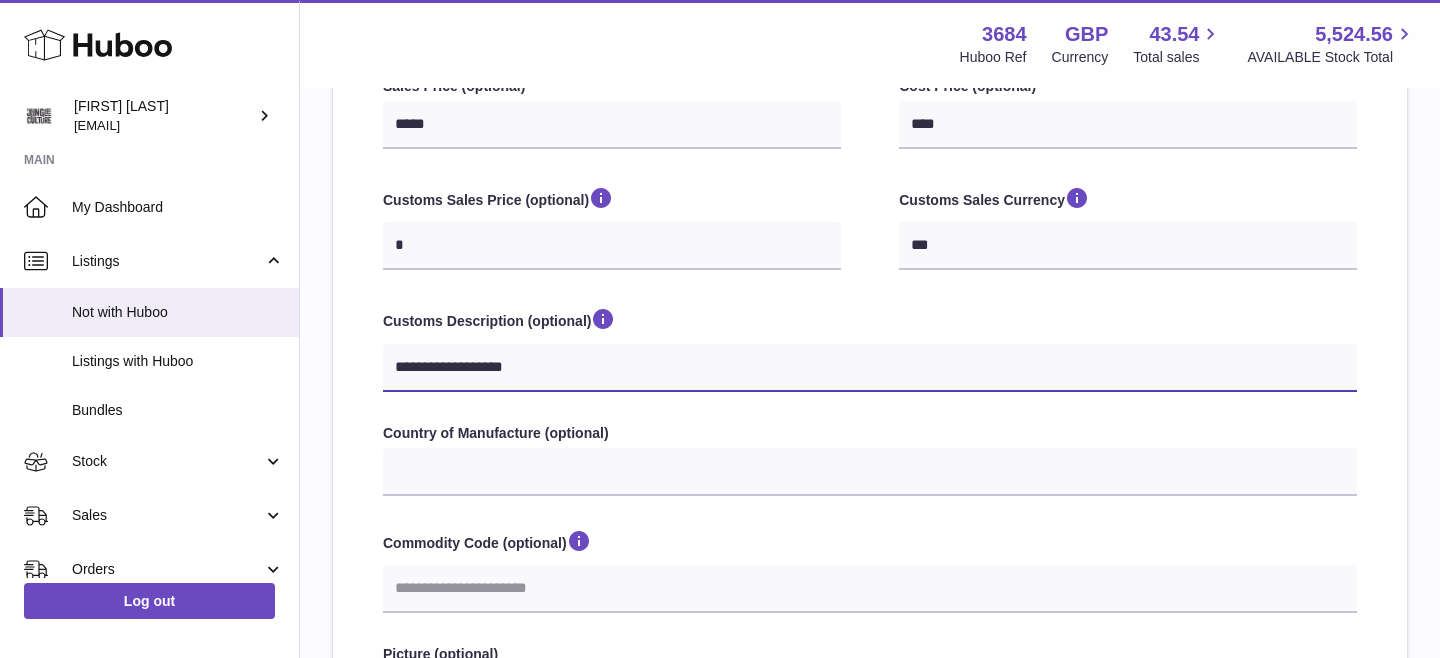 type on "**********" 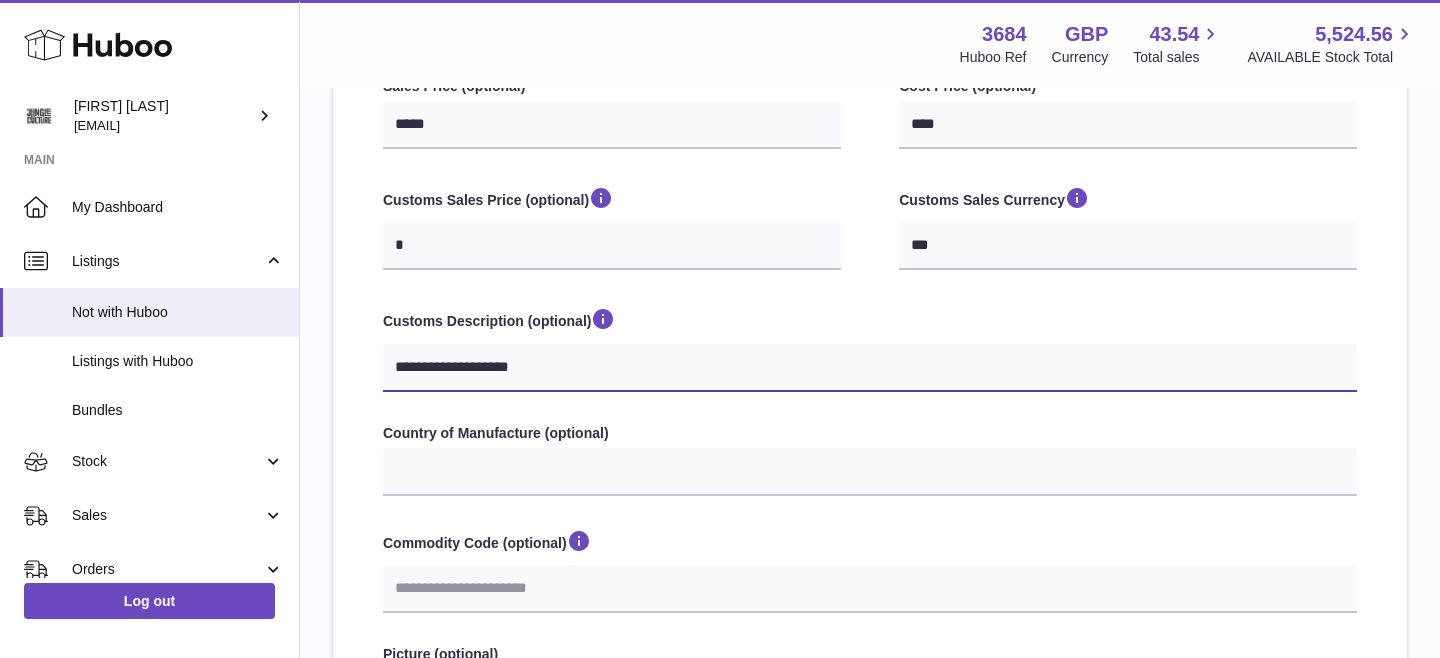 type on "**********" 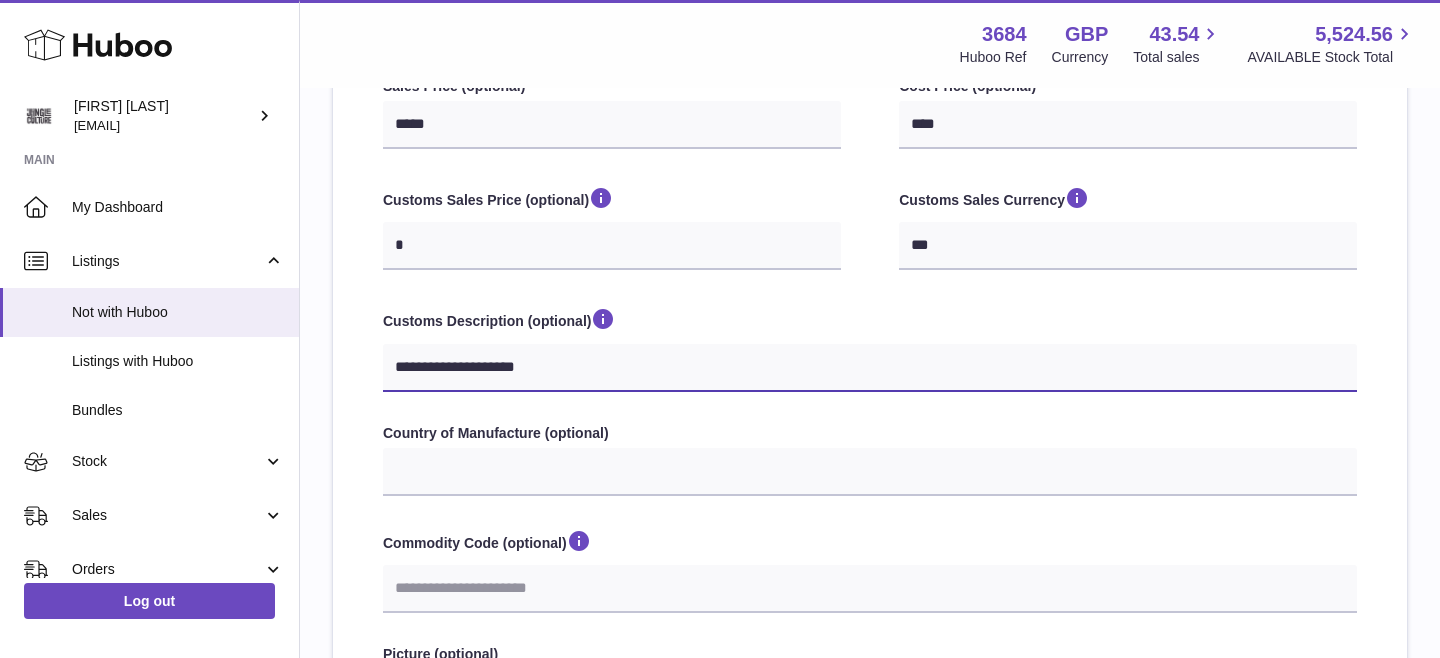 type on "**********" 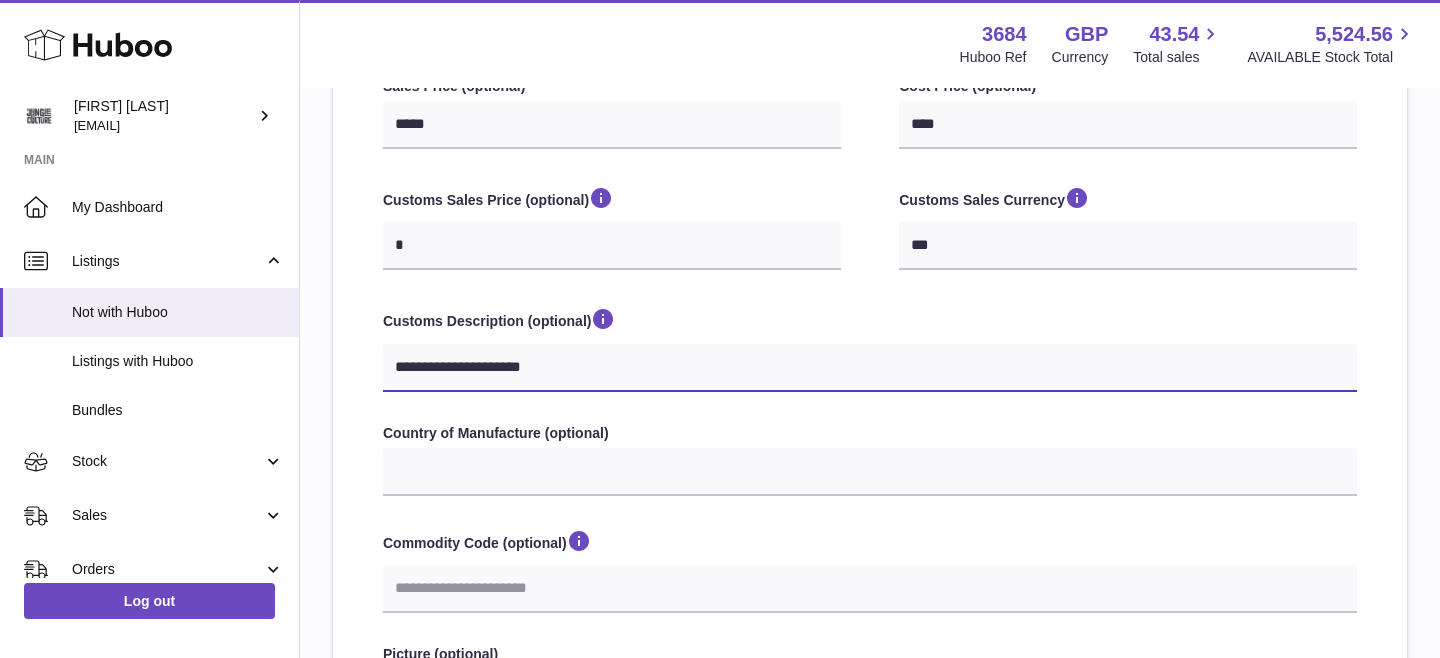 type on "**********" 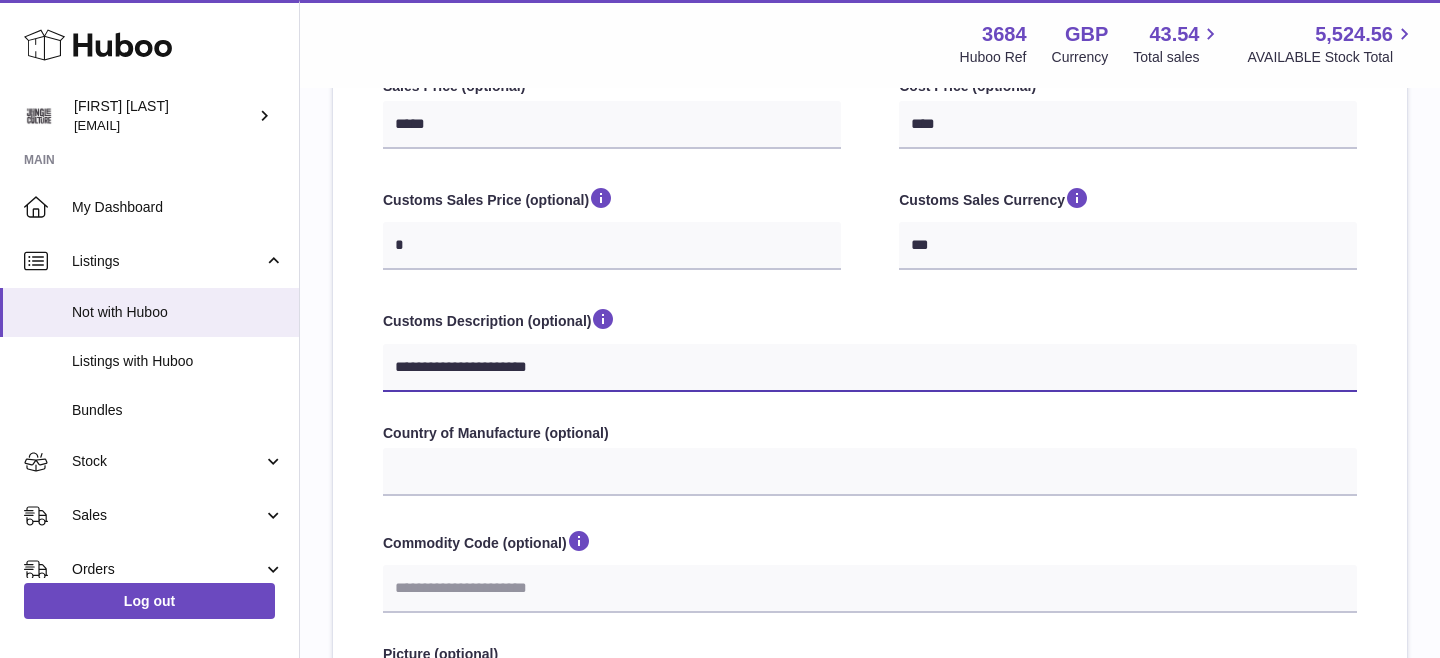 type on "**********" 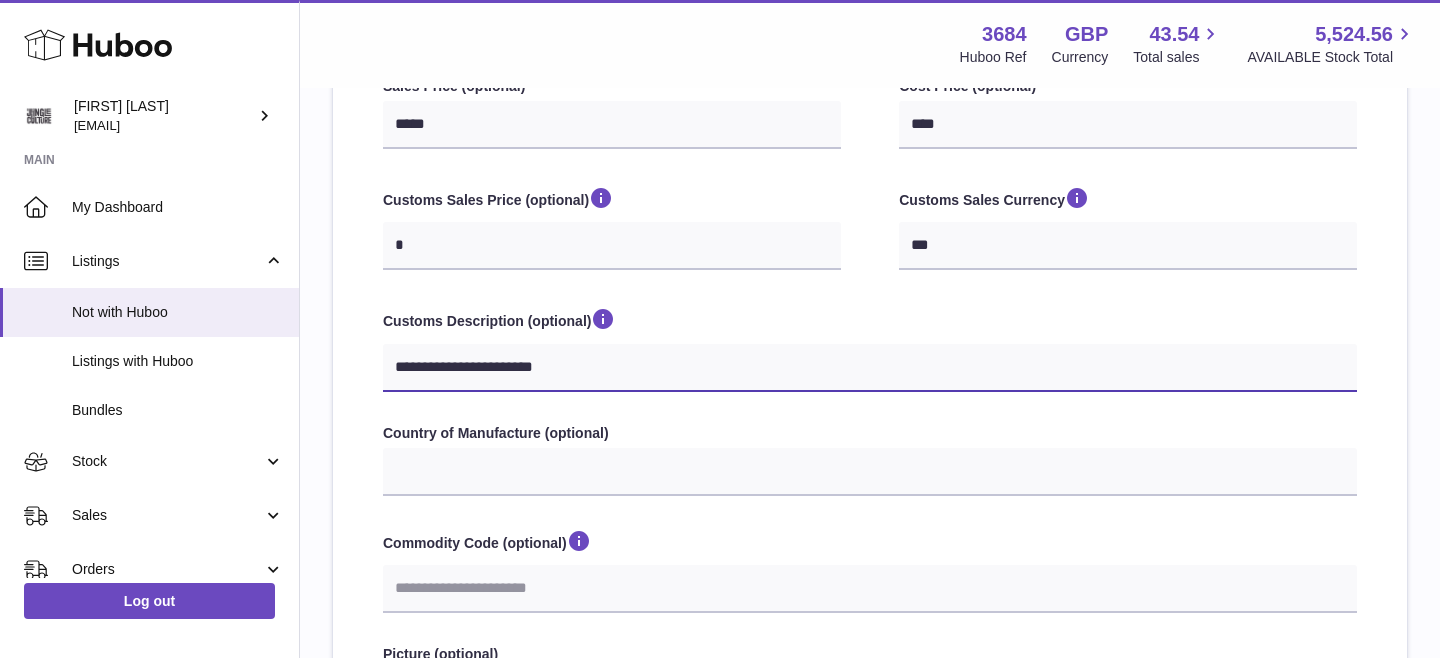 type on "**********" 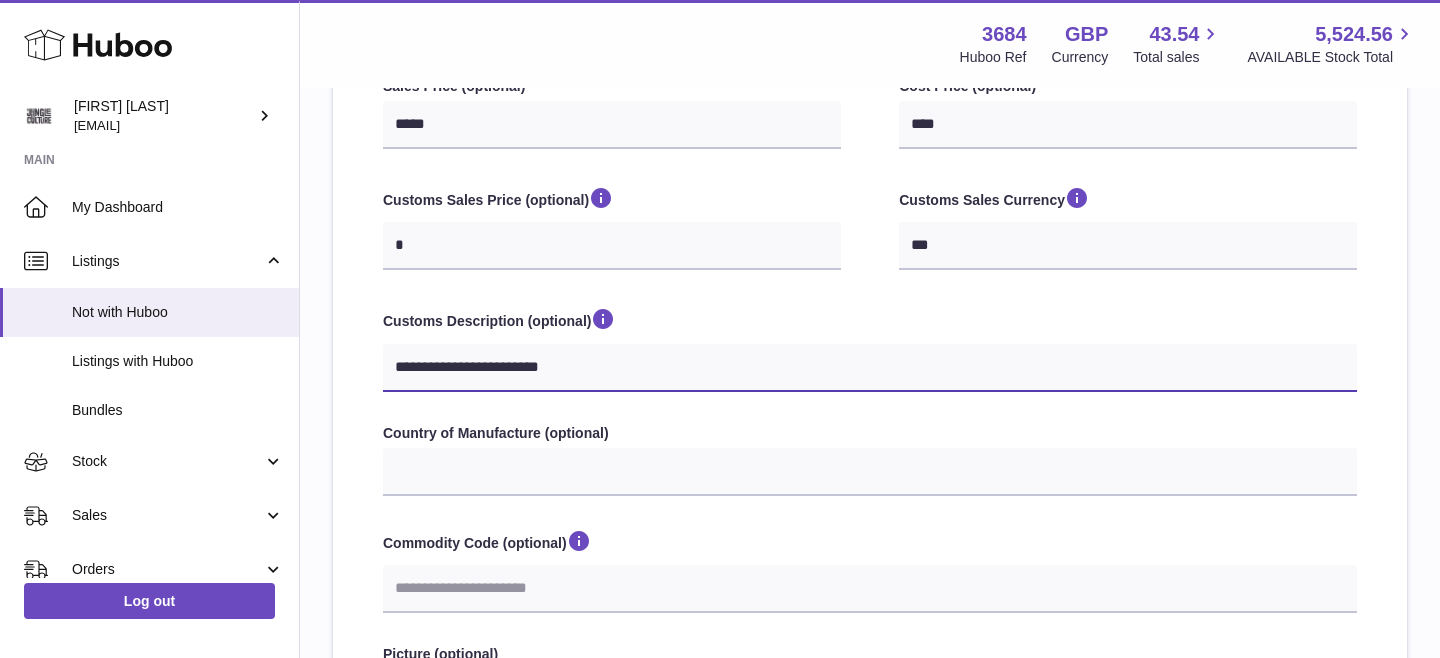 type on "**********" 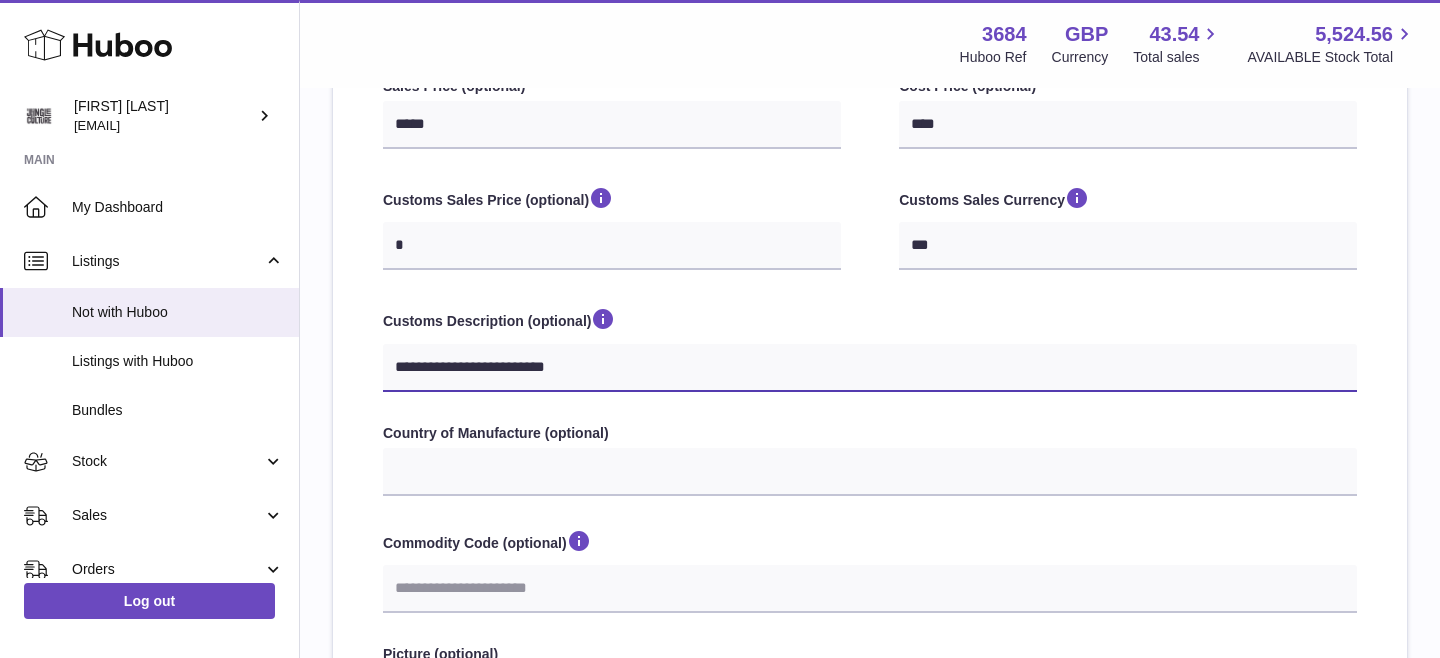 type on "**********" 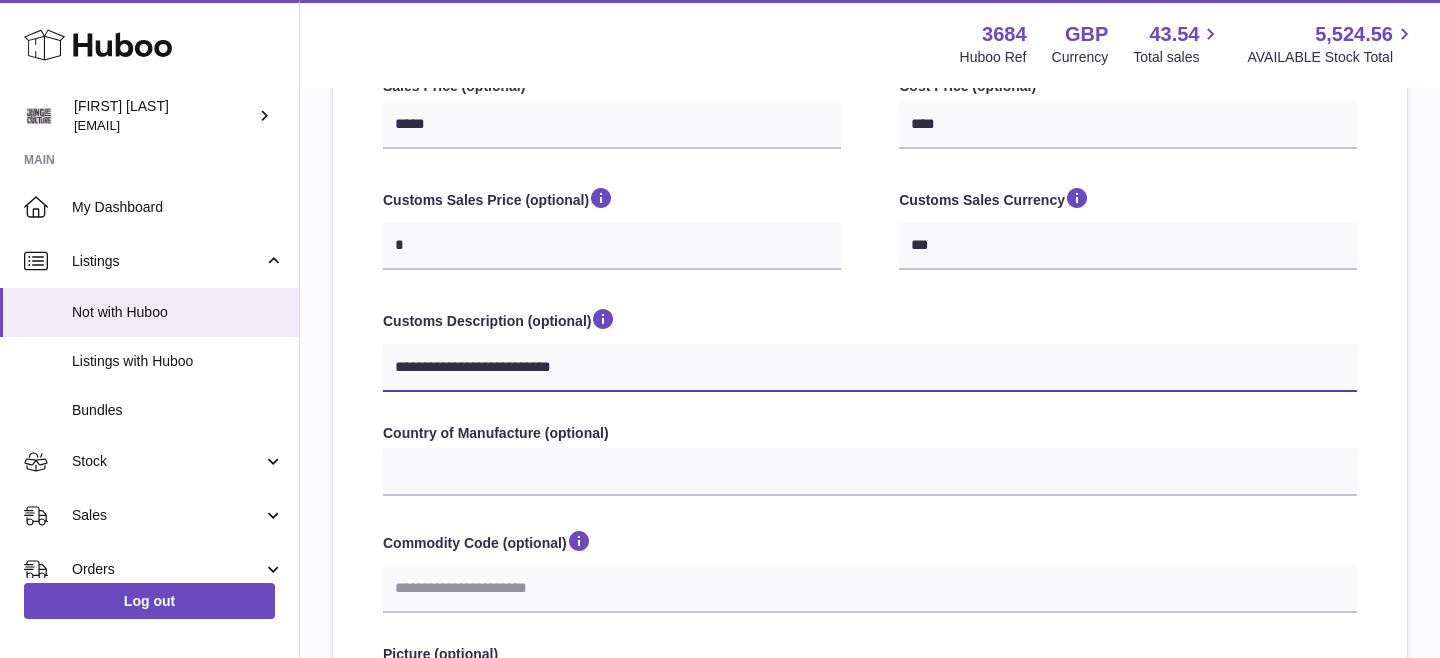 type on "**********" 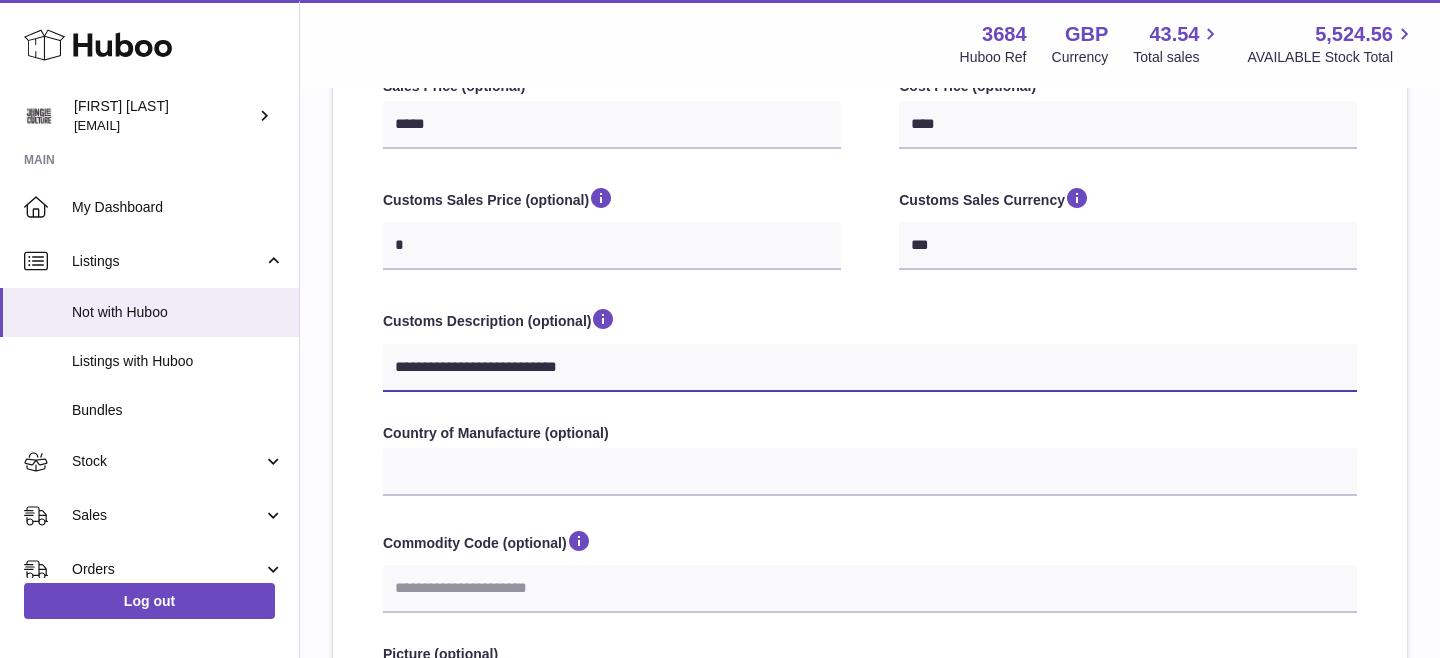 type on "**********" 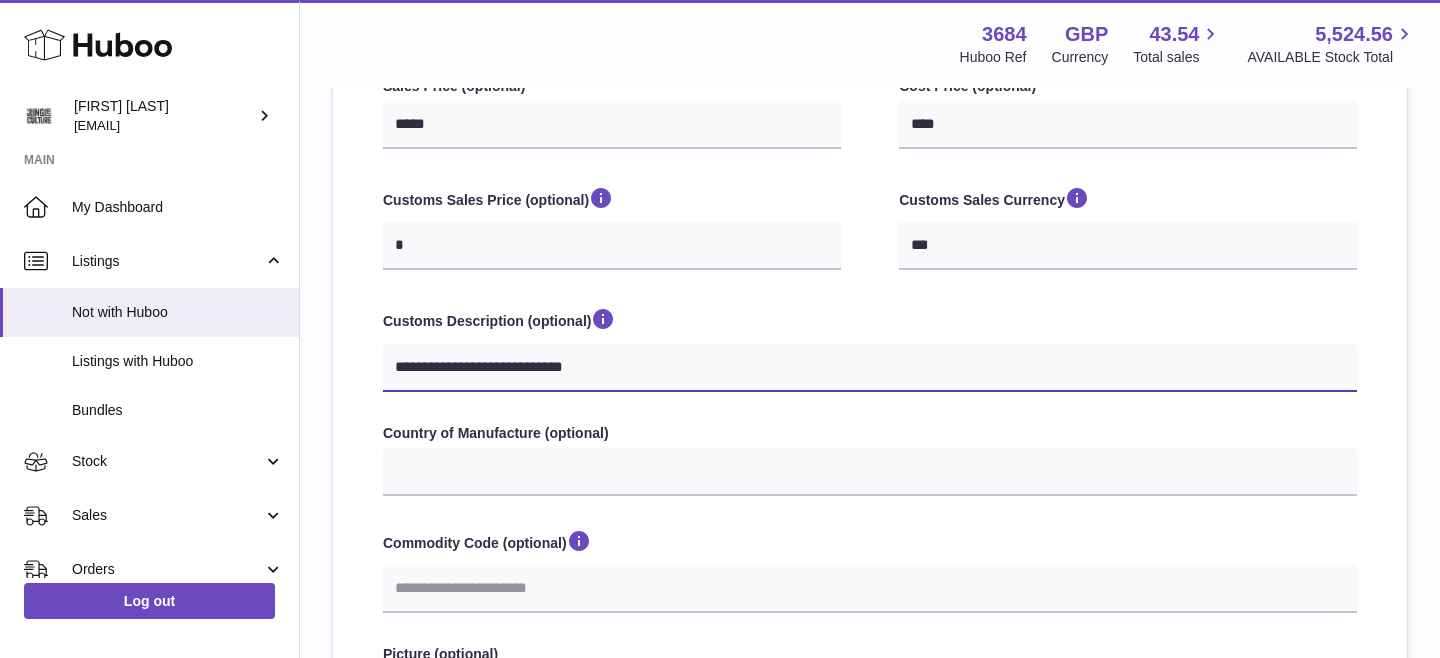 type on "**********" 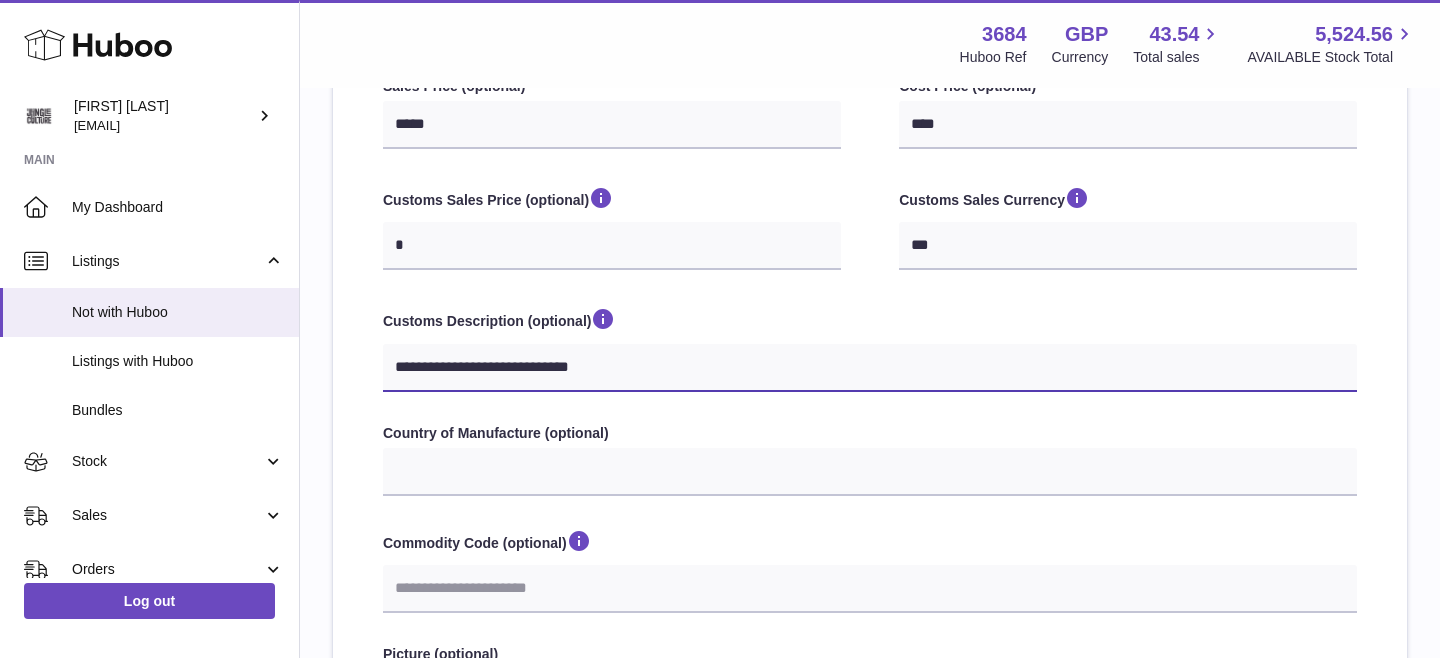 type on "**********" 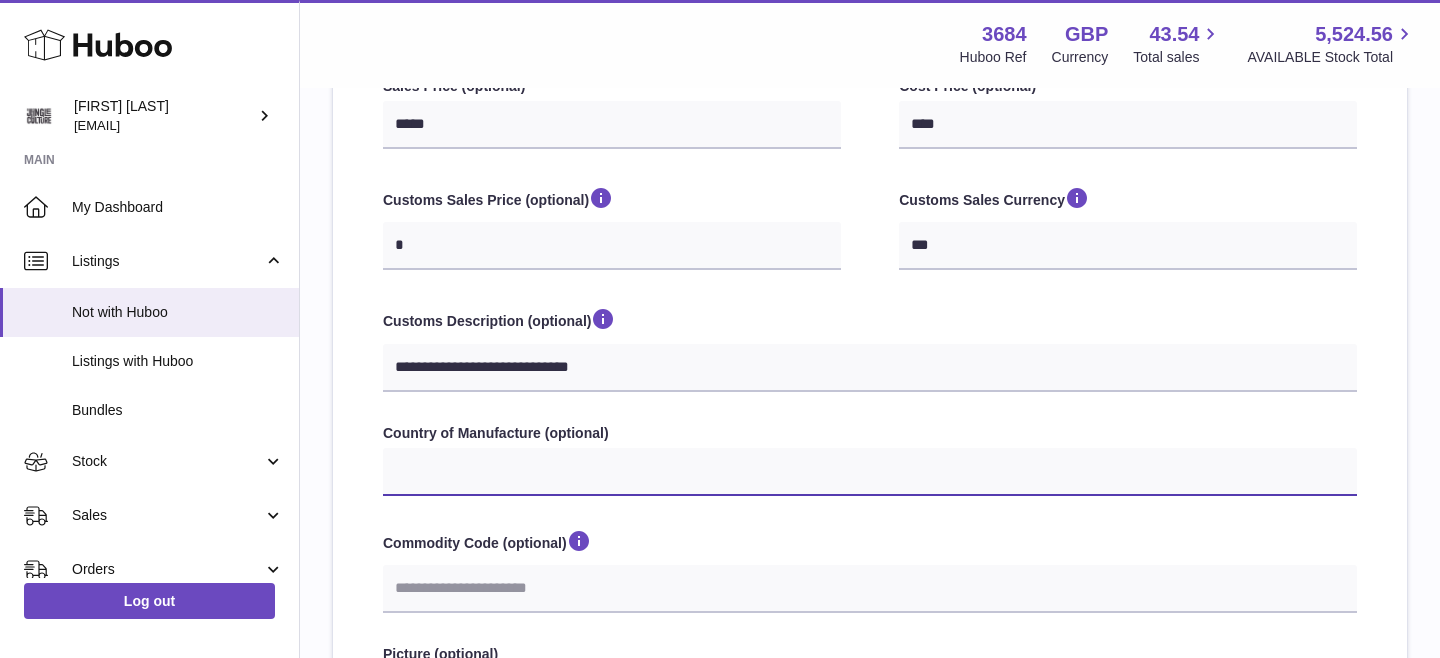 click on "**********" at bounding box center [870, 472] 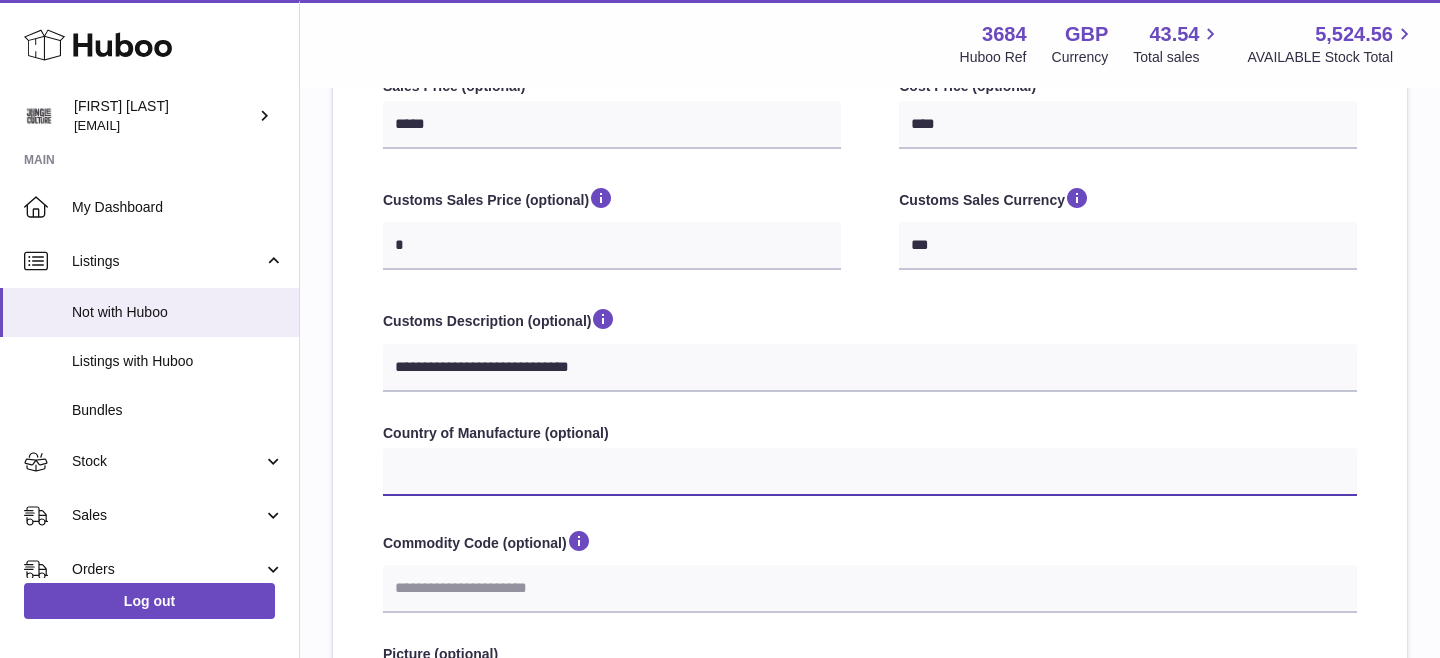 select on "***" 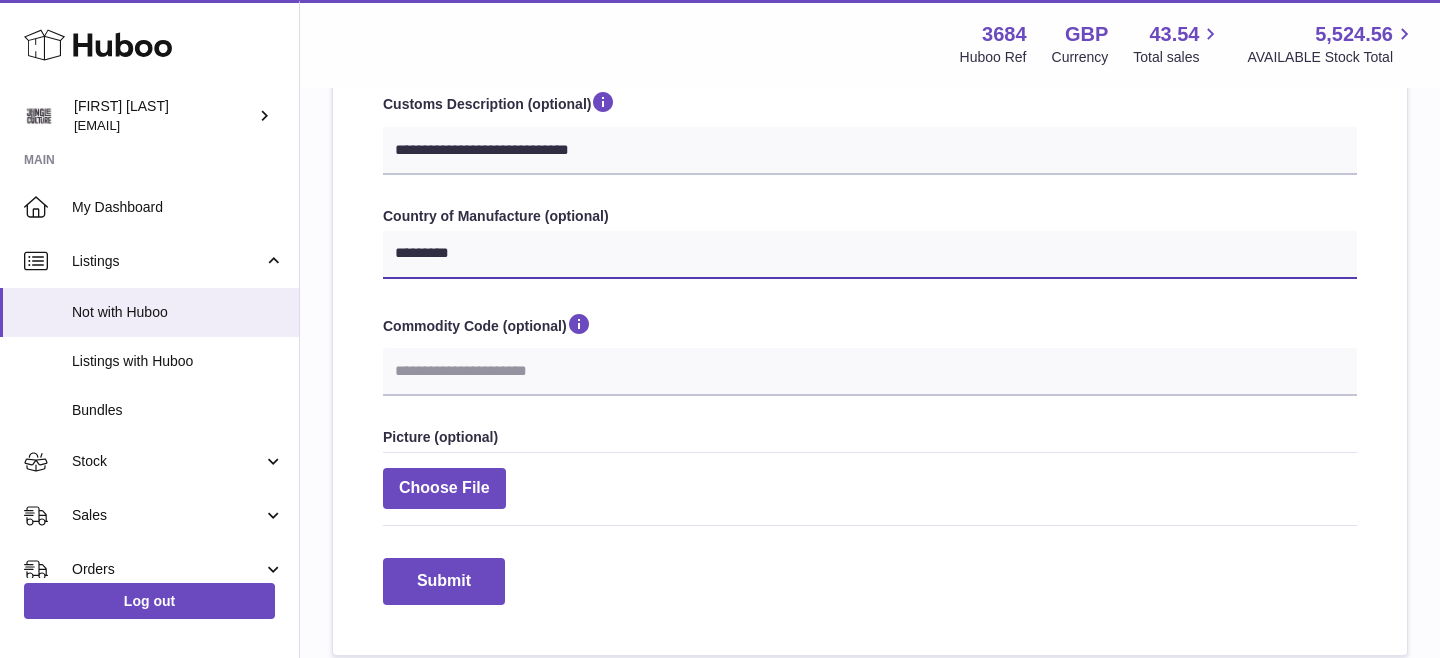 scroll, scrollTop: 773, scrollLeft: 0, axis: vertical 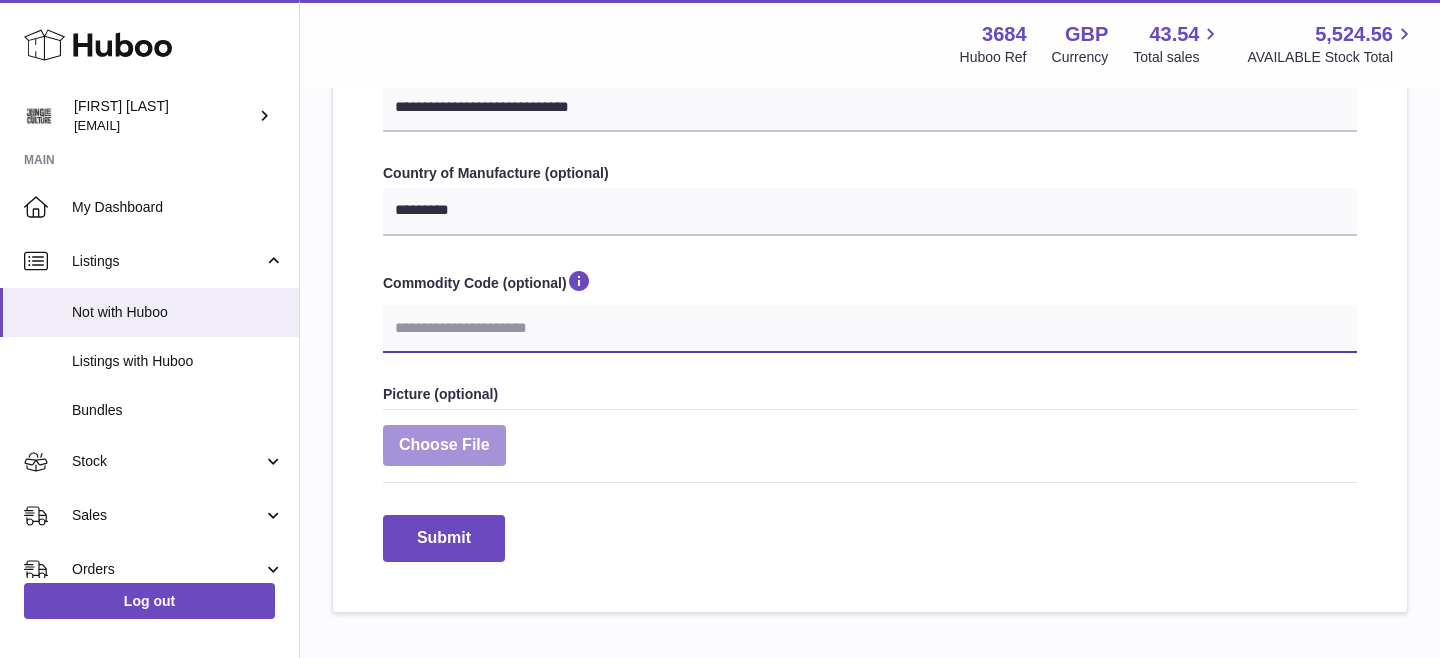 click on "Commodity Code (optional)" at bounding box center [870, 329] 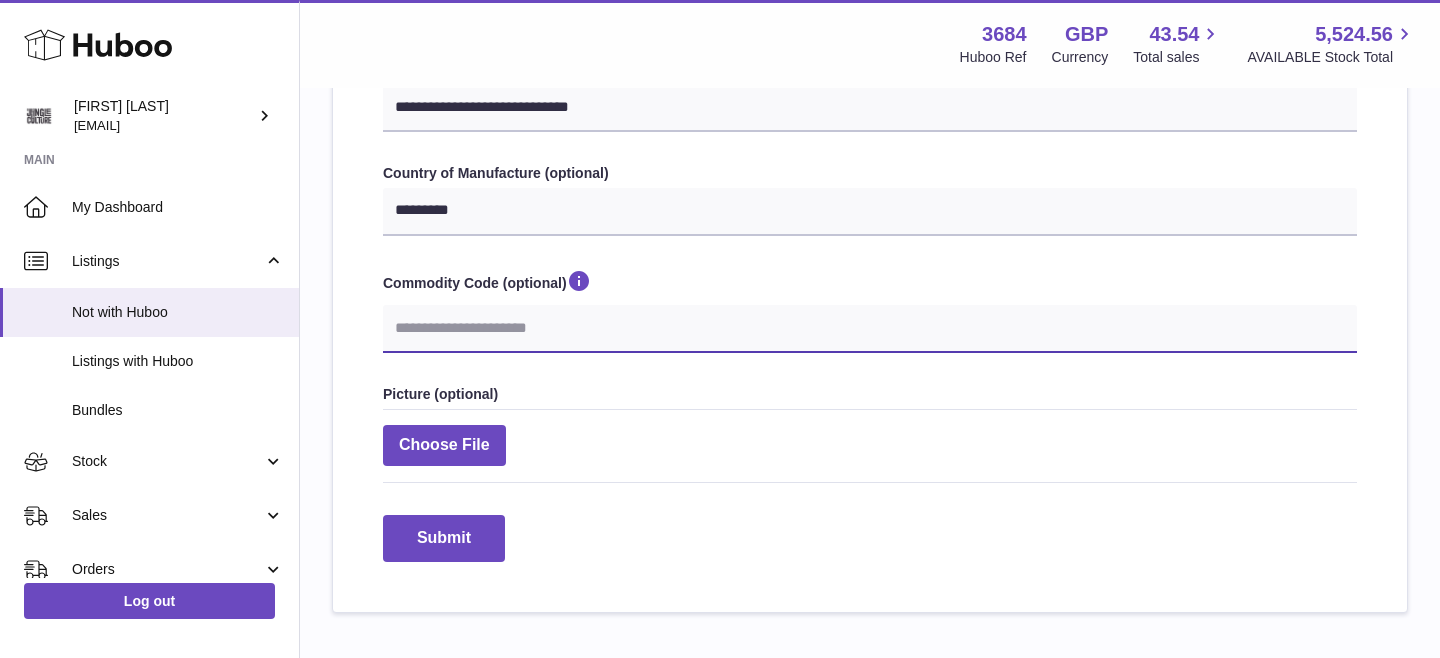 click on "Commodity Code (optional)" at bounding box center [870, 329] 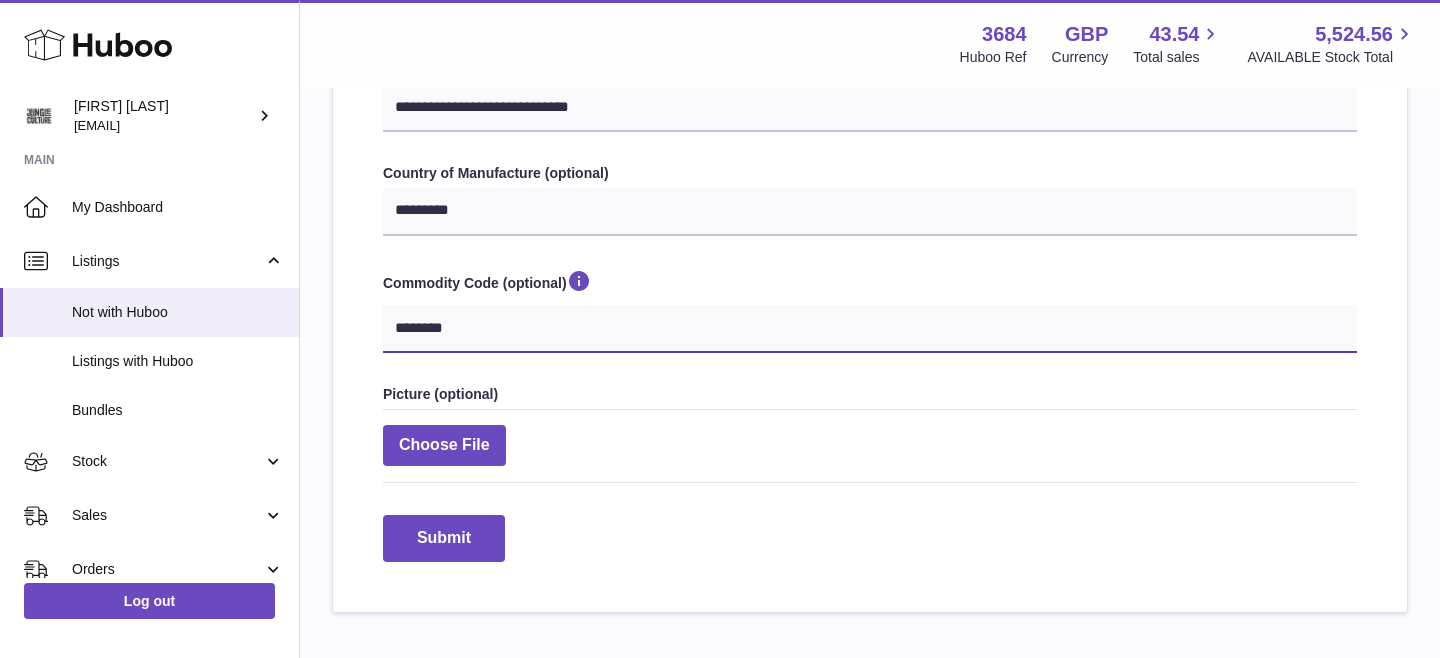 type on "********" 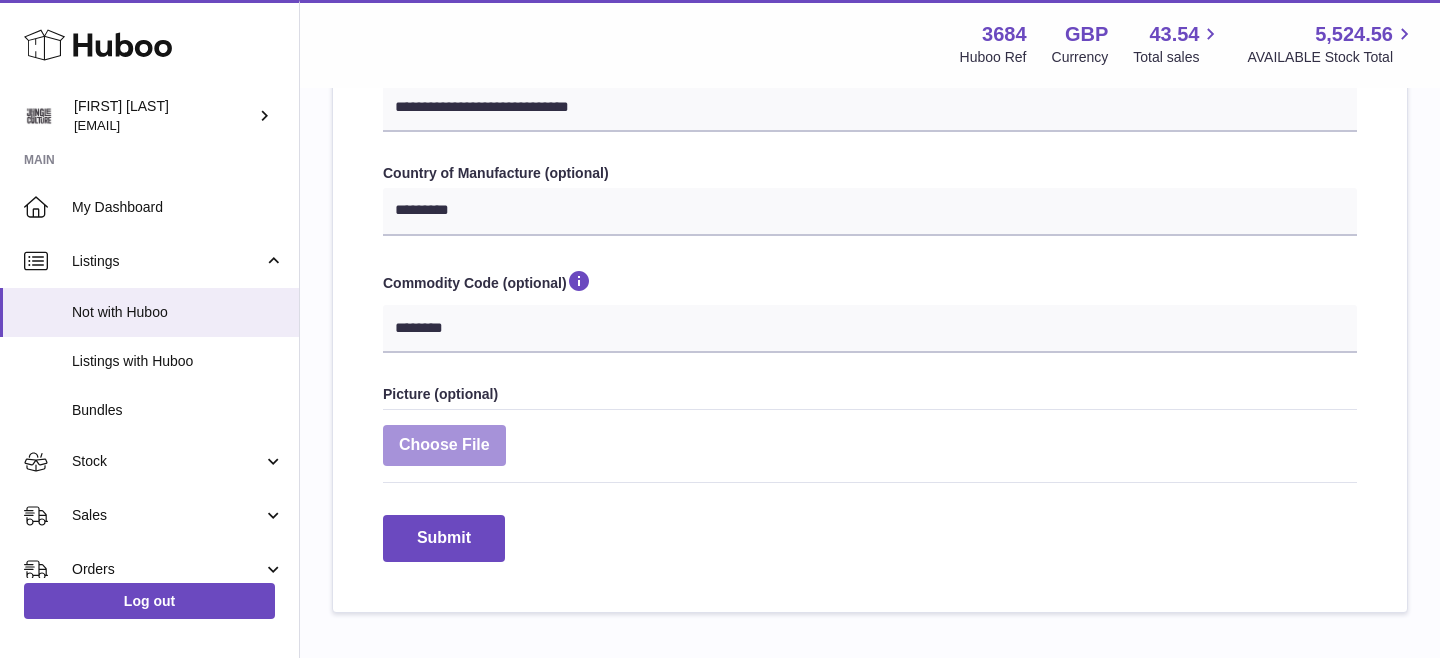 click at bounding box center (444, 445) 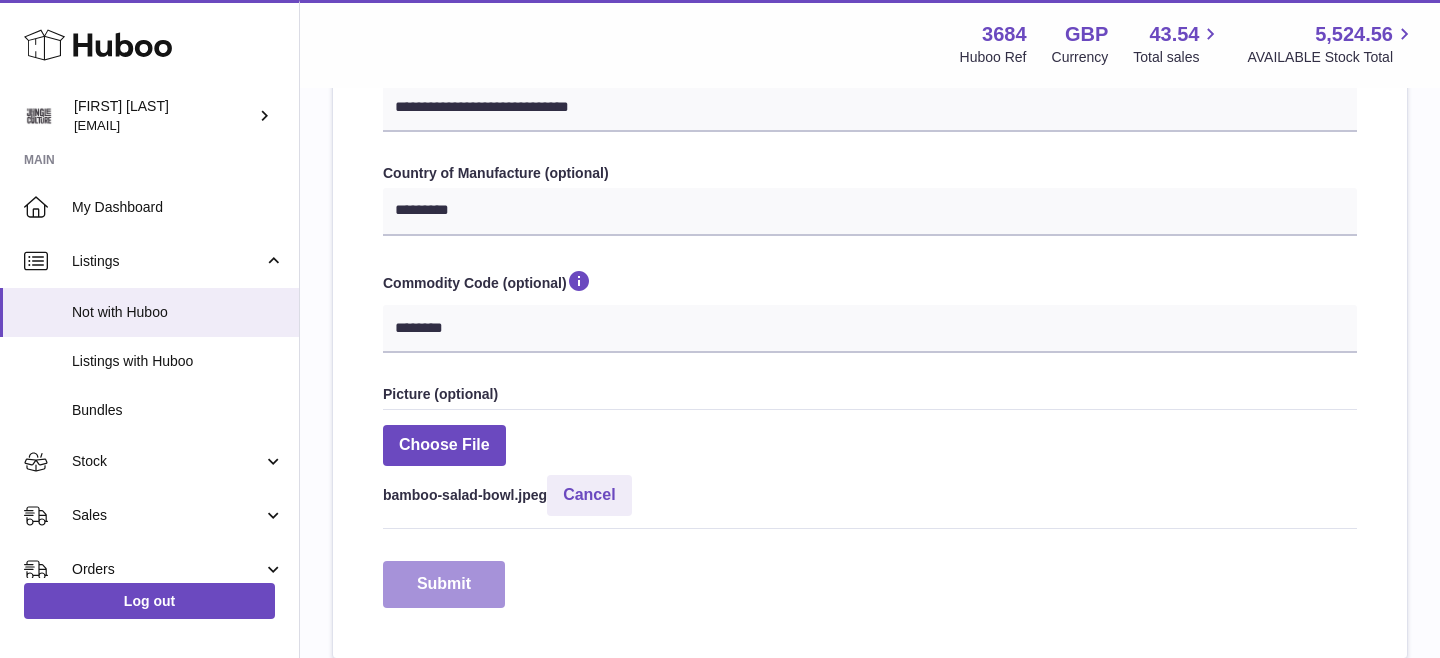 click on "Submit" at bounding box center (444, 584) 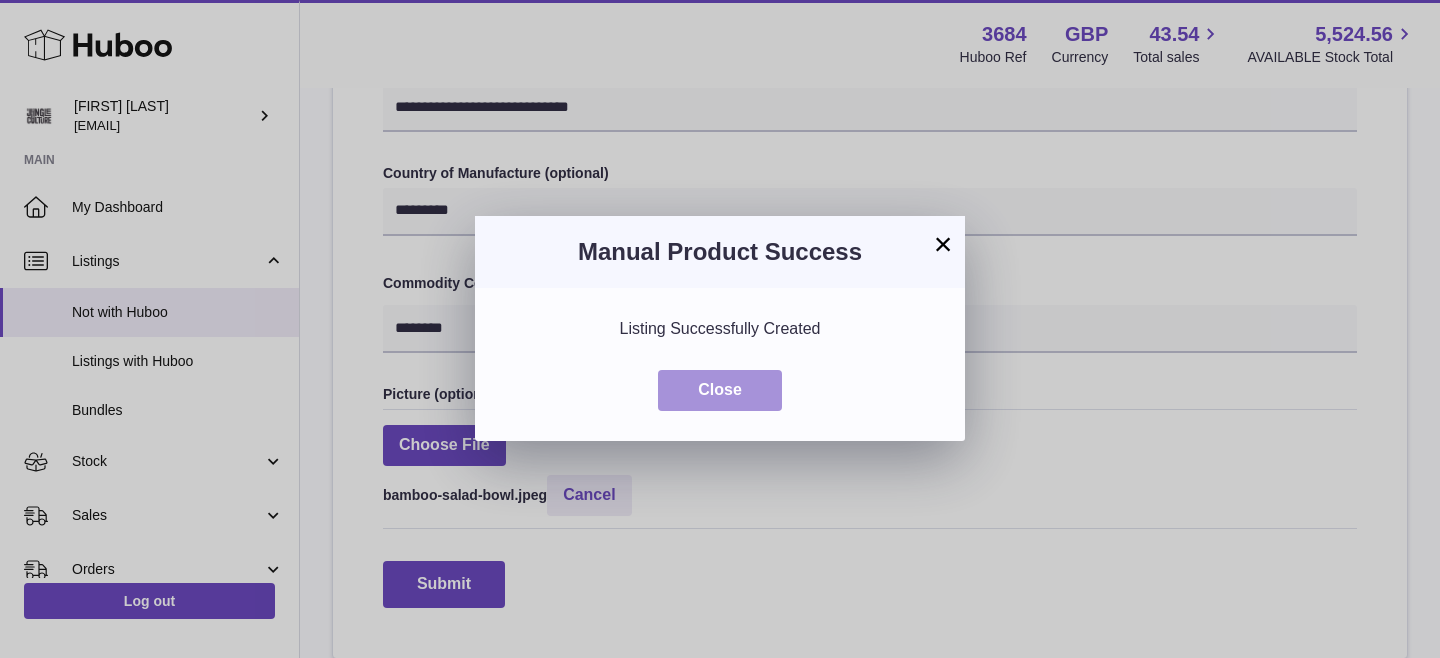 click on "Close" at bounding box center [720, 390] 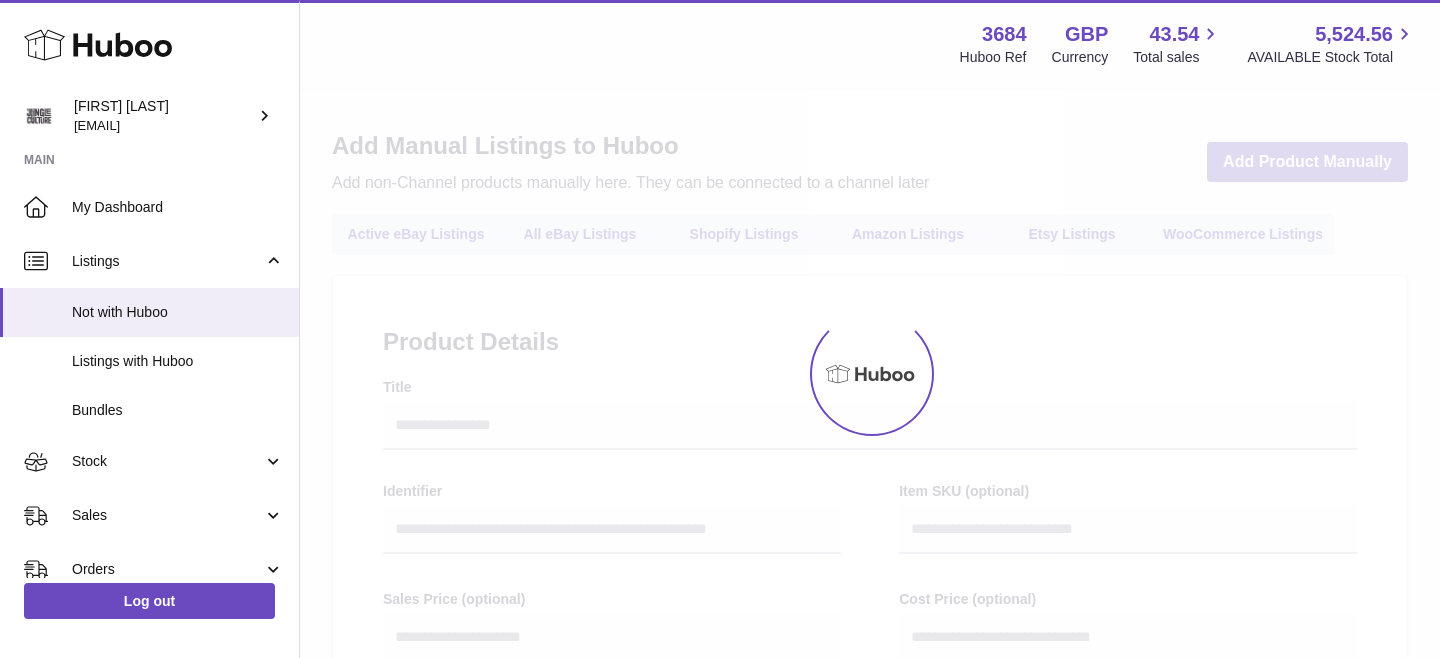 select 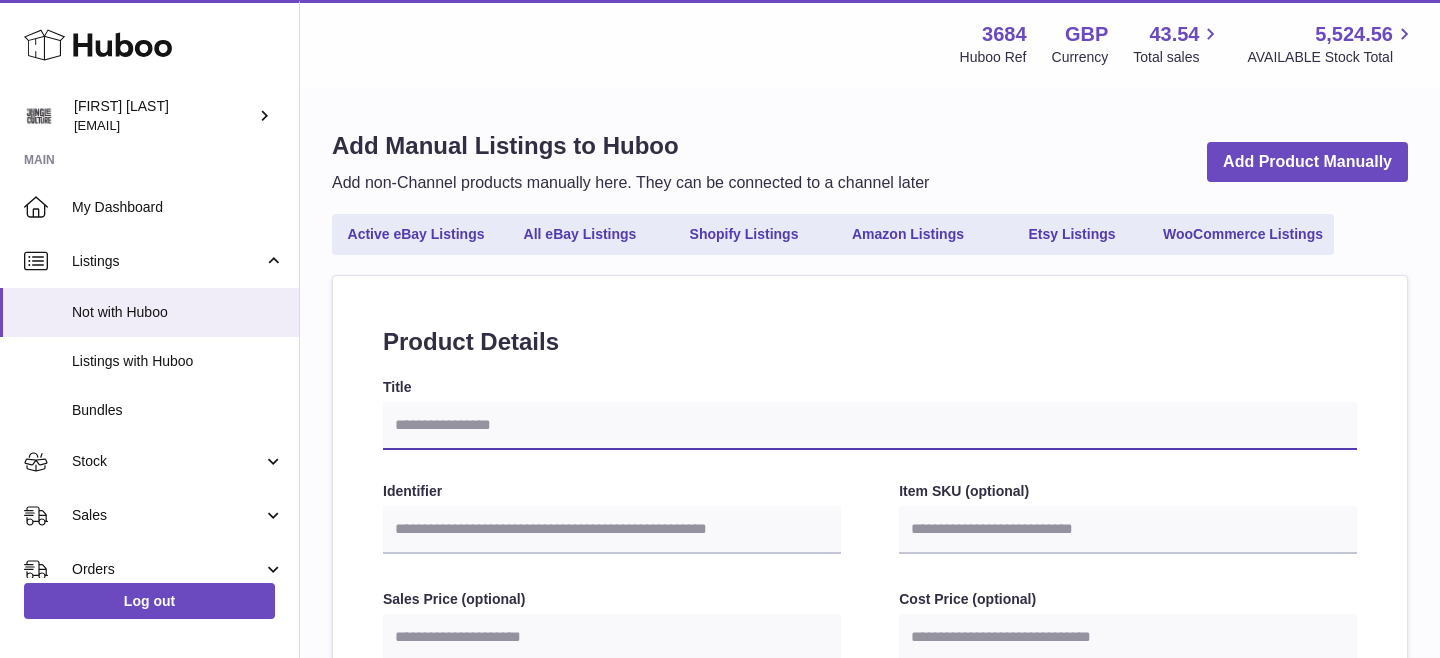 click on "Title" at bounding box center (870, 426) 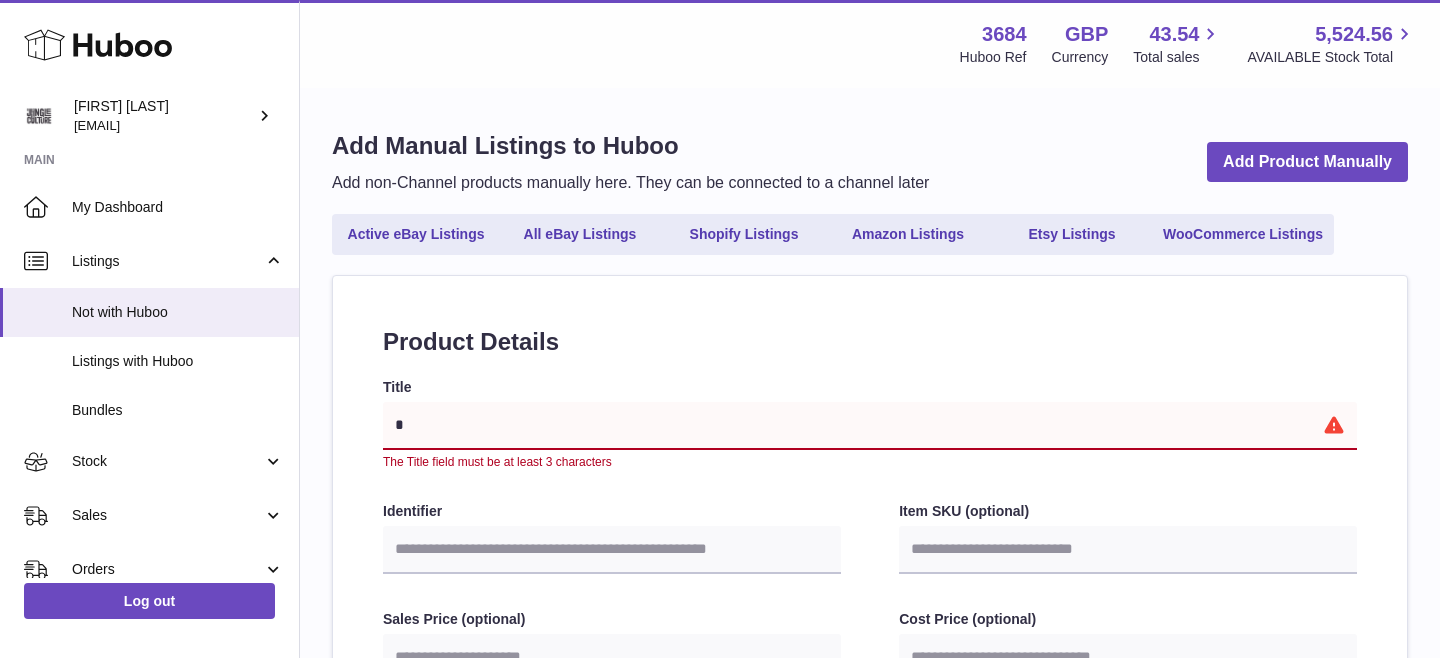 type on "**" 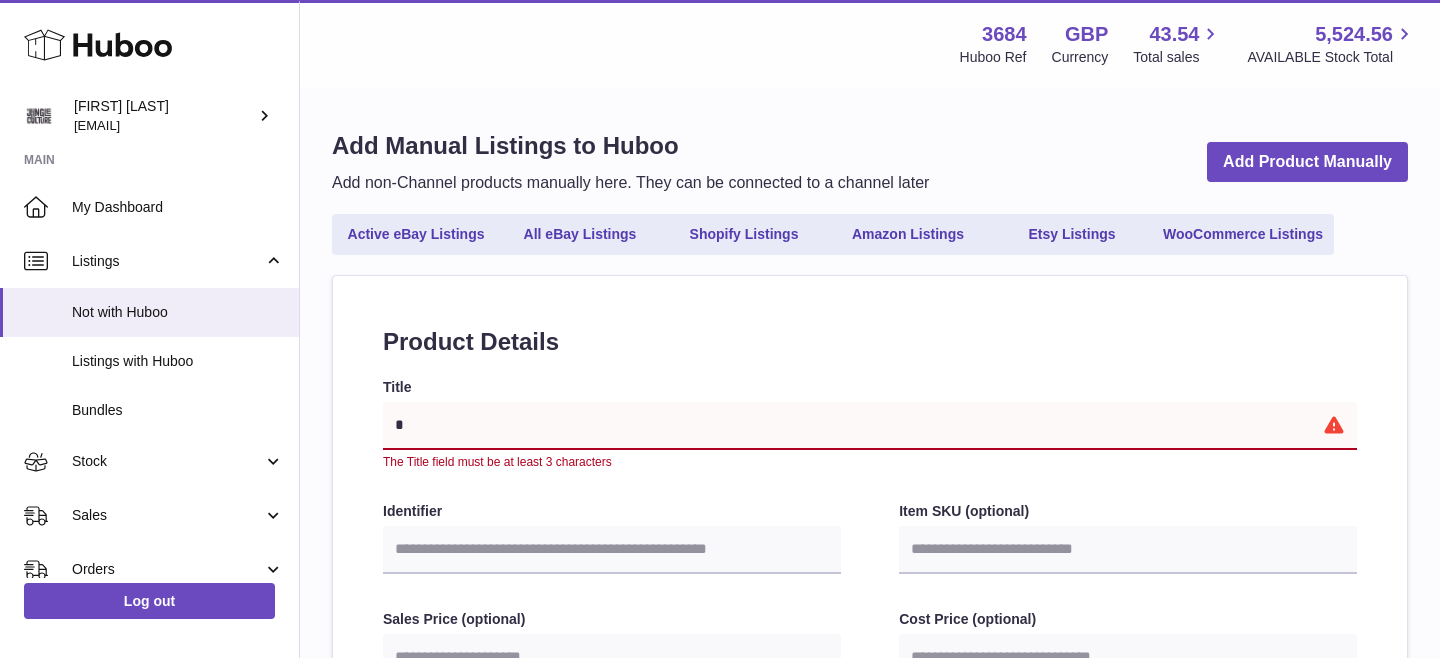 select 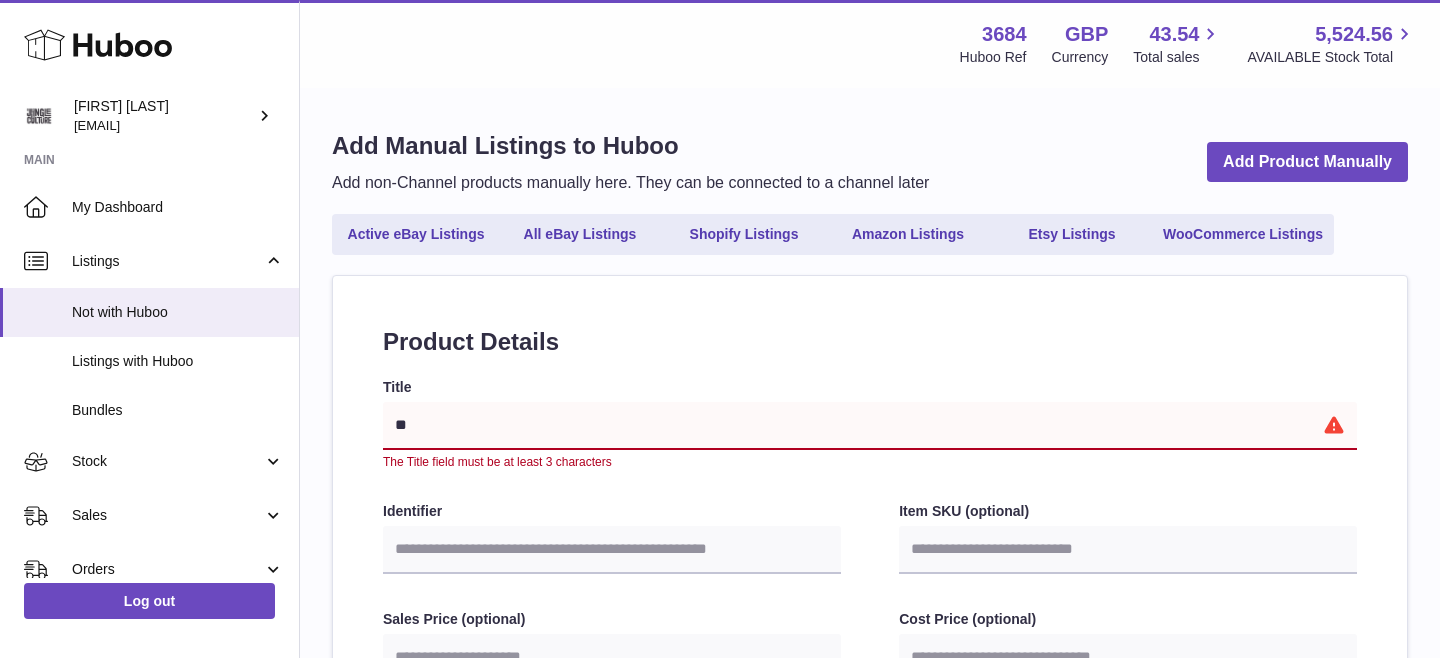 type on "***" 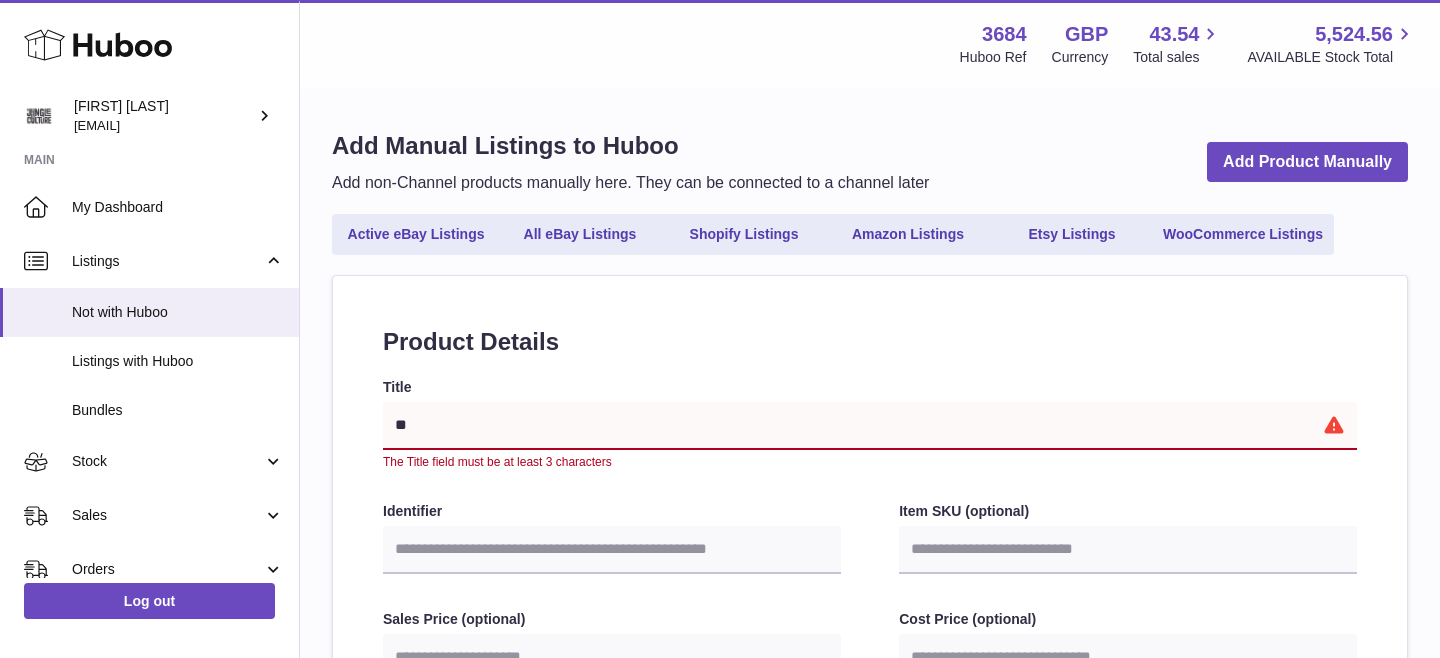 select 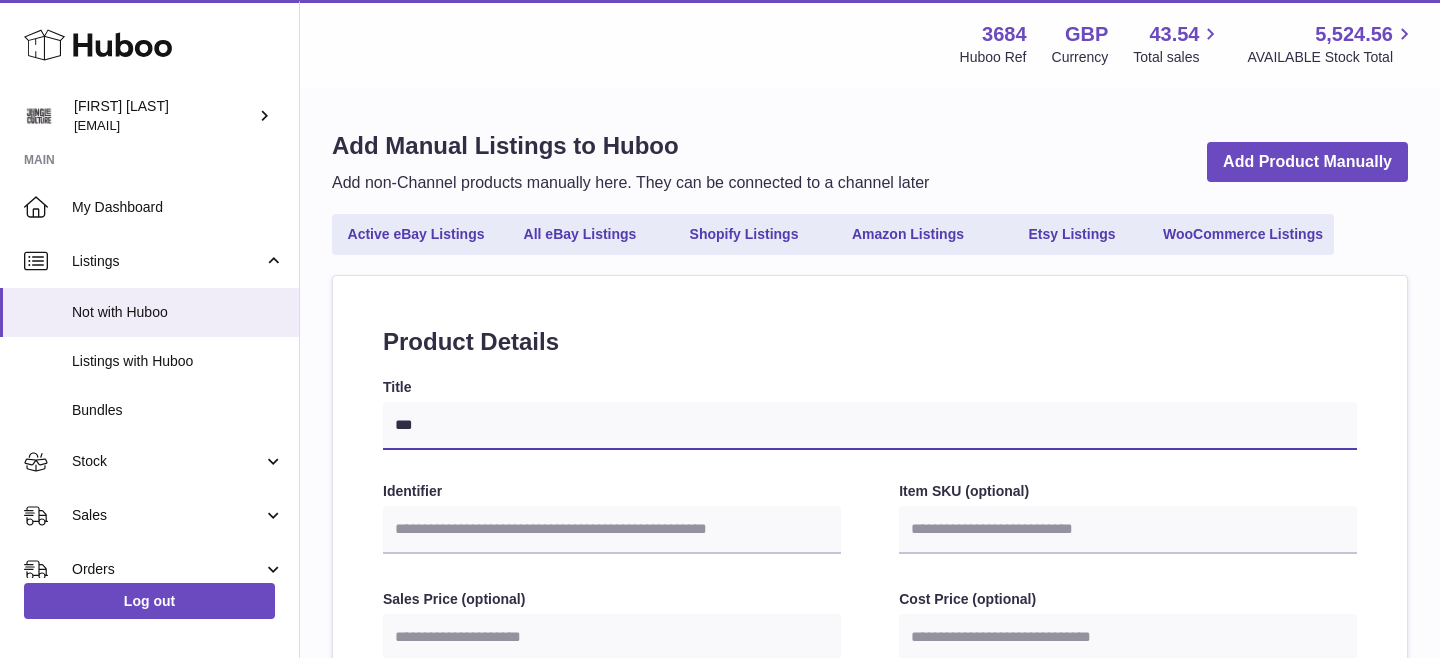 type on "****" 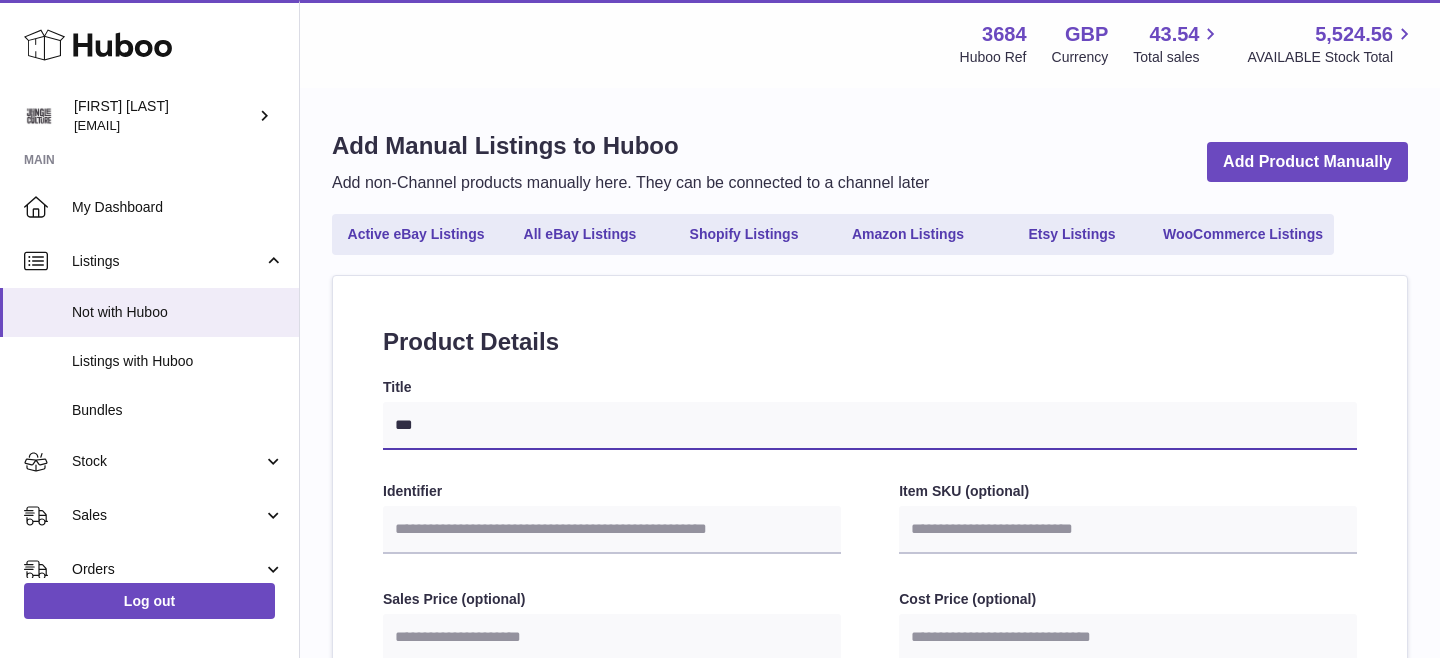 select 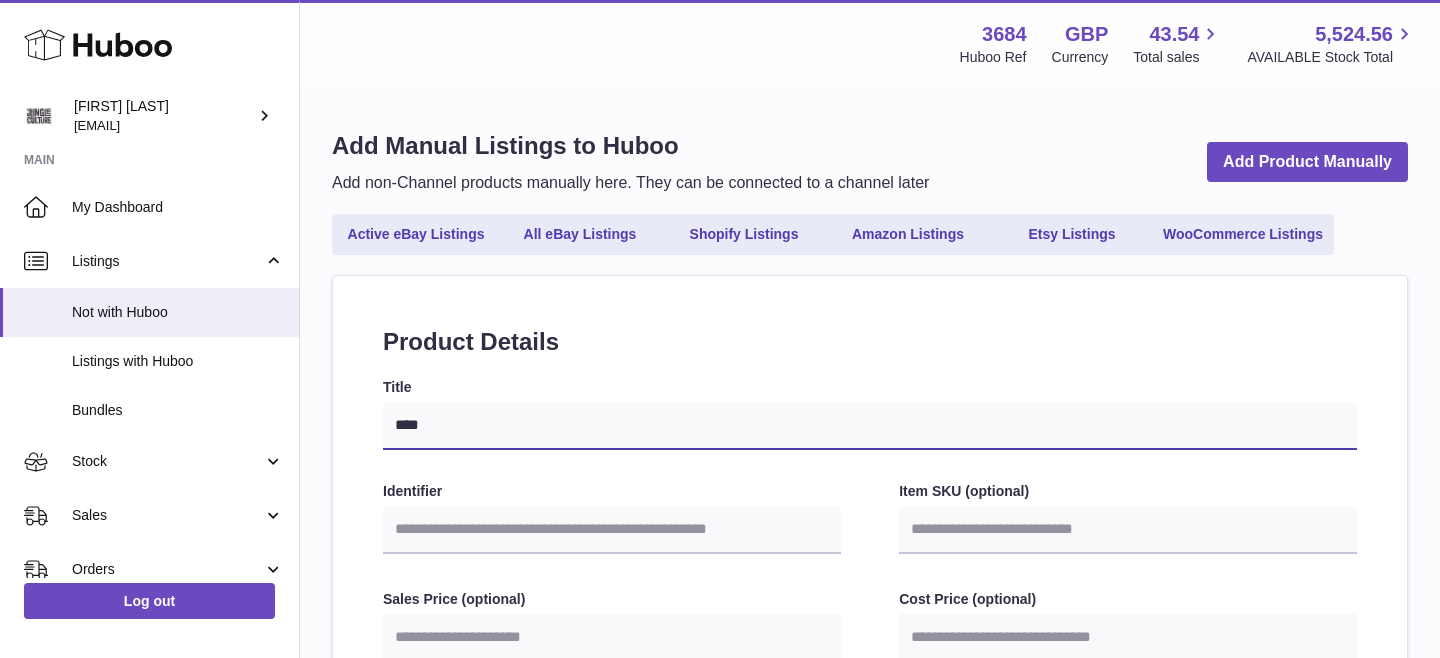 type on "*****" 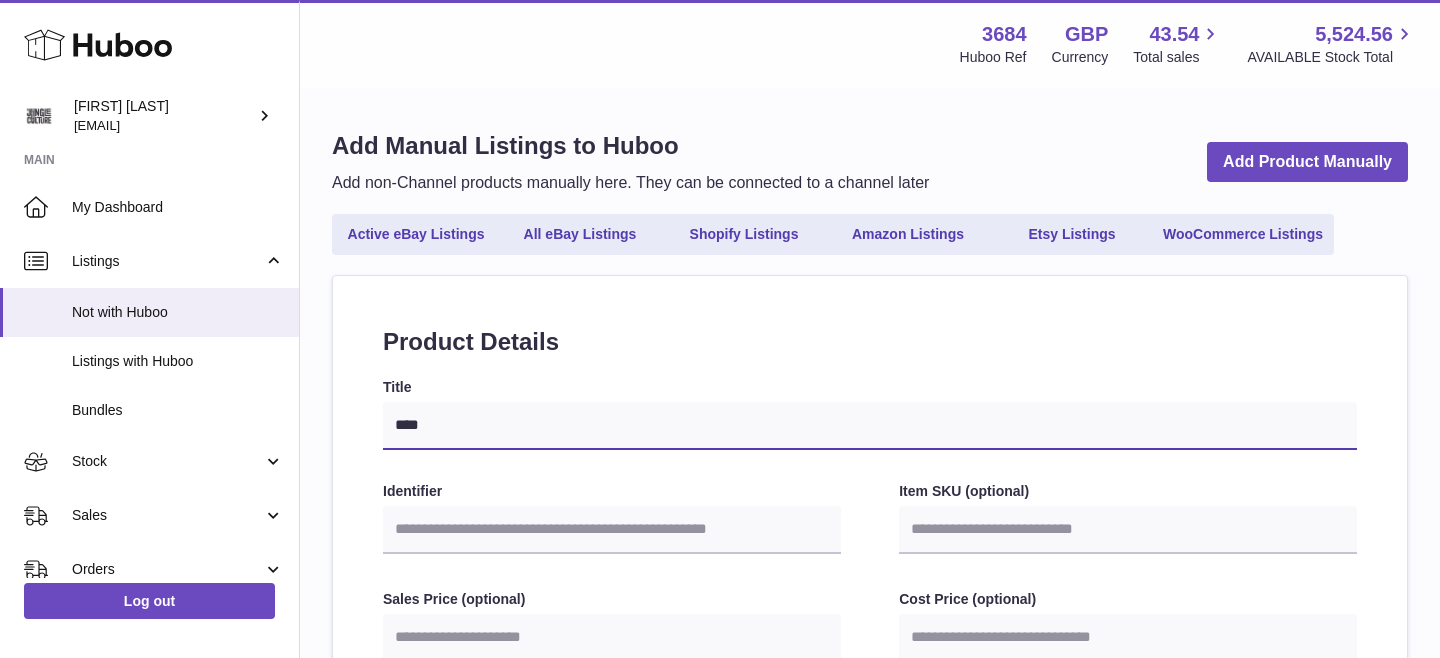 select 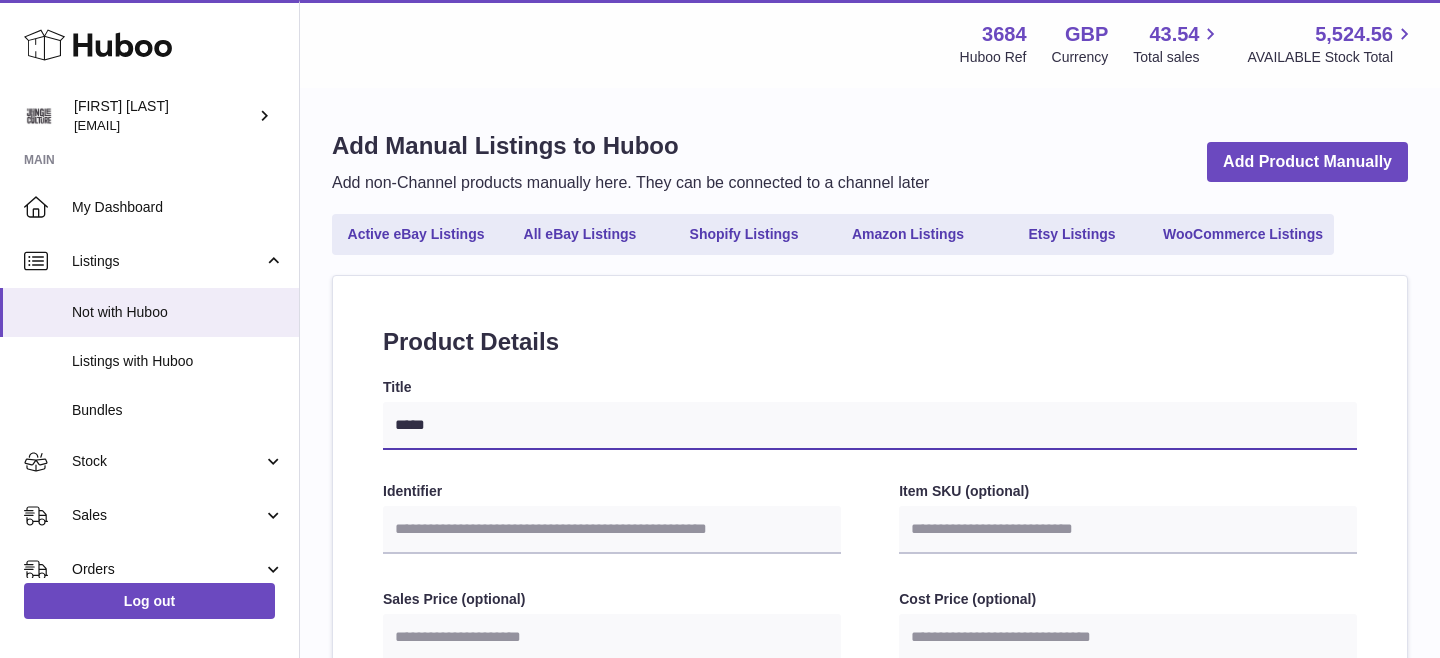 type on "******" 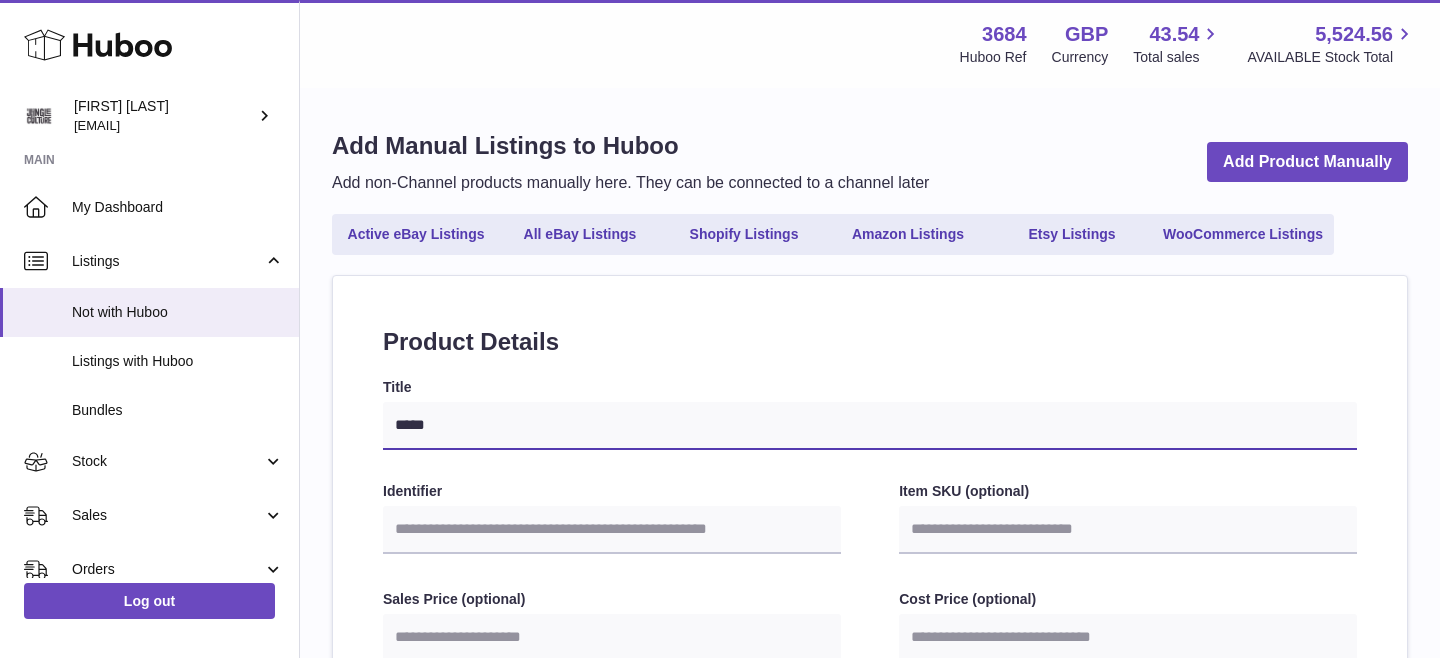select 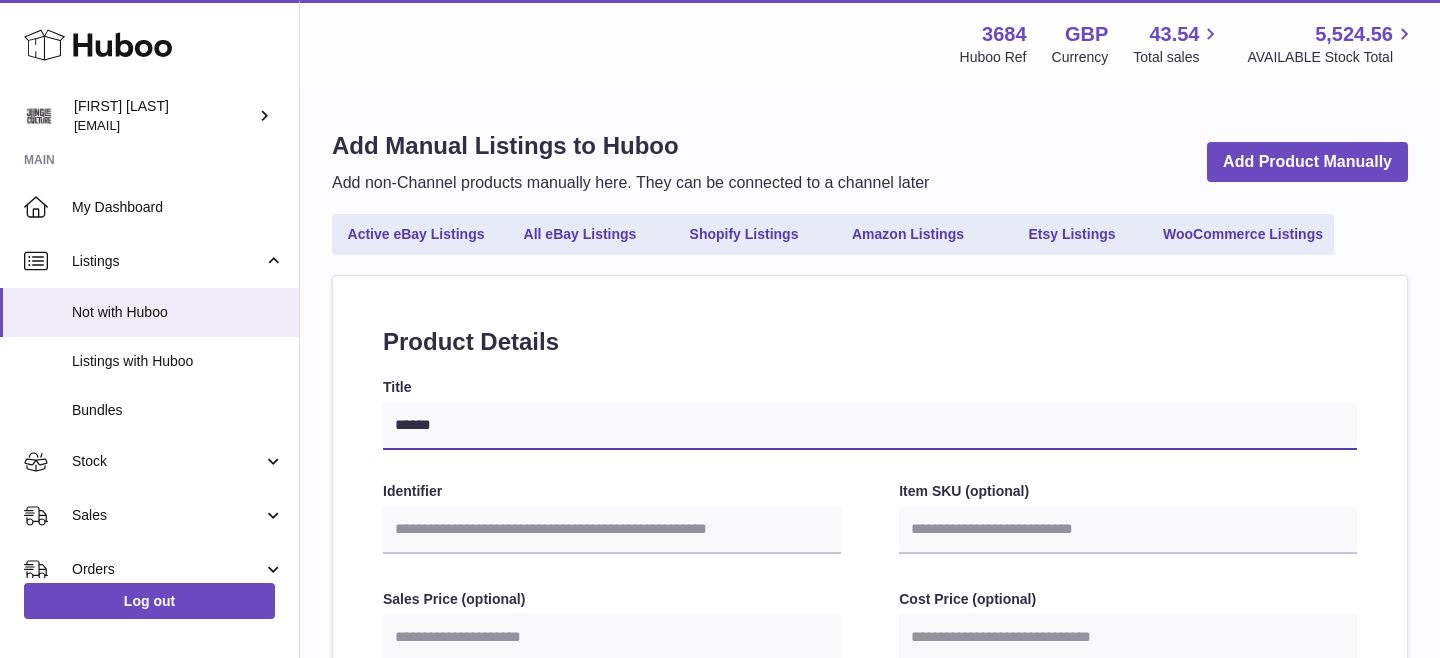 type on "******" 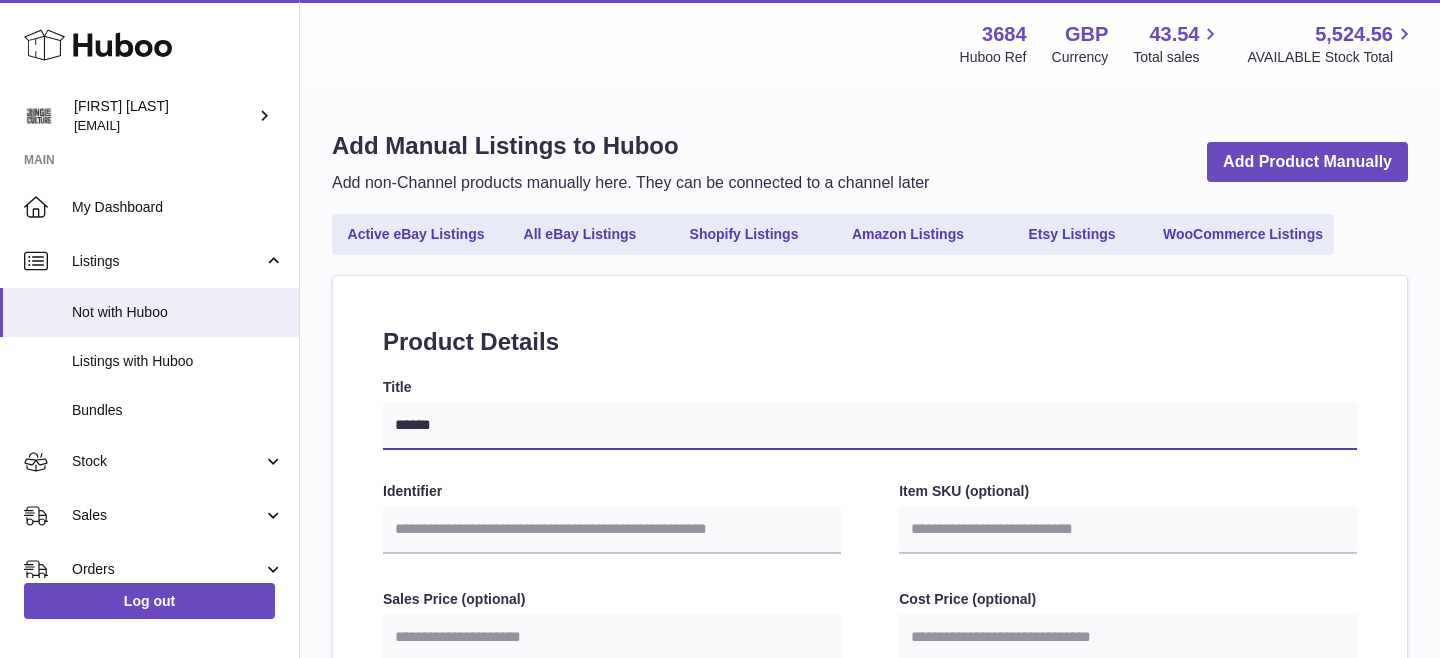 select 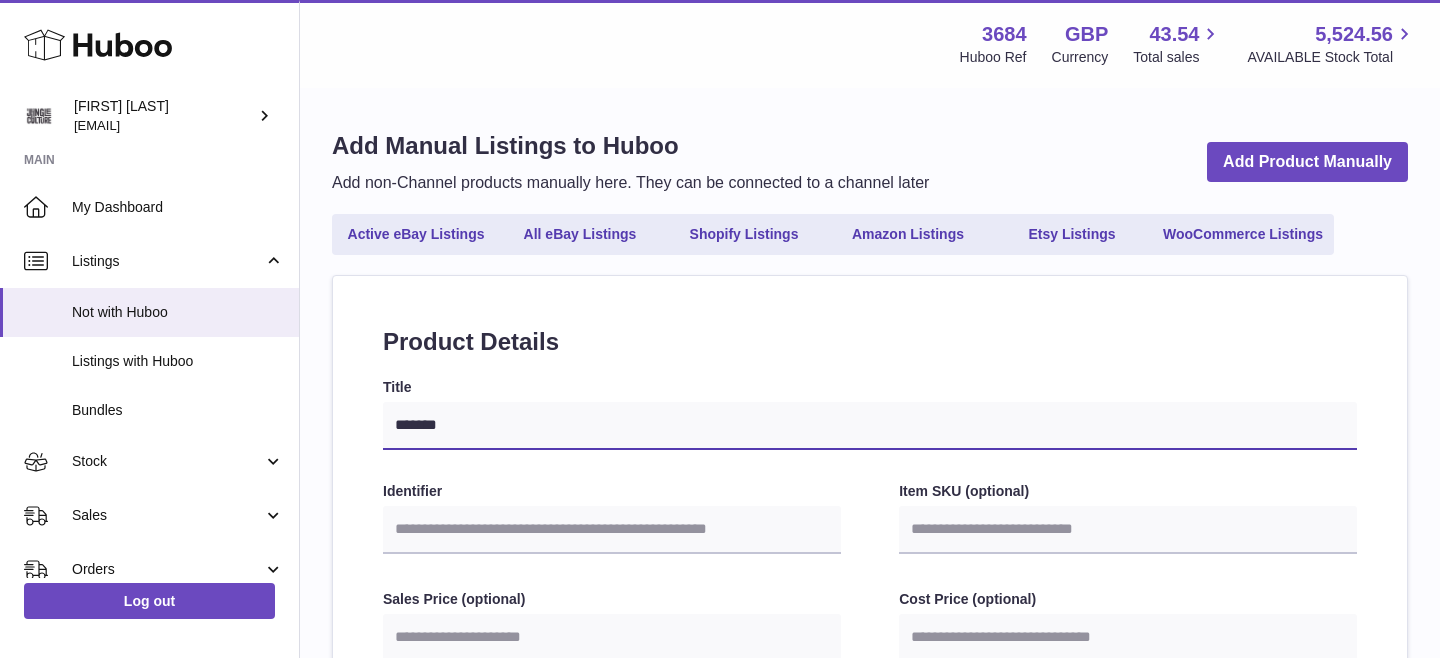 type on "********" 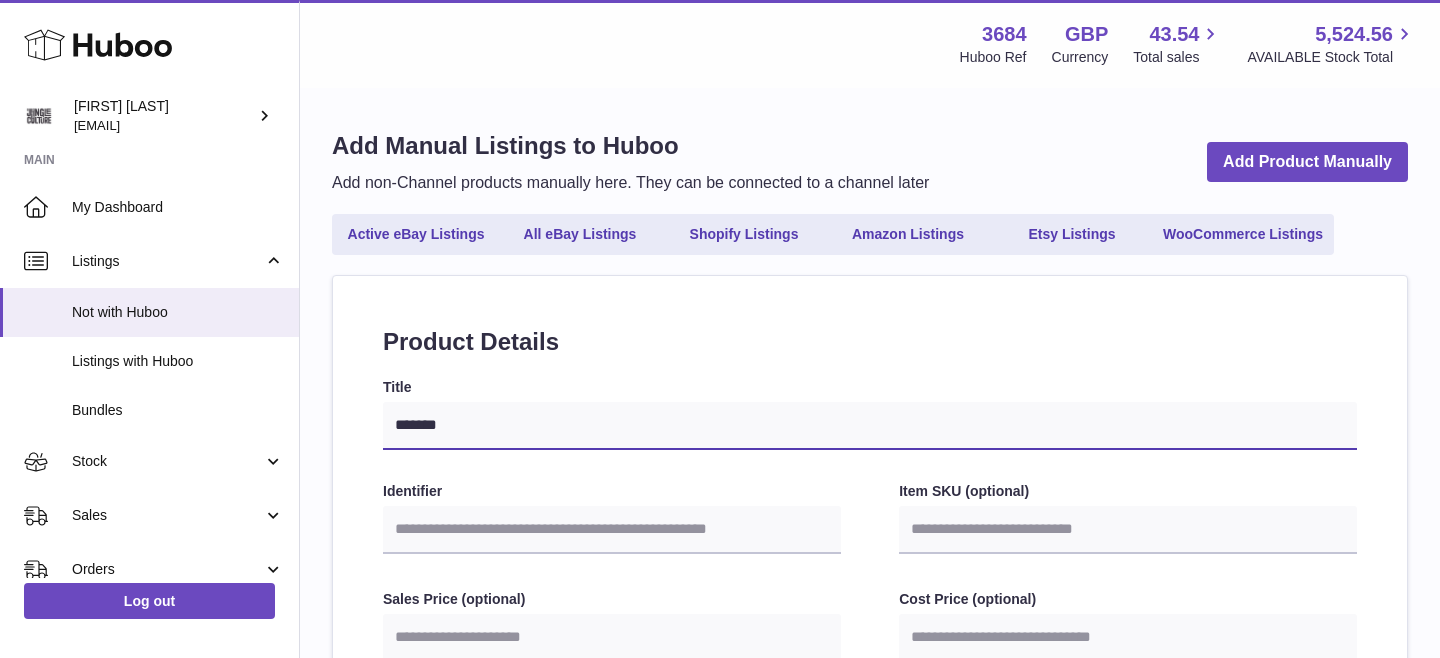 select 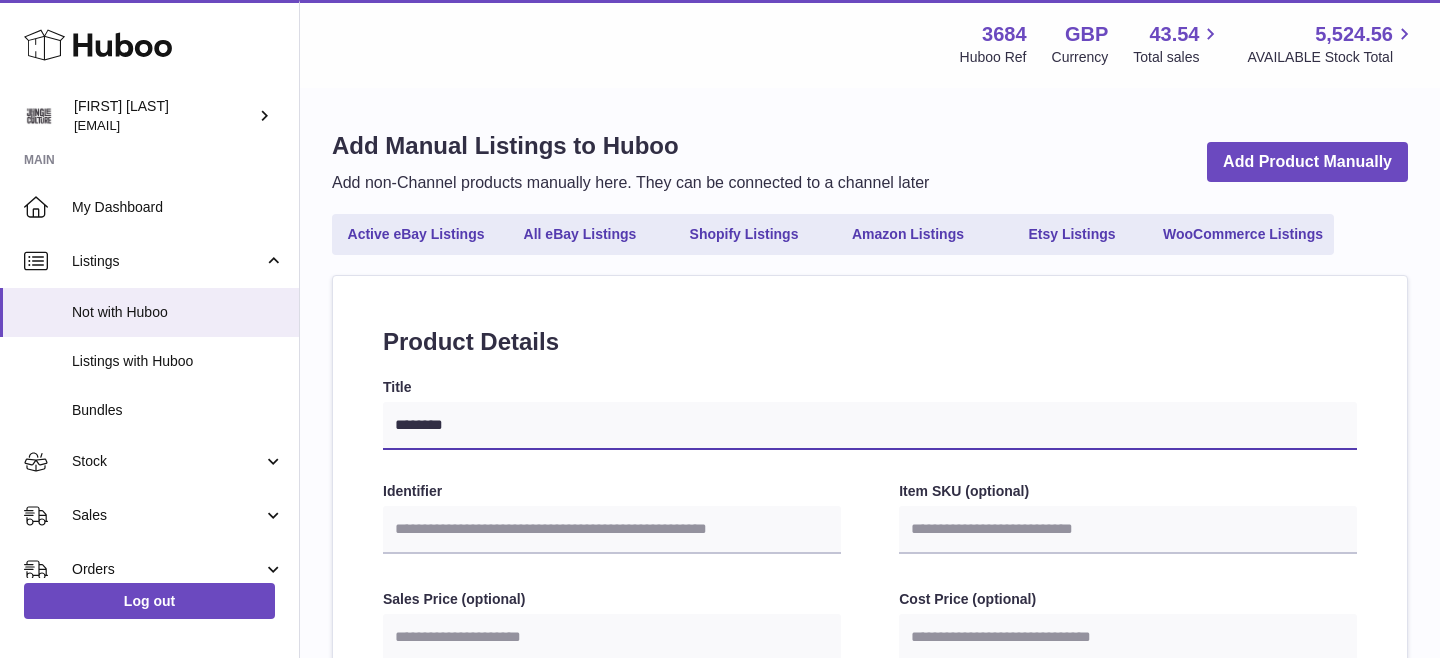 type on "*********" 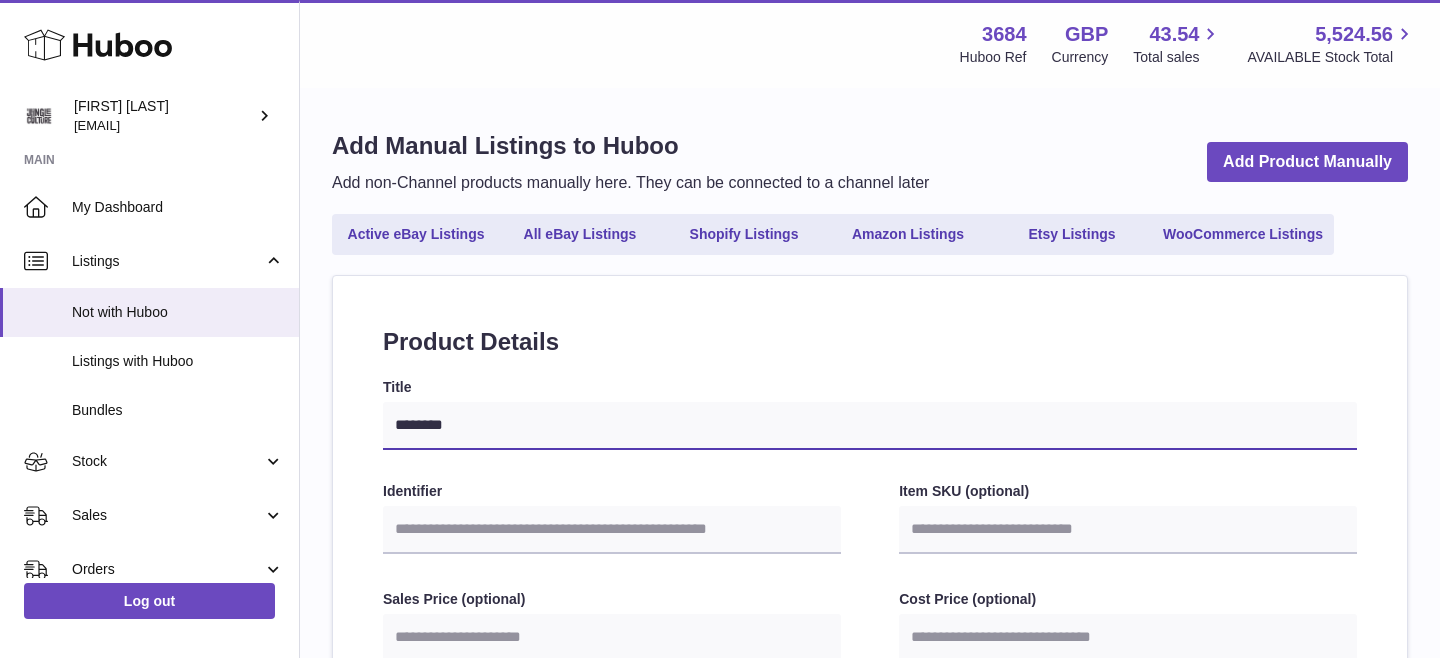 select 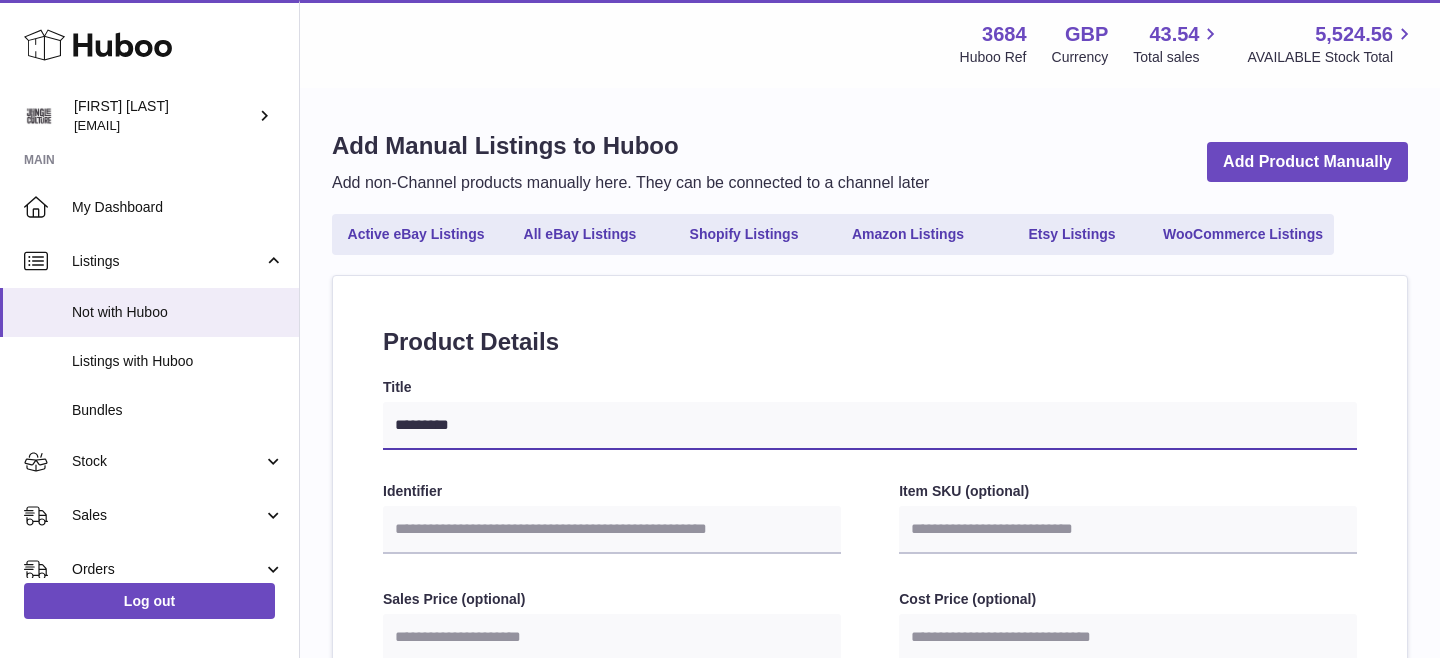 type on "**********" 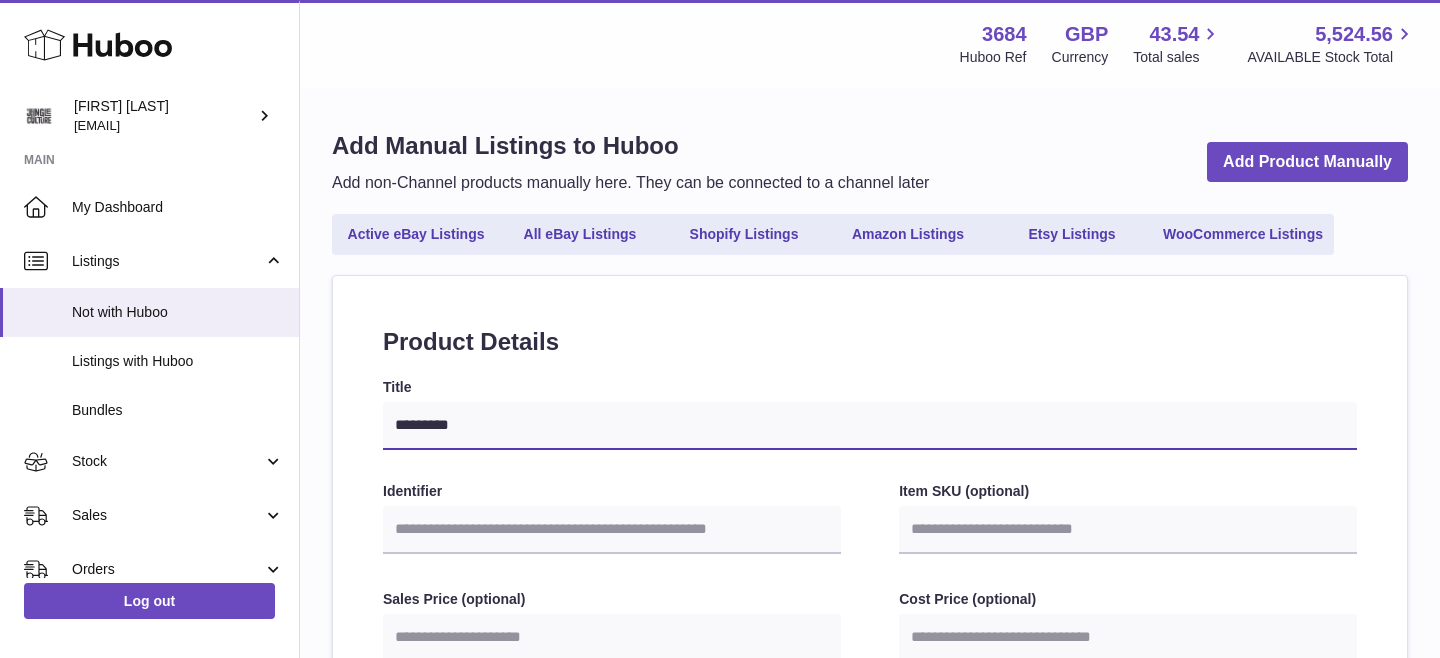 select 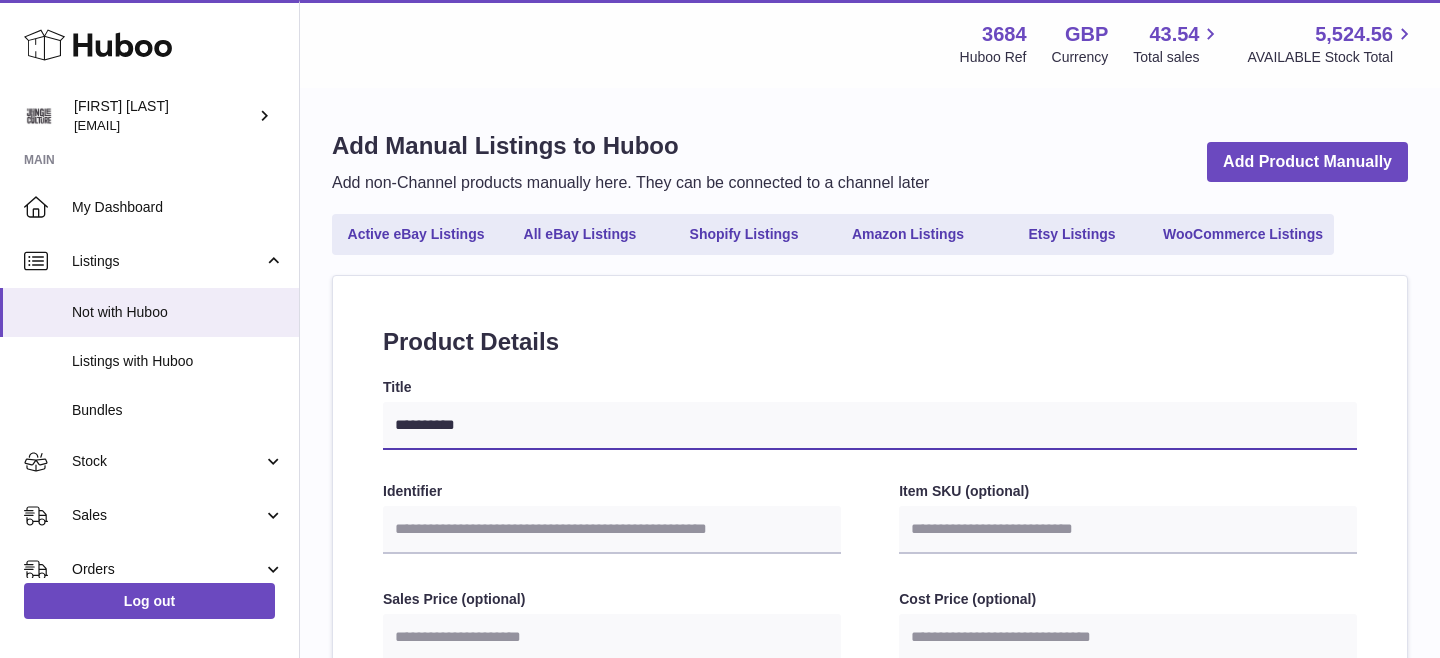 type on "**********" 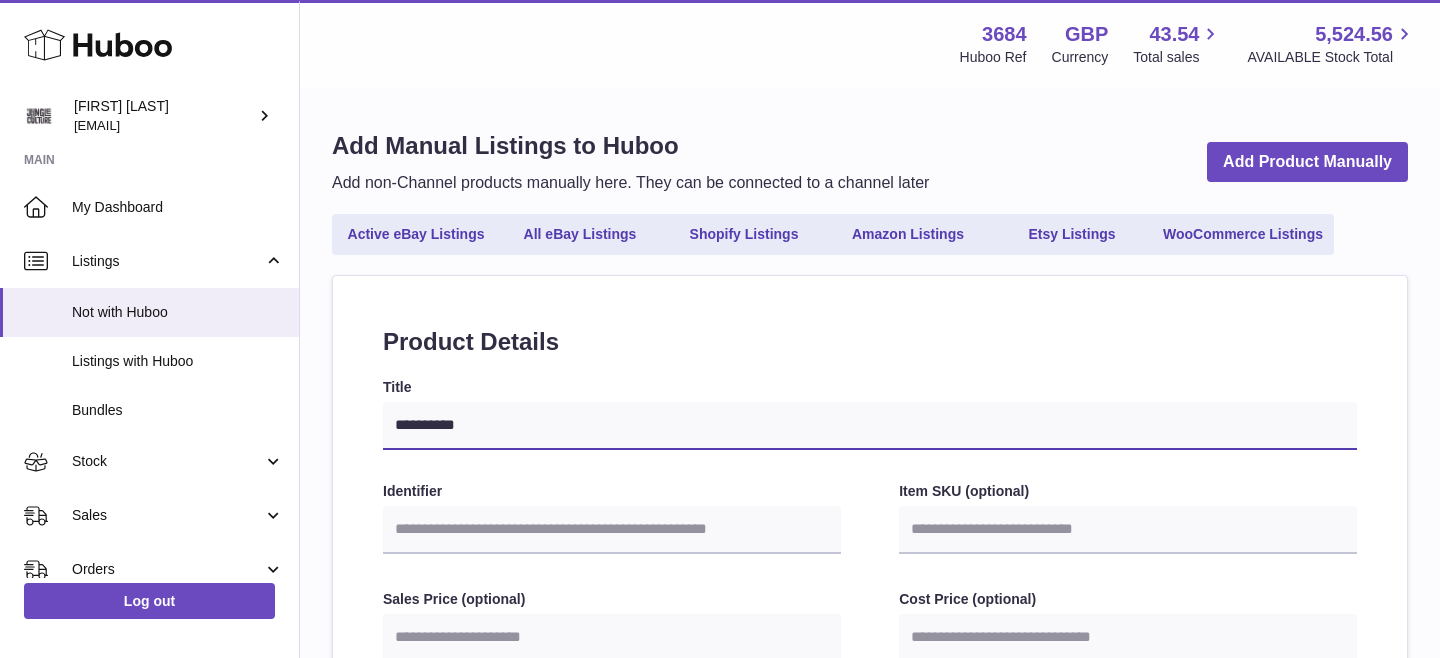 select 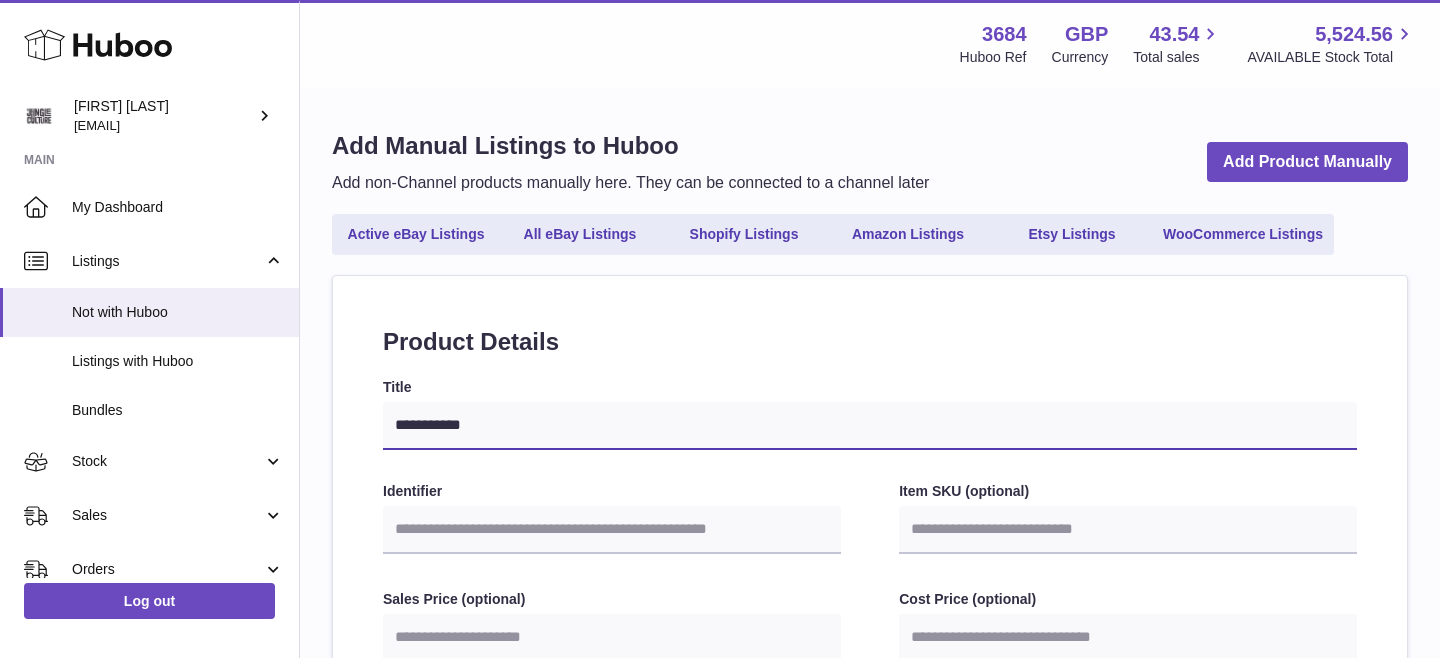 type on "**********" 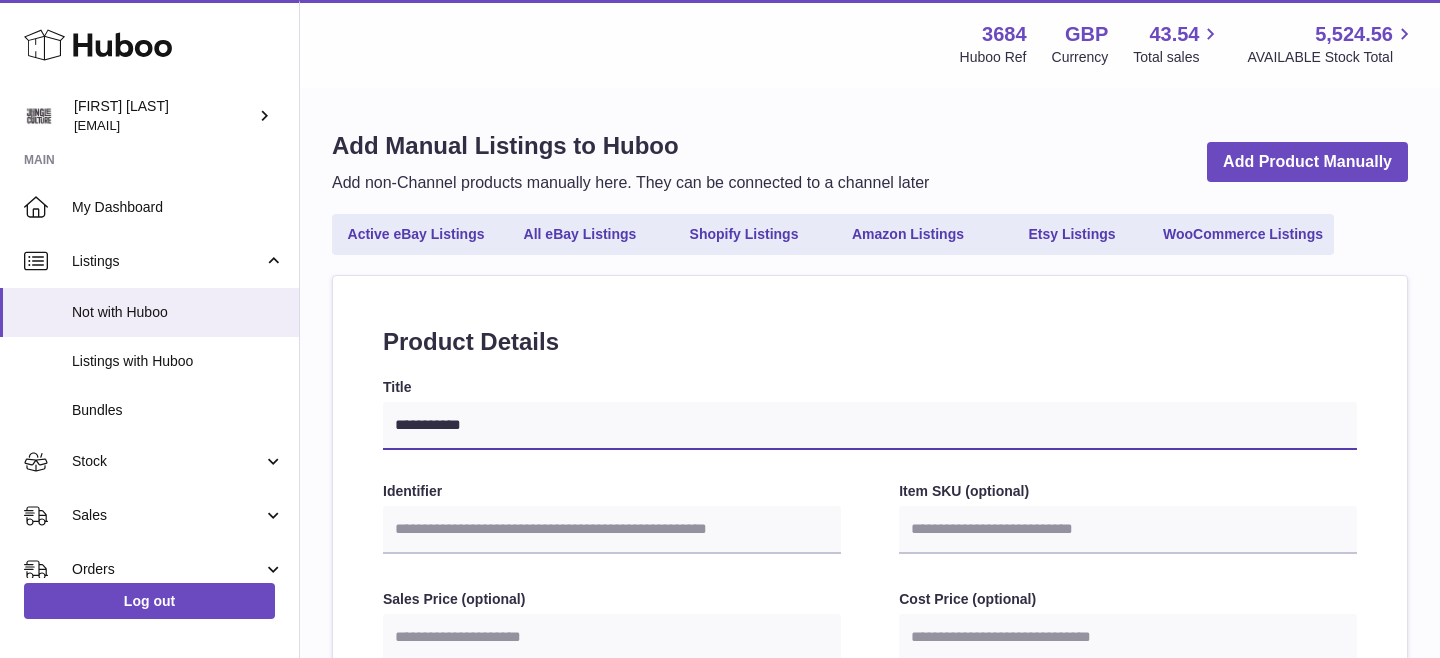 select 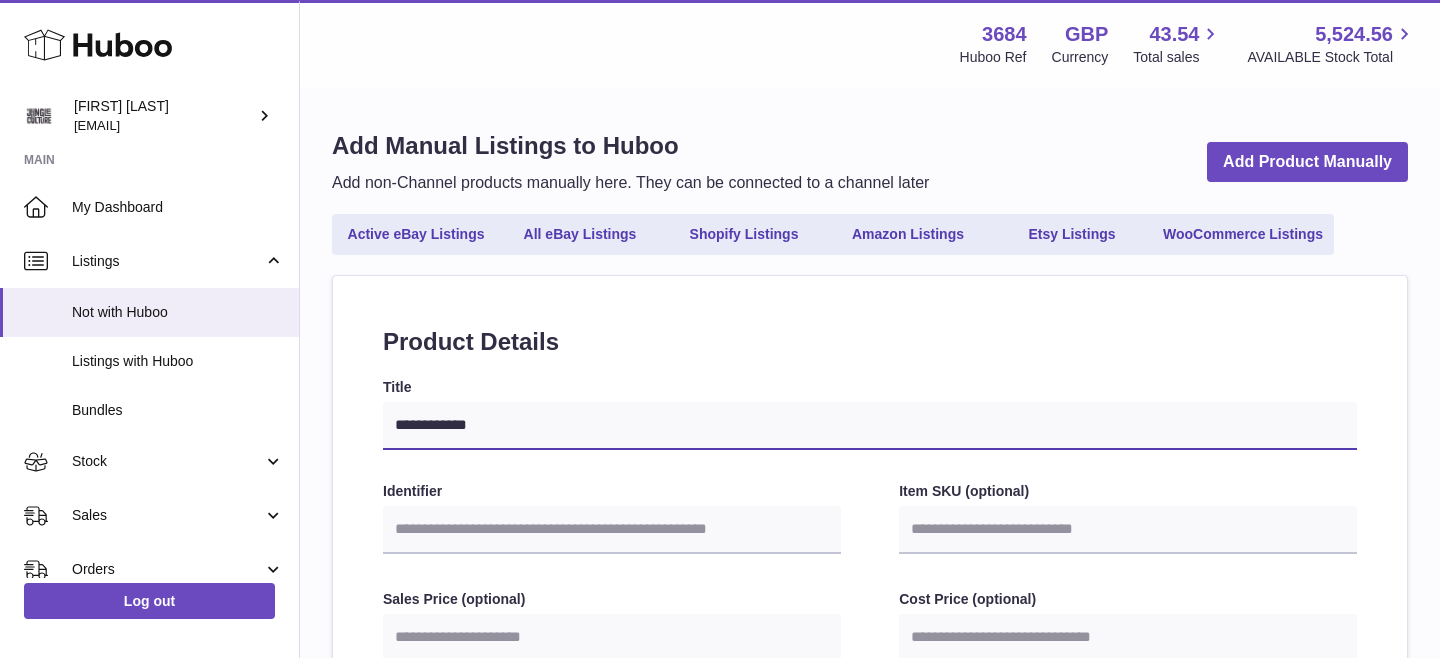 type on "**********" 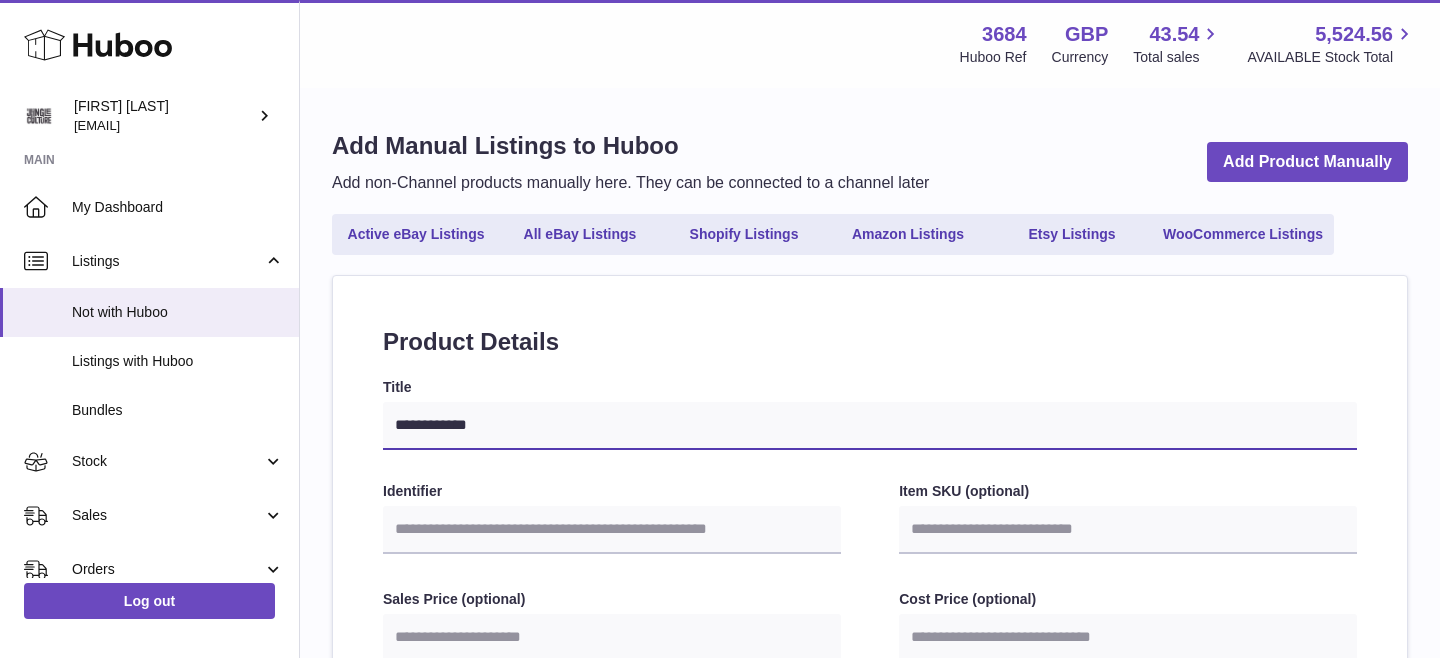 select 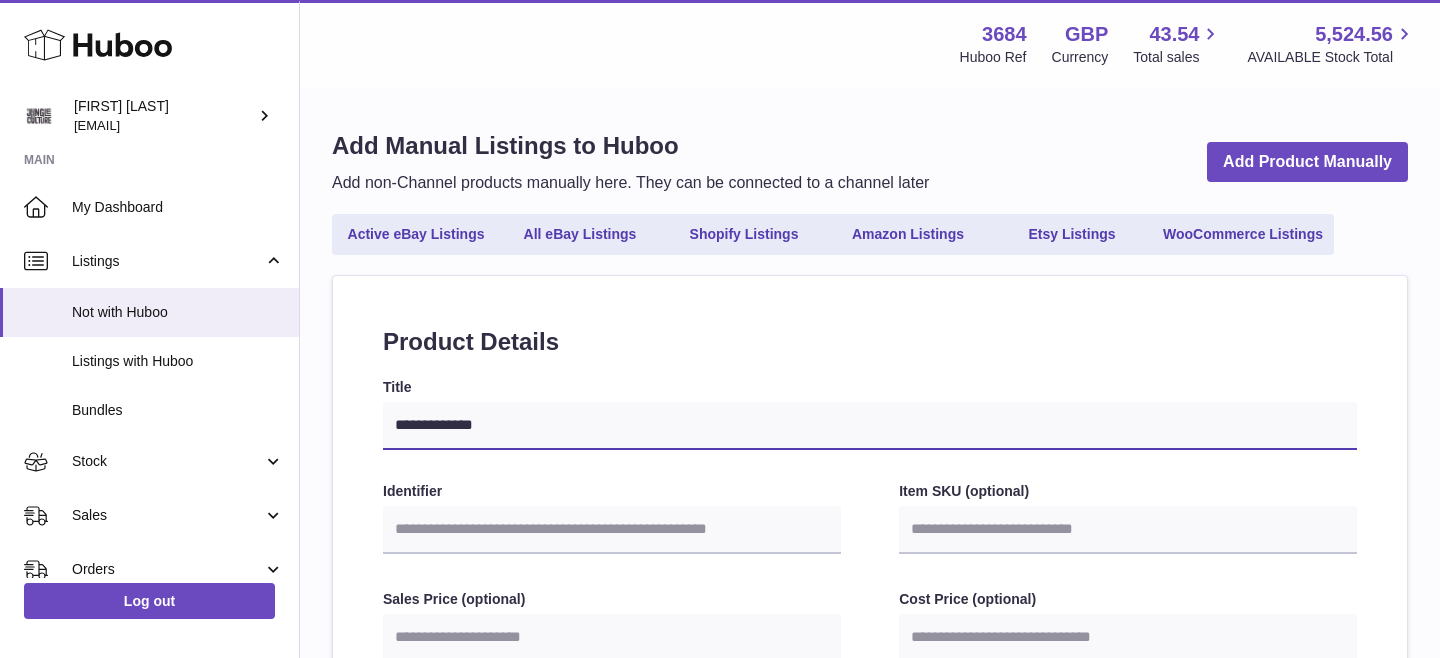 type on "**********" 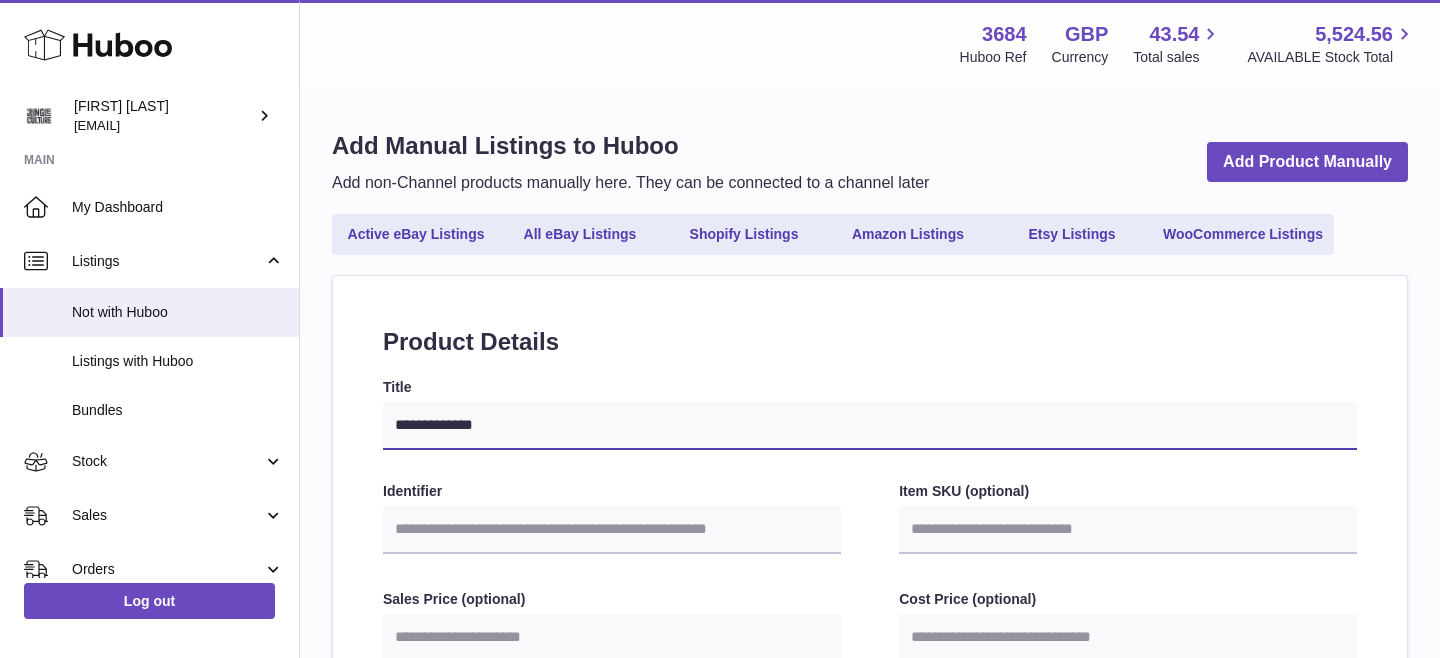 select 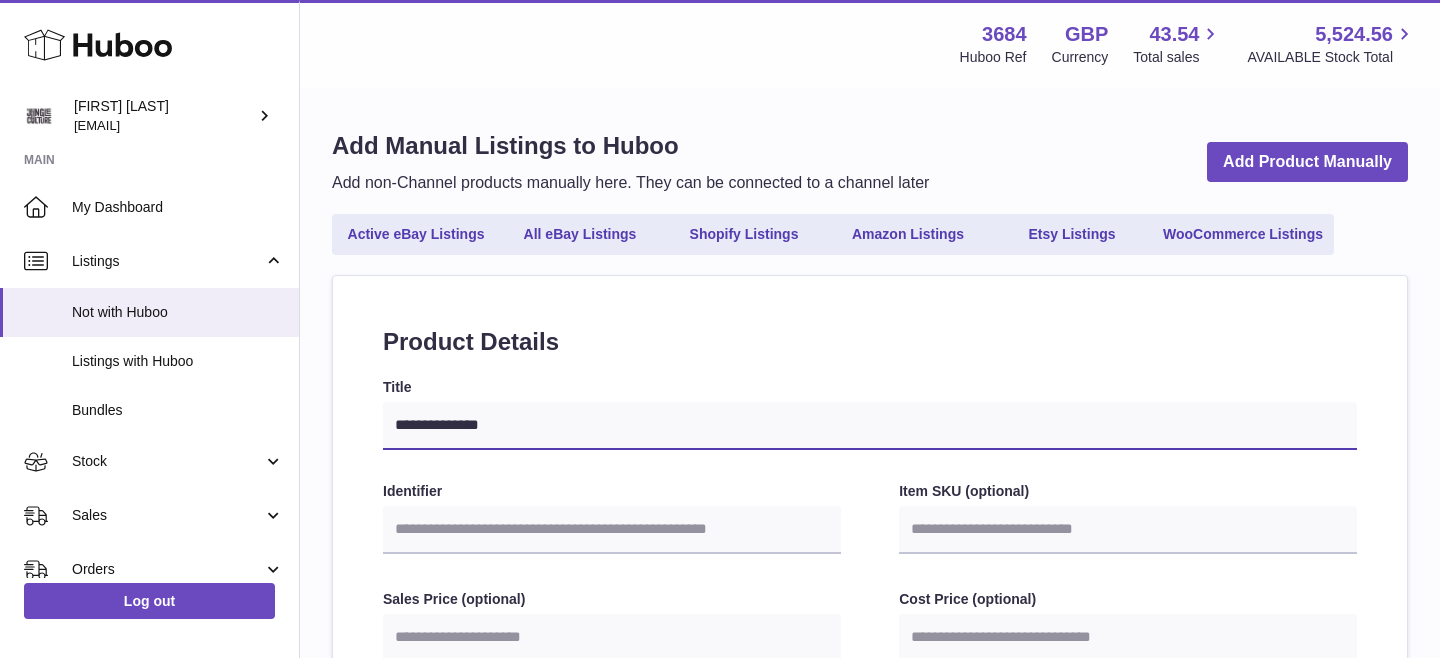 type on "**********" 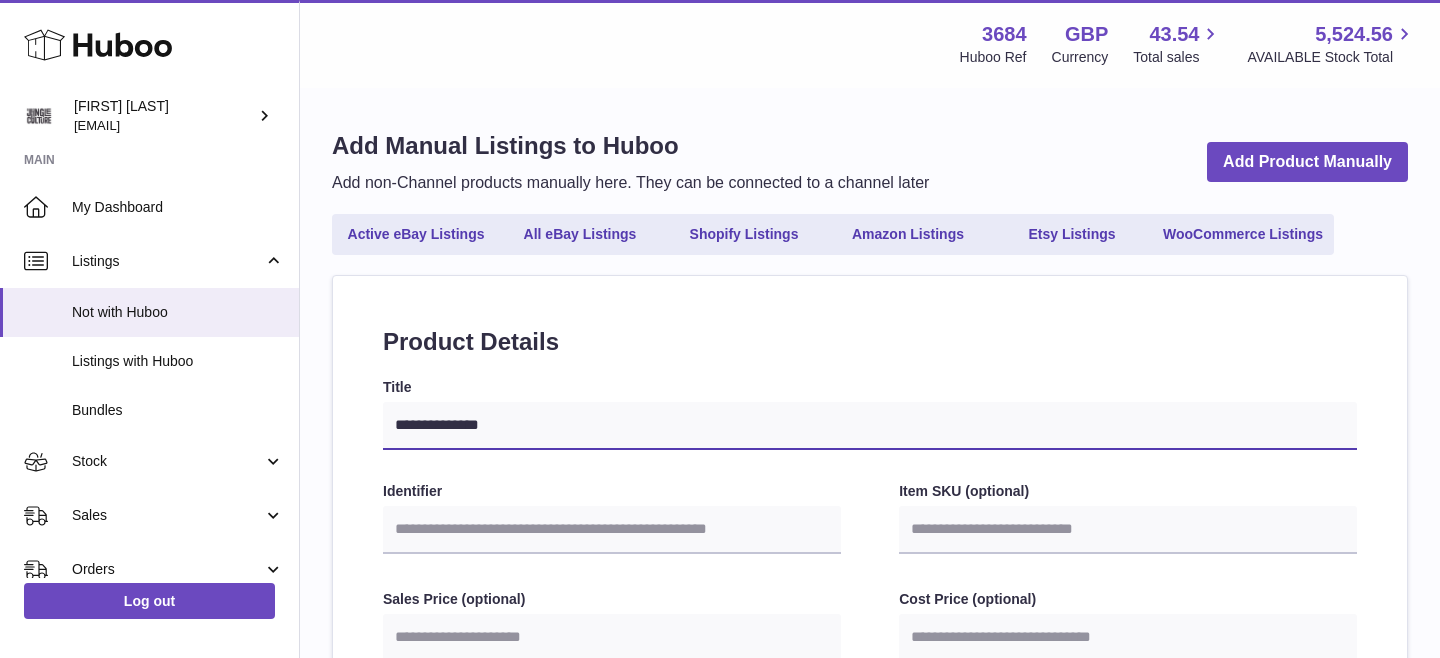 select 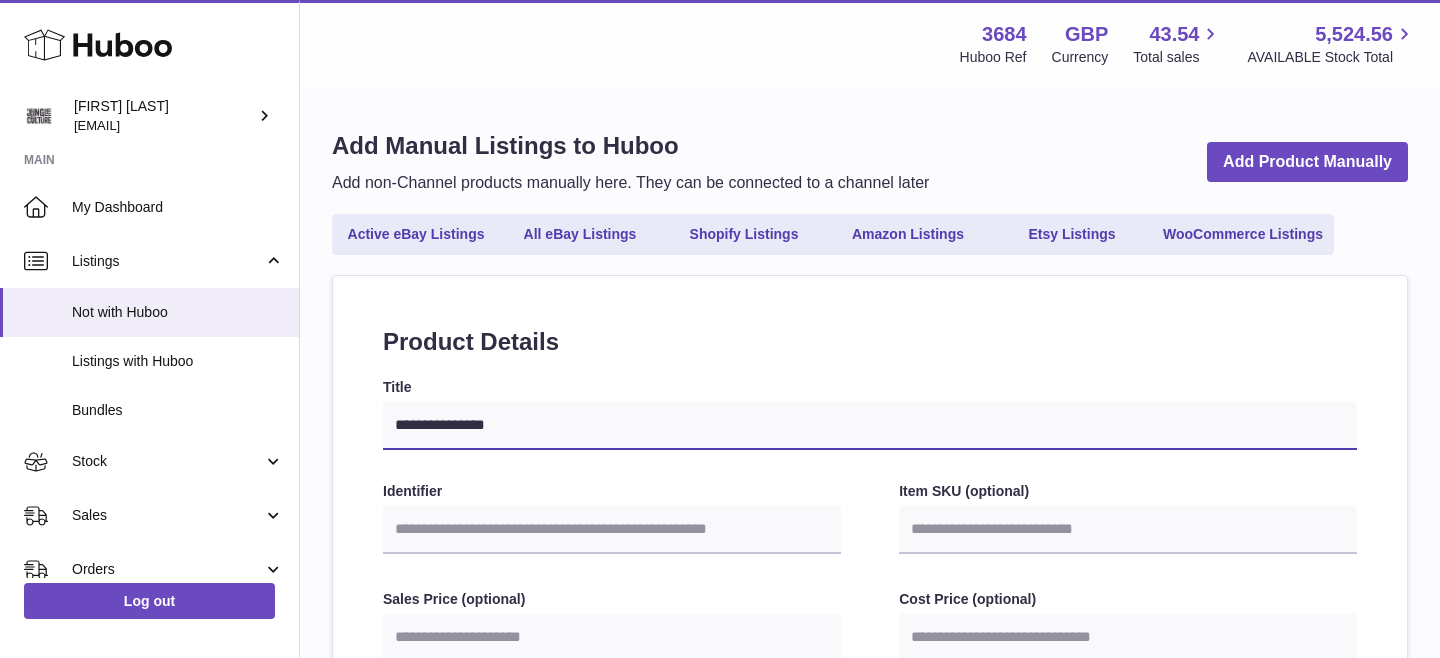 type on "**********" 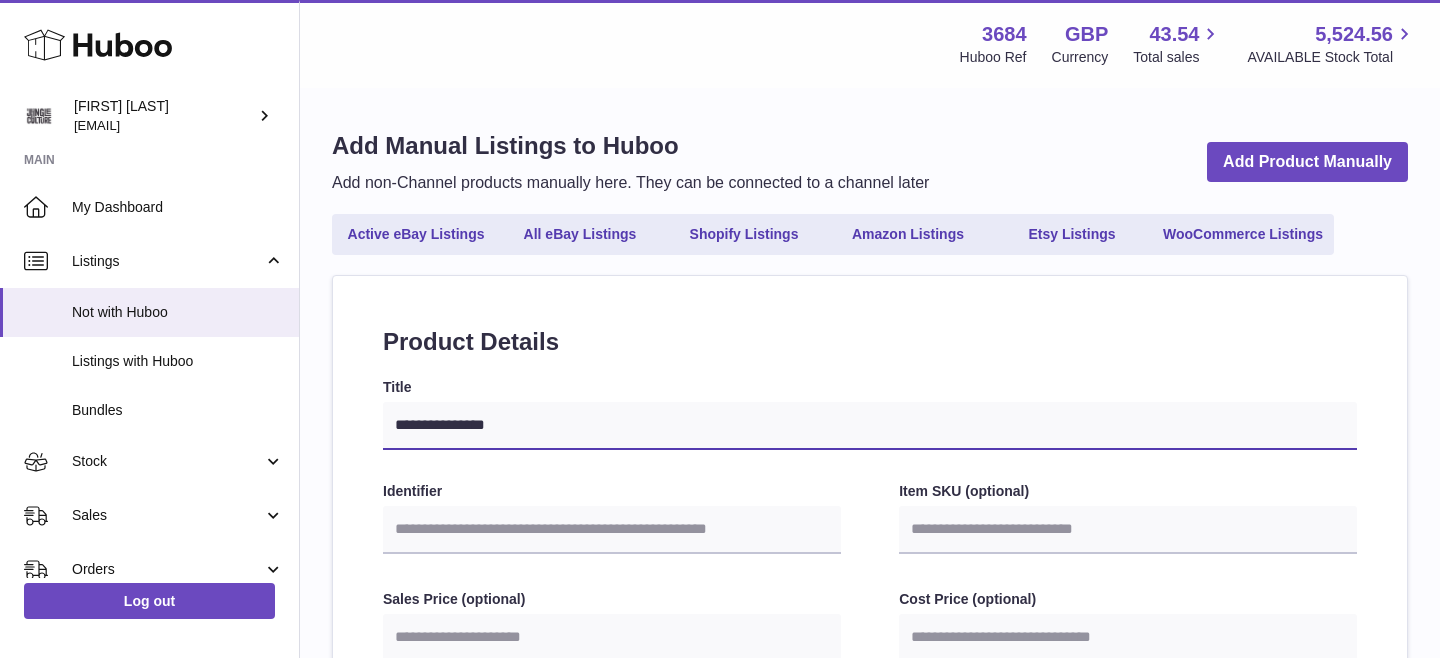 select 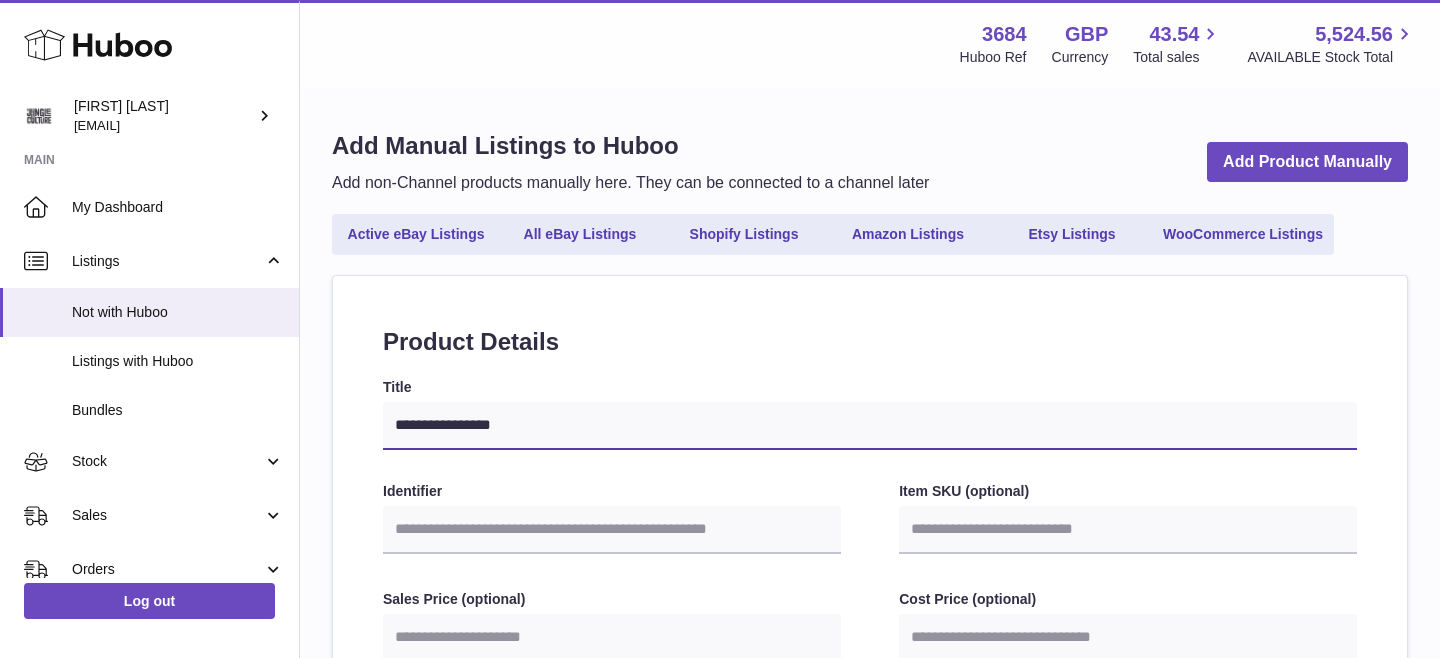 type on "**********" 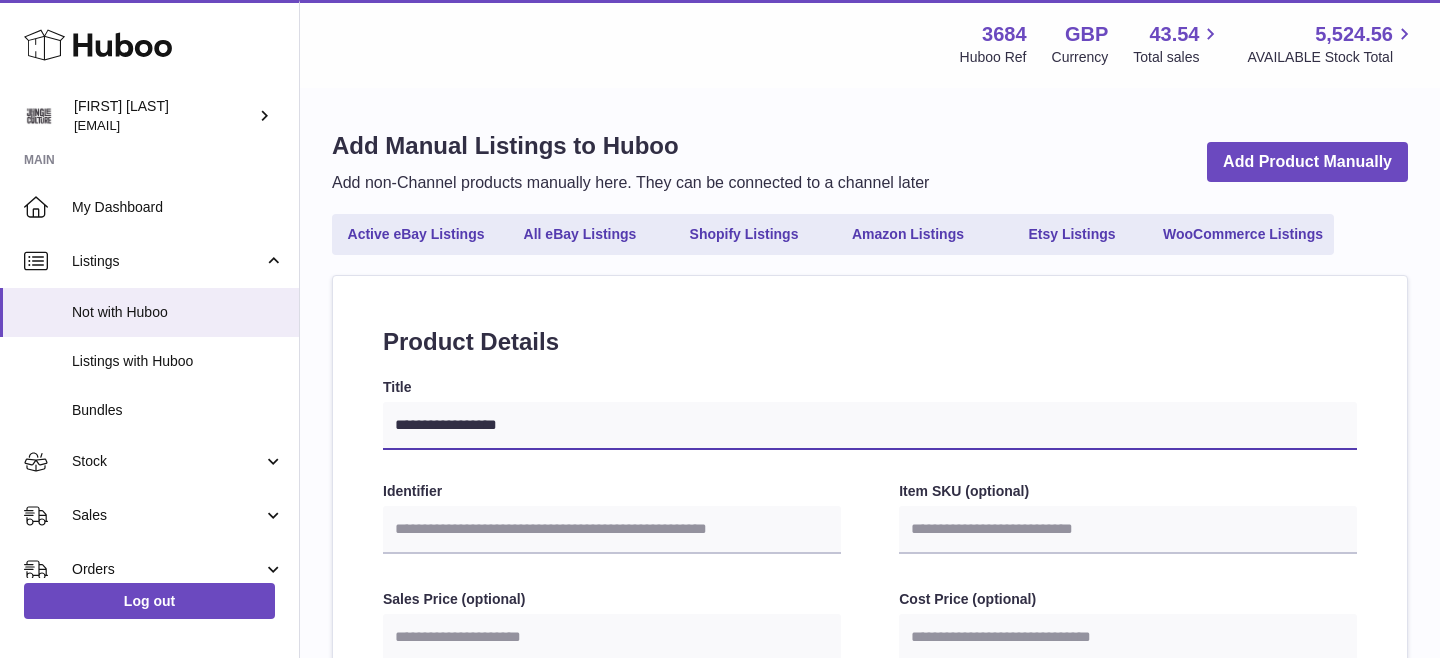 select 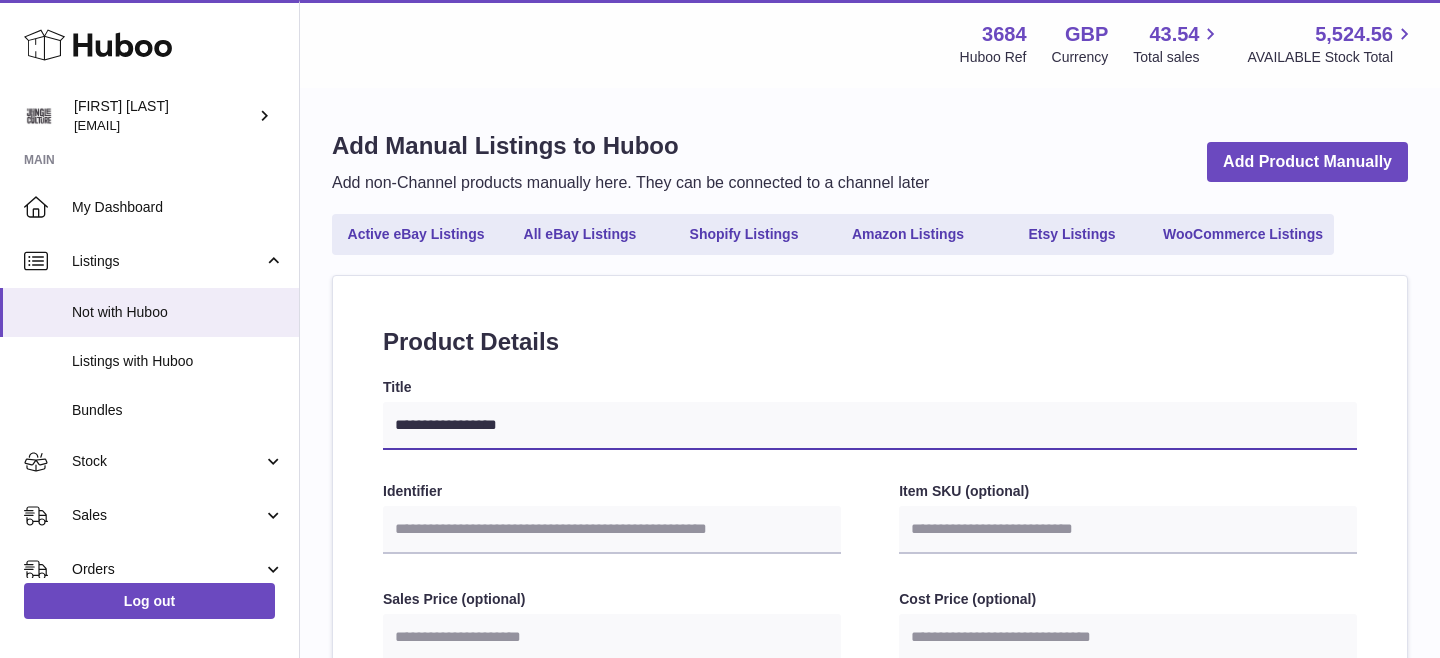 type on "**********" 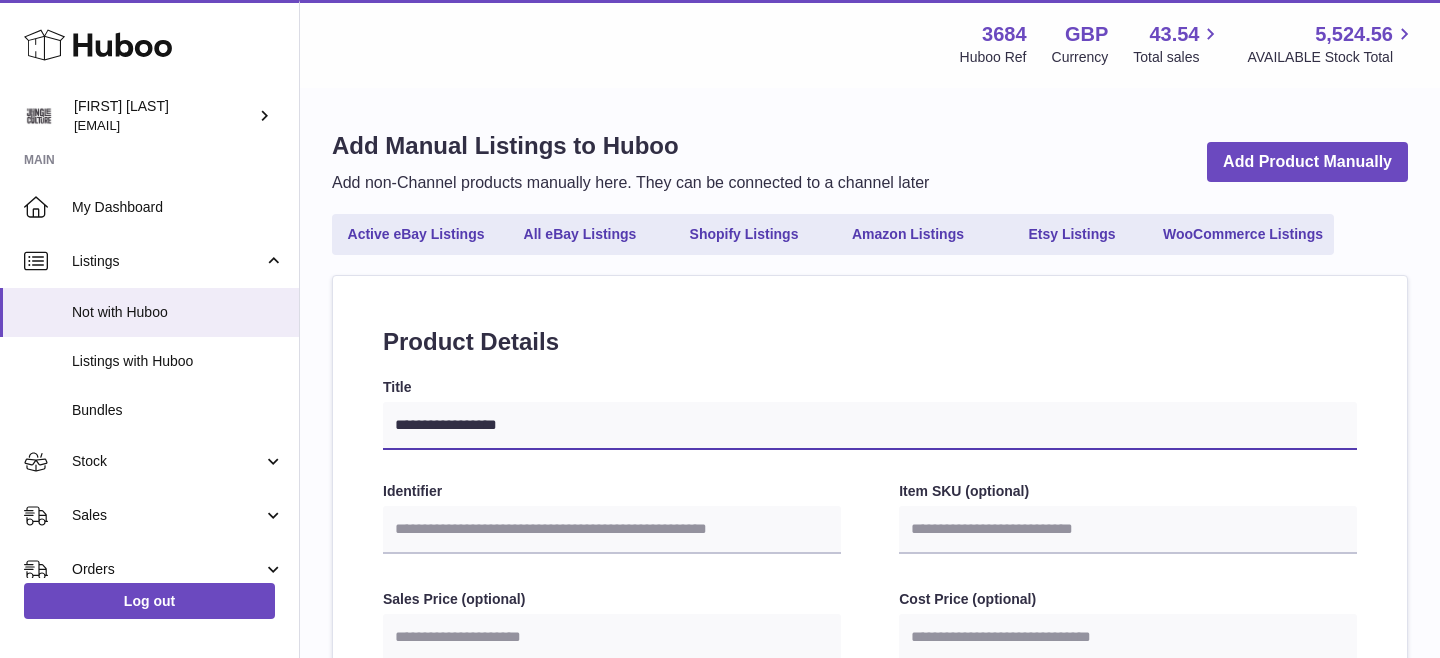 select 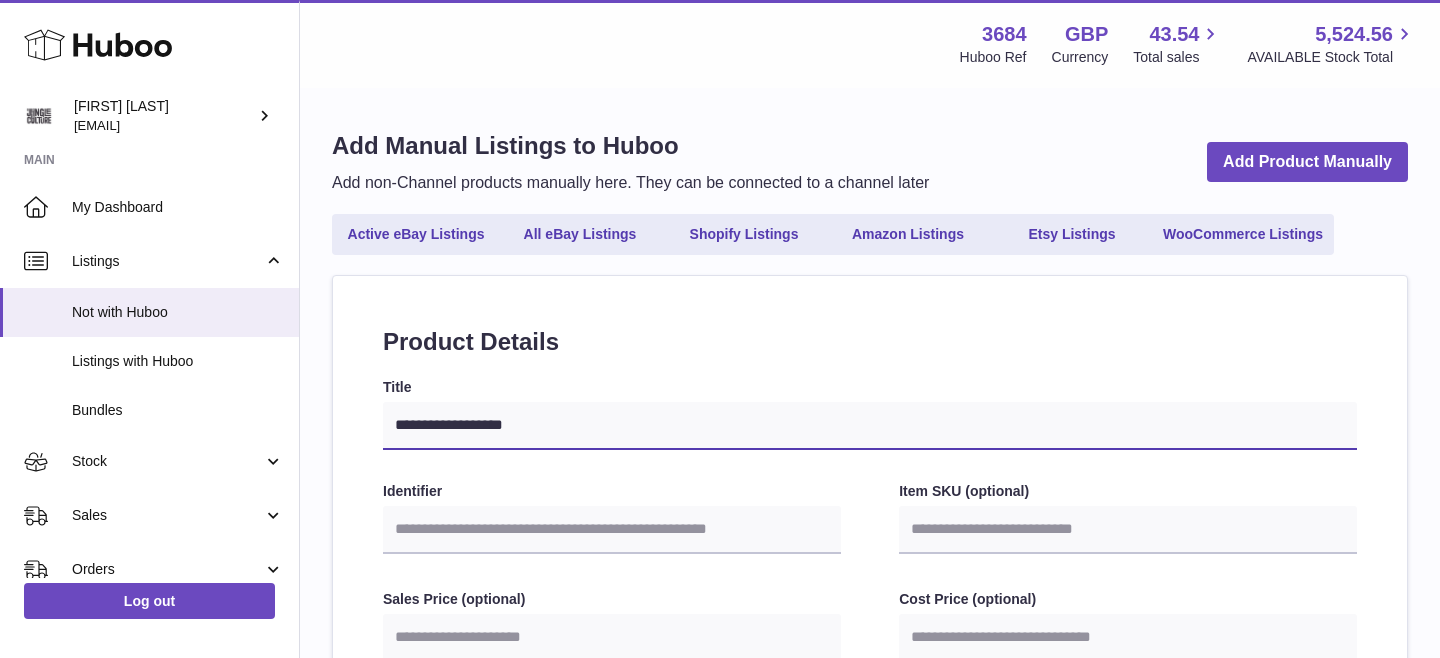 type on "**********" 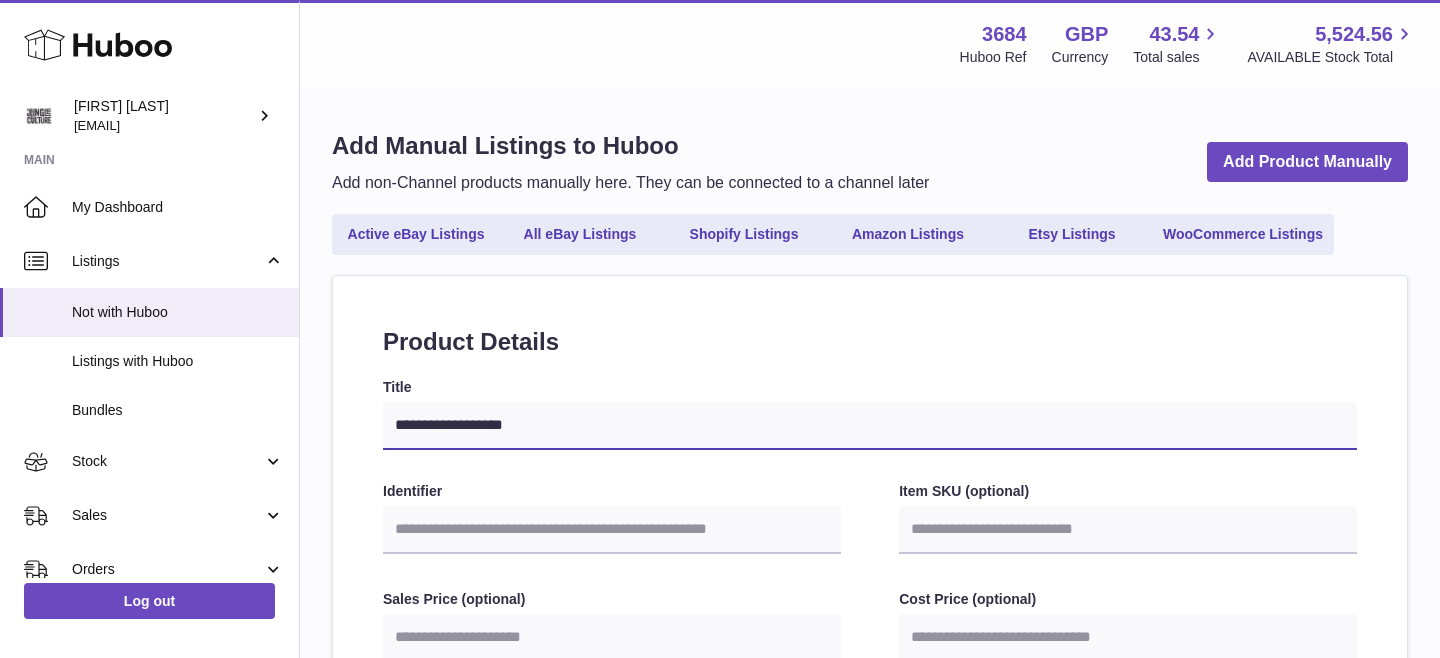 select 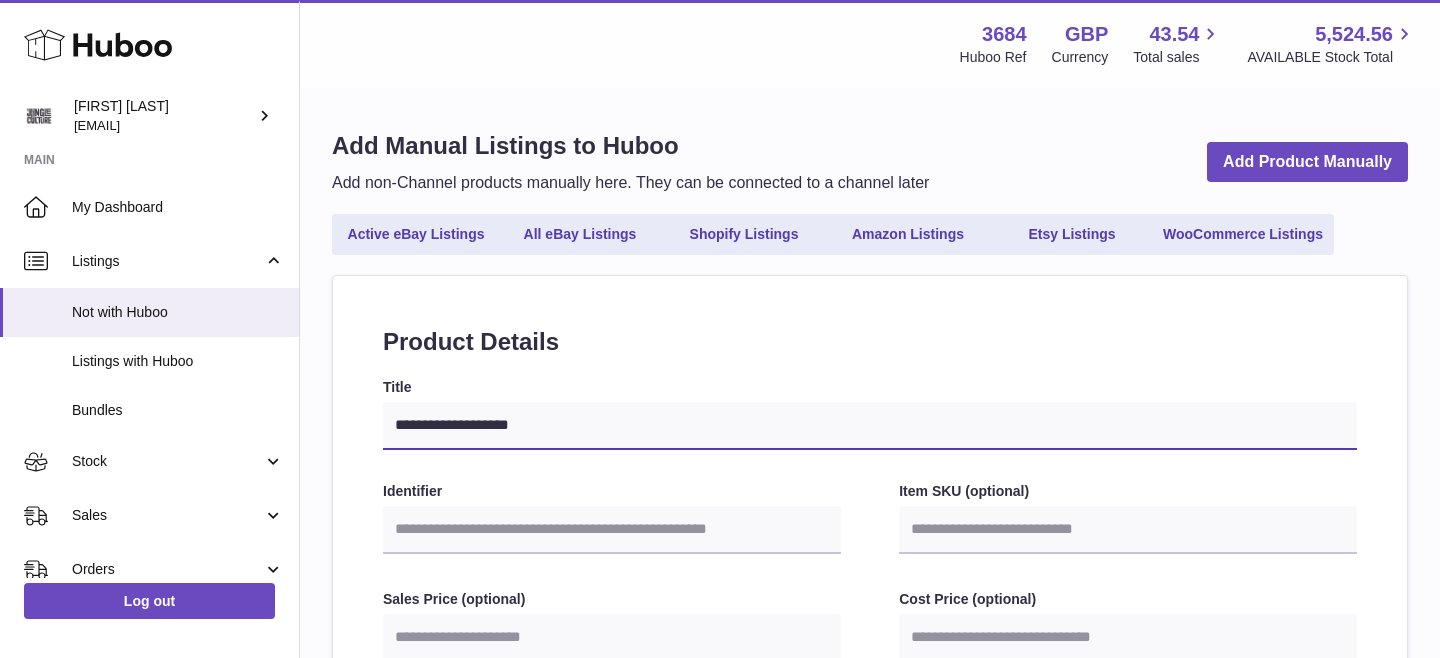 type on "**********" 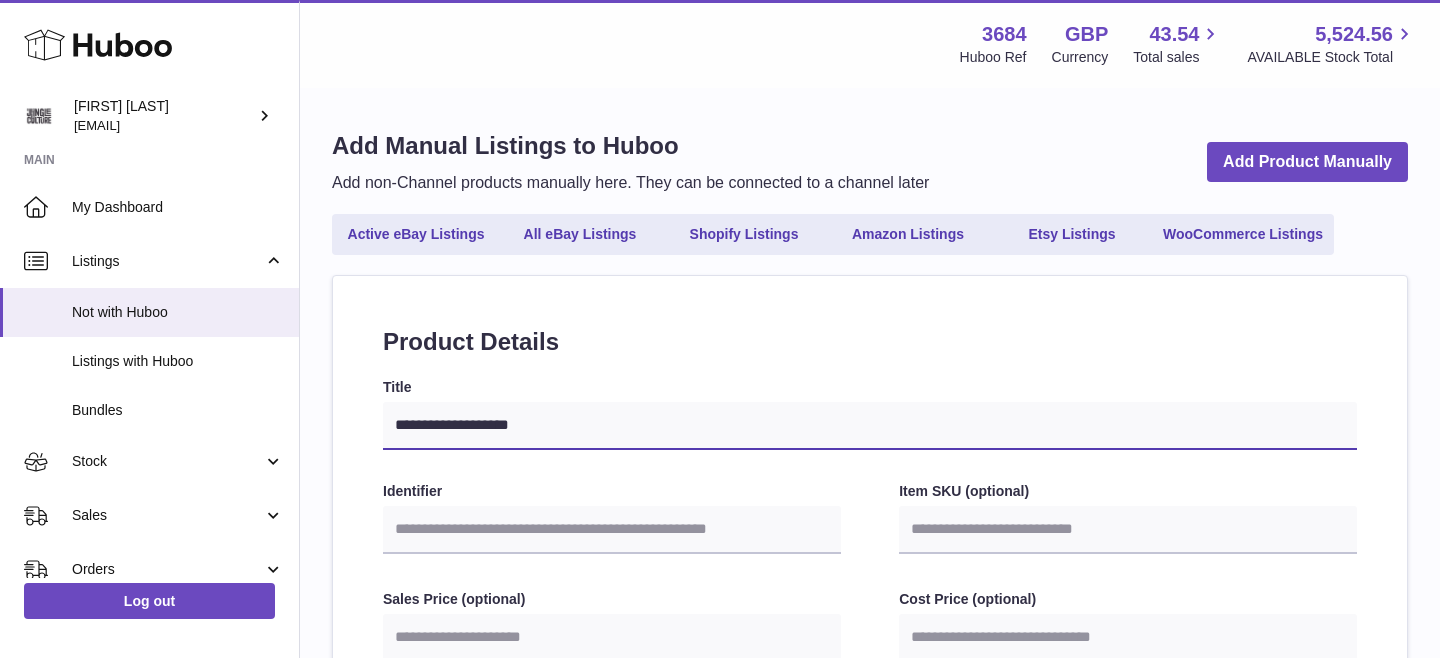 select 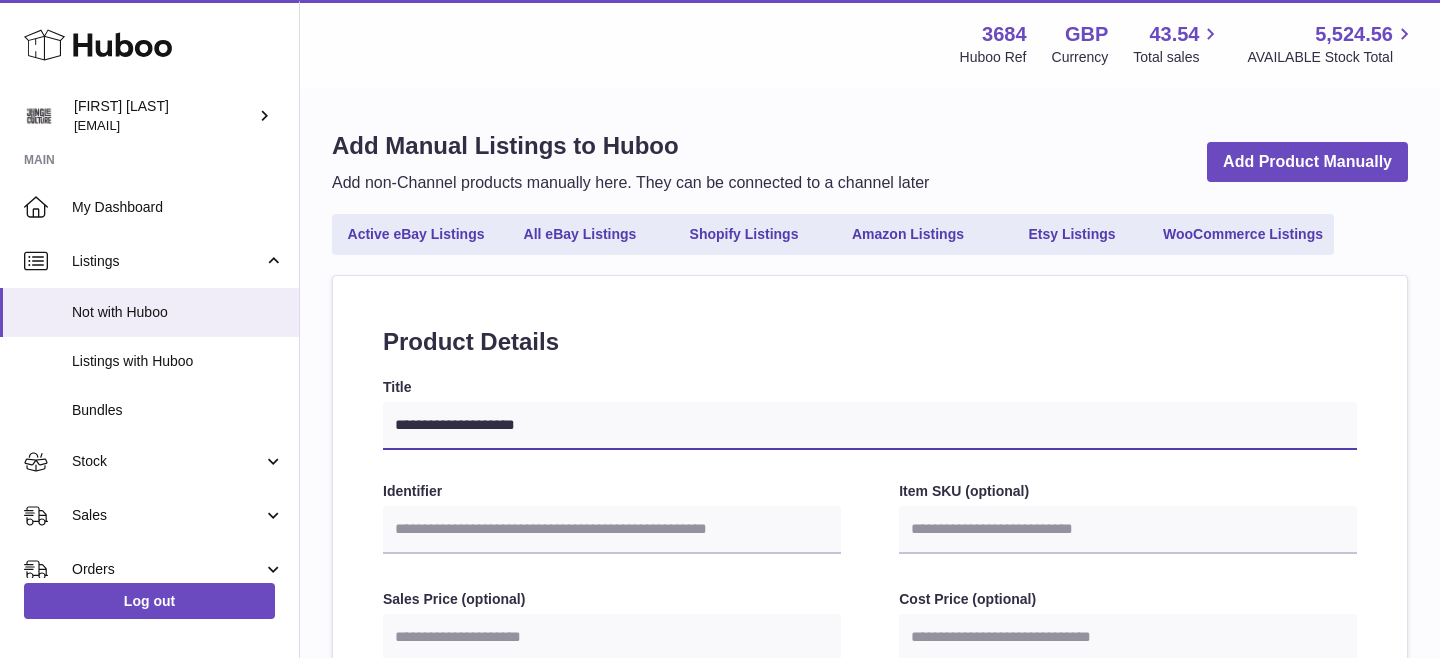 type on "**********" 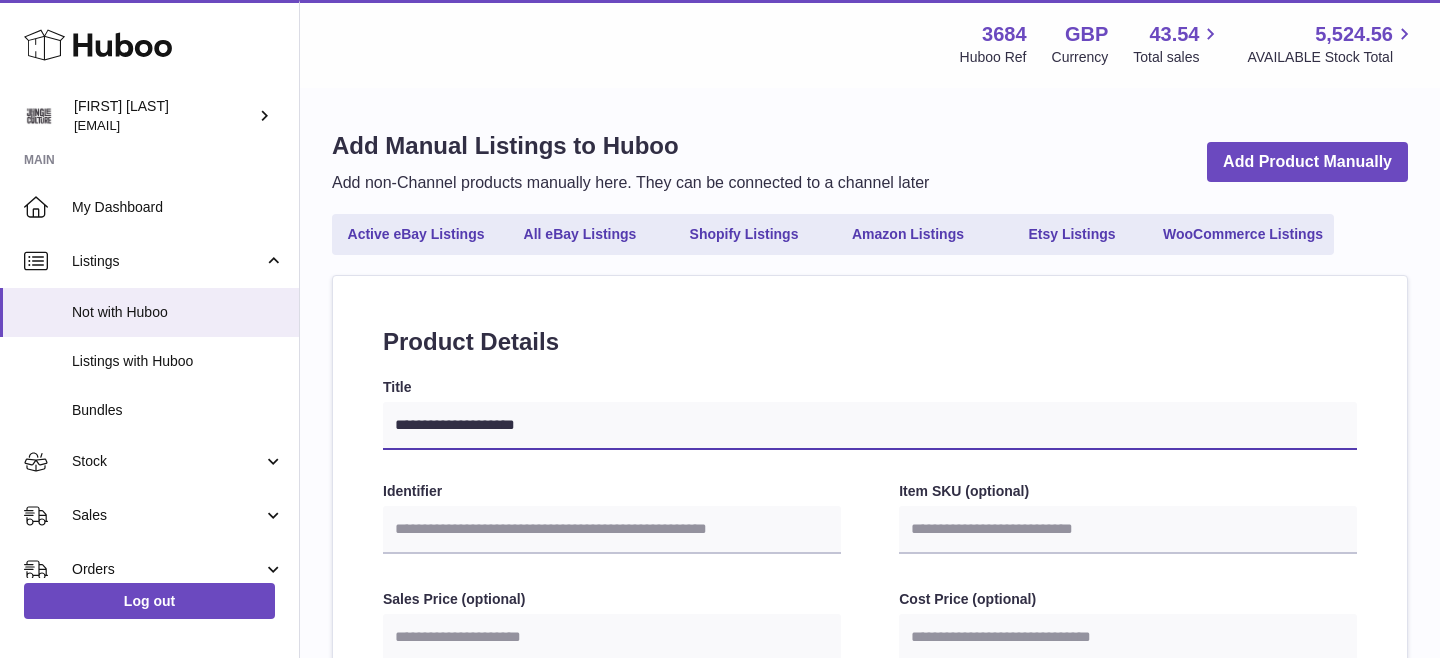 select 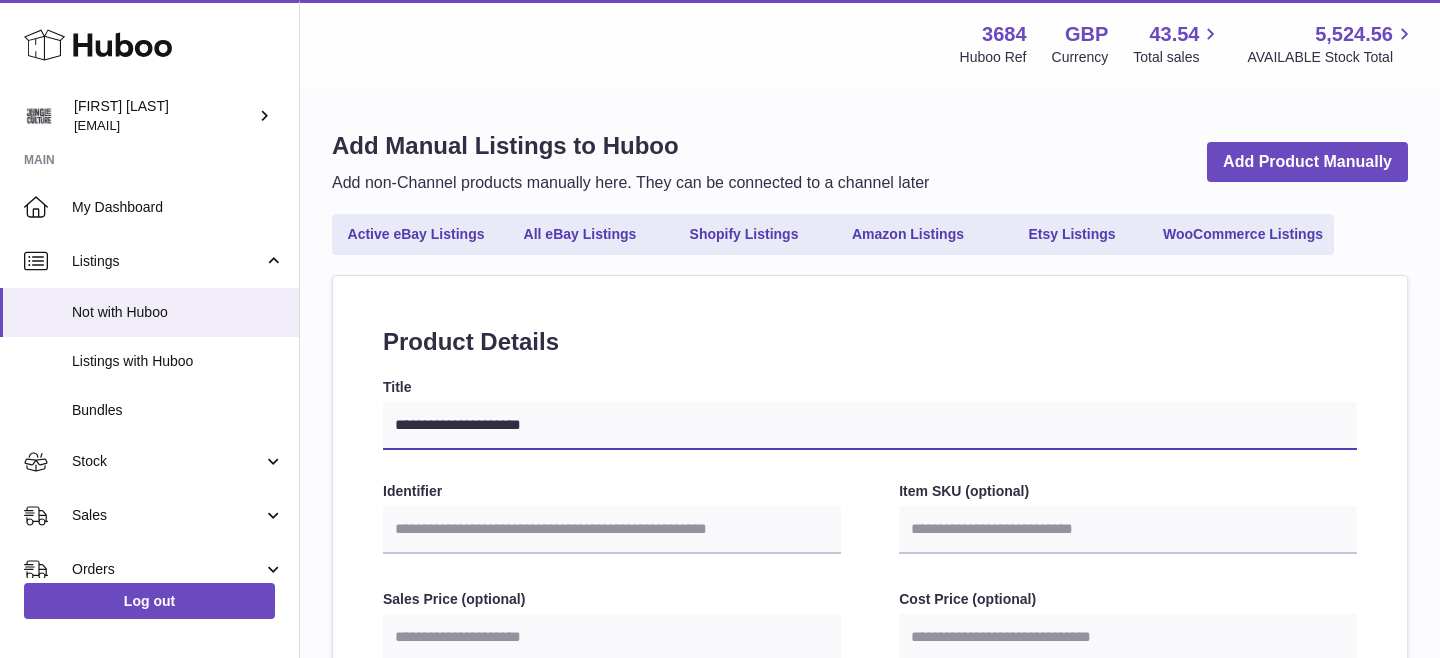 type on "**********" 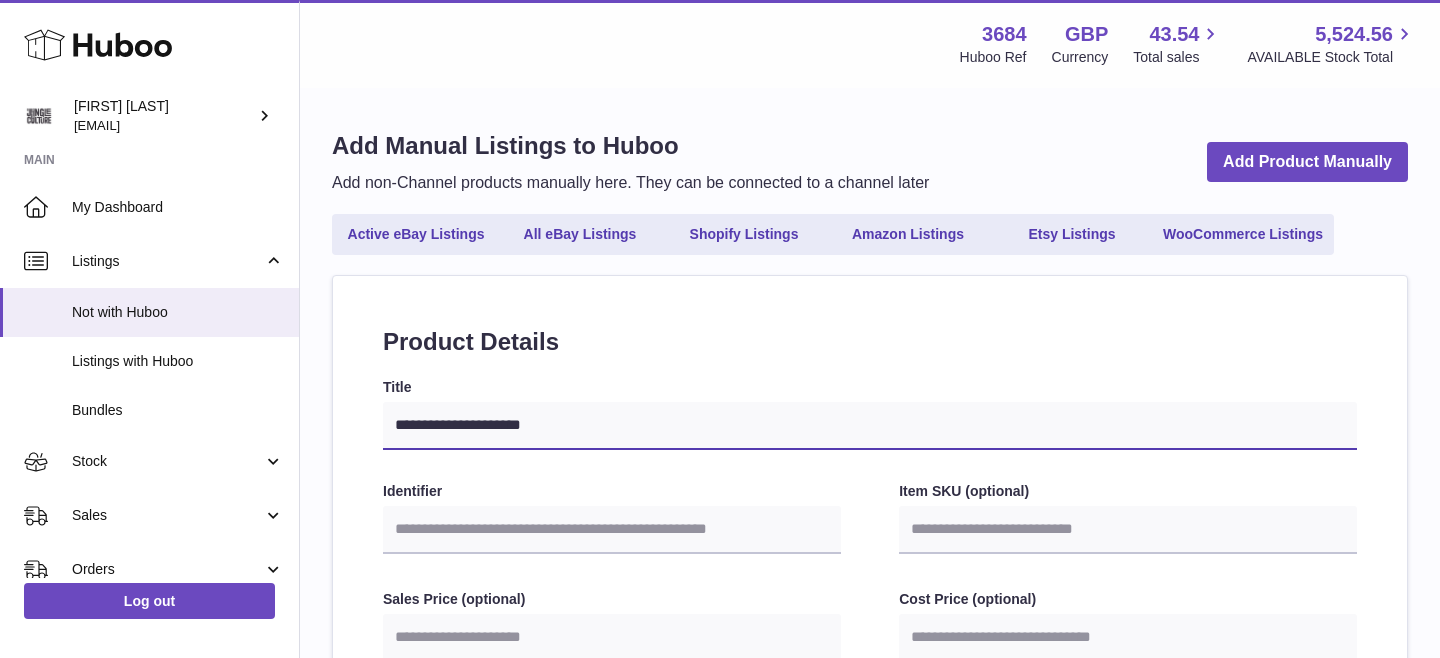 select 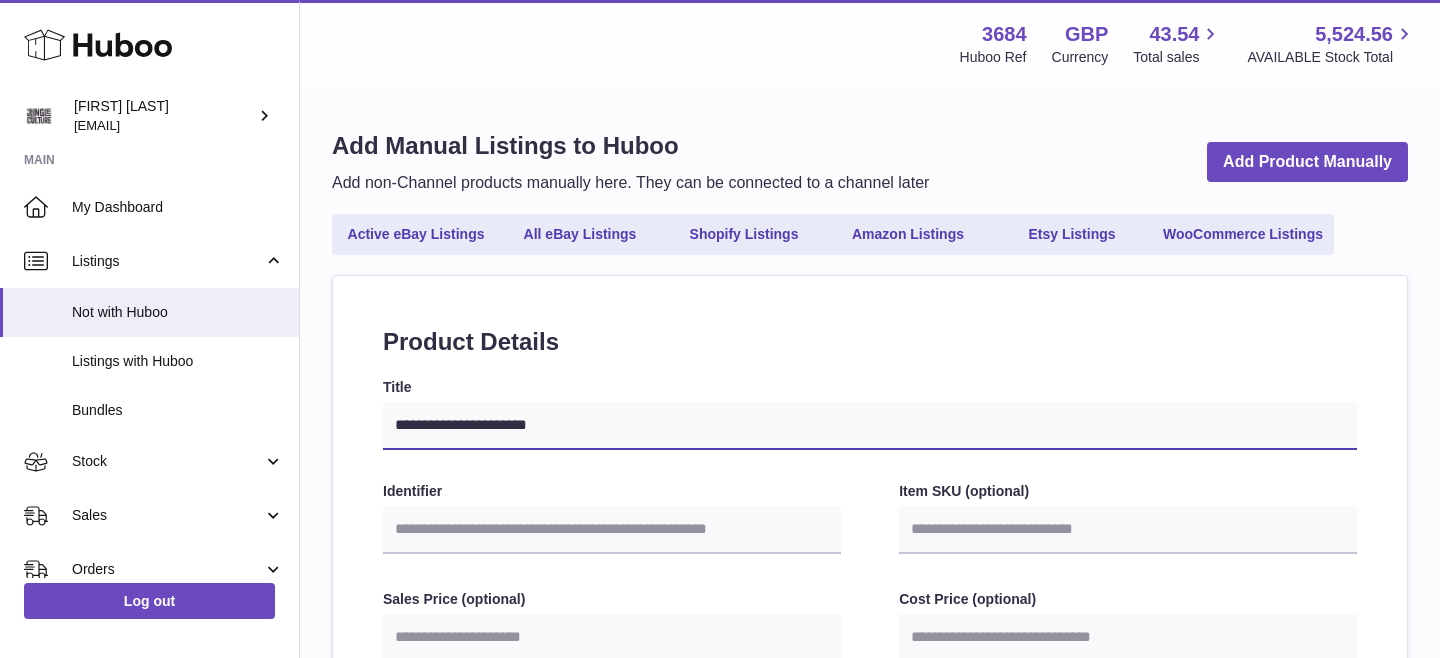 select 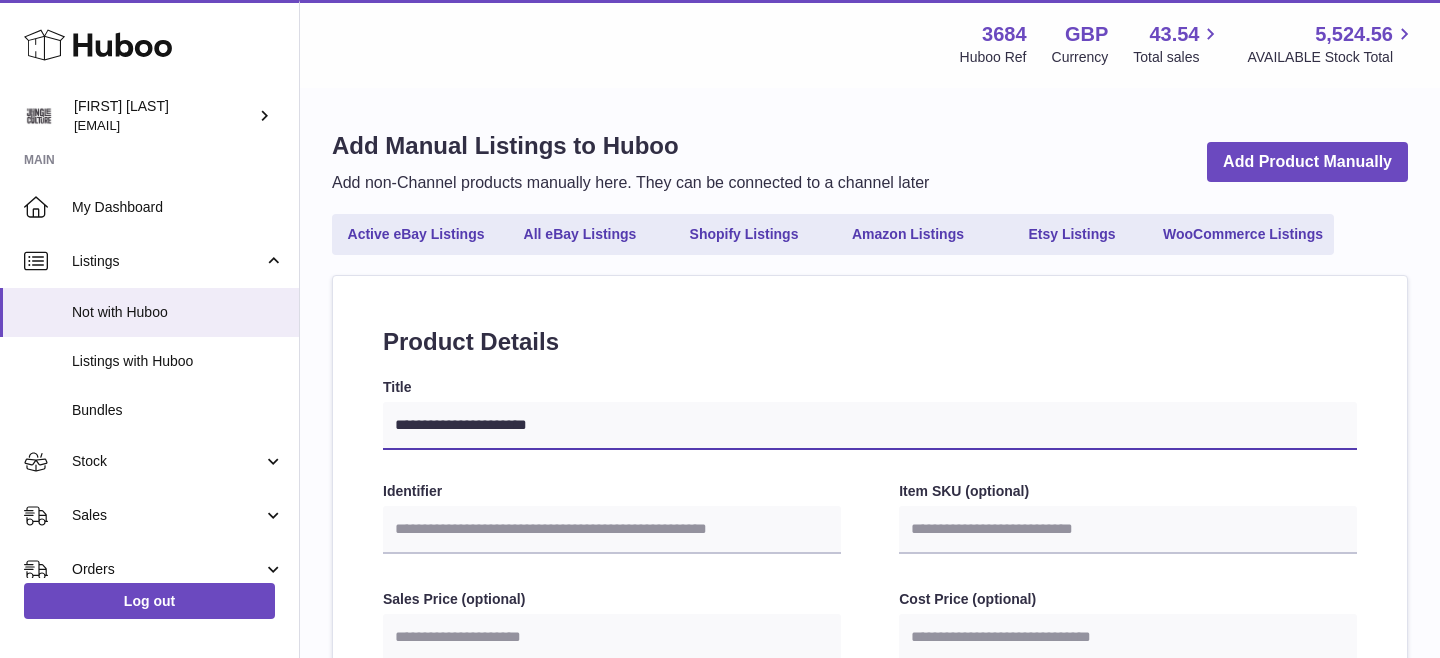 type on "**********" 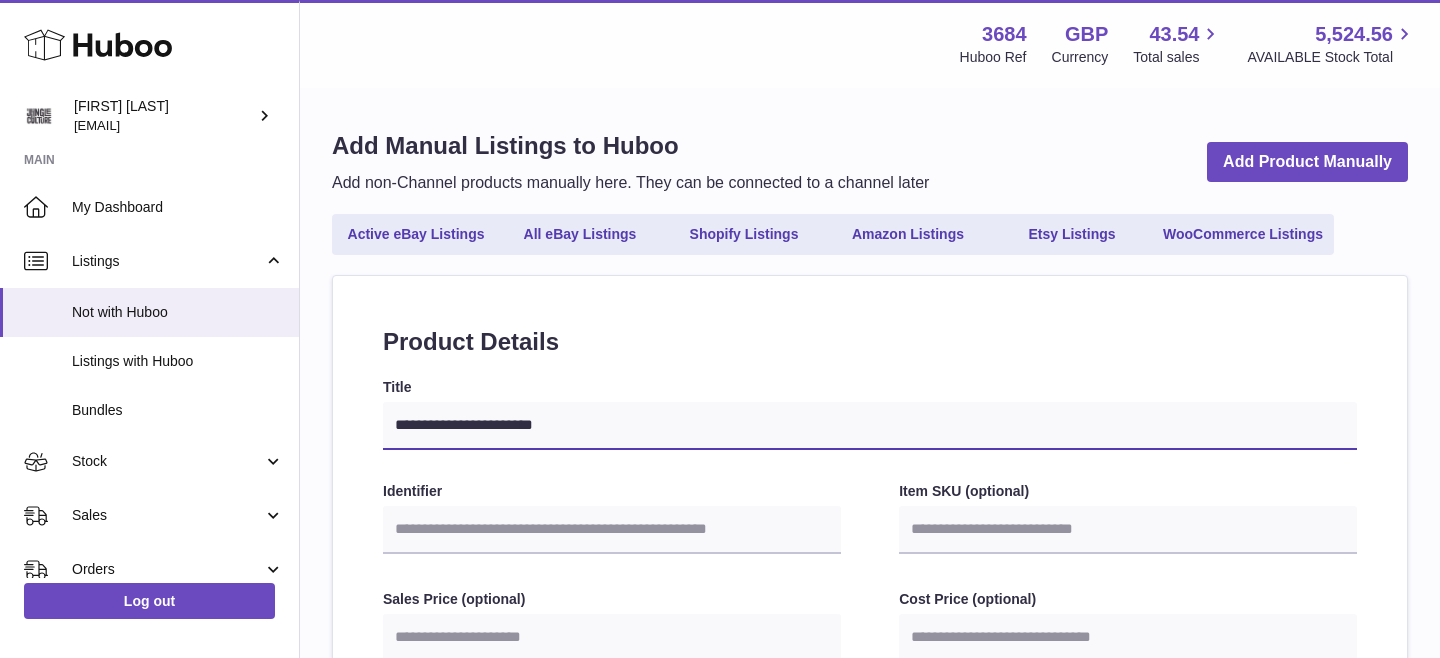 type on "**********" 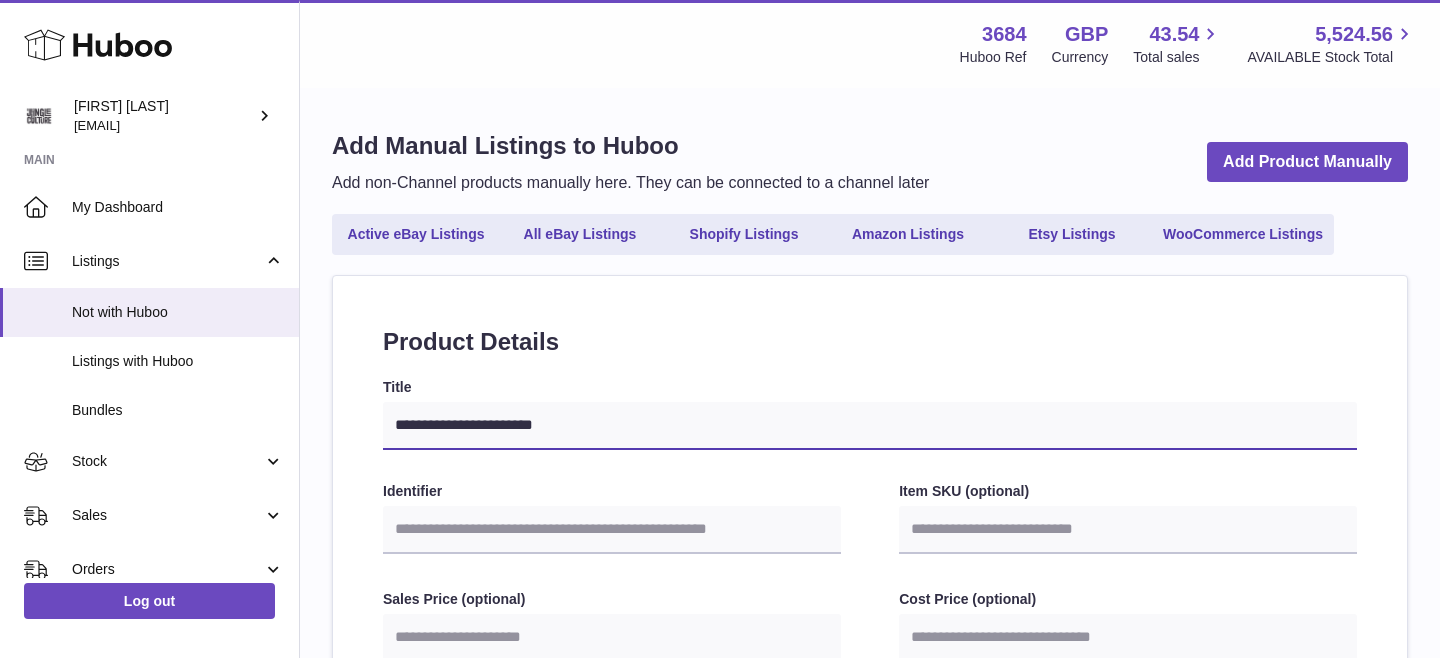 select 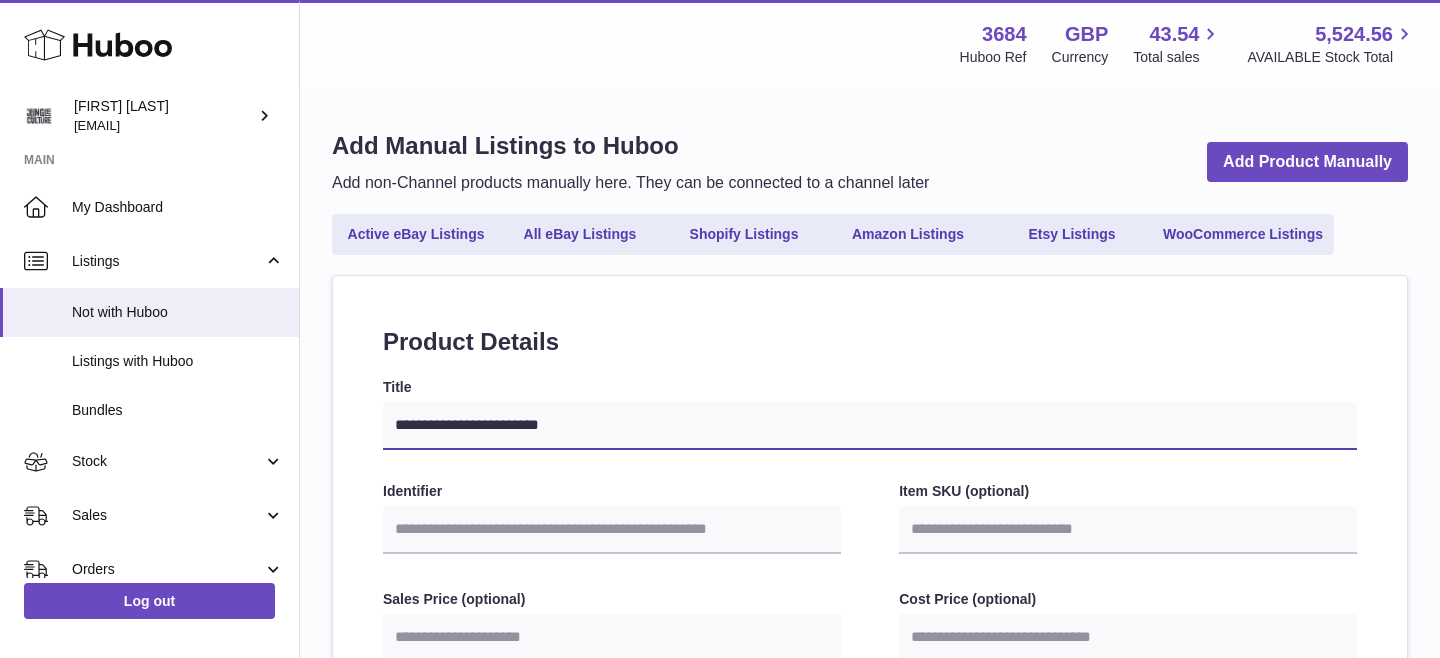 type on "**********" 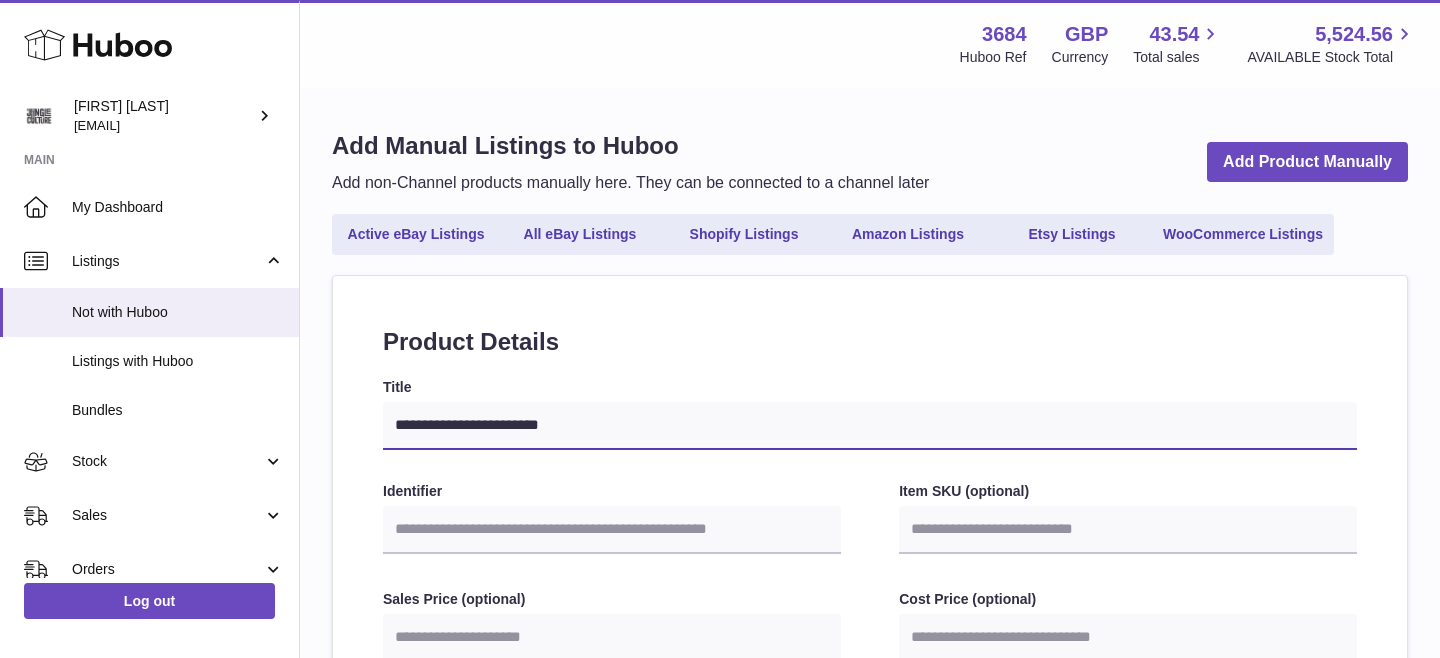 select 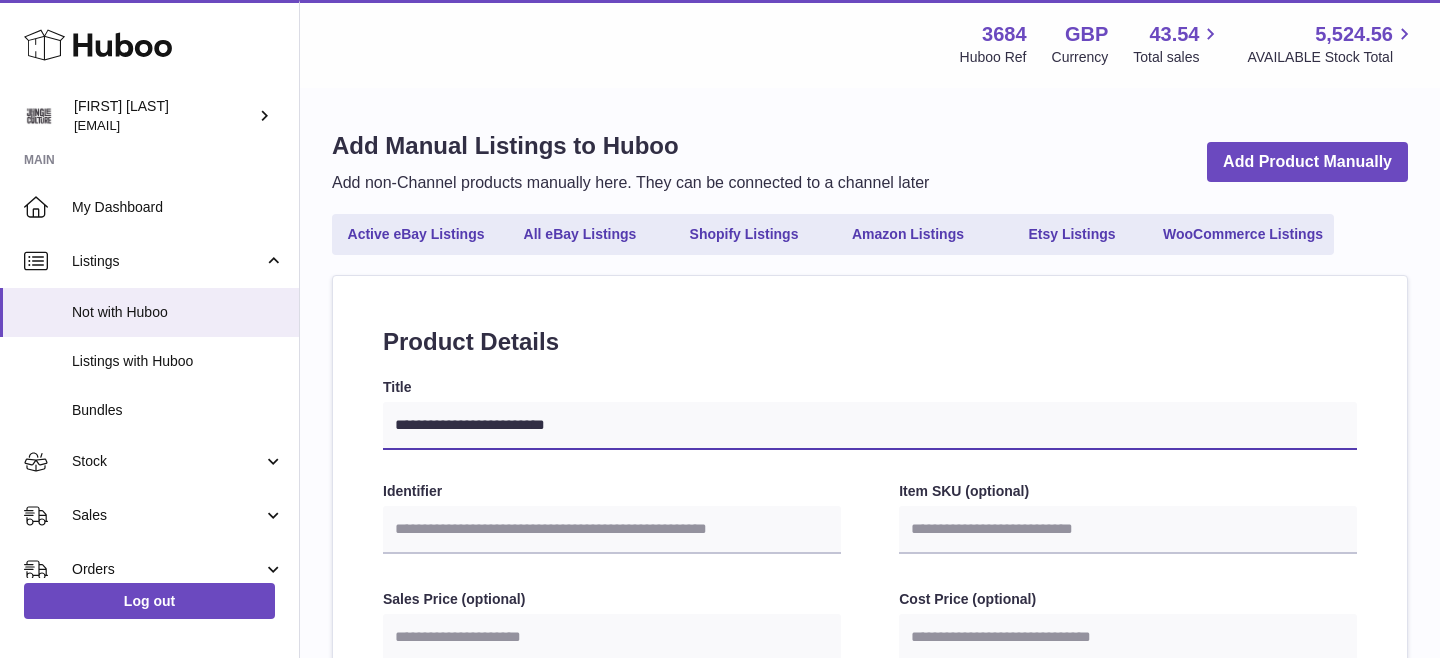 type on "**********" 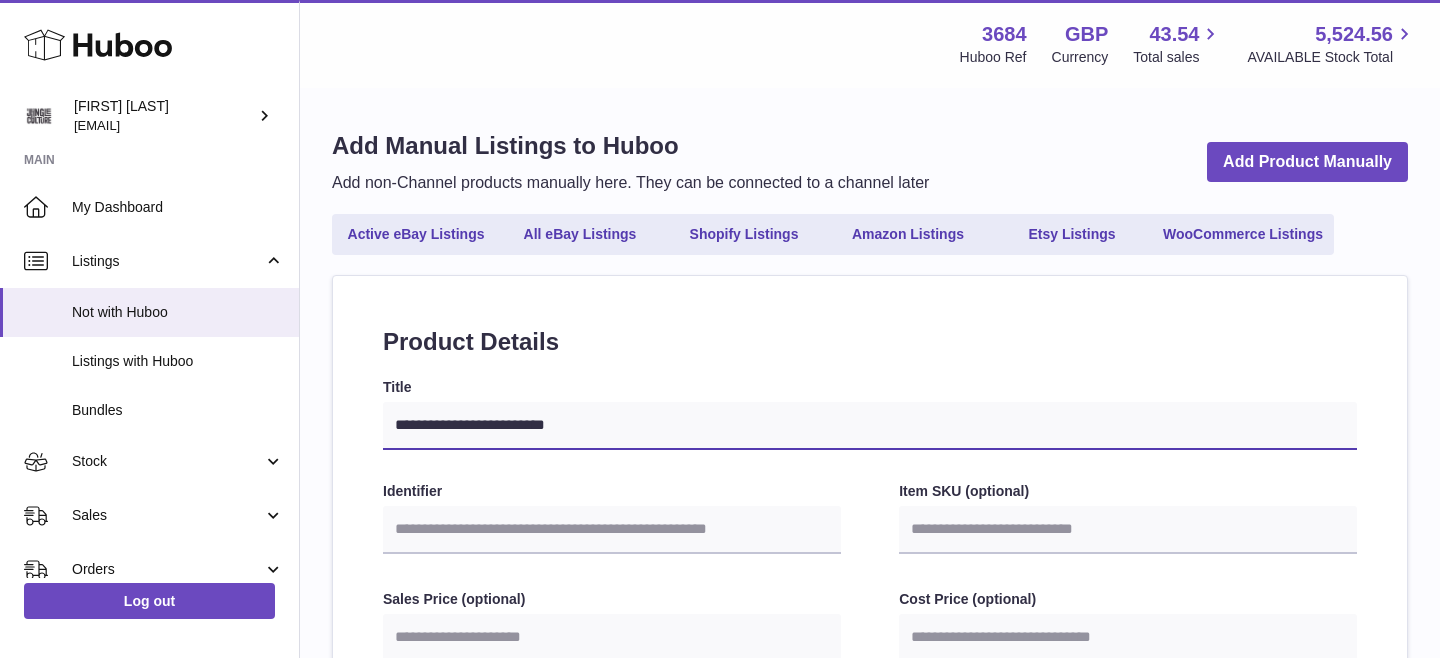 select 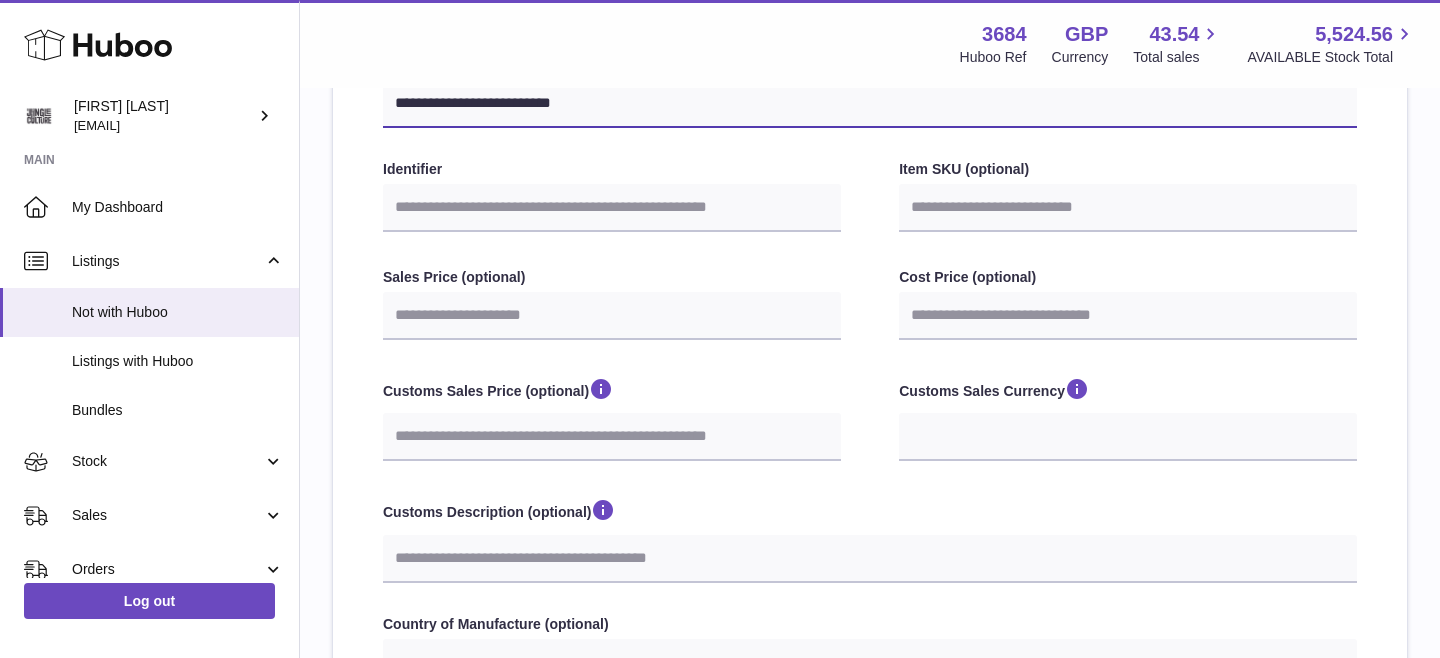 scroll, scrollTop: 323, scrollLeft: 0, axis: vertical 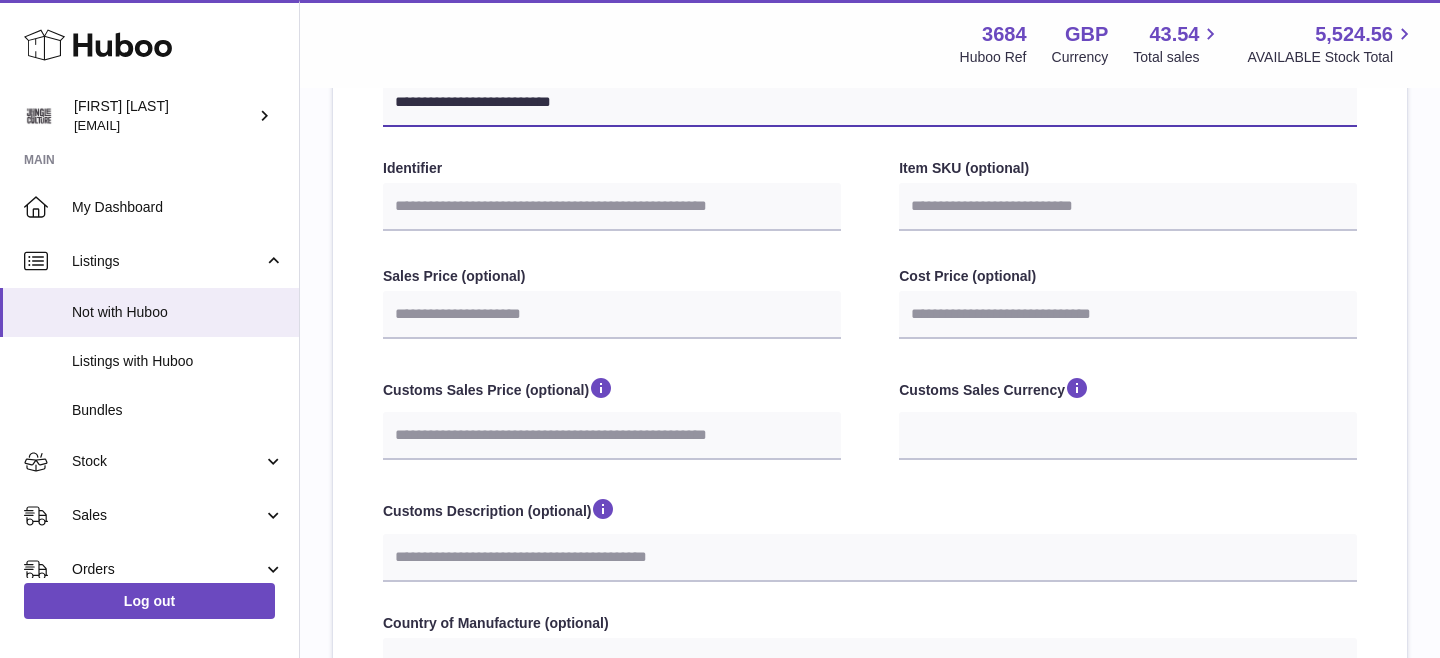 type on "**********" 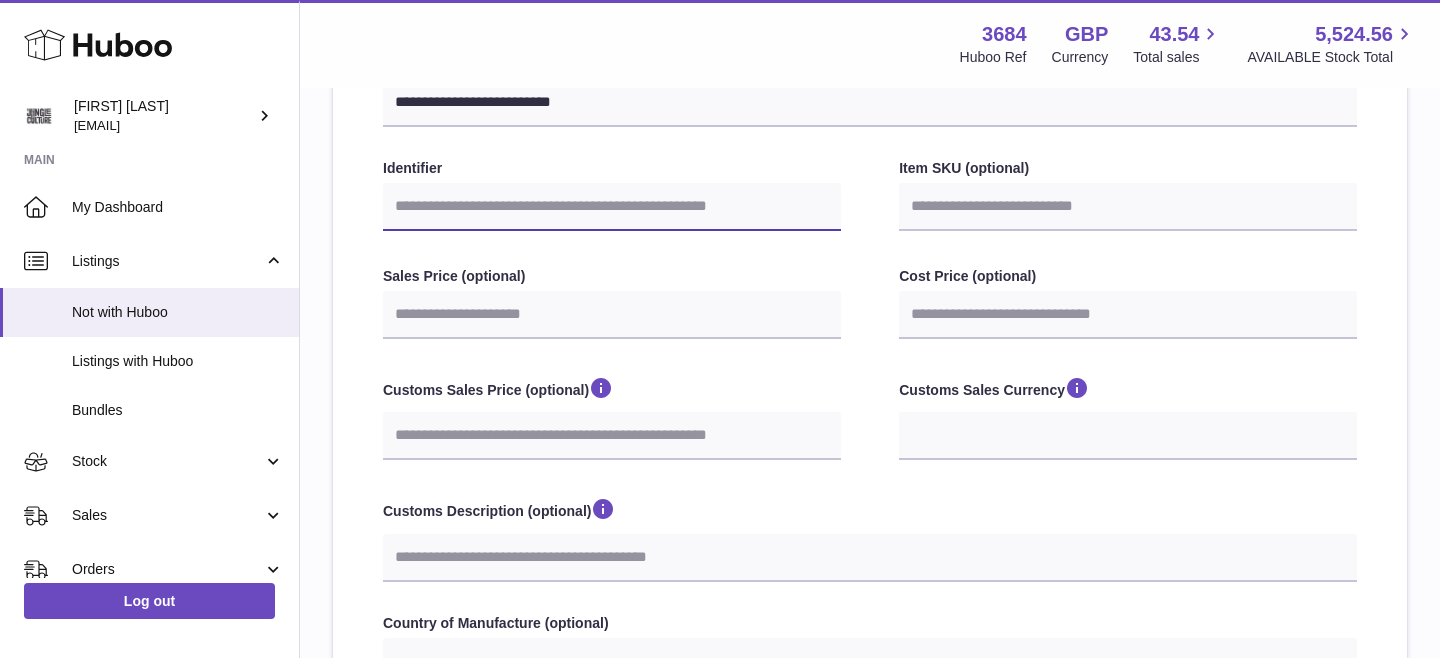 click on "Identifier" at bounding box center [612, 207] 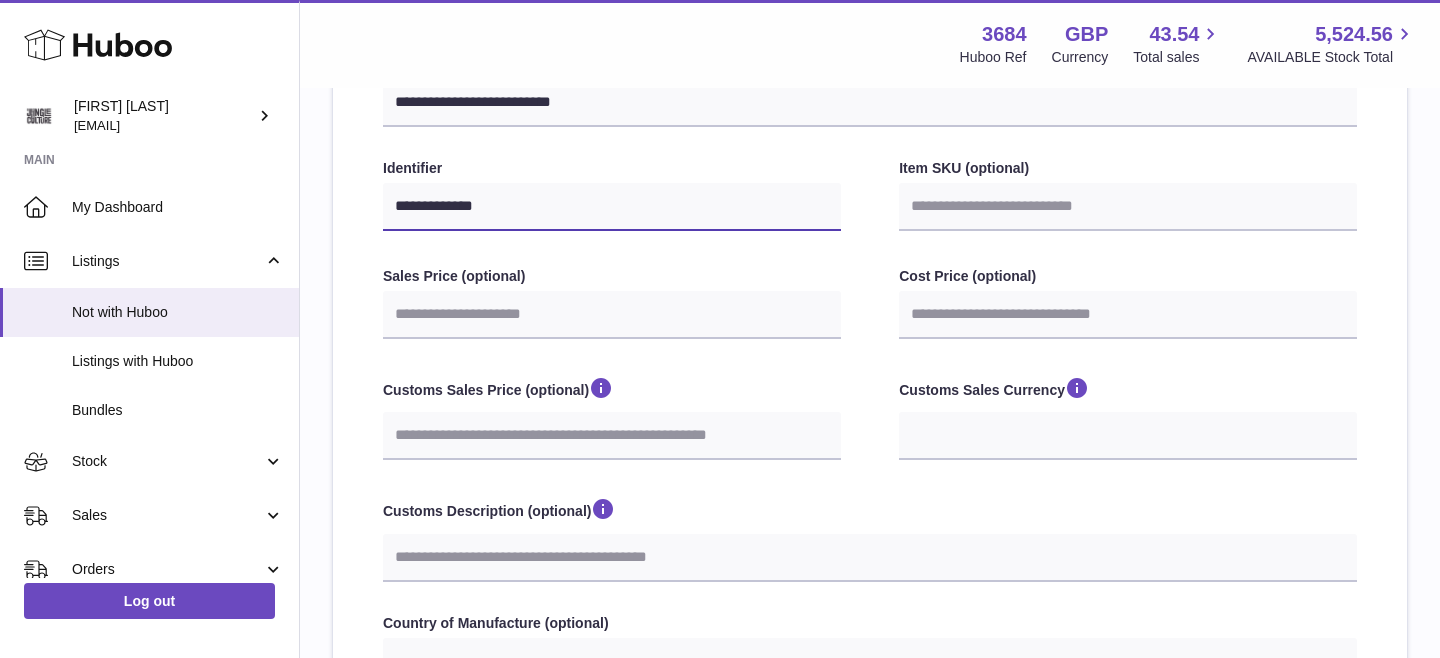 type on "**********" 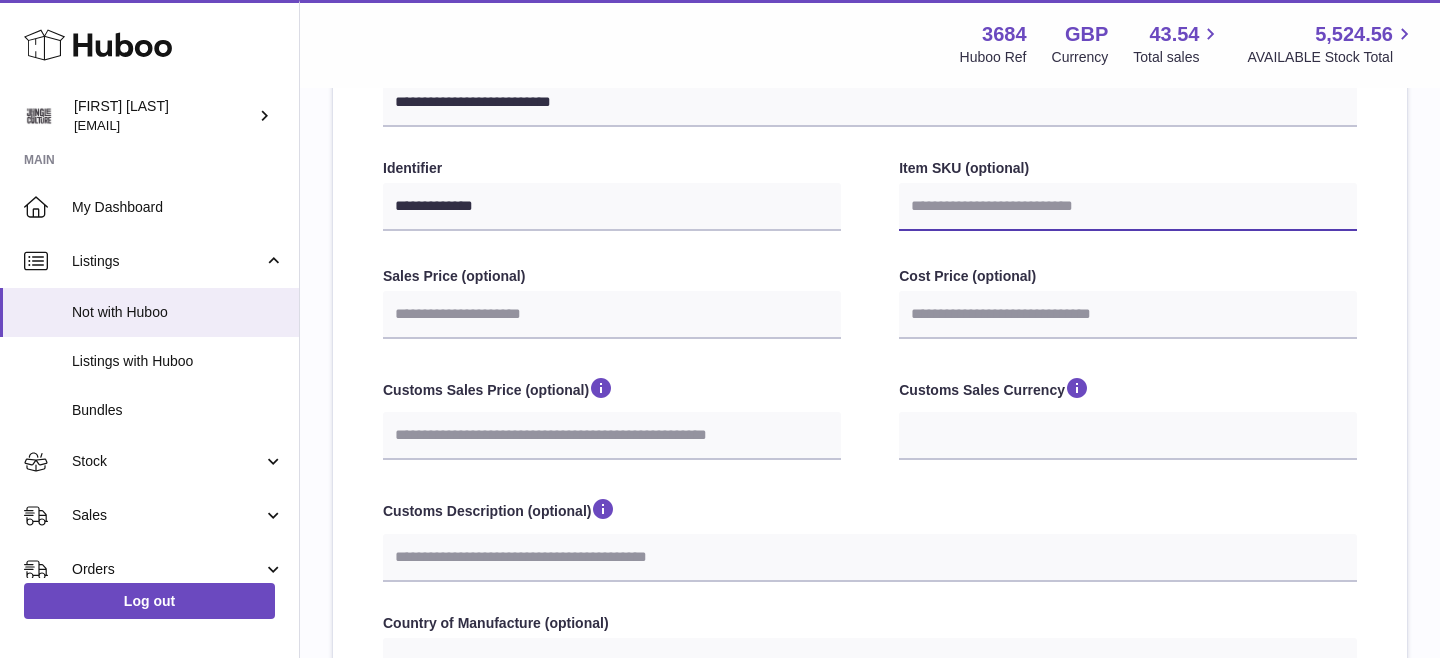 click on "Item SKU (optional)" at bounding box center [1128, 207] 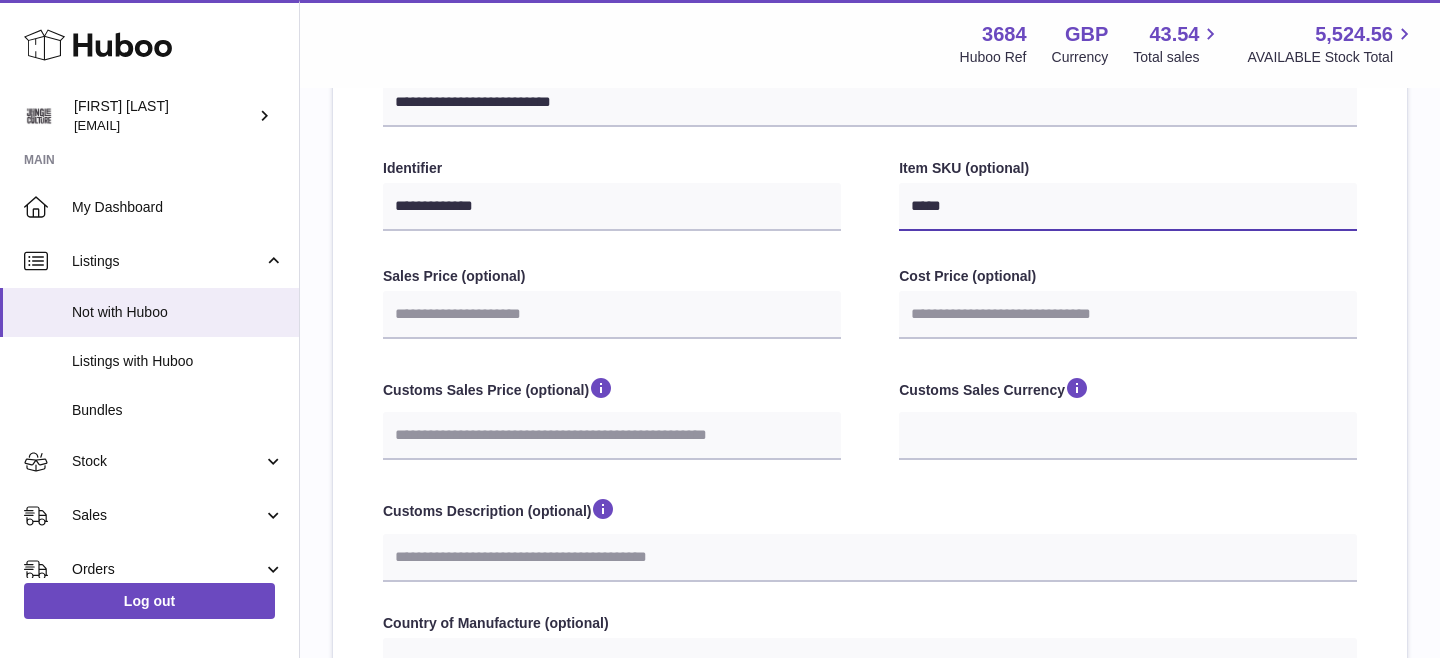 select 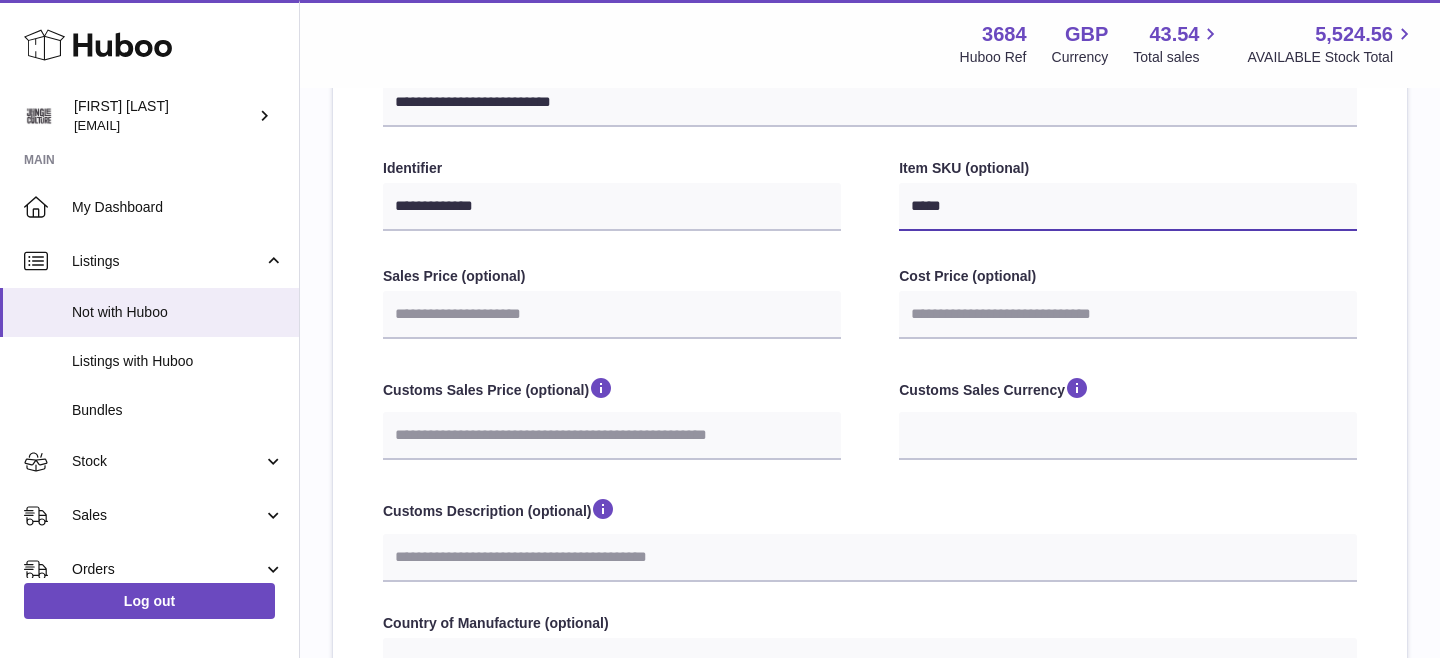 type on "*****" 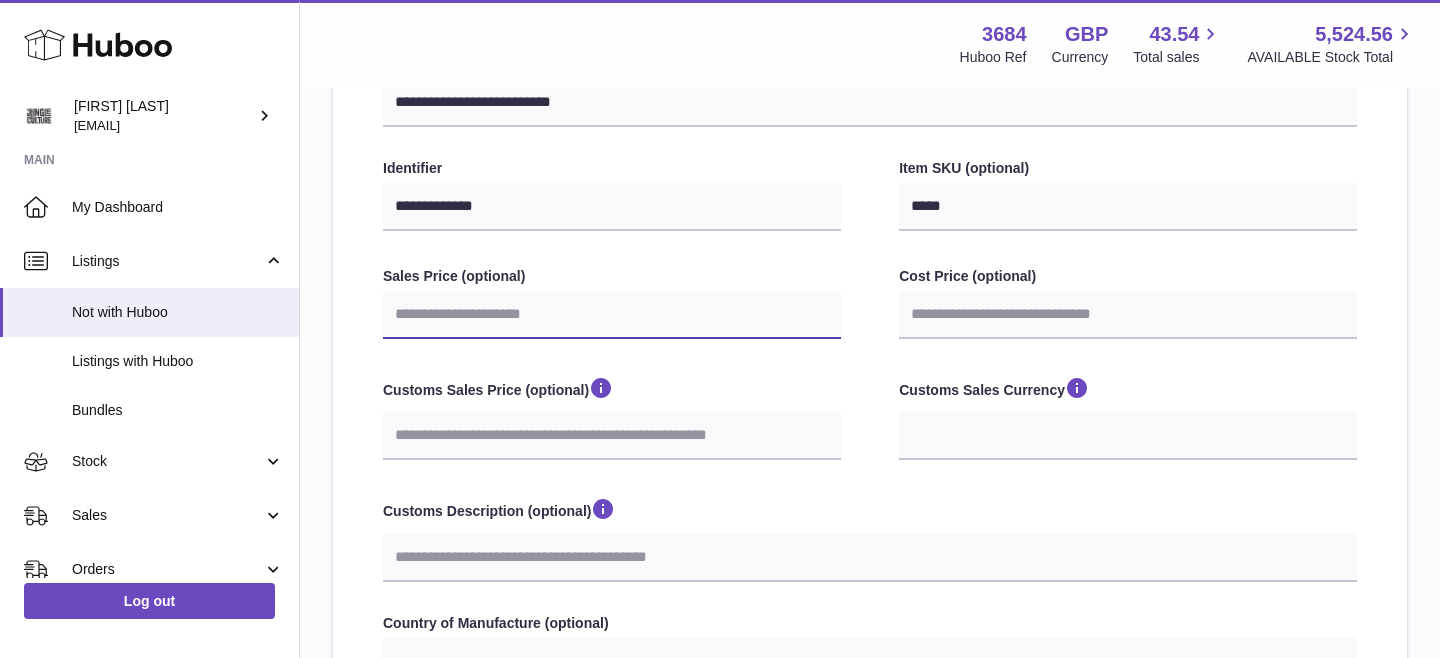 click on "Sales Price (optional)" at bounding box center (612, 315) 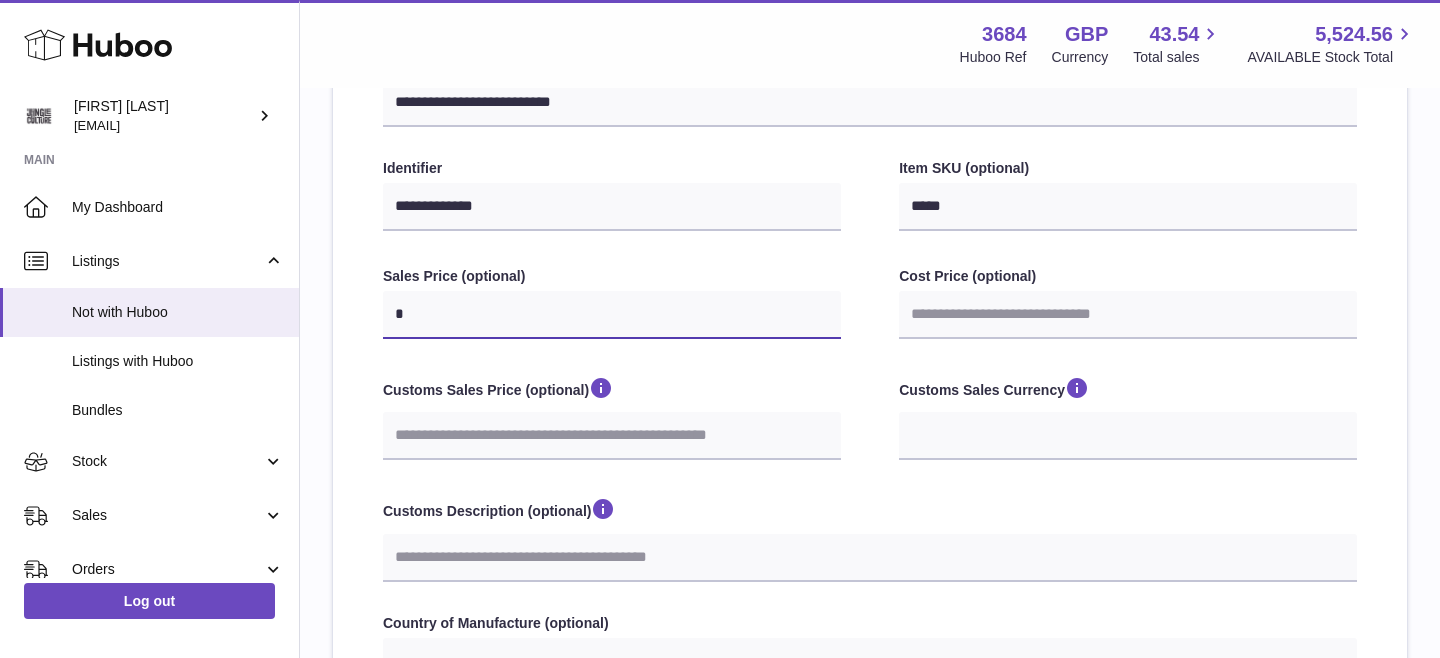type on "**" 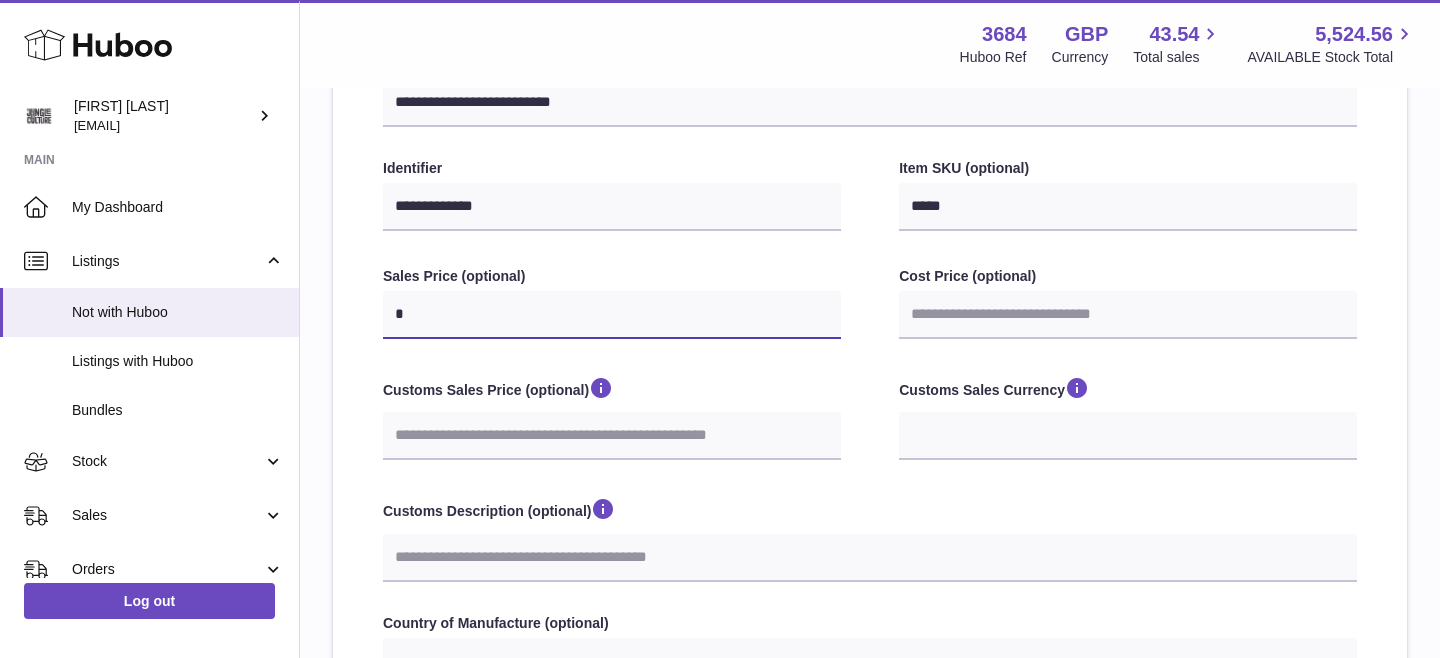 select 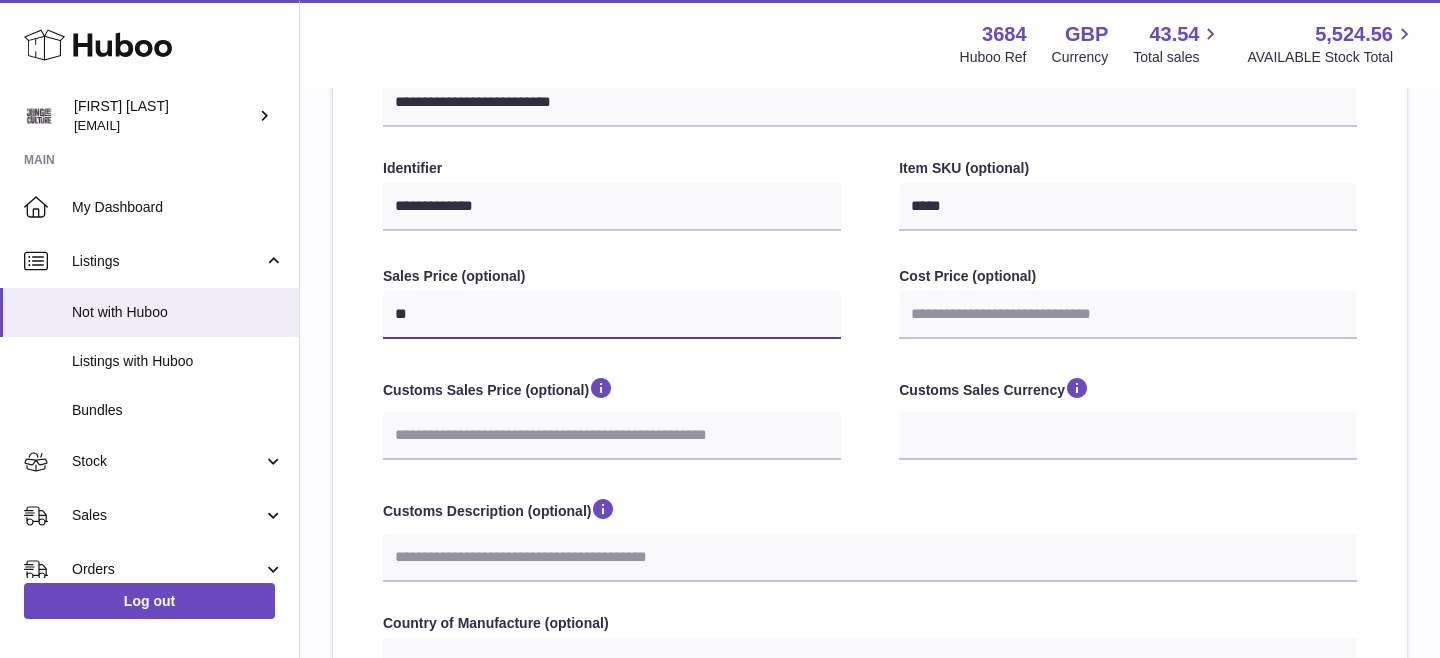 type on "***" 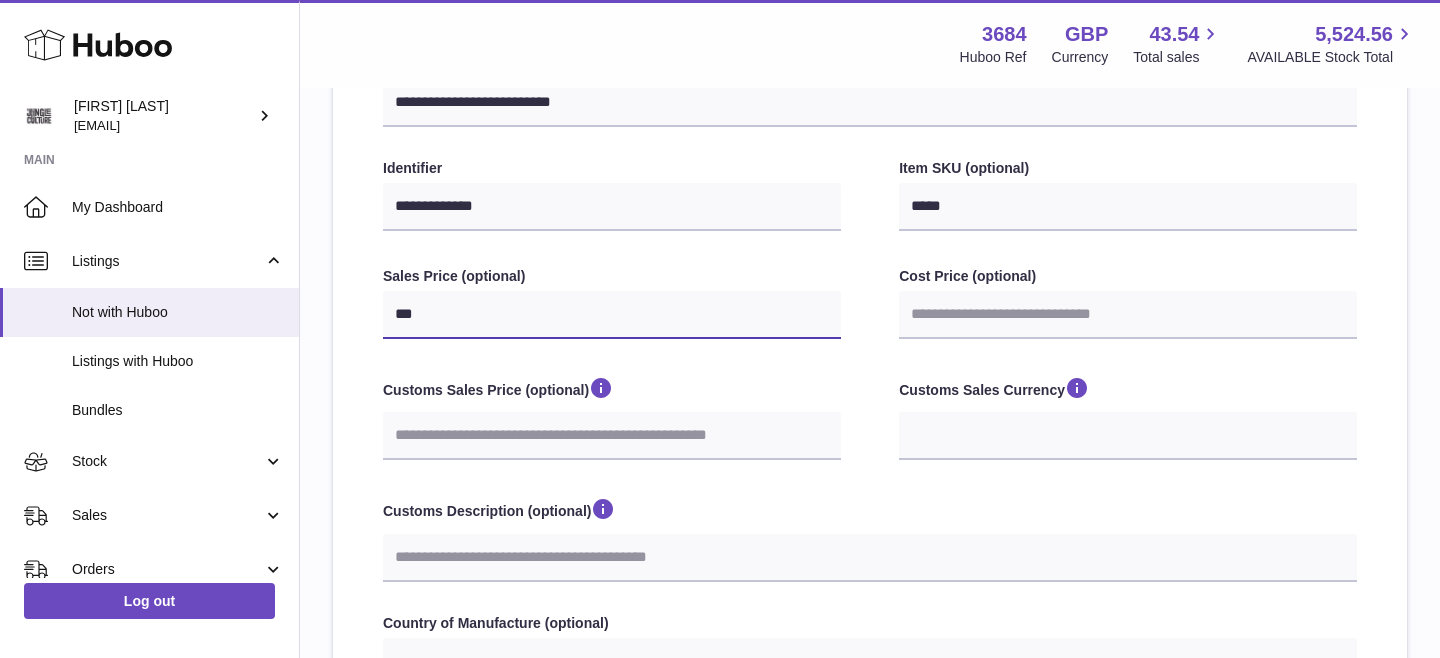 select 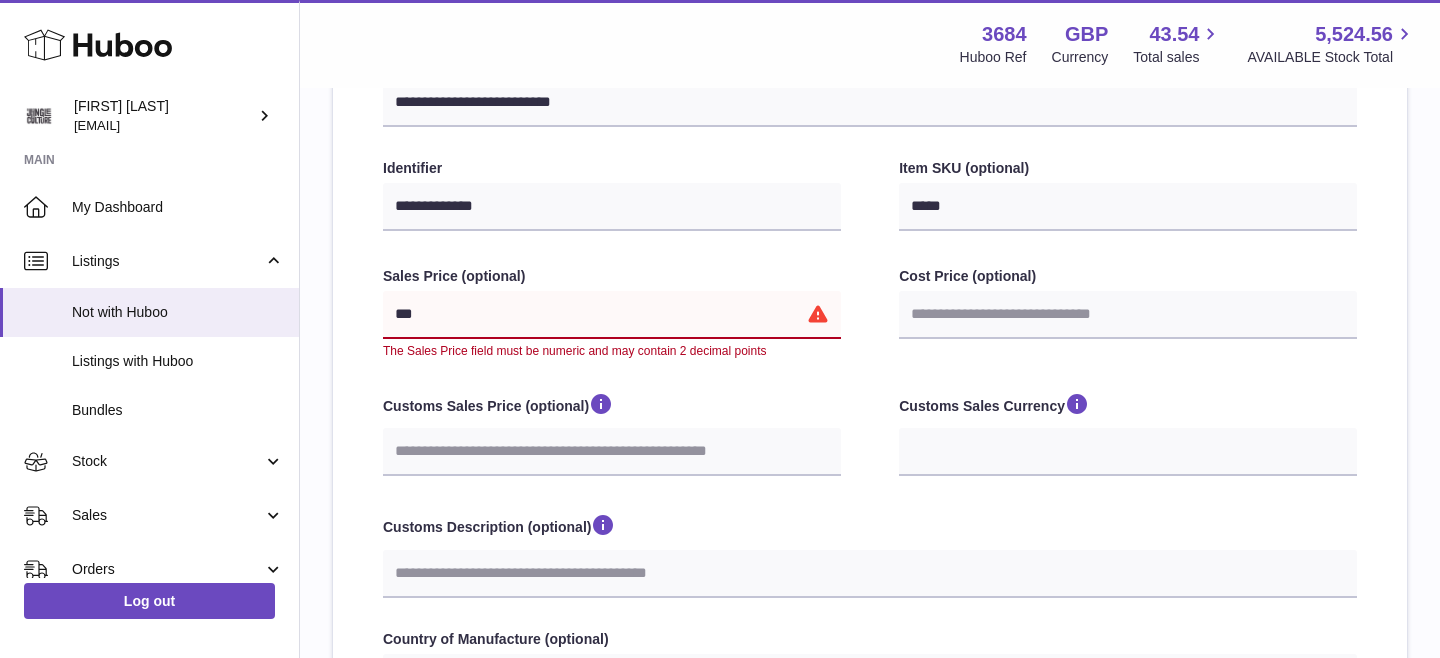 type on "****" 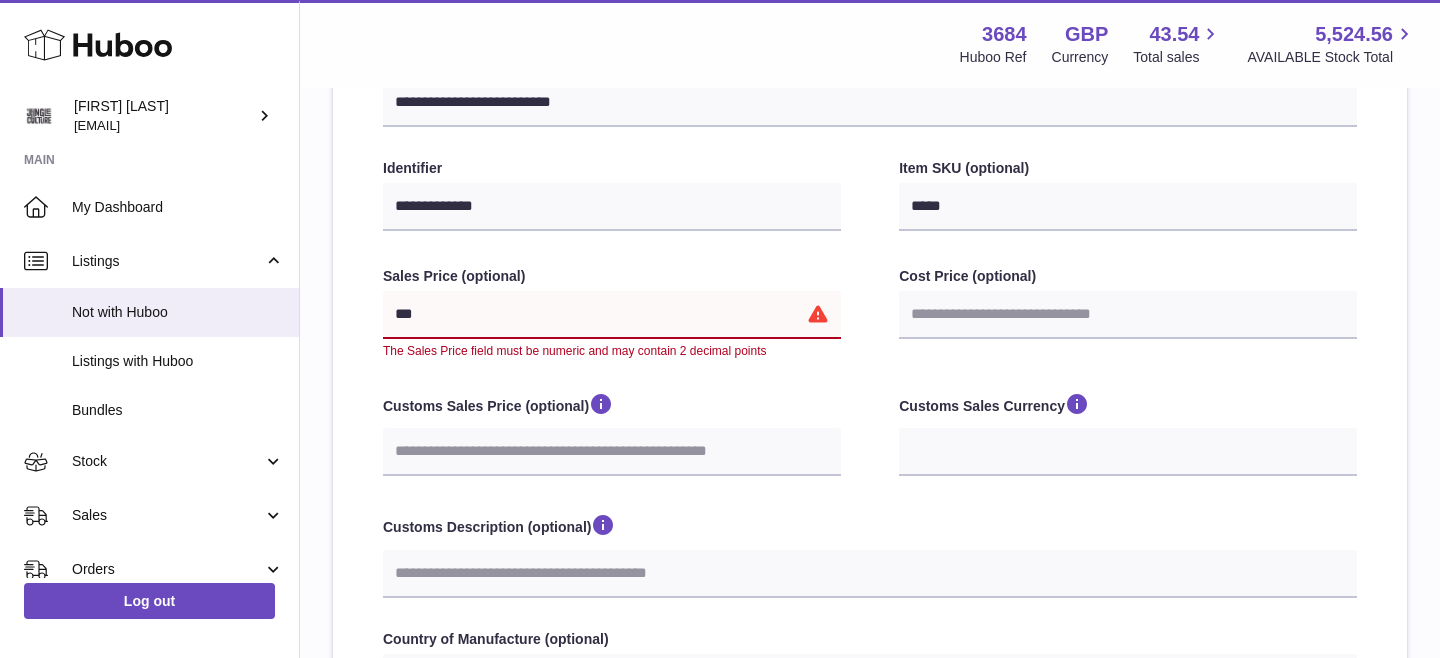 select 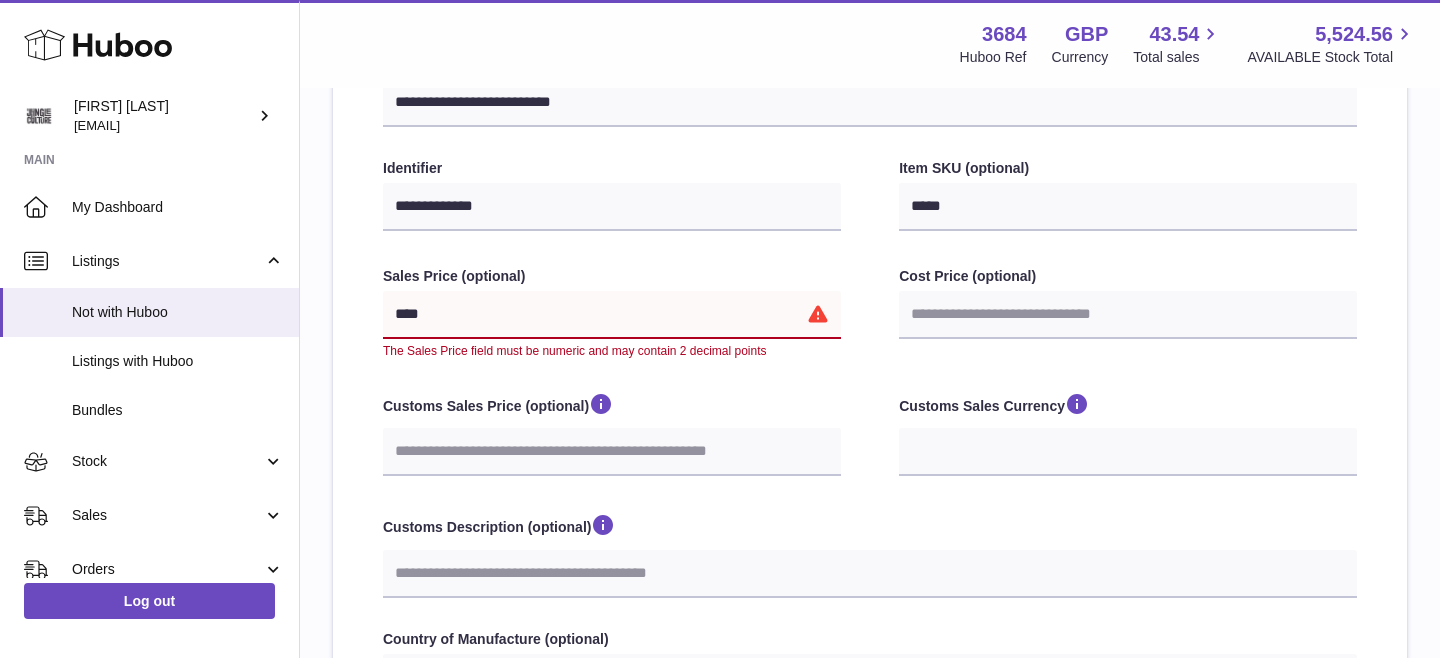 type on "*****" 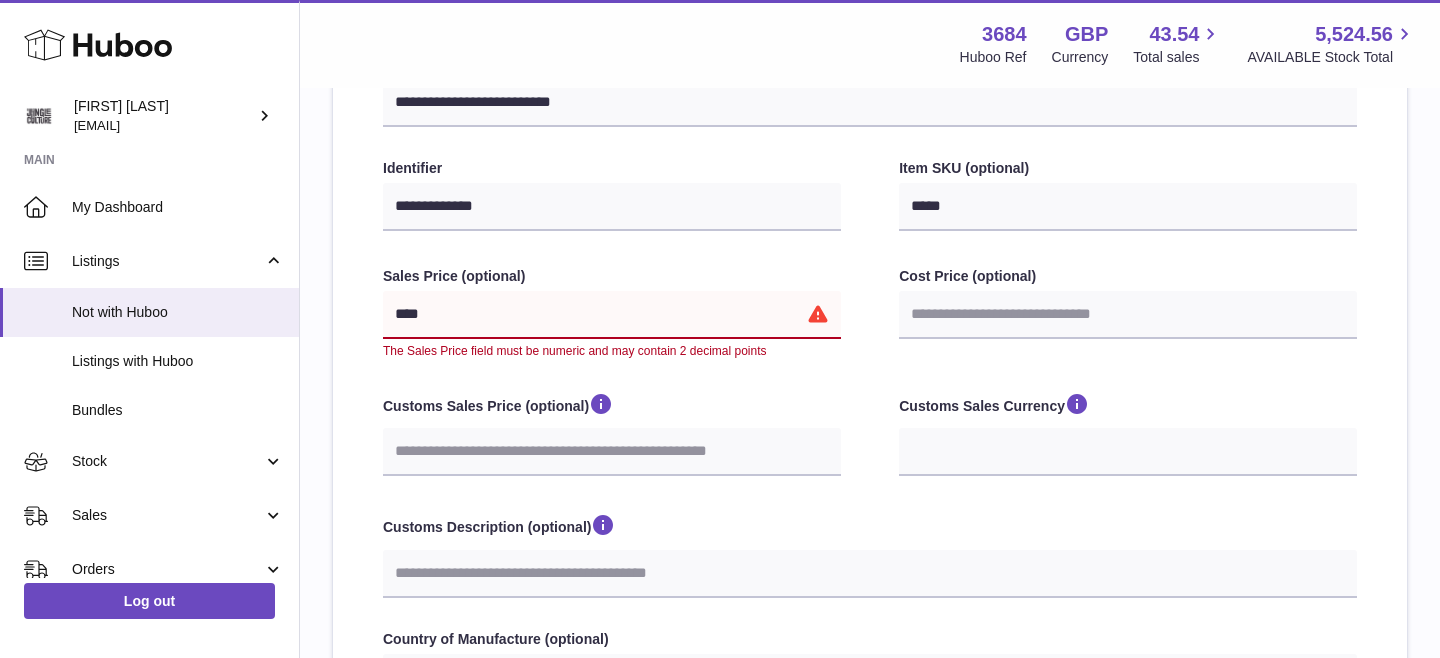 select 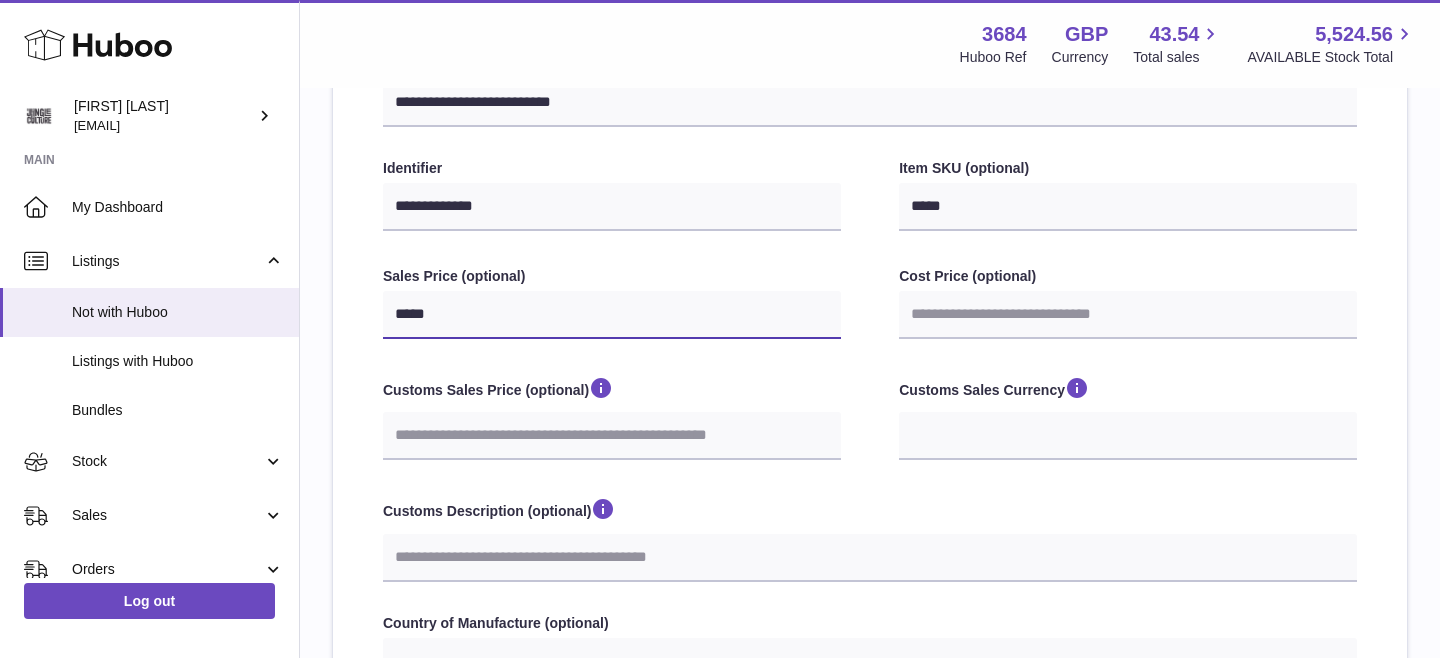 type on "*****" 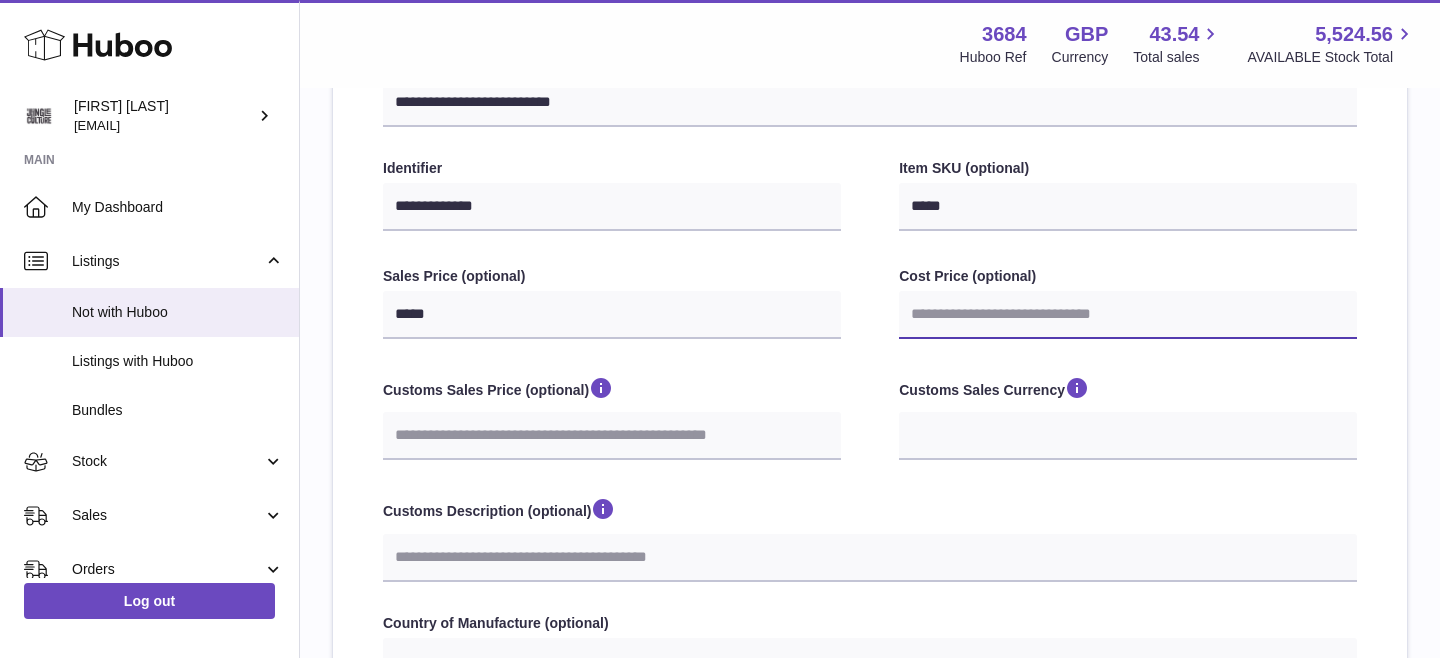 type on "*" 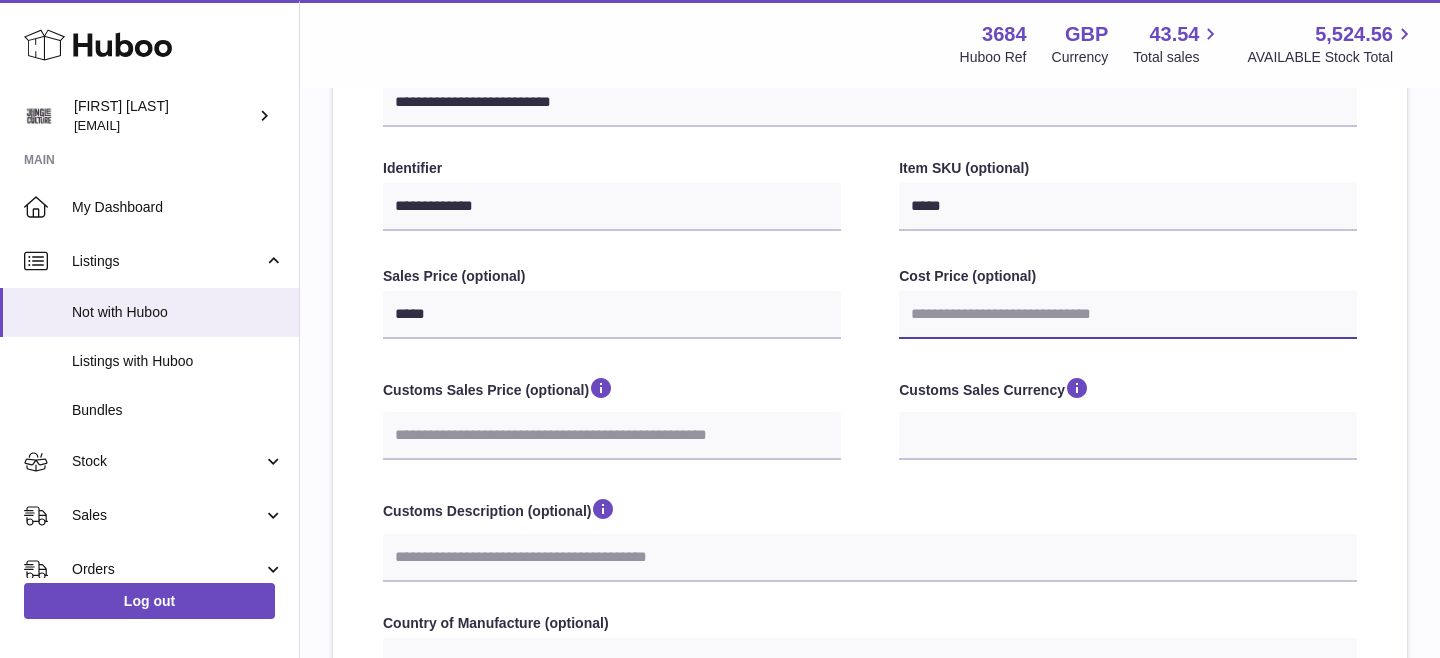 select 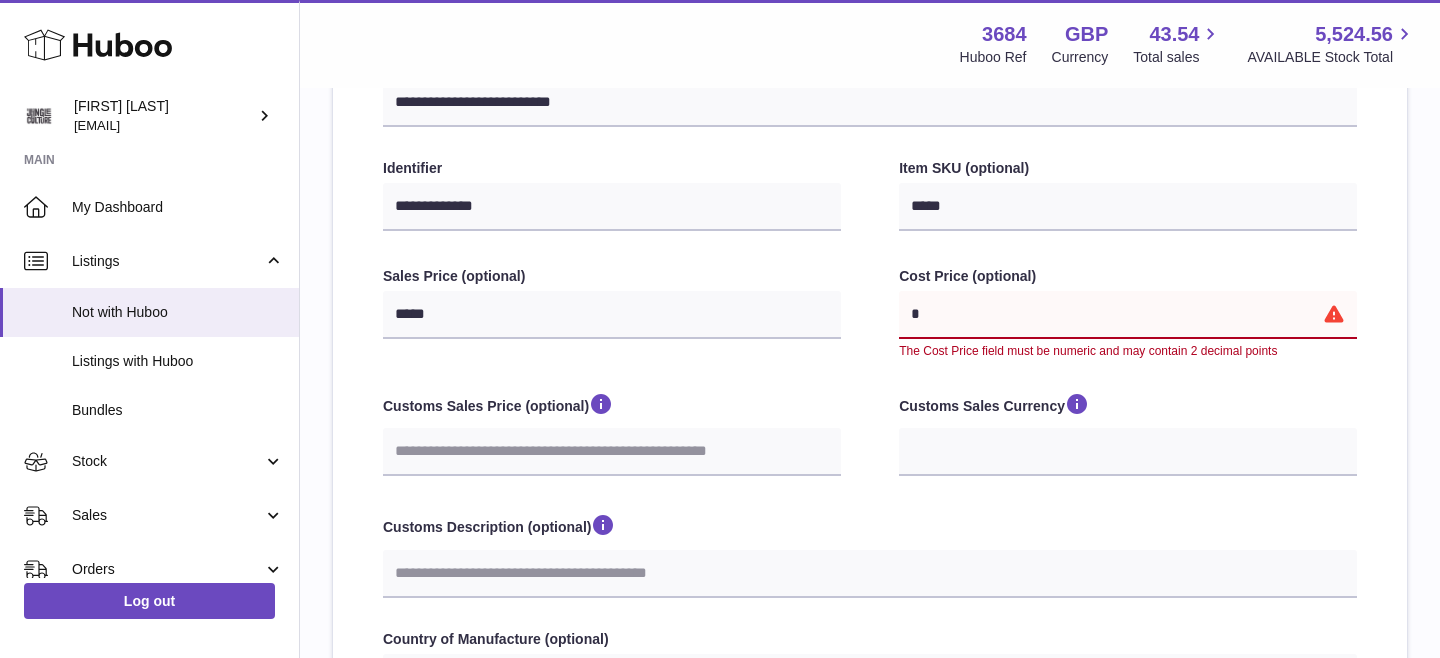 type on "**" 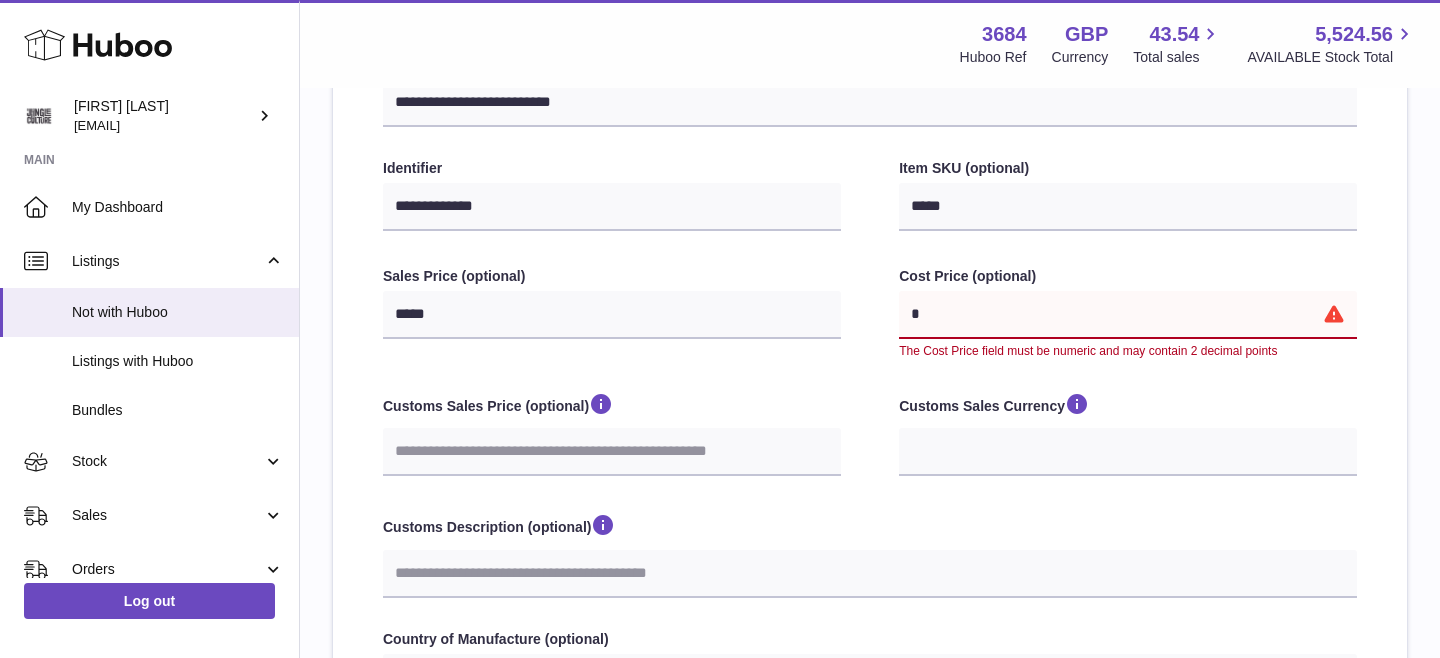 select 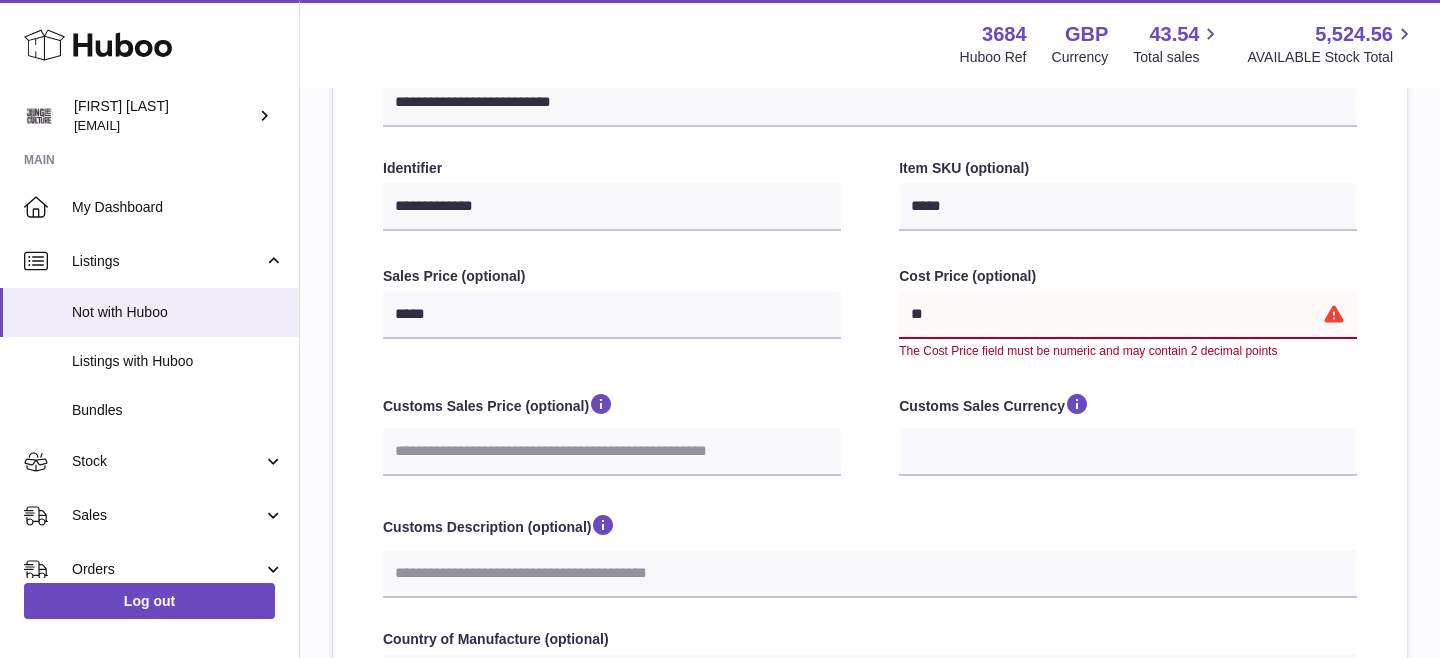type on "***" 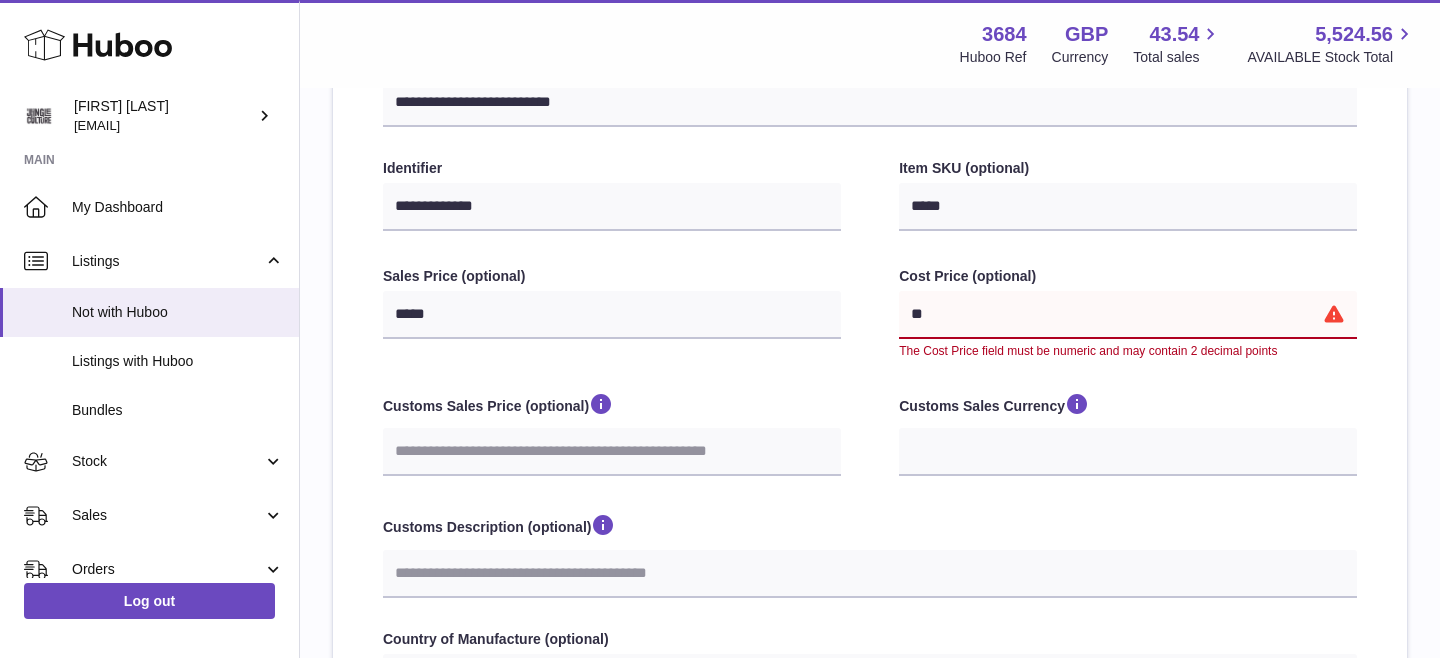 select 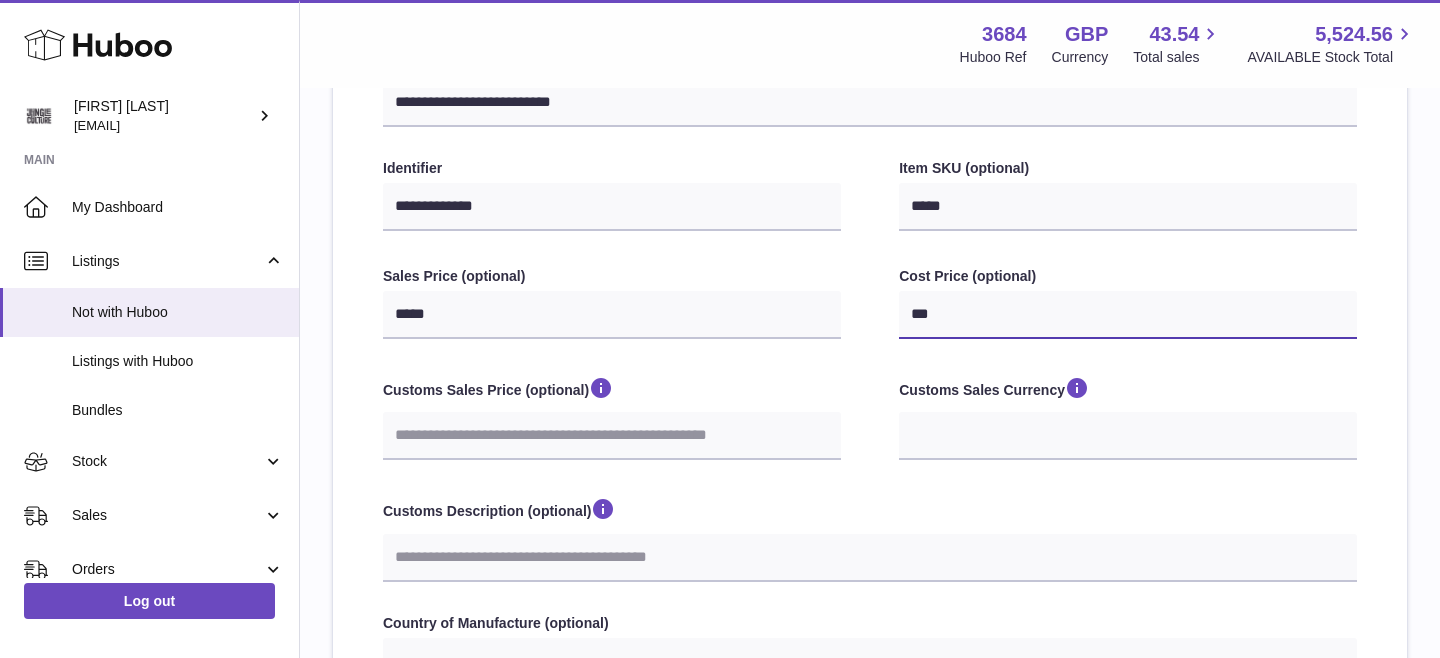 type on "****" 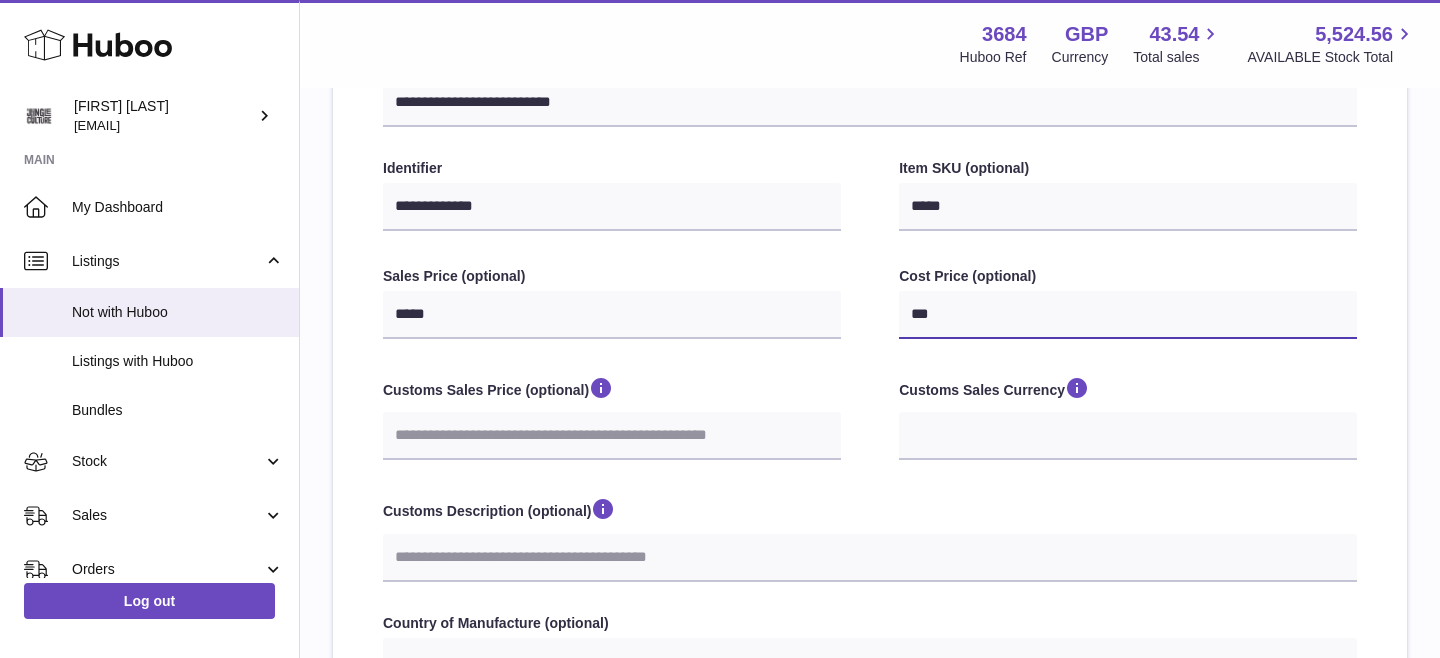 select 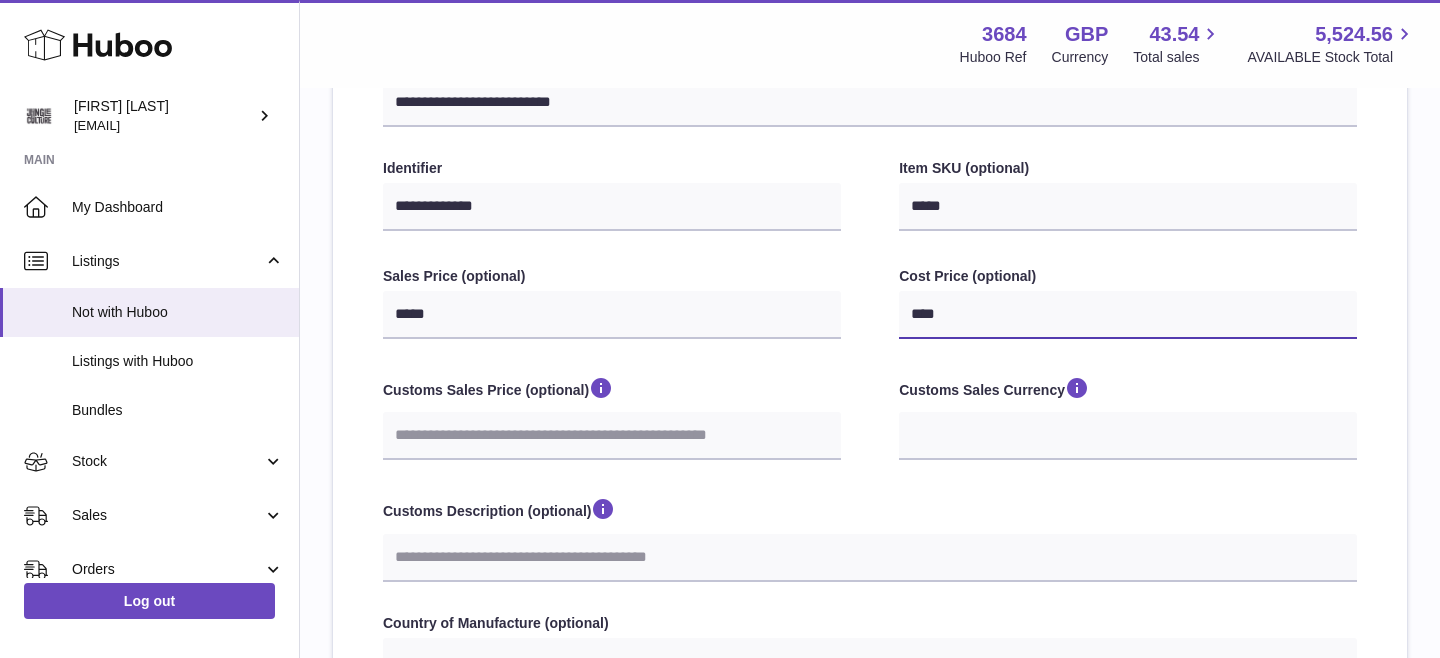 type on "****" 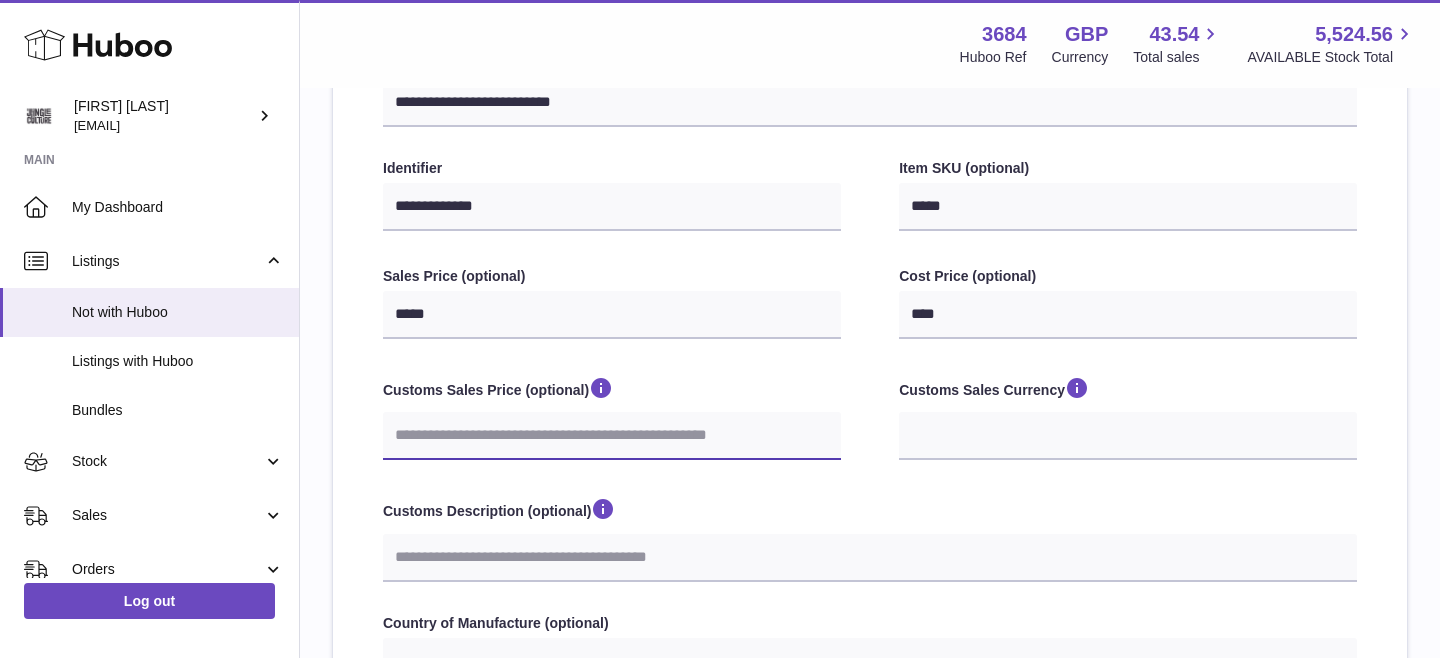 type on "*" 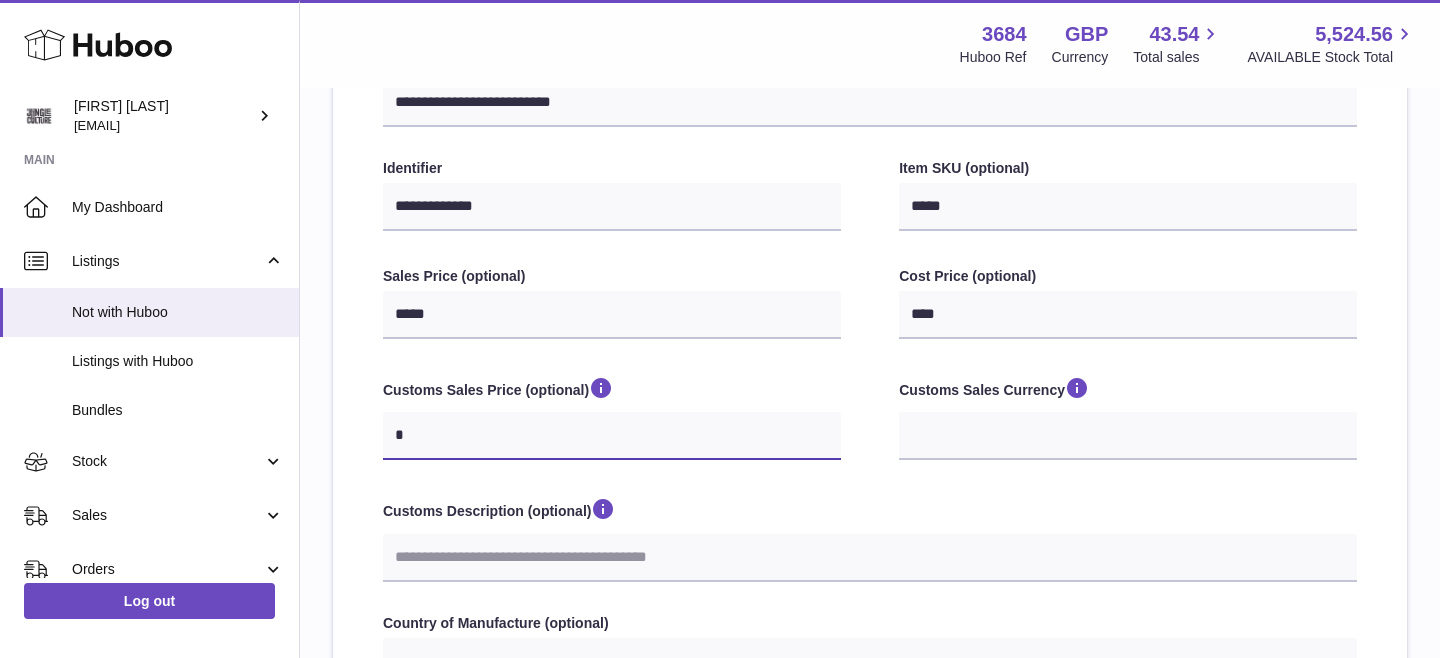 type on "*" 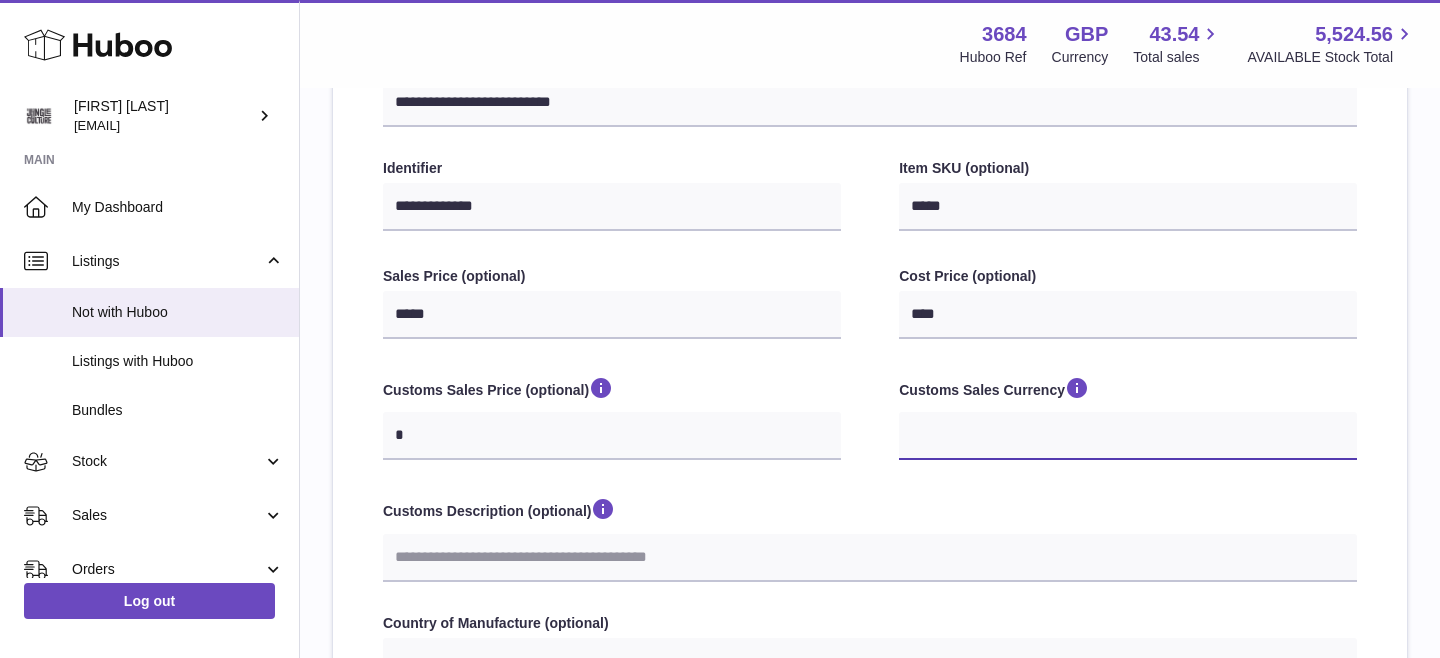 click on "*** ***" at bounding box center (1128, 436) 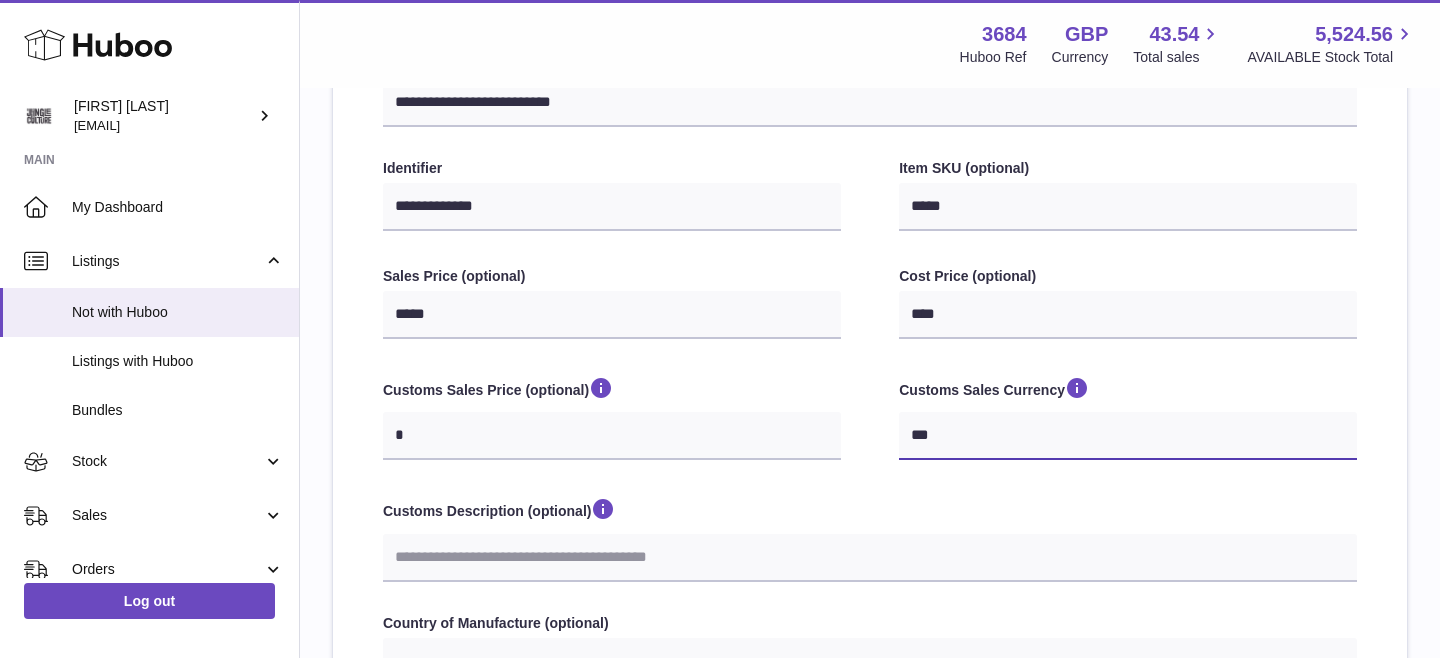 select 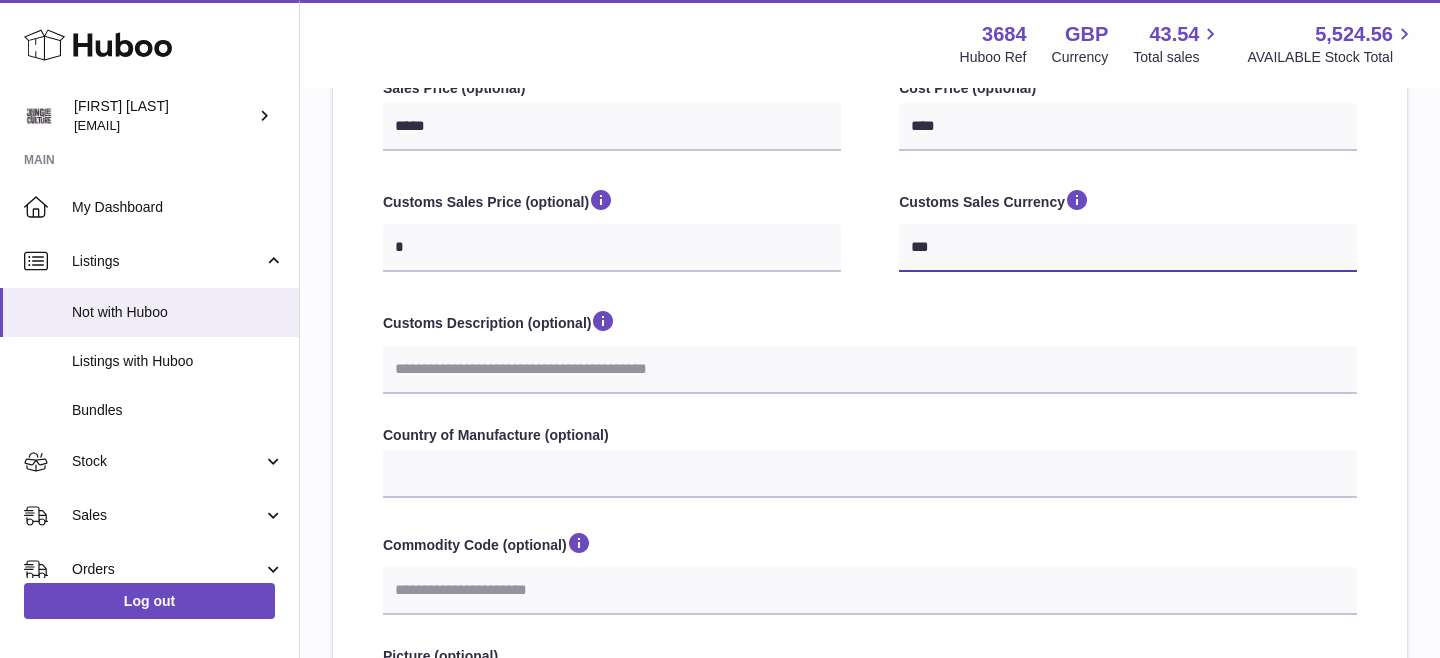 scroll, scrollTop: 546, scrollLeft: 0, axis: vertical 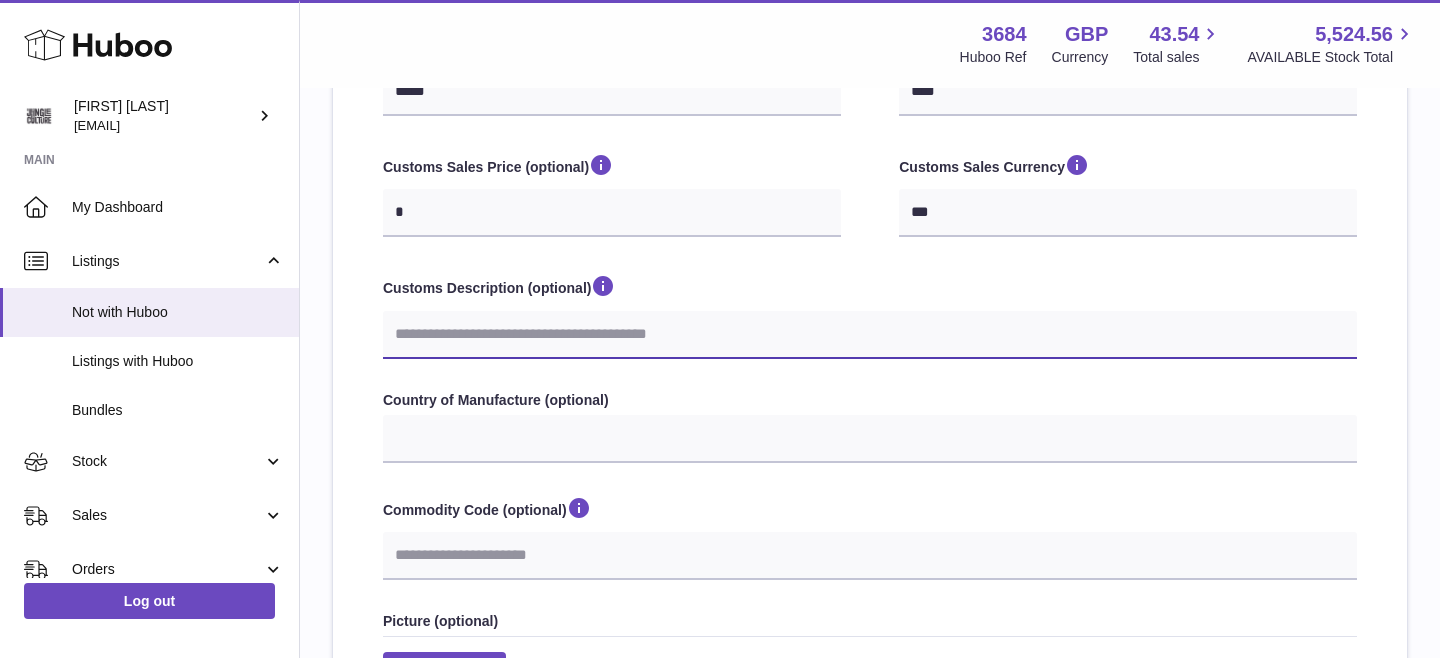 click on "Customs Description (optional)" at bounding box center (870, 335) 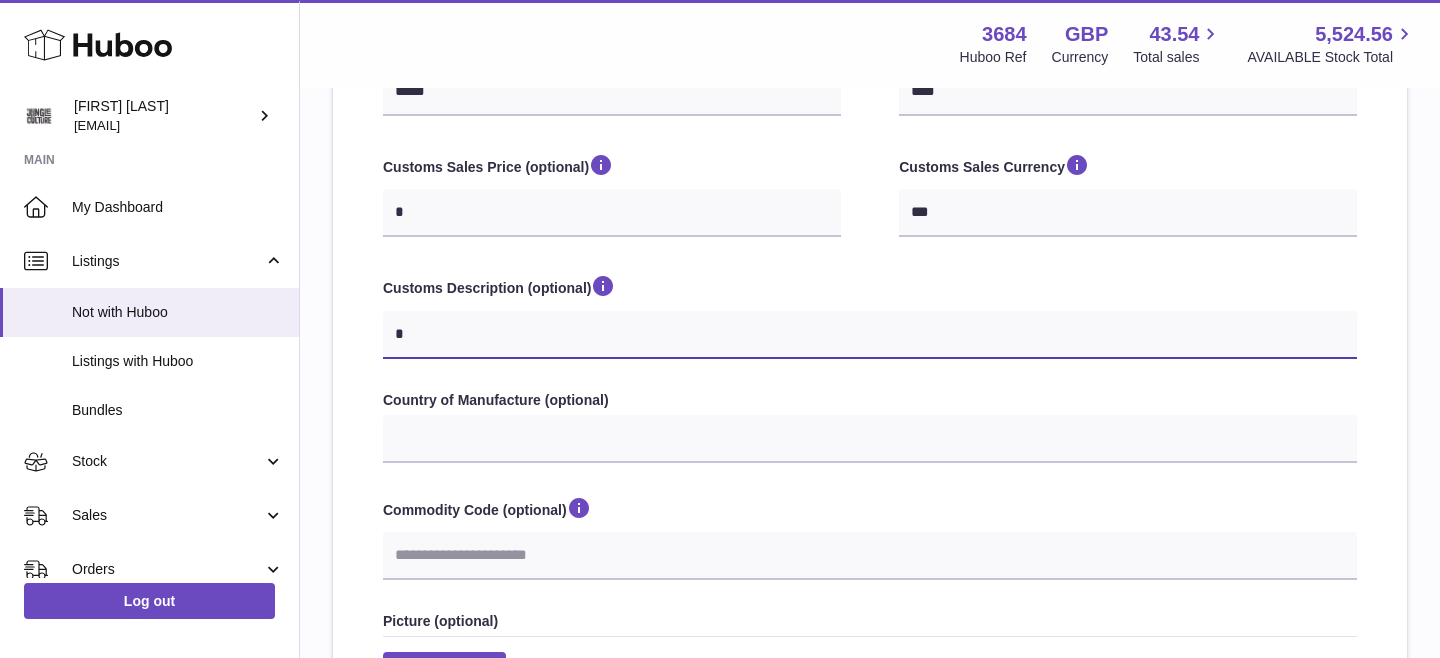 type on "**" 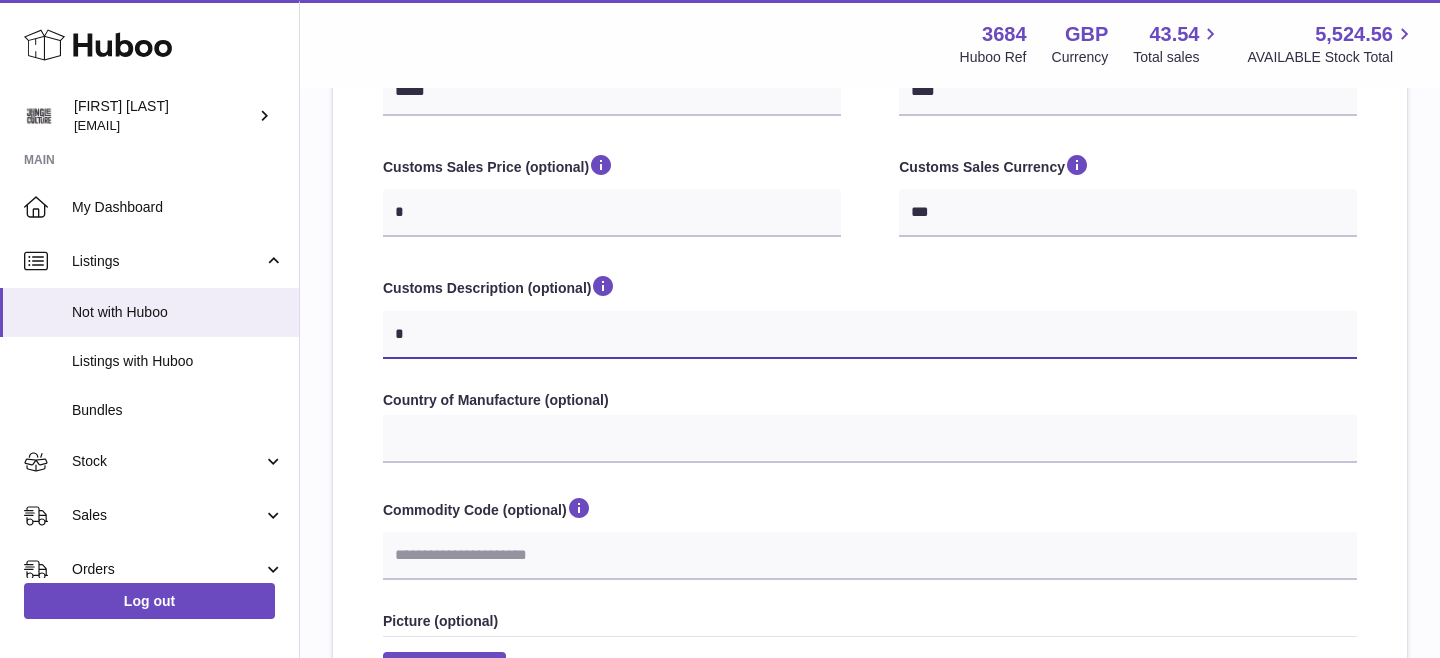 select 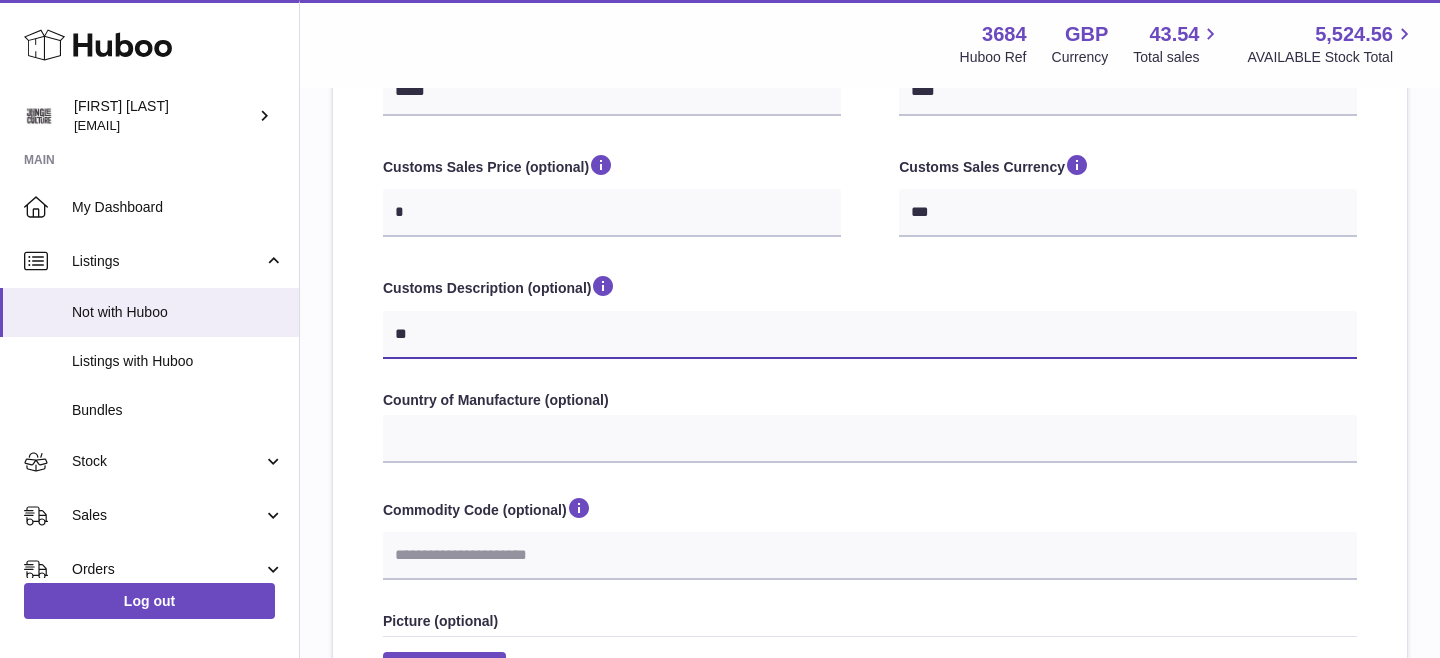 type on "*" 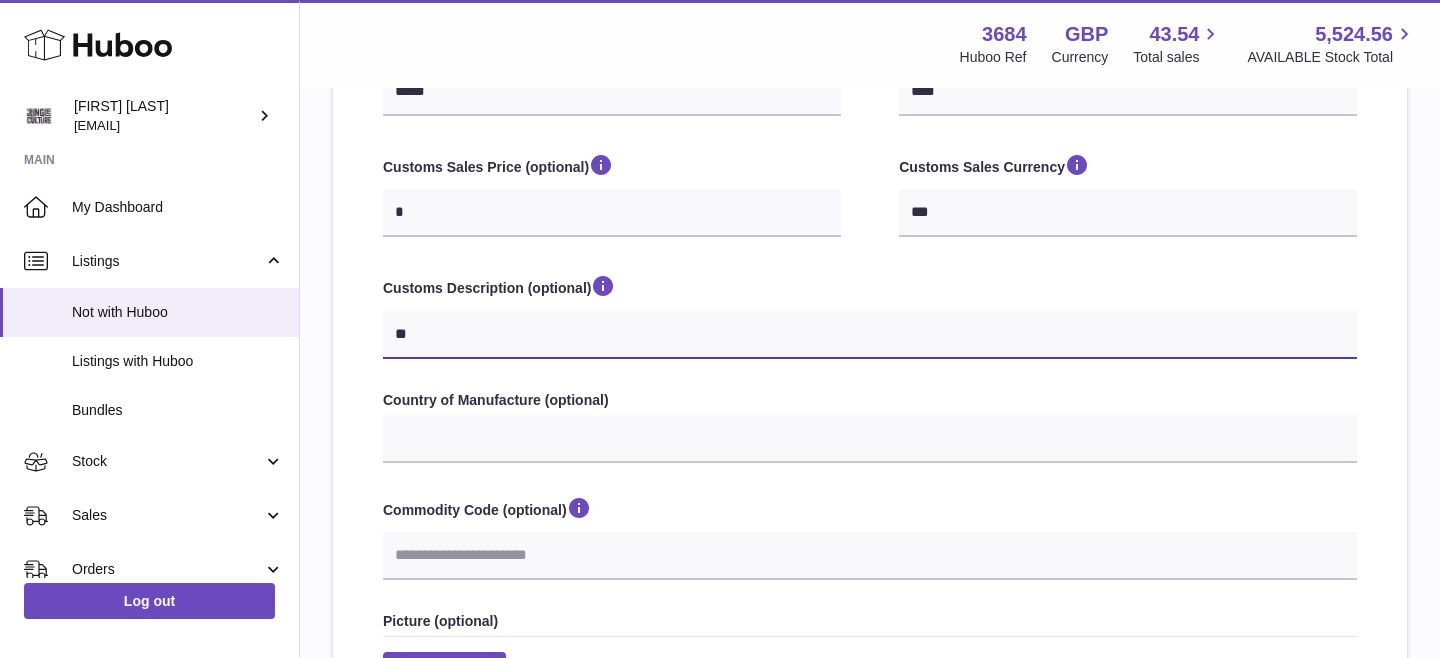 select 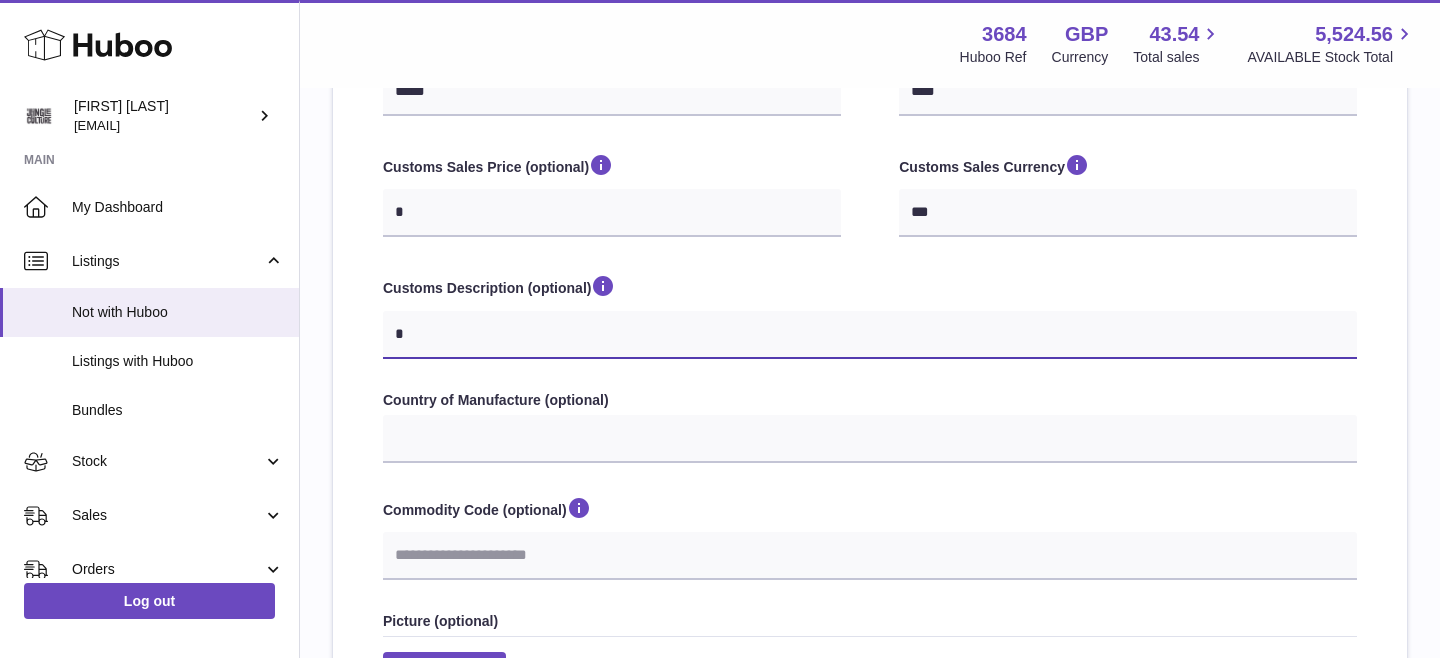 type on "**" 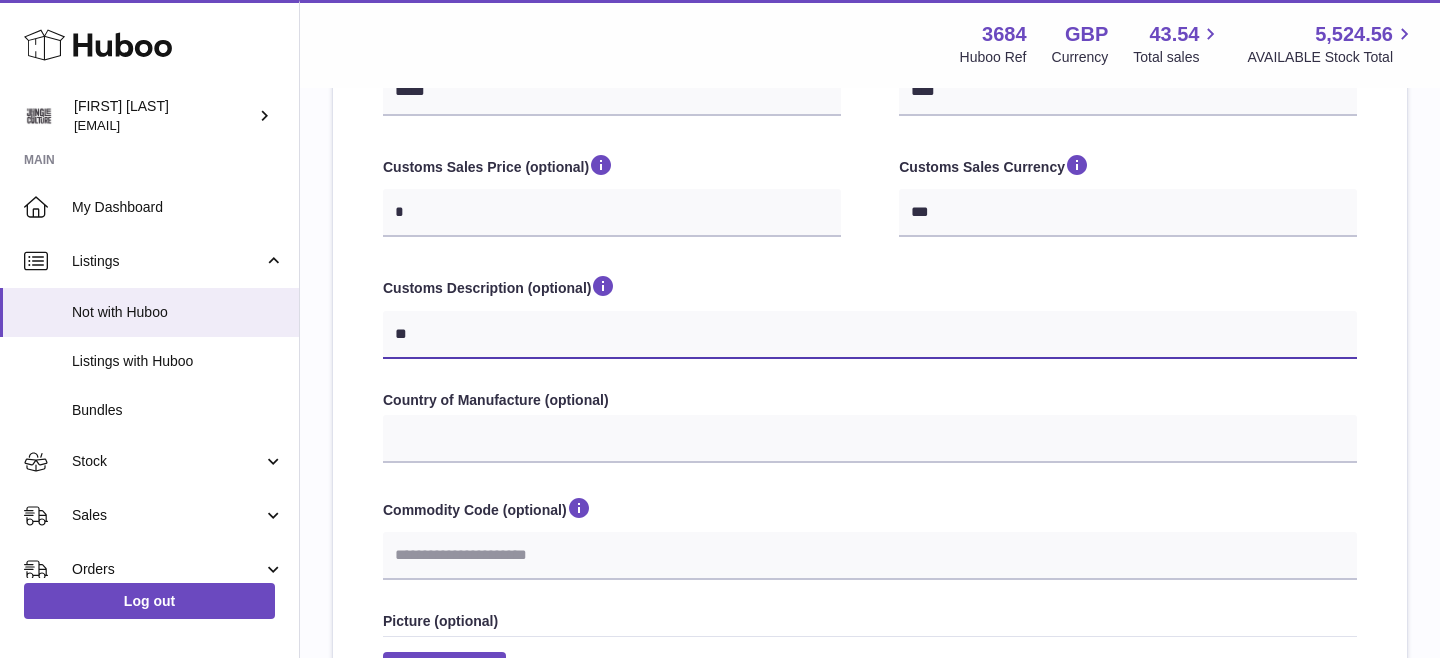 type on "***" 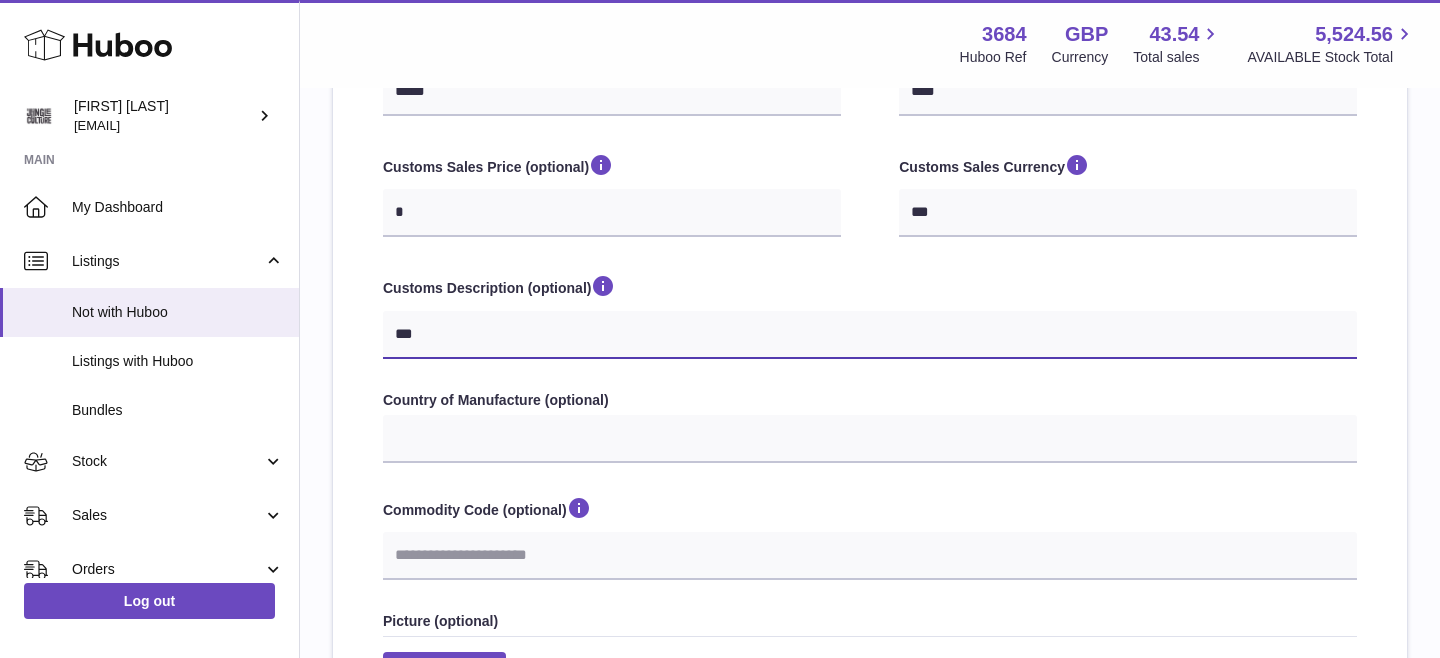 type on "****" 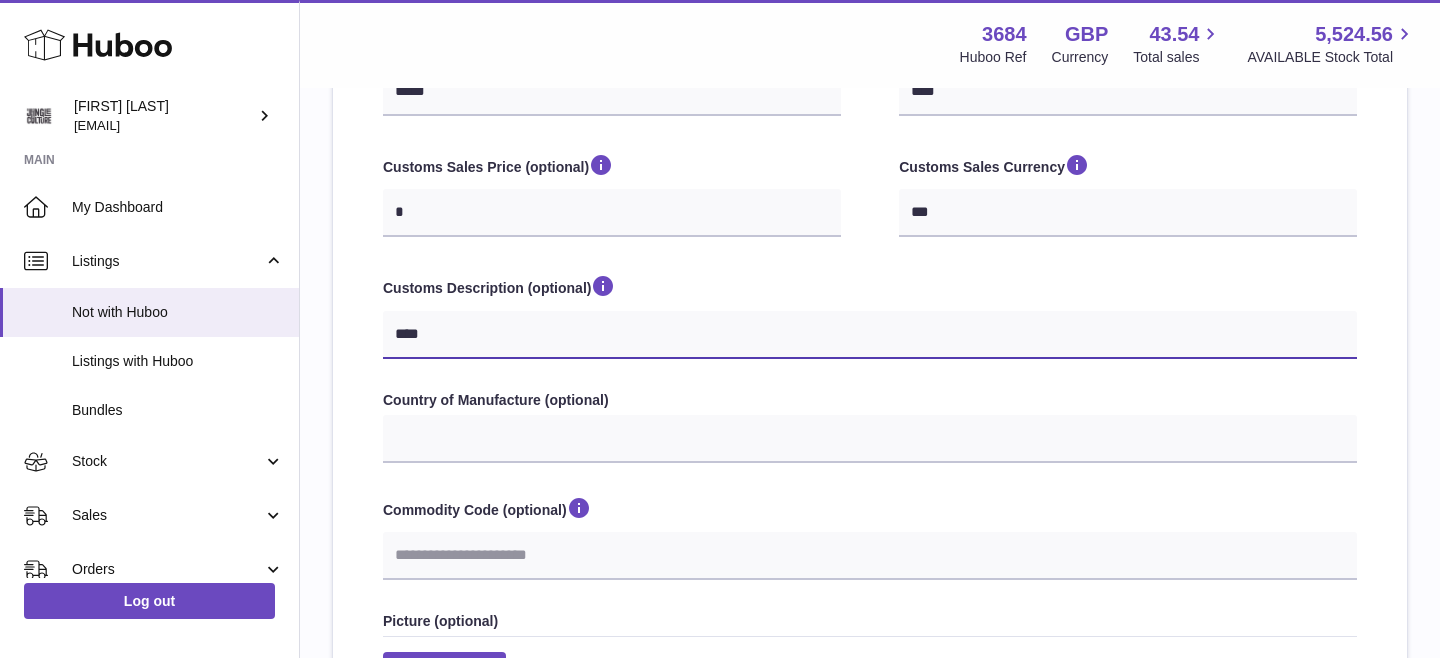 type on "*****" 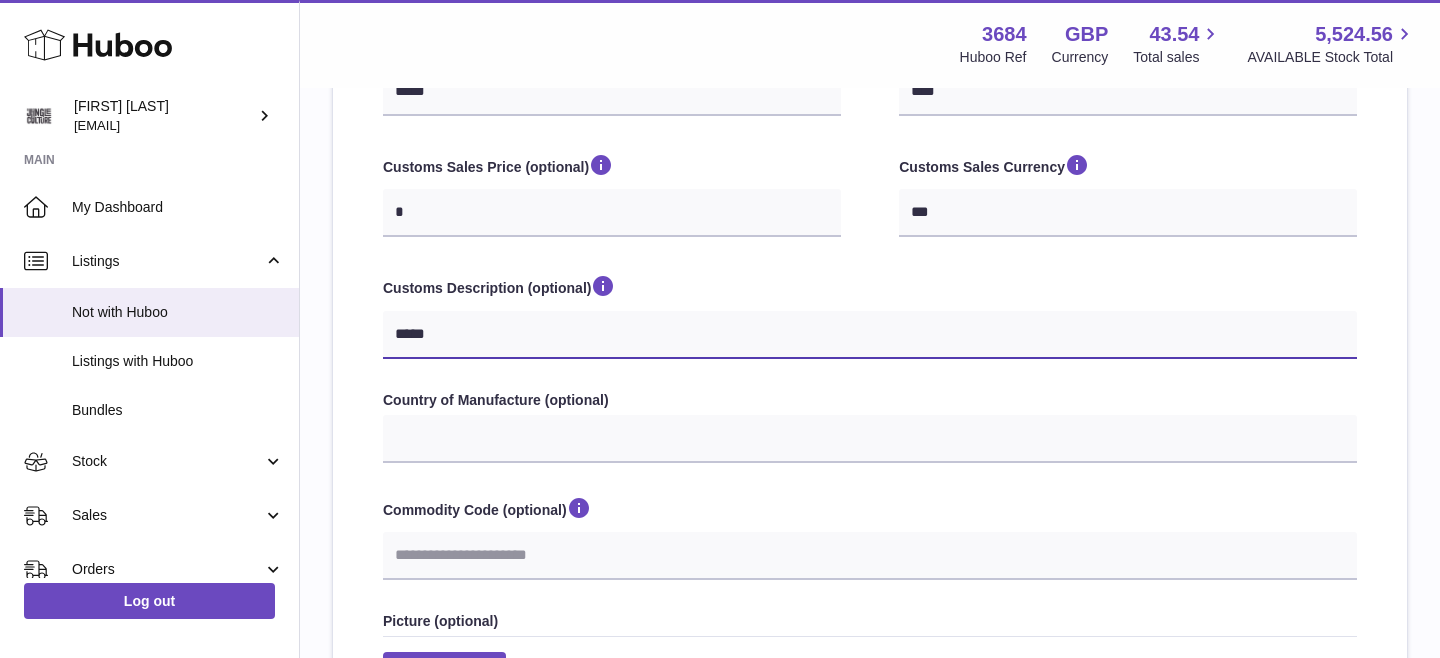 select 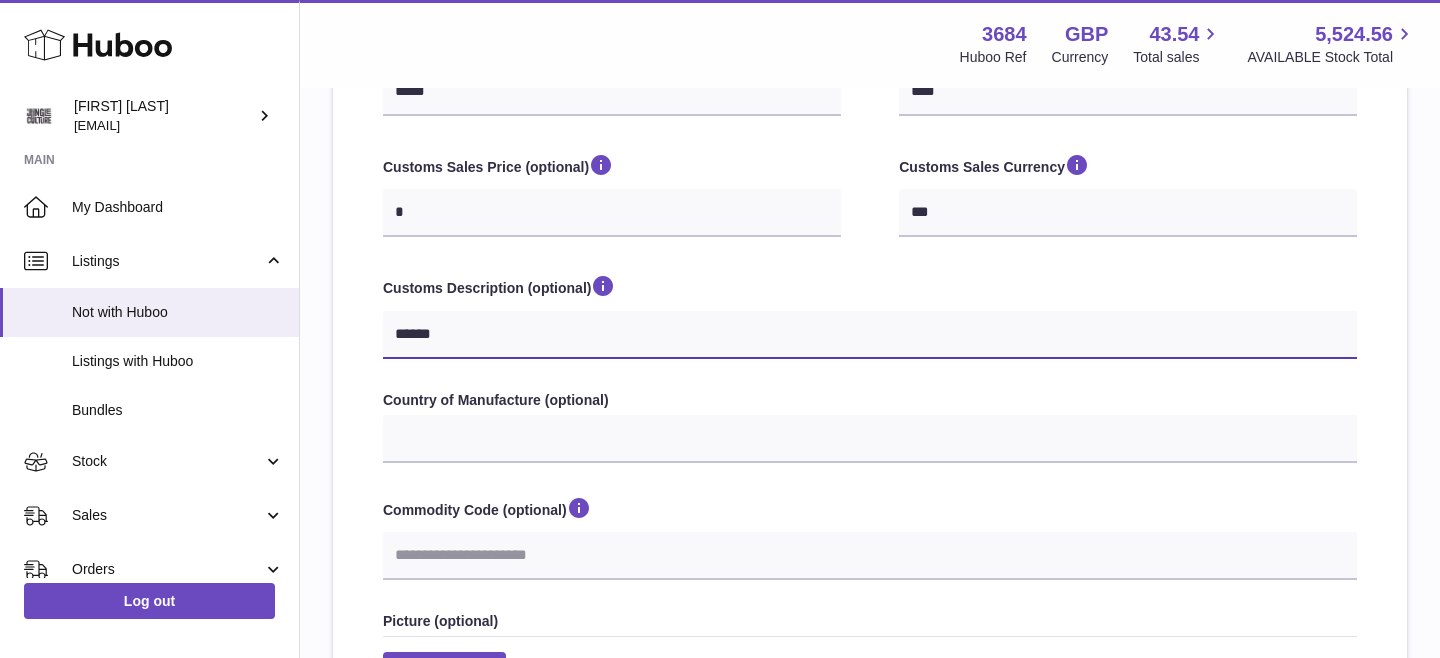 type on "******" 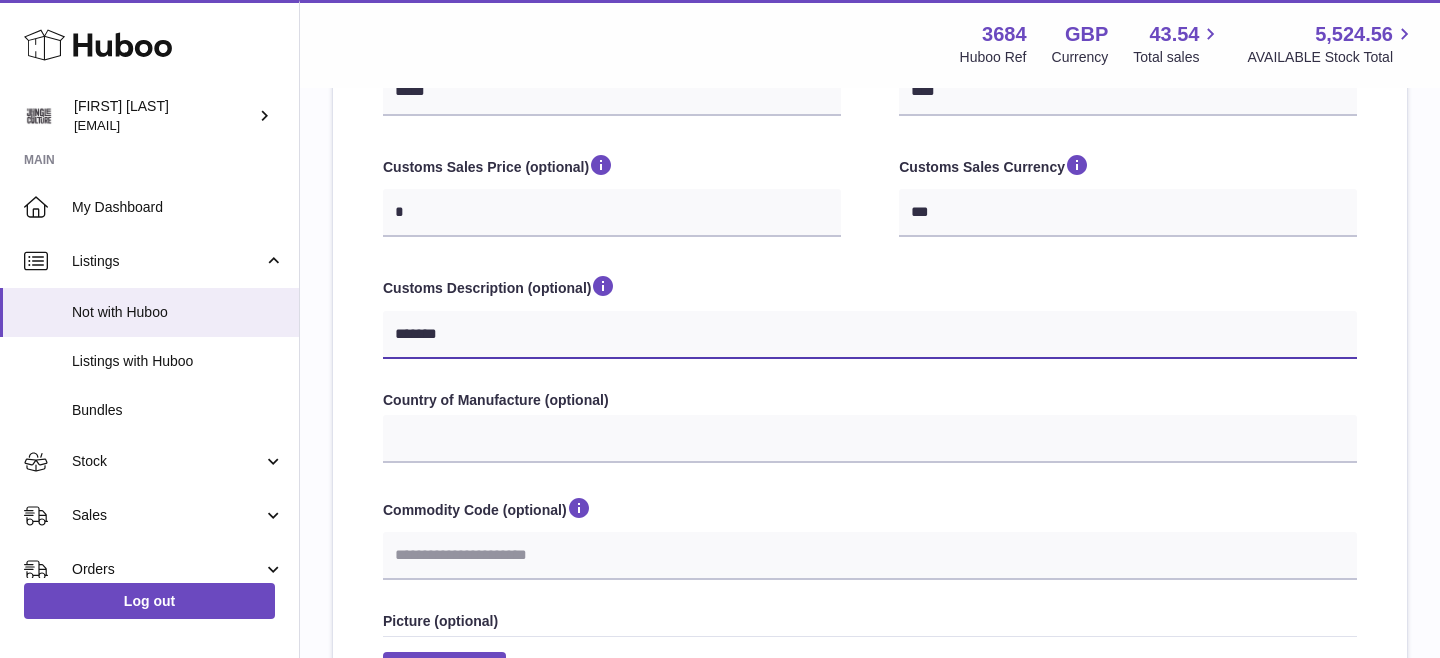 type on "********" 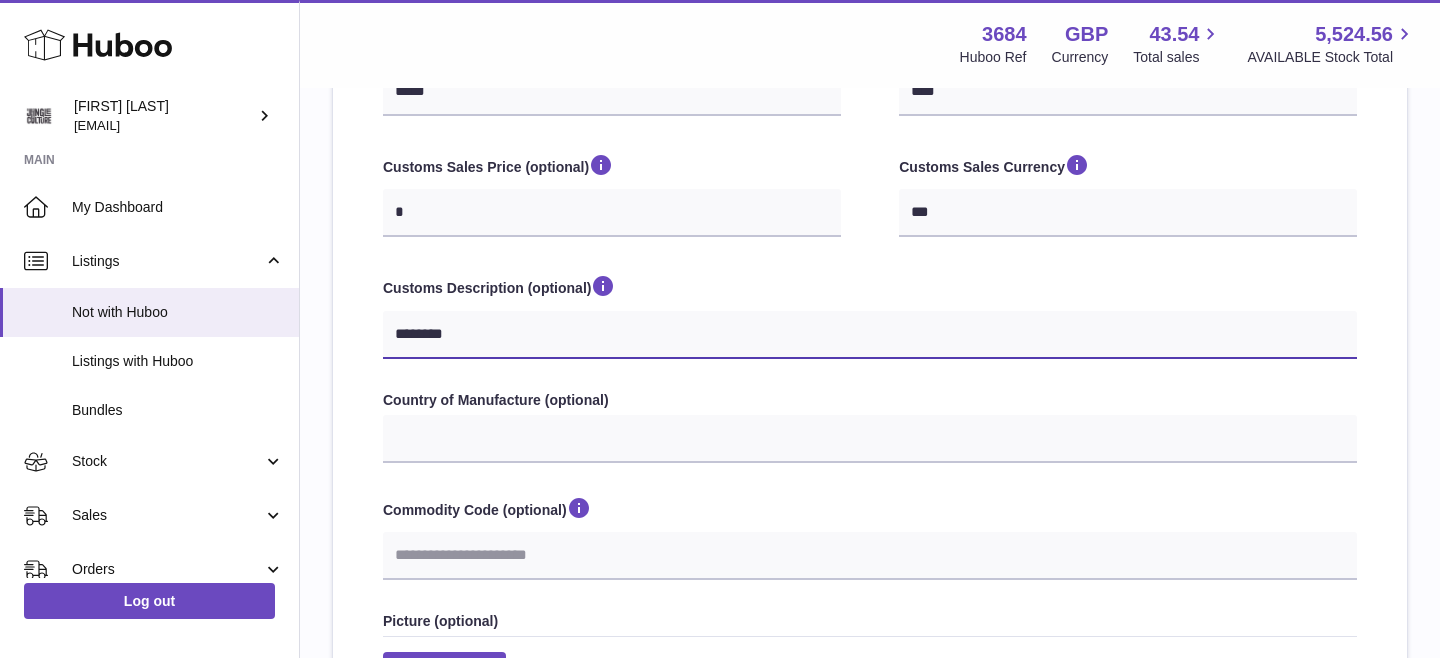 type on "*********" 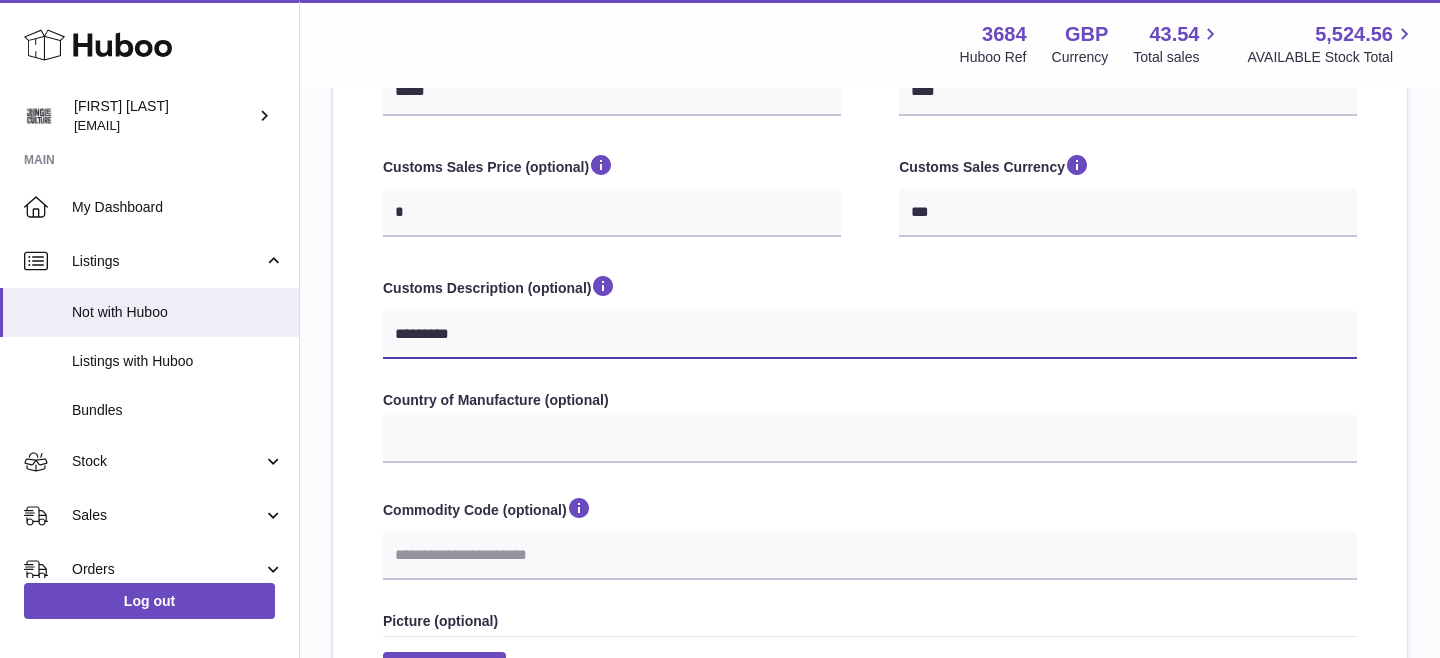 type on "**********" 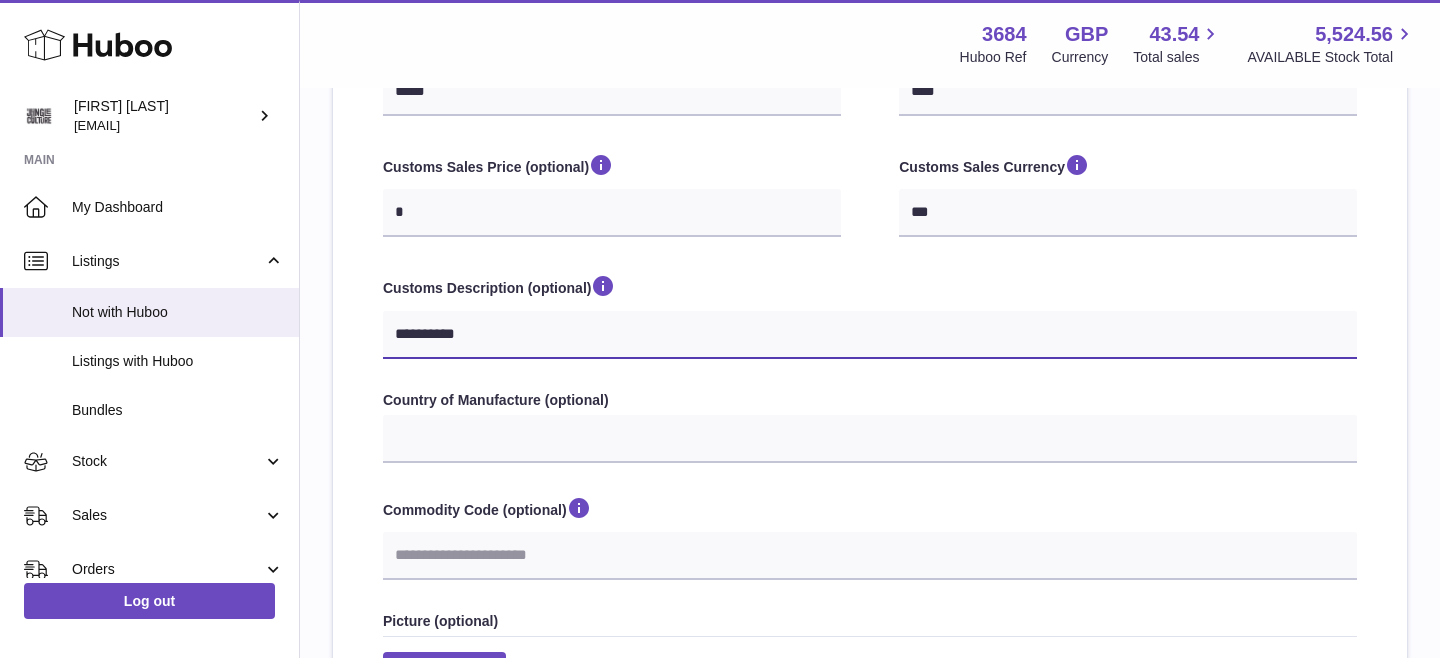 type on "**********" 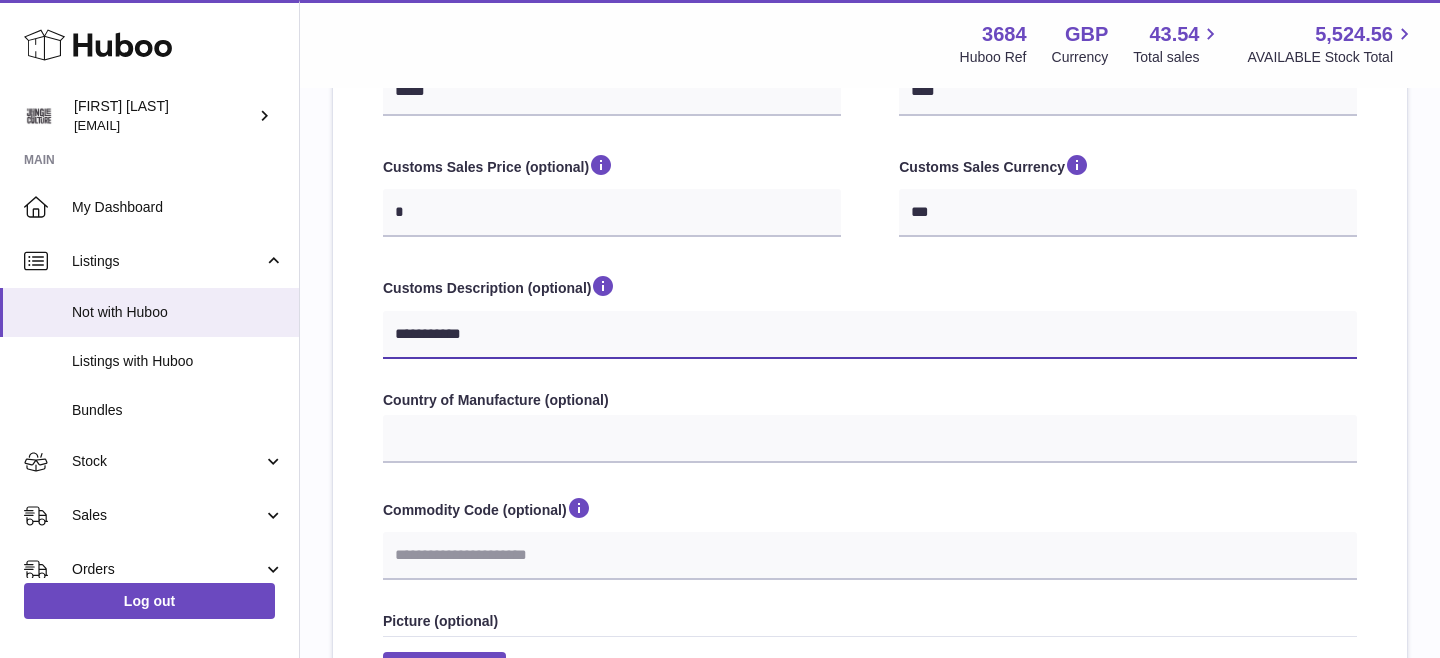 type on "**********" 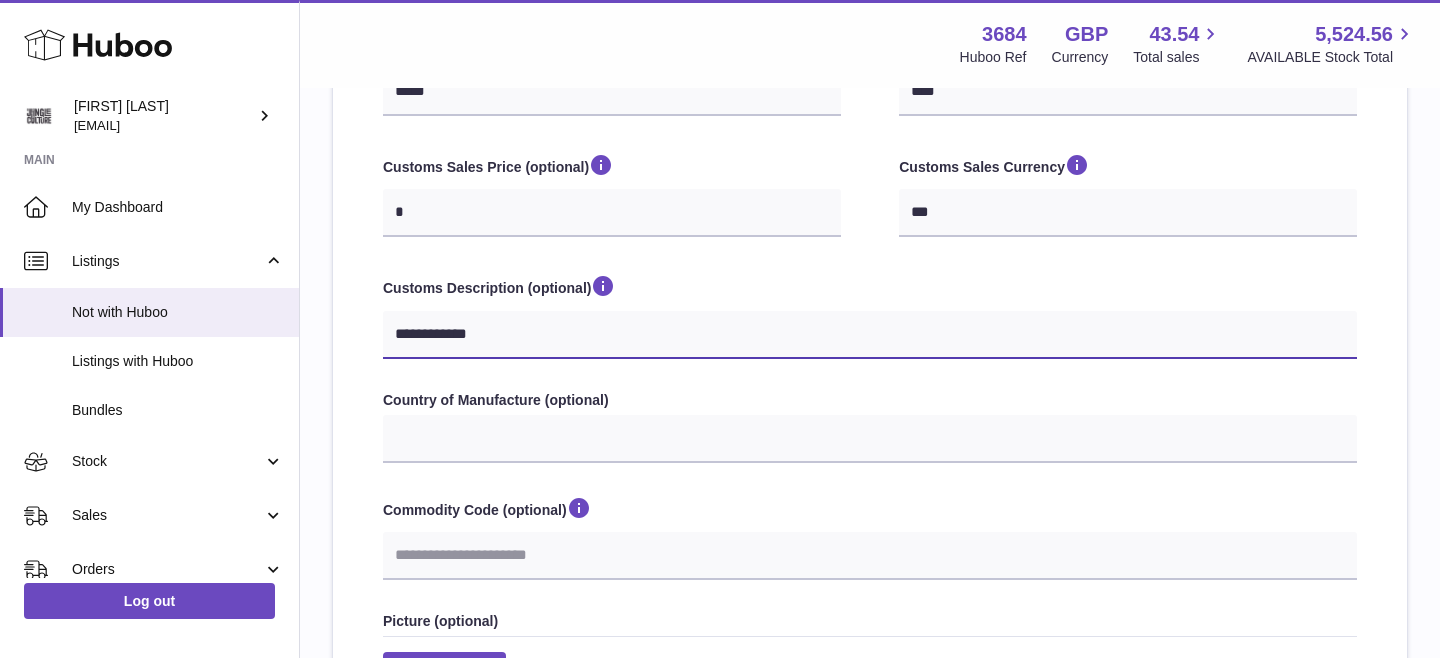 type on "**********" 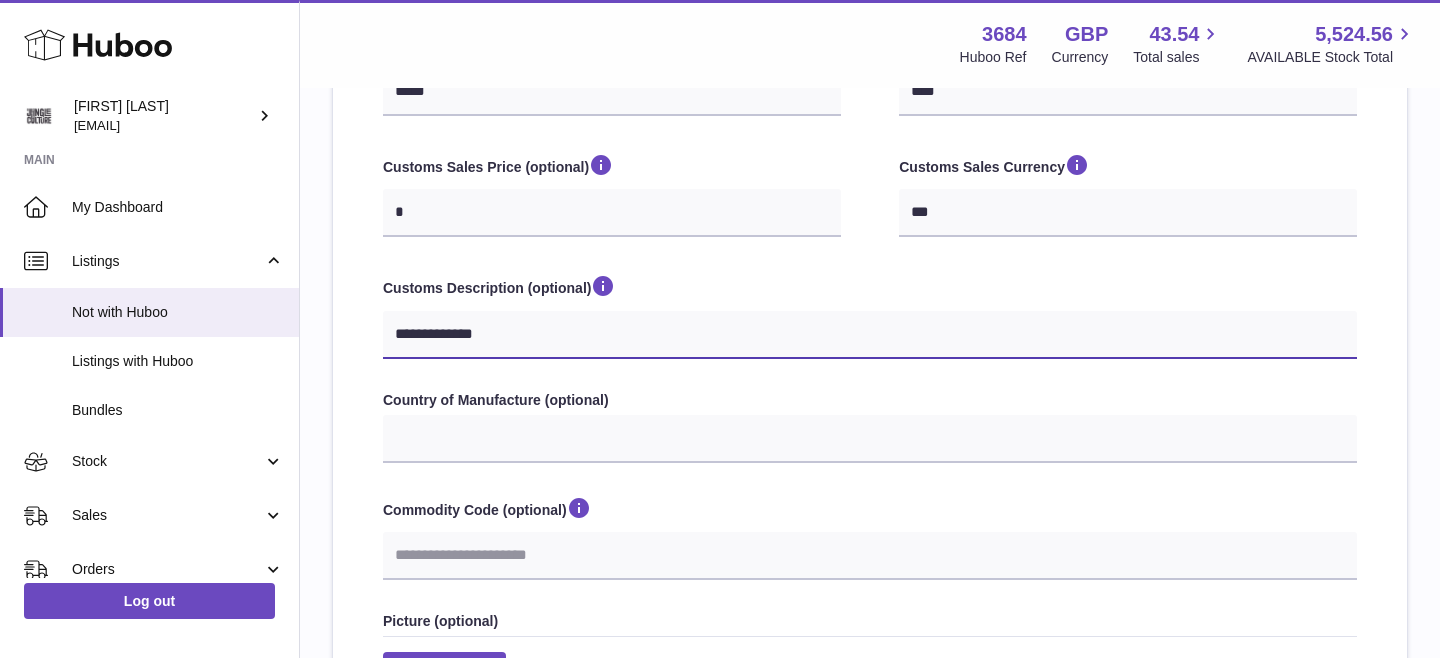 type on "**********" 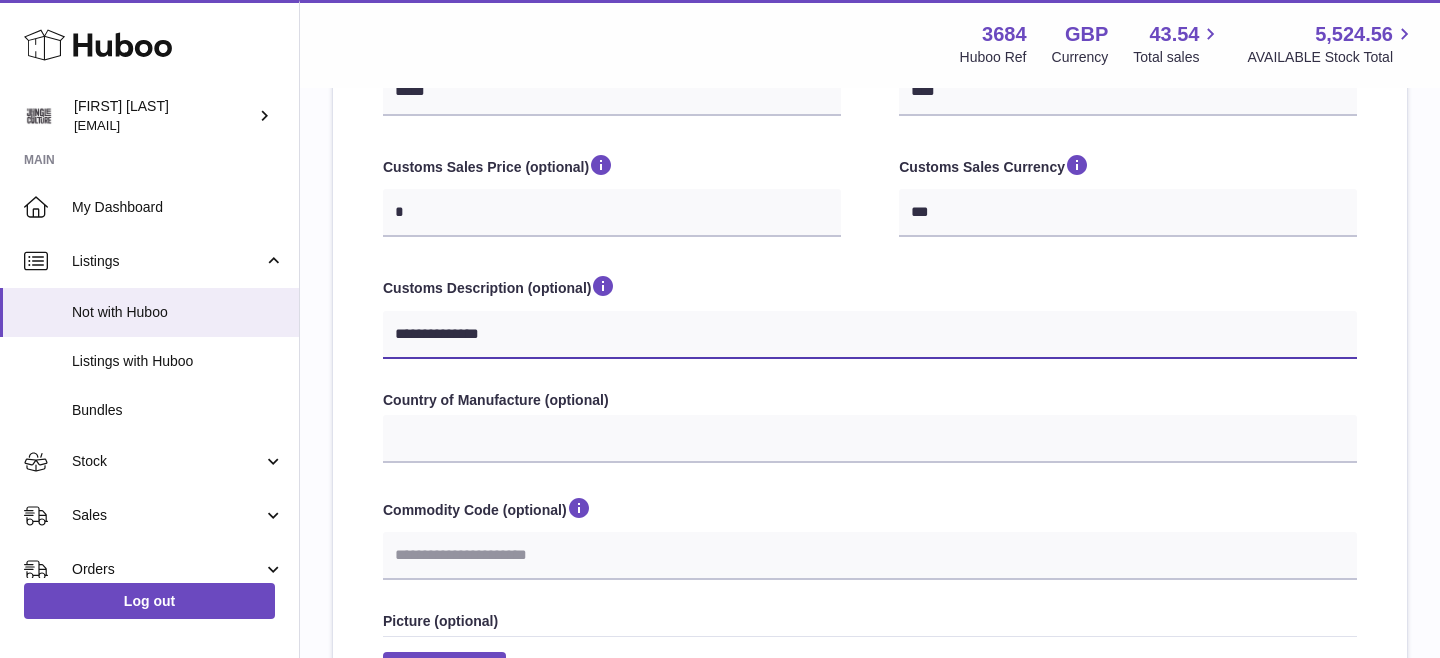 type on "**********" 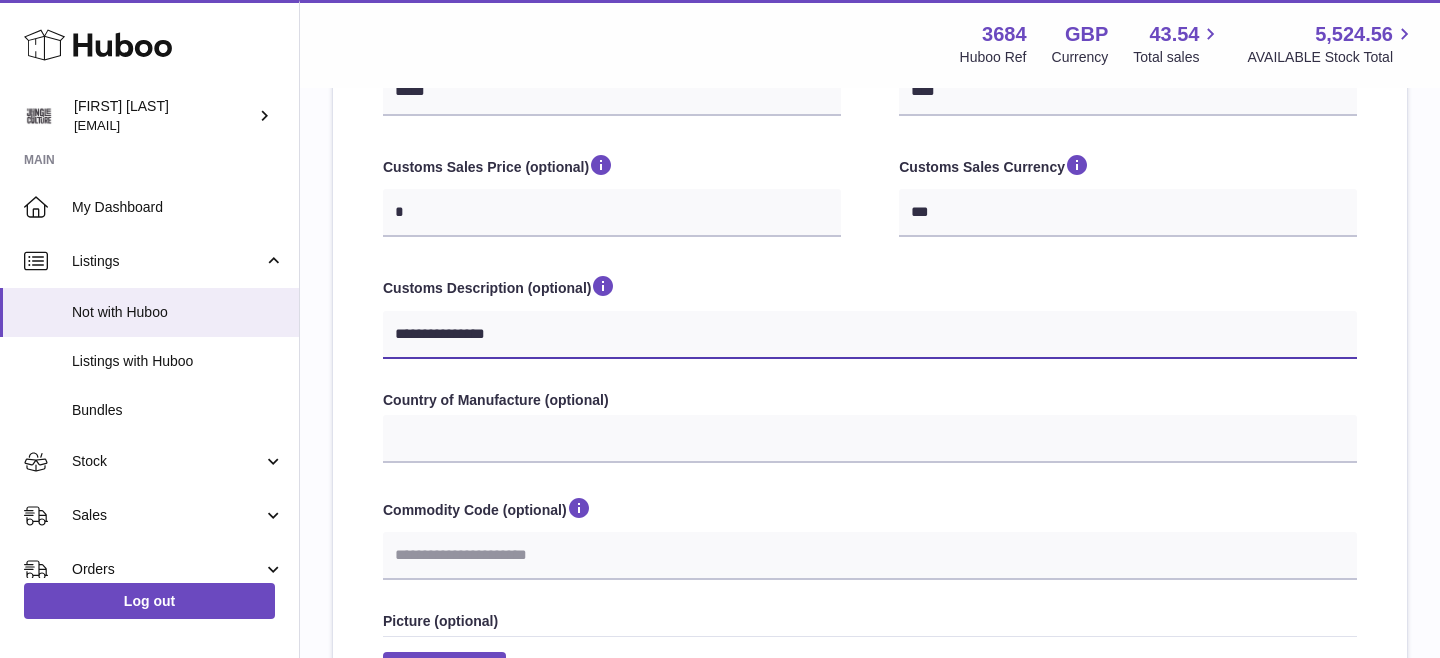 type on "**********" 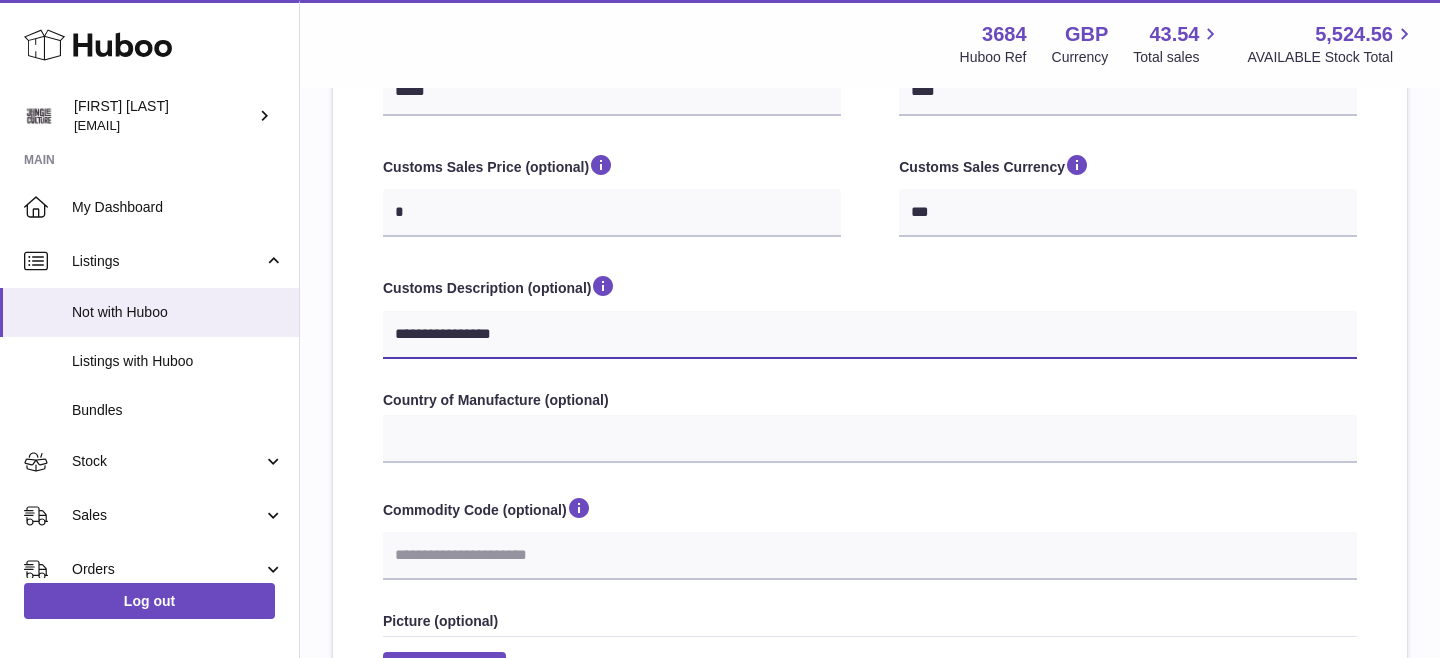 type on "**********" 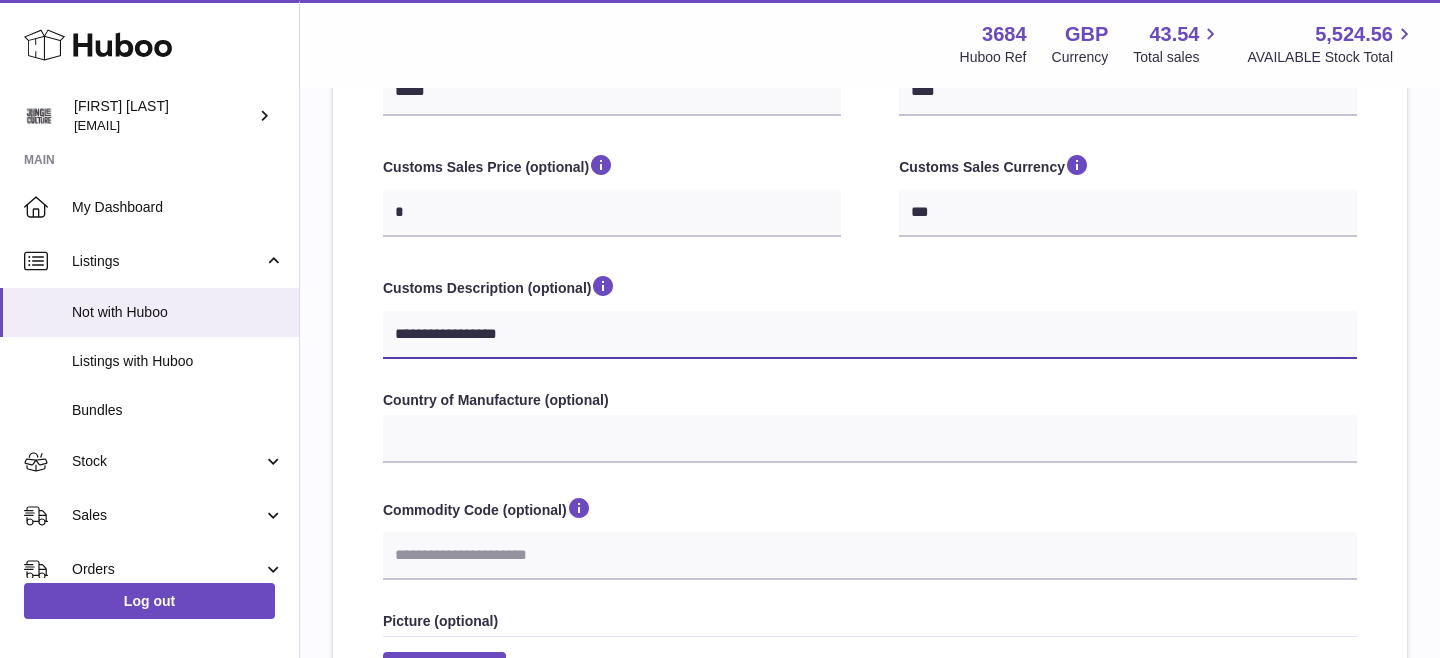 type on "**********" 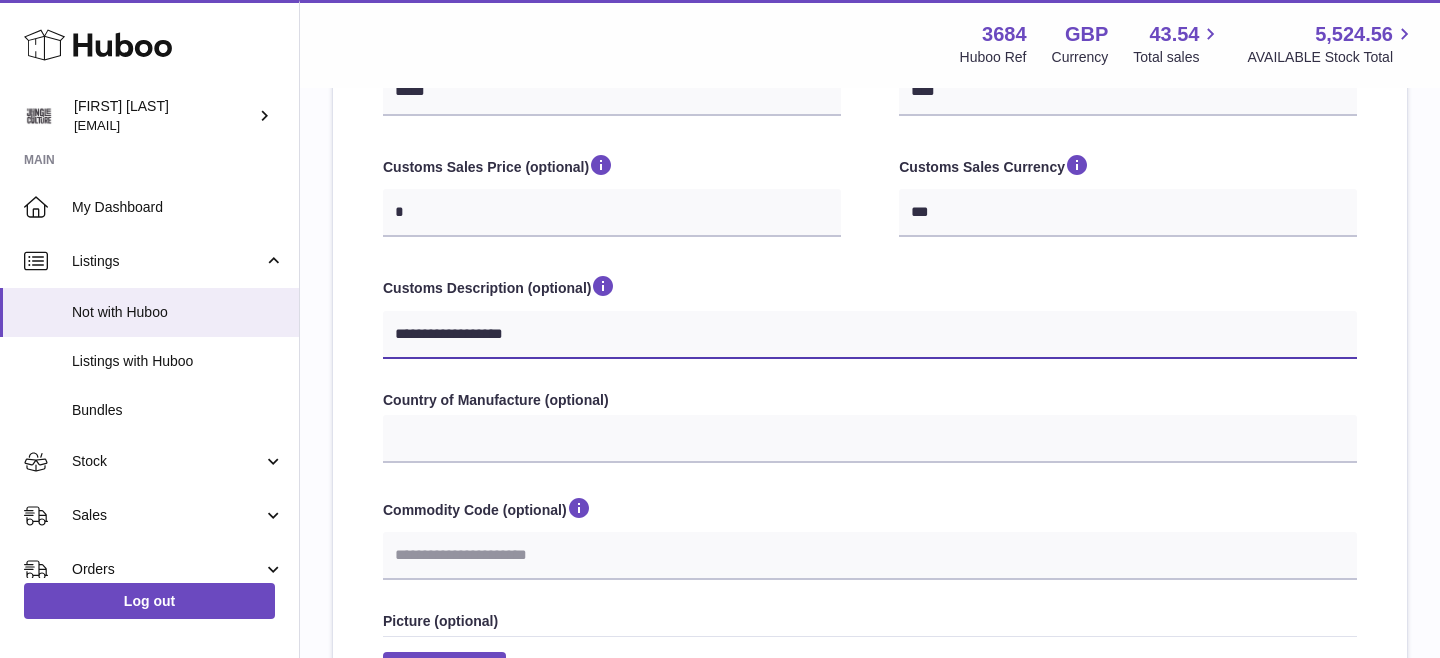 type on "**********" 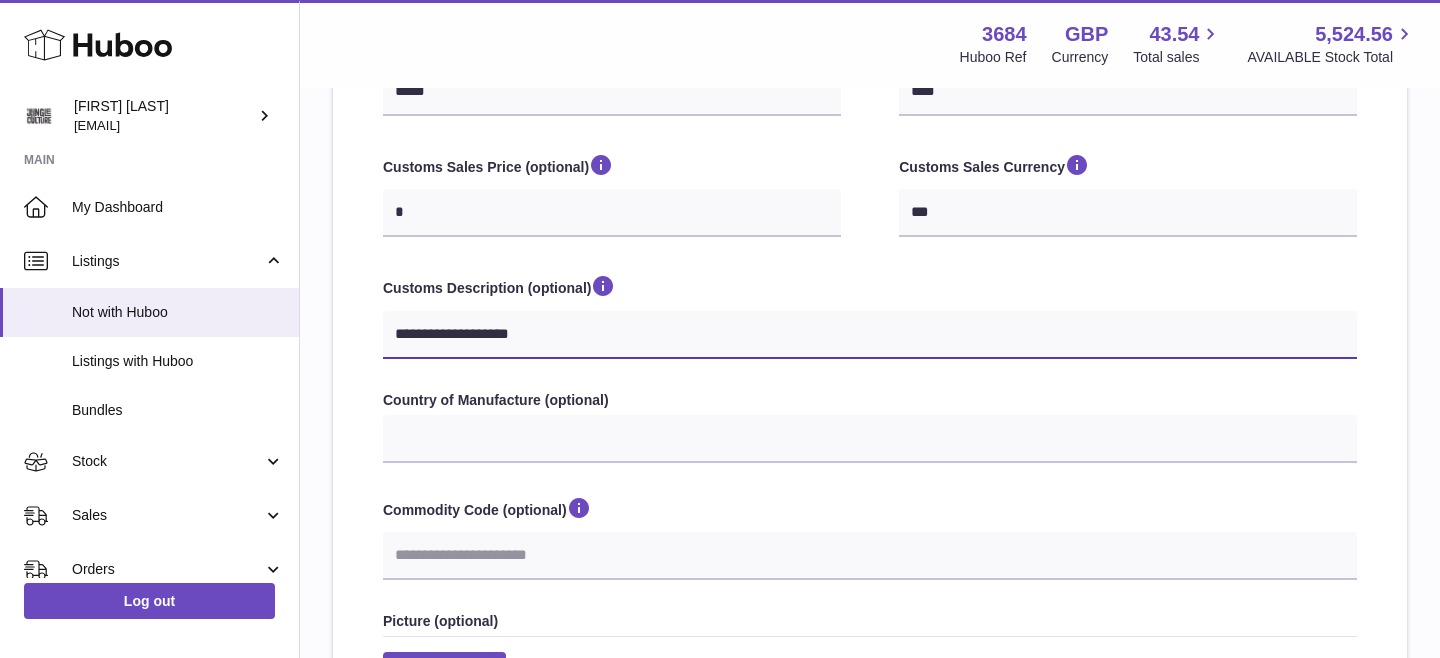 type on "**********" 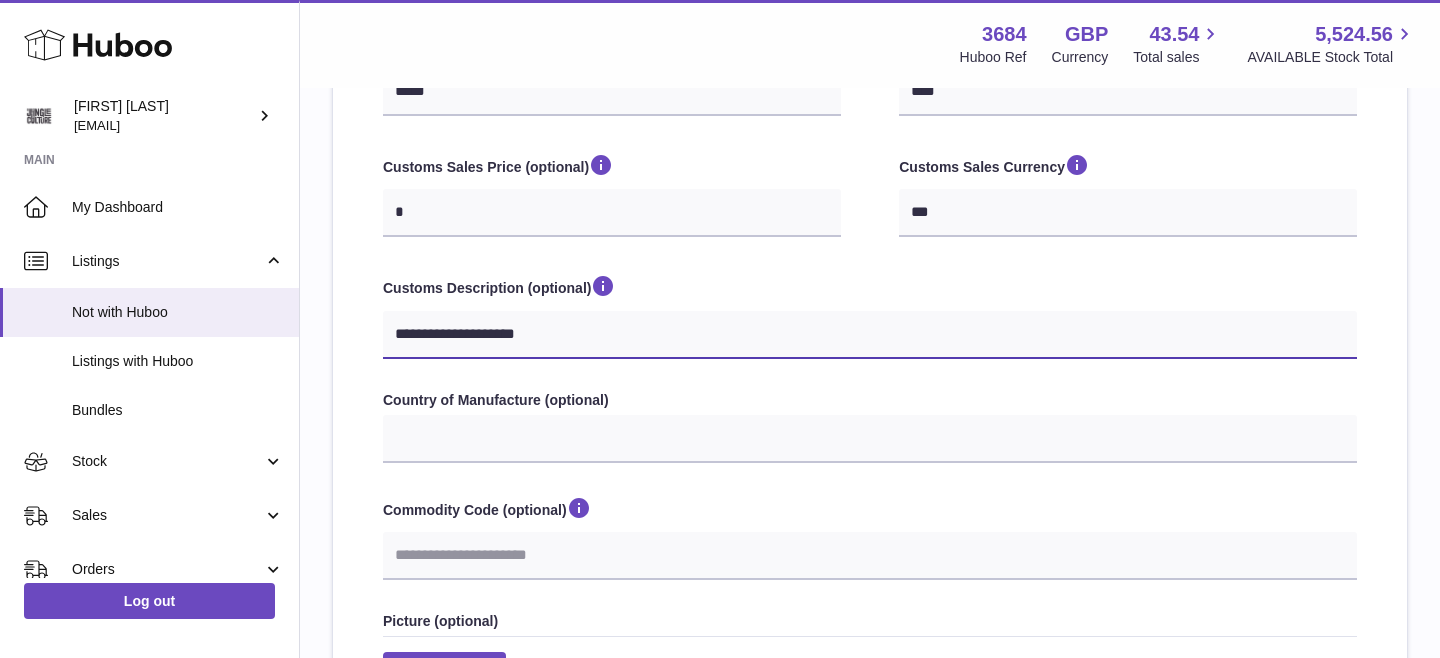 type on "**********" 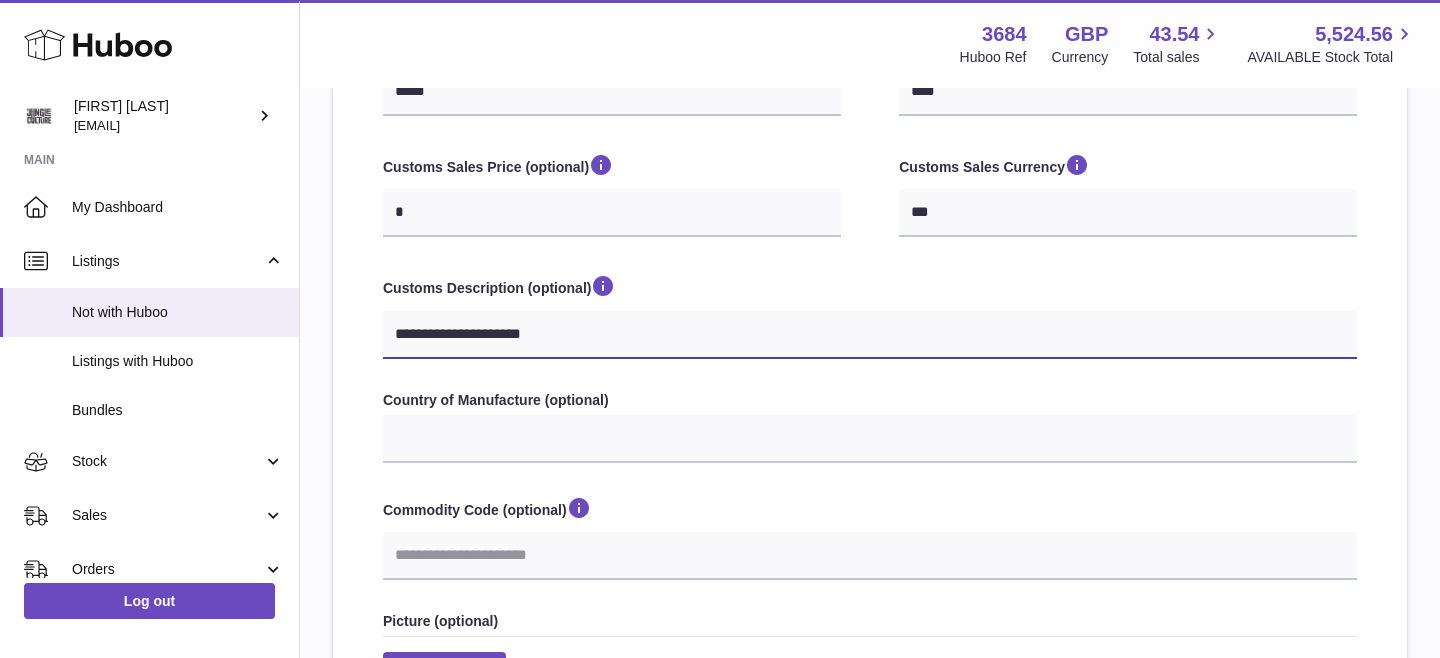type on "**********" 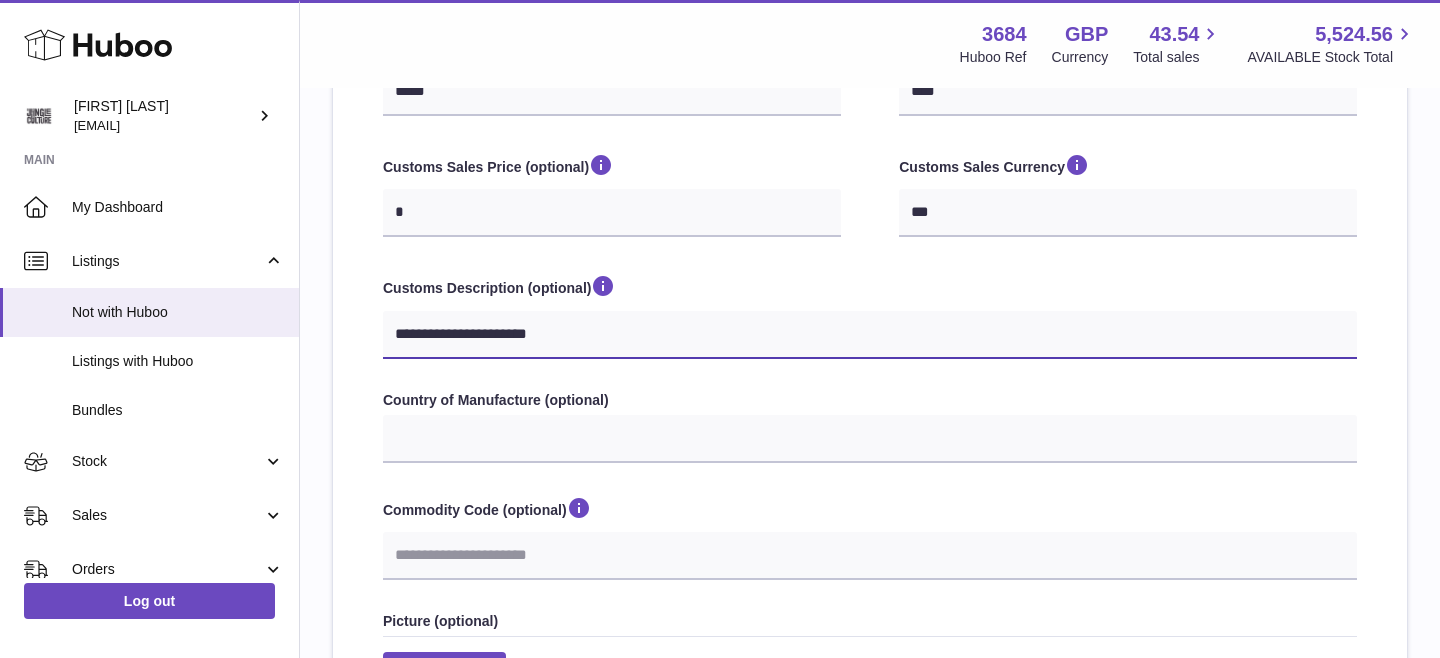 type on "**********" 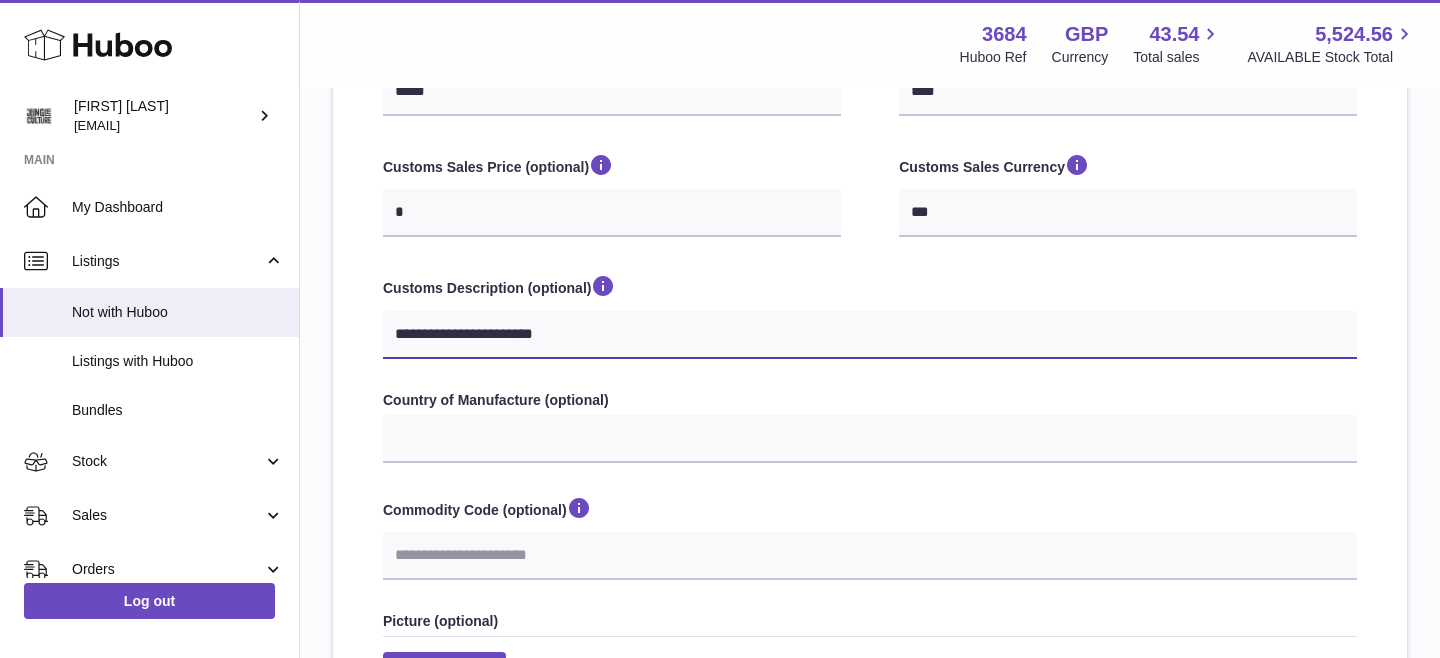 type on "**********" 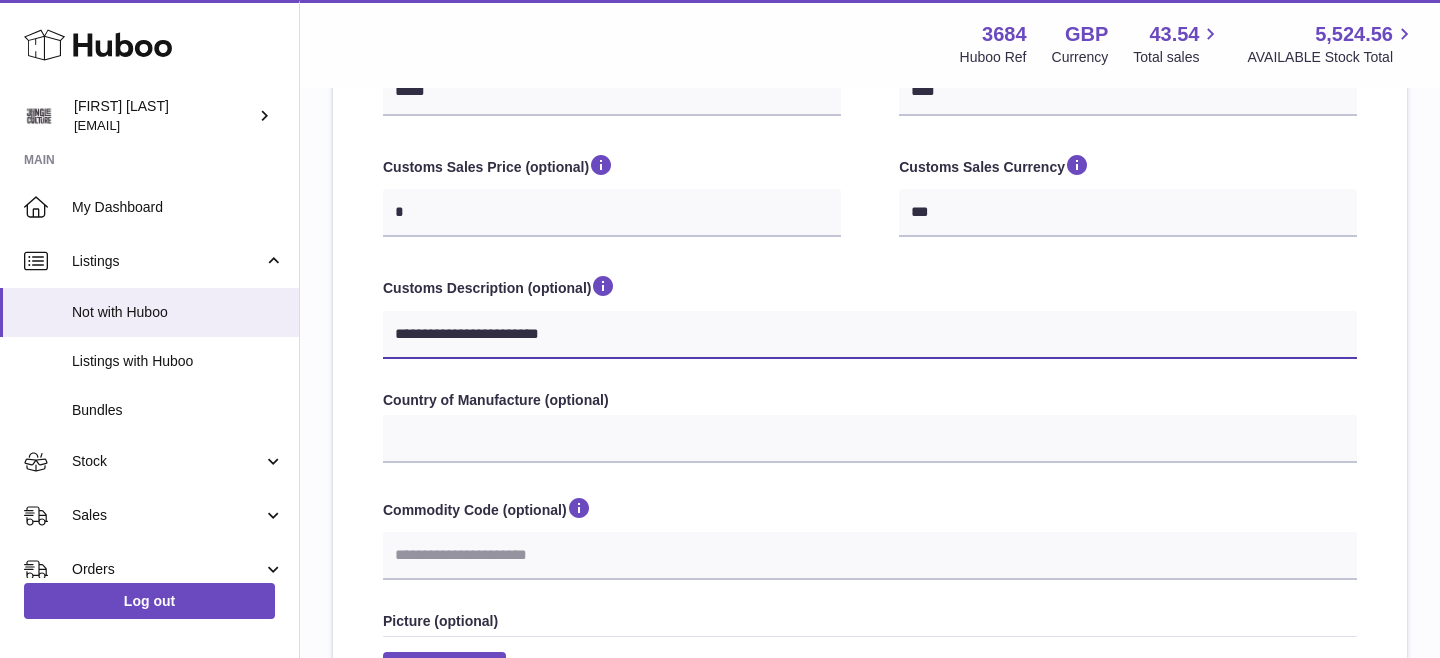 type on "**********" 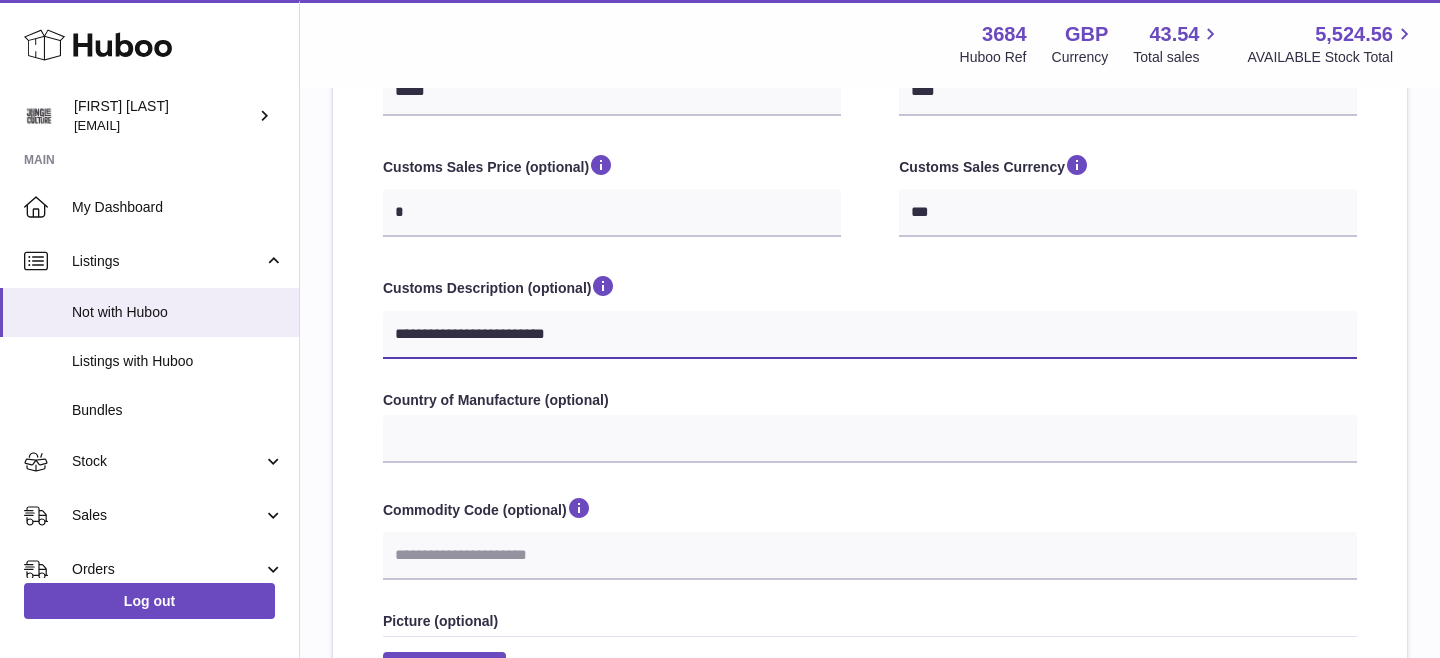 type on "**********" 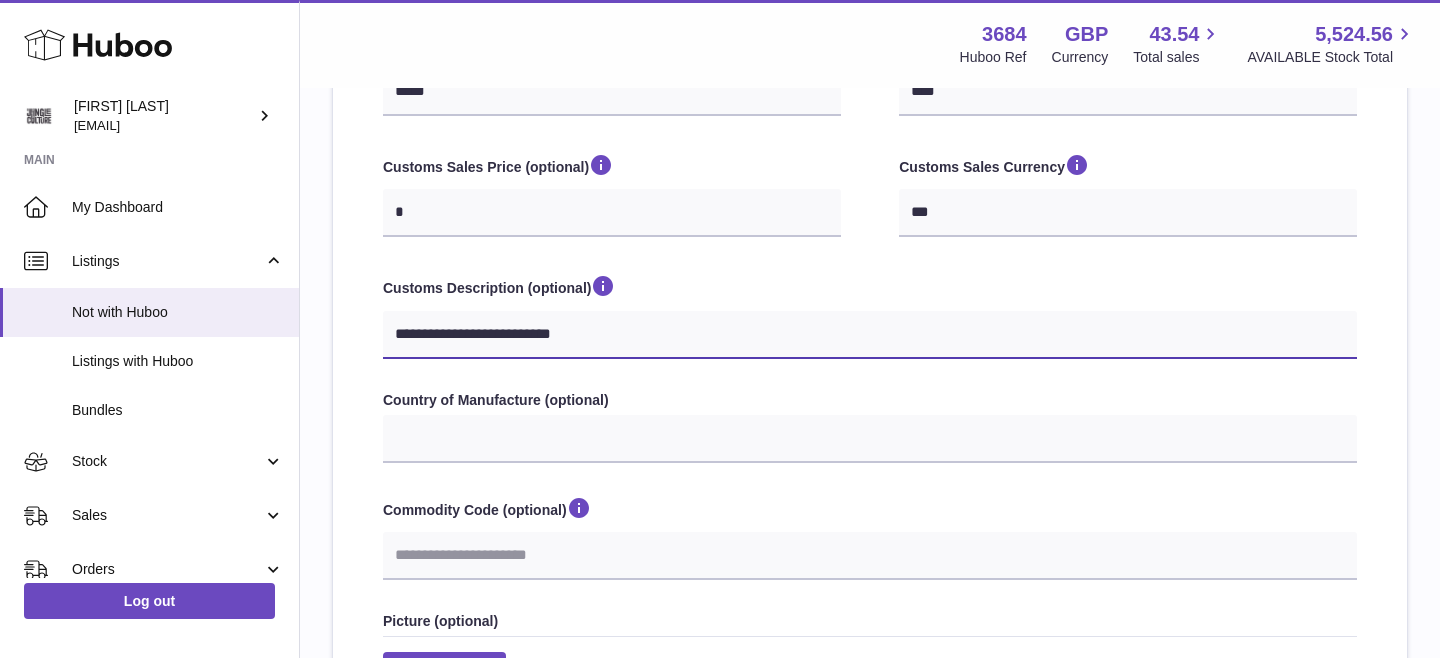 type on "**********" 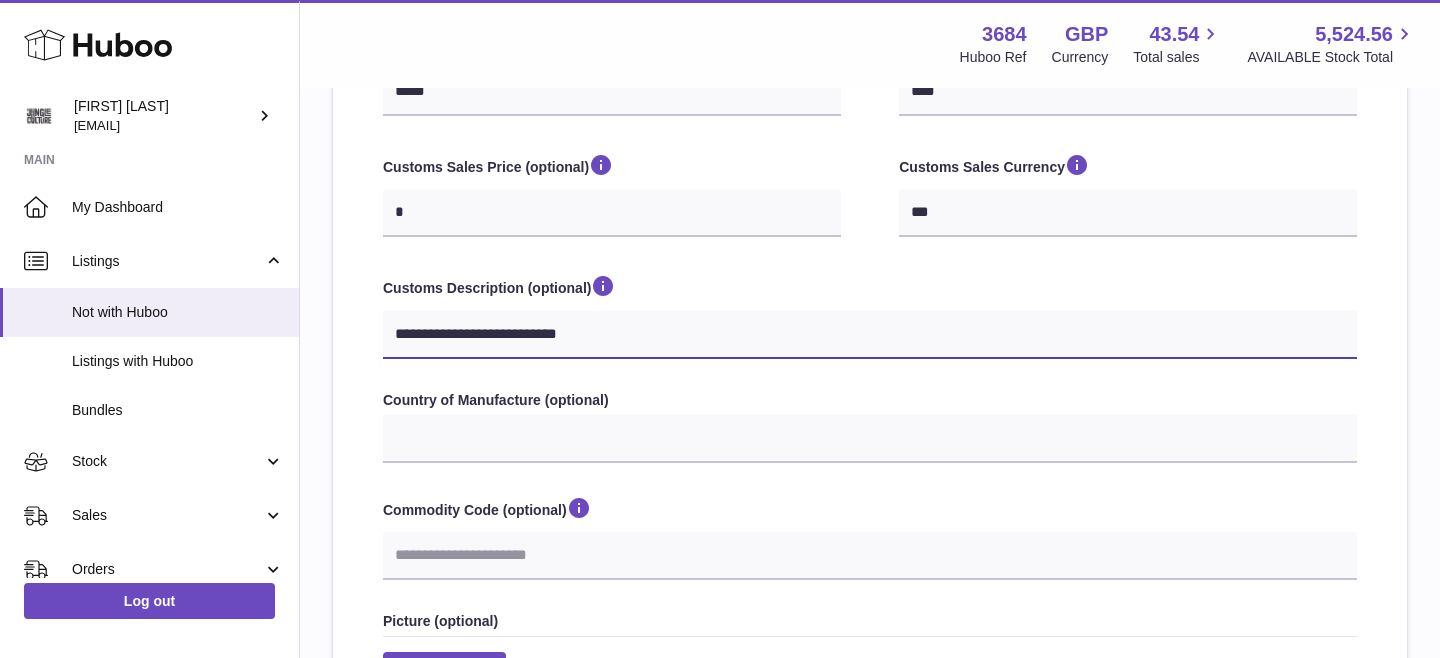 type on "**********" 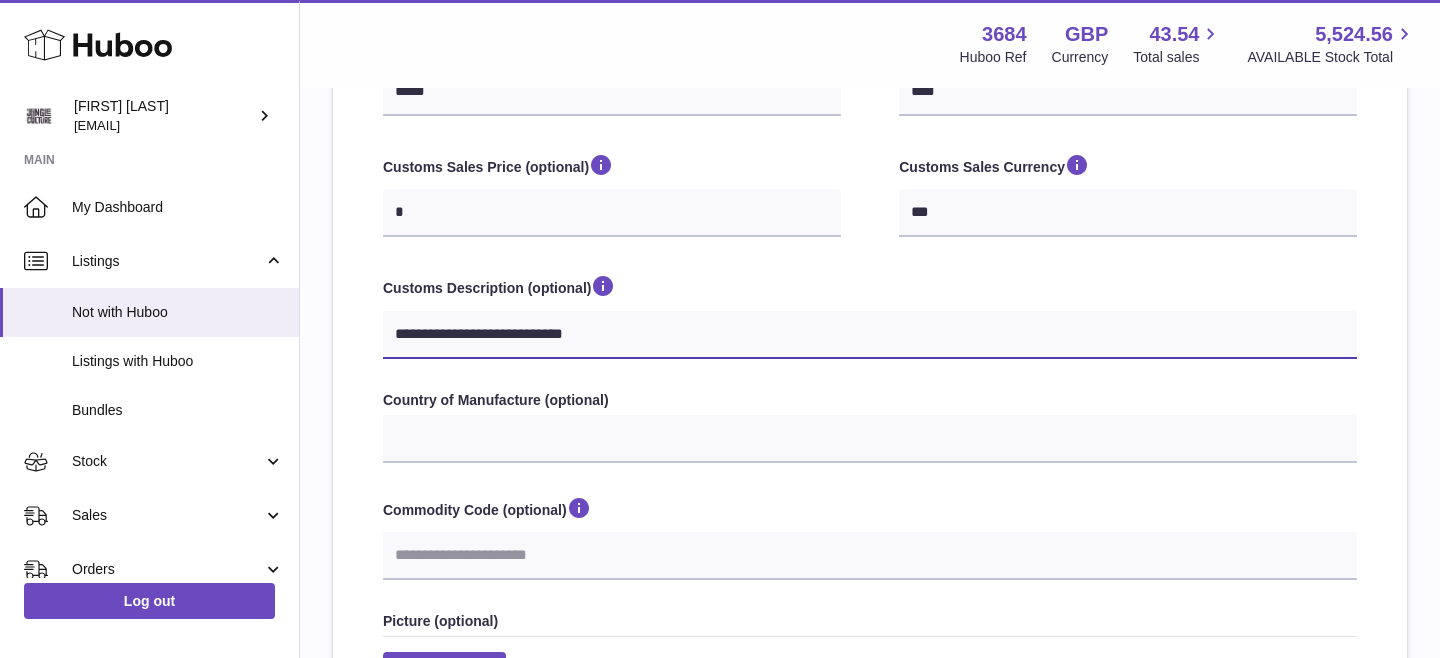 type on "**********" 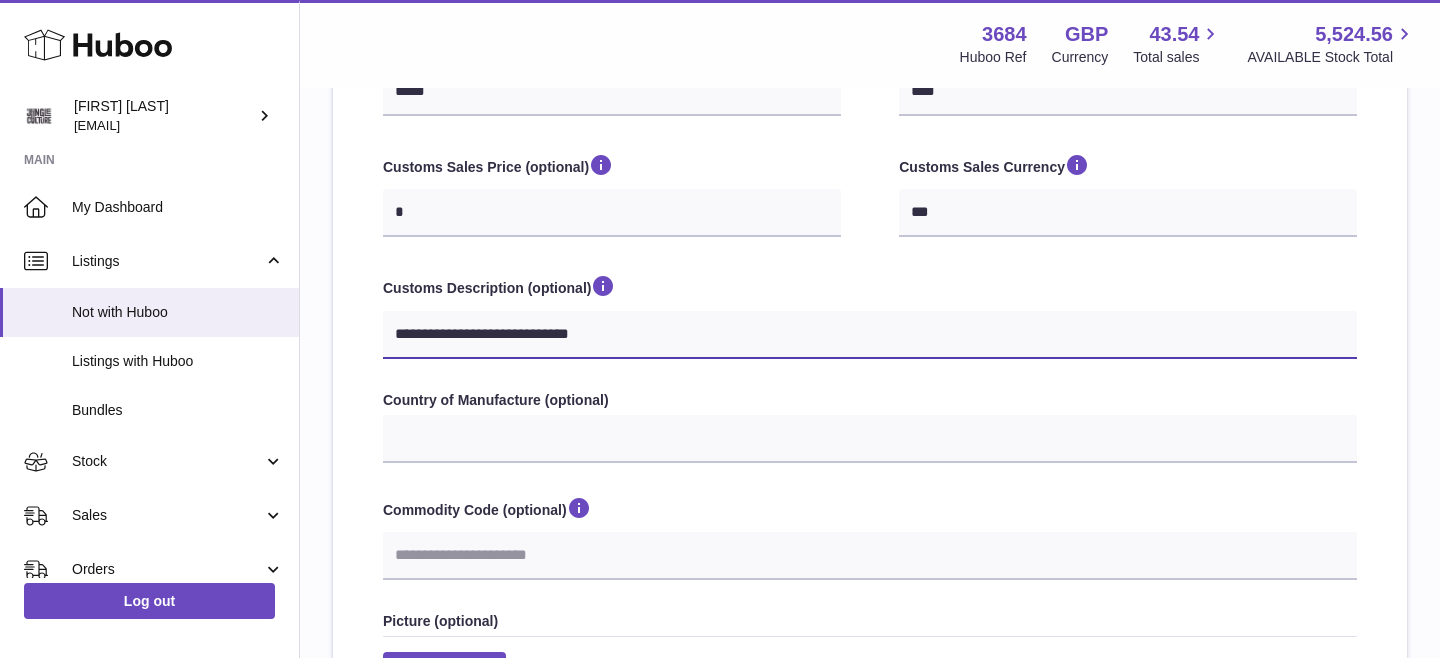 type on "**********" 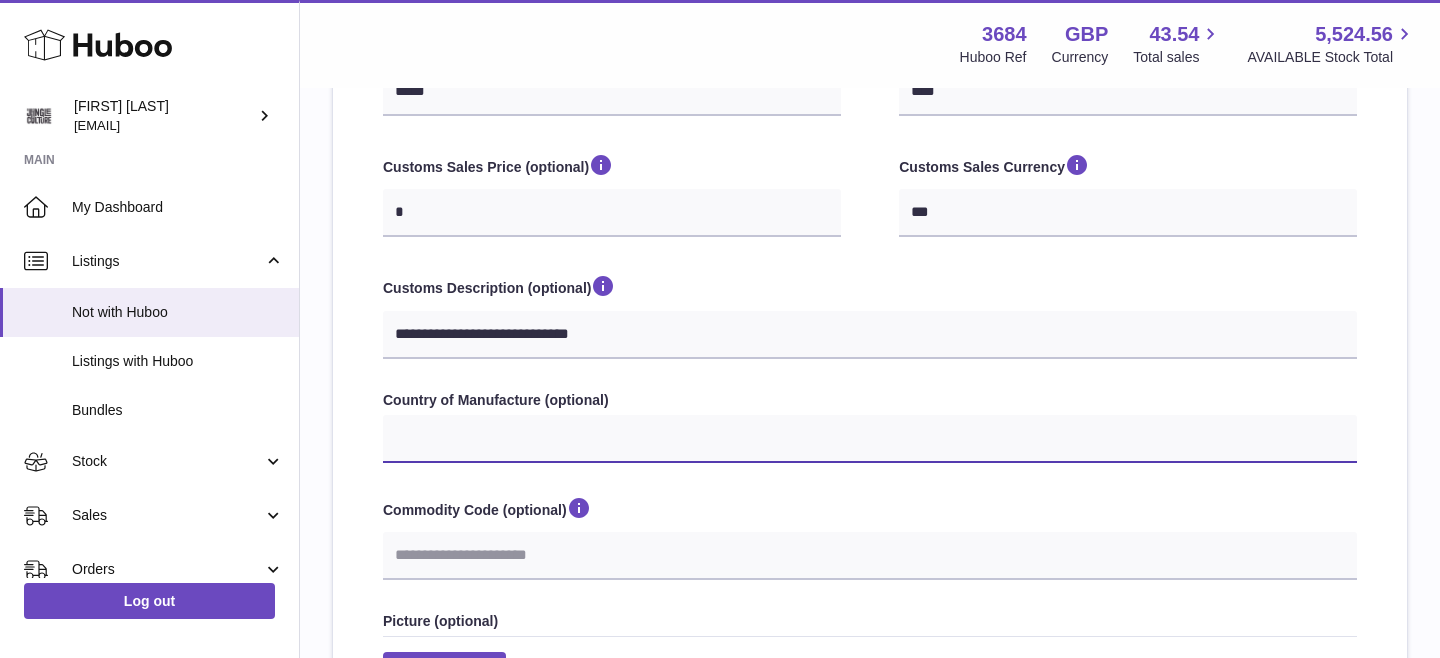 click on "**********" at bounding box center [870, 439] 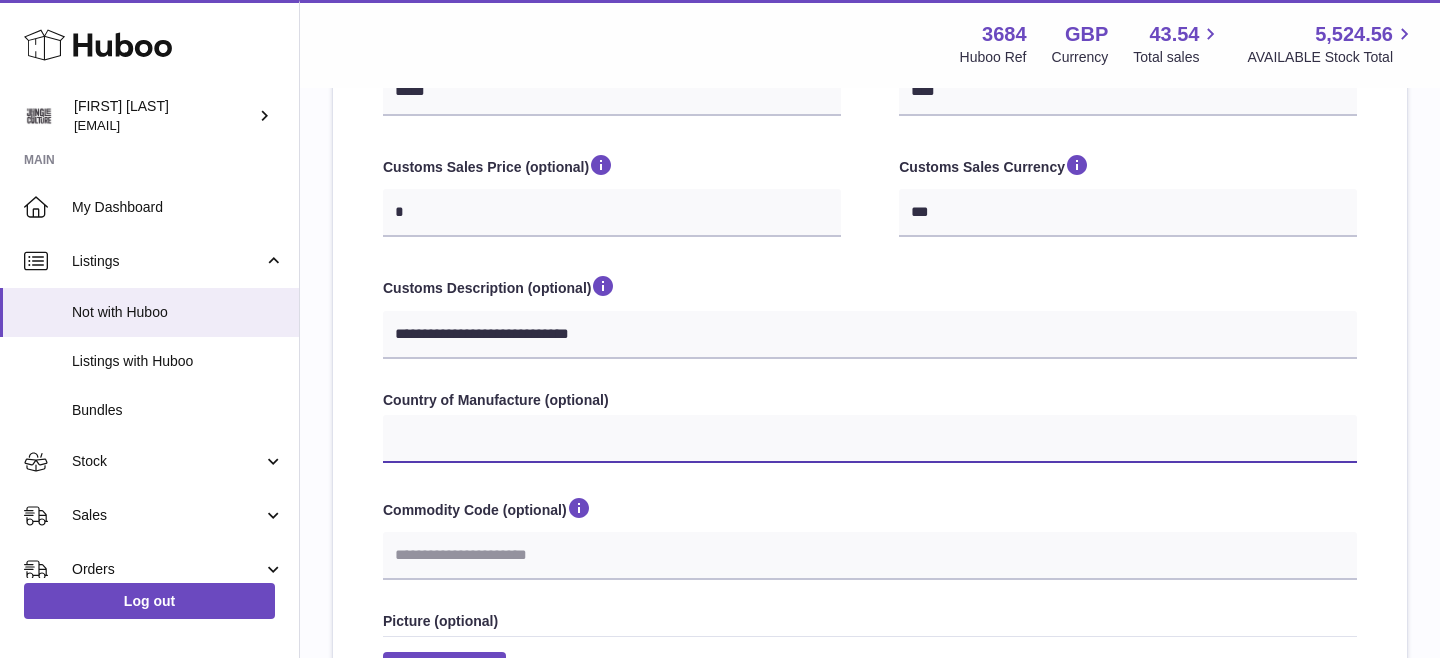select on "***" 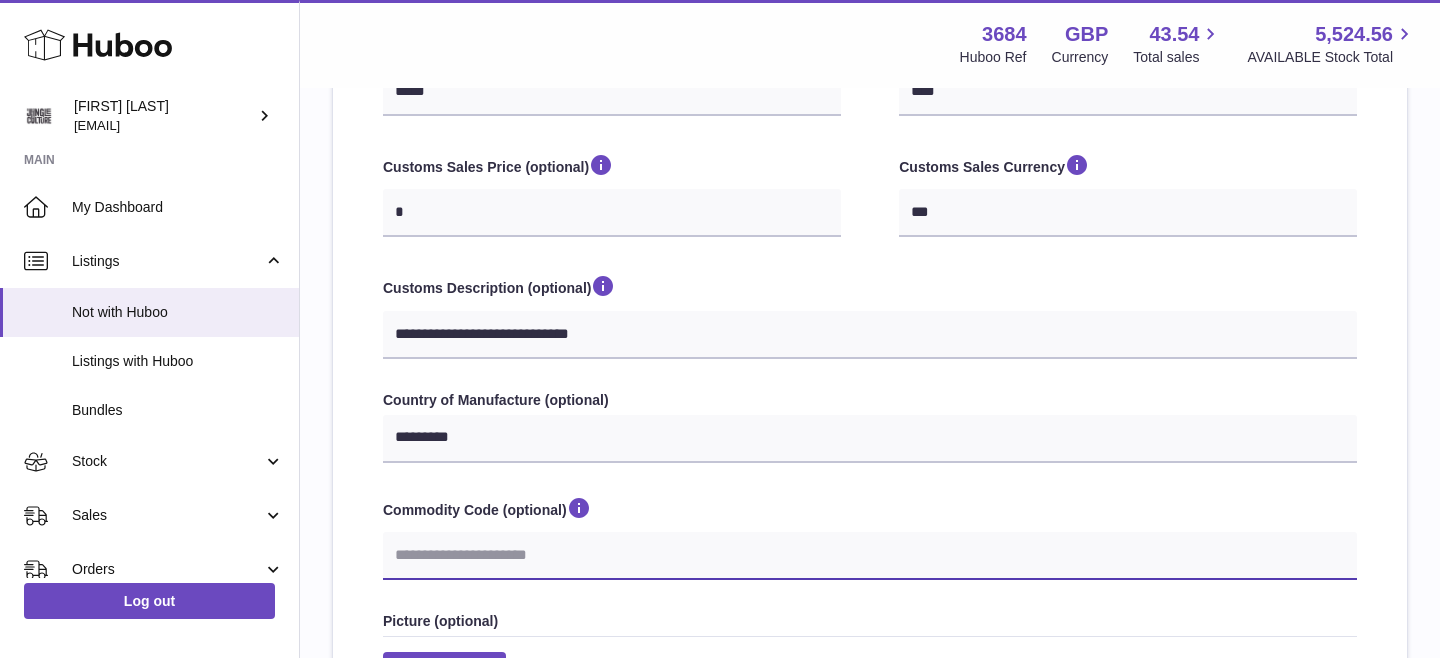 click on "Commodity Code (optional)" at bounding box center (870, 556) 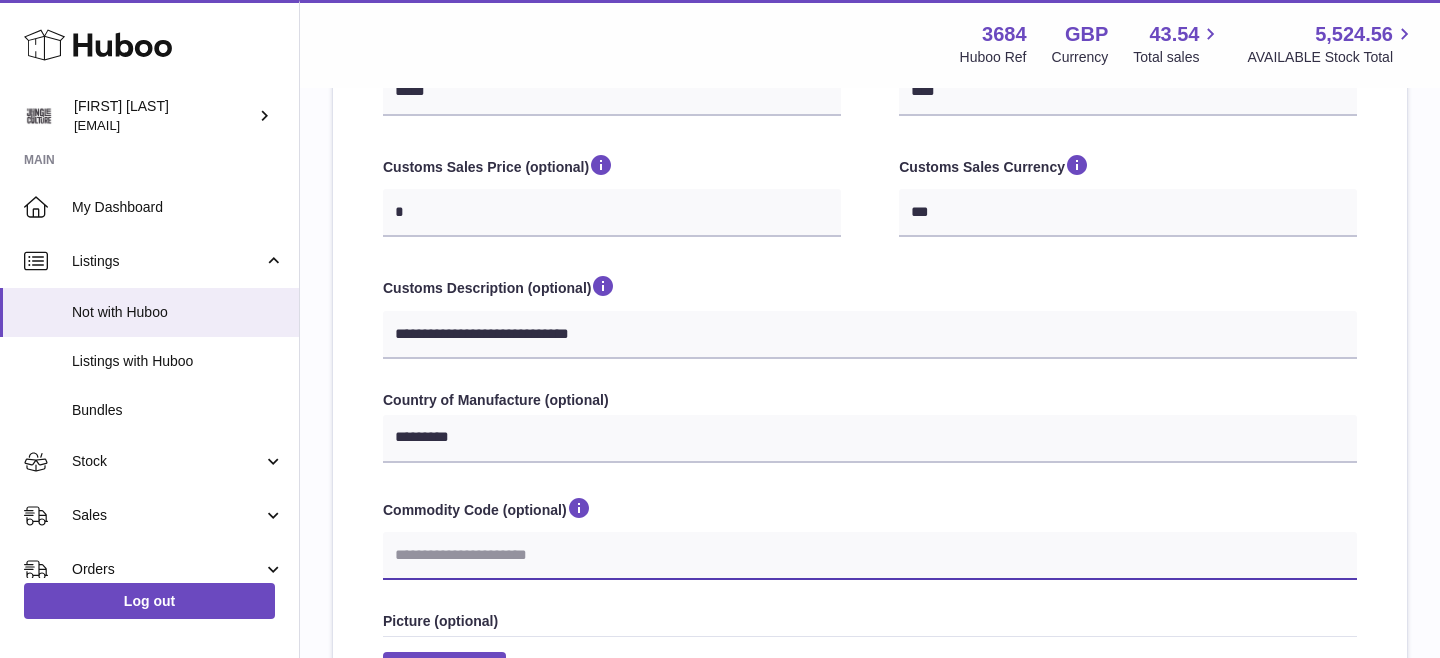 paste on "********" 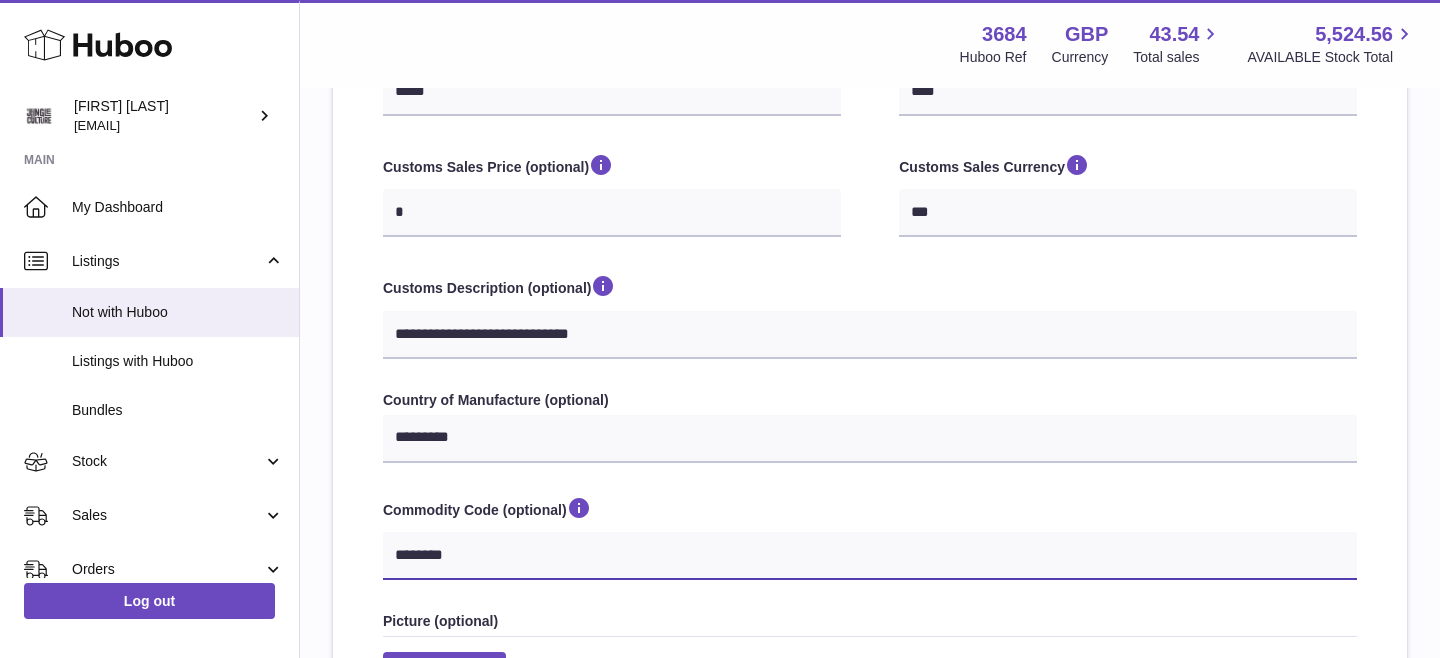 type on "********" 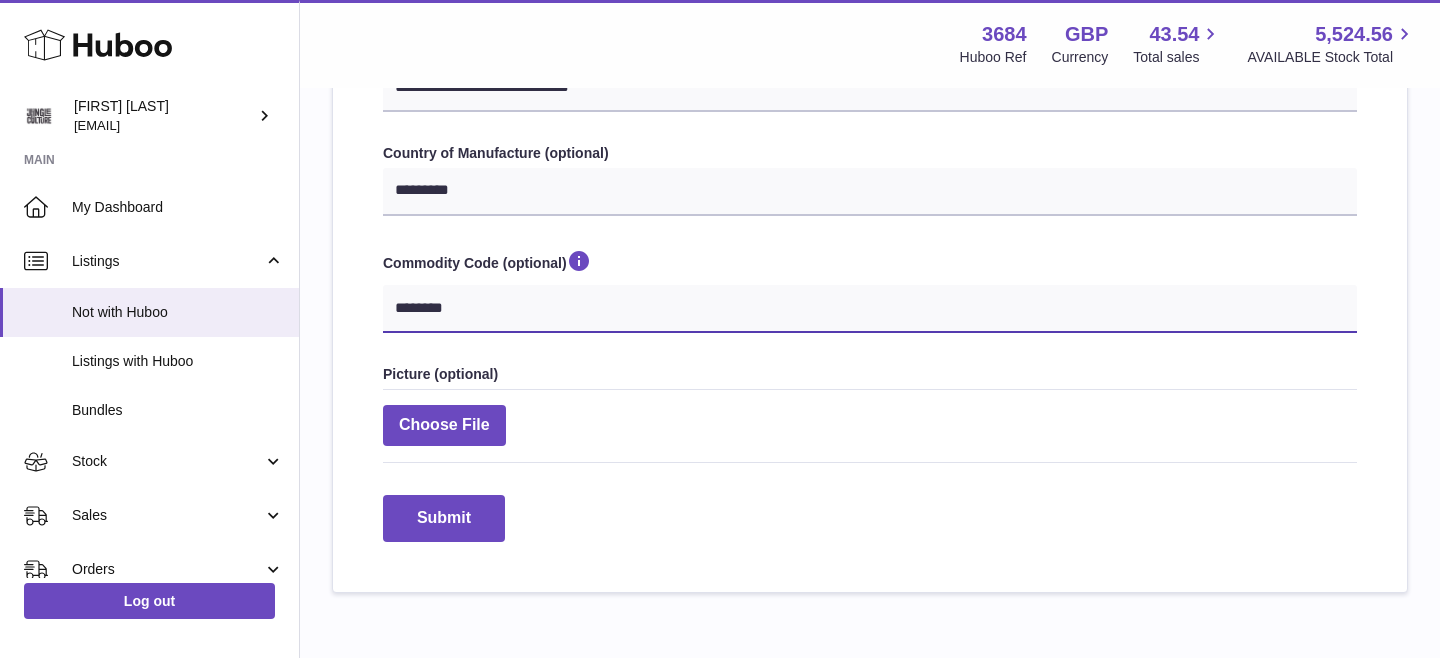 scroll, scrollTop: 886, scrollLeft: 0, axis: vertical 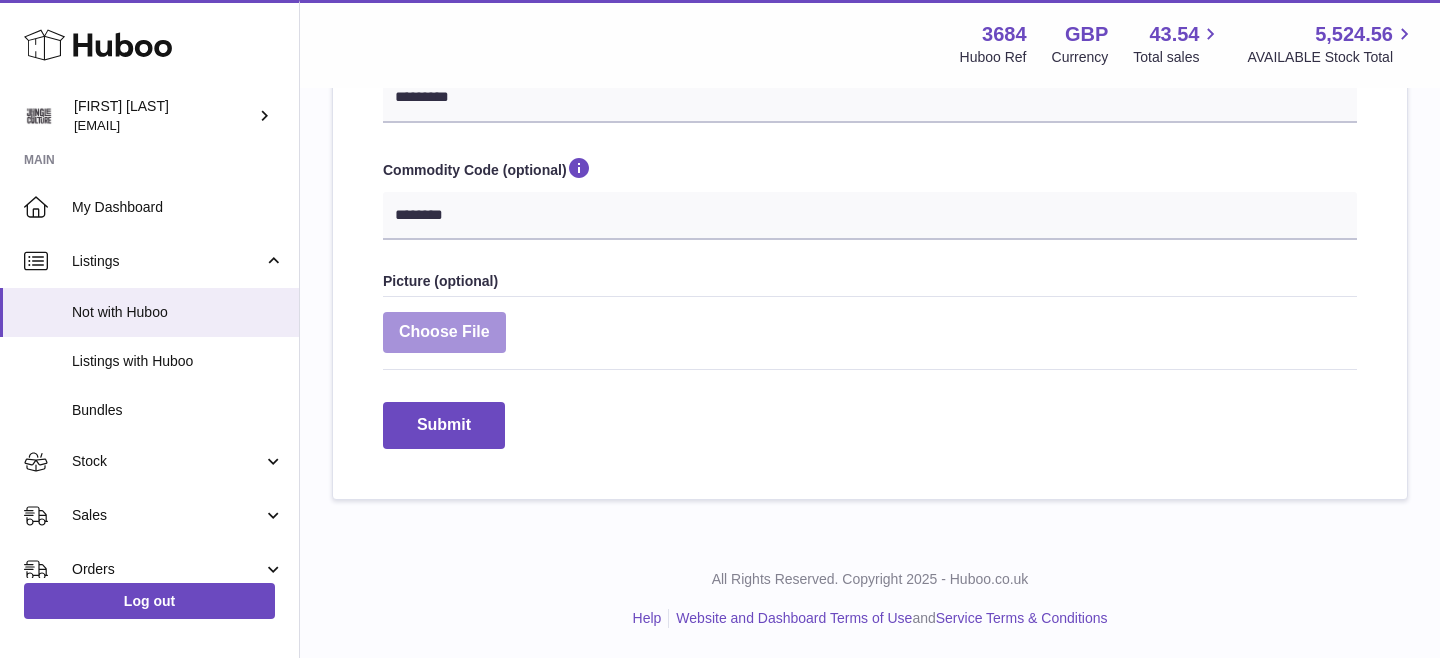 click at bounding box center [444, 332] 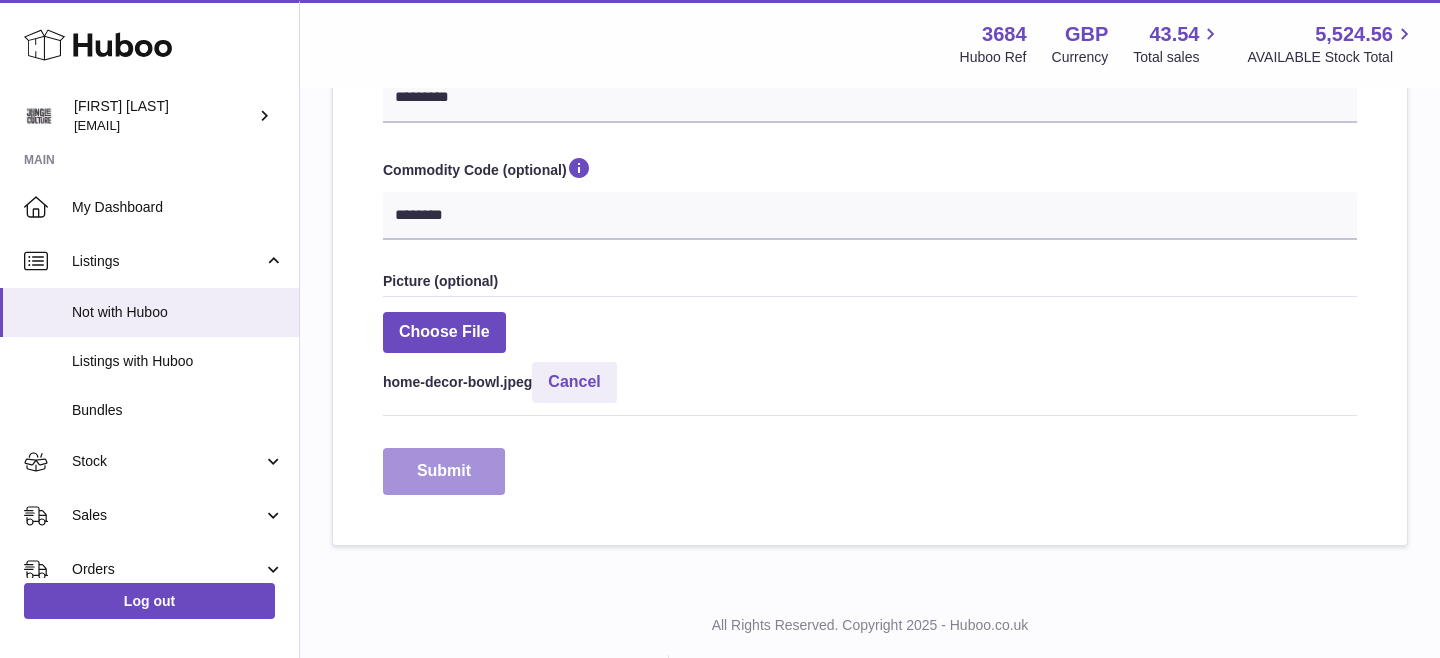 click on "Submit" at bounding box center (444, 471) 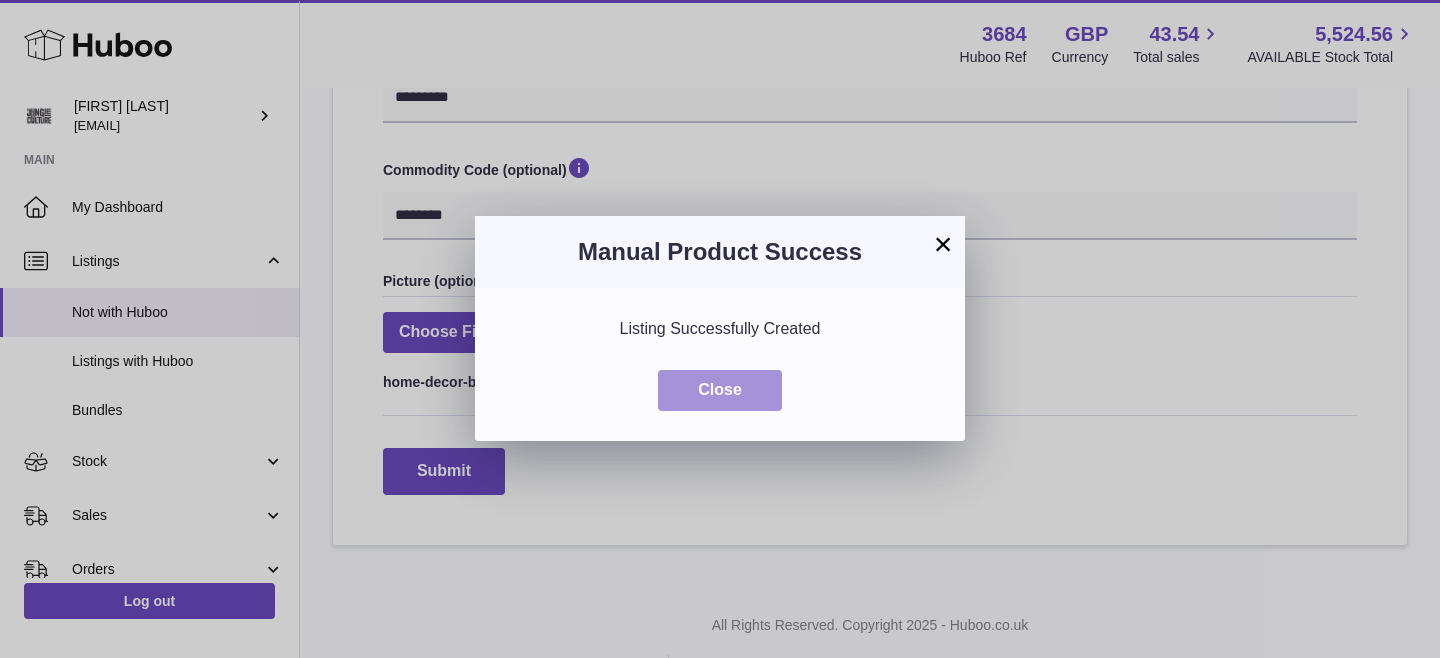 click on "Close" at bounding box center [720, 390] 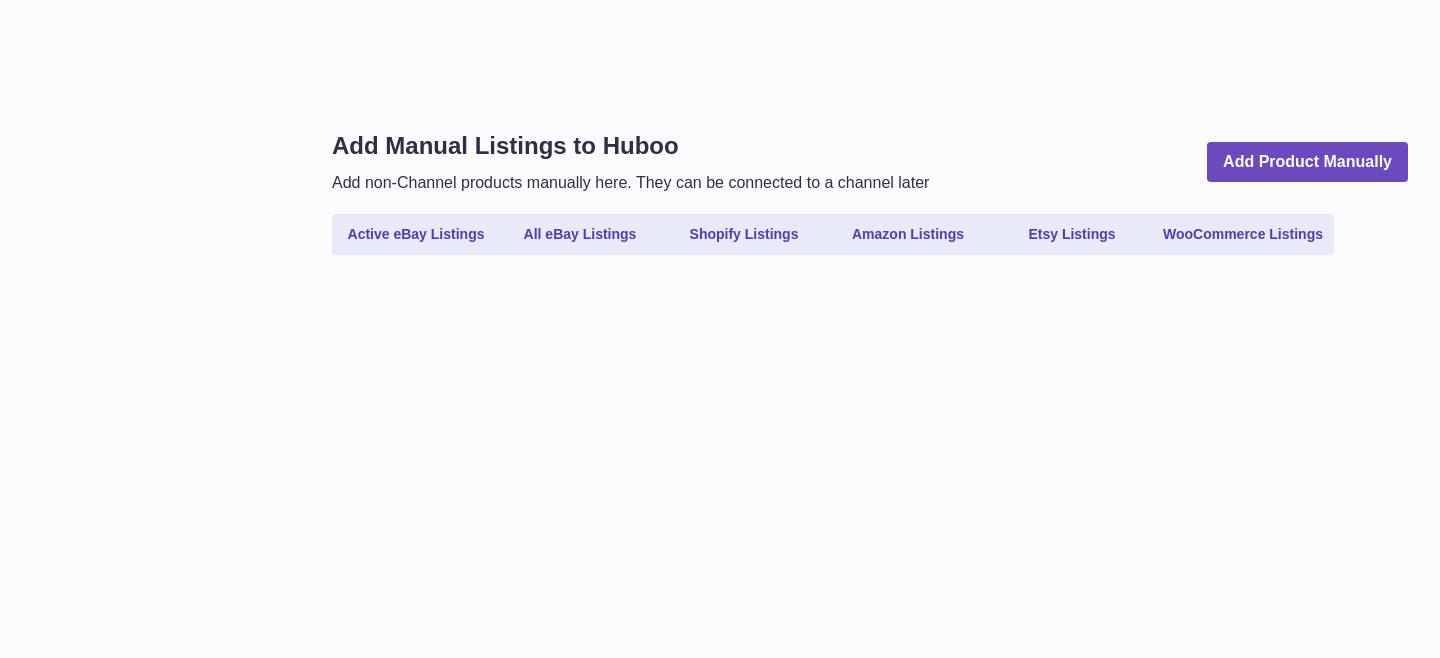scroll, scrollTop: 0, scrollLeft: 0, axis: both 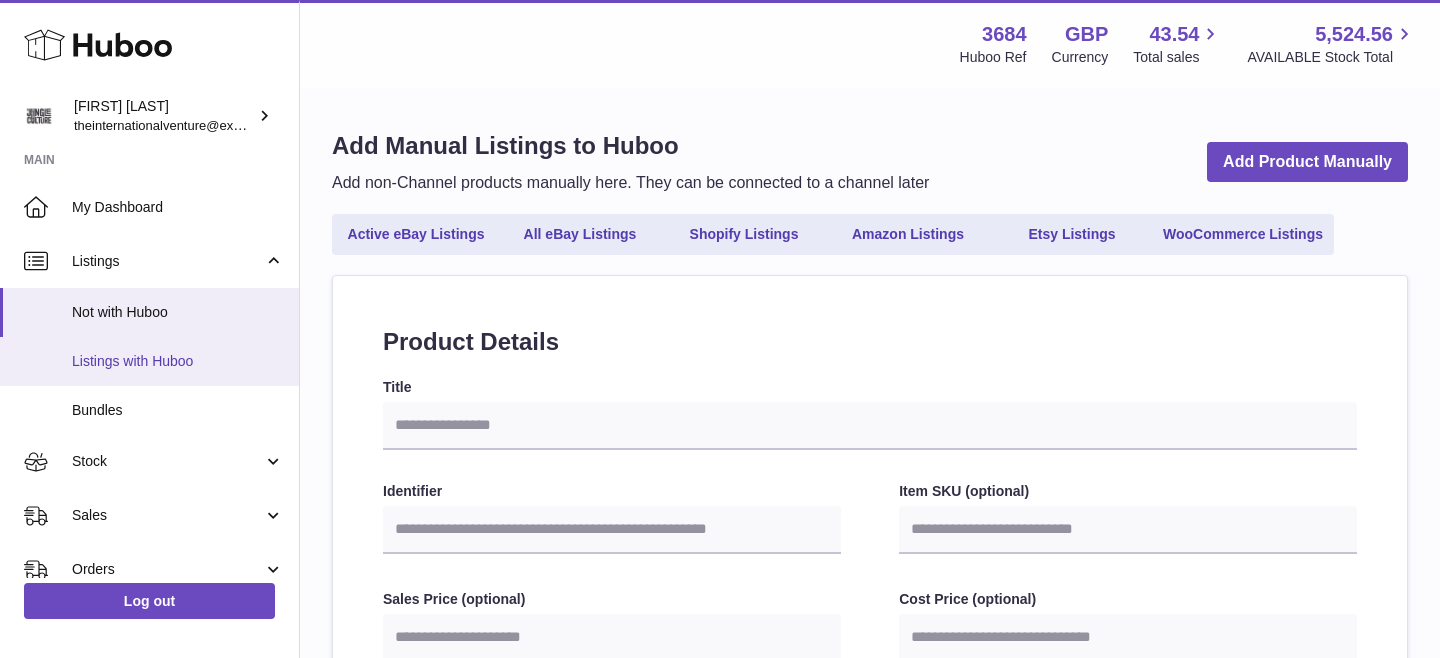 click on "Listings with Huboo" at bounding box center [178, 361] 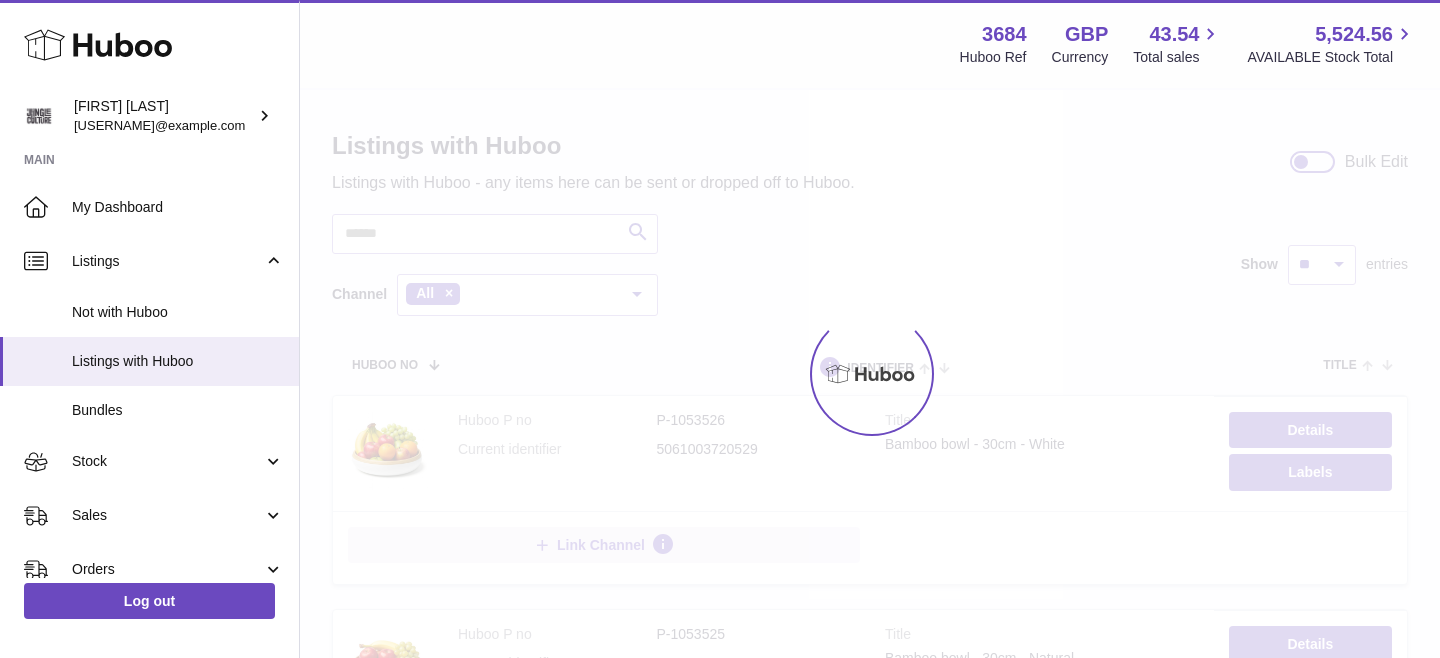 scroll, scrollTop: 0, scrollLeft: 0, axis: both 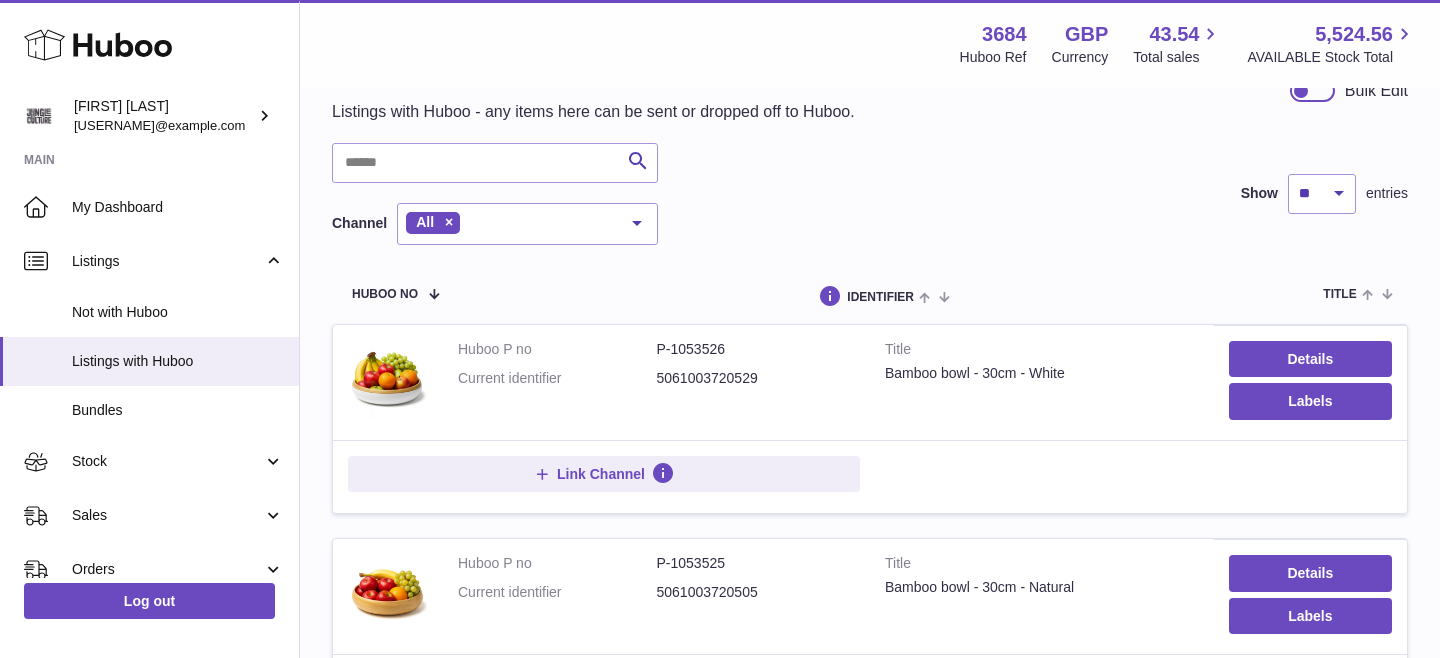 click on "P-1053526" at bounding box center (756, 349) 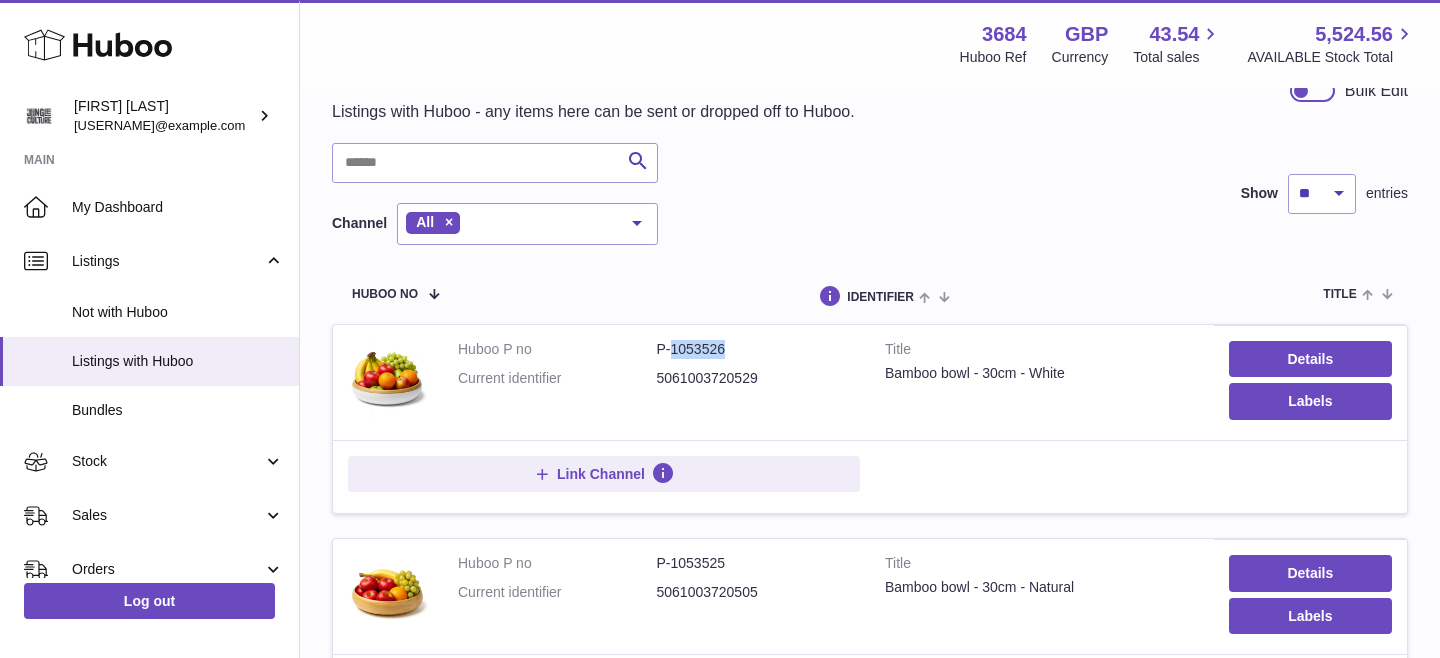 copy on "1053526" 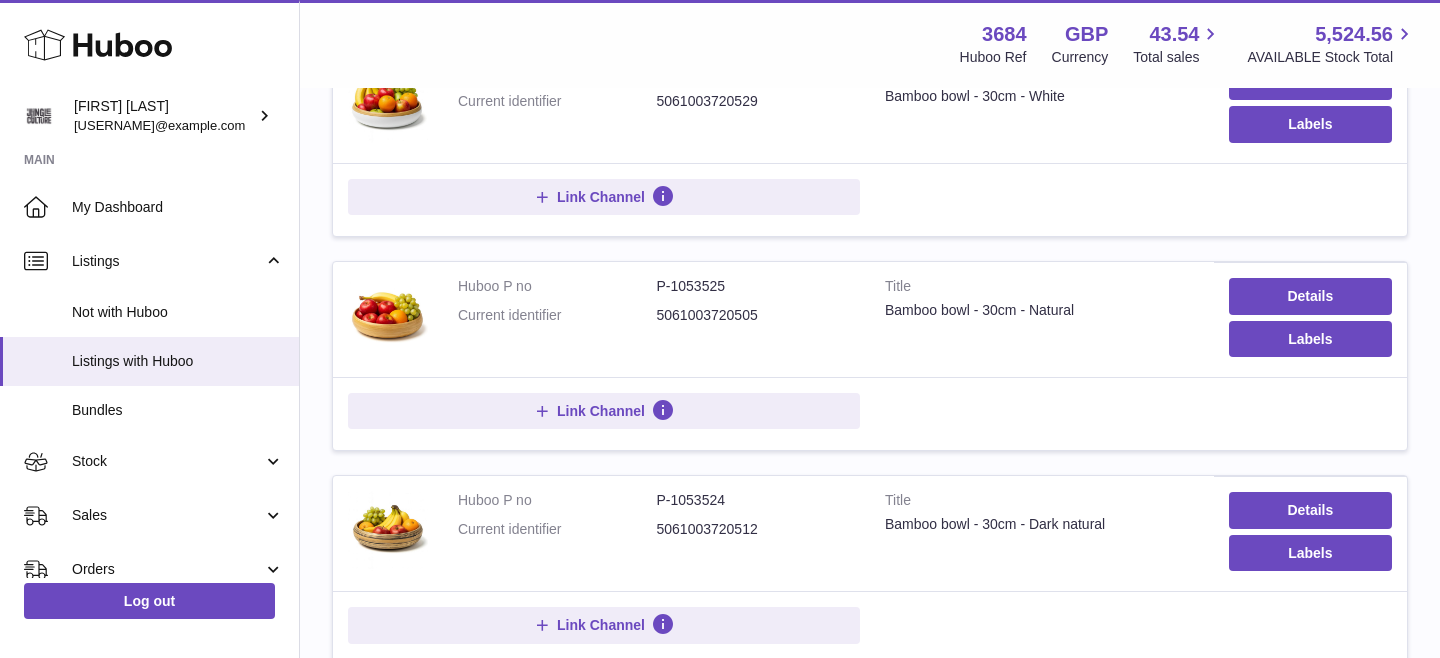 scroll, scrollTop: 360, scrollLeft: 0, axis: vertical 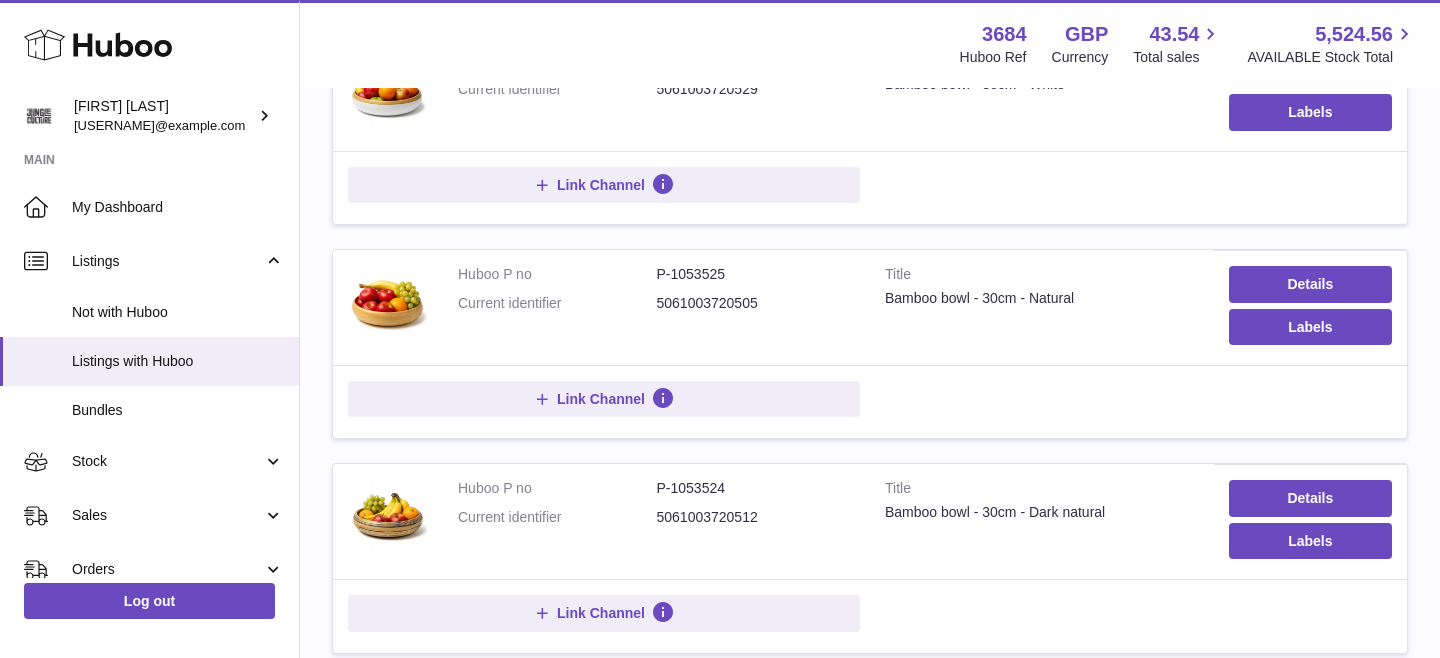 click on "P-1053525" at bounding box center (756, 274) 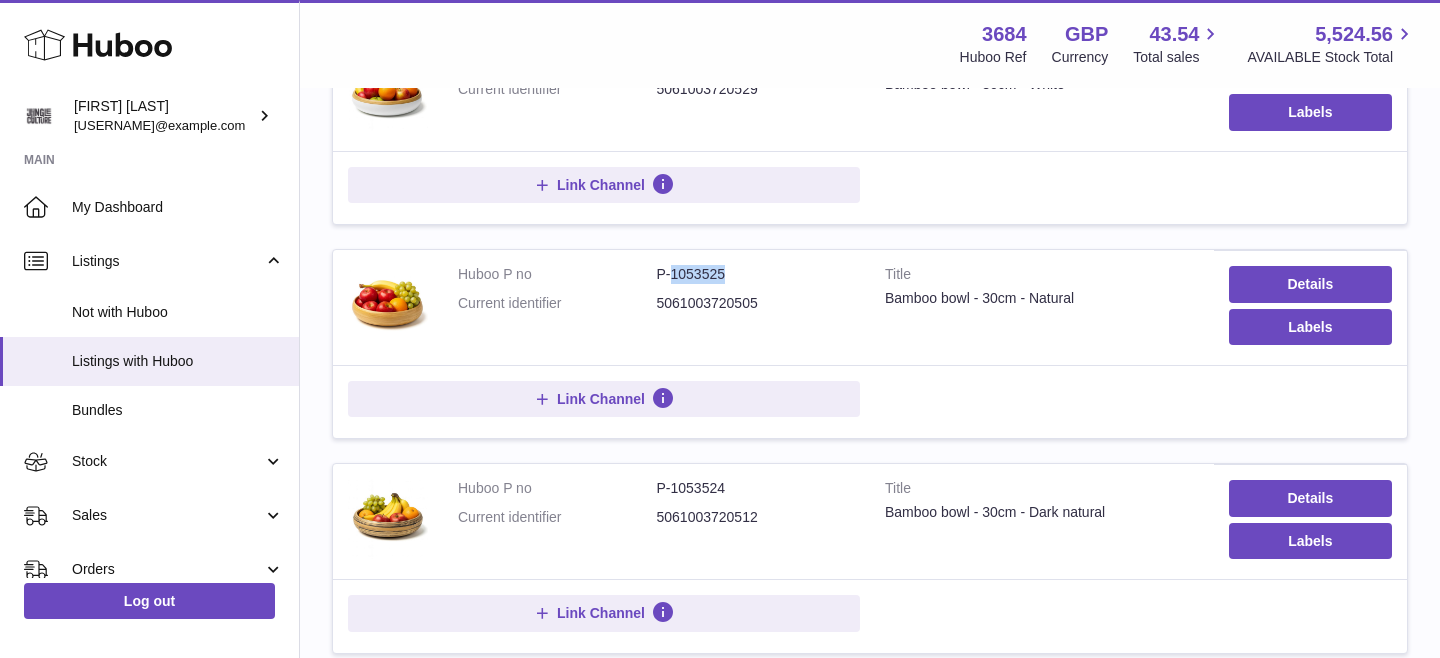 copy on "1053525" 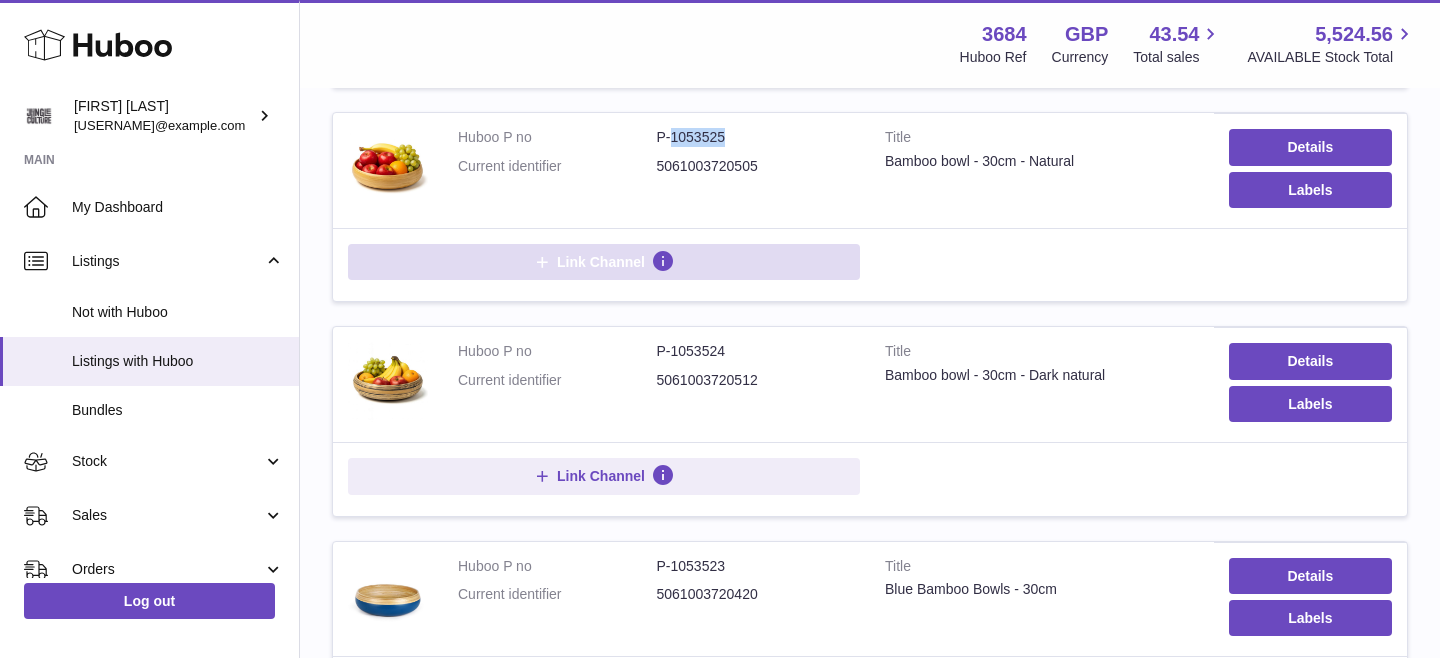 scroll, scrollTop: 543, scrollLeft: 0, axis: vertical 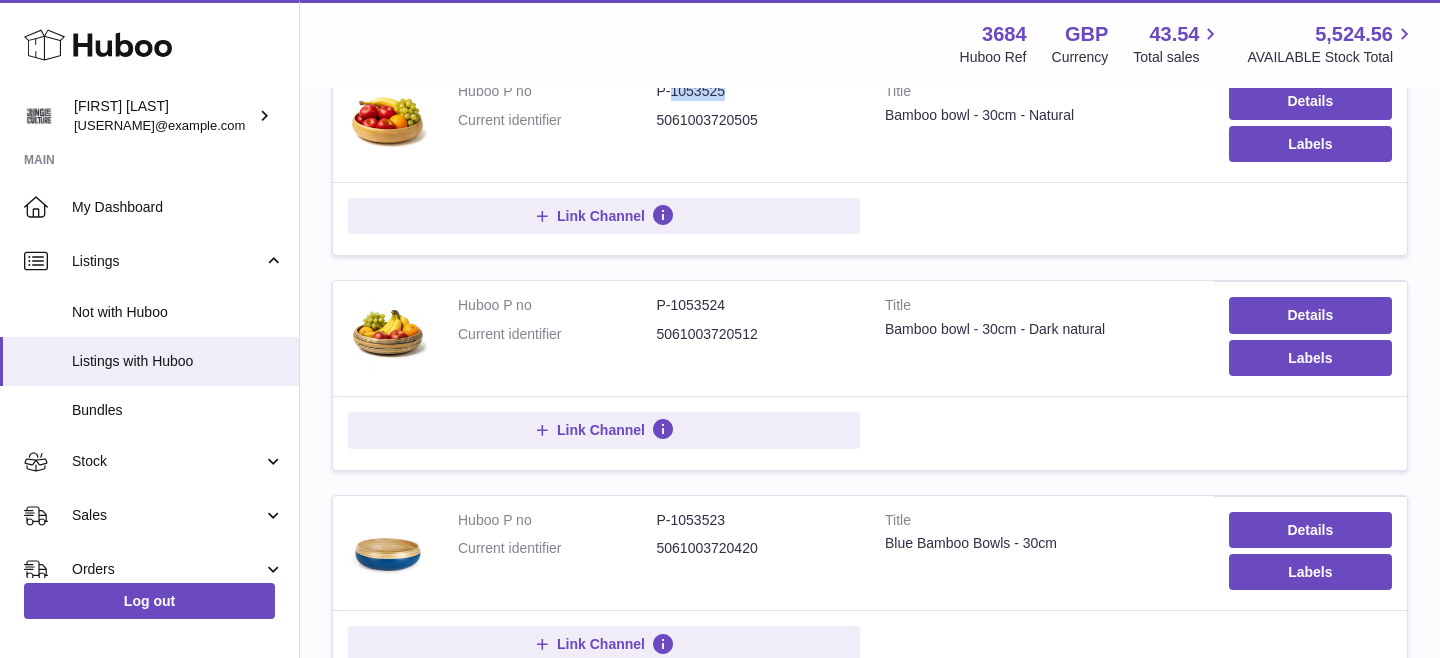 click on "P-1053524" at bounding box center (756, 305) 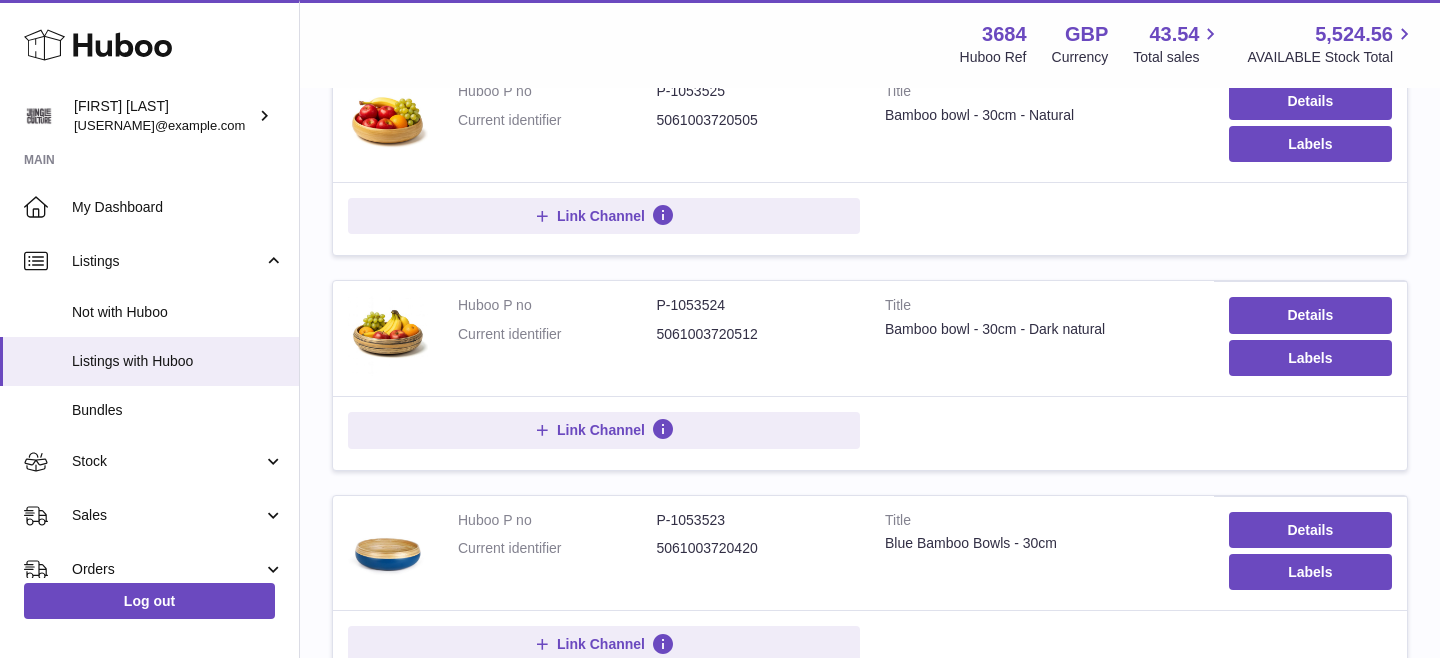 click on "P-1053524" at bounding box center (756, 305) 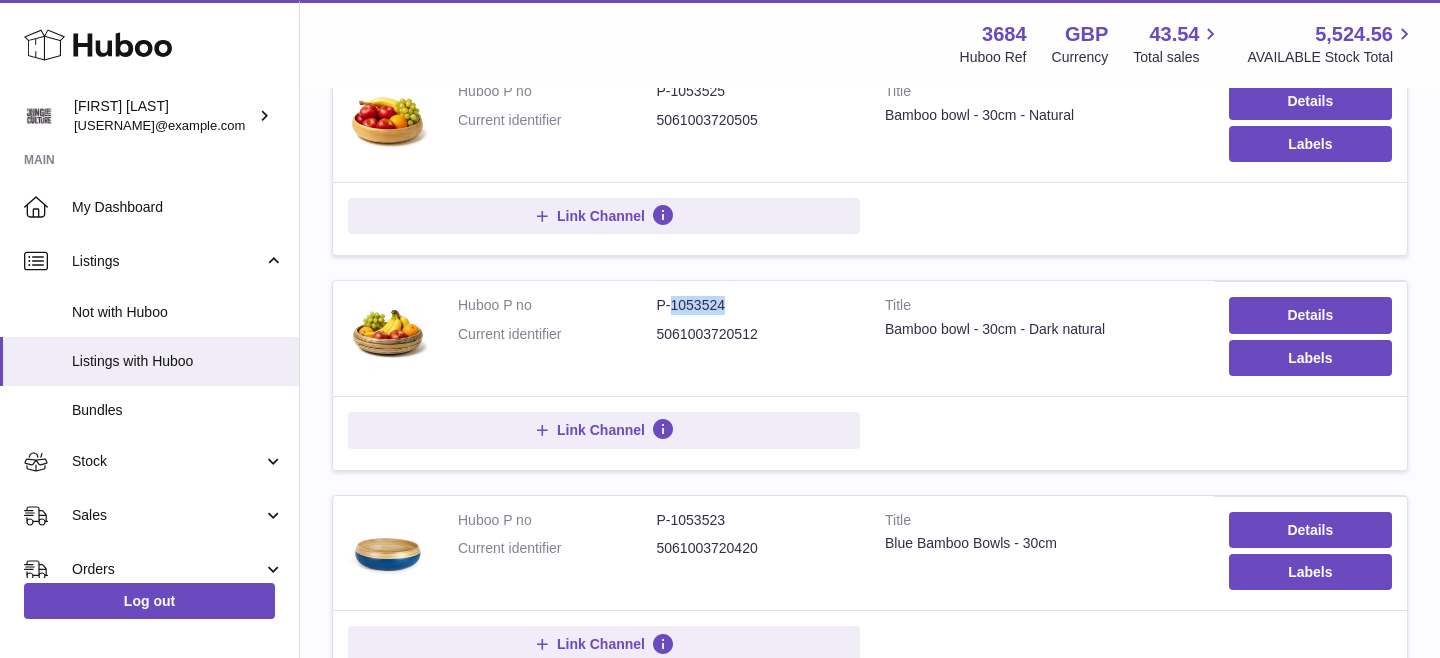 copy on "1053524" 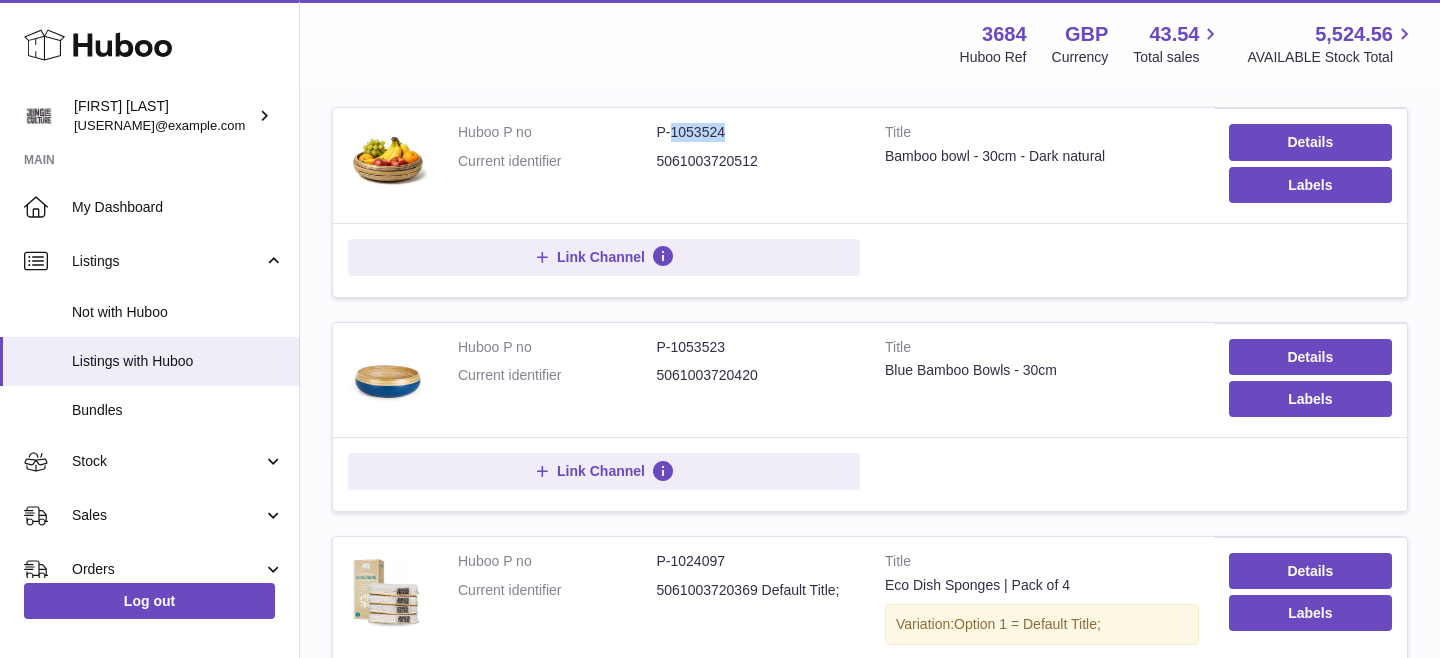 scroll, scrollTop: 813, scrollLeft: 0, axis: vertical 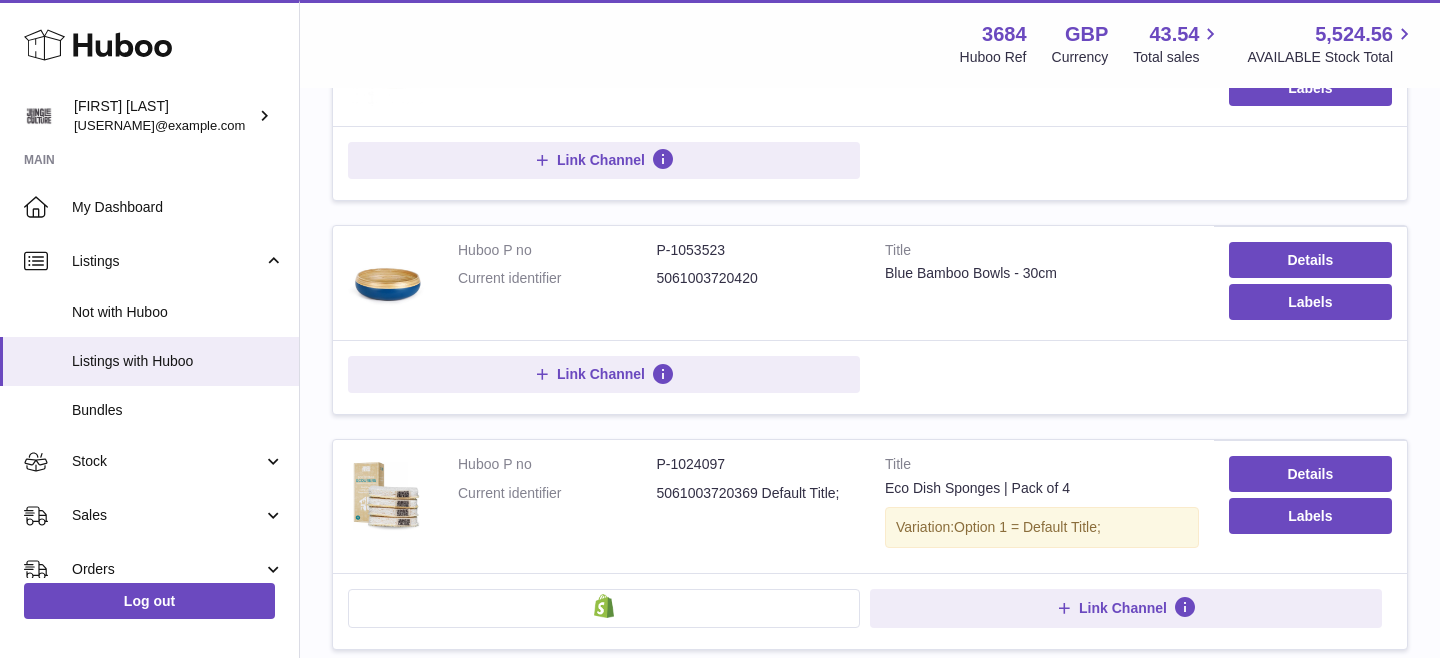 click on "P-1053523" at bounding box center [756, 250] 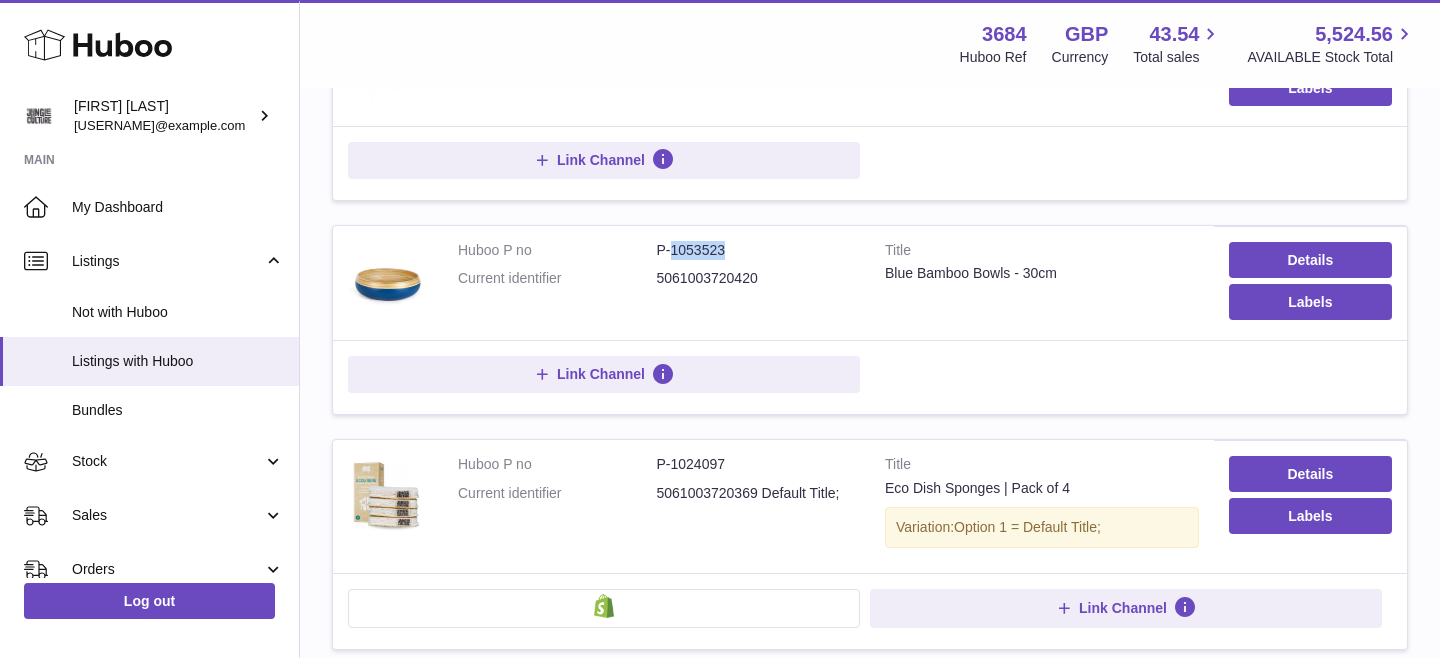 copy on "1053523" 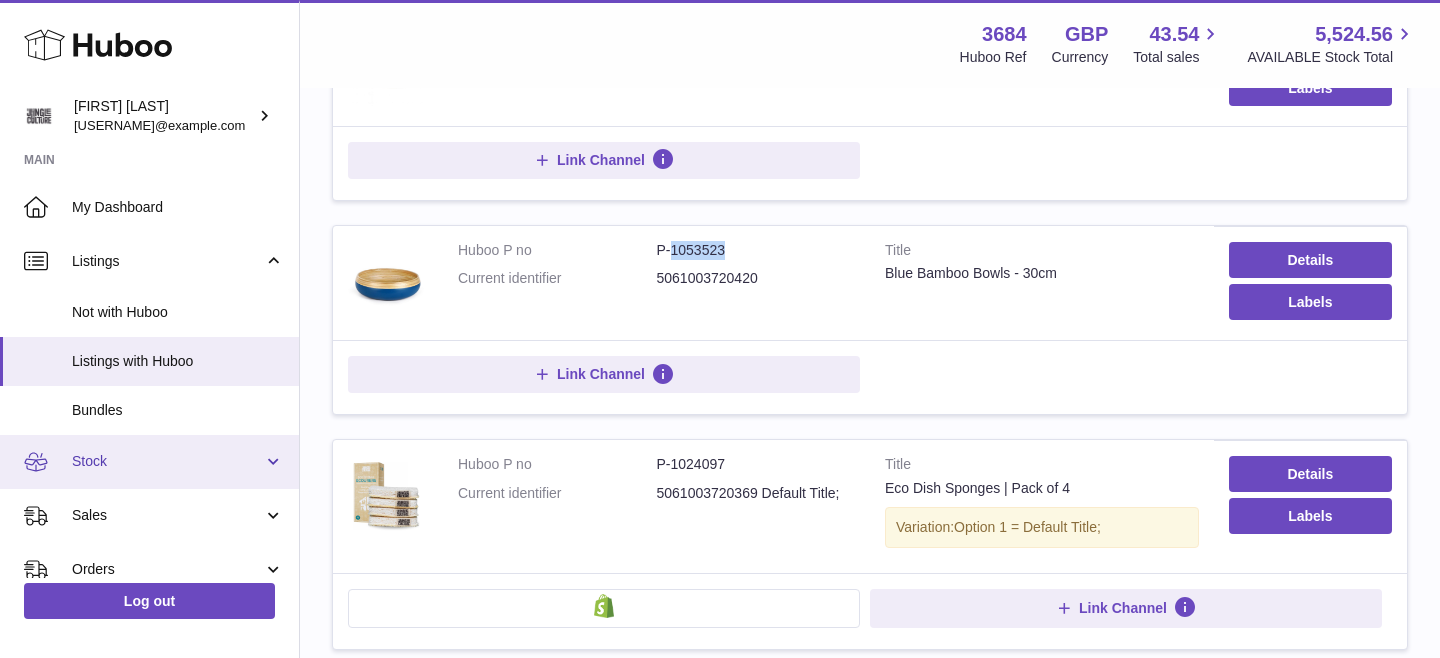 click on "Stock" at bounding box center [167, 461] 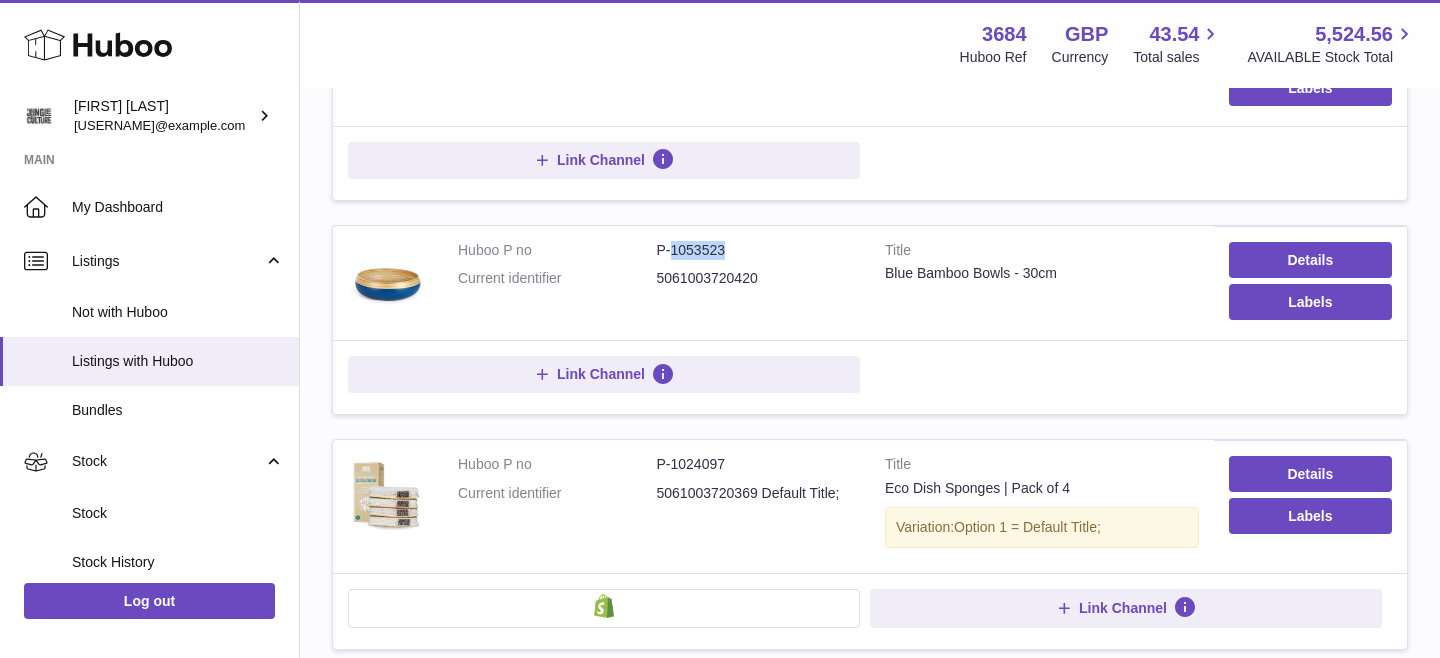 scroll, scrollTop: 0, scrollLeft: 0, axis: both 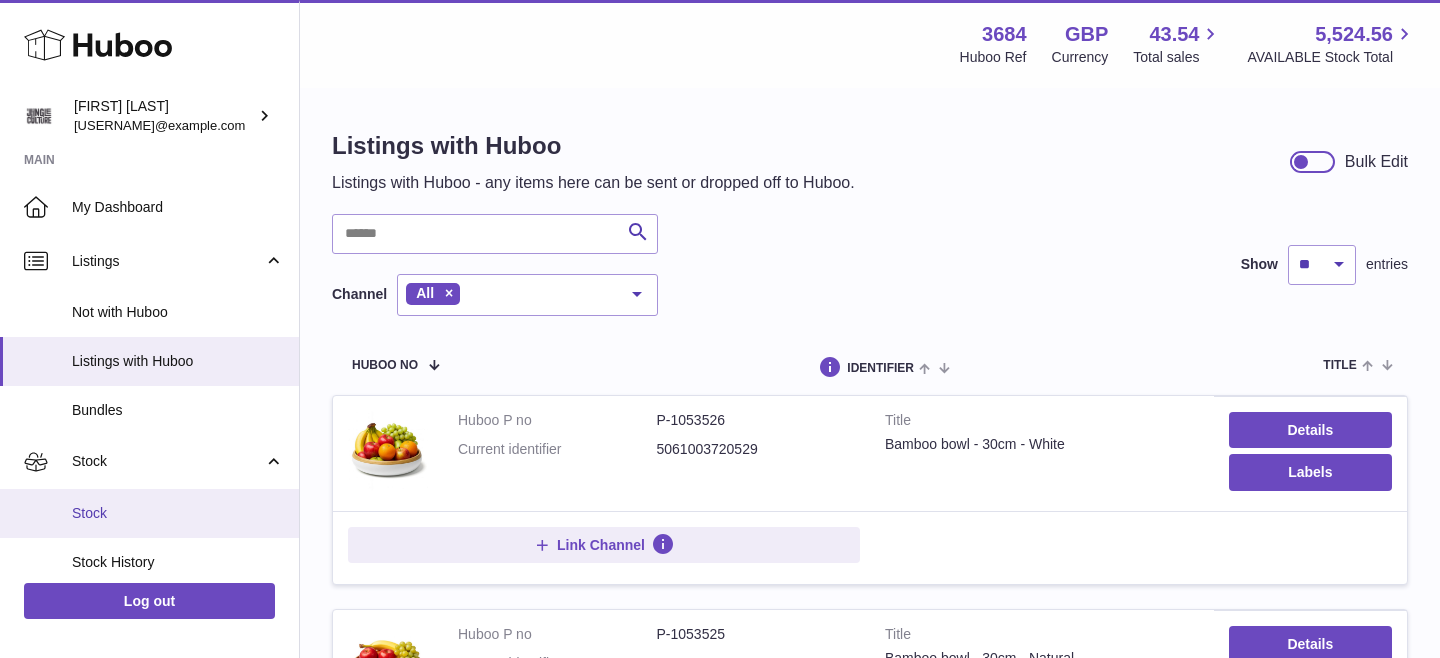 click on "Stock" at bounding box center (178, 513) 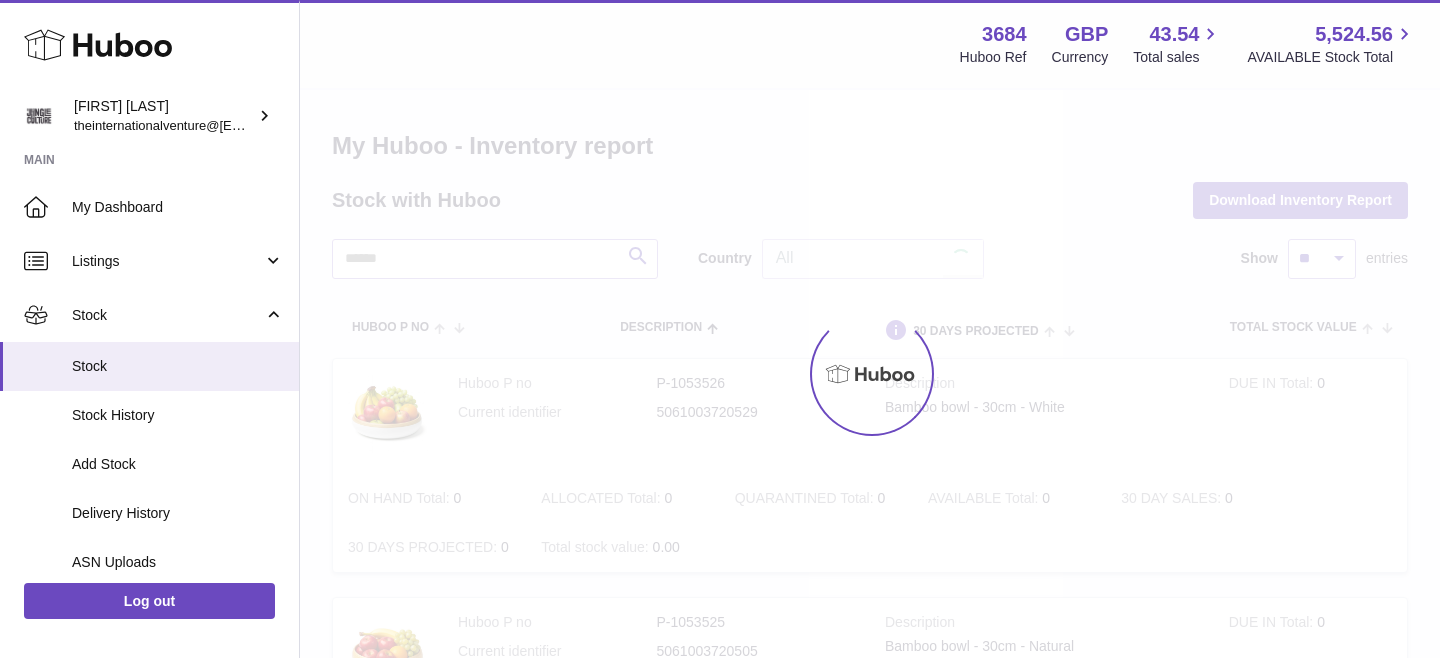 scroll, scrollTop: 0, scrollLeft: 0, axis: both 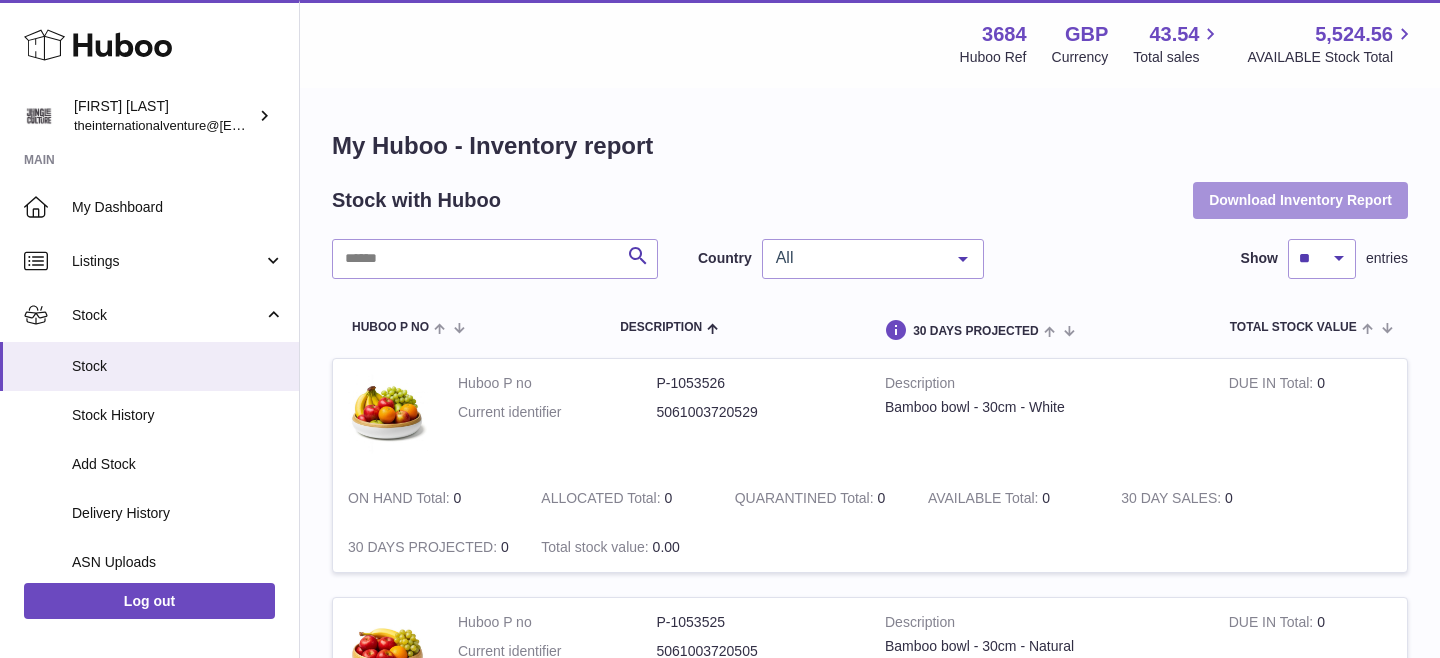 click on "Download Inventory Report" at bounding box center [1300, 200] 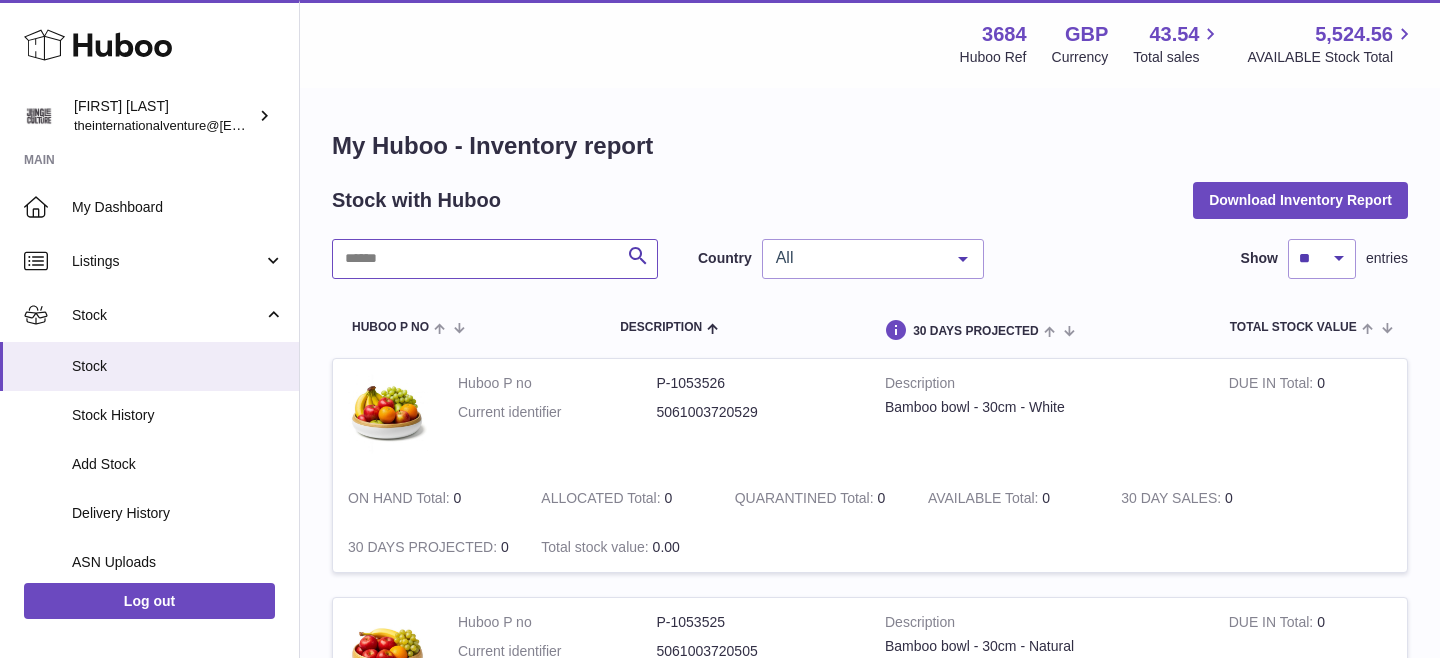 click at bounding box center [495, 259] 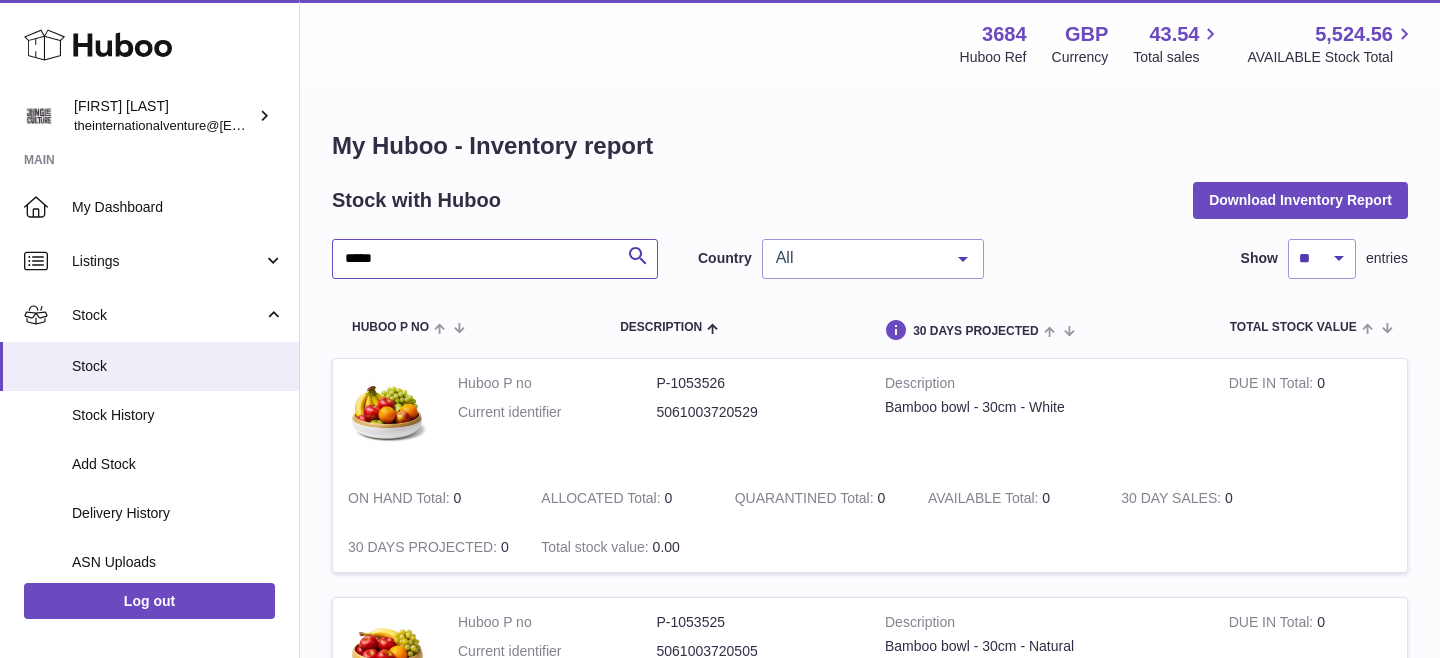 type on "*****" 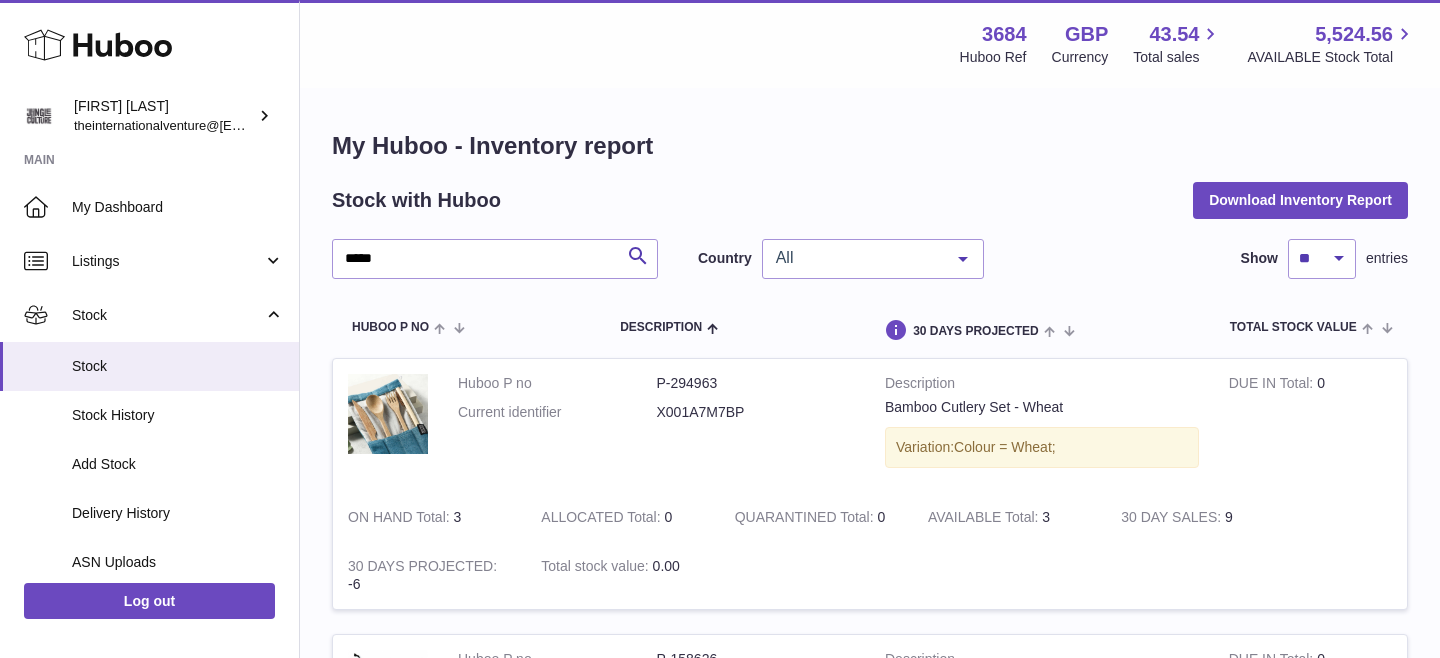 click on "X001A7M7BP" at bounding box center (756, 412) 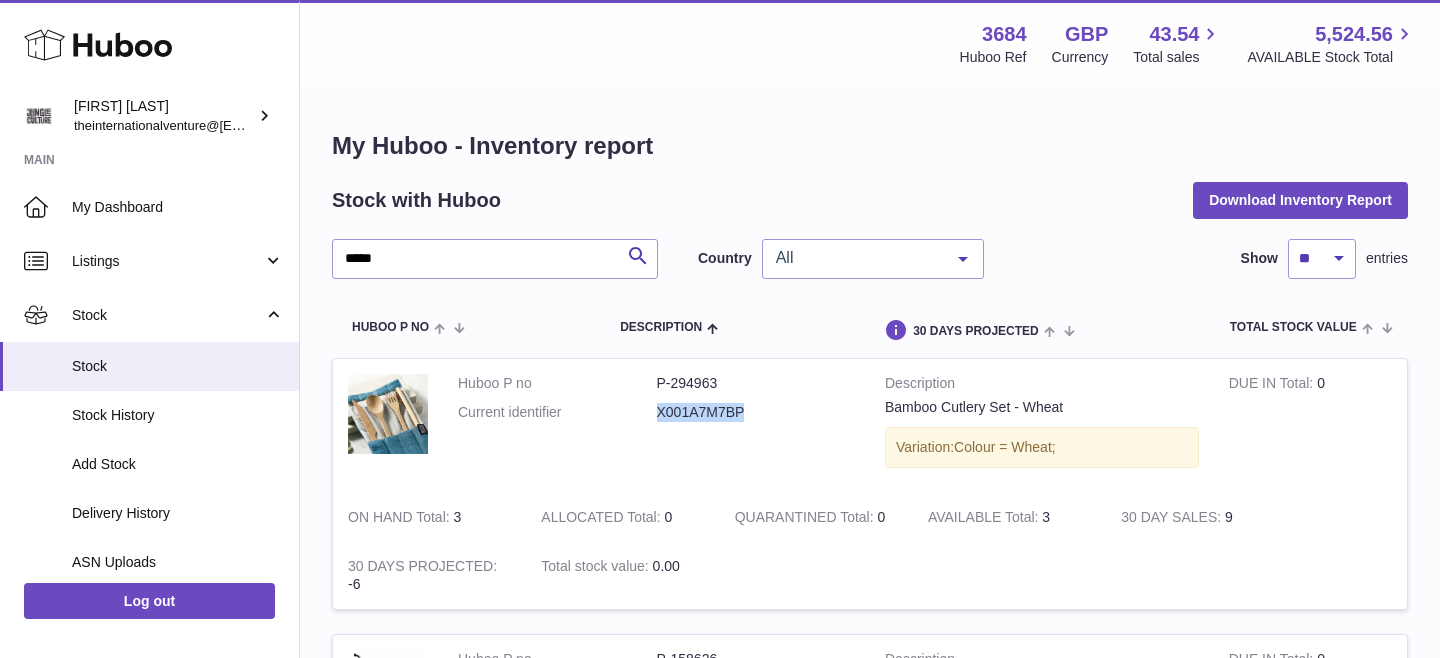 copy on "X001A7M7BP" 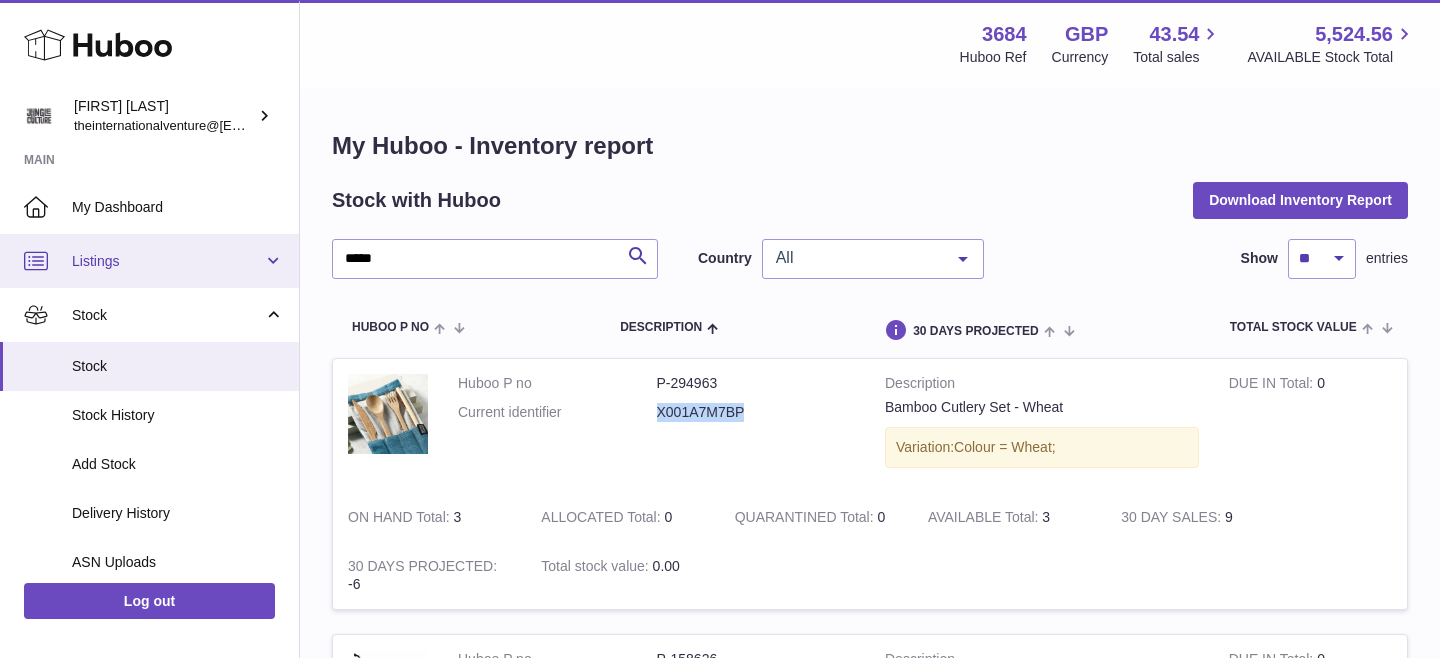 click on "Listings" at bounding box center [167, 261] 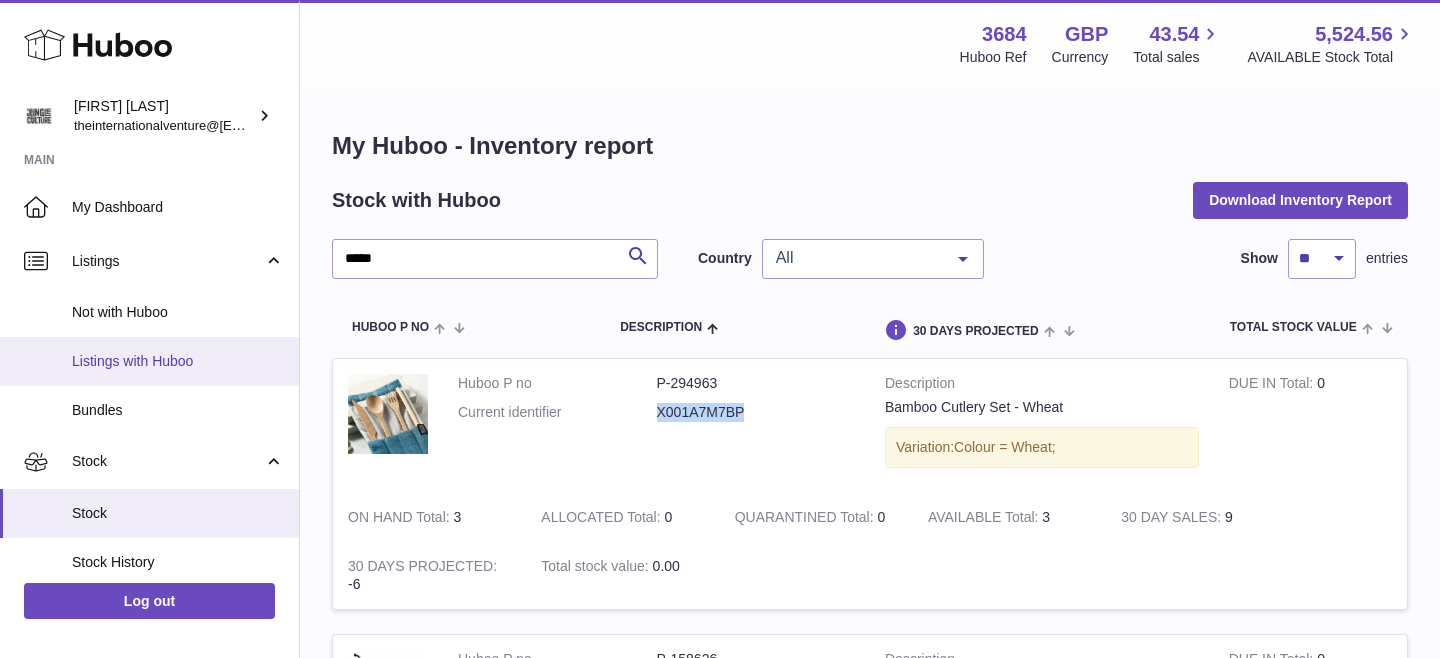 click on "Listings with Huboo" at bounding box center [178, 361] 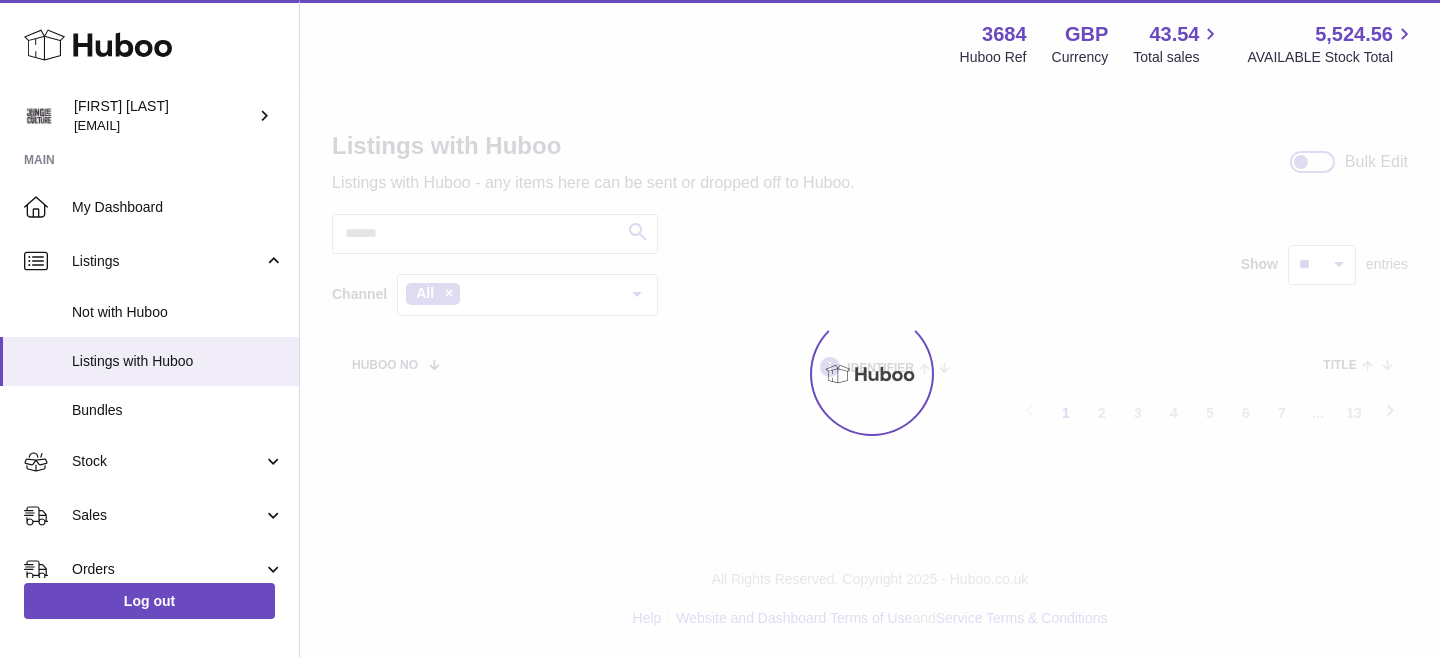 scroll, scrollTop: 0, scrollLeft: 0, axis: both 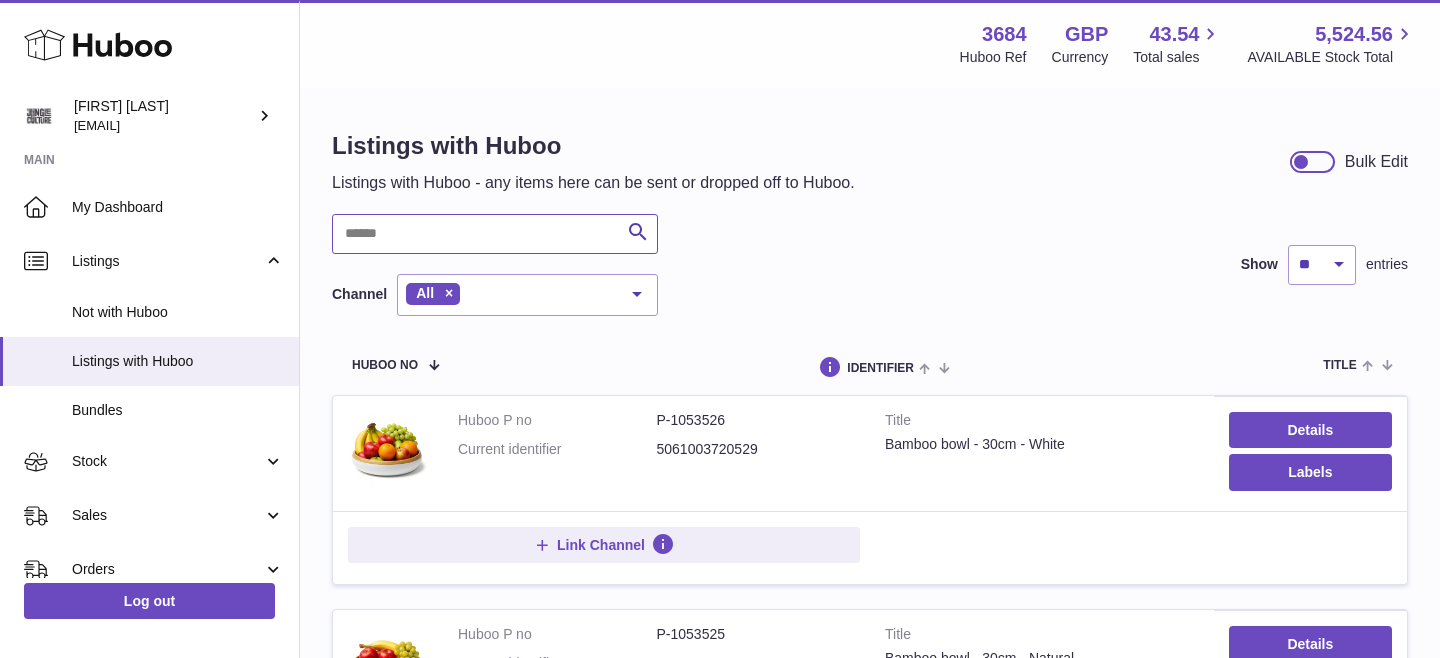 click at bounding box center [495, 234] 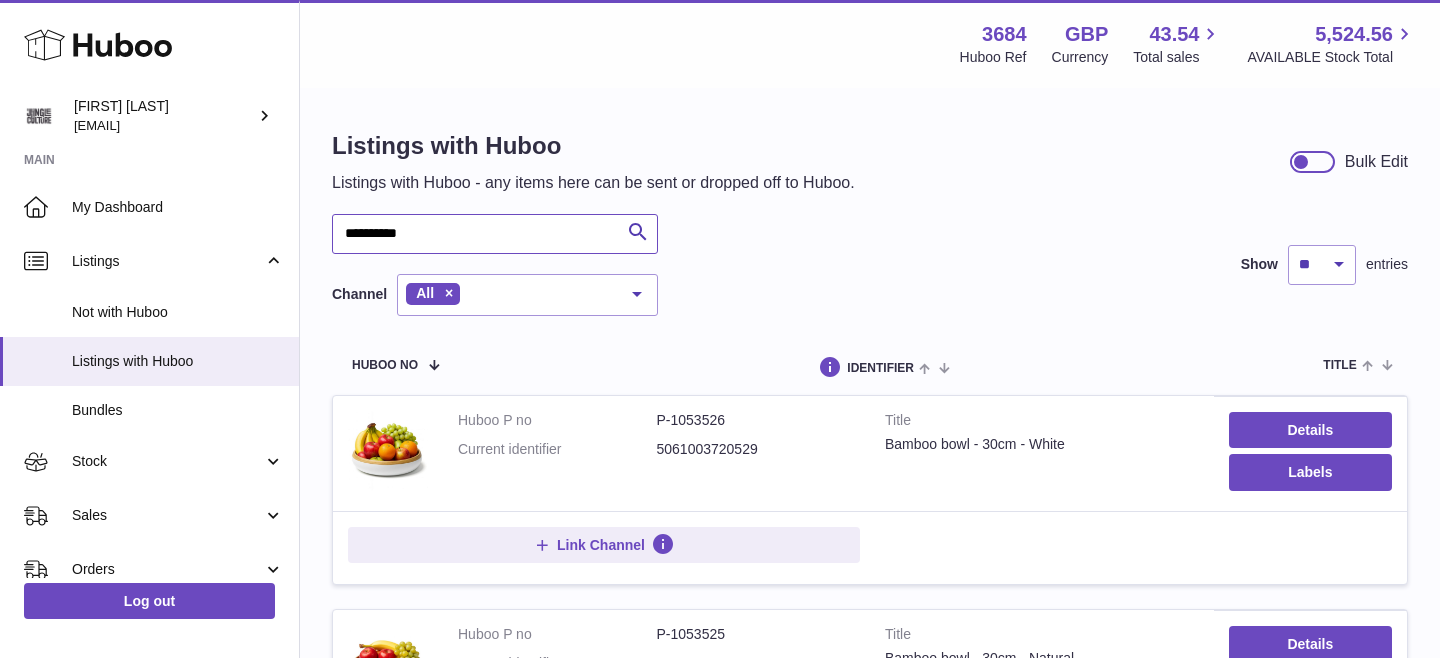 type on "**********" 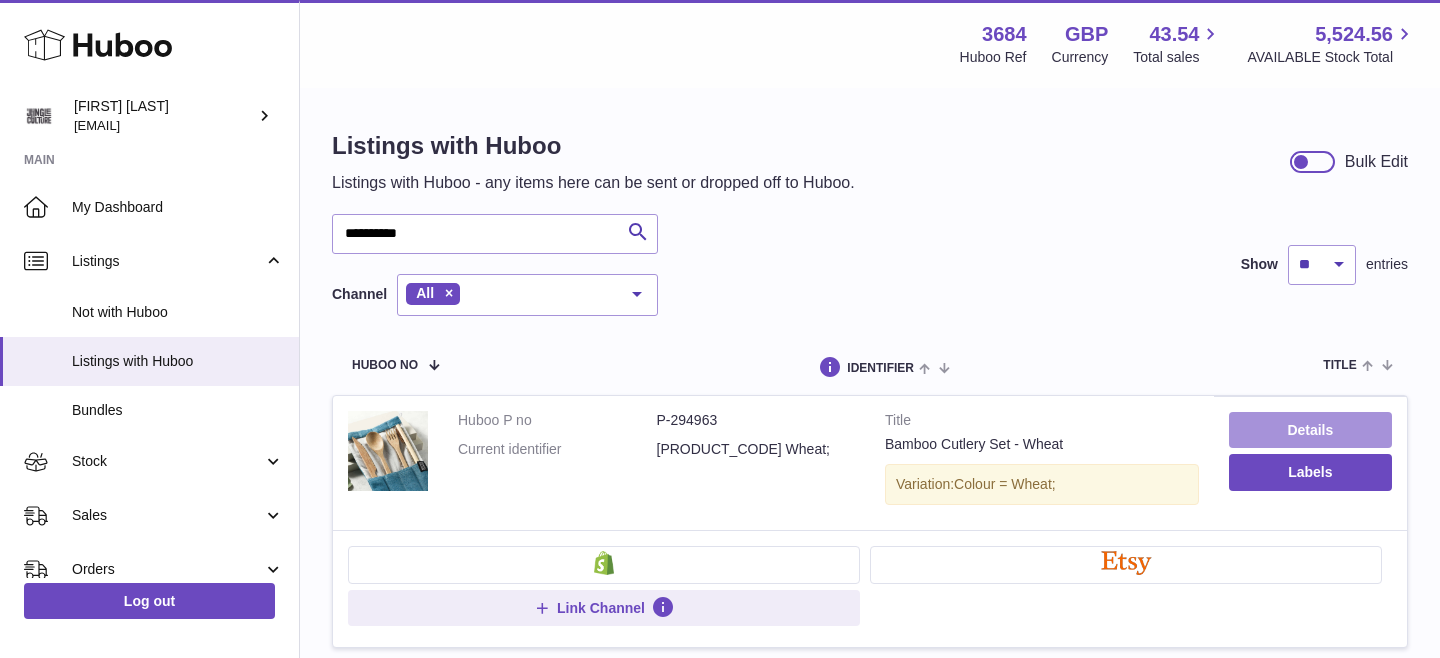 click on "Details" at bounding box center [1310, 430] 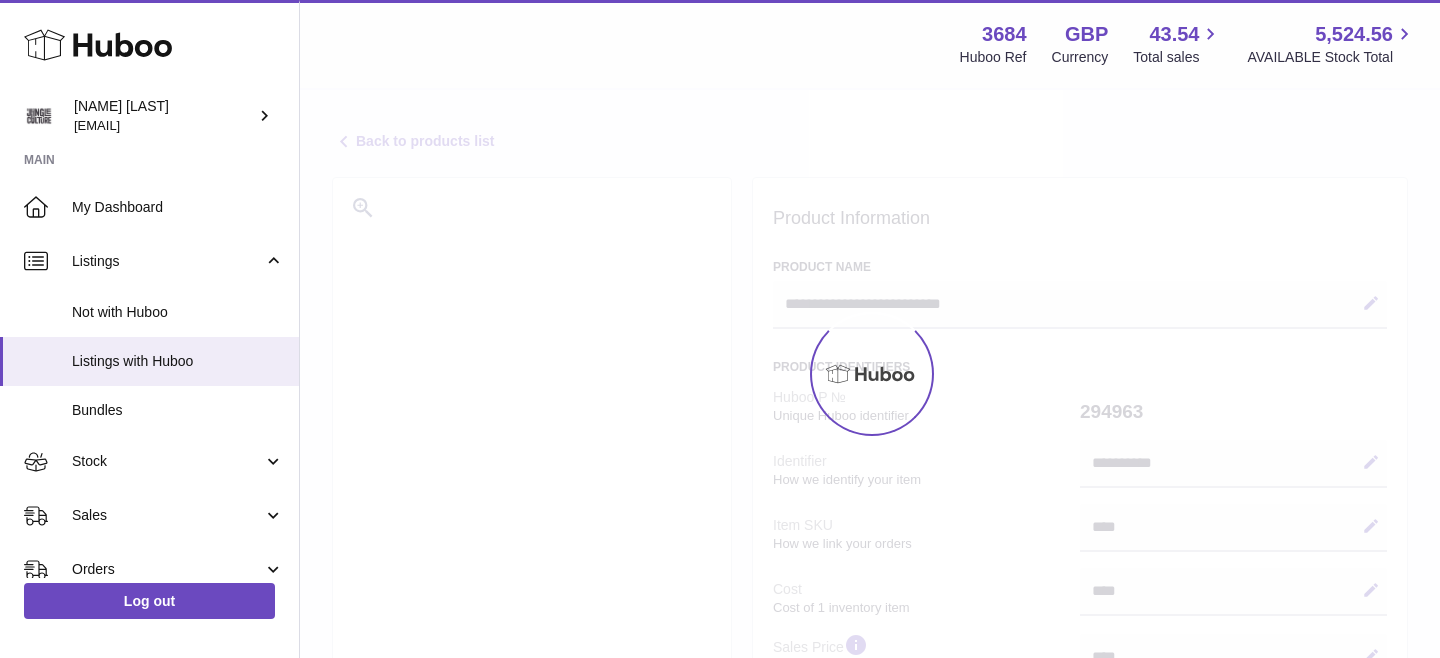 select on "***" 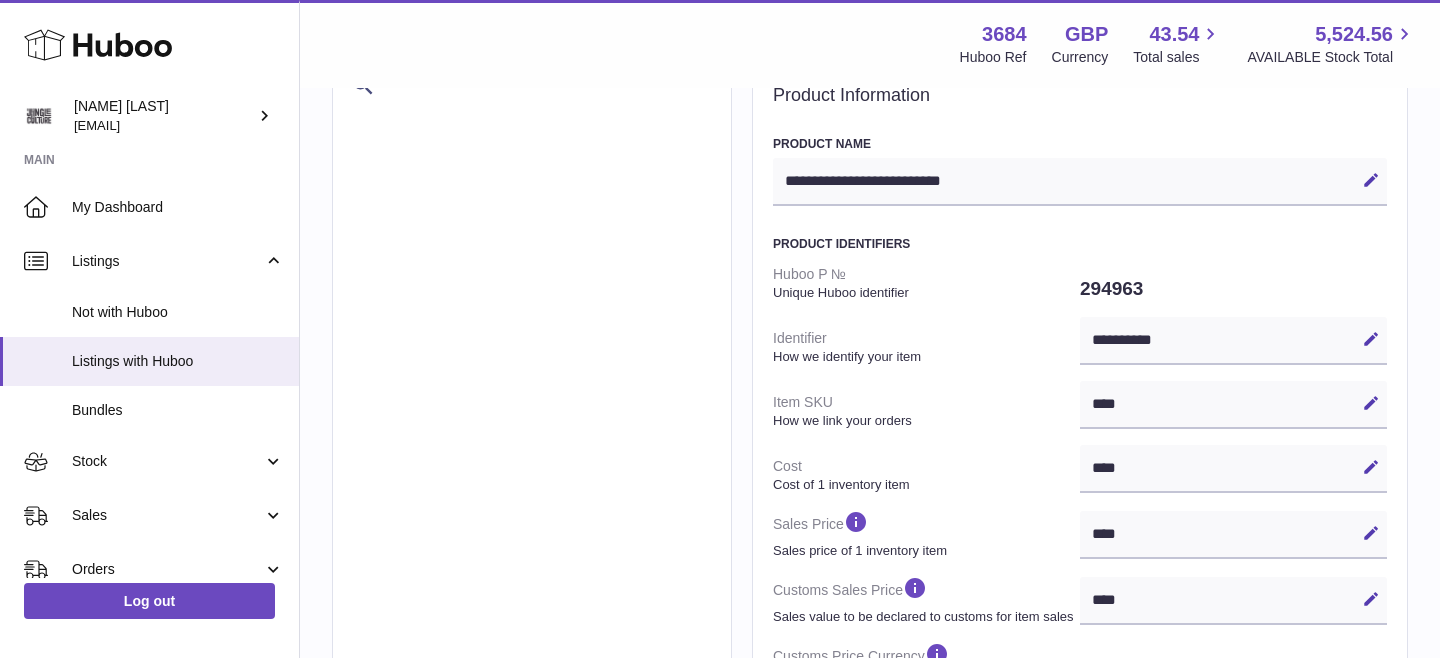 scroll, scrollTop: 151, scrollLeft: 0, axis: vertical 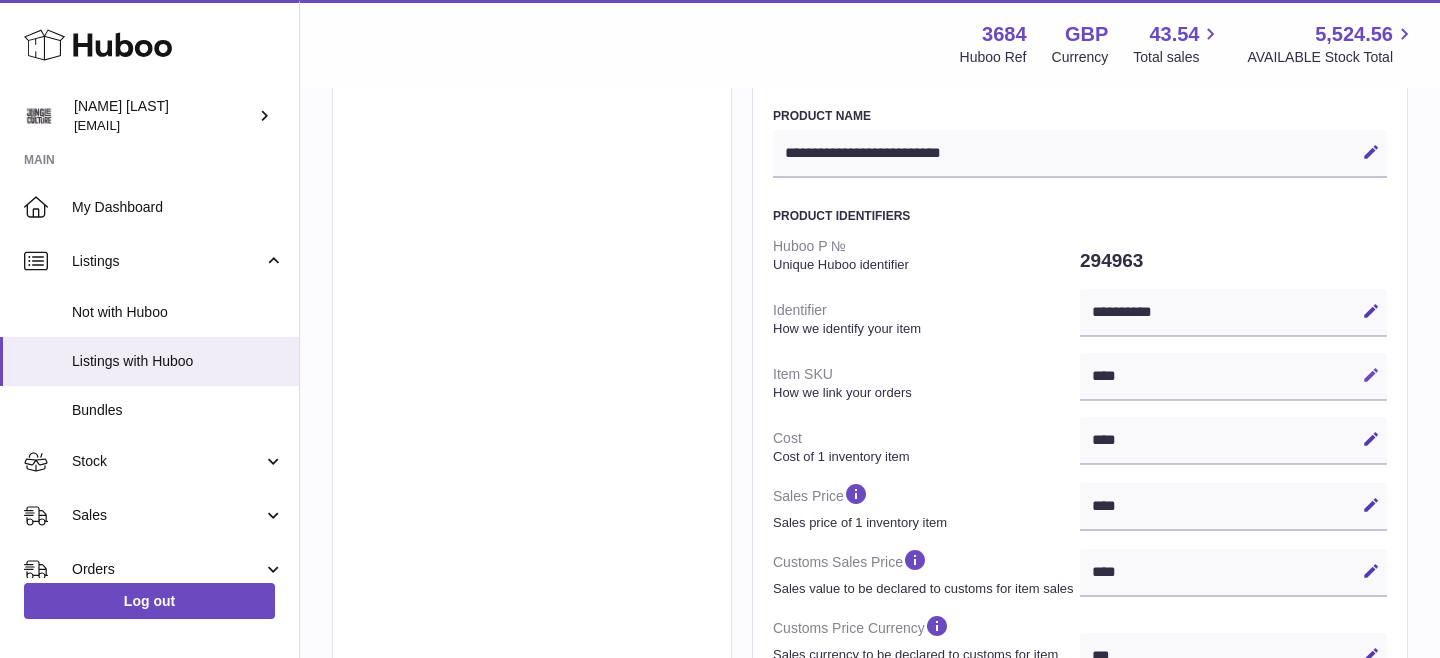 click at bounding box center [1371, 375] 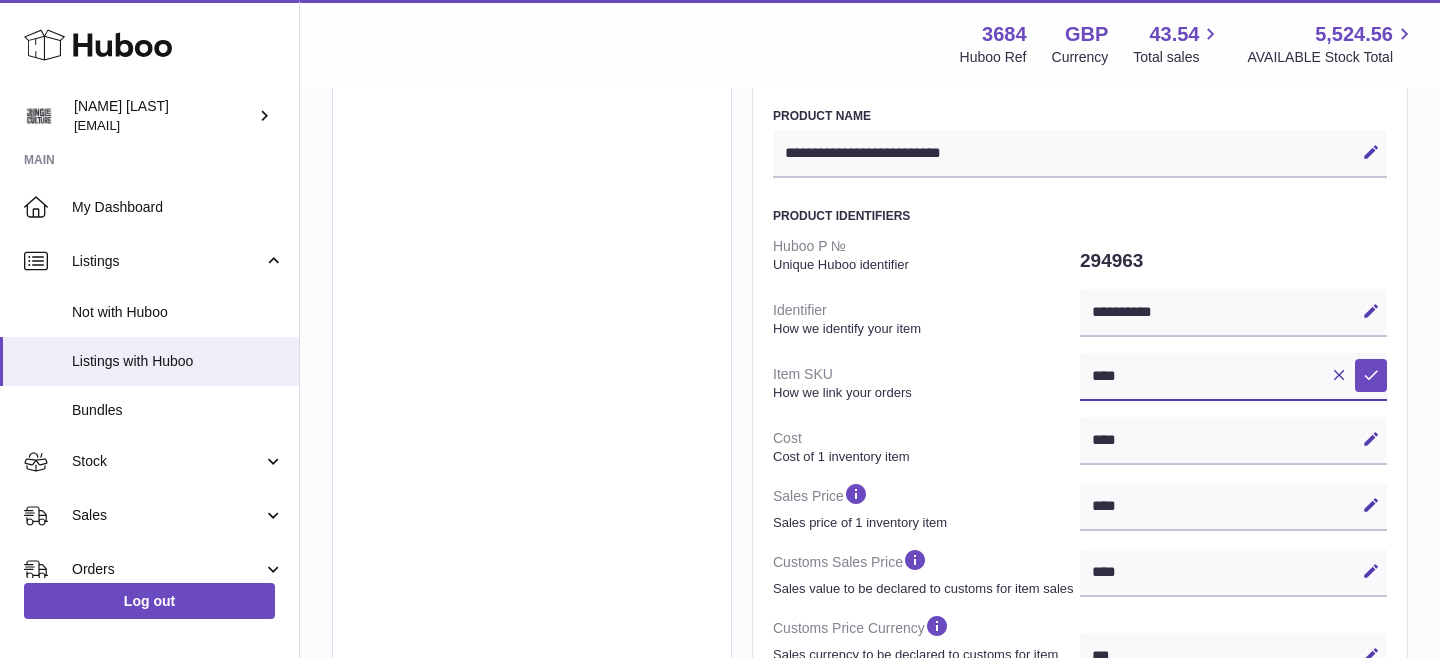 paste on "******" 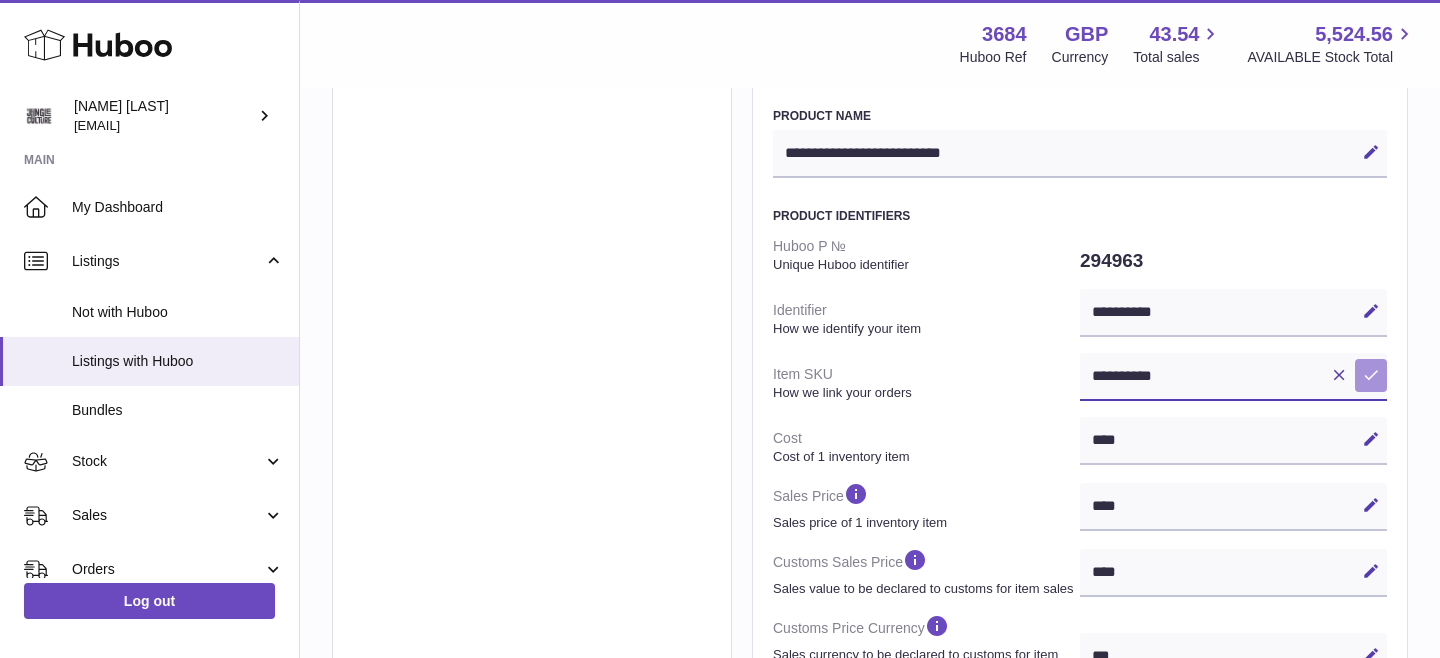 type on "**********" 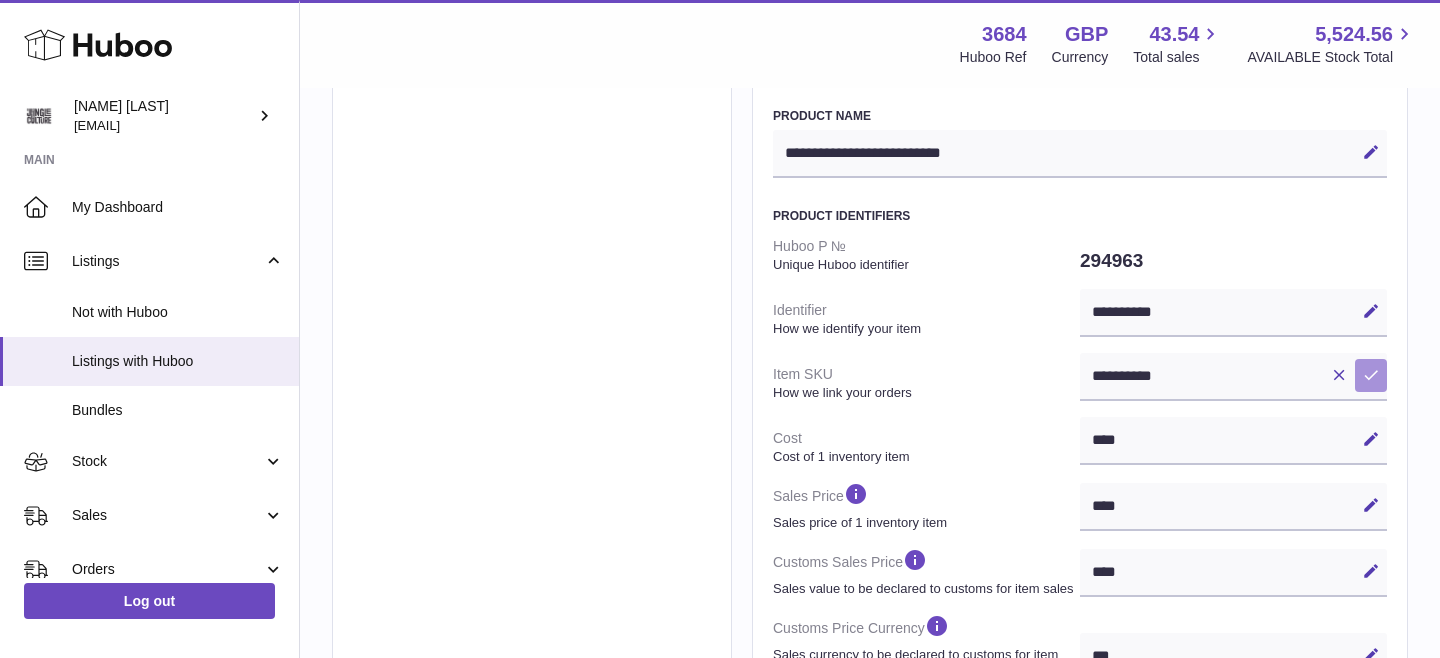 click at bounding box center (1371, 375) 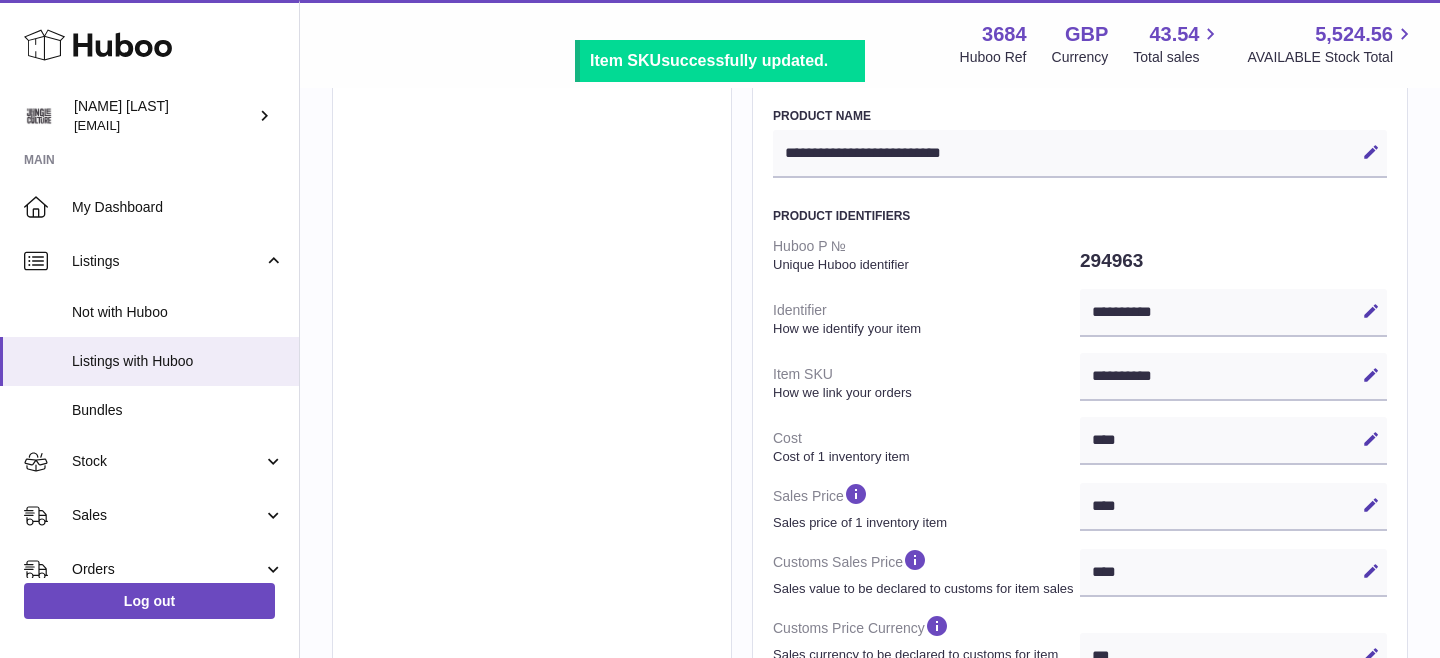 scroll, scrollTop: 0, scrollLeft: 0, axis: both 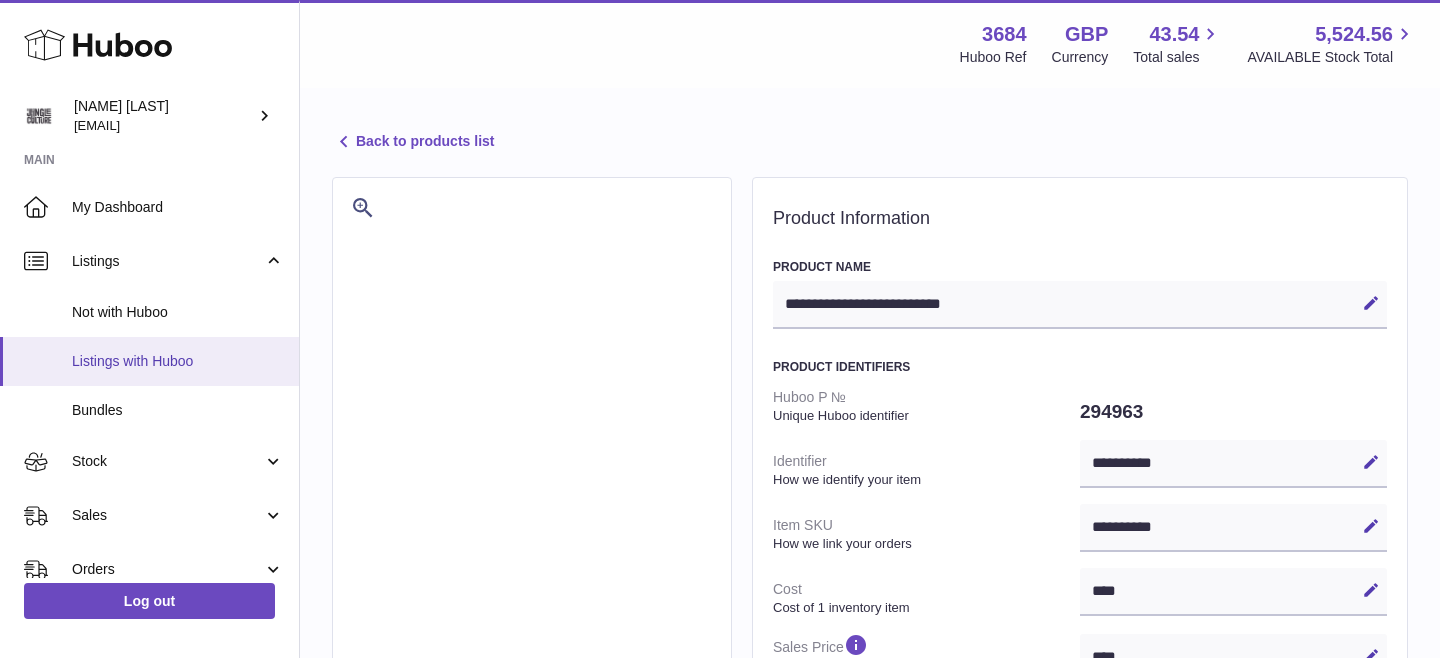 click on "Listings with Huboo" at bounding box center [178, 361] 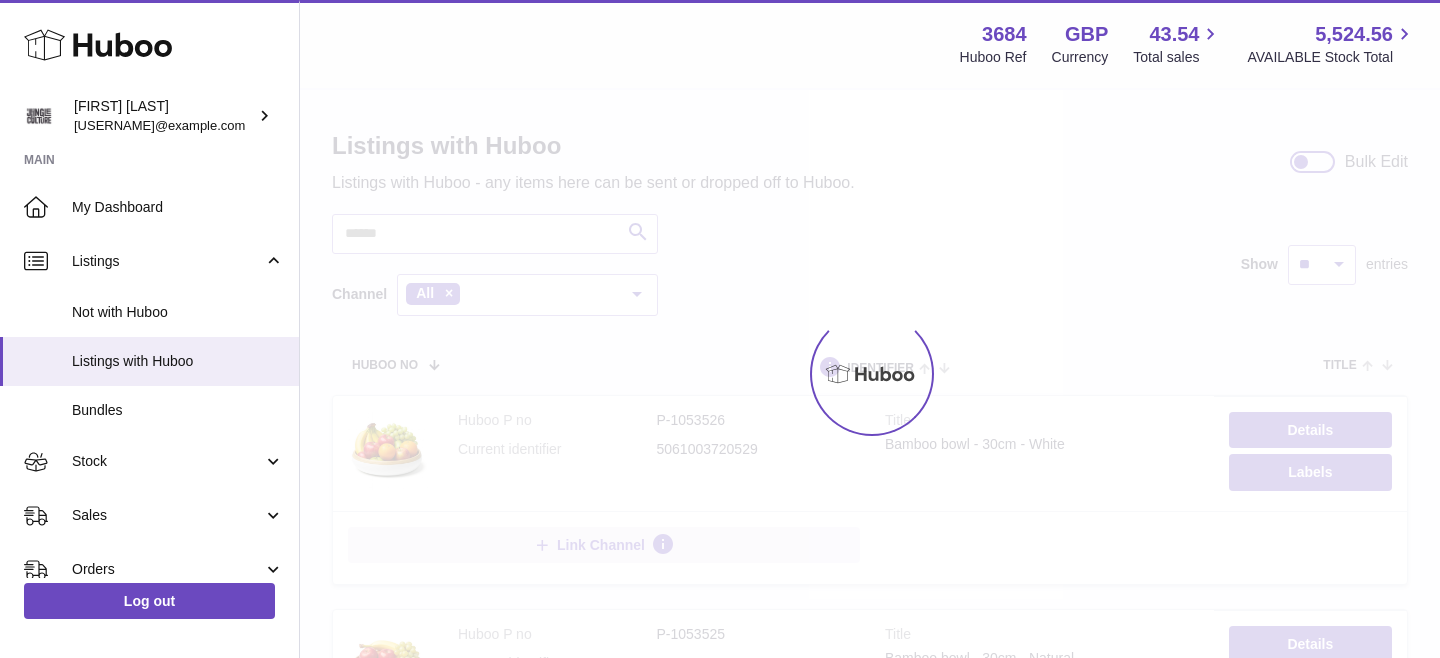 scroll, scrollTop: 0, scrollLeft: 0, axis: both 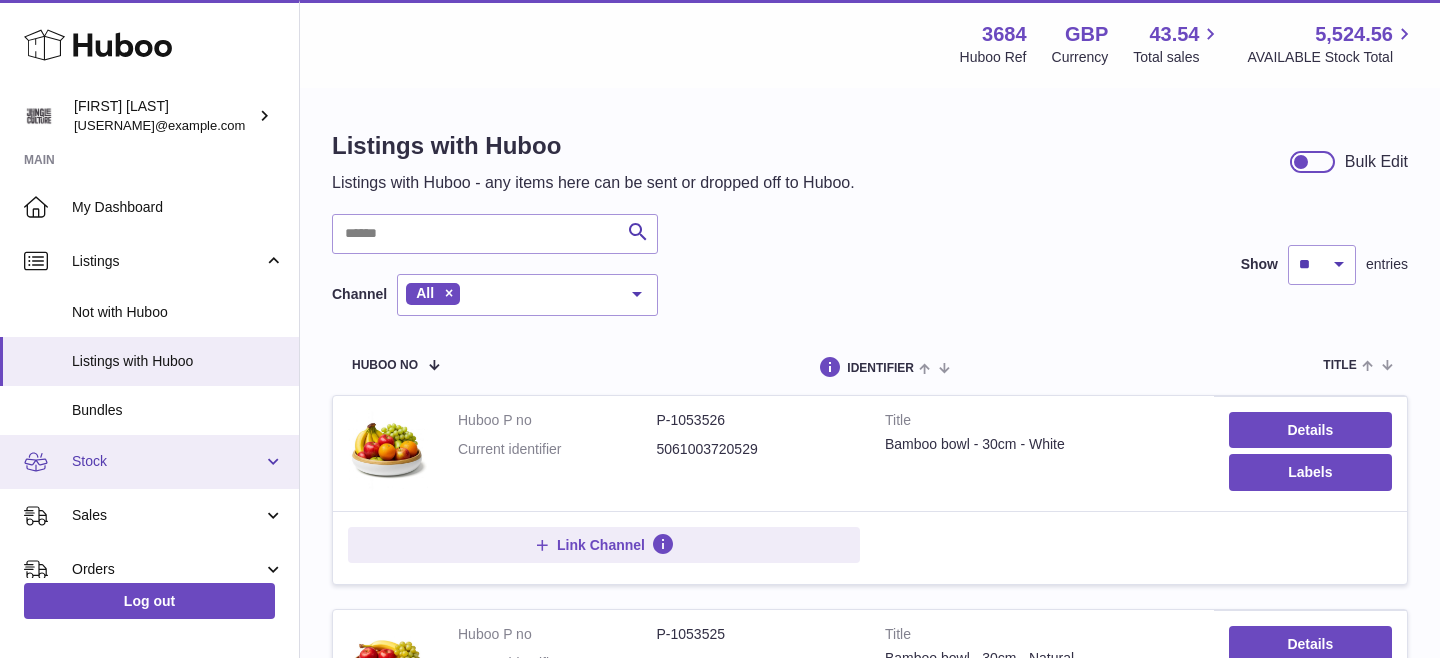 click on "Stock" at bounding box center (167, 461) 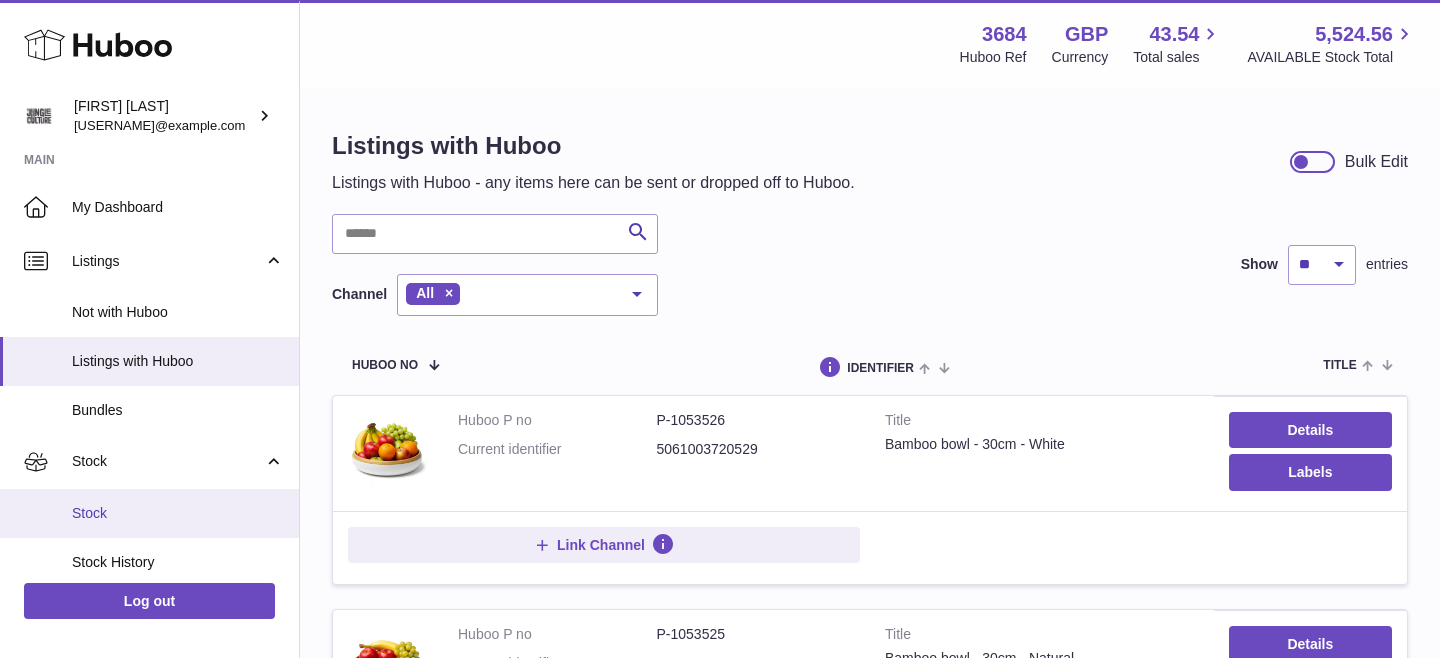 click on "Stock" at bounding box center (149, 513) 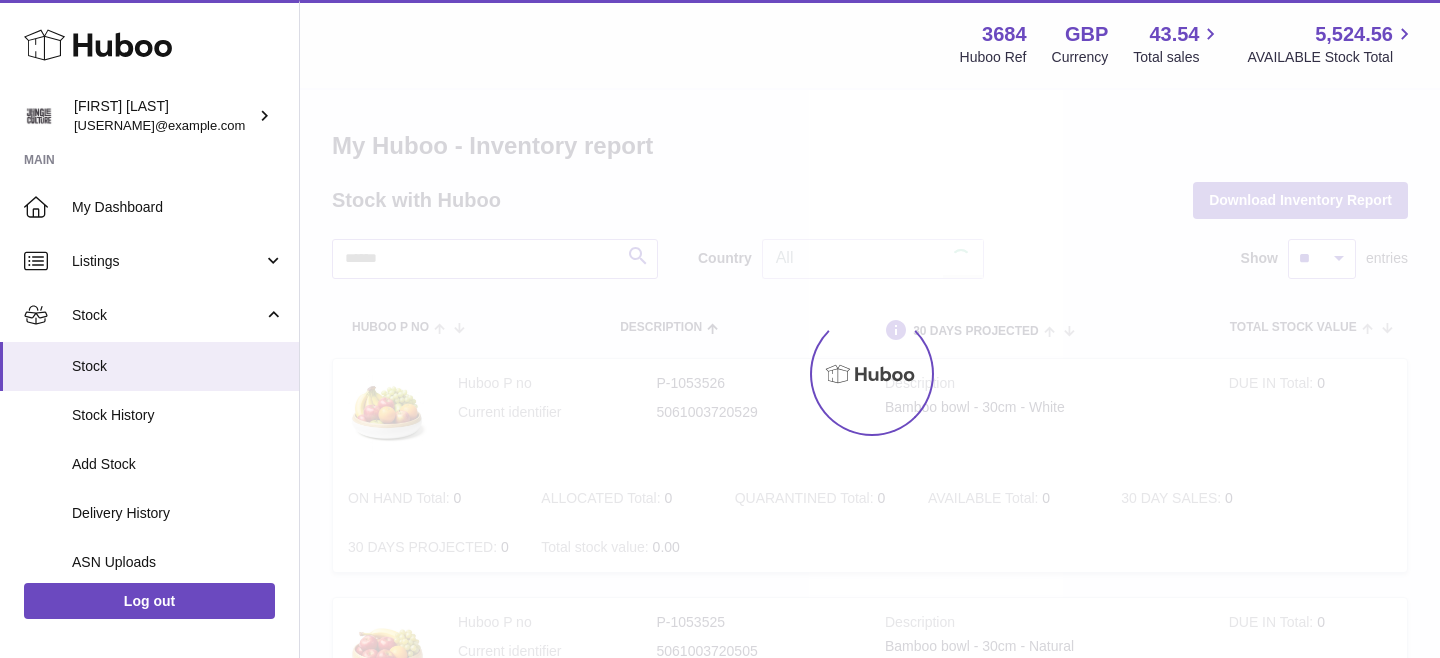 scroll, scrollTop: 0, scrollLeft: 0, axis: both 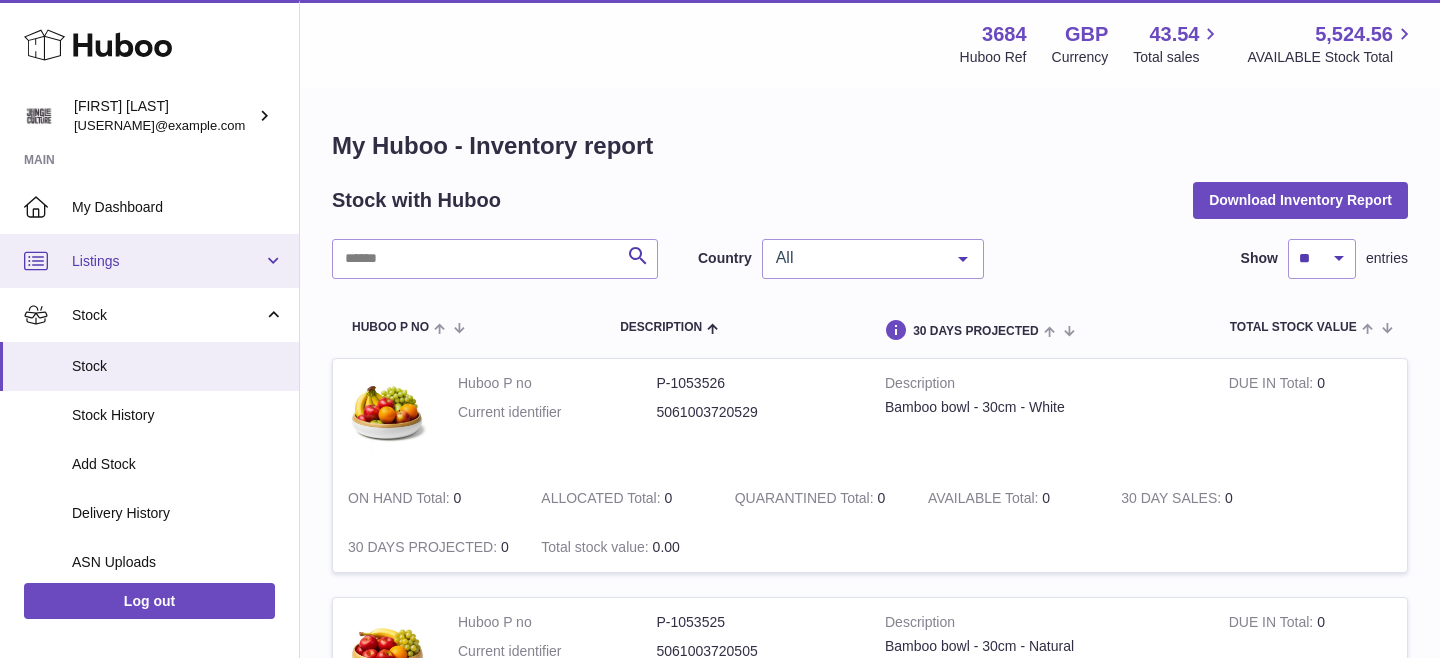 click on "Listings" at bounding box center (167, 261) 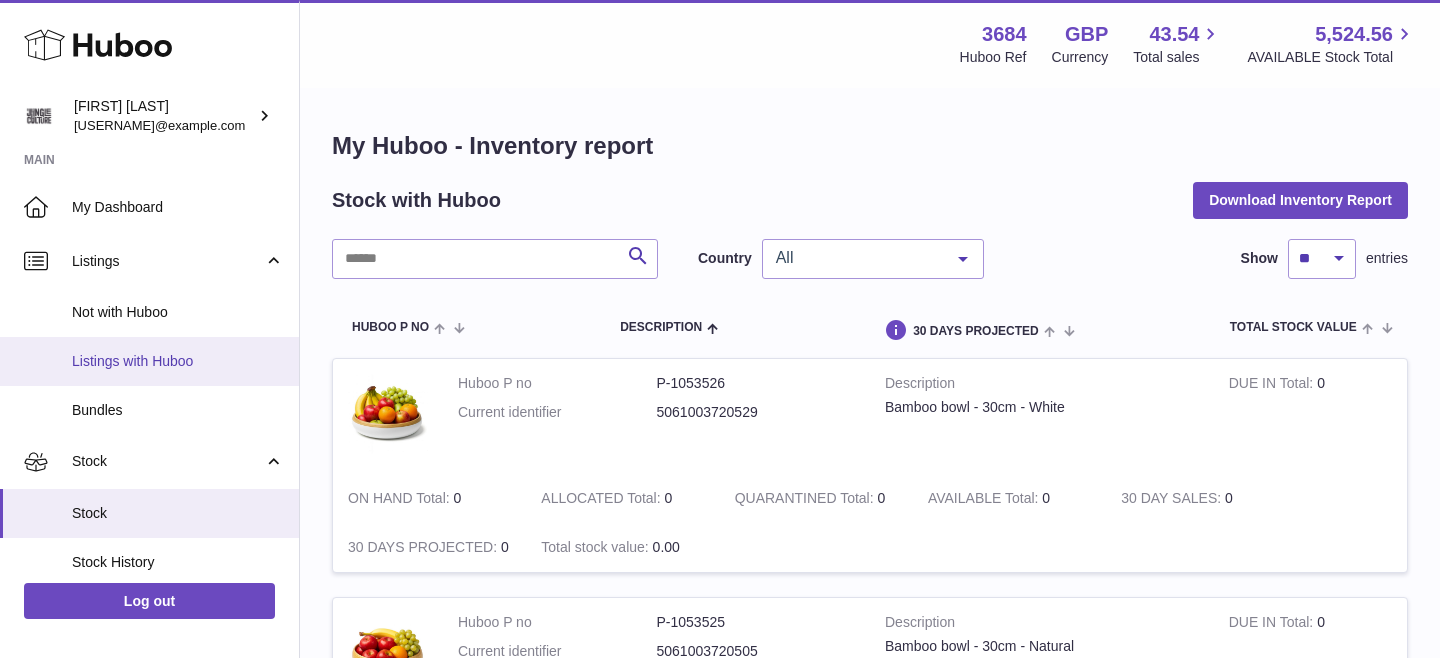 click on "Listings with Huboo" at bounding box center [178, 361] 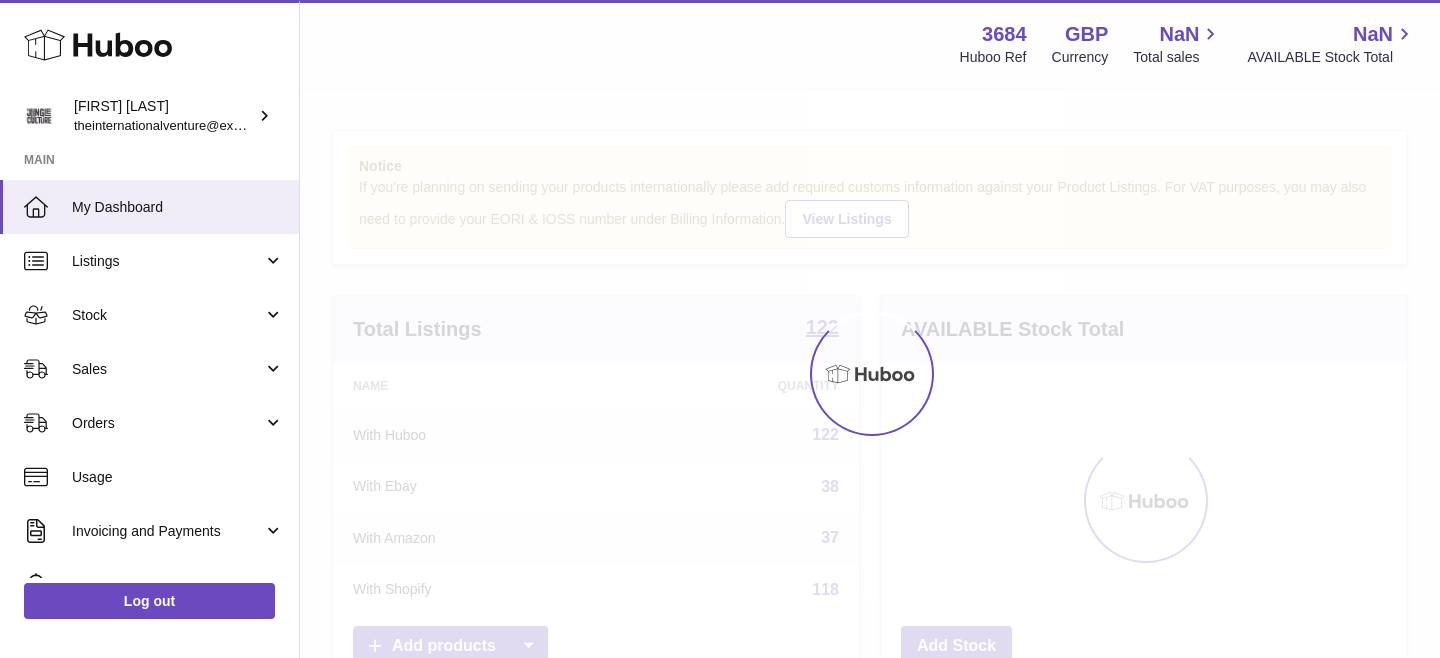 scroll, scrollTop: 0, scrollLeft: 0, axis: both 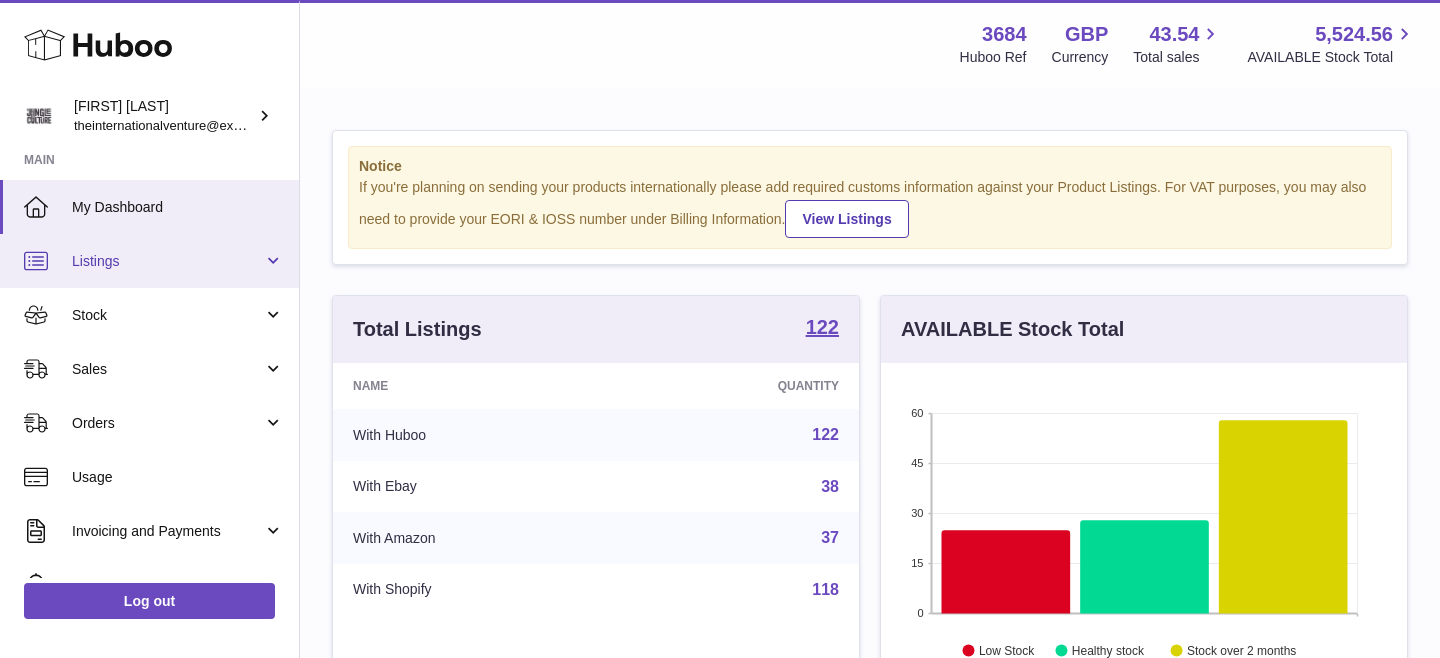 click on "Listings" at bounding box center (167, 261) 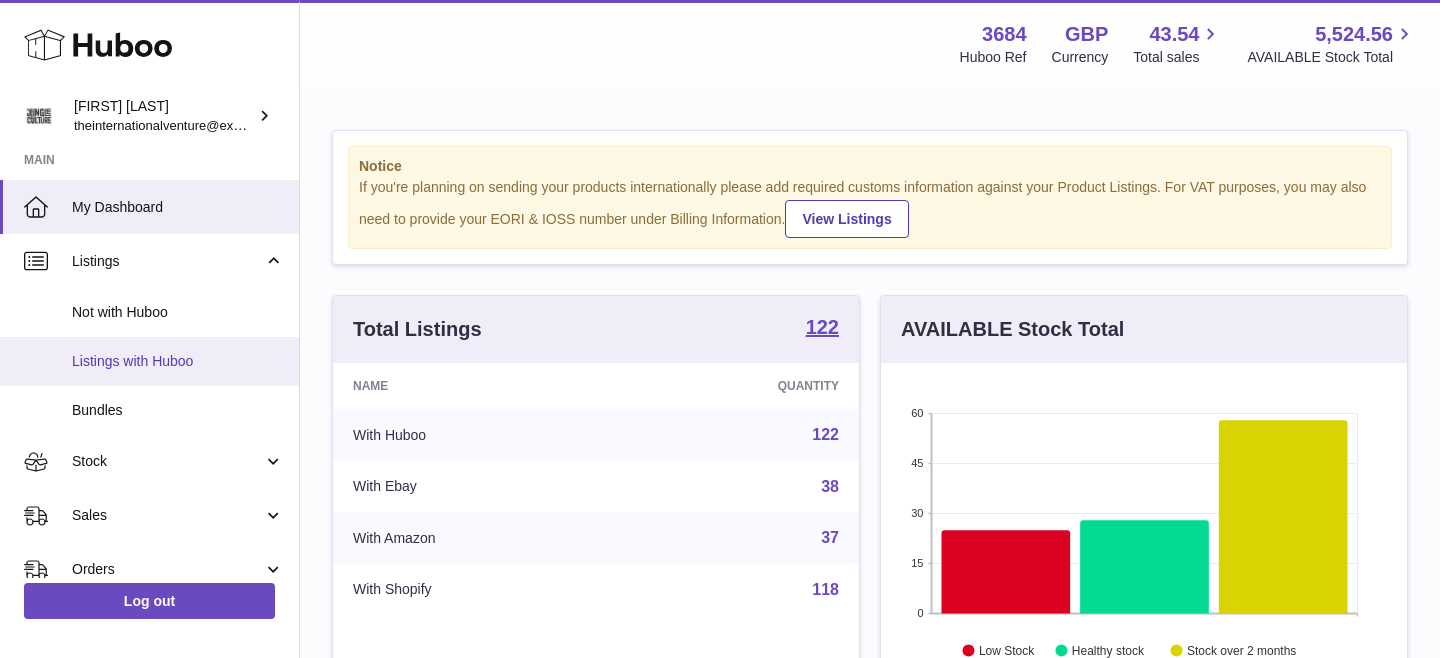 click on "Listings with Huboo" at bounding box center (178, 361) 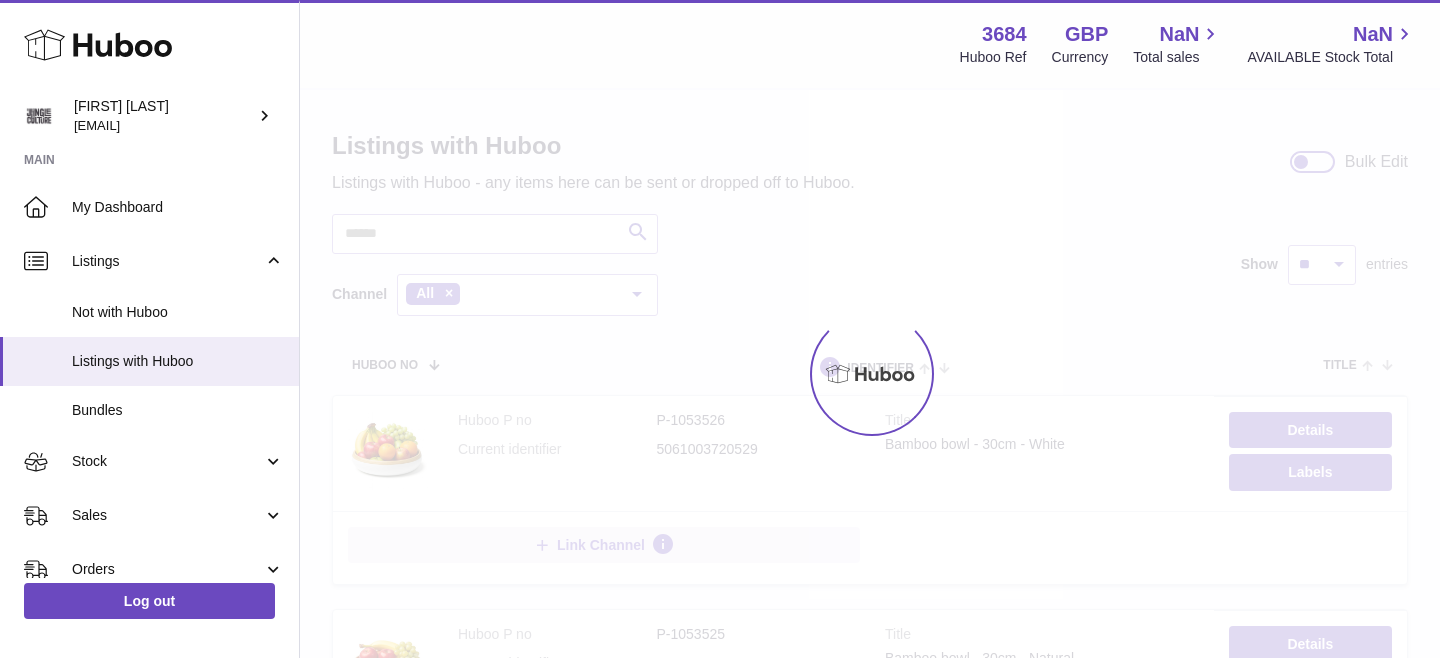 scroll, scrollTop: 0, scrollLeft: 0, axis: both 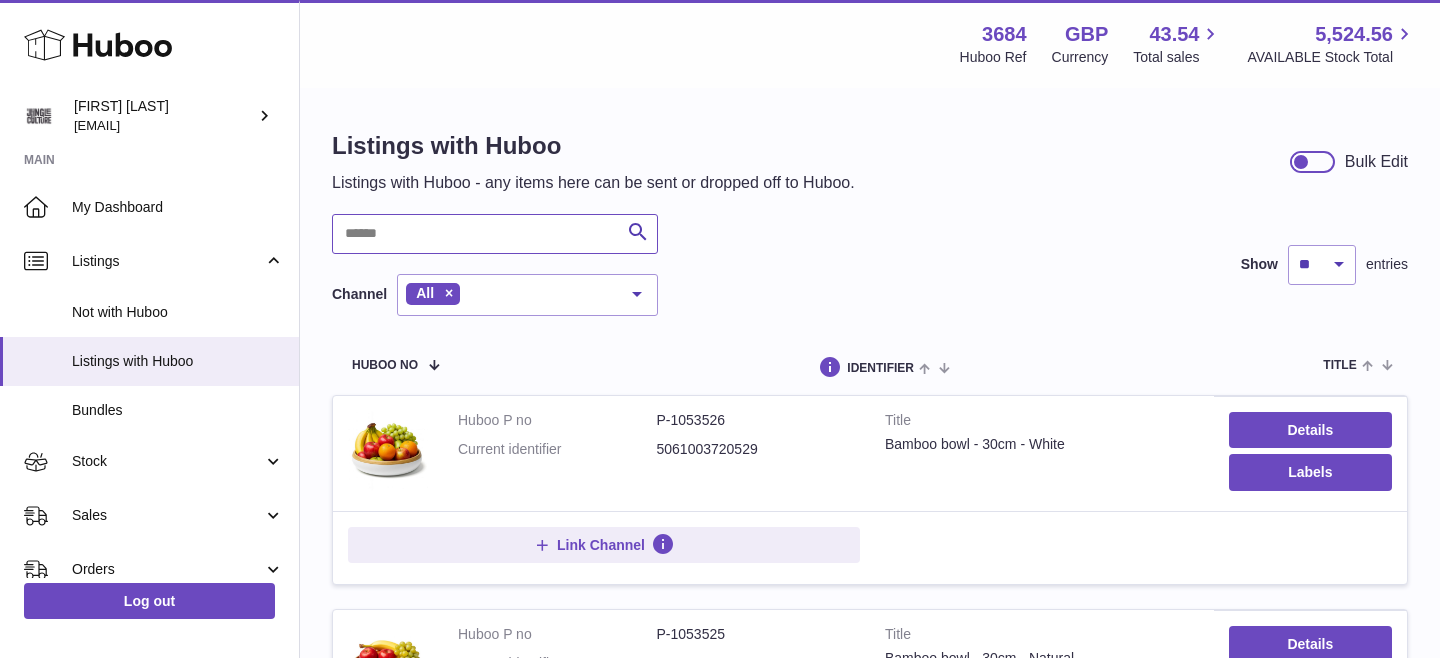 click at bounding box center [495, 234] 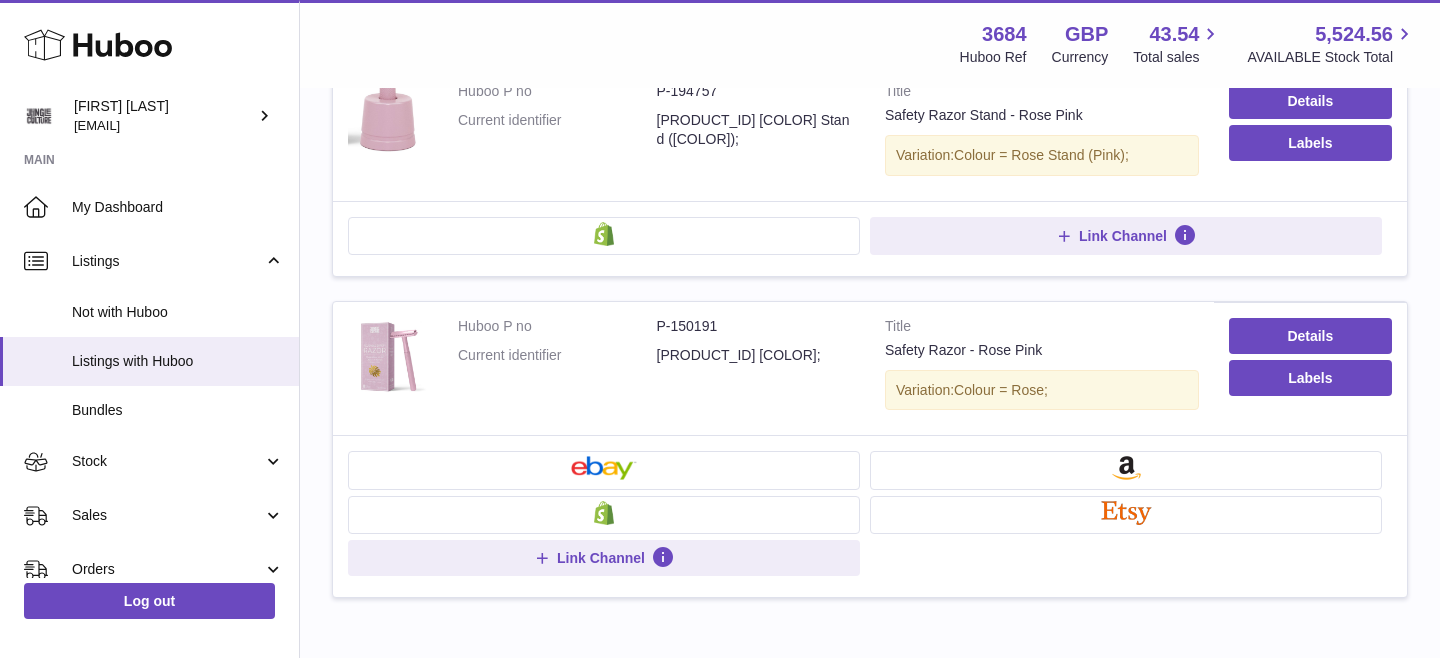 scroll, scrollTop: 853, scrollLeft: 0, axis: vertical 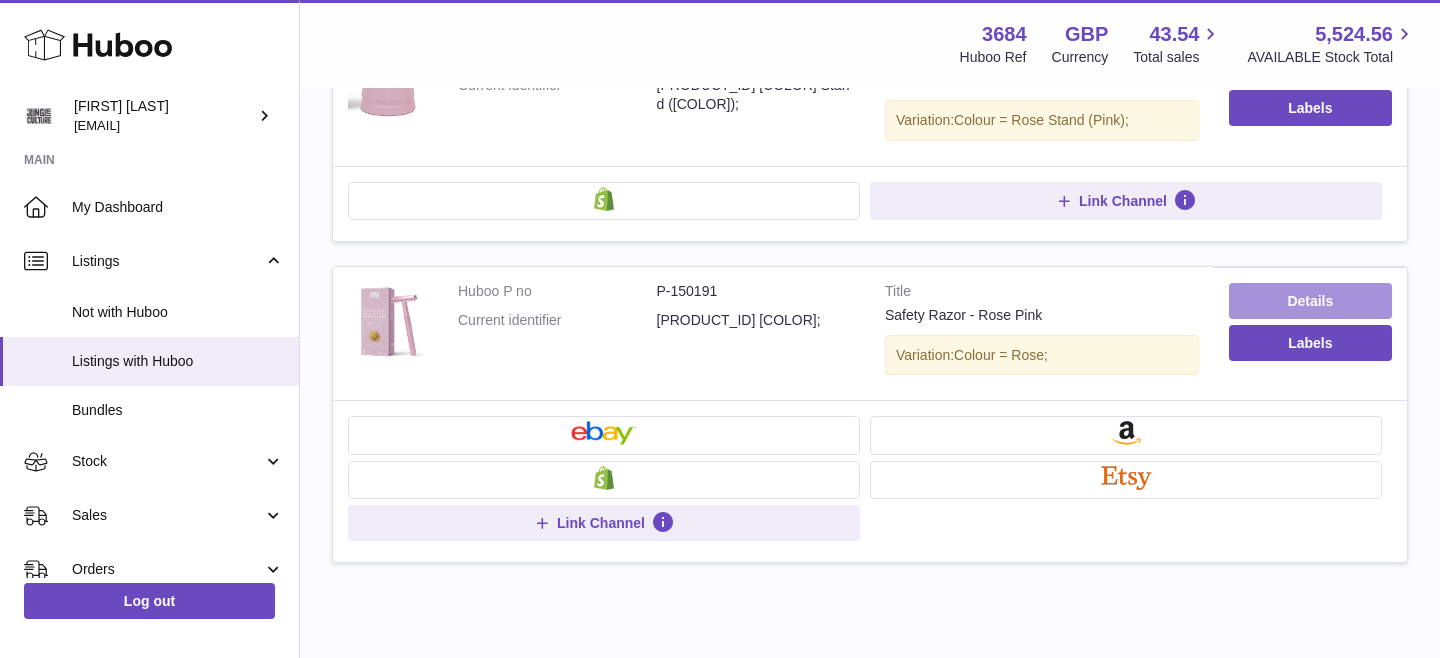 type on "****" 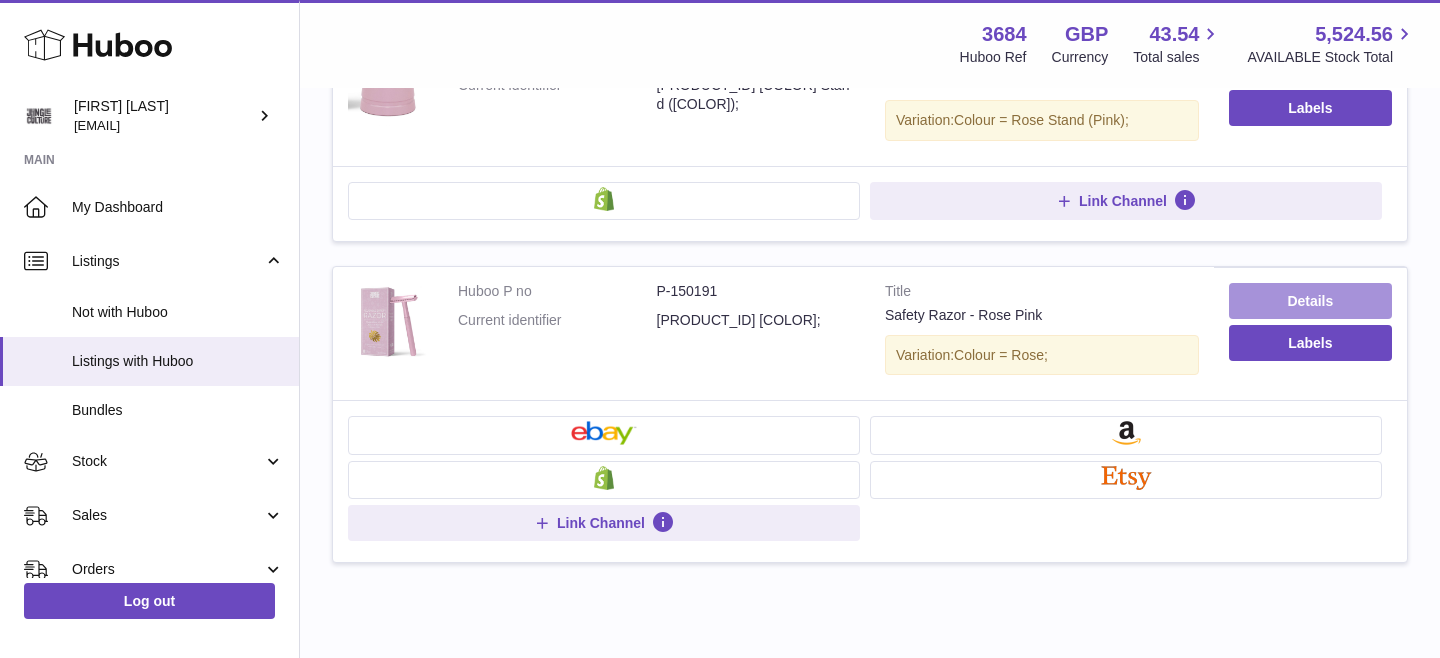 click on "Details" at bounding box center [1310, 301] 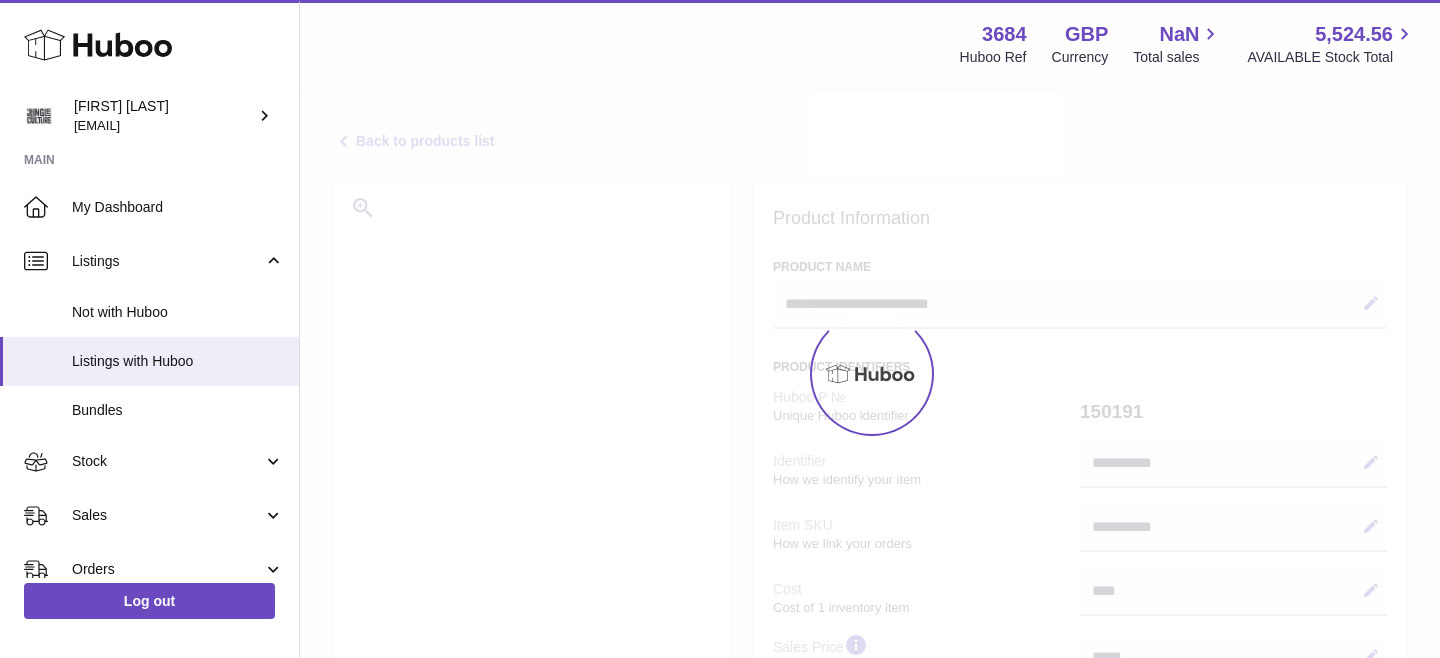 select on "**" 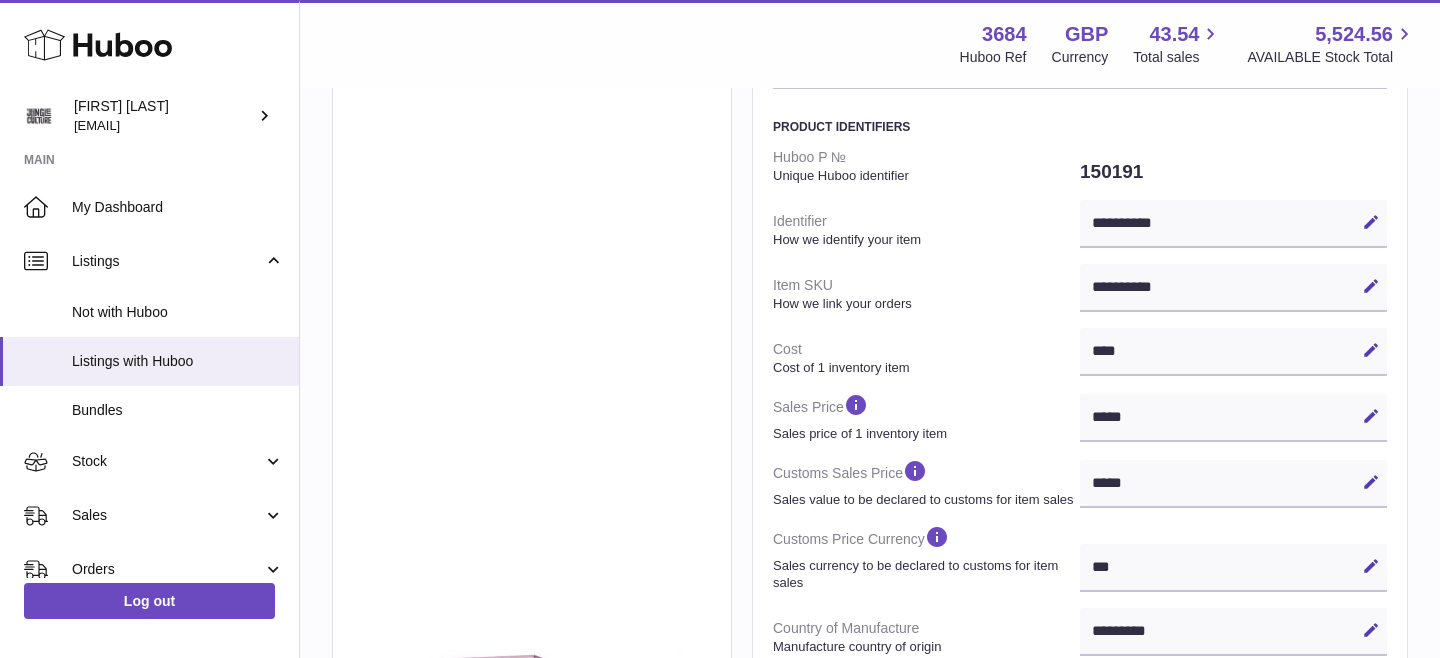 scroll, scrollTop: 224, scrollLeft: 0, axis: vertical 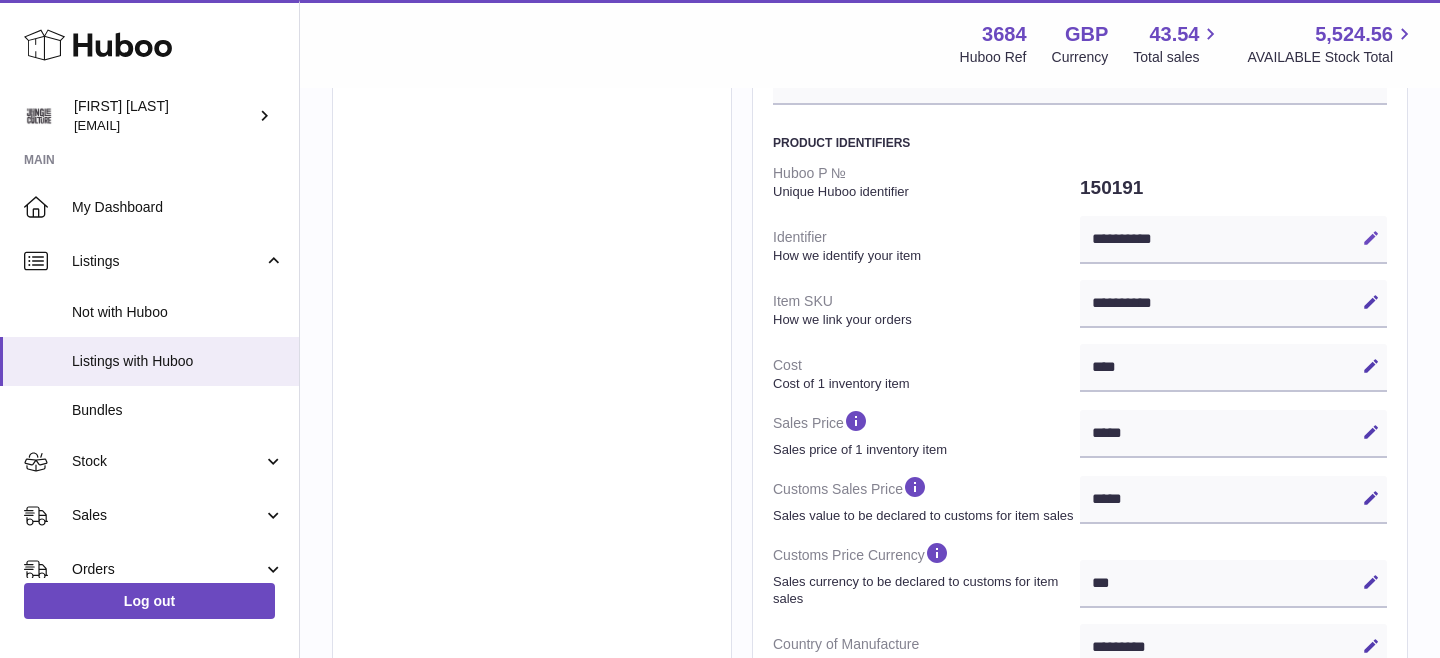 click at bounding box center (1371, 238) 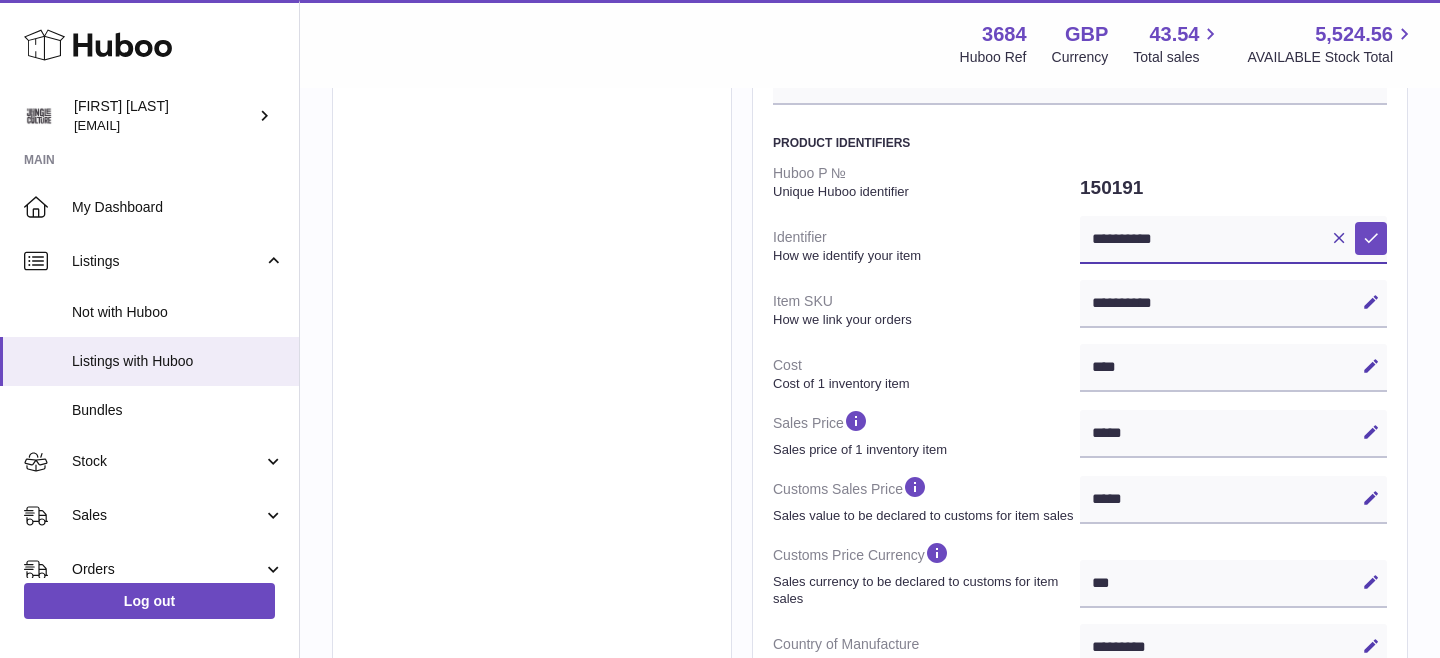 paste 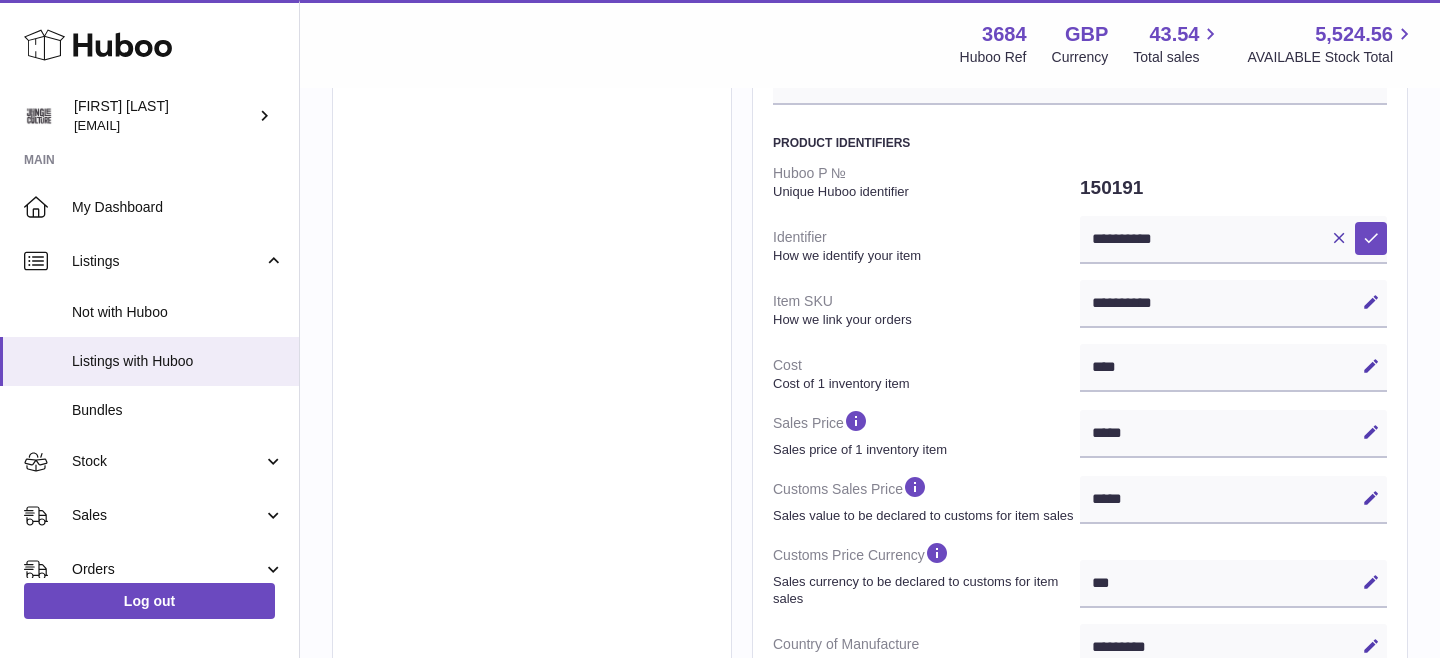 click on "**********" at bounding box center [1233, 304] 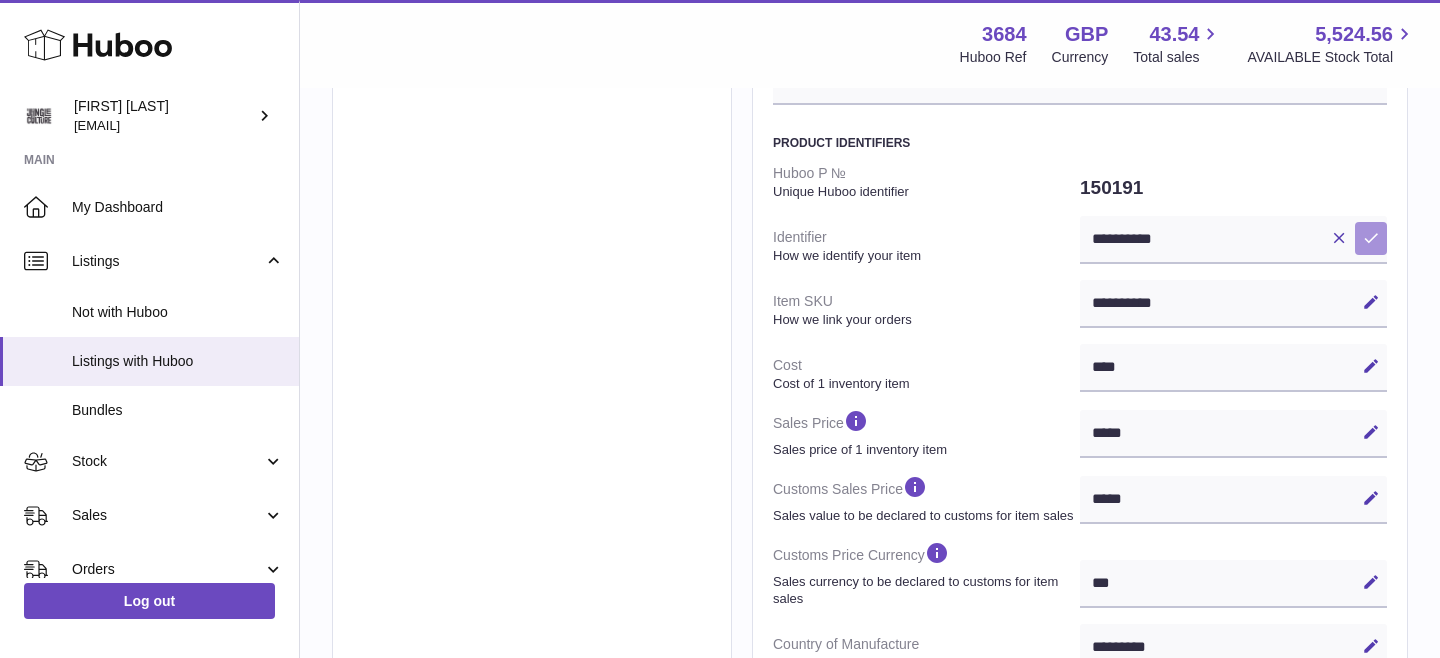 click at bounding box center (1371, 238) 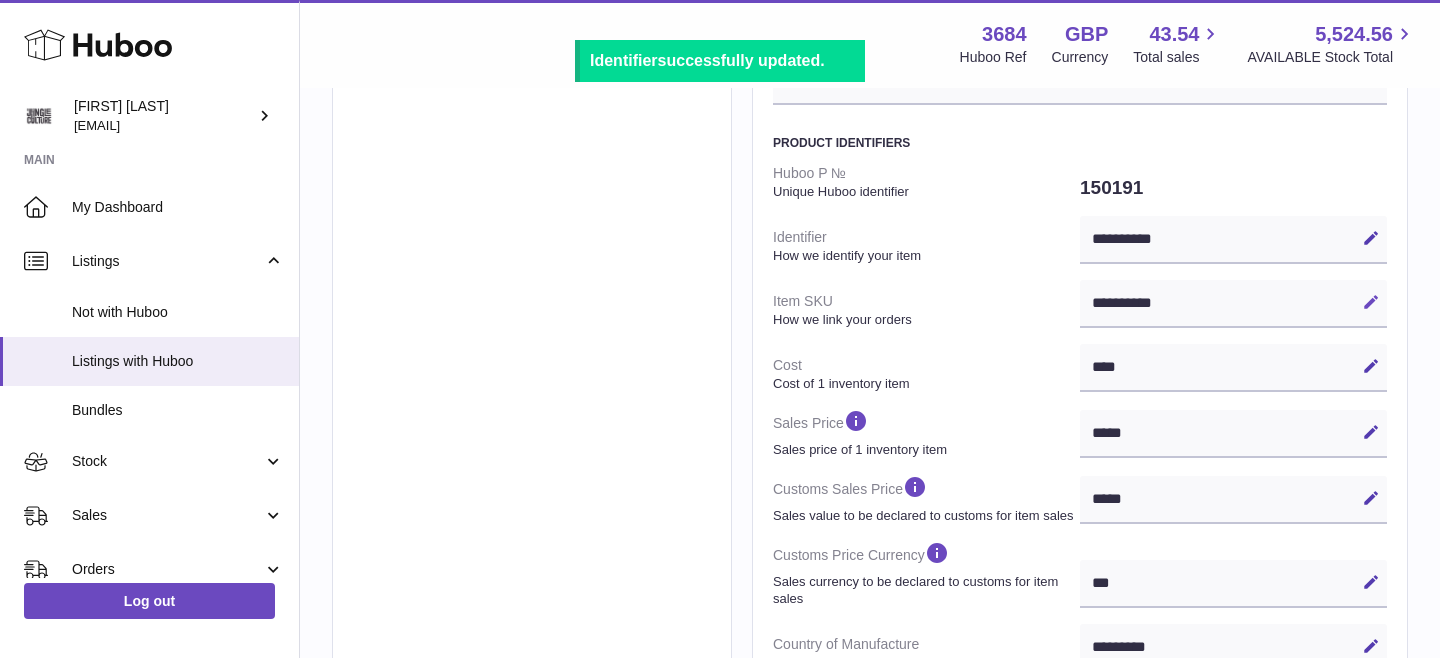 click at bounding box center [1371, 302] 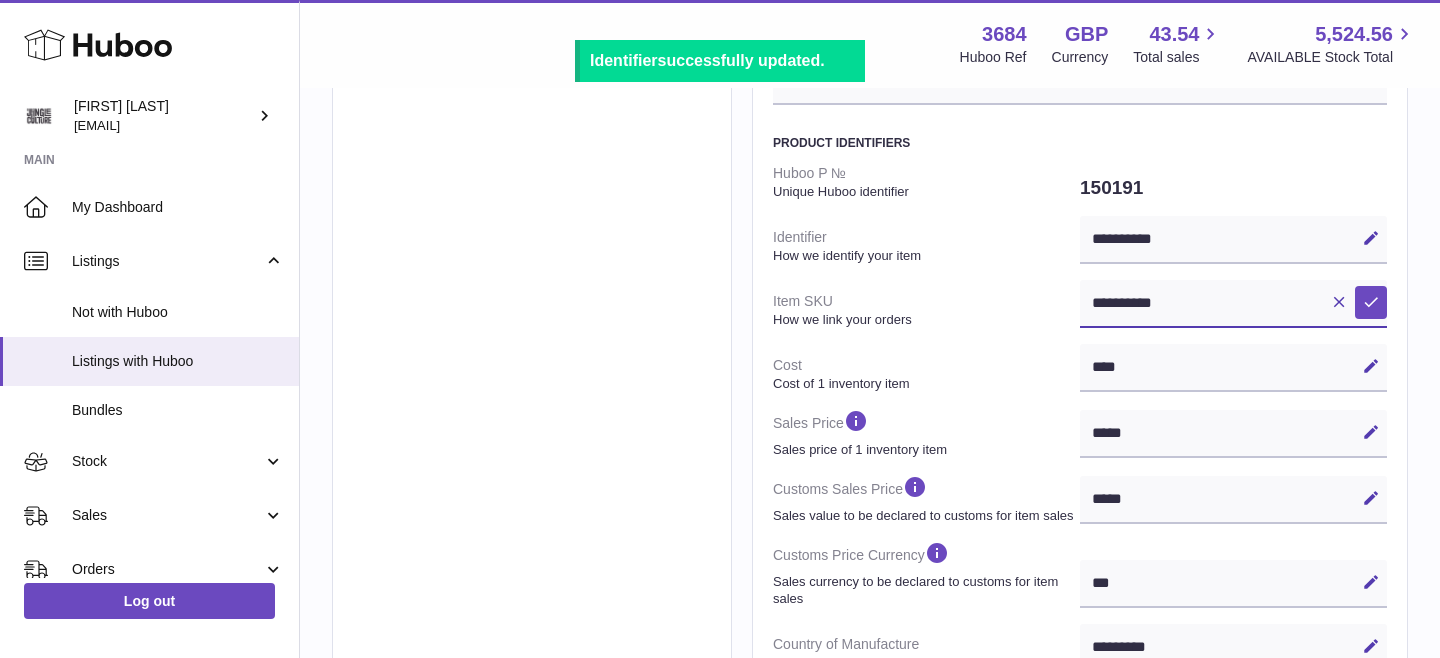 paste 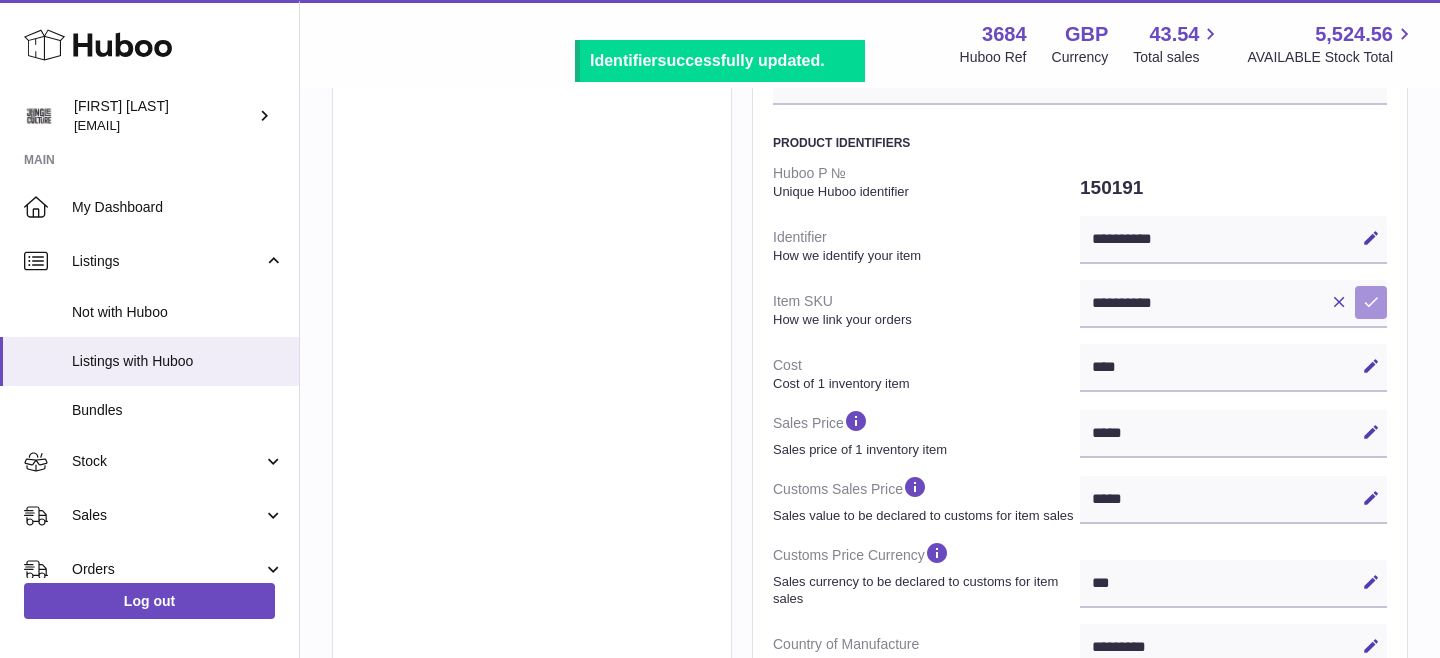 click at bounding box center [1371, 302] 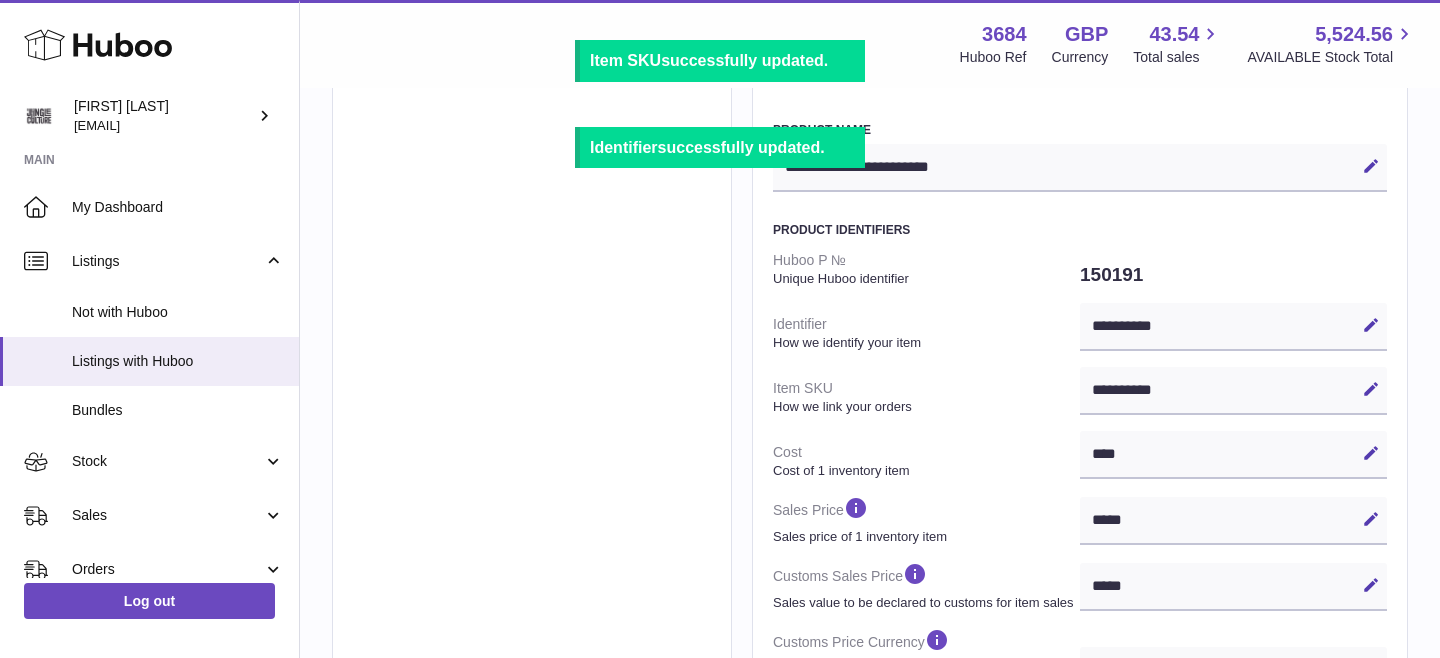 scroll, scrollTop: 0, scrollLeft: 0, axis: both 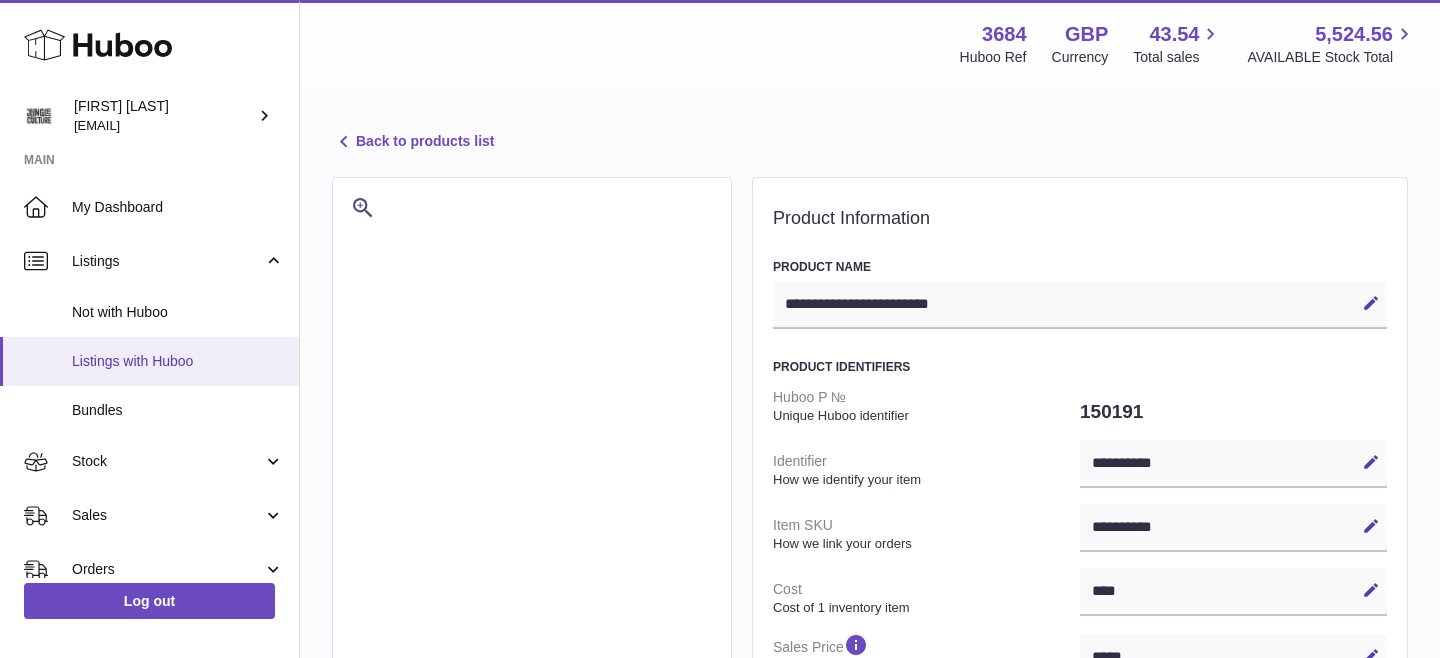 click on "Listings with Huboo" at bounding box center (178, 361) 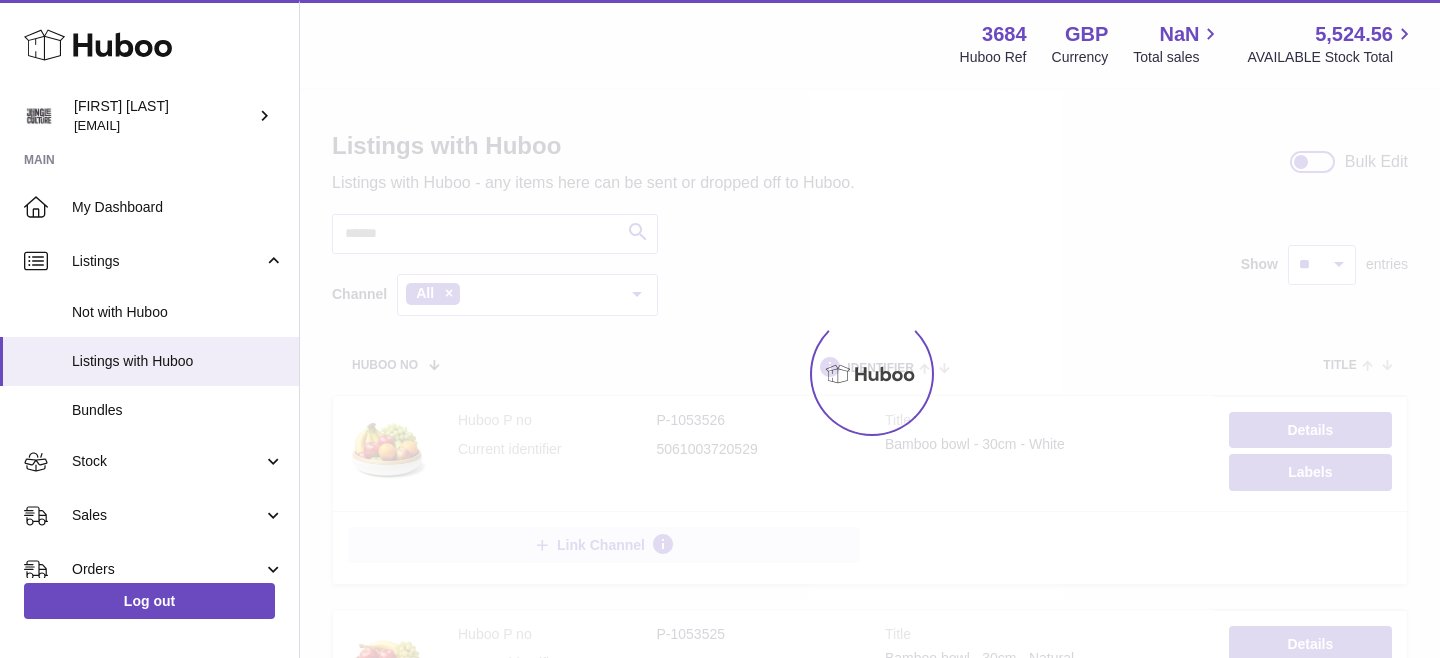 scroll, scrollTop: 0, scrollLeft: 0, axis: both 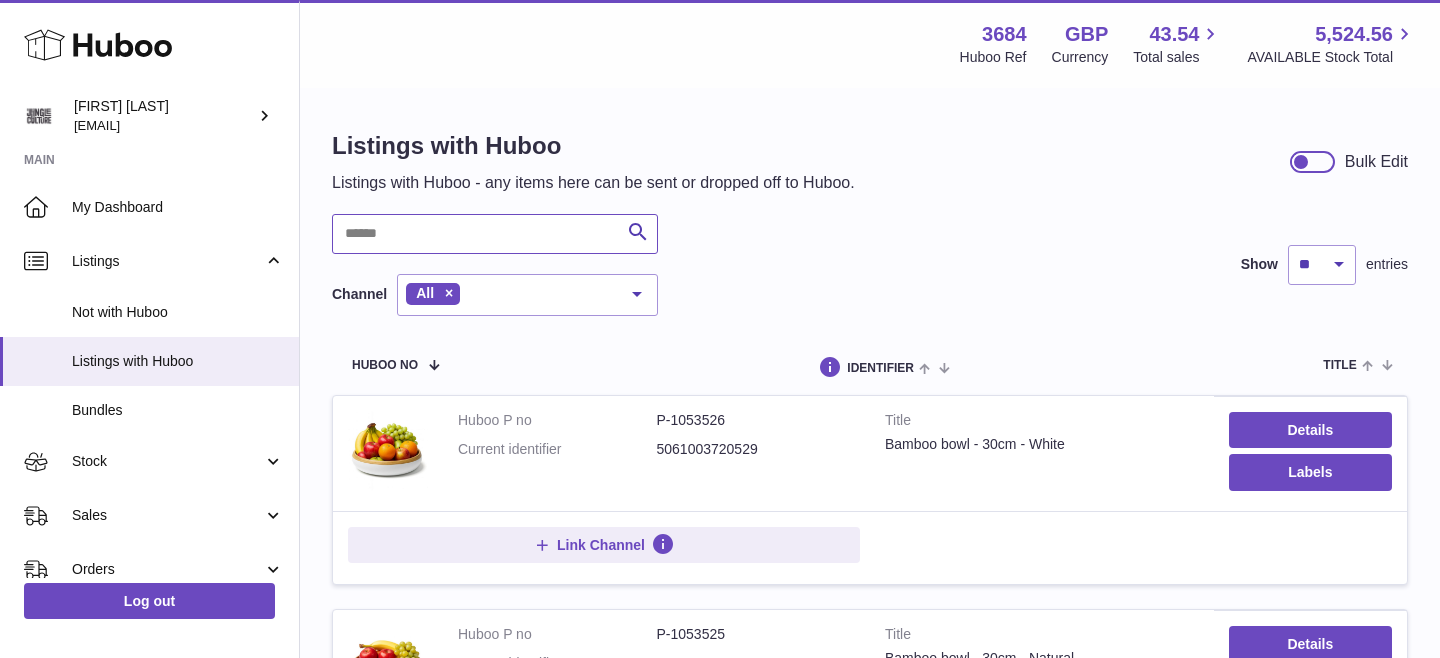 click at bounding box center (495, 234) 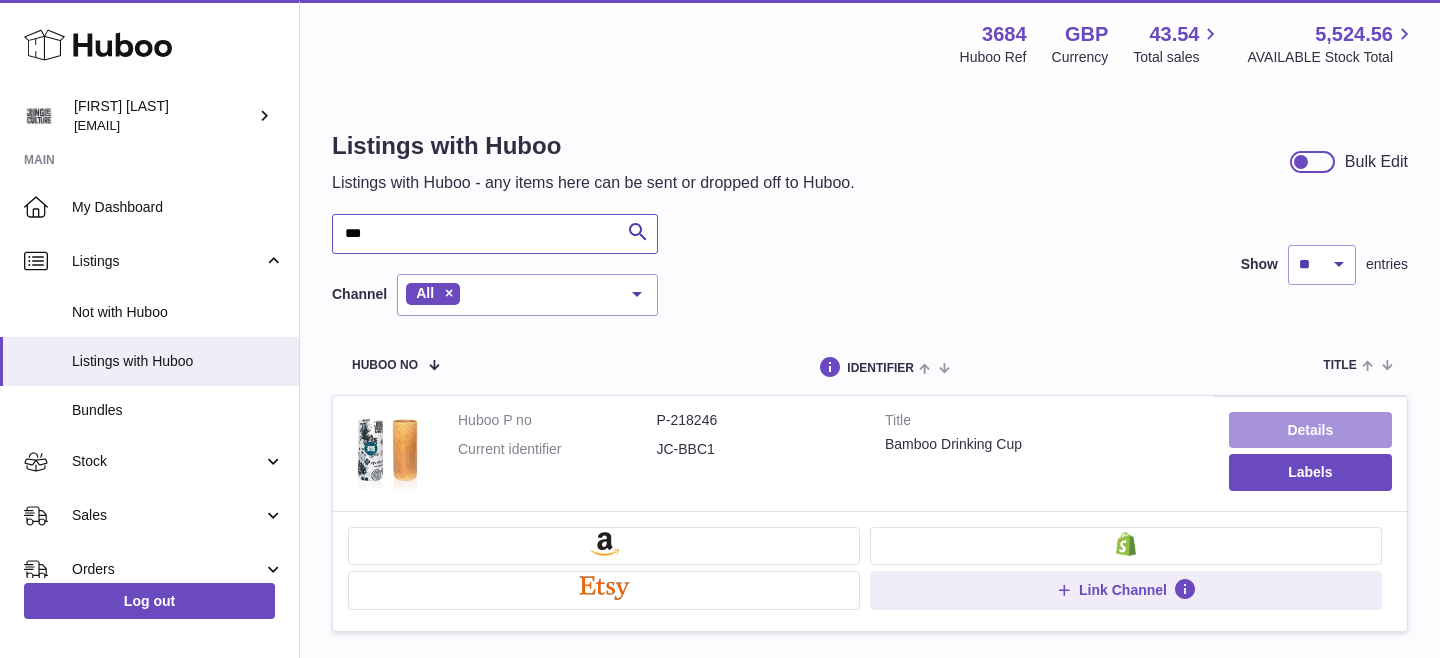 type on "***" 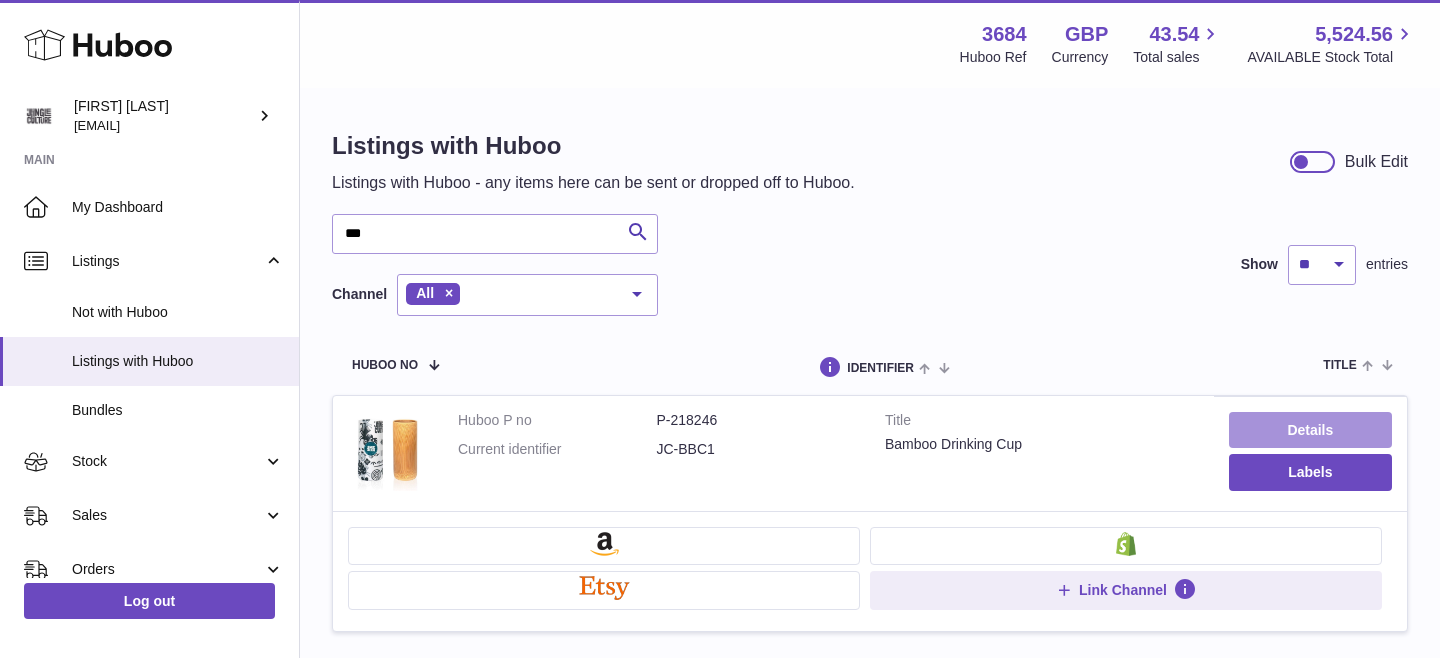click on "Details" at bounding box center [1310, 430] 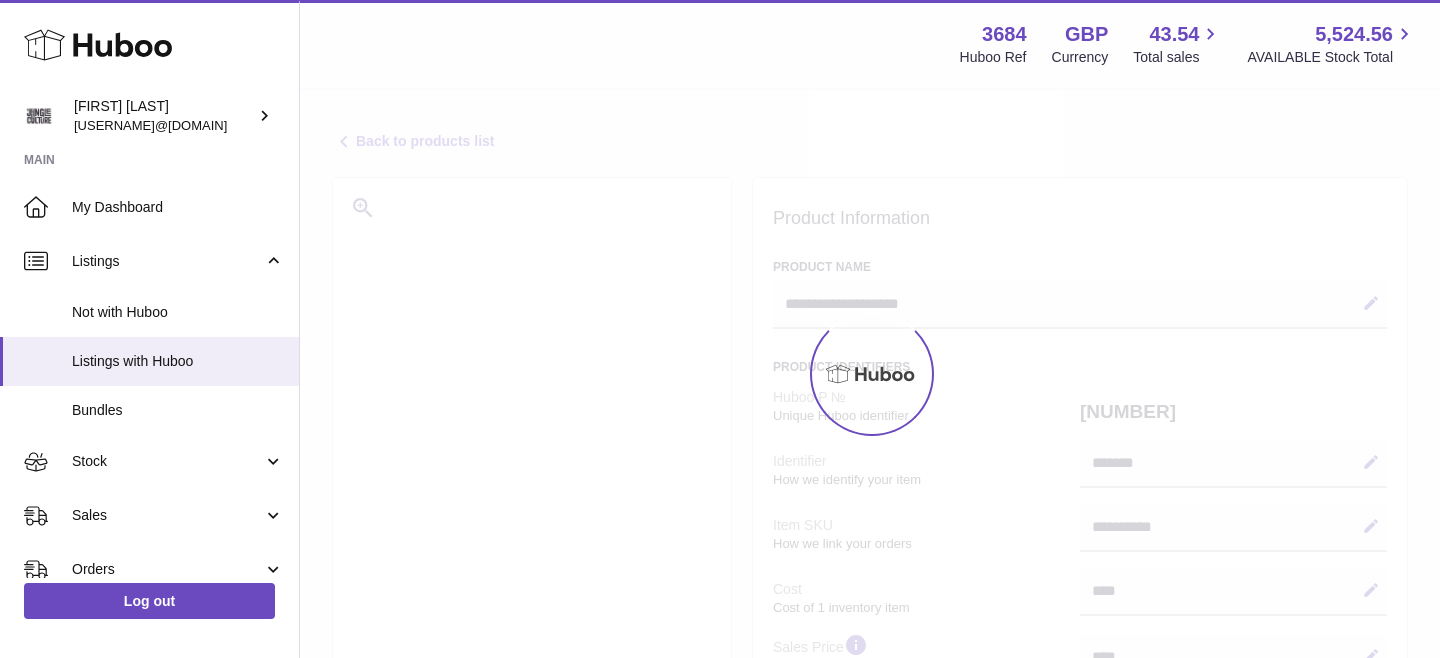 select 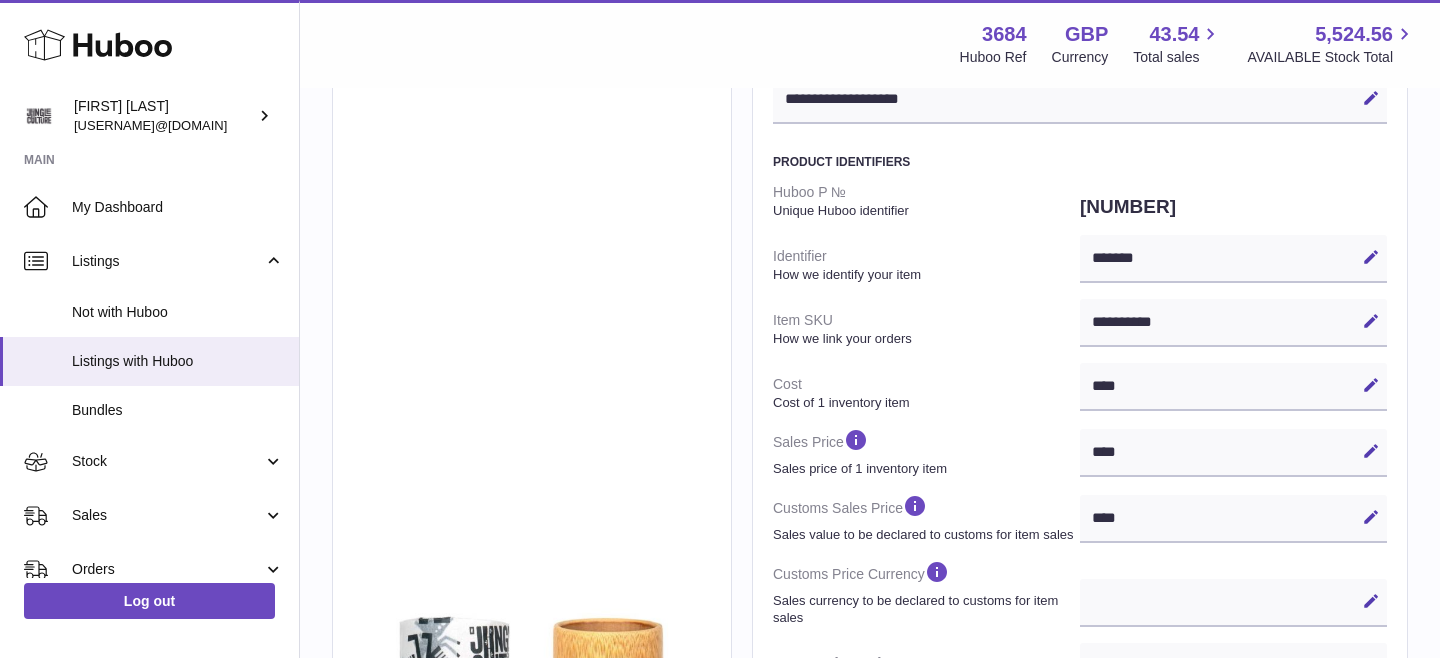 scroll, scrollTop: 199, scrollLeft: 0, axis: vertical 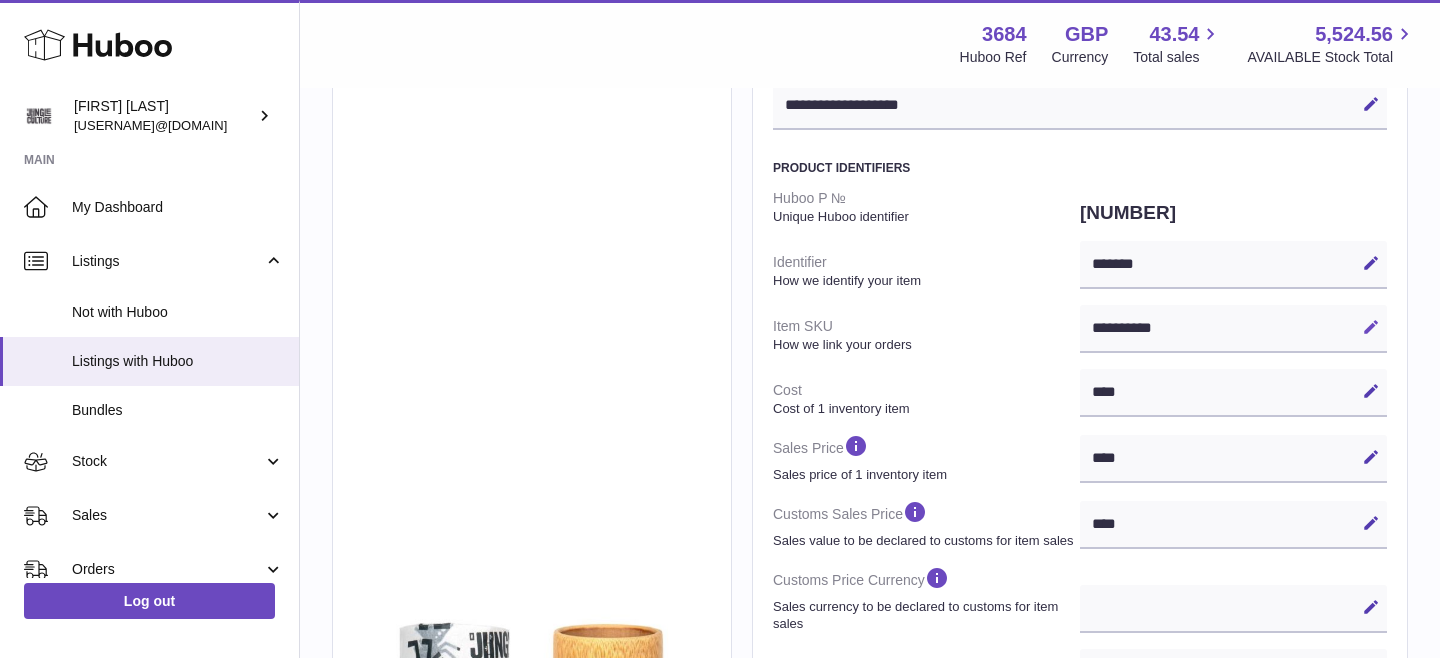 click at bounding box center [1371, 327] 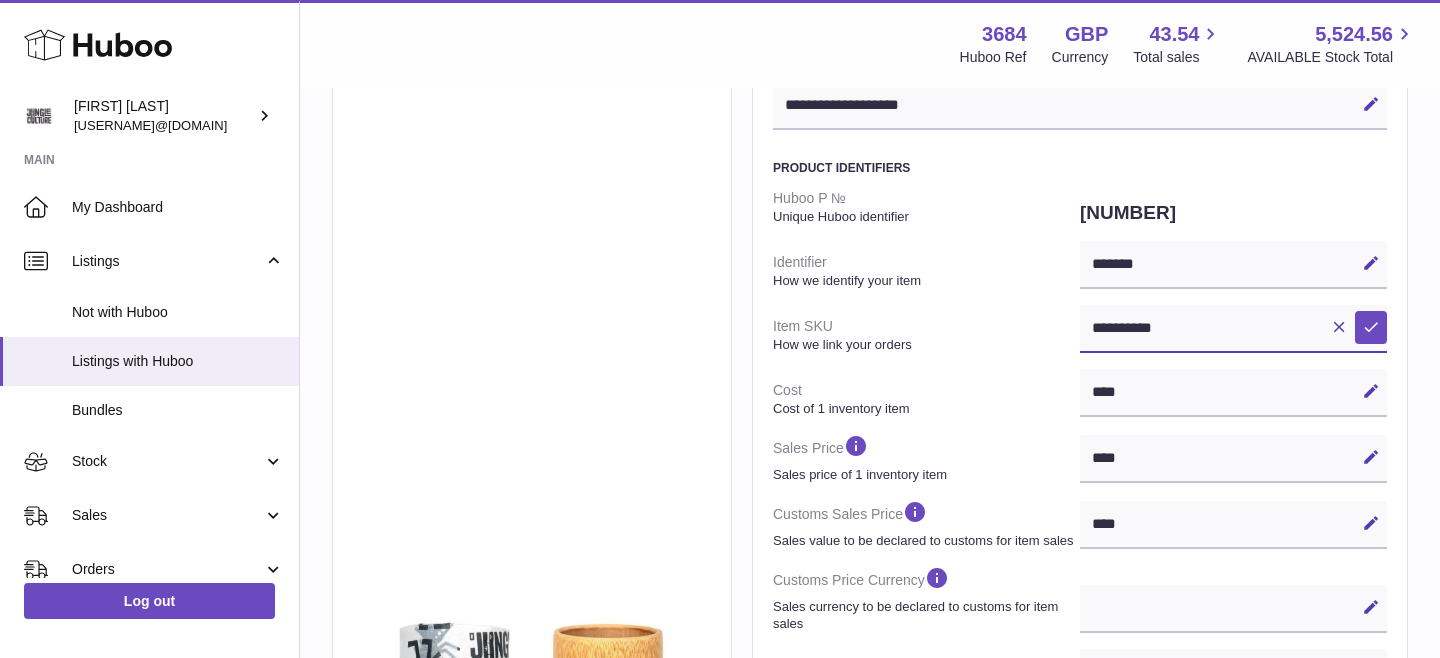 click on "**********" at bounding box center (1233, 329) 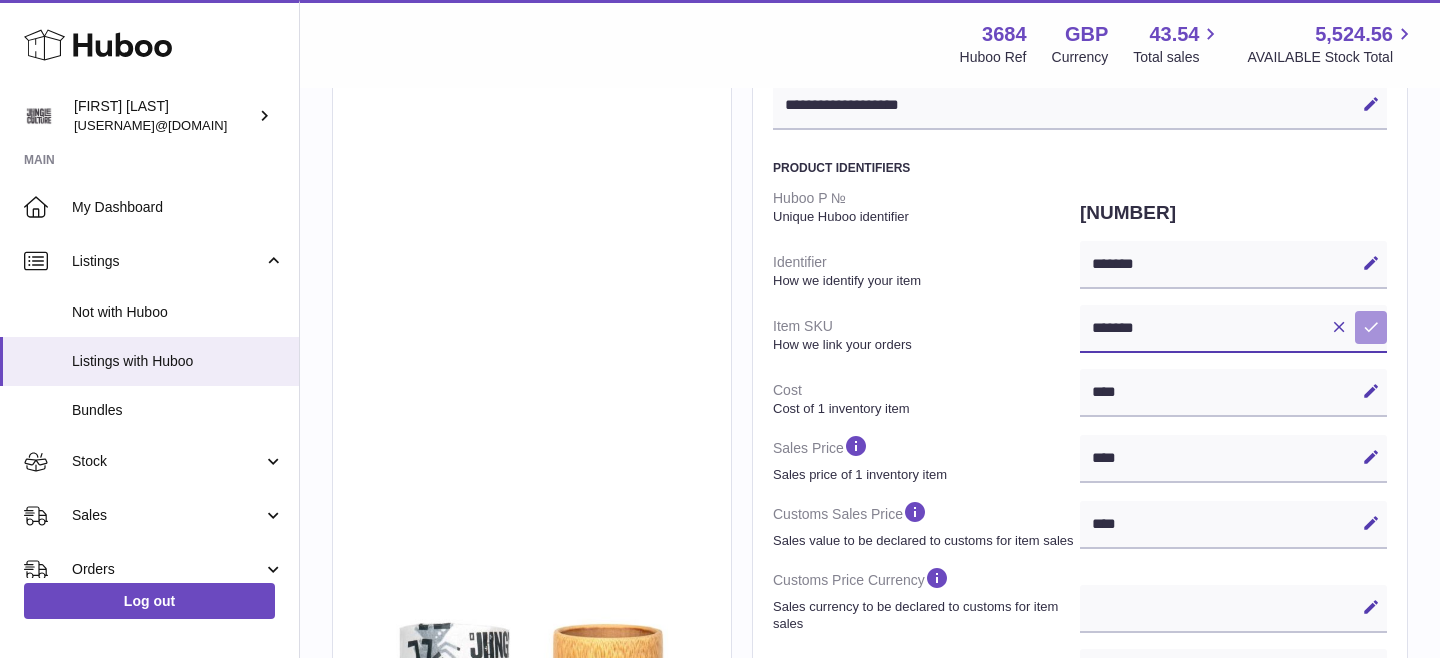 type on "*******" 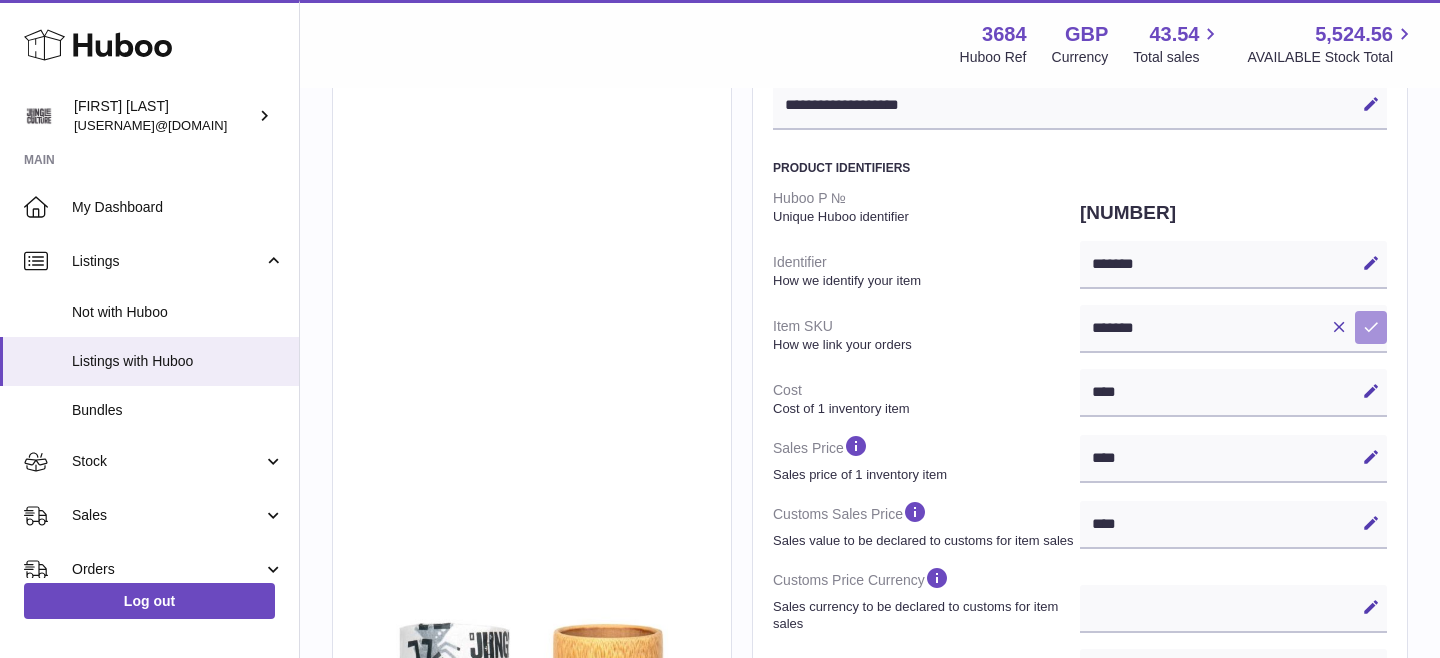 click at bounding box center (1371, 327) 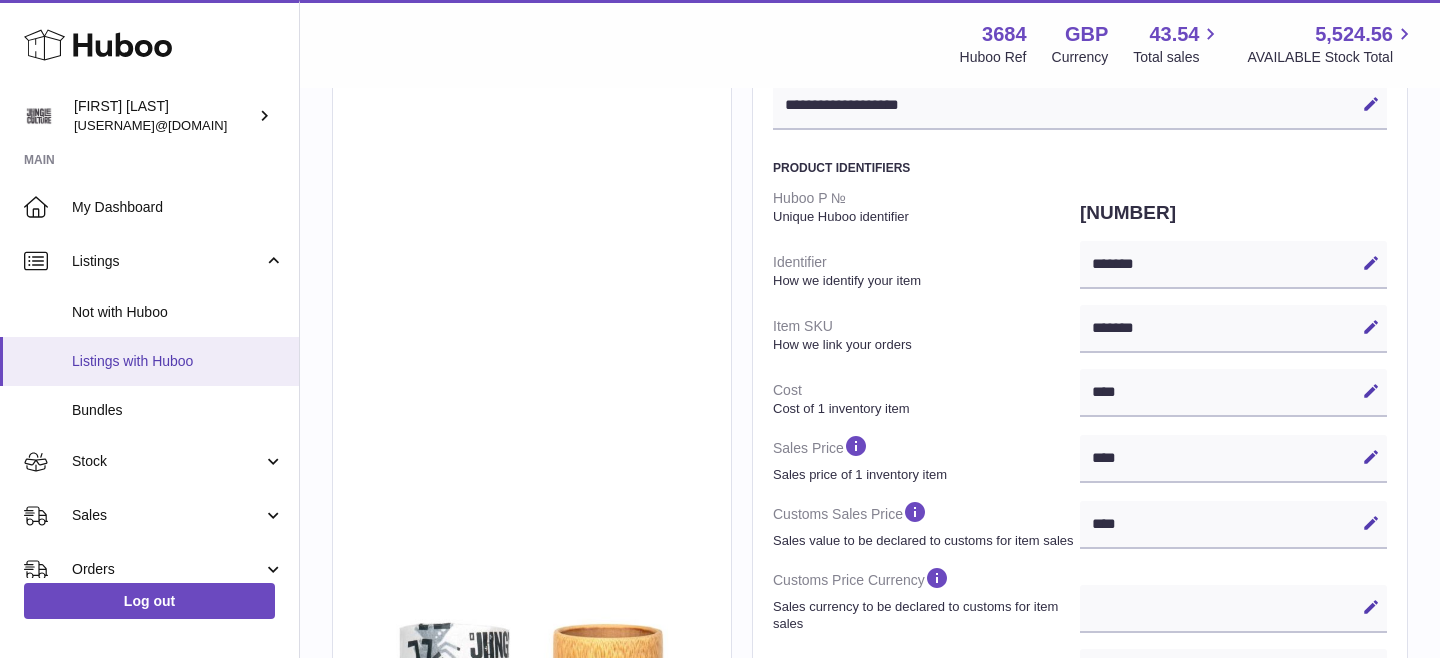 click on "Listings with Huboo" at bounding box center (178, 361) 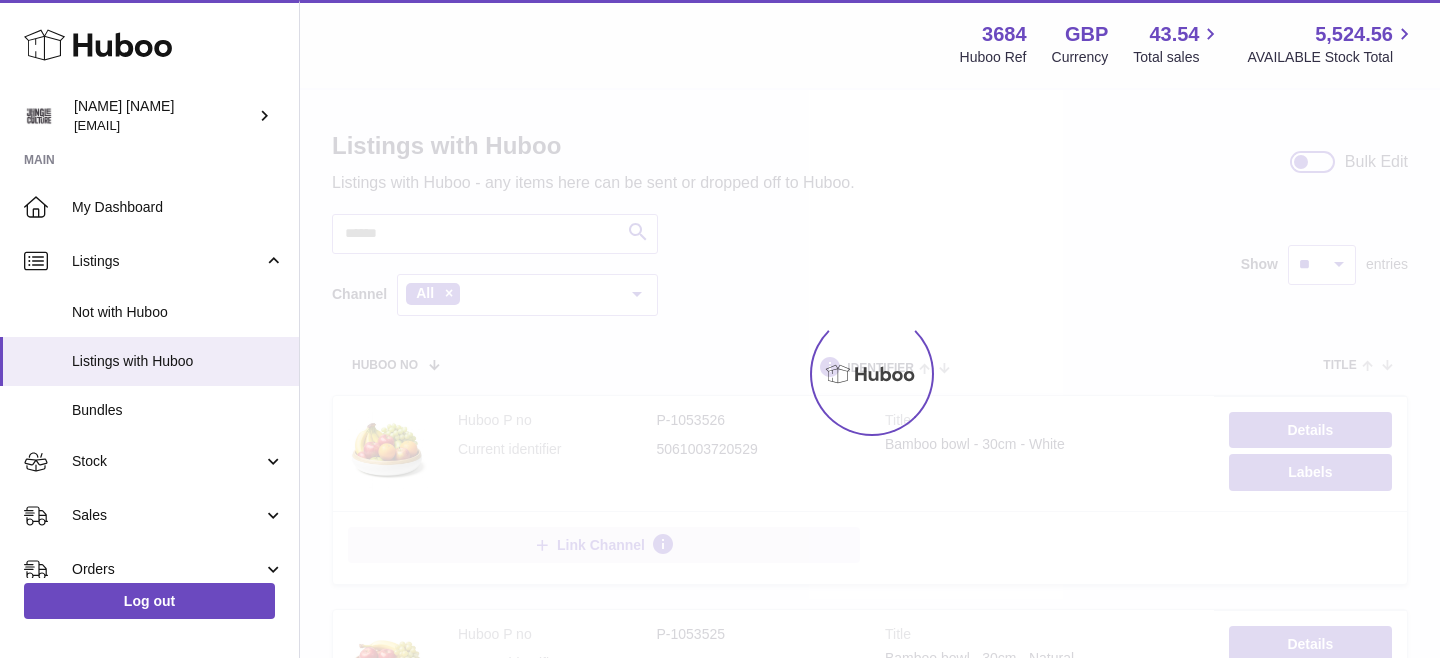 scroll, scrollTop: 0, scrollLeft: 0, axis: both 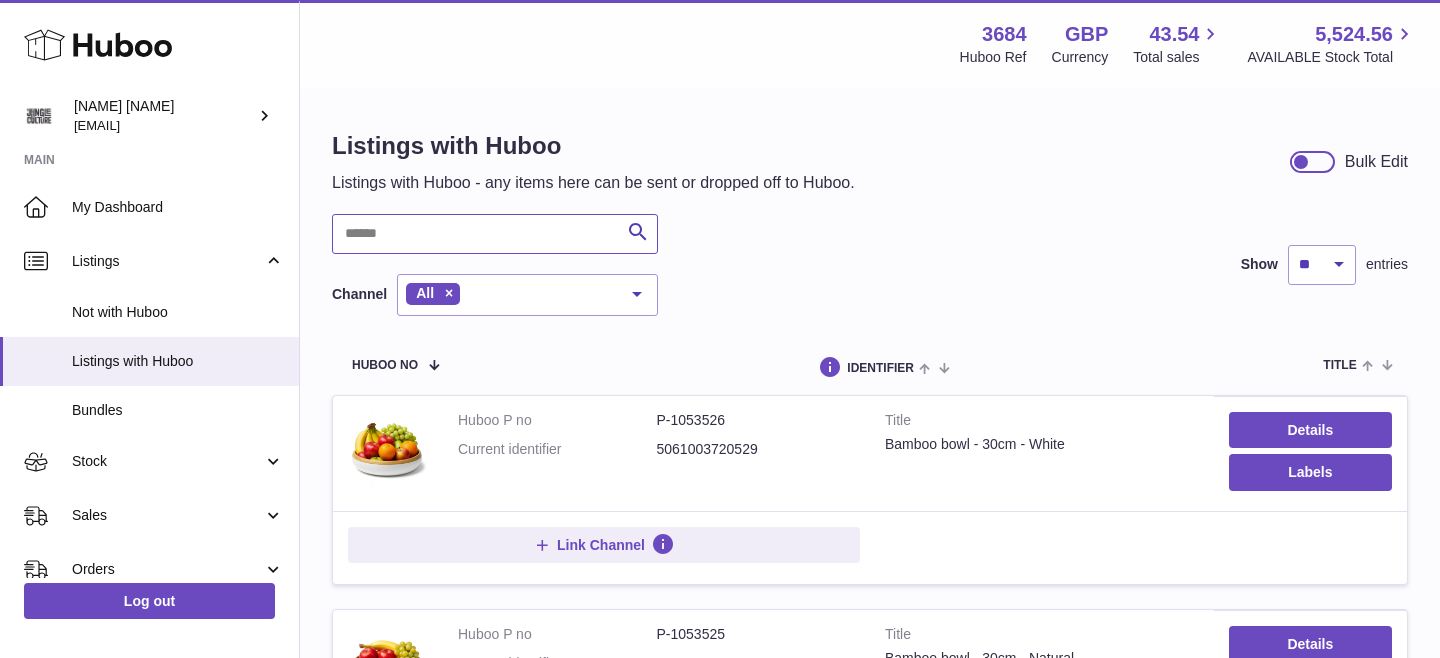 click at bounding box center (495, 234) 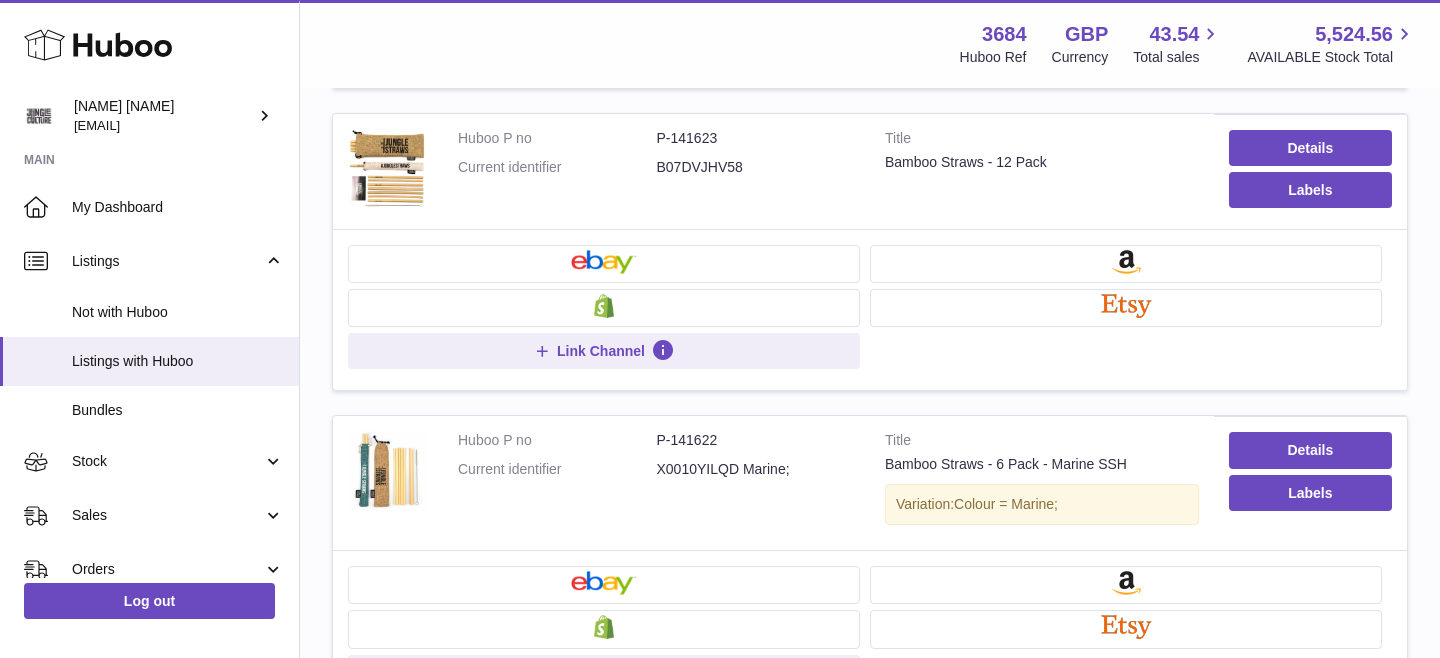 scroll, scrollTop: 1250, scrollLeft: 0, axis: vertical 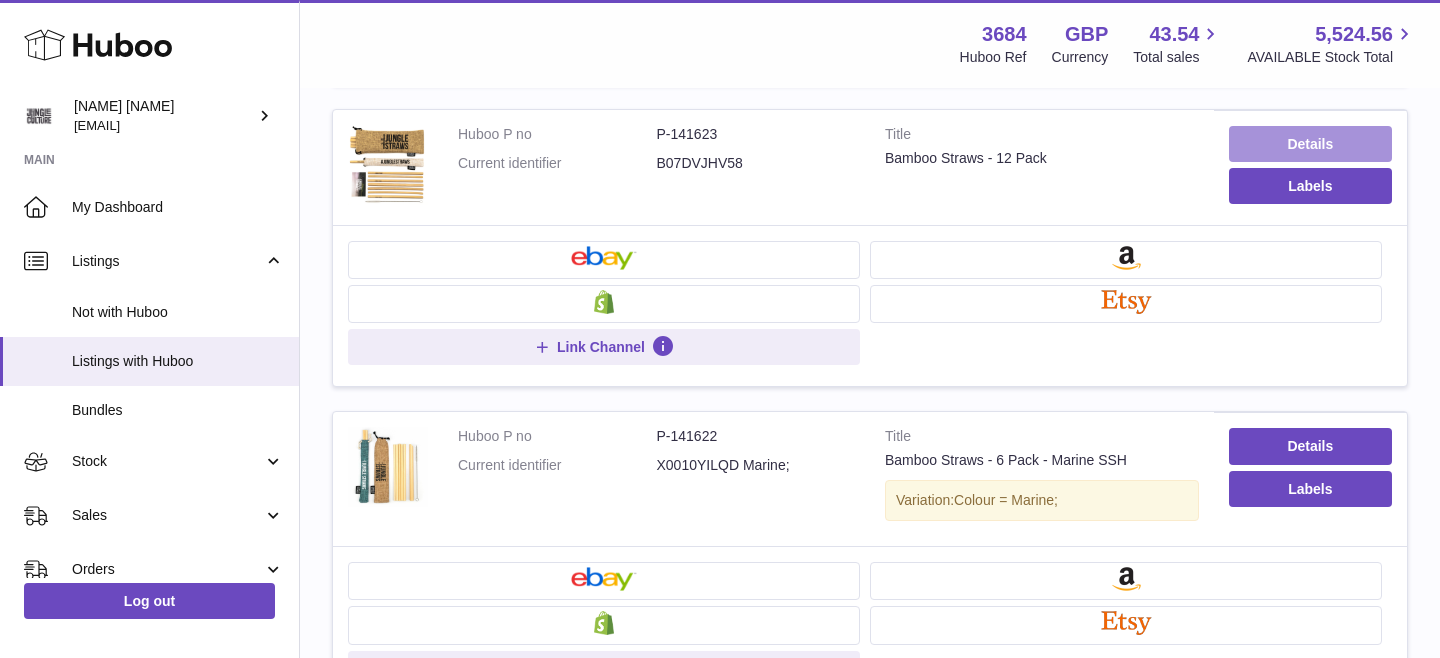 type on "******" 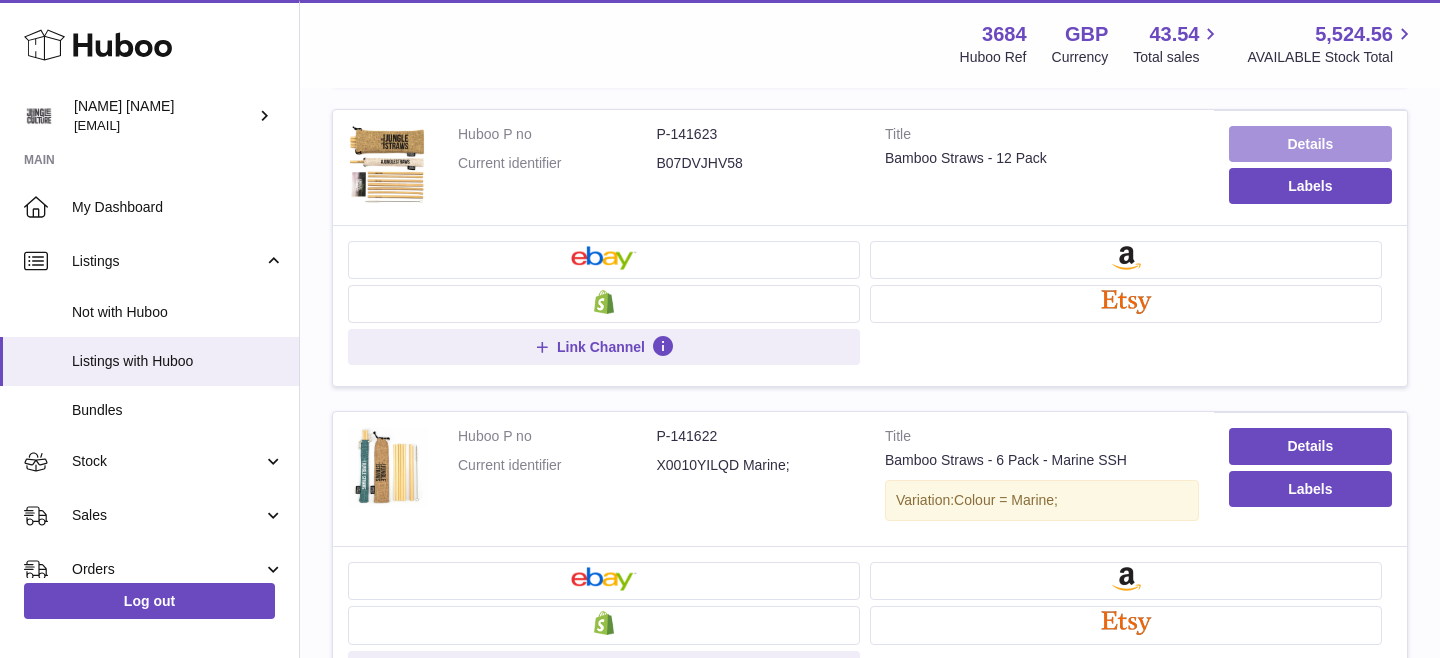 click on "Details" at bounding box center [1310, 144] 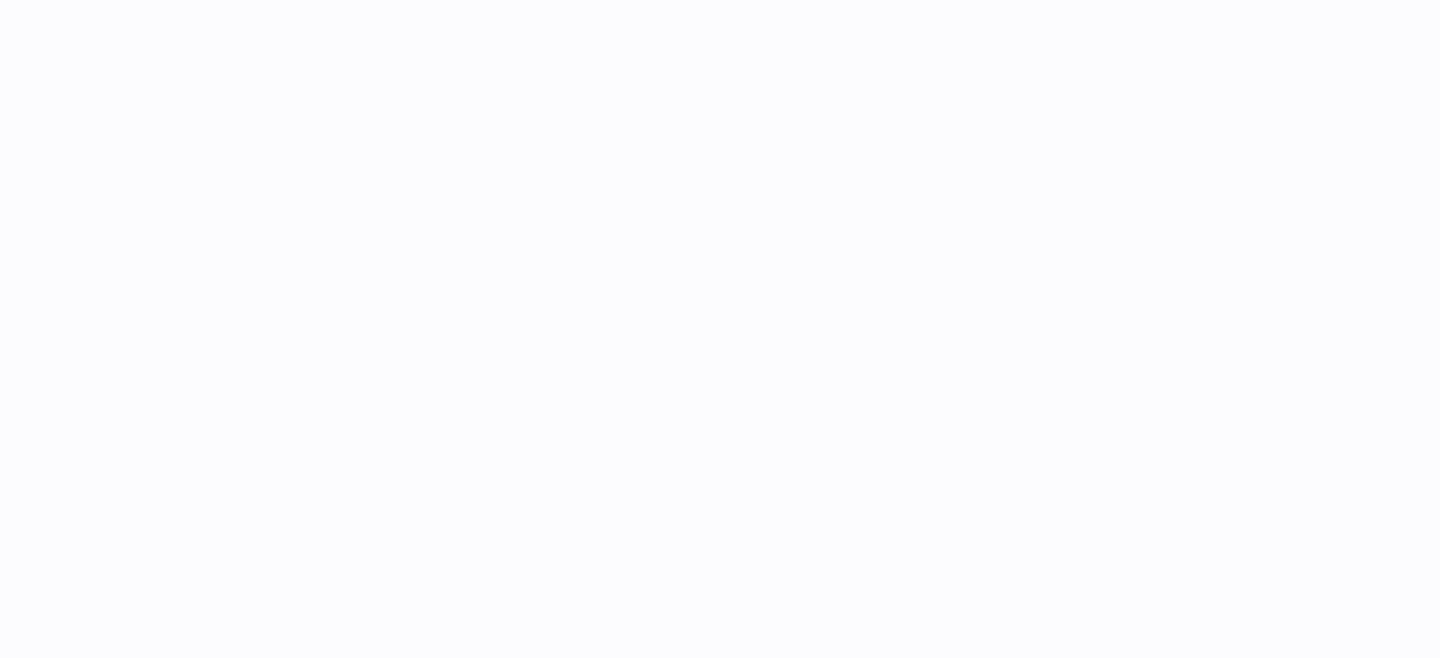 scroll, scrollTop: 0, scrollLeft: 0, axis: both 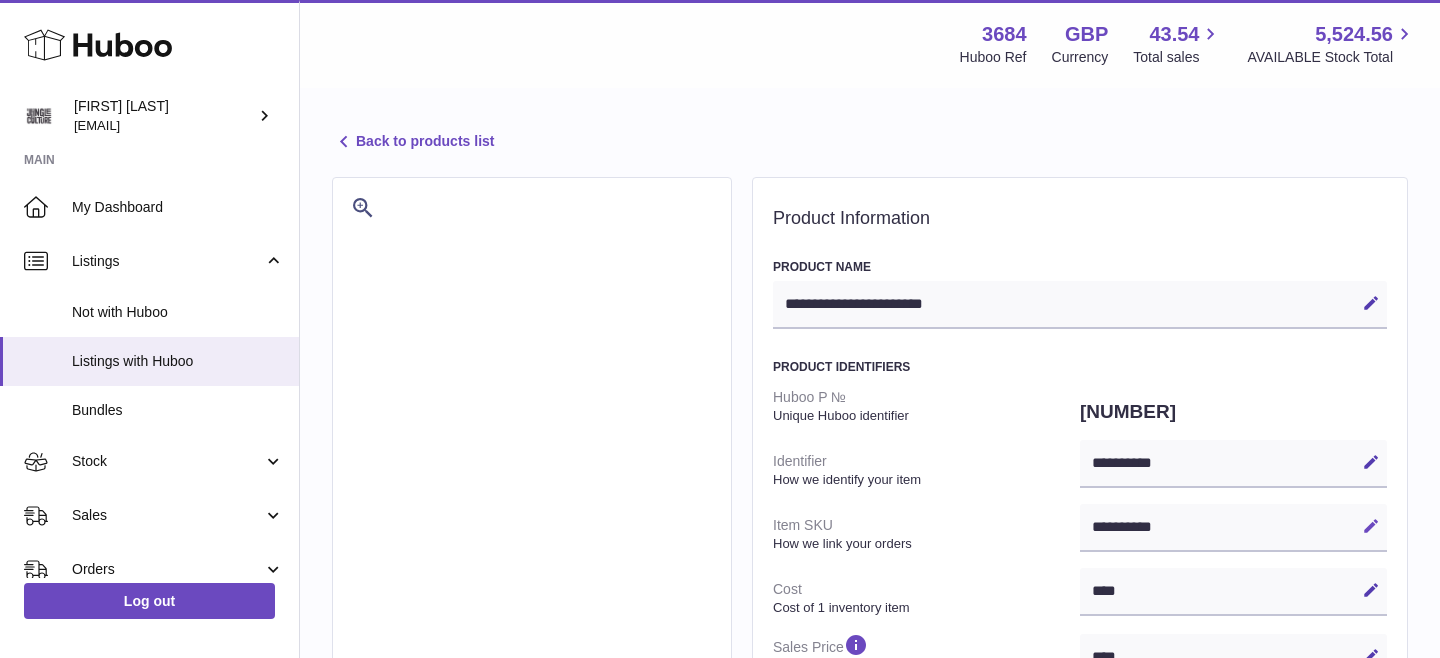 click at bounding box center [1371, 526] 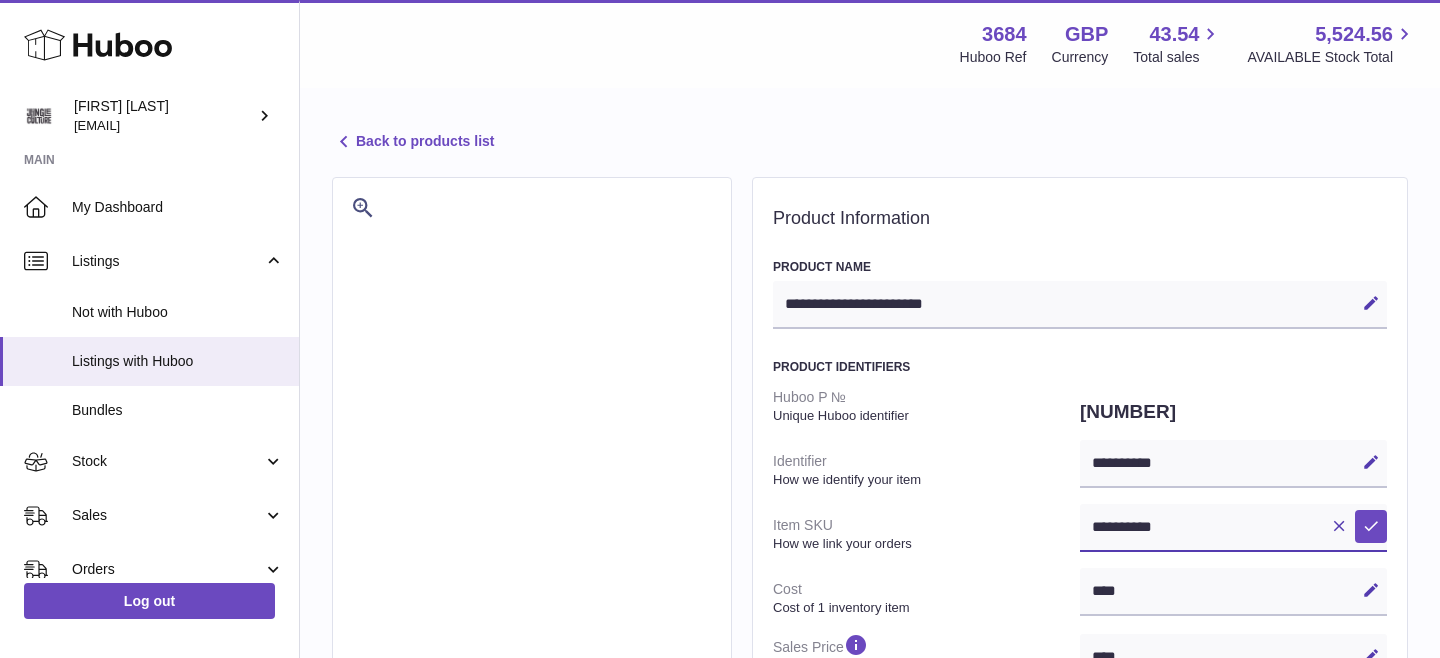 paste 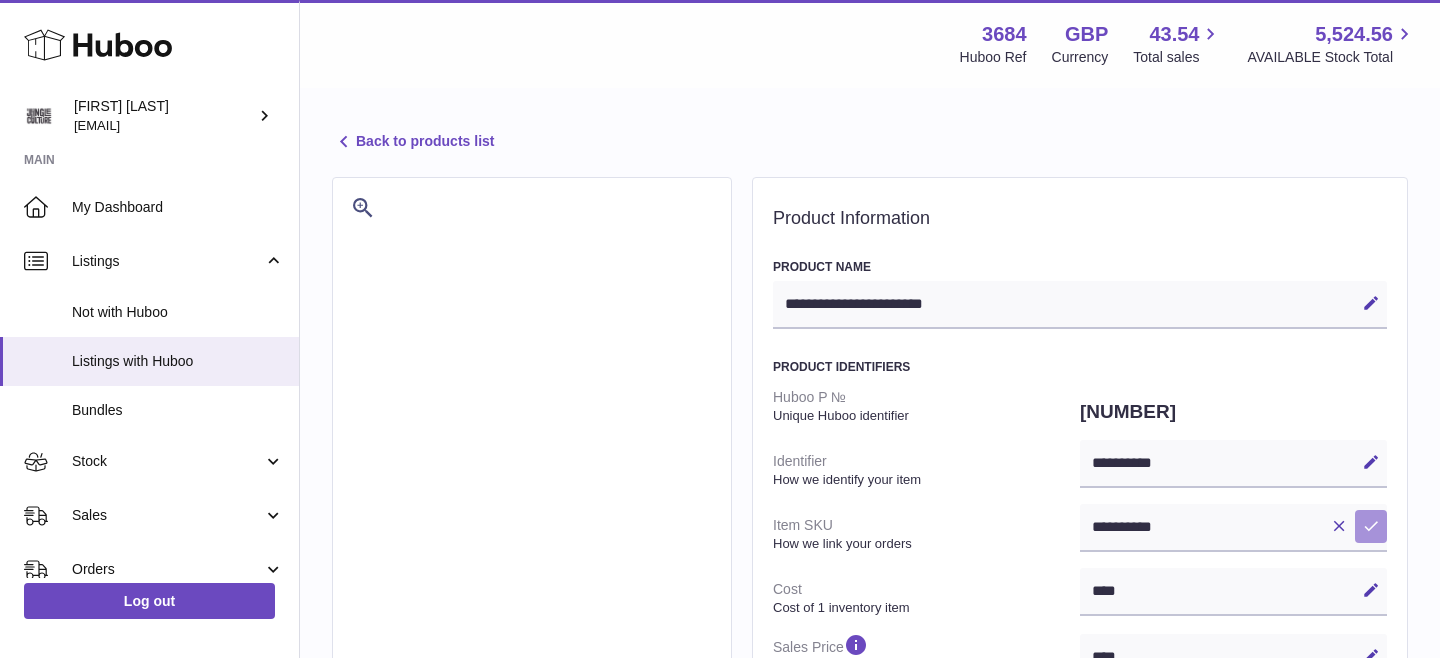 click at bounding box center (1371, 526) 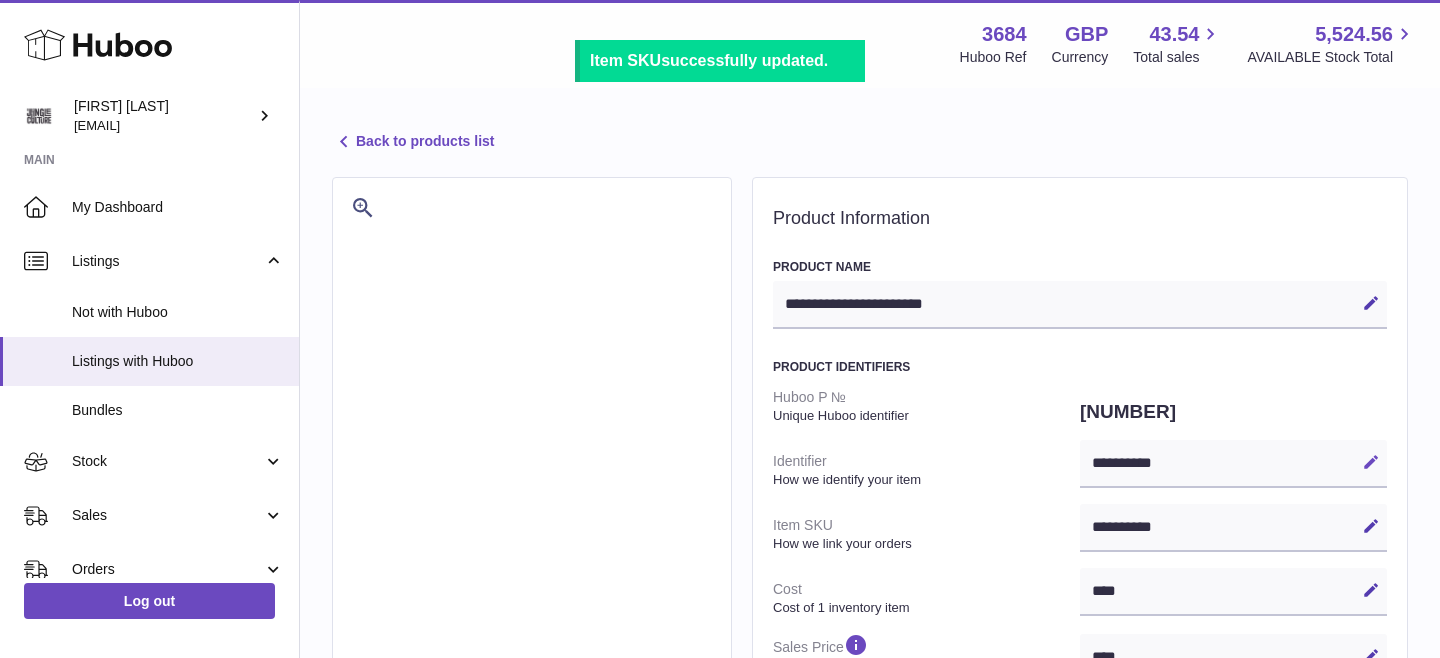 click at bounding box center [1371, 462] 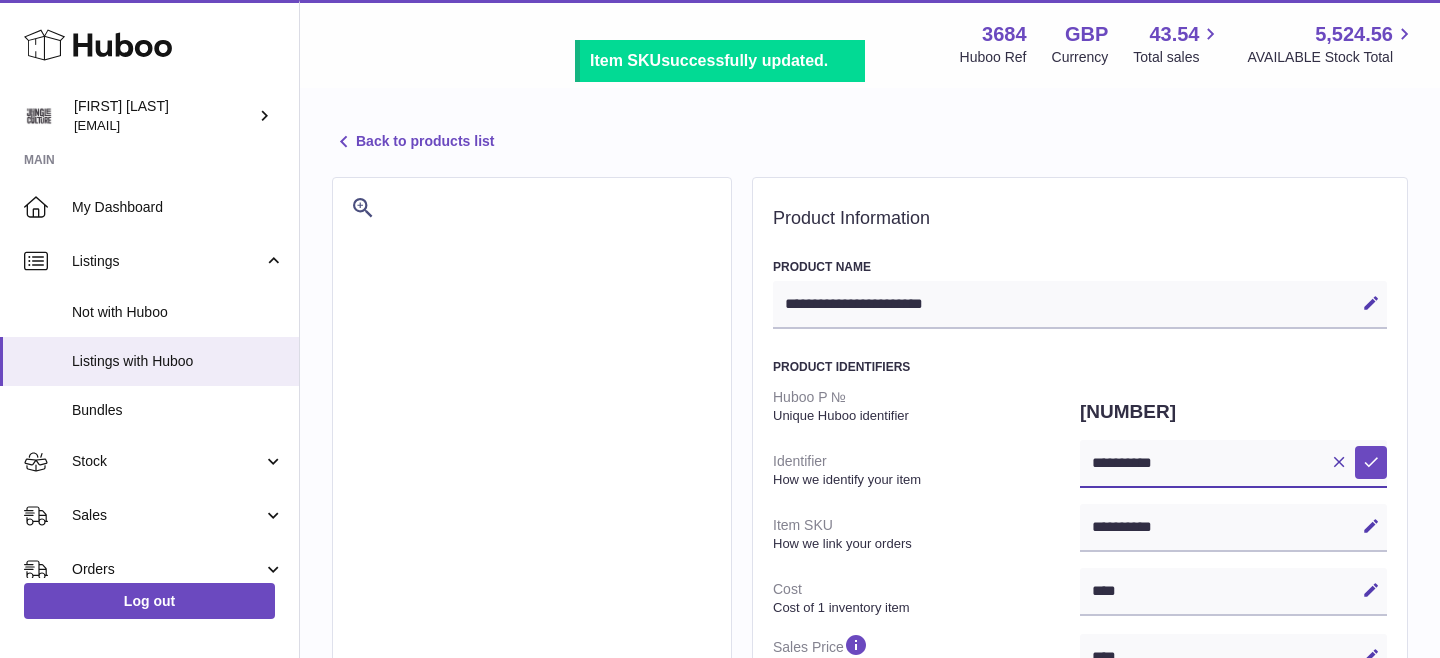 paste 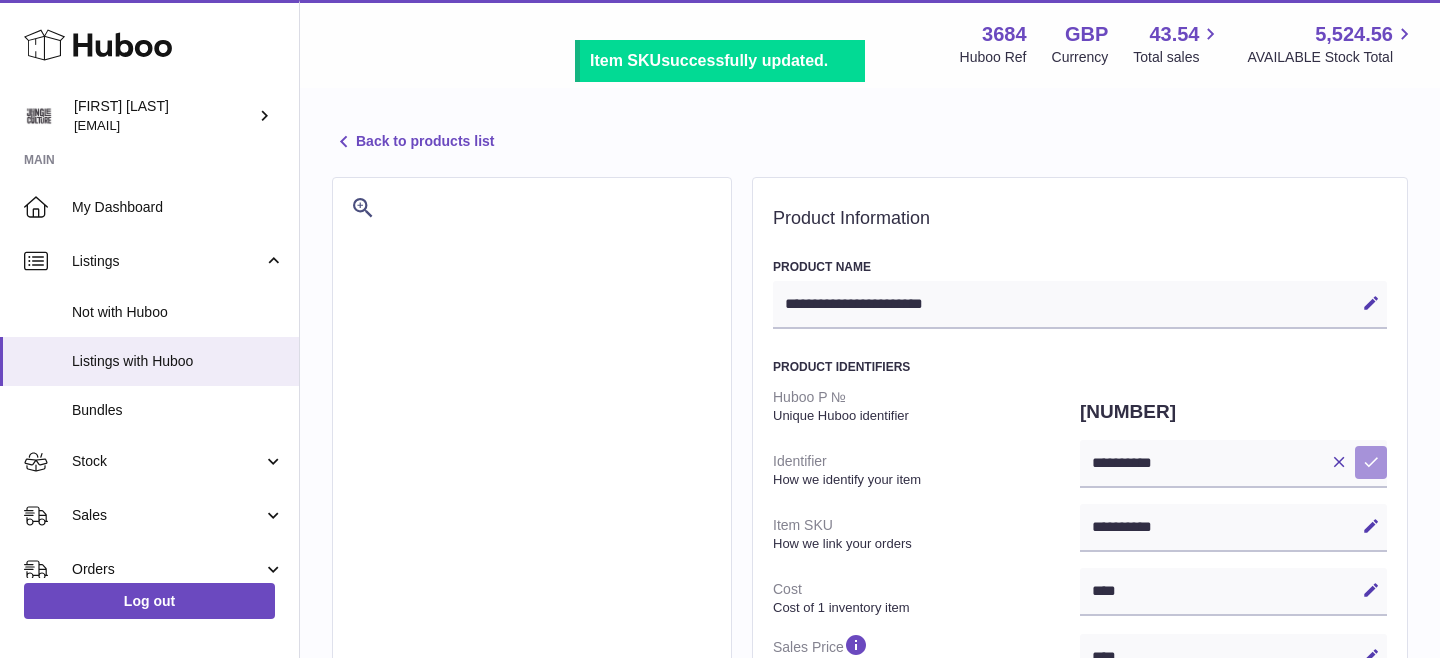 click at bounding box center [1371, 462] 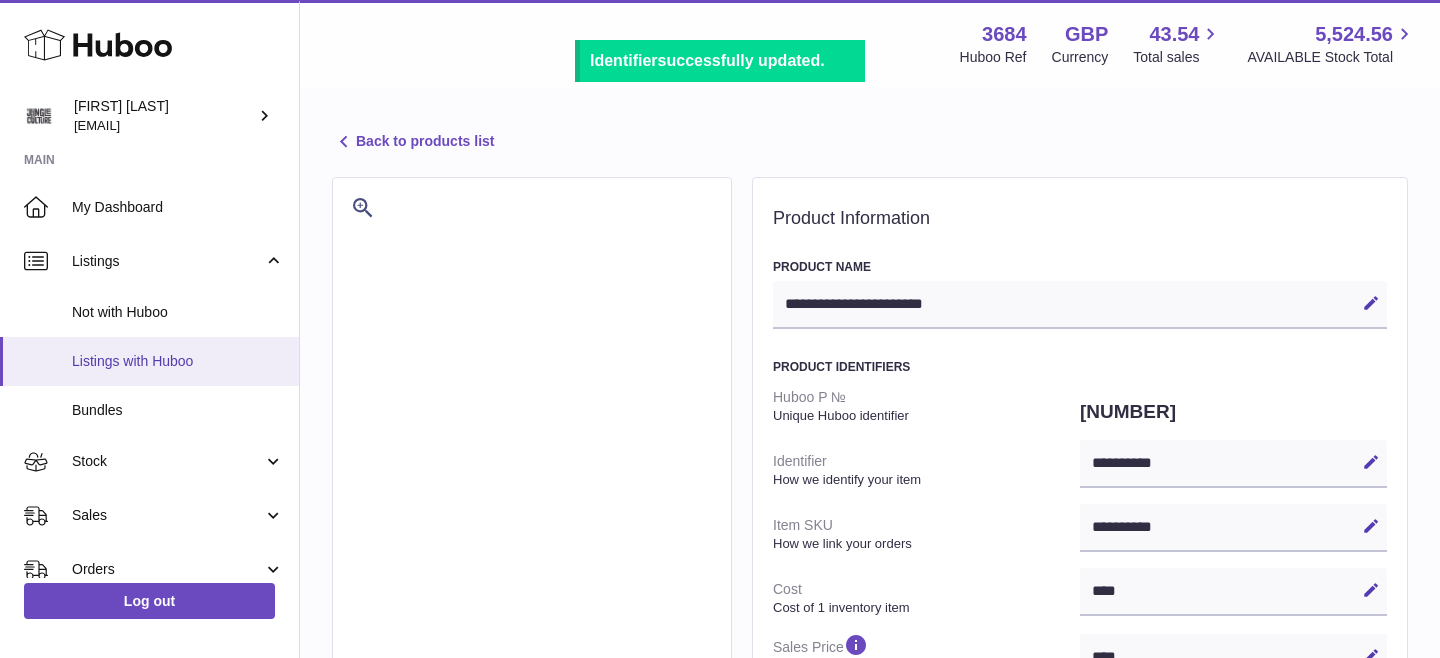 click on "Listings with Huboo" at bounding box center [178, 361] 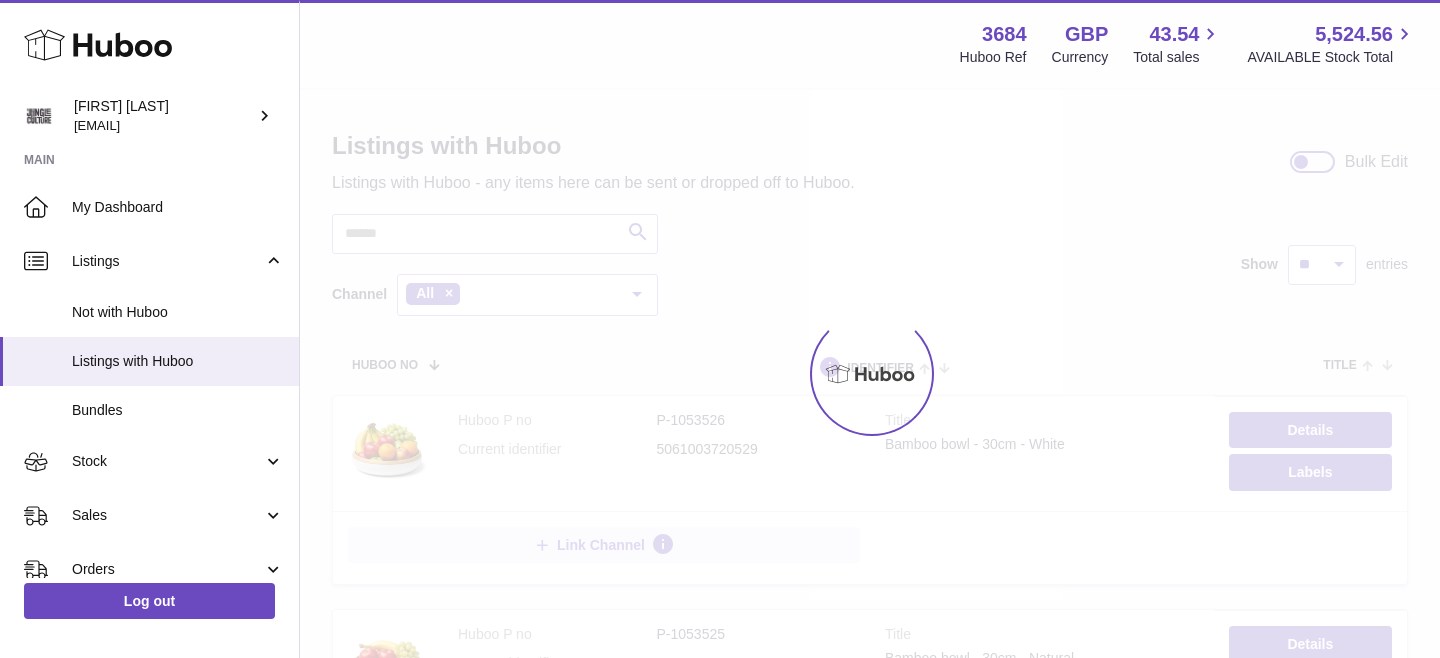 scroll, scrollTop: 0, scrollLeft: 0, axis: both 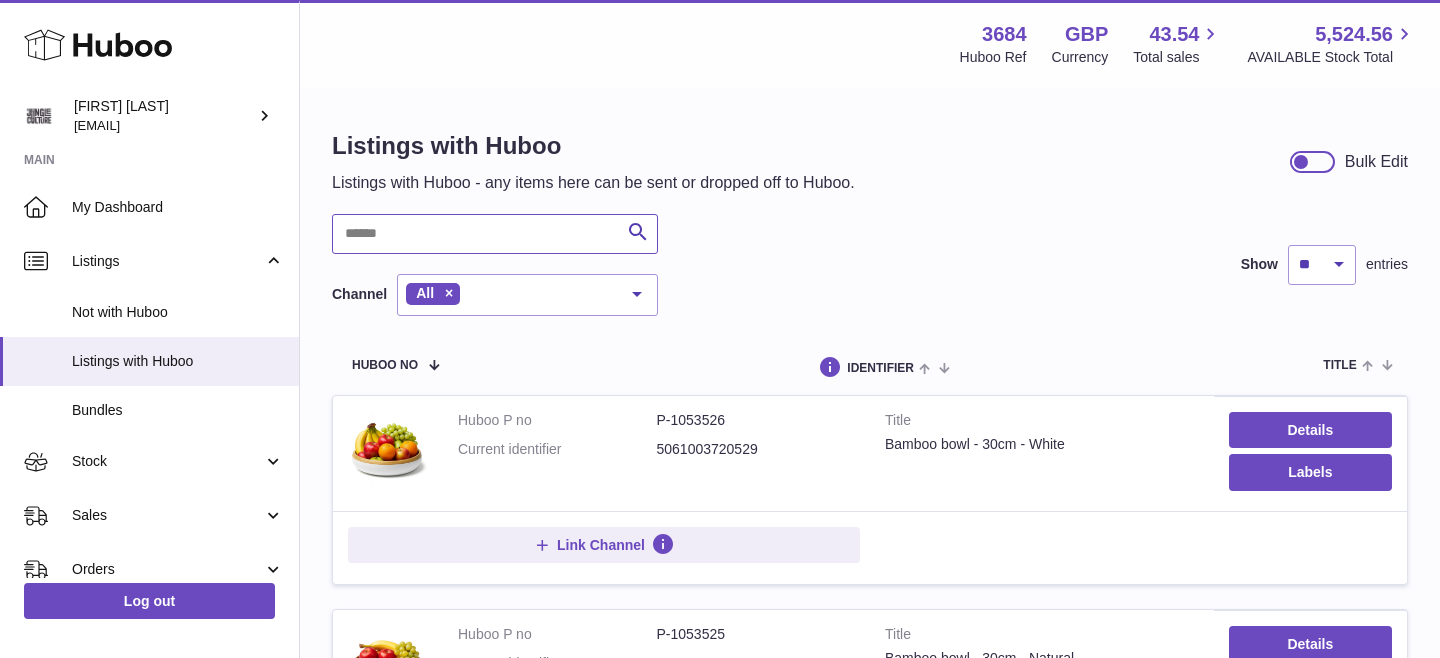 click at bounding box center (495, 234) 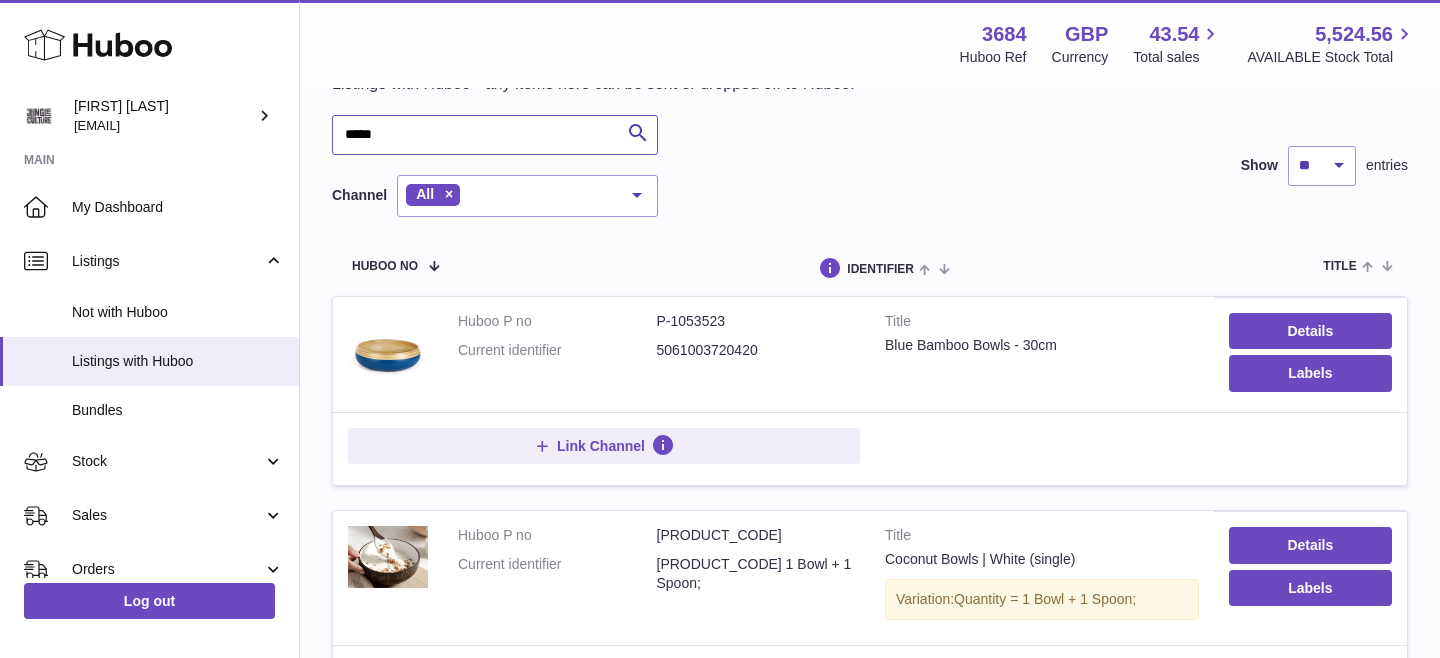 scroll, scrollTop: 0, scrollLeft: 0, axis: both 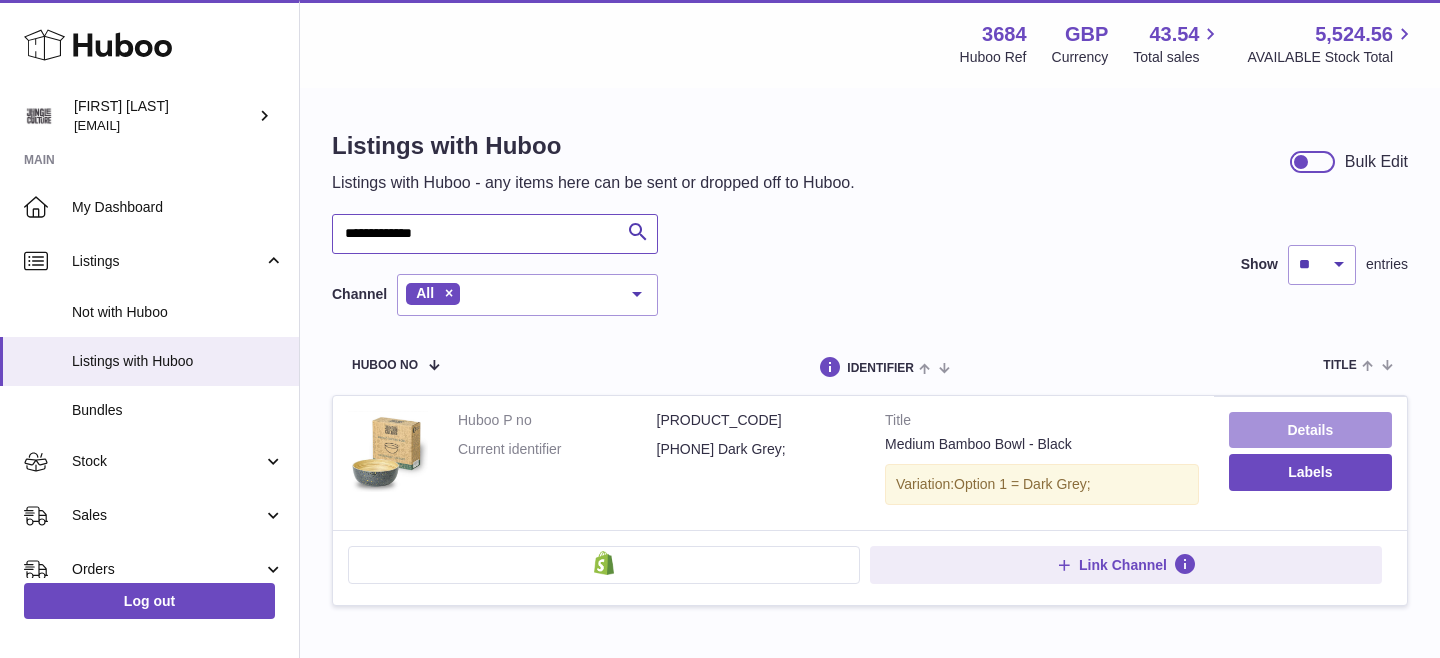type on "**********" 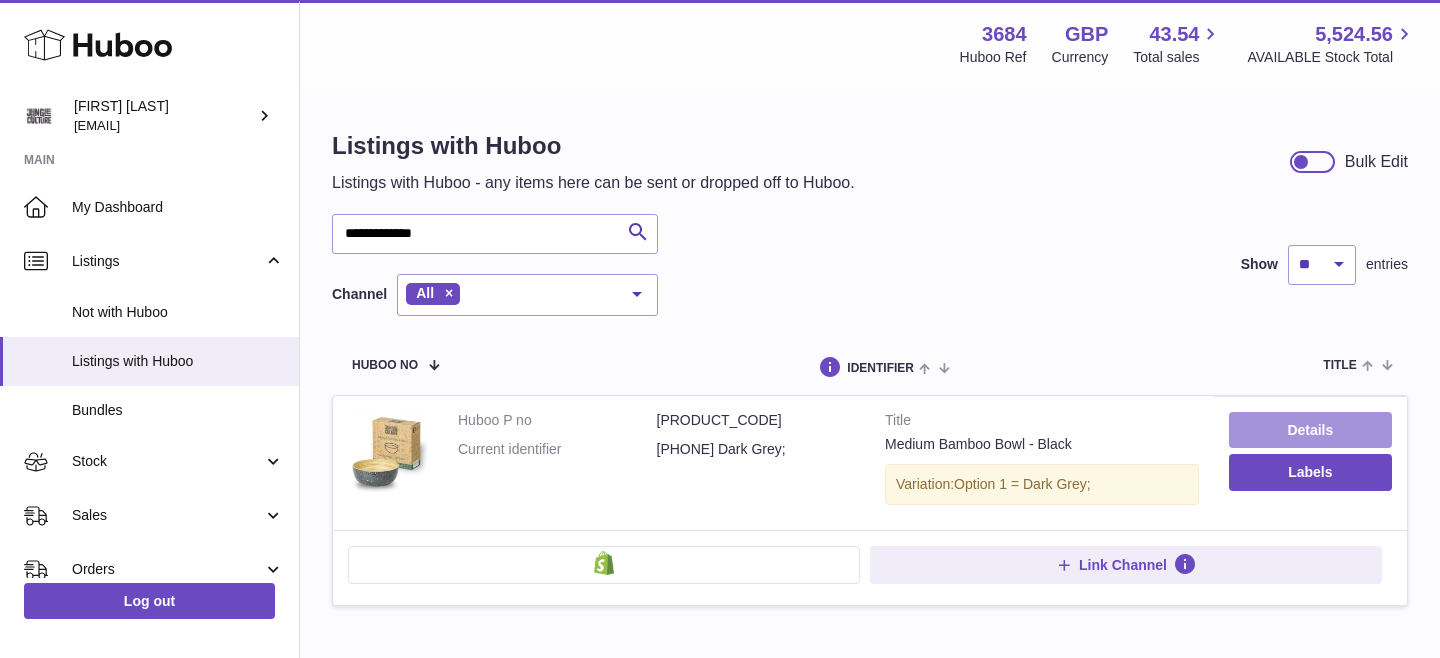 click on "Details" at bounding box center [1310, 430] 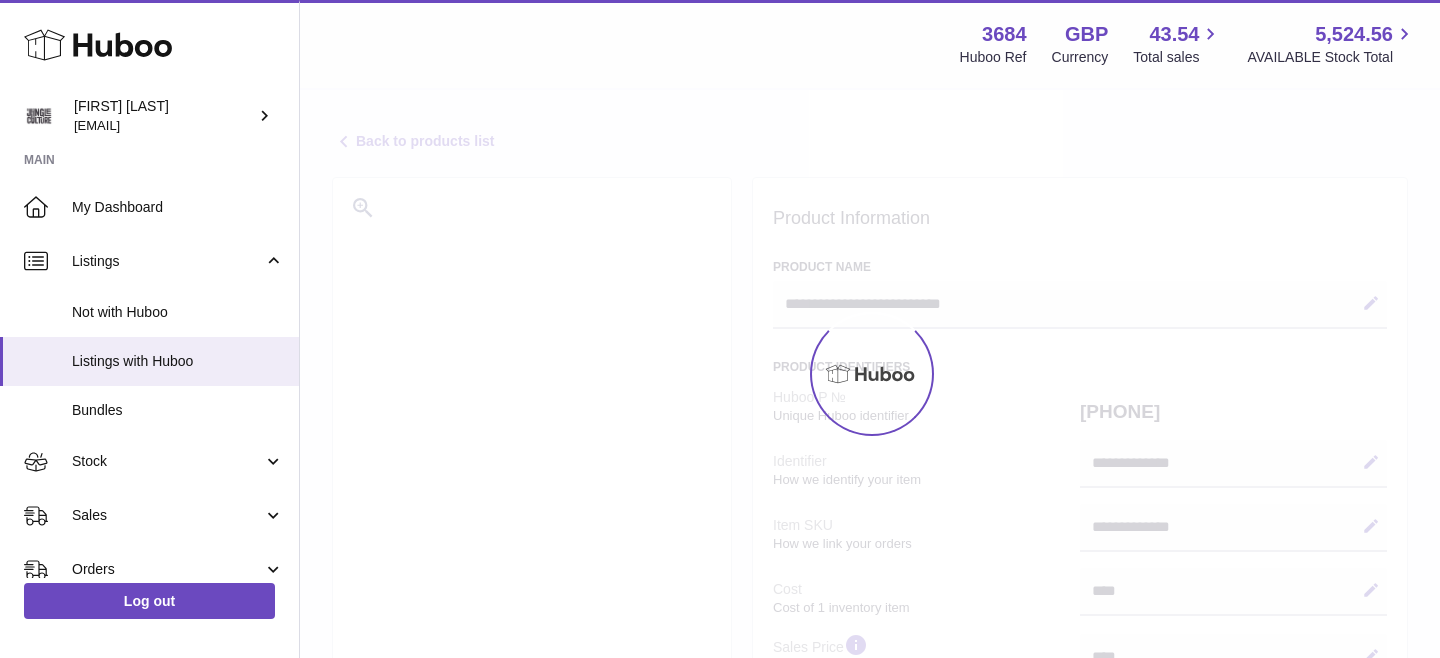 select 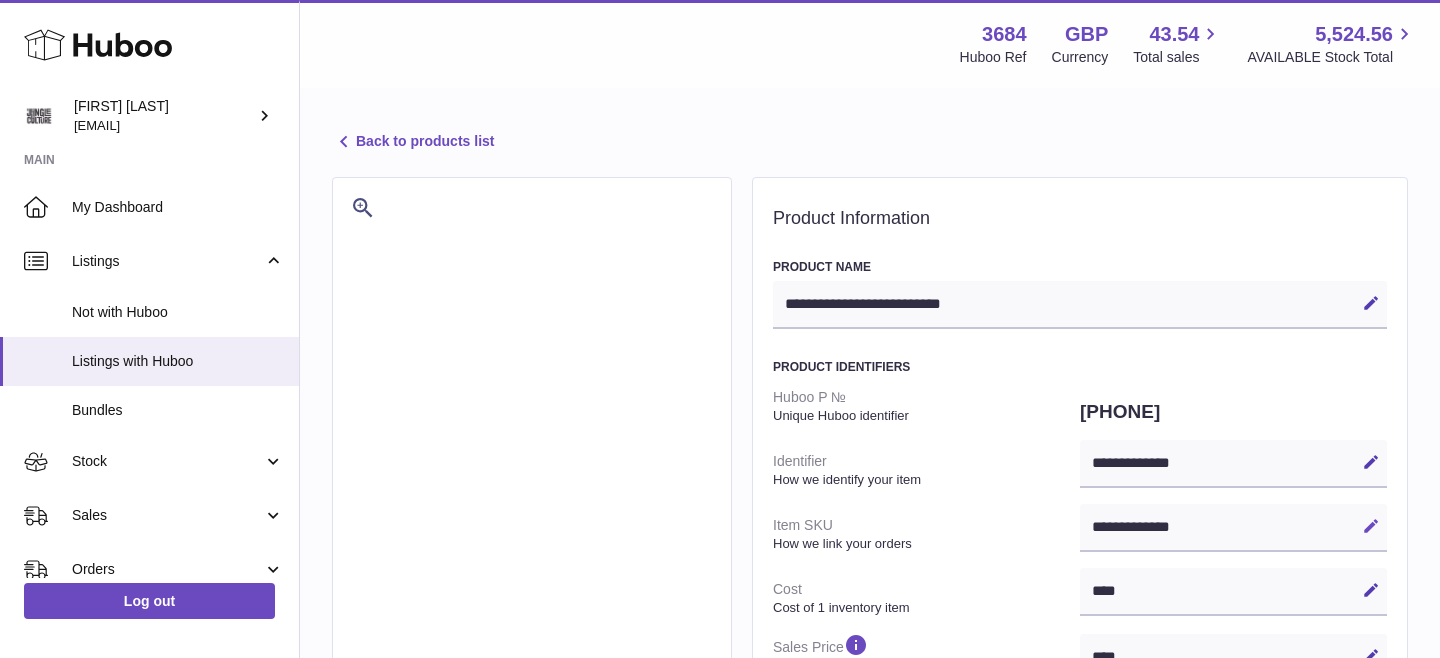 click at bounding box center [1371, 526] 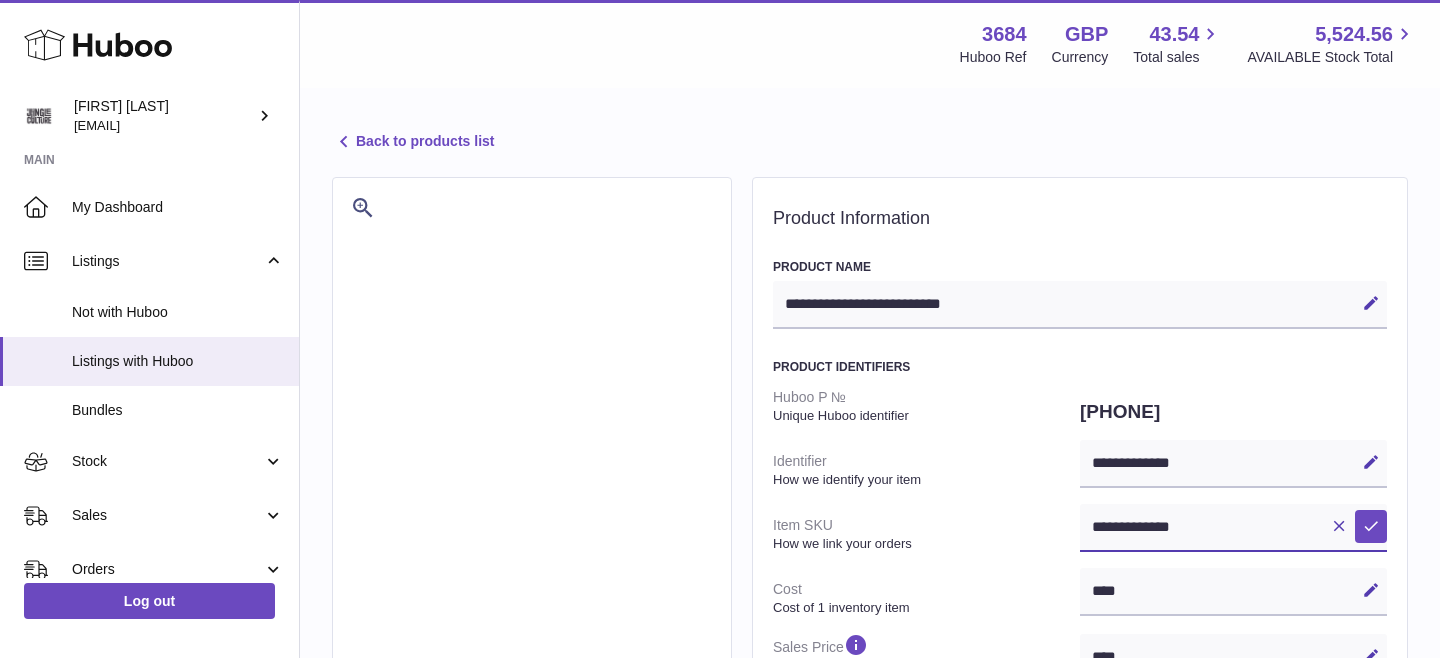 paste 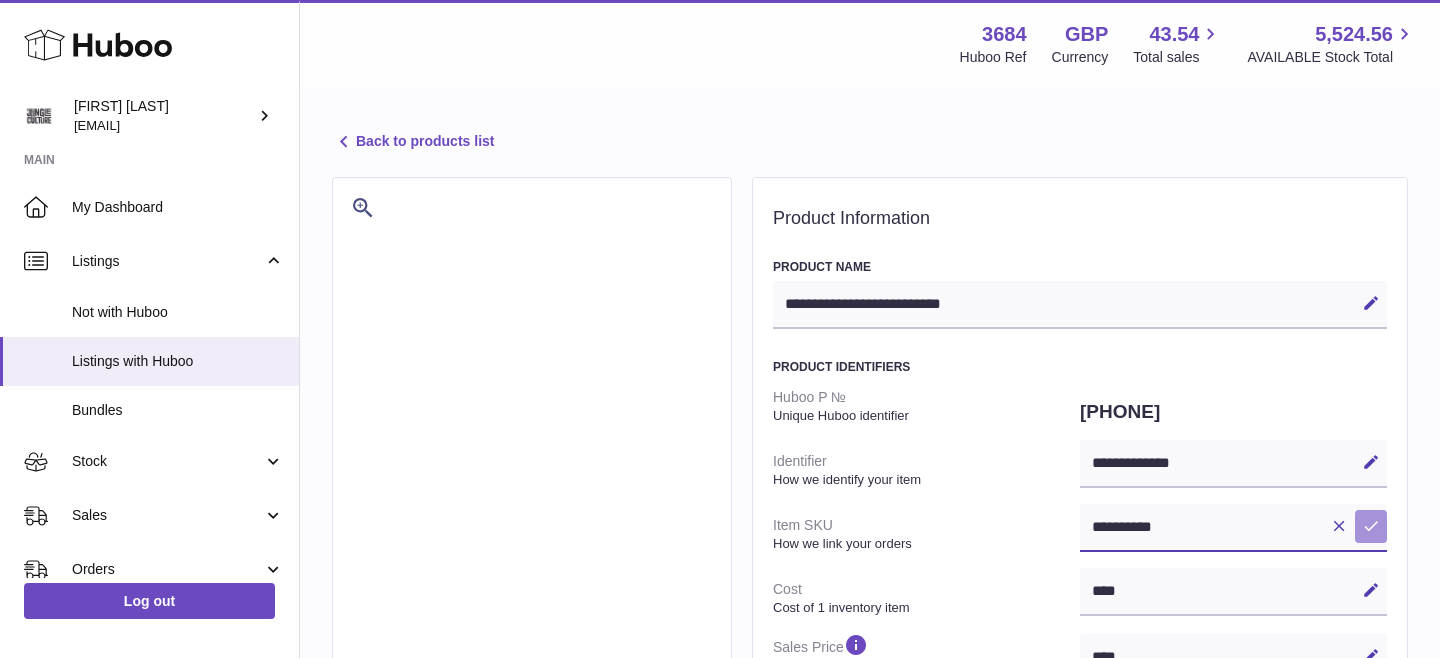 type on "**********" 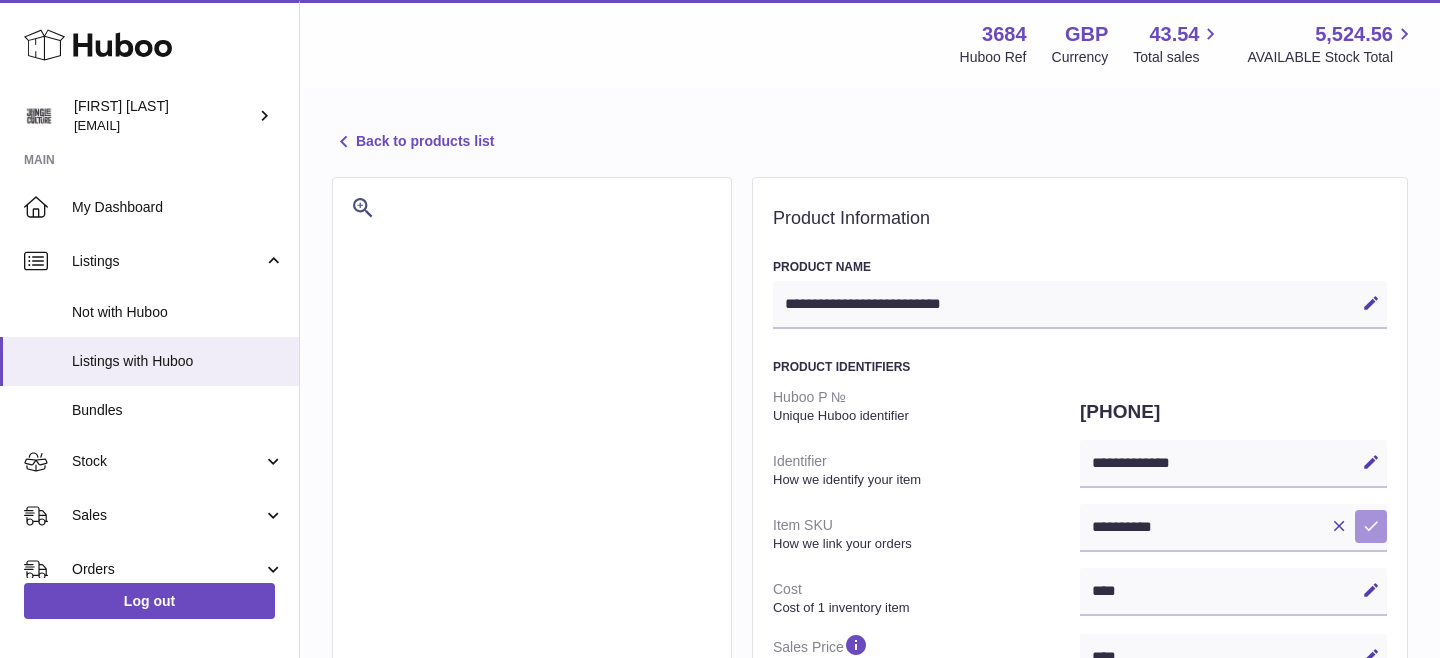 click at bounding box center [1371, 526] 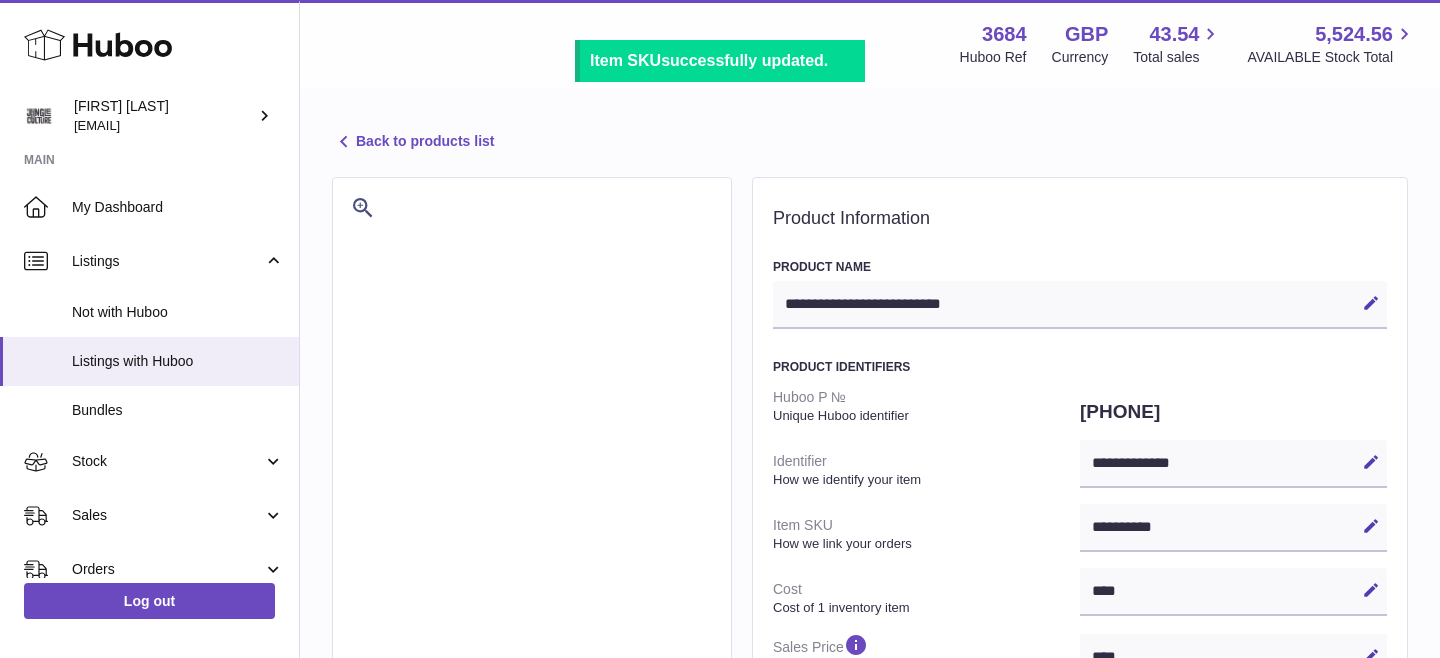 click on "Back to products list" at bounding box center (413, 142) 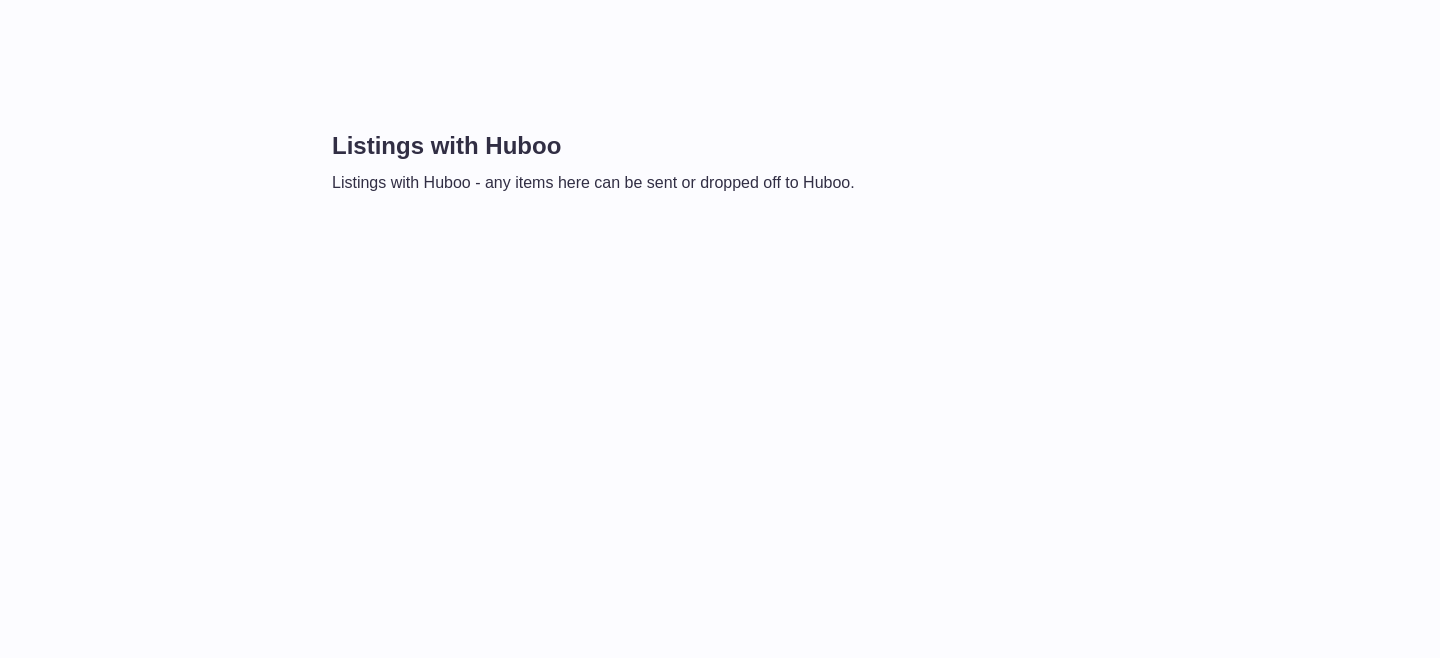 scroll, scrollTop: 0, scrollLeft: 0, axis: both 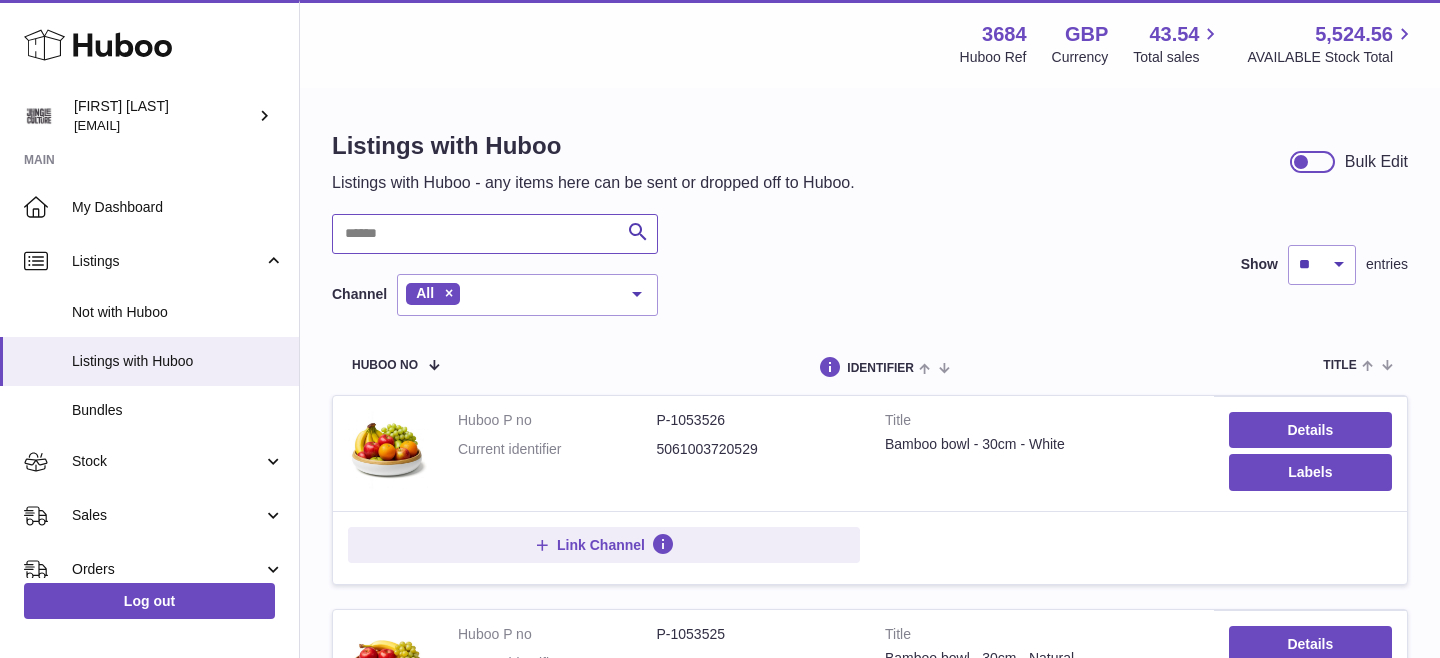 click at bounding box center (495, 234) 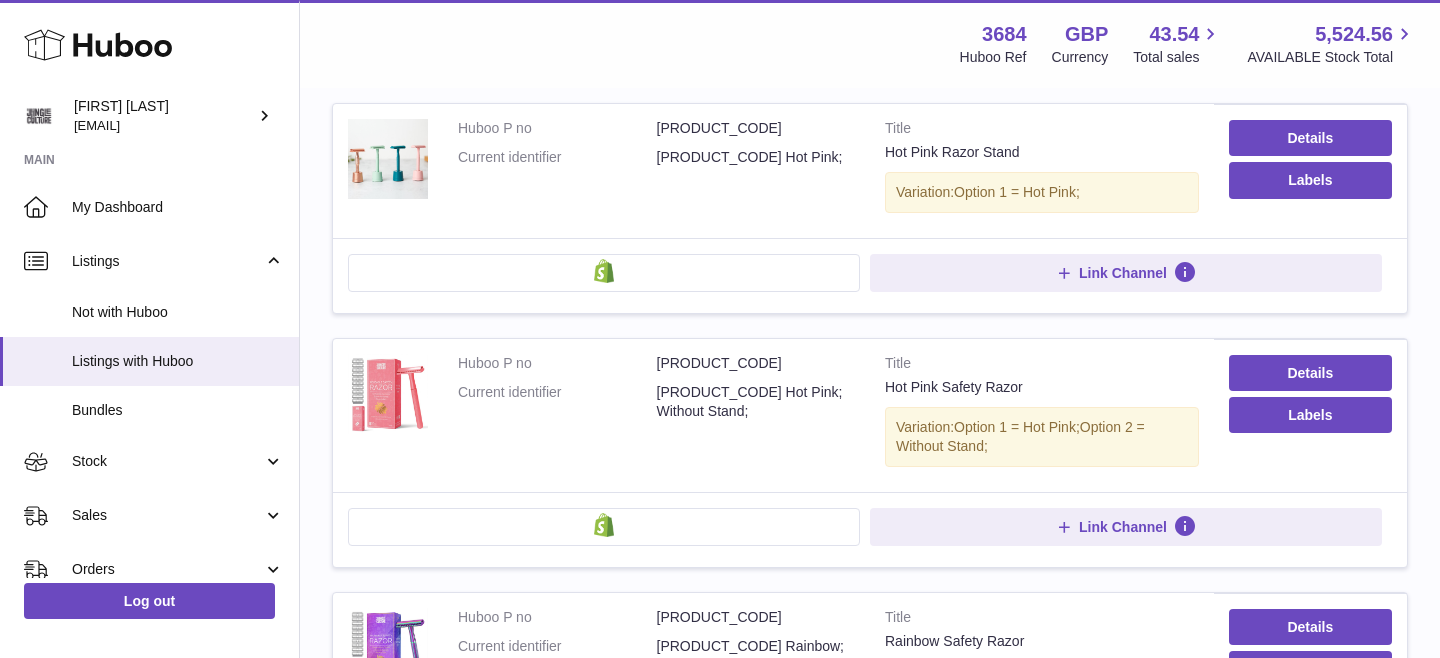 scroll, scrollTop: 0, scrollLeft: 0, axis: both 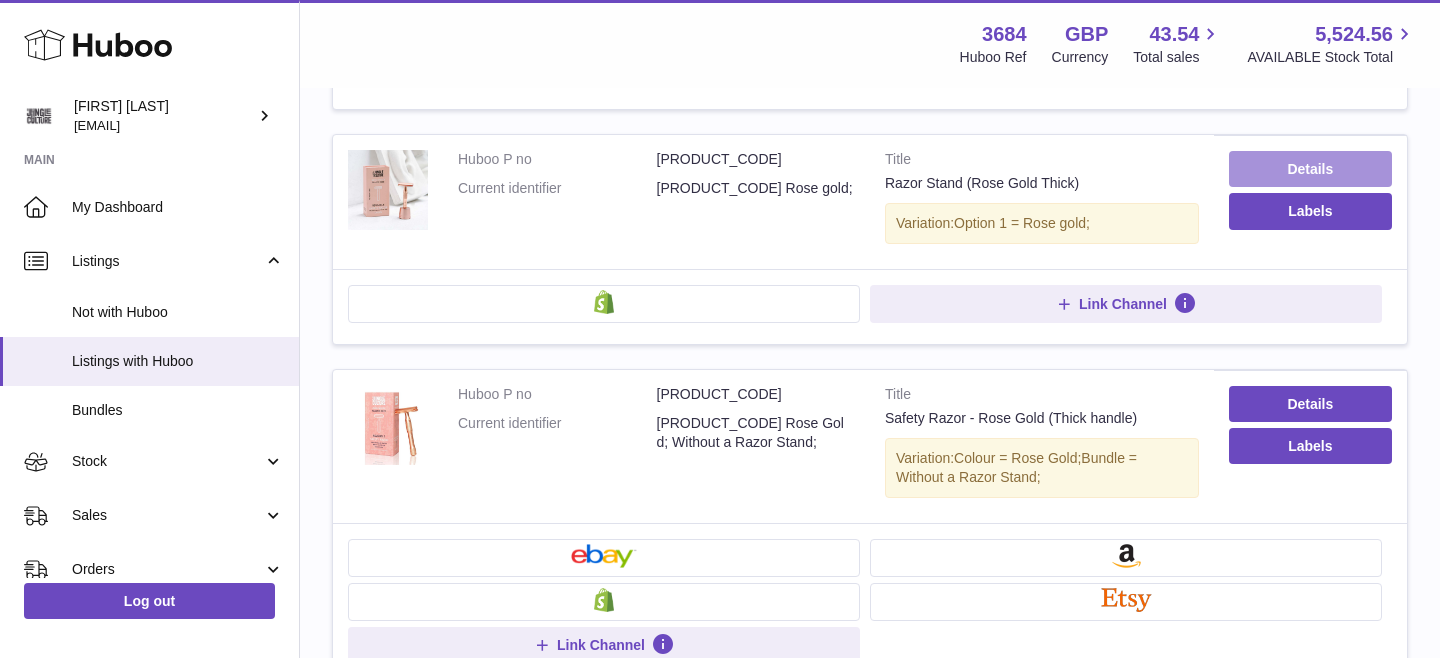 type on "*********" 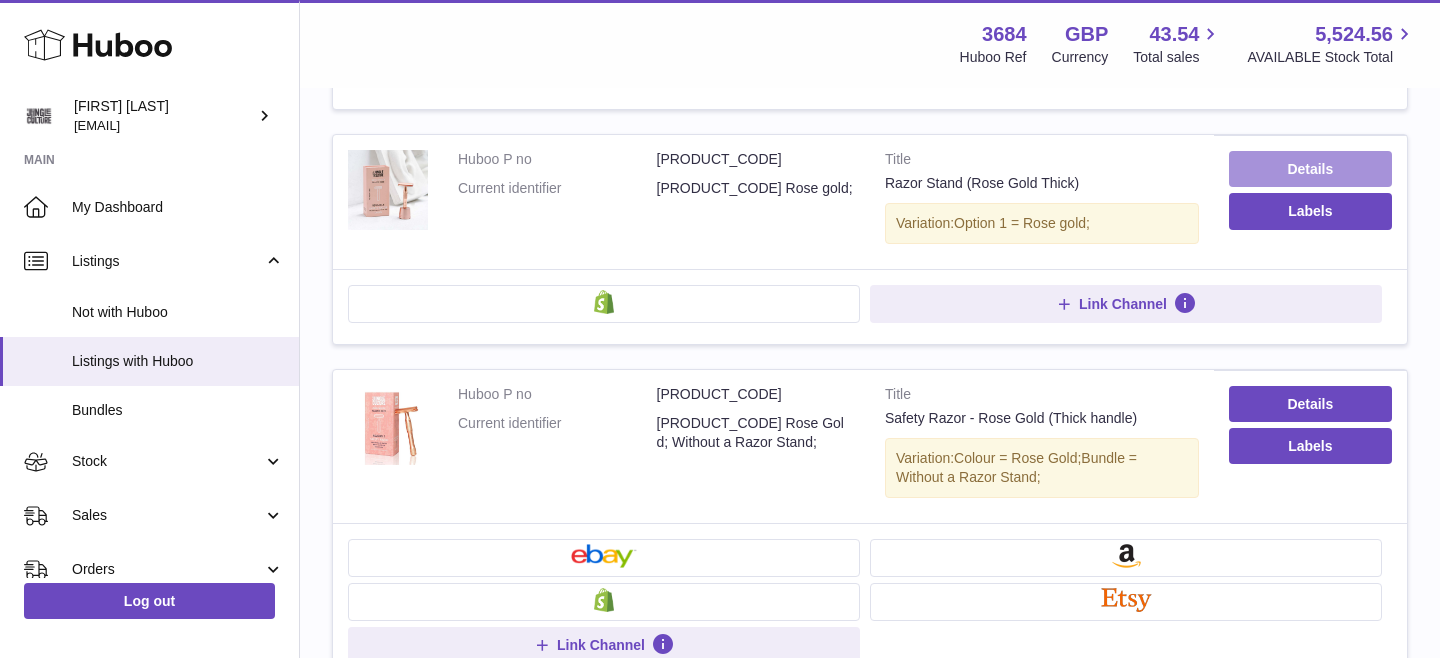 click on "Details" at bounding box center (1310, 169) 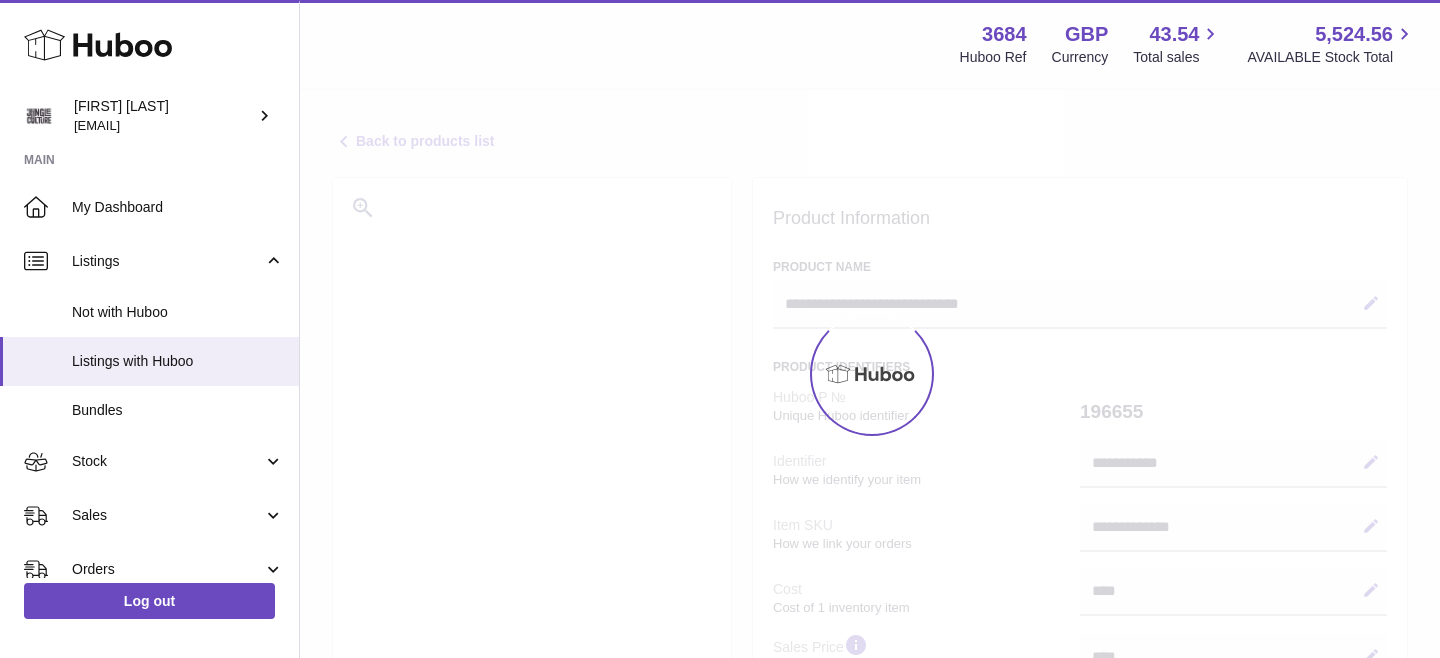 select on "**" 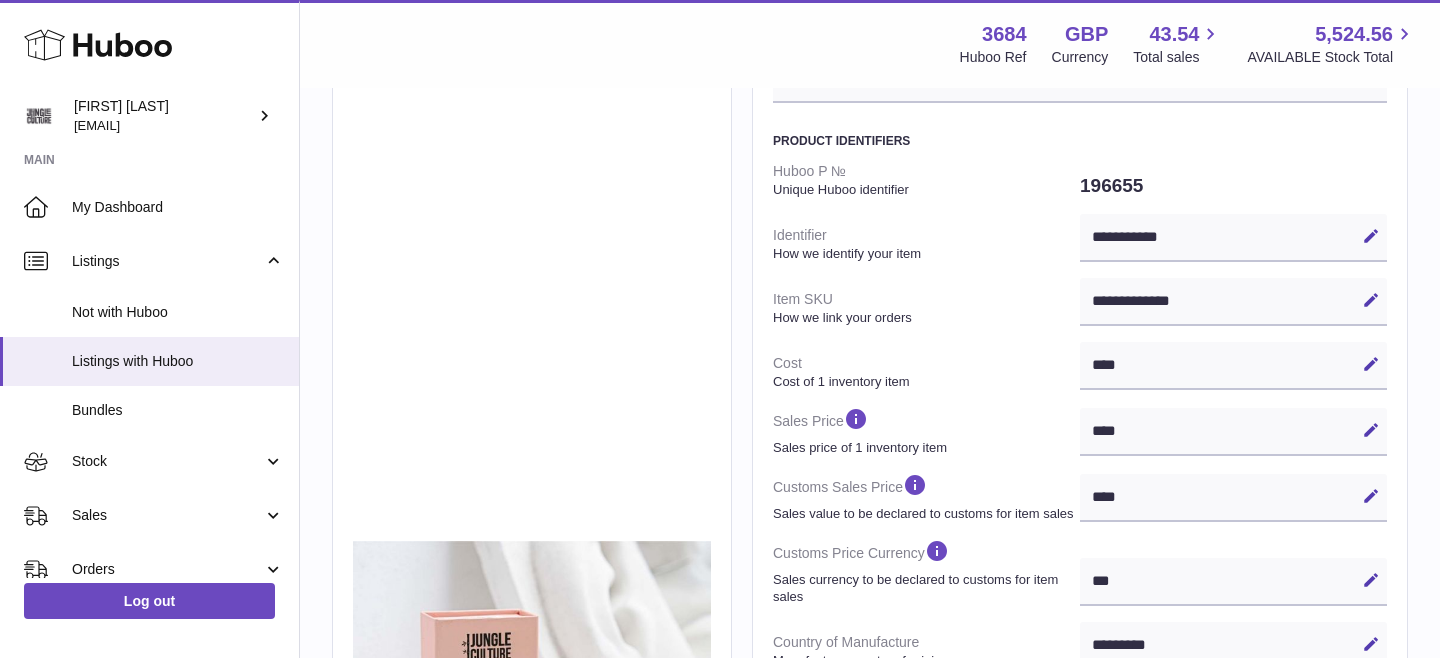 scroll, scrollTop: 229, scrollLeft: 0, axis: vertical 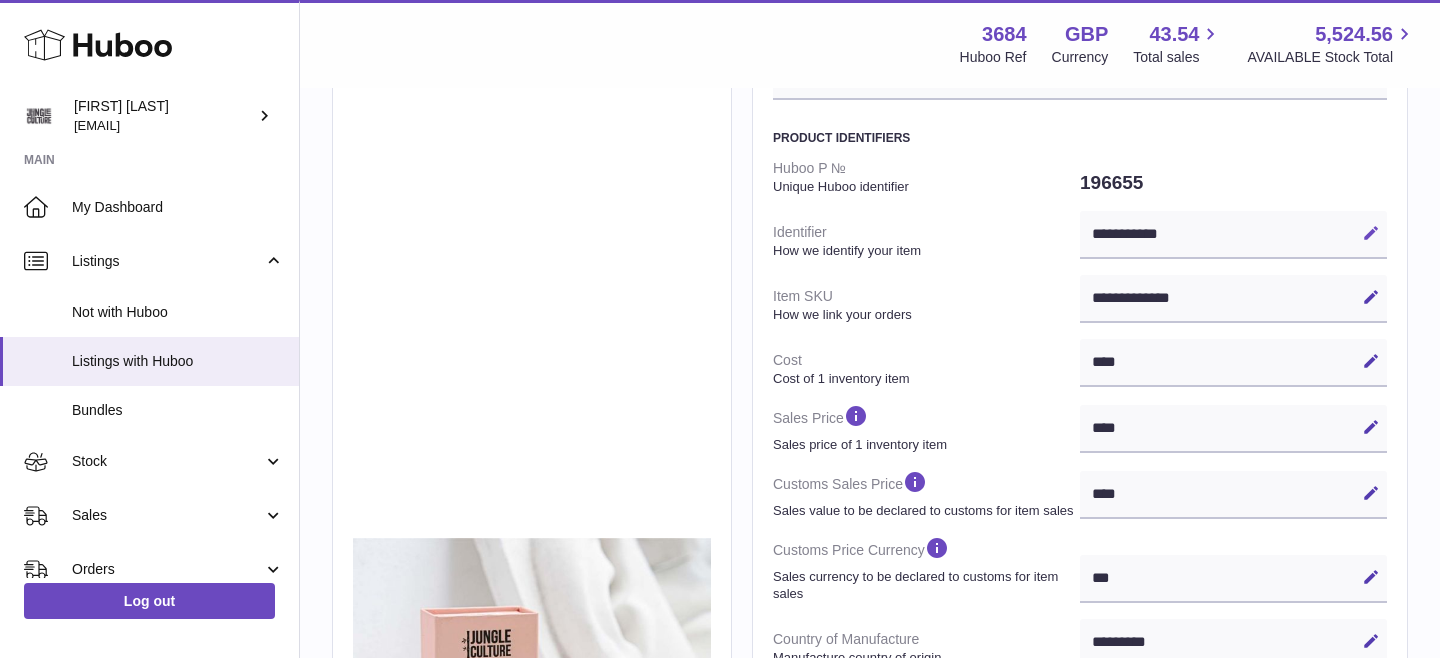 click at bounding box center (1371, 233) 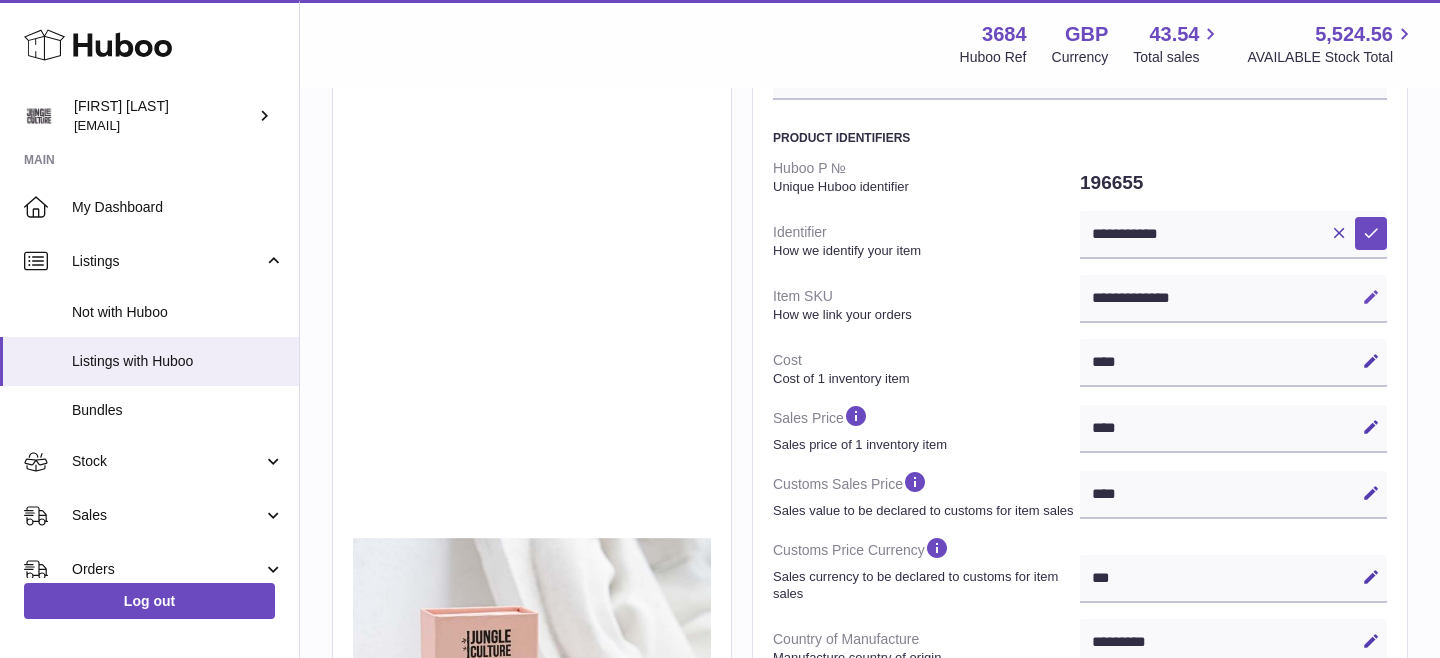 click at bounding box center (1371, 297) 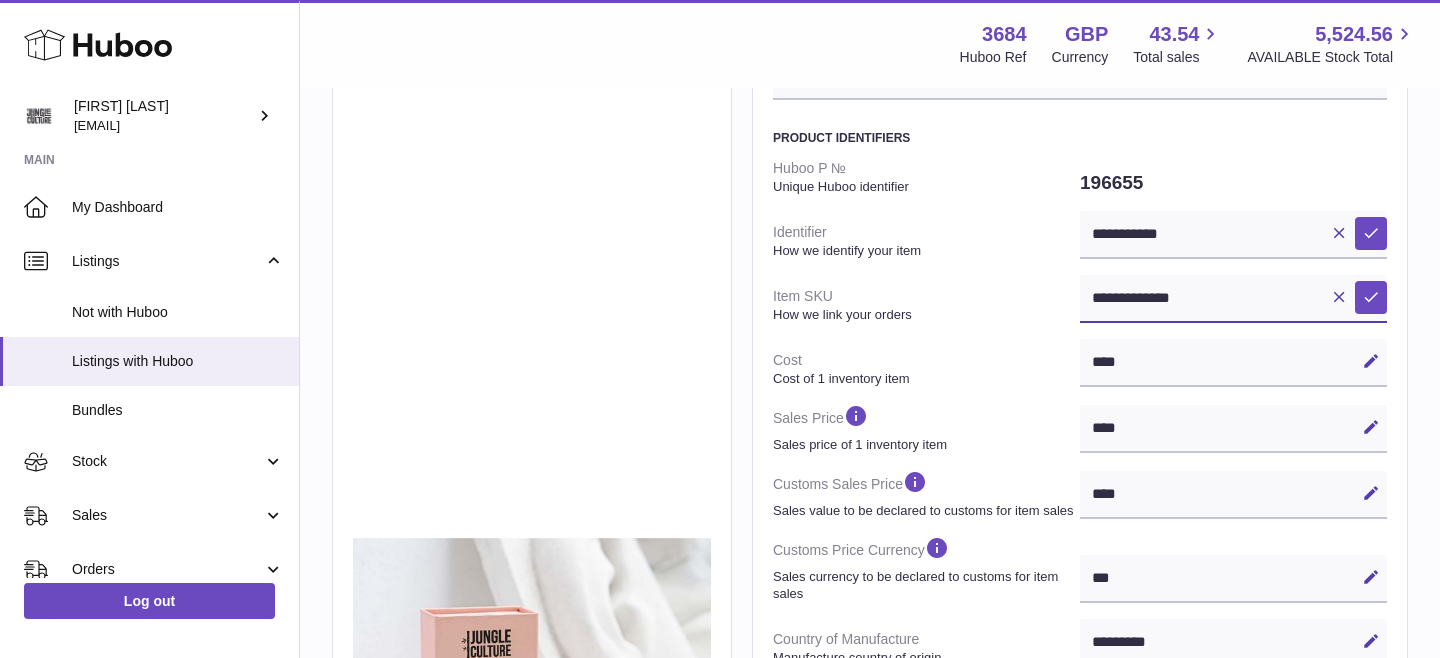 paste on "**********" 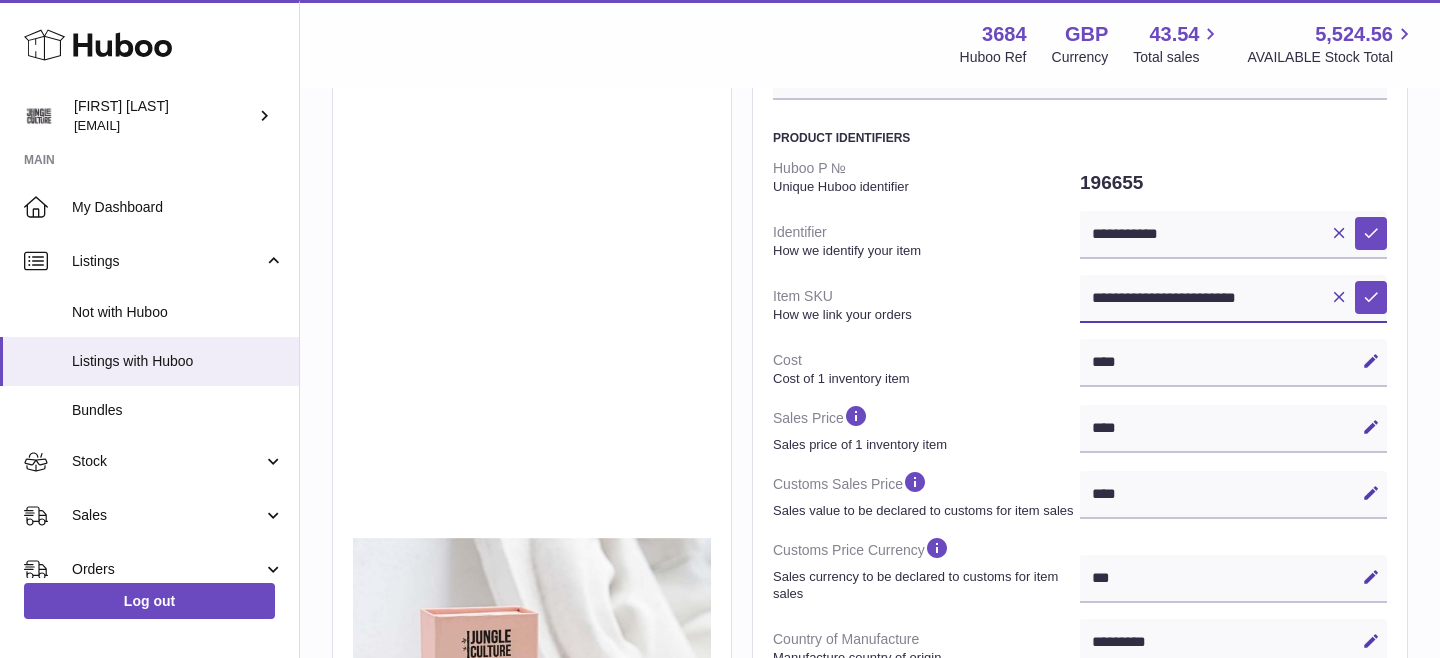 drag, startPoint x: 1211, startPoint y: 296, endPoint x: 1078, endPoint y: 297, distance: 133.00375 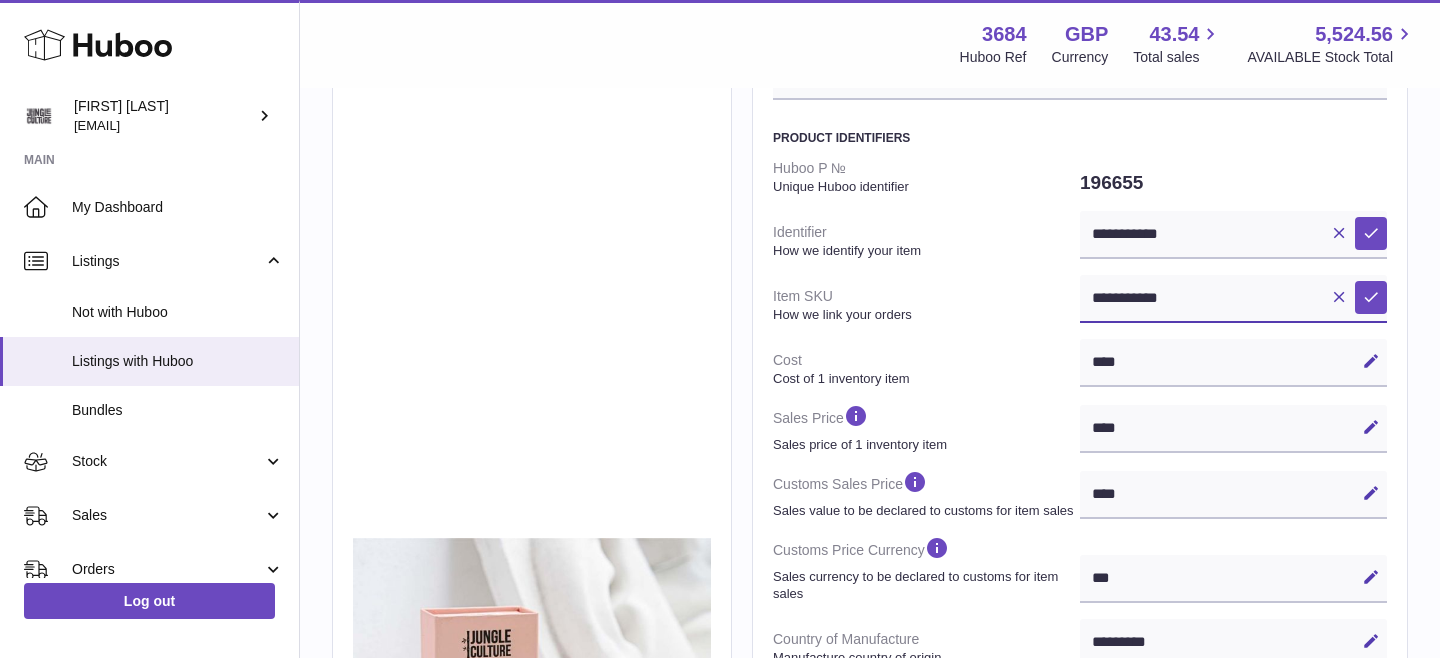 type on "**********" 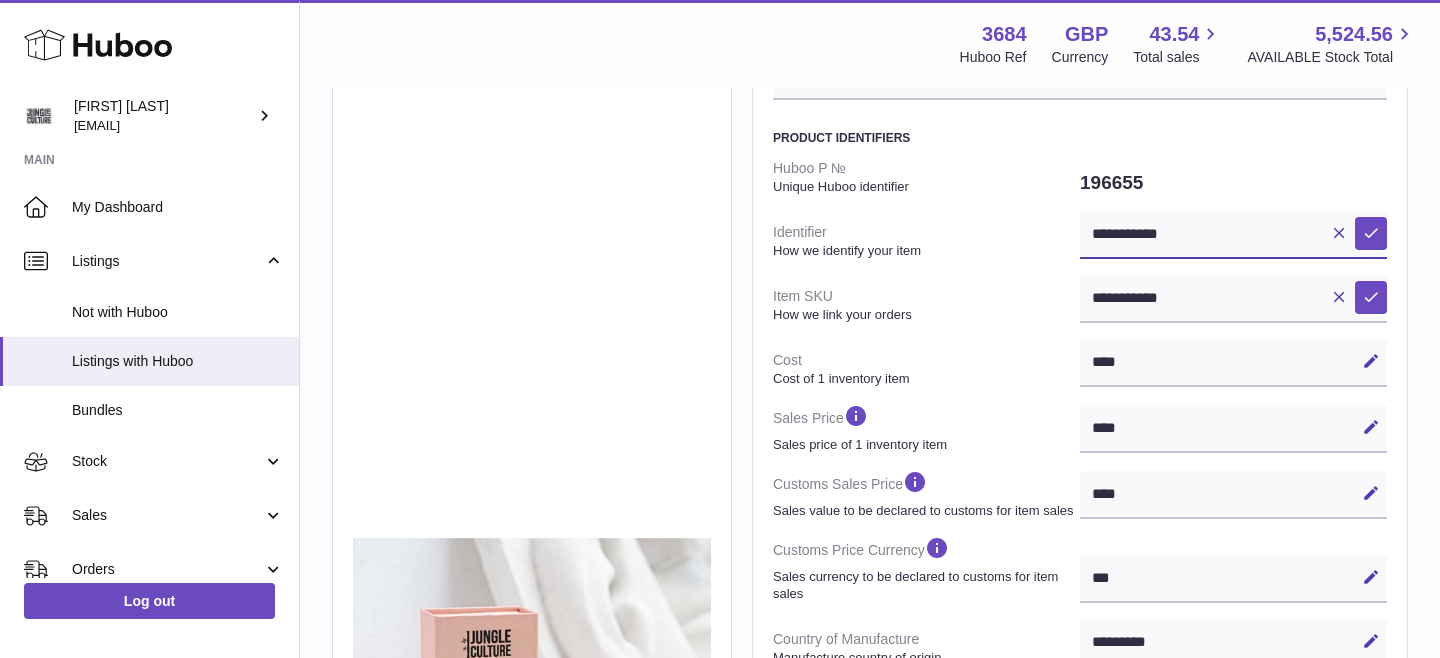 click on "**********" at bounding box center (1233, 235) 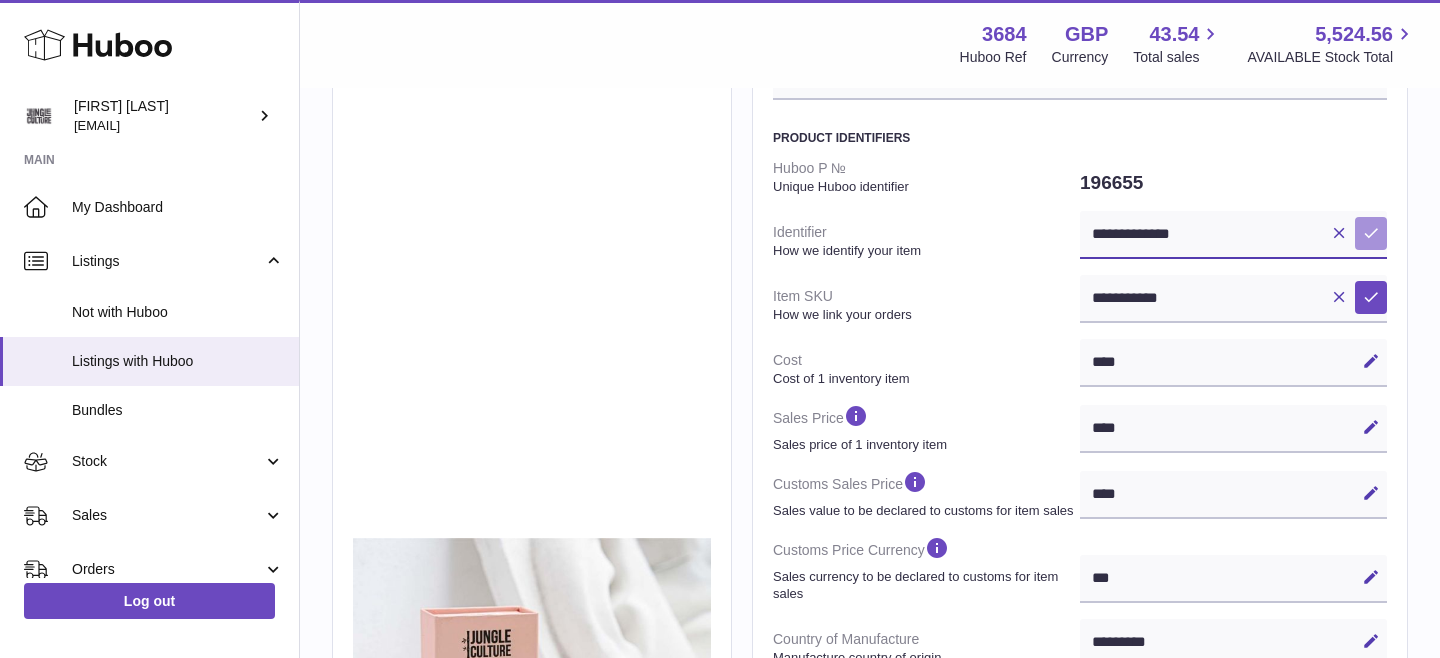 type on "**********" 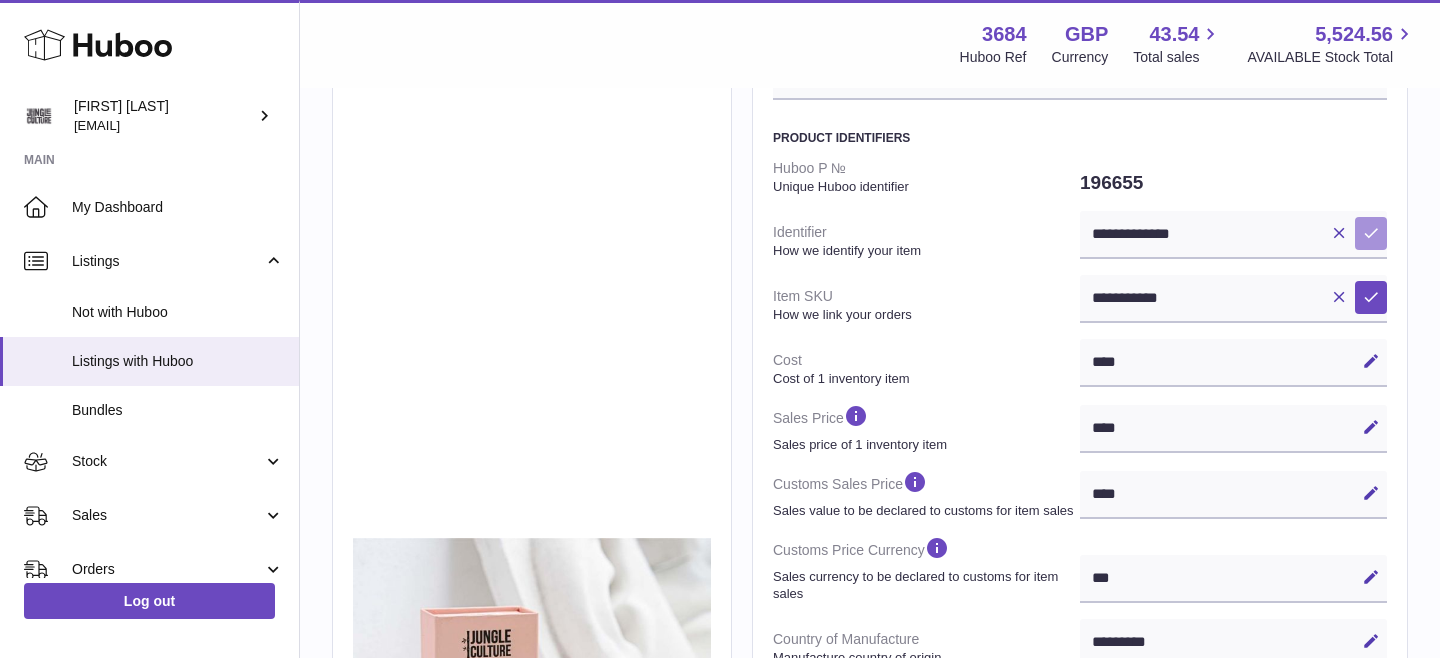 click at bounding box center [1371, 233] 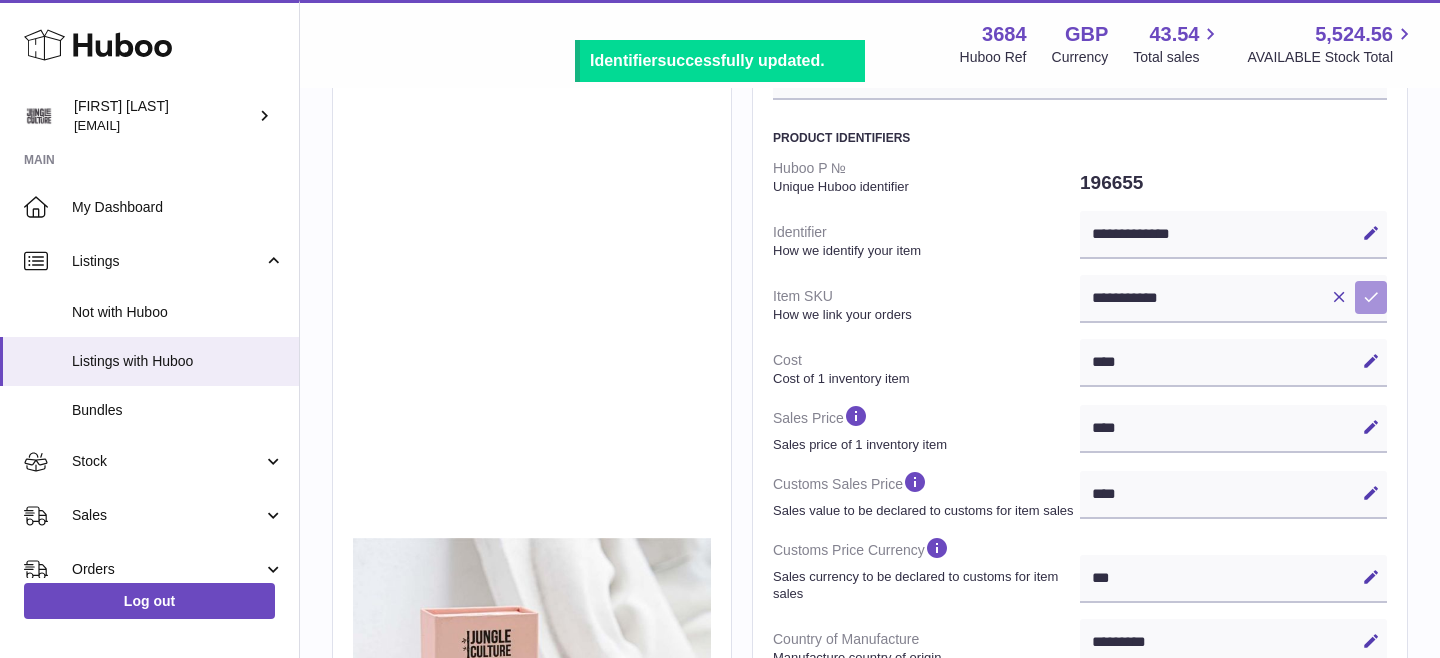 click at bounding box center [1371, 297] 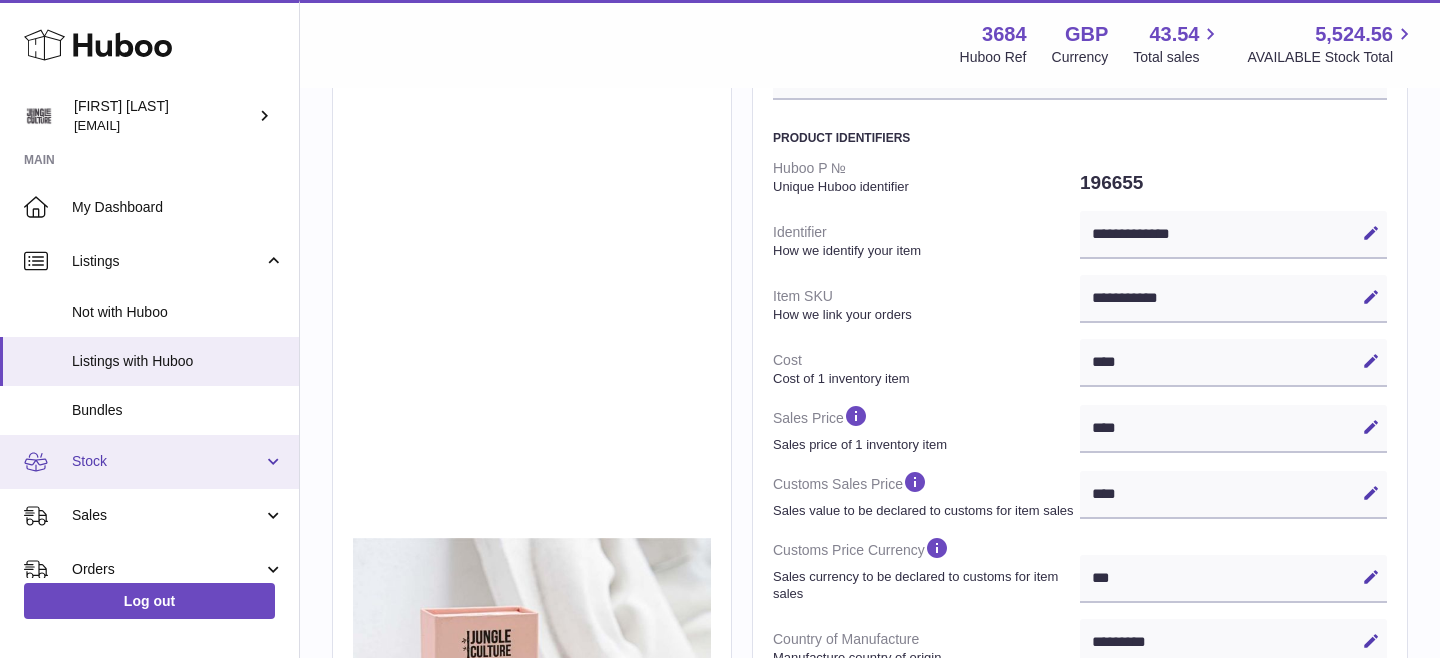 click on "Stock" at bounding box center [167, 461] 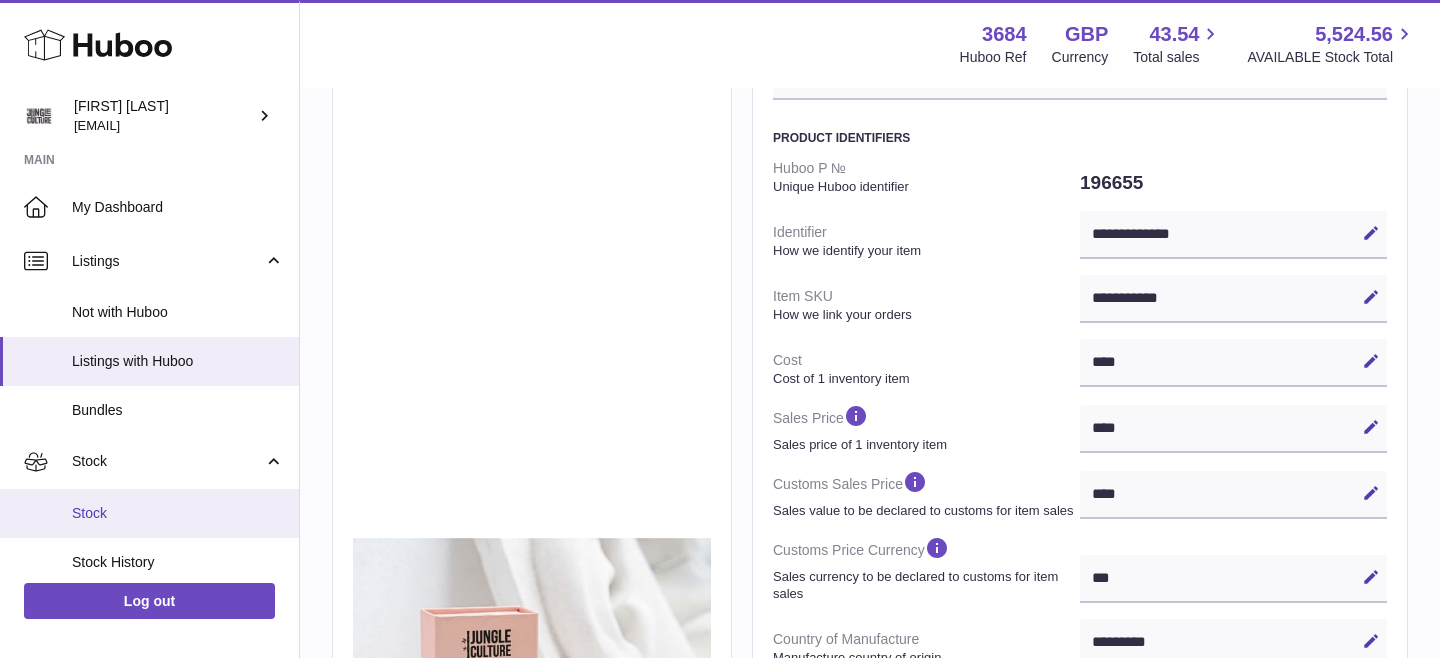 click on "Stock" at bounding box center (178, 513) 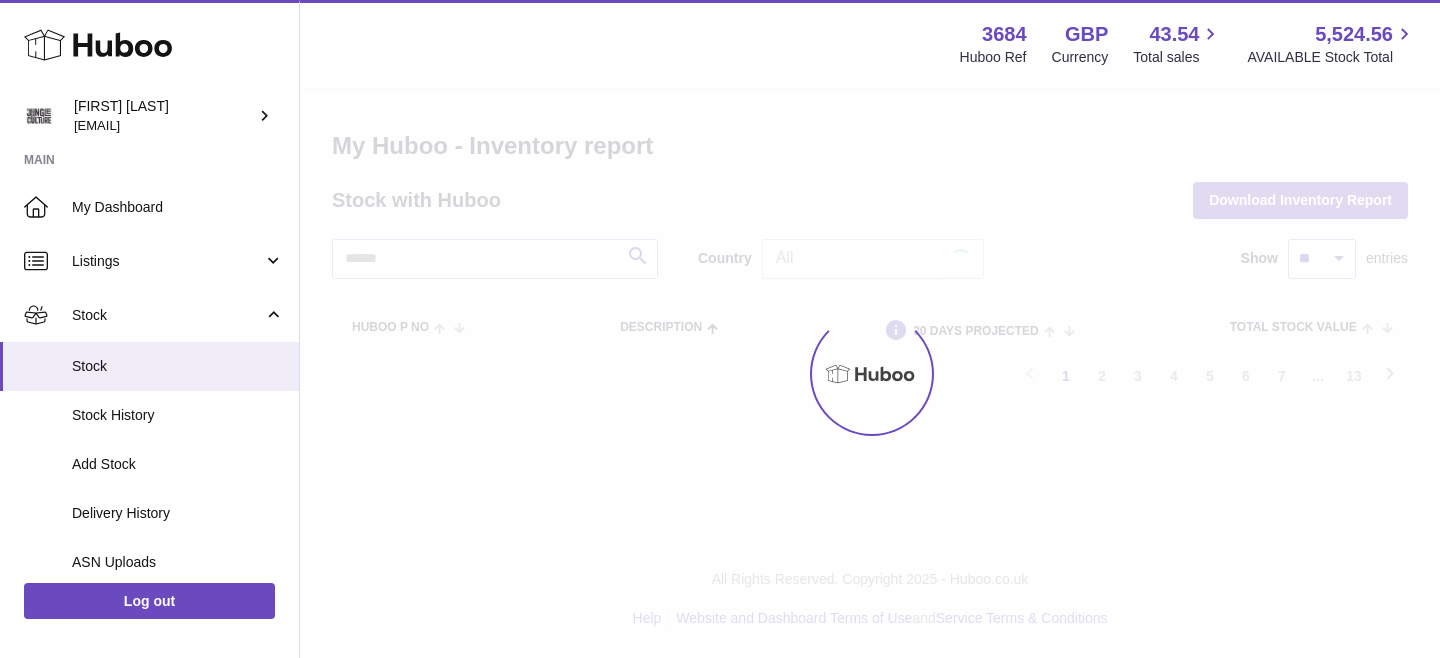 scroll, scrollTop: 0, scrollLeft: 0, axis: both 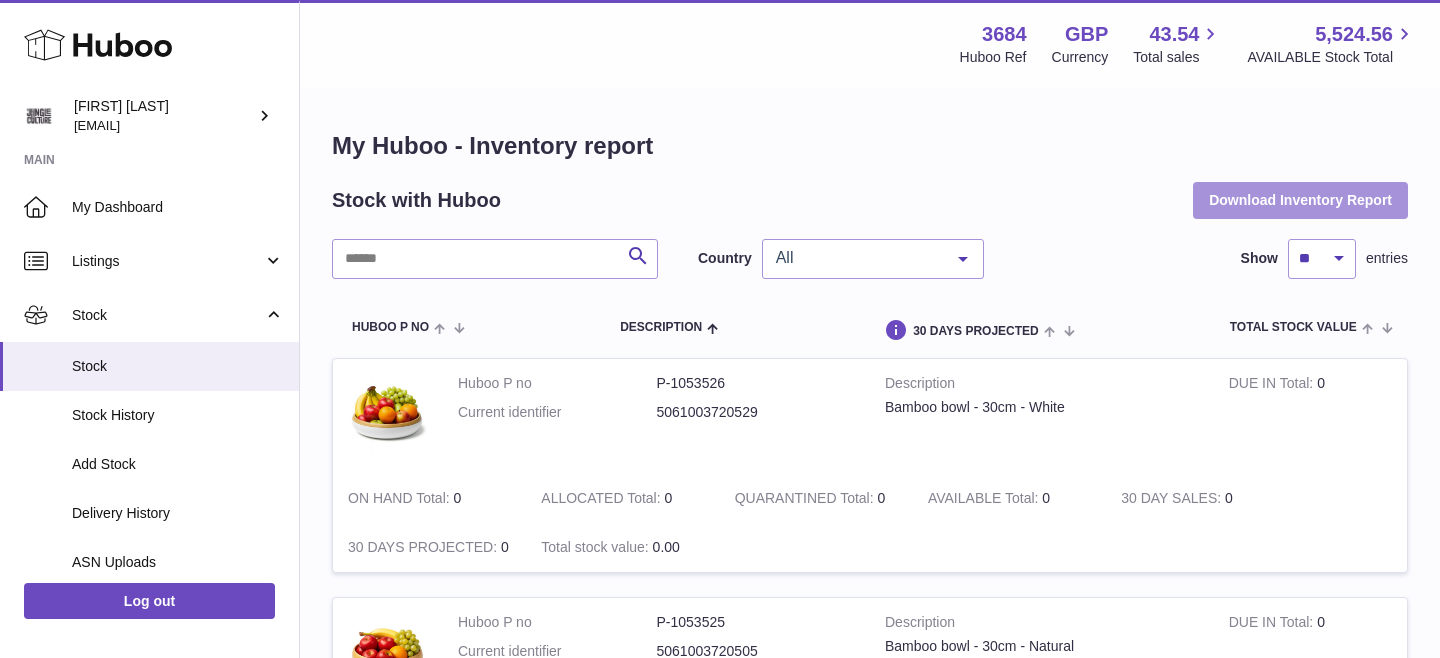 click on "Download Inventory Report" at bounding box center [1300, 200] 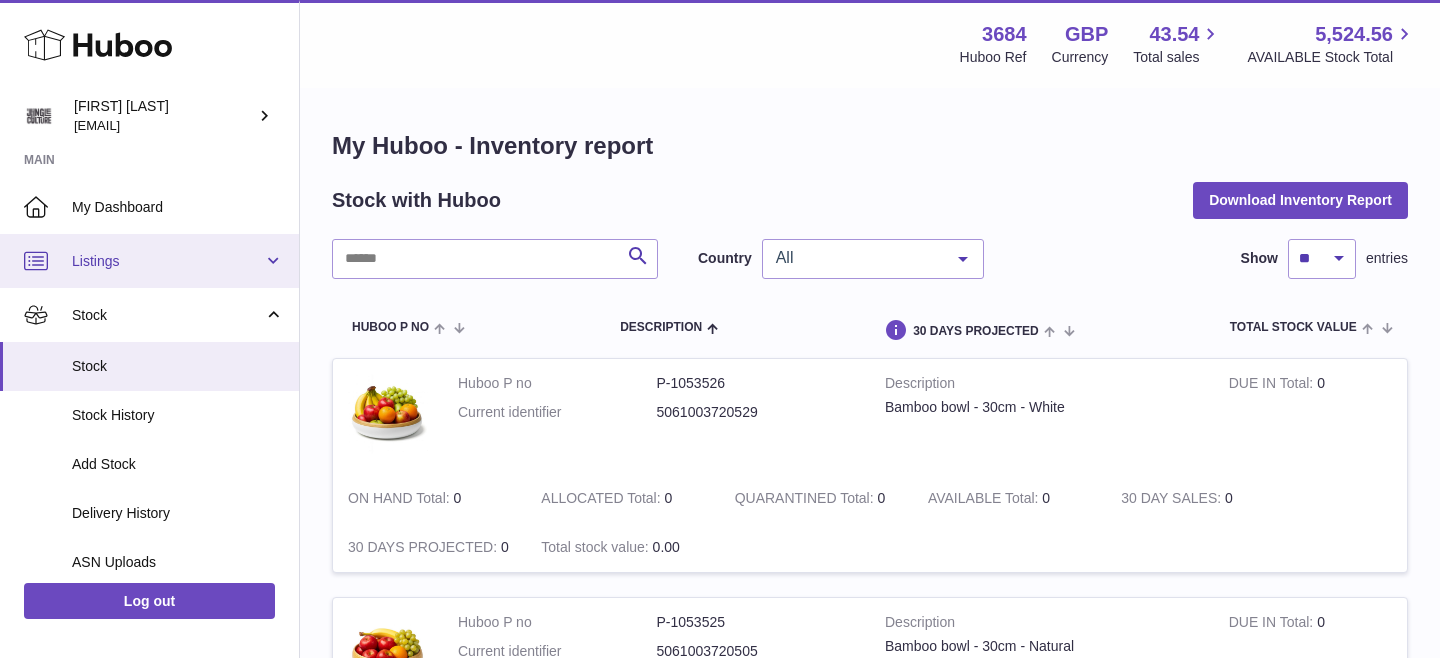 click on "Listings" at bounding box center [167, 261] 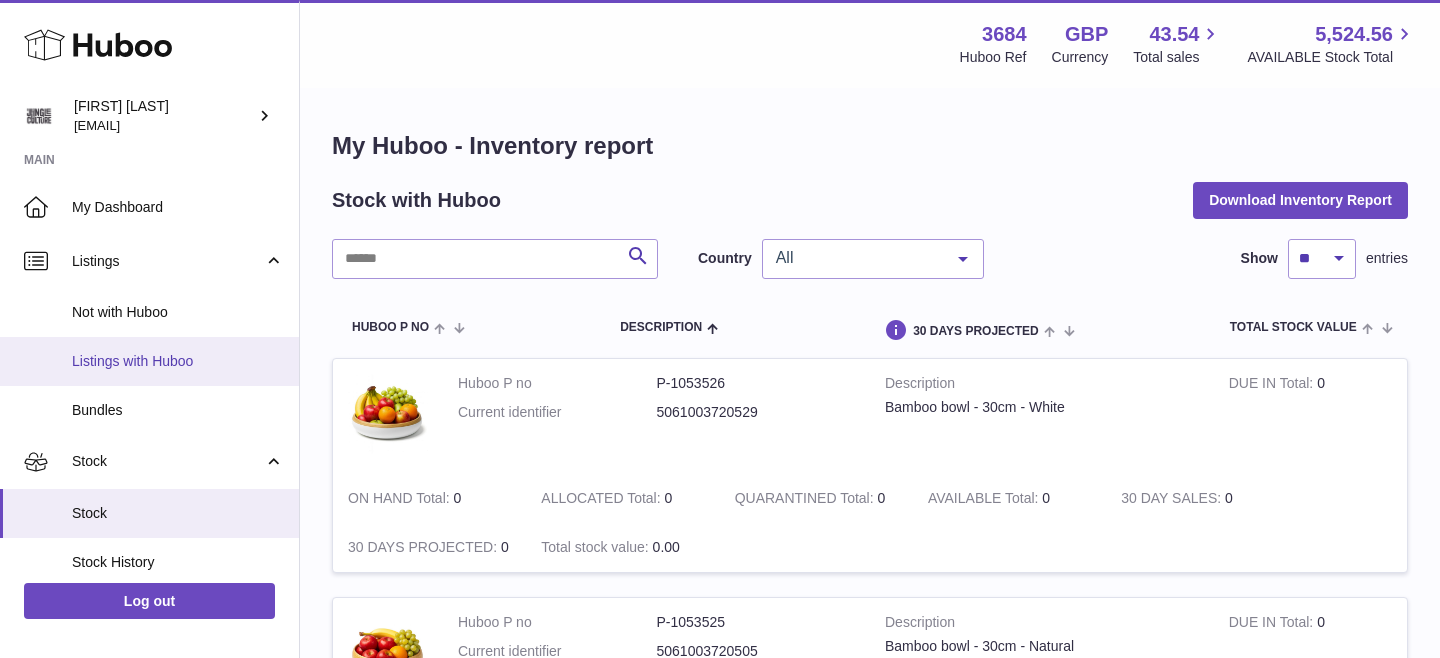 click on "Listings with Huboo" at bounding box center (178, 361) 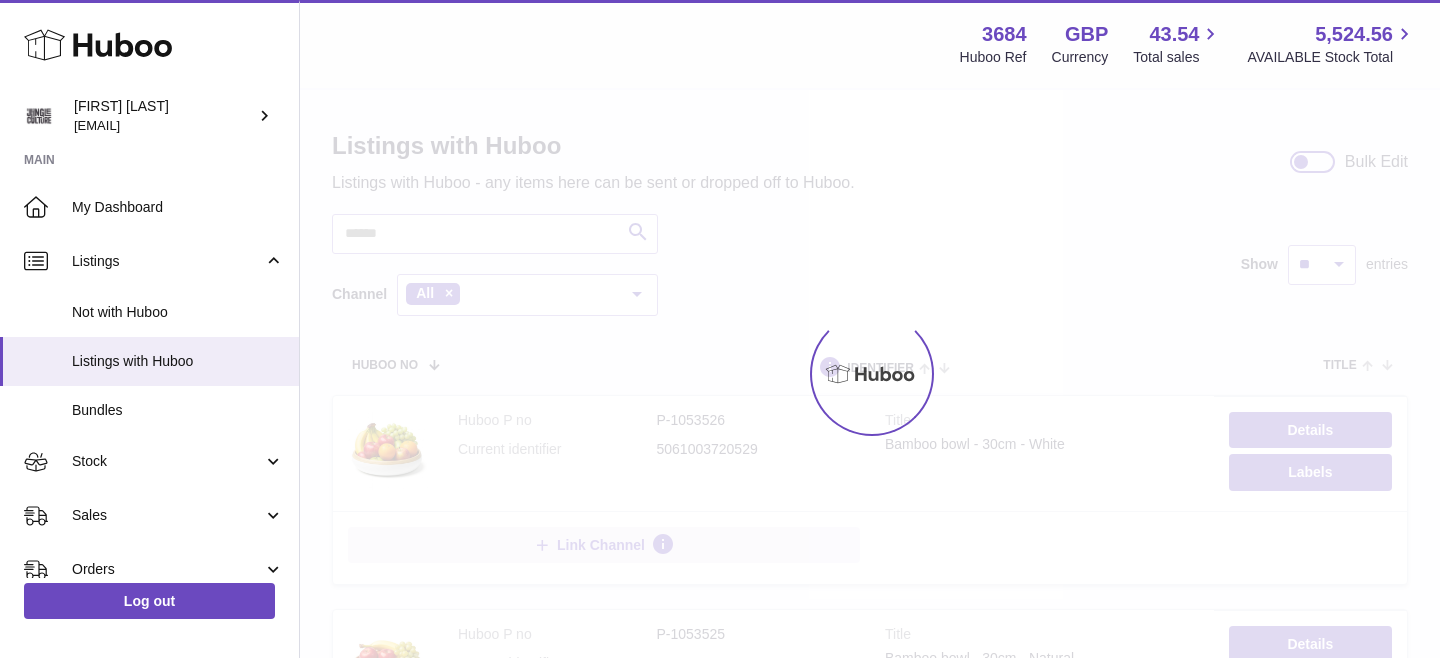 scroll, scrollTop: 0, scrollLeft: 0, axis: both 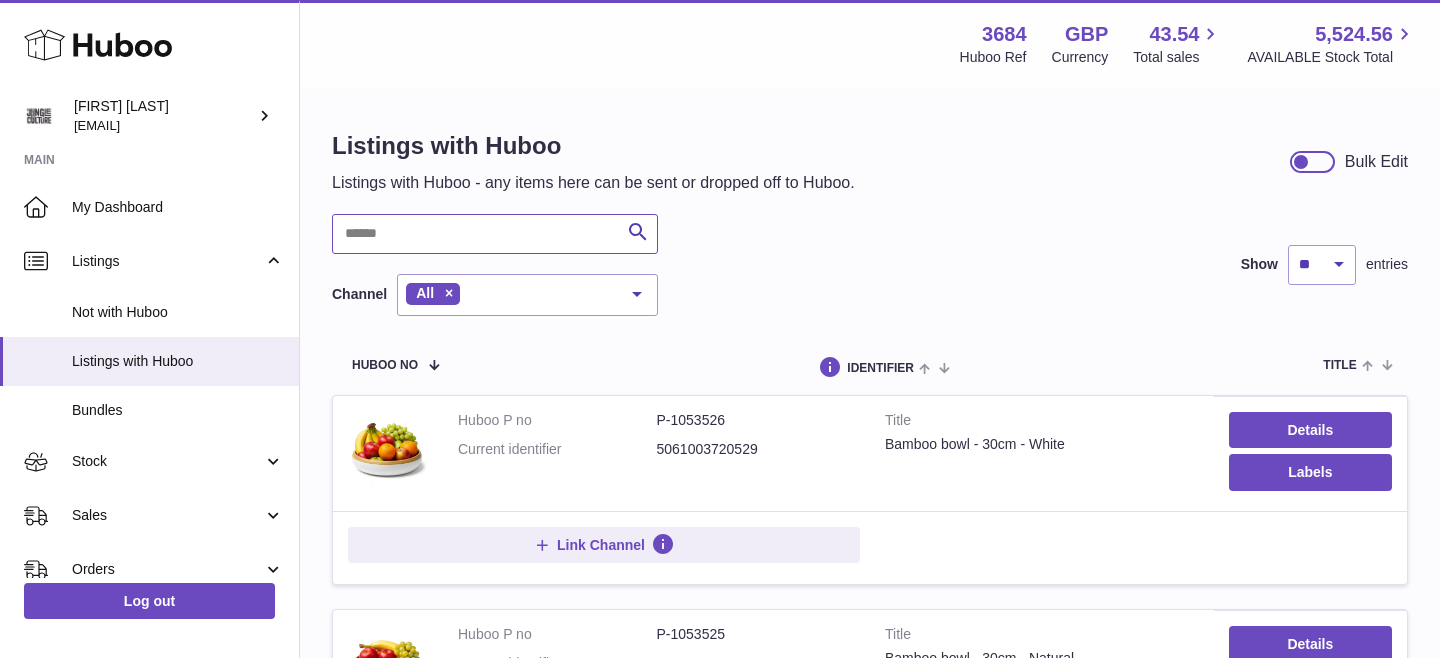 click at bounding box center (495, 234) 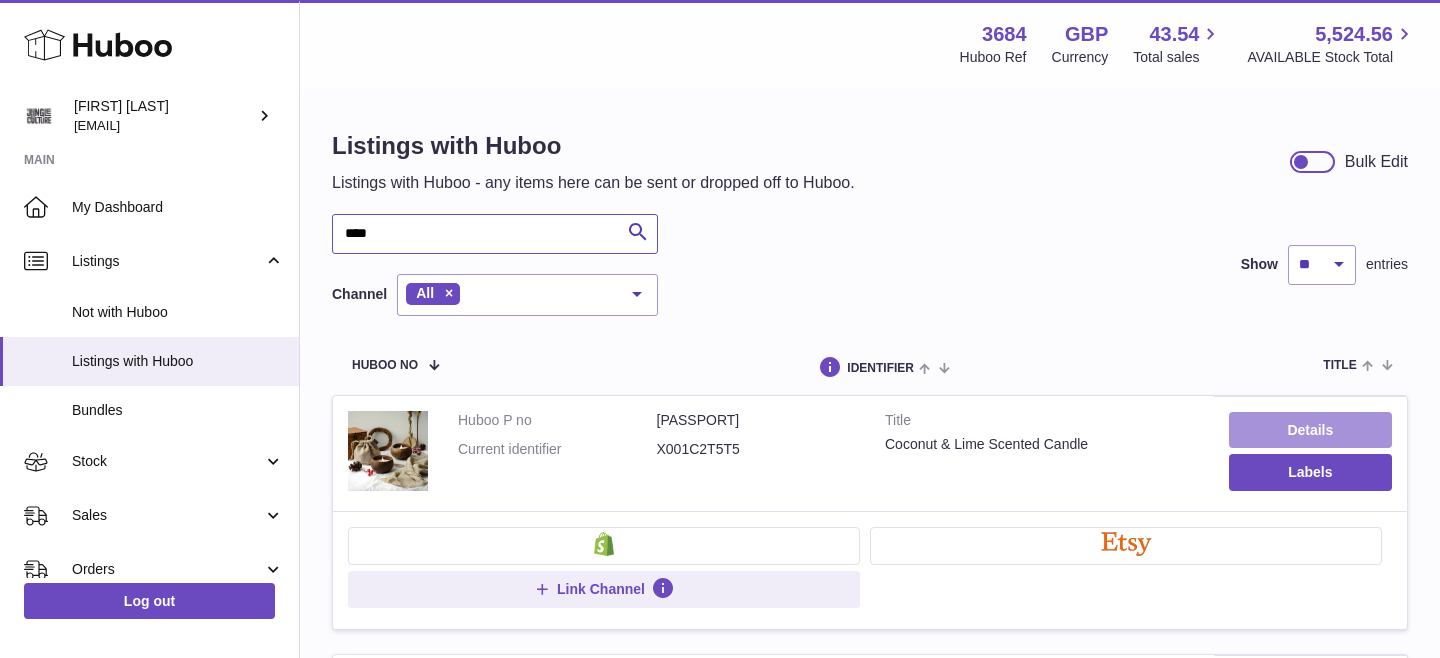 type on "****" 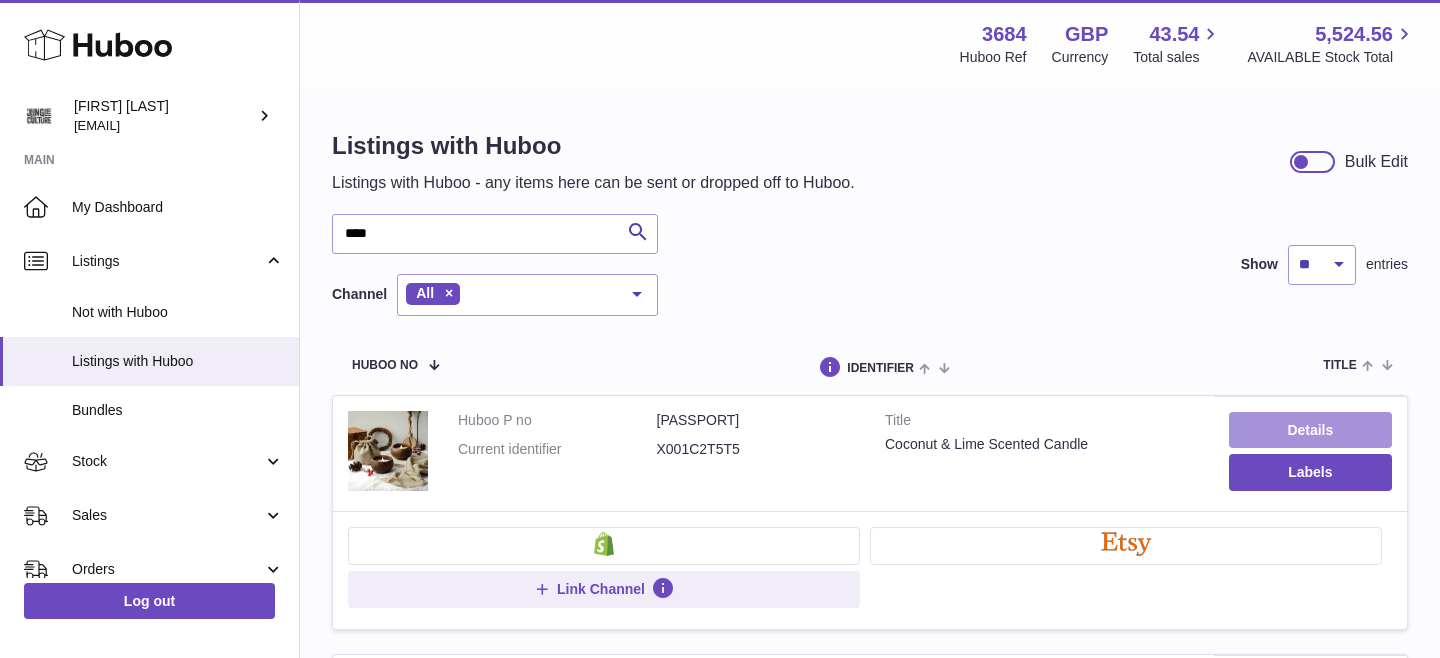 click on "Details" at bounding box center [1310, 430] 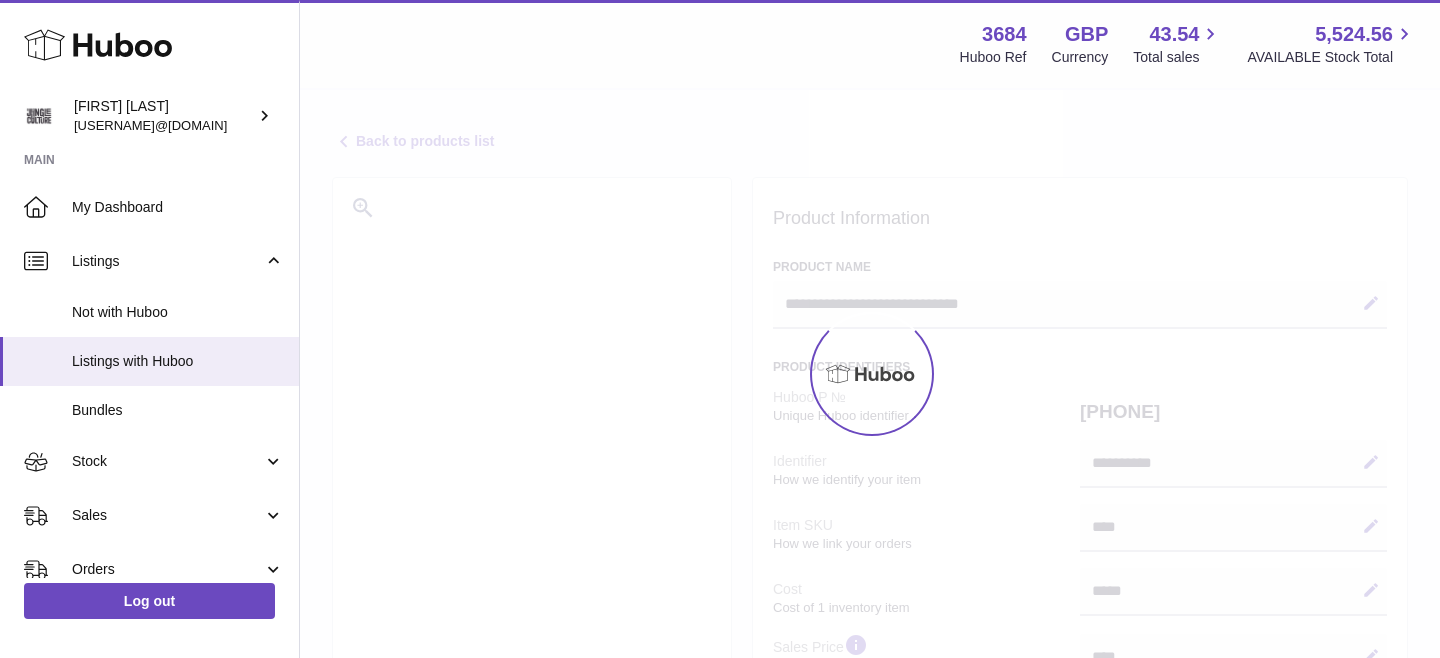 select on "***" 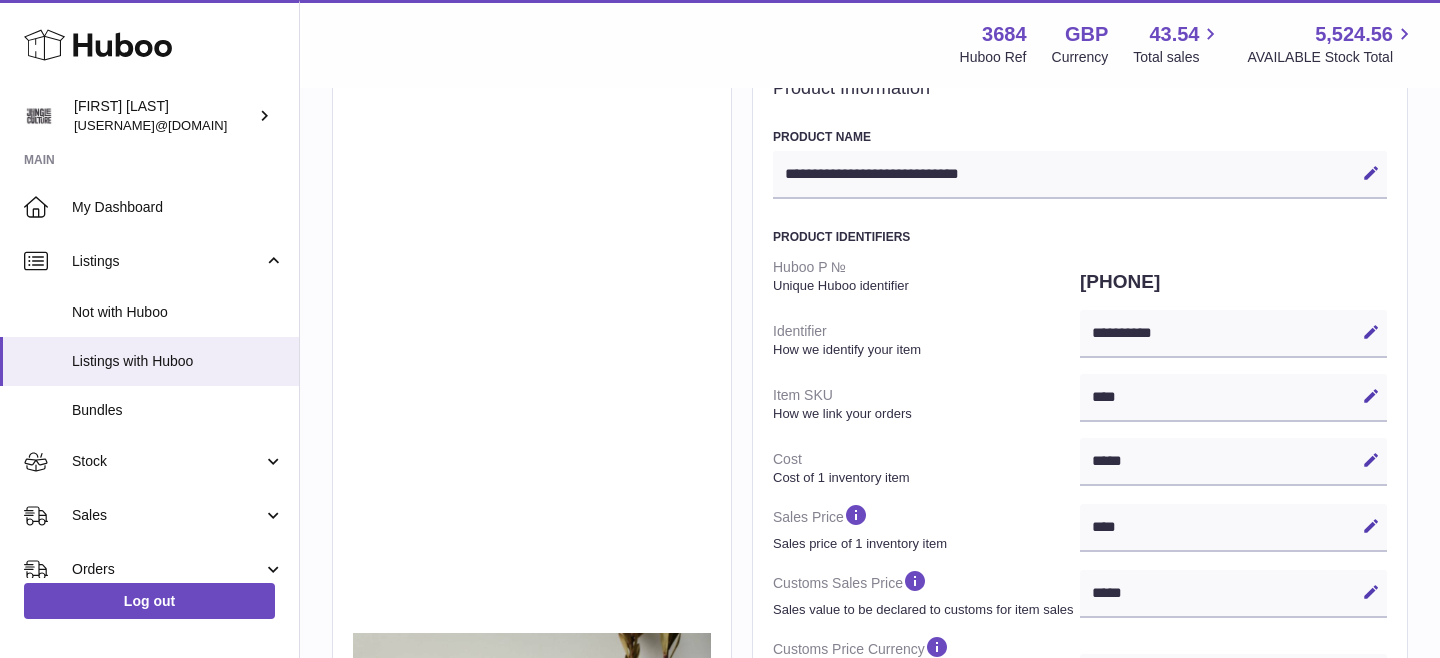 scroll, scrollTop: 131, scrollLeft: 0, axis: vertical 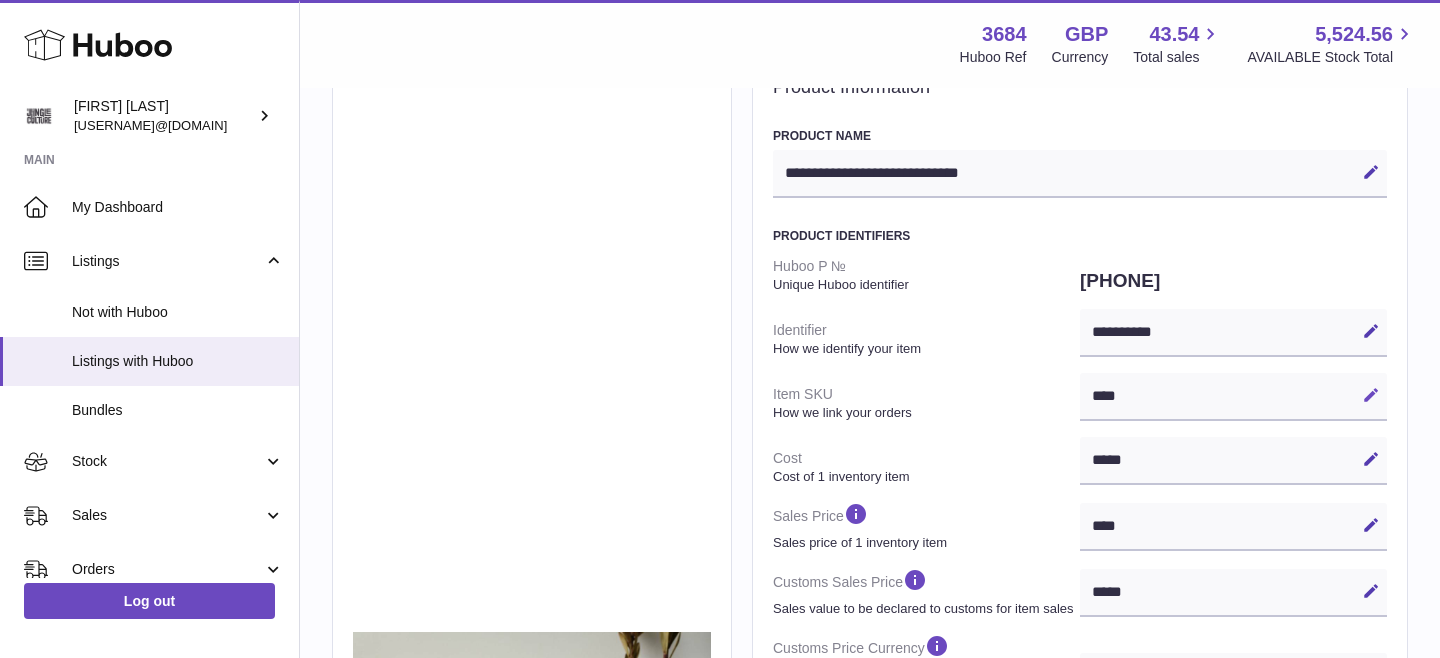 click at bounding box center (1371, 395) 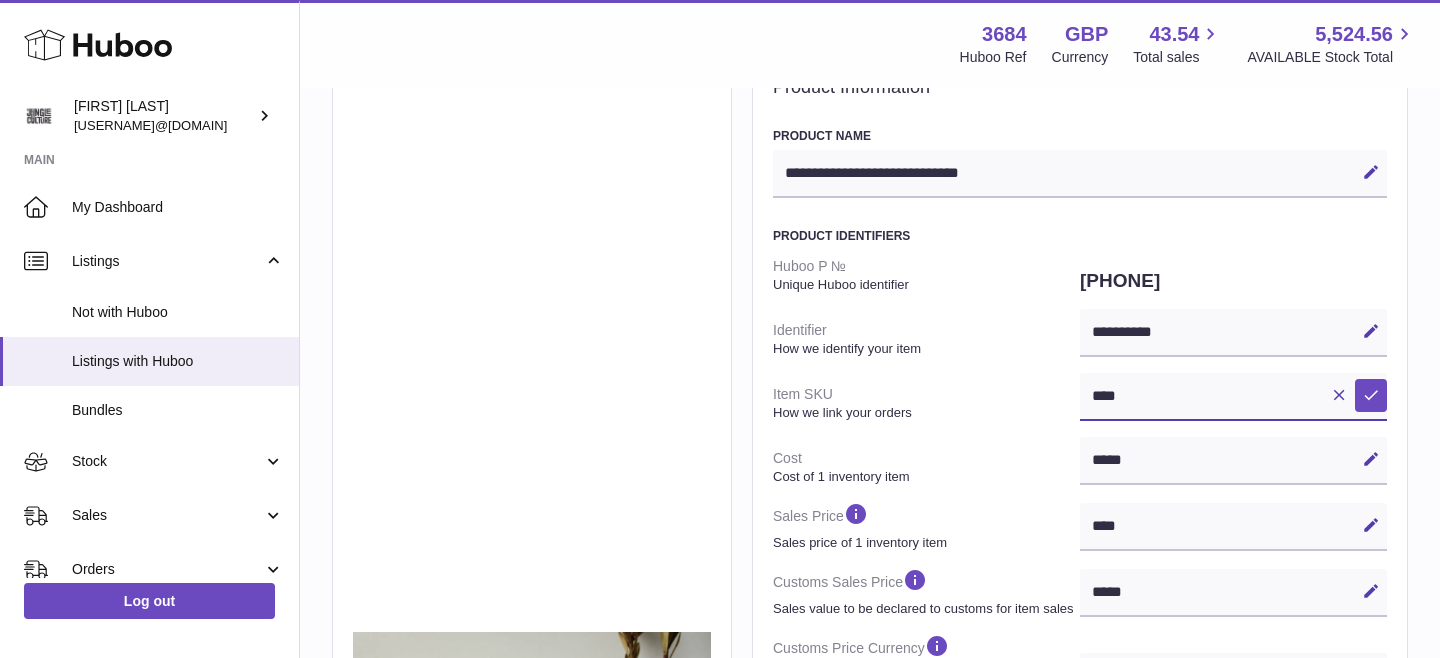 paste on "******" 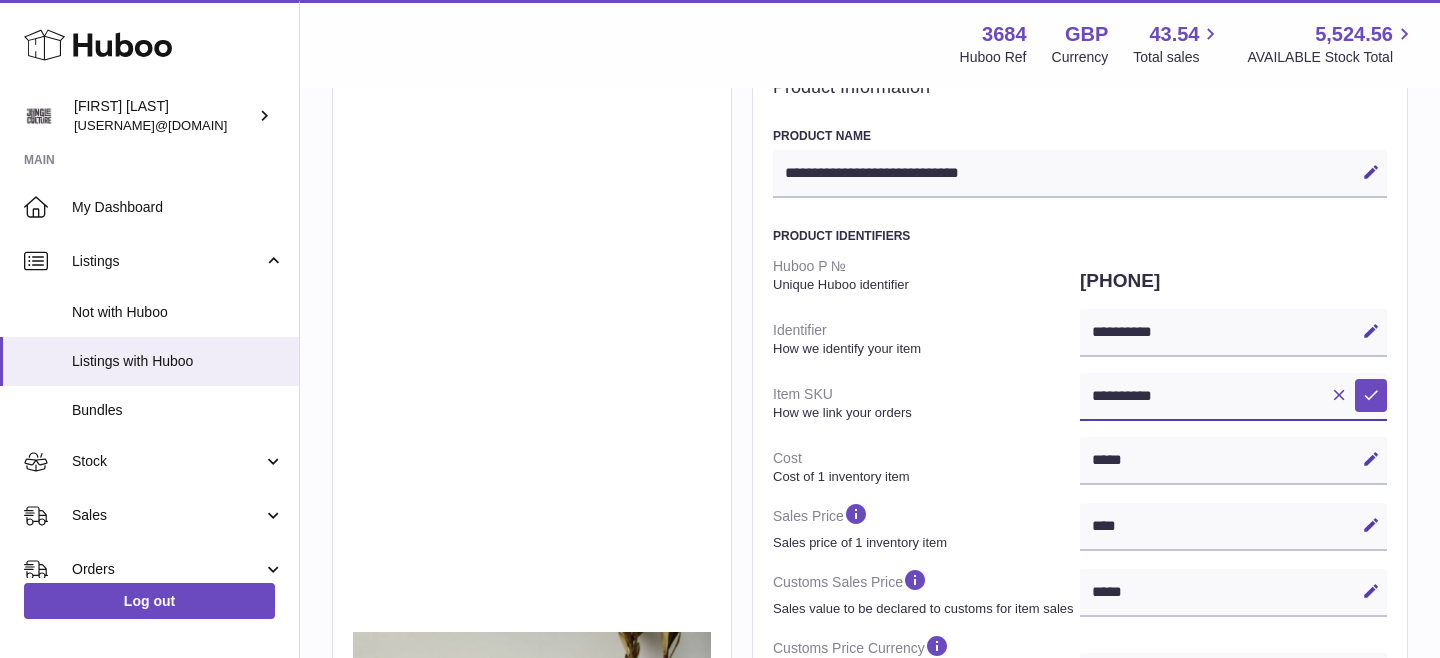 type on "**********" 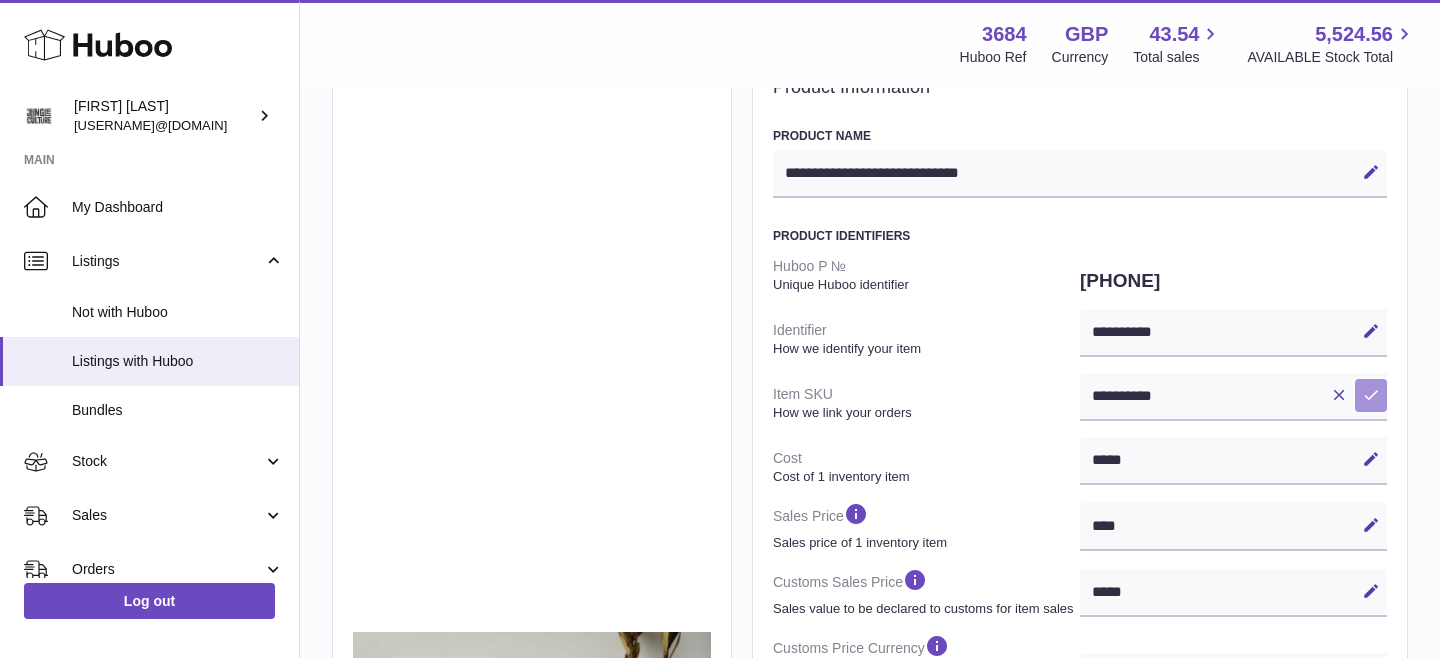 click at bounding box center [1371, 395] 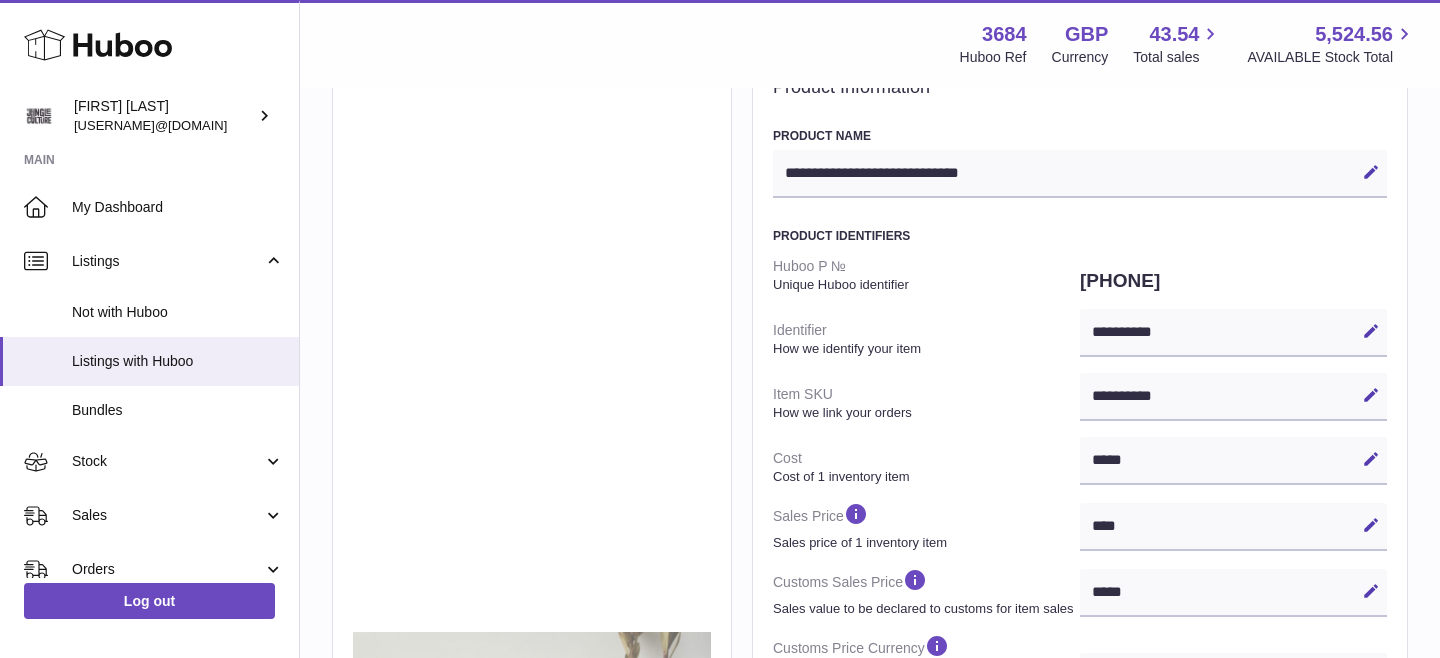 scroll, scrollTop: 0, scrollLeft: 0, axis: both 